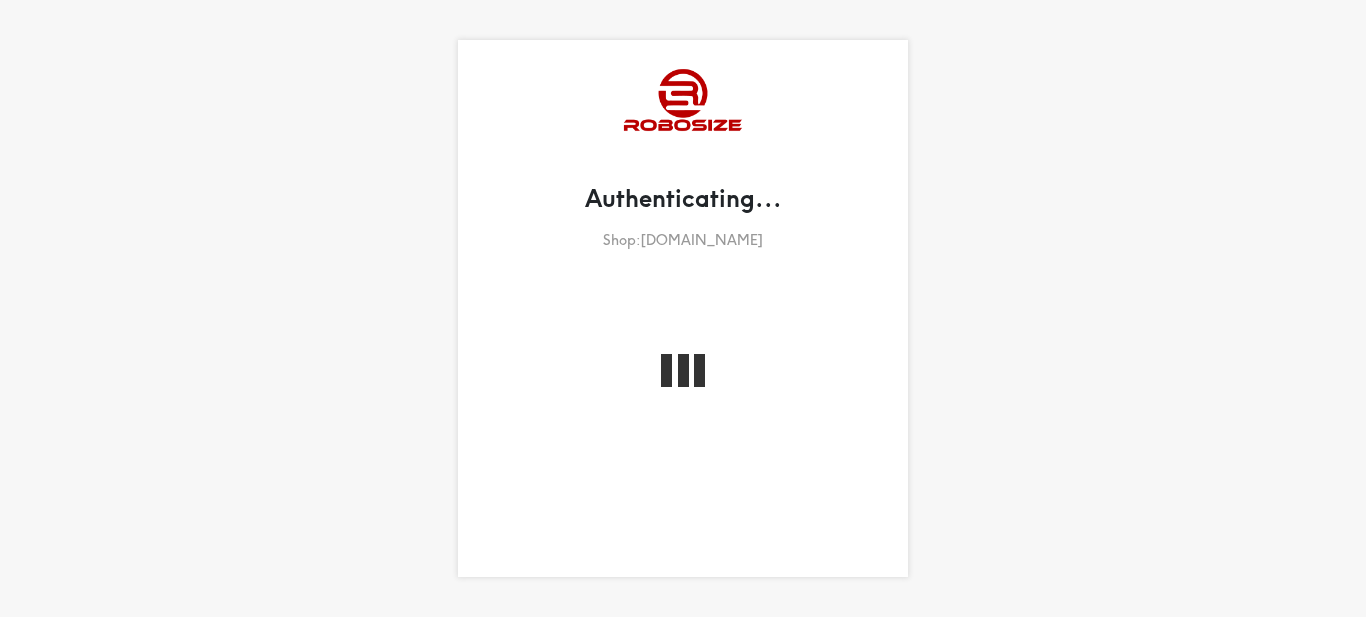 scroll, scrollTop: 0, scrollLeft: 0, axis: both 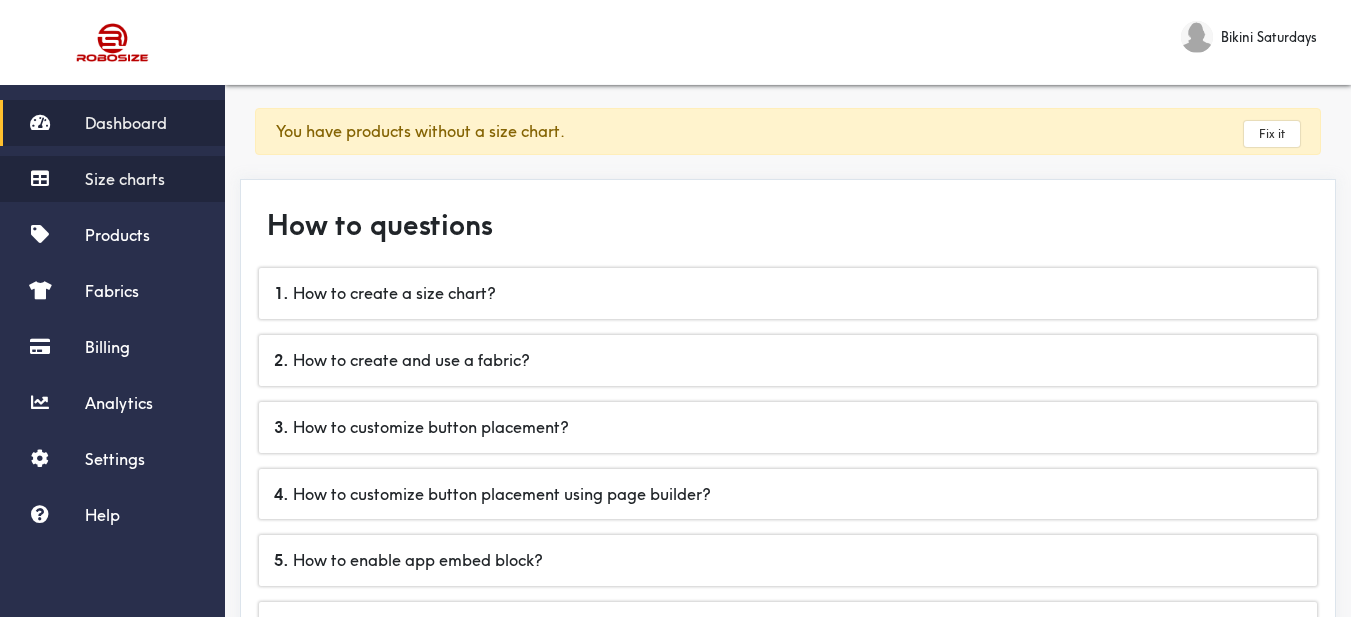 click on "Size charts" at bounding box center (112, 179) 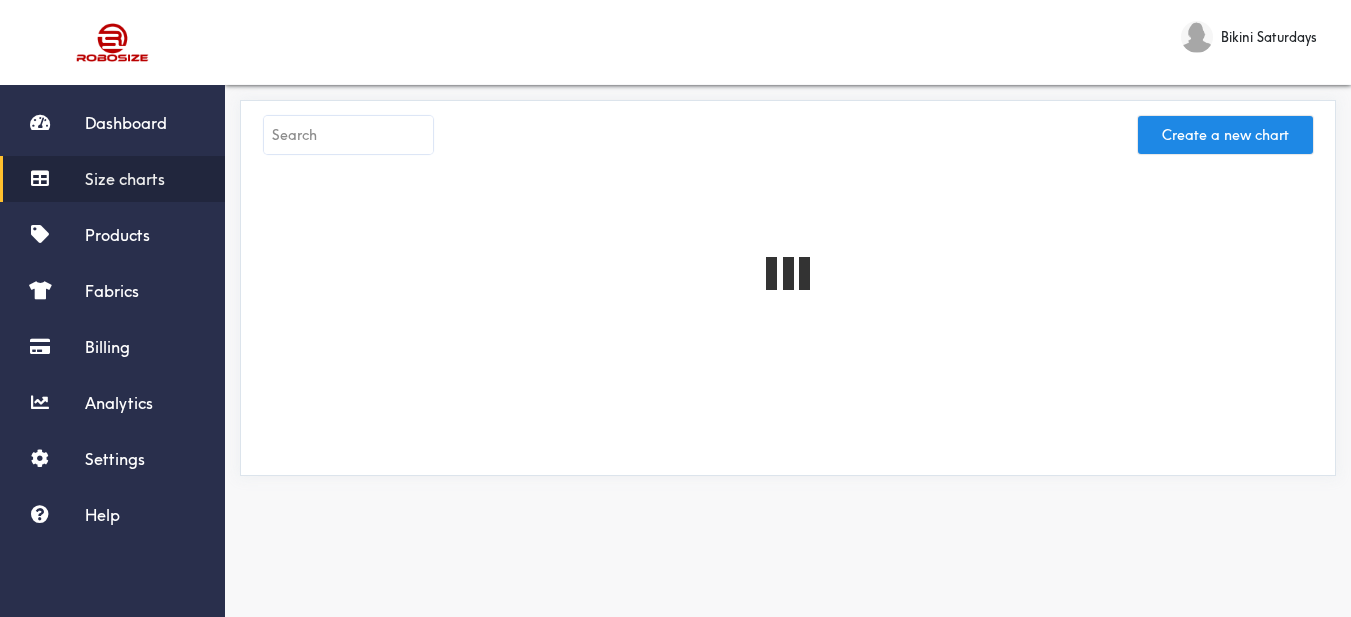 click at bounding box center (348, 135) 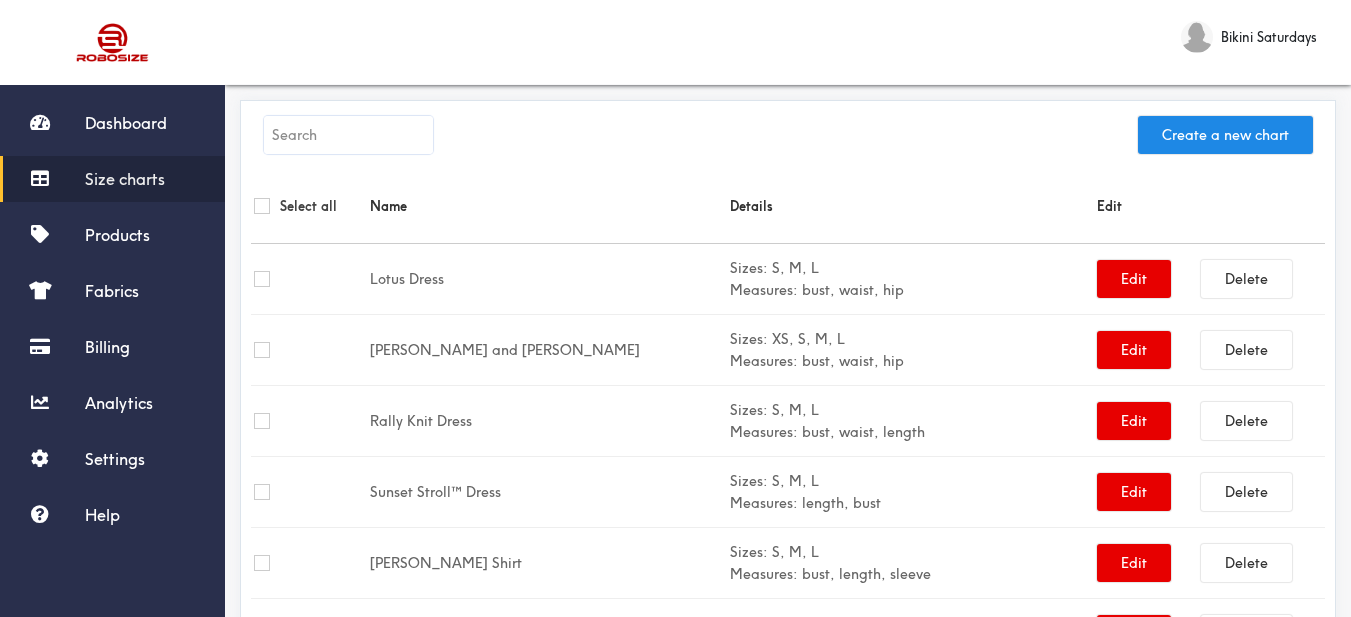 paste on "Sugar and Spice™ Dress" 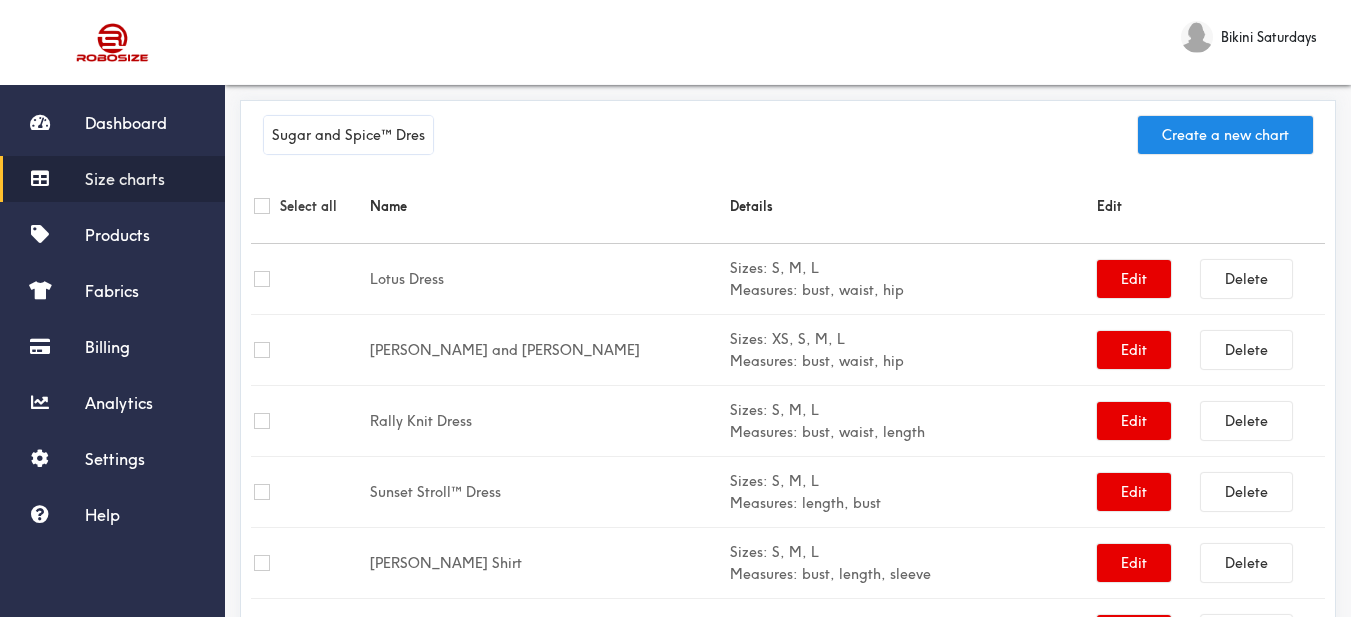 scroll, scrollTop: 0, scrollLeft: 6, axis: horizontal 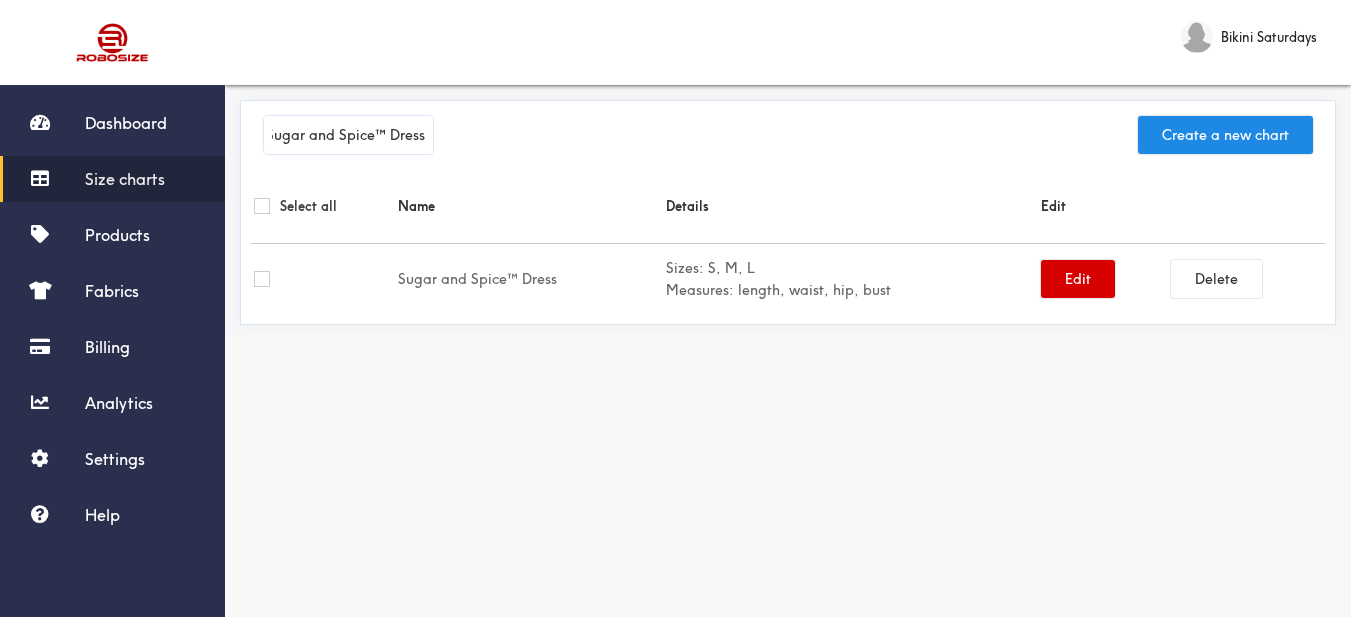 type on "Sugar and Spice™ Dress" 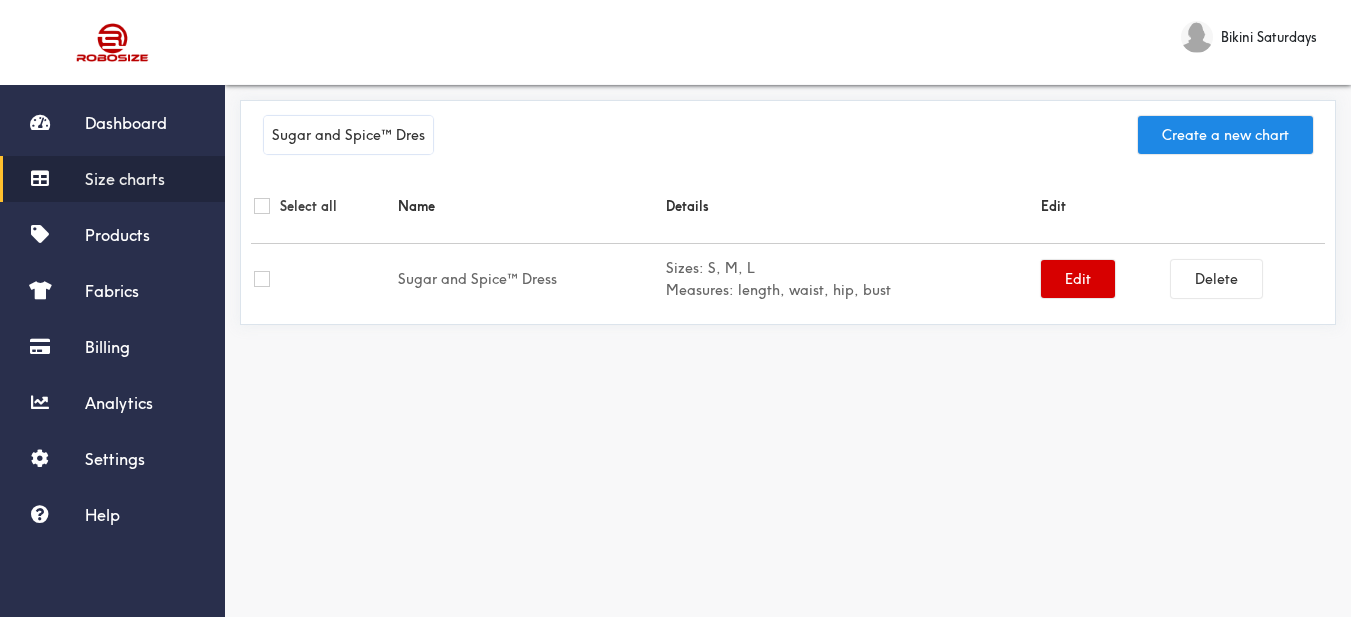 click on "Edit" at bounding box center [1078, 279] 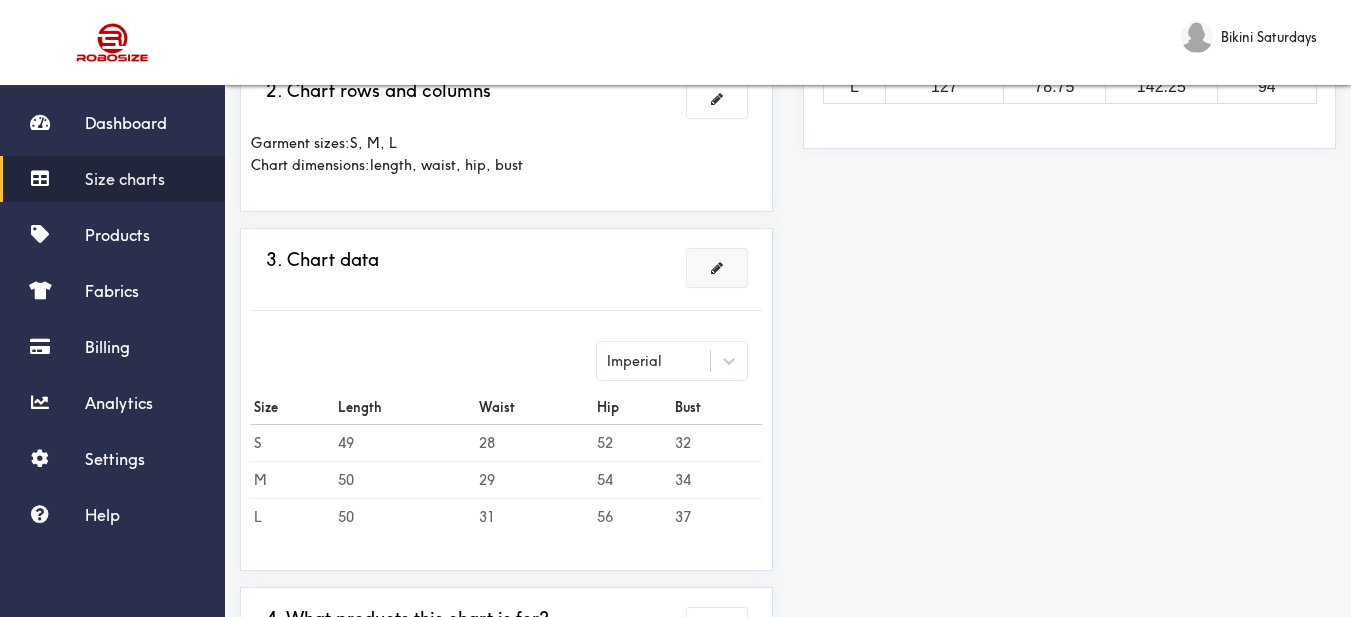 click at bounding box center (717, 268) 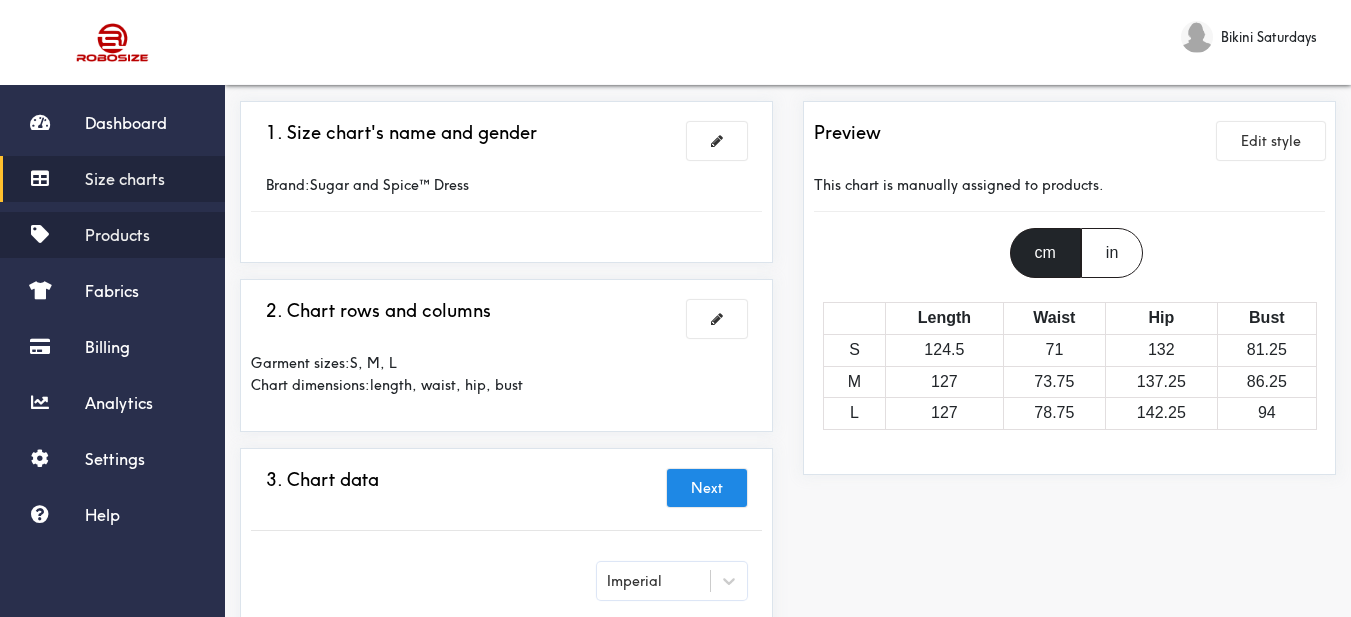 click on "Products" at bounding box center [117, 235] 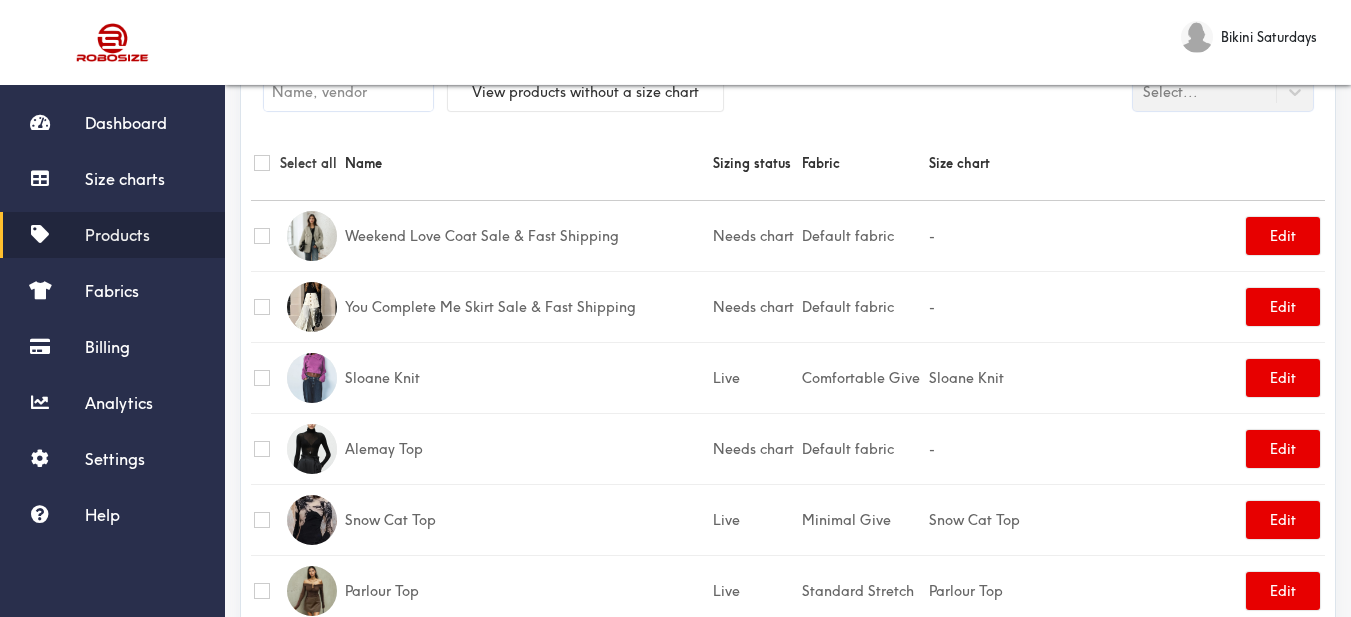 scroll, scrollTop: 0, scrollLeft: 0, axis: both 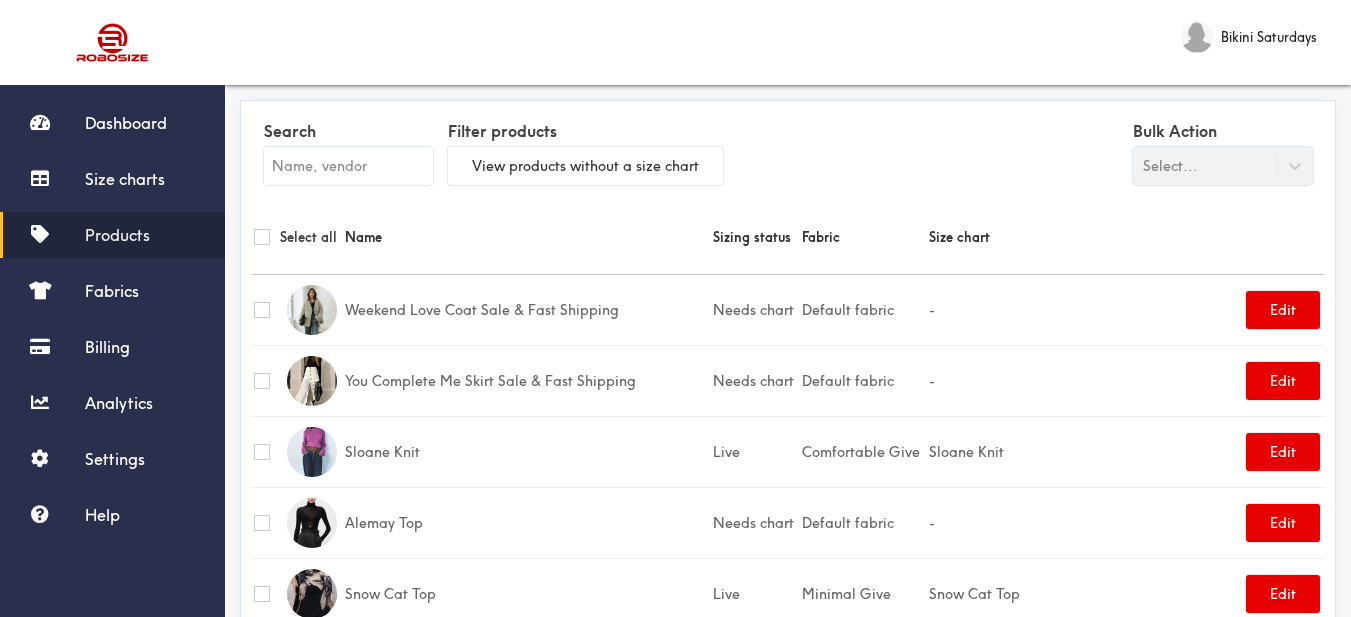 click at bounding box center (348, 166) 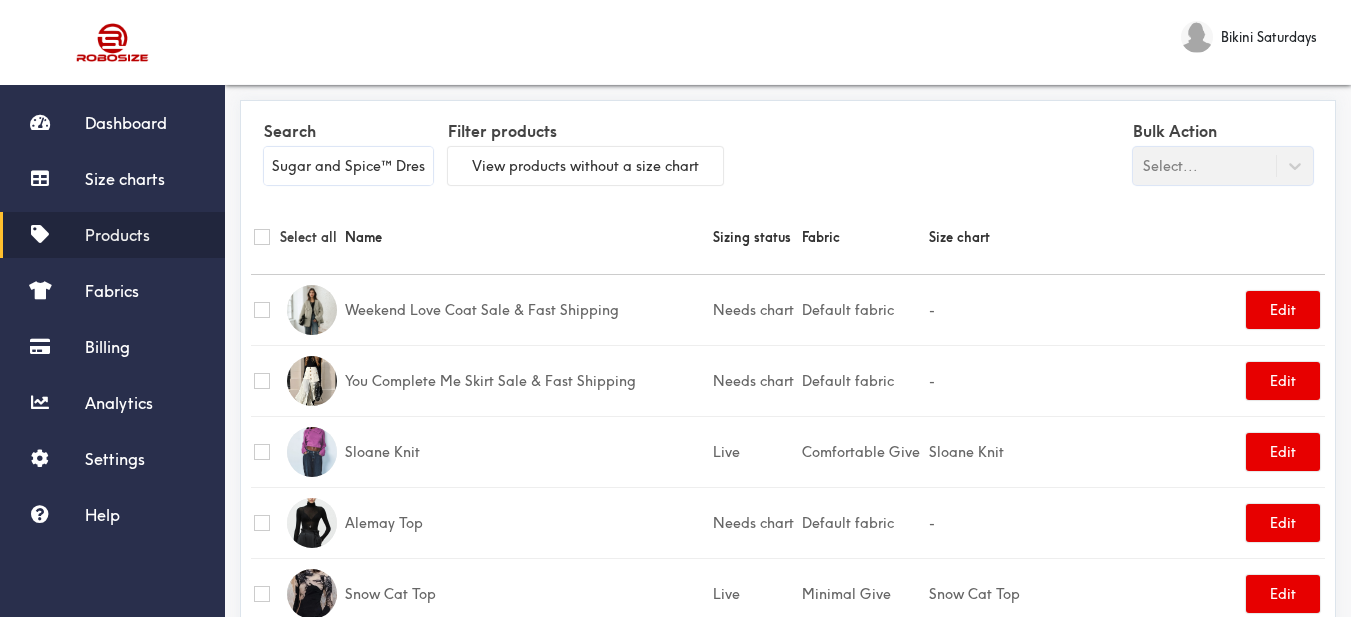 scroll, scrollTop: 0, scrollLeft: 6, axis: horizontal 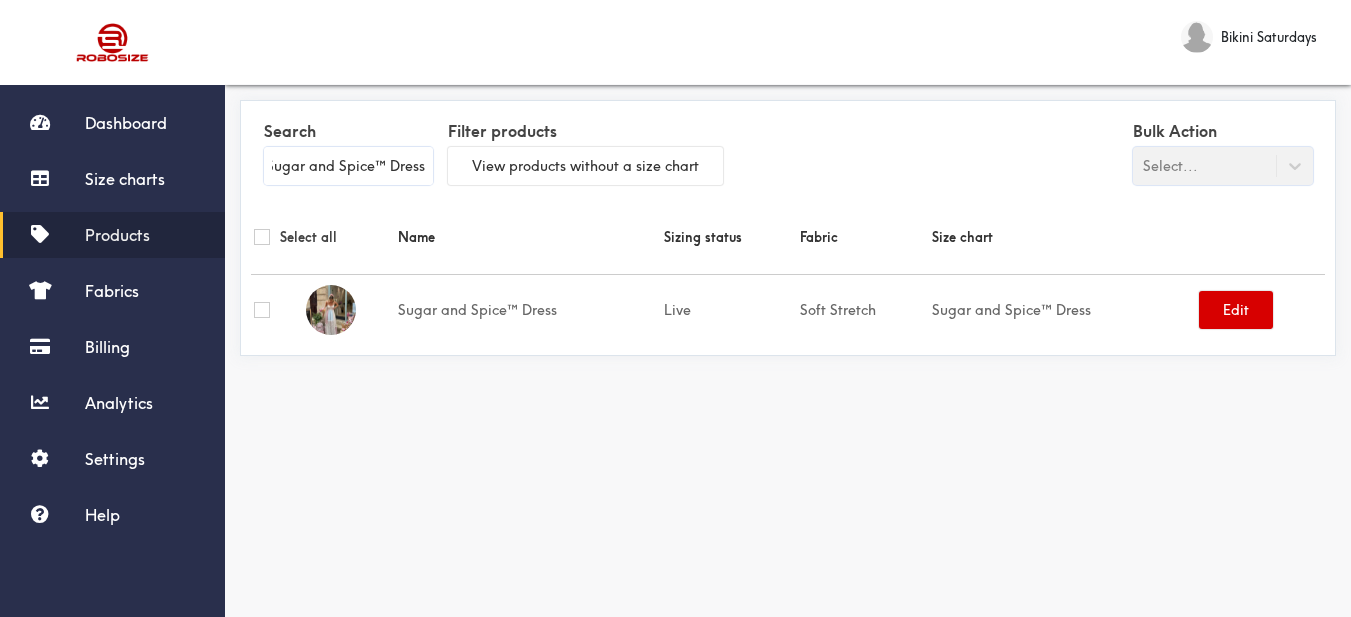 type on "Sugar and Spice™ Dress" 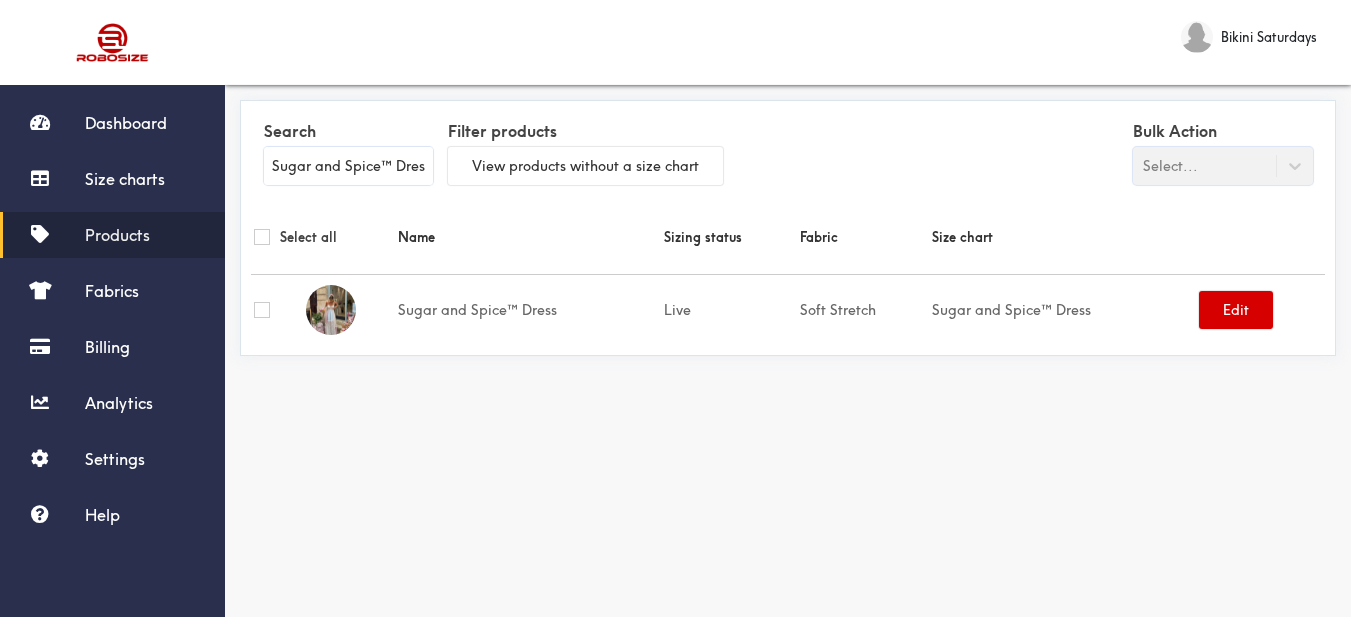 click on "Edit" at bounding box center [1236, 310] 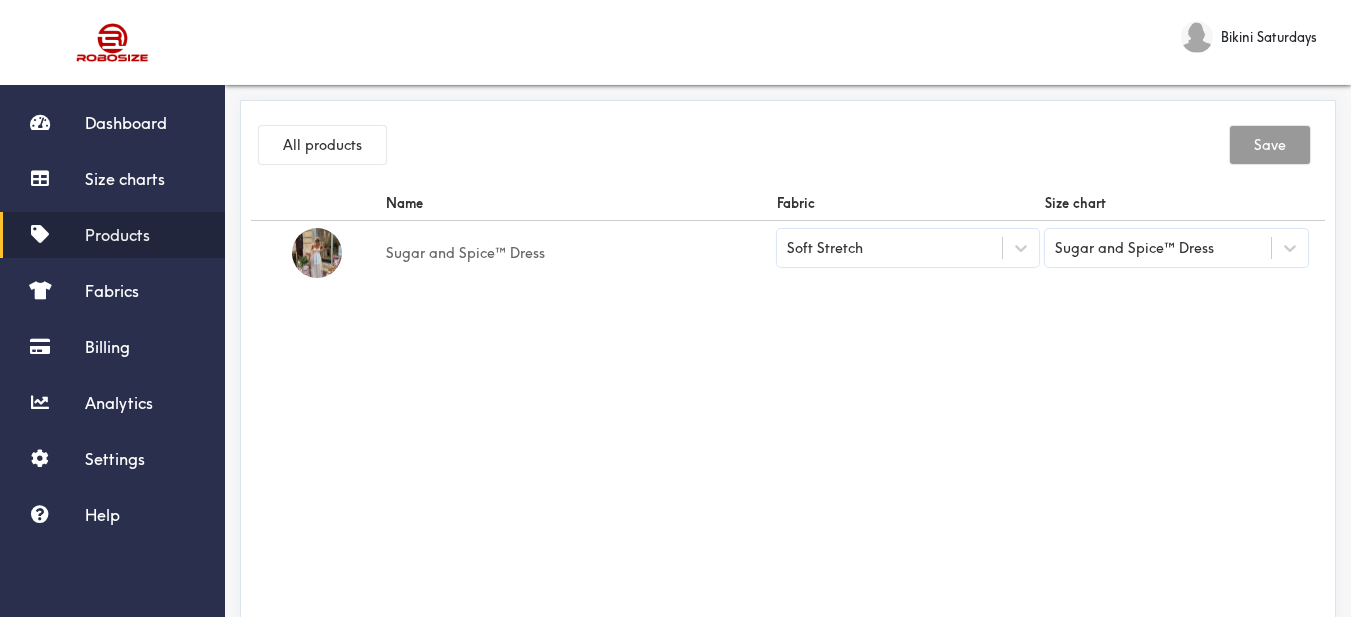 click on "Soft Stretch" at bounding box center [890, 248] 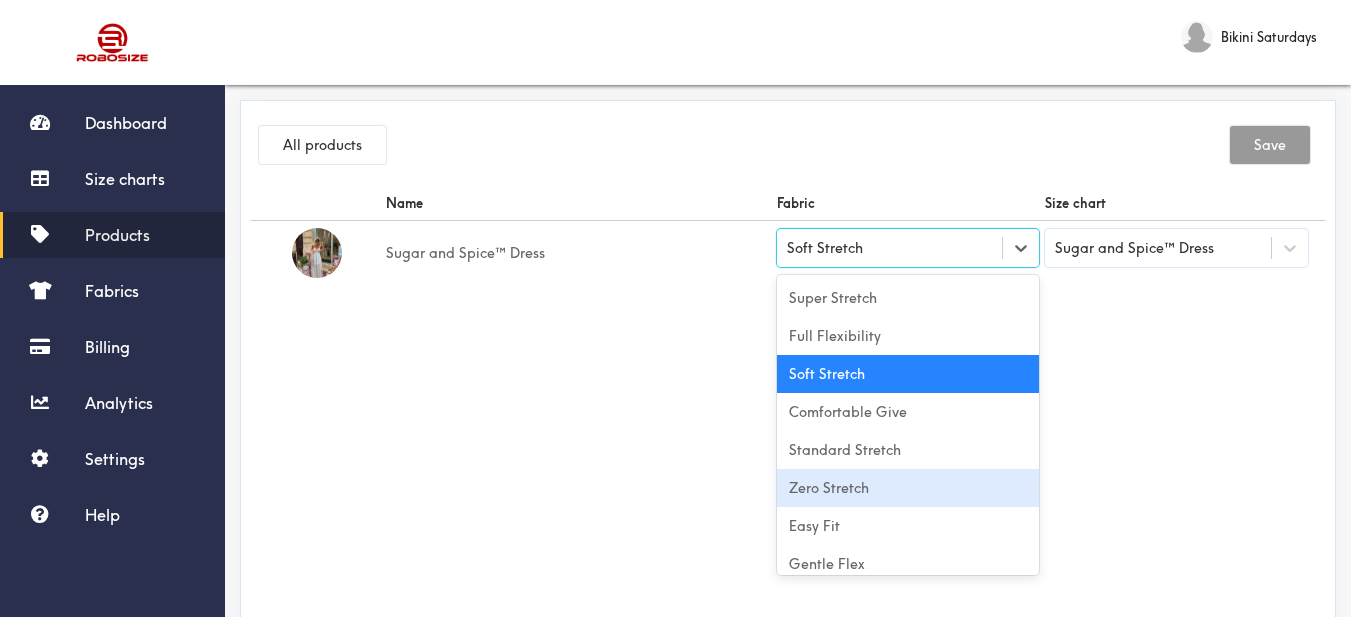click on "Zero Stretch" at bounding box center (908, 488) 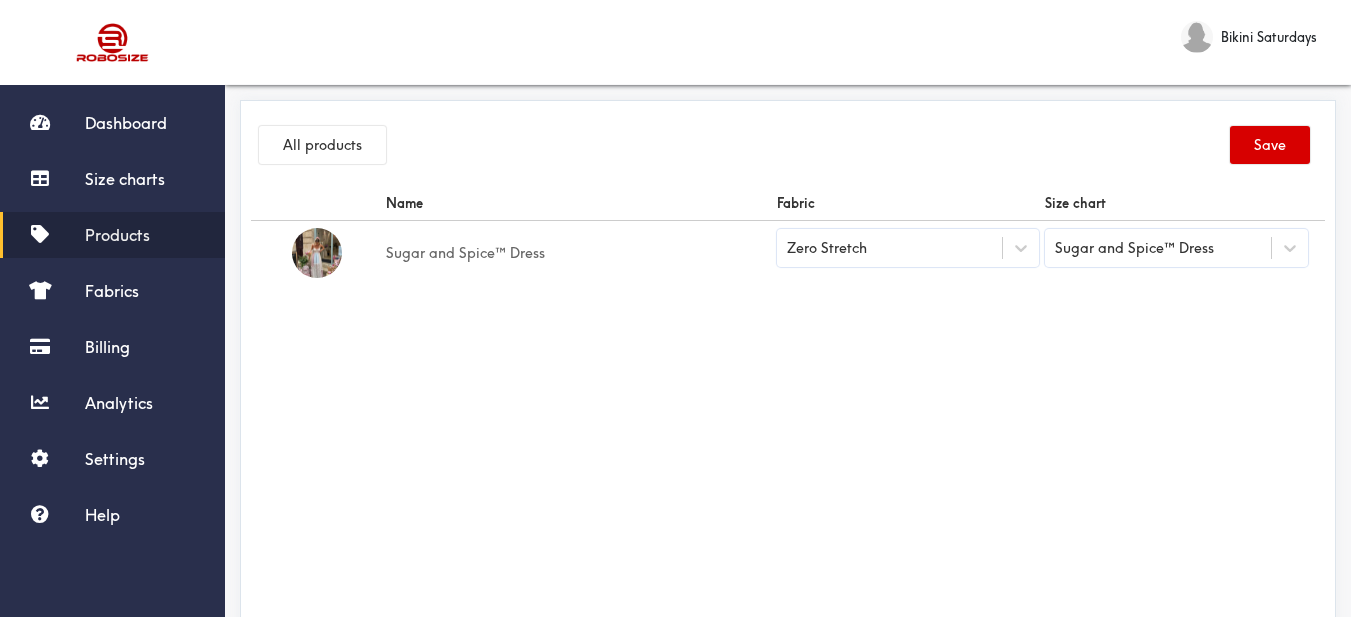 click on "Save" at bounding box center (1270, 145) 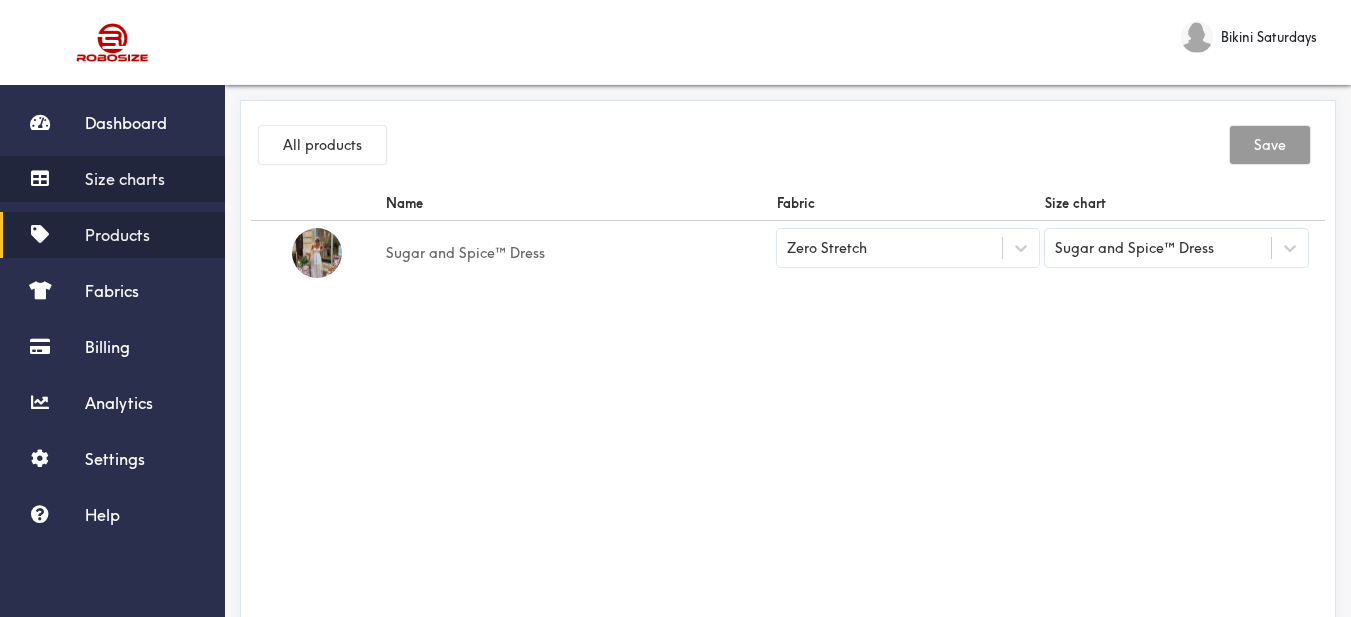 click on "Size charts" at bounding box center [112, 179] 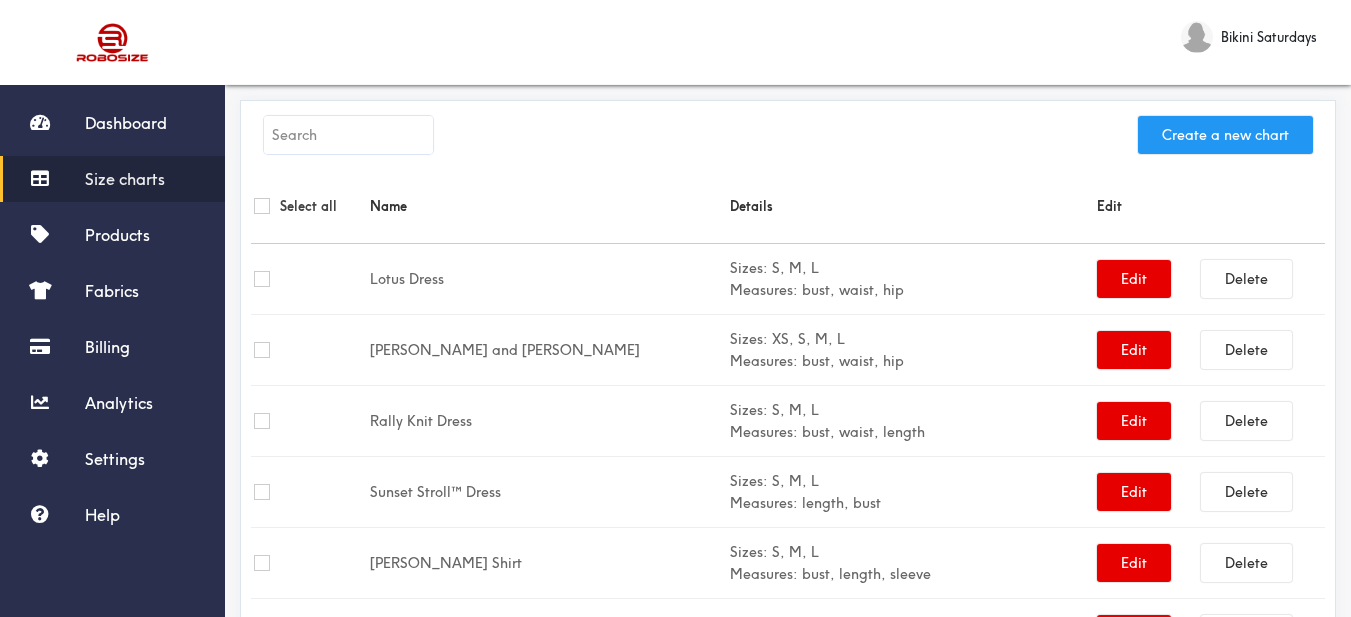 click on "Create a new chart" at bounding box center (1225, 135) 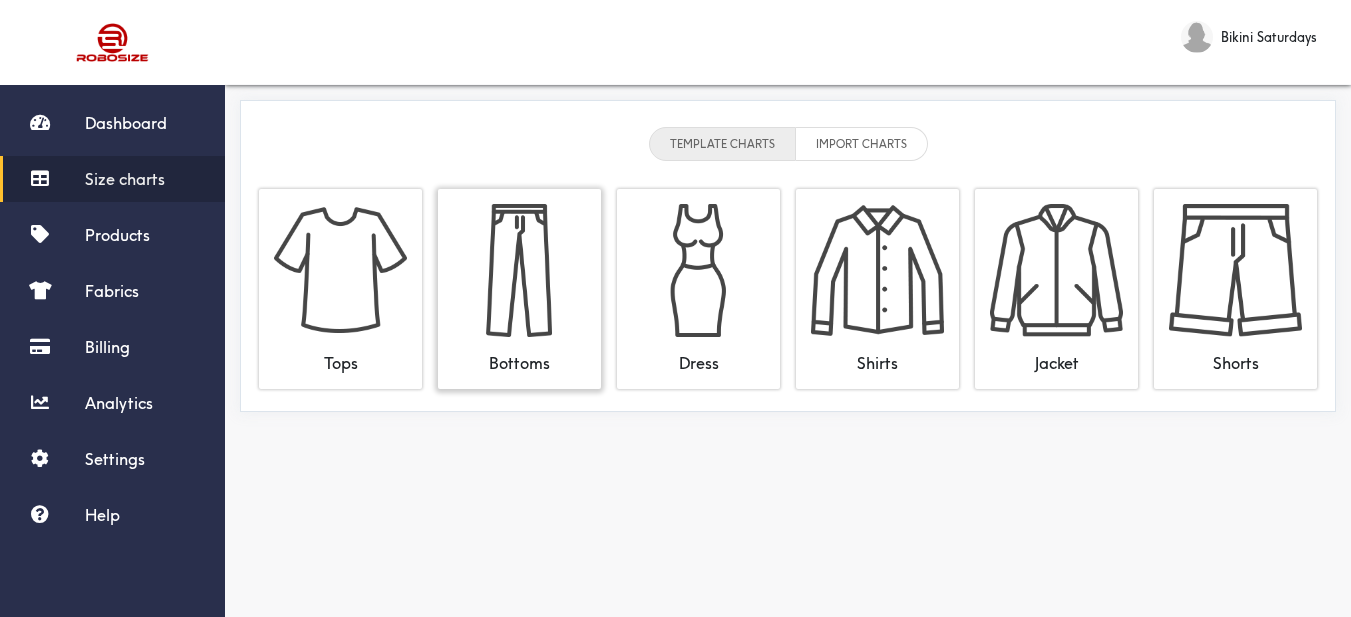click at bounding box center (519, 270) 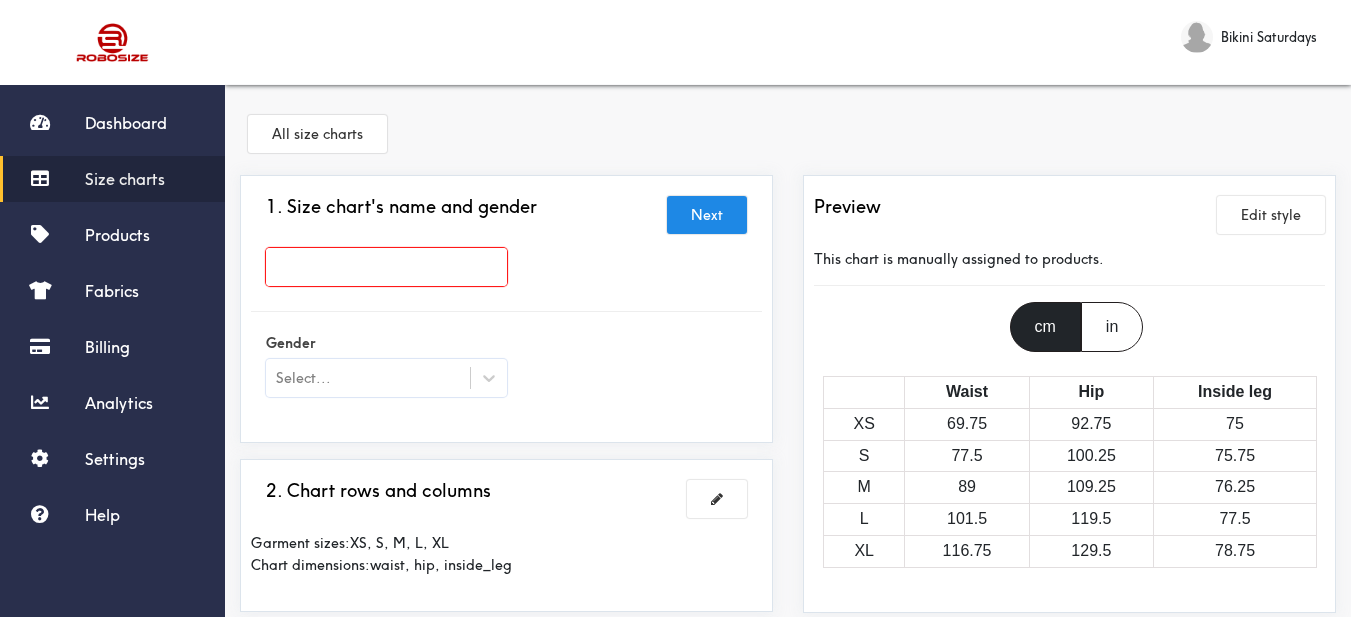 click at bounding box center (386, 267) 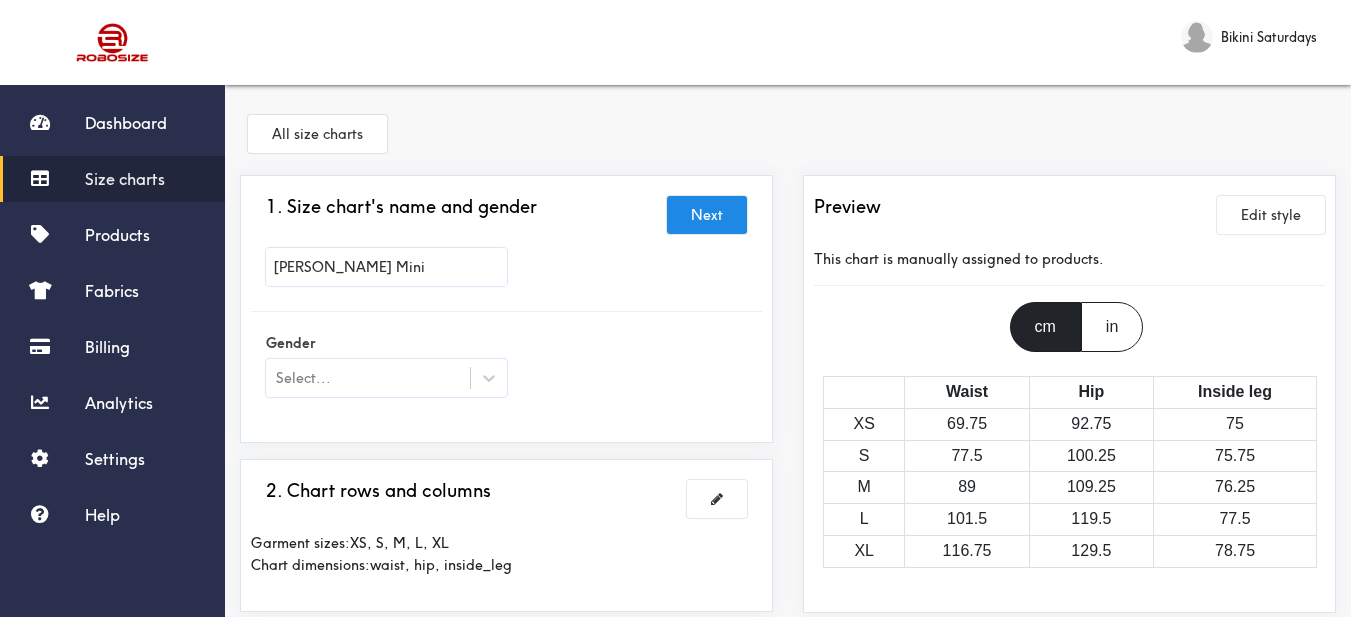 type on "[PERSON_NAME] Mini" 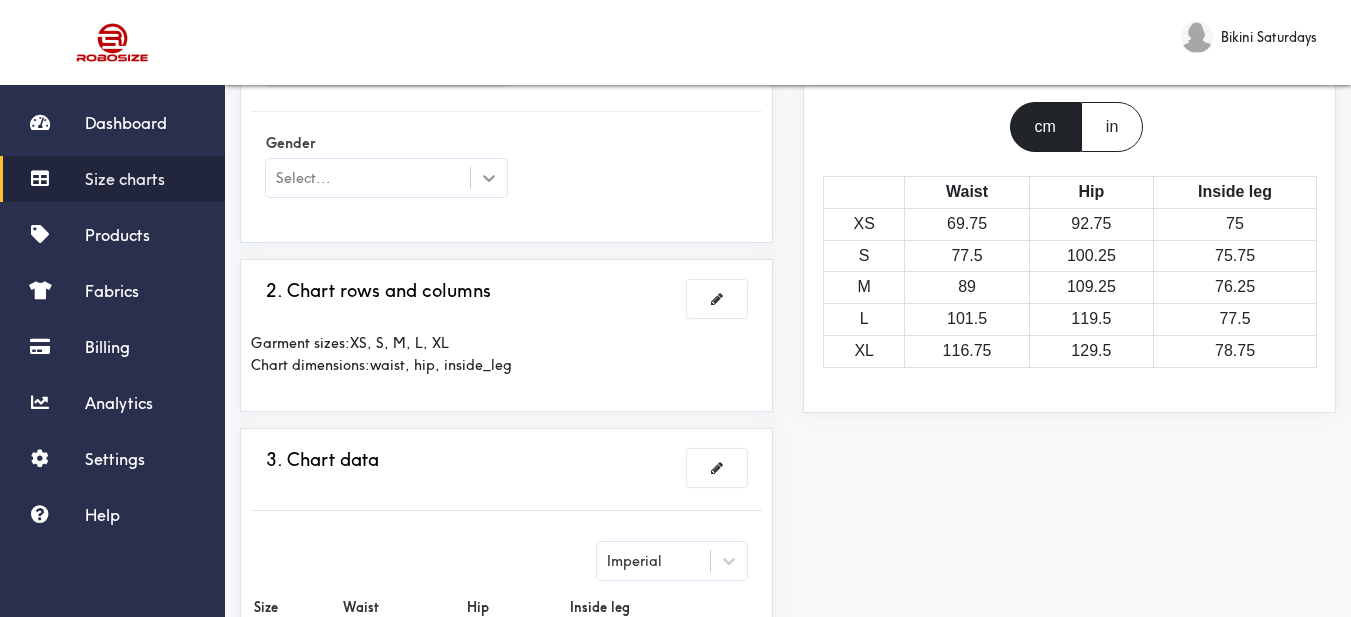 click at bounding box center [489, 178] 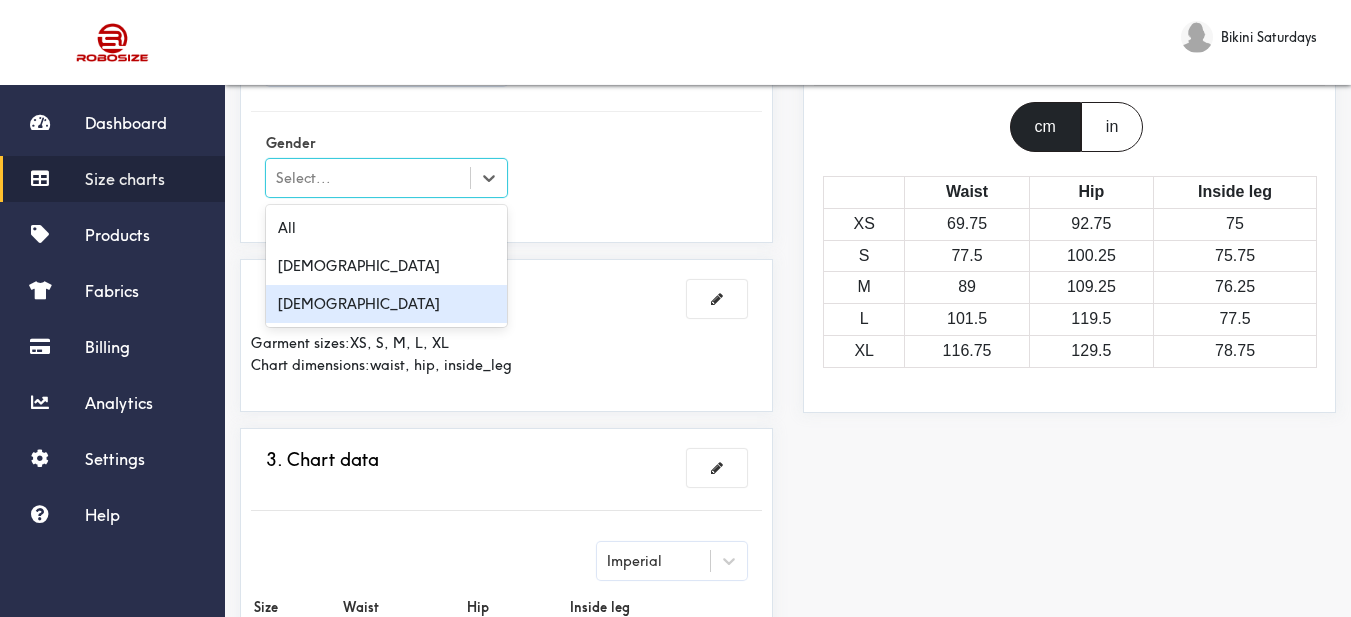 click on "[DEMOGRAPHIC_DATA]" at bounding box center [386, 304] 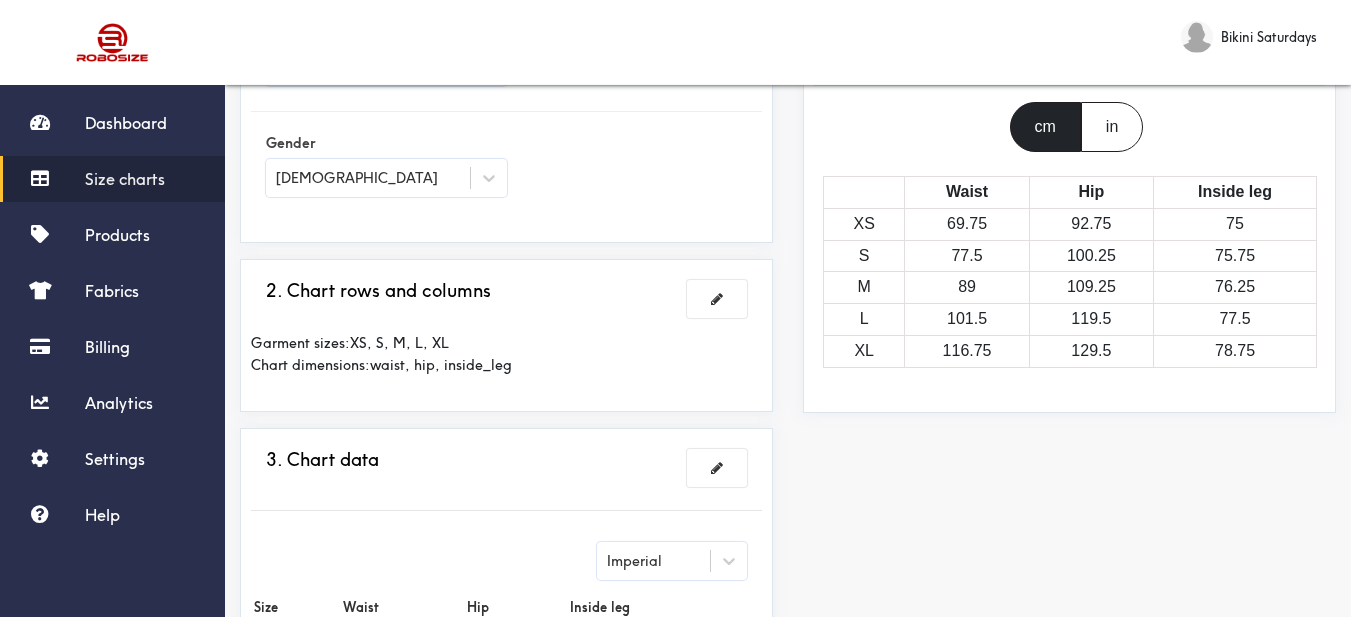 click on "Gender [DEMOGRAPHIC_DATA]" at bounding box center (506, 167) 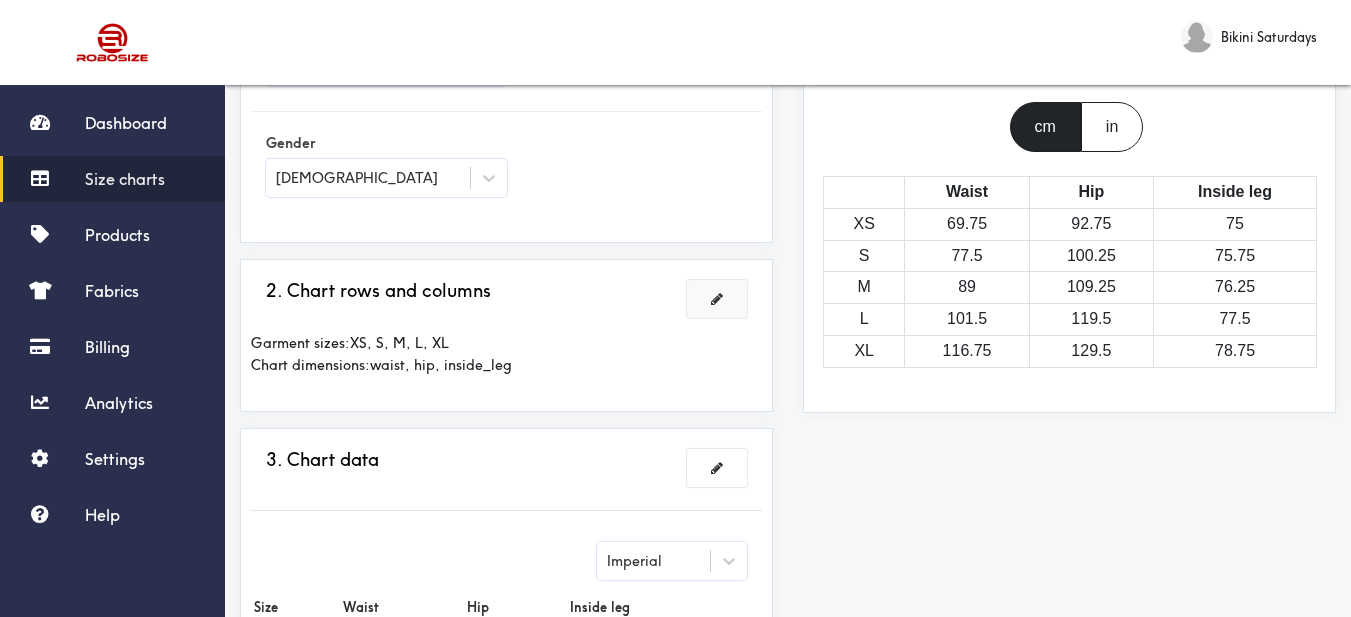 click at bounding box center [717, 299] 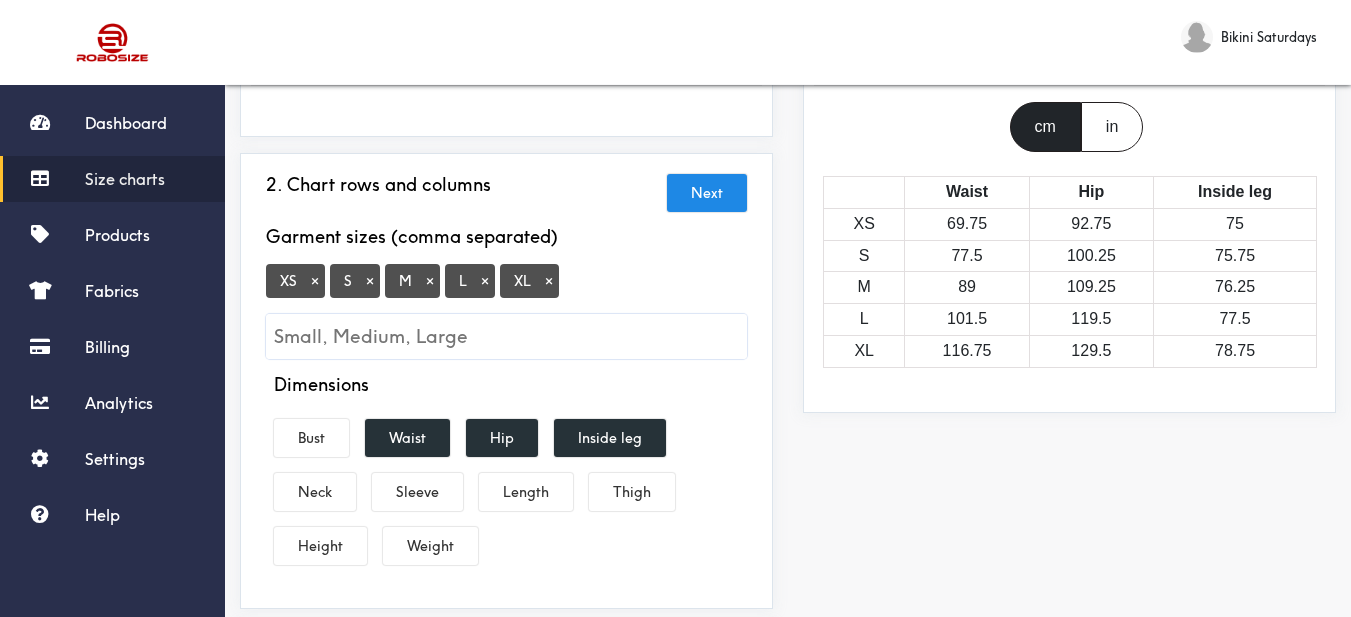 click on "×" at bounding box center [315, 281] 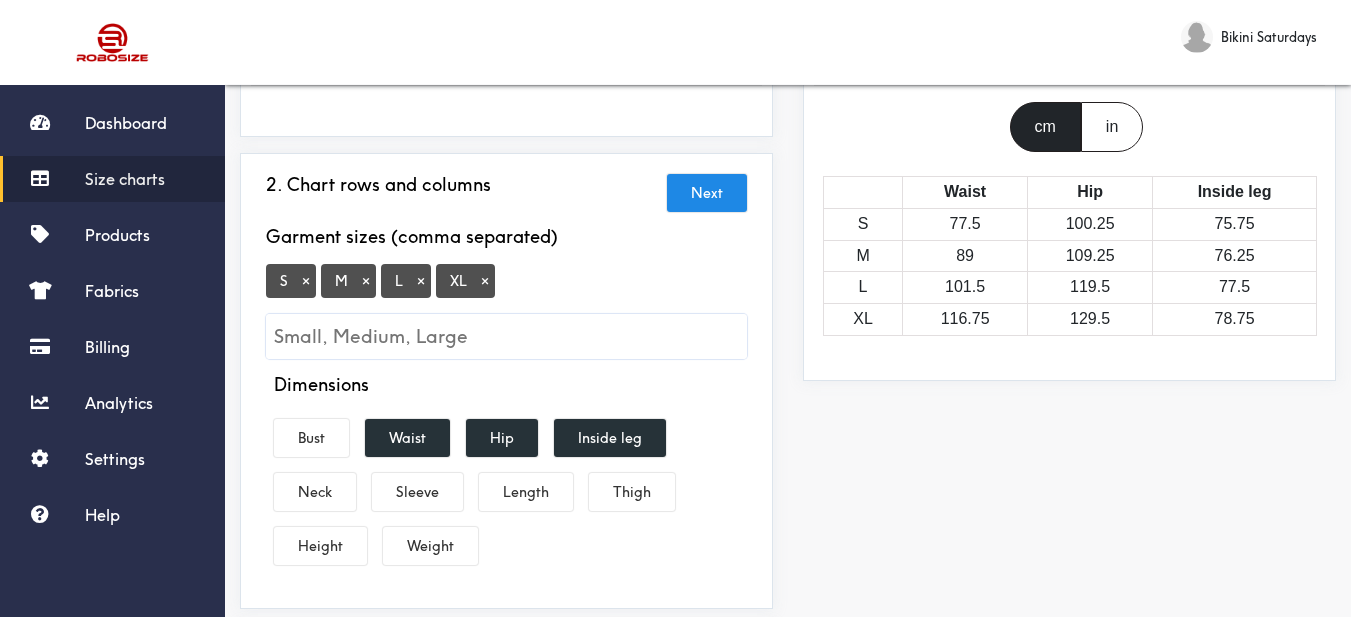 drag, startPoint x: 639, startPoint y: 437, endPoint x: 546, endPoint y: 467, distance: 97.71899 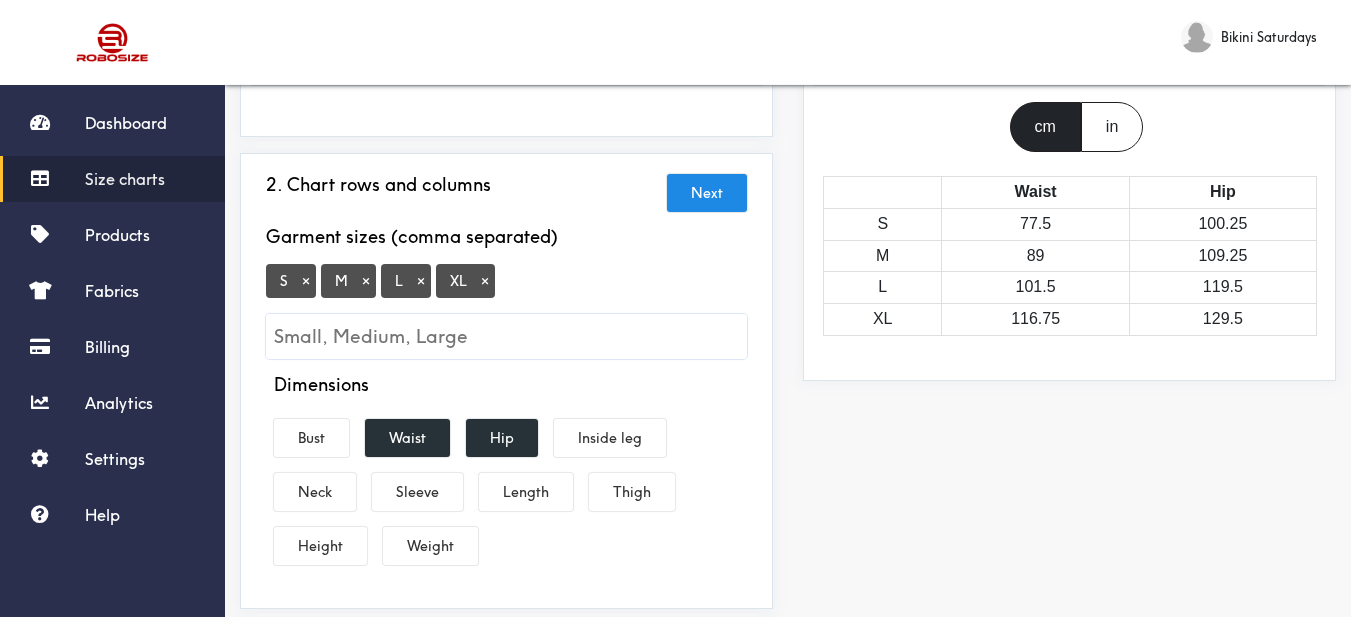 click on "Dimensions Bust Waist Hip Inside leg Neck Sleeve Length Thigh Height Weight" at bounding box center (506, 473) 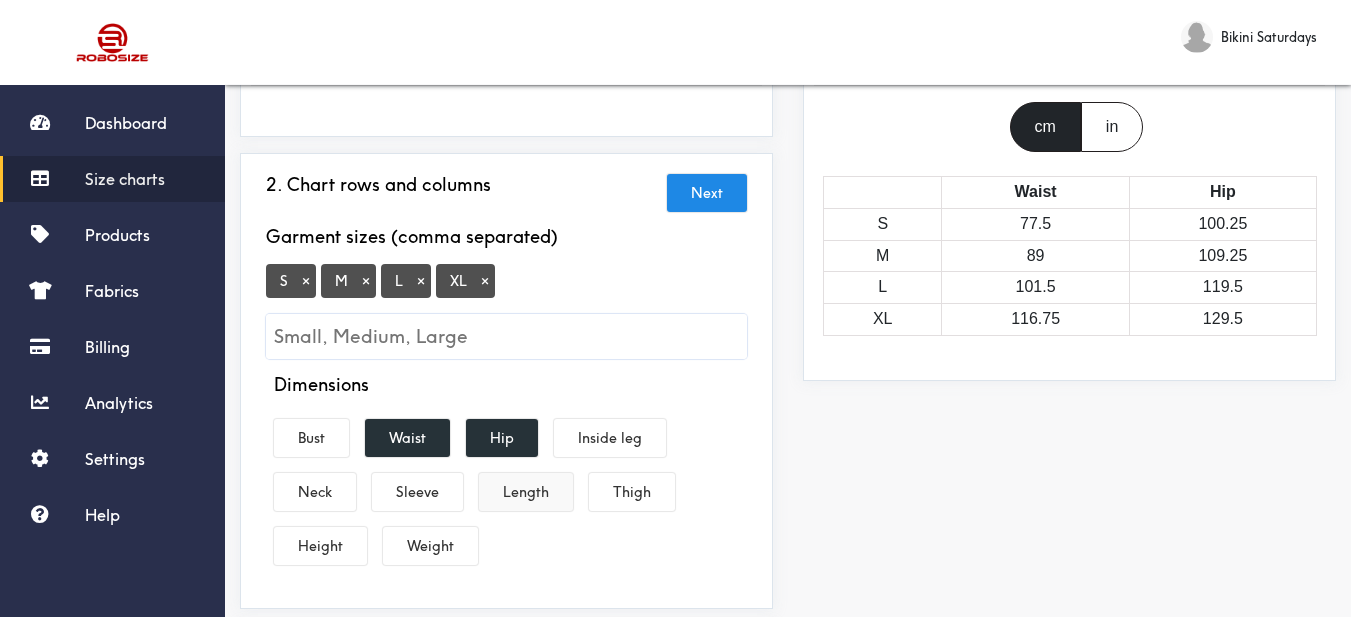 click on "Length" at bounding box center [526, 492] 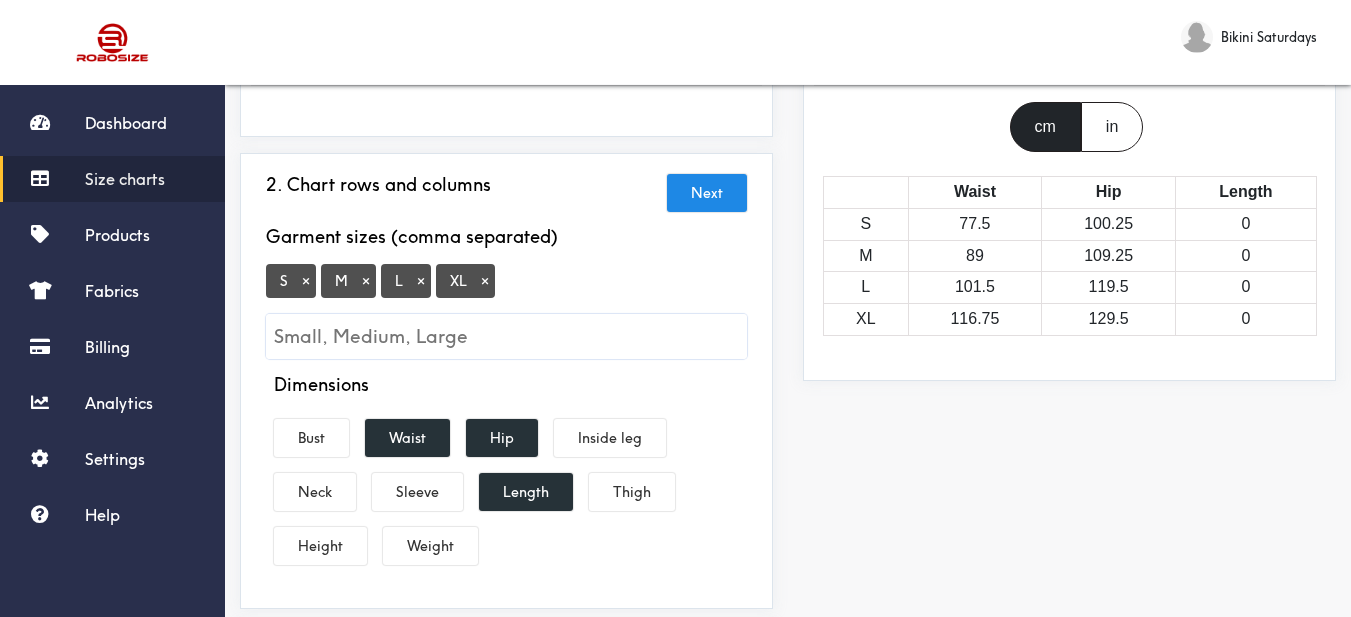 scroll, scrollTop: 500, scrollLeft: 0, axis: vertical 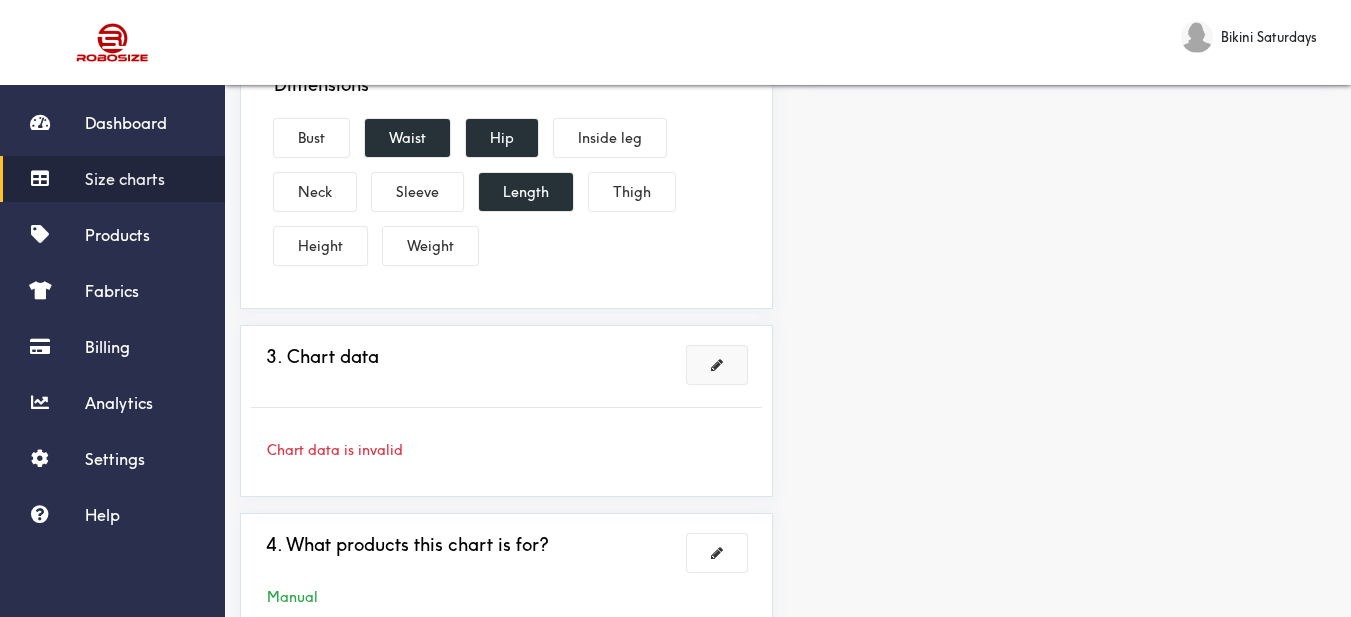 click at bounding box center [717, 365] 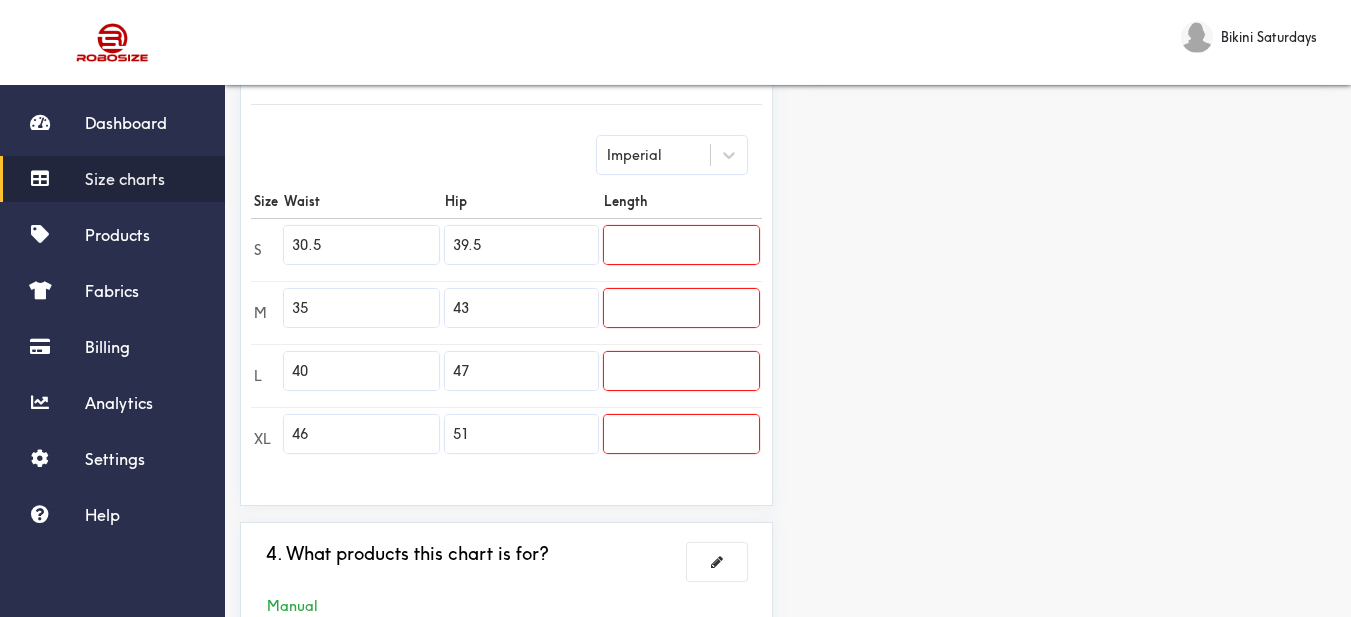 click on "Preview Edit style This chart is manually assigned to products. cm in Waist Hip Length S 77.5 100.25 0 M 89 109.25 0 L 101.5 119.5 0 XL 116.75 129.5 0" at bounding box center (1069, 172) 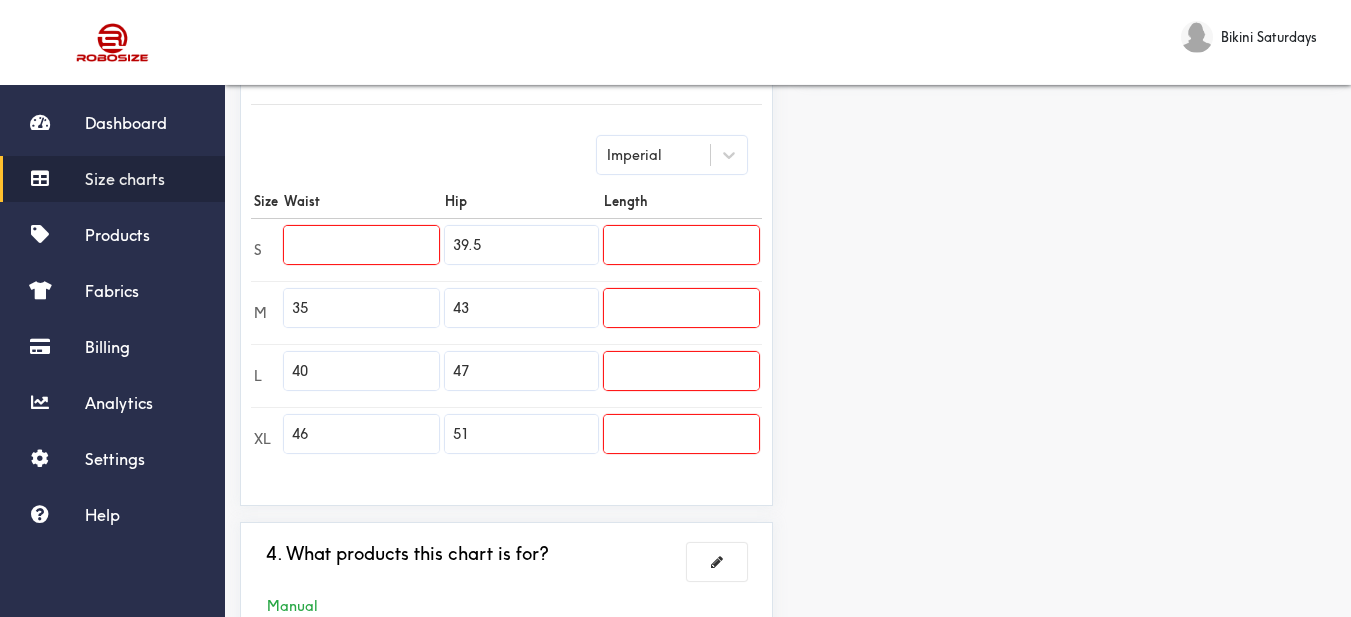 paste 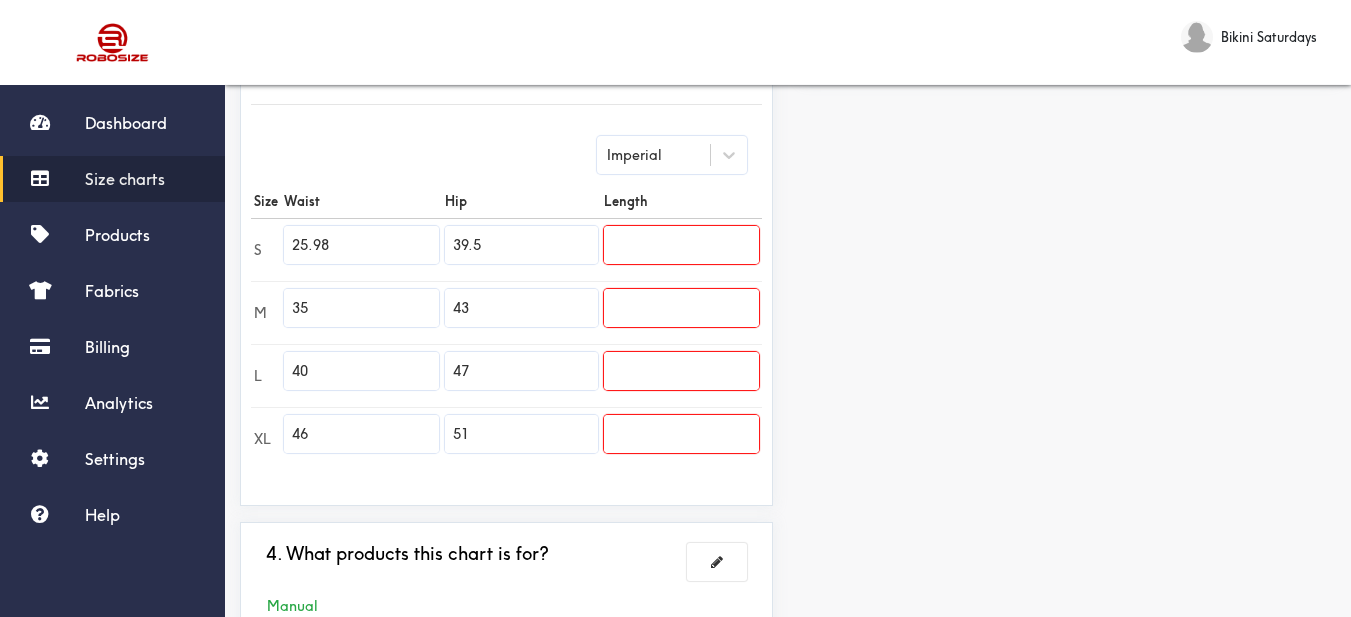 type on "25.98" 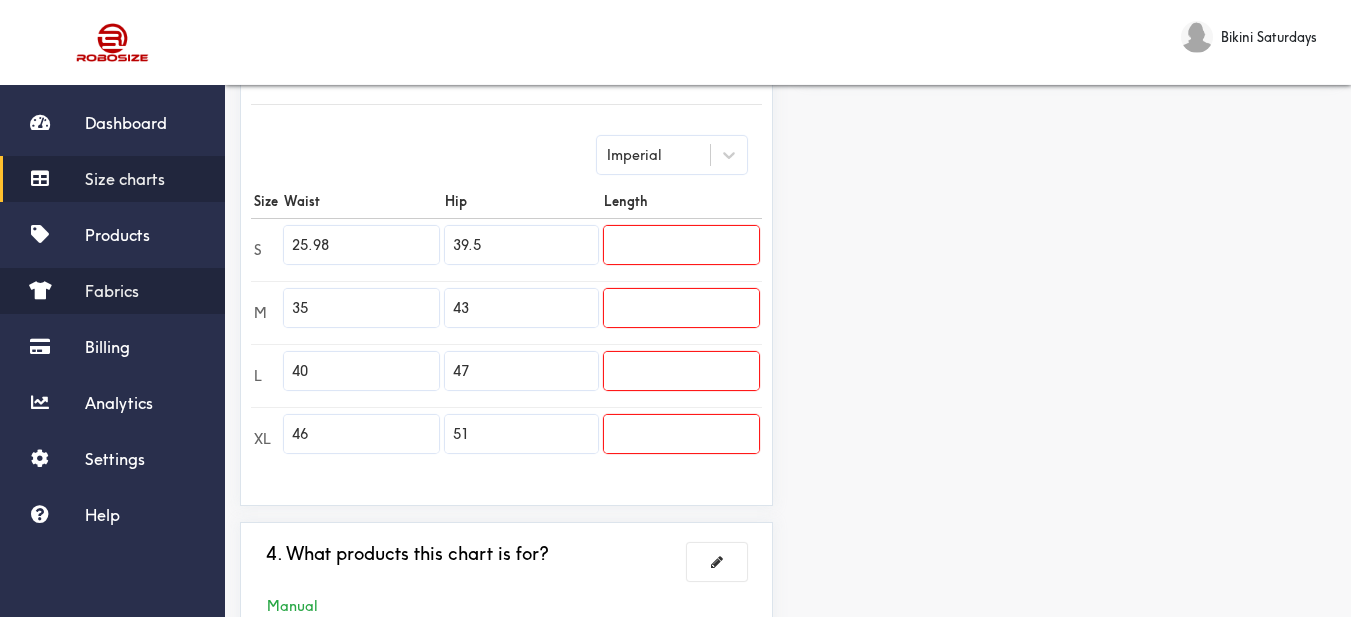 drag, startPoint x: 256, startPoint y: 293, endPoint x: 224, endPoint y: 287, distance: 32.55764 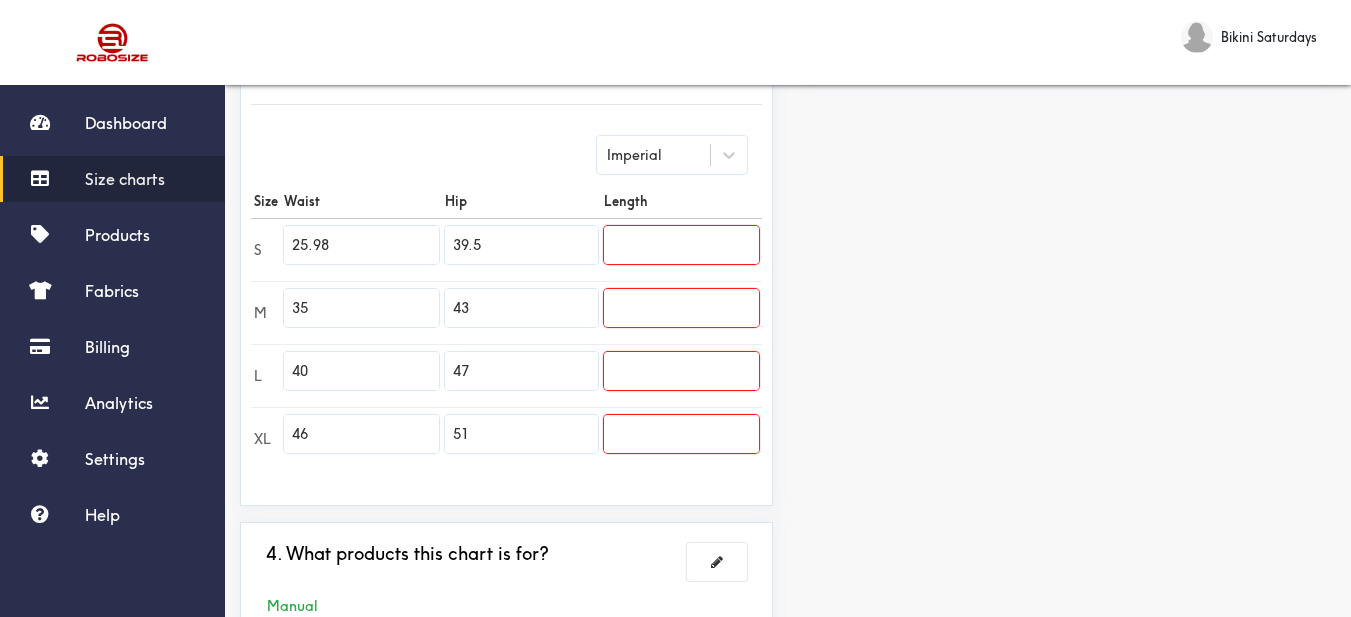 paste on "27.56" 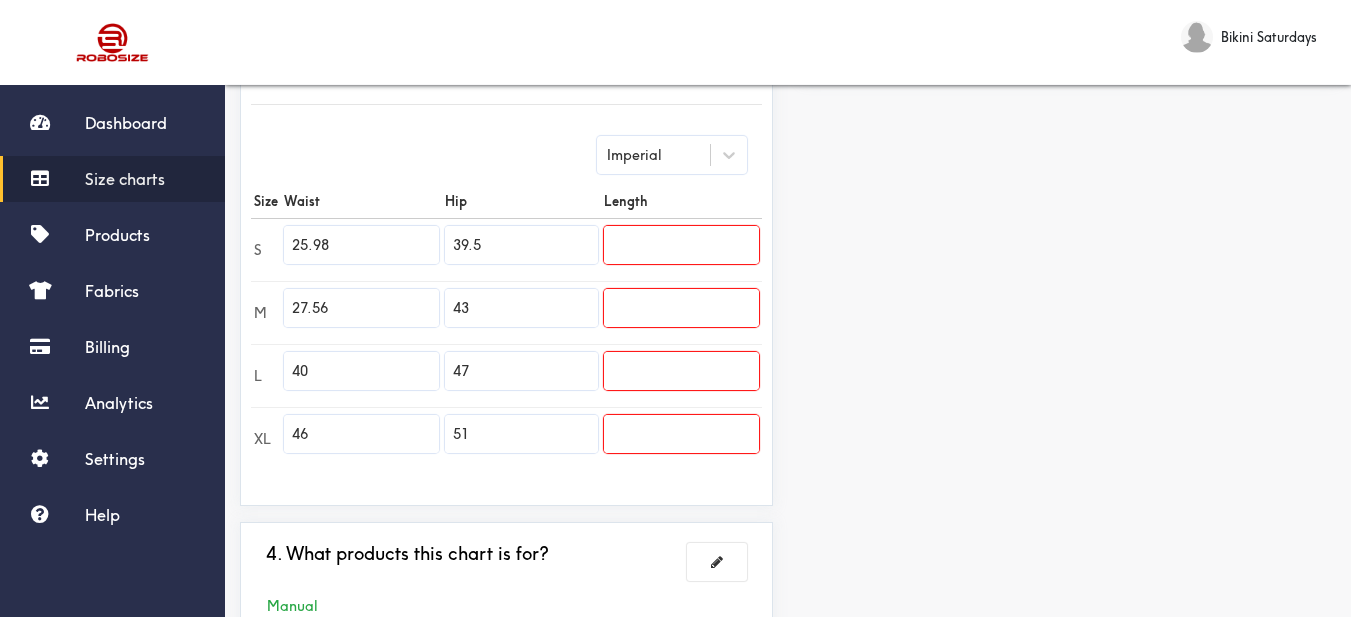 type on "27.56" 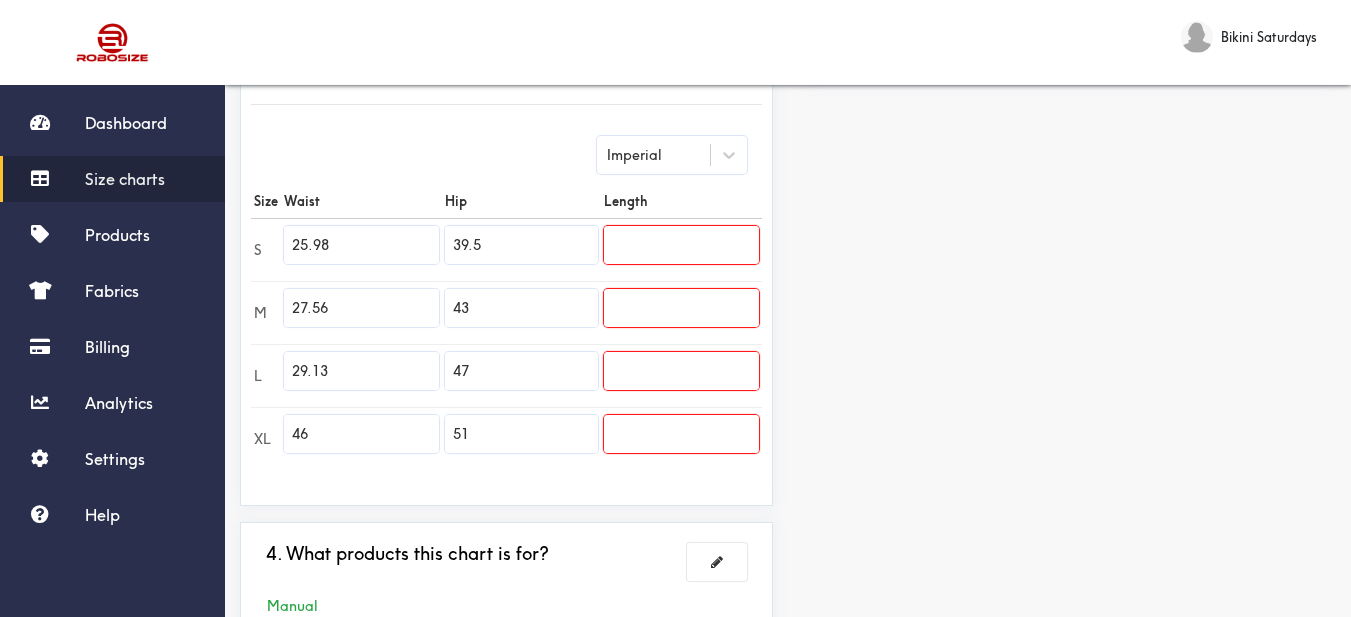 type on "29.13" 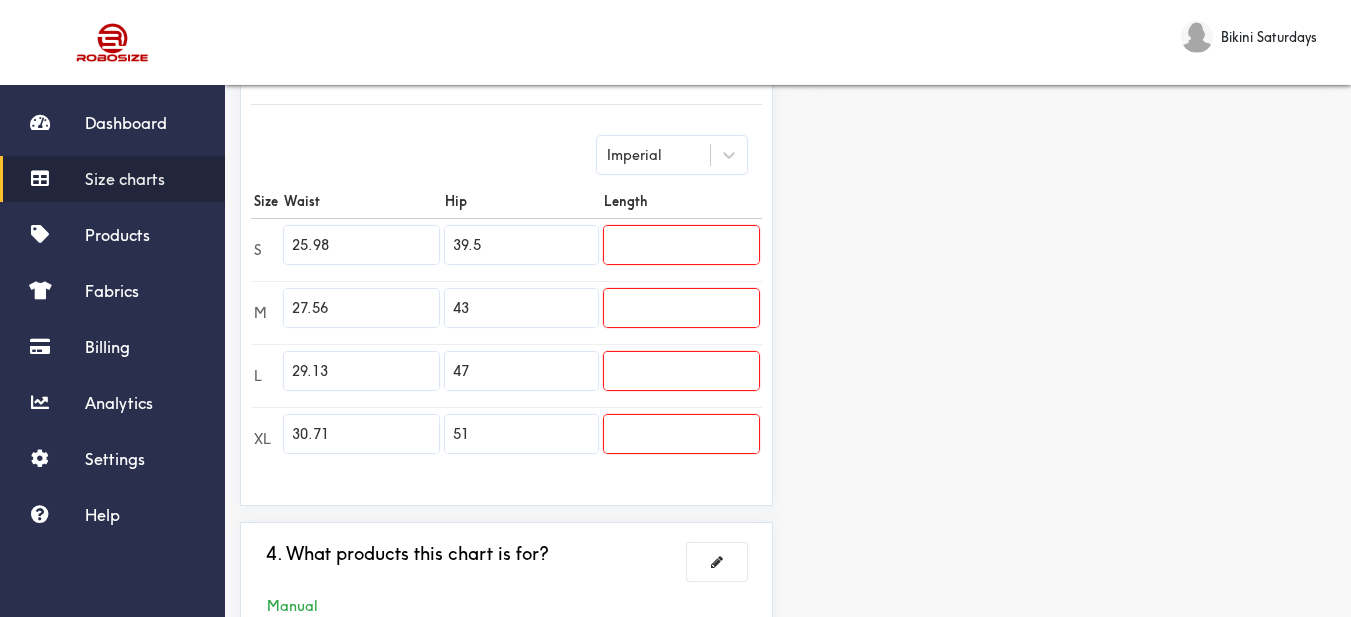 type on "30.71" 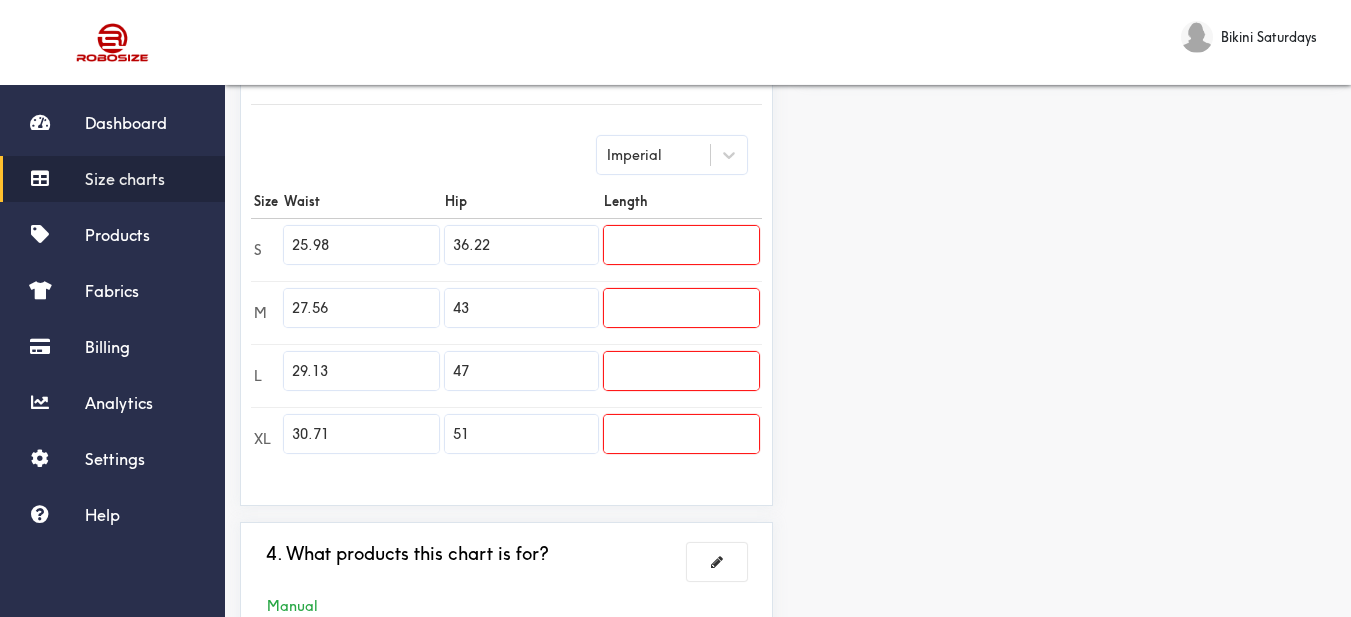 type on "36.22" 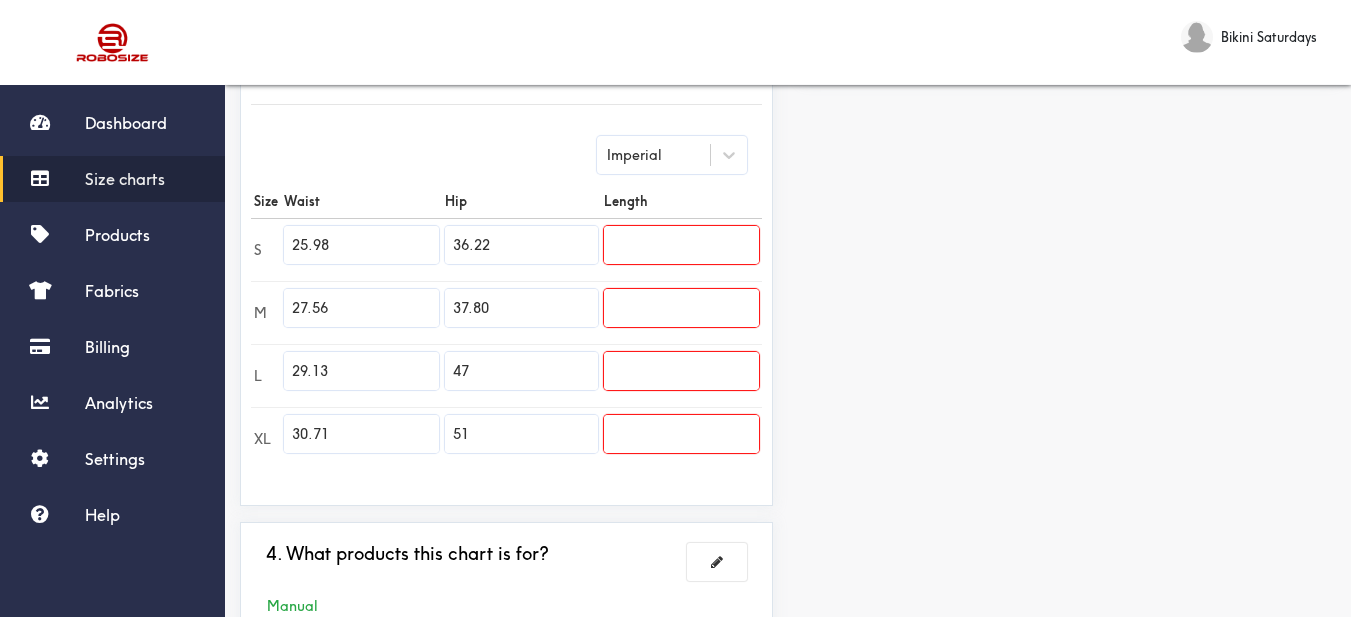 type on "37.80" 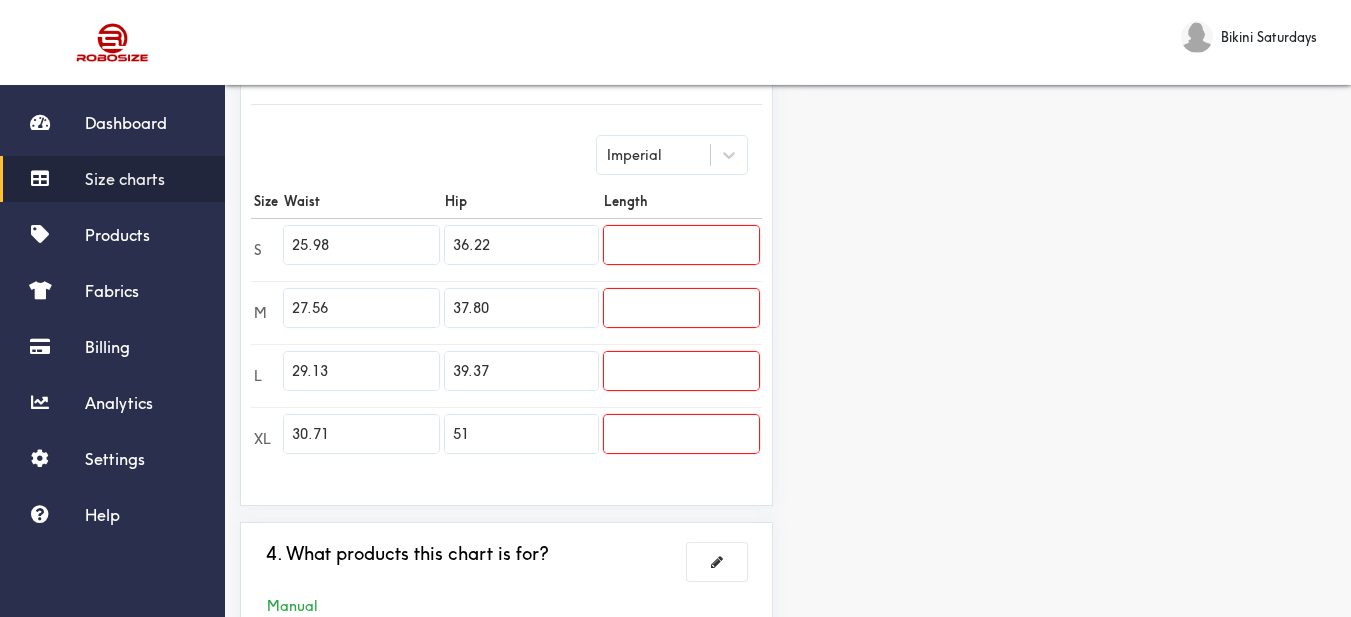 type on "39.37" 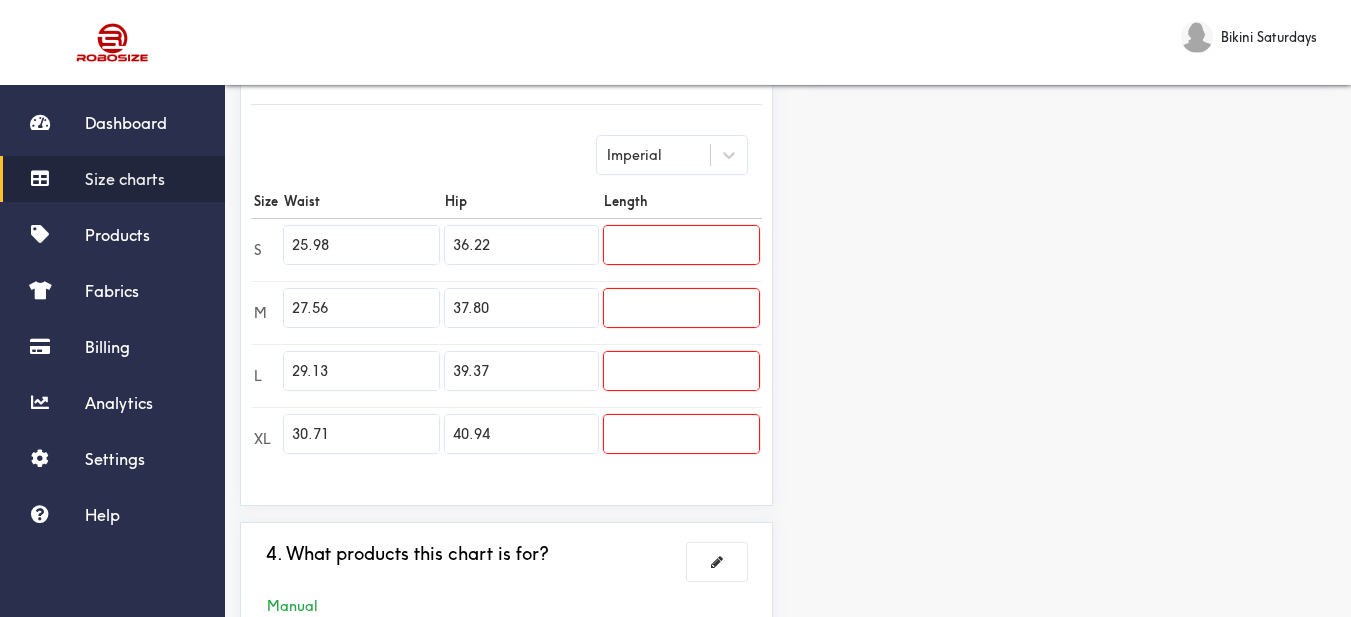 type on "40.94" 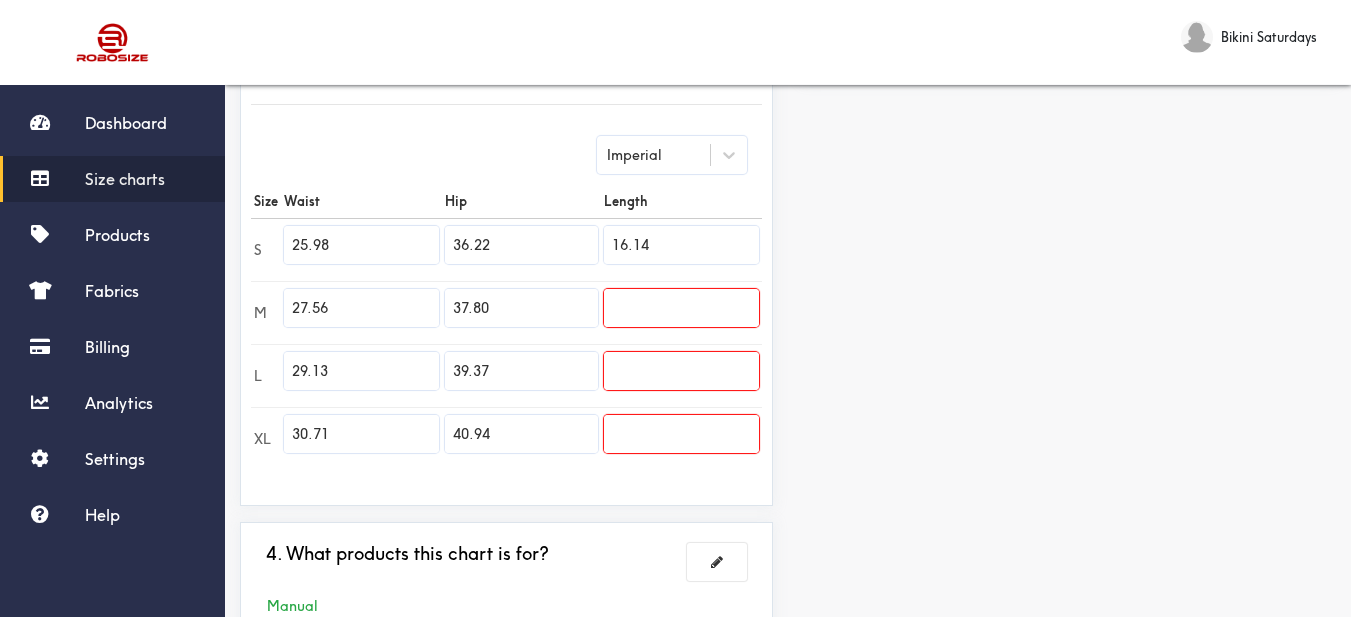 type on "16.14" 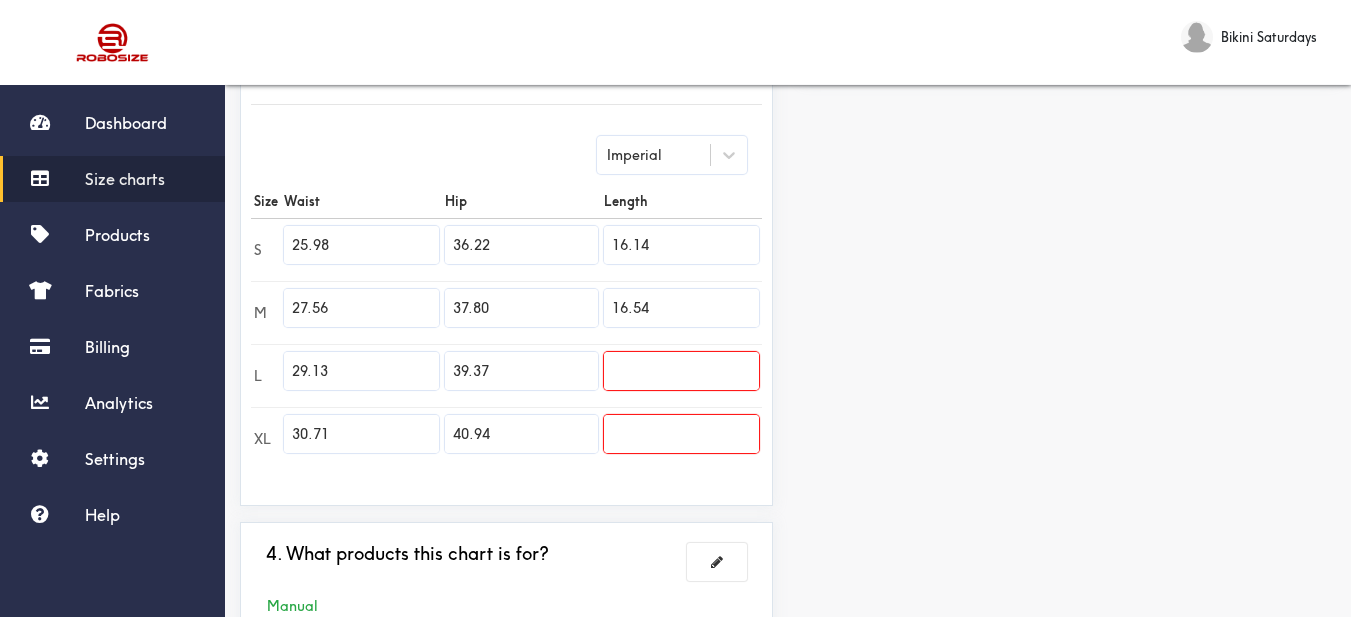 type on "16.54" 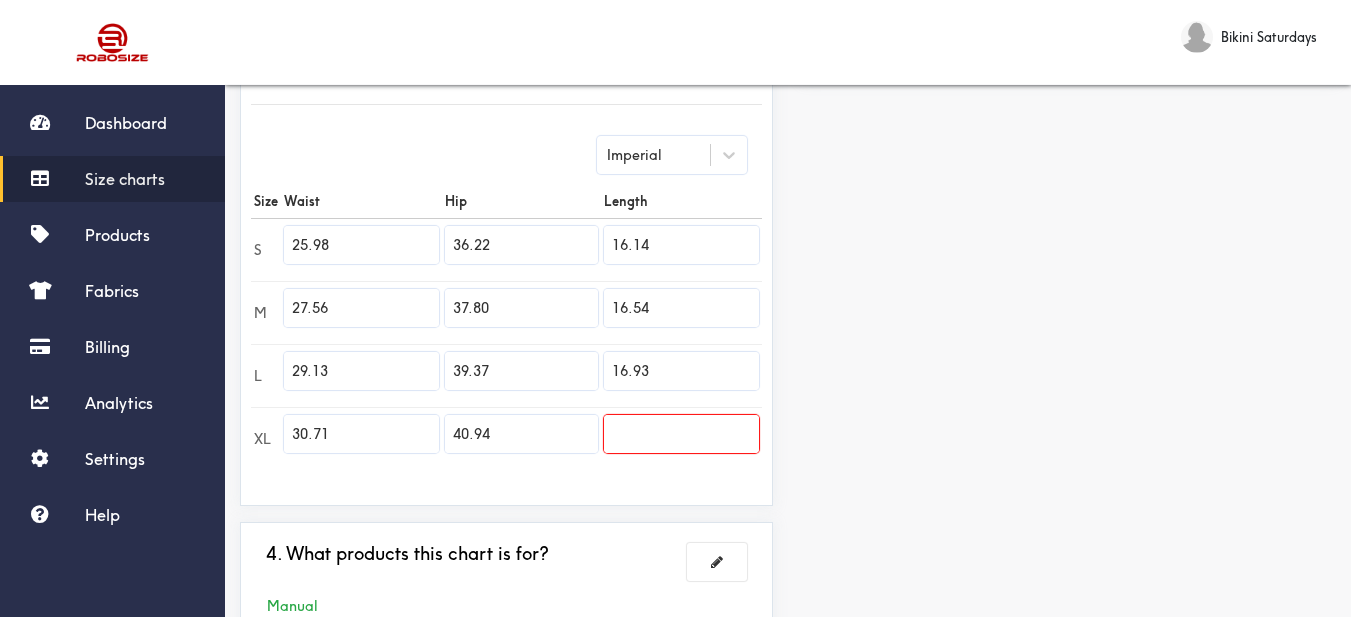 type on "16.93" 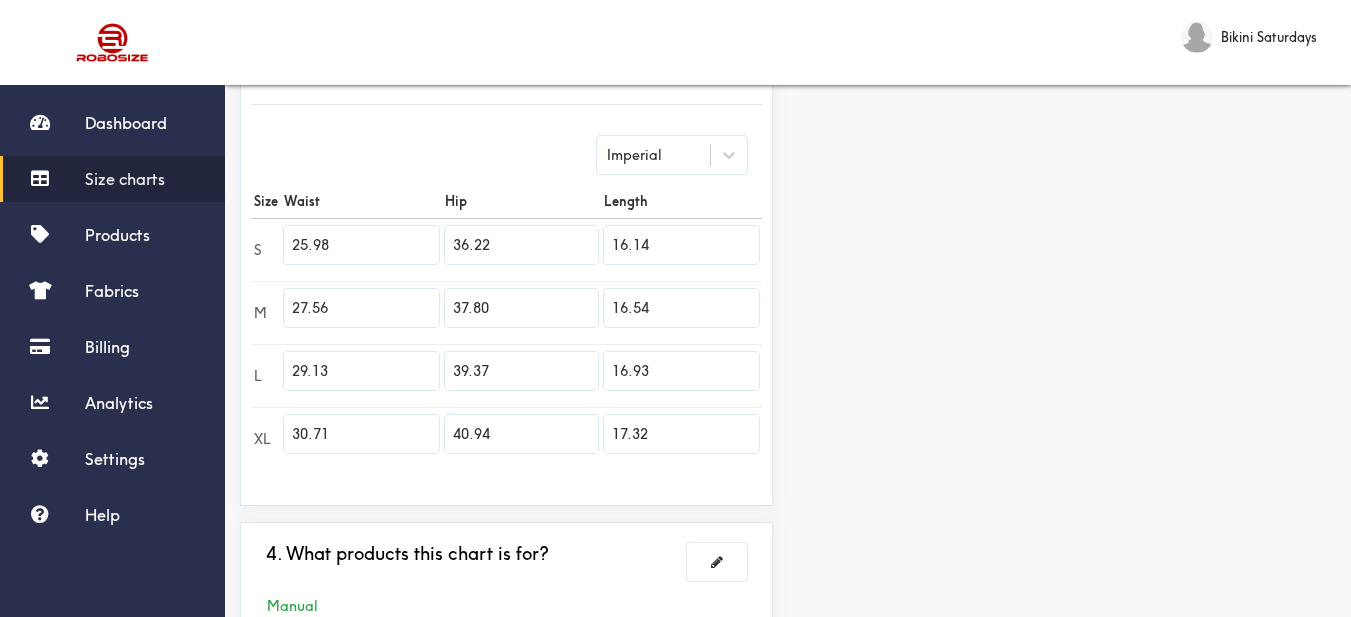 type on "17.32" 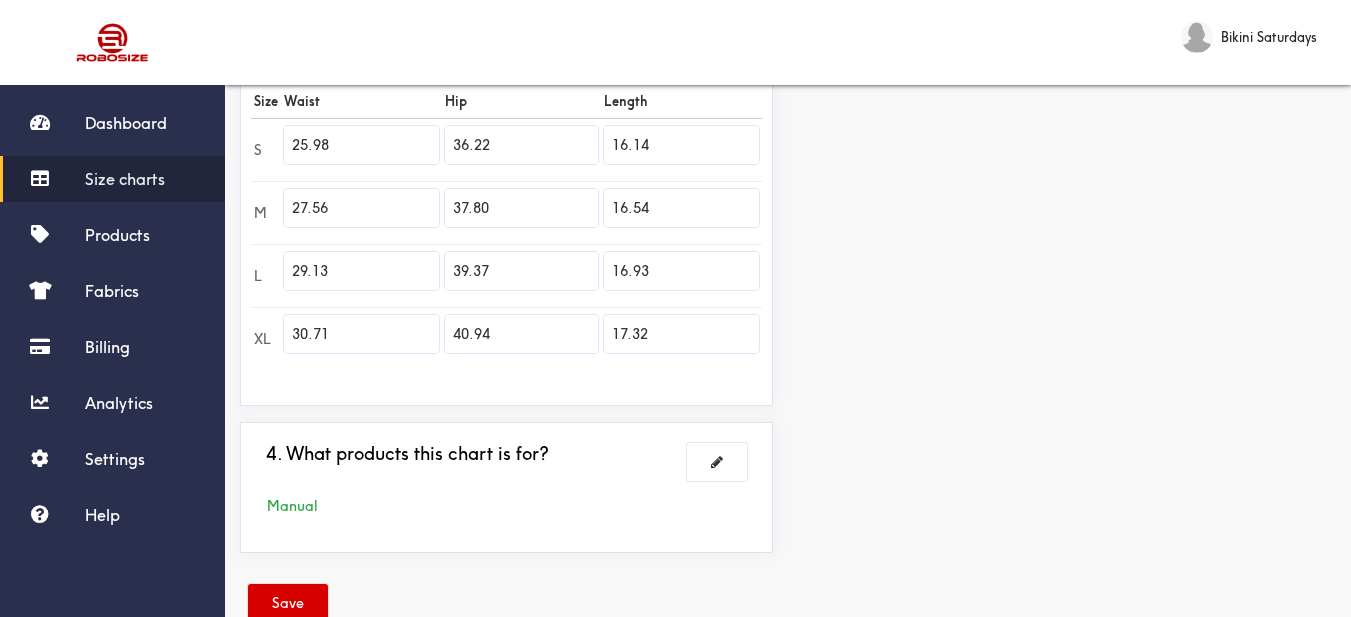 click on "Save" at bounding box center (288, 603) 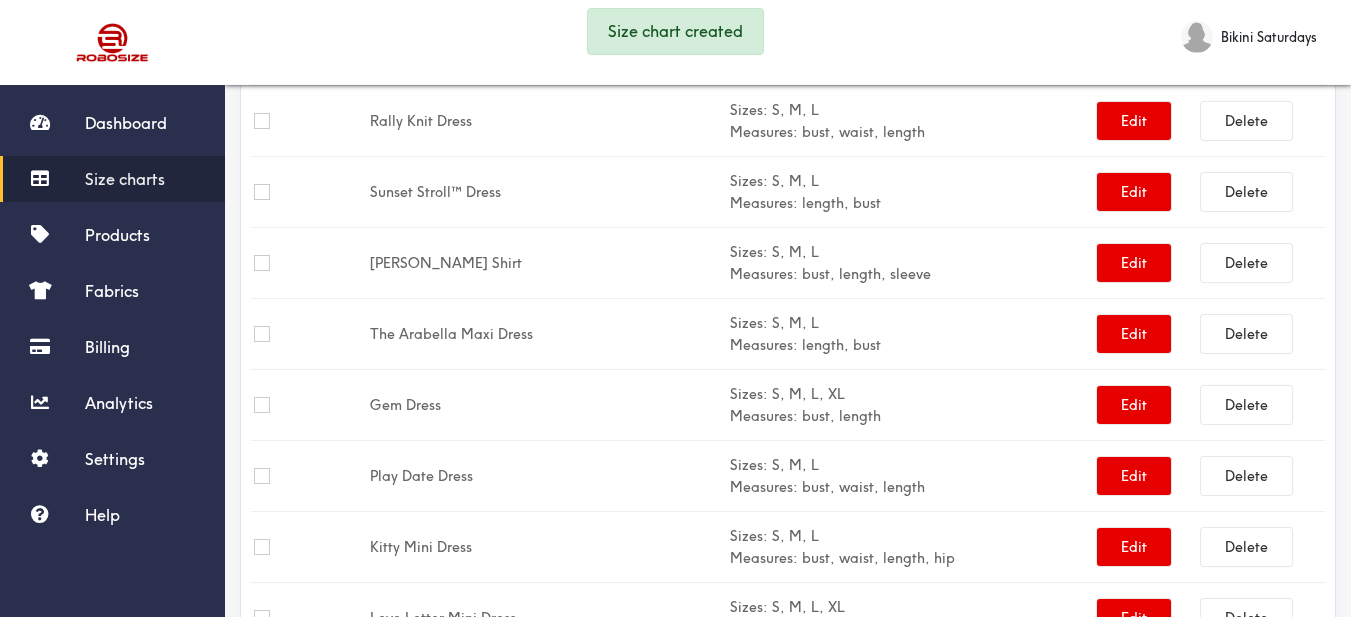 scroll, scrollTop: 100, scrollLeft: 0, axis: vertical 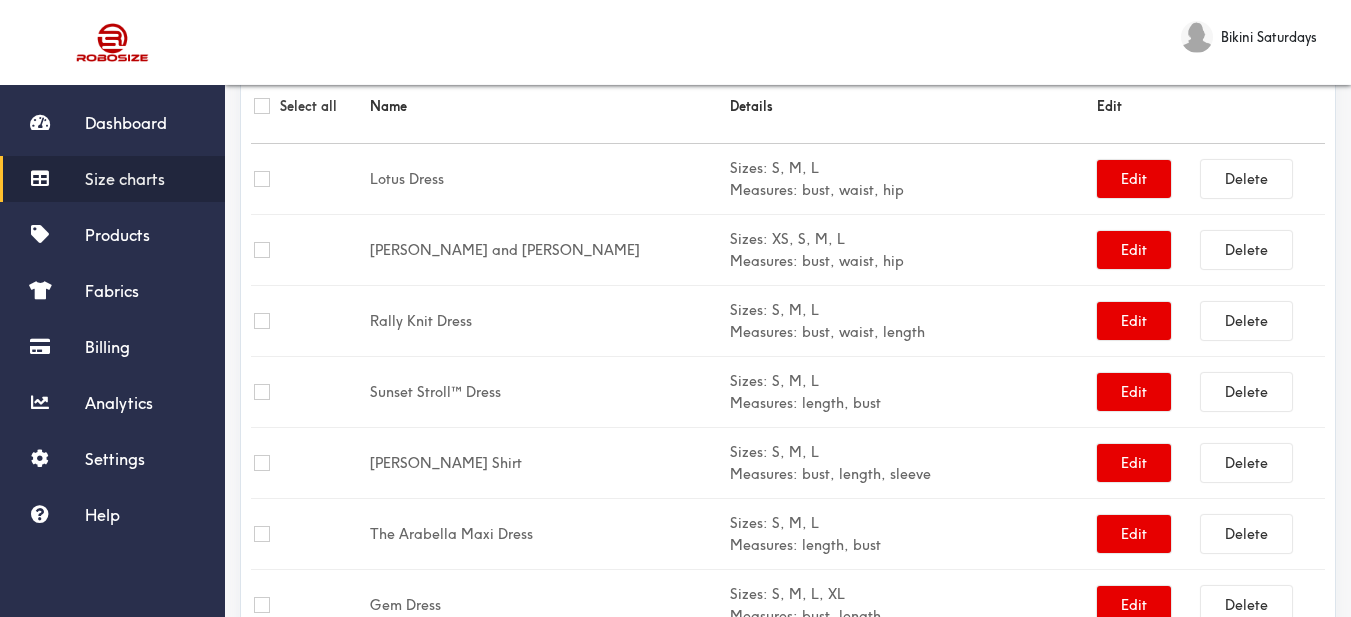 click on "Size charts" at bounding box center (125, 179) 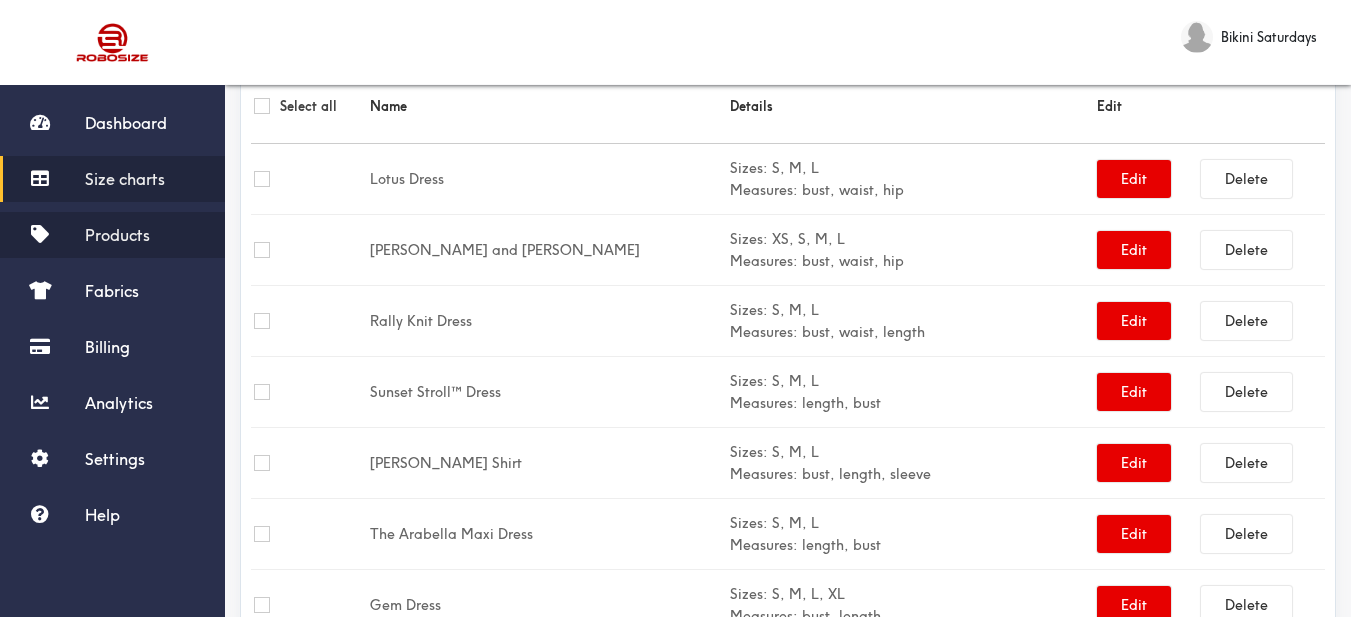 click on "Products" at bounding box center [117, 235] 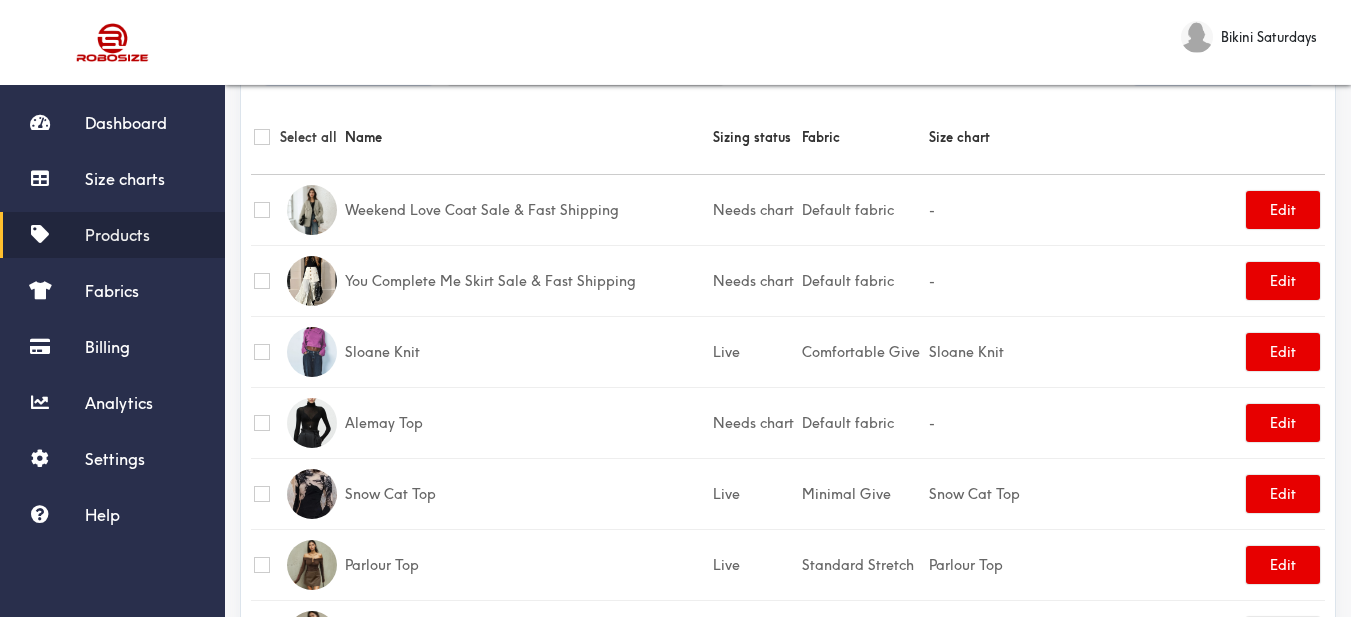 scroll, scrollTop: 0, scrollLeft: 0, axis: both 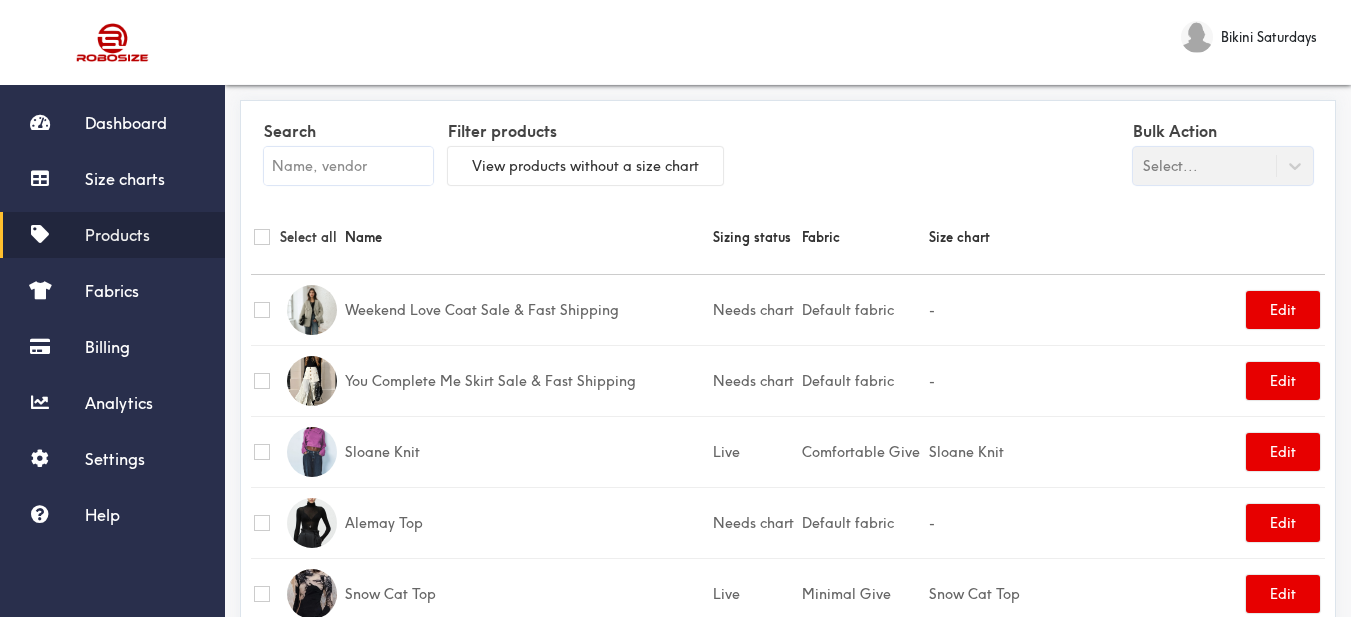 click at bounding box center (348, 166) 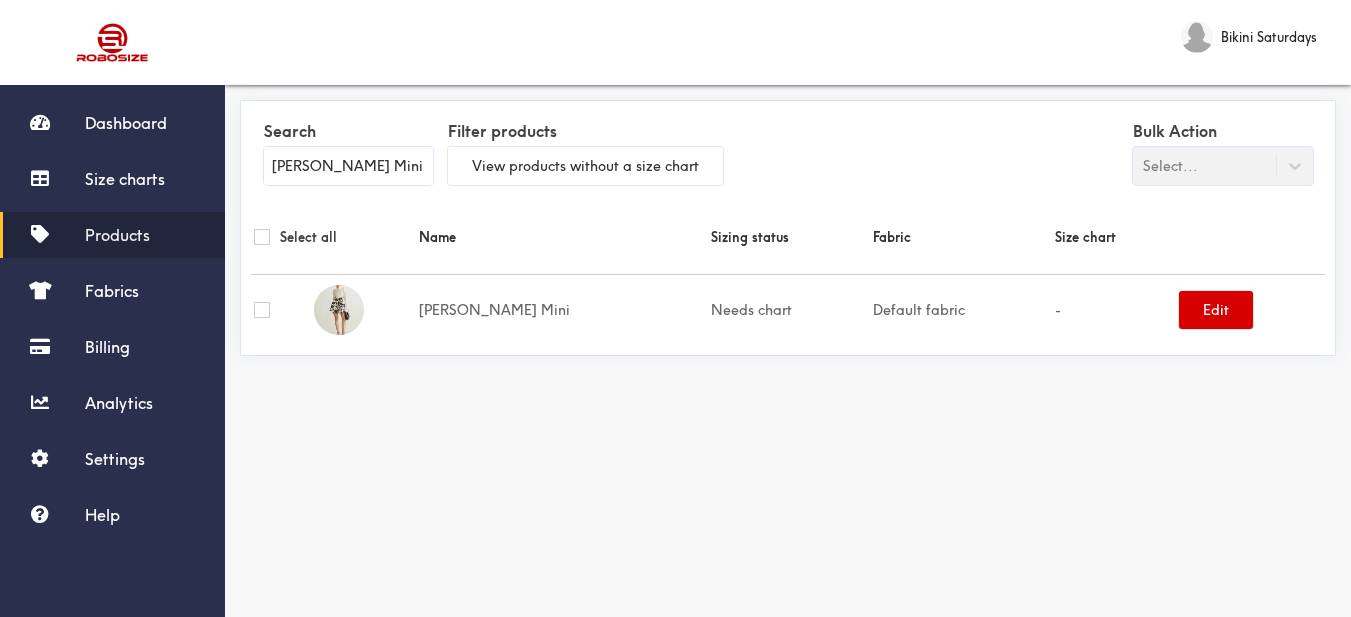 type on "[PERSON_NAME] Mini" 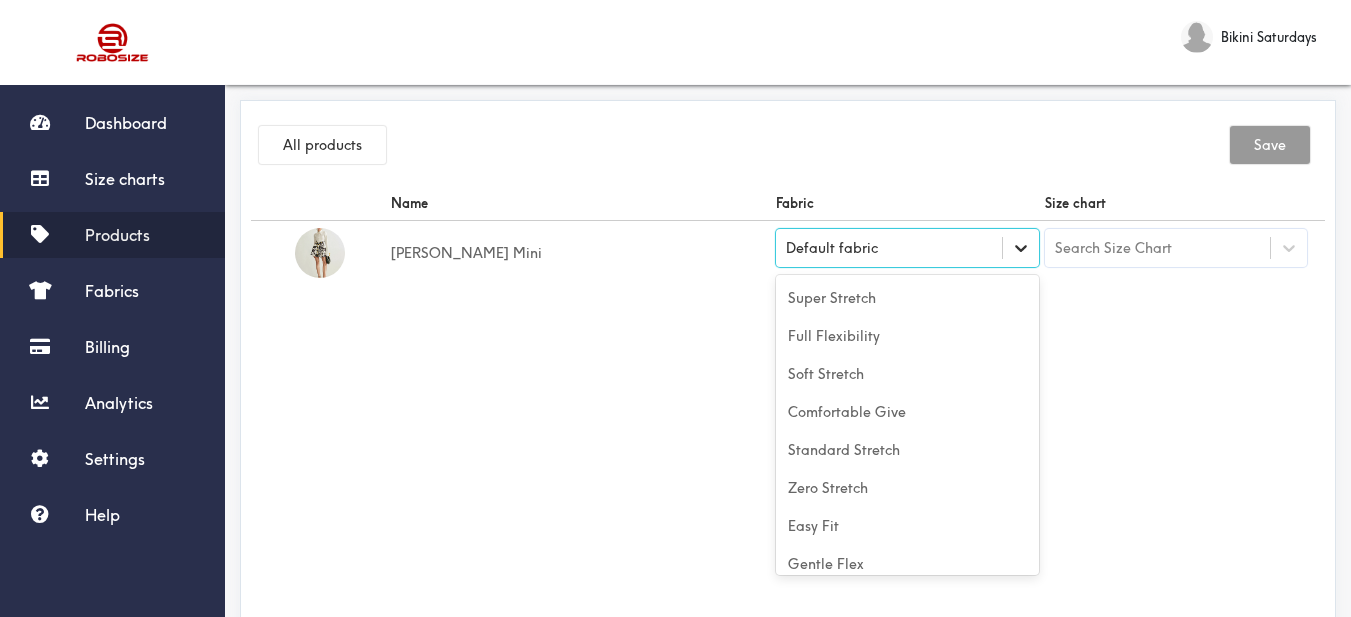 click 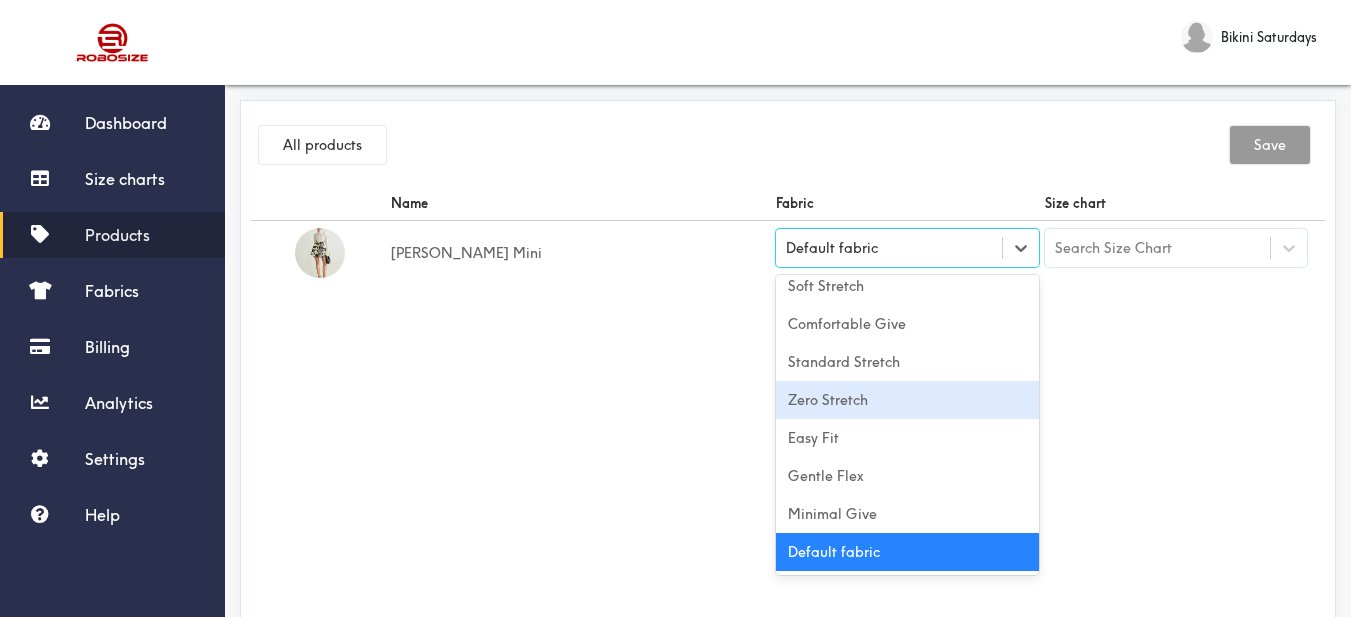 click on "Zero Stretch" at bounding box center [907, 400] 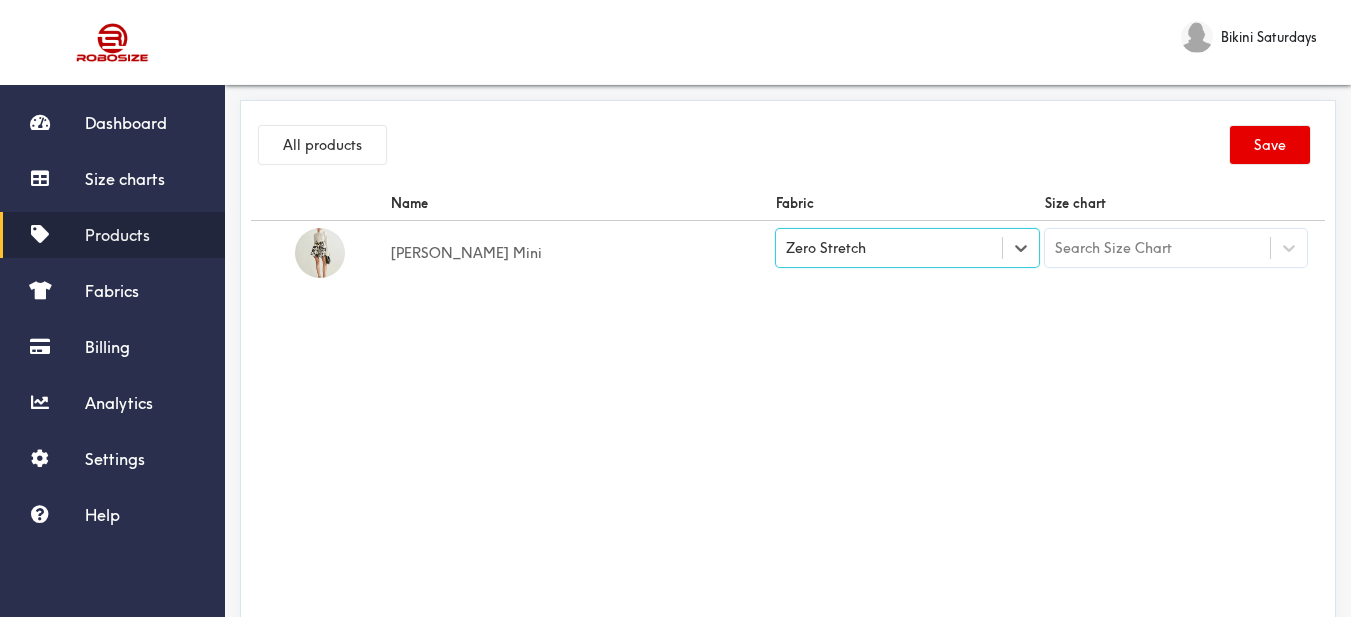 click on "Name Fabric Size chart [PERSON_NAME] Mini option [object Object], selected.   Select is focused , press Down to open the menu,  Zero Stretch	 Search Size Chart" at bounding box center [788, 411] 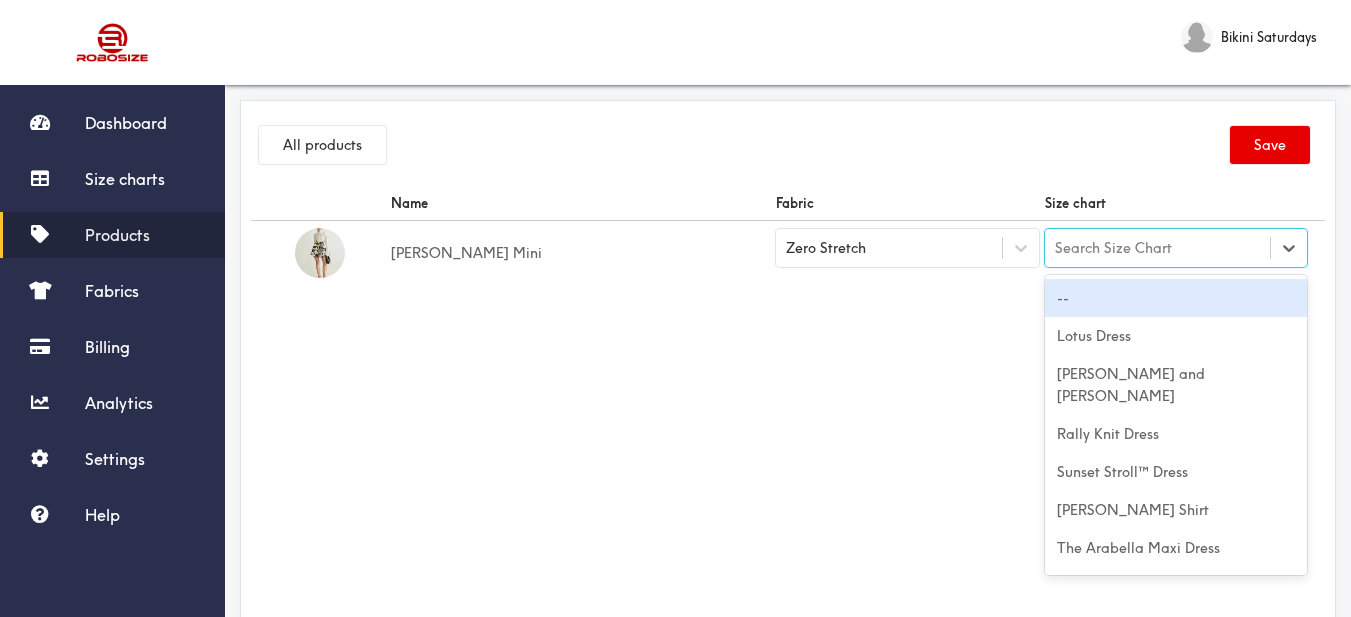 click on "Search Size Chart" at bounding box center (1113, 248) 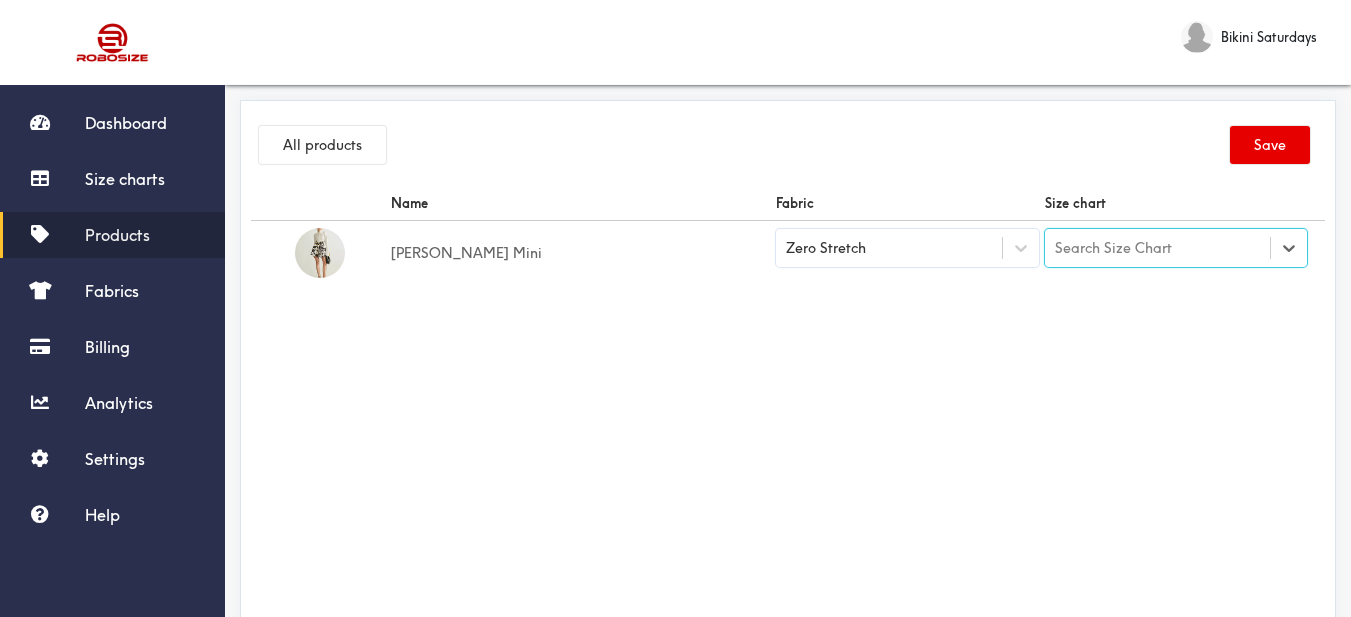 paste on "[PERSON_NAME] Mini" 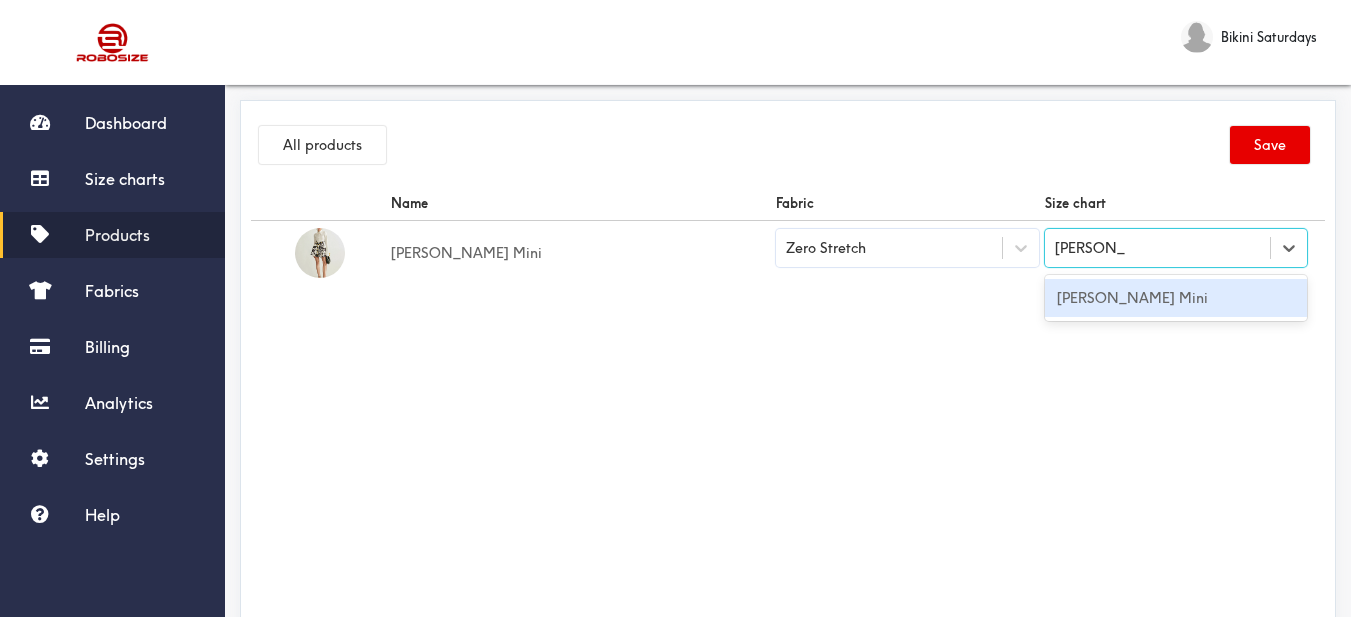 click on "[PERSON_NAME] Mini" at bounding box center [1176, 298] 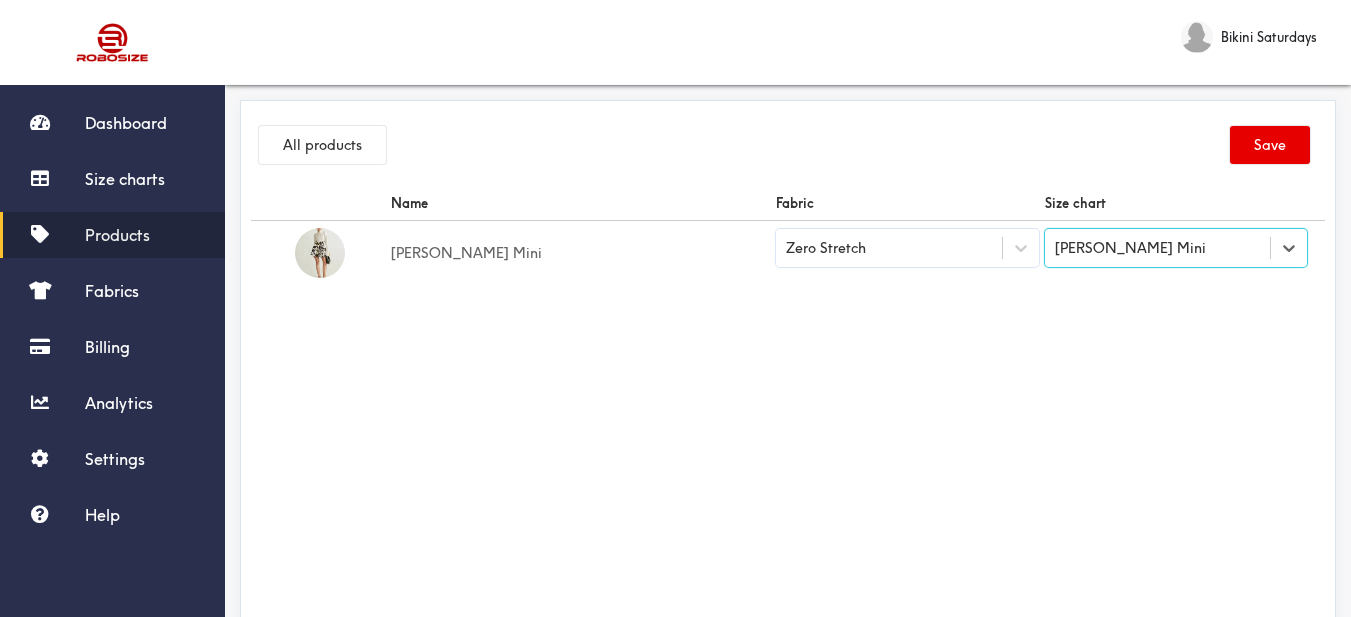 click on "Name Fabric Size chart [PERSON_NAME] Mini Zero Stretch	 option [PERSON_NAME] Mini, selected.   Select is focused ,type to refine list, press Down to open the menu,  [PERSON_NAME] Mini" at bounding box center [788, 411] 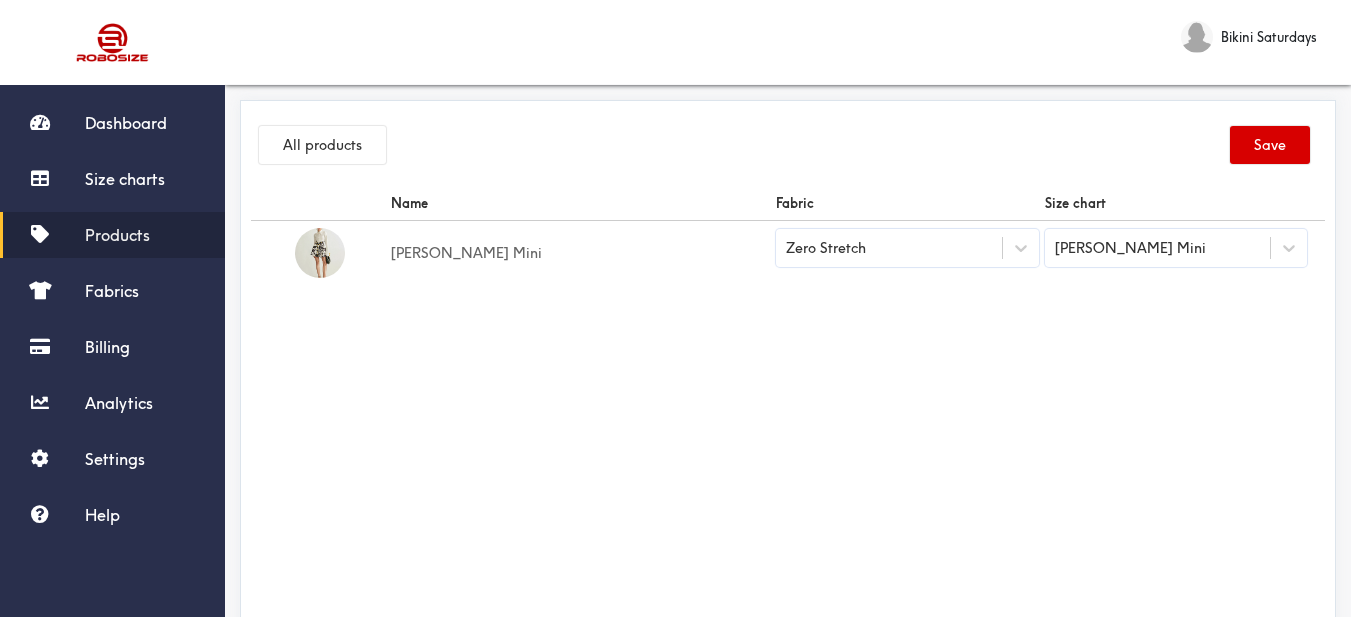 click on "Save" at bounding box center (1270, 145) 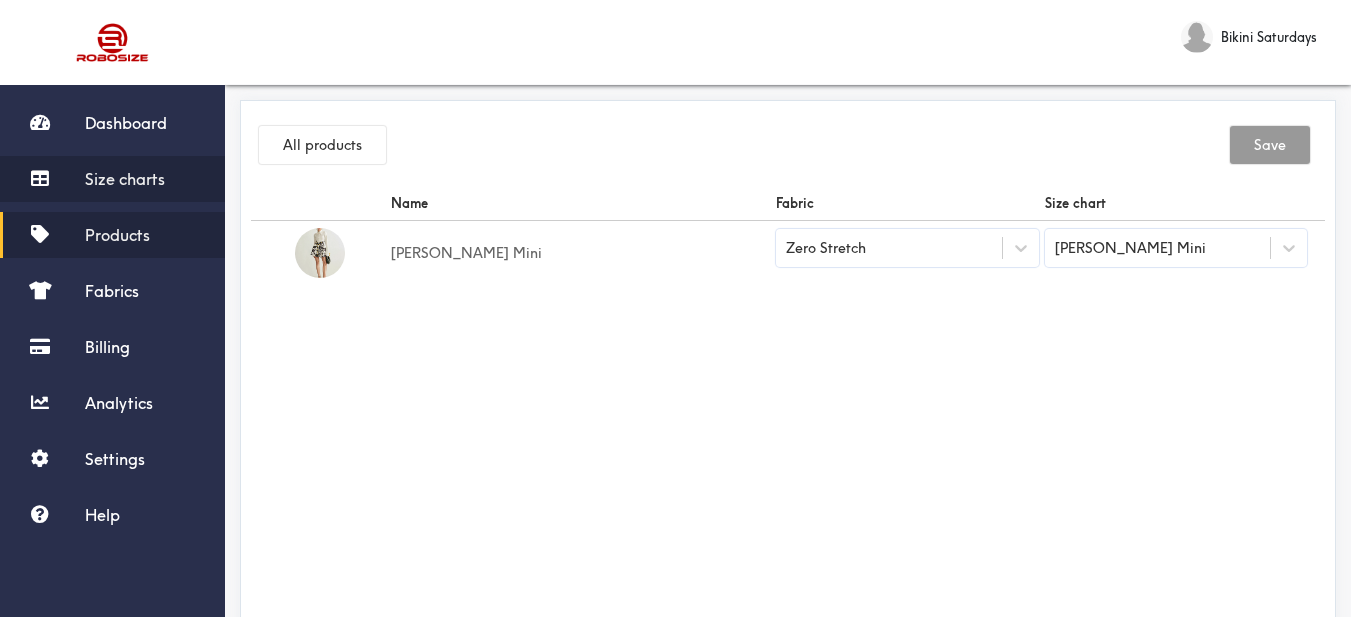click on "Size charts" at bounding box center [125, 179] 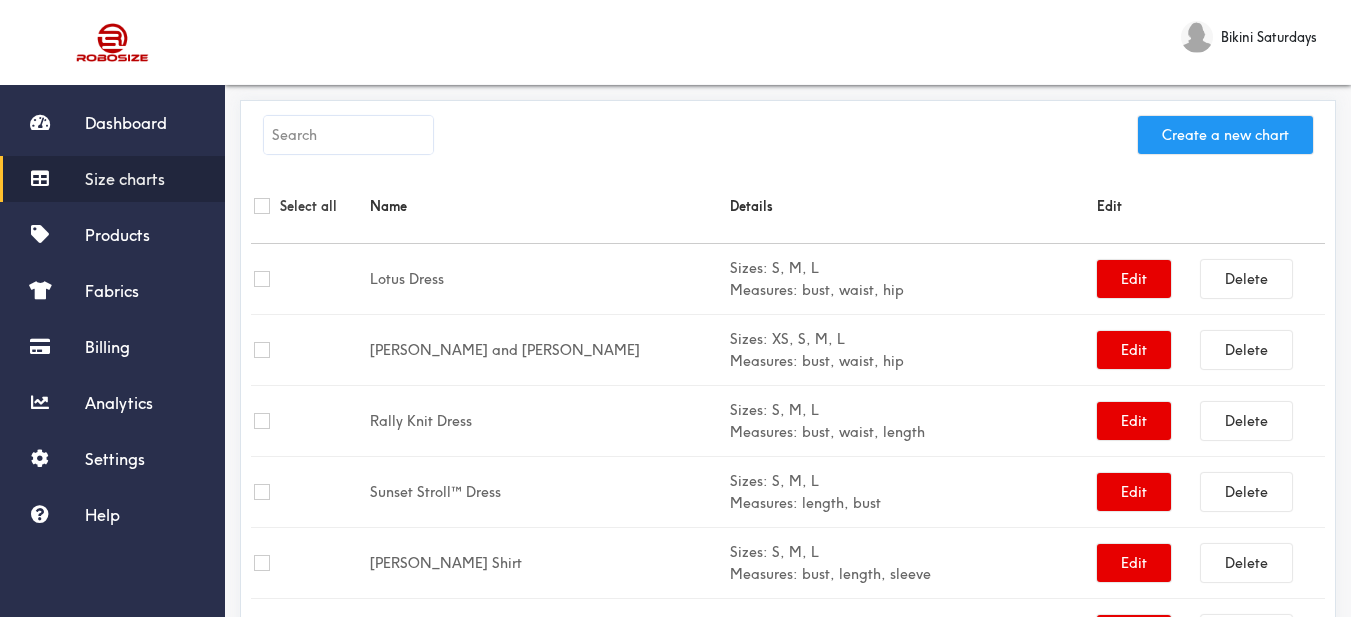 click on "Create a new chart" at bounding box center (1225, 135) 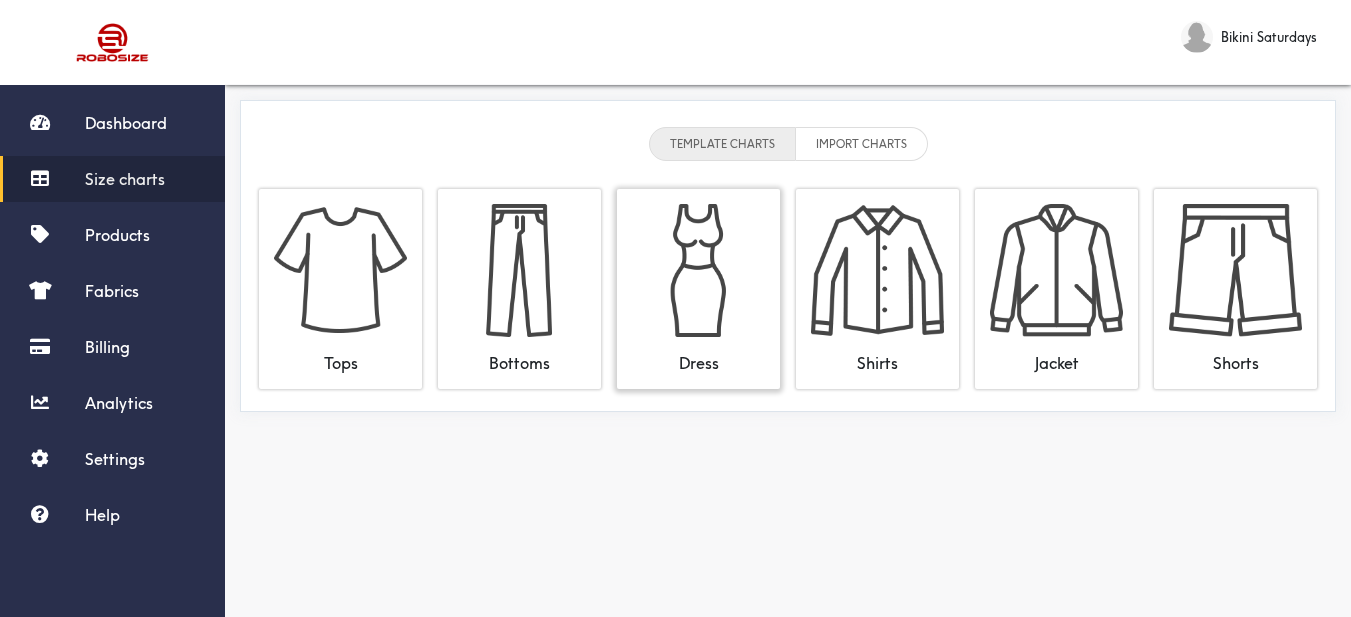 click at bounding box center [698, 270] 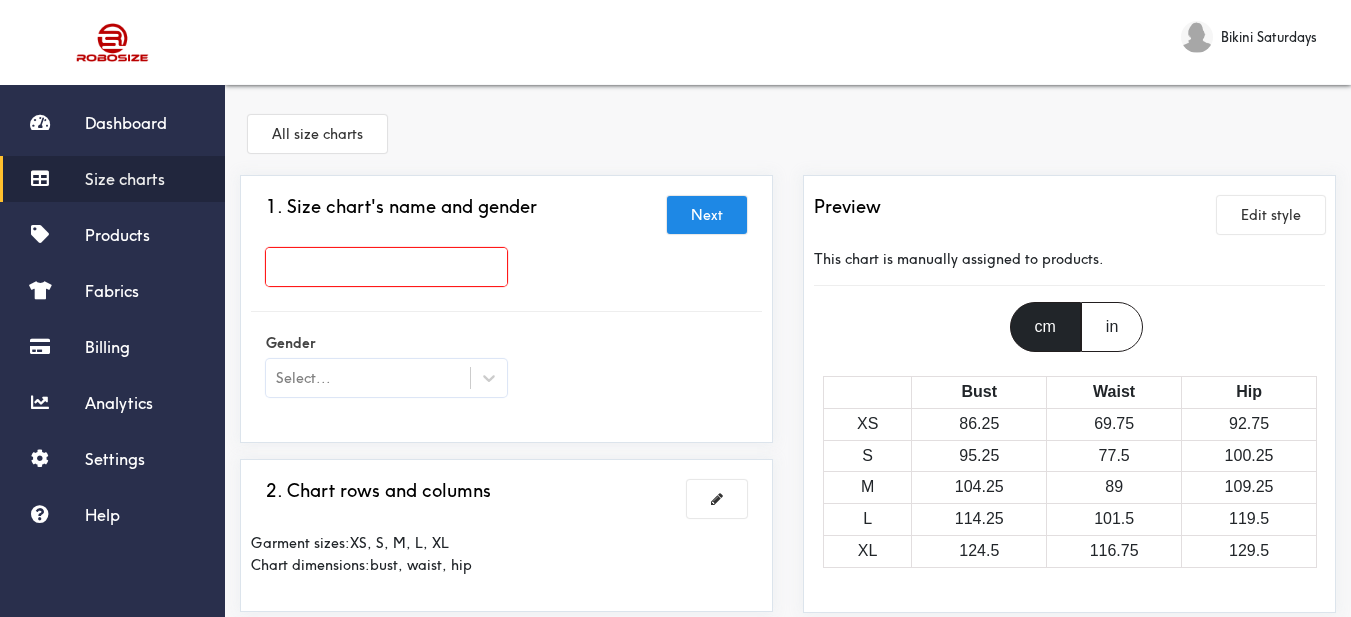 click at bounding box center (386, 267) 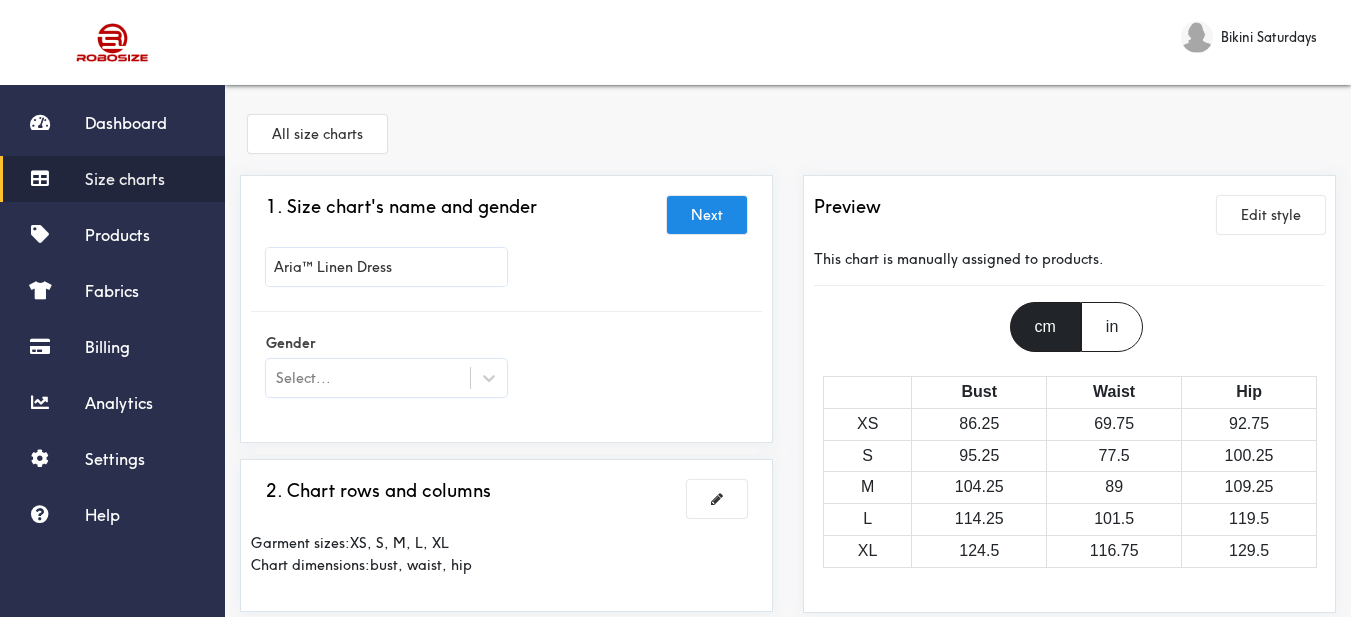 scroll, scrollTop: 200, scrollLeft: 0, axis: vertical 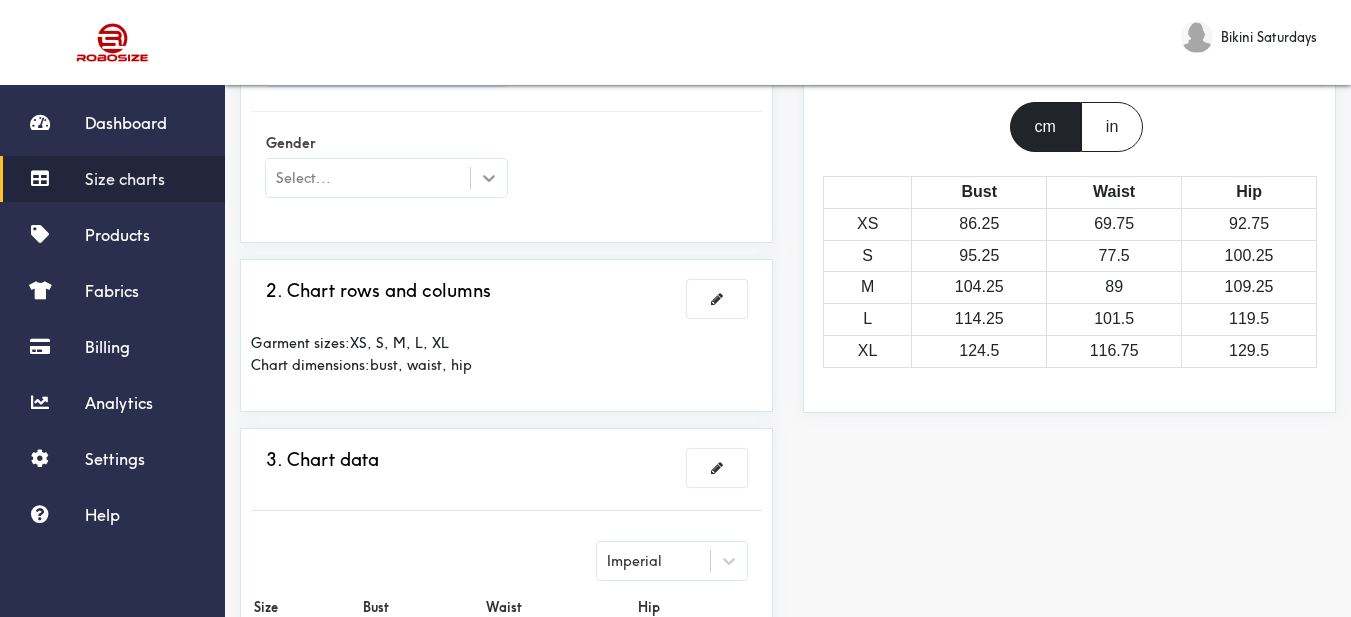 type on "Aria™ Linen Dress" 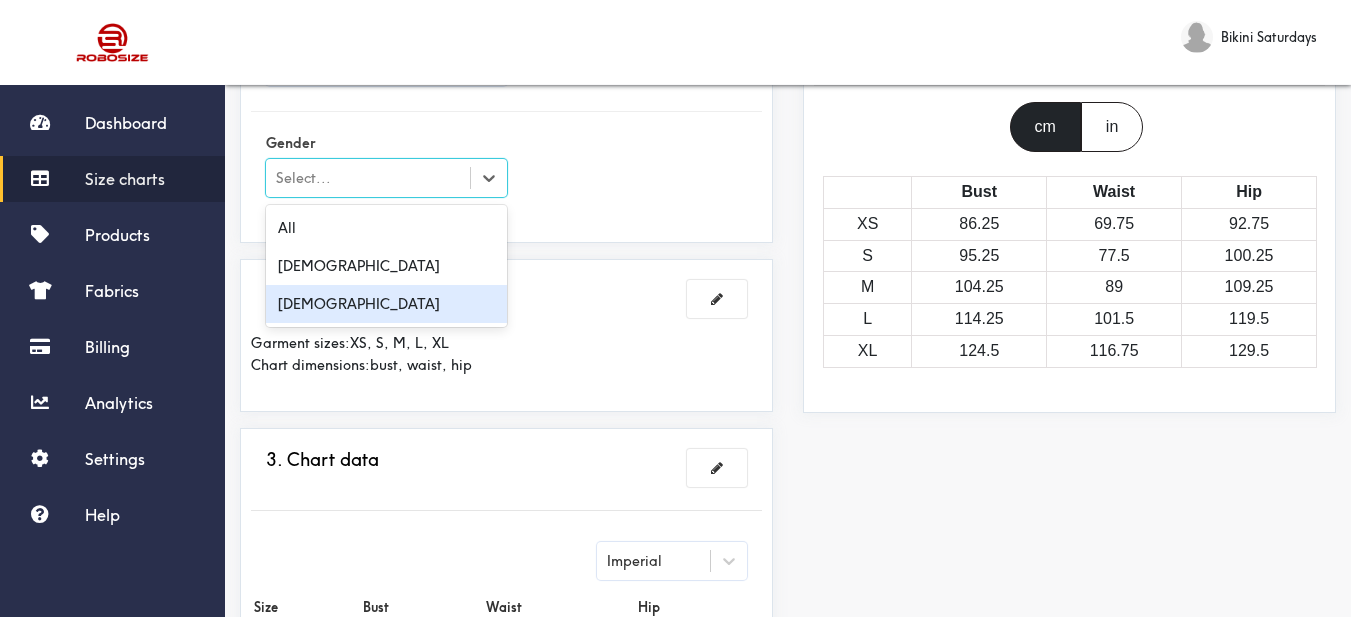 click on "[DEMOGRAPHIC_DATA]" at bounding box center (386, 304) 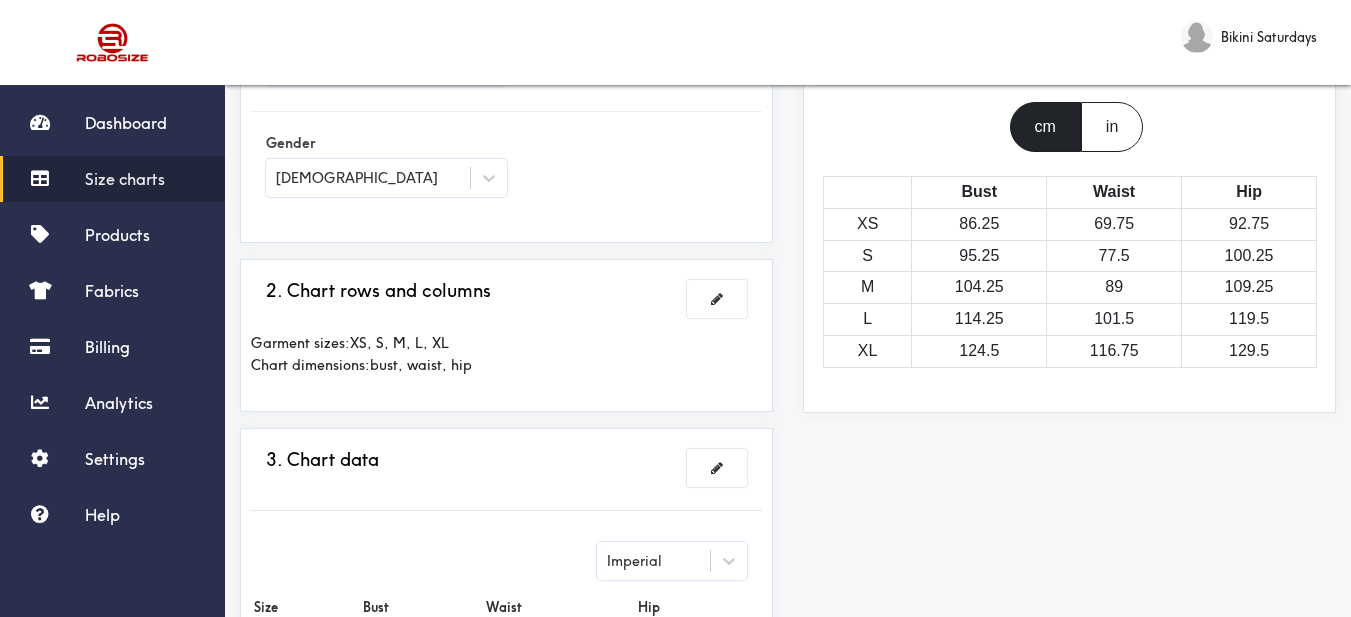 click on "1. Size chart's name and gender Next Aria™ Linen Dress Gender [DEMOGRAPHIC_DATA]" at bounding box center [506, 109] 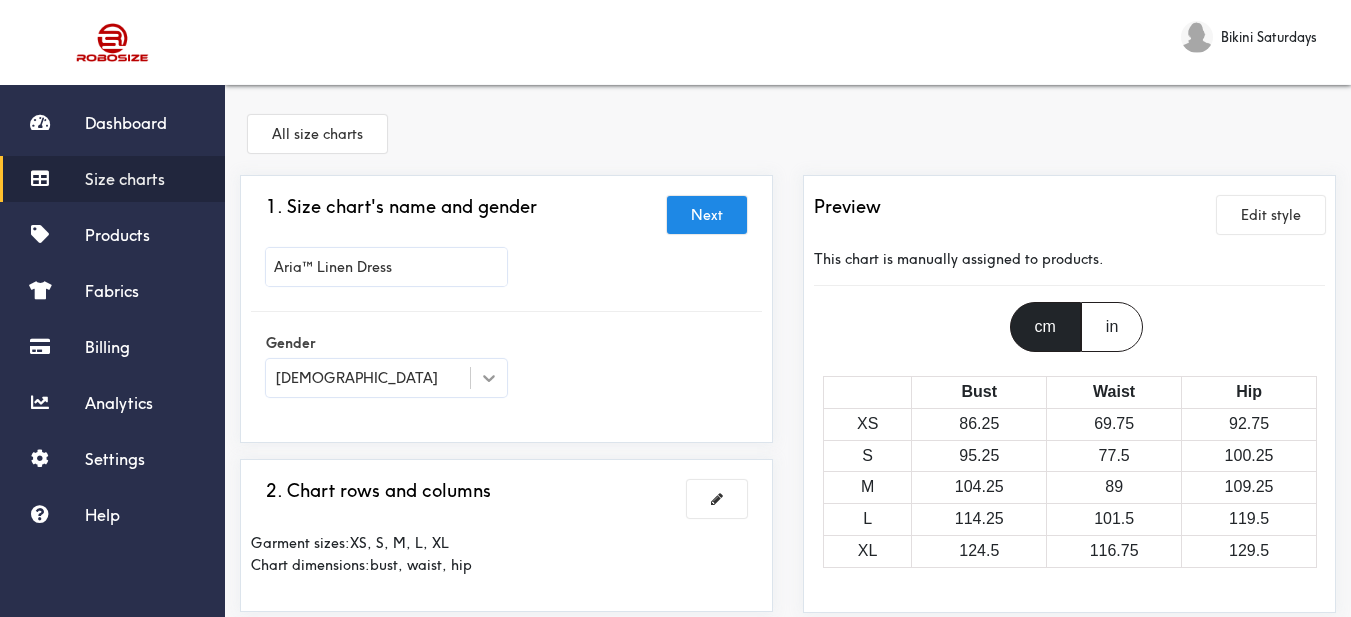 click 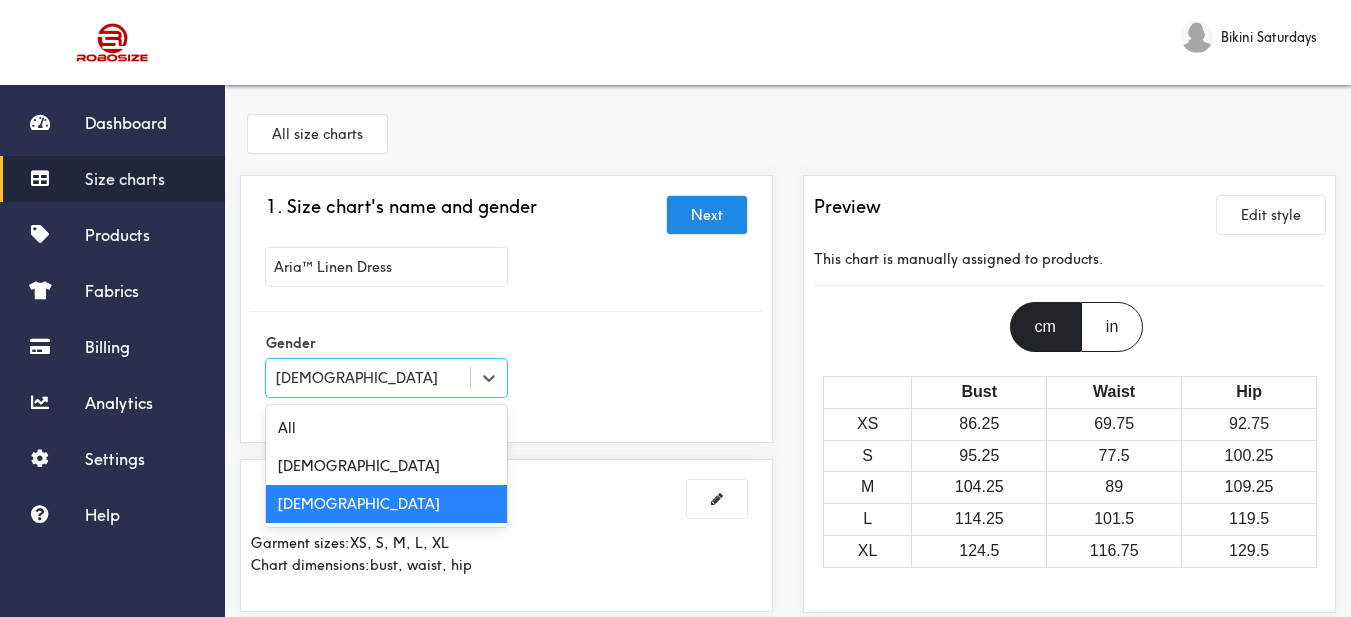 click on "Gender option [DEMOGRAPHIC_DATA], selected. option [DEMOGRAPHIC_DATA] selected, 3 of 3. 3 results available. Use Up and Down to choose options, press Enter to select the currently focused option, press Escape to exit the menu, press Tab to select the option and exit the menu. [DEMOGRAPHIC_DATA] All [DEMOGRAPHIC_DATA] [DEMOGRAPHIC_DATA]" at bounding box center [506, 367] 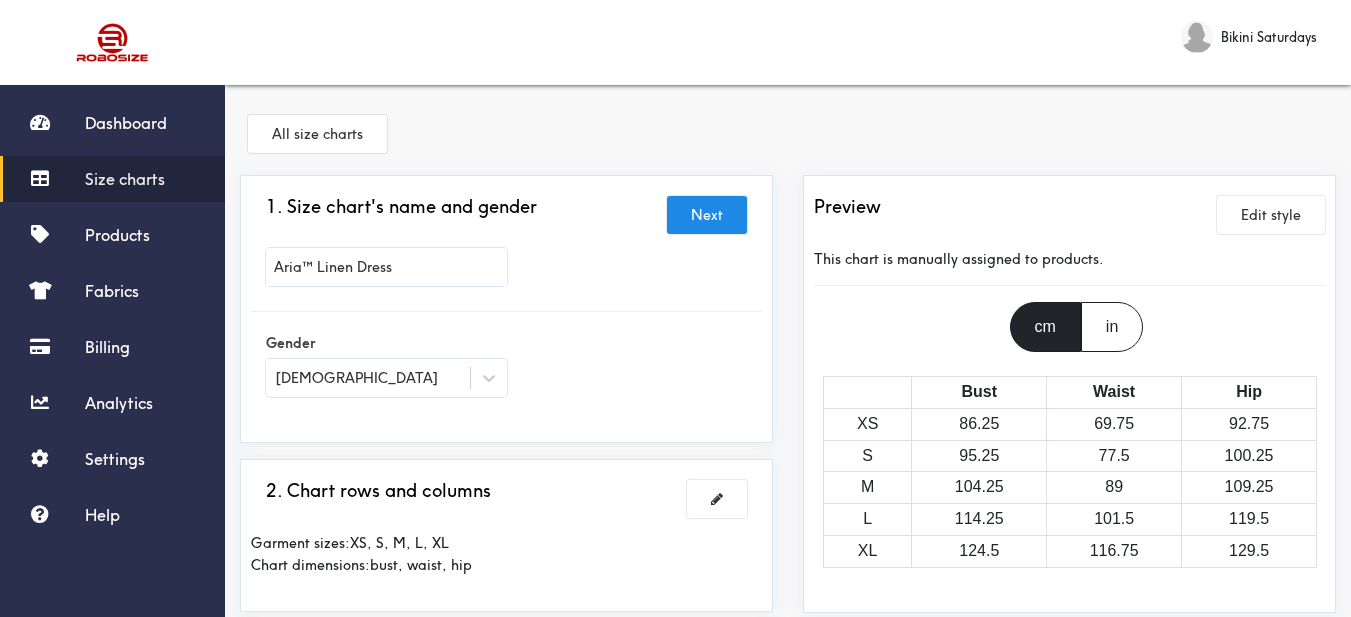 scroll, scrollTop: 200, scrollLeft: 0, axis: vertical 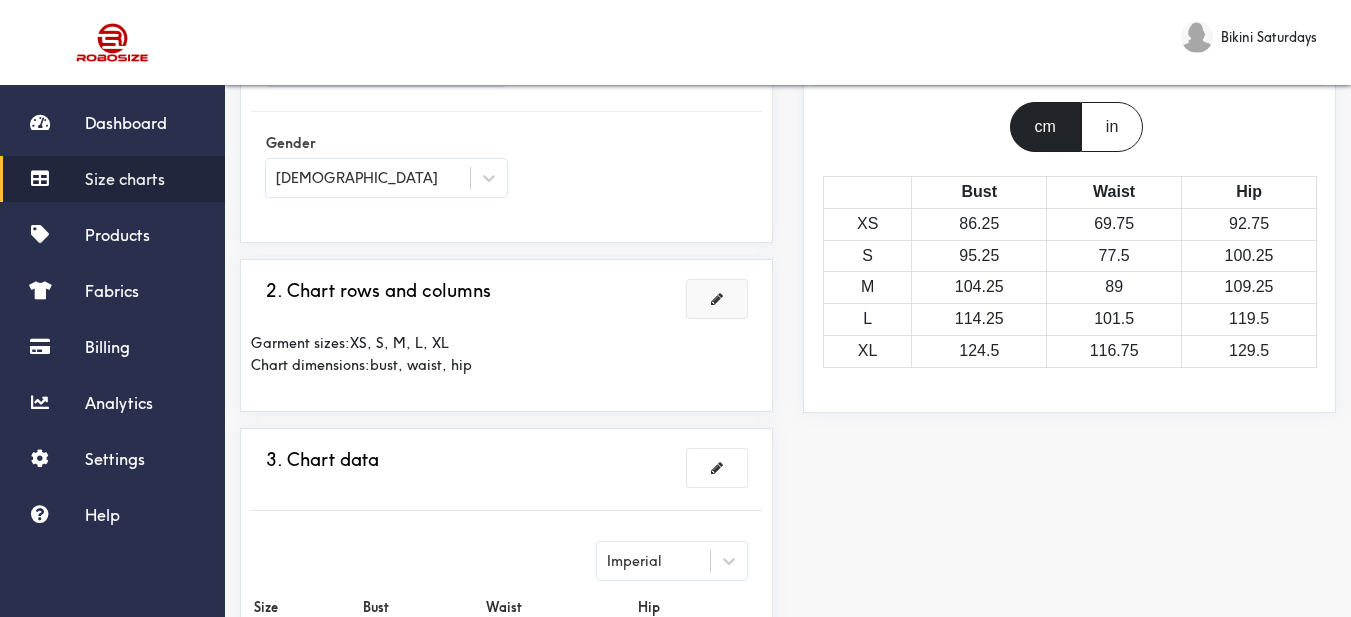 click at bounding box center (717, 299) 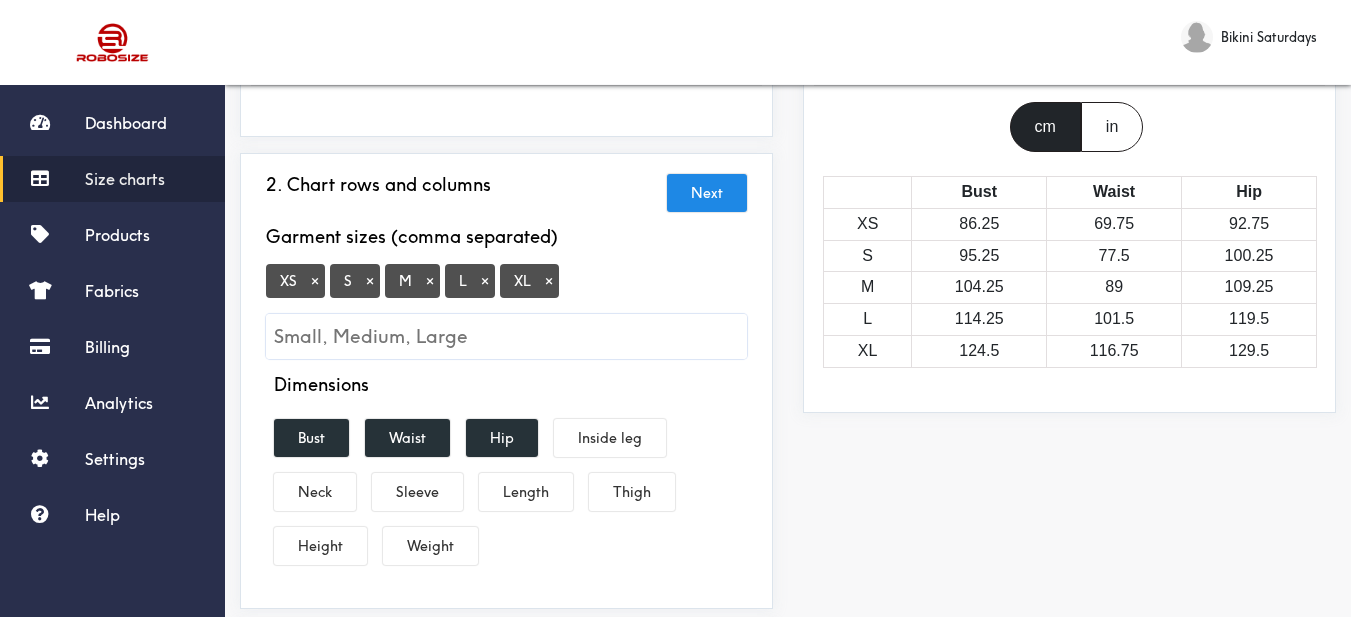 scroll, scrollTop: 300, scrollLeft: 0, axis: vertical 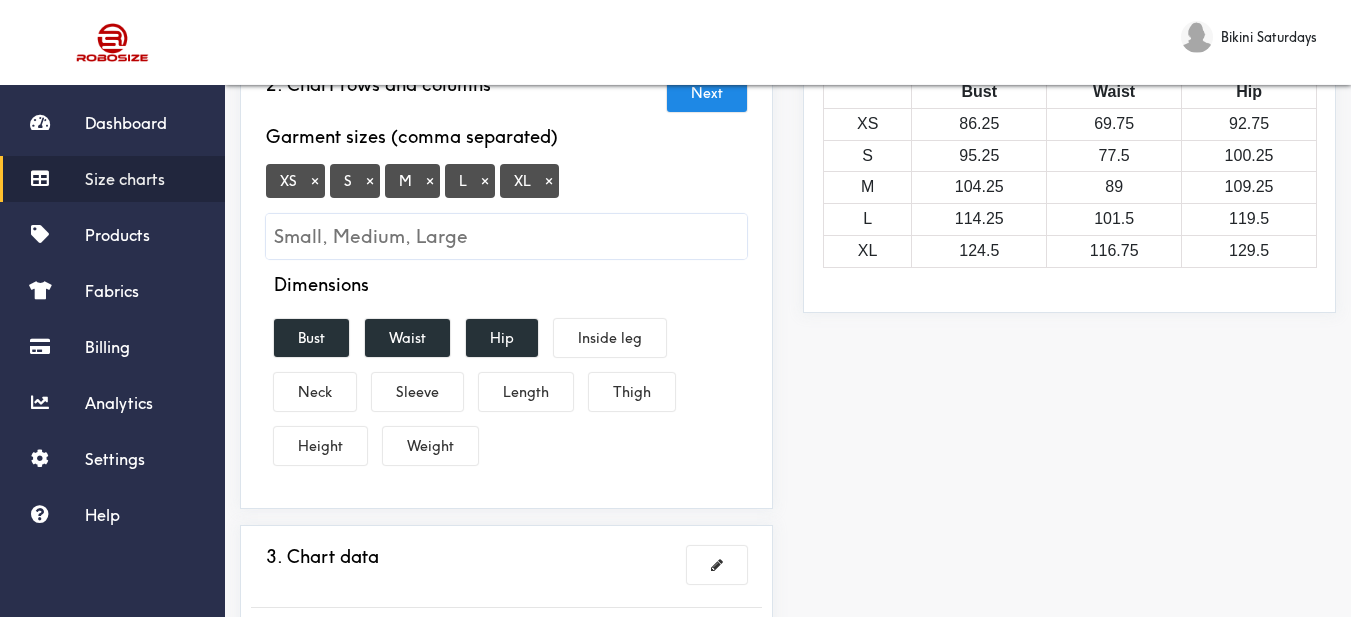 click on "XS ×" at bounding box center (295, 181) 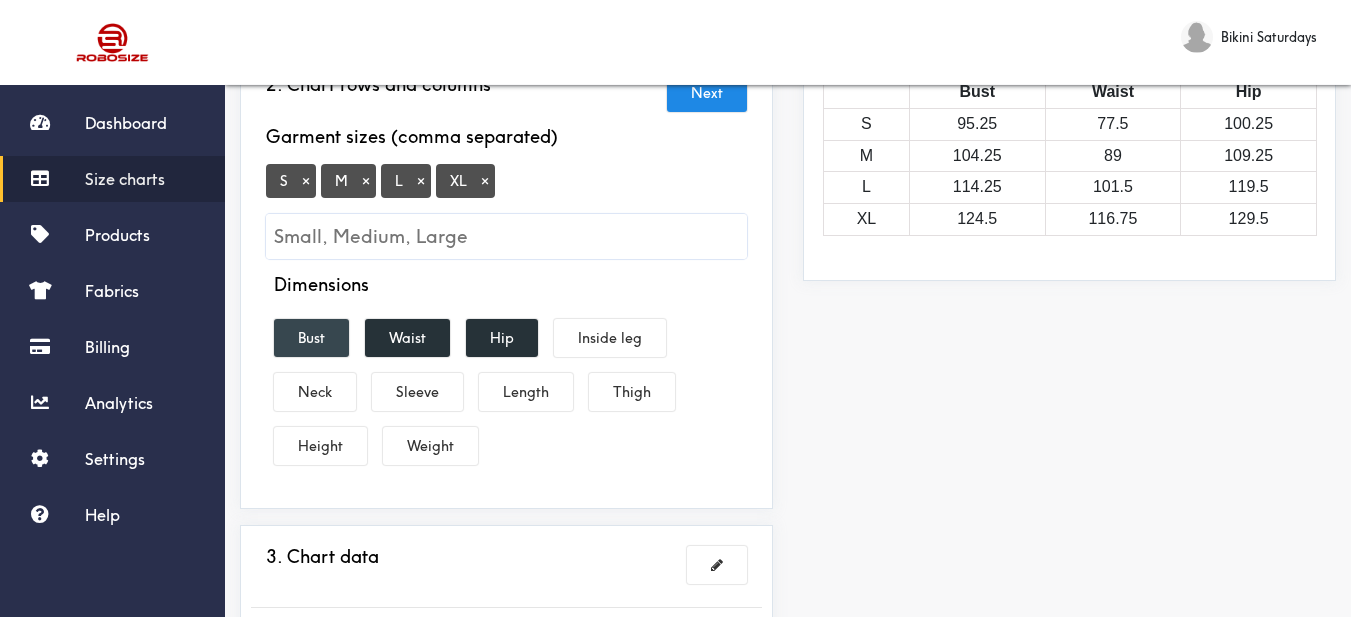 click on "Bust" at bounding box center (311, 338) 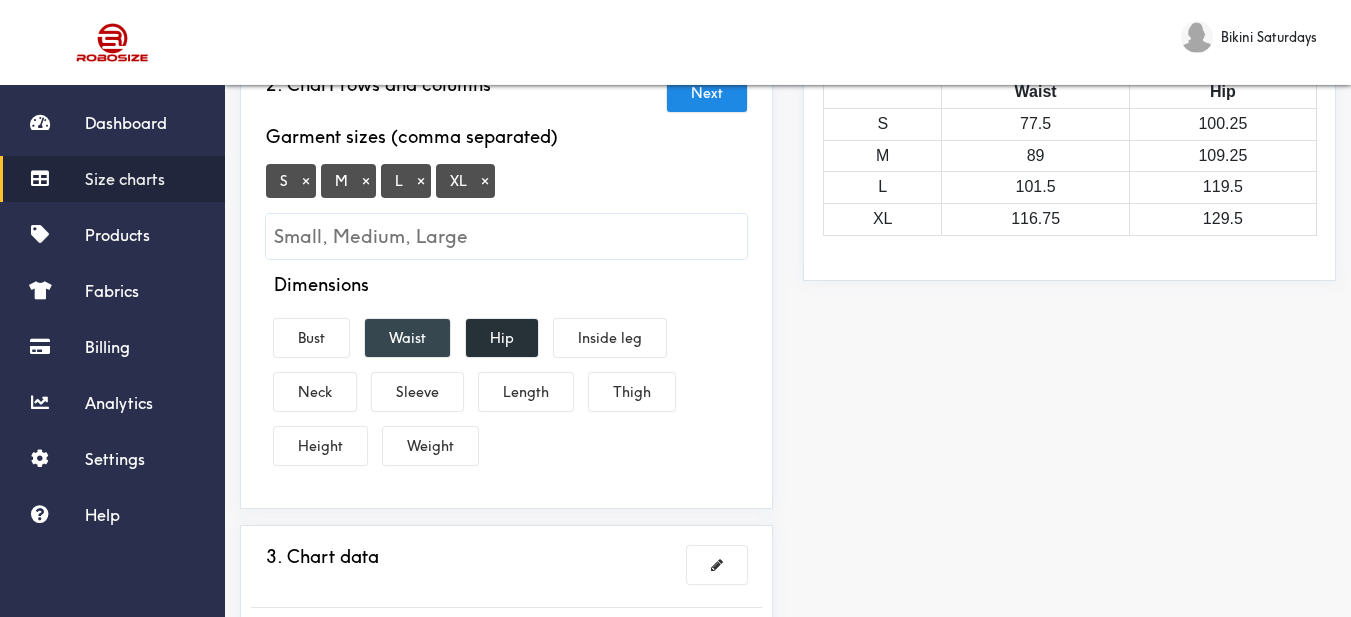 click on "Waist" at bounding box center [407, 338] 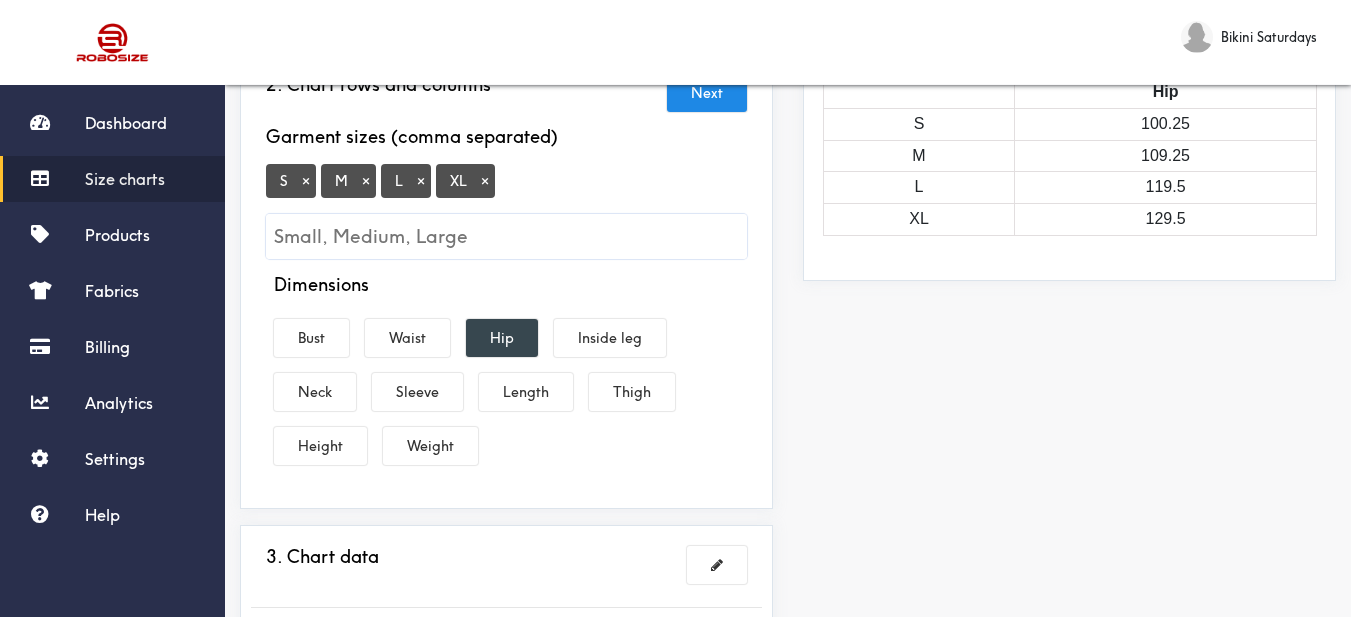 click on "Hip" at bounding box center [502, 338] 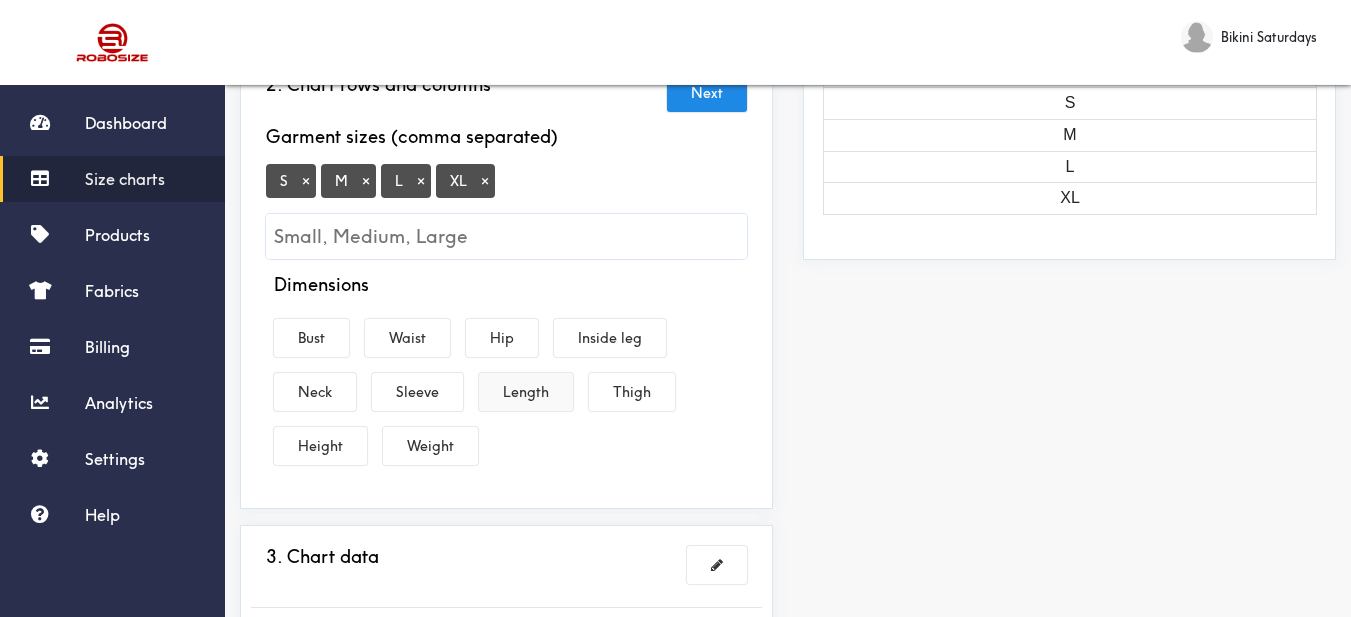 drag, startPoint x: 540, startPoint y: 398, endPoint x: 521, endPoint y: 397, distance: 19.026299 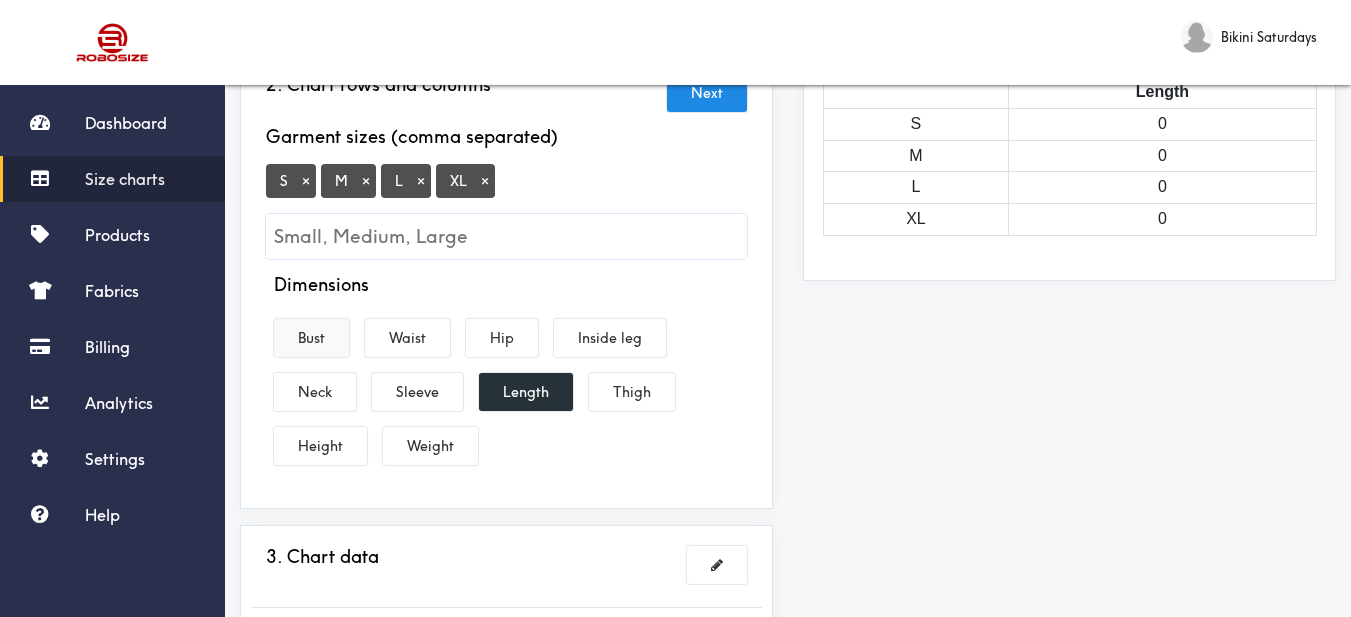 click on "Bust" at bounding box center (311, 338) 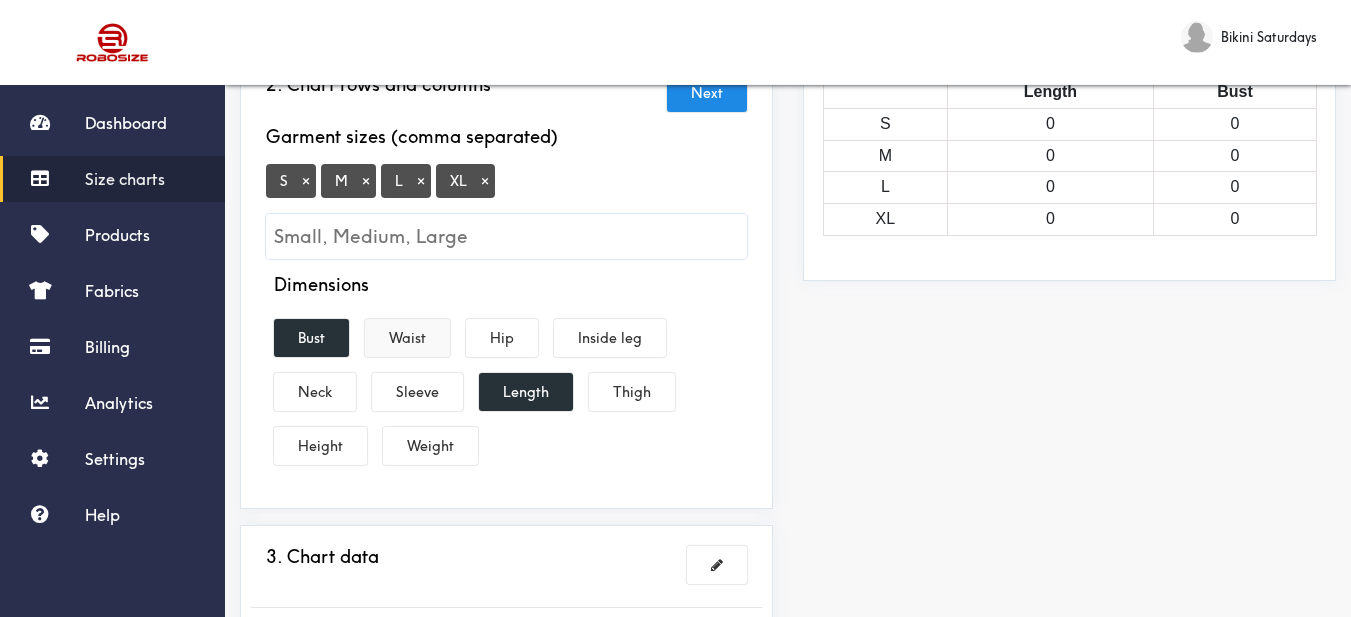 click on "Waist" at bounding box center (407, 338) 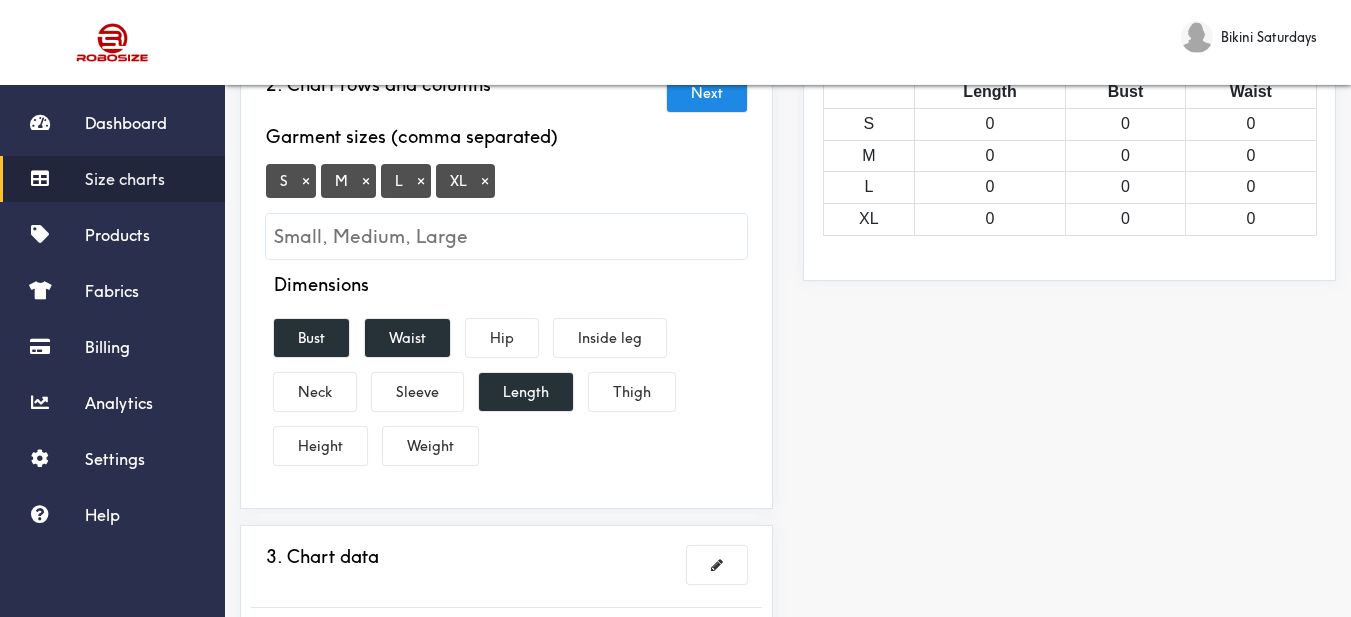 scroll, scrollTop: 600, scrollLeft: 0, axis: vertical 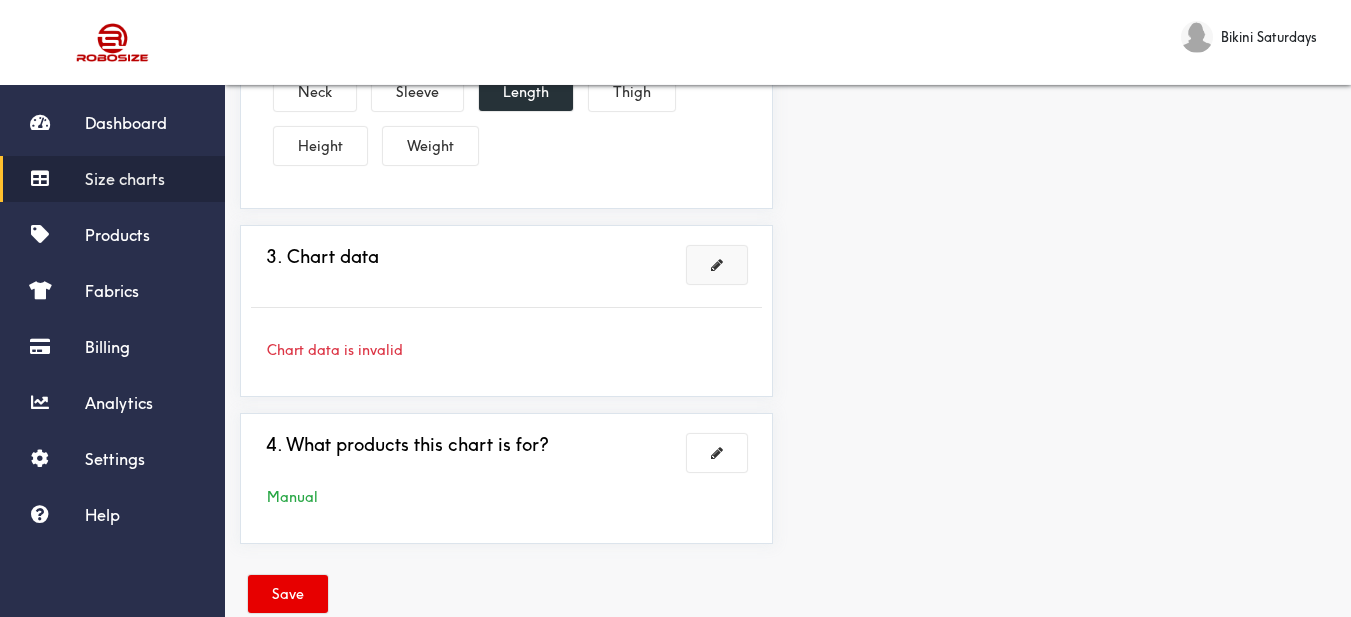click at bounding box center [717, 265] 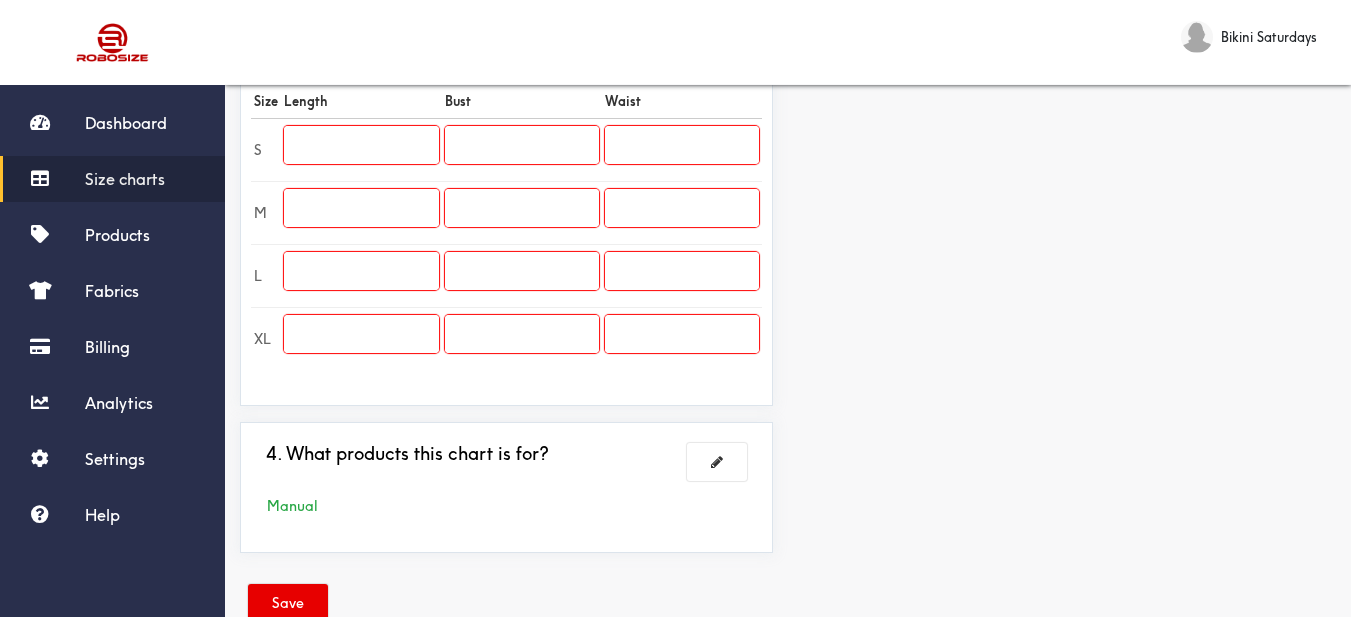 click at bounding box center [361, 149] 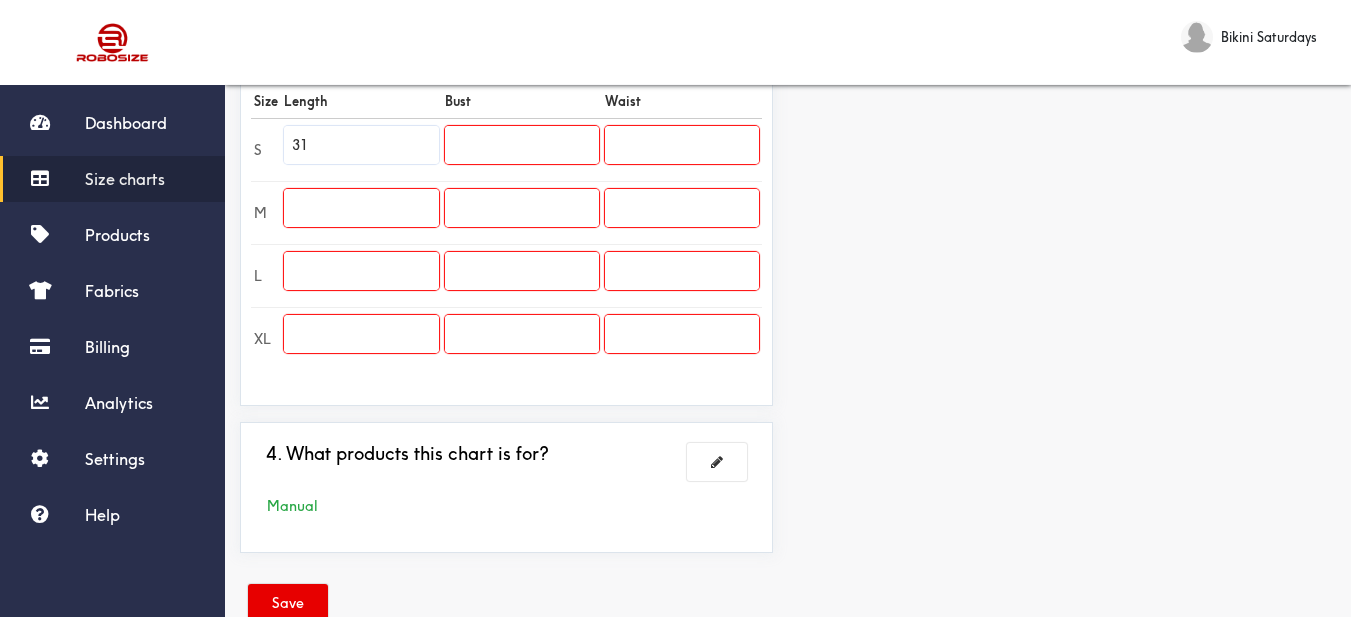 type on "31" 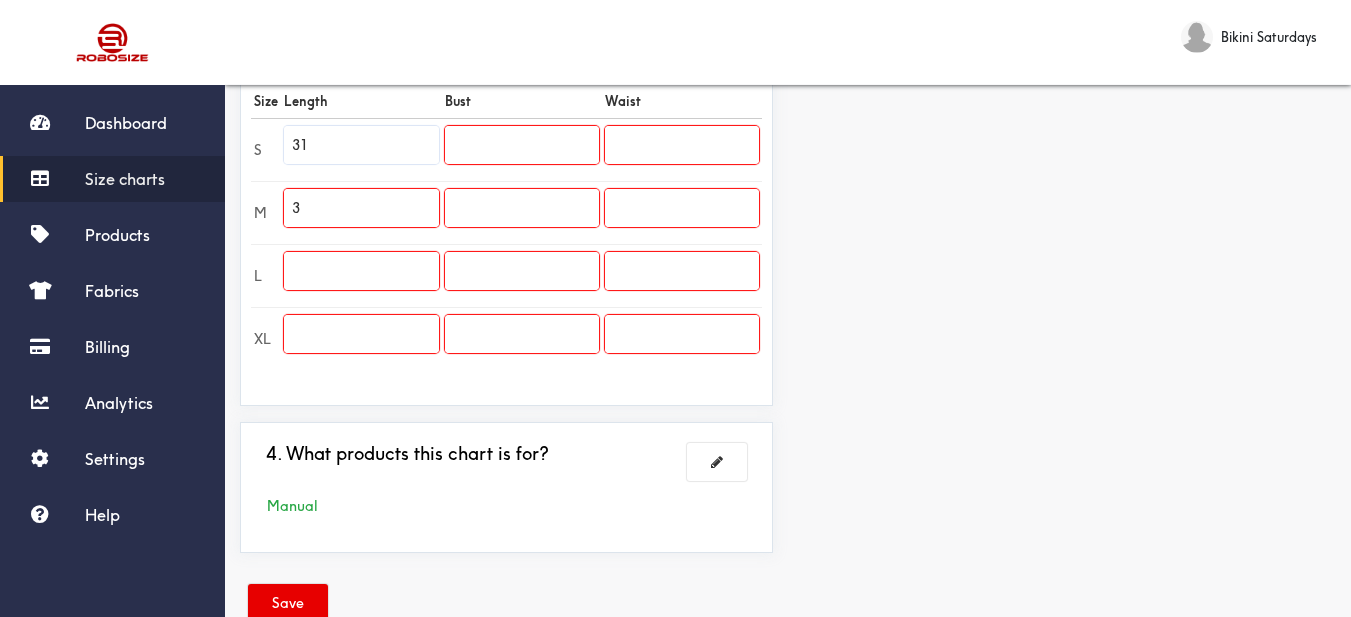 click on "3" at bounding box center (361, 208) 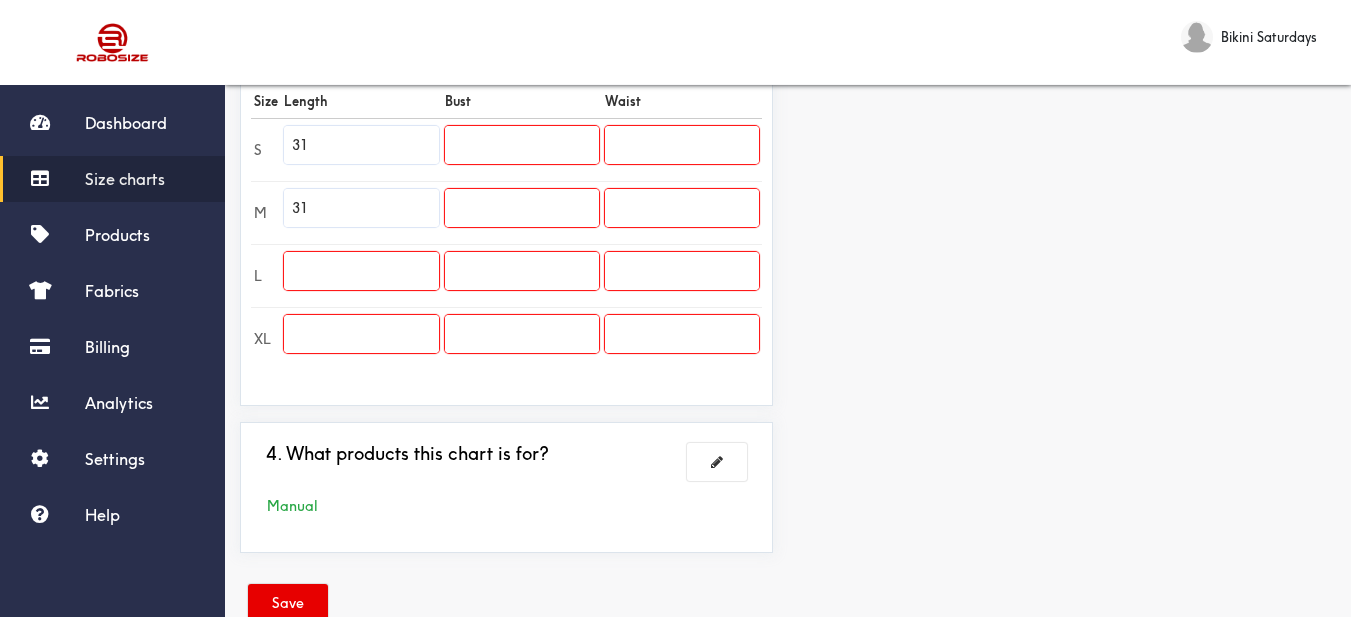 type on "31" 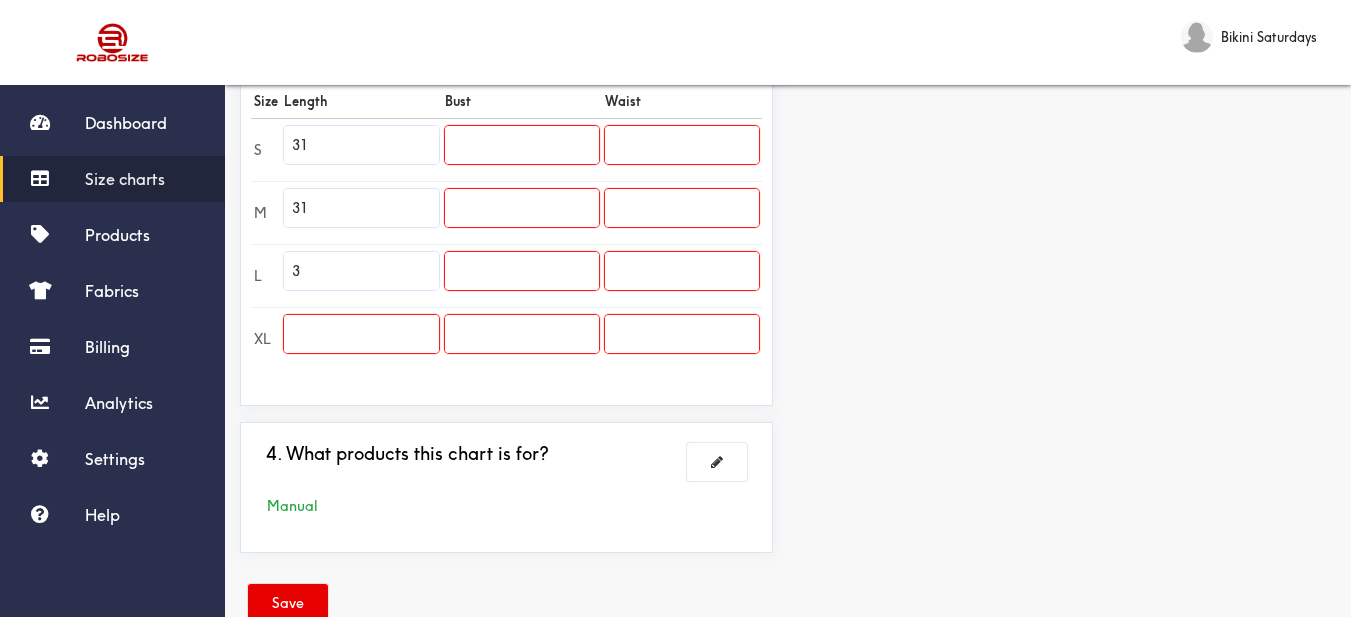 click on "3" at bounding box center (361, 271) 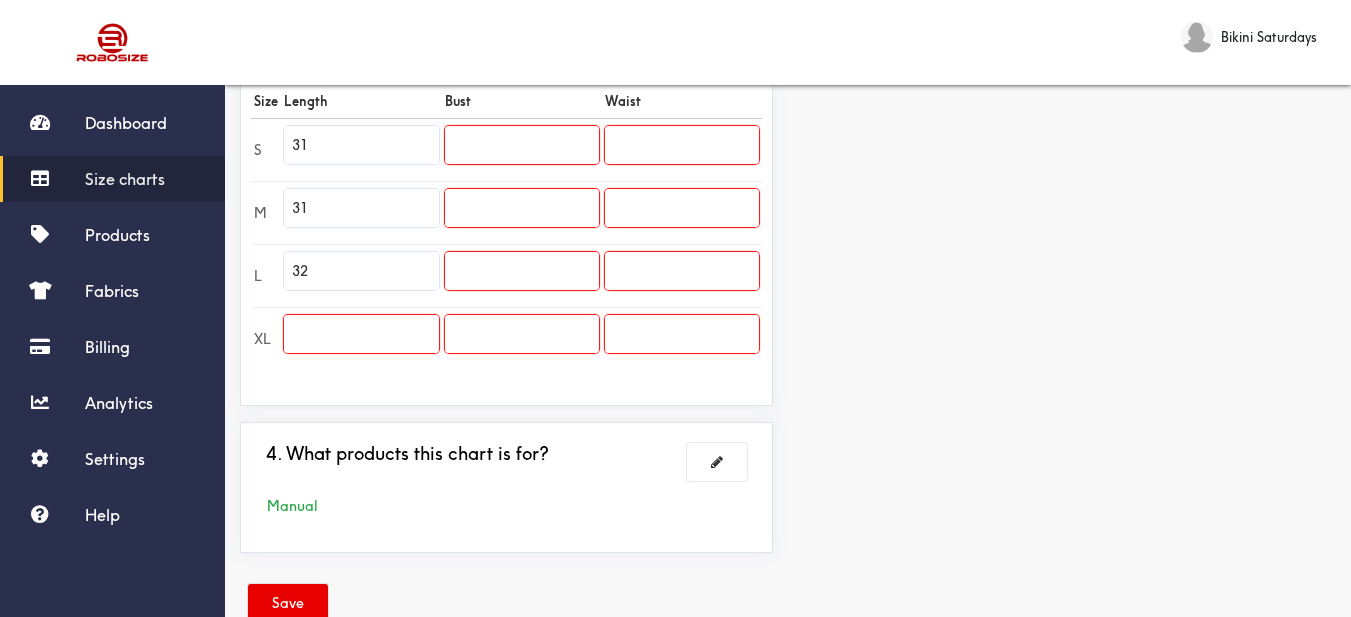 type on "32" 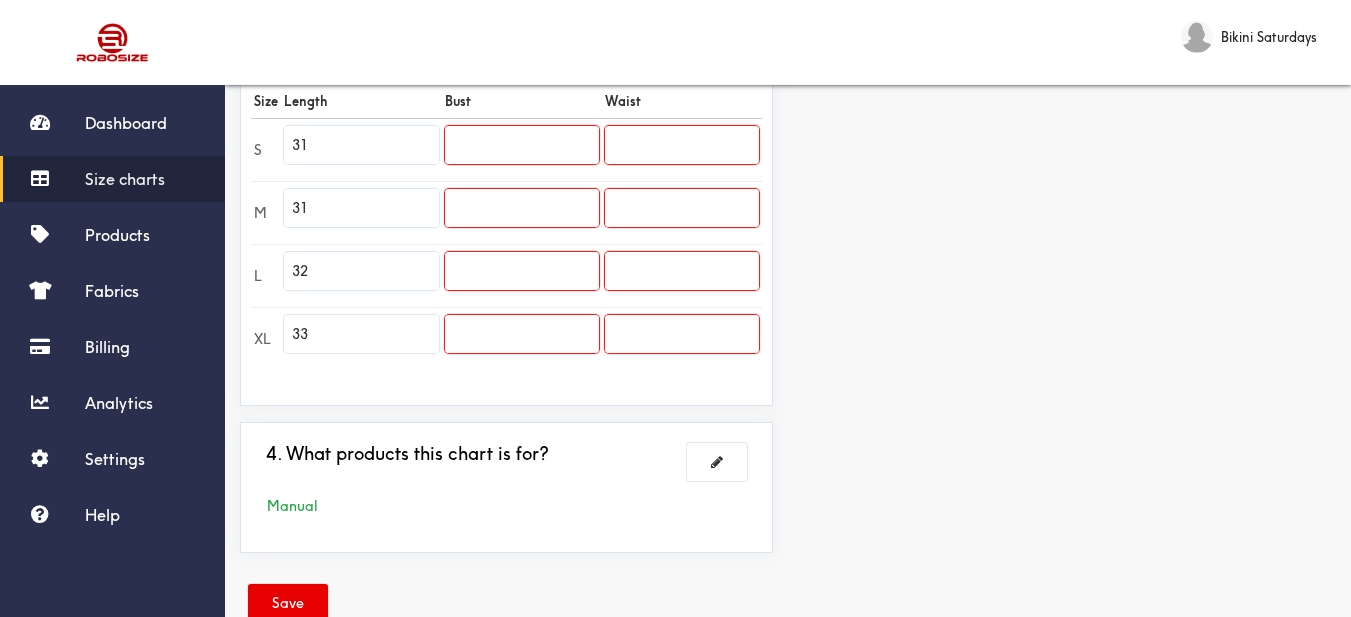 type on "33" 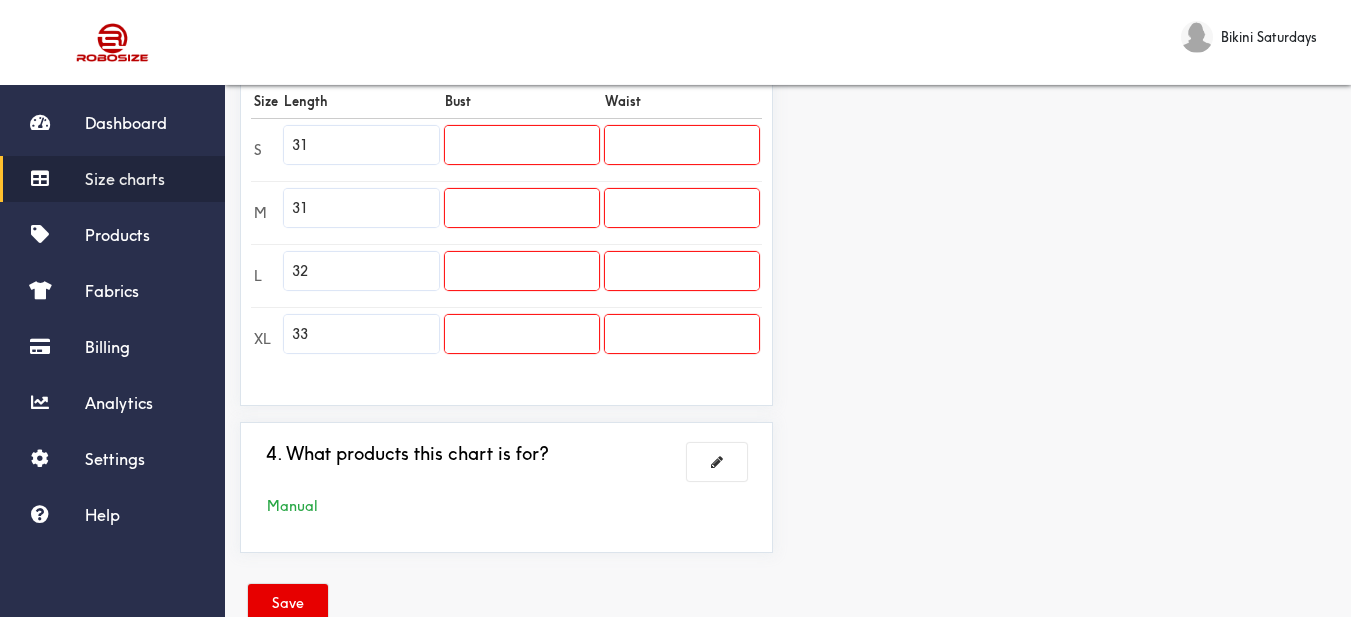paste on "36" 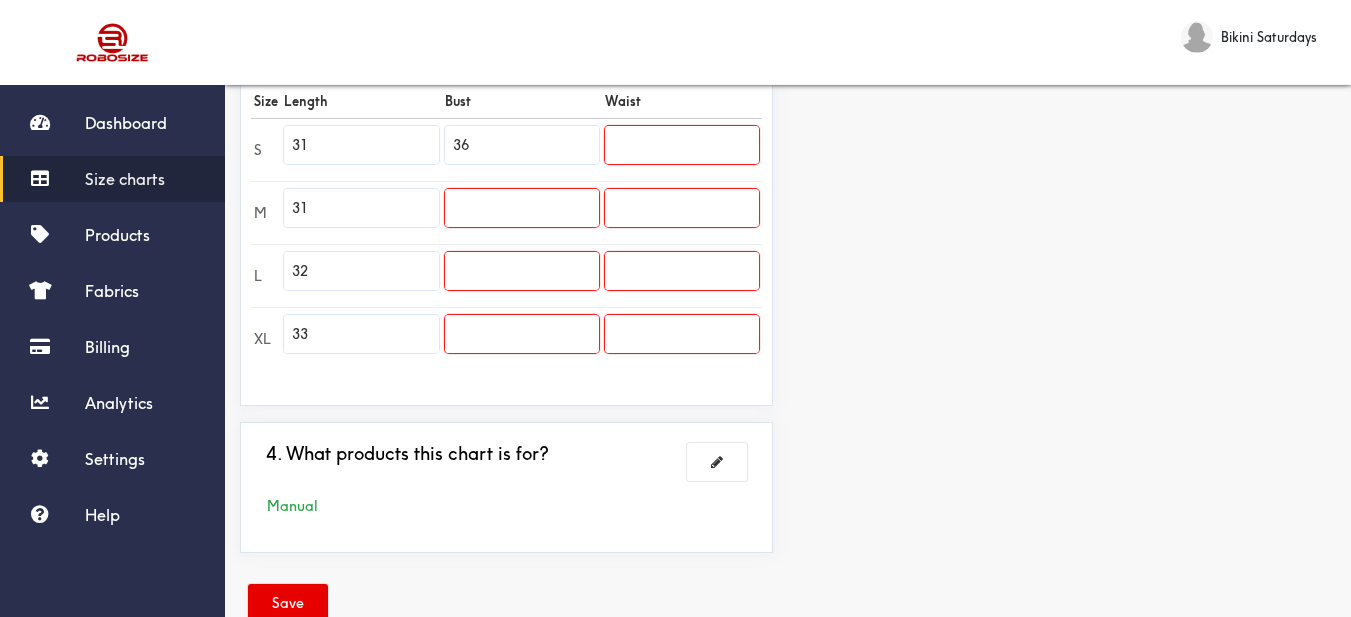 type on "36" 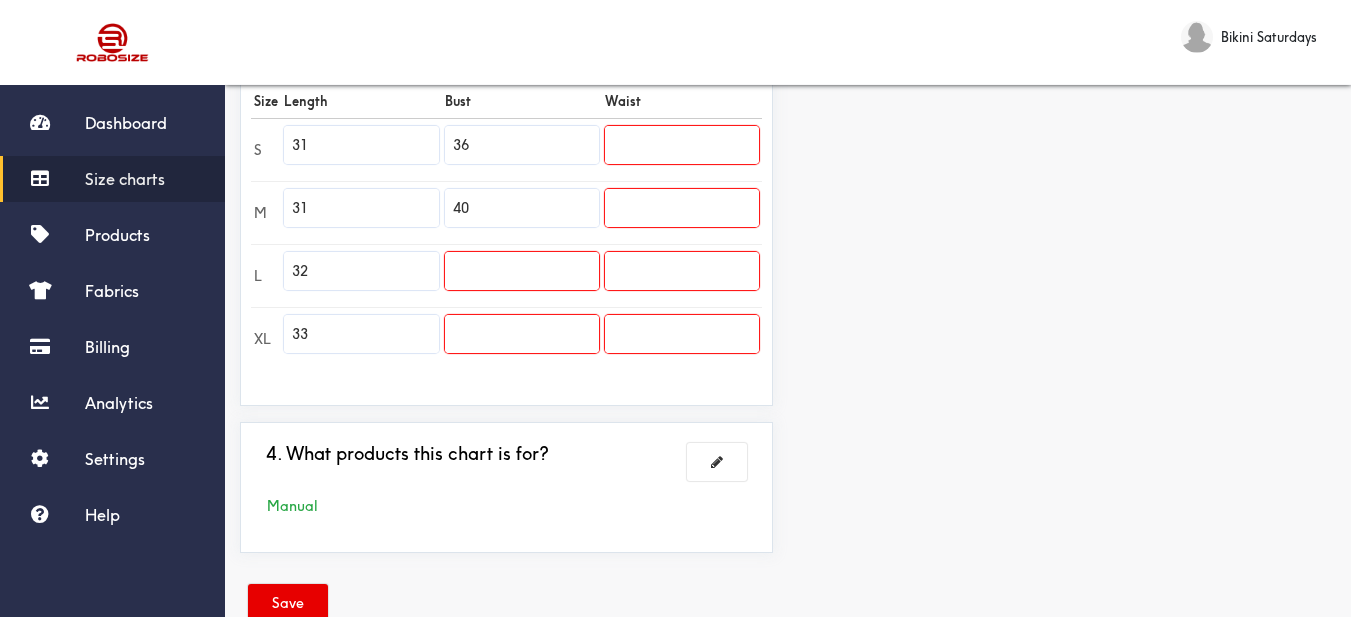 click at bounding box center [521, 275] 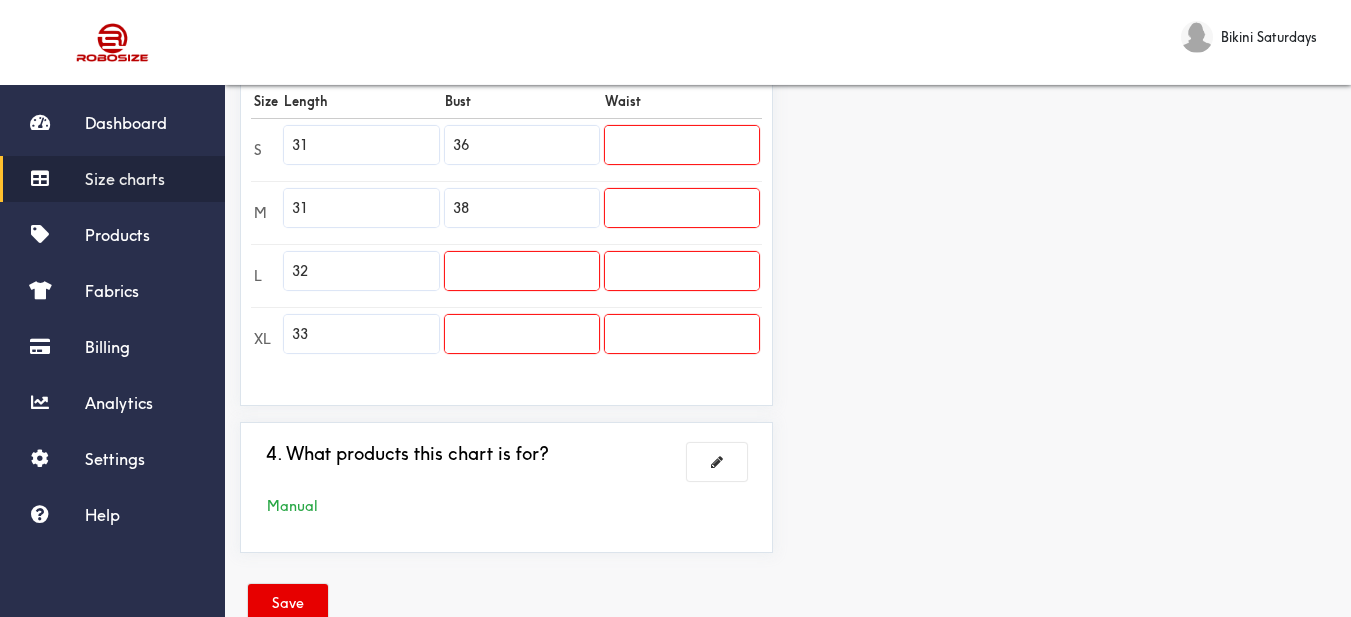 type on "38" 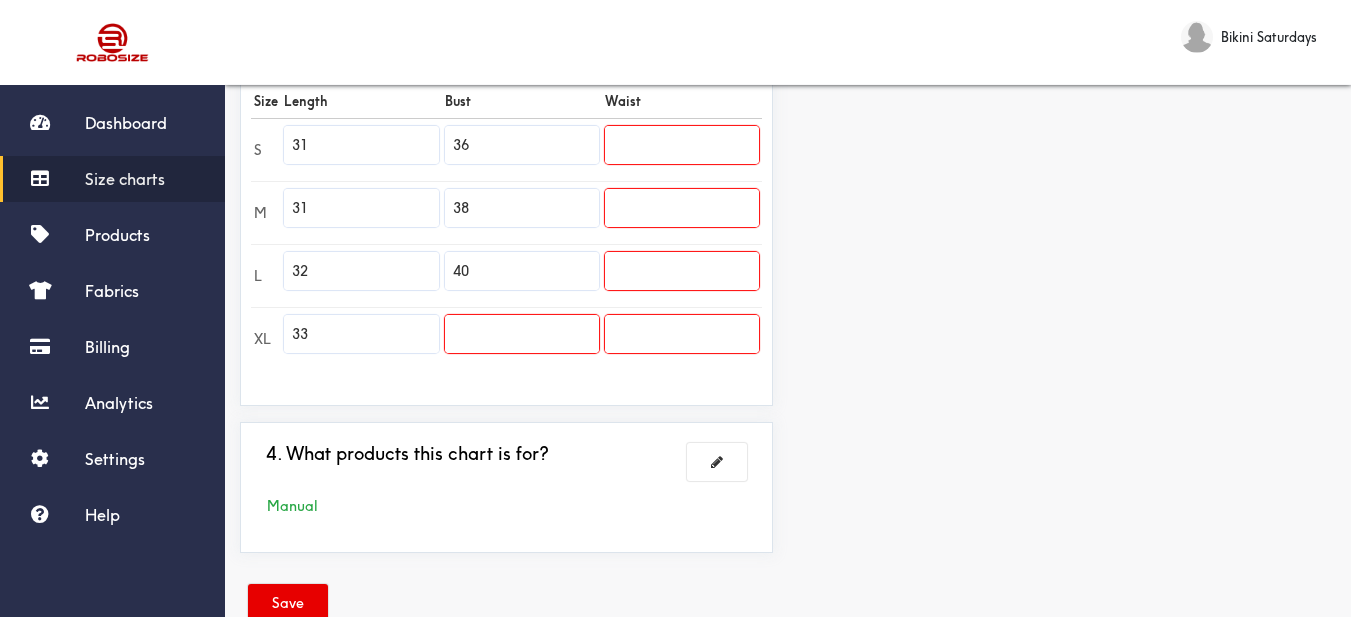 type on "40" 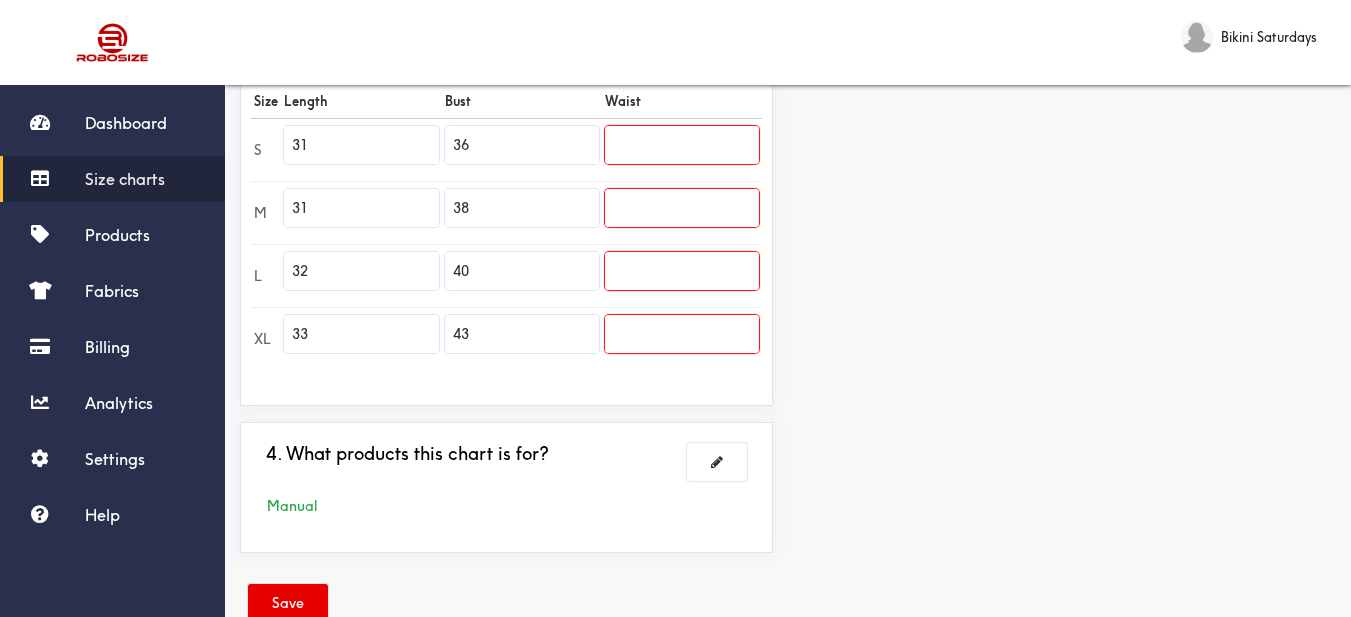 type on "43" 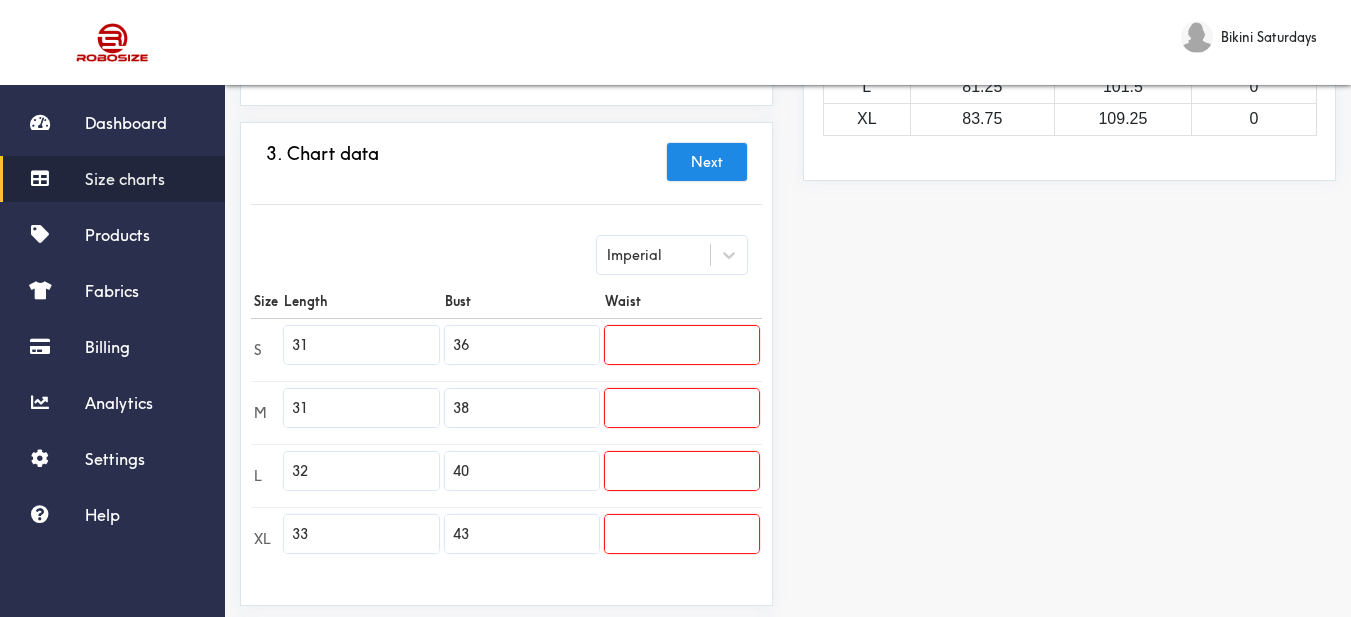 click at bounding box center [682, 345] 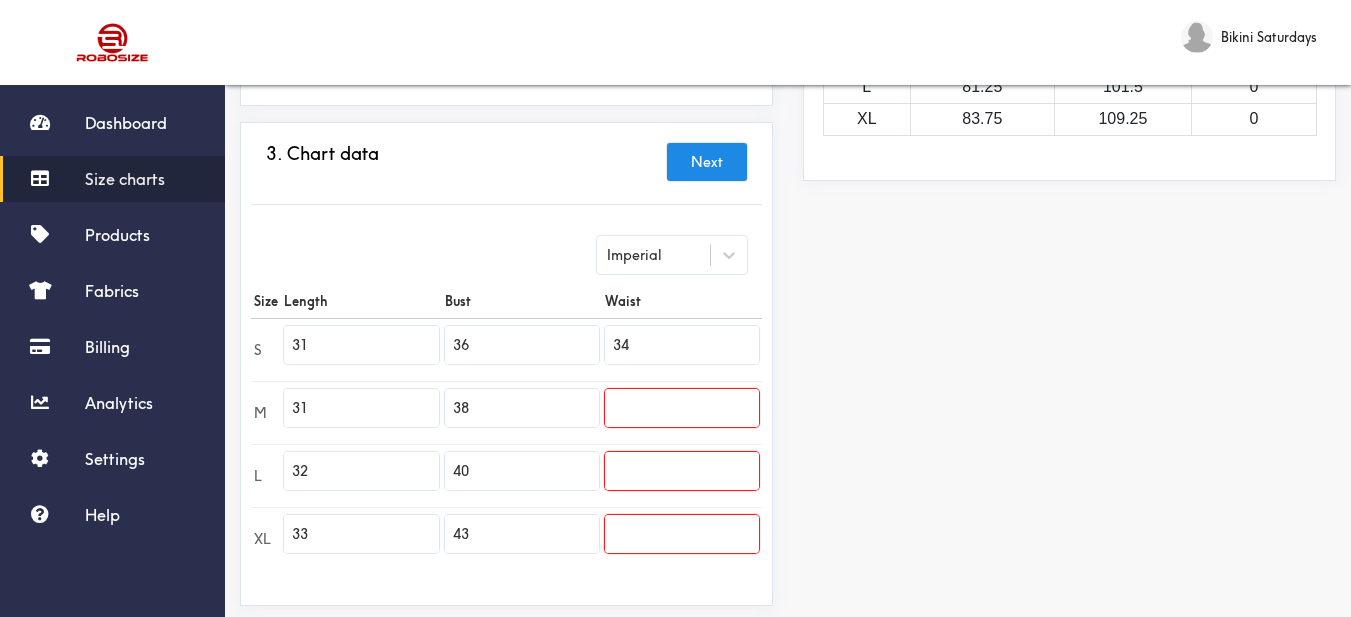 type on "34" 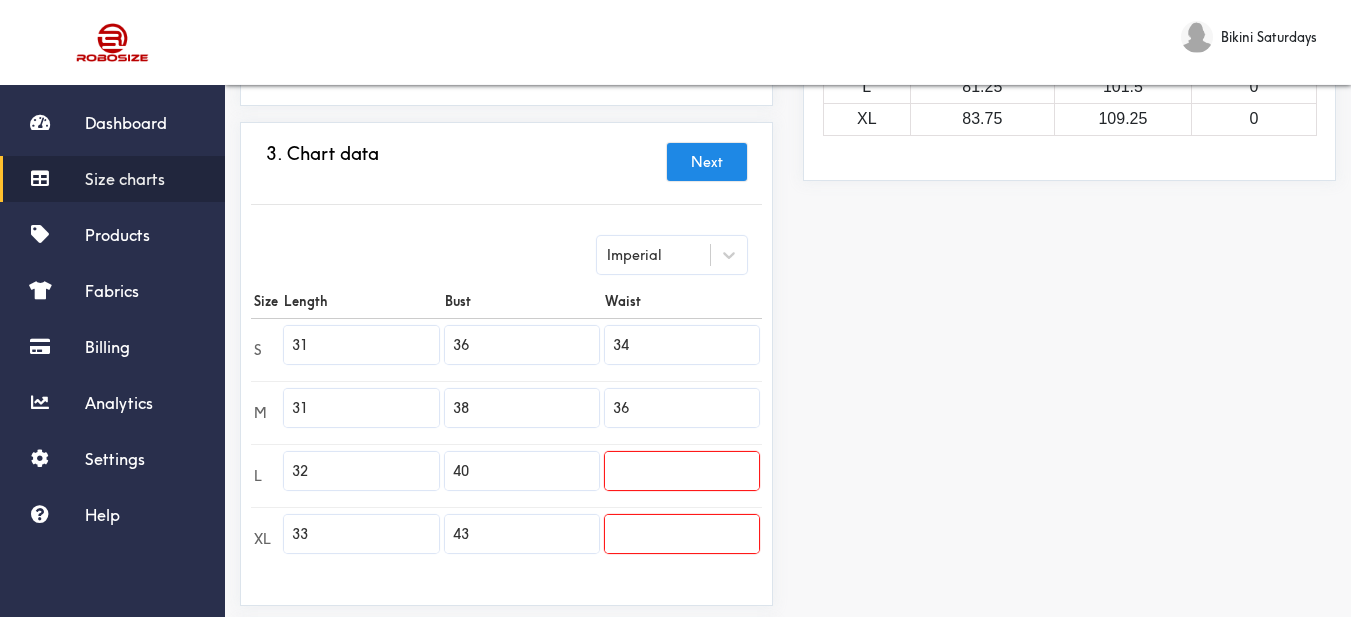 type on "36" 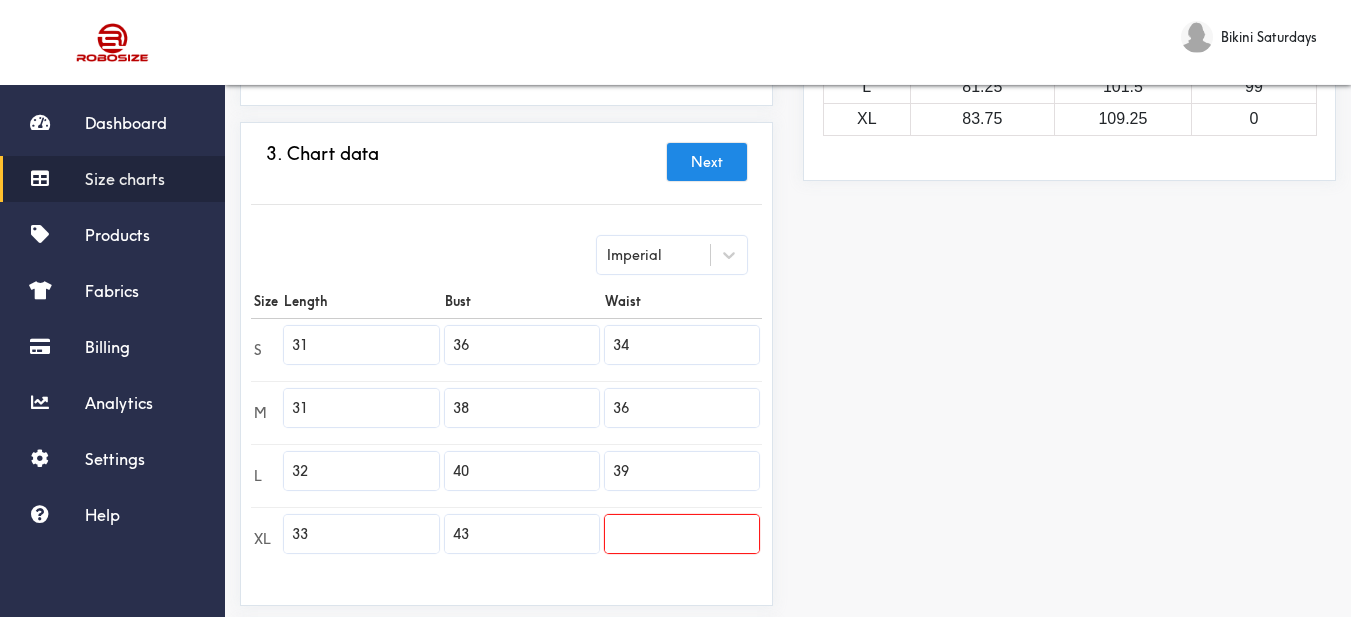 scroll, scrollTop: 600, scrollLeft: 0, axis: vertical 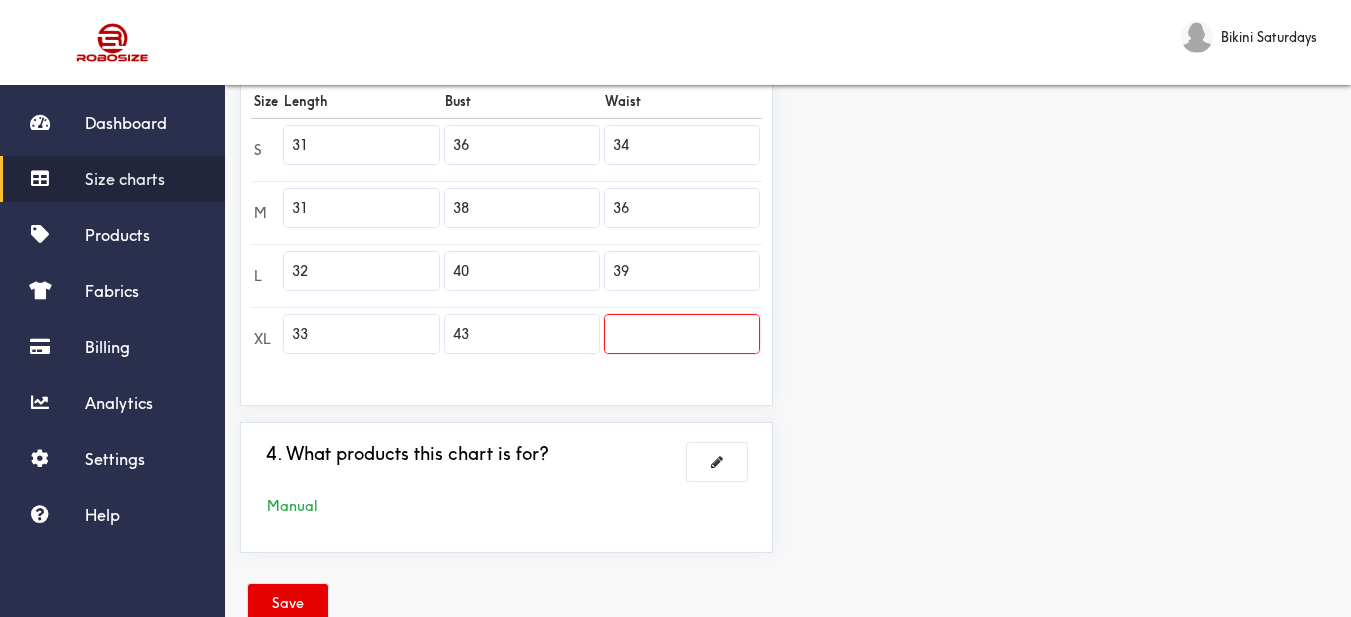 type on "39" 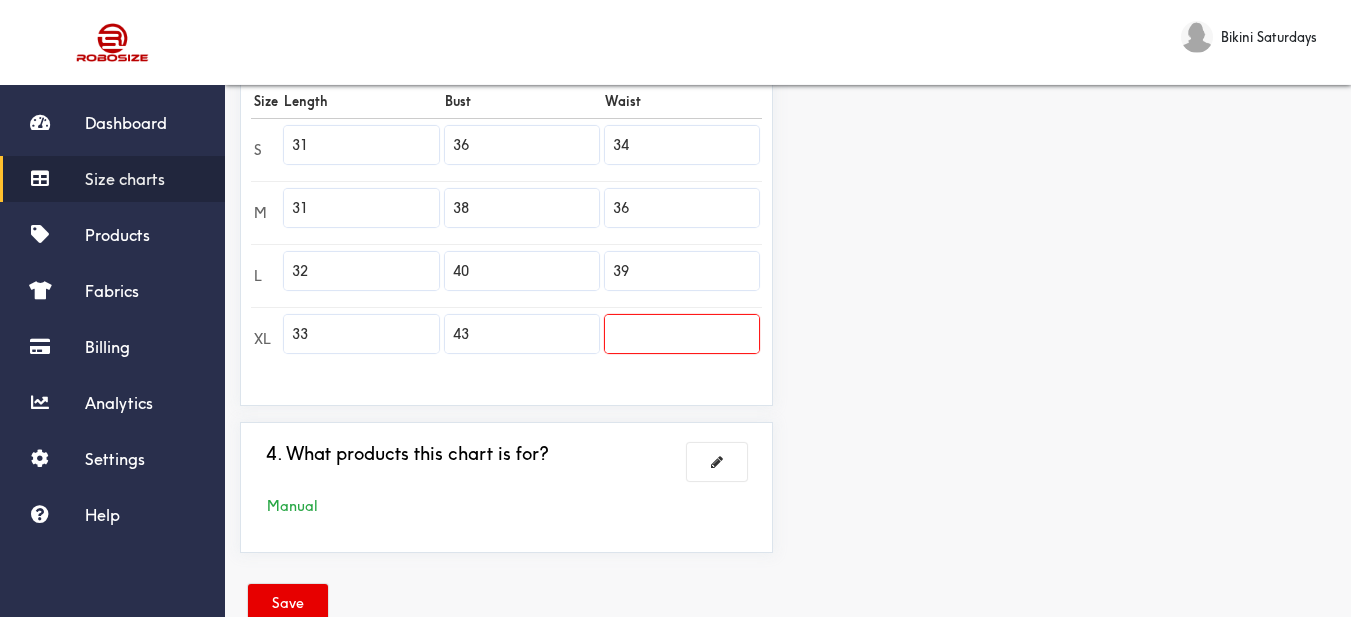 paste on "41" 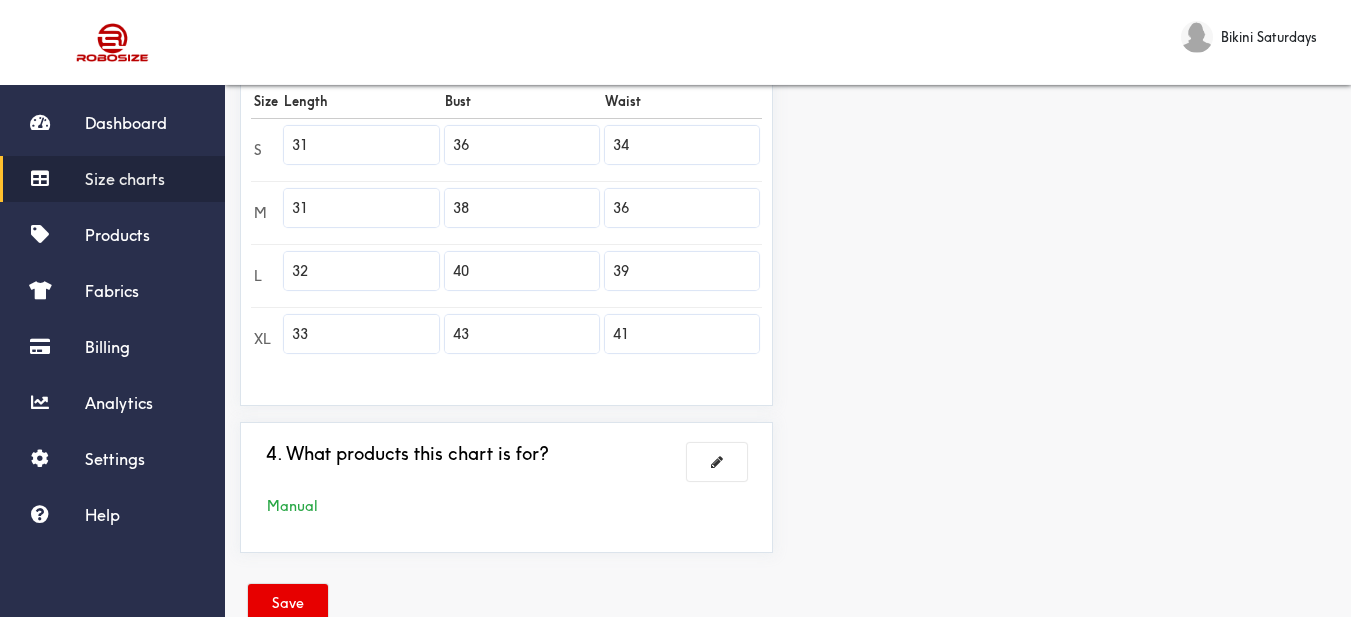 type on "41" 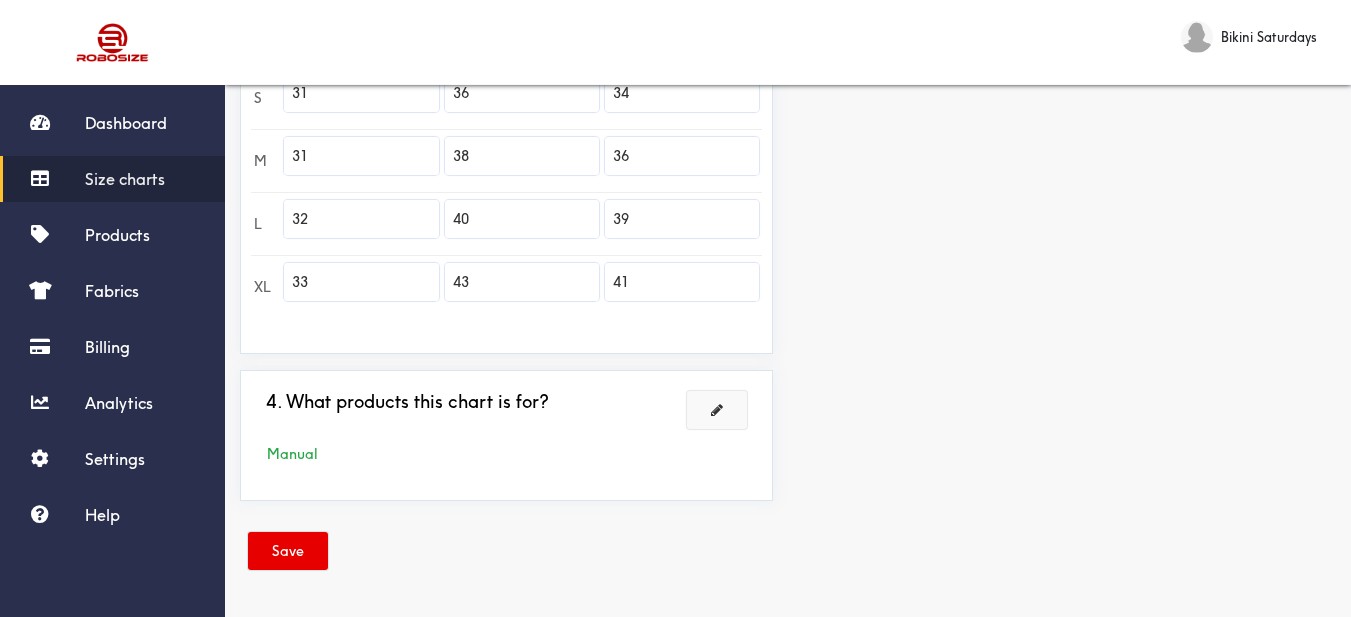 click at bounding box center (717, 410) 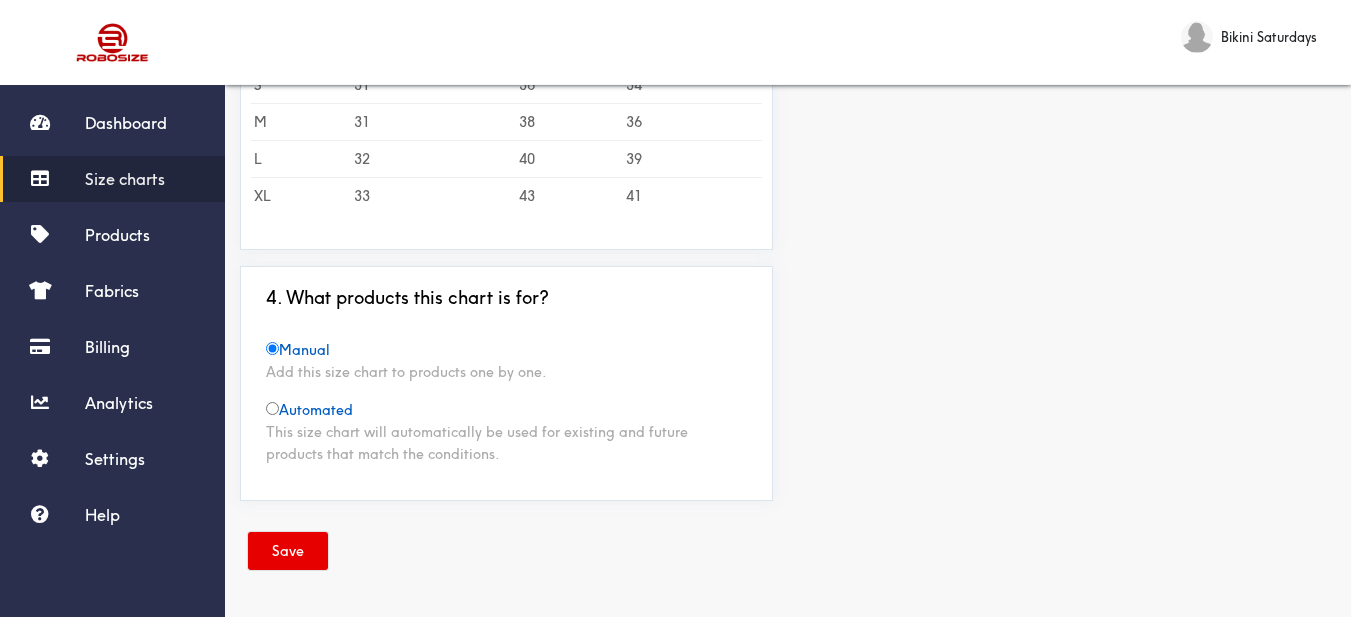 drag, startPoint x: 313, startPoint y: 539, endPoint x: 343, endPoint y: 488, distance: 59.16925 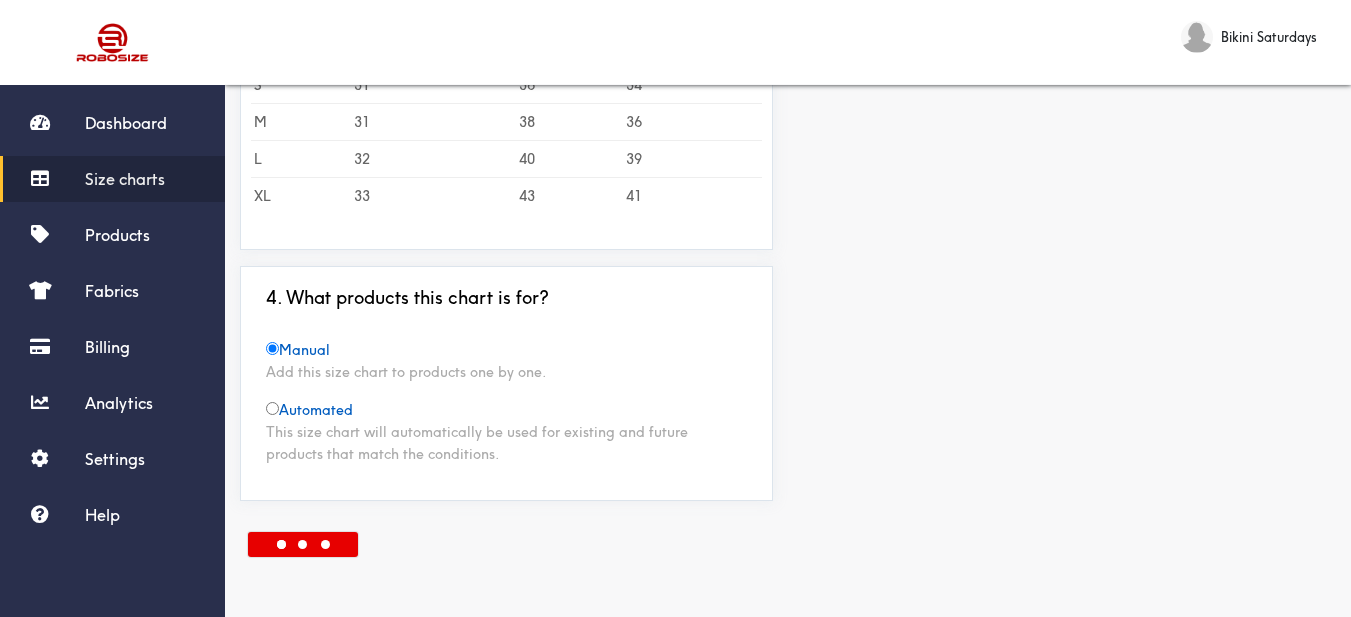 scroll, scrollTop: 452, scrollLeft: 0, axis: vertical 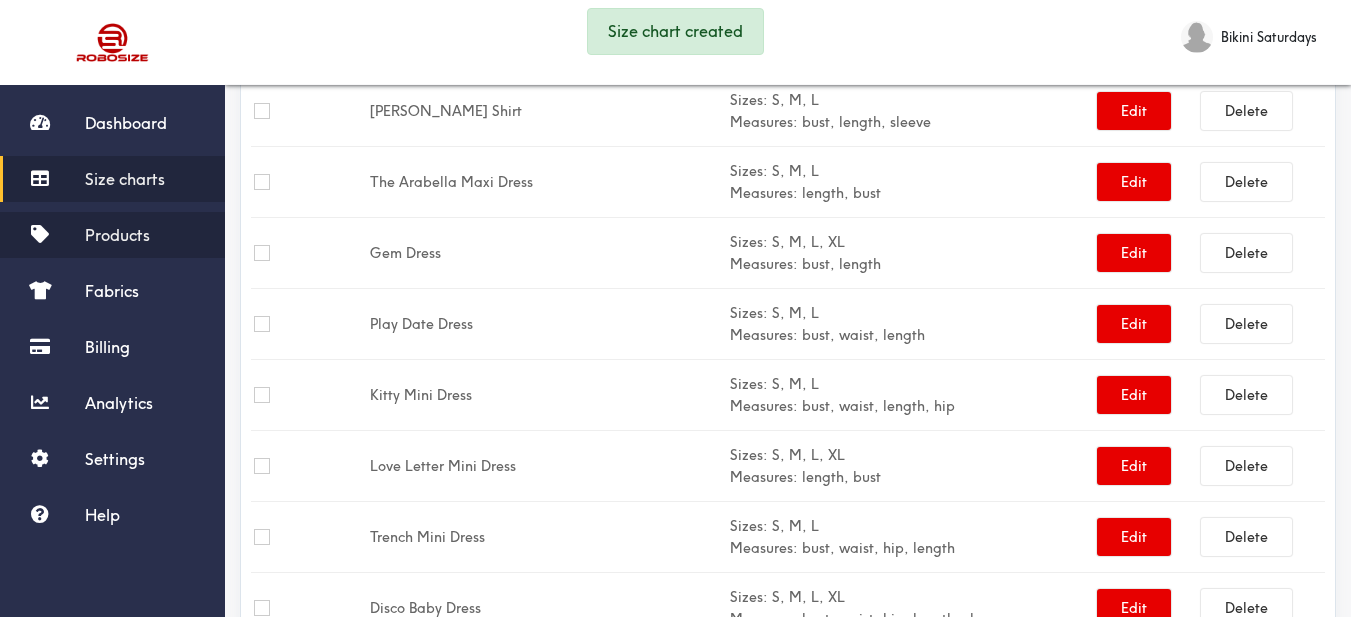 click on "Products" at bounding box center (117, 235) 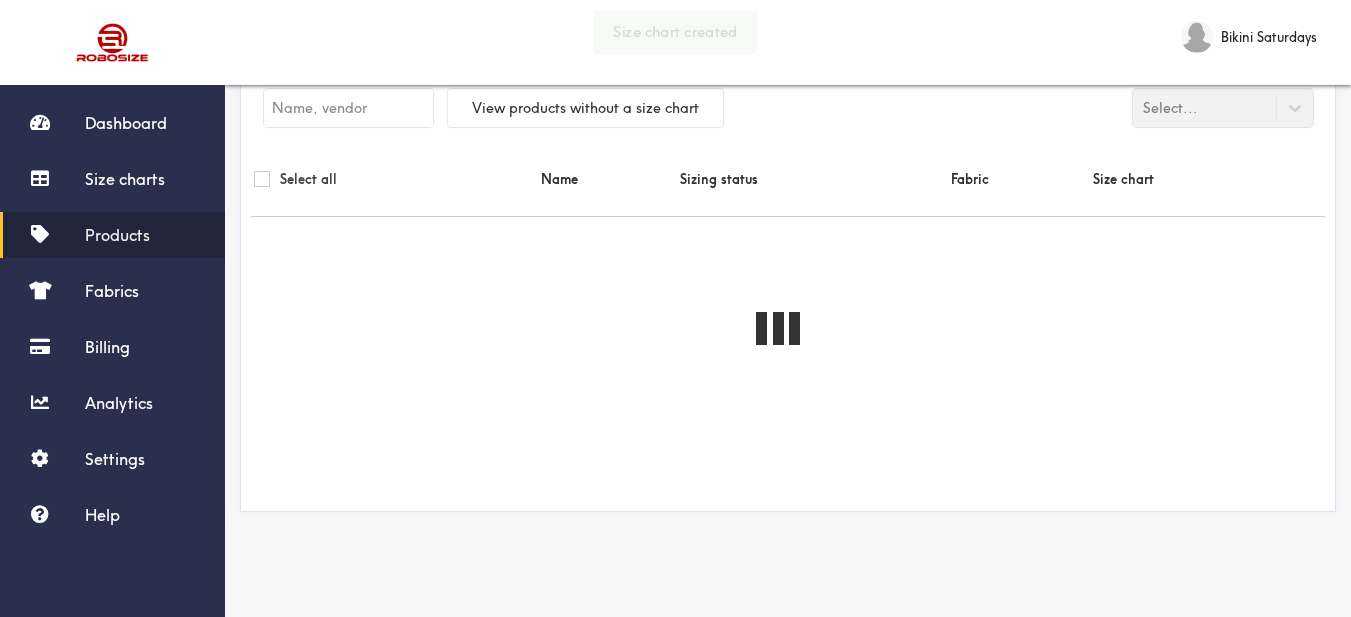 scroll, scrollTop: 0, scrollLeft: 0, axis: both 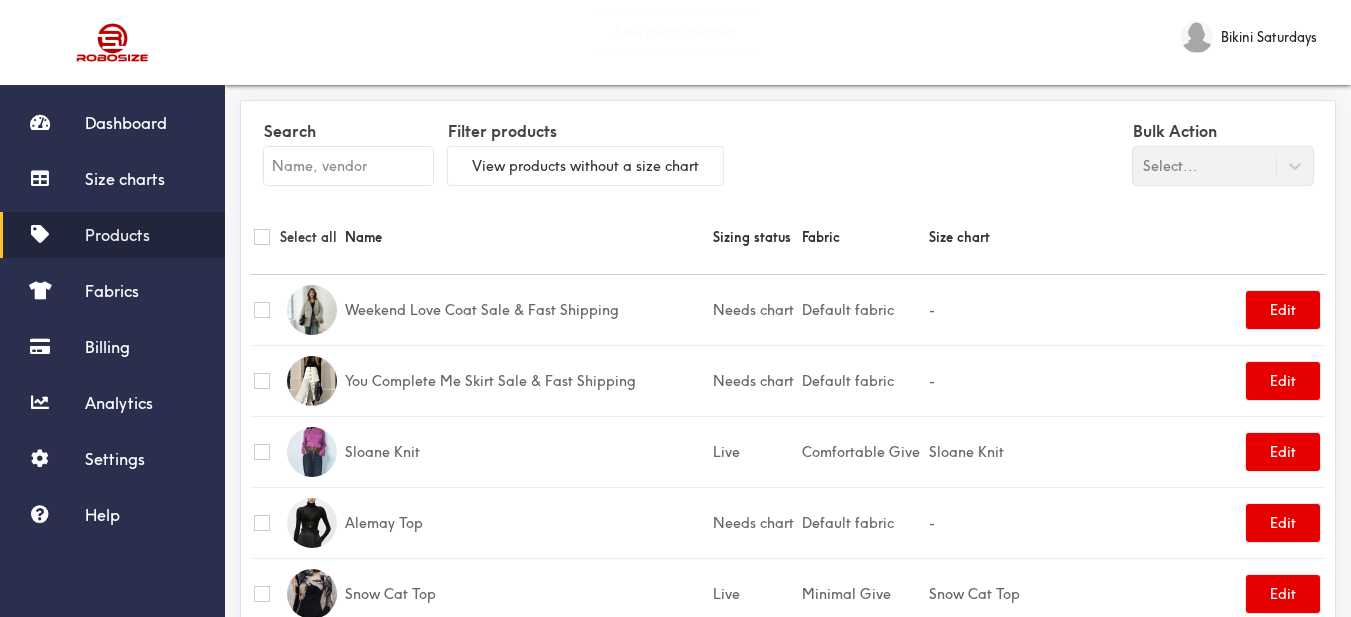 click at bounding box center [348, 166] 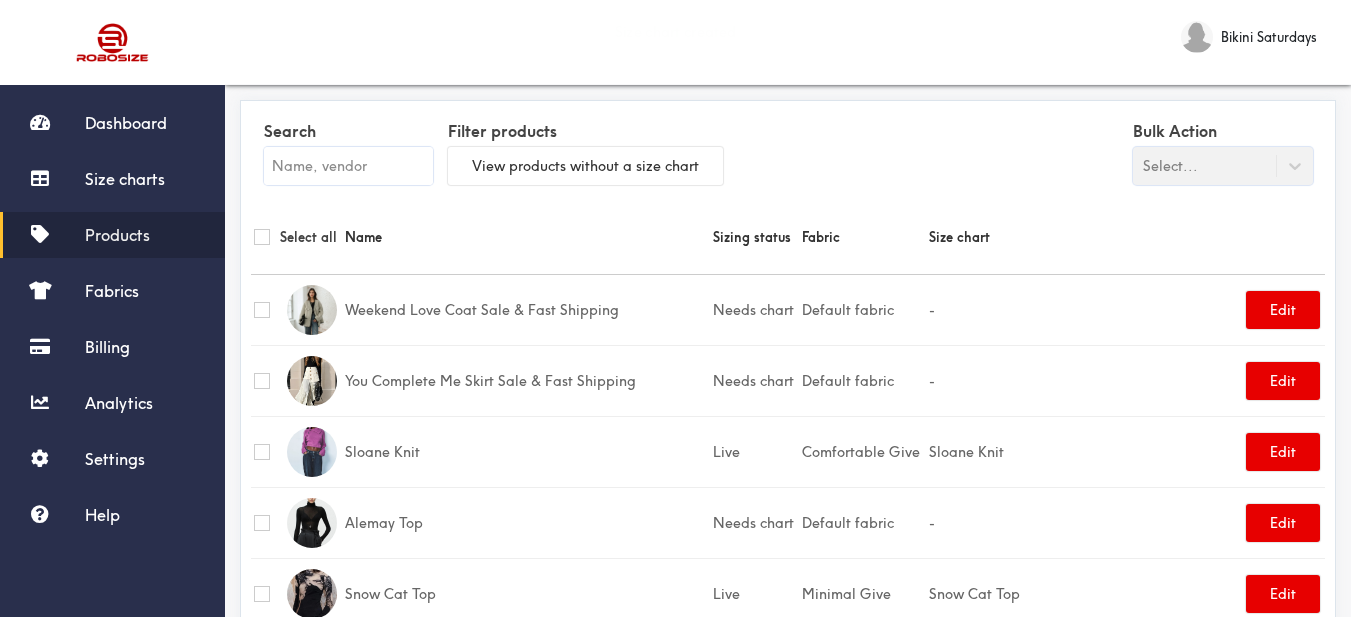 paste on "Aria™ Linen Dress" 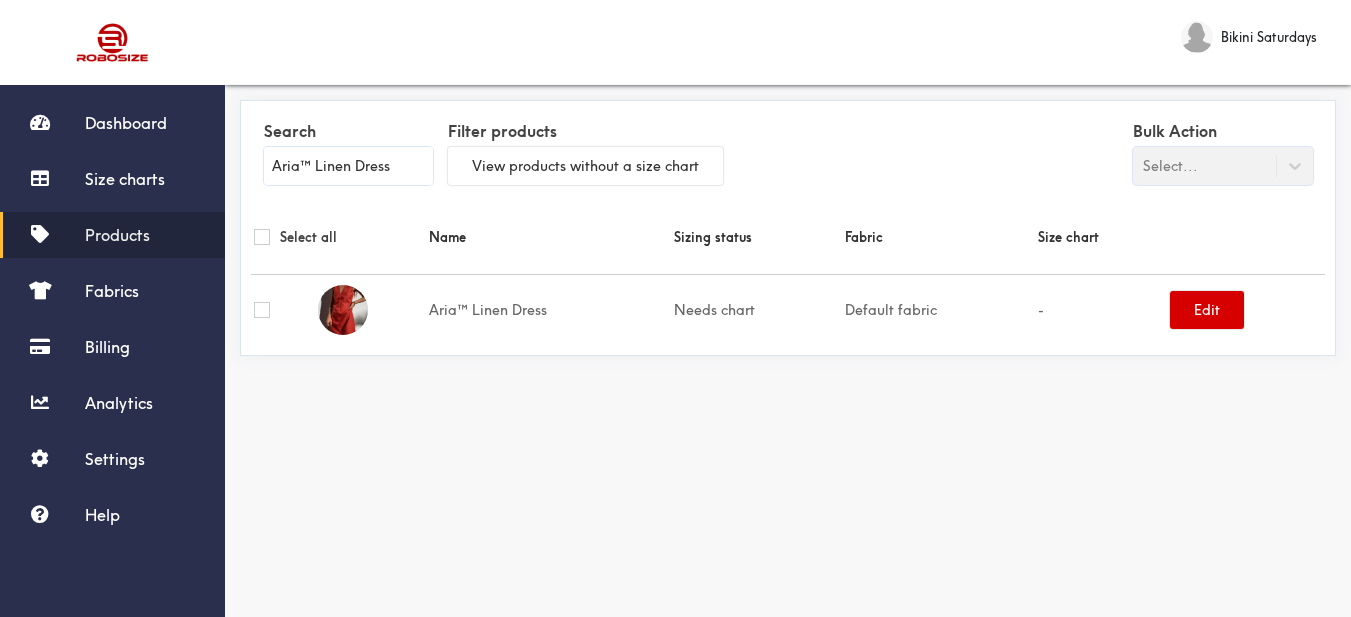 type on "Aria™ Linen Dress" 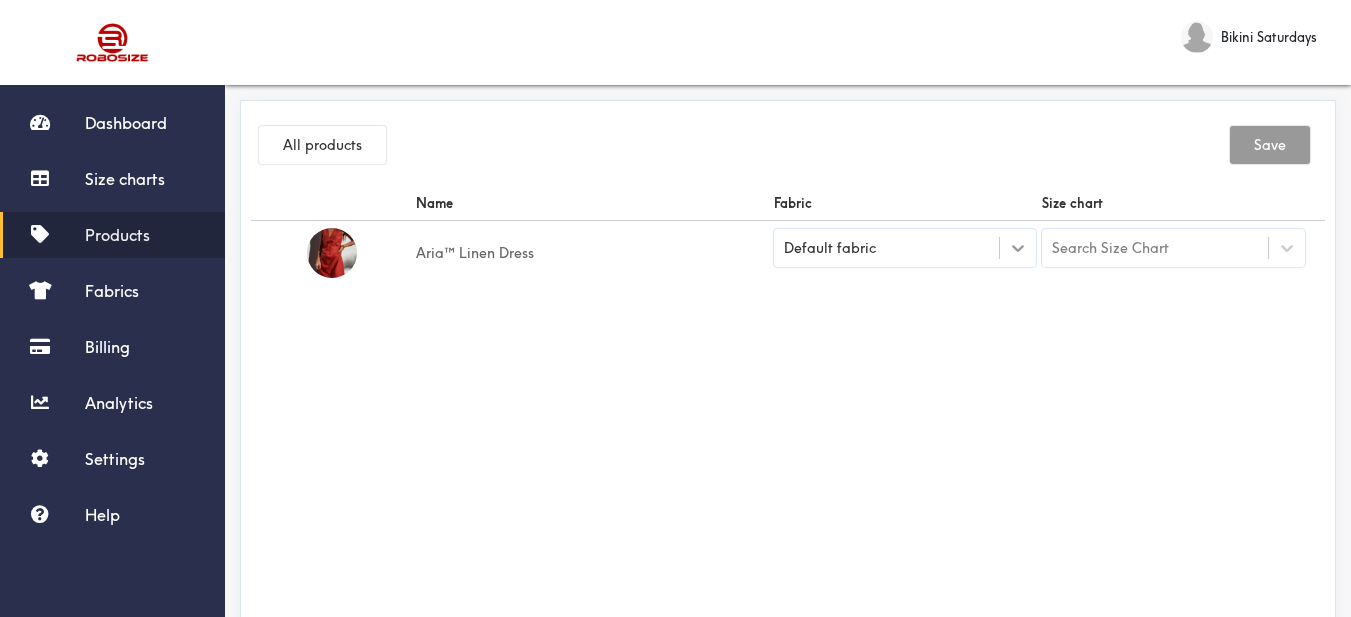 click at bounding box center [1018, 248] 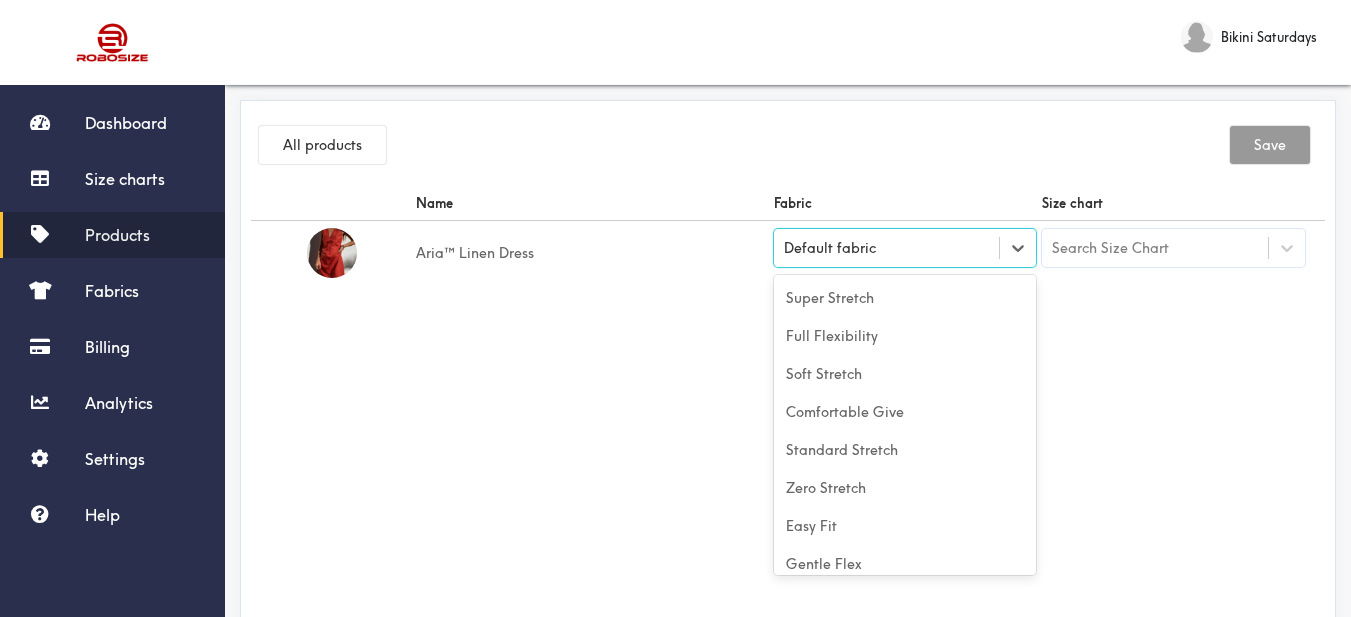 scroll, scrollTop: 88, scrollLeft: 0, axis: vertical 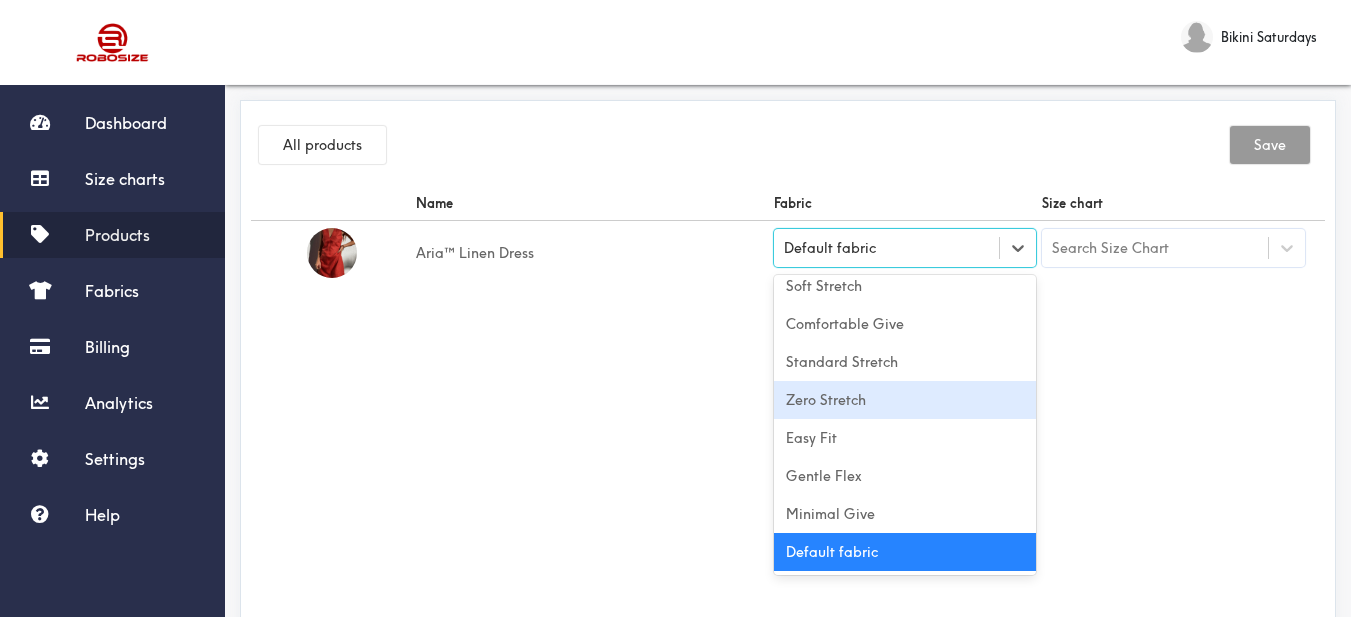 drag, startPoint x: 891, startPoint y: 392, endPoint x: 998, endPoint y: 403, distance: 107.563934 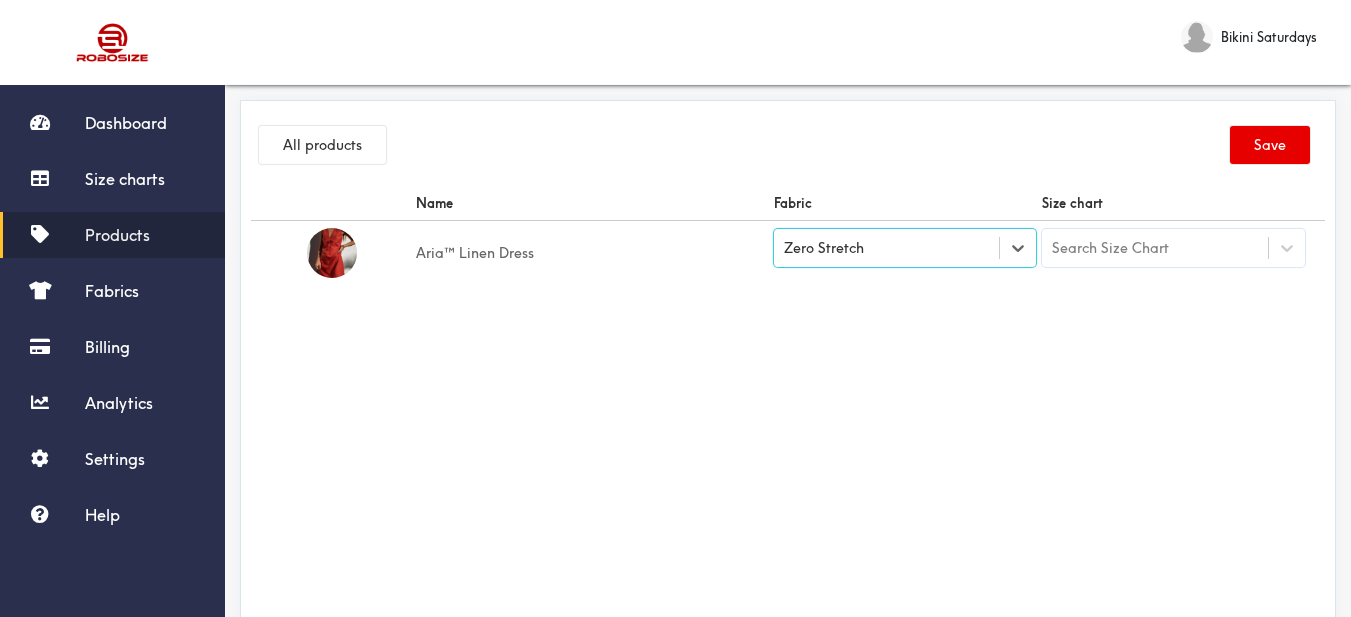 drag, startPoint x: 1066, startPoint y: 403, endPoint x: 1101, endPoint y: 303, distance: 105.9481 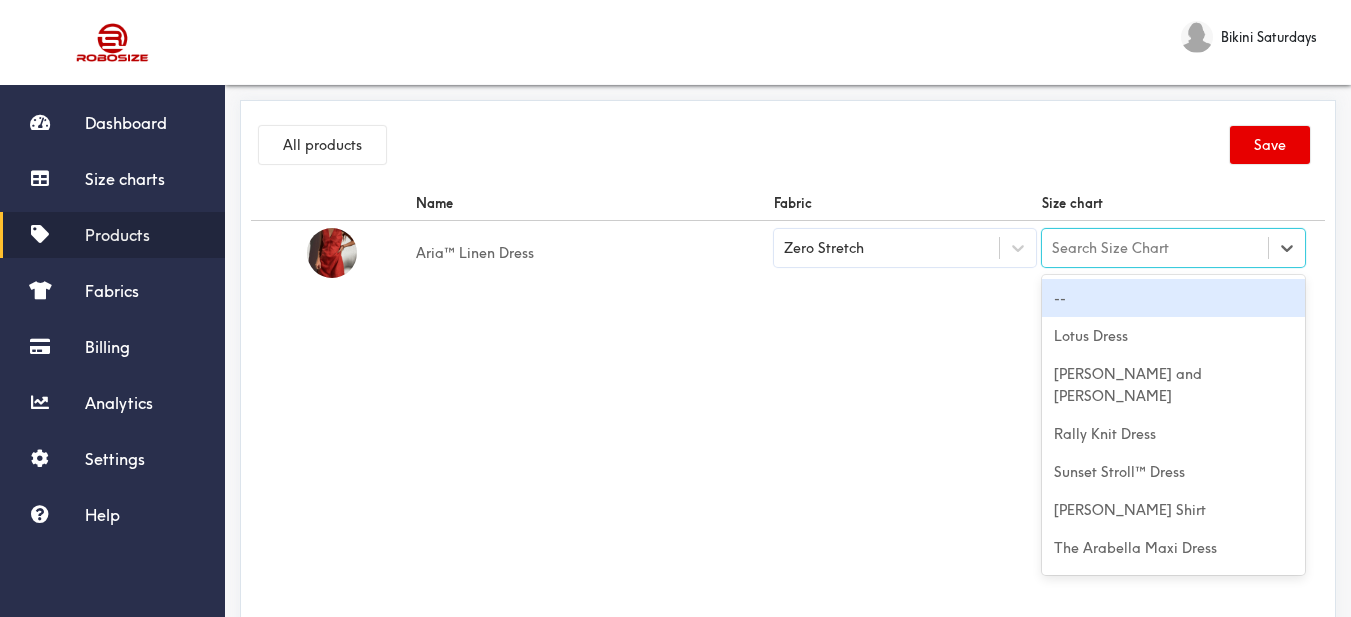 click on "Search Size Chart" at bounding box center (1110, 248) 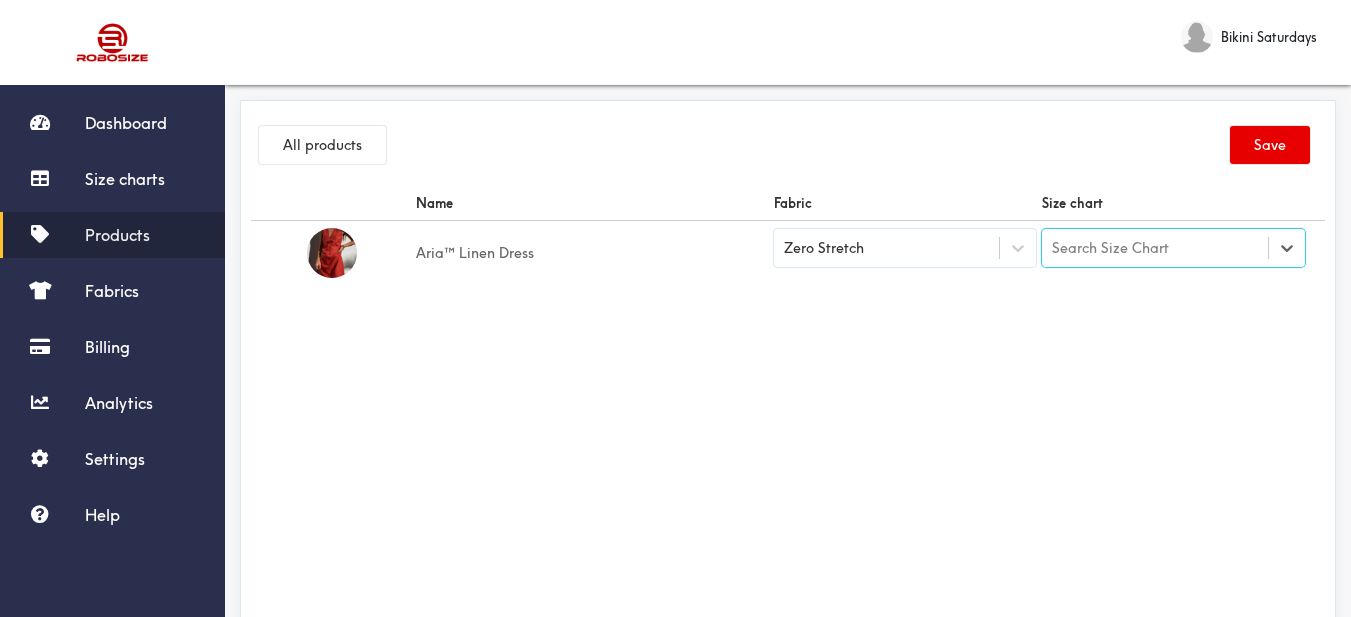 paste on "Aria™ Linen Dress" 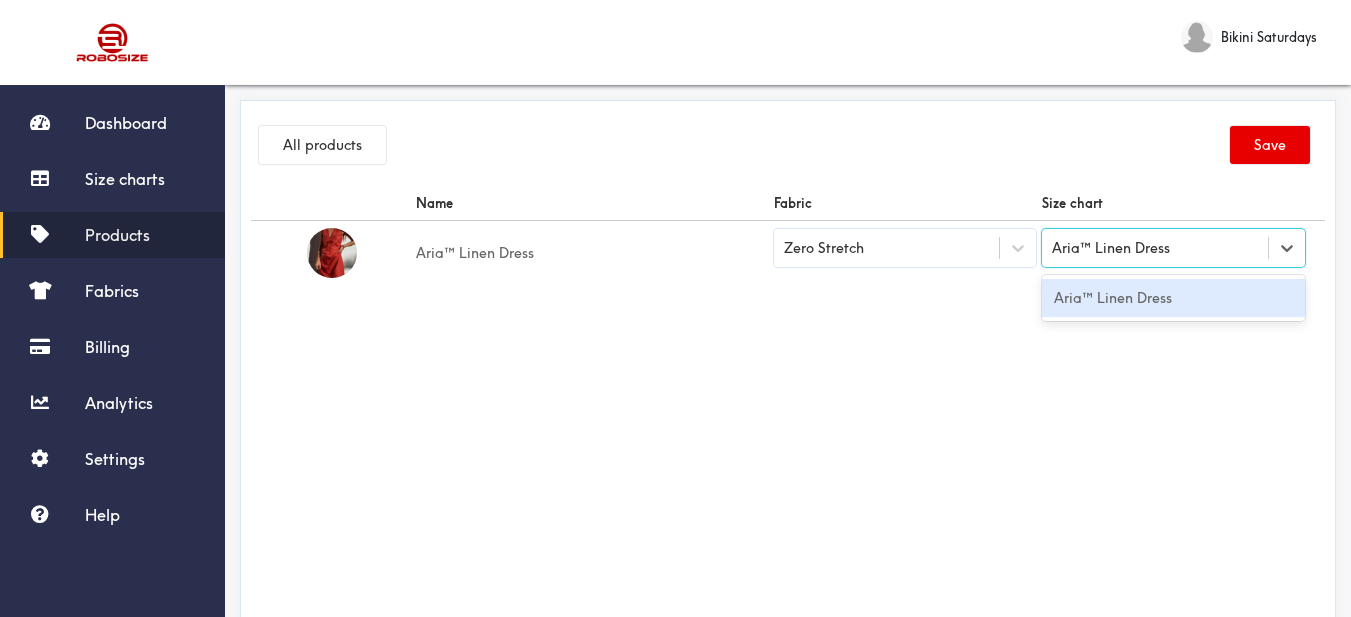 click on "Aria™ Linen Dress" at bounding box center [1173, 298] 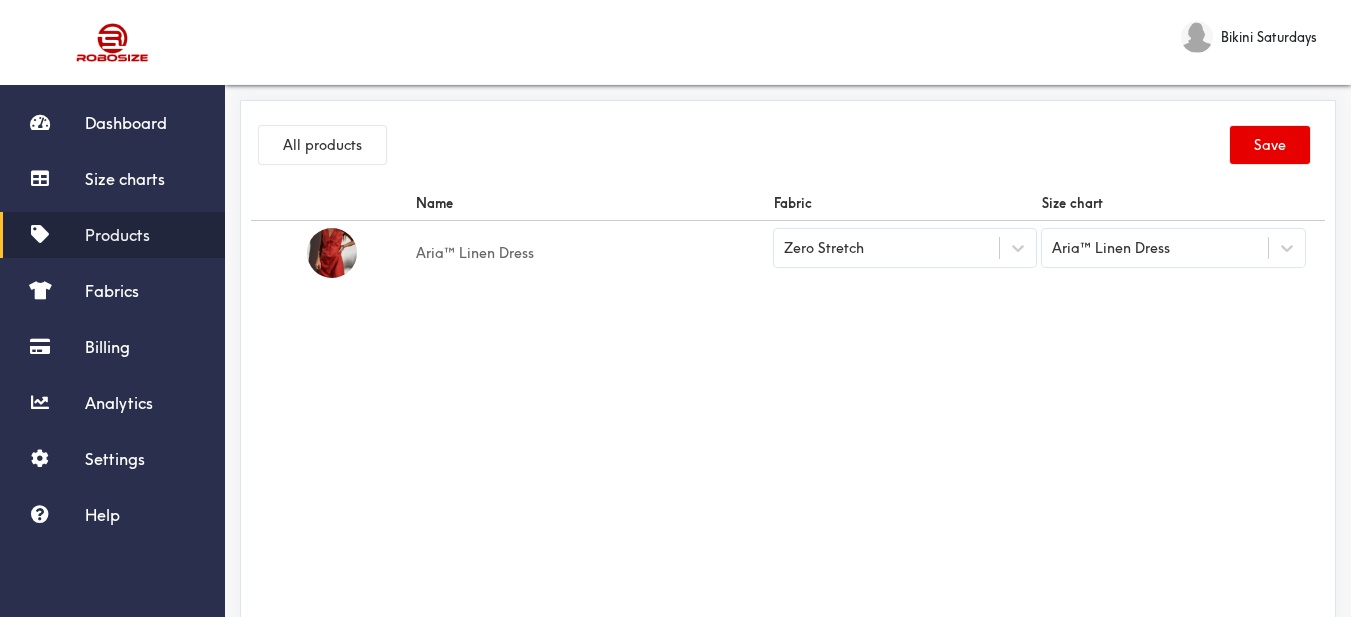 click on "Name Fabric Size chart Aria™ Linen Dress Zero Stretch	 Aria™ Linen Dress" at bounding box center (788, 411) 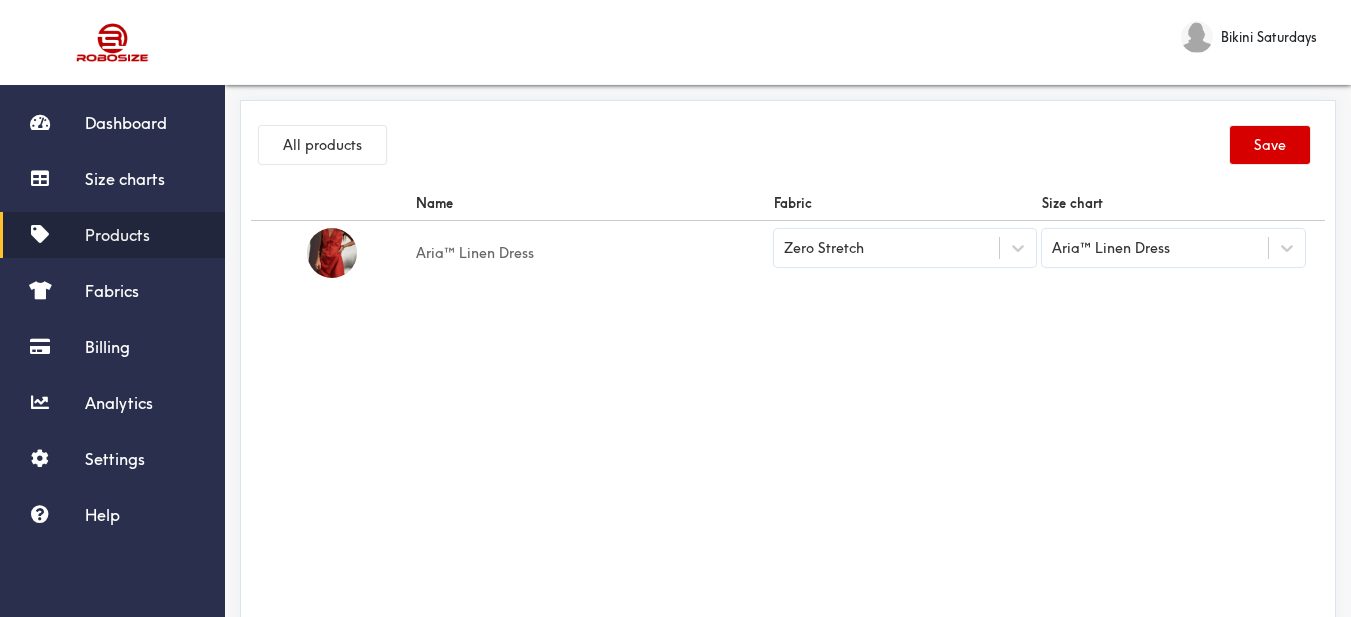 click on "Save" at bounding box center (1270, 145) 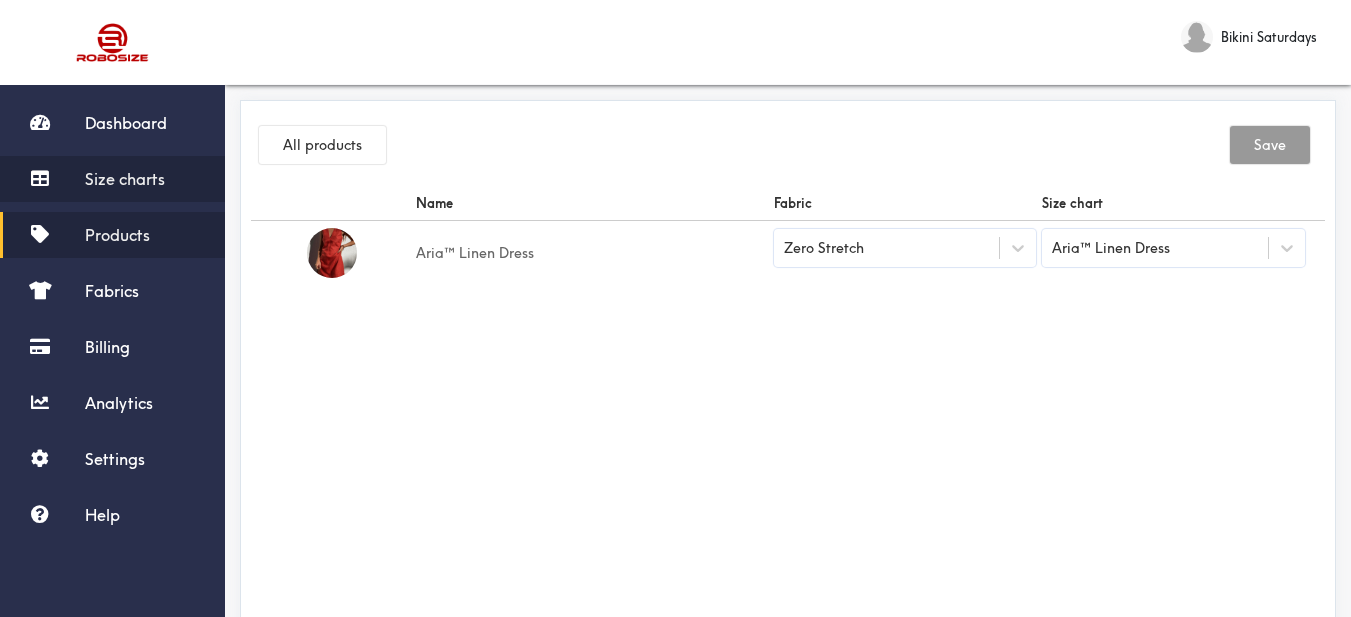 click on "Size charts" at bounding box center (125, 179) 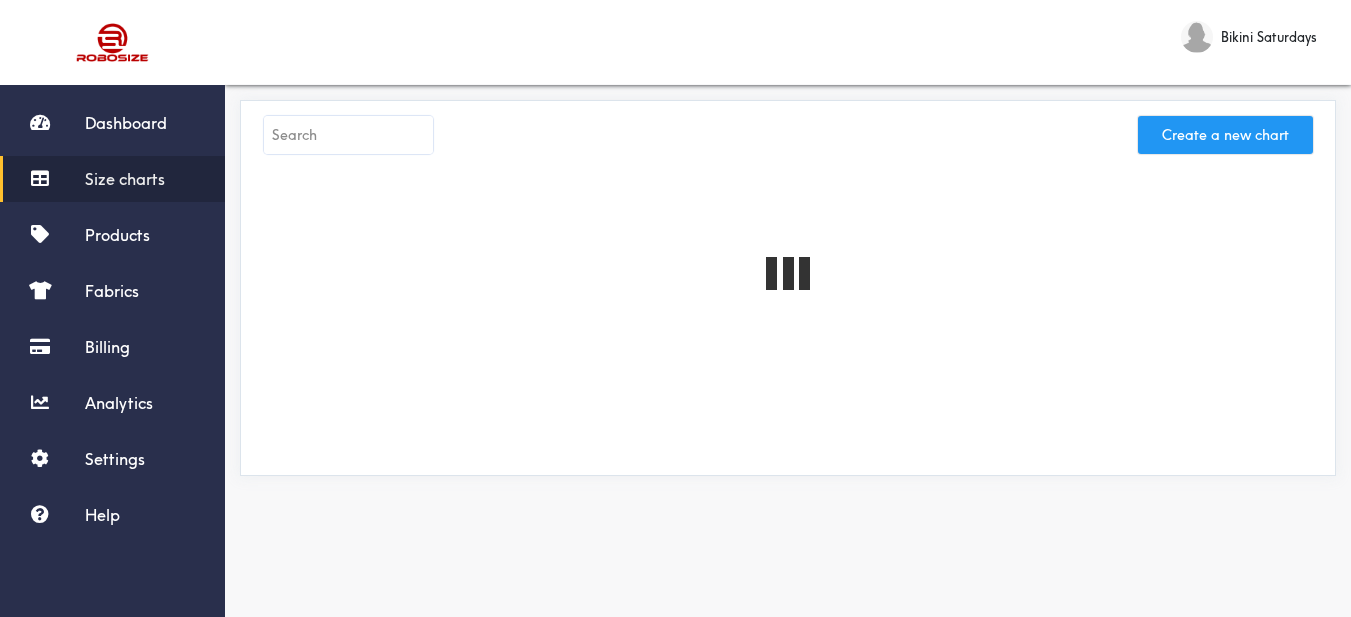 click on "Create a new chart" at bounding box center [1225, 135] 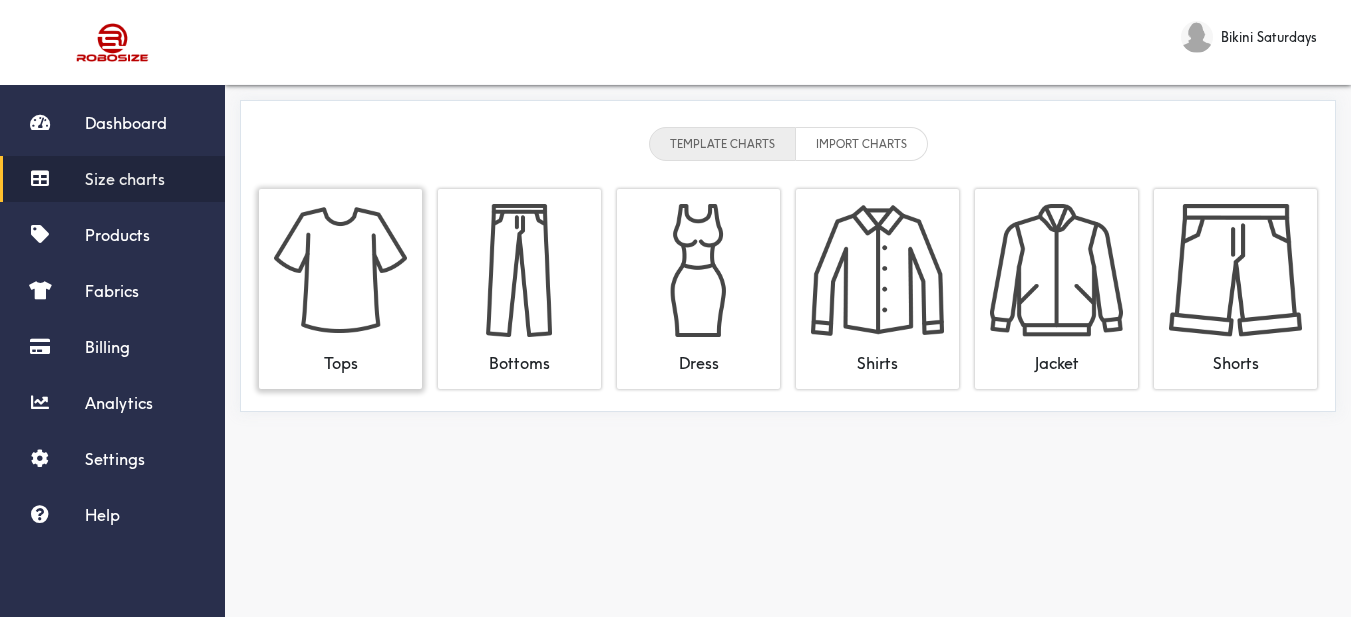 click on "Tops" at bounding box center (340, 289) 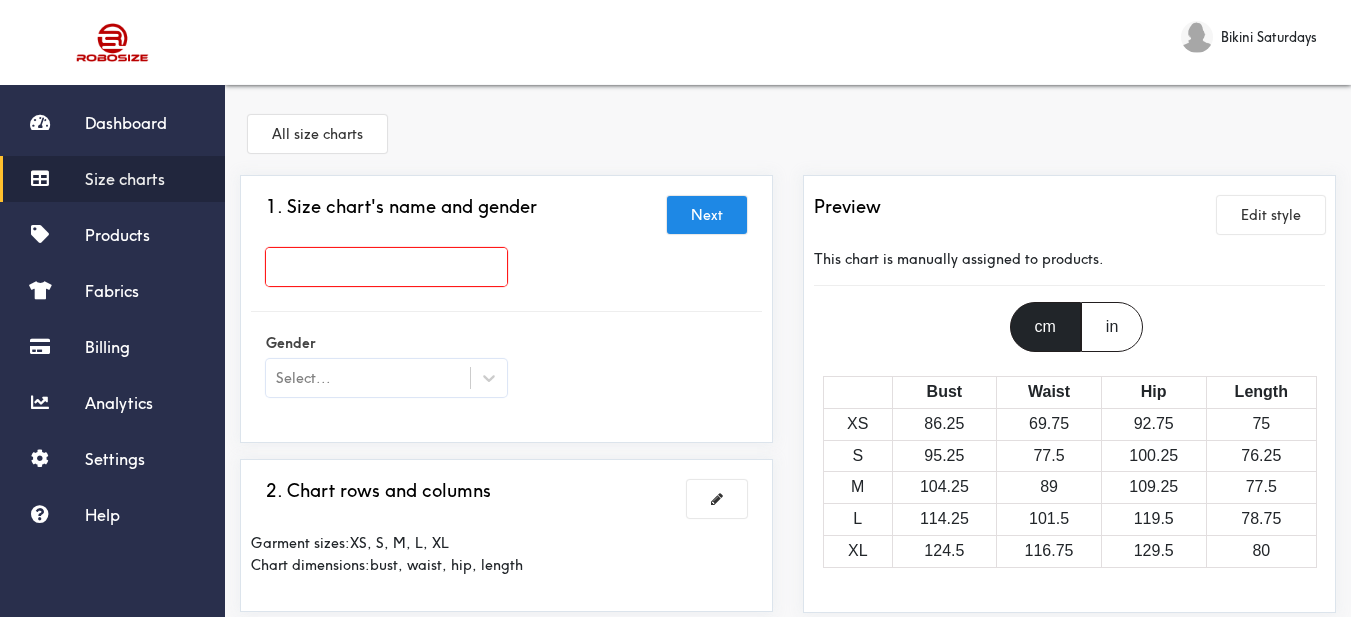 click on "Size charts" at bounding box center [125, 179] 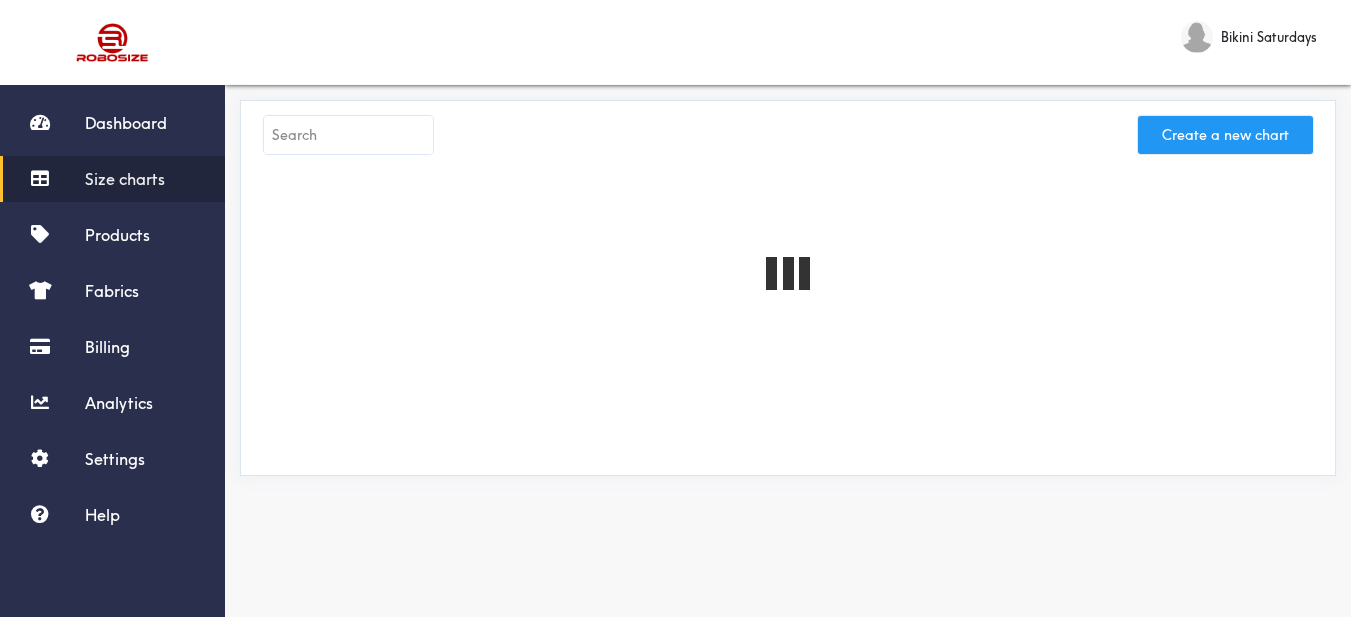 click on "Create a new chart" at bounding box center (1225, 135) 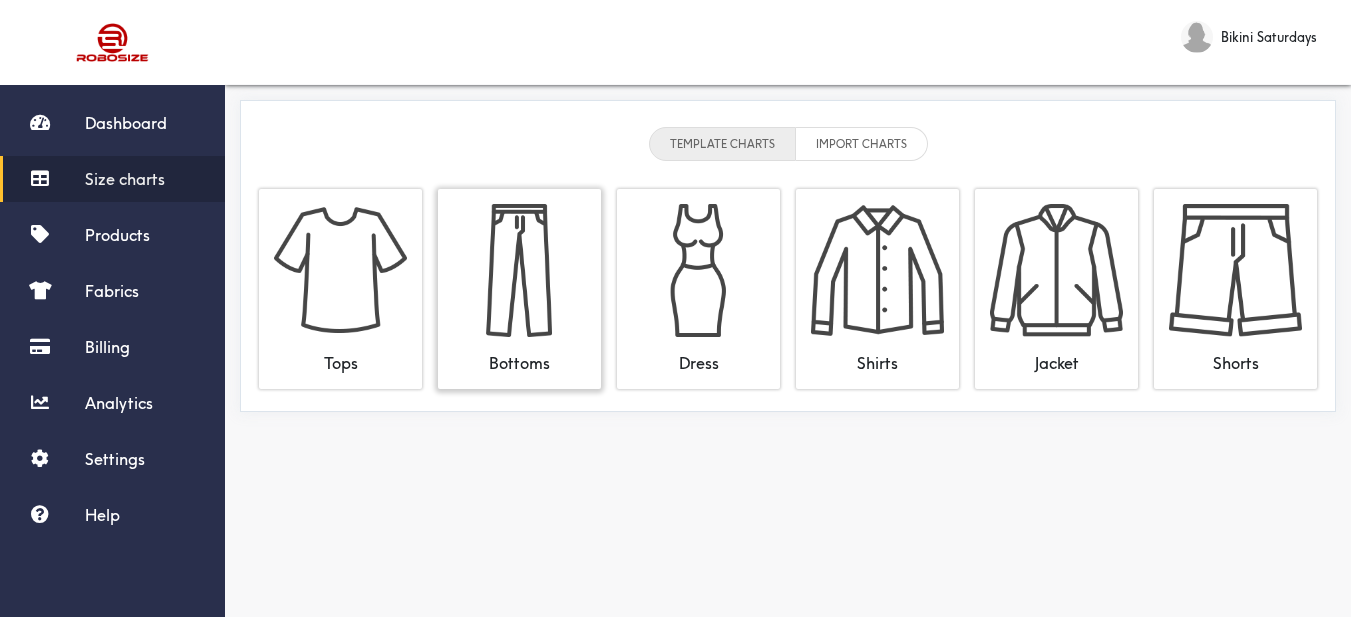 click at bounding box center (519, 270) 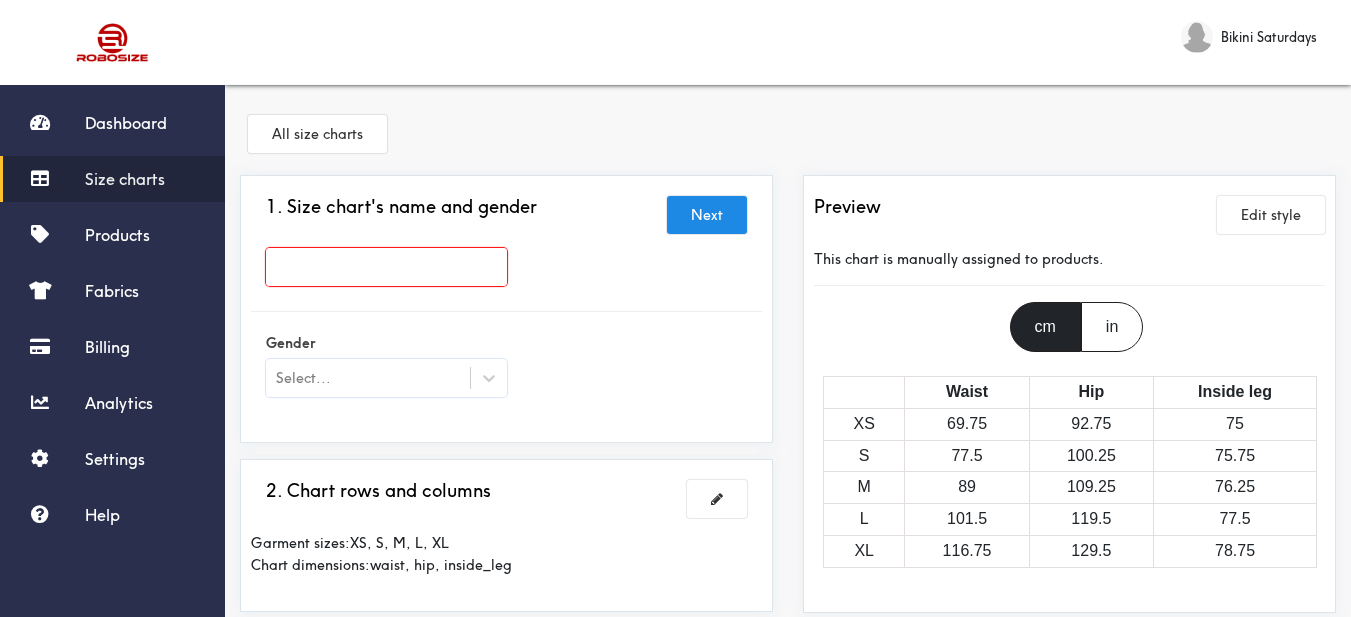 click at bounding box center (386, 267) 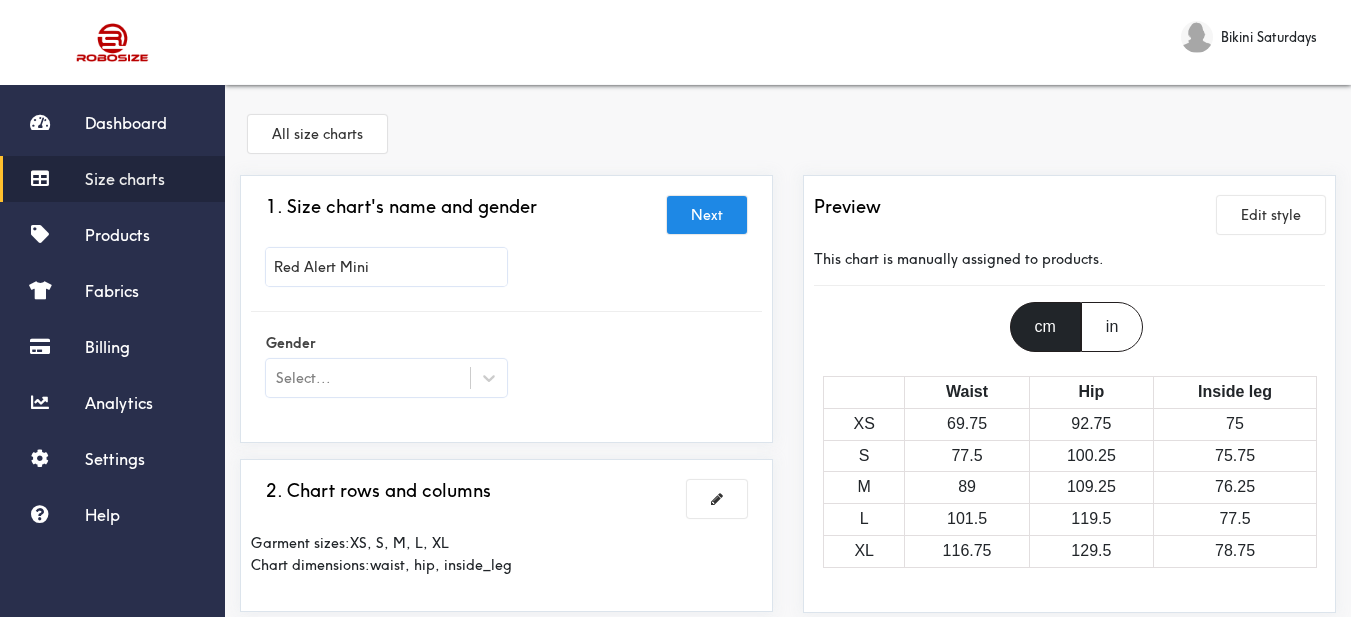 type on "Red Alert Mini" 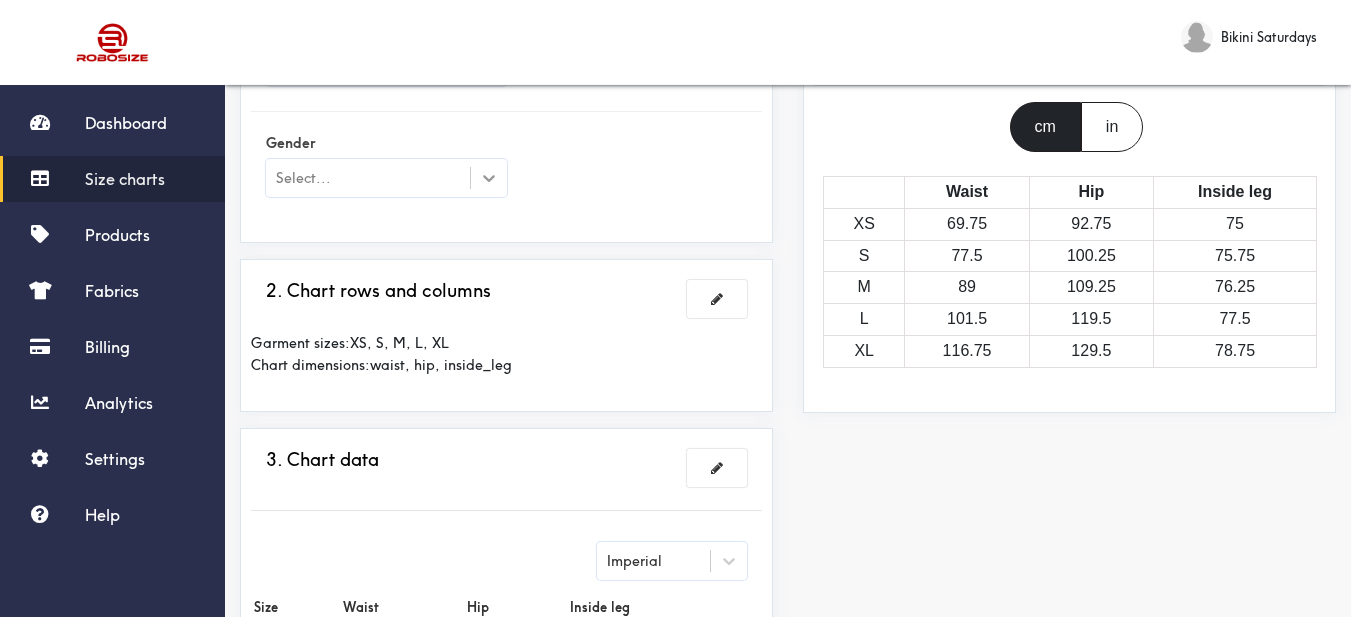 click 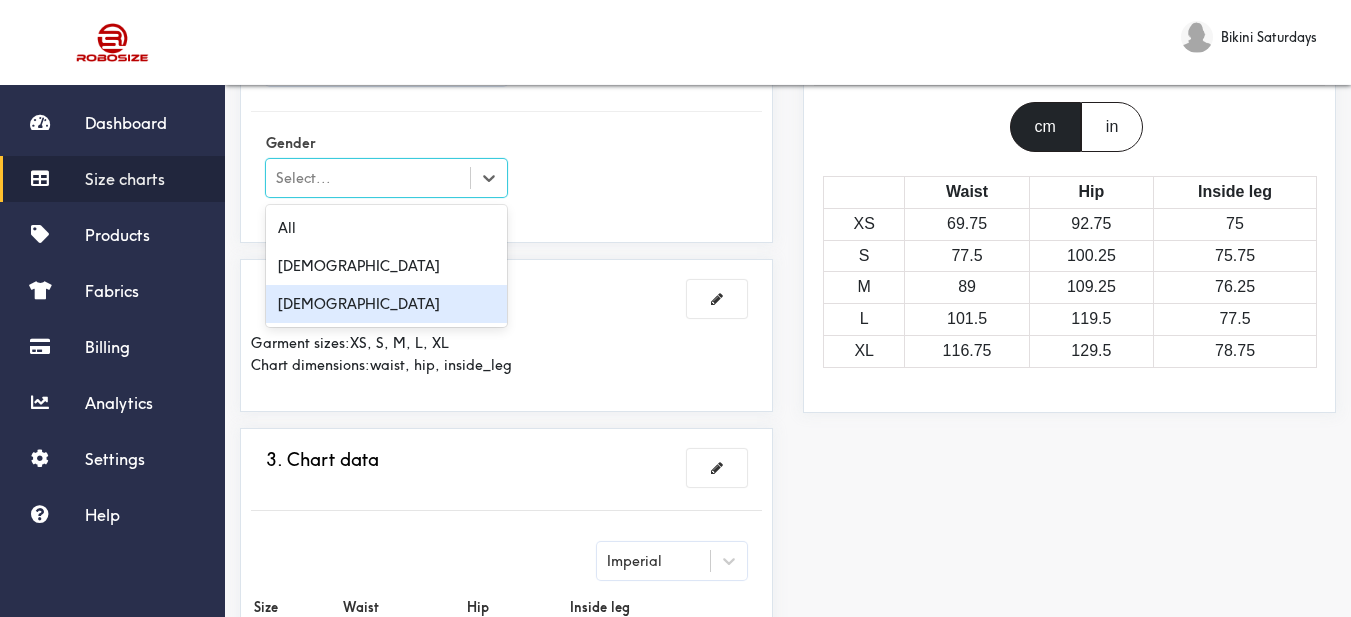 click on "[DEMOGRAPHIC_DATA]" at bounding box center [386, 304] 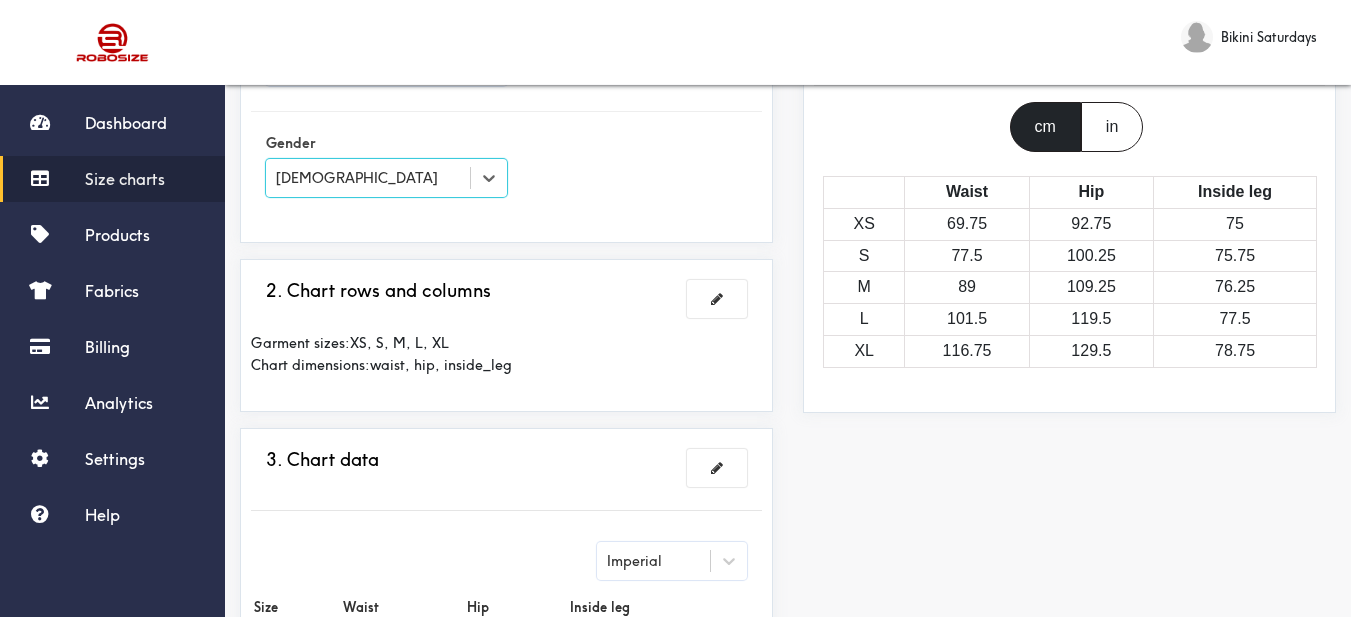 click on "1. Size chart's name and gender Next Red Alert Mini Gender option [DEMOGRAPHIC_DATA], selected.   Select is focused , press Down to open the menu,  [DEMOGRAPHIC_DATA] 2. Chart rows and columns Garment sizes:  XS, S, M, L, XL Chart dimensions:  waist, hip, inside_leg 3. Chart data Imperial Size Waist Hip Inside leg XS 27.5 36.5 29.5 S 30.5 39.5 29.8 M 35 43 30 L 40 47 30.5 XL 46 51 31 4. What products this chart is for? Manual" at bounding box center (506, 491) 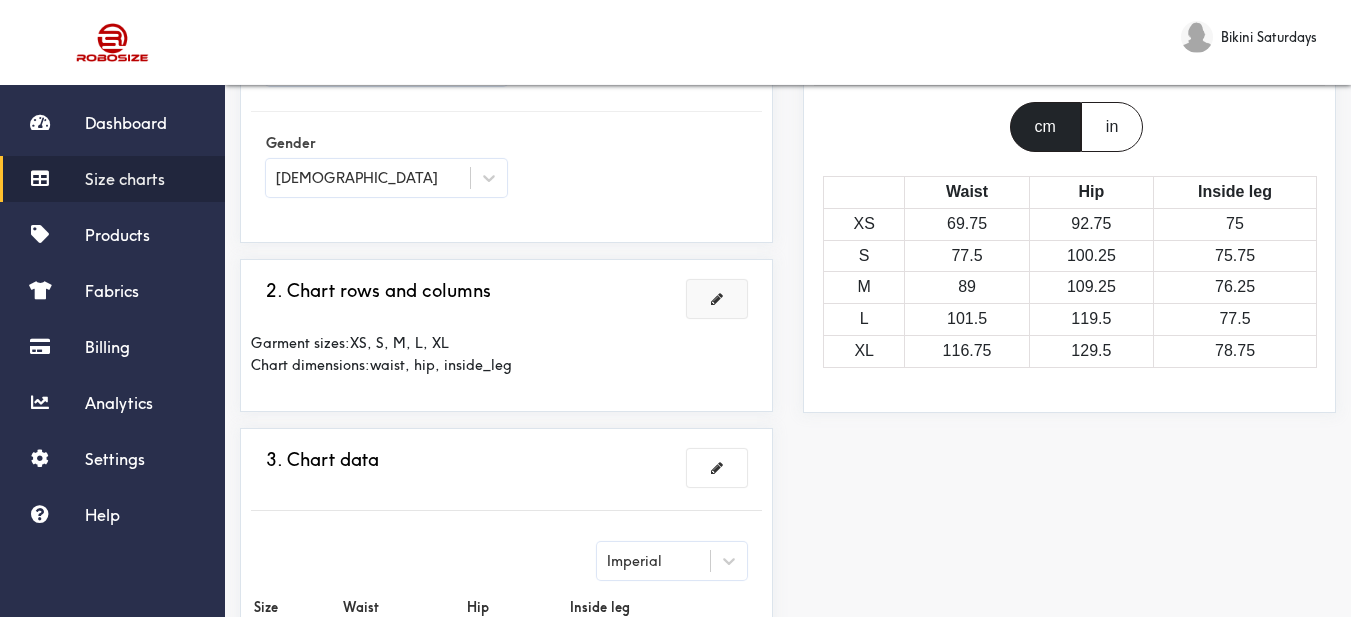 click at bounding box center [717, 299] 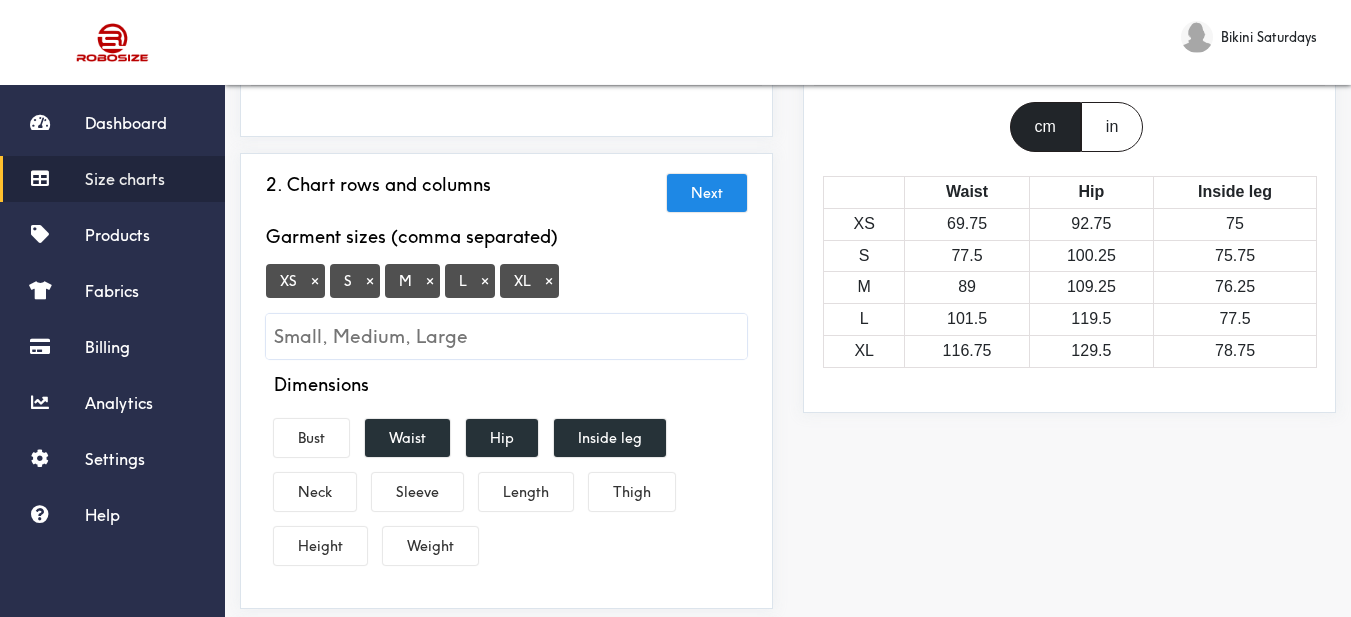 click on "×" at bounding box center (549, 281) 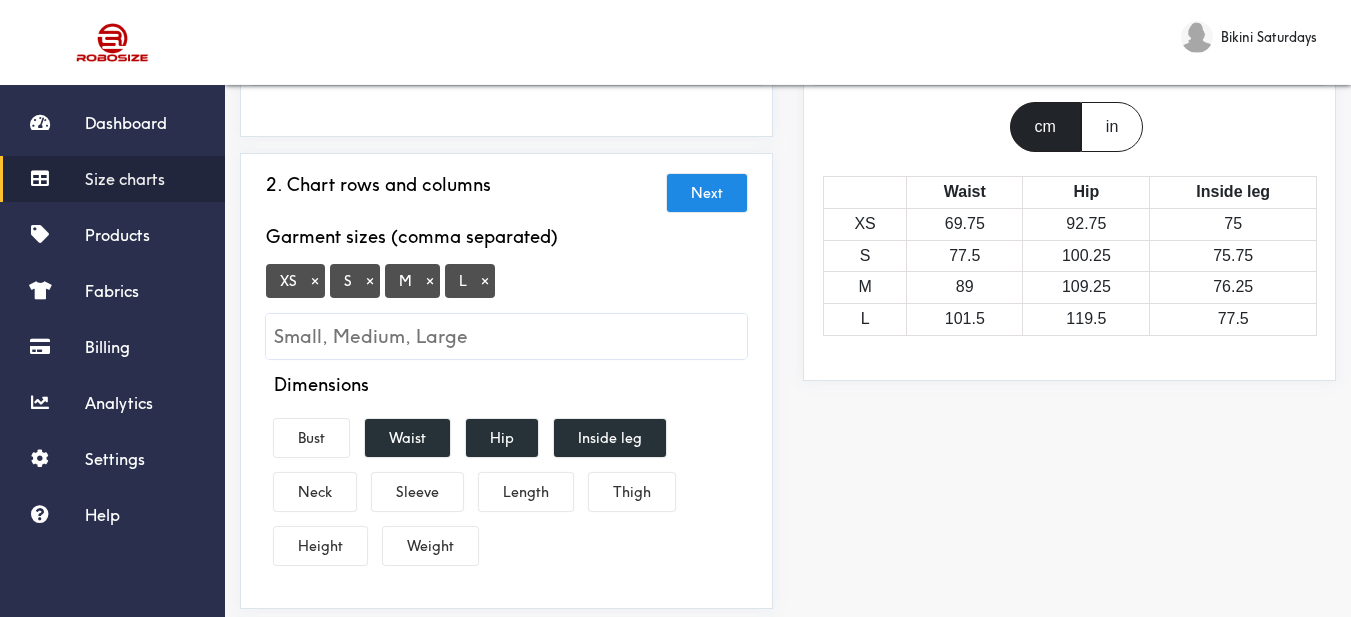 scroll, scrollTop: 300, scrollLeft: 0, axis: vertical 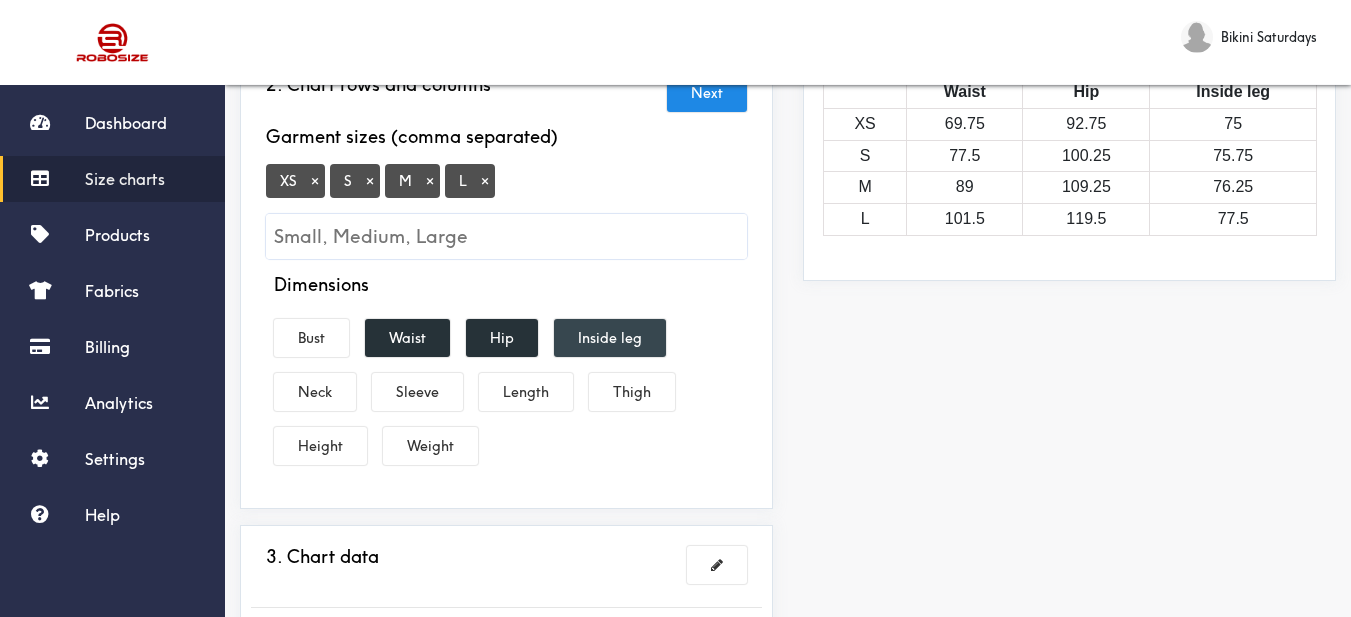 drag, startPoint x: 507, startPoint y: 342, endPoint x: 593, endPoint y: 330, distance: 86.833176 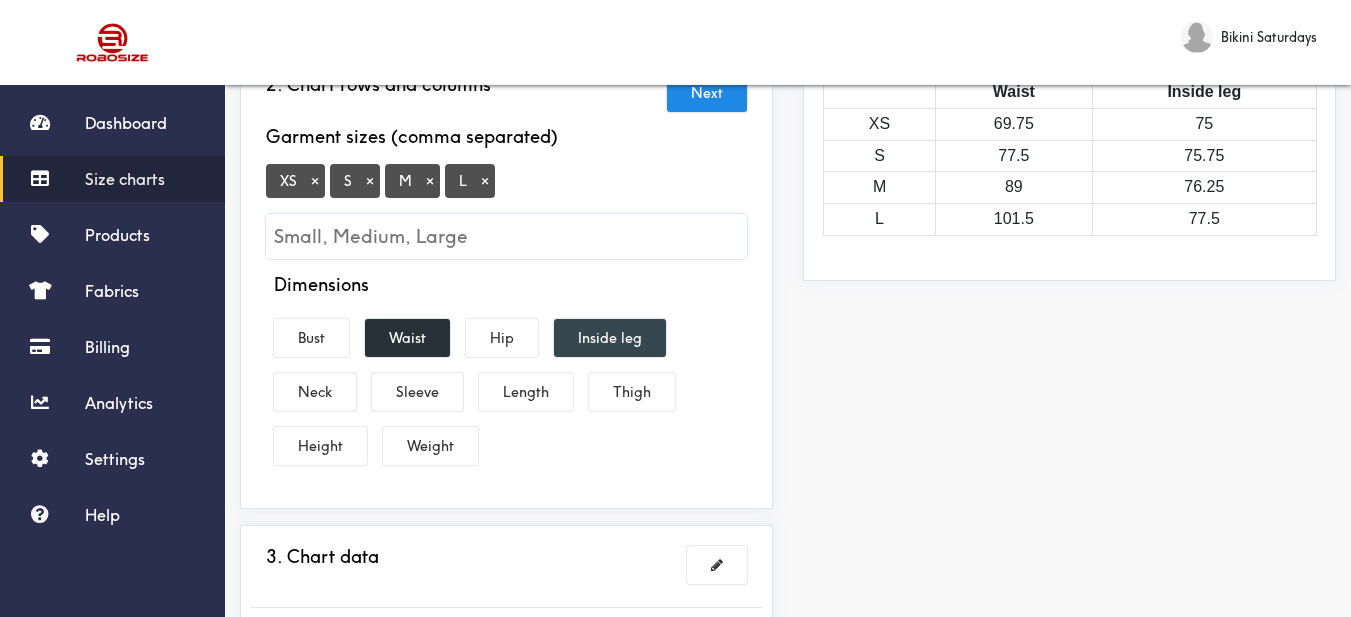 click on "Inside leg" at bounding box center [610, 338] 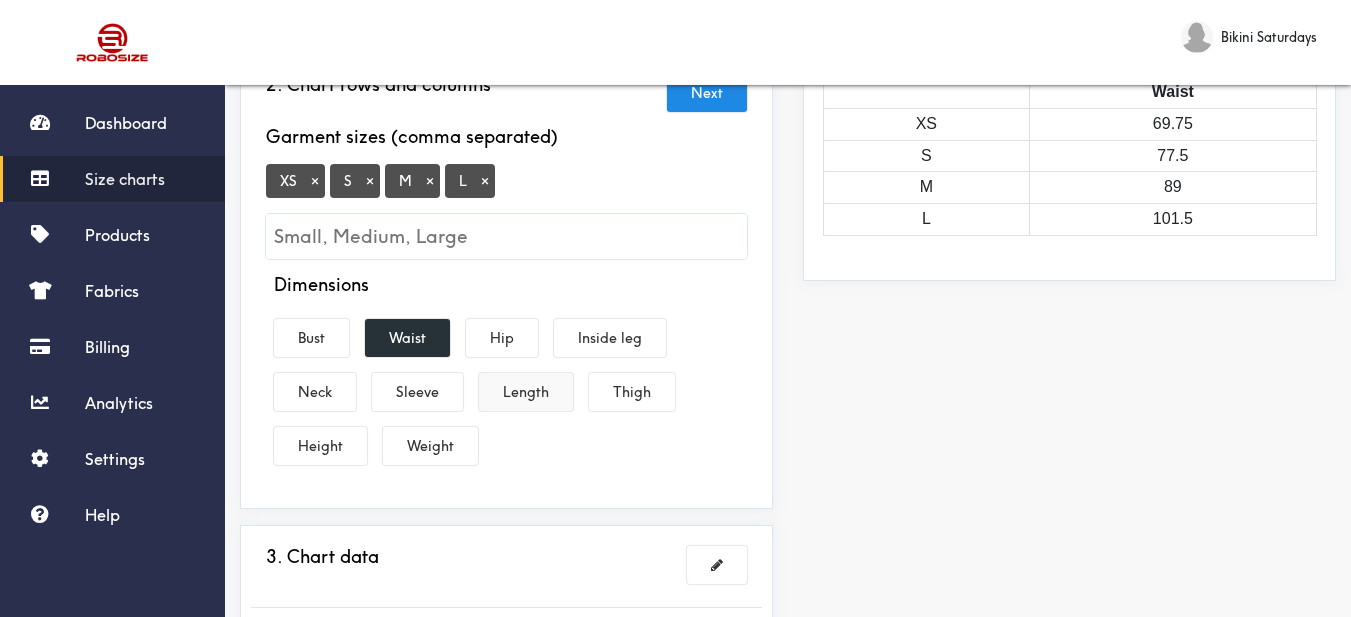click on "Length" at bounding box center (526, 392) 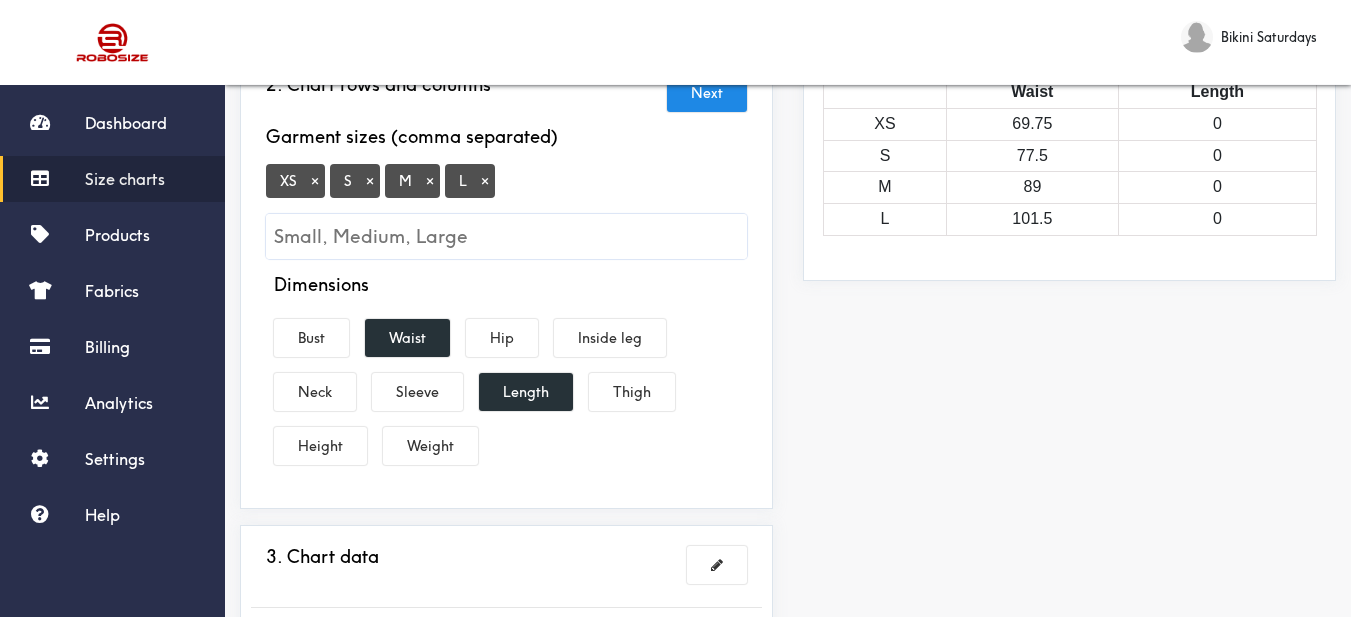 scroll, scrollTop: 600, scrollLeft: 0, axis: vertical 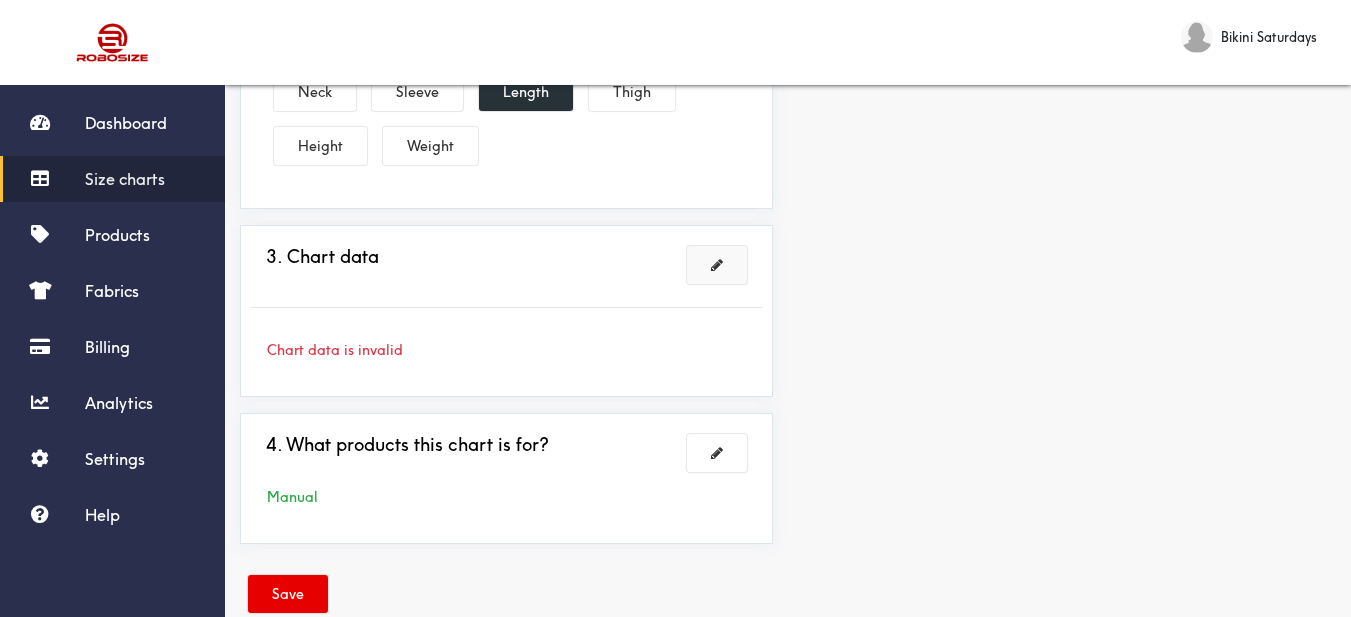 click at bounding box center (717, 265) 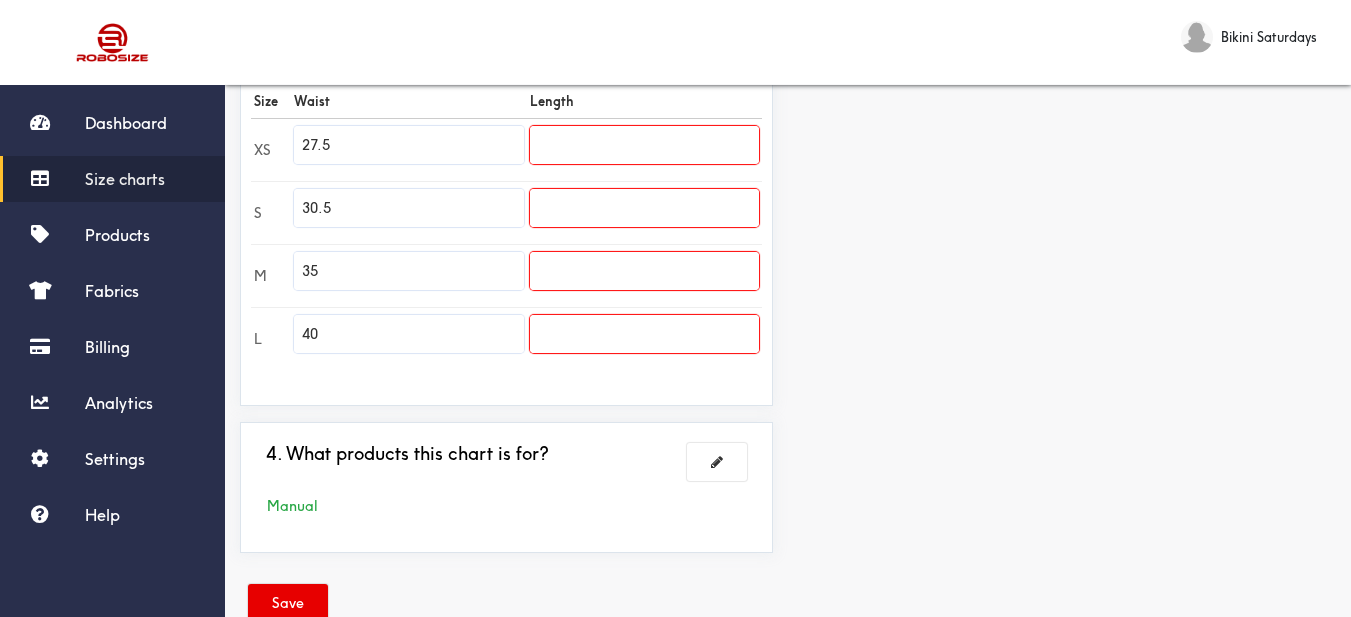 click on "Preview Edit style This chart is manually assigned to products. cm in Waist Length XS 69.75 0 S 77.5 0 M 89 0 L 101.5 0" at bounding box center [1069, 72] 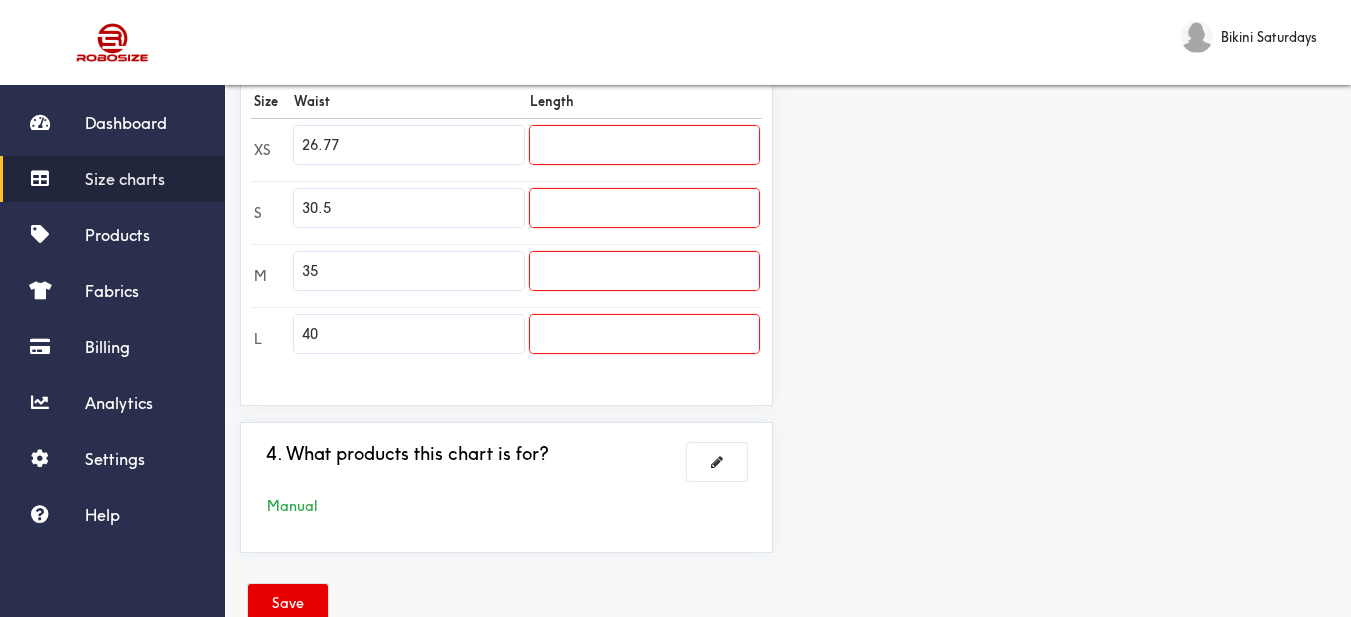 type on "26.77" 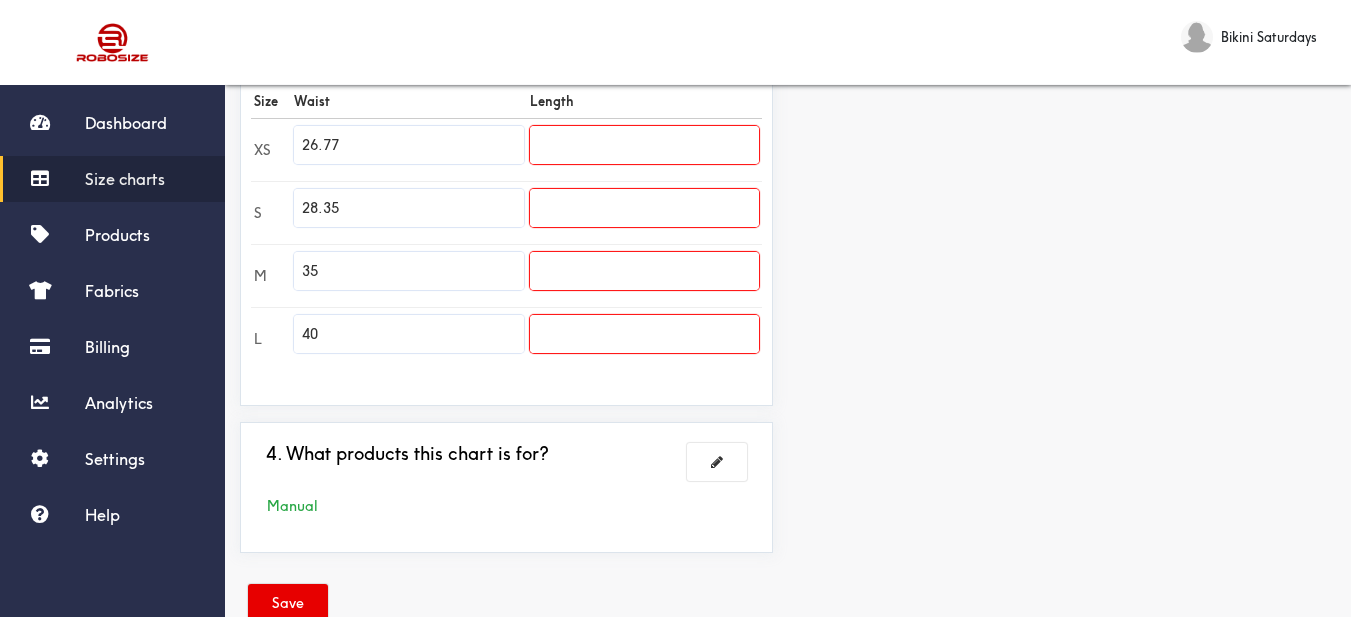 type on "28.35" 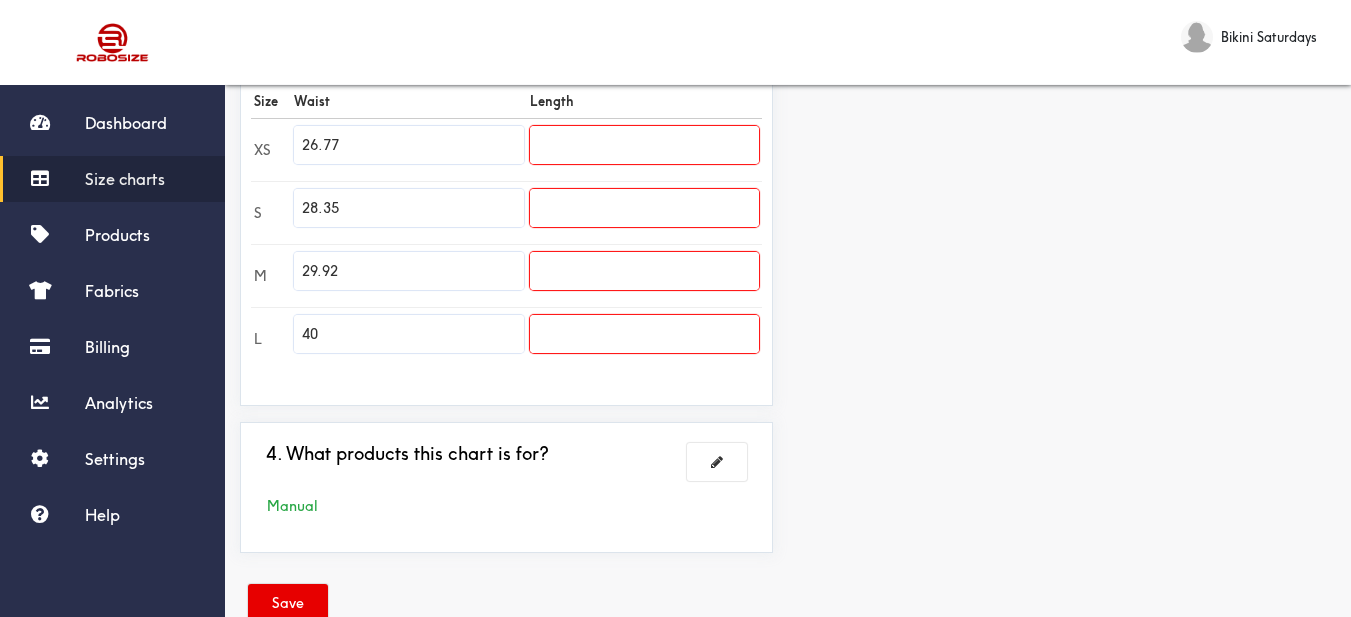type on "29.92" 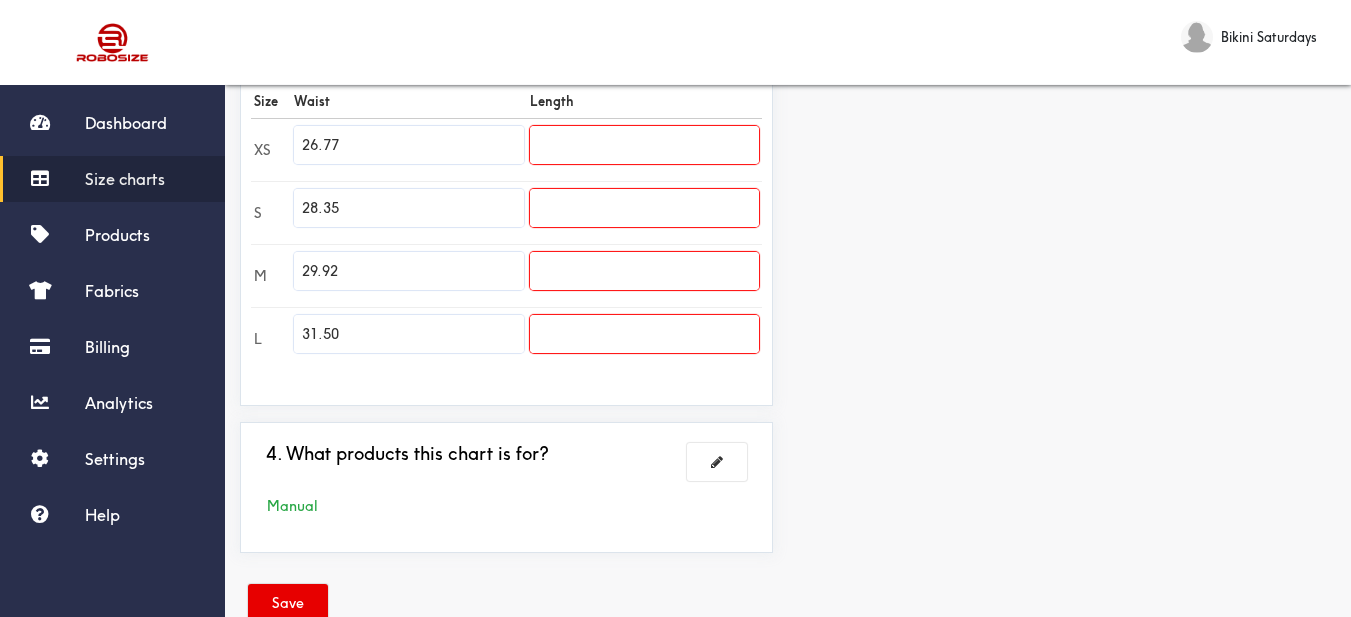 type on "31.50" 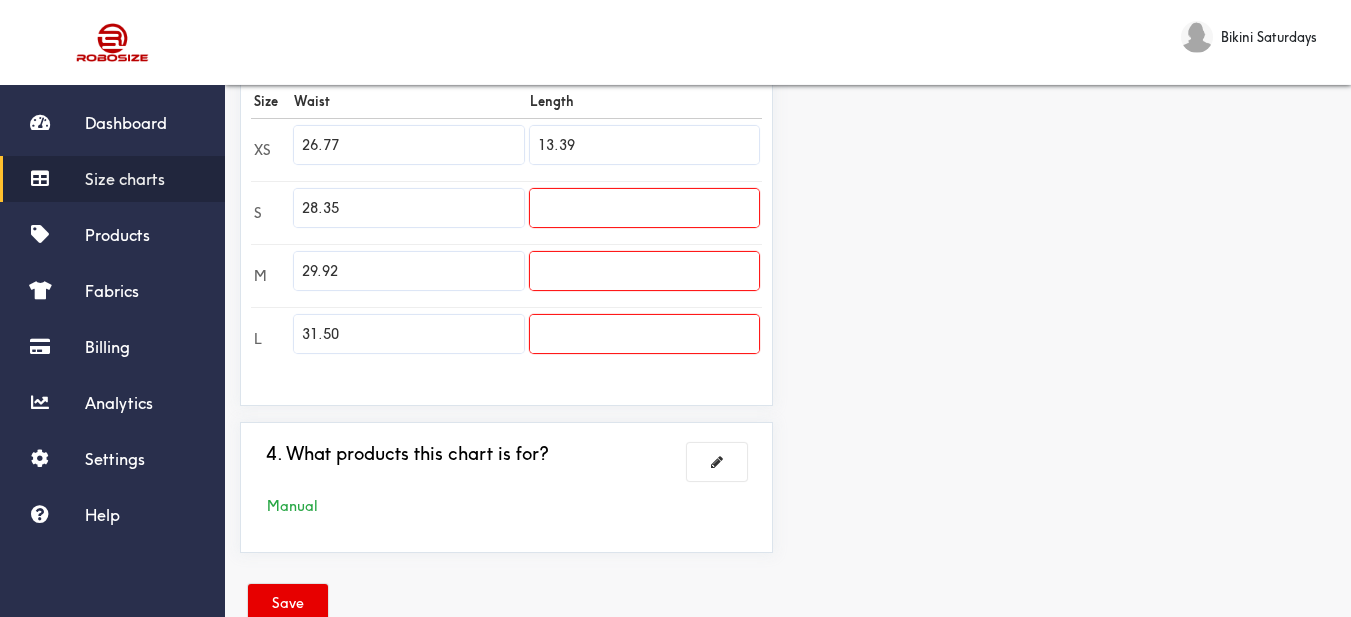 type on "13.39" 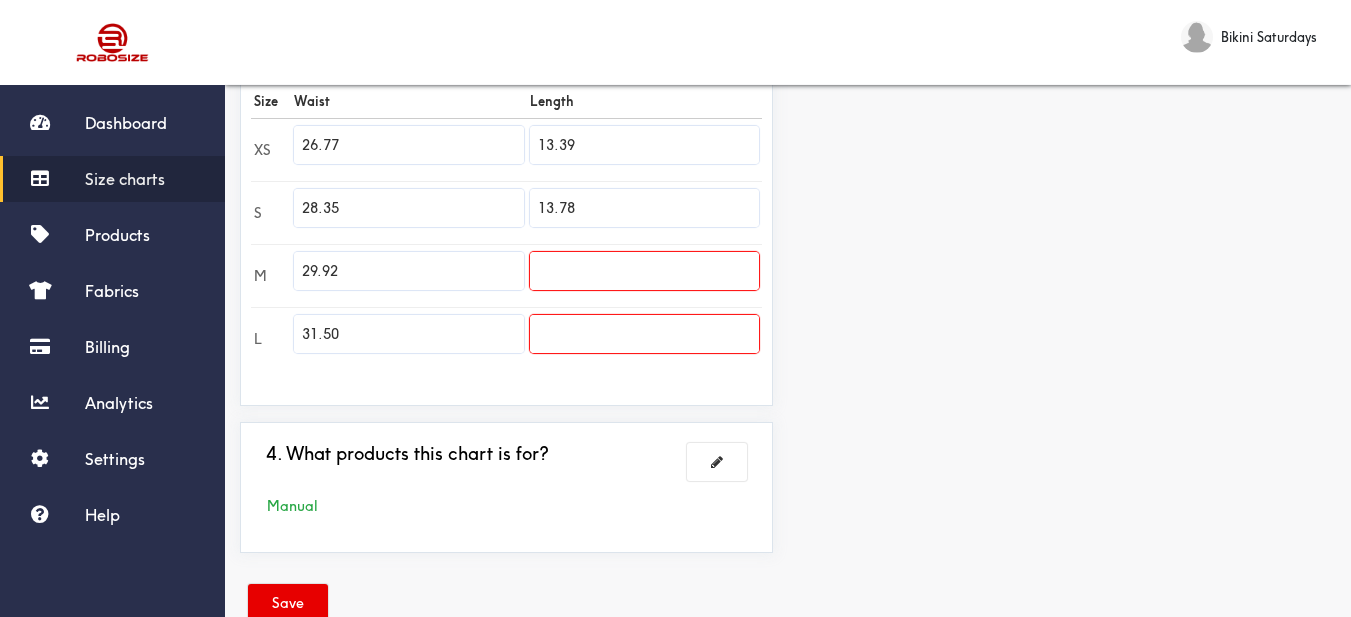 type on "13.78" 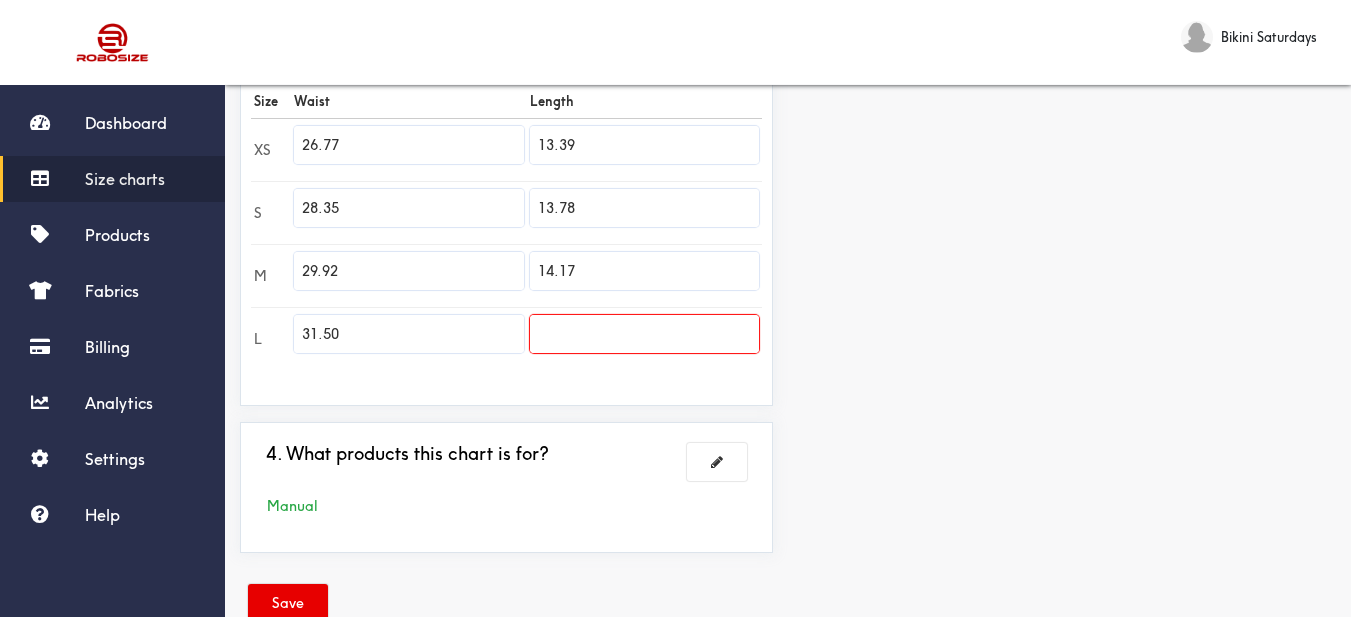 type on "14.17" 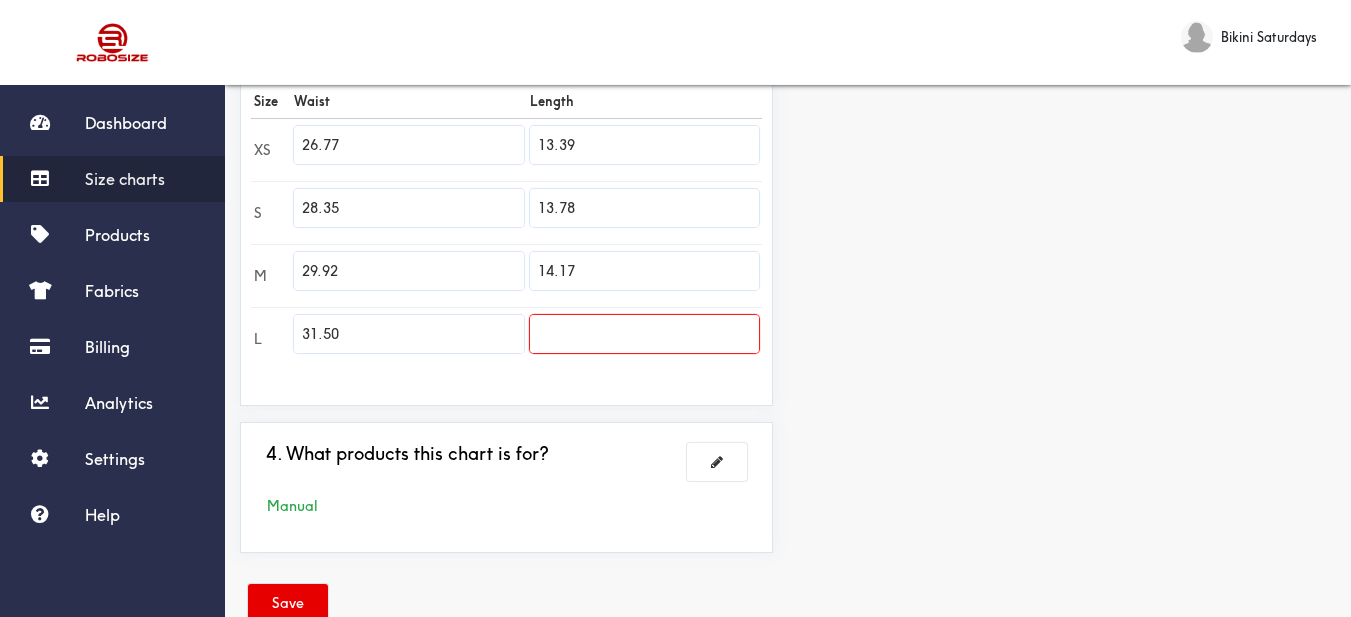 click on "Preview Edit style This chart is manually assigned to products. cm in Waist Length XS 68 34 S 72 35 M 76 36 L 80 0" at bounding box center (1069, 72) 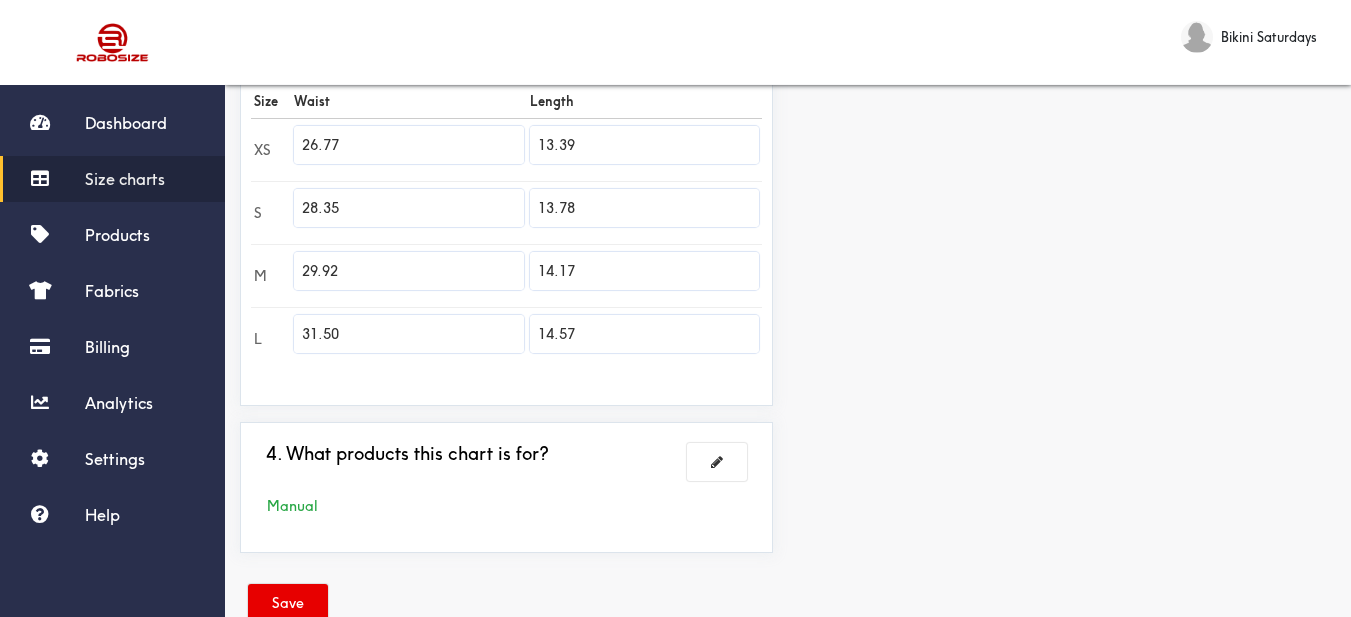 scroll, scrollTop: 652, scrollLeft: 0, axis: vertical 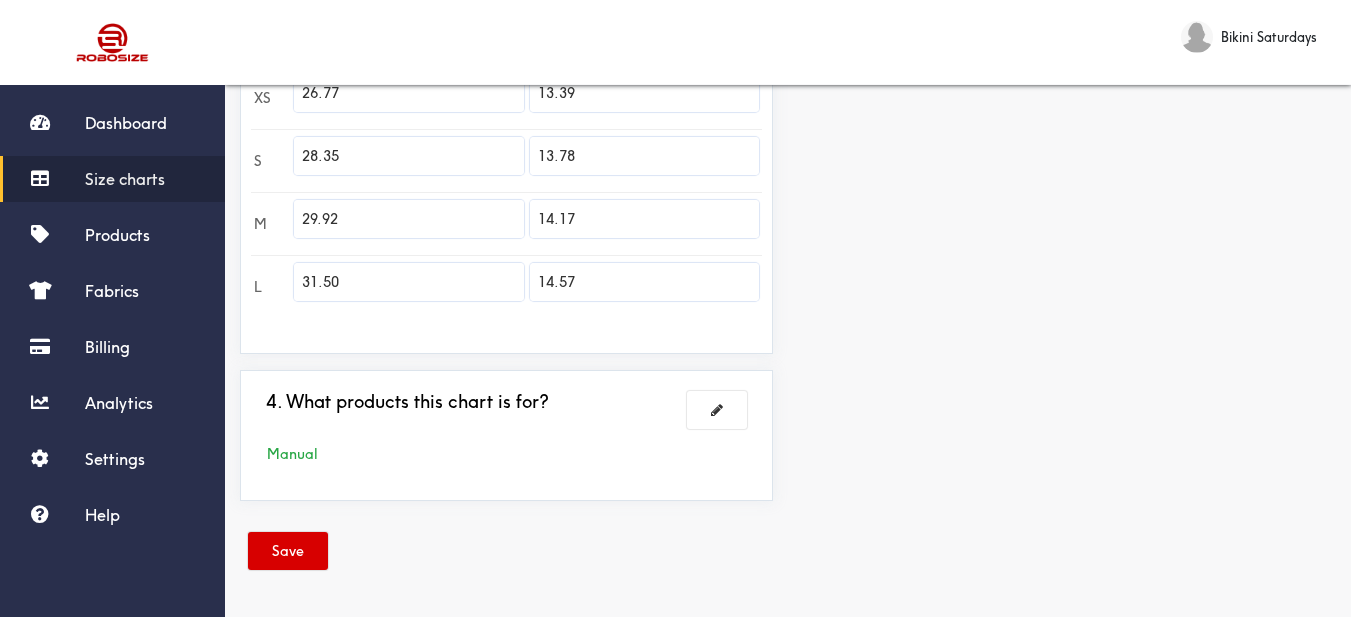 type on "14.57" 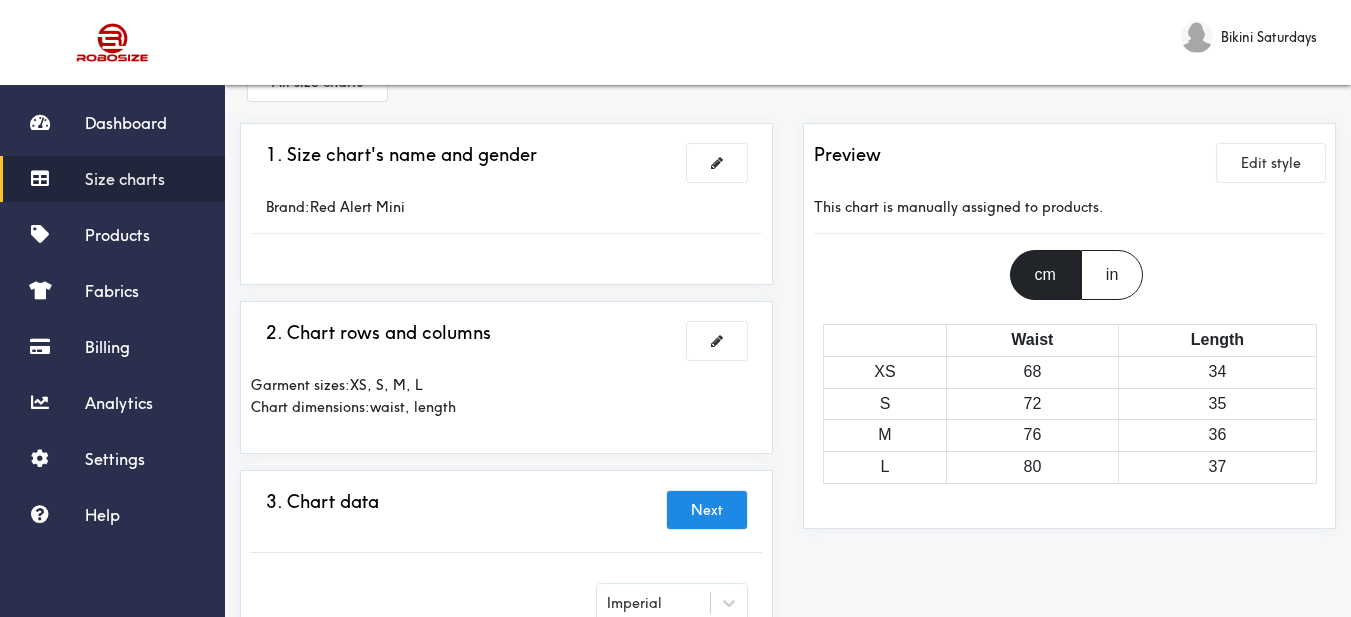 scroll, scrollTop: 0, scrollLeft: 0, axis: both 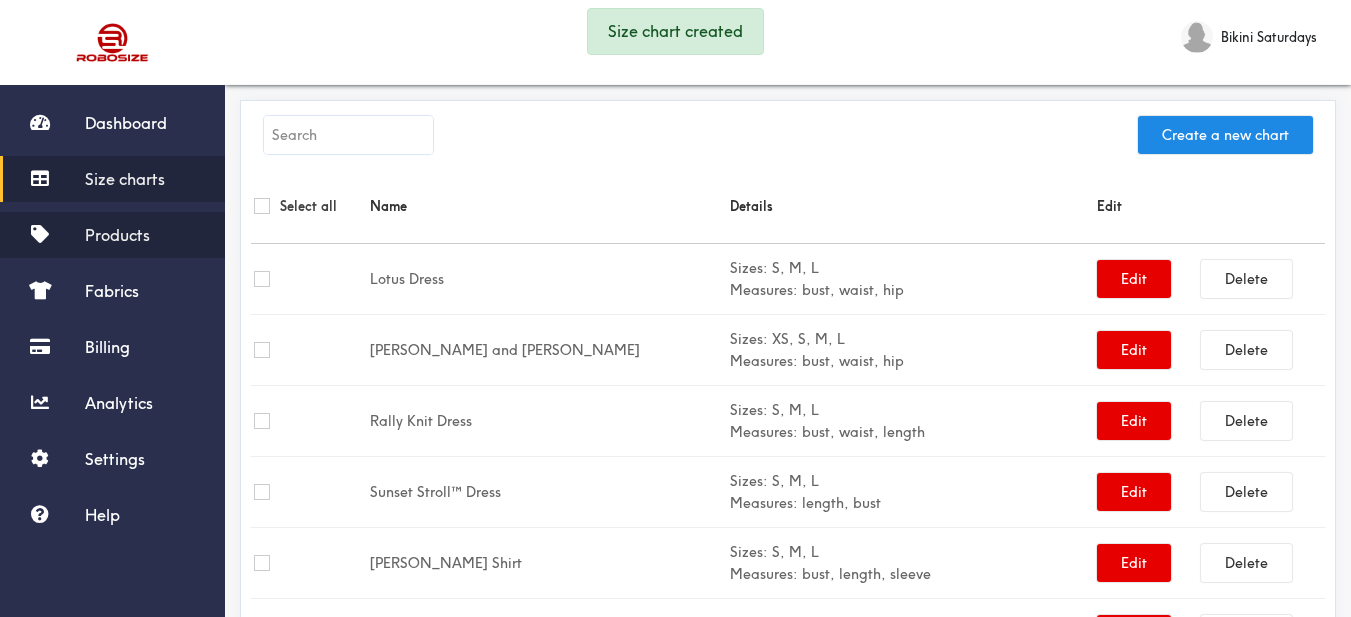 click on "Products" at bounding box center (117, 235) 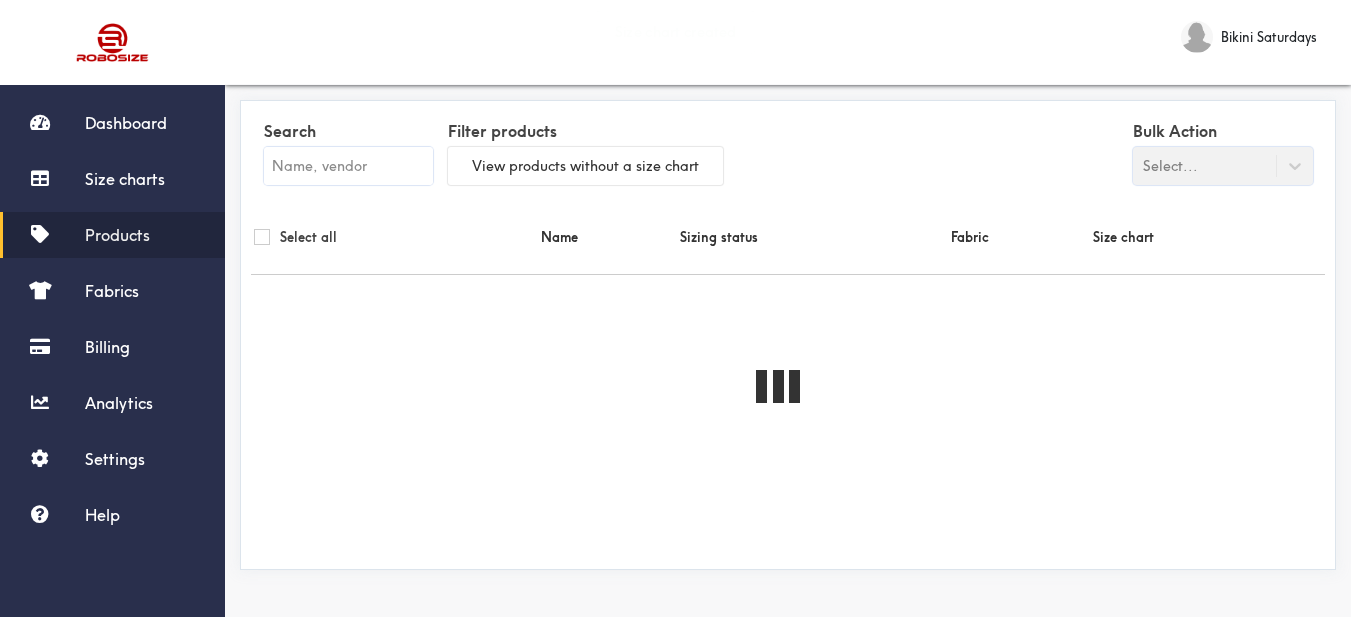 click at bounding box center (348, 166) 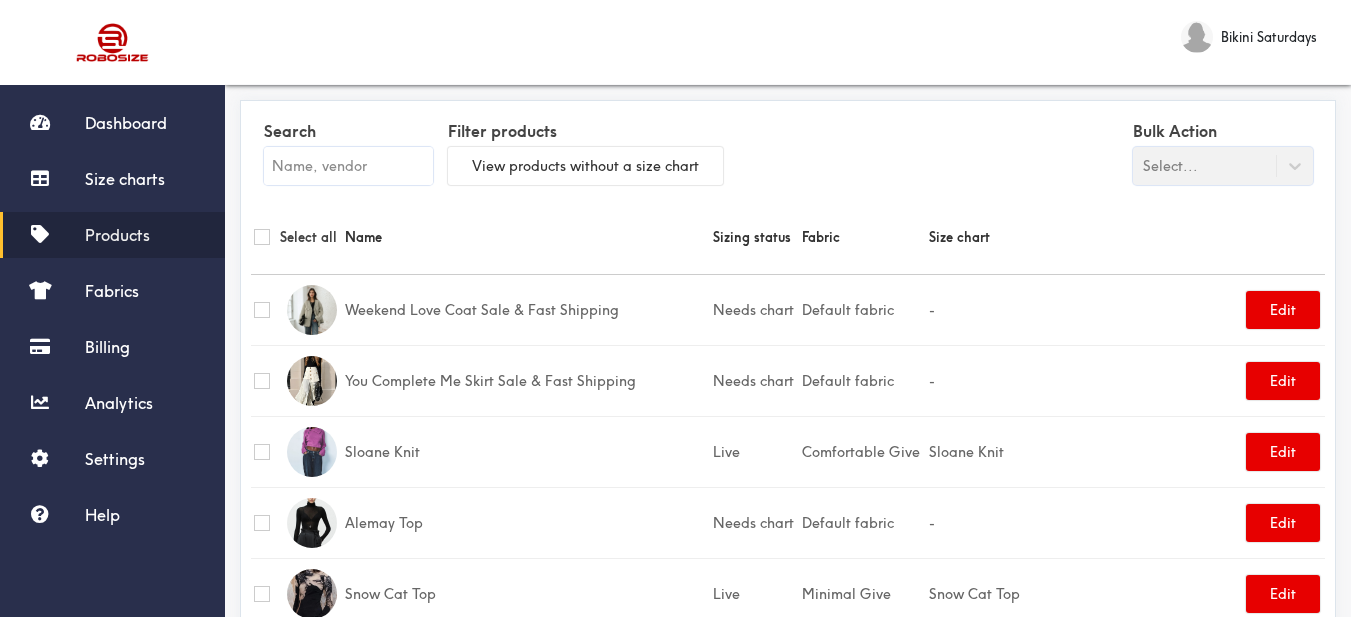 paste on "Red Alert Mini" 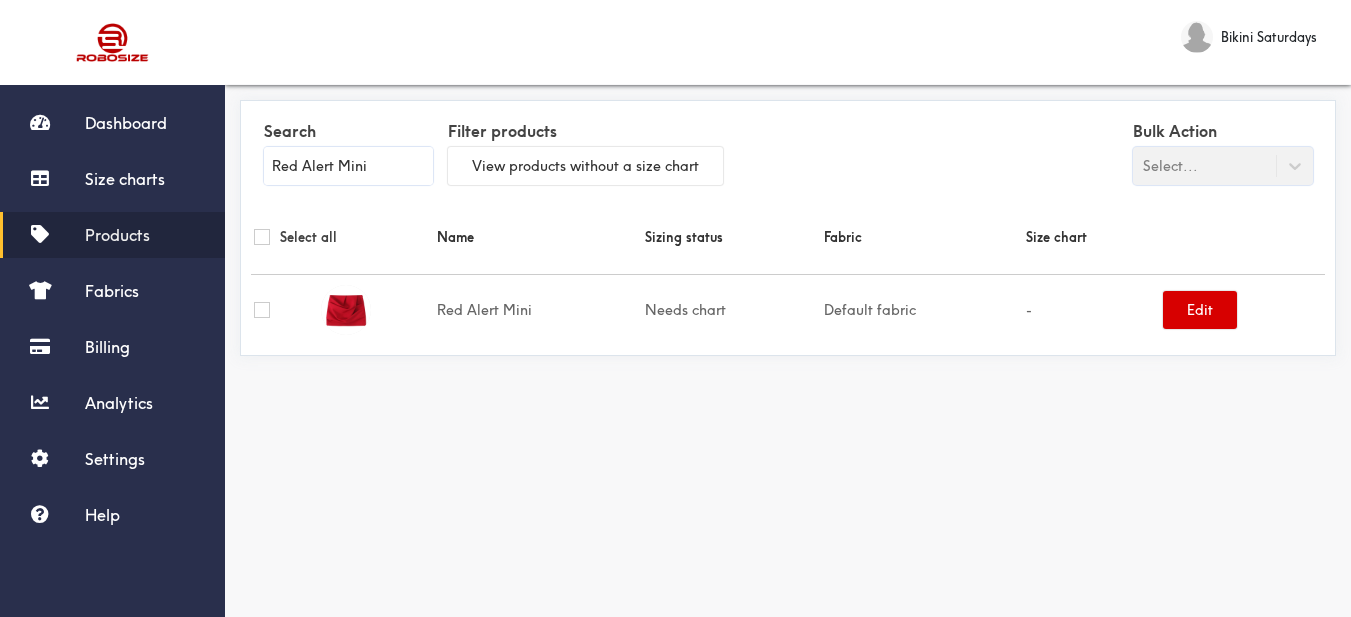 type on "Red Alert Mini" 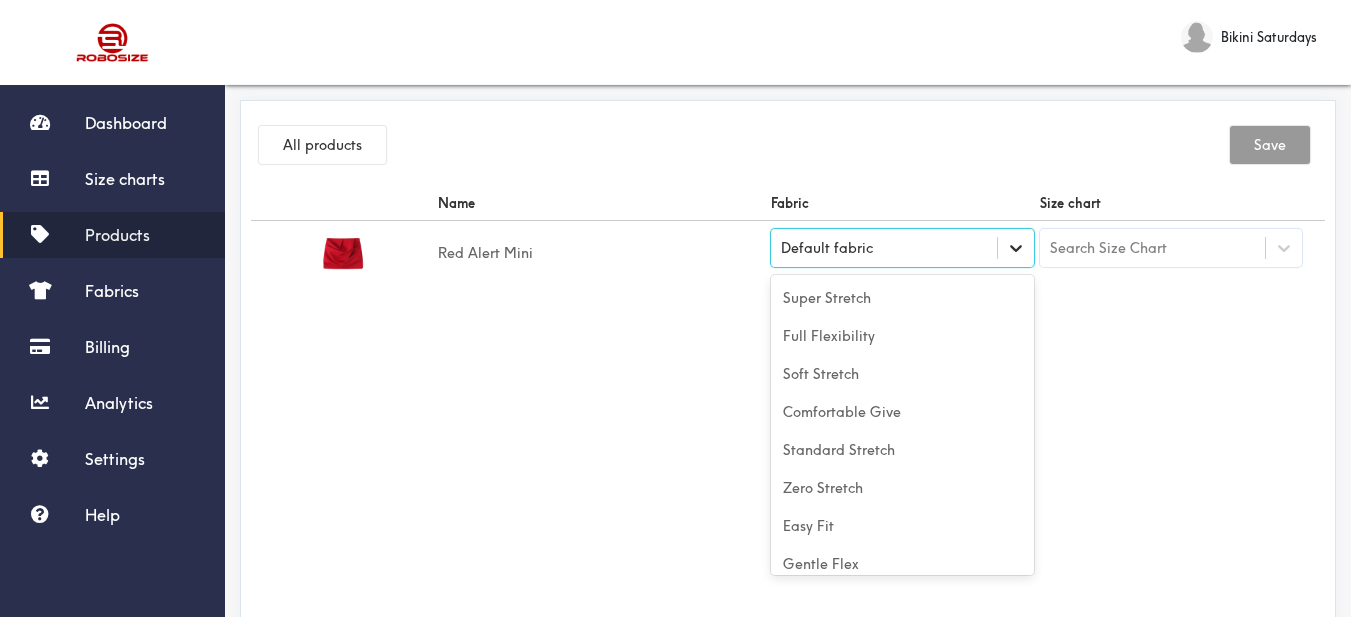 click at bounding box center [1016, 248] 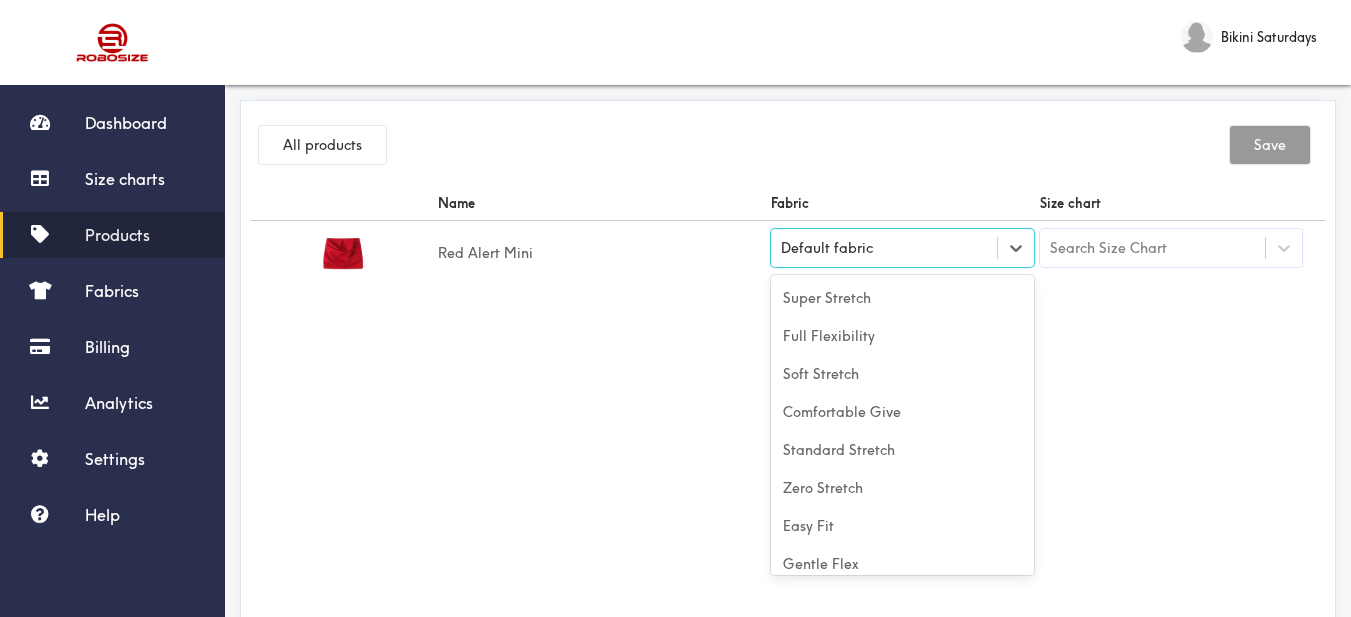 scroll, scrollTop: 88, scrollLeft: 0, axis: vertical 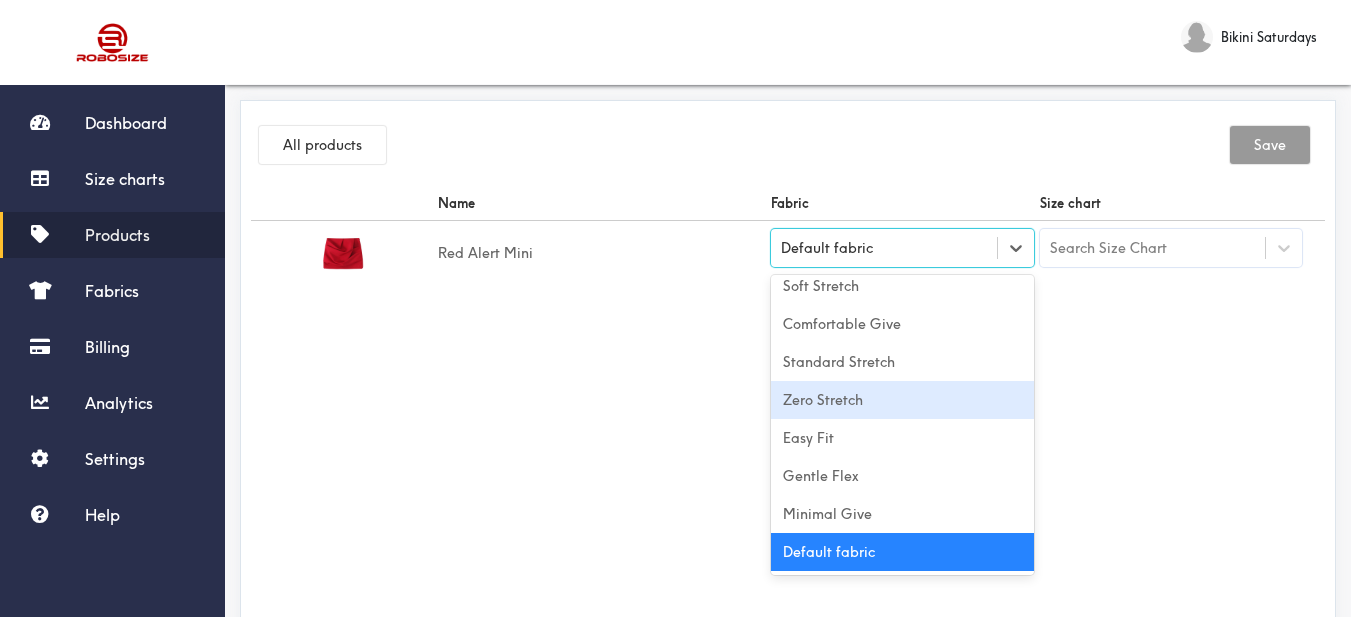 drag, startPoint x: 862, startPoint y: 405, endPoint x: 979, endPoint y: 390, distance: 117.95762 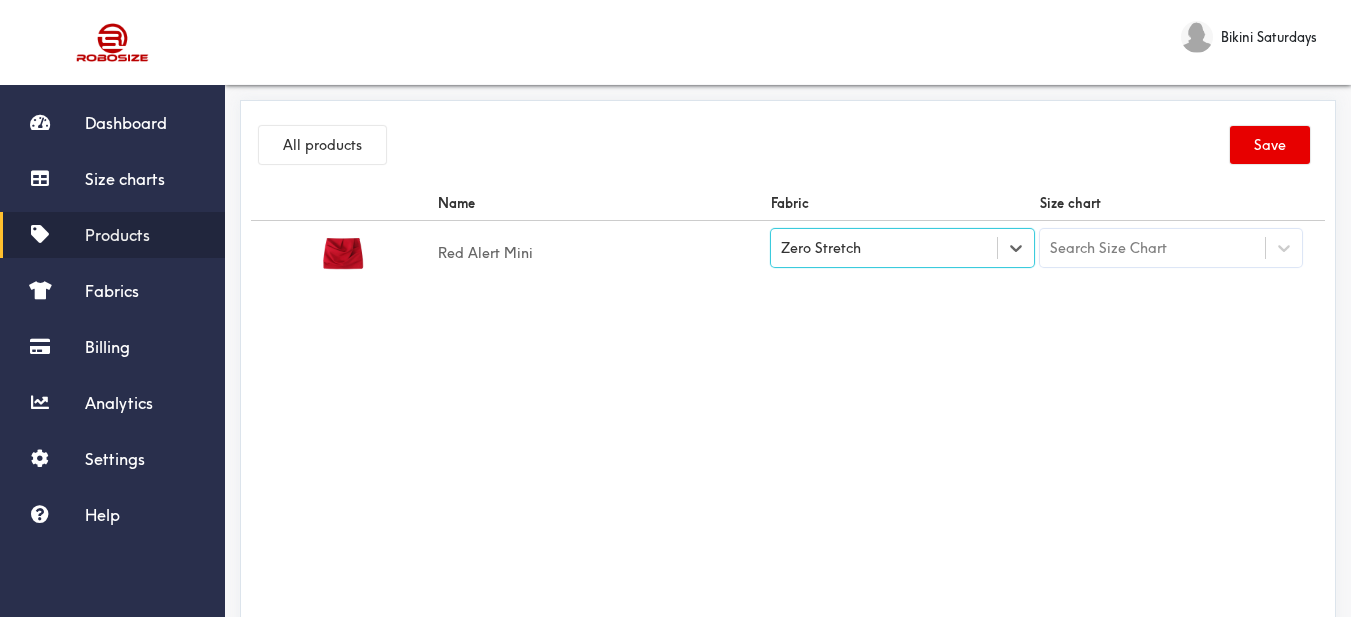click on "Name Fabric Size chart Red Alert Mini option [object Object], selected.   Select is focused , press Down to open the menu,  Zero Stretch	 Search Size Chart" at bounding box center (788, 411) 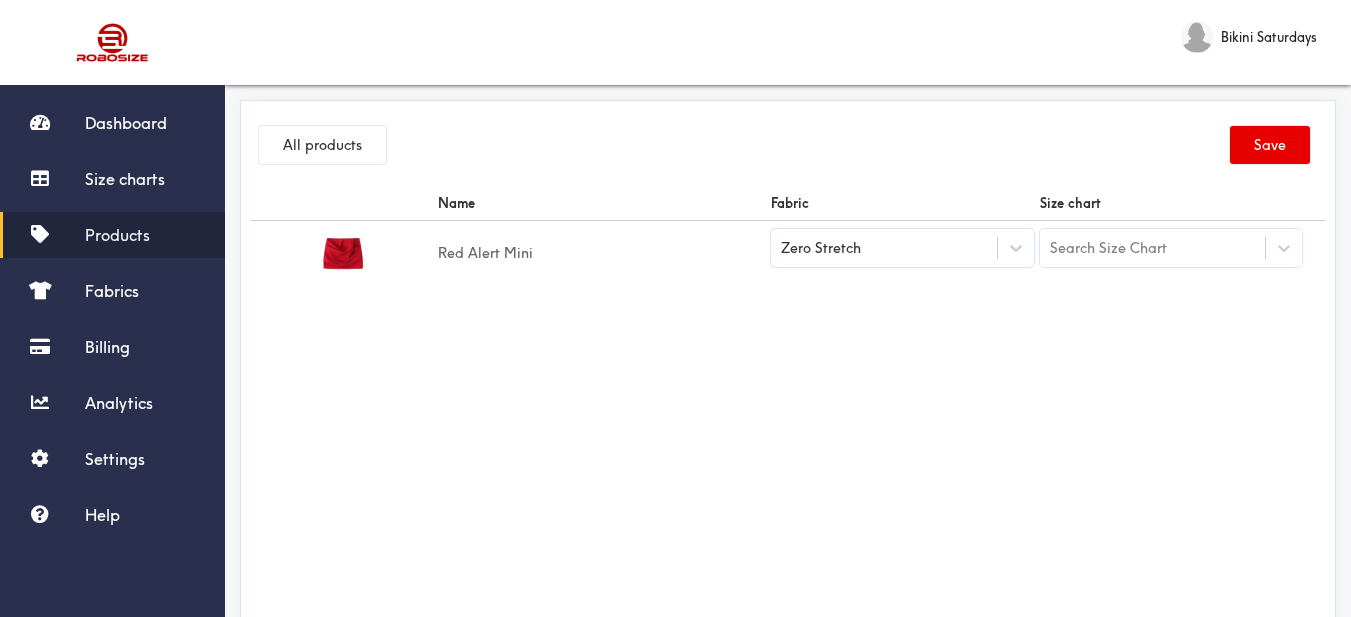 click on "Search Size Chart" at bounding box center [1108, 248] 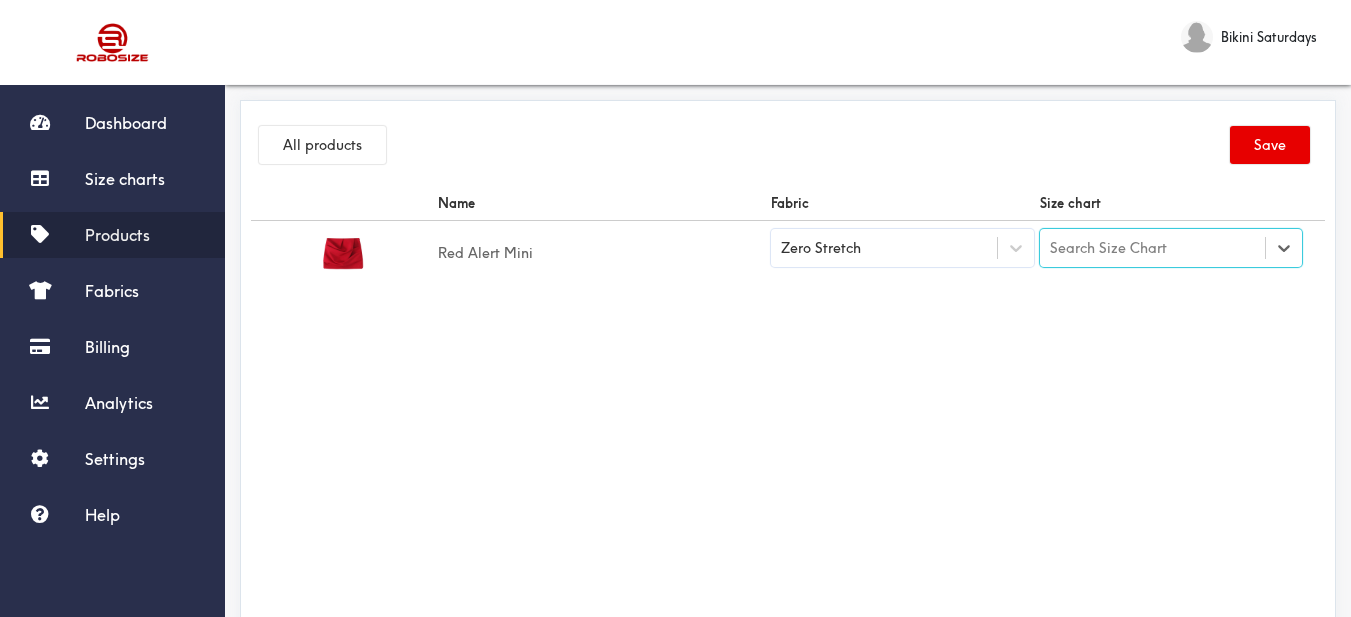 click on "Search Size Chart" at bounding box center (1108, 248) 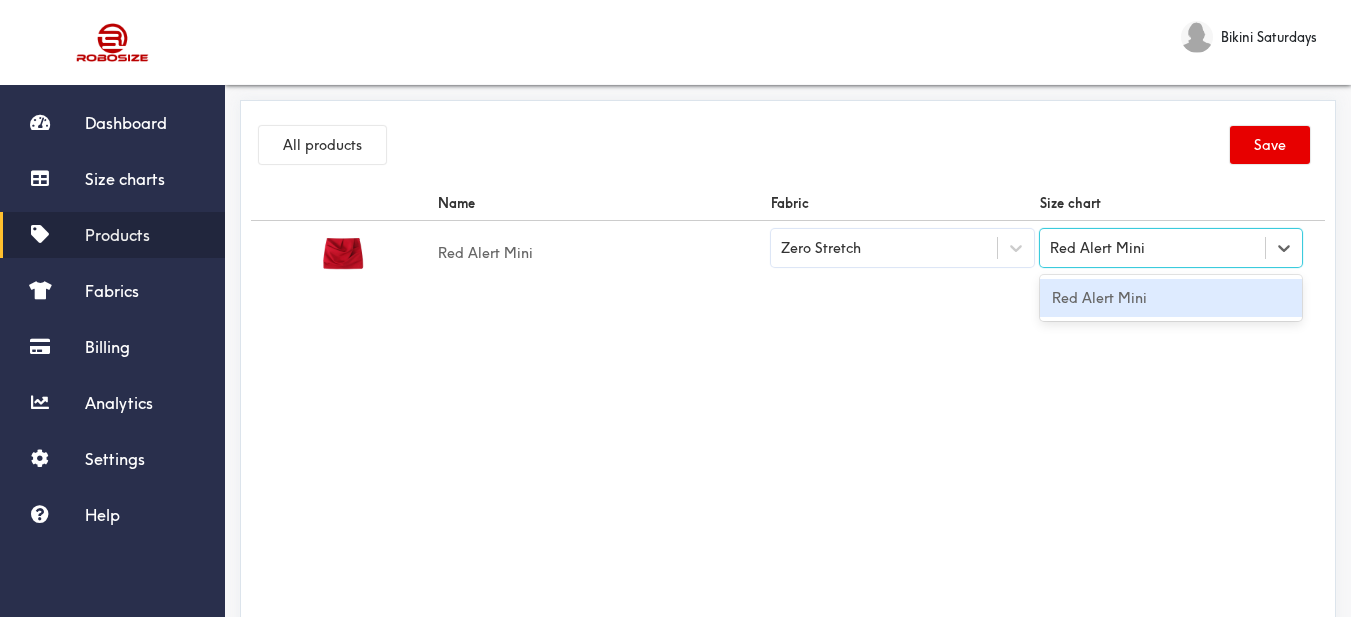 click on "Red Alert Mini" at bounding box center (1171, 298) 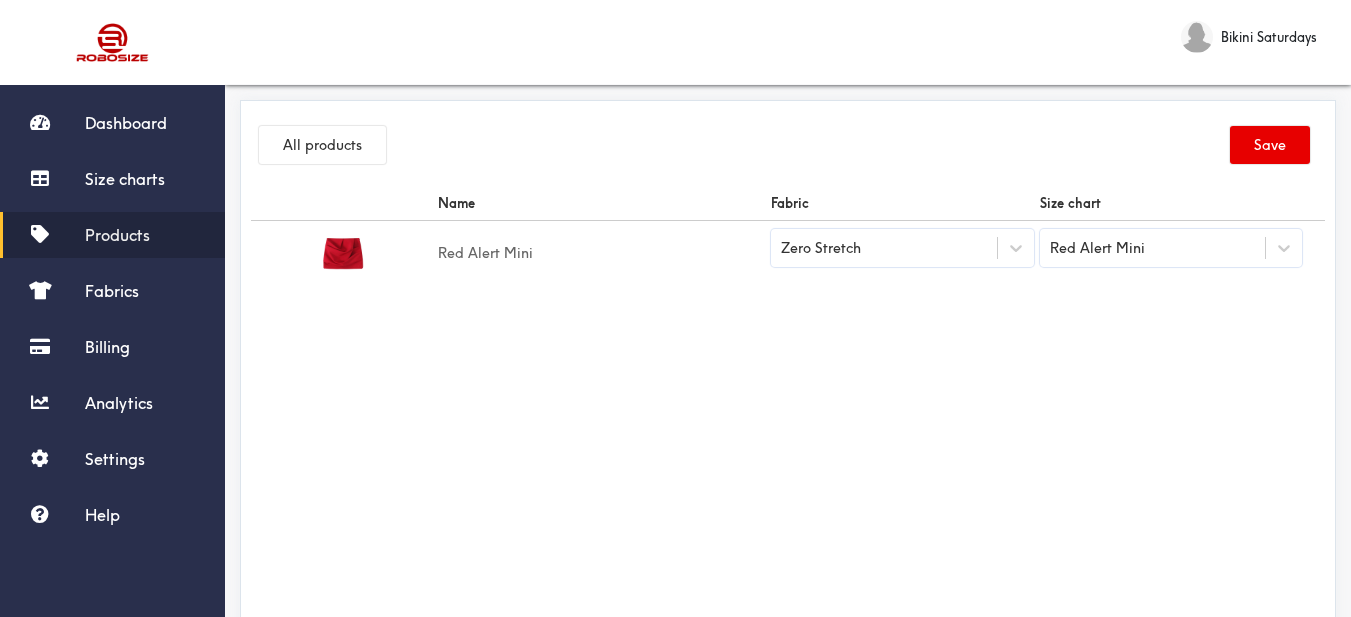 drag, startPoint x: 979, startPoint y: 322, endPoint x: 1213, endPoint y: 177, distance: 275.28348 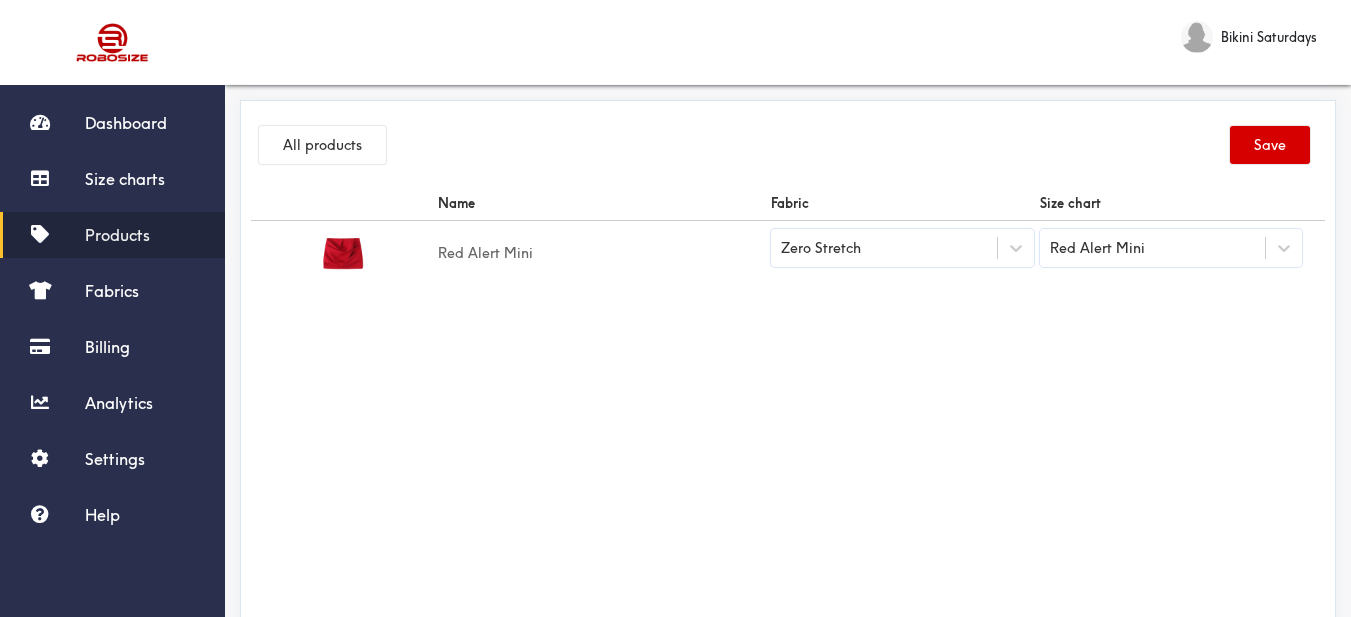 click on "Save" at bounding box center (1270, 145) 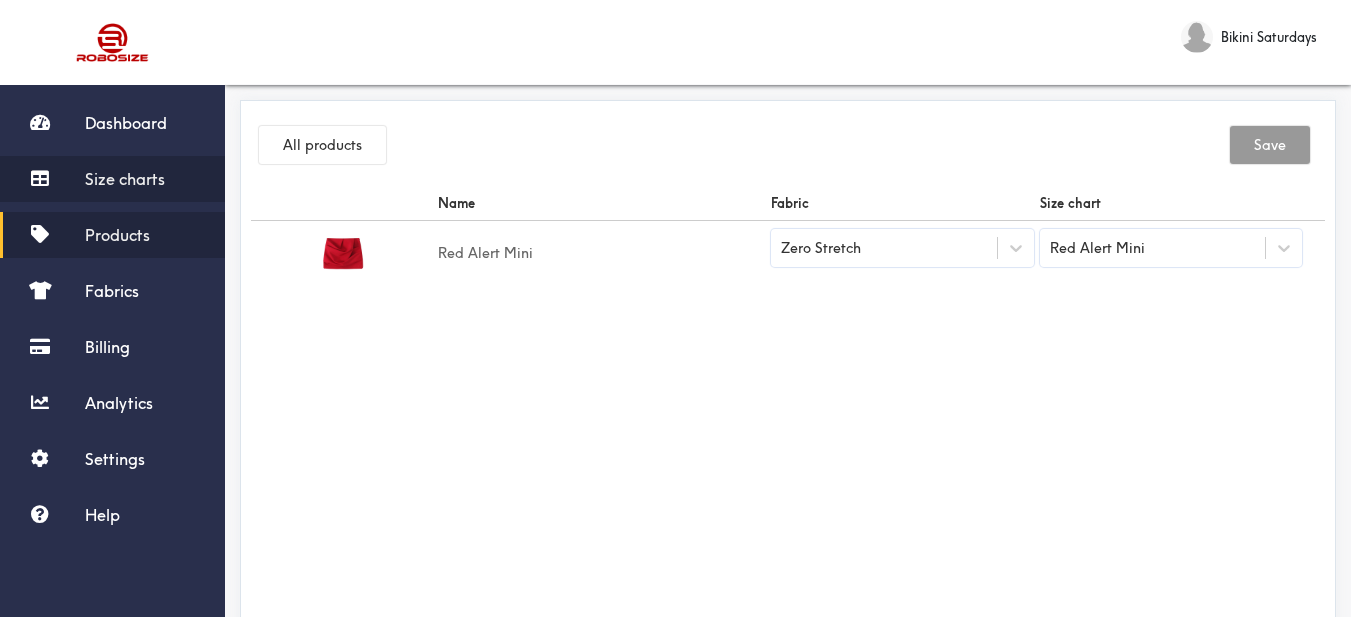 click on "Size charts" at bounding box center (112, 179) 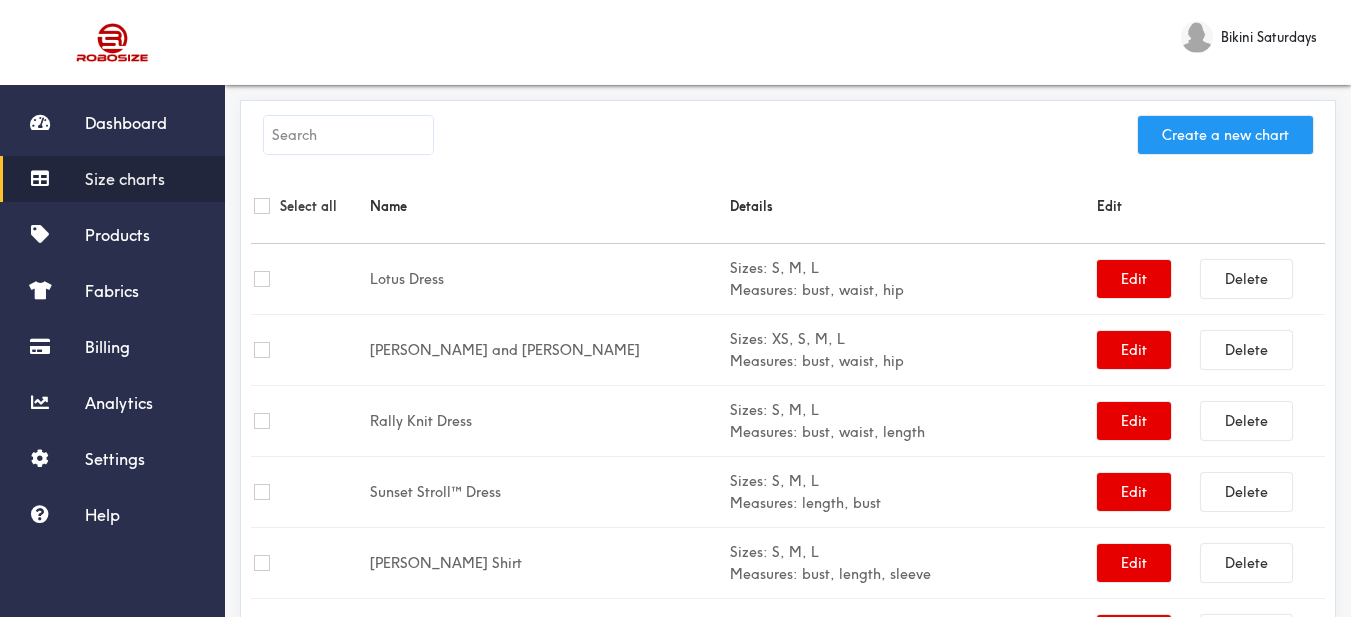 click on "Create a new chart" at bounding box center [1225, 135] 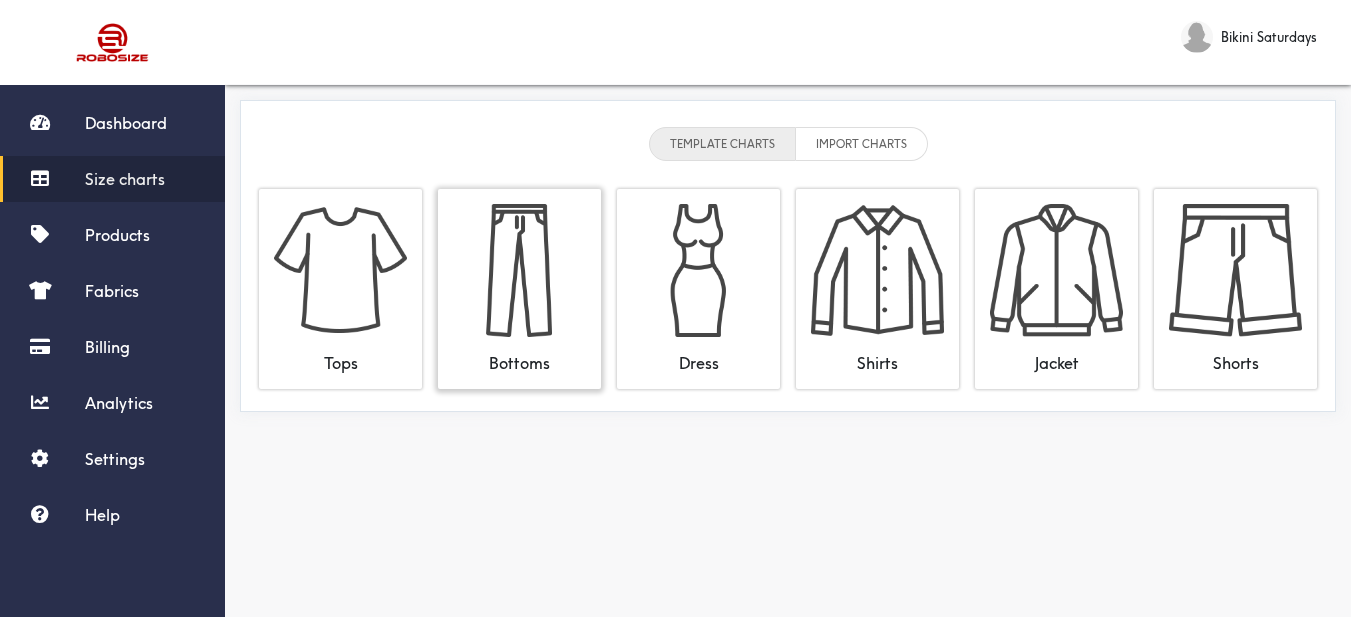 click at bounding box center [519, 270] 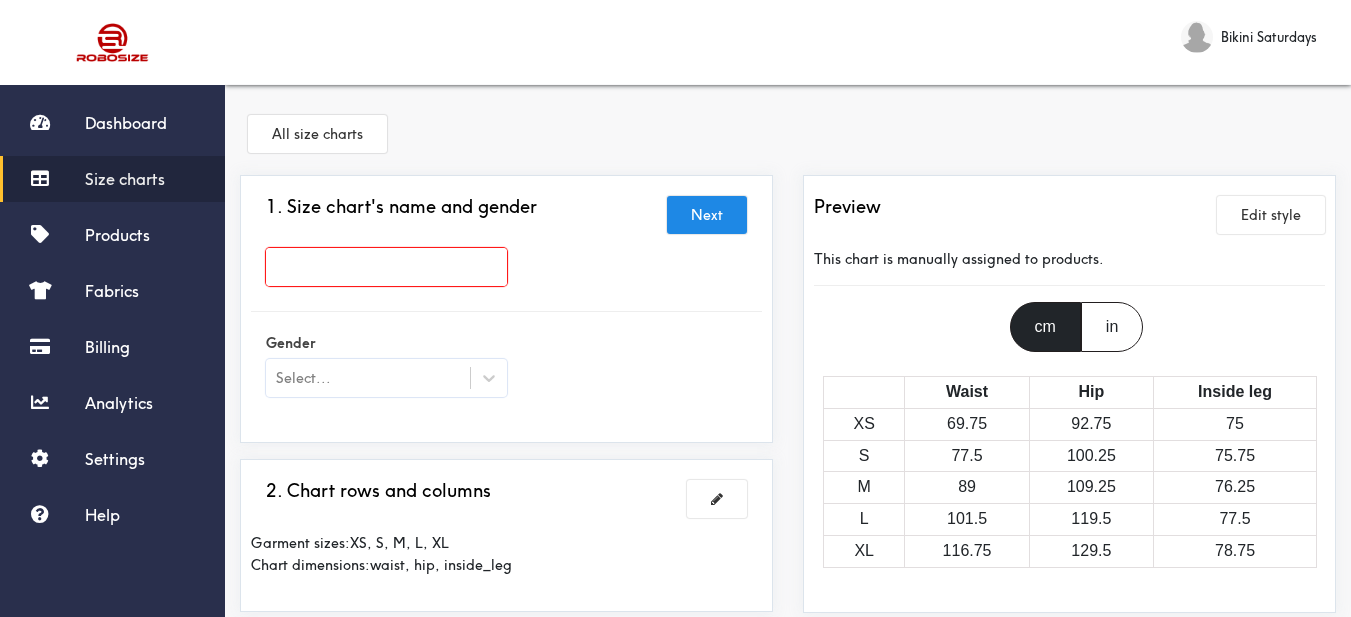 click at bounding box center [386, 267] 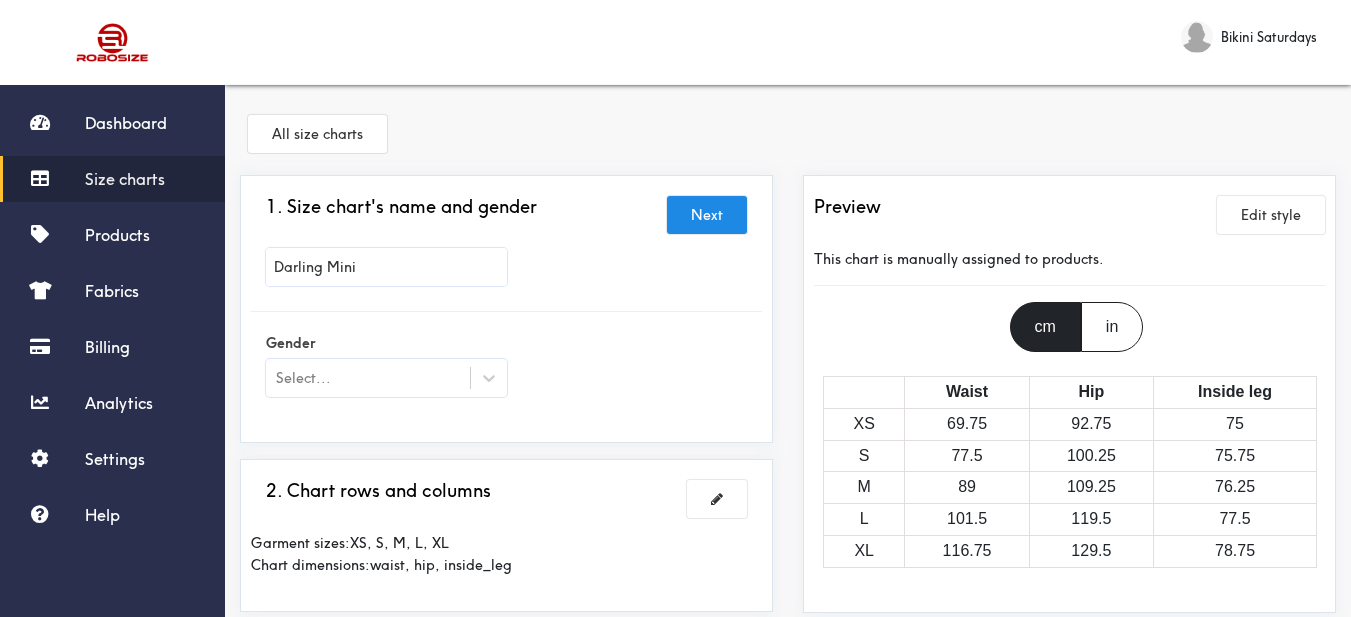 type on "Darling Mini" 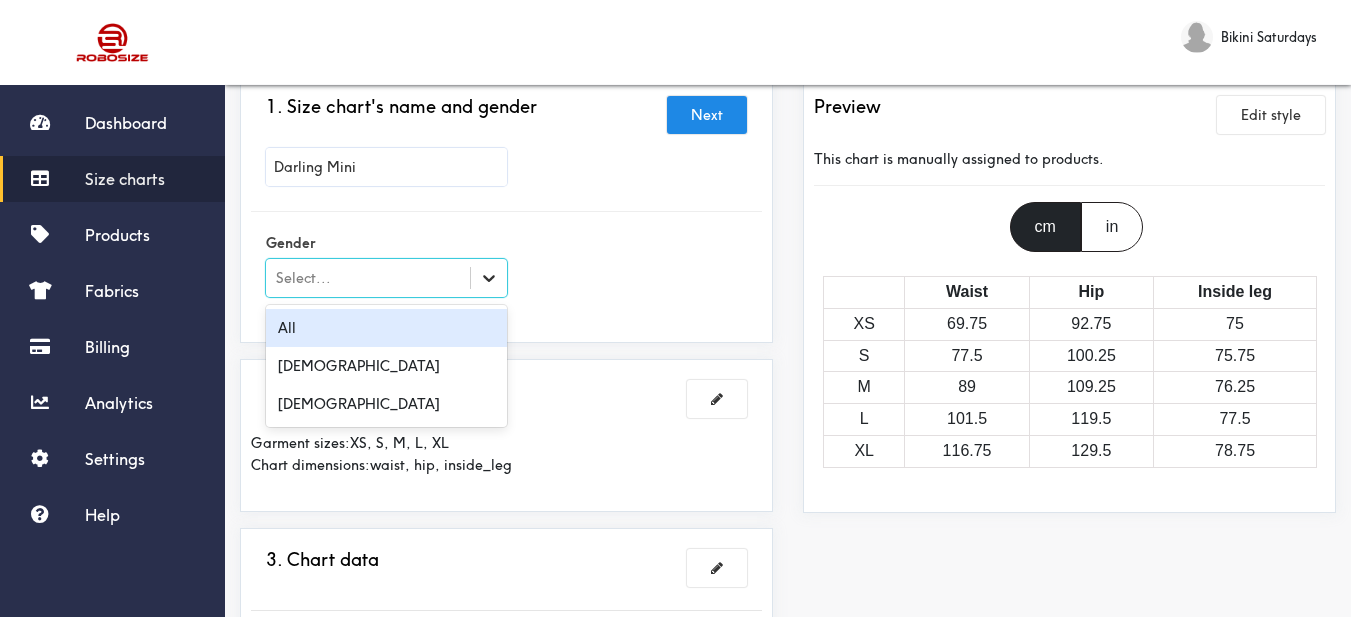 click at bounding box center (489, 278) 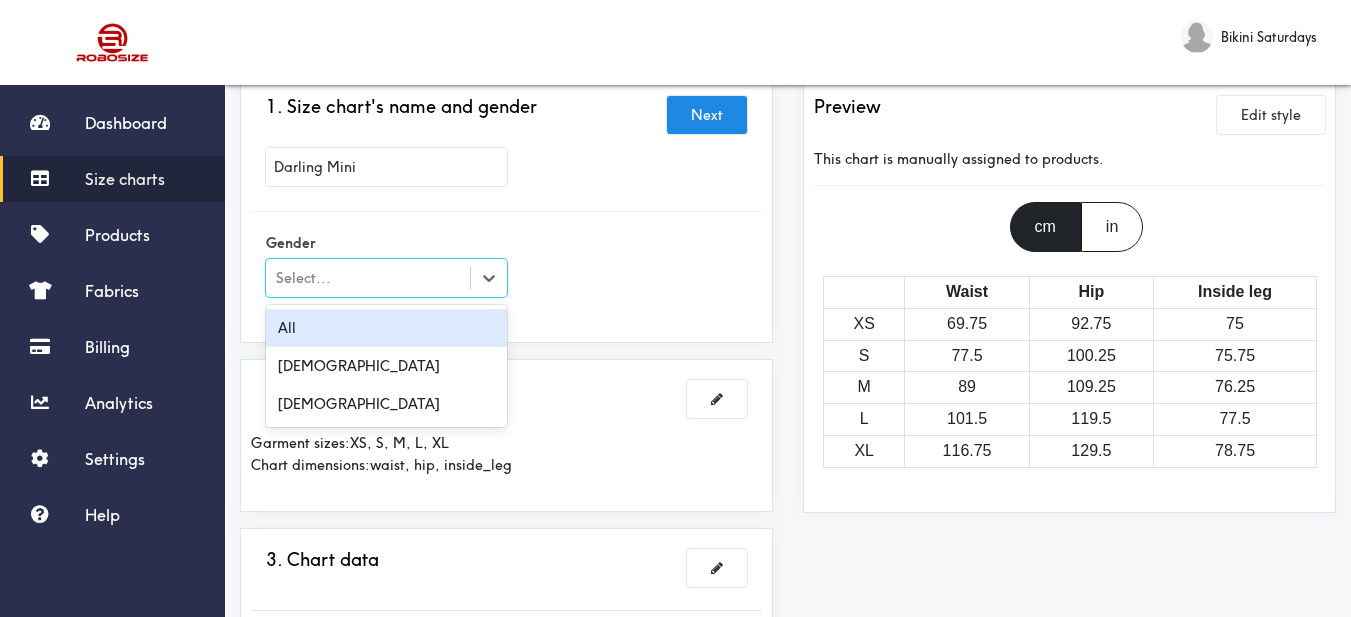 scroll, scrollTop: 200, scrollLeft: 0, axis: vertical 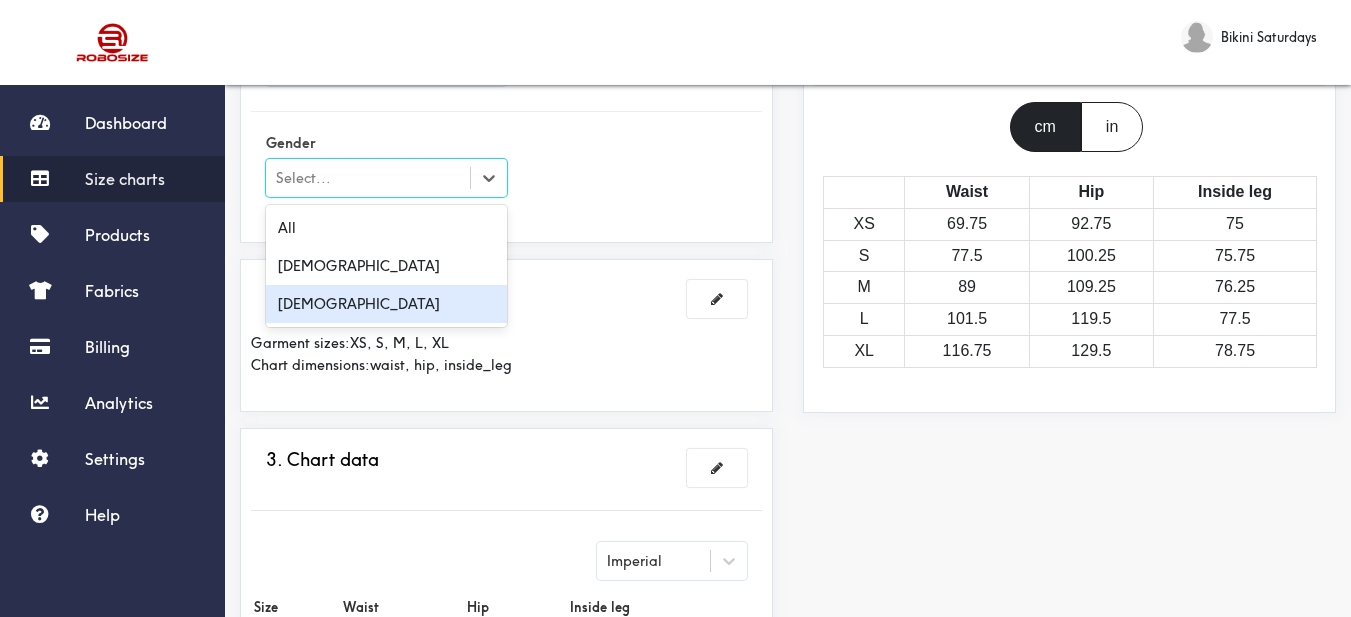 click on "[DEMOGRAPHIC_DATA]" at bounding box center (386, 304) 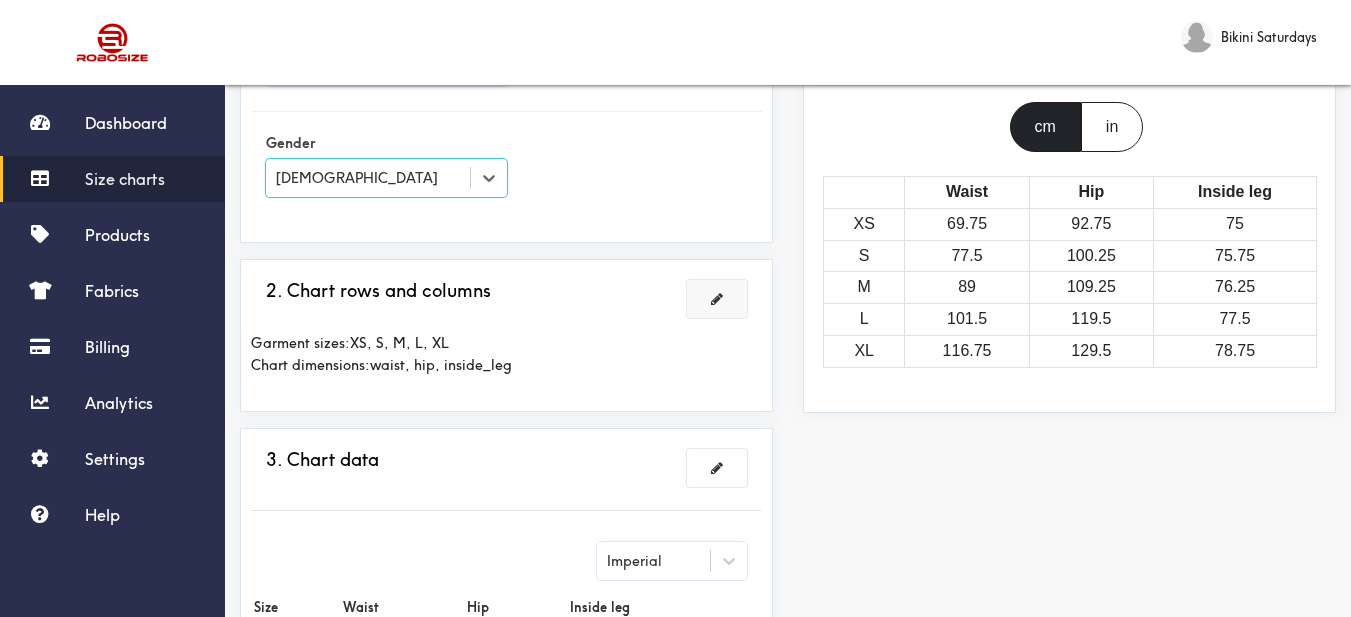 click at bounding box center [717, 299] 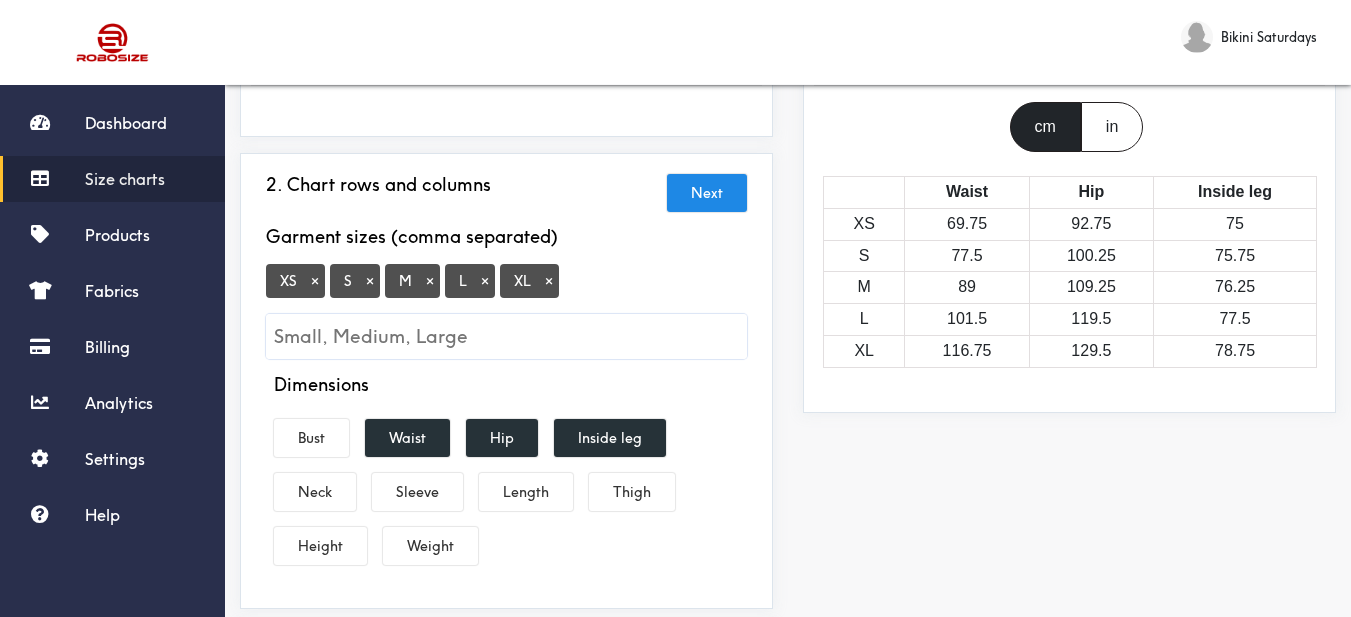 scroll, scrollTop: 300, scrollLeft: 0, axis: vertical 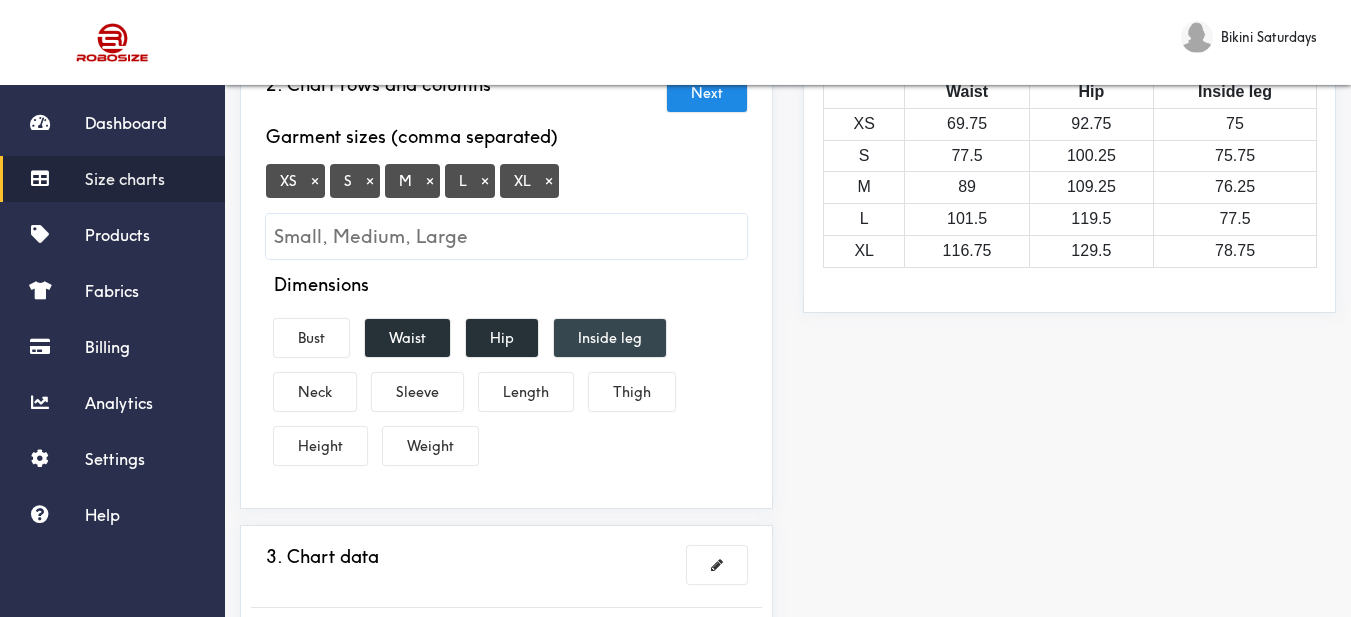 click on "Inside leg" at bounding box center [610, 338] 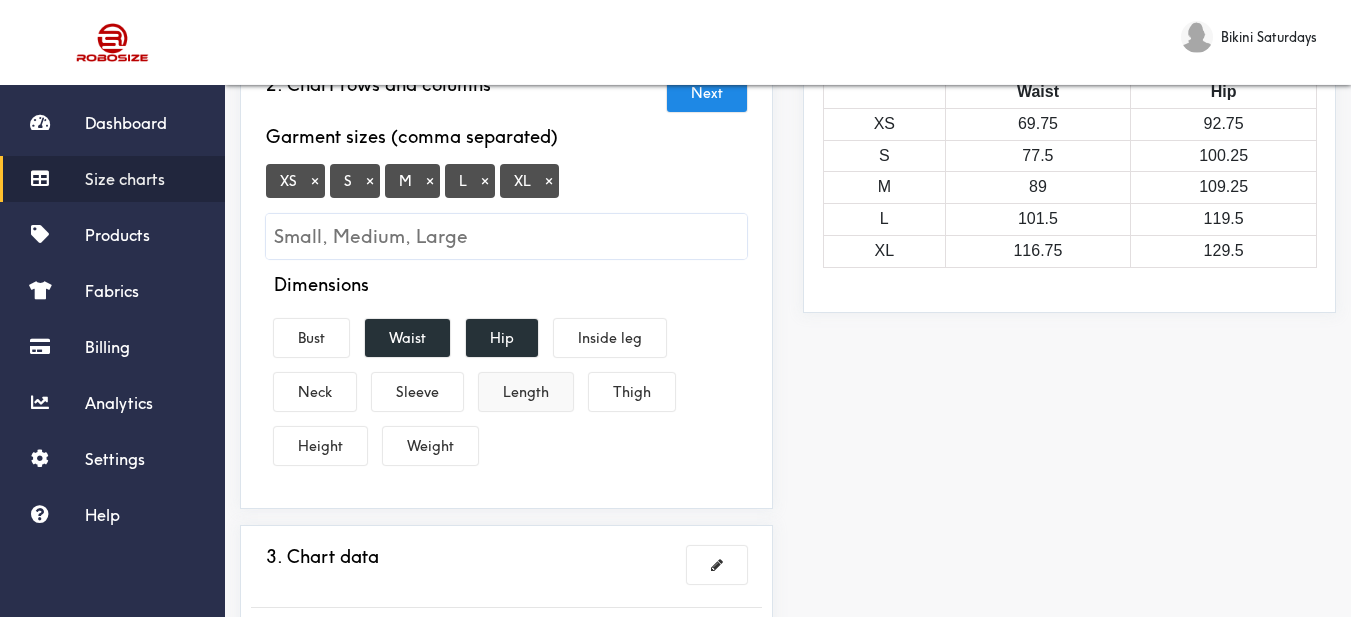 drag, startPoint x: 553, startPoint y: 383, endPoint x: 589, endPoint y: 391, distance: 36.878178 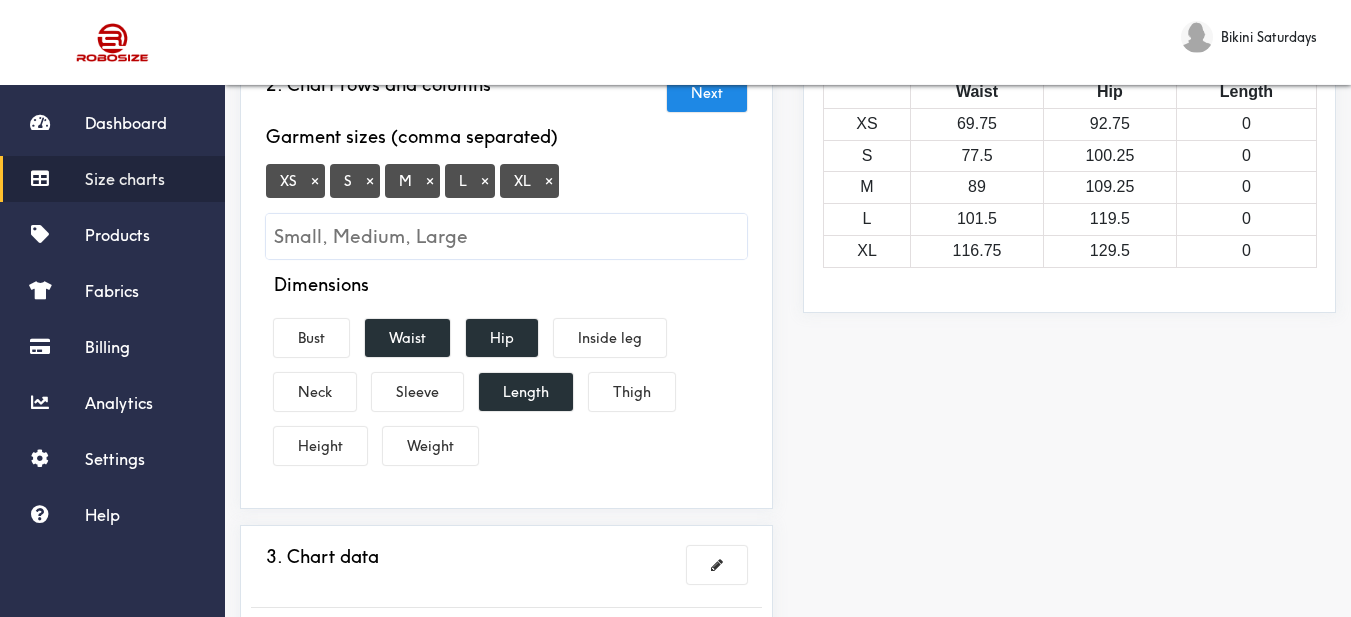 click on "Dimensions Bust Waist Hip Inside leg Neck Sleeve Length Thigh Height Weight" at bounding box center [506, 373] 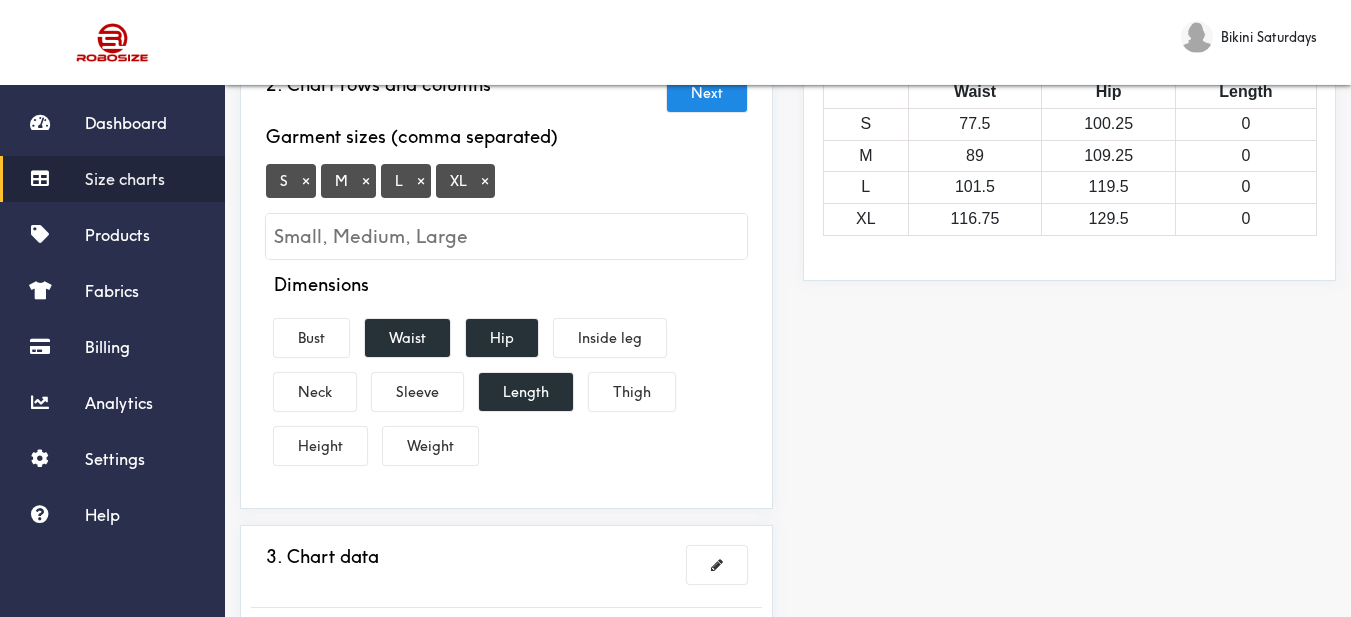 click on "×" at bounding box center (485, 181) 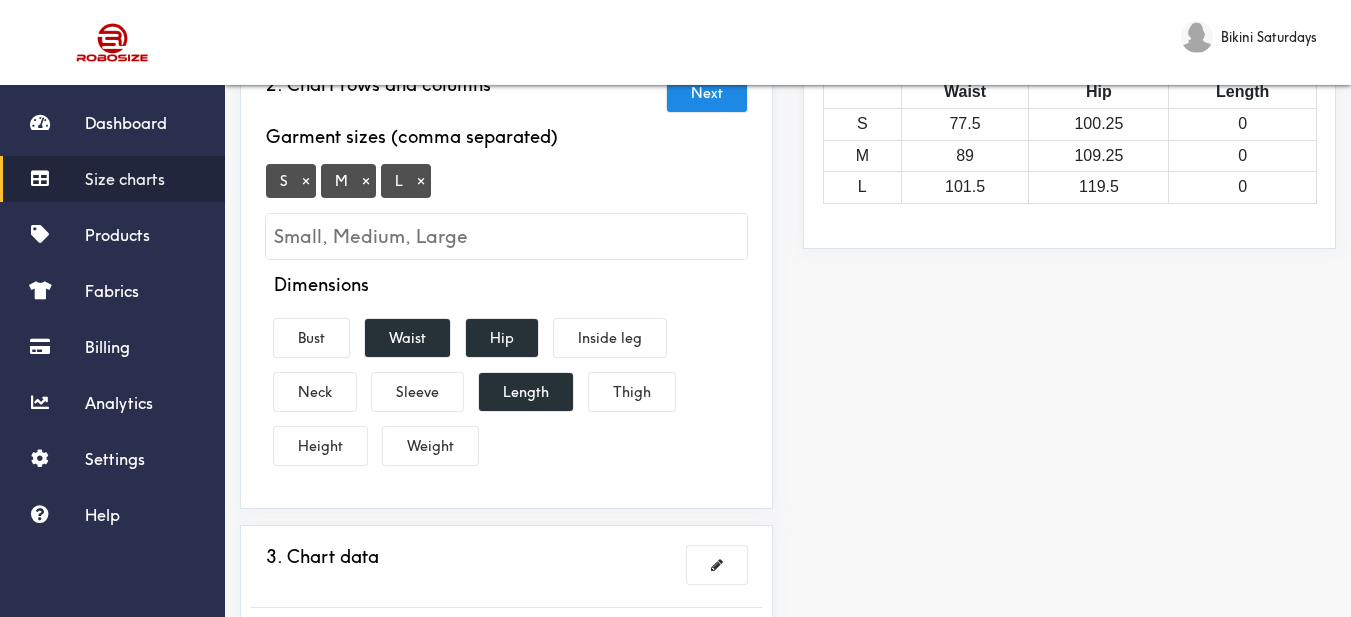 scroll, scrollTop: 643, scrollLeft: 0, axis: vertical 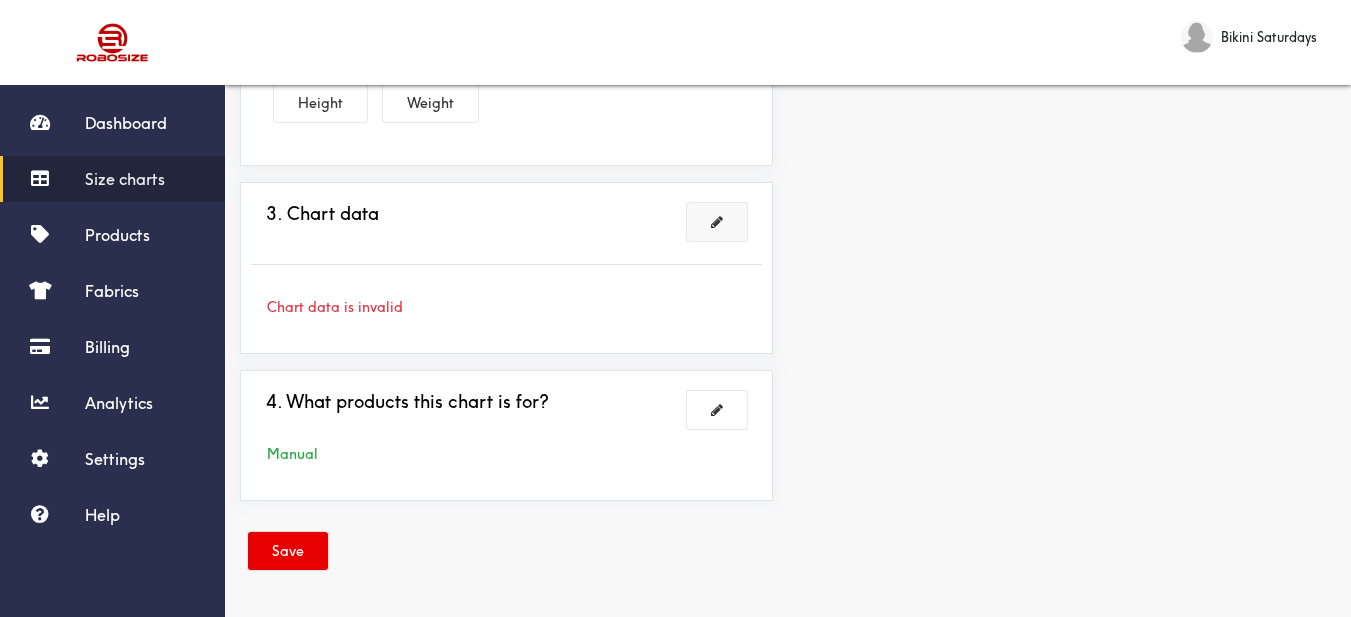click at bounding box center [717, 222] 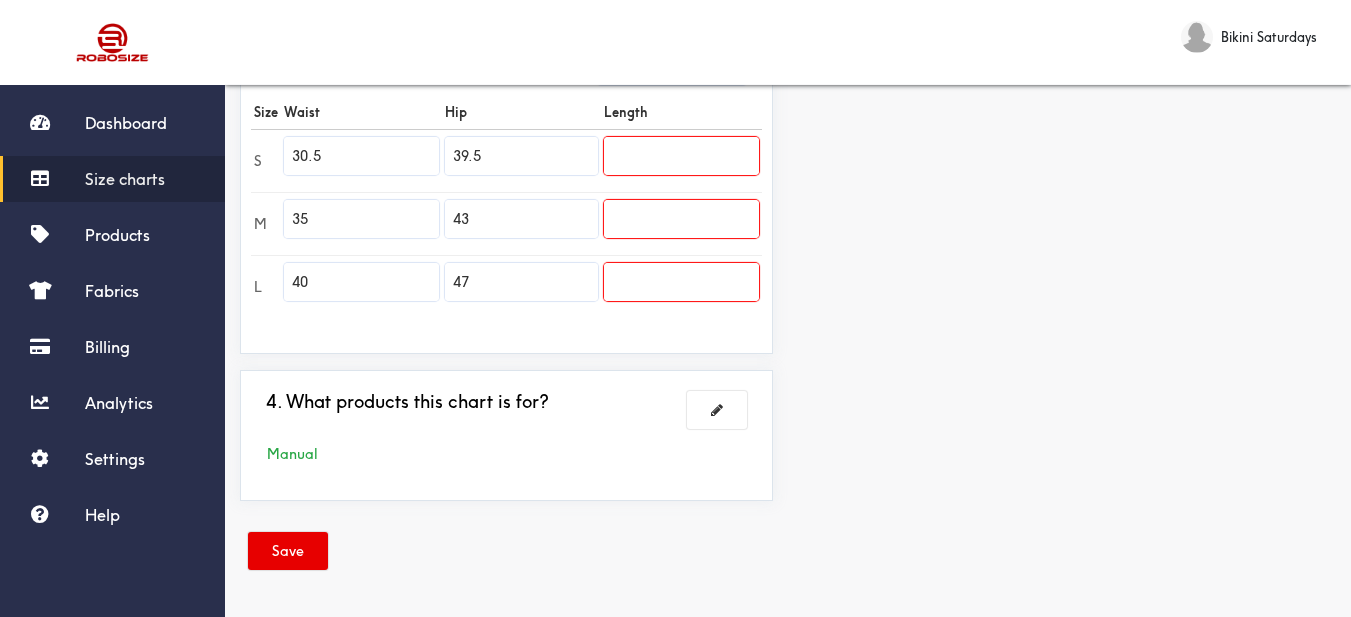 drag, startPoint x: 332, startPoint y: 163, endPoint x: 178, endPoint y: 164, distance: 154.00325 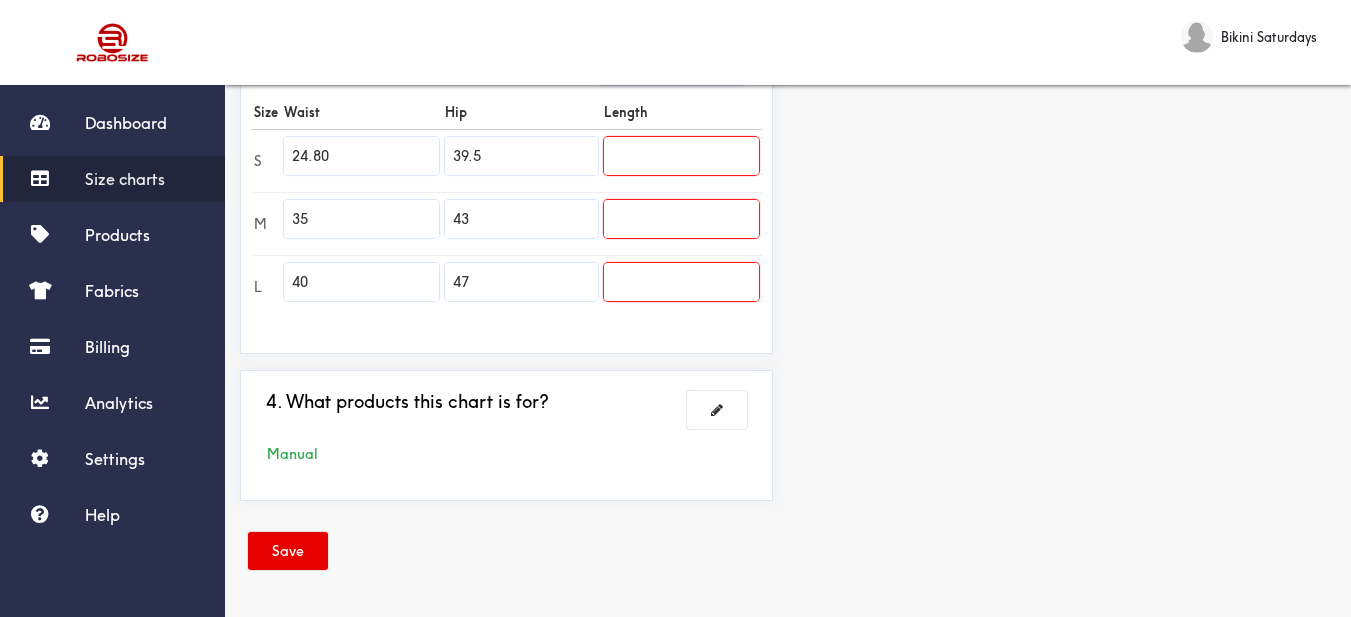 type on "24.80" 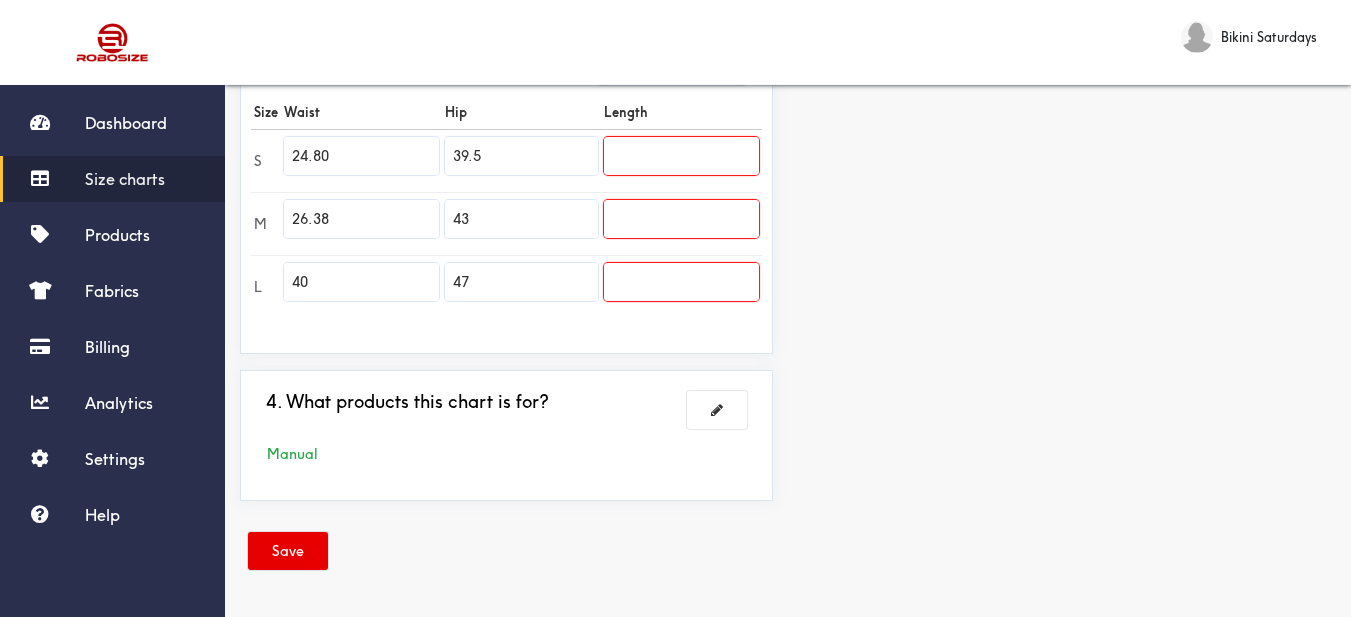 type on "26.38" 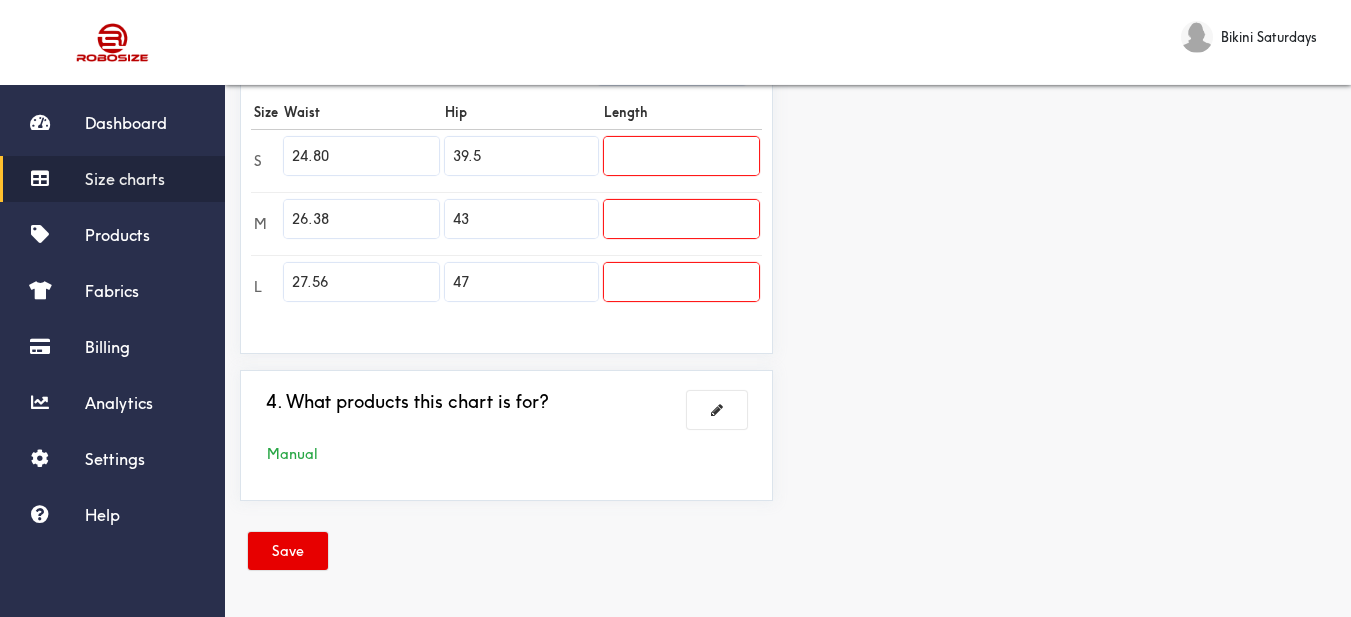 type on "27.56" 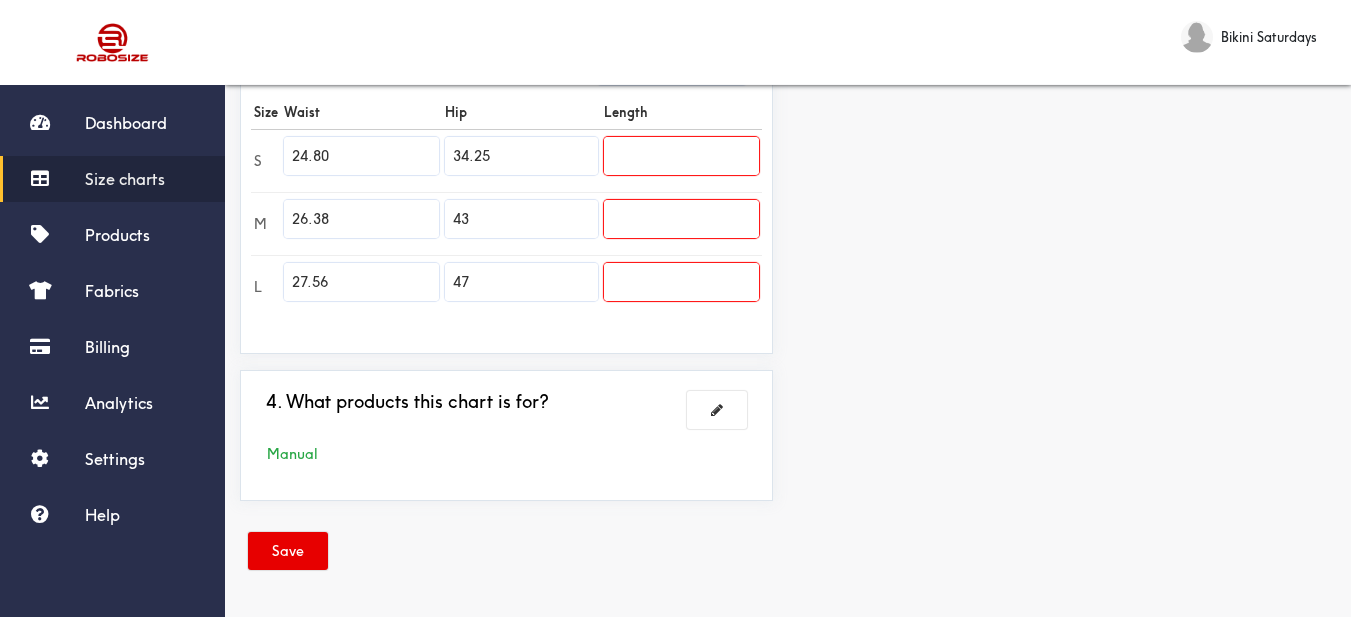 type on "34.25" 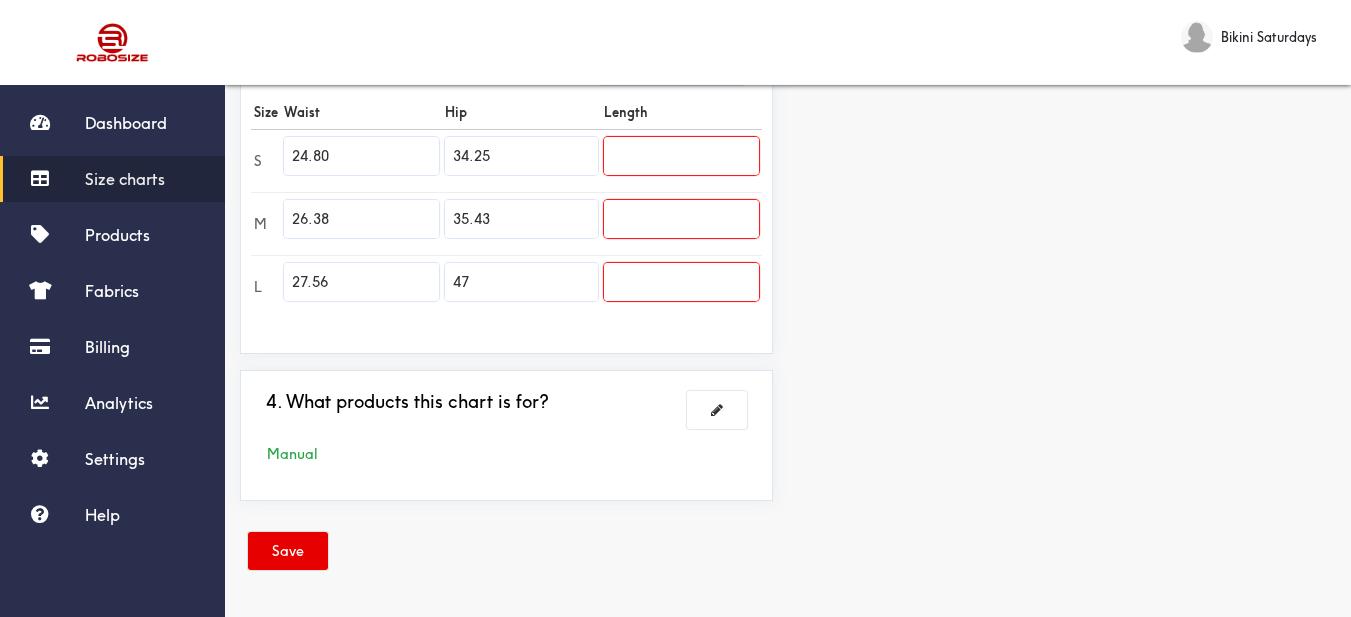 type on "35.43" 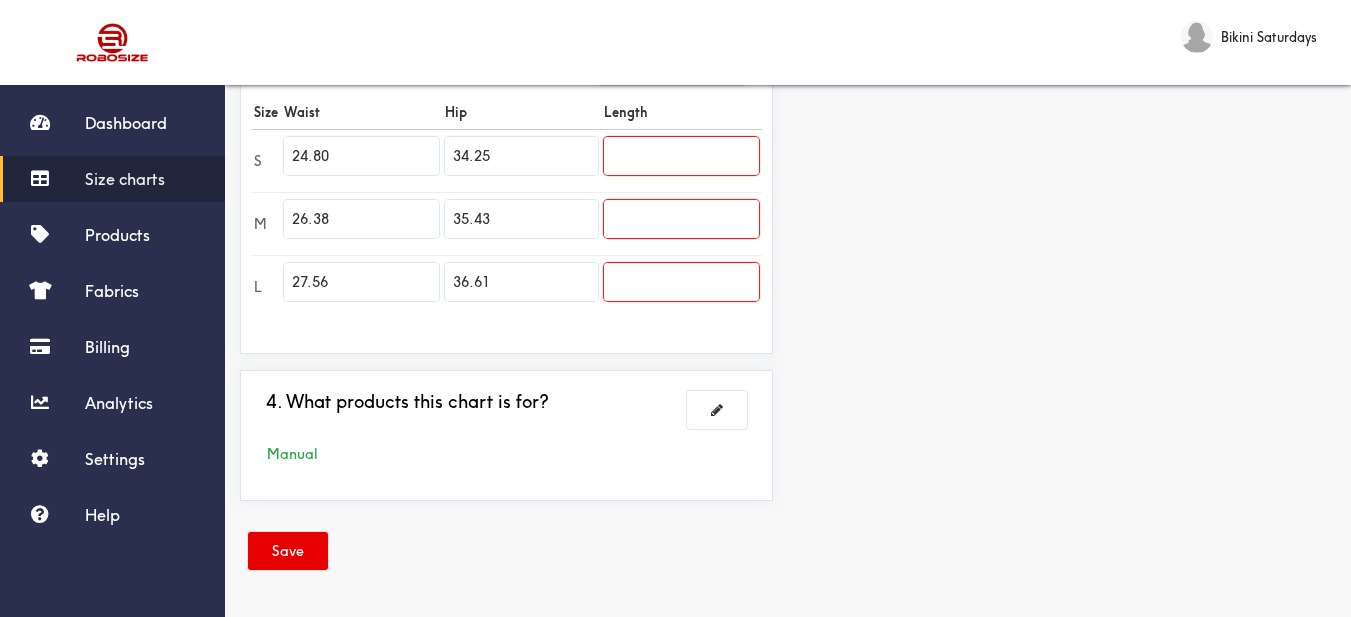 type on "36.61" 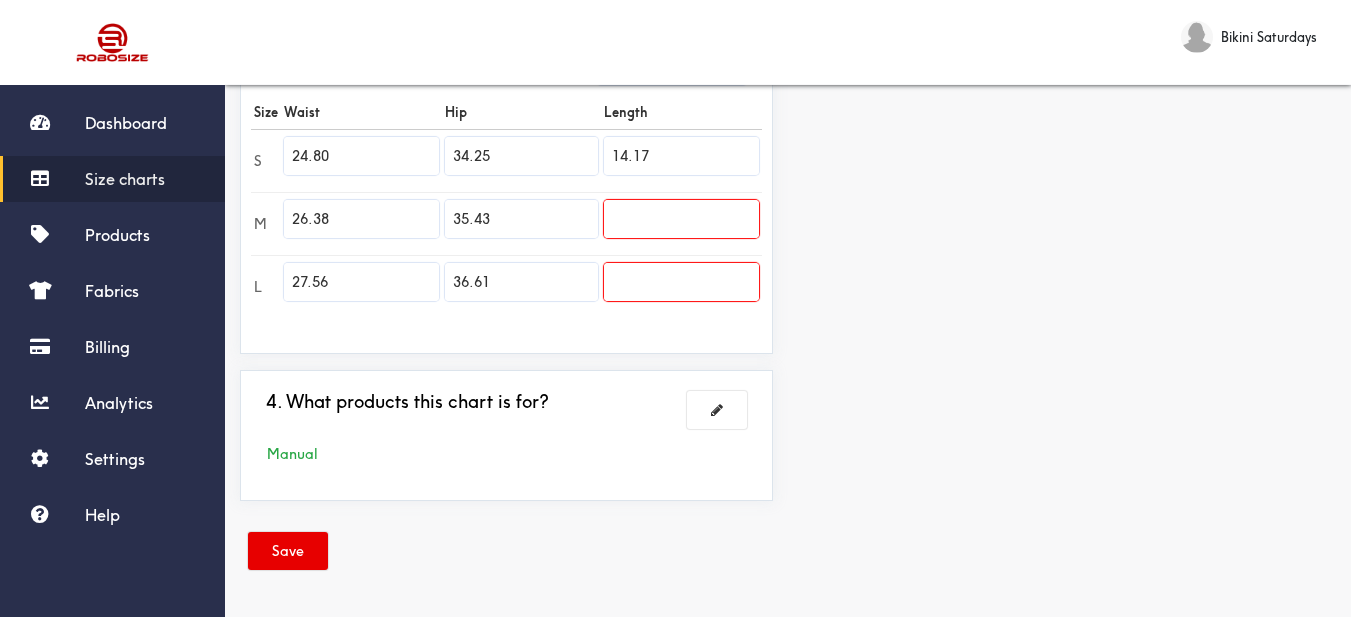type on "14.17" 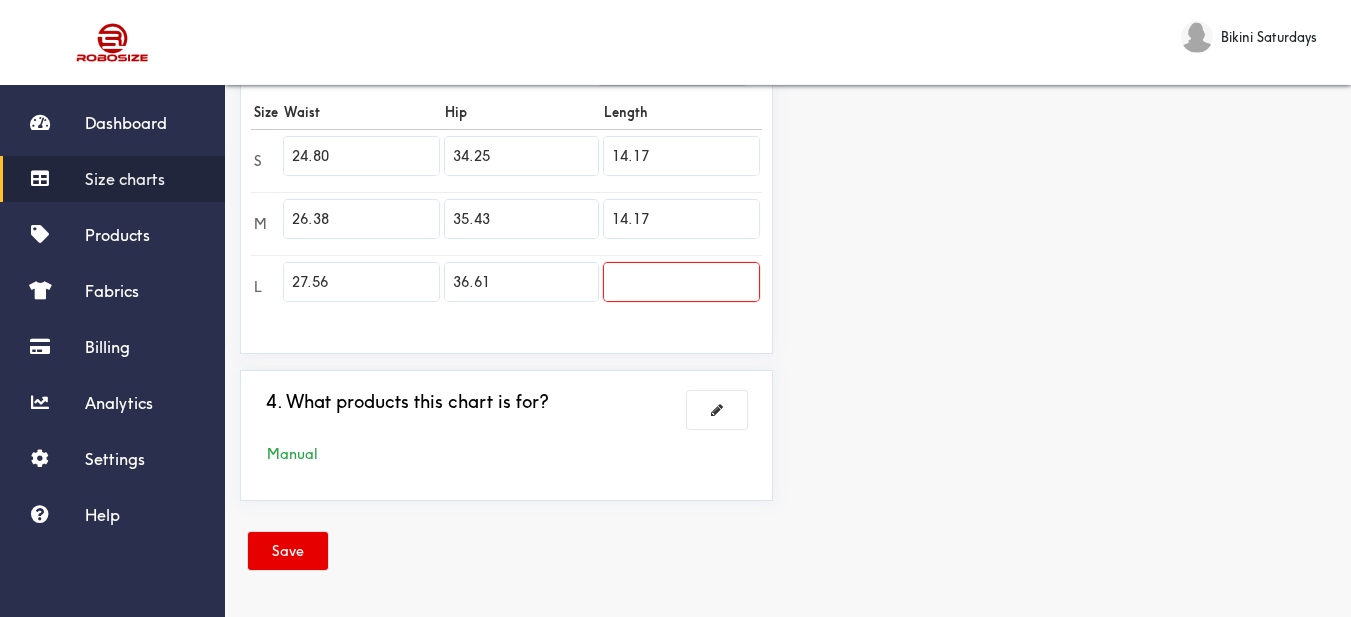 type on "14.17" 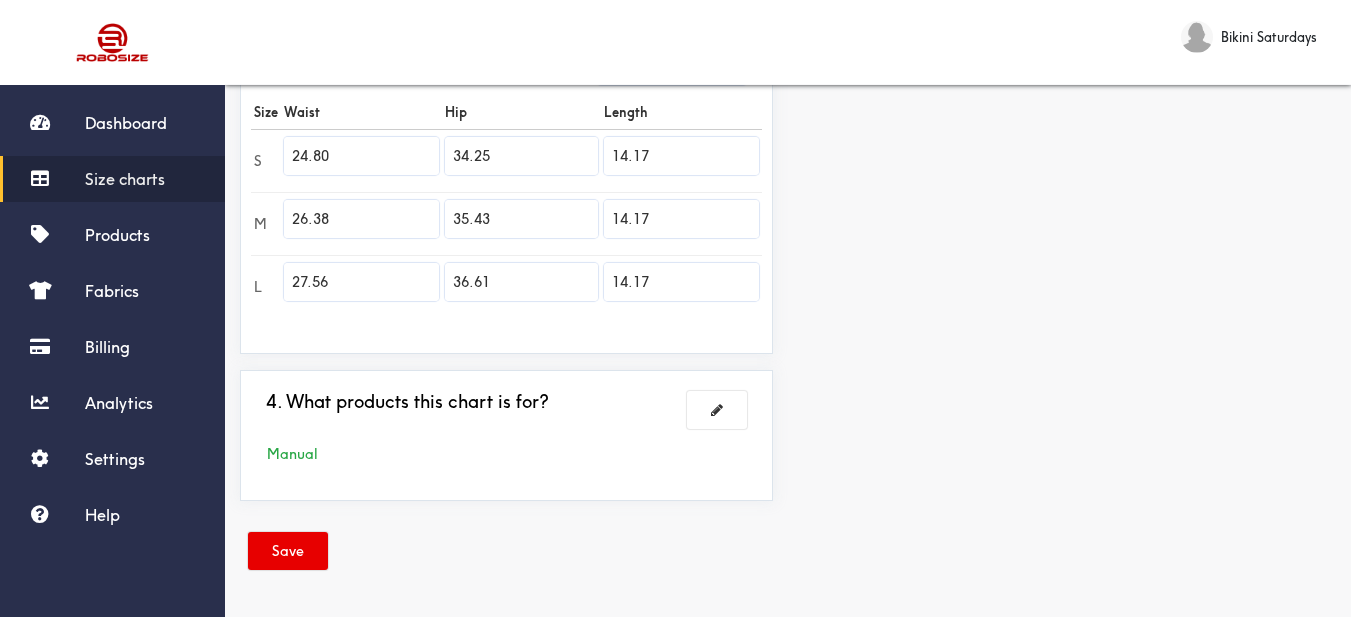 type on "14.17" 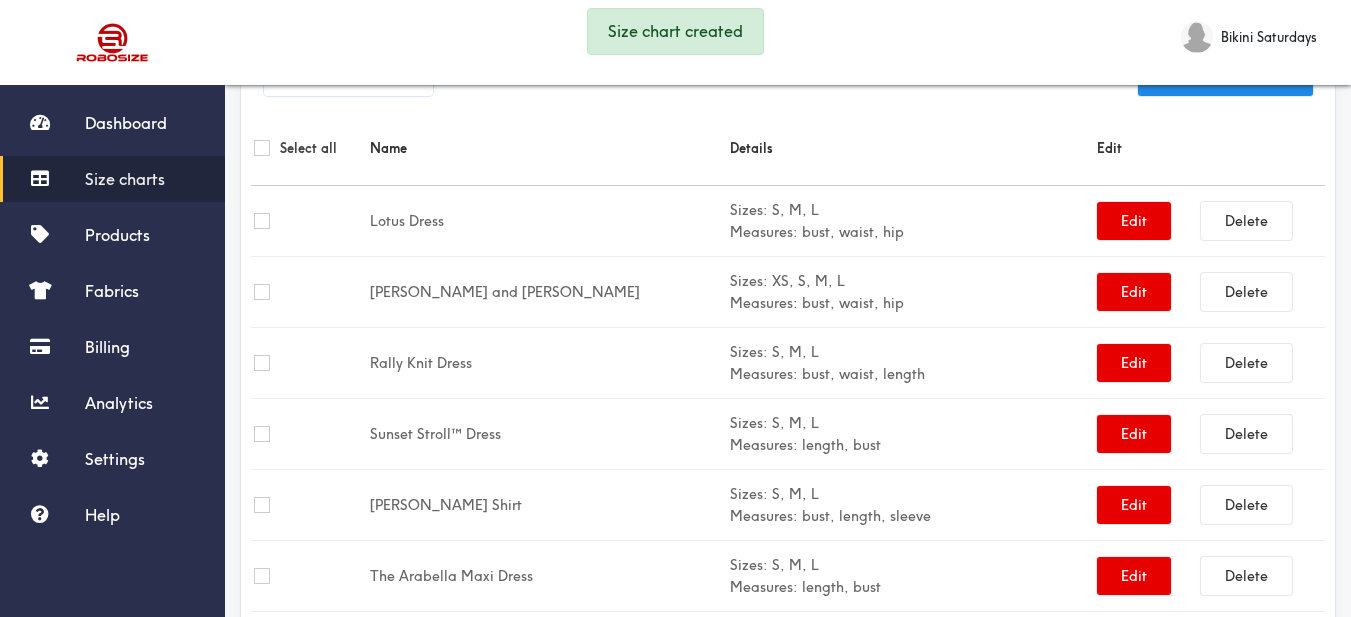 scroll, scrollTop: 589, scrollLeft: 0, axis: vertical 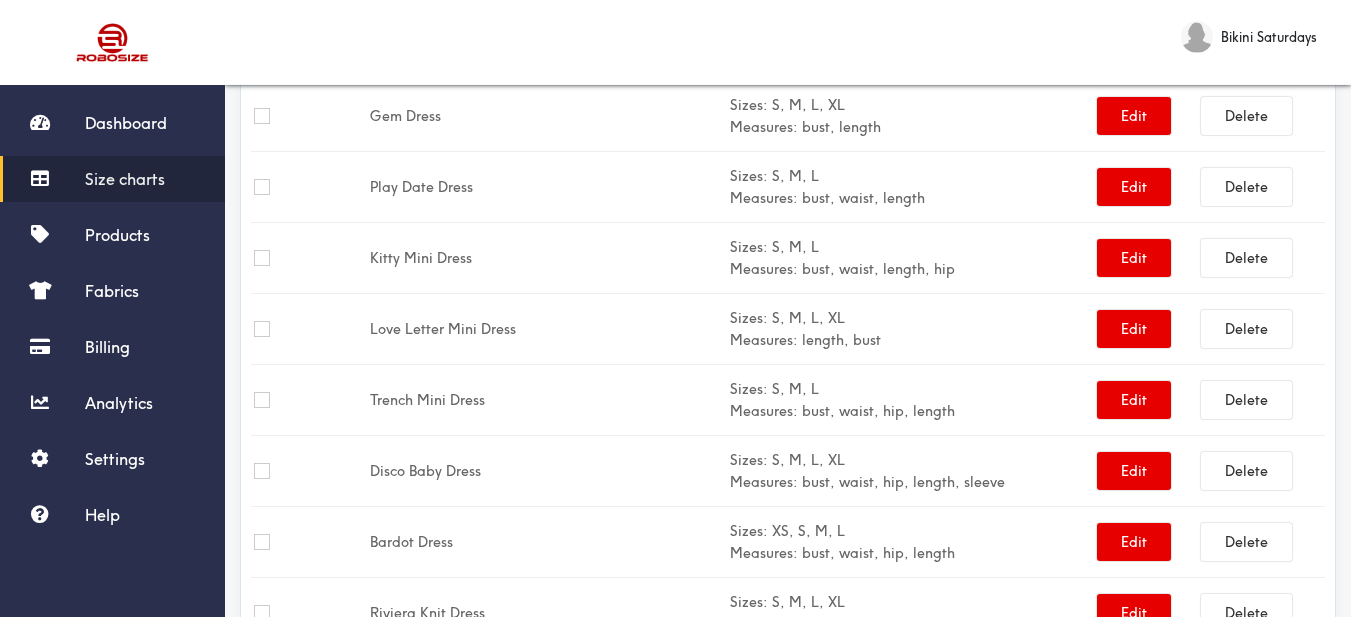 click on "Size charts" at bounding box center [125, 179] 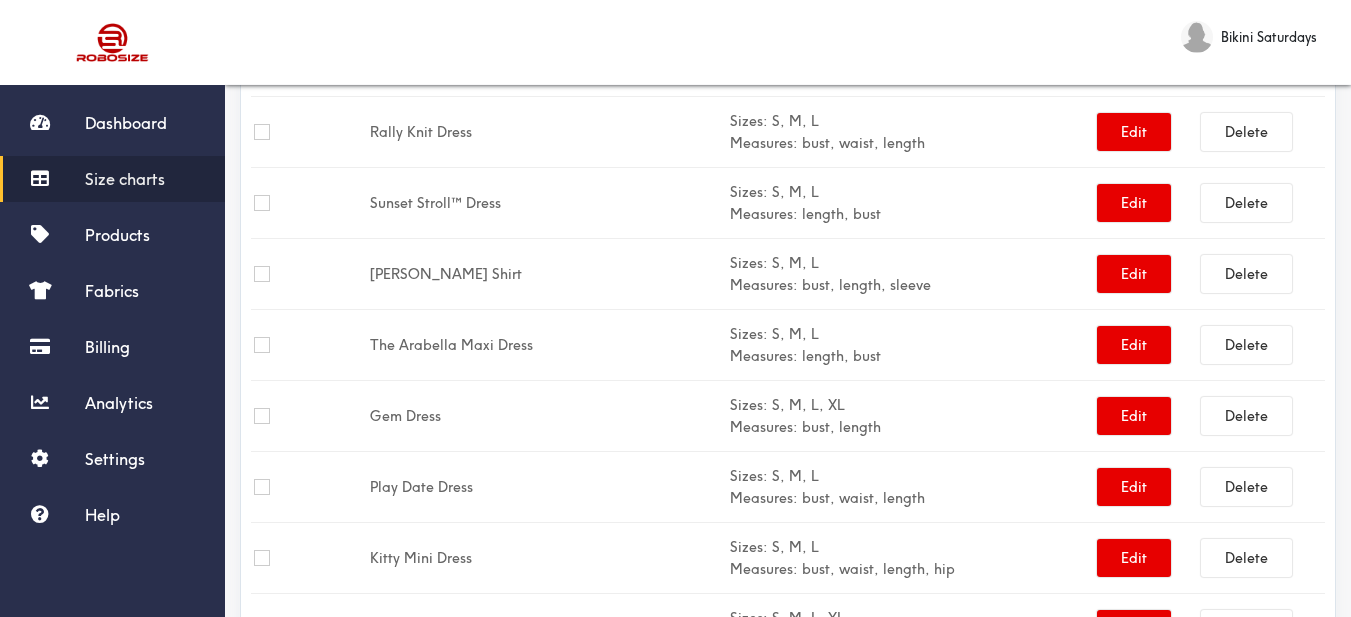 scroll, scrollTop: 0, scrollLeft: 0, axis: both 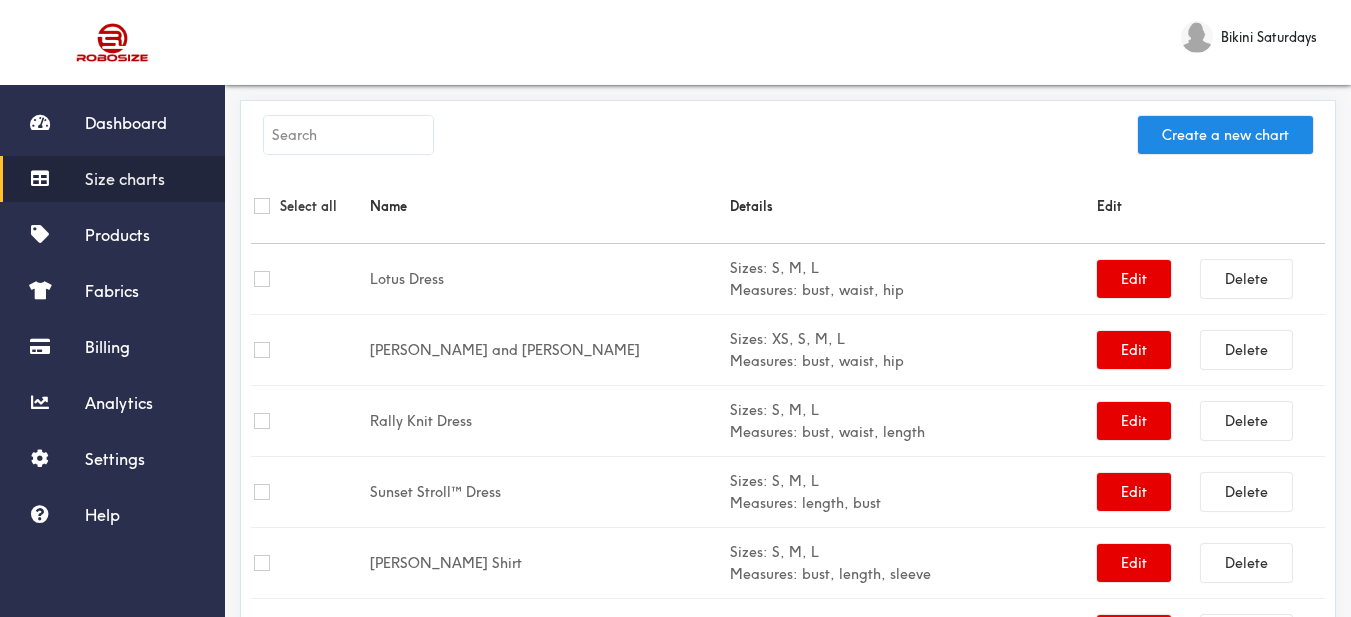click at bounding box center (348, 135) 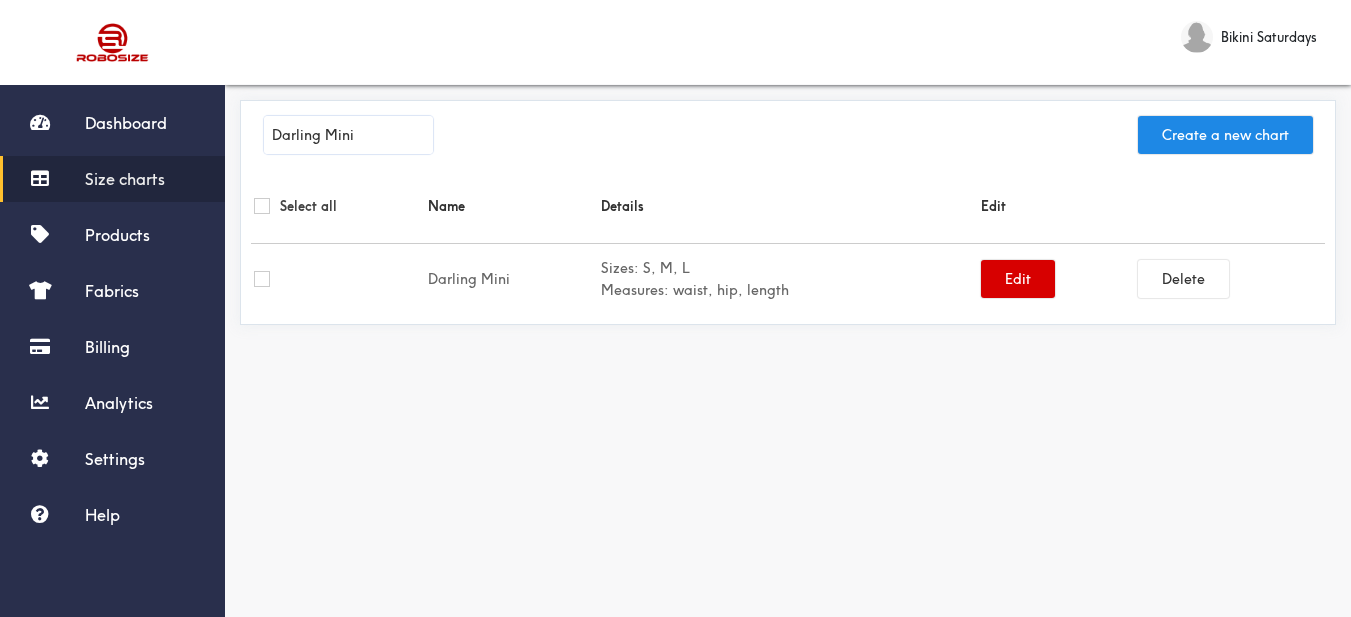 type on "Darling Mini" 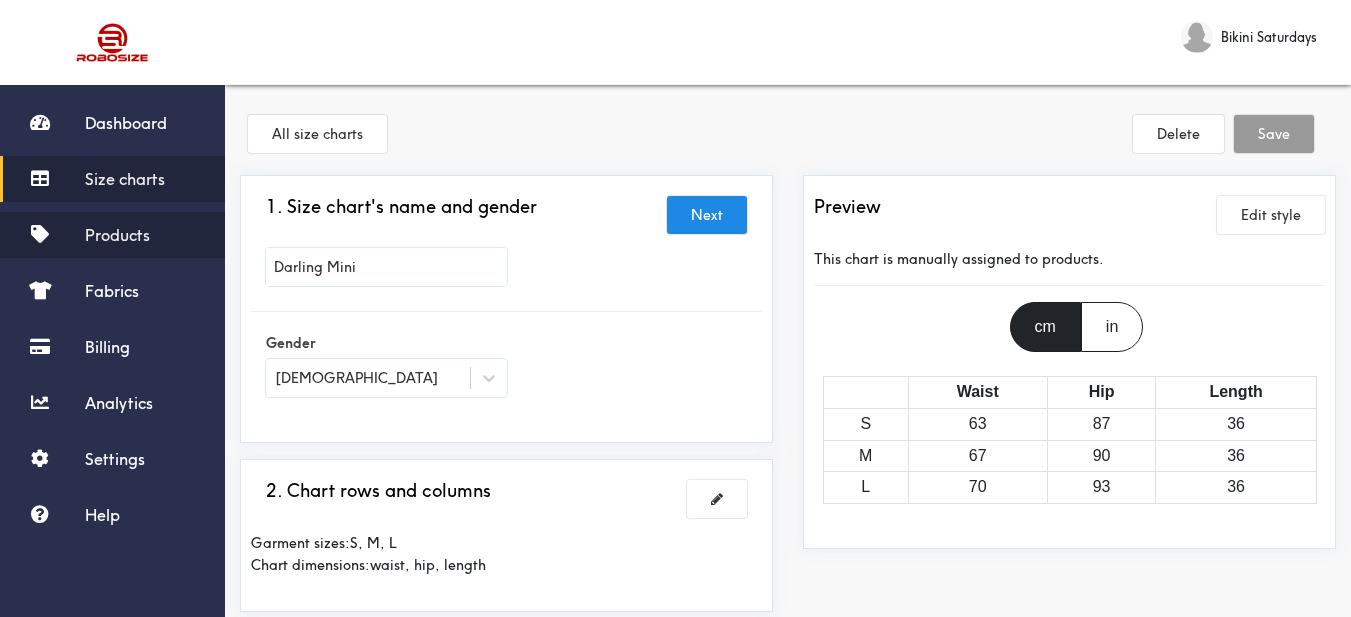 click on "Products" at bounding box center [112, 235] 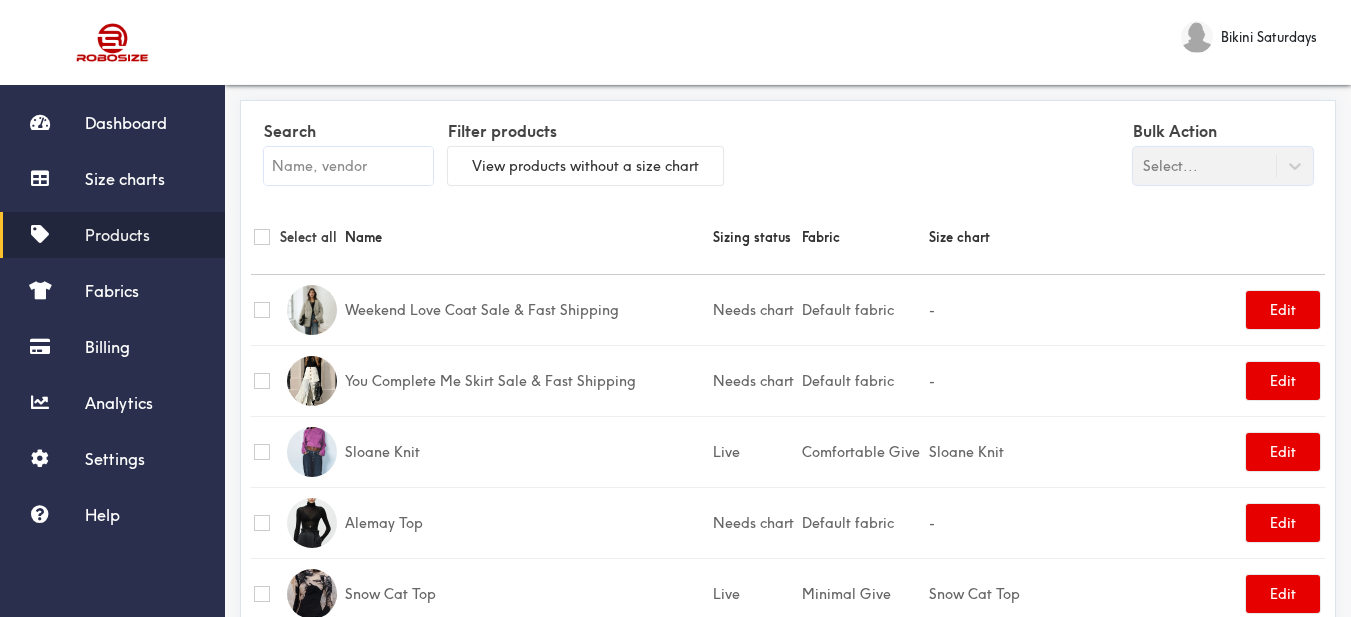 click at bounding box center [348, 166] 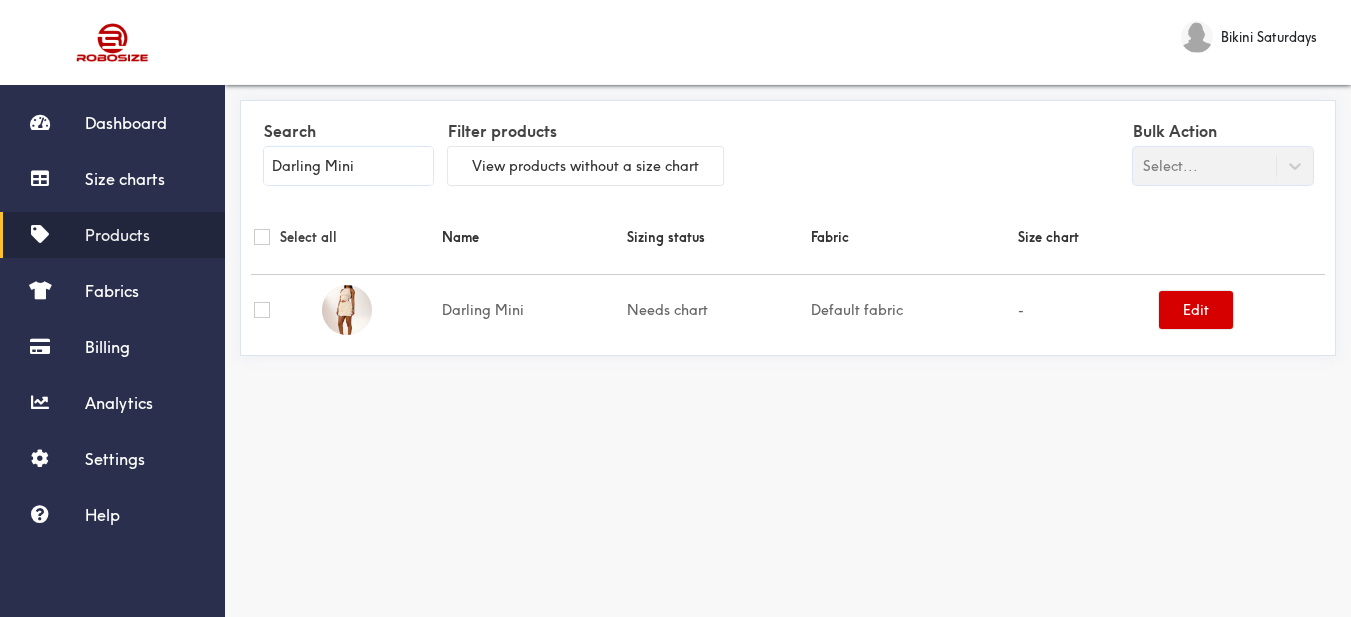 type on "Darling Mini" 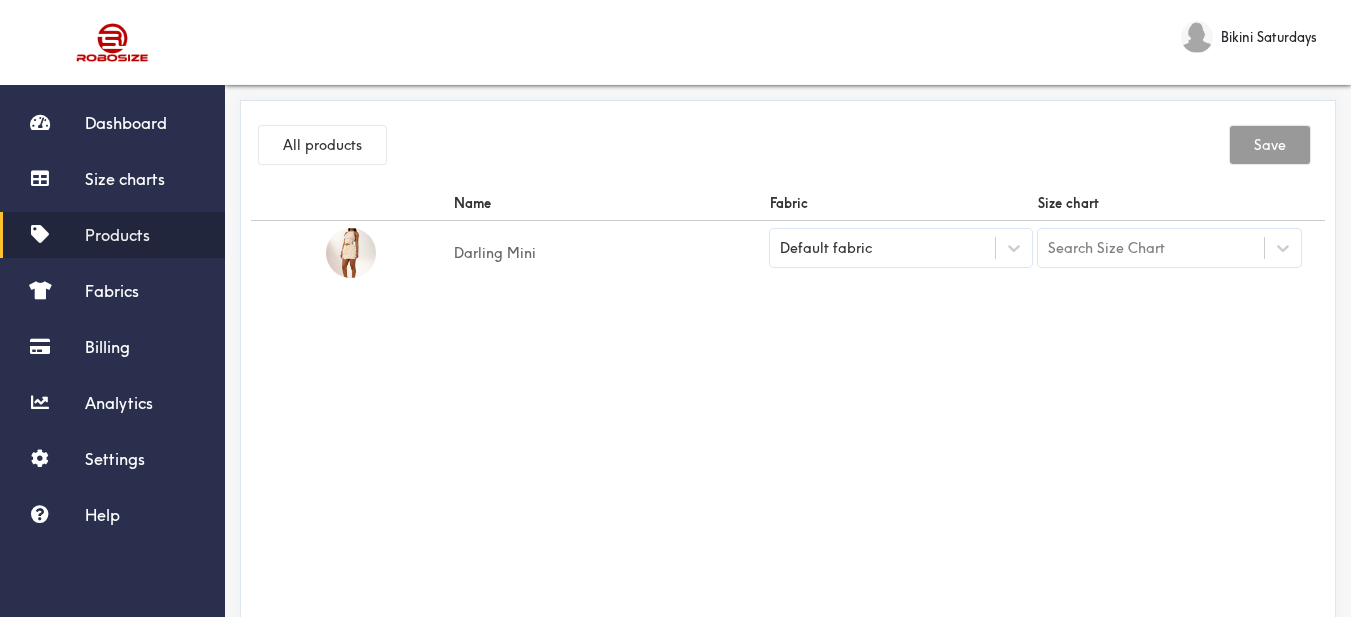 click on "Default fabric" at bounding box center [901, 253] 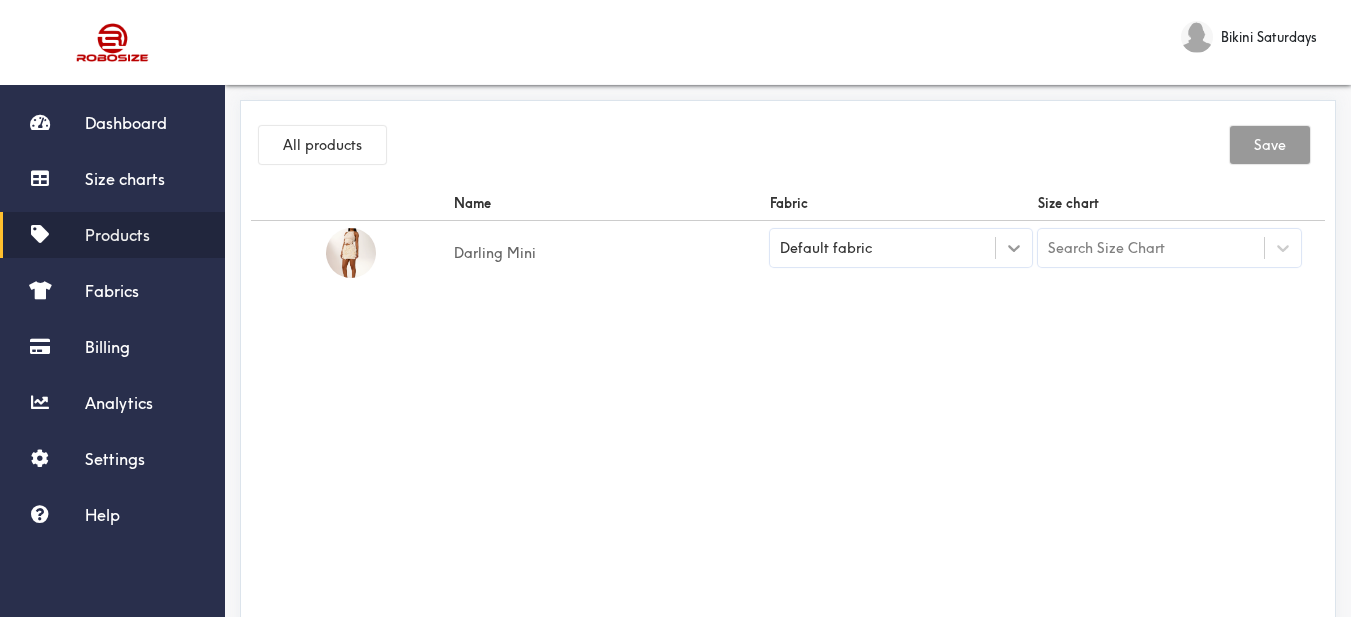 click at bounding box center [1014, 248] 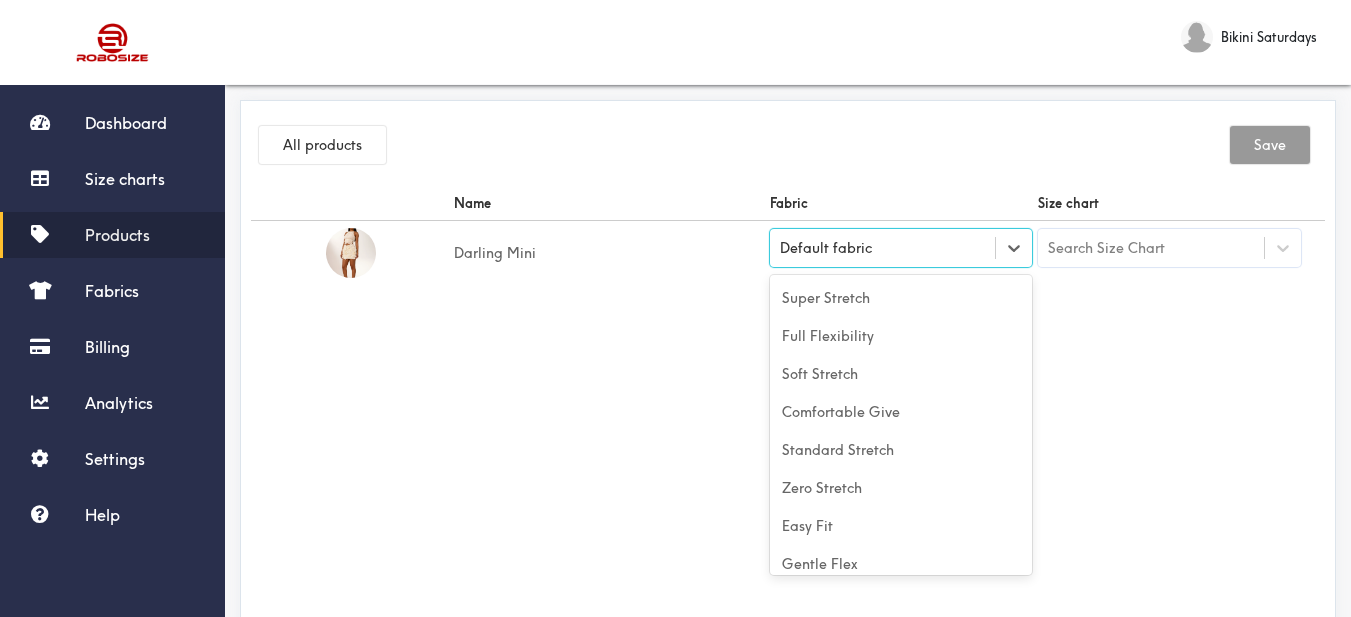scroll, scrollTop: 88, scrollLeft: 0, axis: vertical 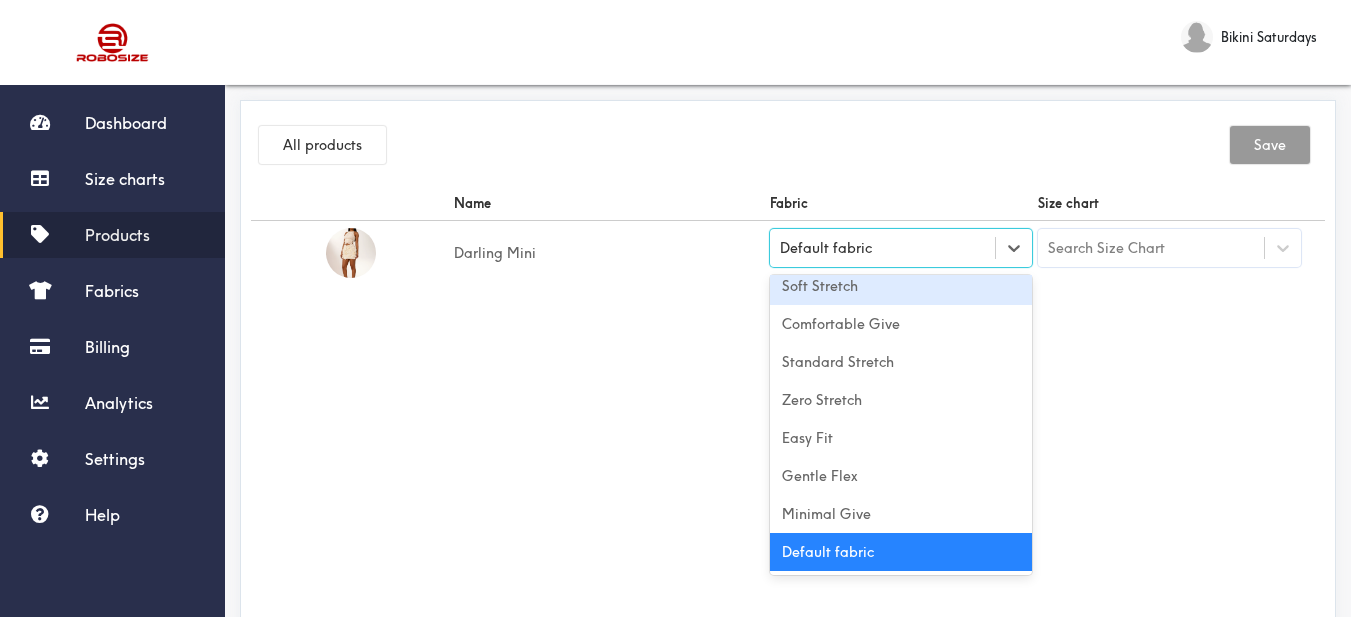 click on "Soft Stretch" at bounding box center (901, 286) 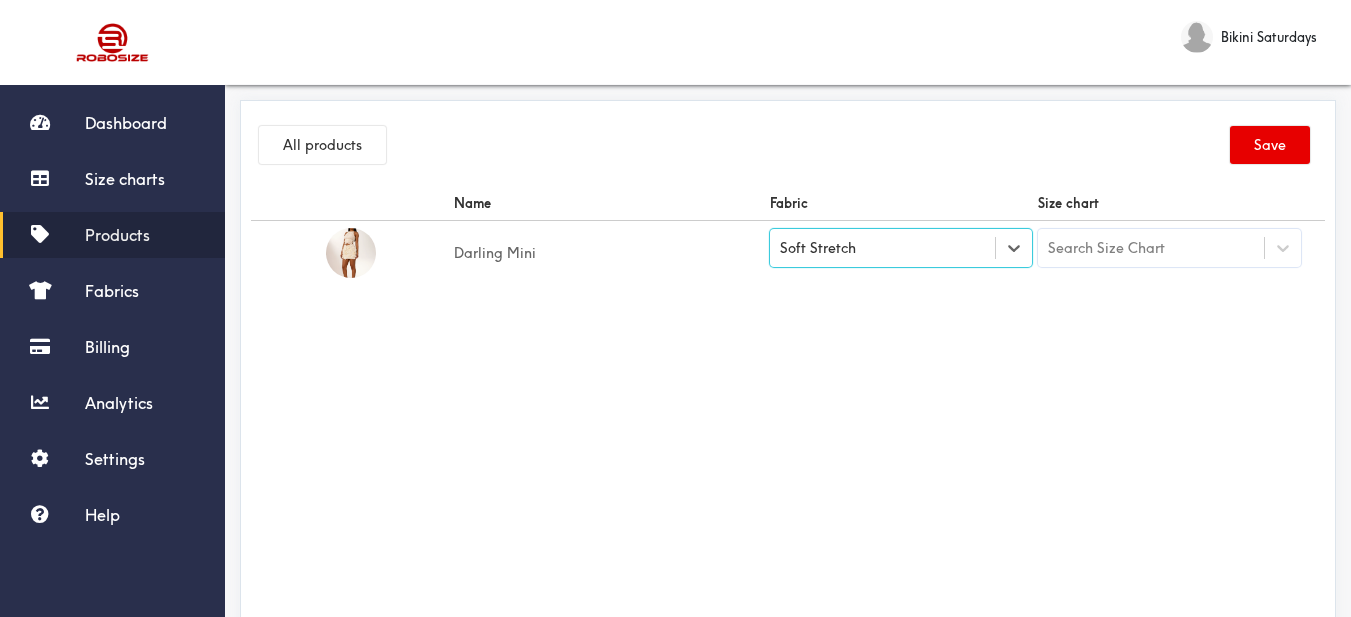 drag, startPoint x: 1053, startPoint y: 349, endPoint x: 1144, endPoint y: 288, distance: 109.55364 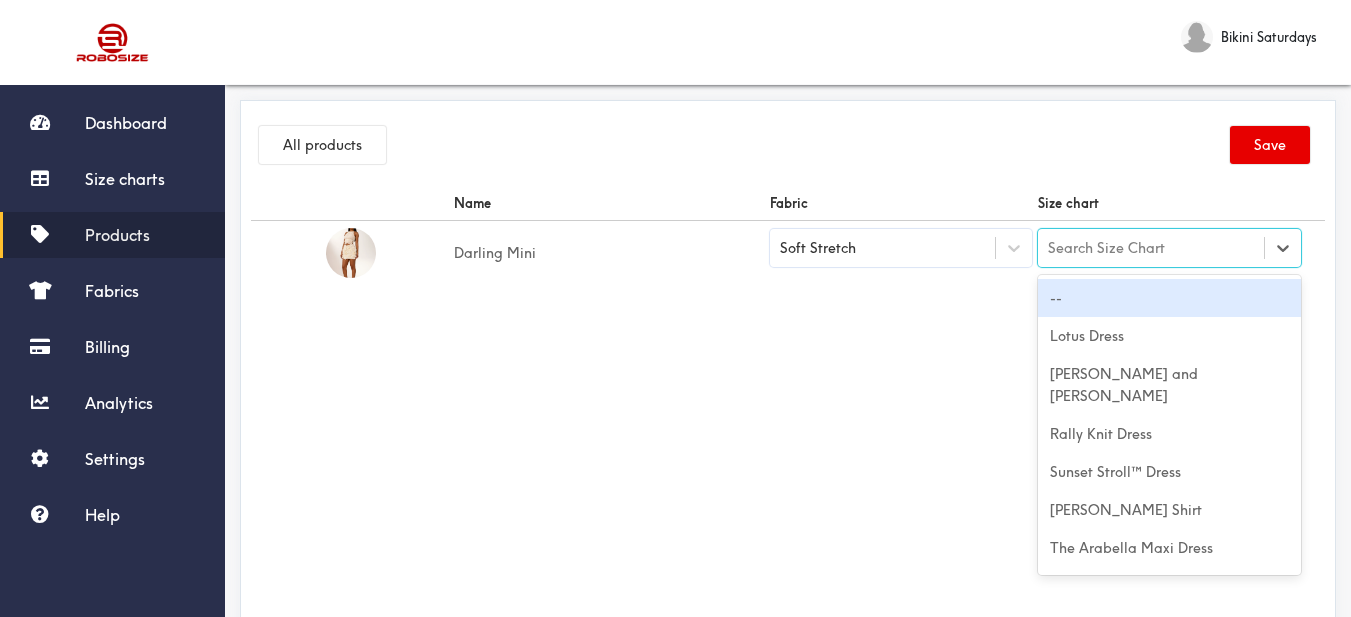 click on "Search Size Chart" at bounding box center [1151, 248] 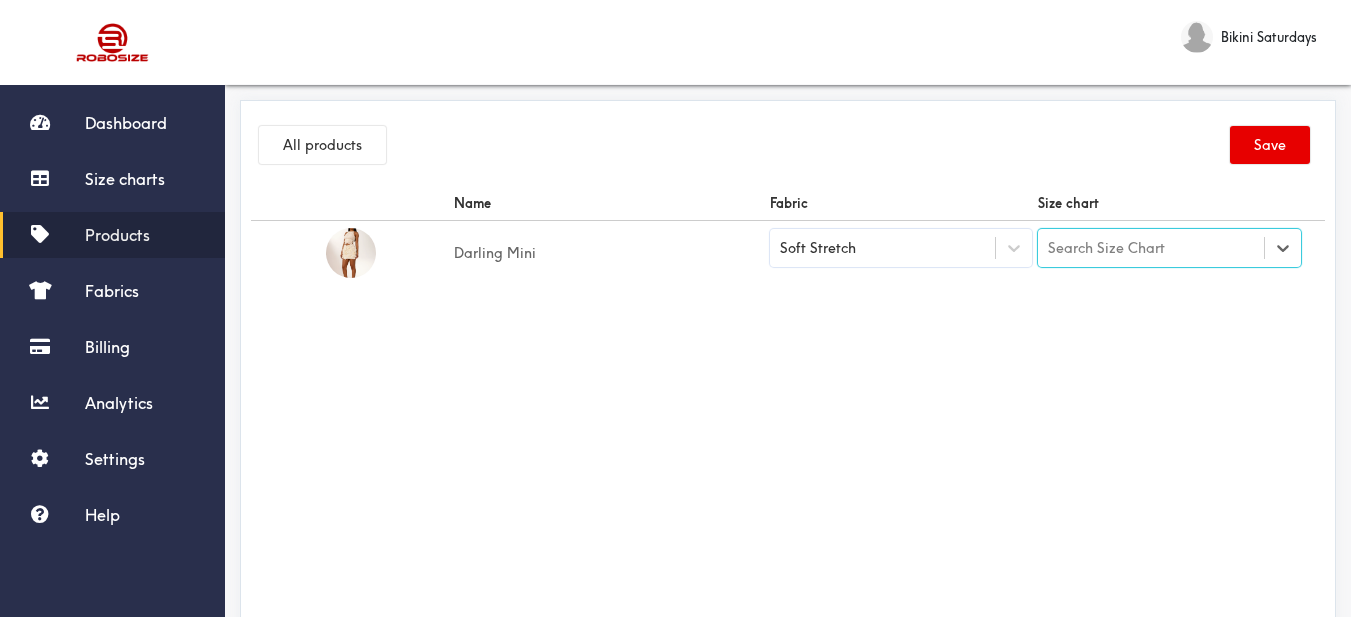 click on "Search Size Chart" at bounding box center [1106, 248] 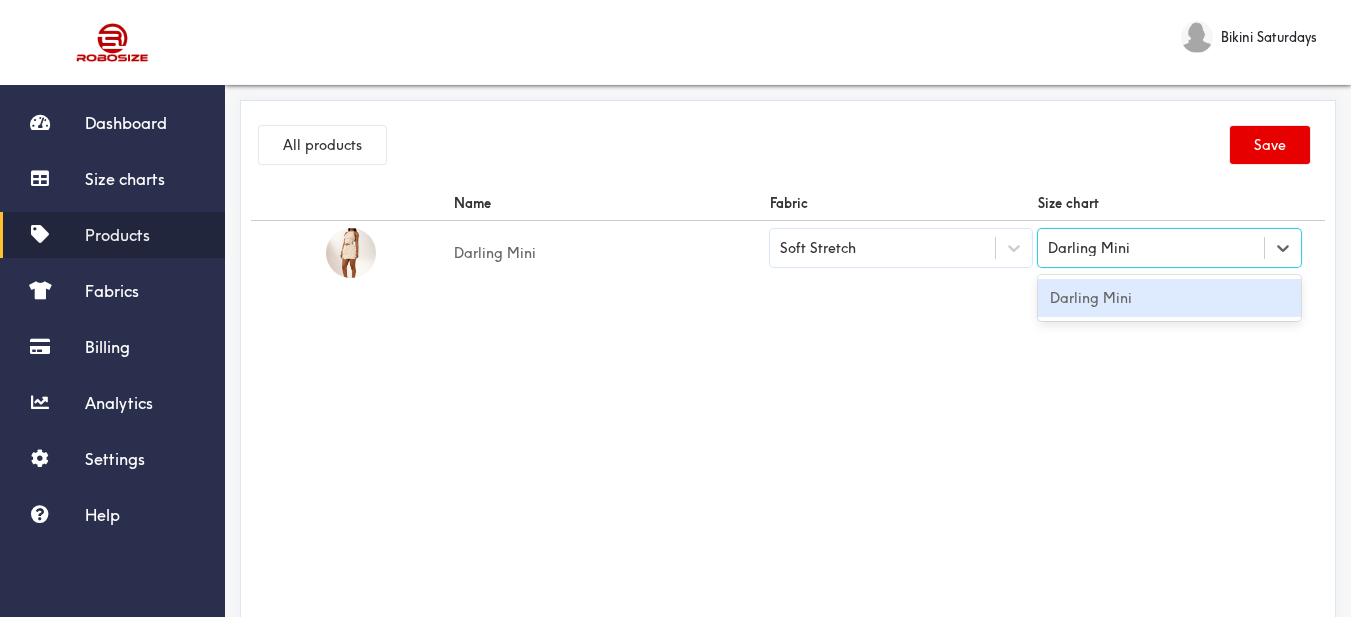 click on "Darling Mini" at bounding box center (1169, 298) 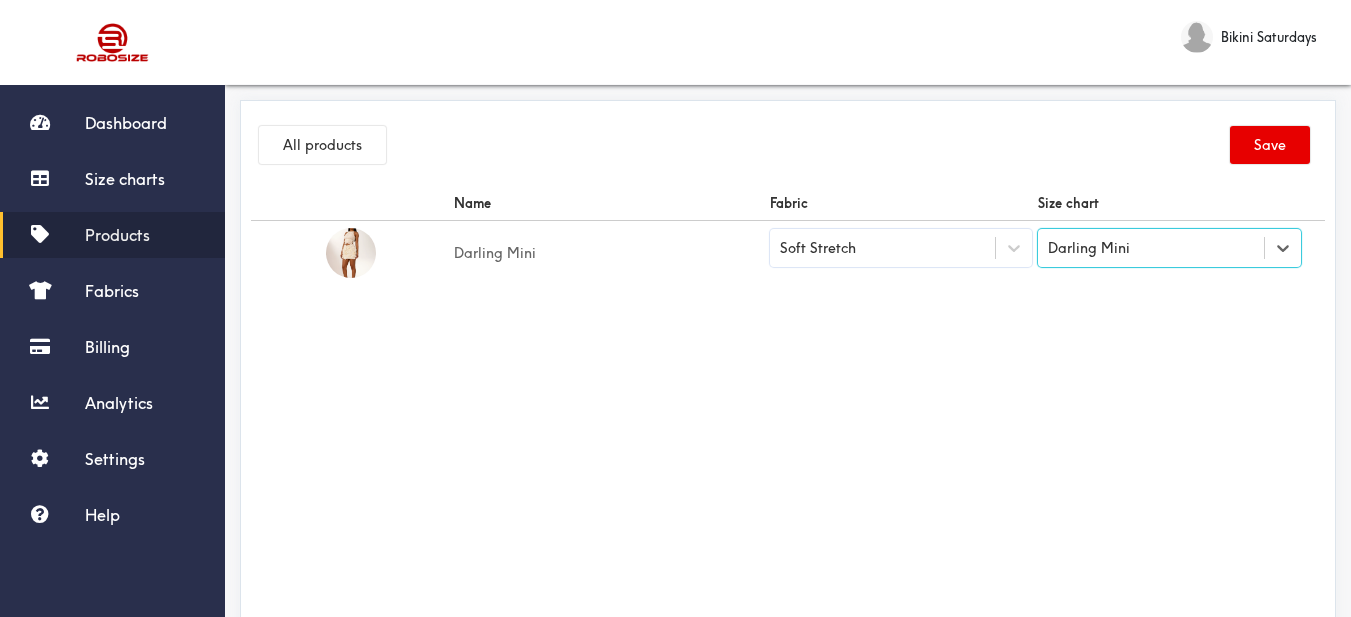 drag, startPoint x: 1097, startPoint y: 335, endPoint x: 1203, endPoint y: 314, distance: 108.060165 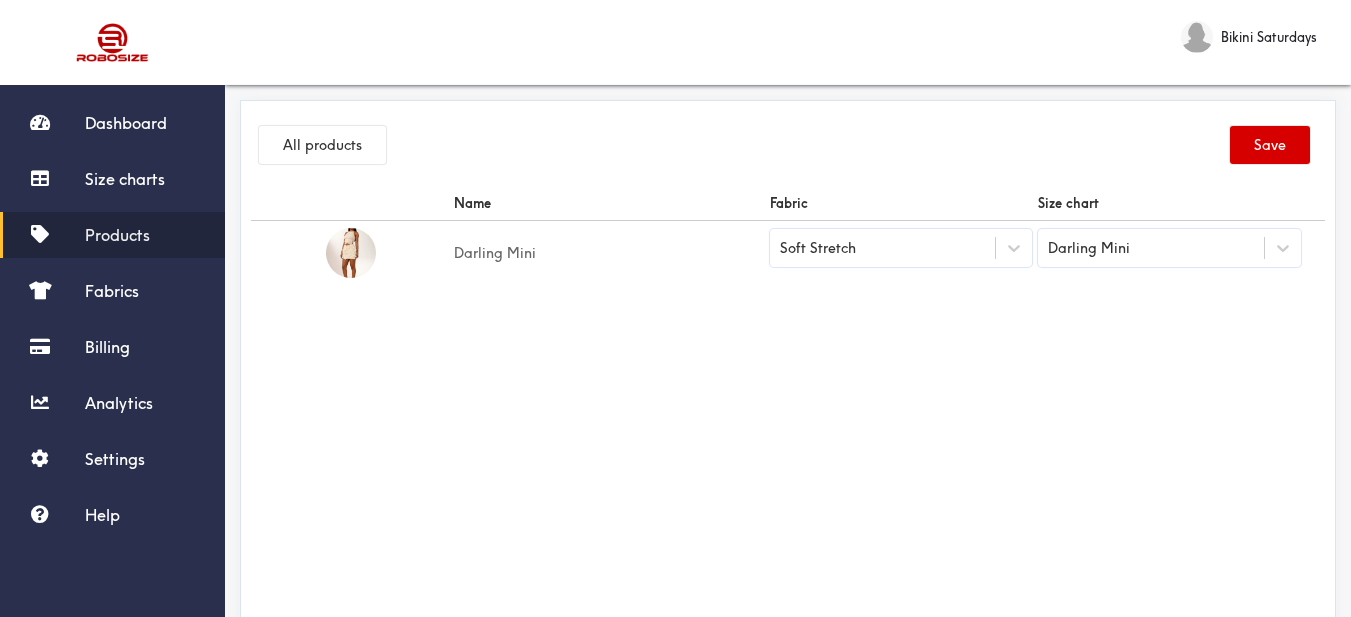 click on "Save" at bounding box center [1270, 145] 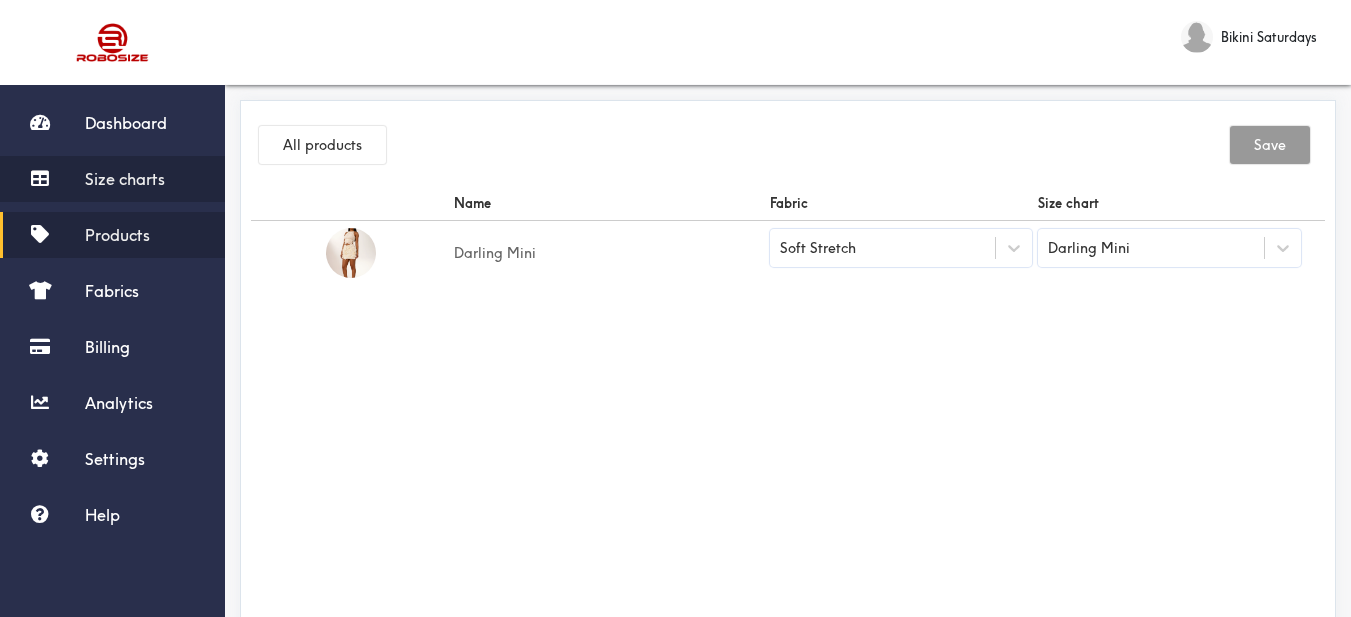 click on "Size charts" at bounding box center [125, 179] 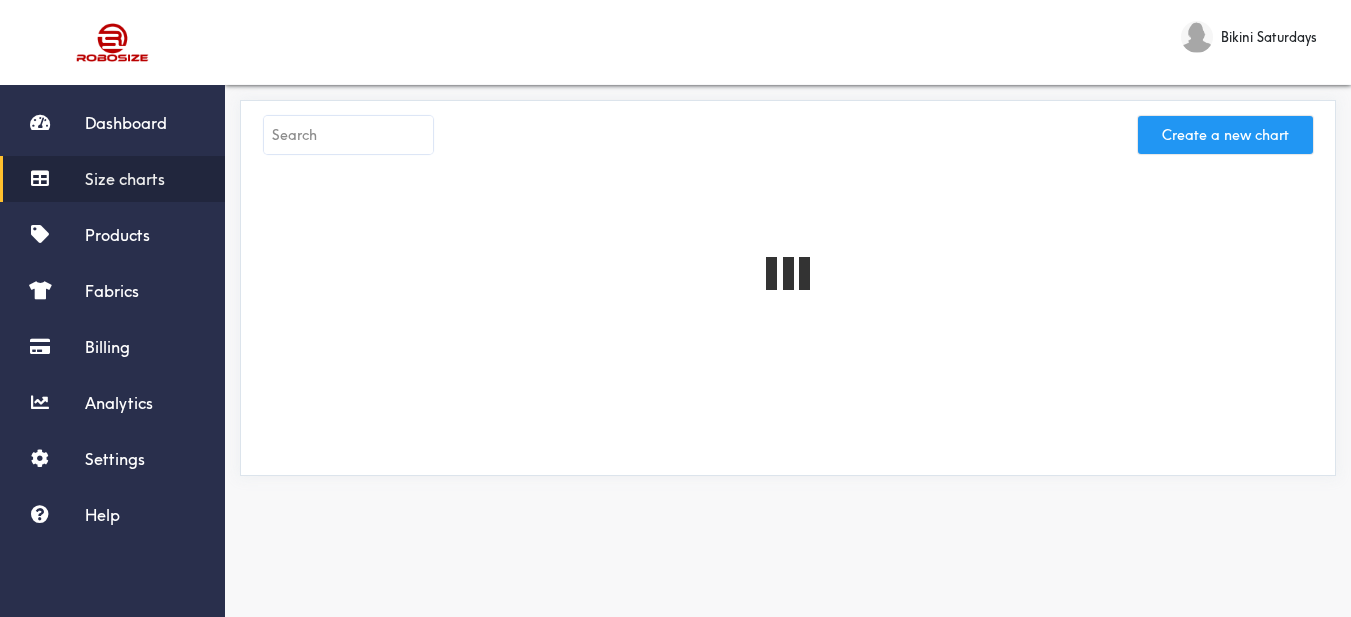 click on "Create a new chart" at bounding box center (1225, 135) 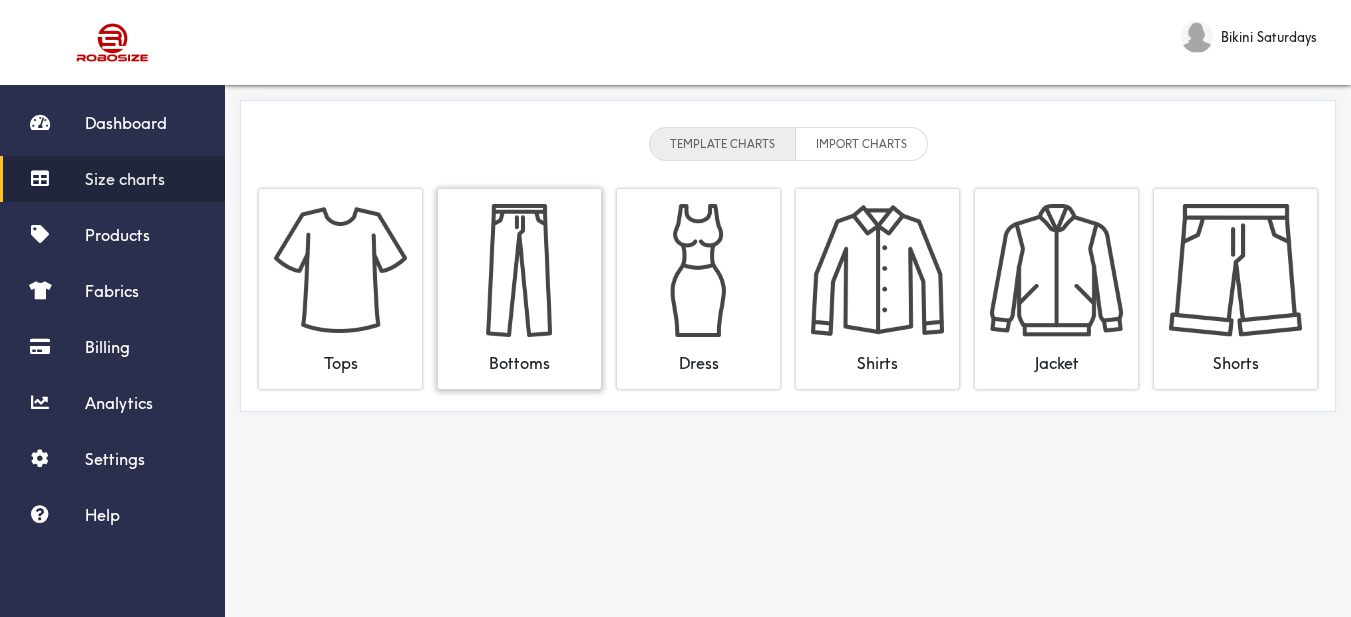 click at bounding box center (519, 270) 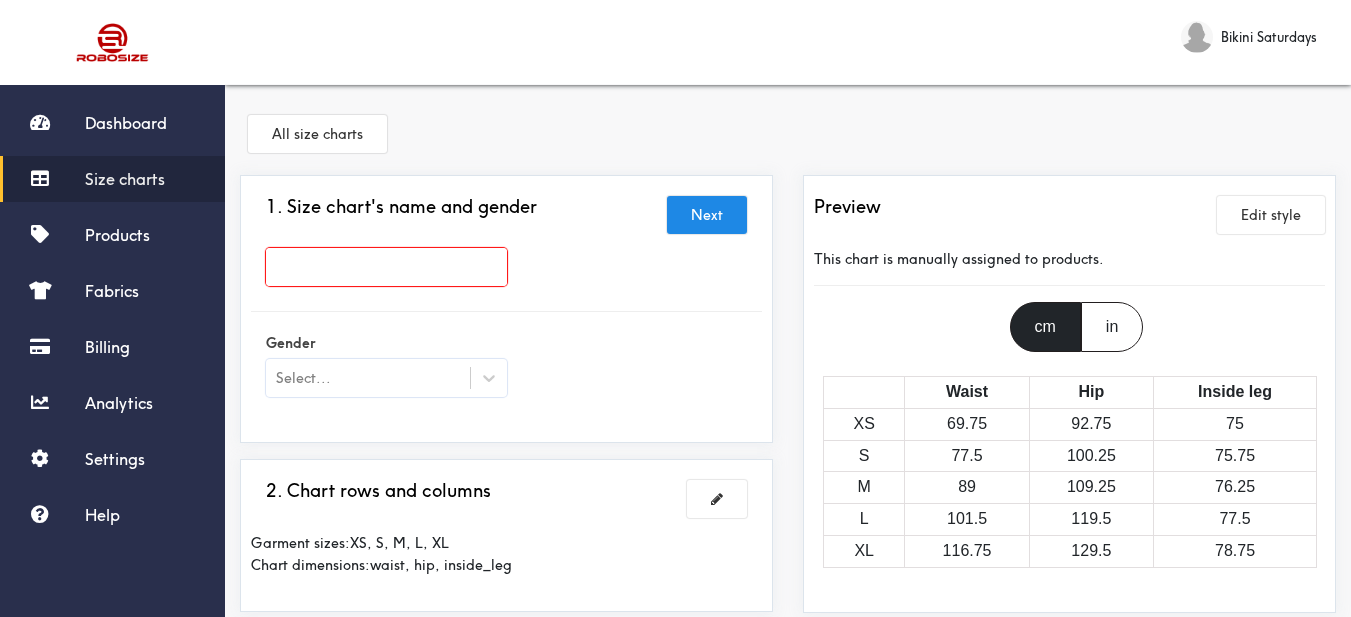 click at bounding box center [386, 267] 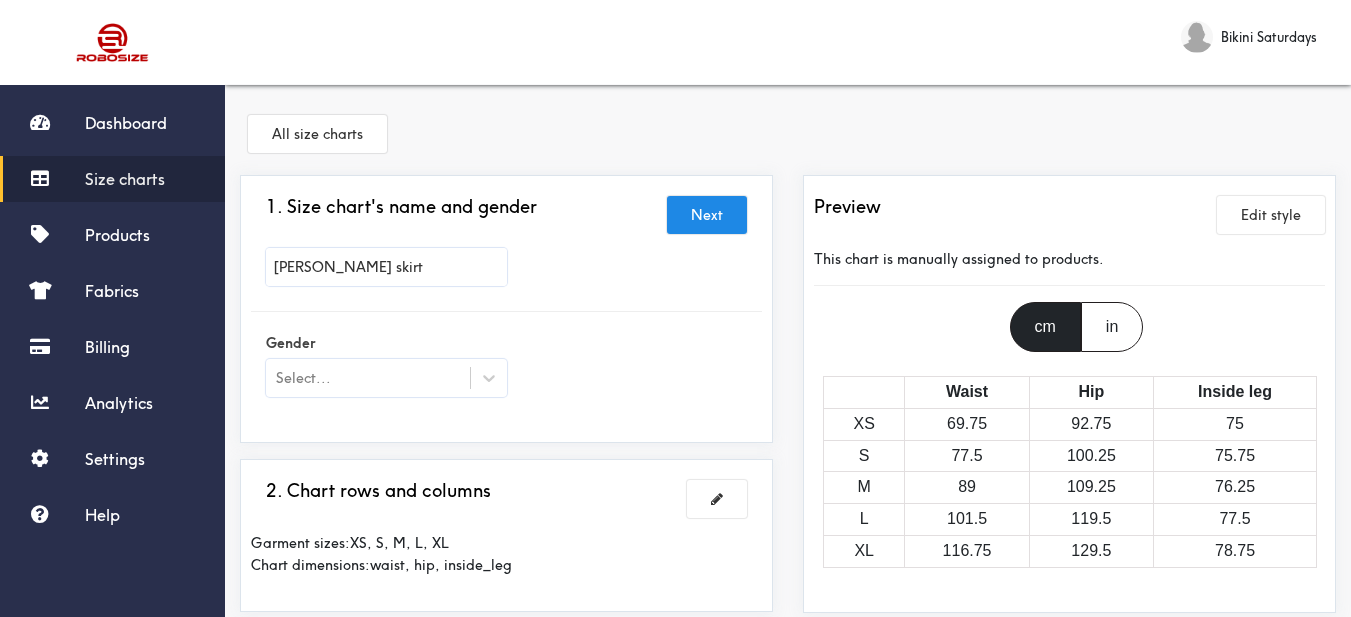 scroll, scrollTop: 100, scrollLeft: 0, axis: vertical 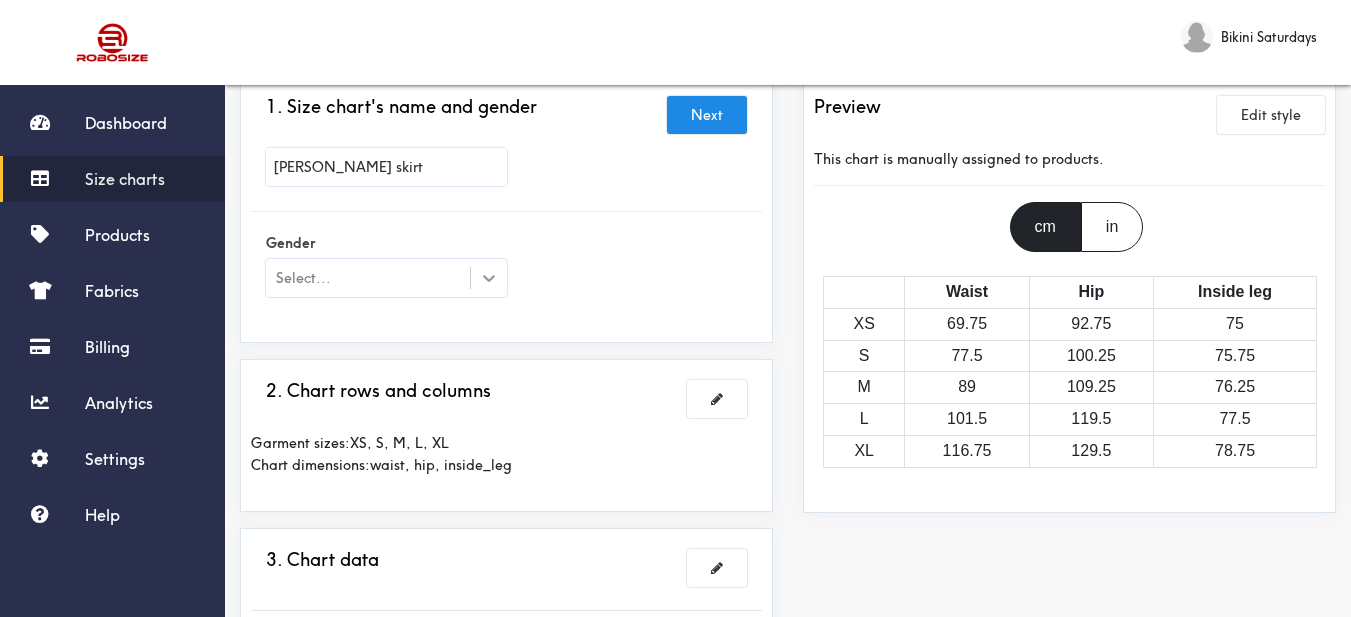 type on "[PERSON_NAME] skirt" 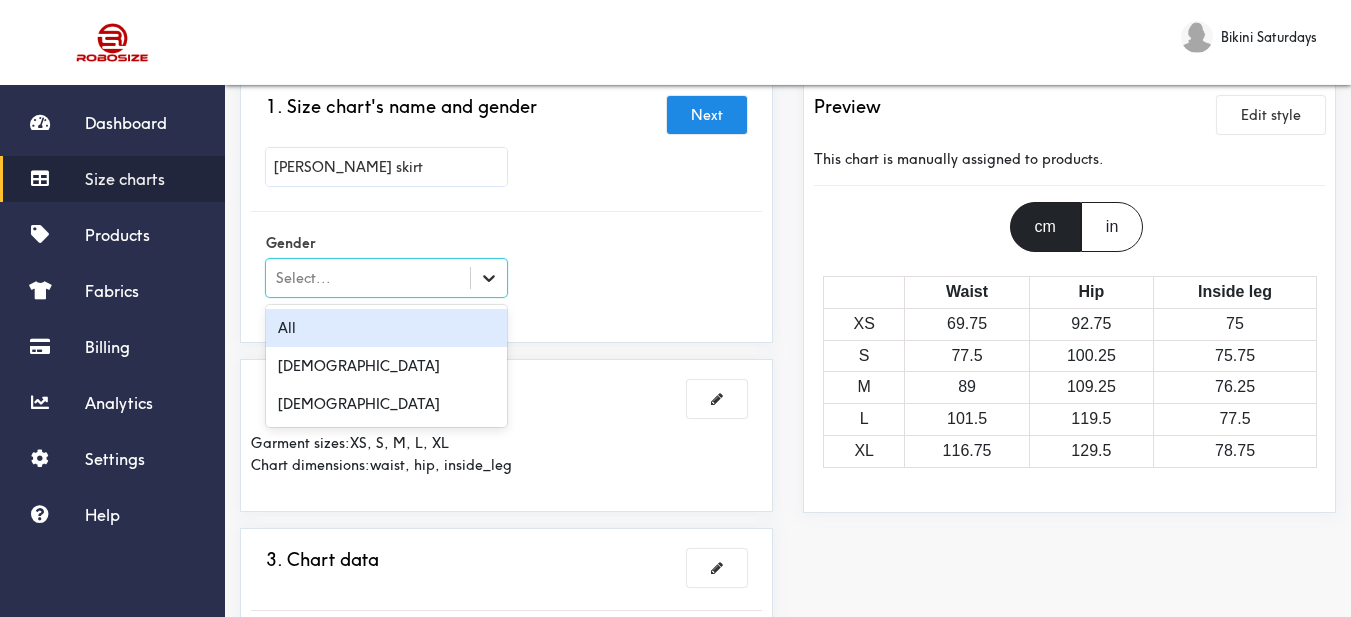 click 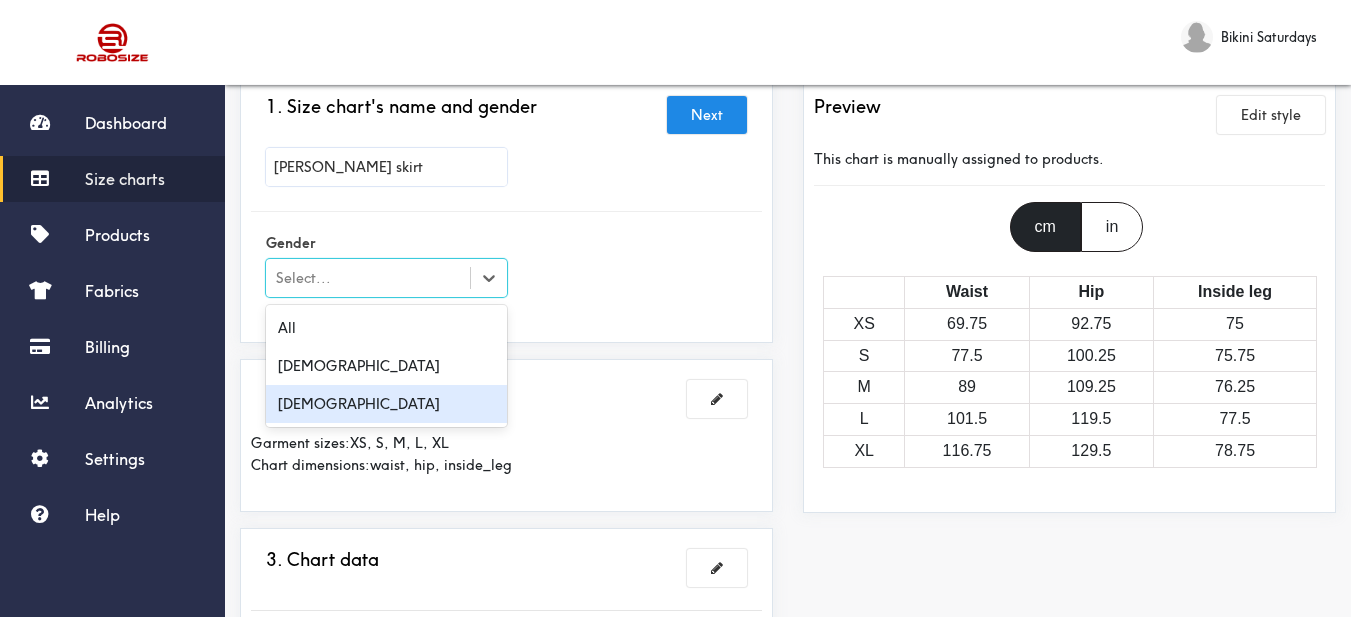 click on "[DEMOGRAPHIC_DATA]" at bounding box center (386, 404) 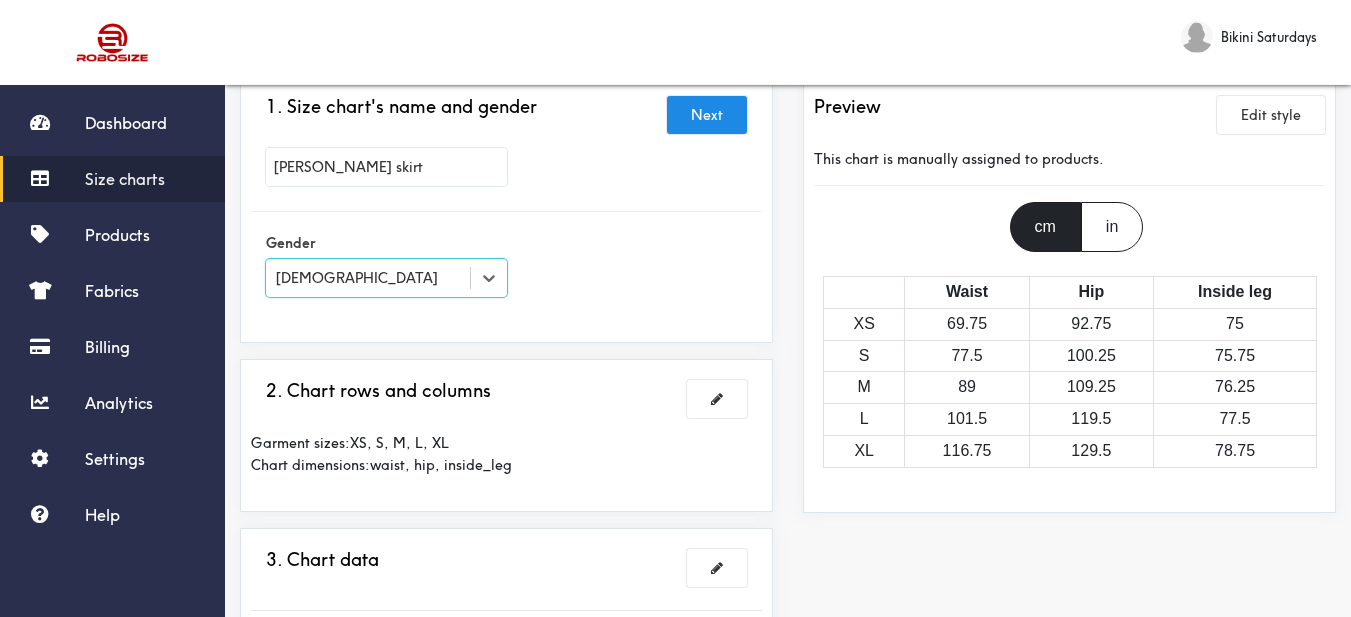 click on "1. Size chart's name and gender Next [PERSON_NAME] skirt Gender option [DEMOGRAPHIC_DATA], selected.   Select is focused , press Down to open the menu,  [DEMOGRAPHIC_DATA]" at bounding box center [506, 209] 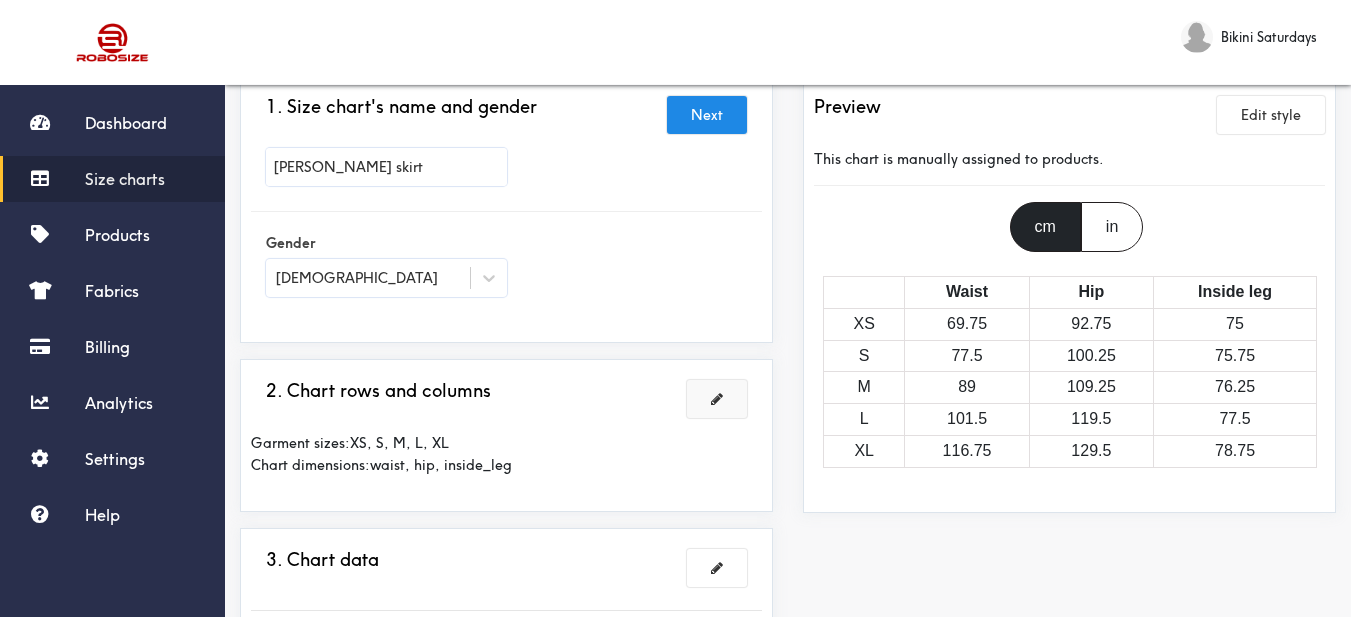 click at bounding box center [717, 399] 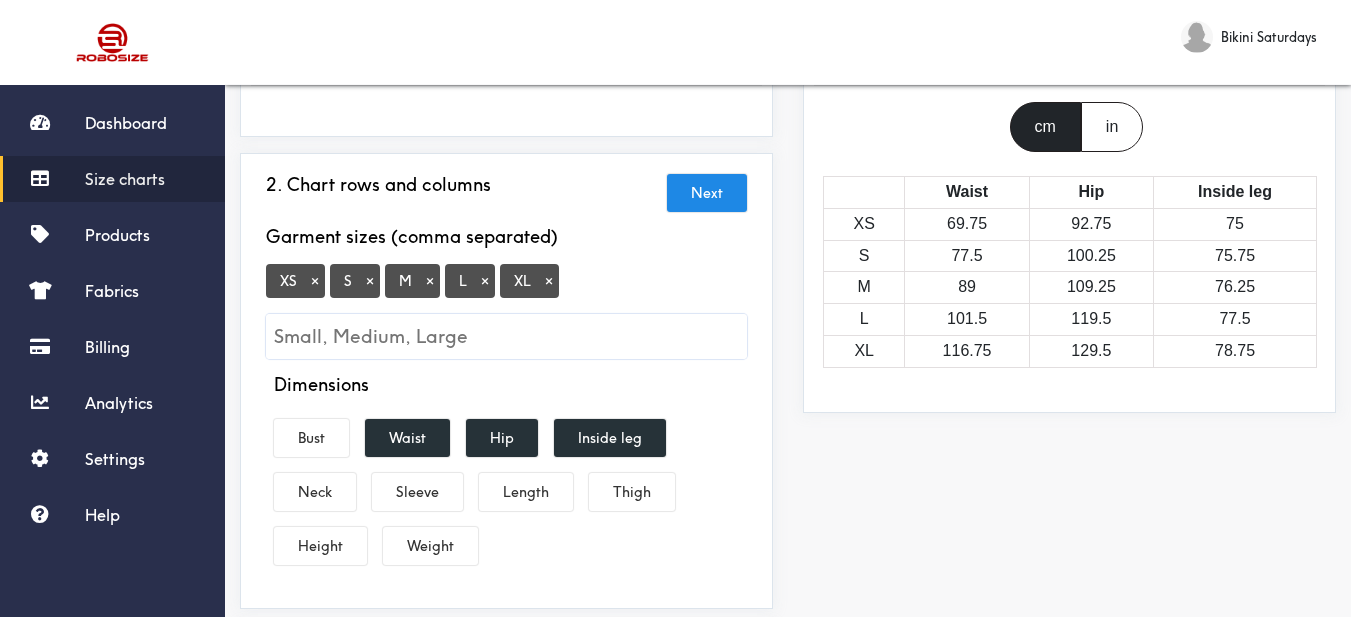 scroll, scrollTop: 300, scrollLeft: 0, axis: vertical 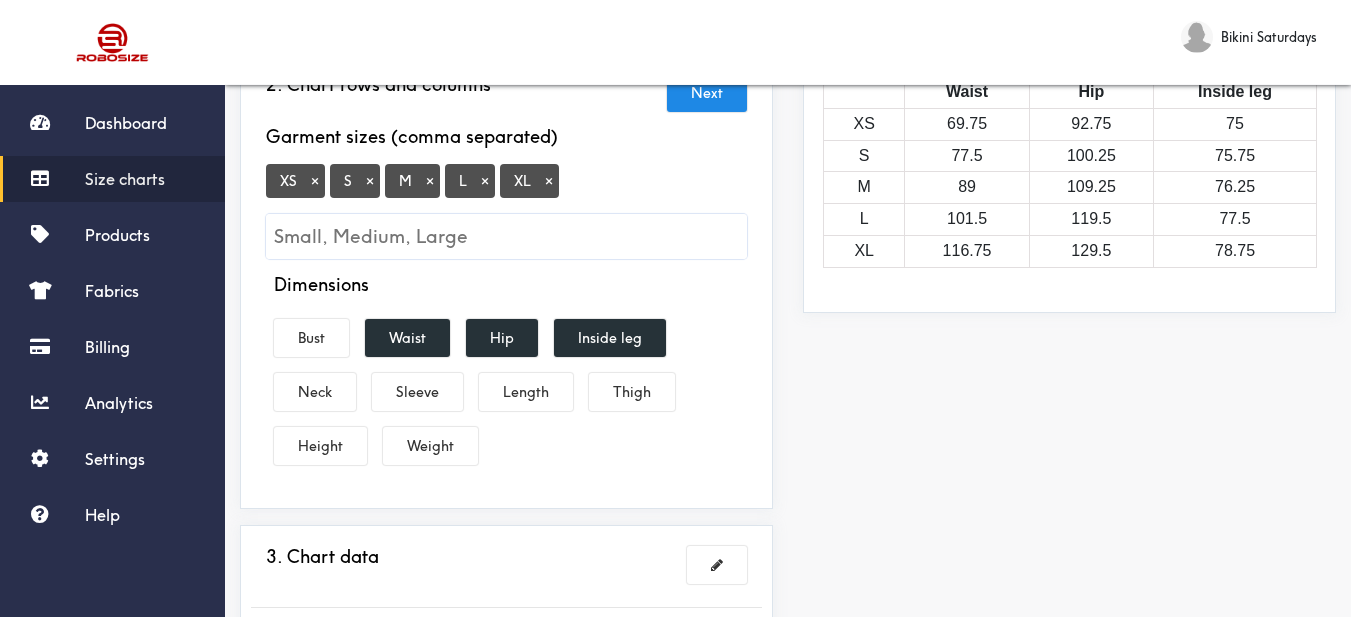 click on "×" at bounding box center (315, 181) 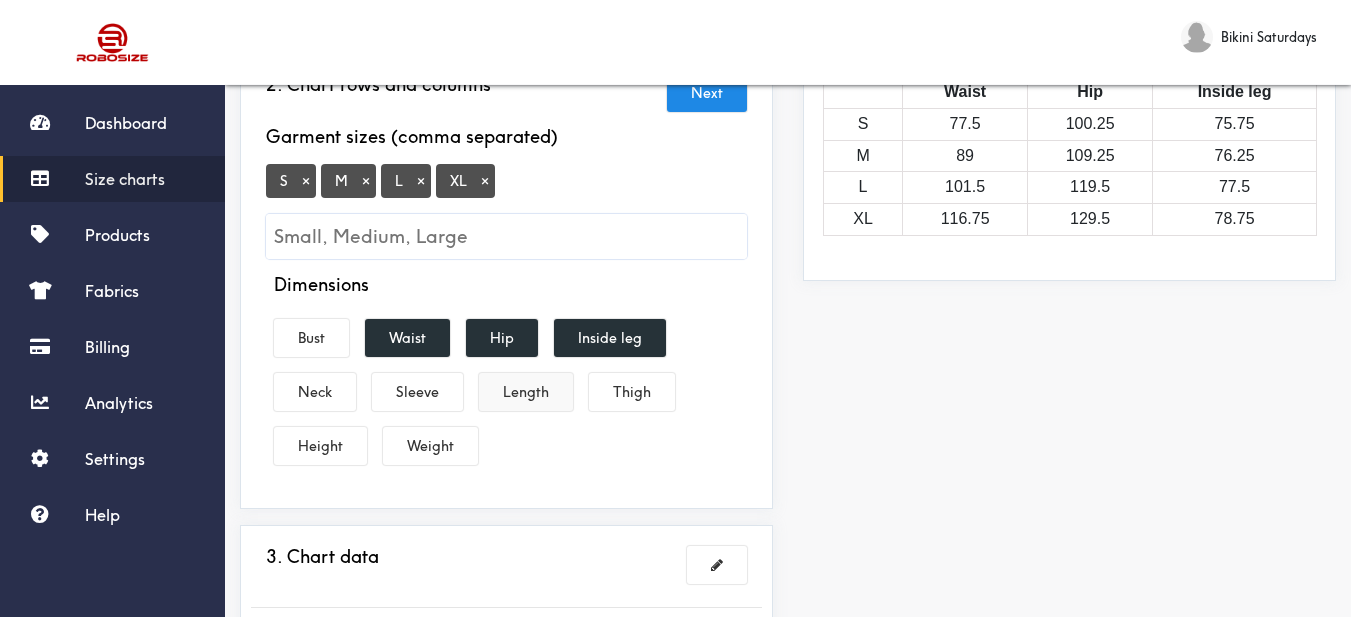 drag, startPoint x: 584, startPoint y: 347, endPoint x: 548, endPoint y: 391, distance: 56.85068 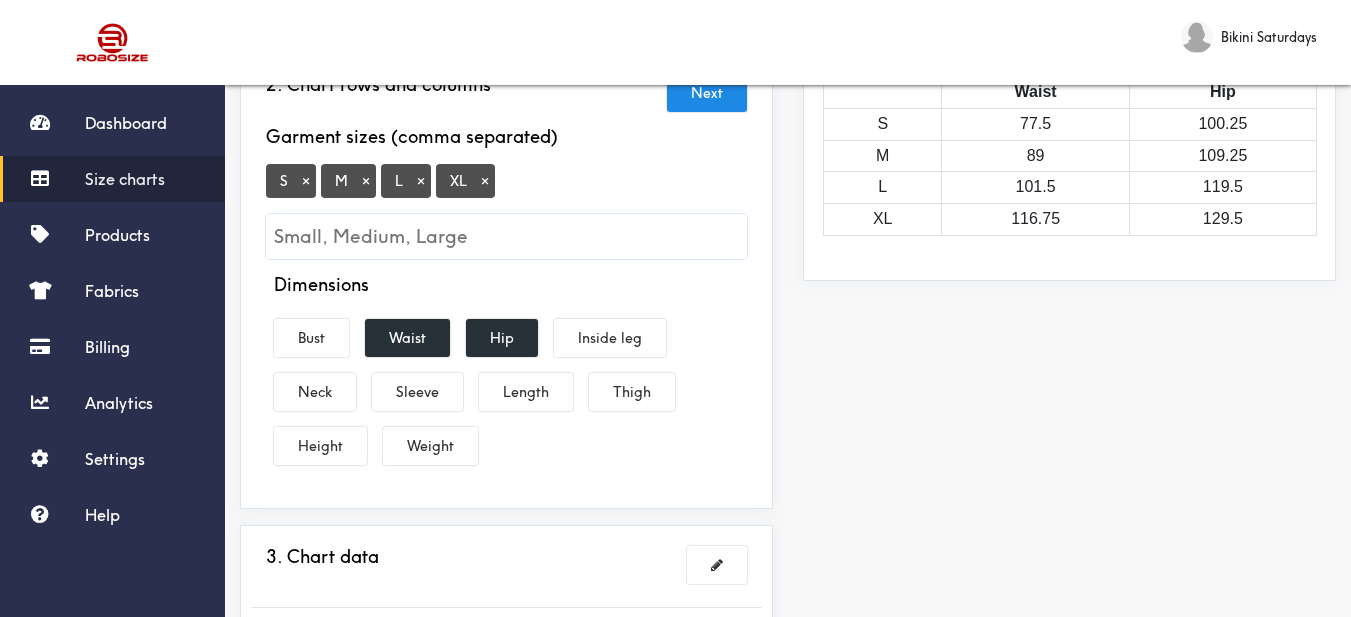 drag, startPoint x: 548, startPoint y: 391, endPoint x: 810, endPoint y: 448, distance: 268.1287 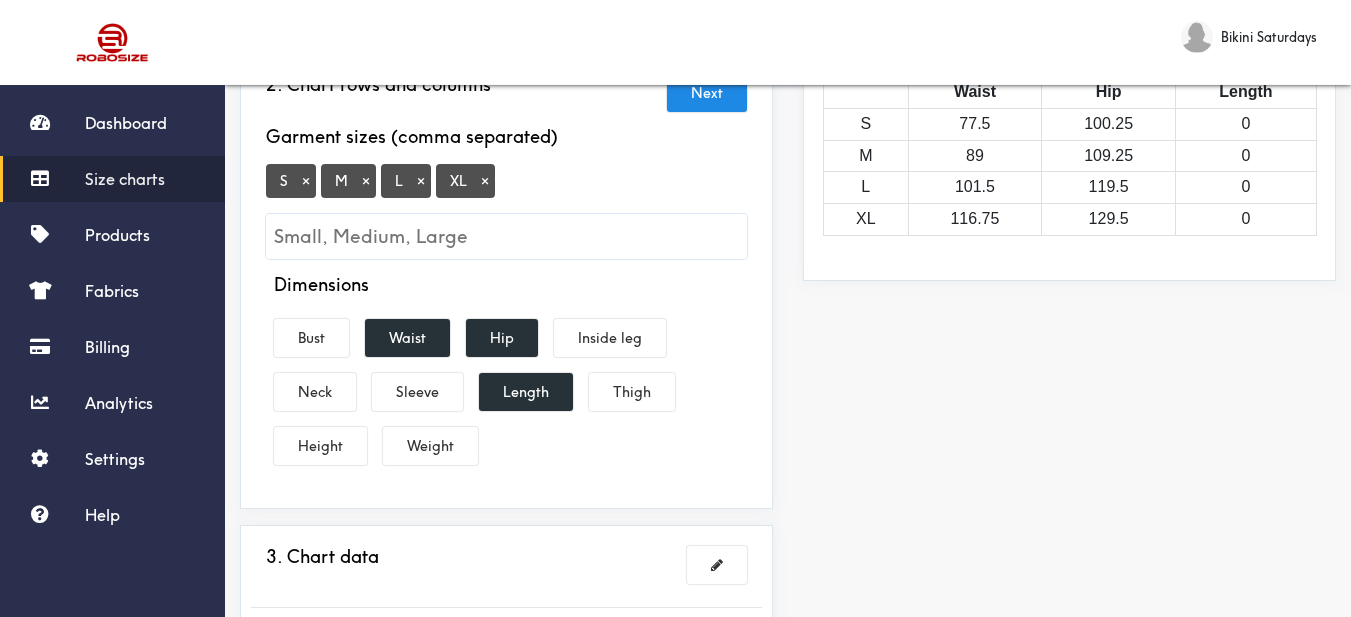 click on "Preview Edit style This chart is manually assigned to products. cm in Waist Hip Length S 77.5 100.25 0 M 89 109.25 0 L 101.5 119.5 0 XL 116.75 129.5 0" at bounding box center [1069, 367] 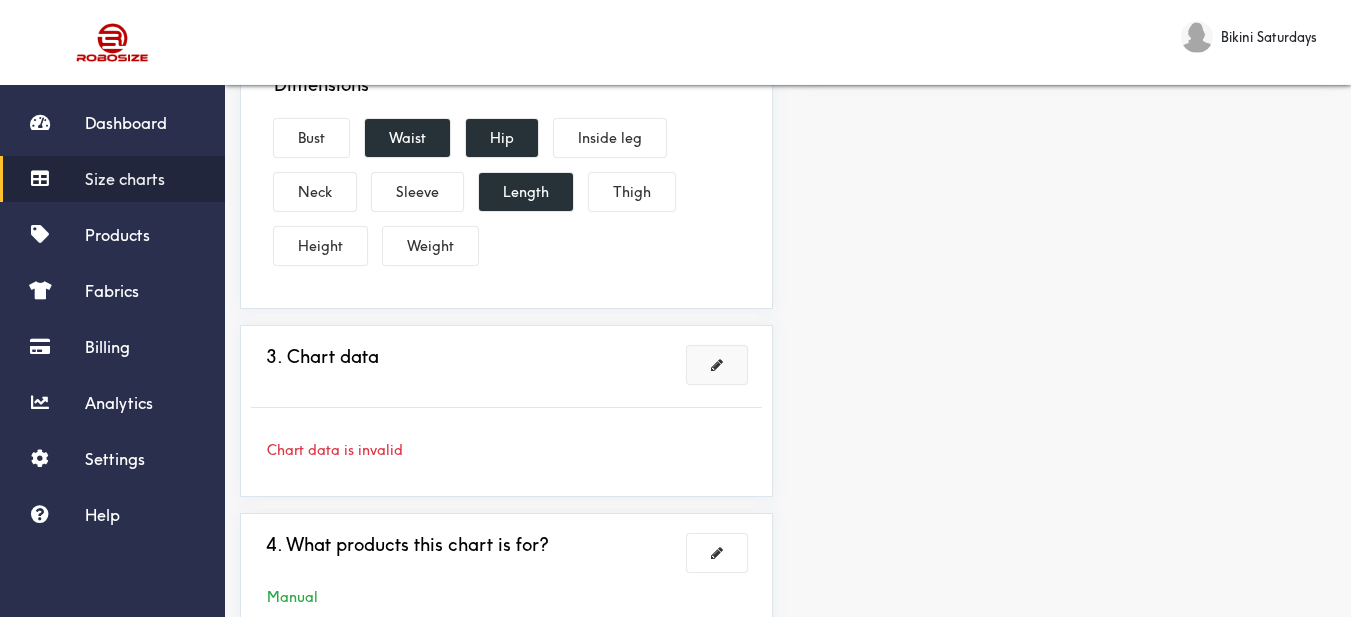 click at bounding box center [717, 365] 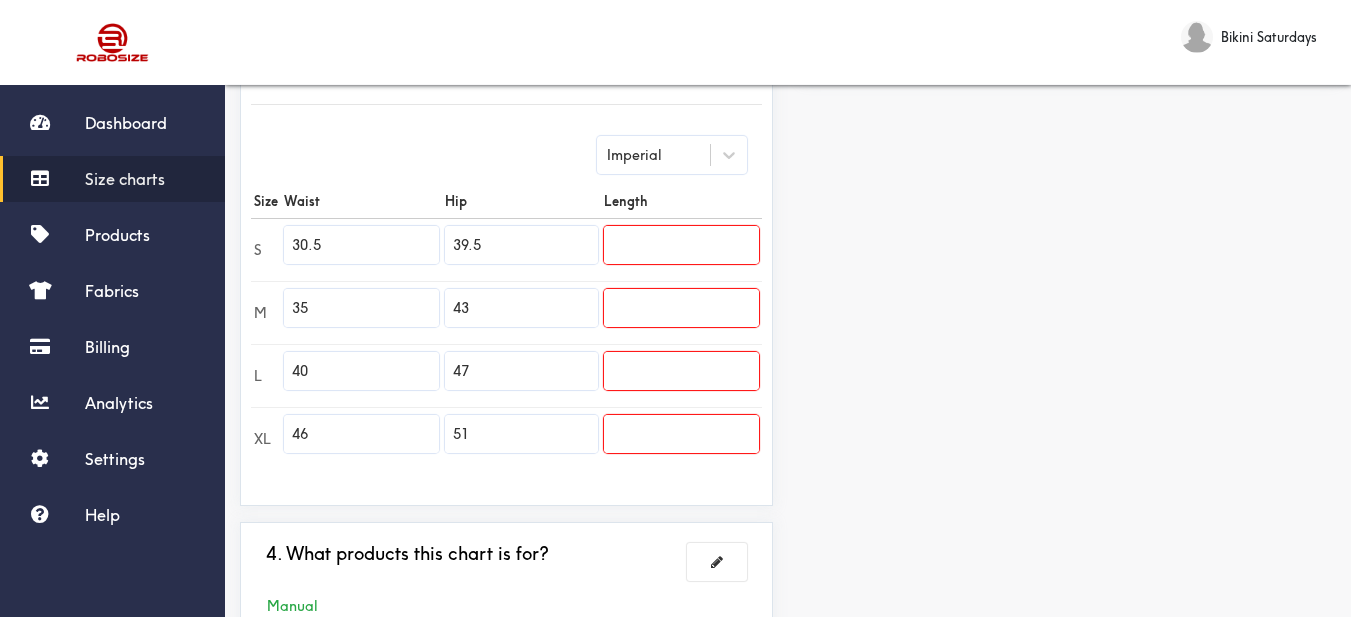 drag, startPoint x: 1219, startPoint y: 281, endPoint x: 1207, endPoint y: 280, distance: 12.0415945 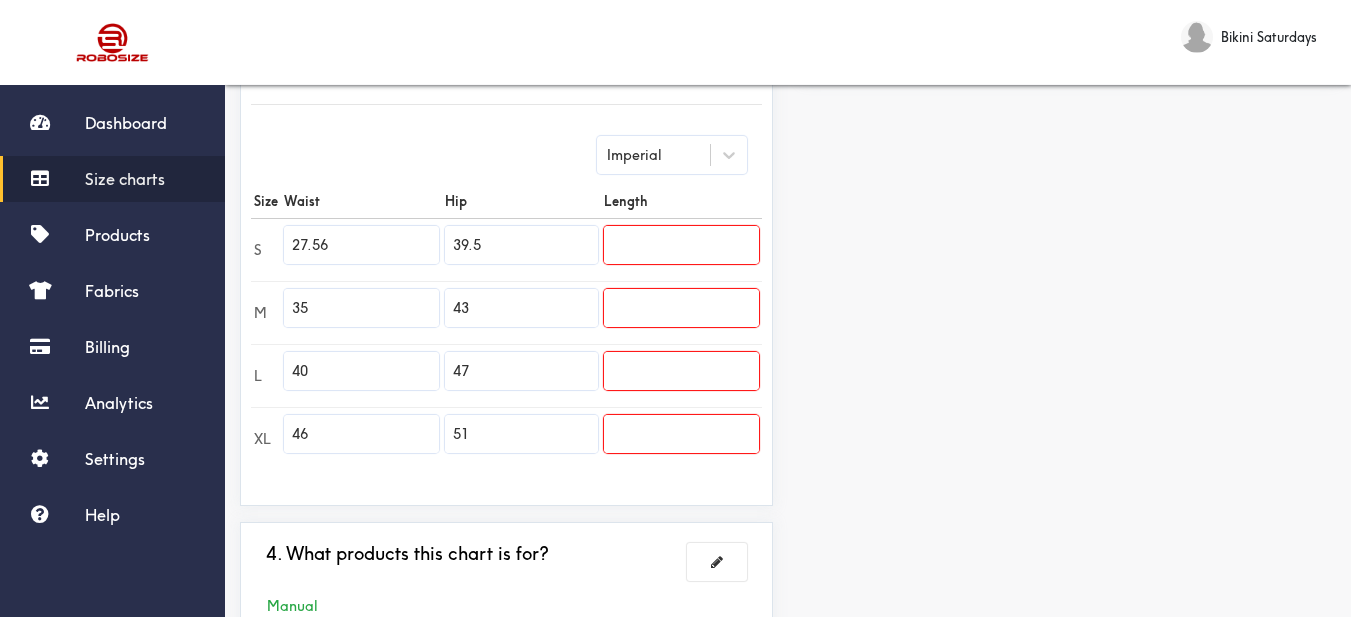 type on "27.56" 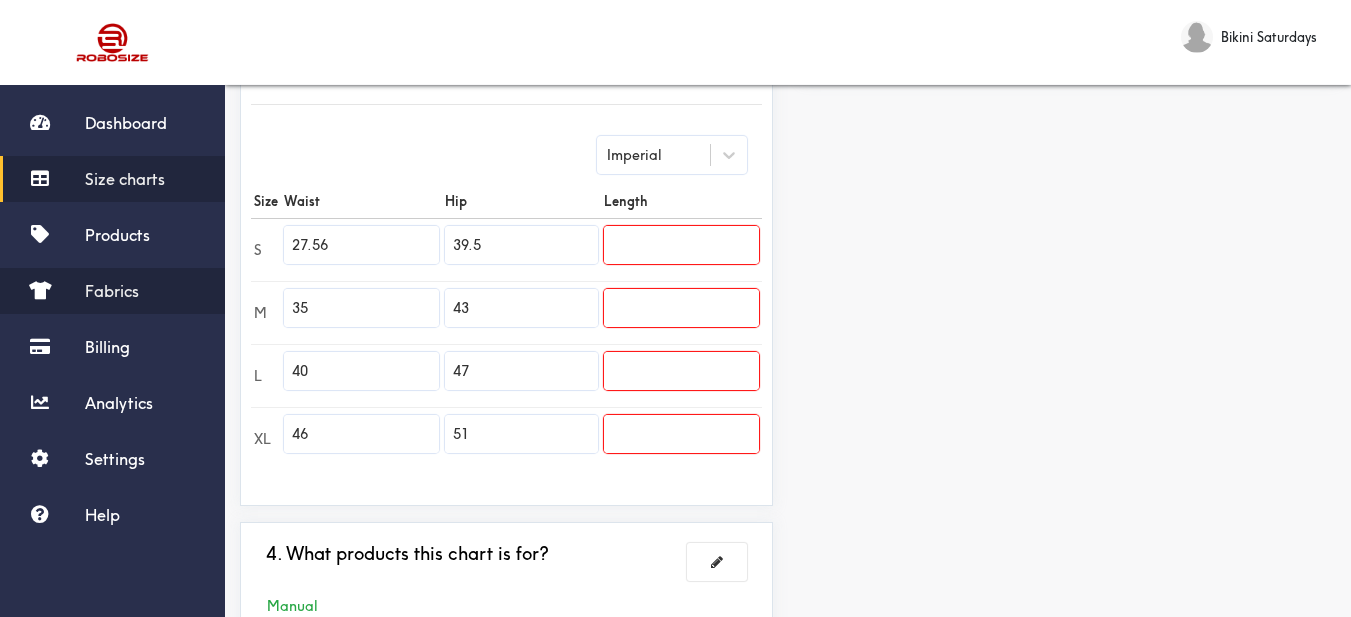 drag, startPoint x: 272, startPoint y: 306, endPoint x: 224, endPoint y: 299, distance: 48.507732 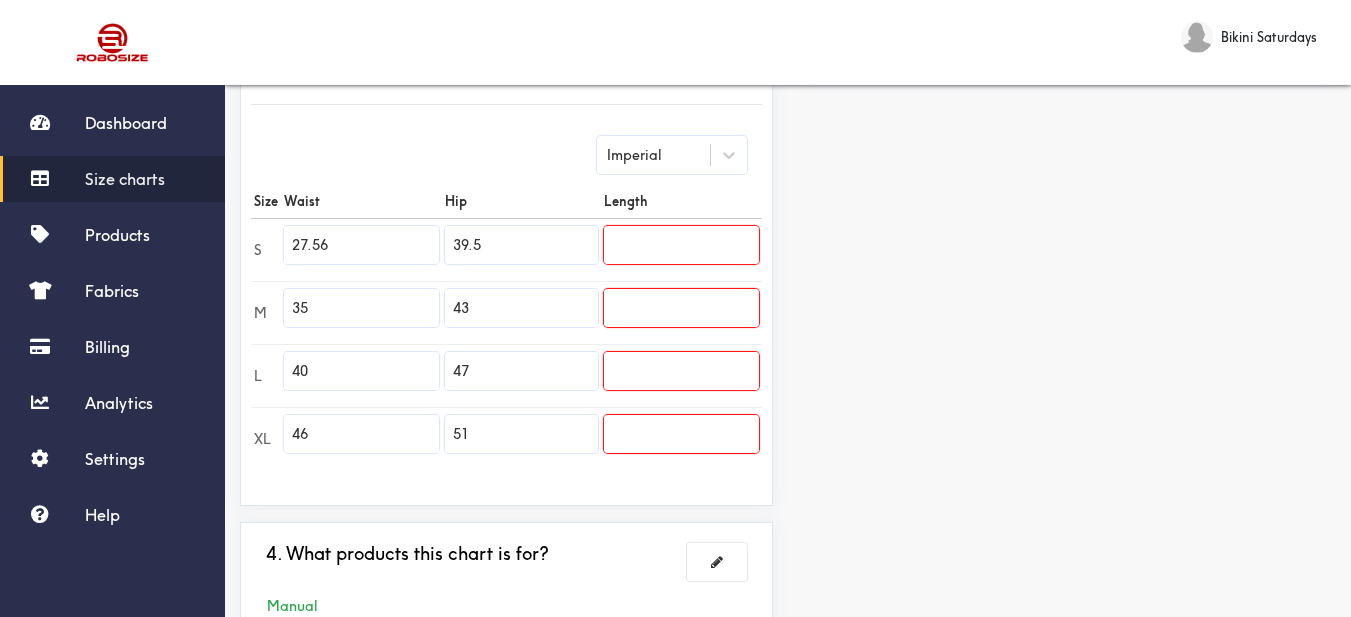 paste on "29.13" 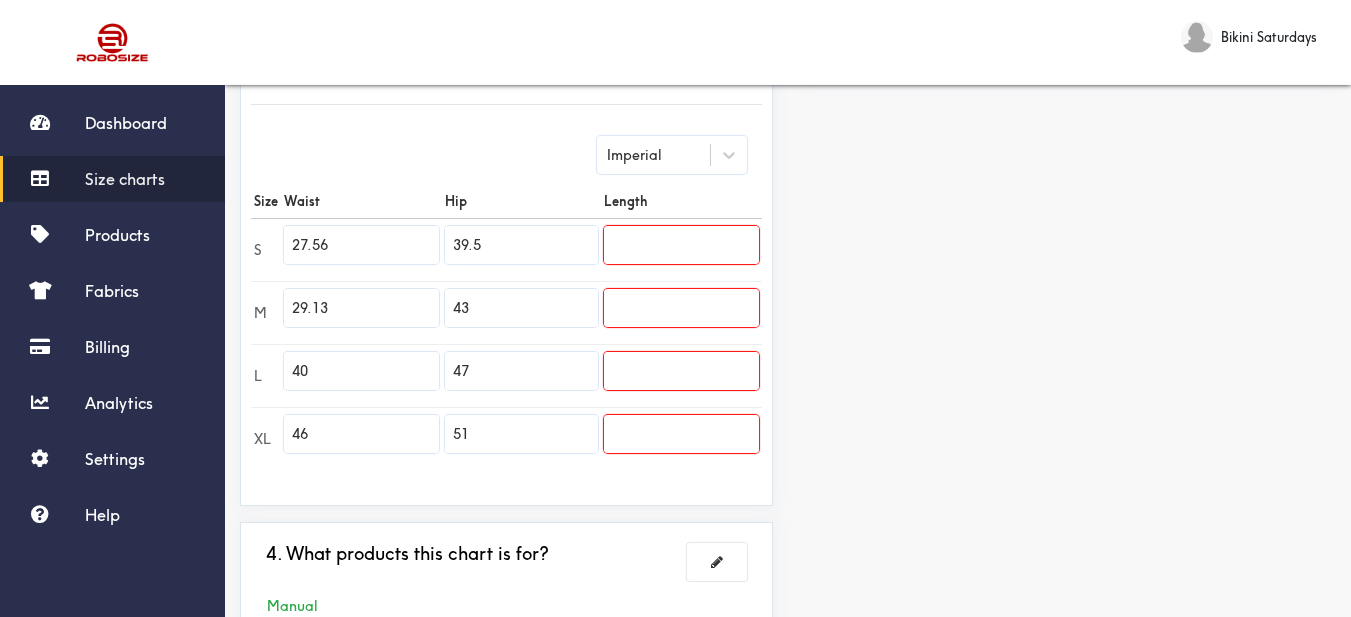 type on "29.13" 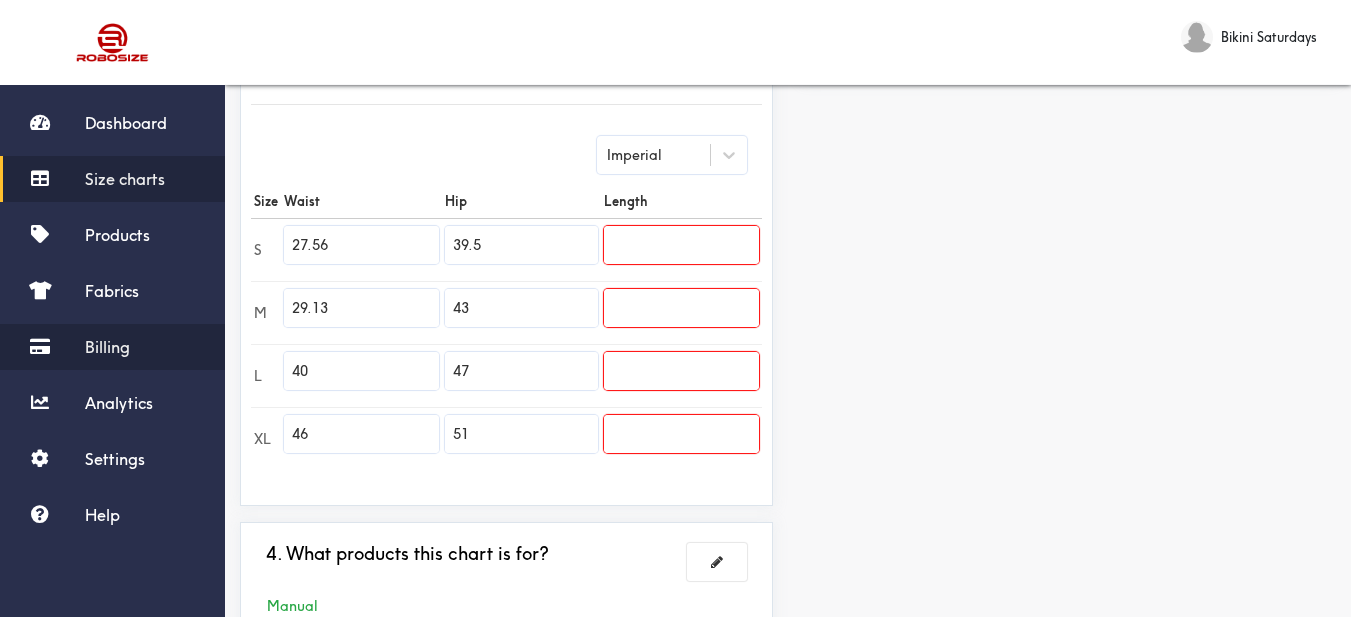 drag, startPoint x: 402, startPoint y: 372, endPoint x: 218, endPoint y: 356, distance: 184.69434 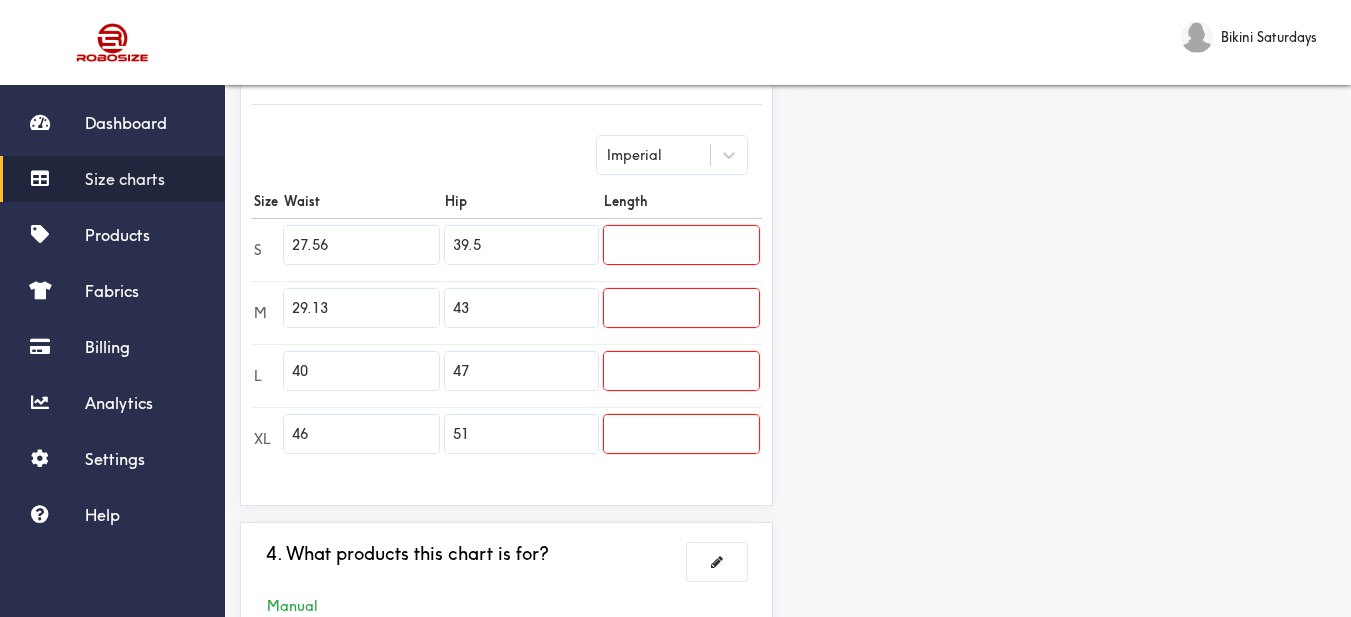 paste on "30.71" 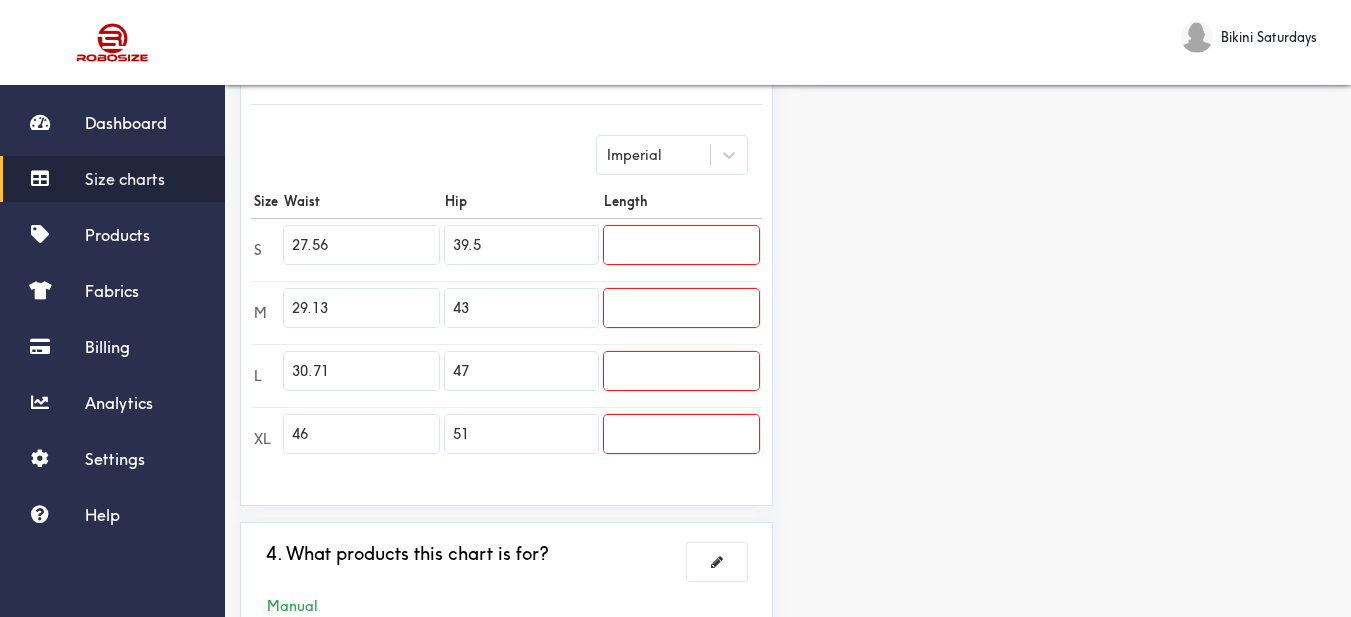 type on "30.71" 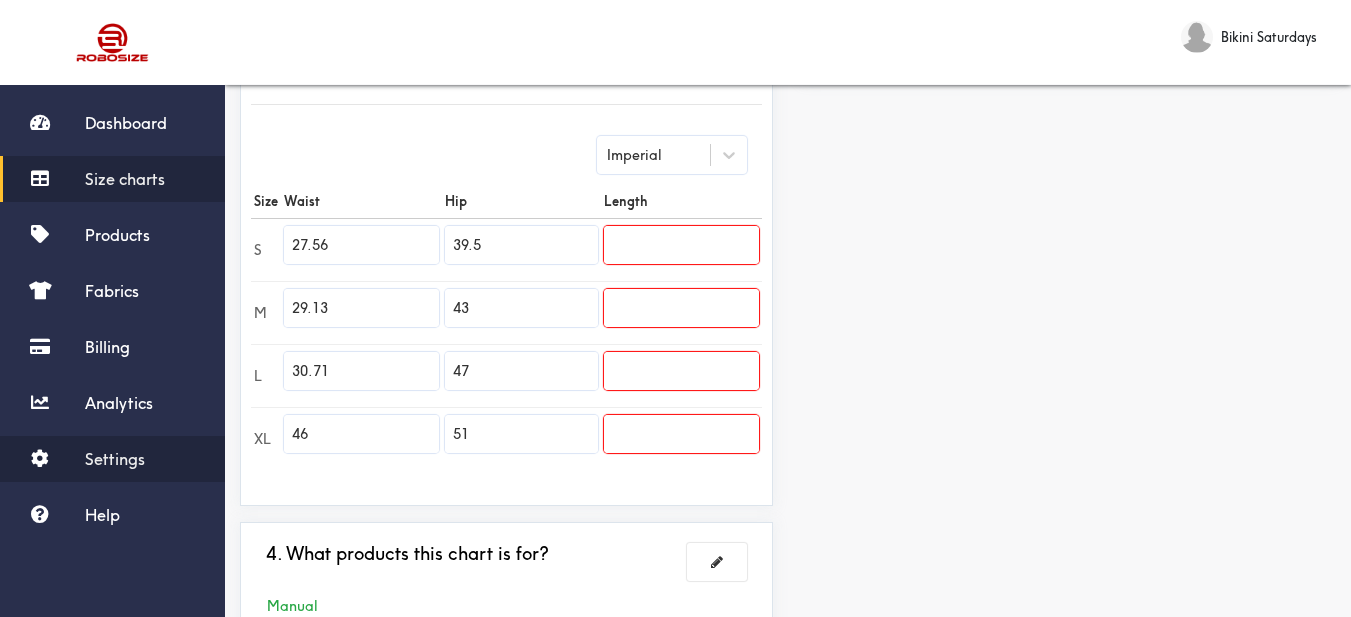 drag, startPoint x: 389, startPoint y: 443, endPoint x: 209, endPoint y: 440, distance: 180.025 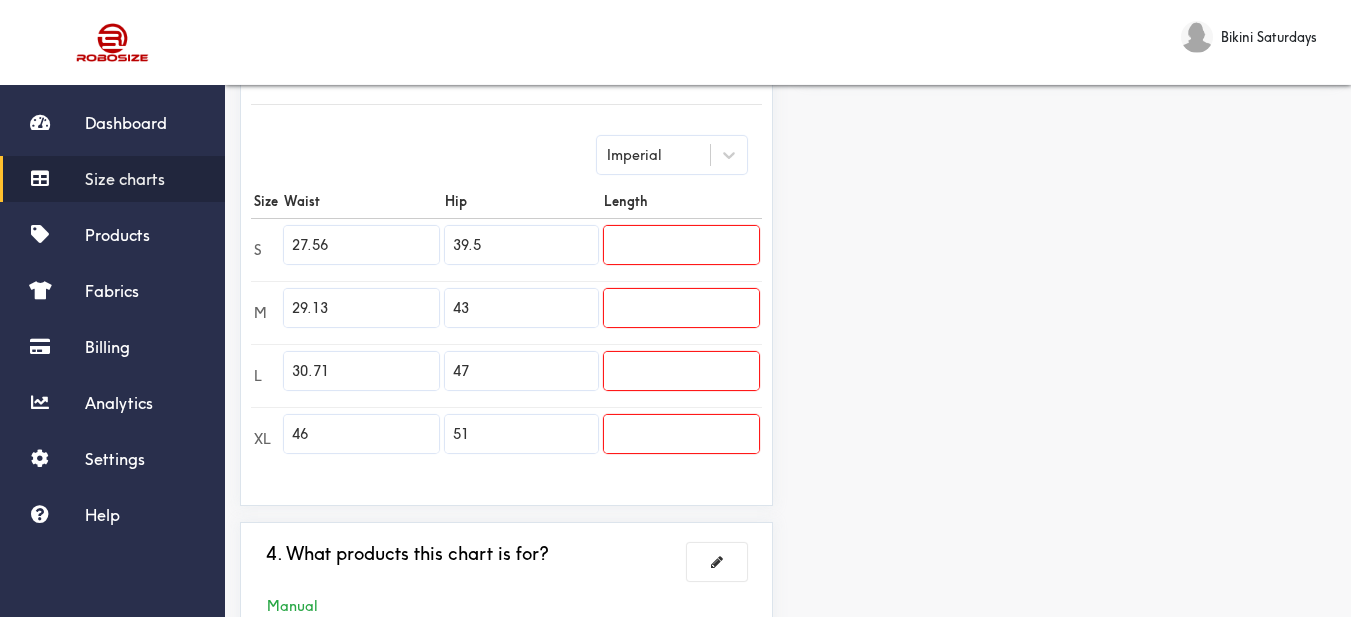 paste on "32.28" 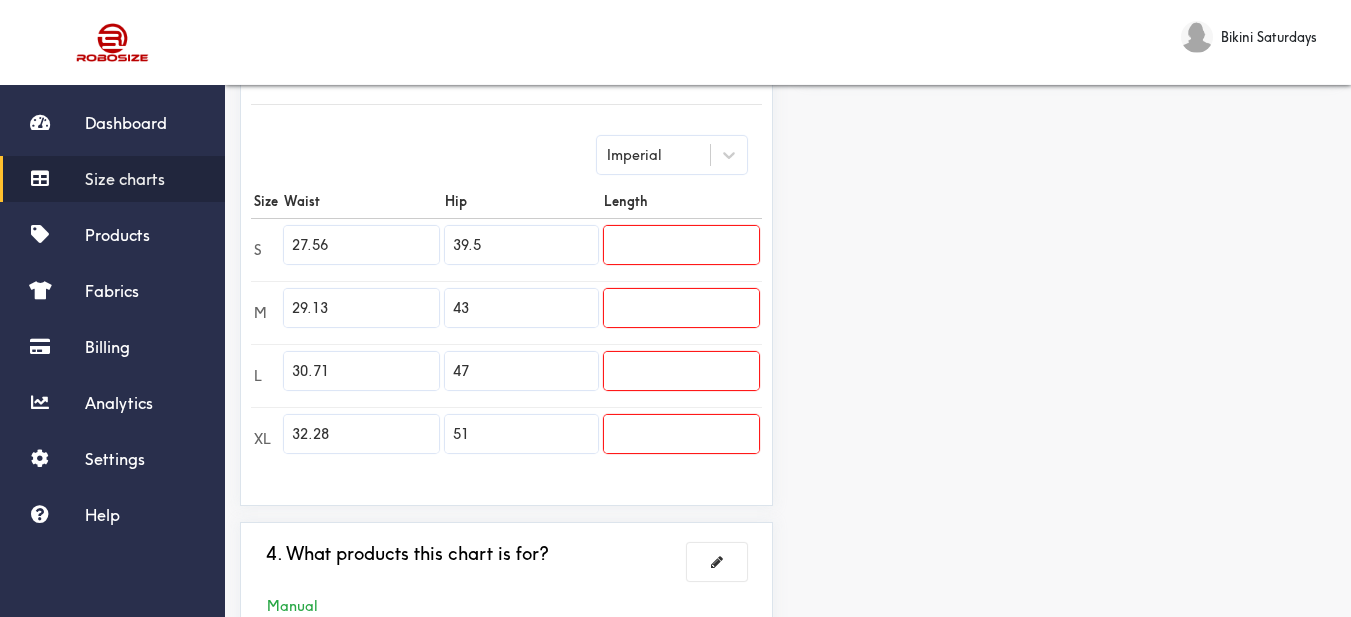 type on "32.28" 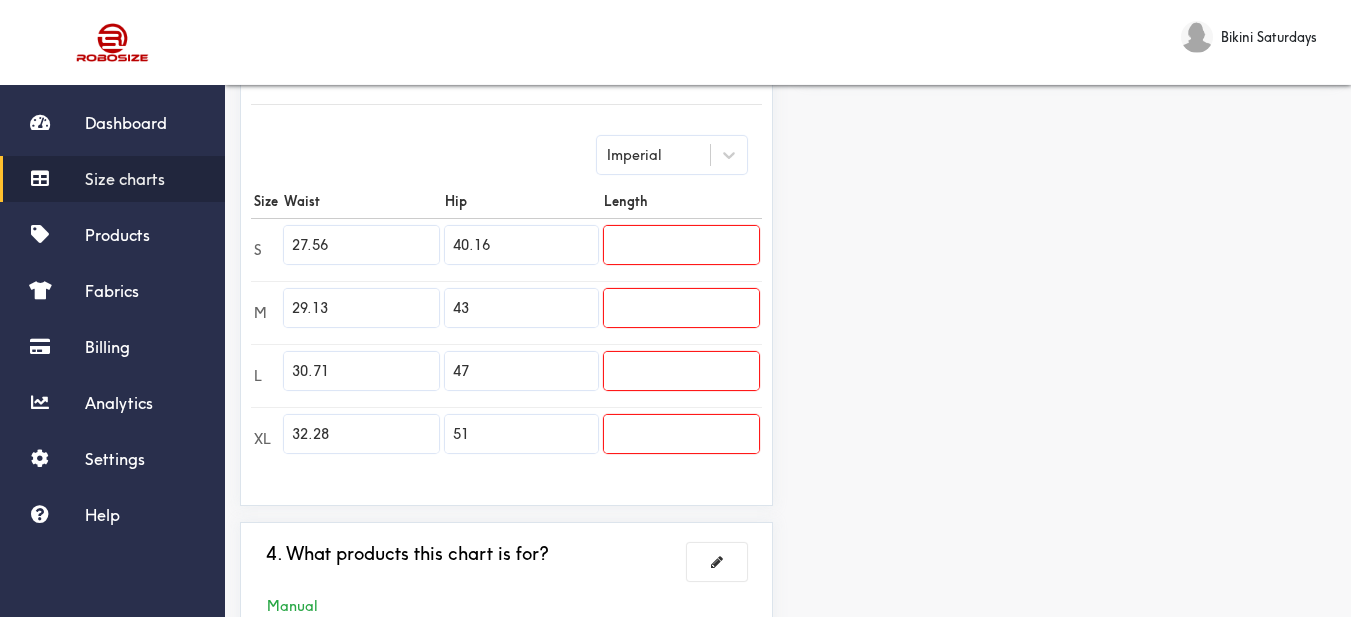type on "40.16" 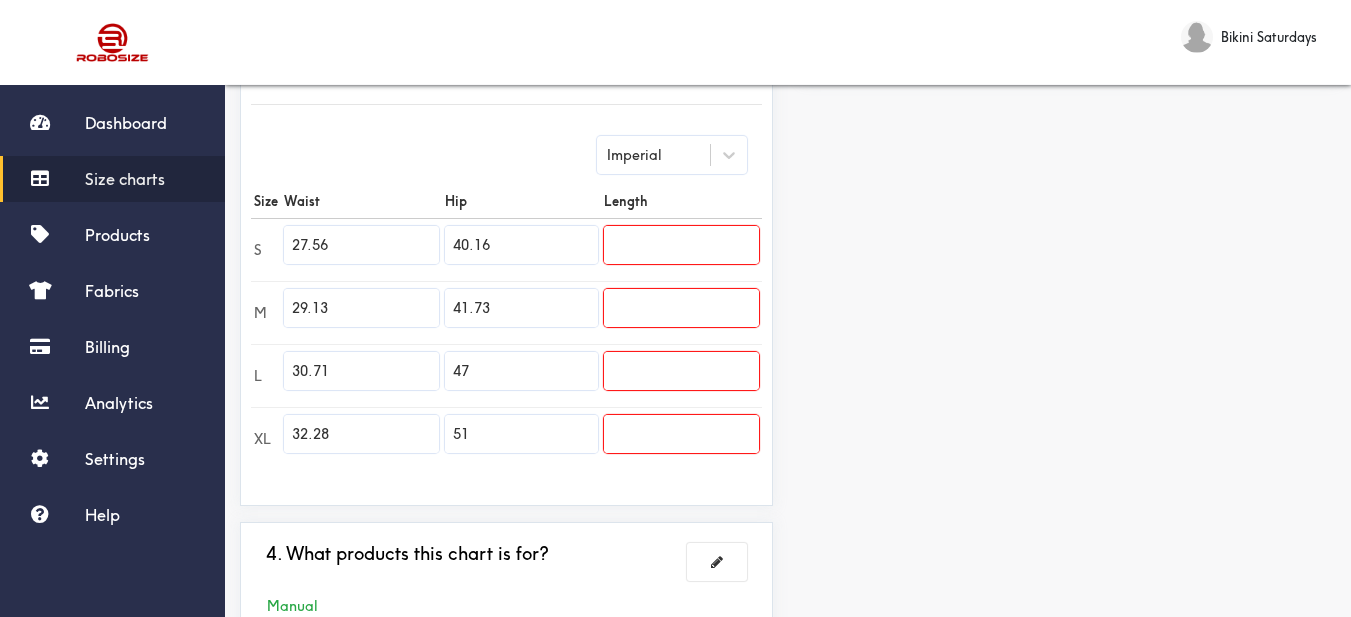 type on "41.73" 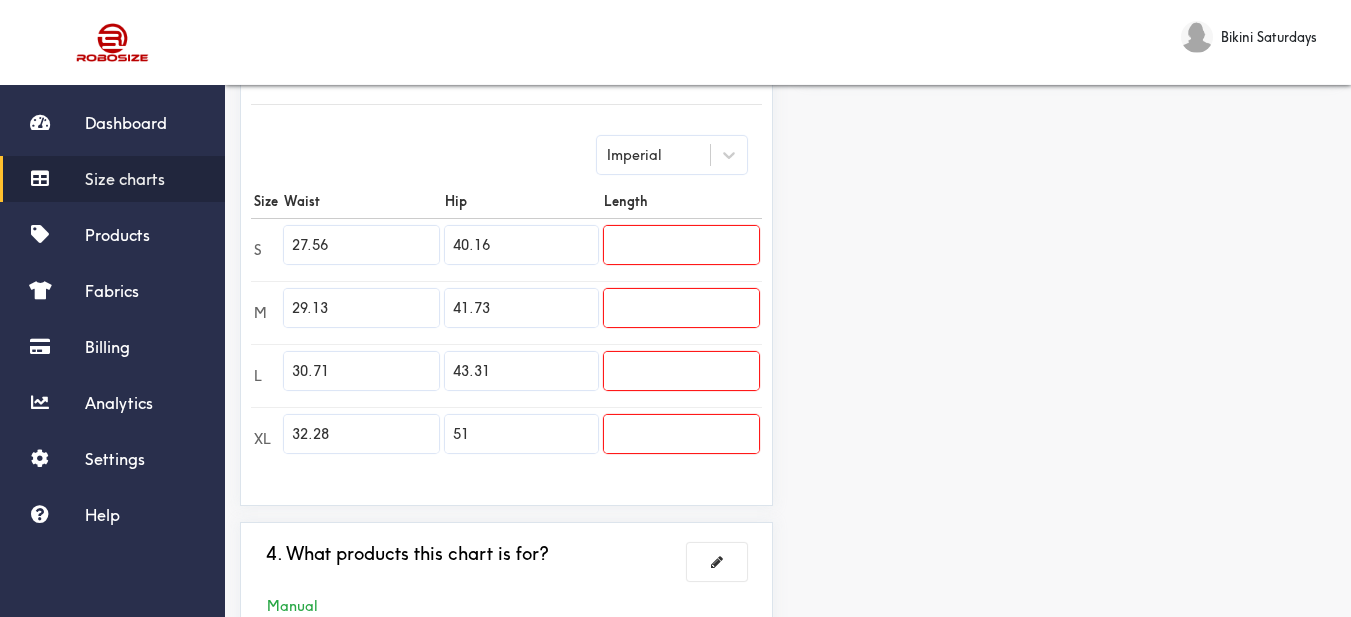 type on "43.31" 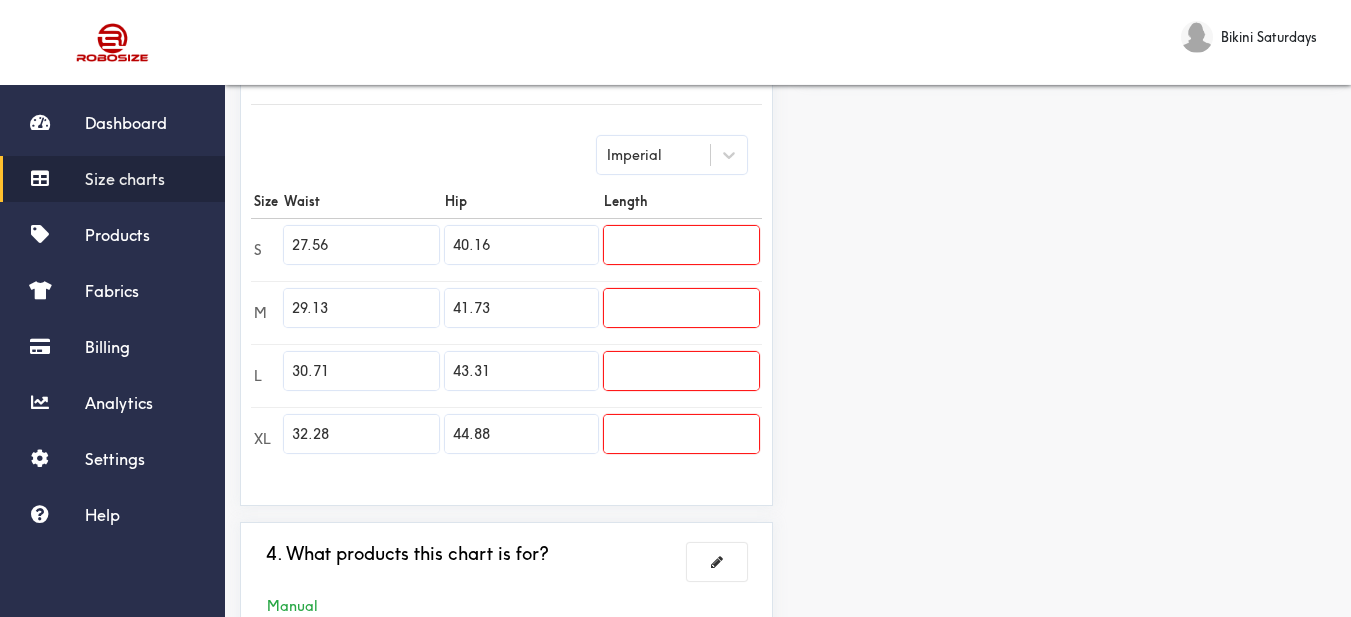 type on "44.88" 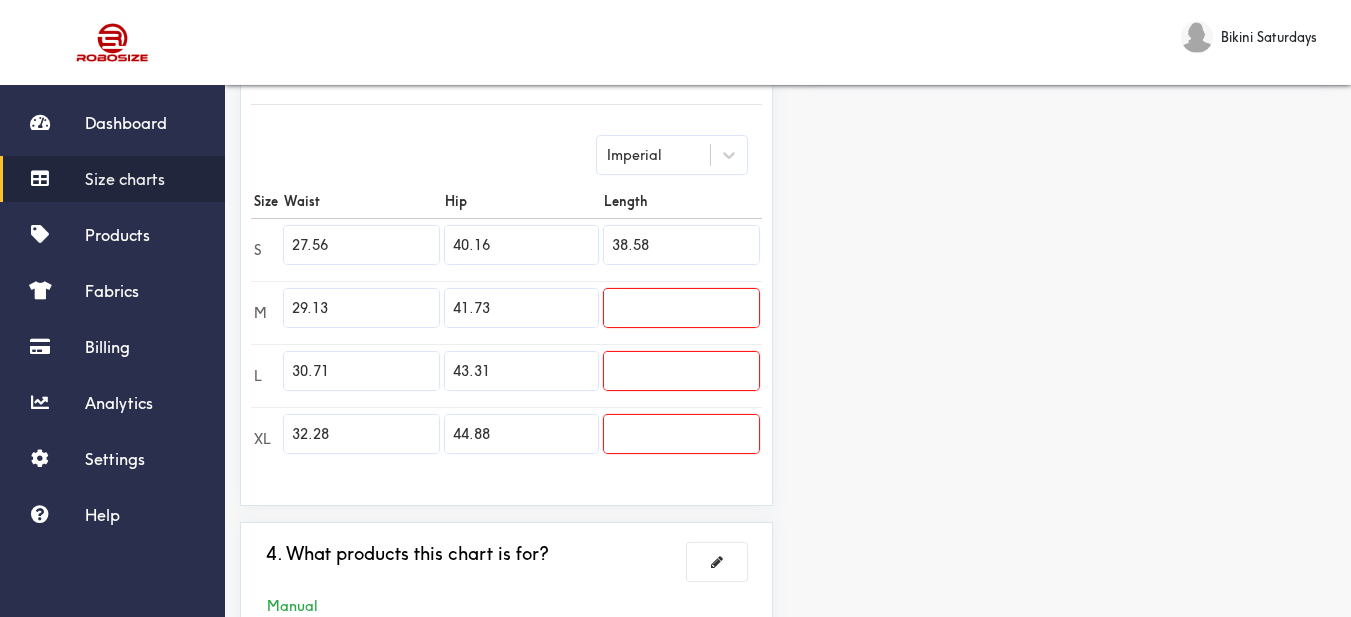 type on "38.58" 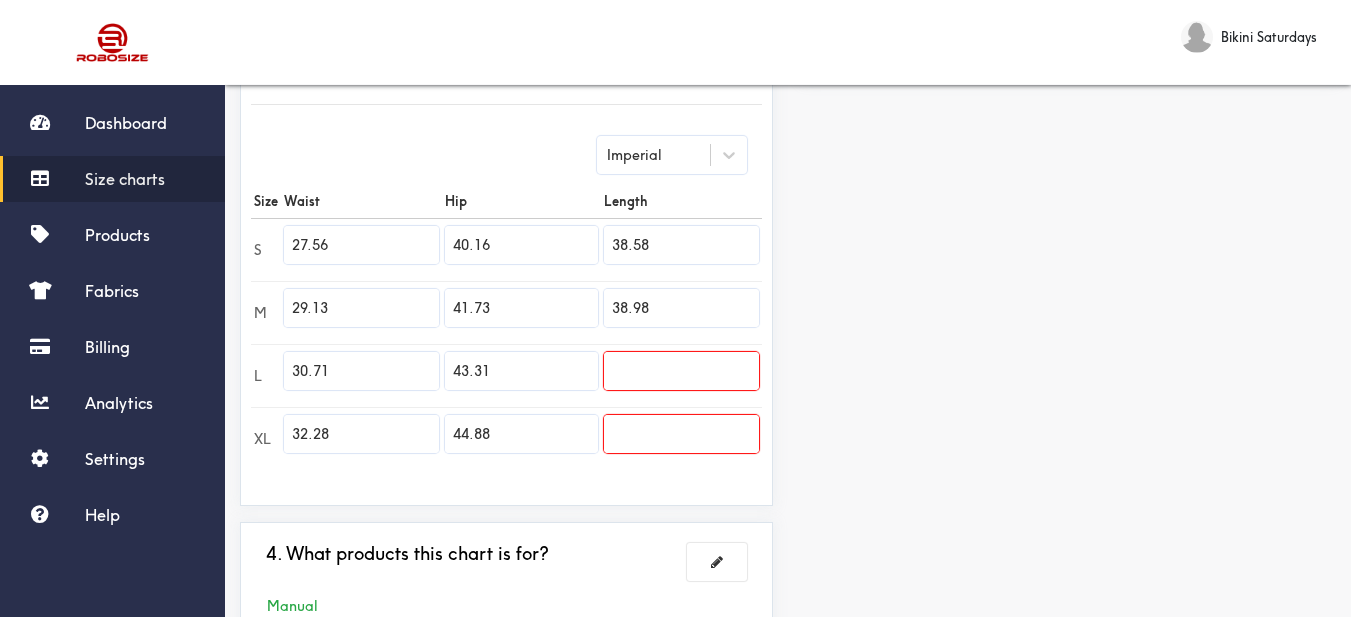 type on "38.98" 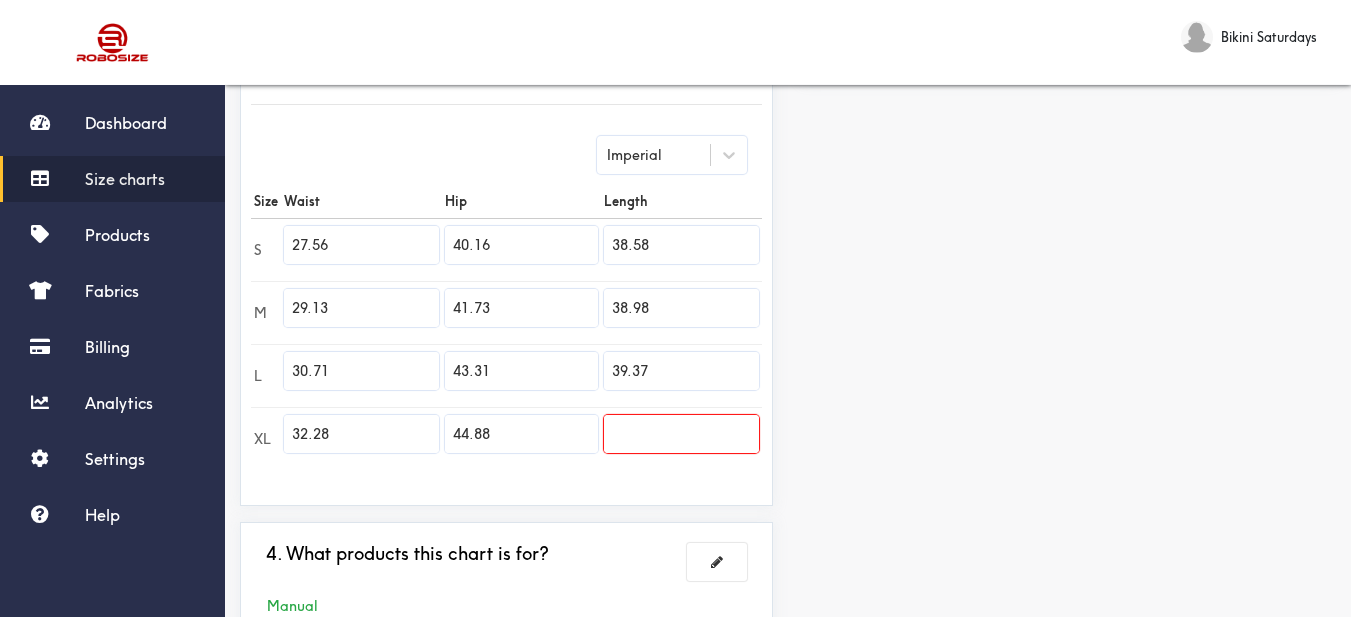 type on "39.37" 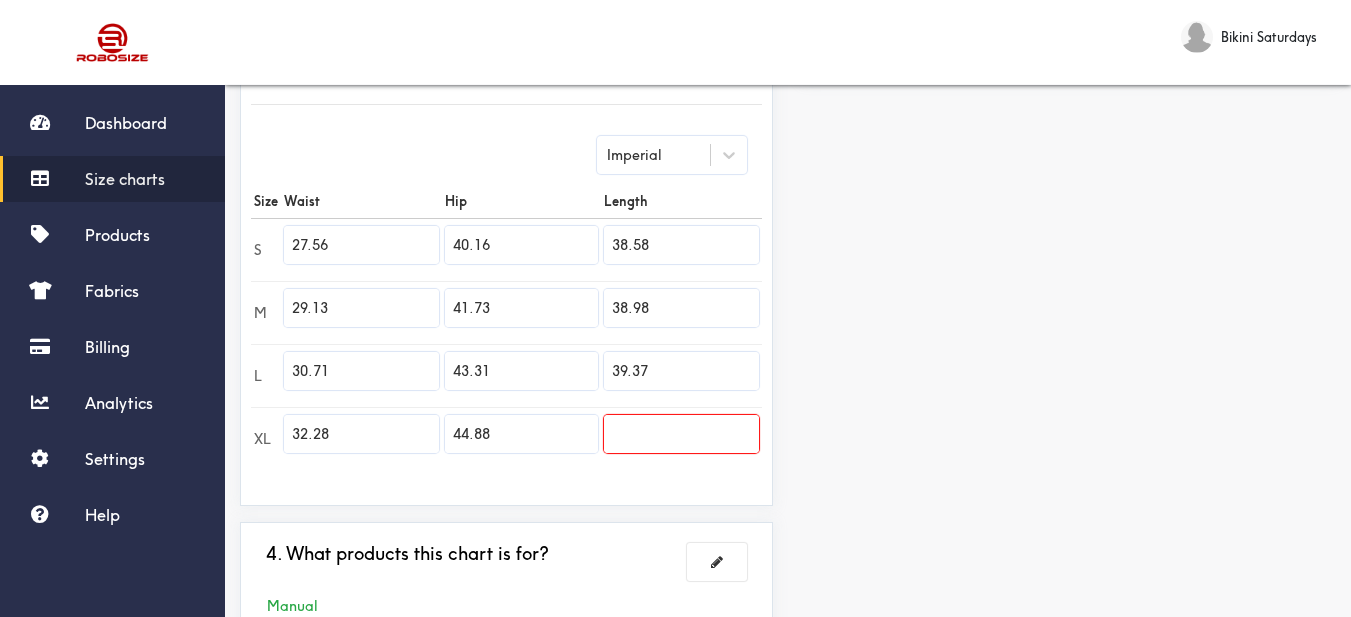 drag, startPoint x: 1190, startPoint y: 254, endPoint x: 1120, endPoint y: 261, distance: 70.34913 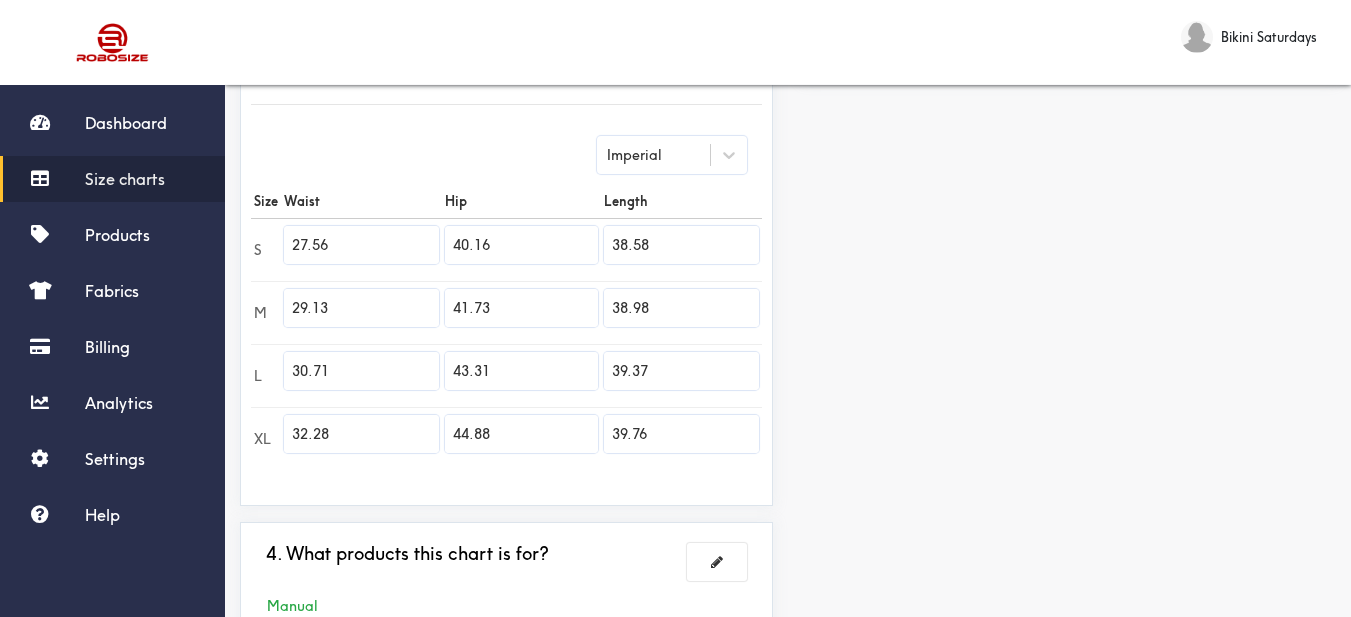 scroll, scrollTop: 652, scrollLeft: 0, axis: vertical 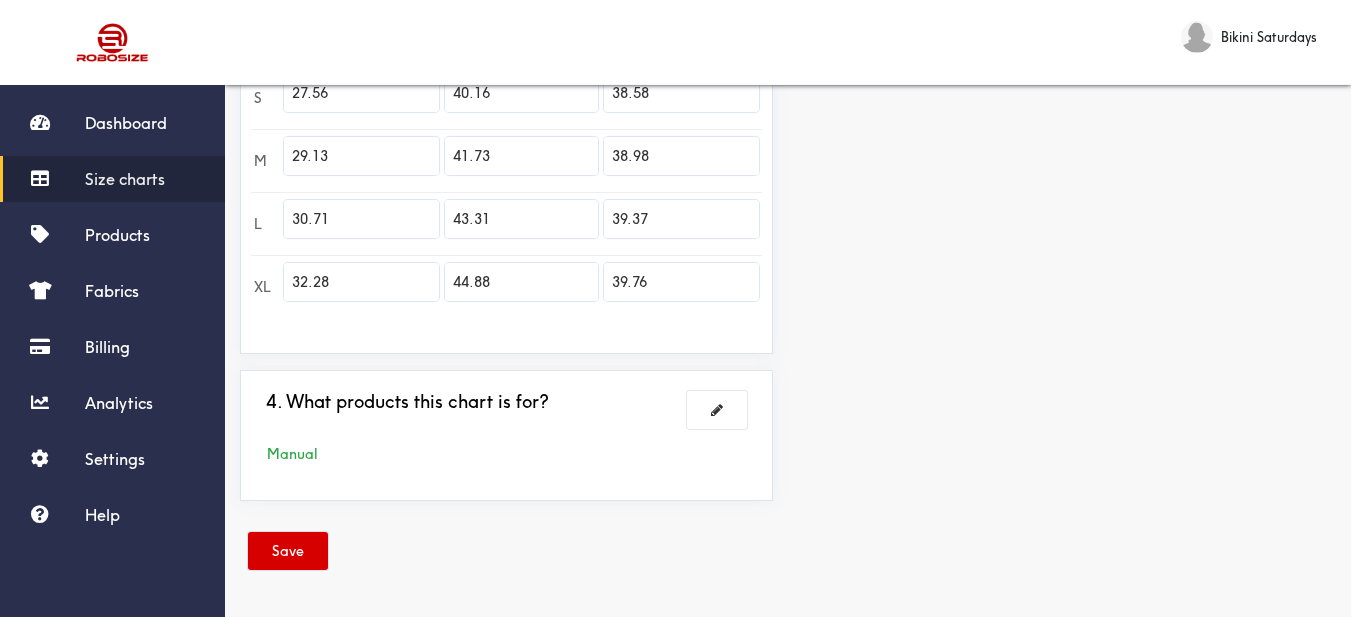 type on "39.76" 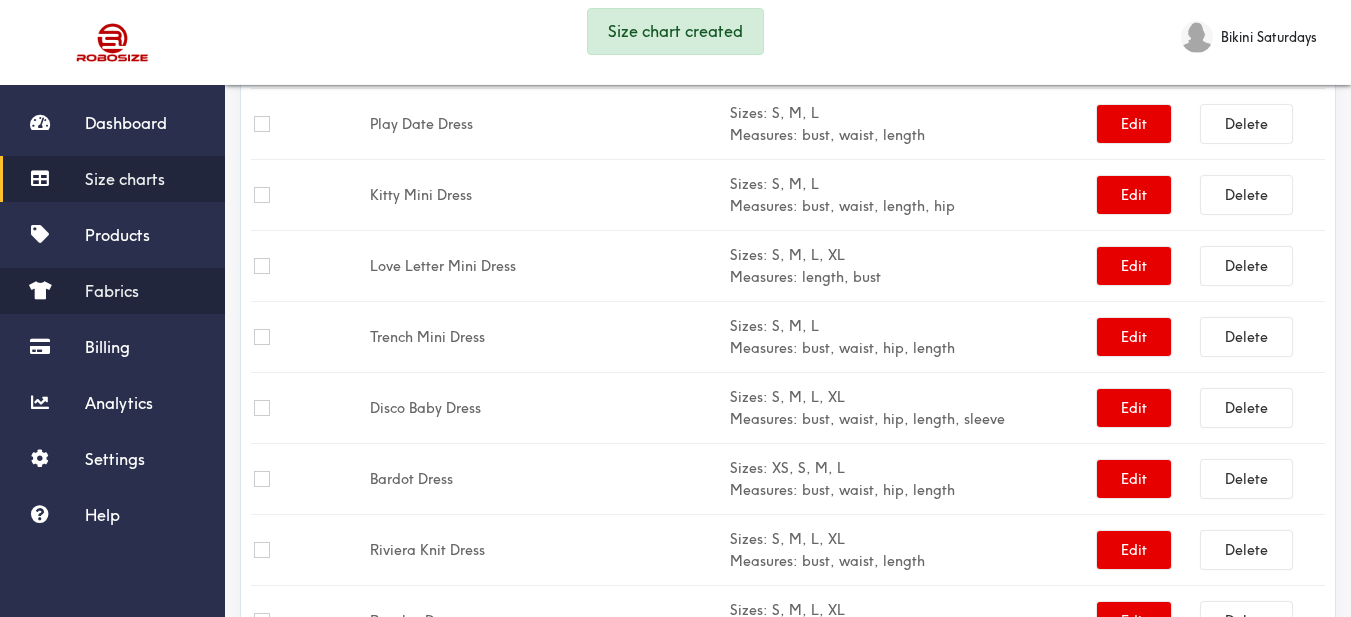 scroll, scrollTop: 452, scrollLeft: 0, axis: vertical 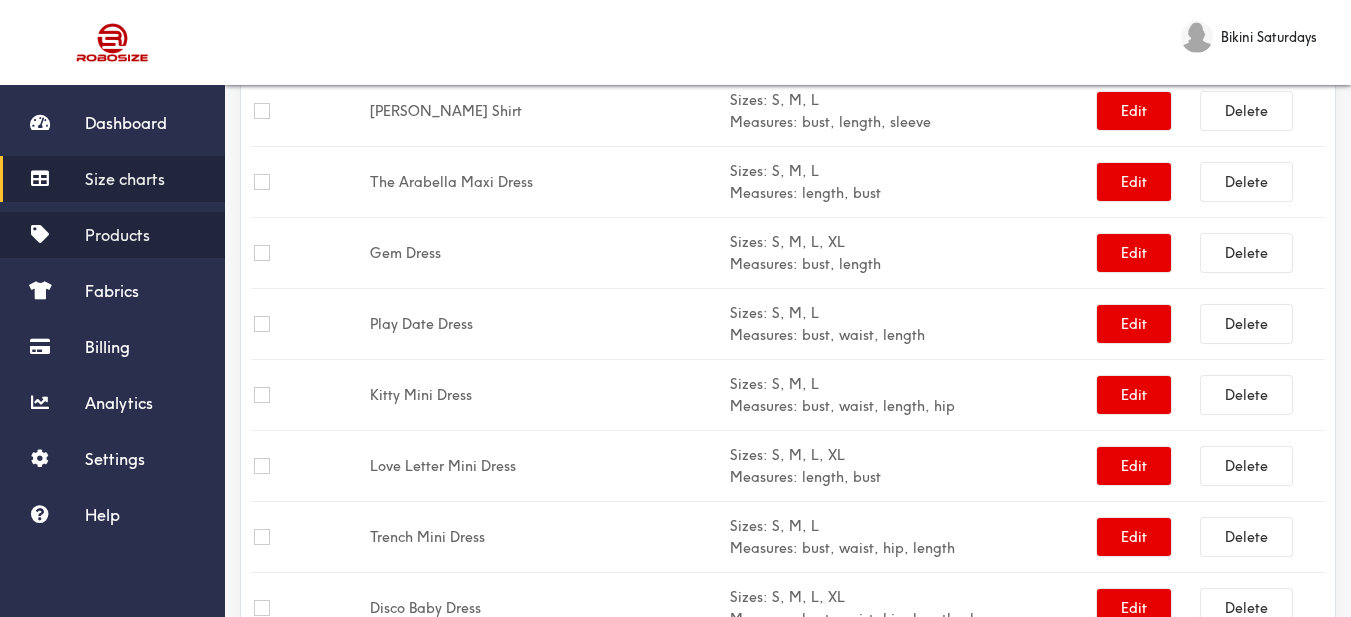 click on "Products" at bounding box center [117, 235] 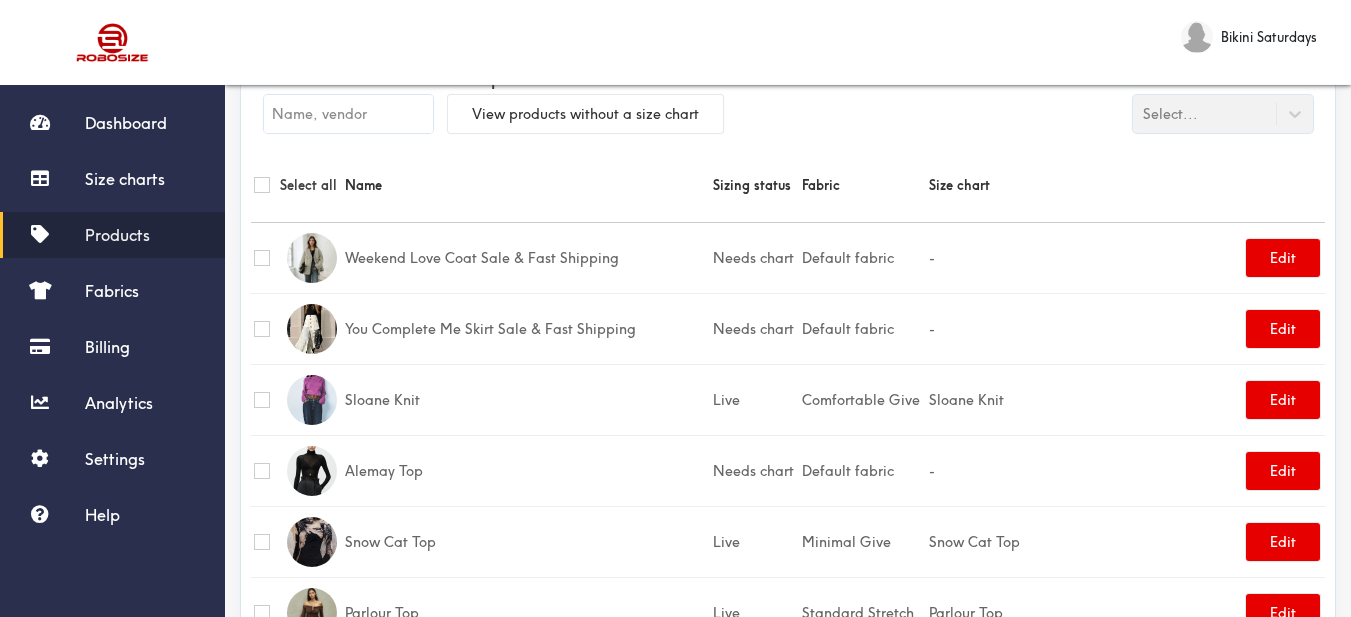 scroll, scrollTop: 0, scrollLeft: 0, axis: both 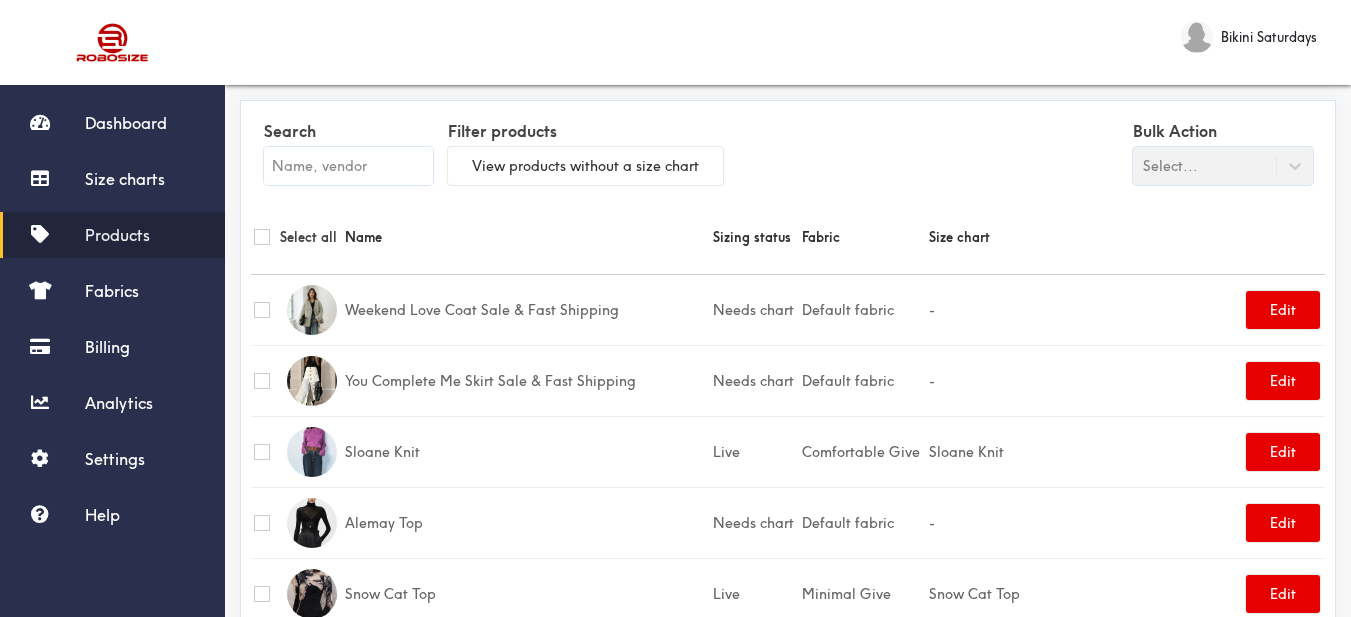 click at bounding box center [348, 166] 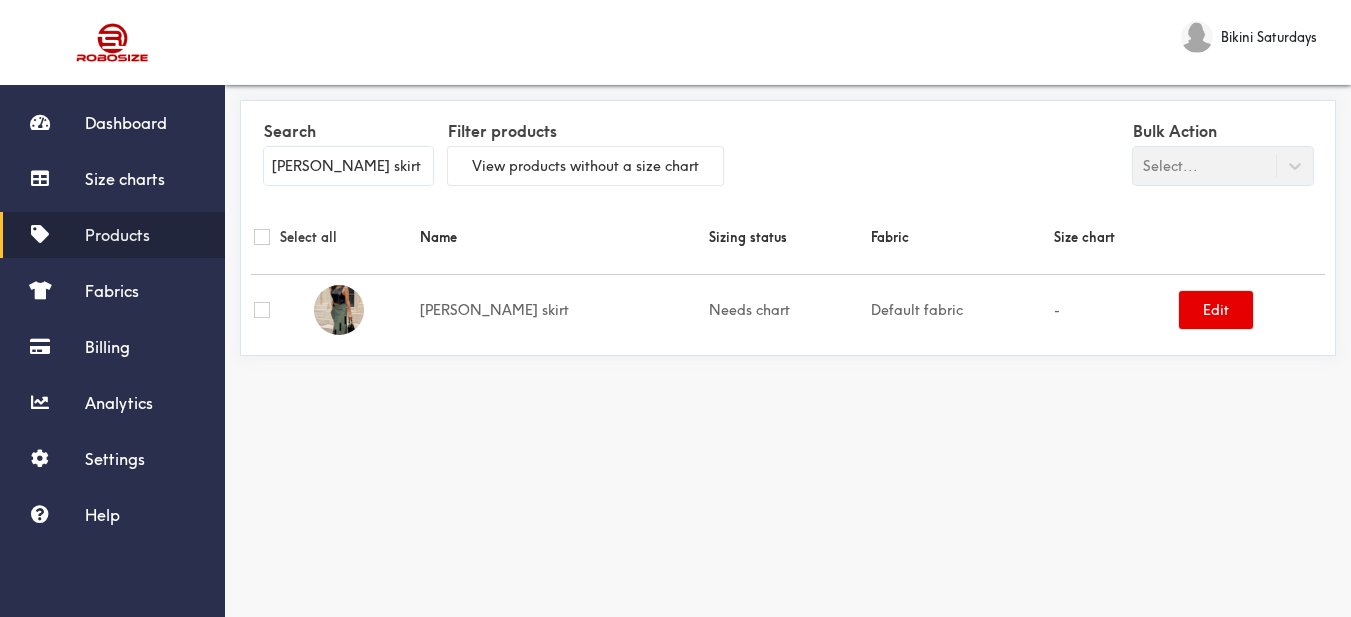 type on "[PERSON_NAME] skirt" 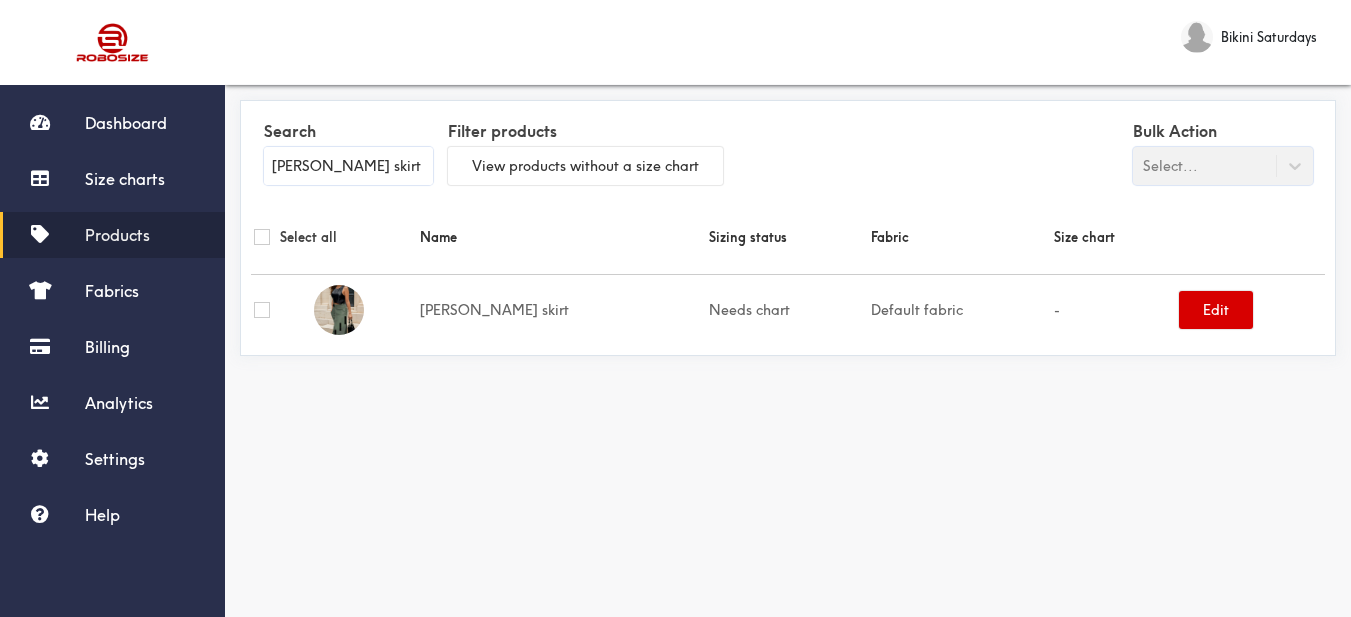 click on "Edit" at bounding box center [1216, 310] 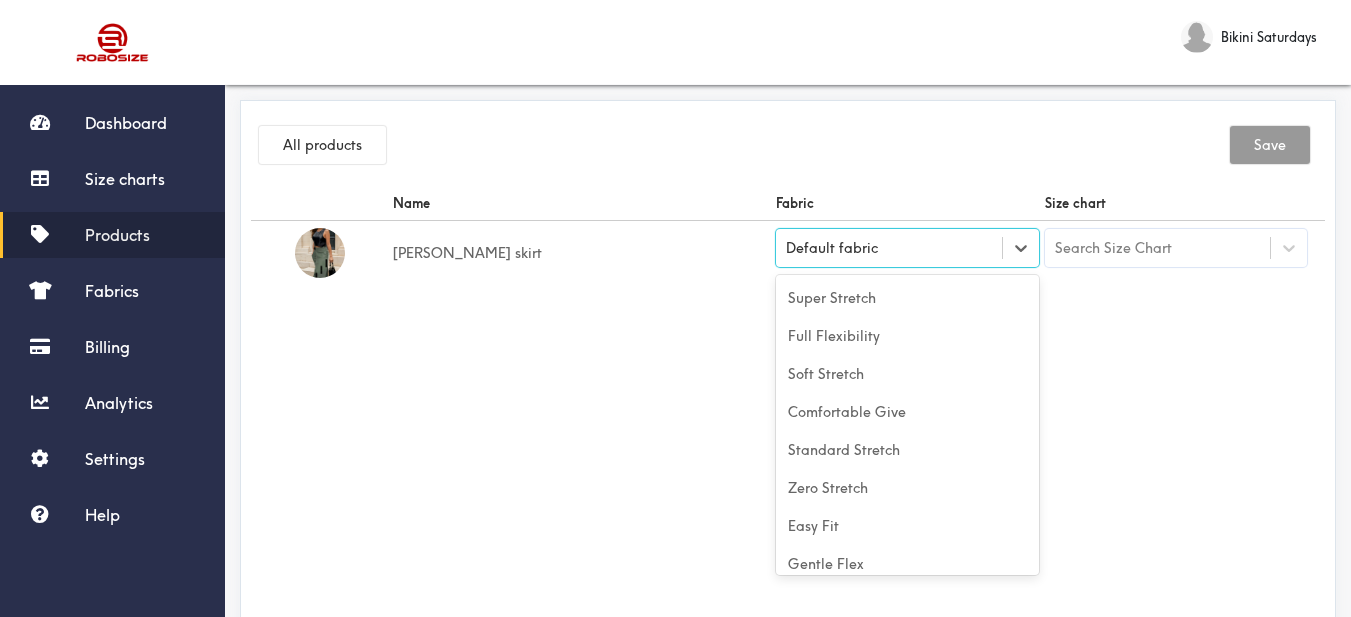 click on "Default fabric" at bounding box center (889, 248) 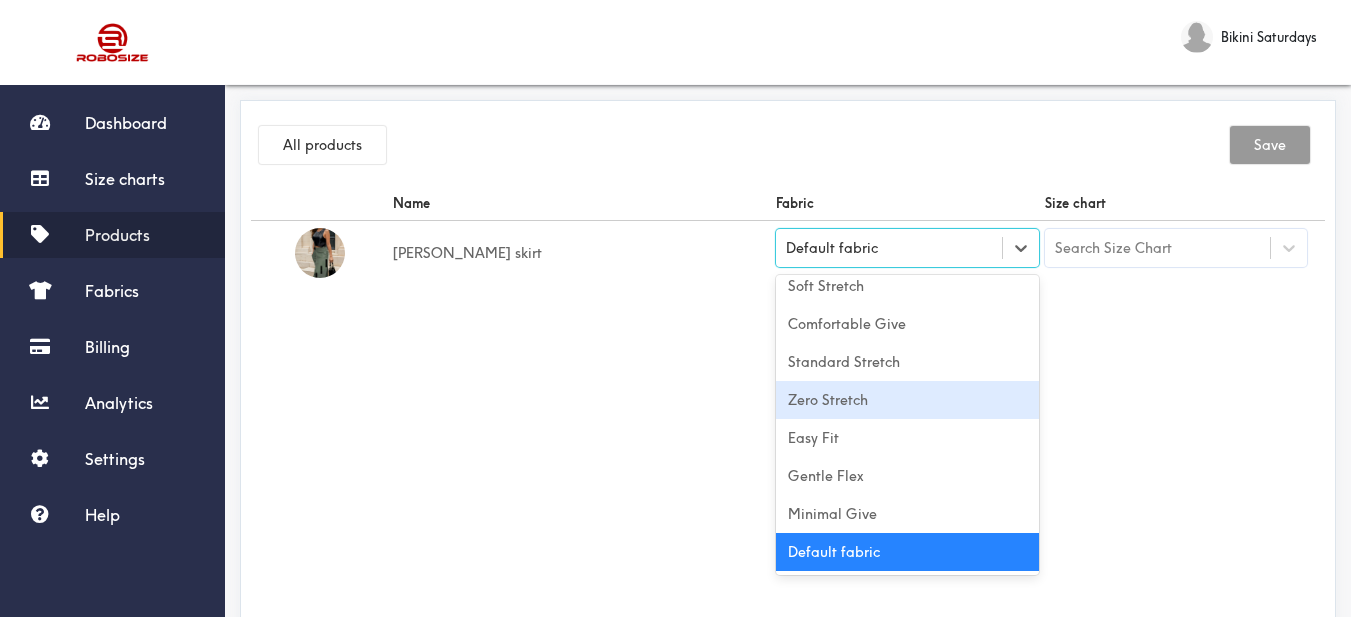 click on "Zero Stretch" at bounding box center (907, 400) 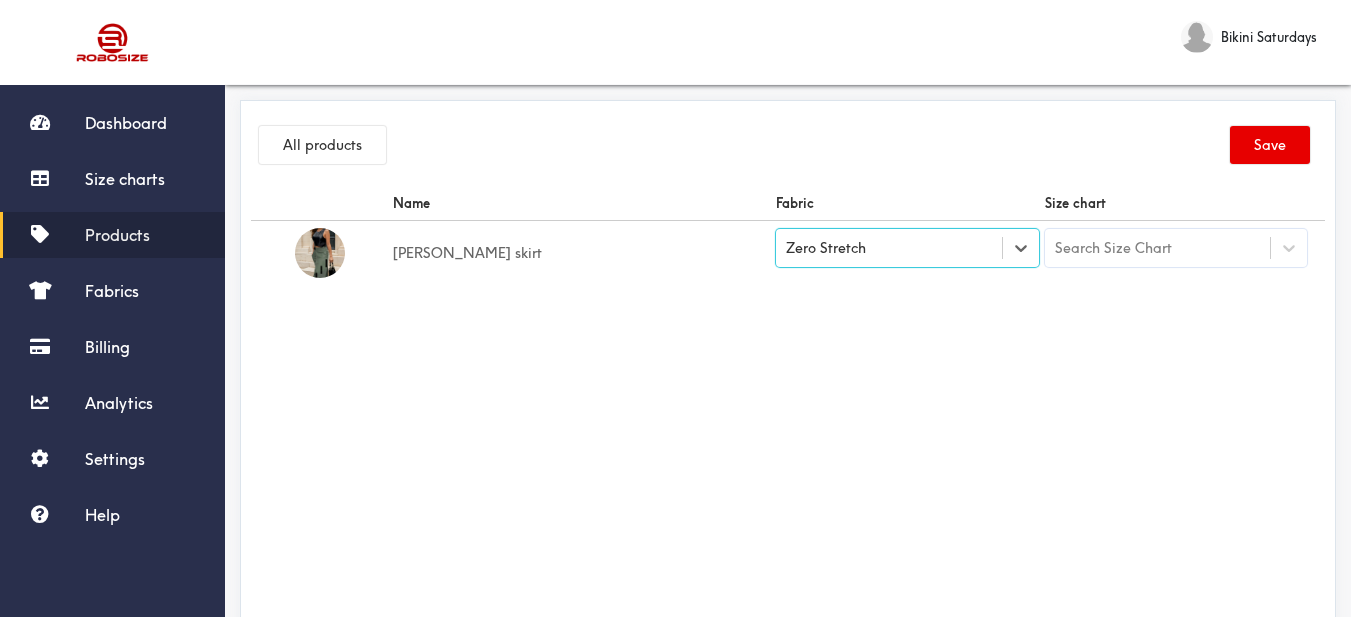 click on "Name Fabric Size chart [PERSON_NAME] skirt option [object Object], selected.   Select is focused , press Down to open the menu,  Zero Stretch	 Search Size Chart" at bounding box center (788, 411) 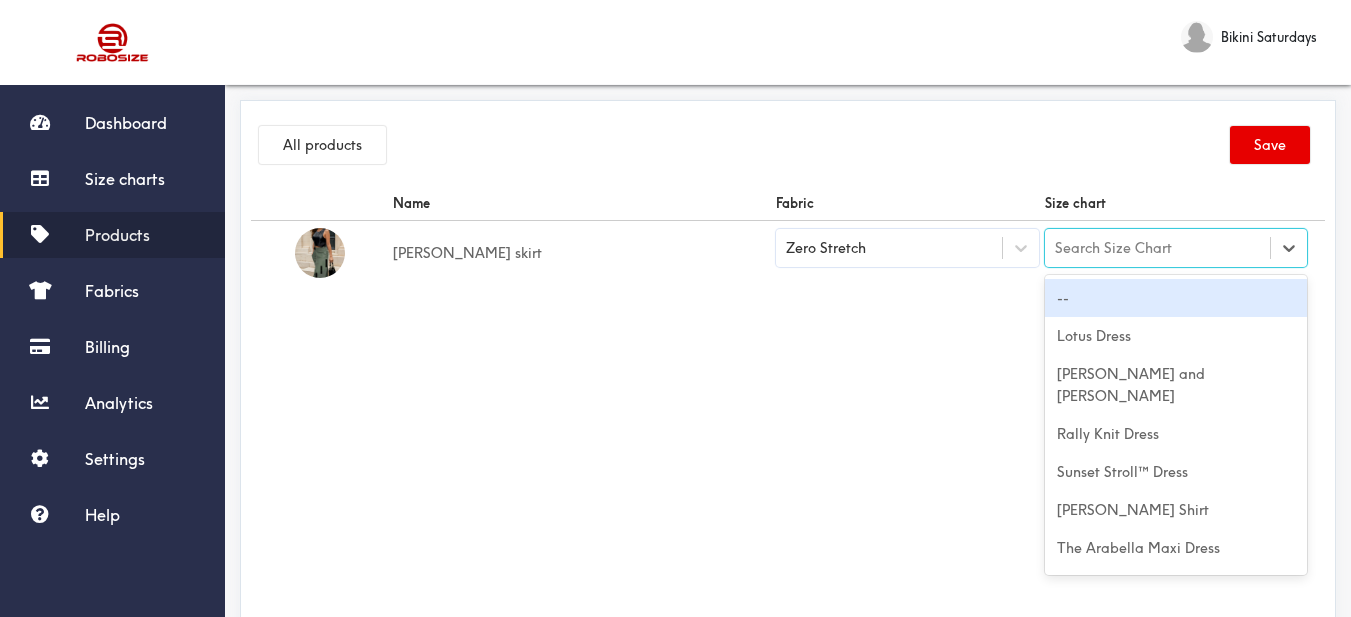 click on "Search Size Chart" at bounding box center (1113, 248) 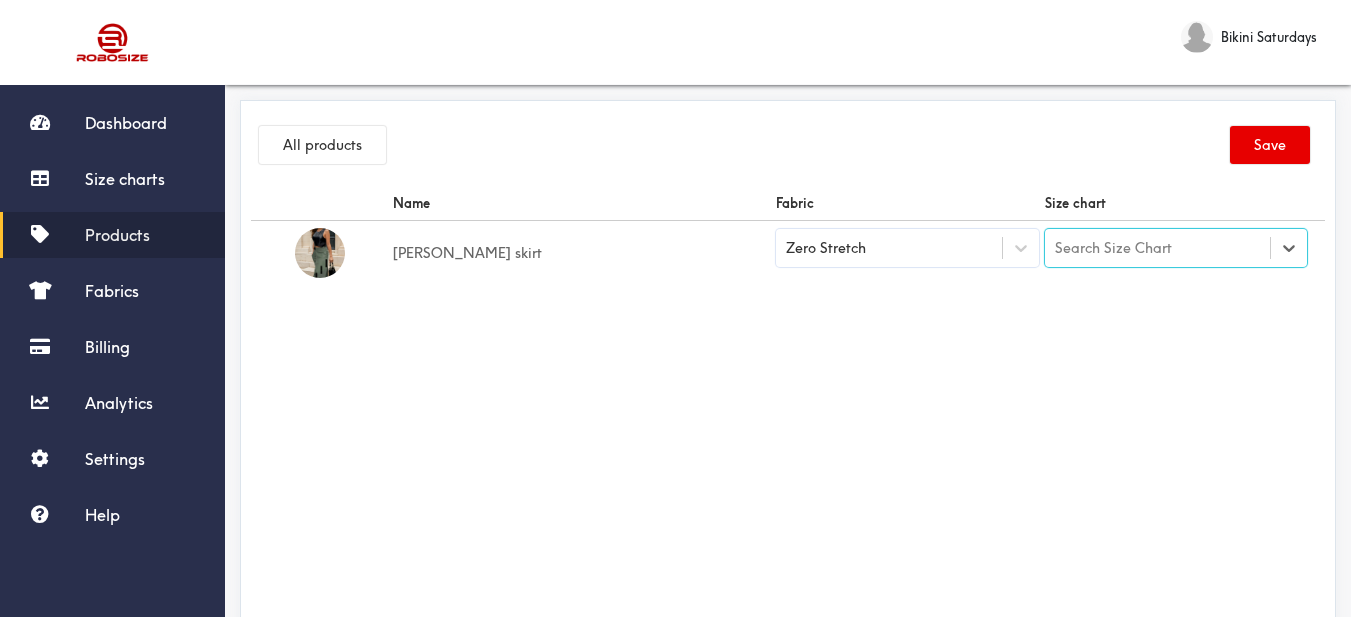 click on "Search Size Chart" at bounding box center [1158, 248] 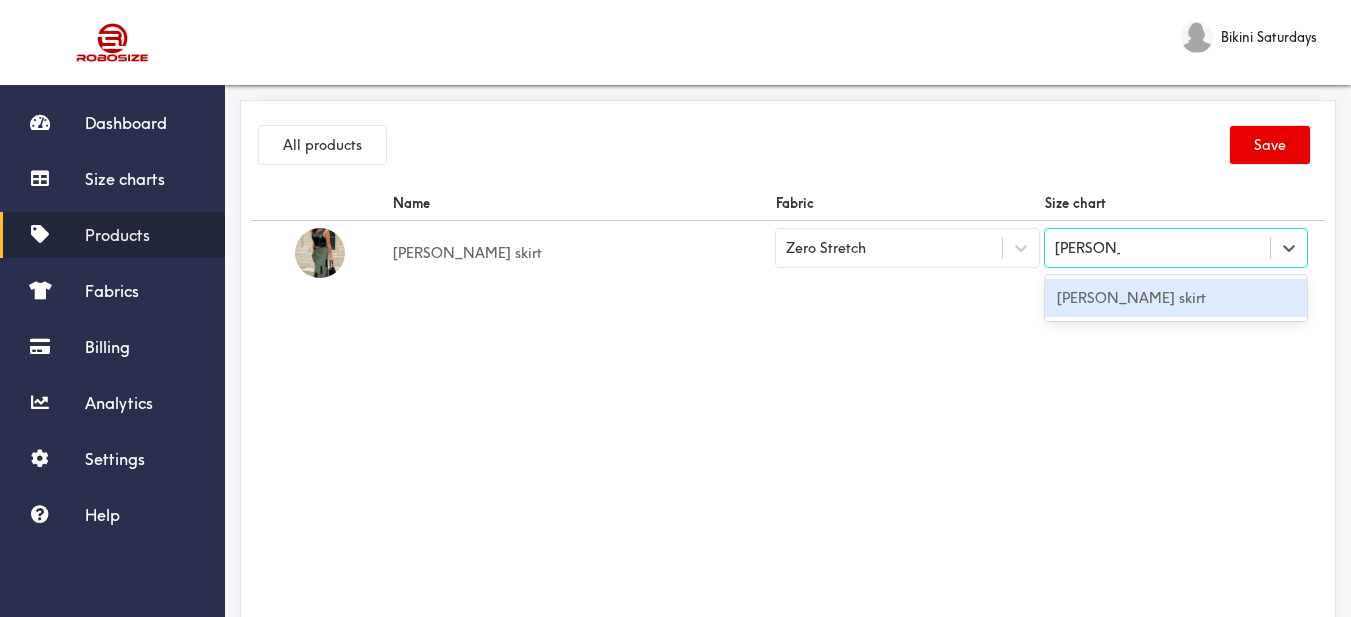 click on "[PERSON_NAME] skirt" at bounding box center (1176, 298) 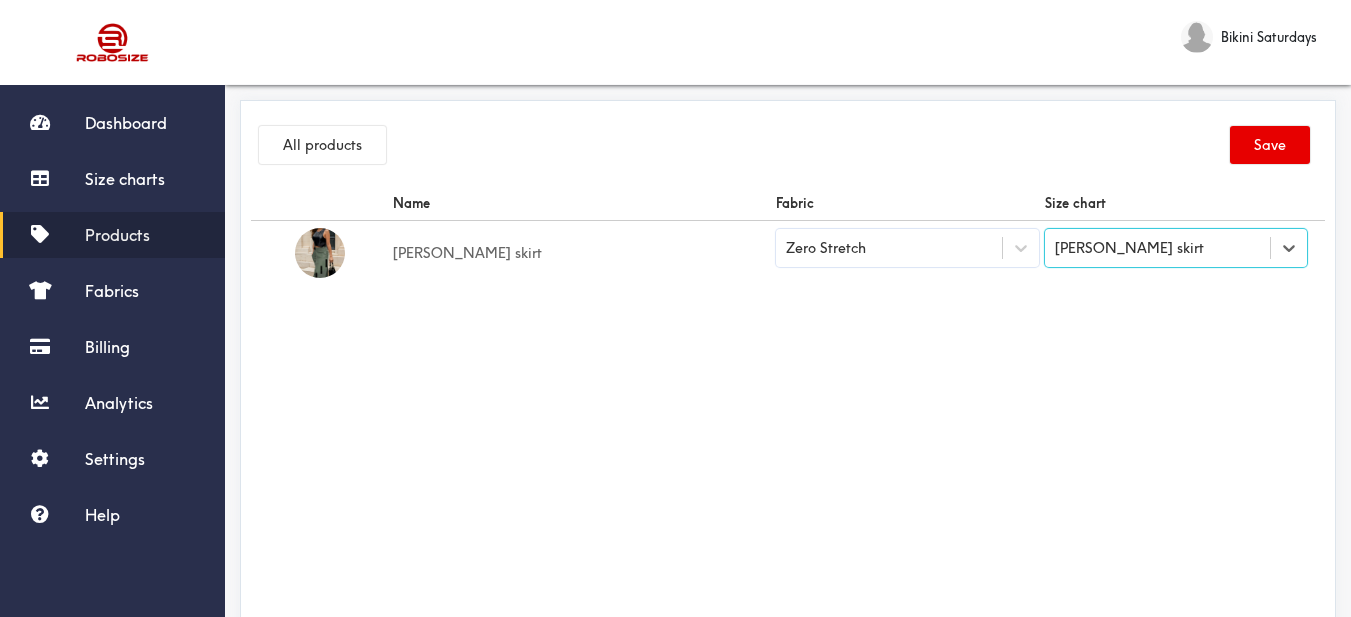drag, startPoint x: 1142, startPoint y: 352, endPoint x: 1278, endPoint y: 161, distance: 234.47174 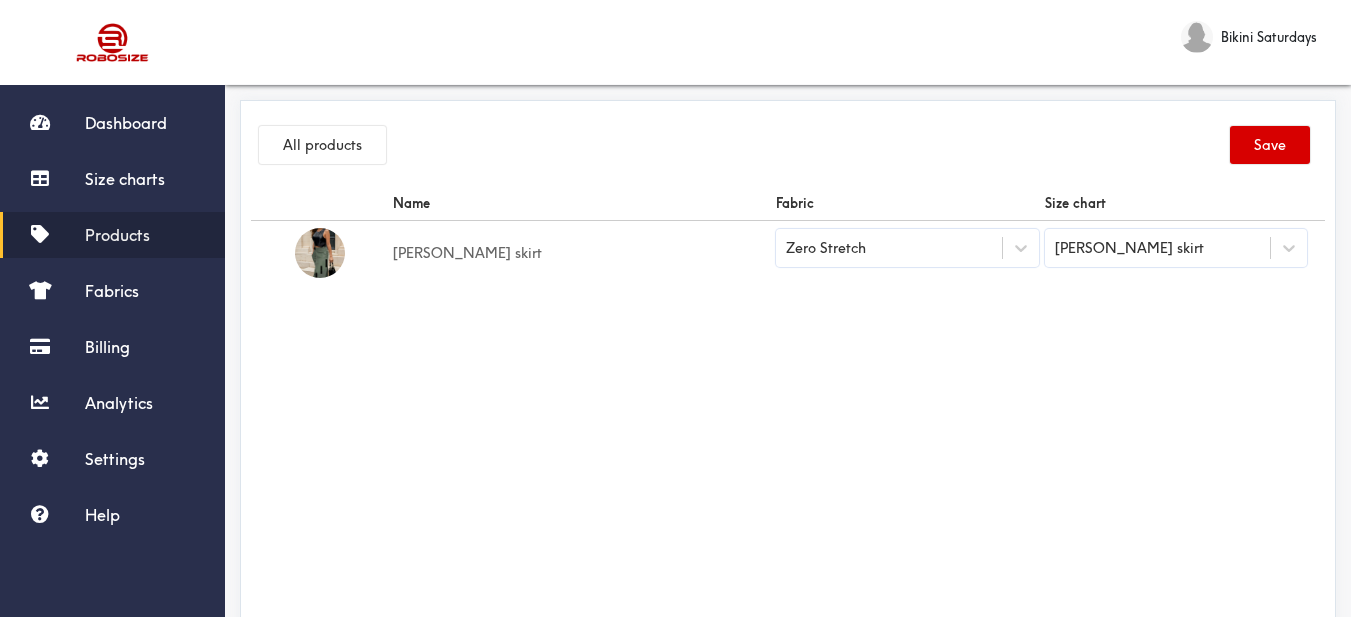 click on "Save" at bounding box center (1270, 145) 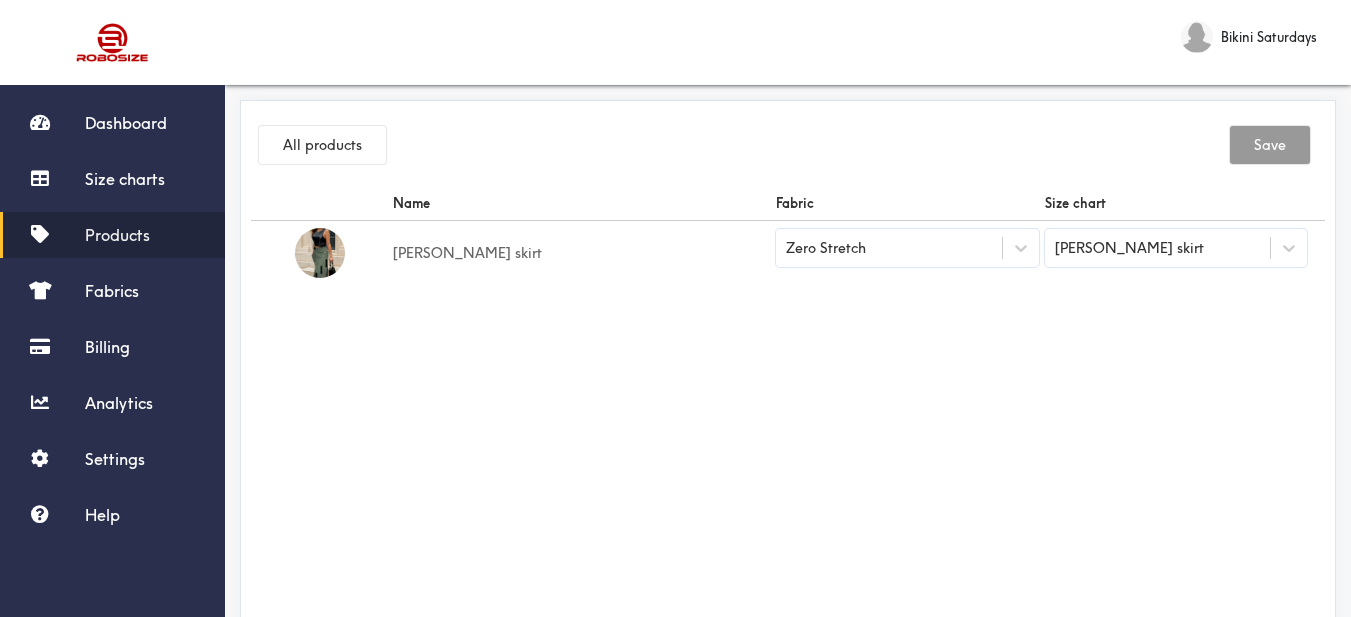 click on "Products" at bounding box center [117, 235] 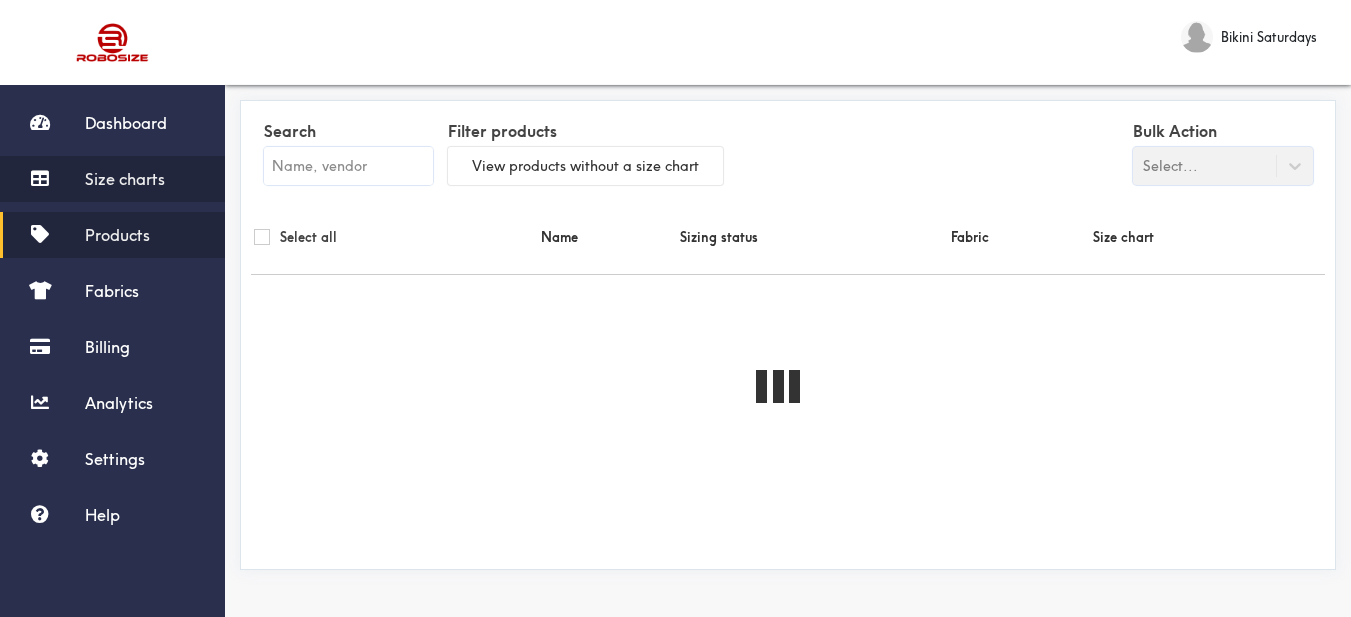 click on "Size charts" at bounding box center [125, 179] 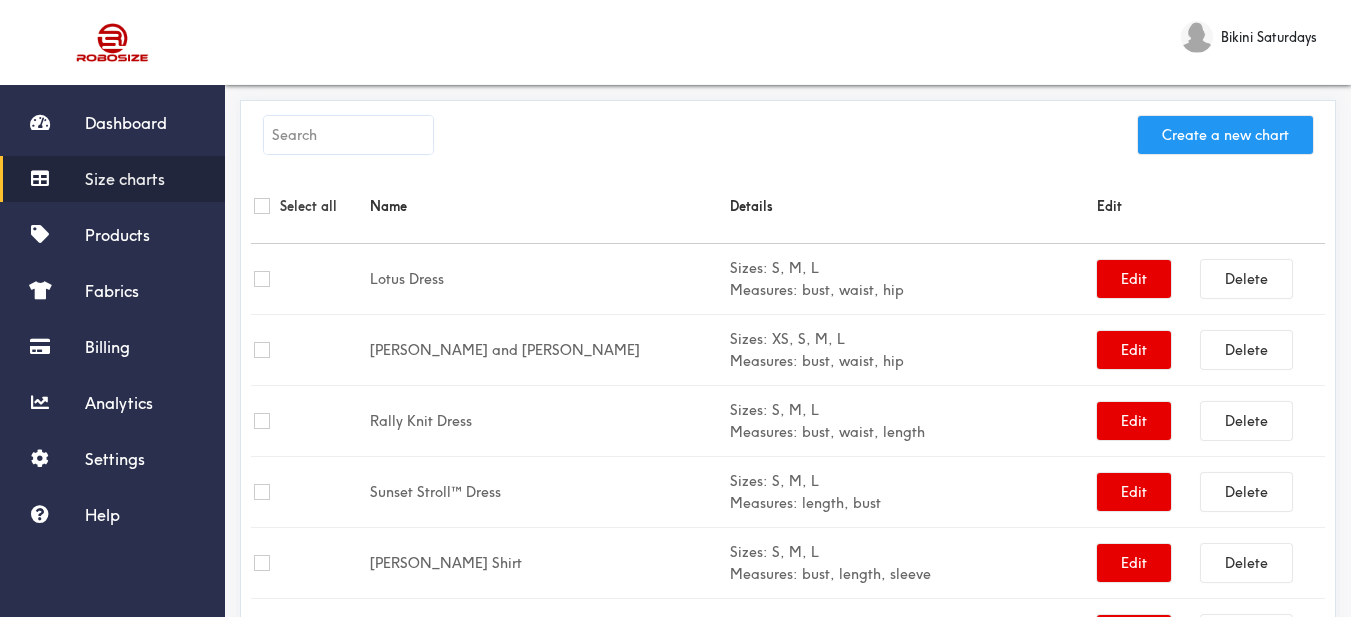 click on "Create a new chart" at bounding box center [1225, 135] 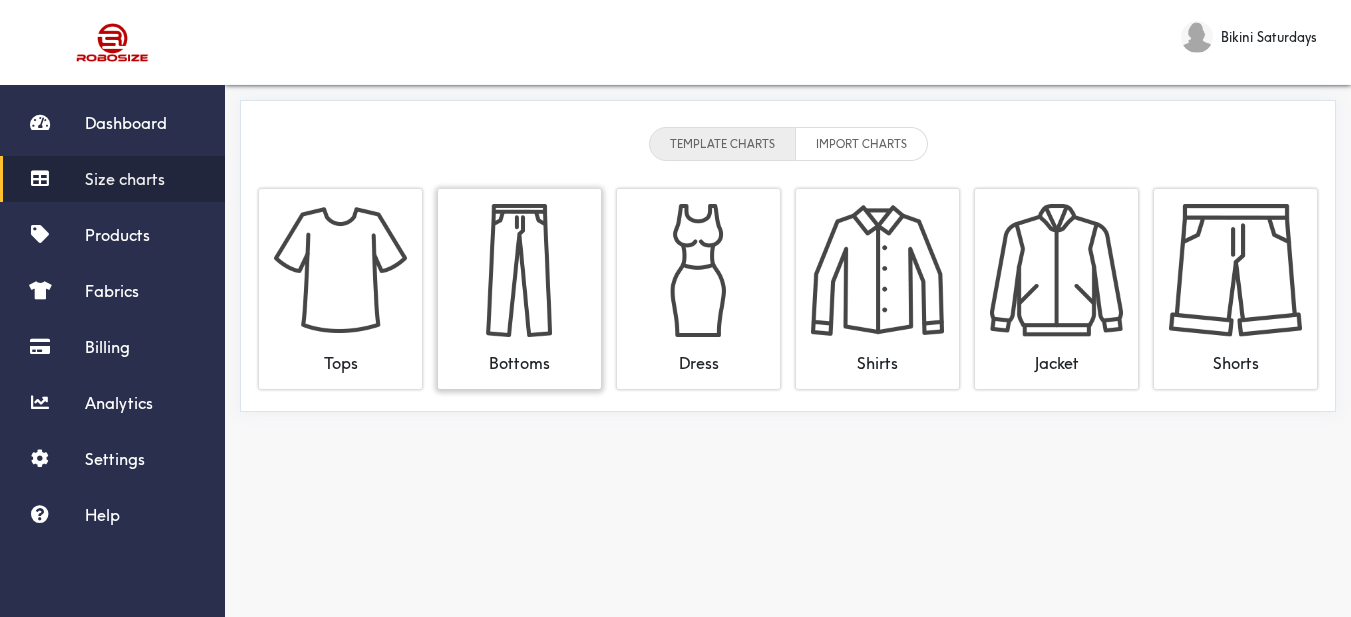 click at bounding box center [519, 270] 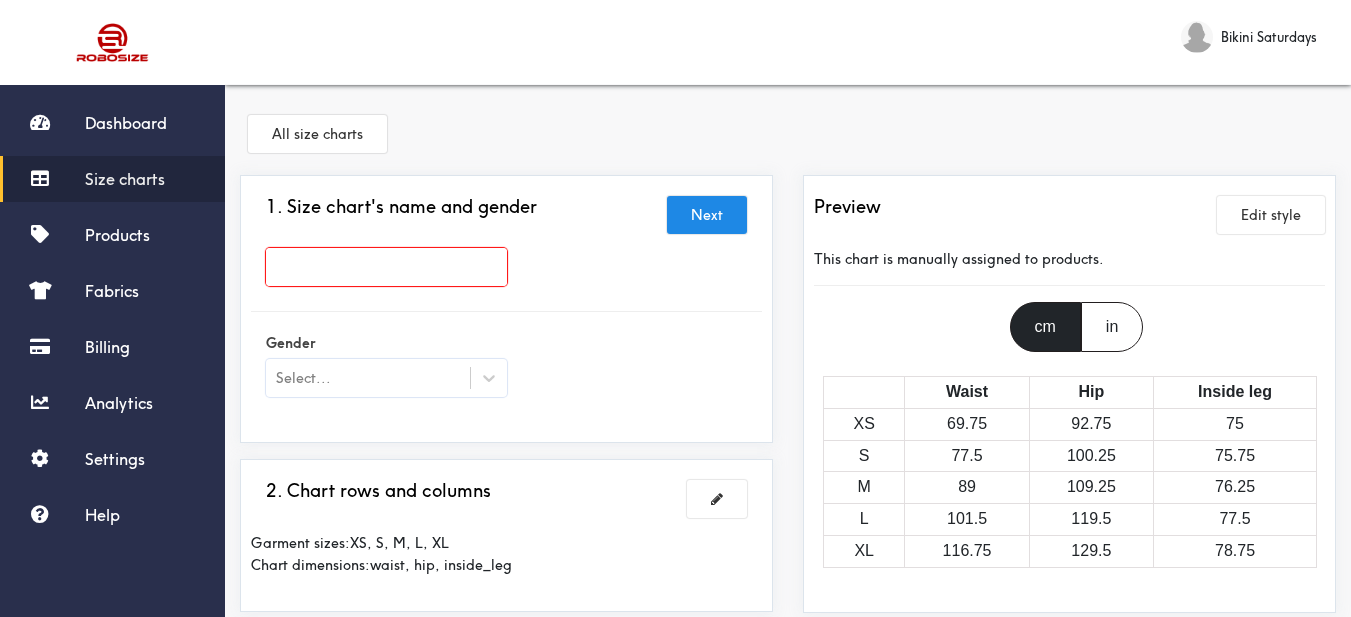 click at bounding box center (386, 267) 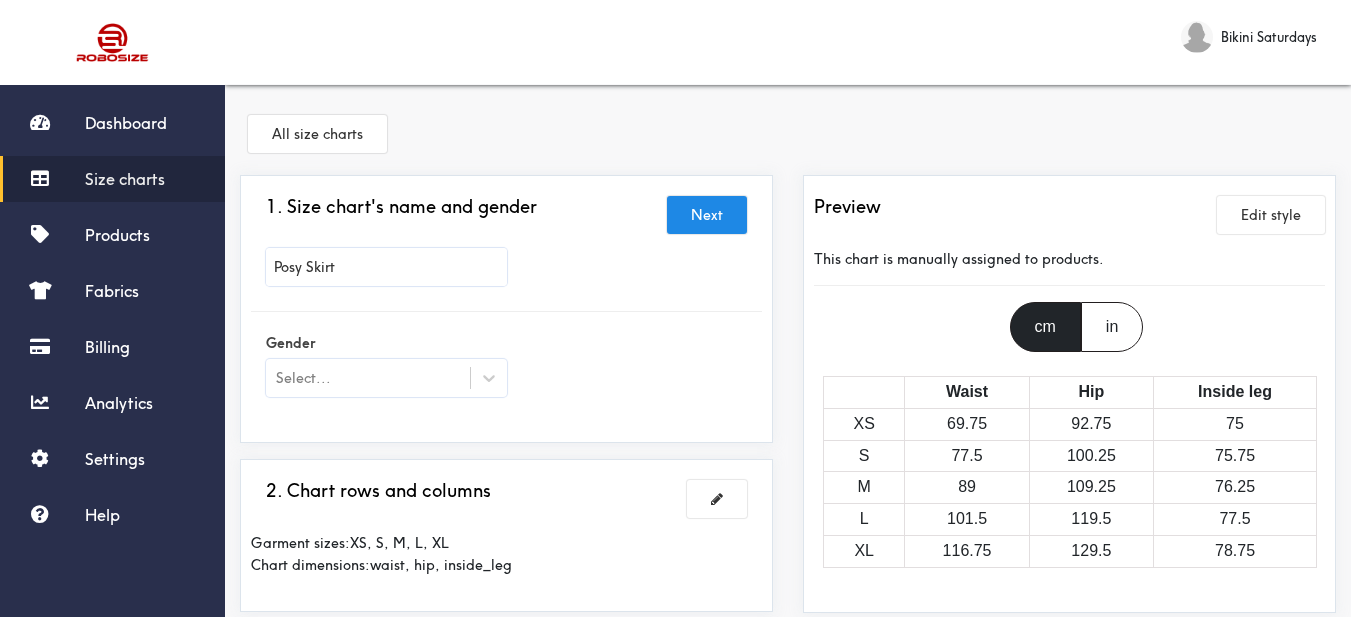 type on "Posy Skirt" 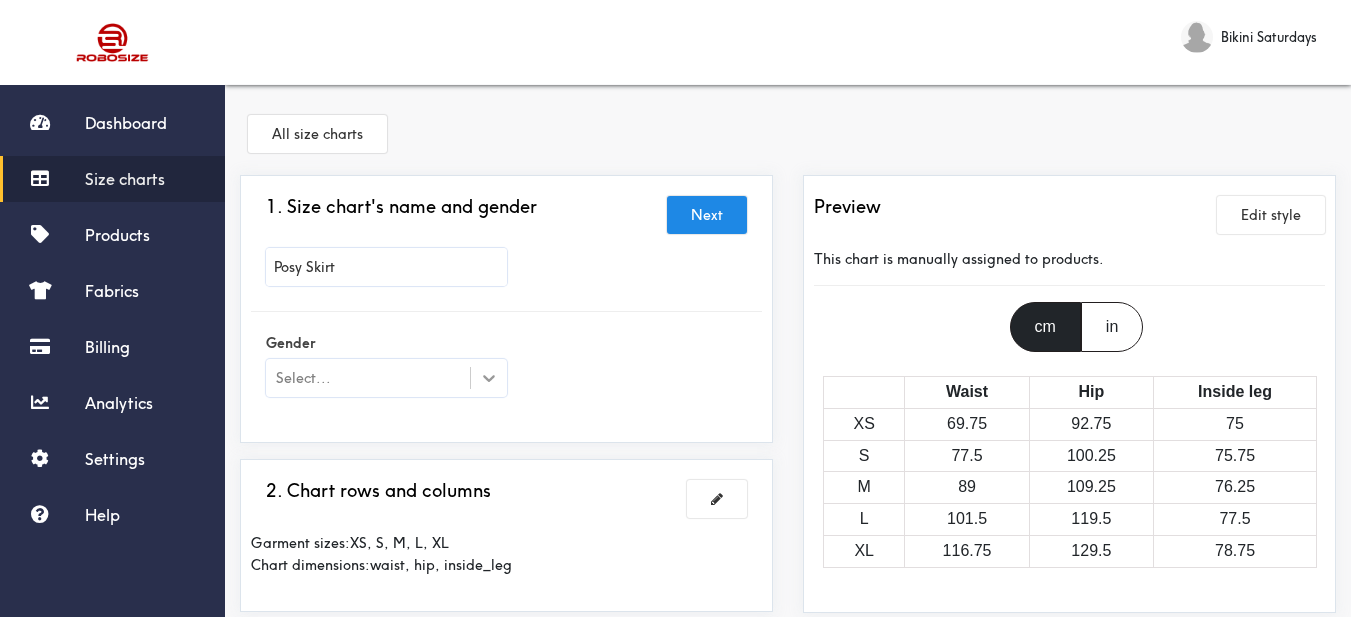 click 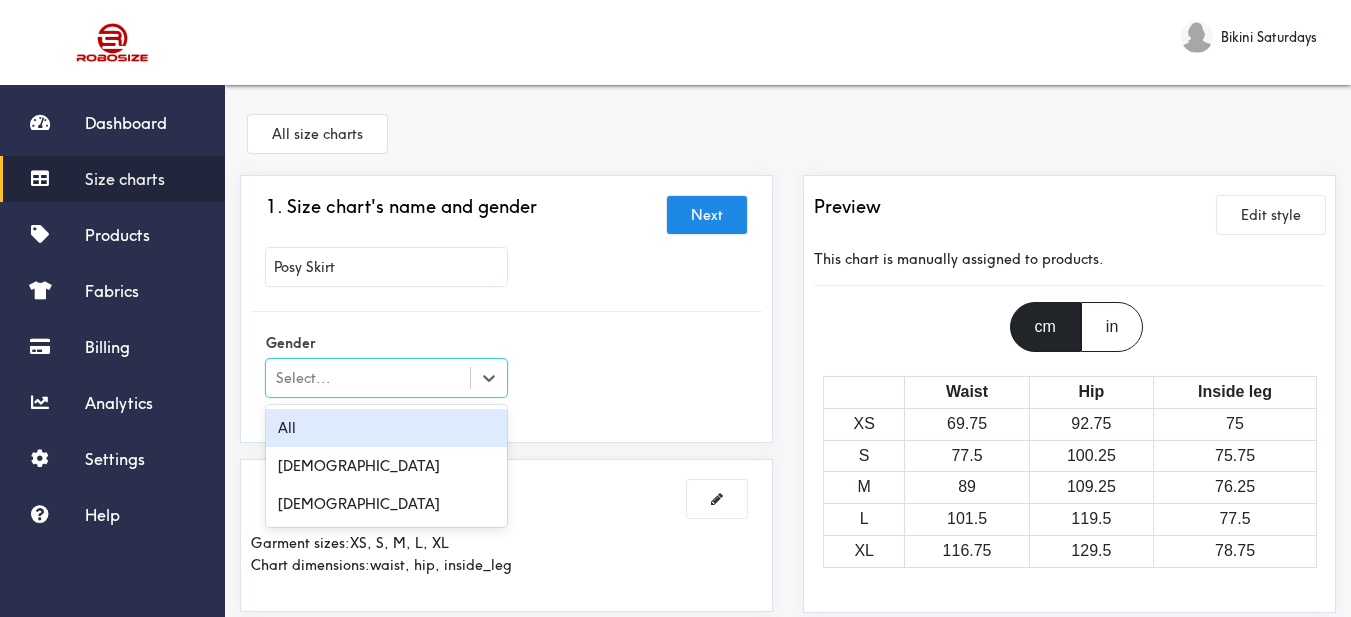 scroll, scrollTop: 200, scrollLeft: 0, axis: vertical 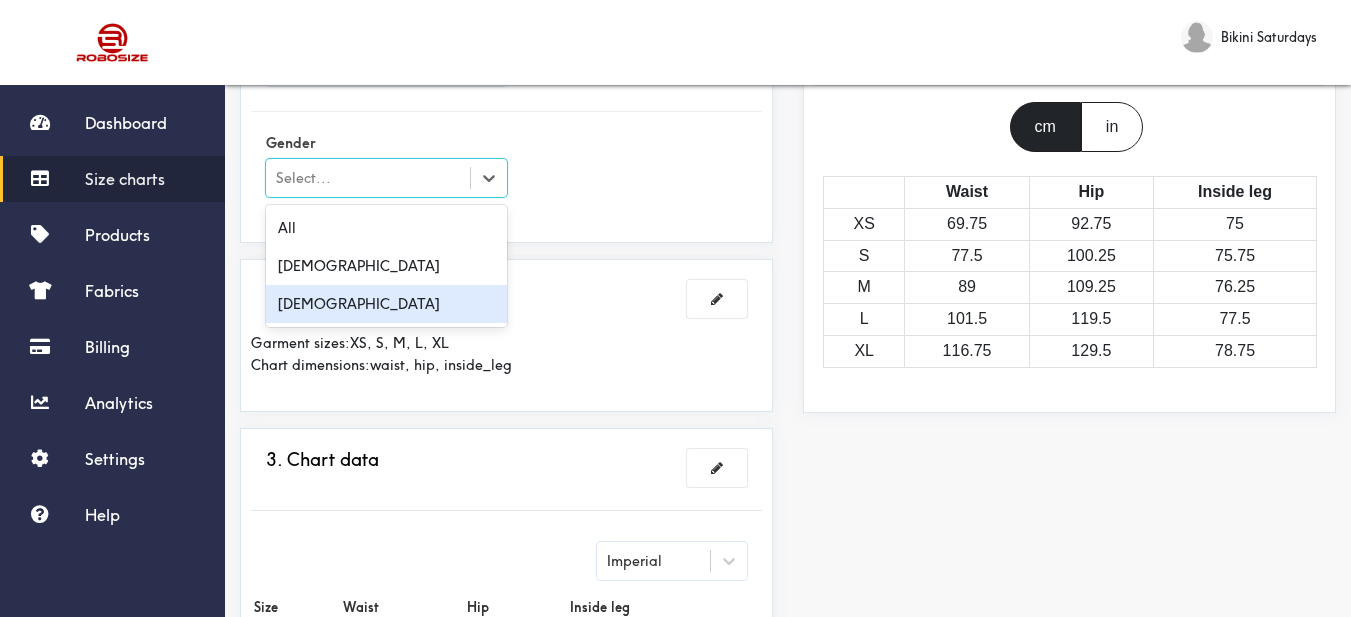 click on "[DEMOGRAPHIC_DATA]" at bounding box center [386, 304] 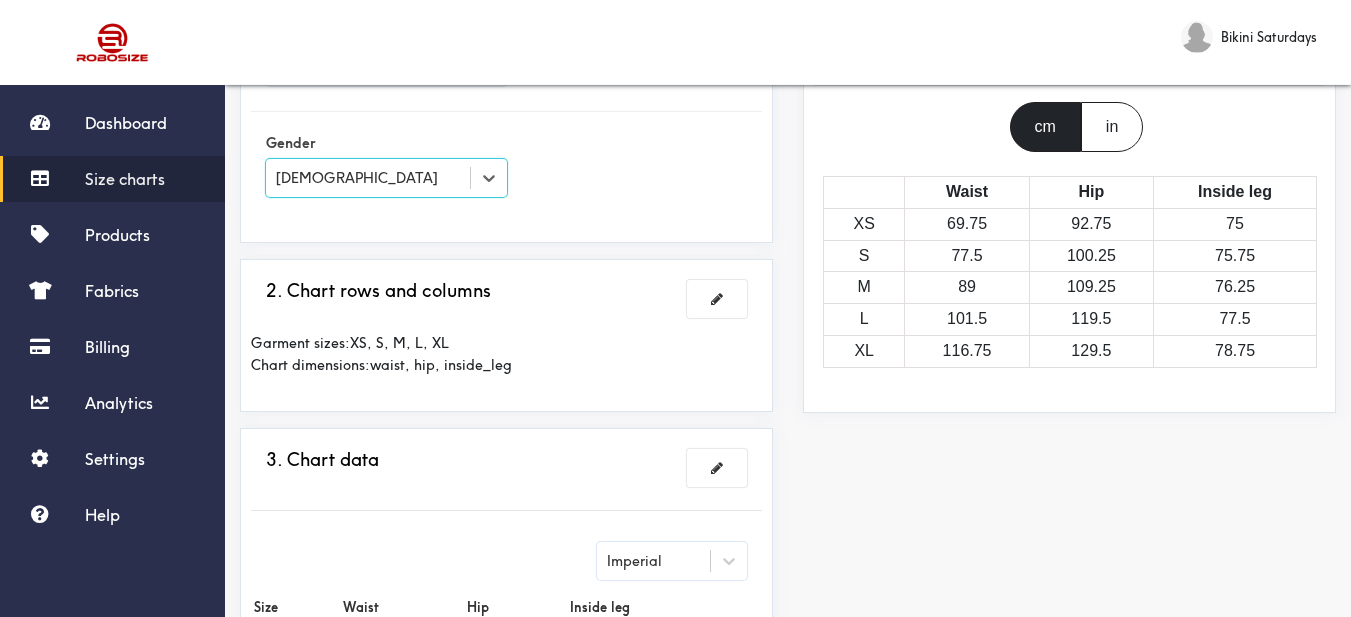click on "2. Chart rows and columns Garment sizes:  XS, S, M, L, XL Chart dimensions:  waist, hip, inside_leg" at bounding box center (506, 335) 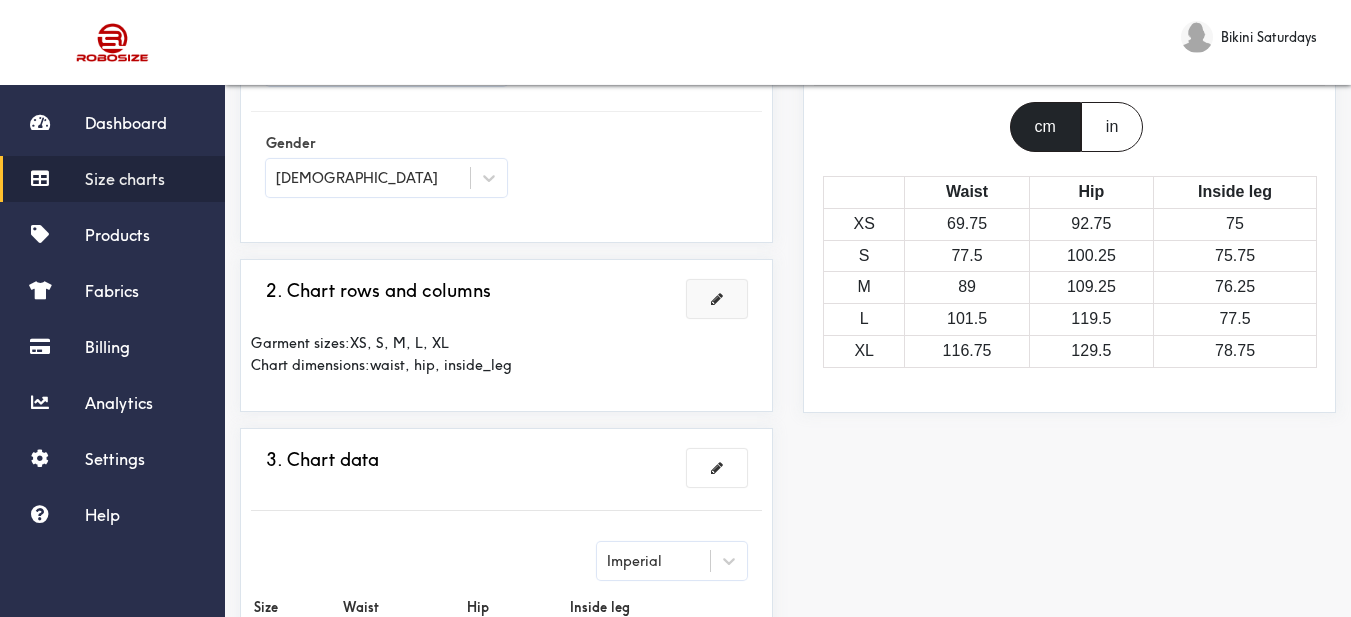 click at bounding box center (717, 299) 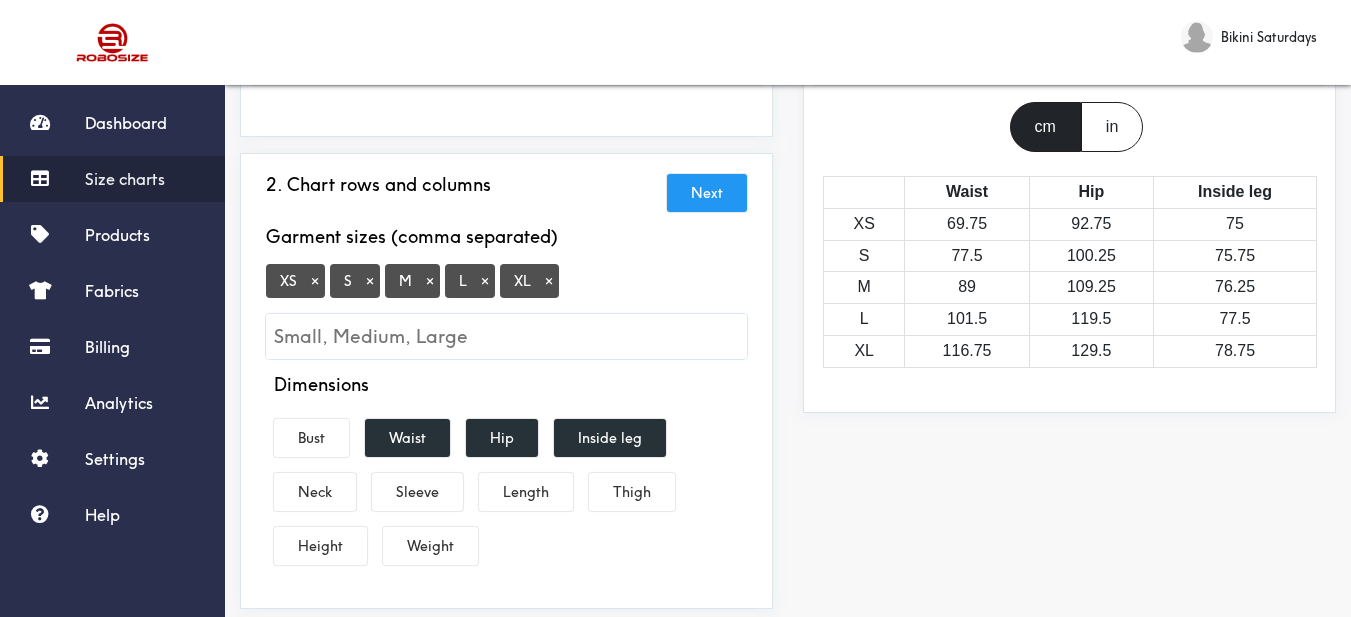 click on "Size charts" at bounding box center (125, 179) 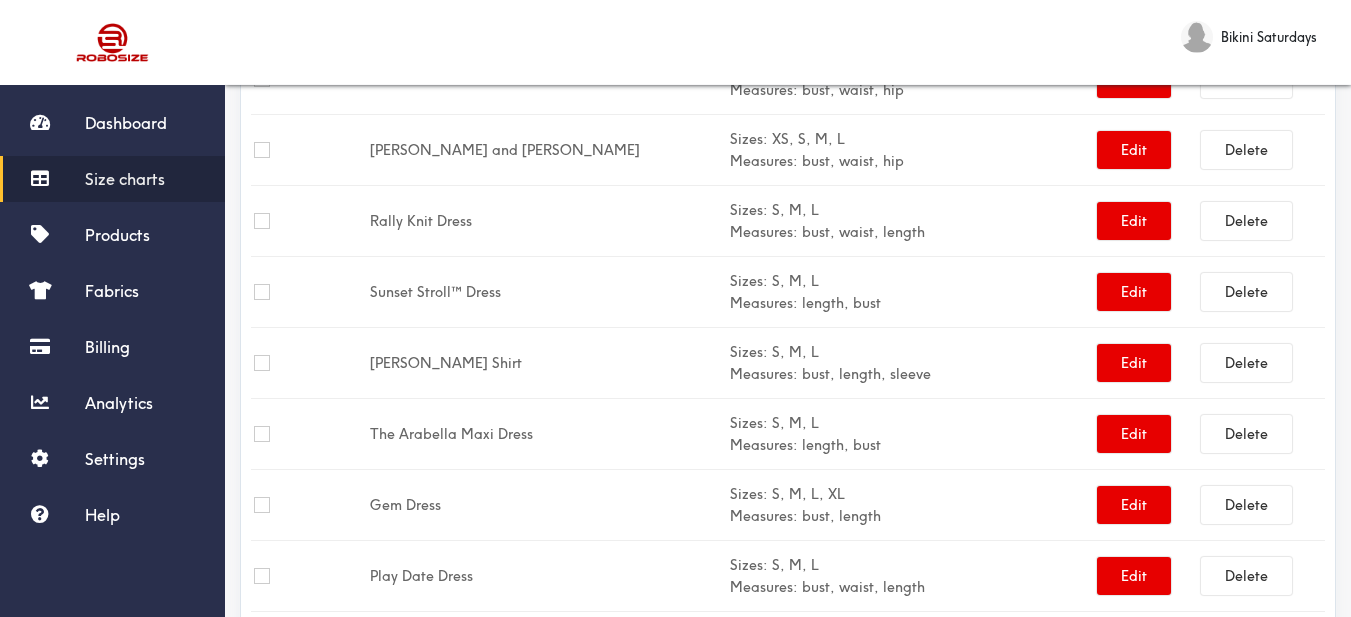 scroll, scrollTop: 0, scrollLeft: 0, axis: both 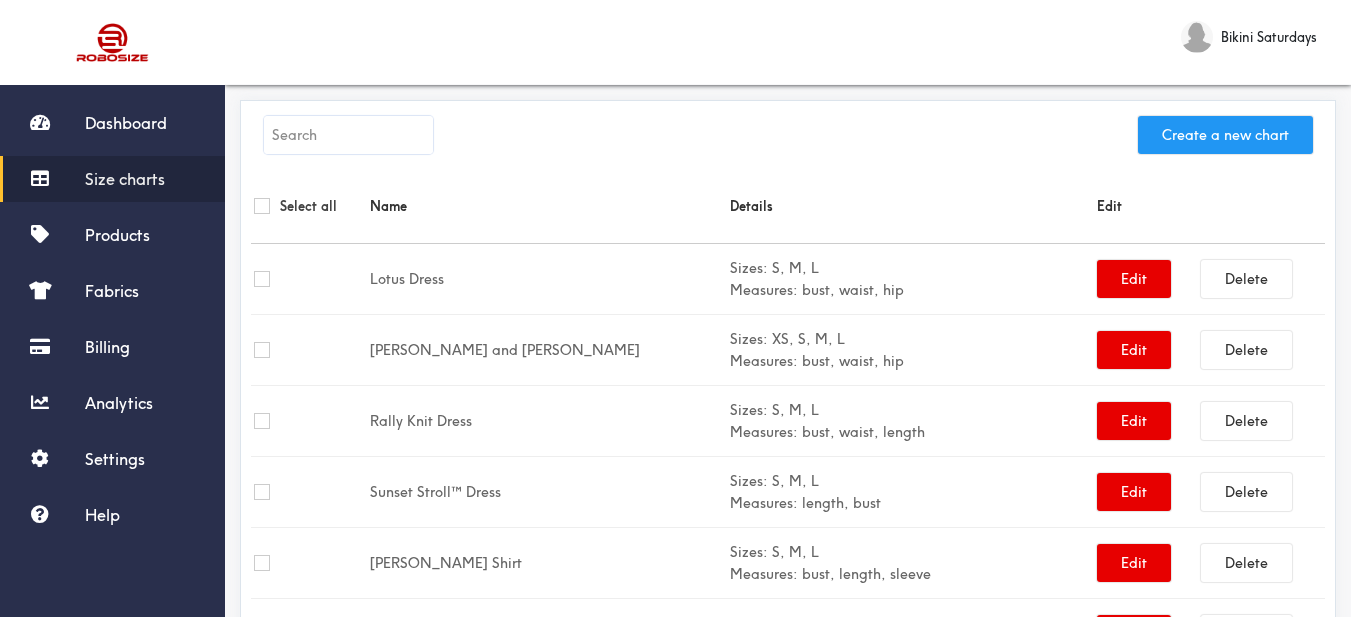 click on "Create a new chart" at bounding box center [1225, 135] 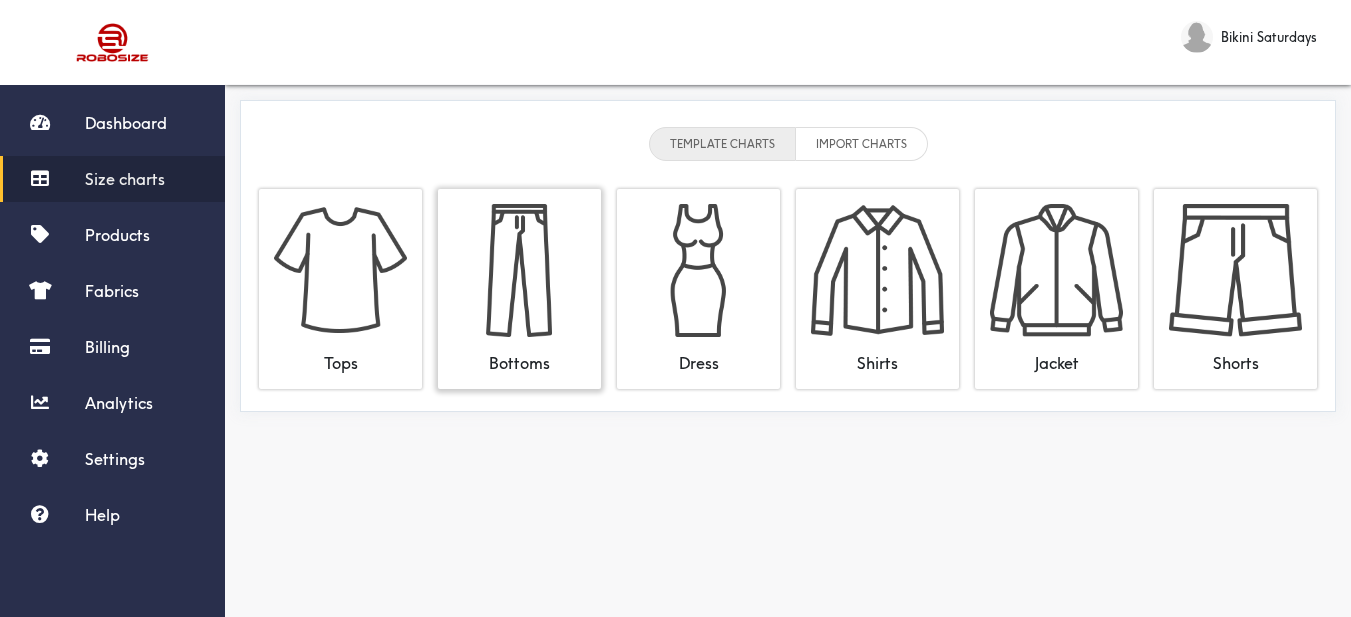 click at bounding box center (519, 270) 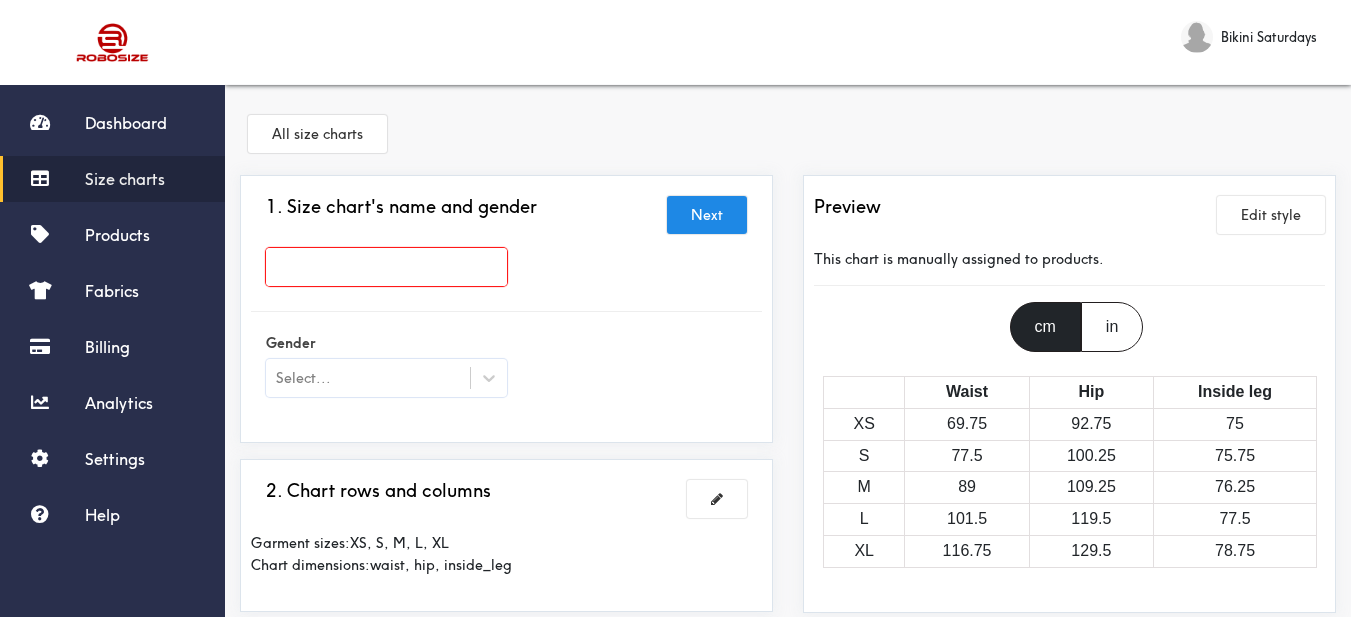 click at bounding box center (386, 267) 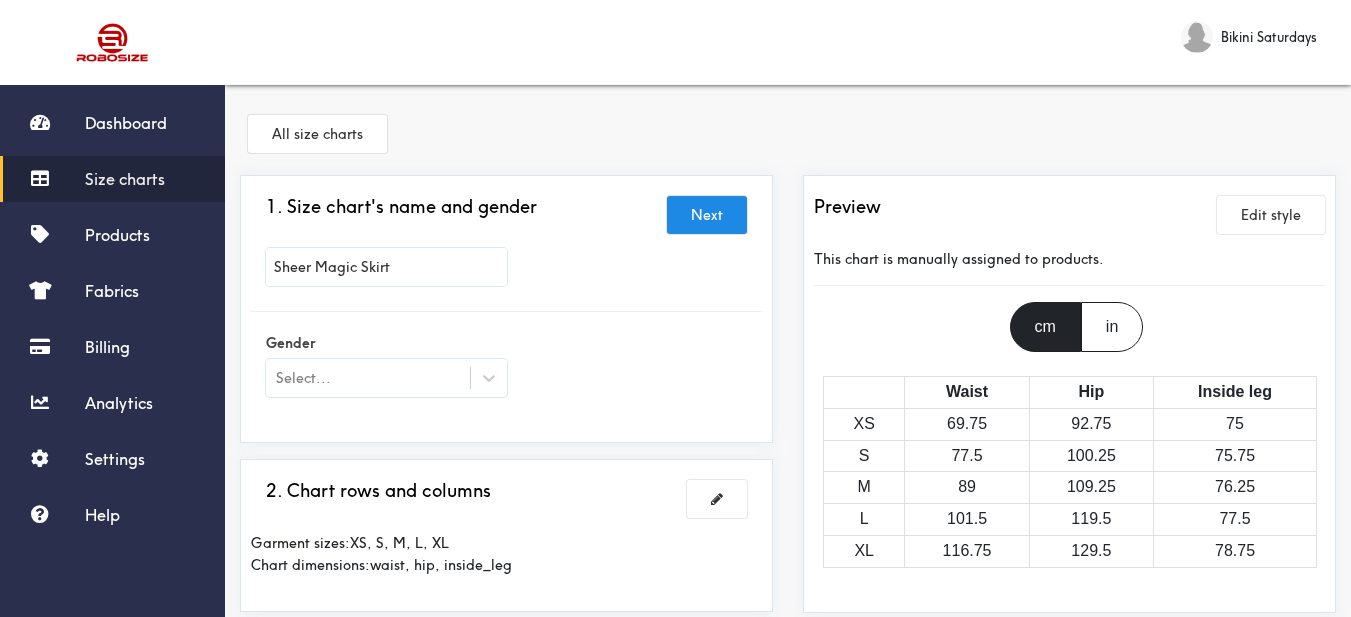 type on "Sheer Magic Skirt" 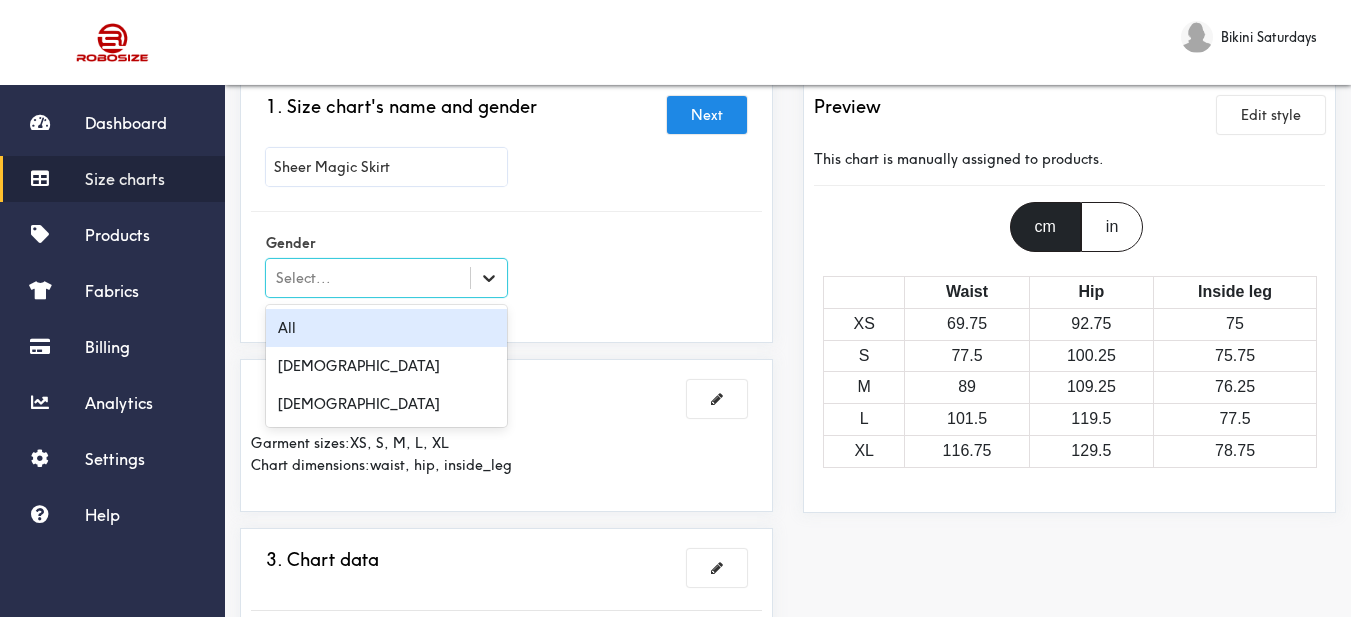 click at bounding box center (489, 278) 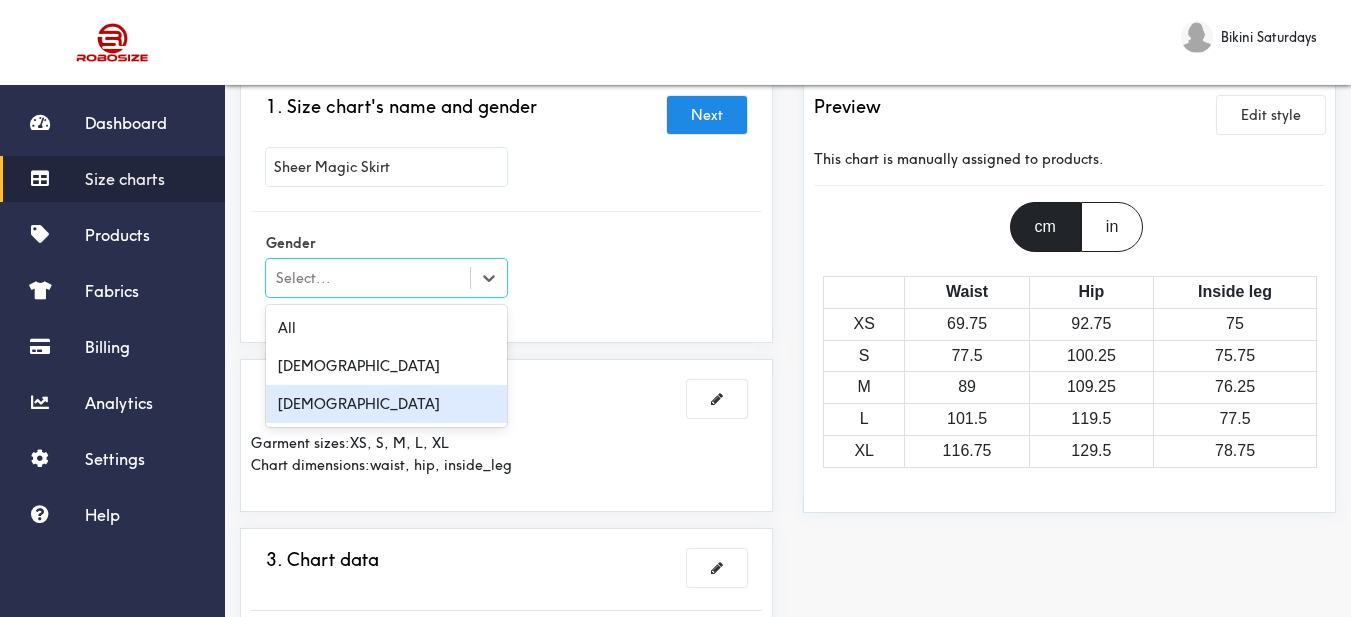 drag, startPoint x: 473, startPoint y: 398, endPoint x: 496, endPoint y: 372, distance: 34.713108 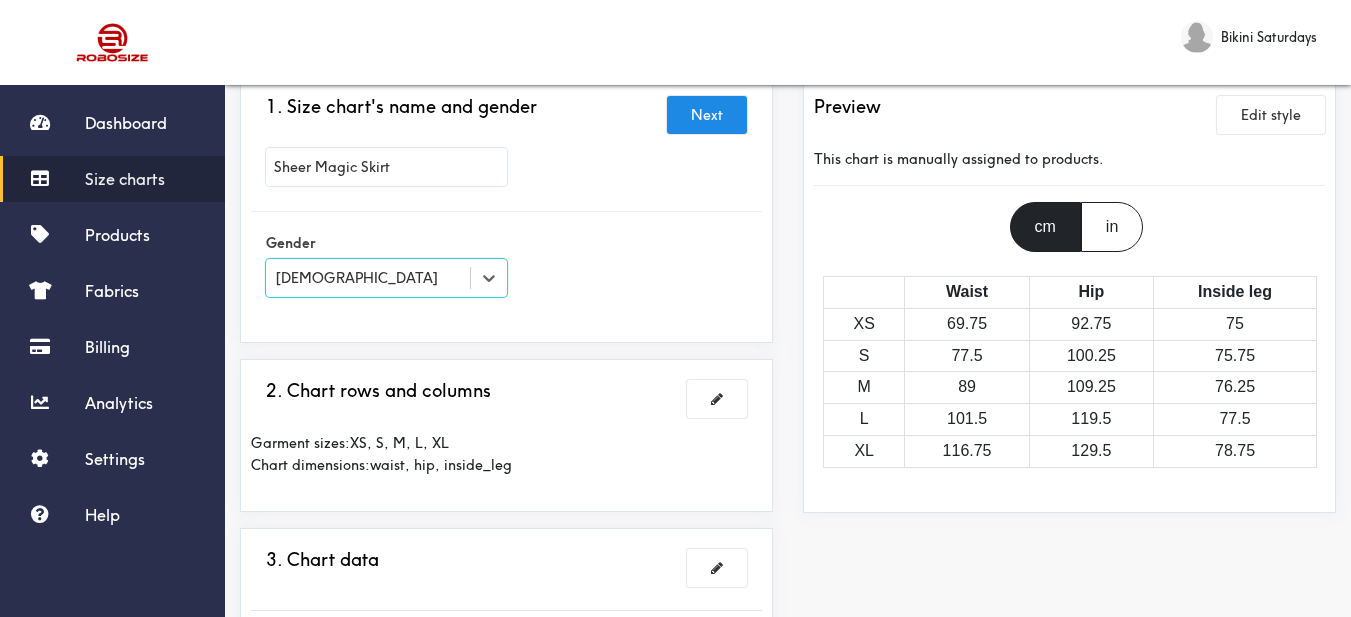 scroll, scrollTop: 200, scrollLeft: 0, axis: vertical 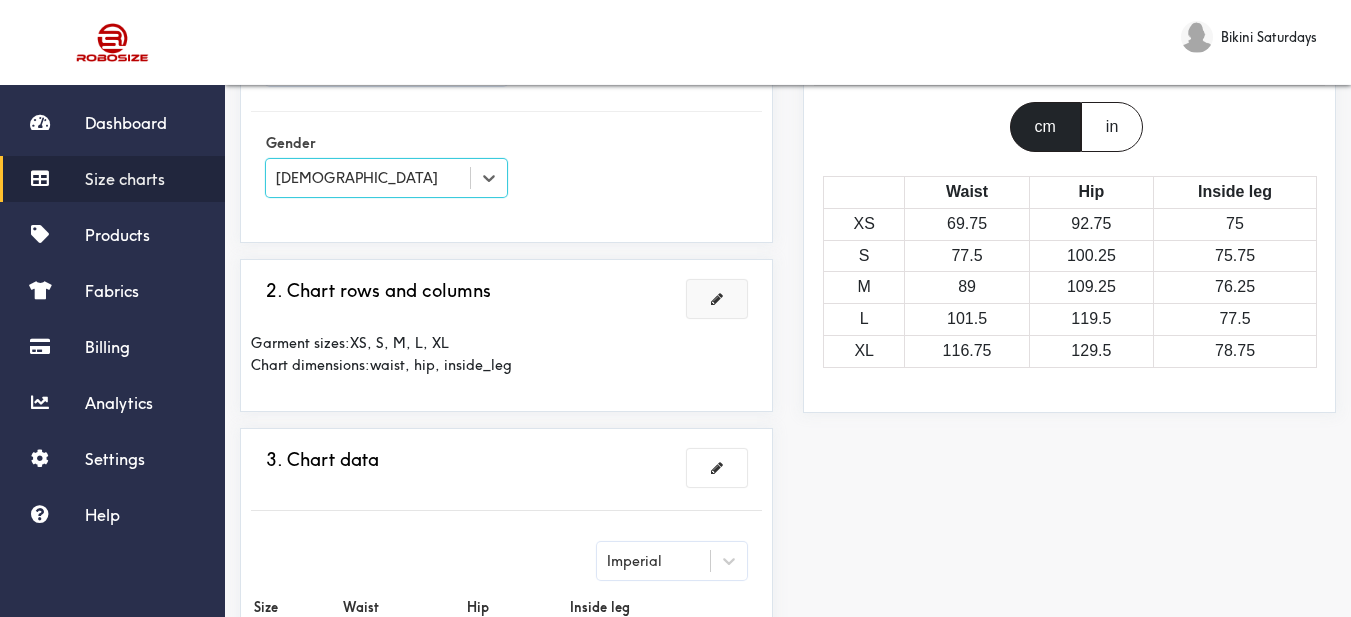 click at bounding box center (717, 299) 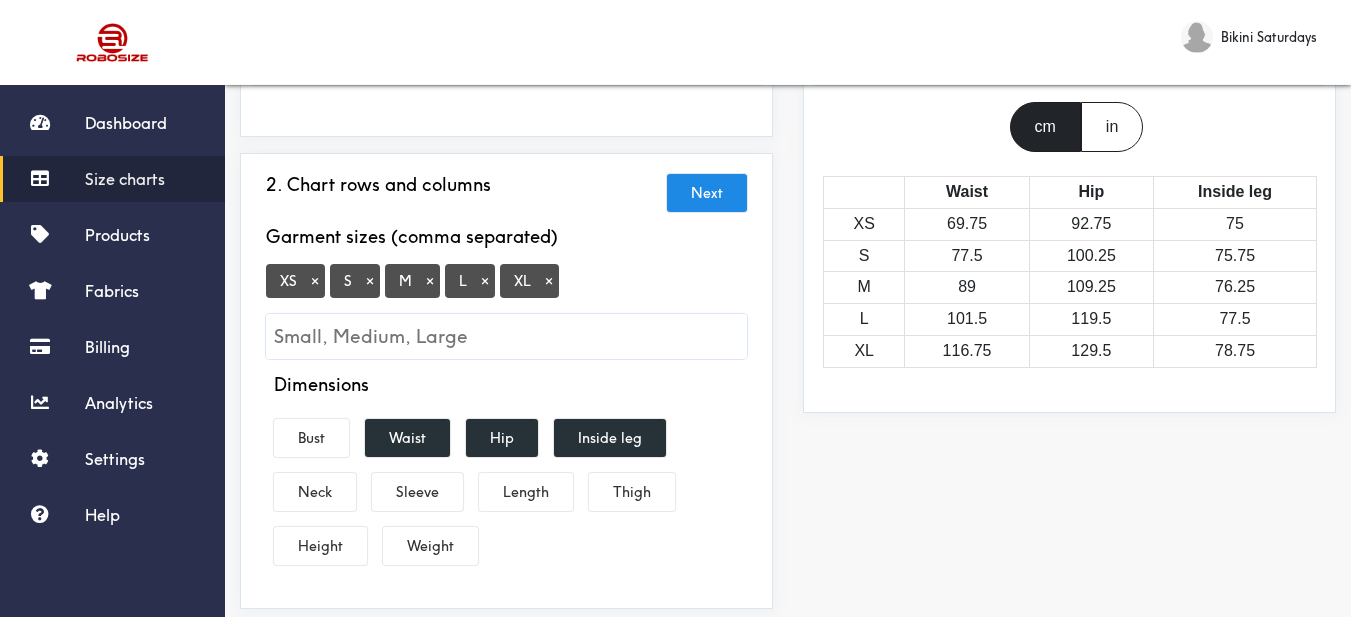 click on "×" at bounding box center [315, 281] 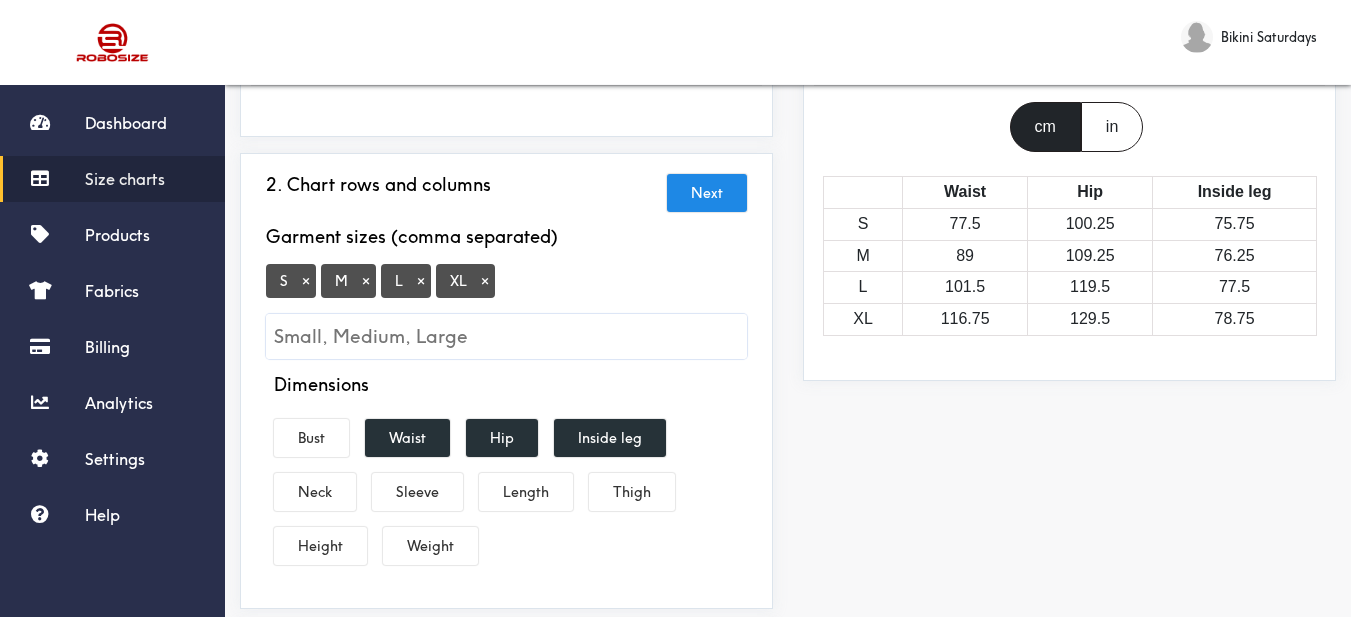 click on "L ×" at bounding box center (406, 281) 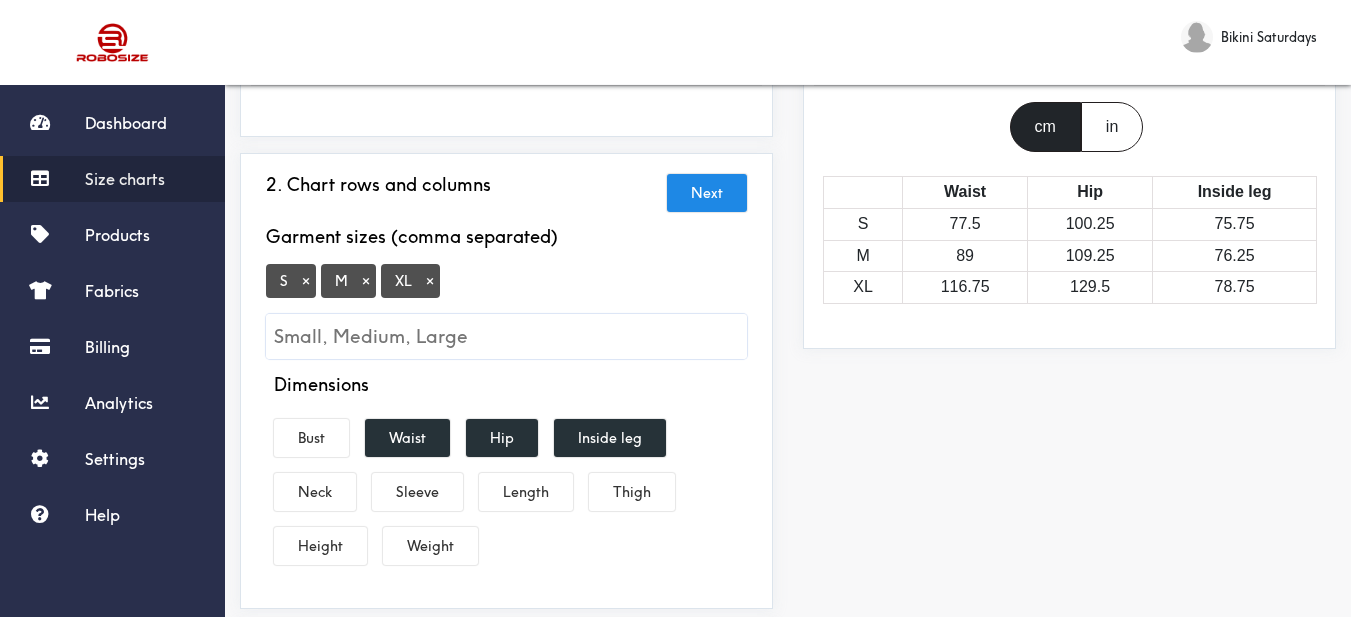 click on "×" at bounding box center [430, 281] 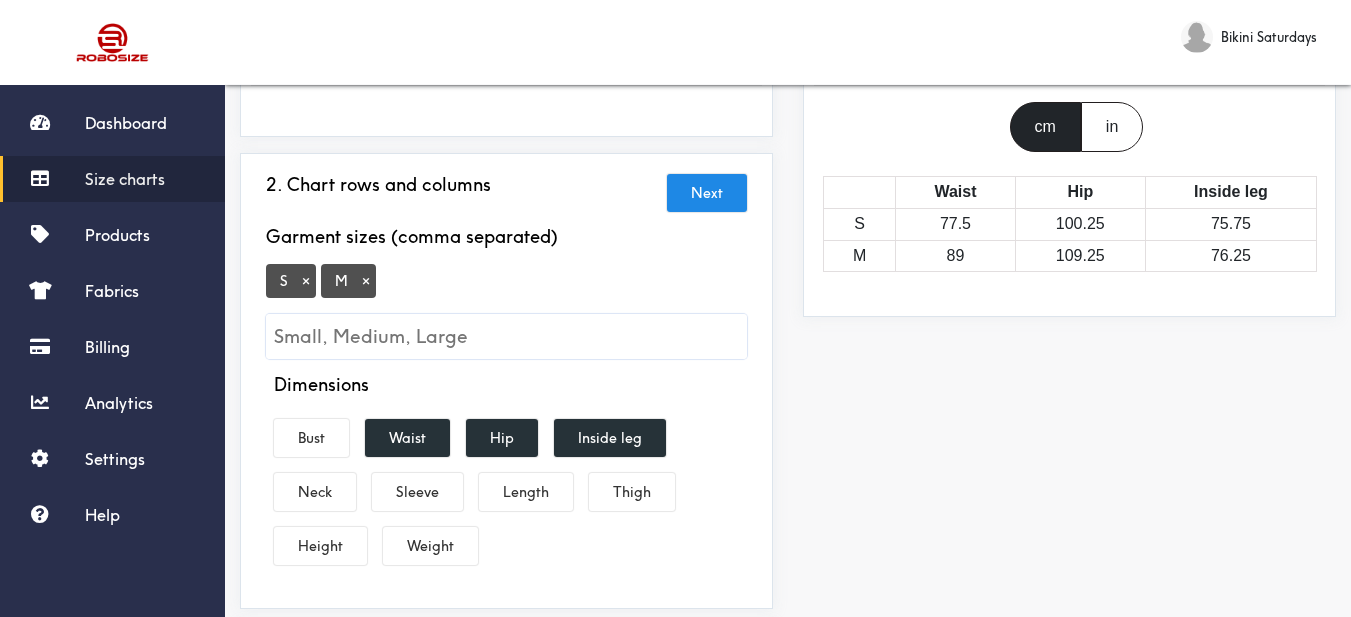 scroll, scrollTop: 400, scrollLeft: 0, axis: vertical 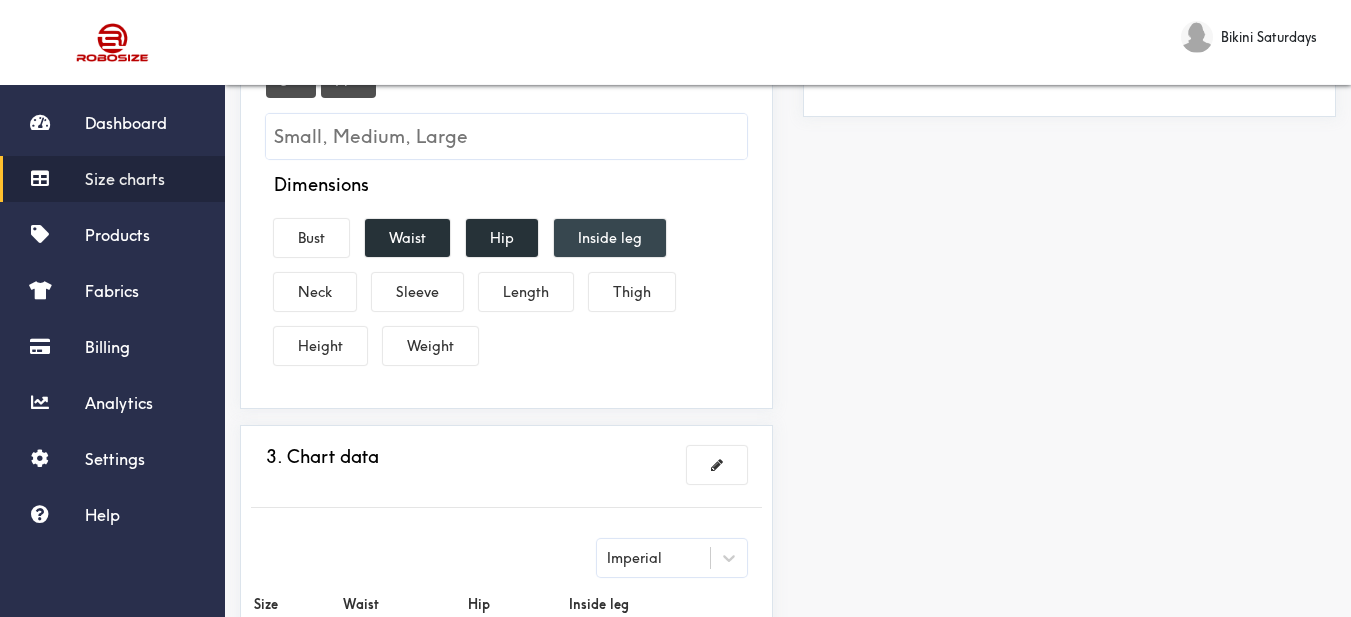 click on "Inside leg" at bounding box center [610, 238] 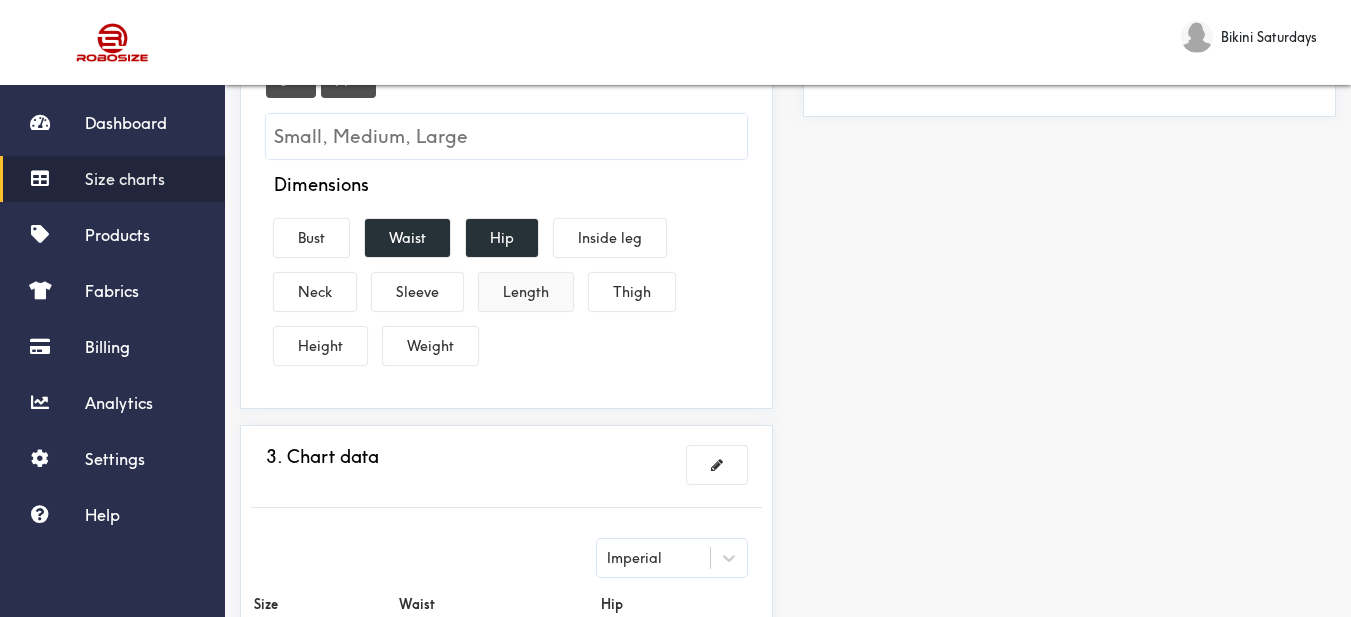 click on "Length" at bounding box center [526, 292] 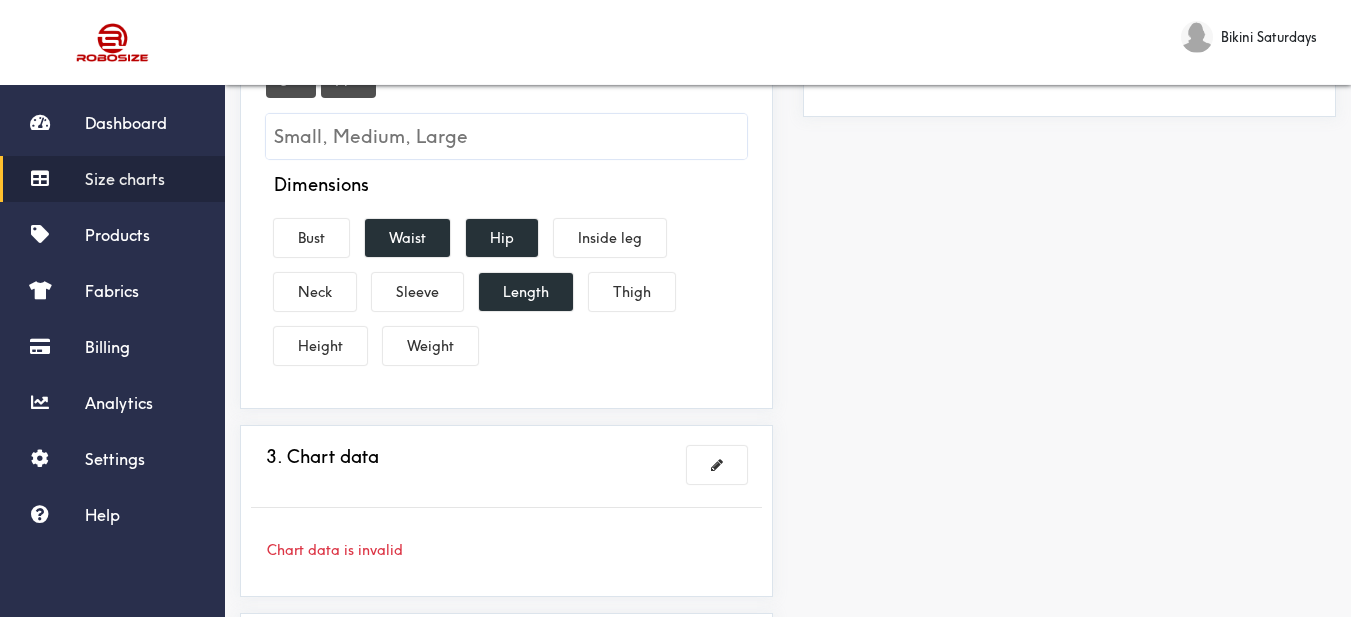 scroll, scrollTop: 643, scrollLeft: 0, axis: vertical 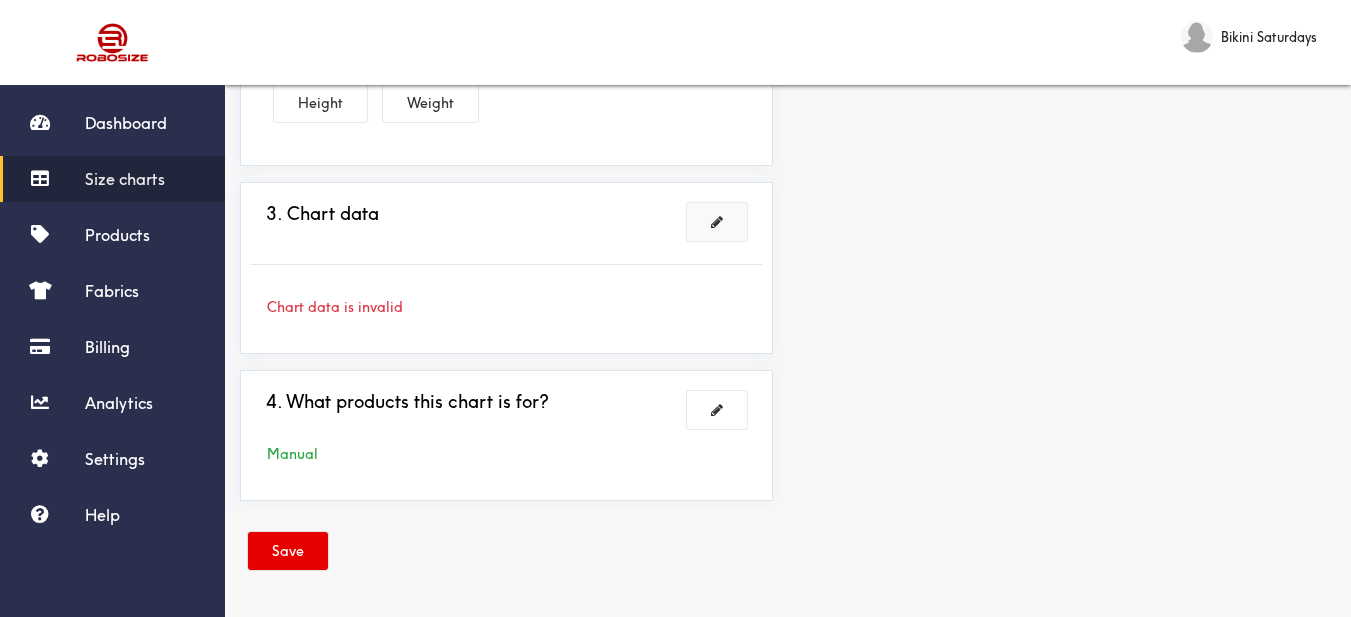 click at bounding box center (717, 222) 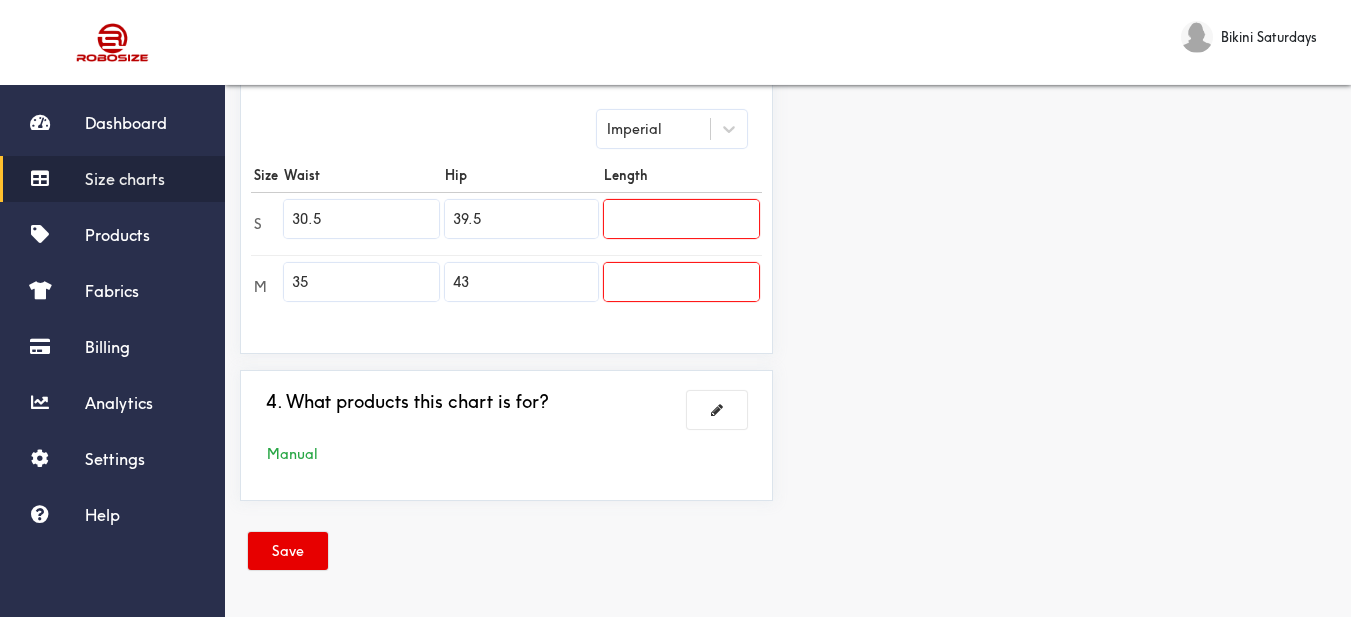 drag, startPoint x: 385, startPoint y: 232, endPoint x: 291, endPoint y: 222, distance: 94.53042 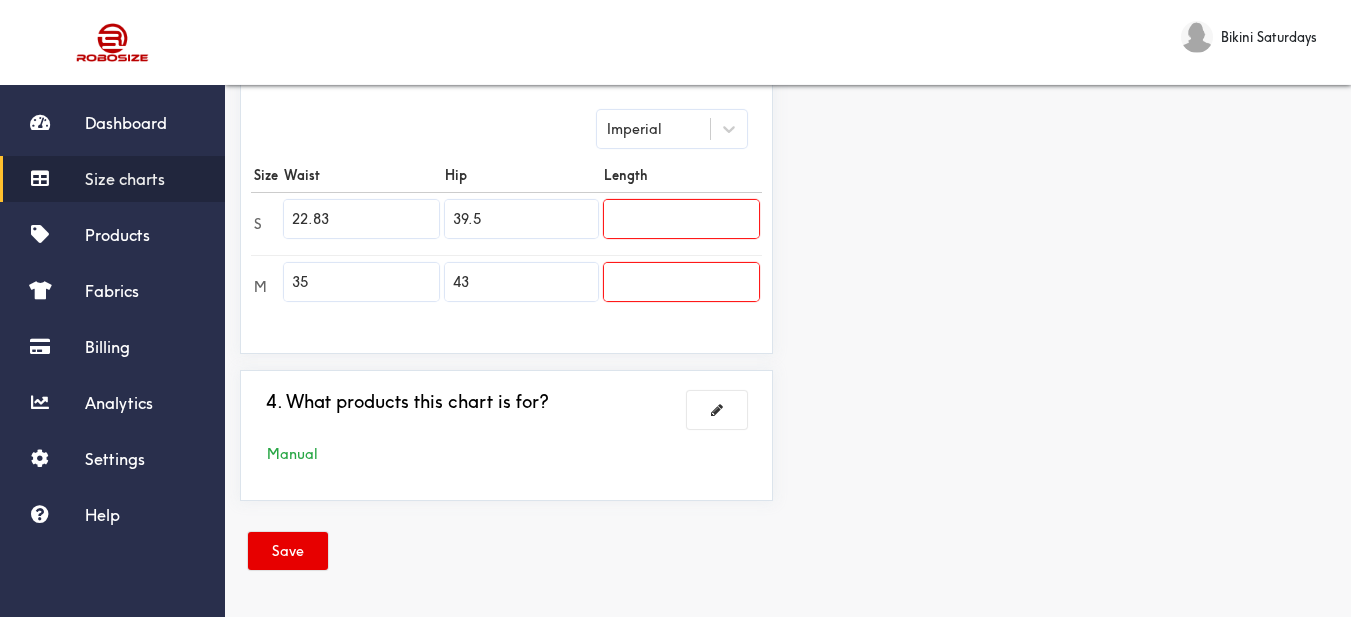 type on "22.83" 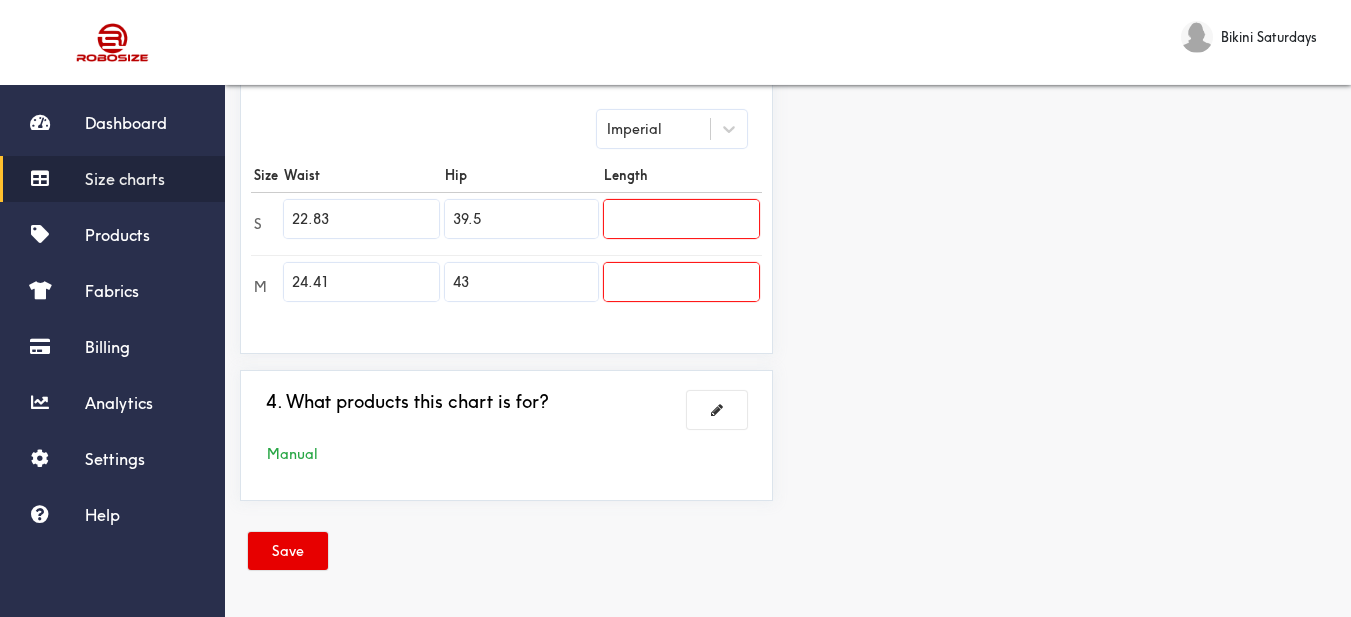 type on "24.41" 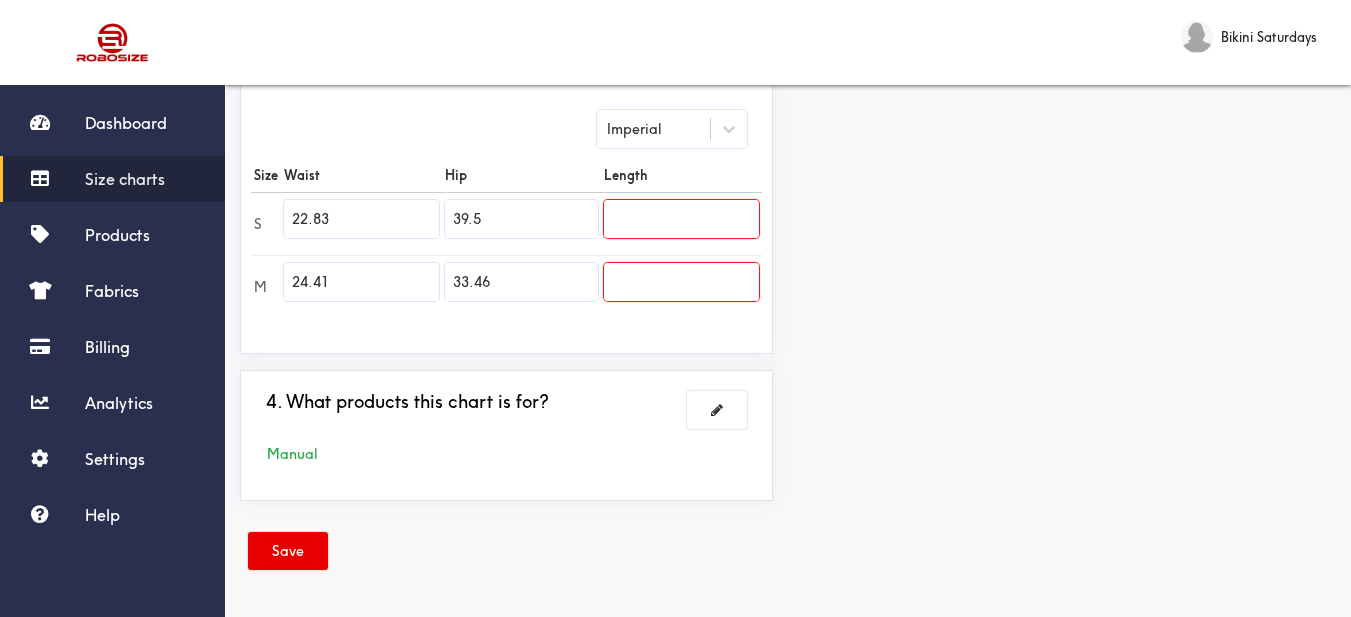 type on "33.46" 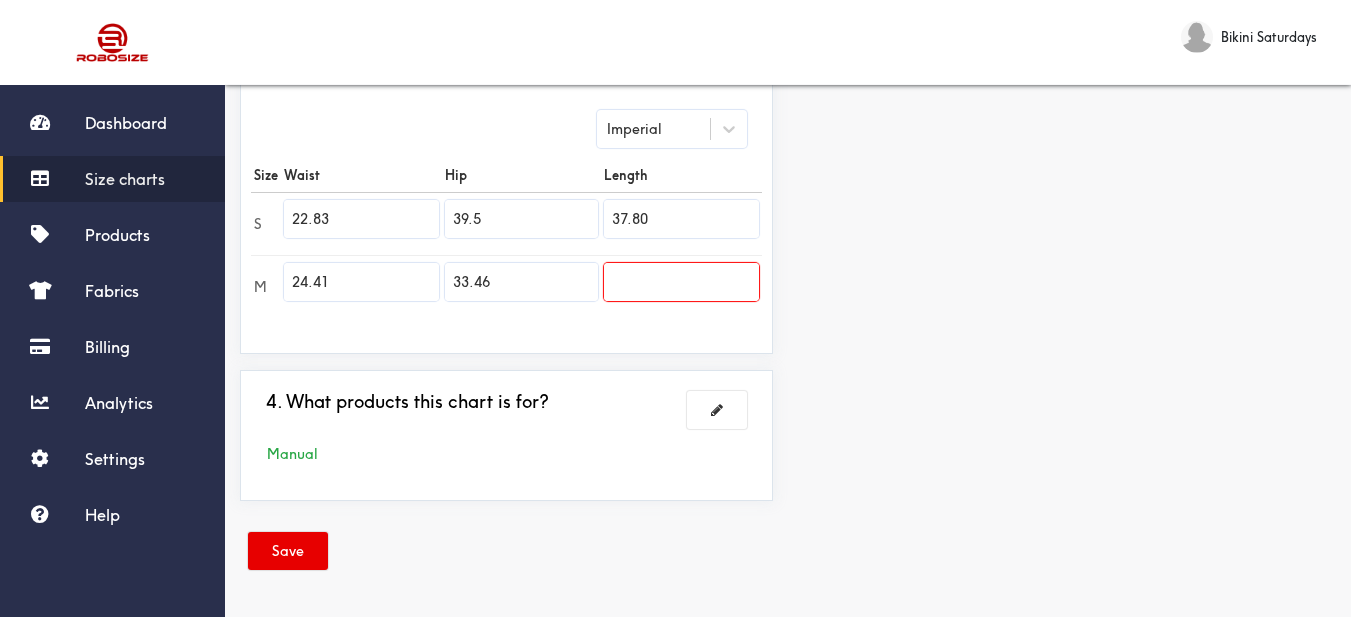 type on "37.80" 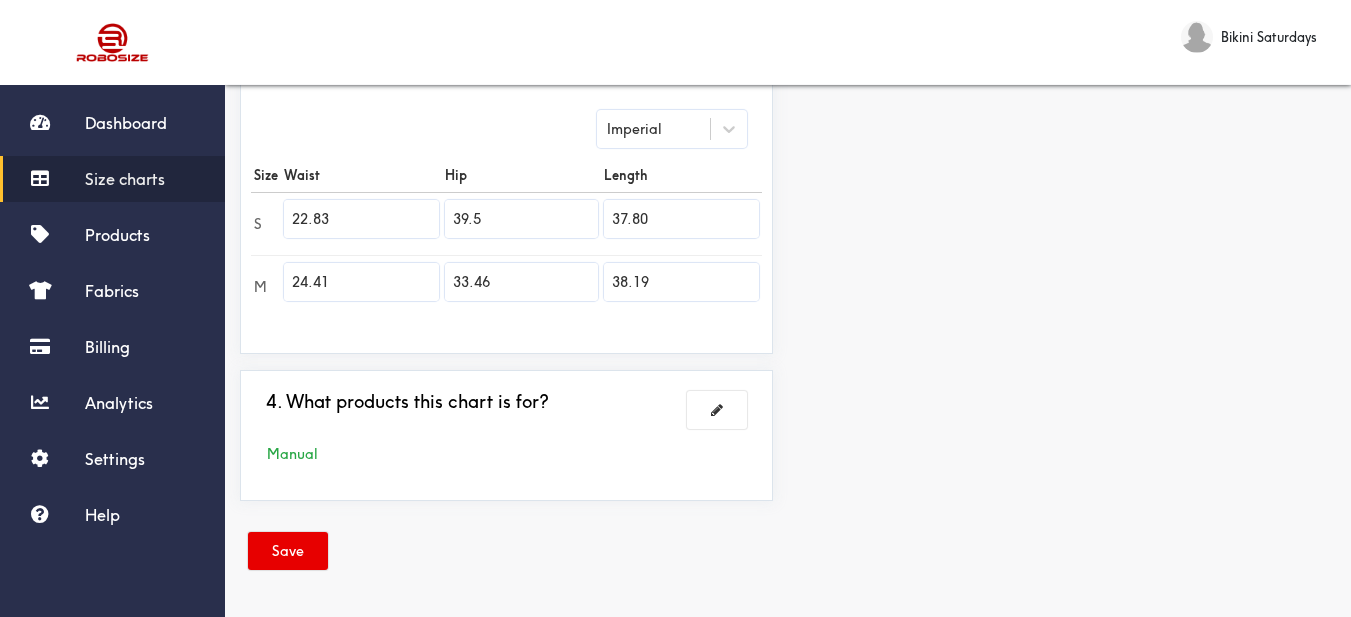 type on "38.19" 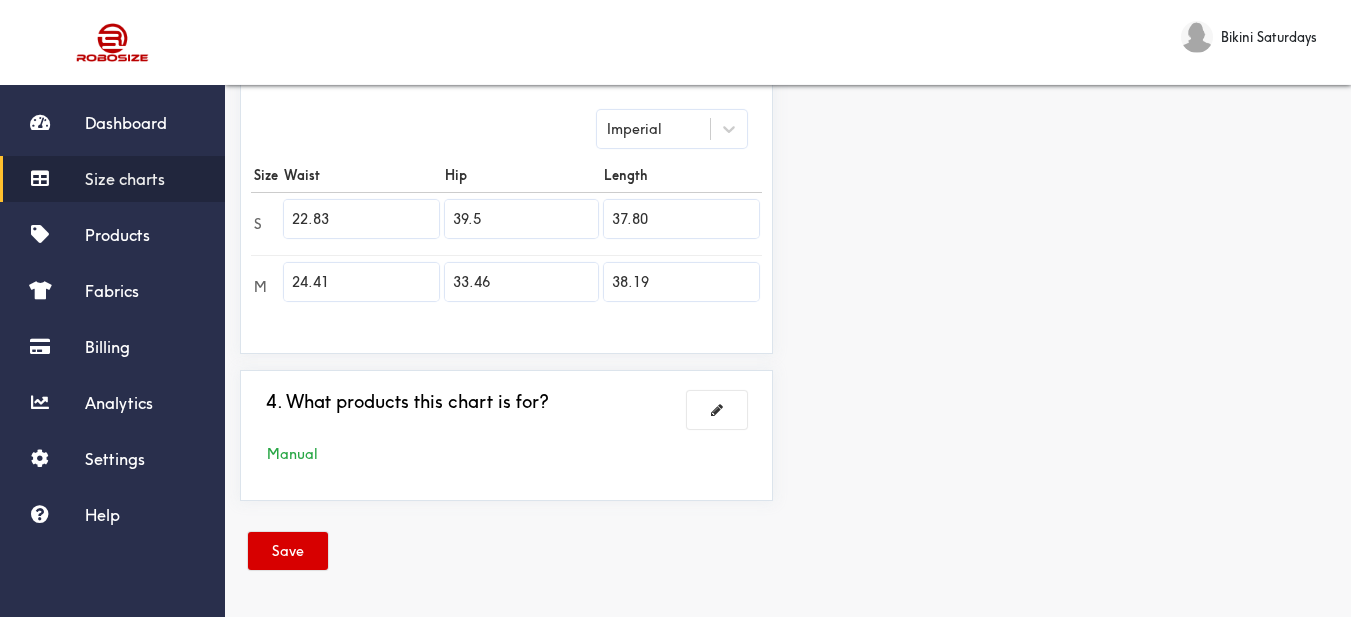 click on "Save" at bounding box center (288, 551) 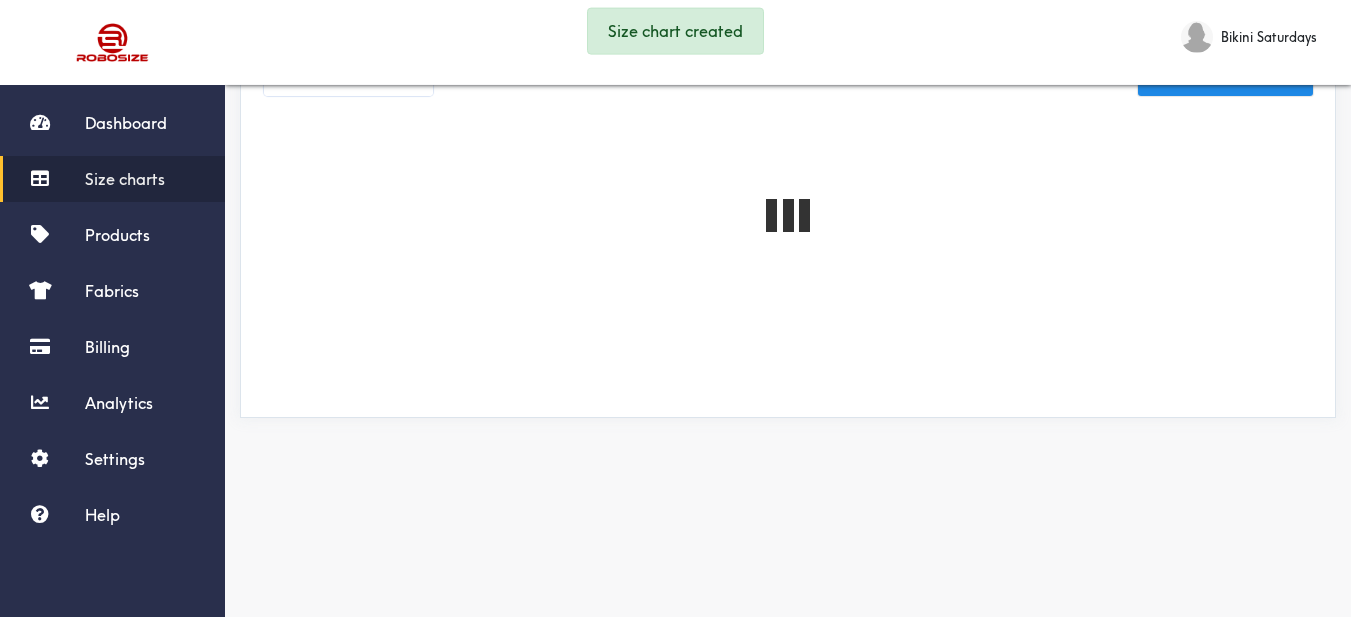 scroll, scrollTop: 0, scrollLeft: 0, axis: both 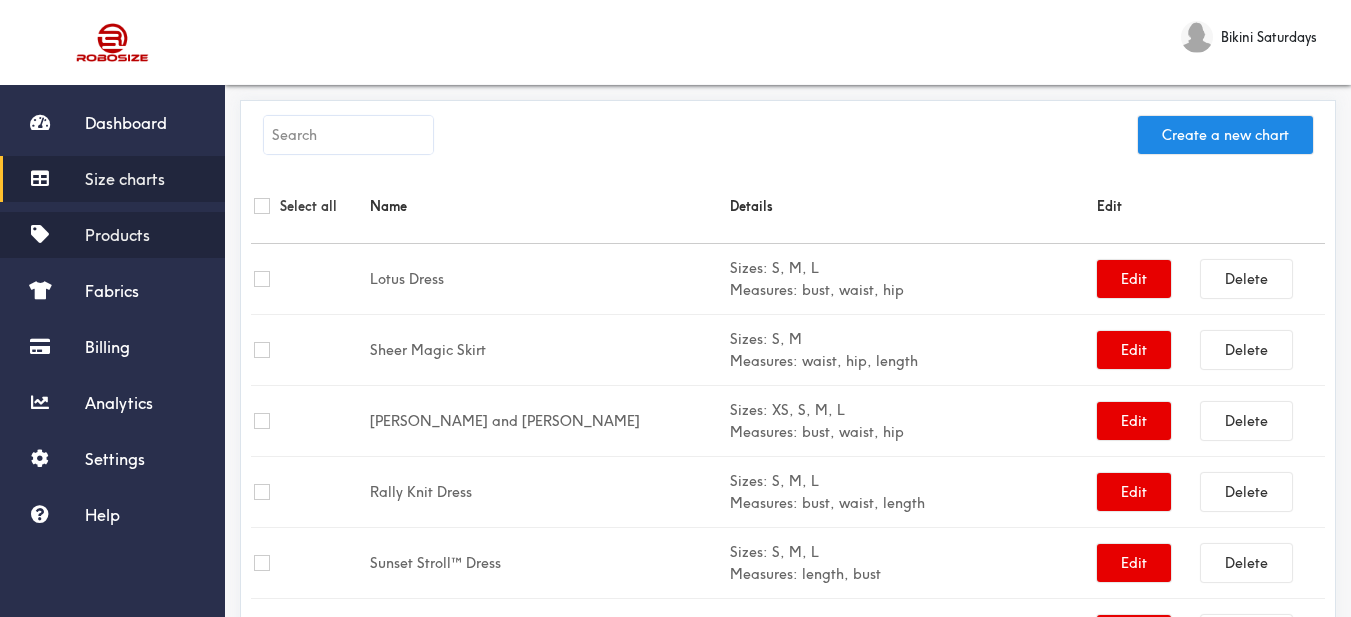 click on "Products" at bounding box center (117, 235) 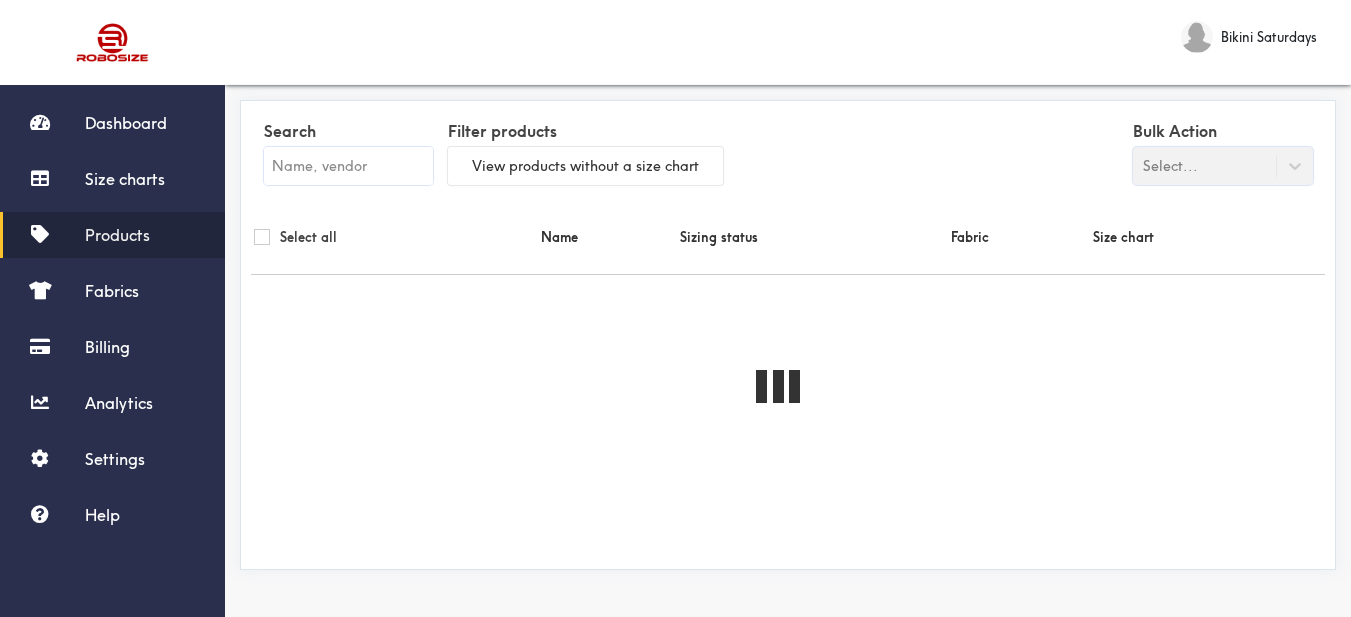 click at bounding box center [348, 166] 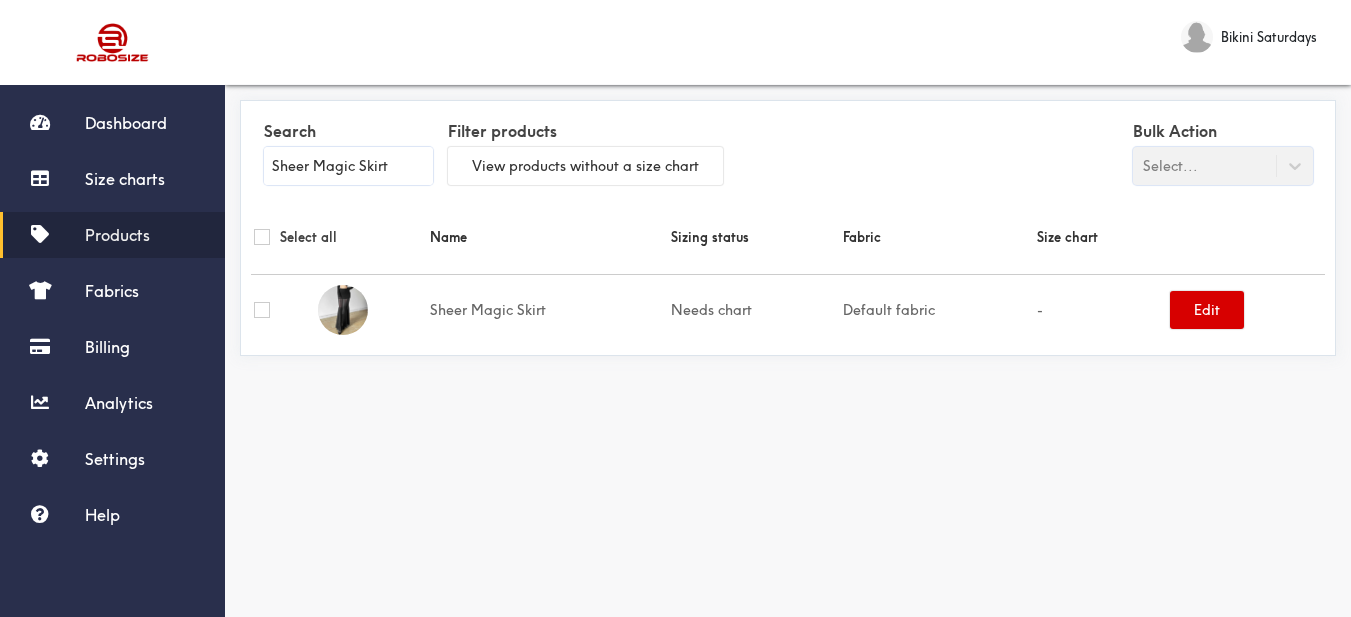 type on "Sheer Magic Skirt" 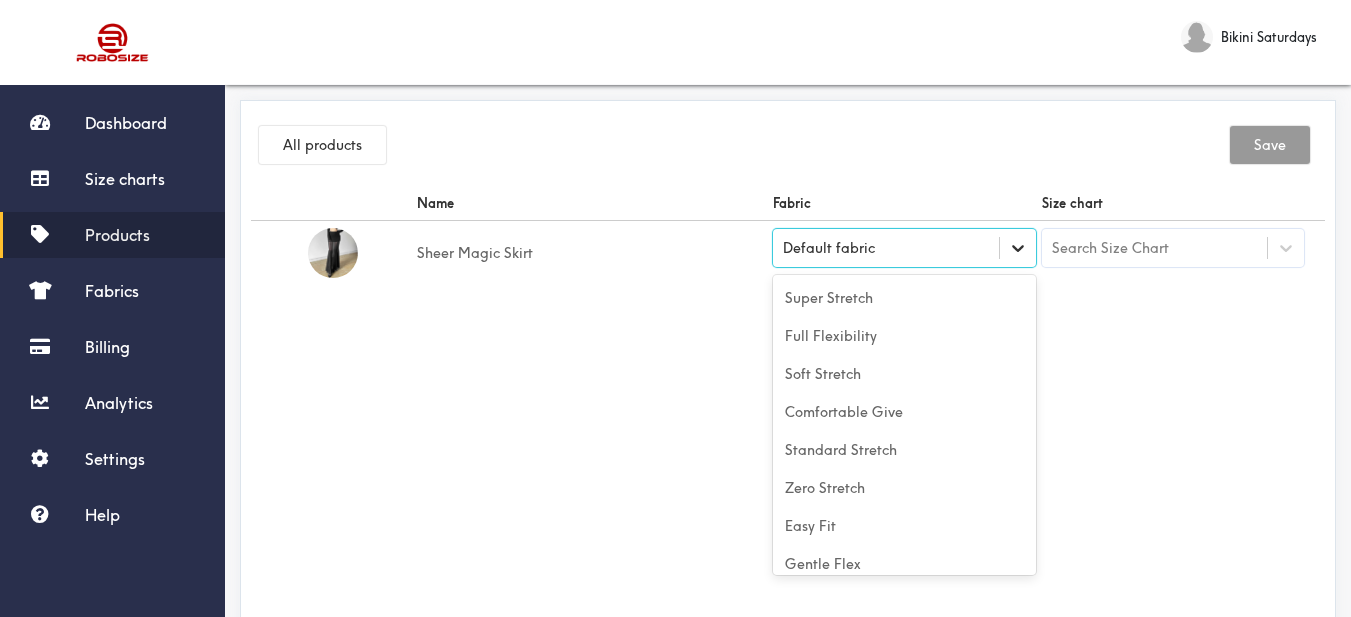 click at bounding box center [1018, 248] 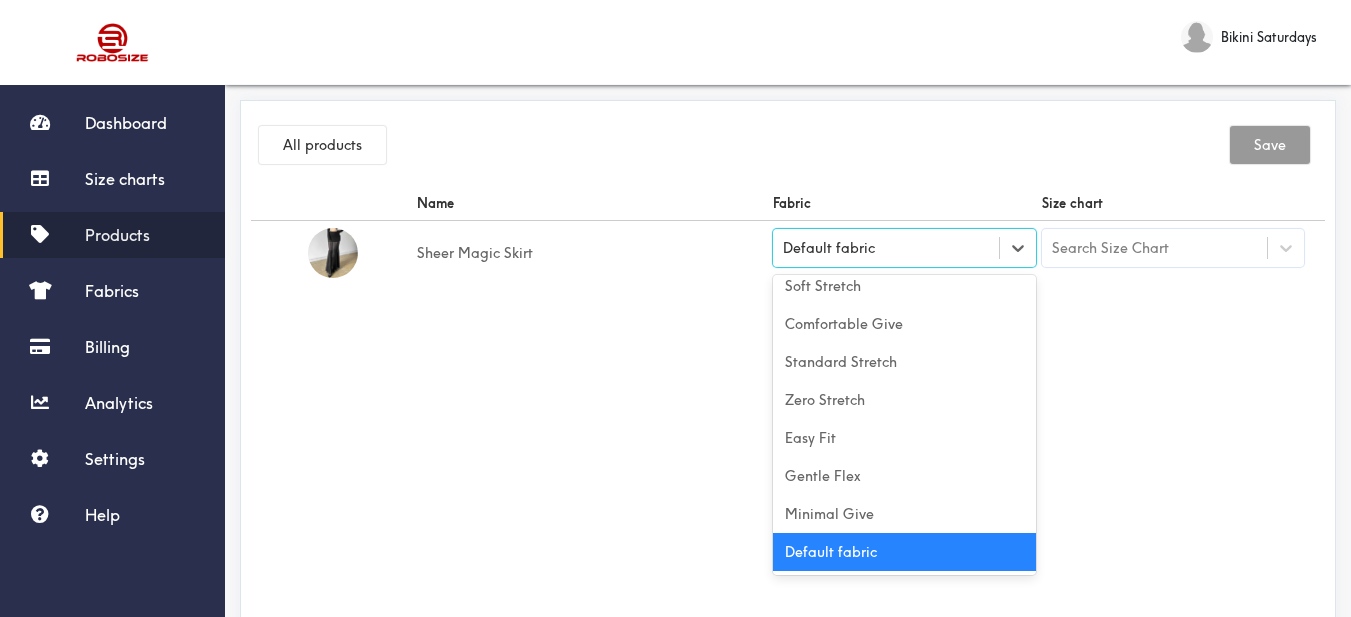 scroll, scrollTop: 0, scrollLeft: 0, axis: both 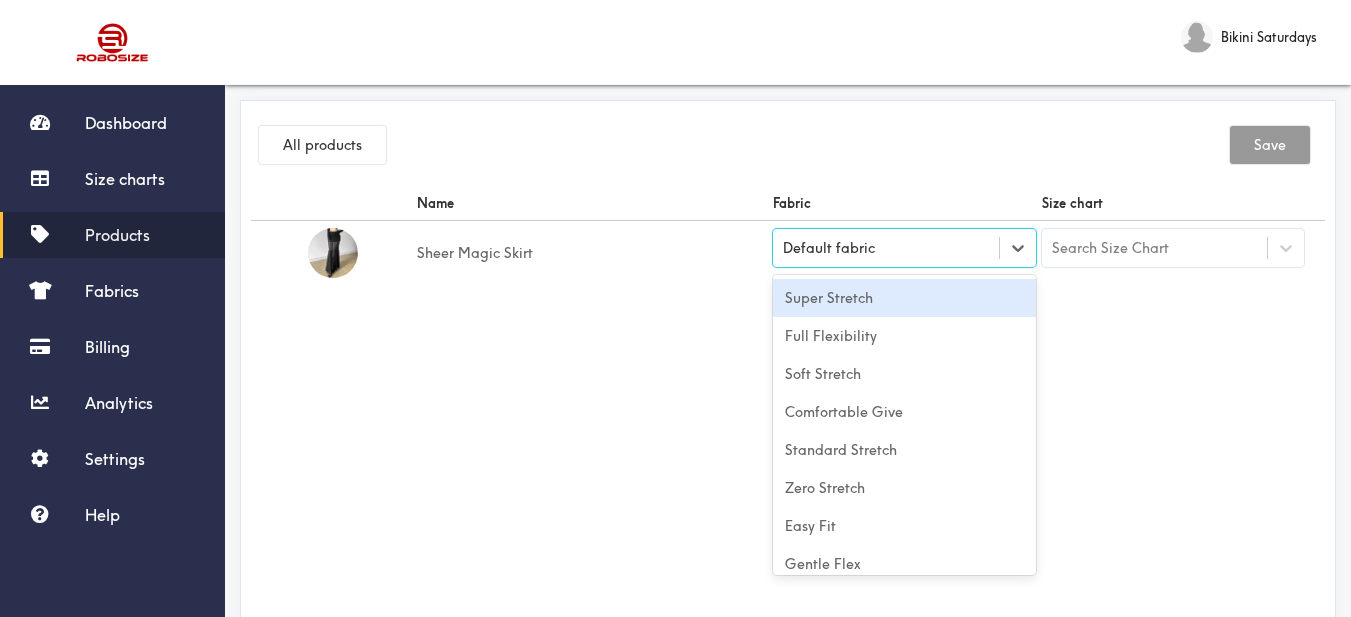 click on "Super Stretch" at bounding box center [904, 298] 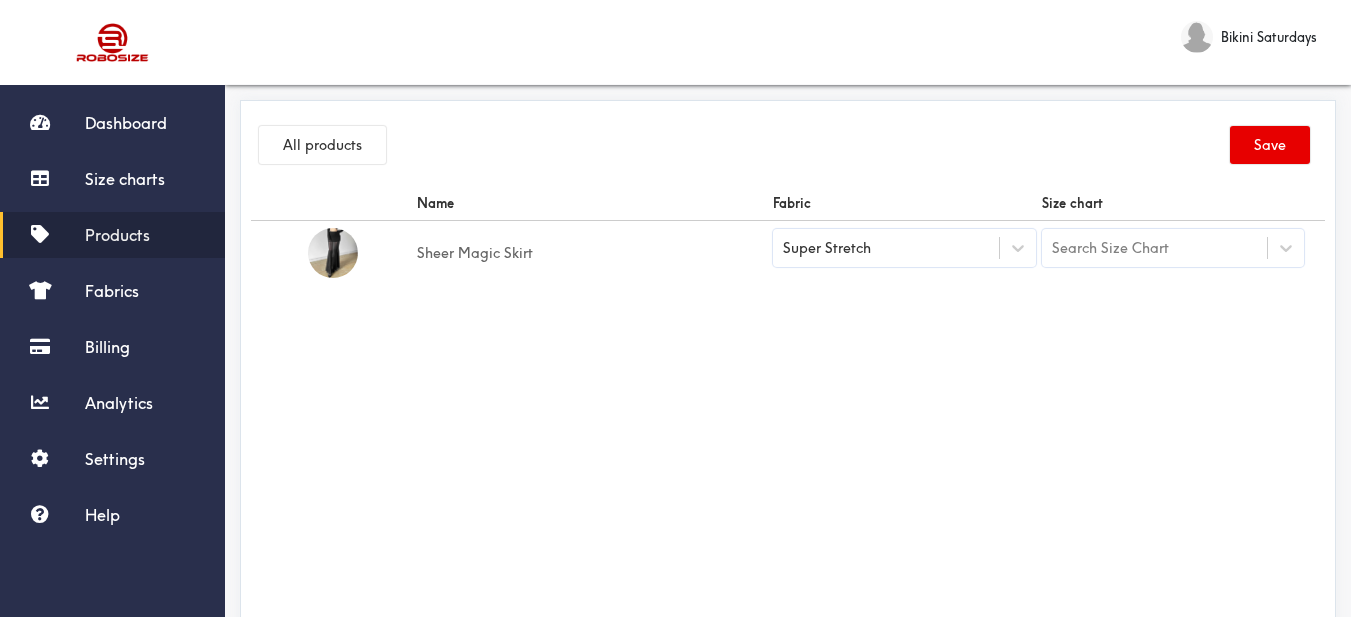 click on "Name Fabric Size chart Sheer Magic Skirt Super Stretch Search Size Chart" at bounding box center (788, 411) 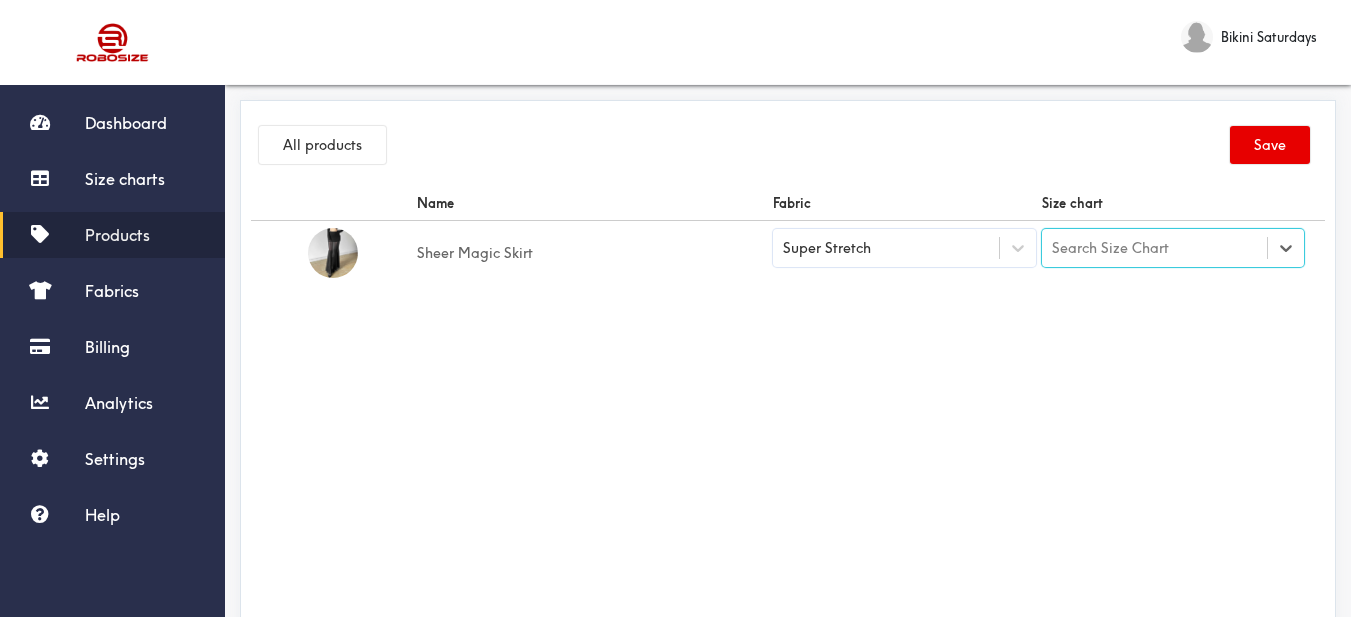 click on "Search Size Chart" at bounding box center [1110, 248] 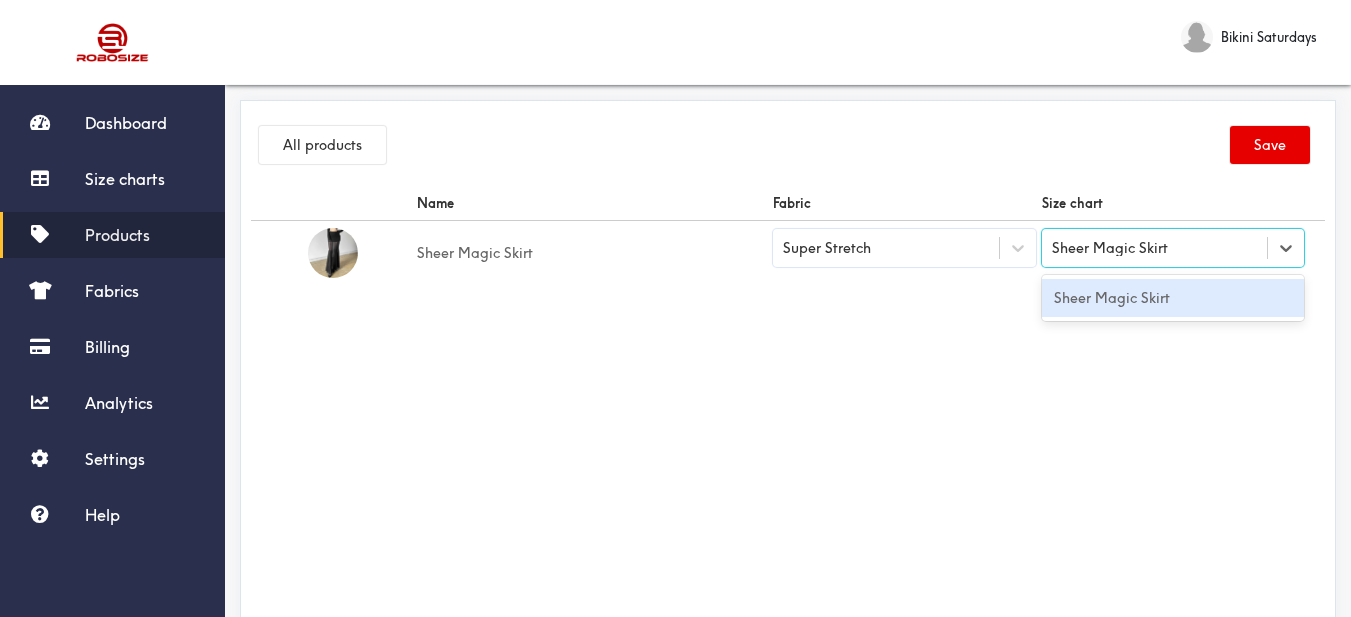 click on "Sheer Magic Skirt" at bounding box center [1173, 298] 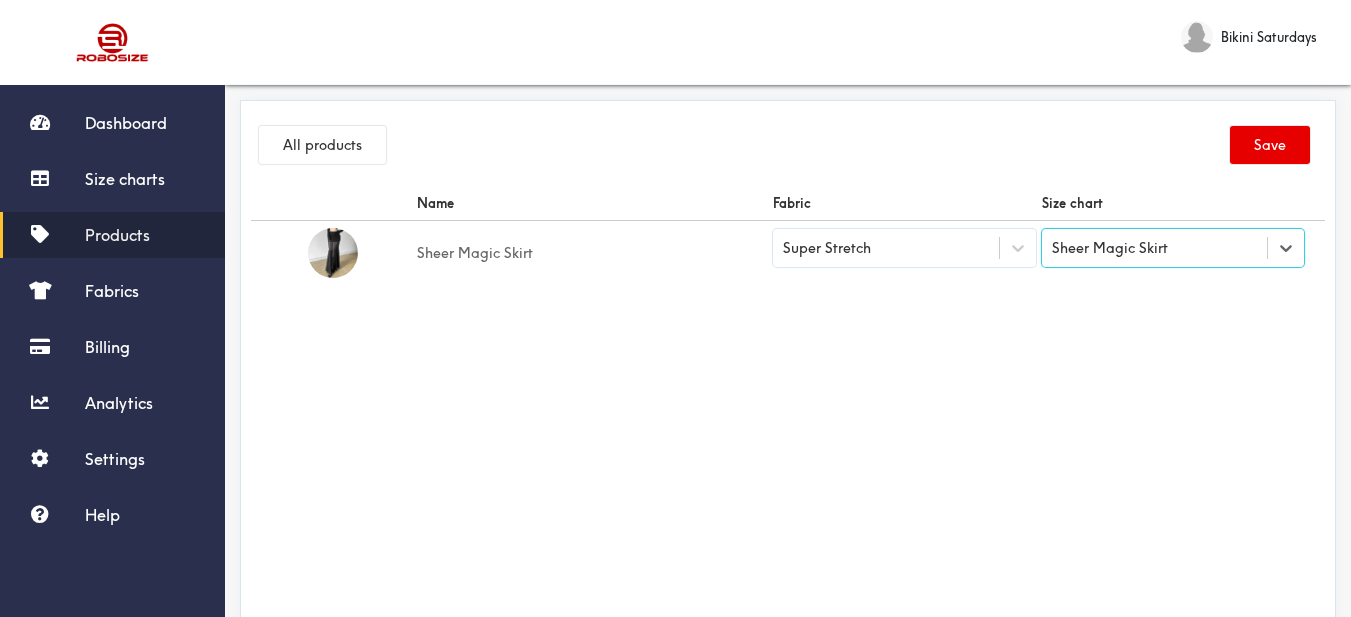 click on "Name Fabric Size chart Sheer Magic Skirt Super Stretch option Sheer Magic Skirt, selected.   Select is focused ,type to refine list, press Down to open the menu,  Sheer Magic Skirt" at bounding box center (788, 411) 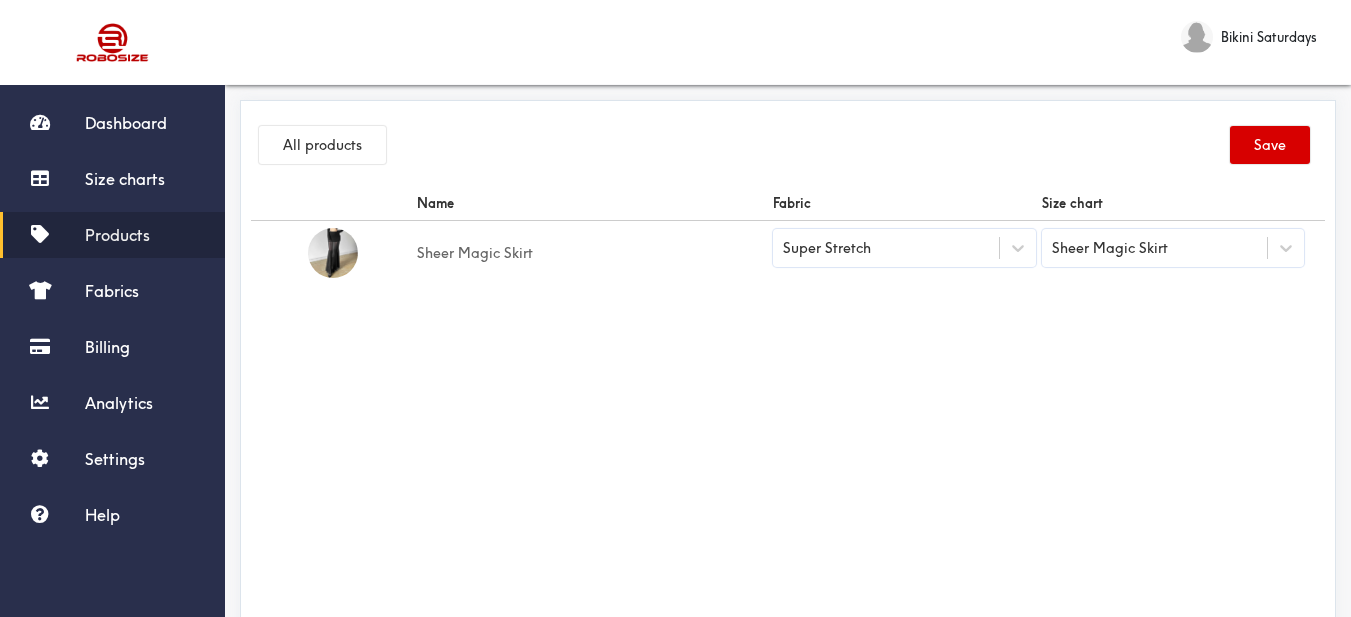 click on "Save" at bounding box center (1270, 145) 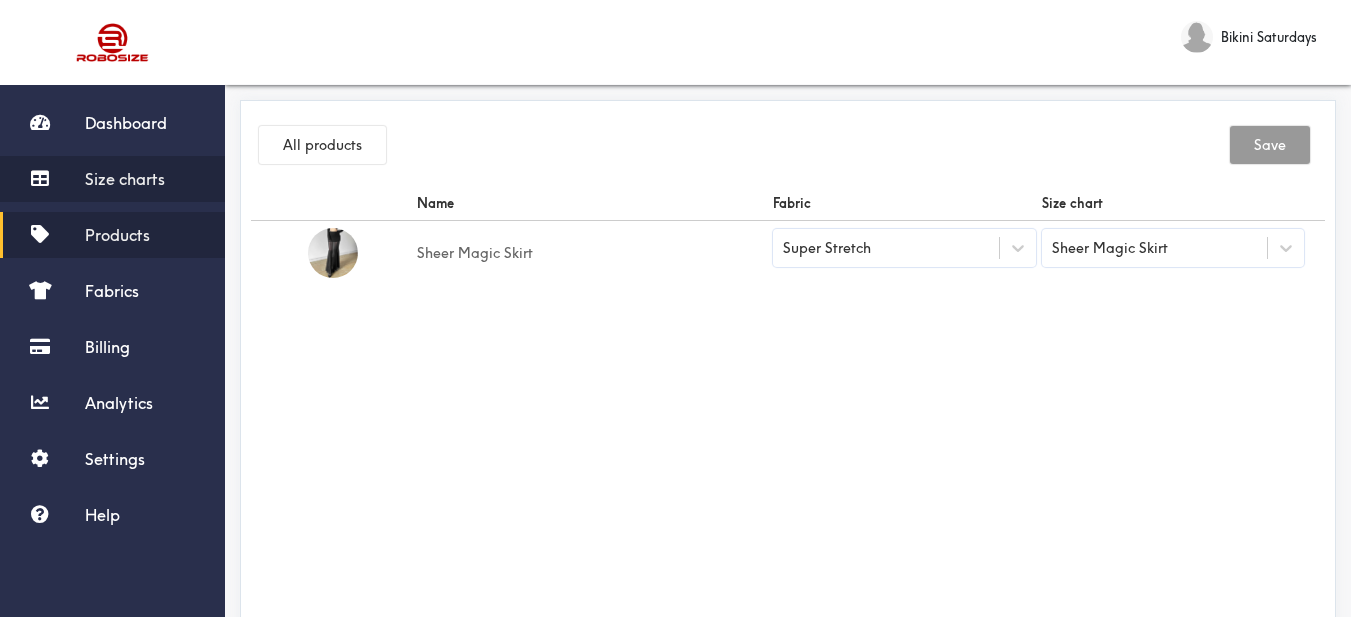 click on "Size charts" at bounding box center (112, 179) 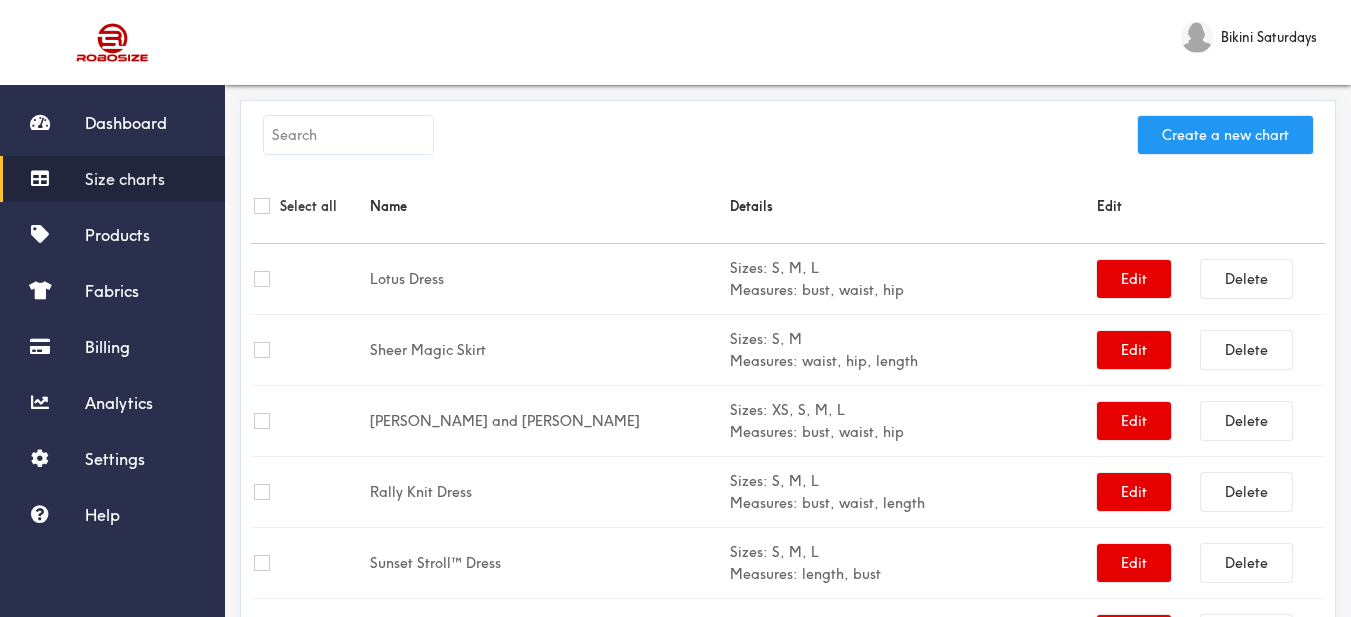 click on "Create a new chart" at bounding box center [1225, 135] 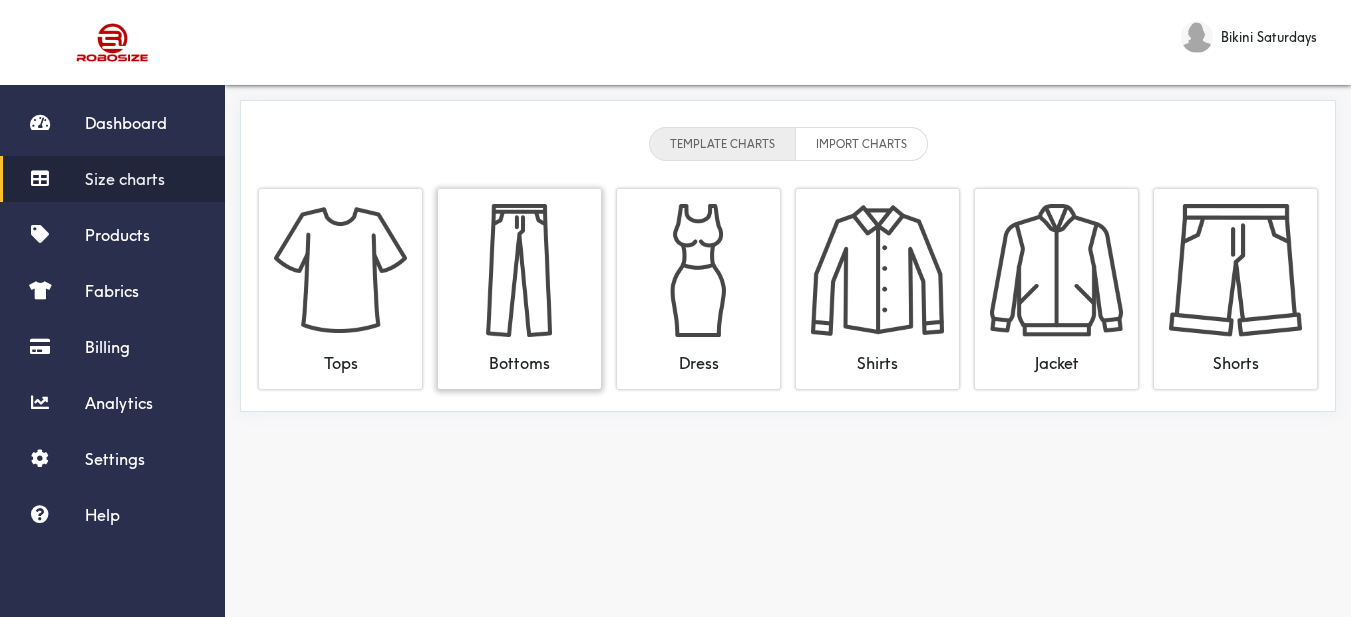 click at bounding box center [519, 270] 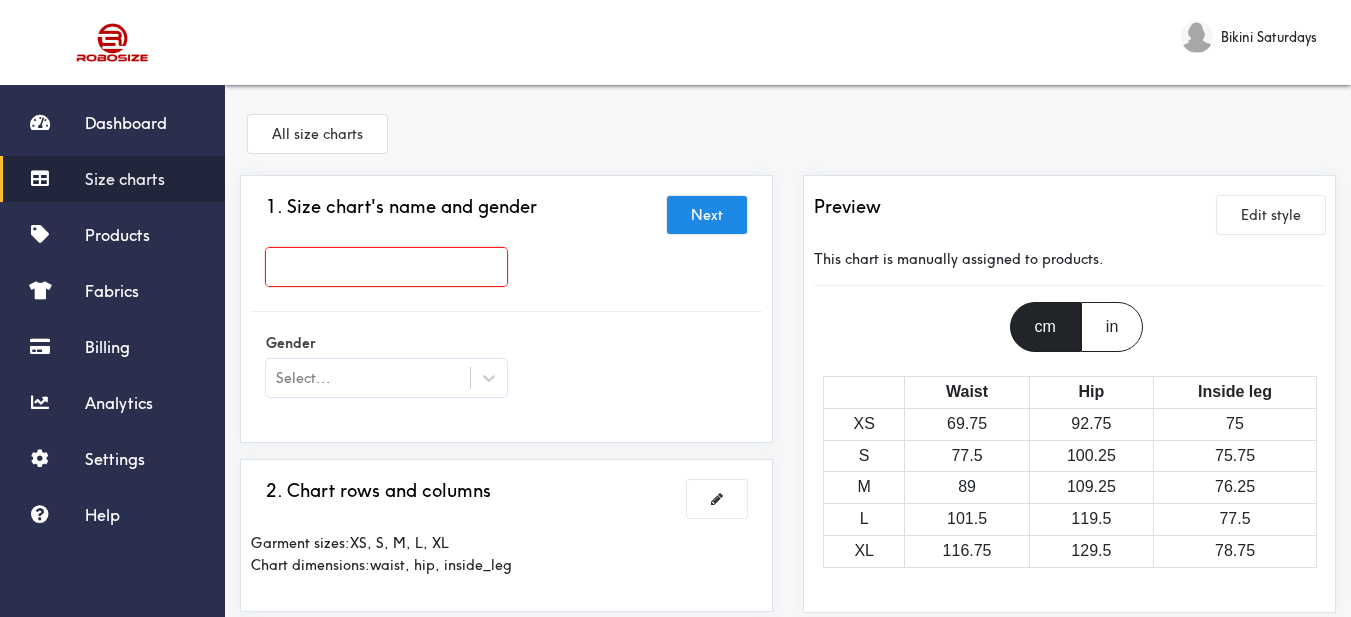 click at bounding box center [386, 267] 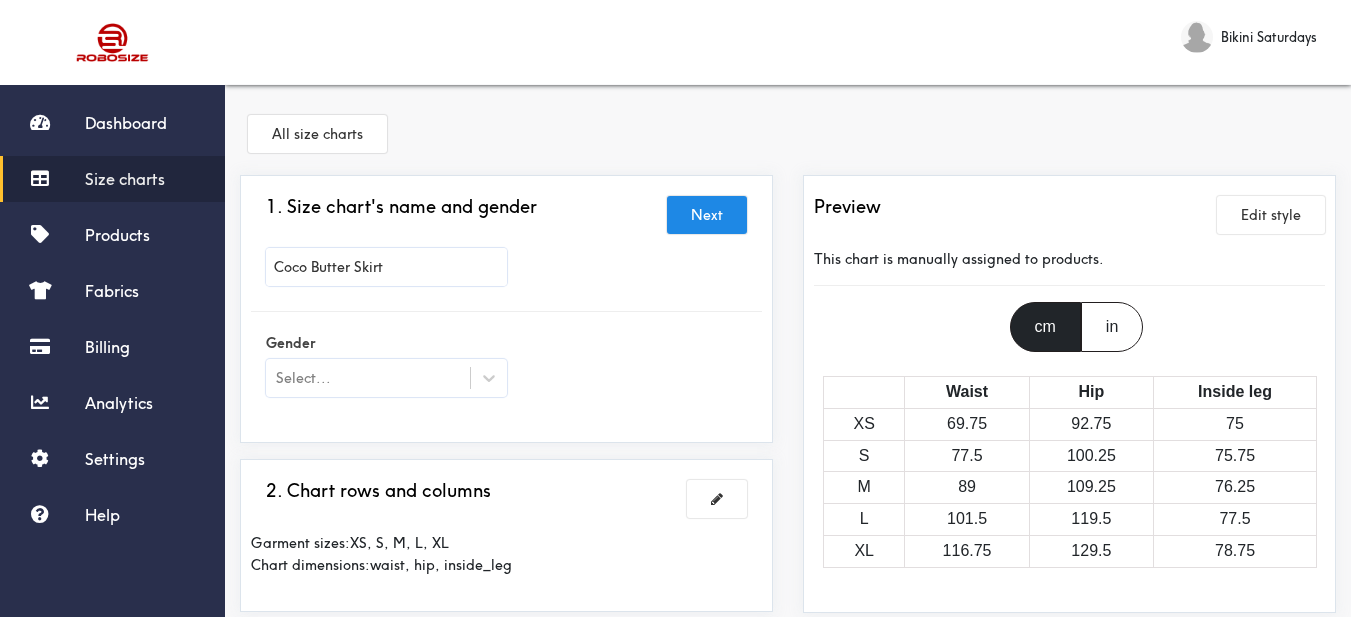 type on "Coco Butter Skirt" 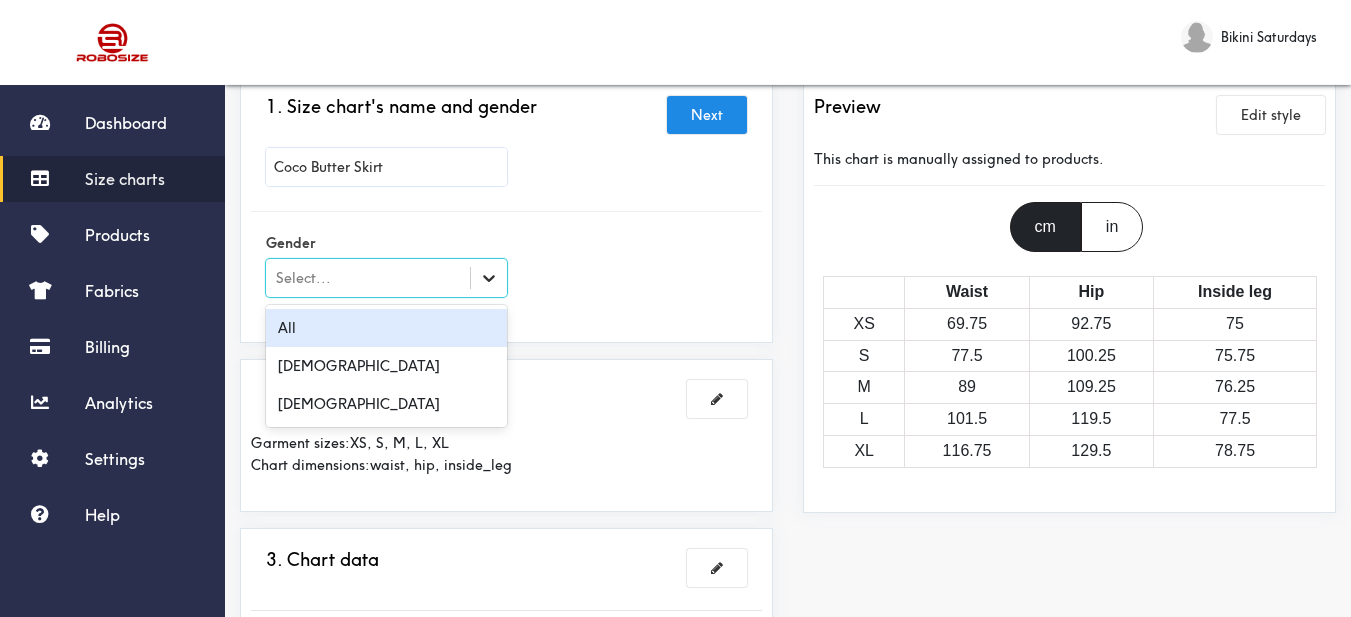 click 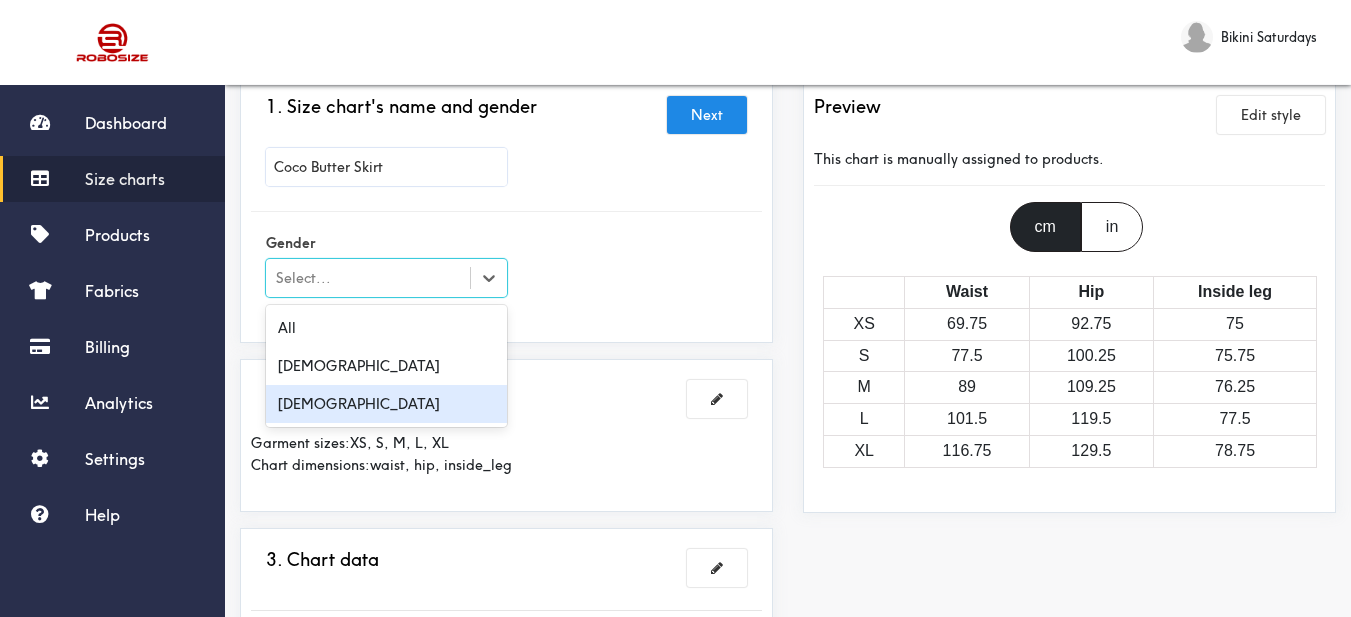 drag, startPoint x: 362, startPoint y: 405, endPoint x: 459, endPoint y: 378, distance: 100.68764 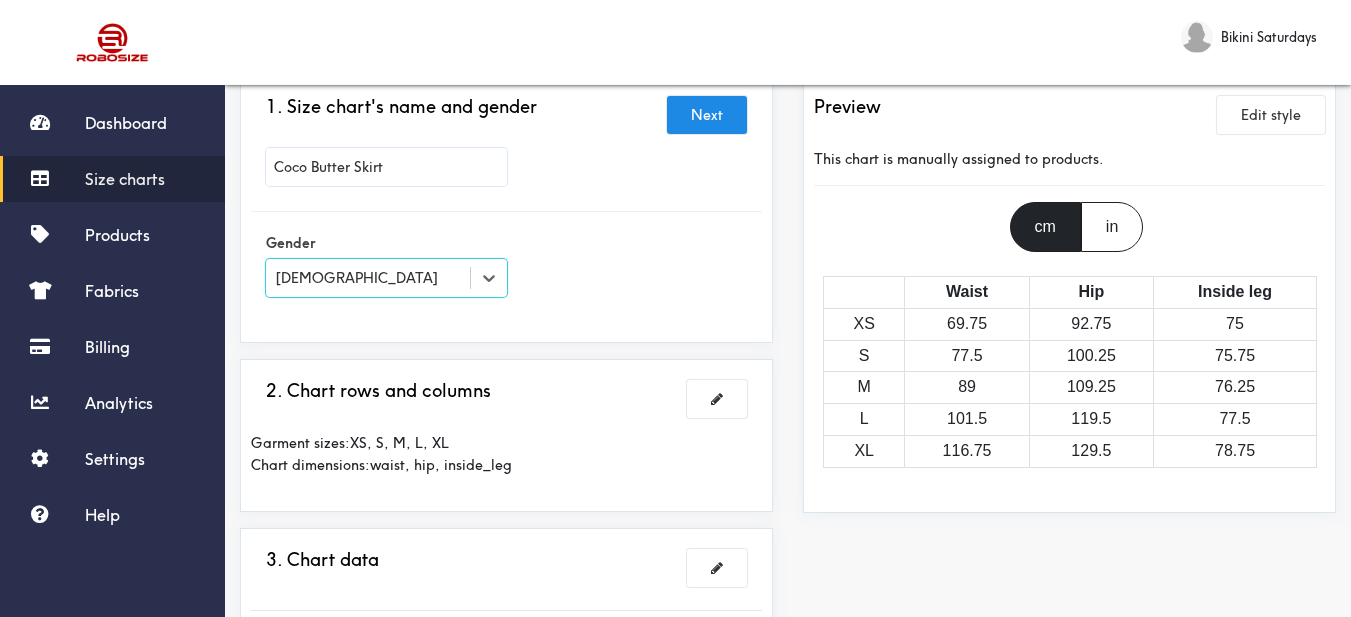 drag, startPoint x: 617, startPoint y: 347, endPoint x: 634, endPoint y: 252, distance: 96.50906 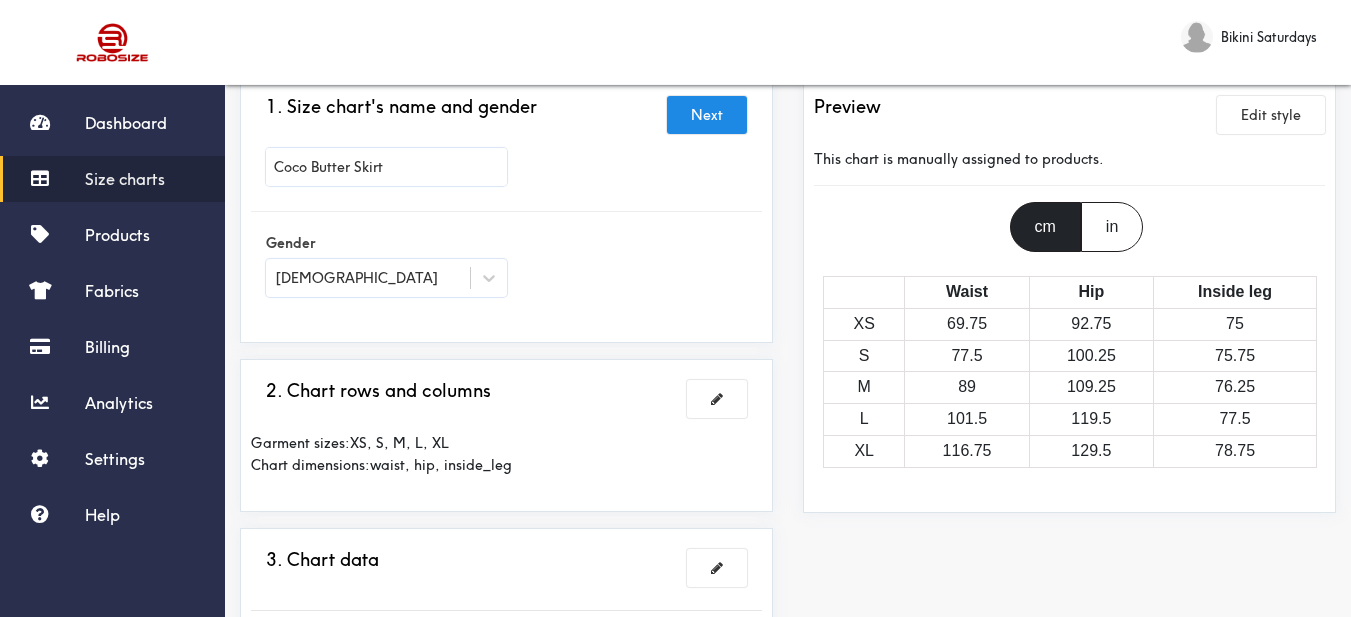 scroll, scrollTop: 200, scrollLeft: 0, axis: vertical 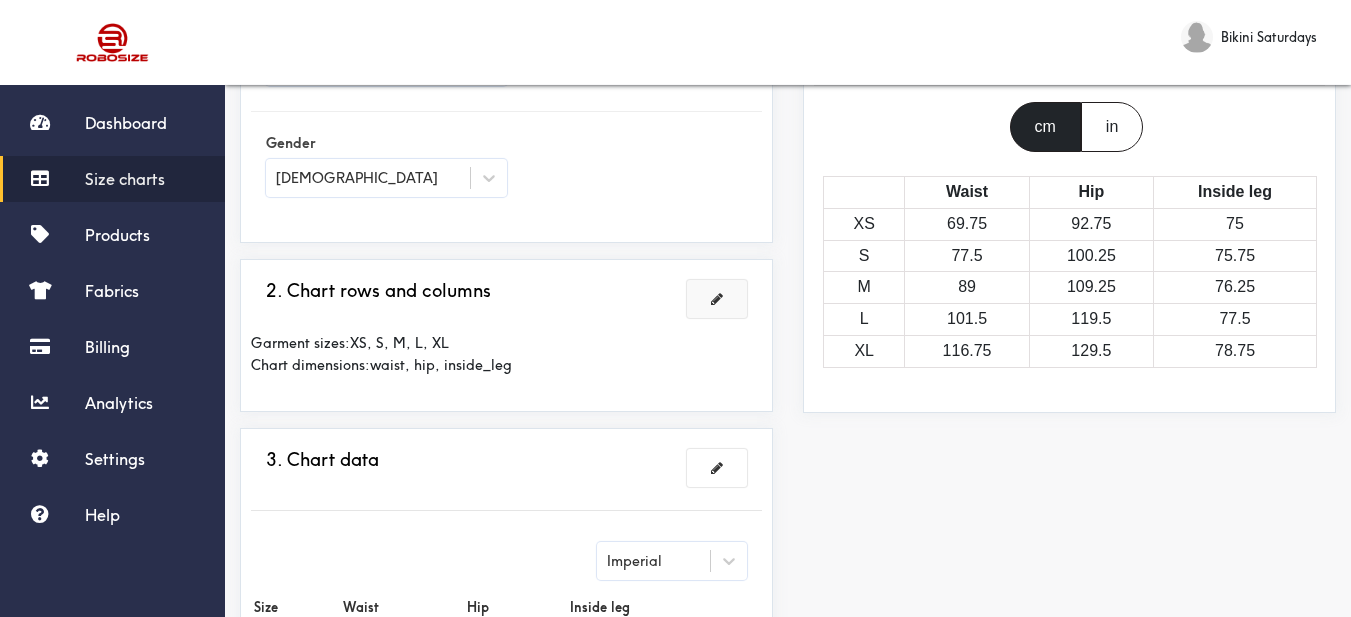 click at bounding box center [717, 299] 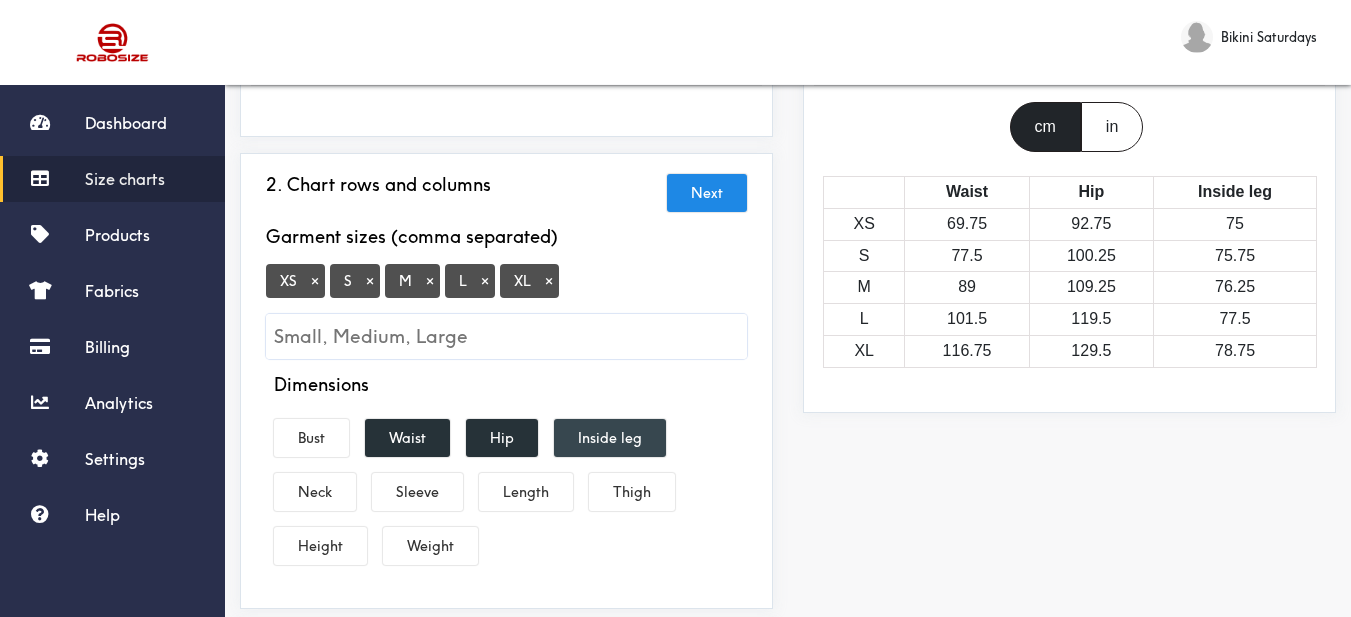 scroll, scrollTop: 300, scrollLeft: 0, axis: vertical 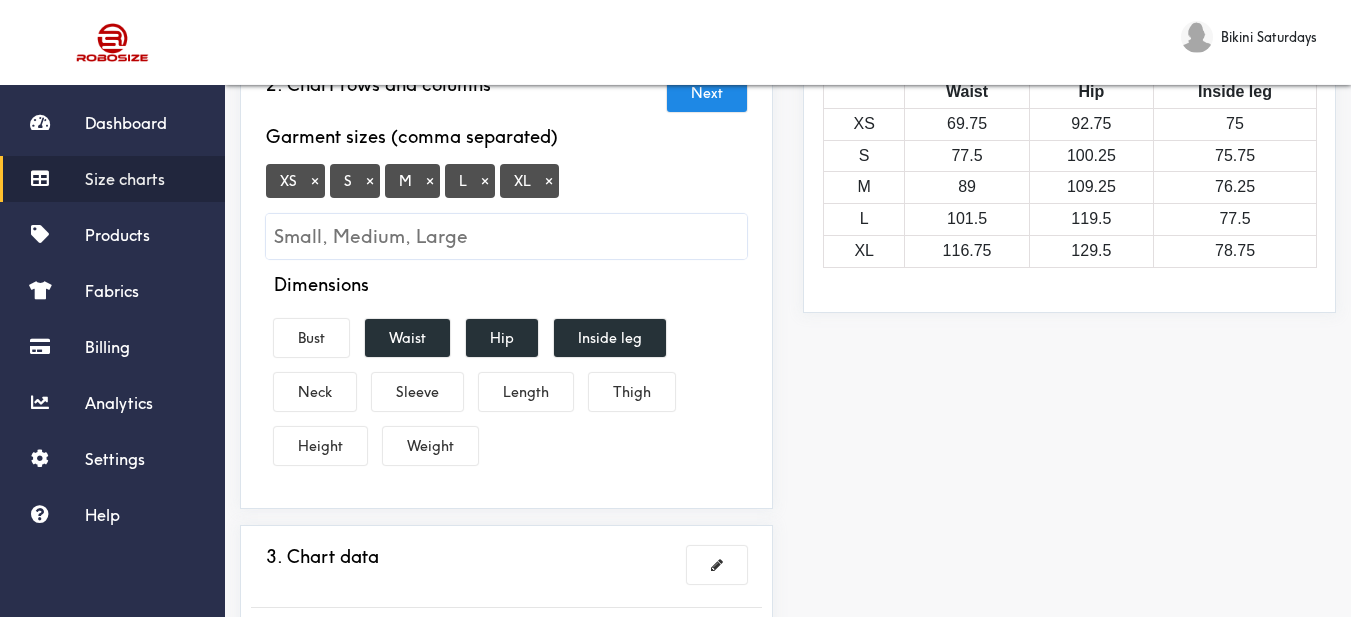 click on "×" at bounding box center (315, 181) 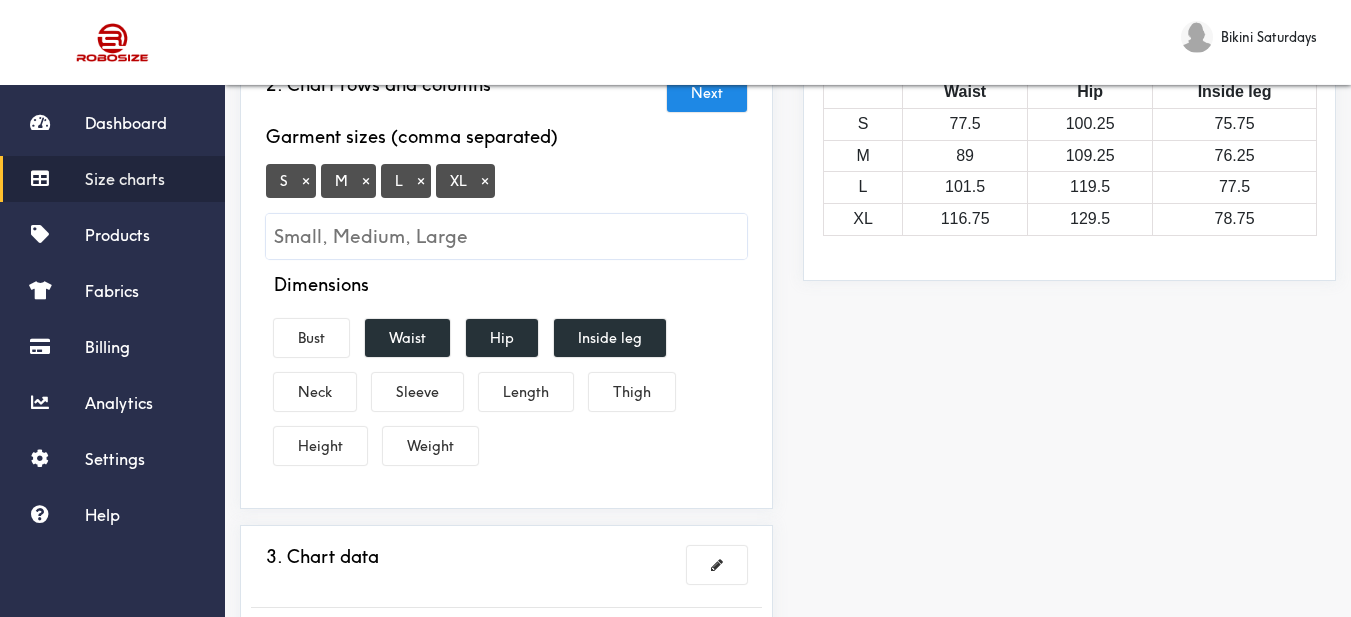 click on "×" at bounding box center [485, 181] 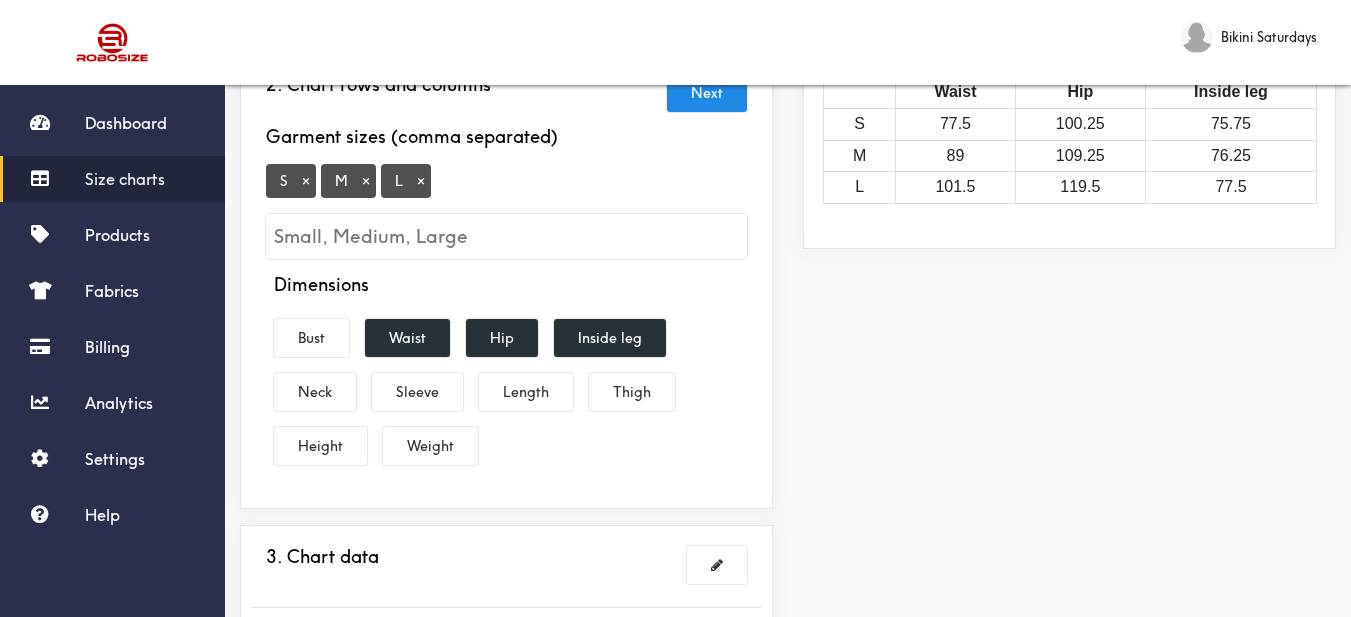 click on "S × M × L ×" at bounding box center [506, 211] 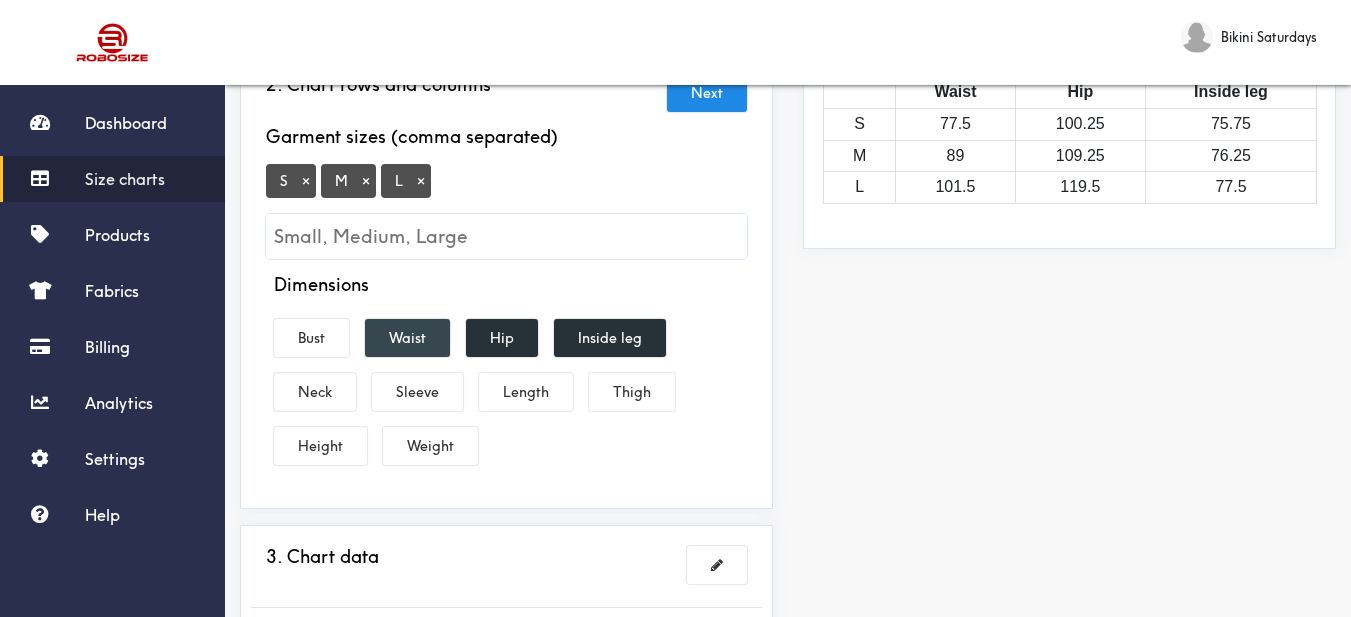 click on "Waist" at bounding box center [407, 338] 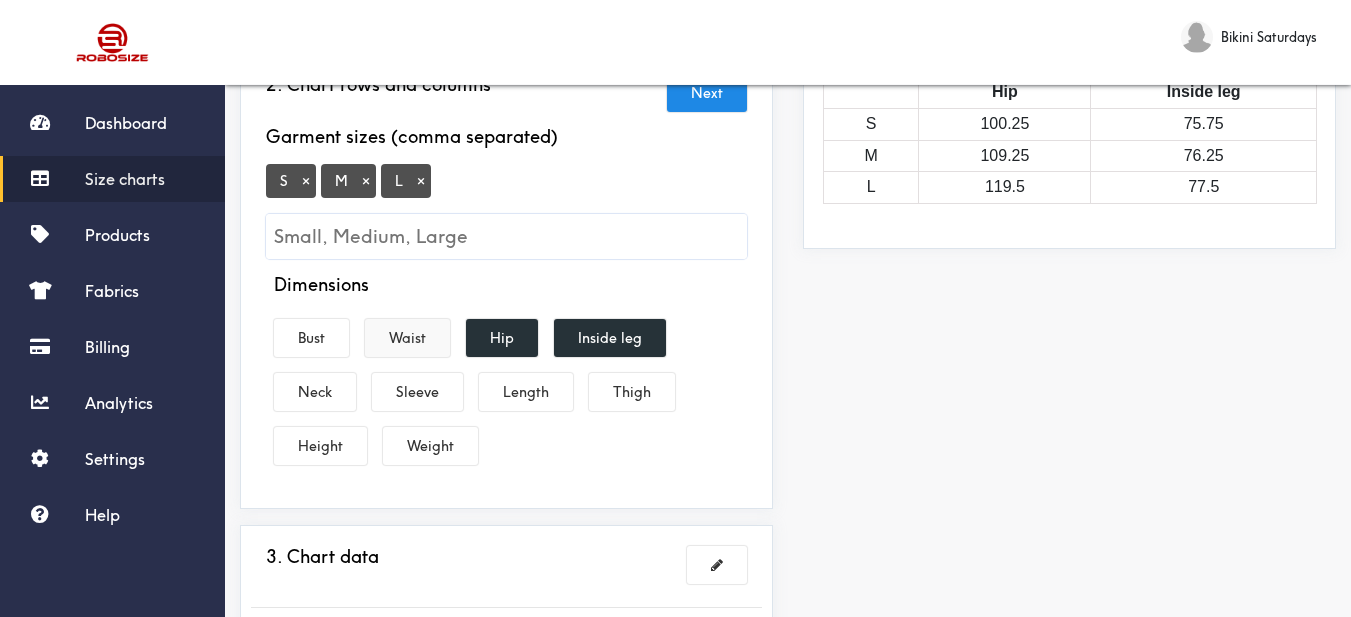 click on "Waist" at bounding box center (407, 338) 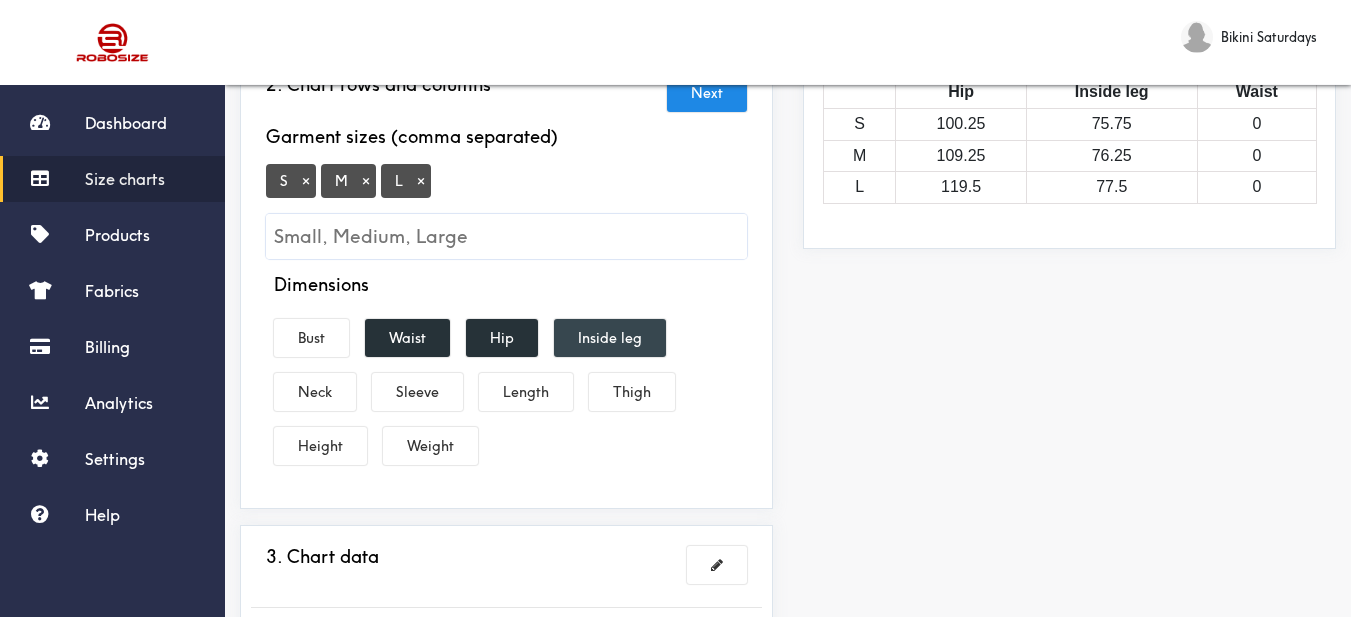click on "Inside leg" at bounding box center [610, 338] 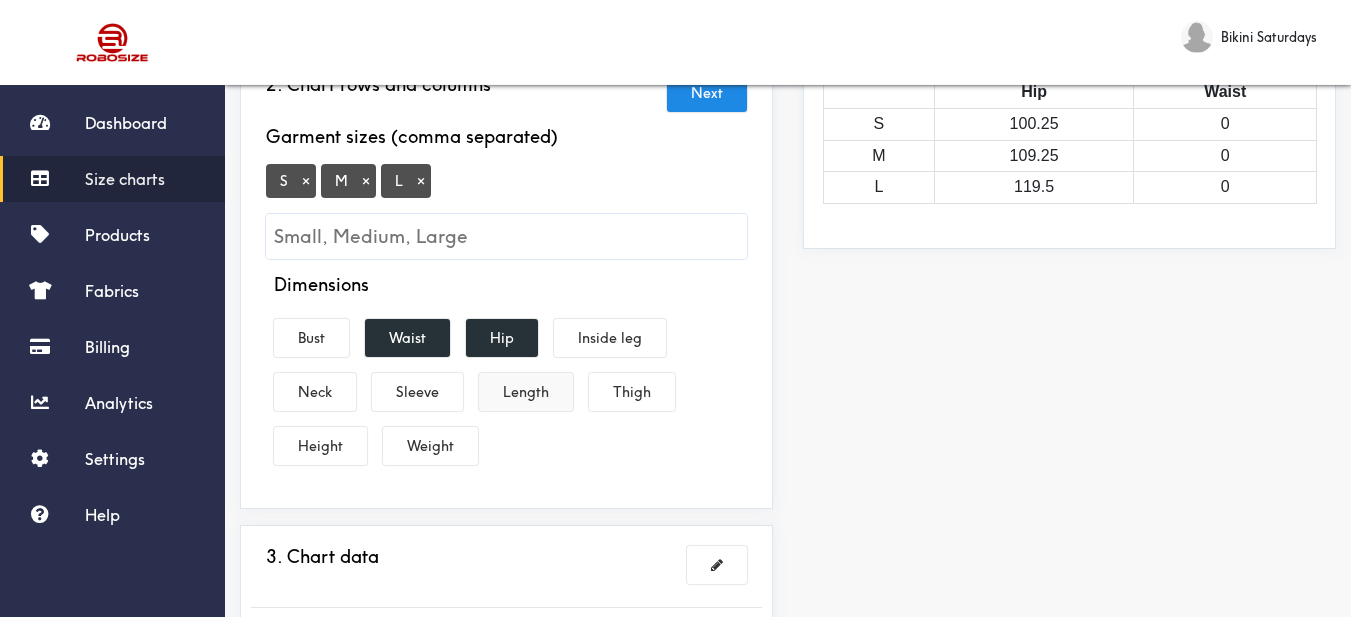 click on "Length" at bounding box center [526, 392] 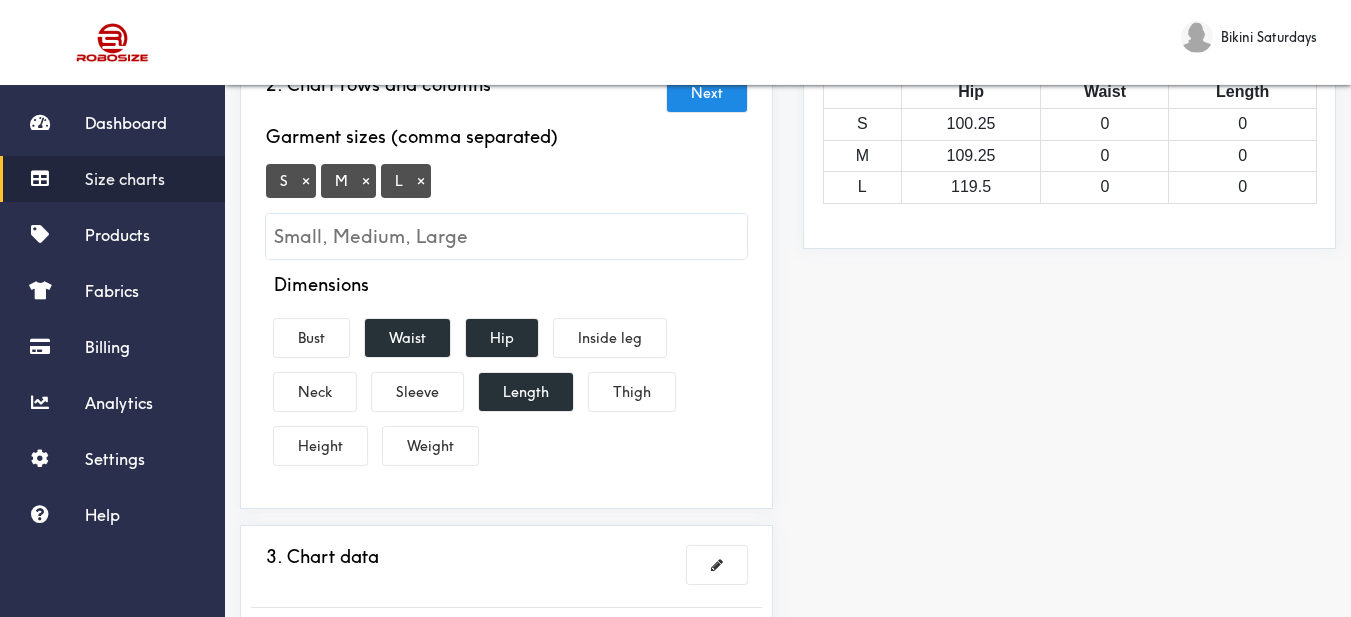 click on "1. Size chart's name and gender Brand:  [PERSON_NAME] Skirt 2. Chart rows and columns Next Garment sizes (comma separated) Tag at index 3 with value XL deleted. Tag at index 2 with value L focussed. Press backspace to remove S × M × L × Dimensions Bust Waist Hip Inside leg Neck Sleeve Length Thigh Height Weight 3. Chart data Chart data is invalid 4. What products this chart is for? Manual" at bounding box center [506, 367] 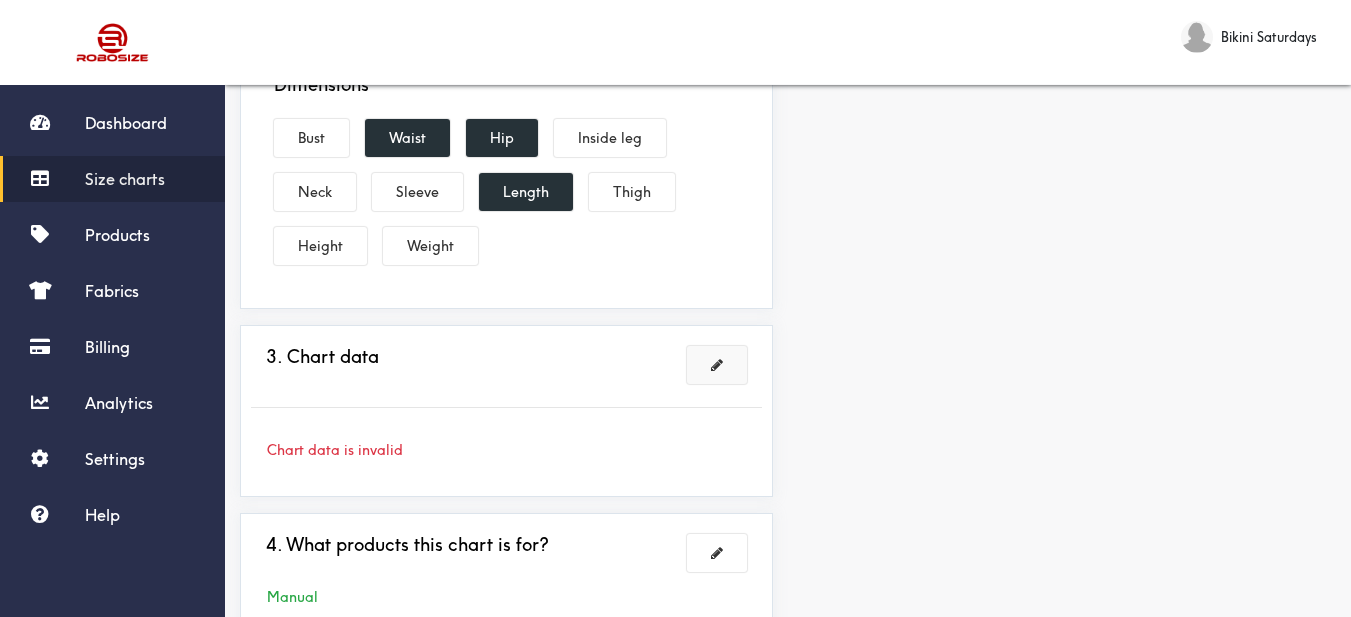 click at bounding box center [717, 365] 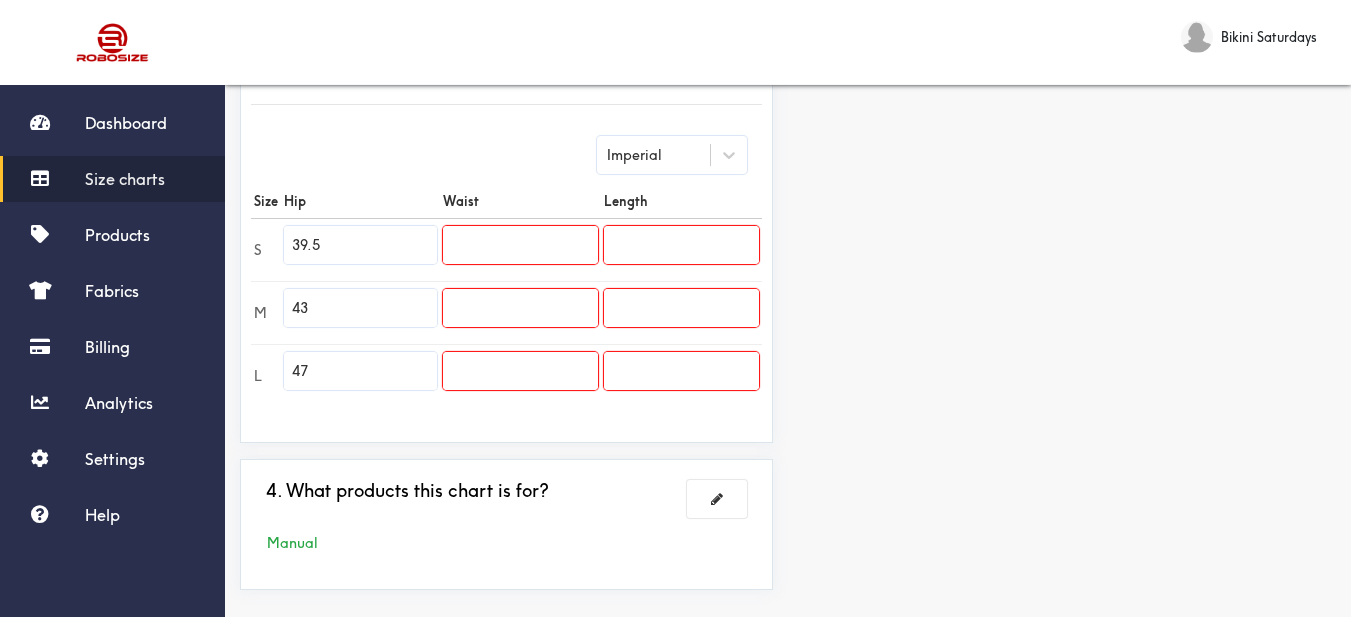 drag, startPoint x: 393, startPoint y: 258, endPoint x: 276, endPoint y: 255, distance: 117.03845 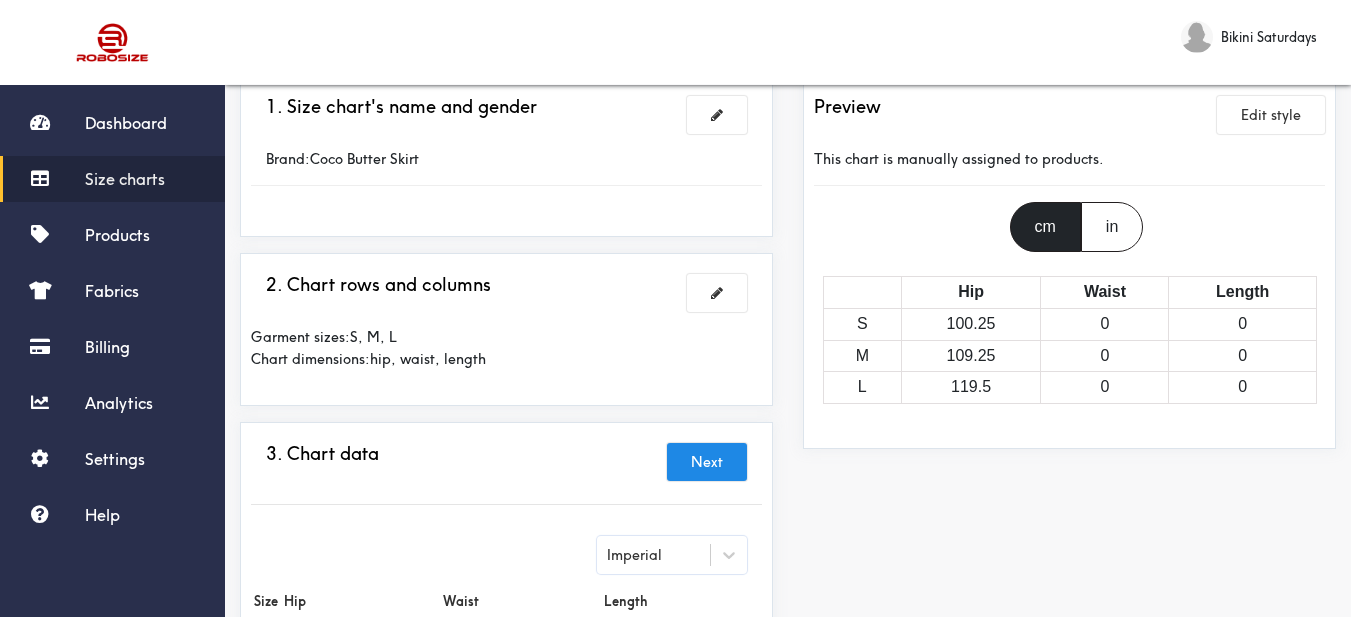 scroll, scrollTop: 0, scrollLeft: 0, axis: both 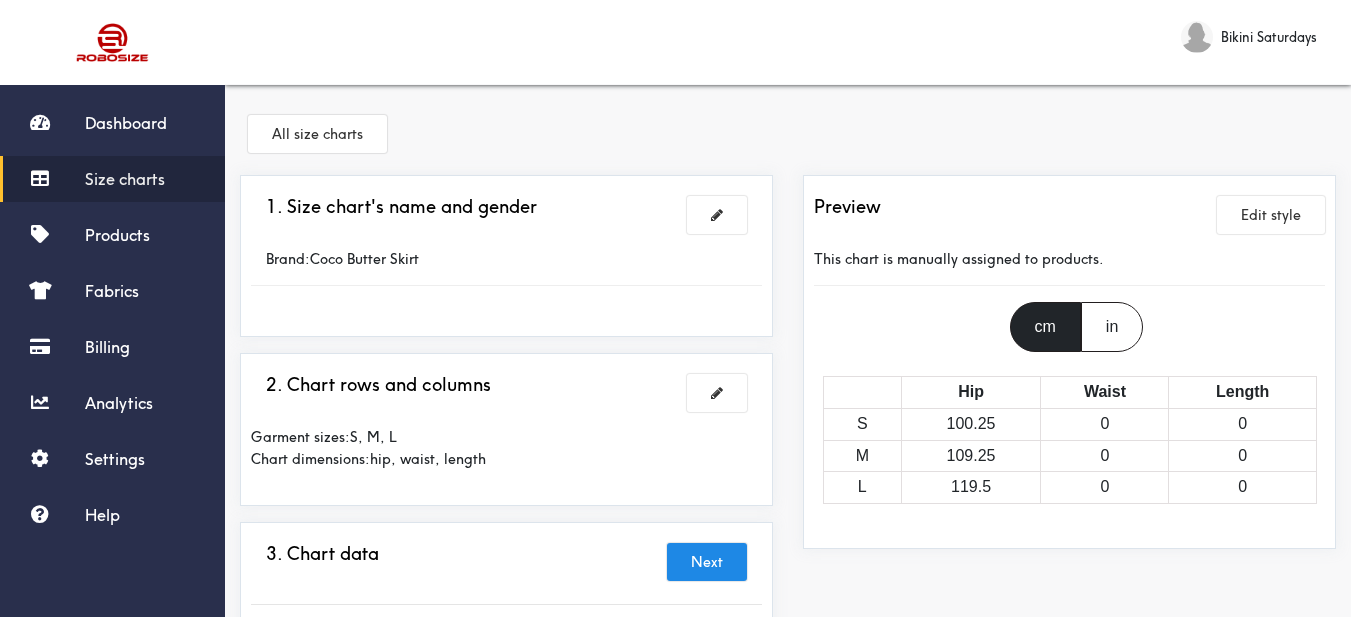 click on "1. Size chart's name and gender" at bounding box center [506, 214] 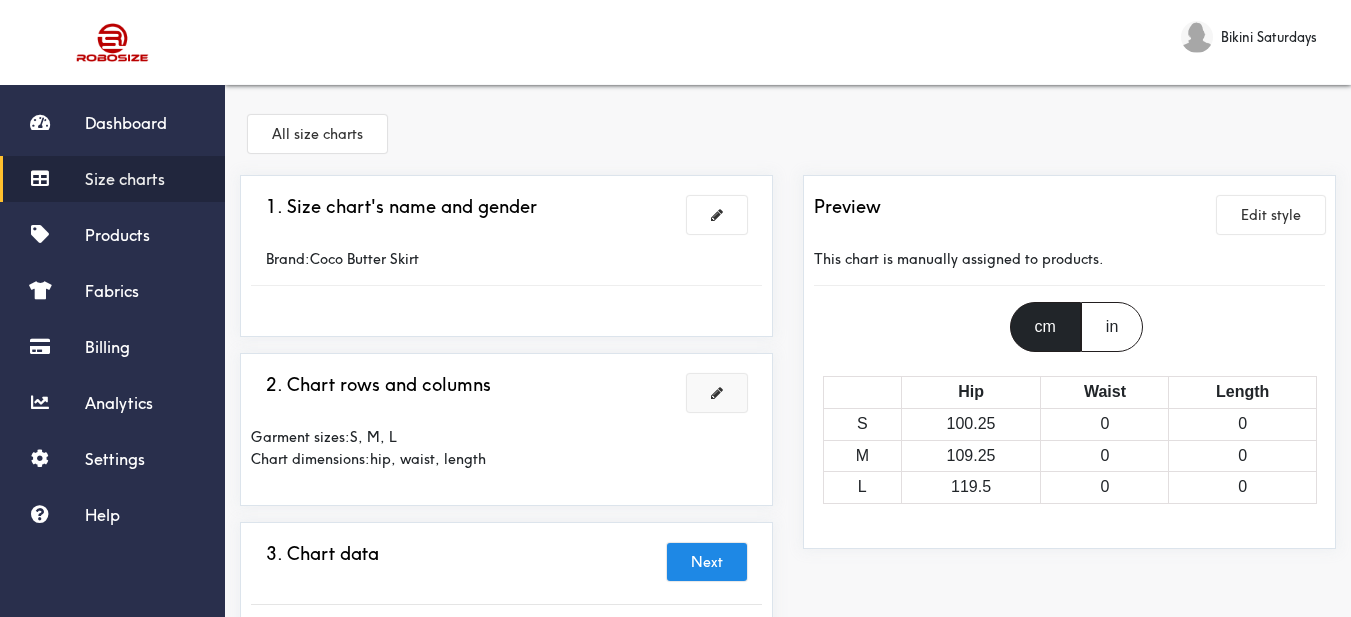 click at bounding box center [717, 393] 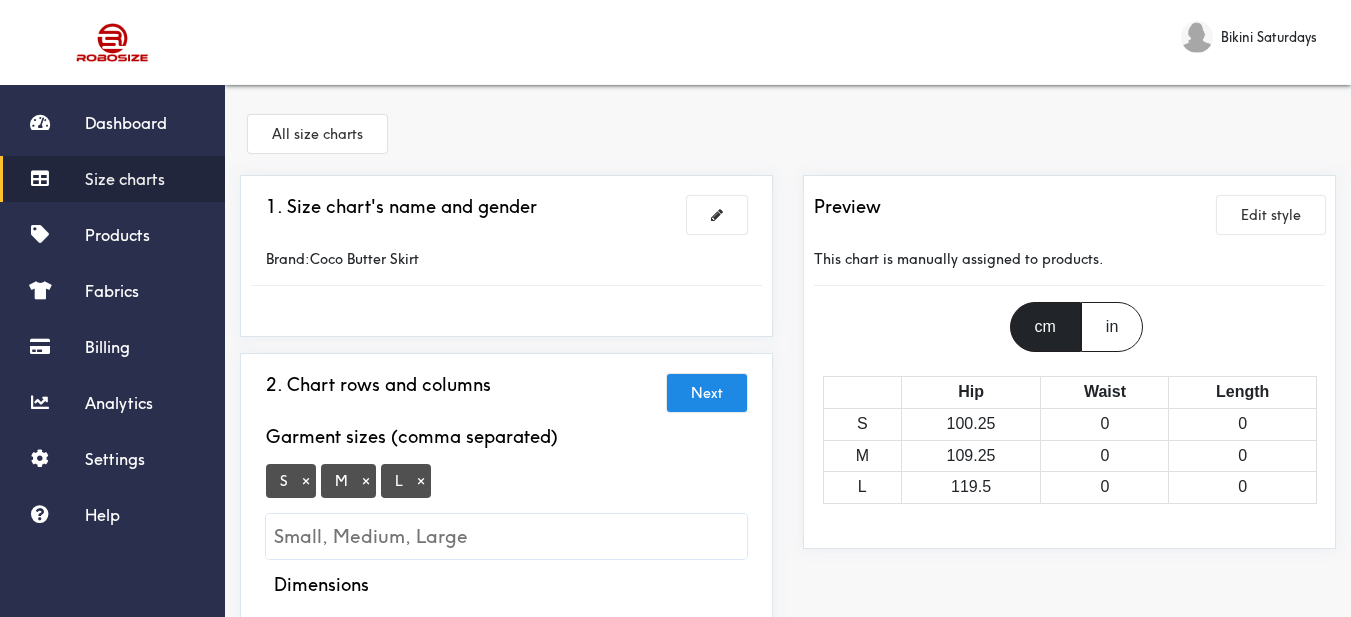scroll, scrollTop: 200, scrollLeft: 0, axis: vertical 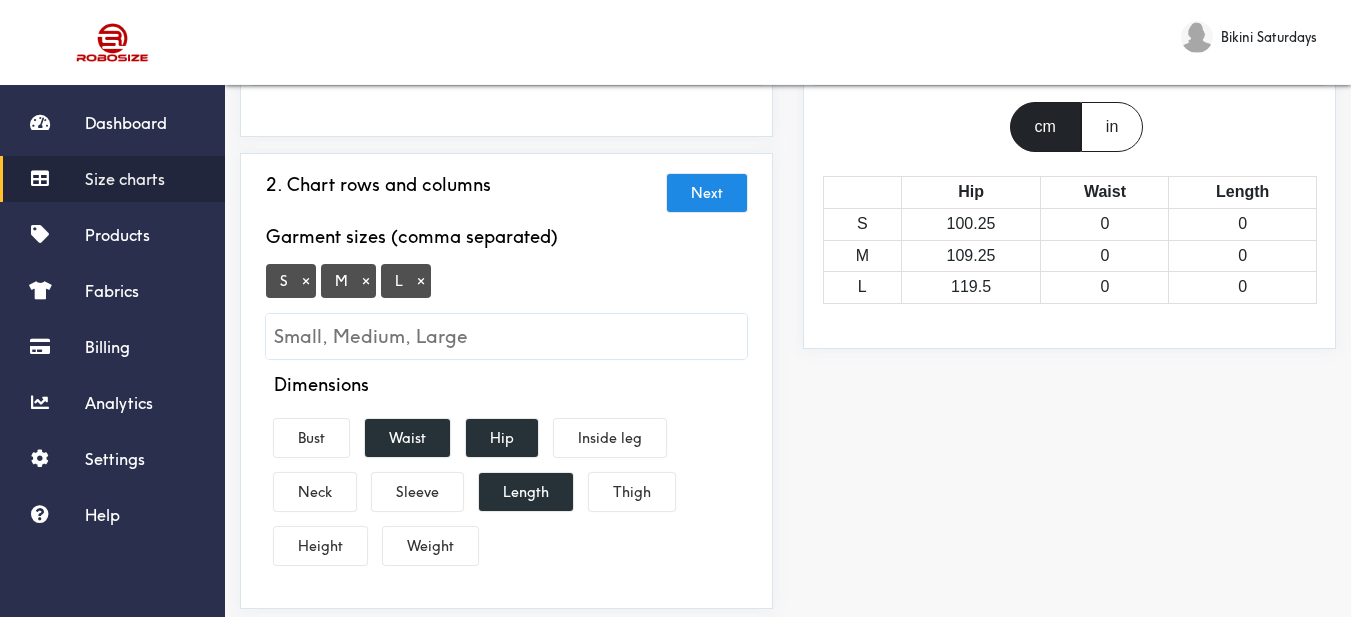 drag, startPoint x: 408, startPoint y: 438, endPoint x: 463, endPoint y: 437, distance: 55.00909 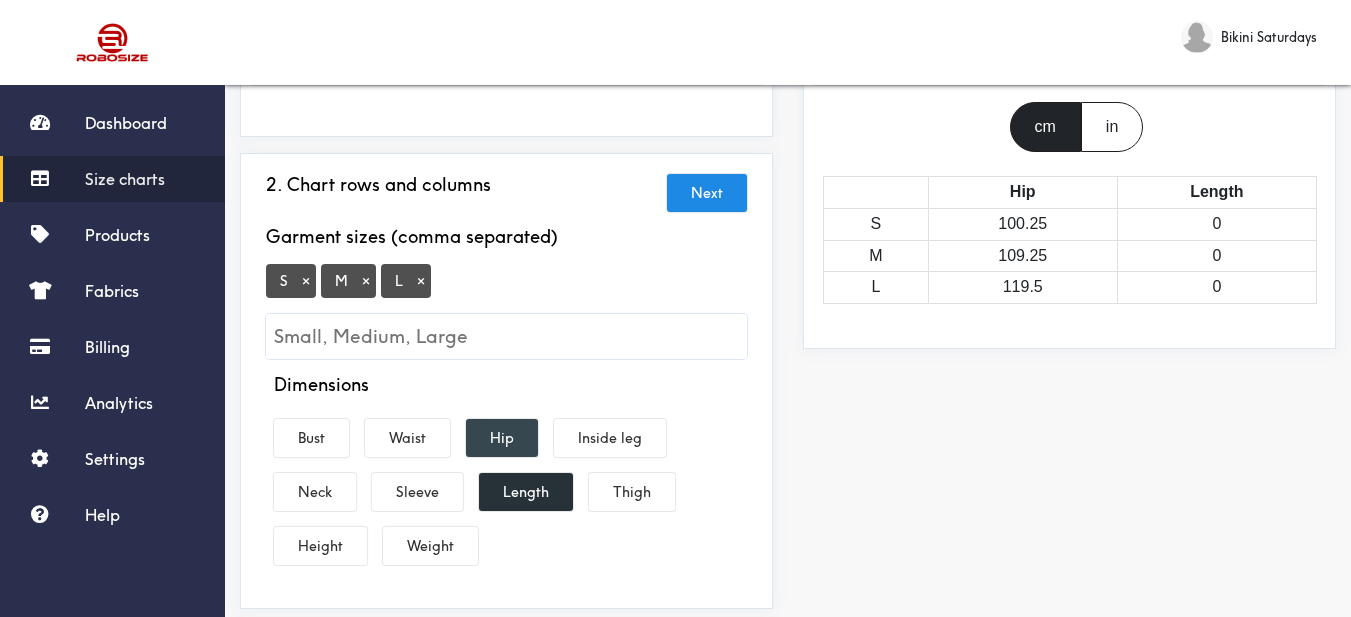 click on "Hip" at bounding box center (502, 438) 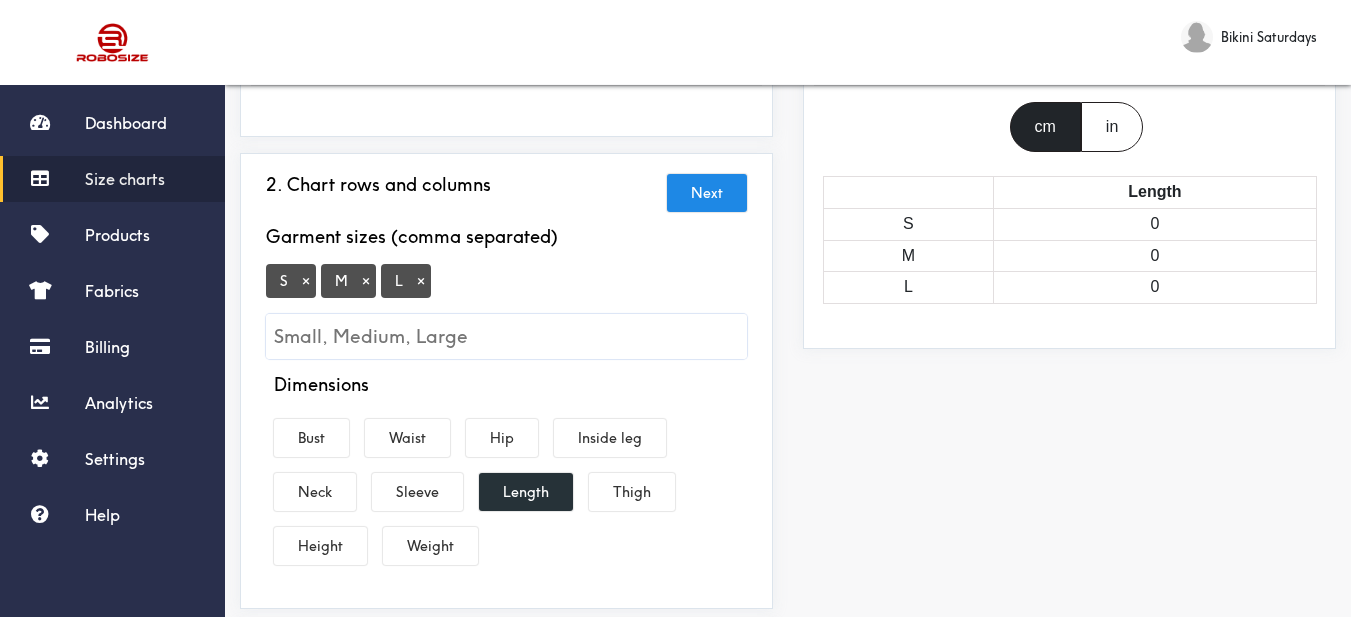 drag, startPoint x: 512, startPoint y: 472, endPoint x: 726, endPoint y: 491, distance: 214.8418 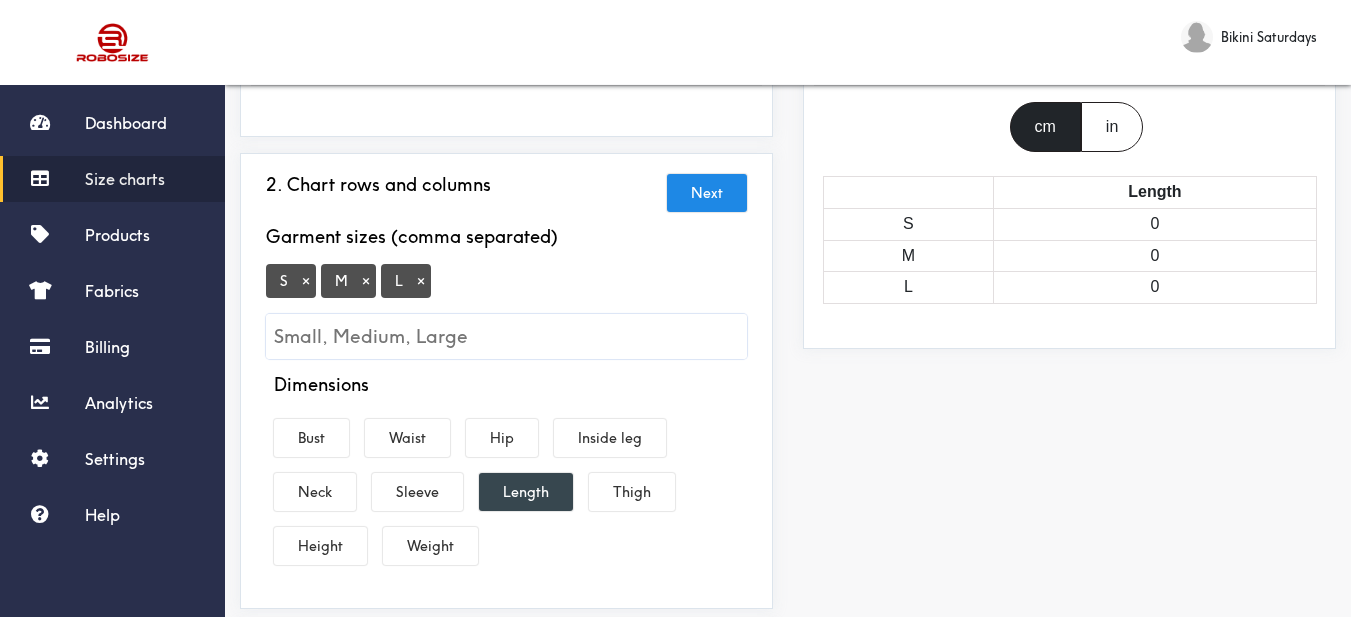 click on "Length" at bounding box center (526, 492) 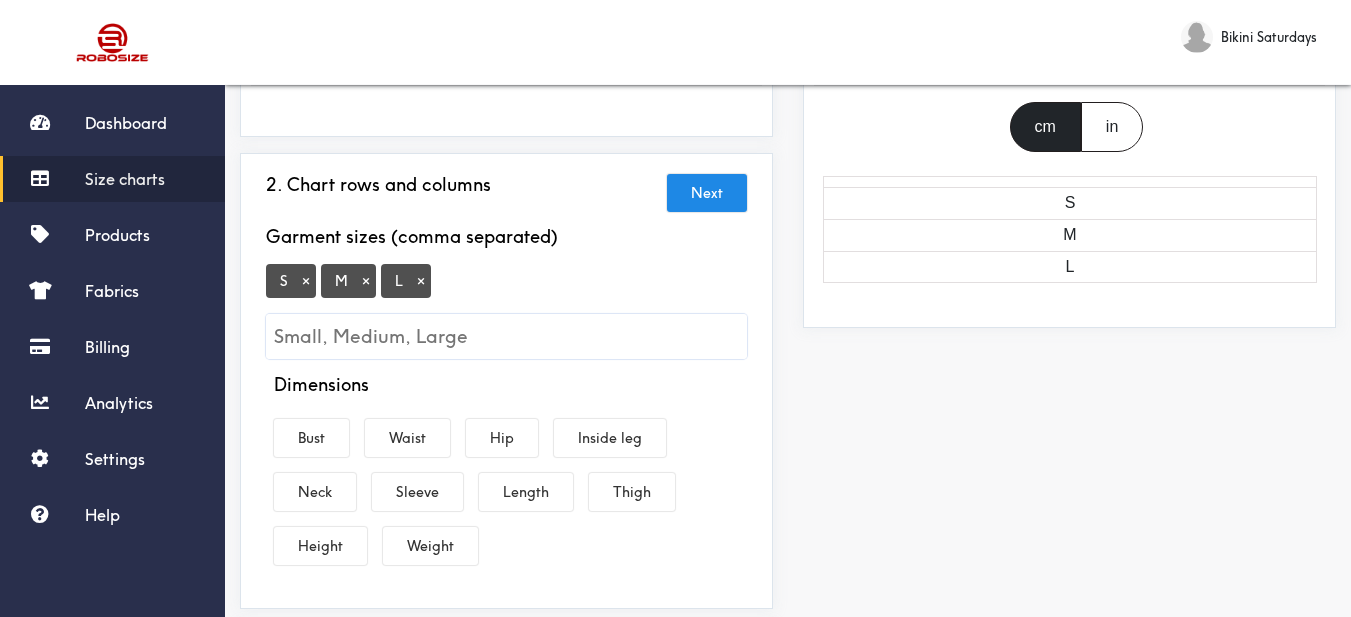 drag, startPoint x: 941, startPoint y: 476, endPoint x: 918, endPoint y: 476, distance: 23 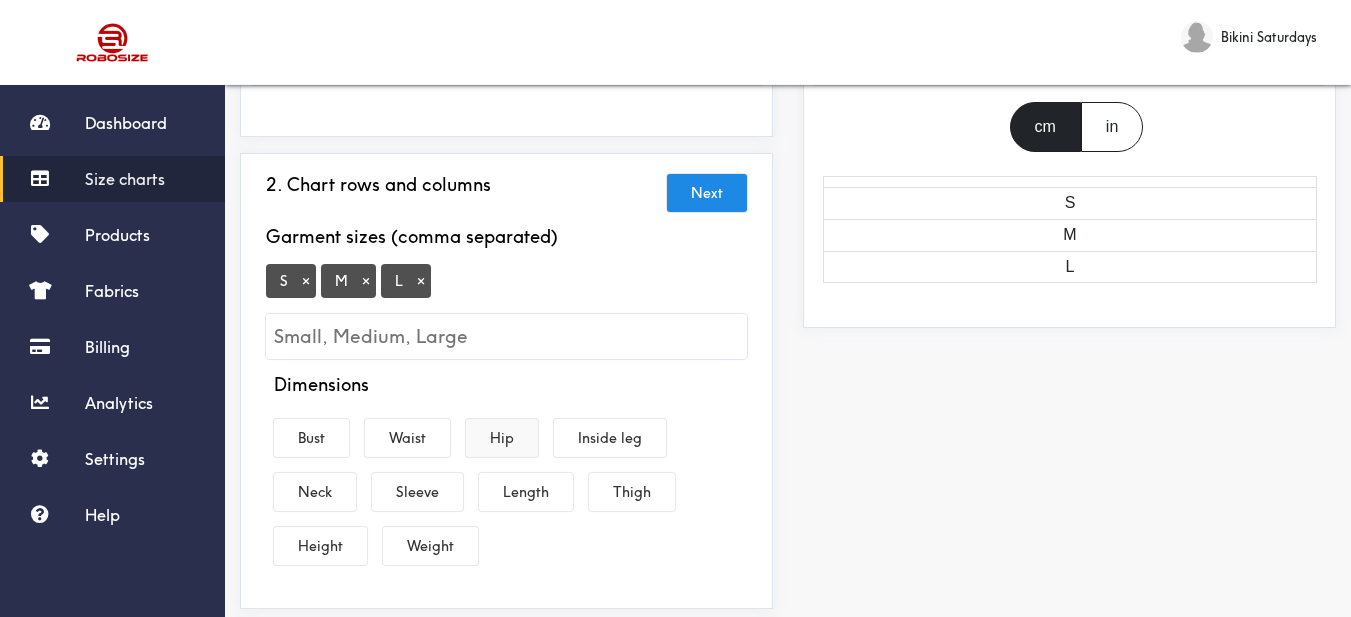 drag, startPoint x: 413, startPoint y: 433, endPoint x: 478, endPoint y: 436, distance: 65.06919 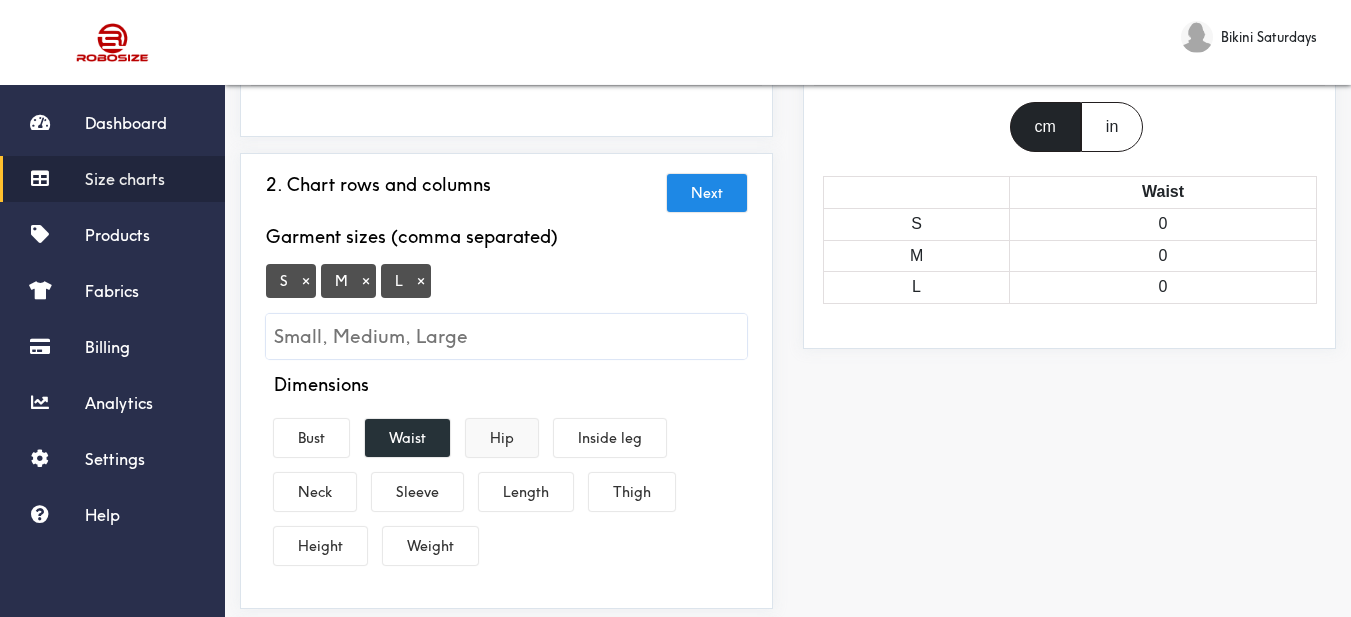 drag, startPoint x: 485, startPoint y: 436, endPoint x: 499, endPoint y: 457, distance: 25.23886 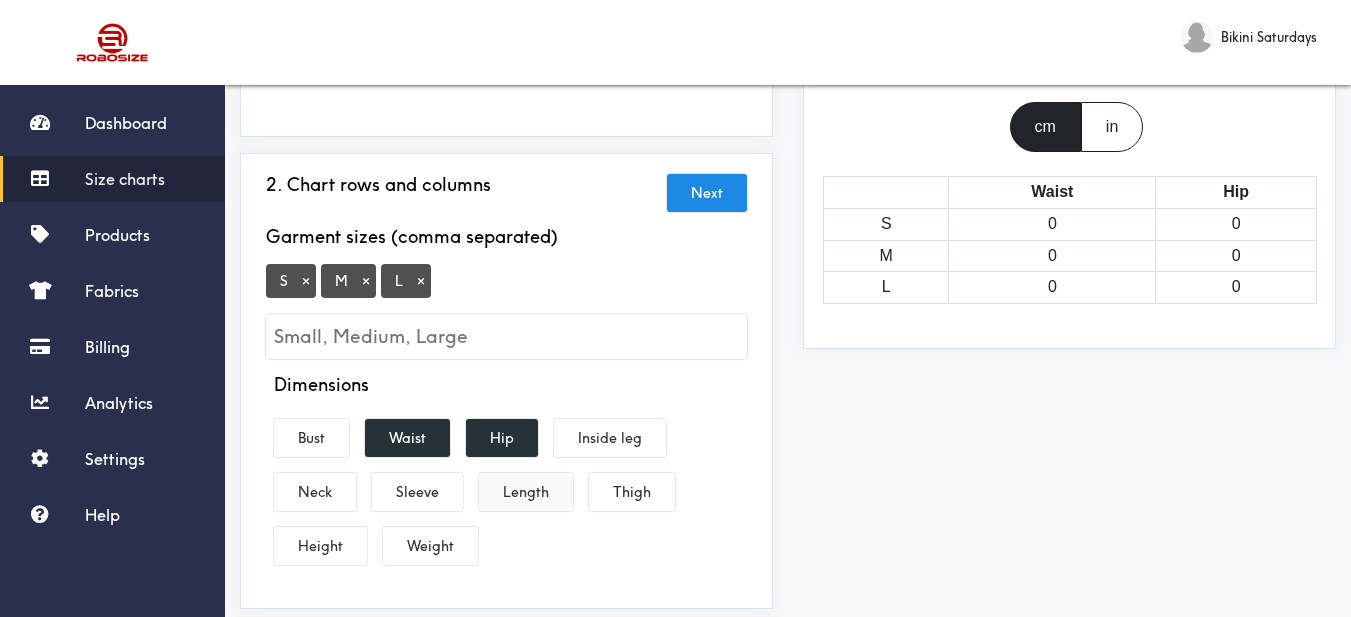 click on "Length" at bounding box center [526, 492] 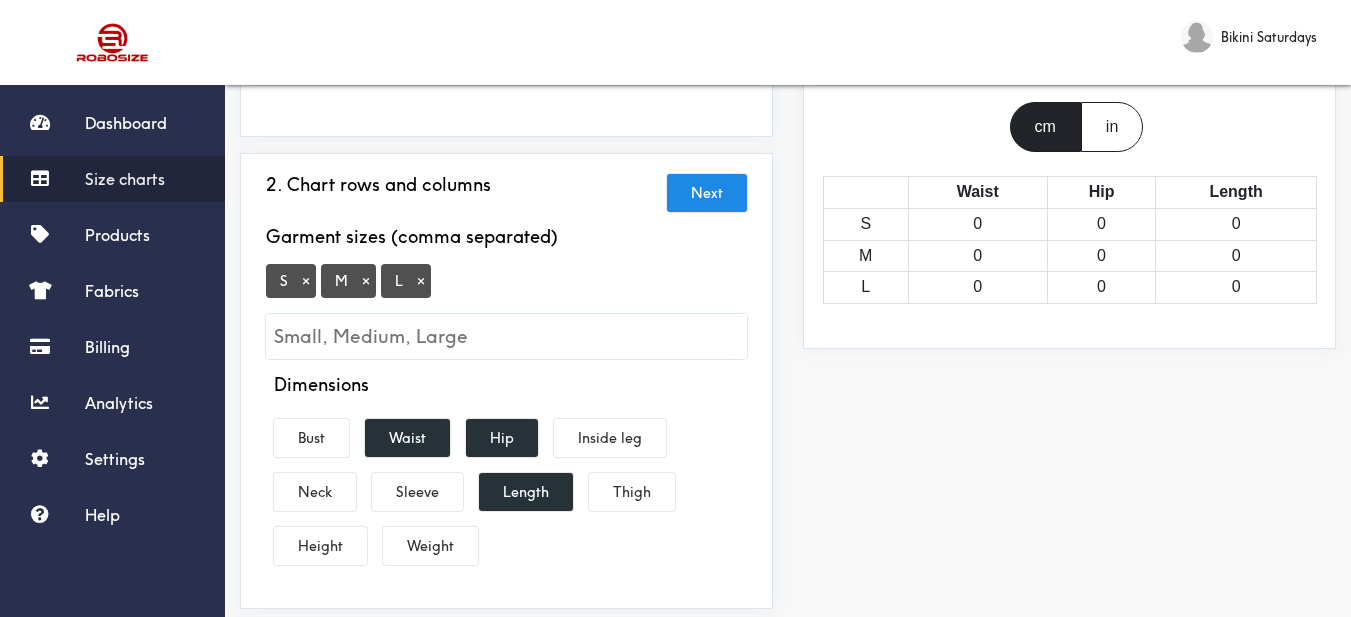 click on "Preview Edit style This chart is manually assigned to products. cm in Waist Hip Length S 0 0 0 M 0 0 0 L 0 0 0" at bounding box center [1069, 467] 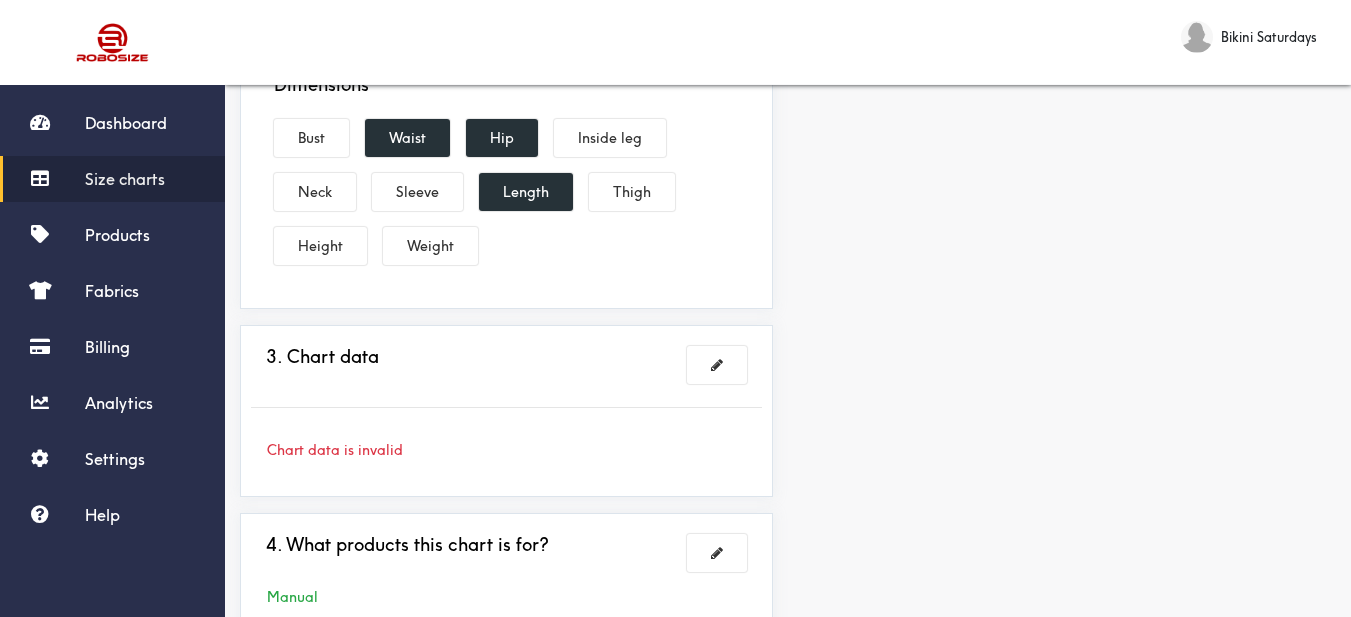 scroll, scrollTop: 643, scrollLeft: 0, axis: vertical 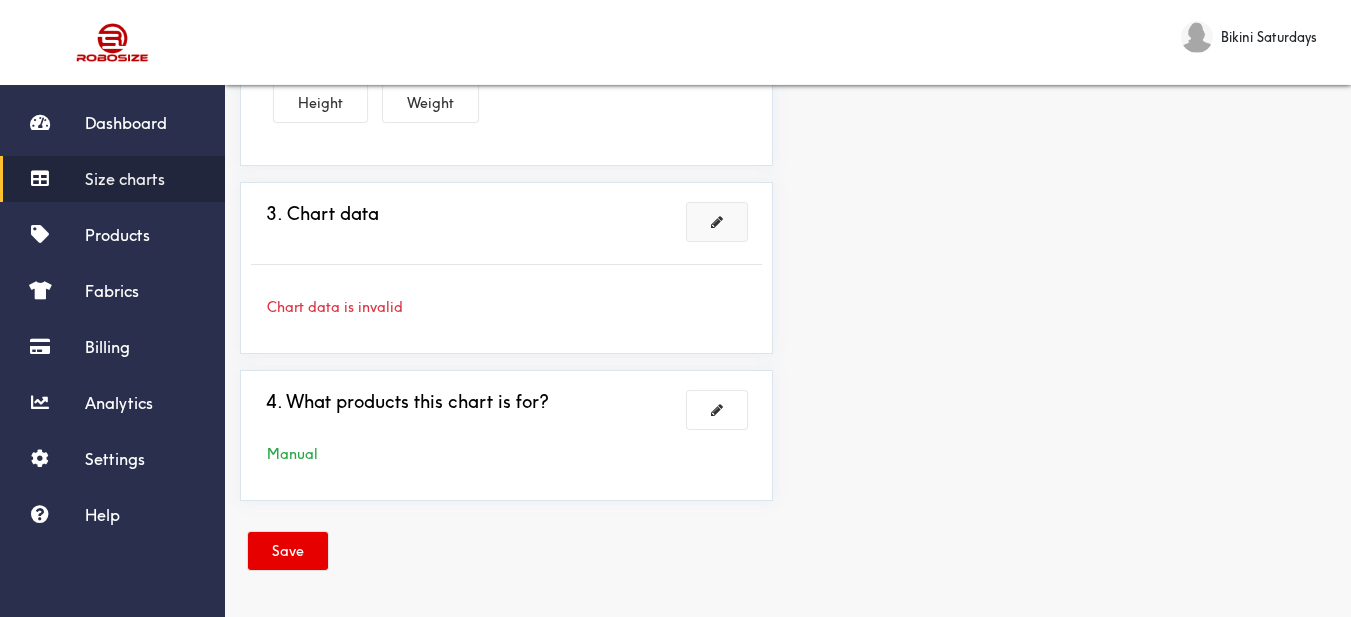 click at bounding box center [717, 222] 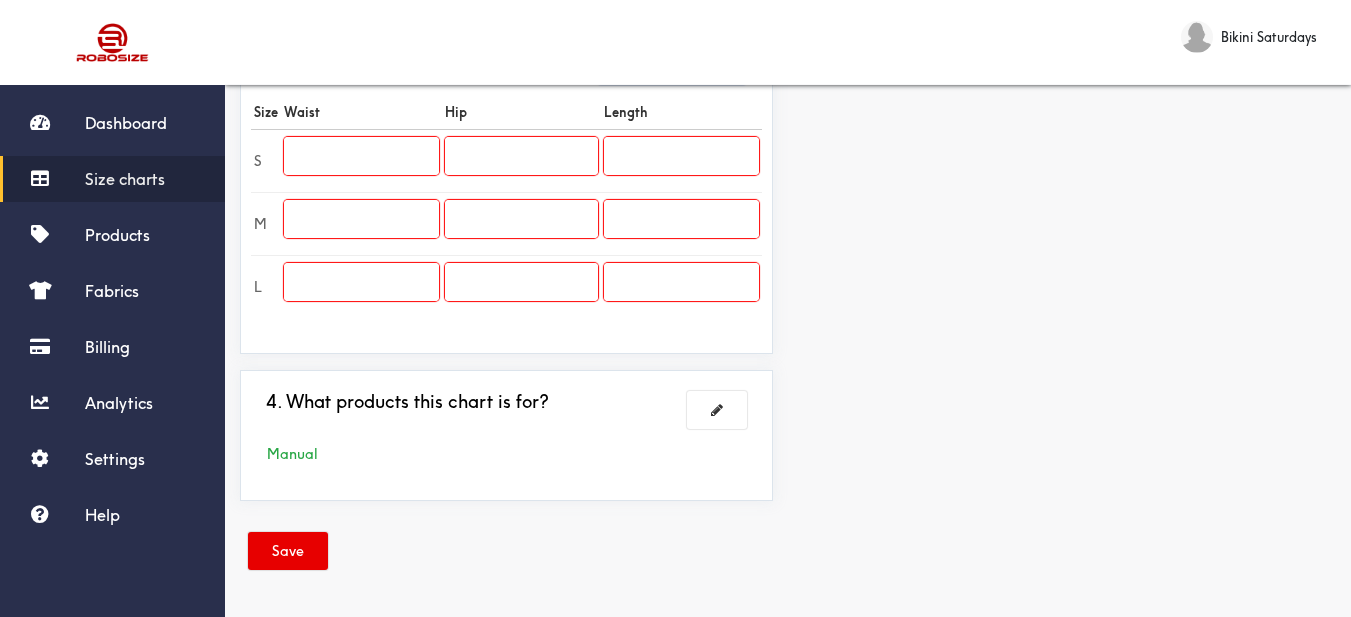 scroll, scrollTop: 589, scrollLeft: 0, axis: vertical 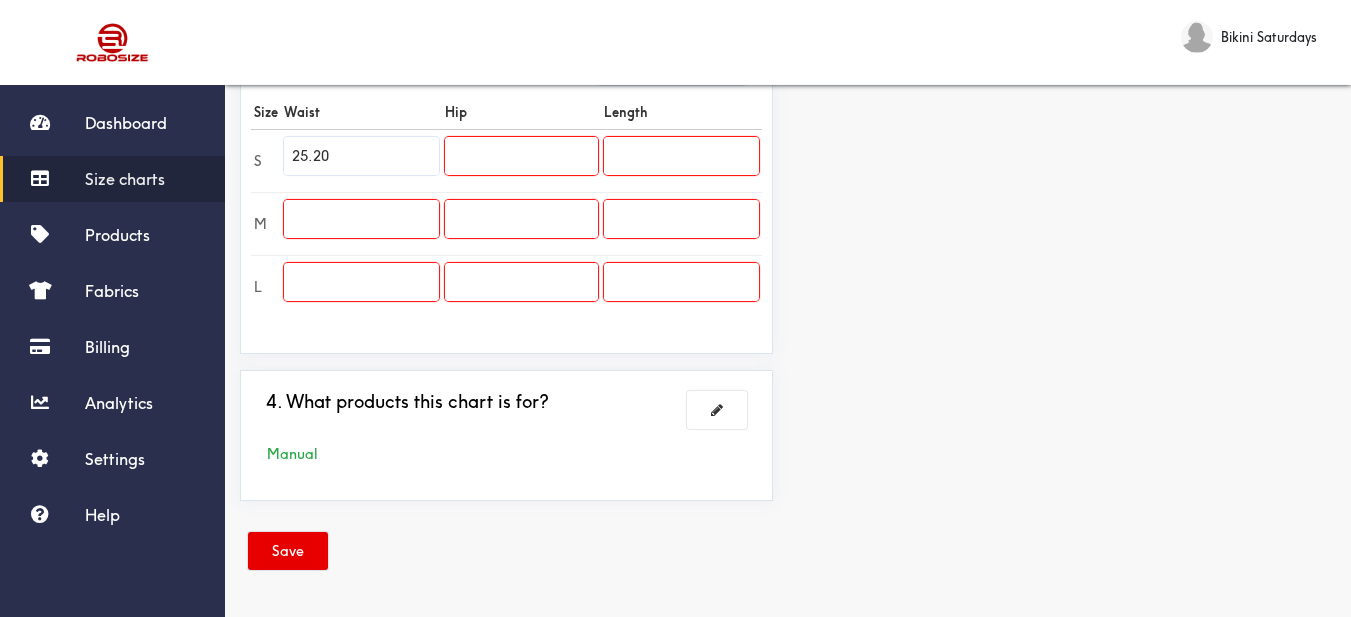 type on "25.20" 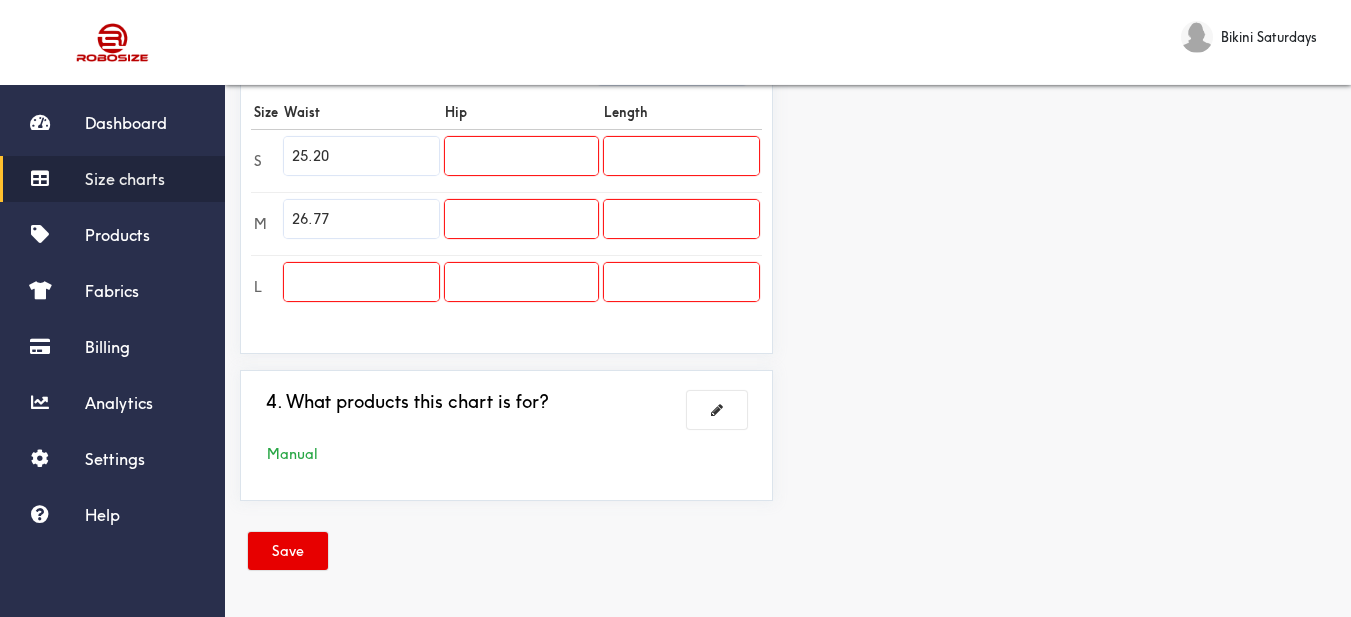 type on "26.77" 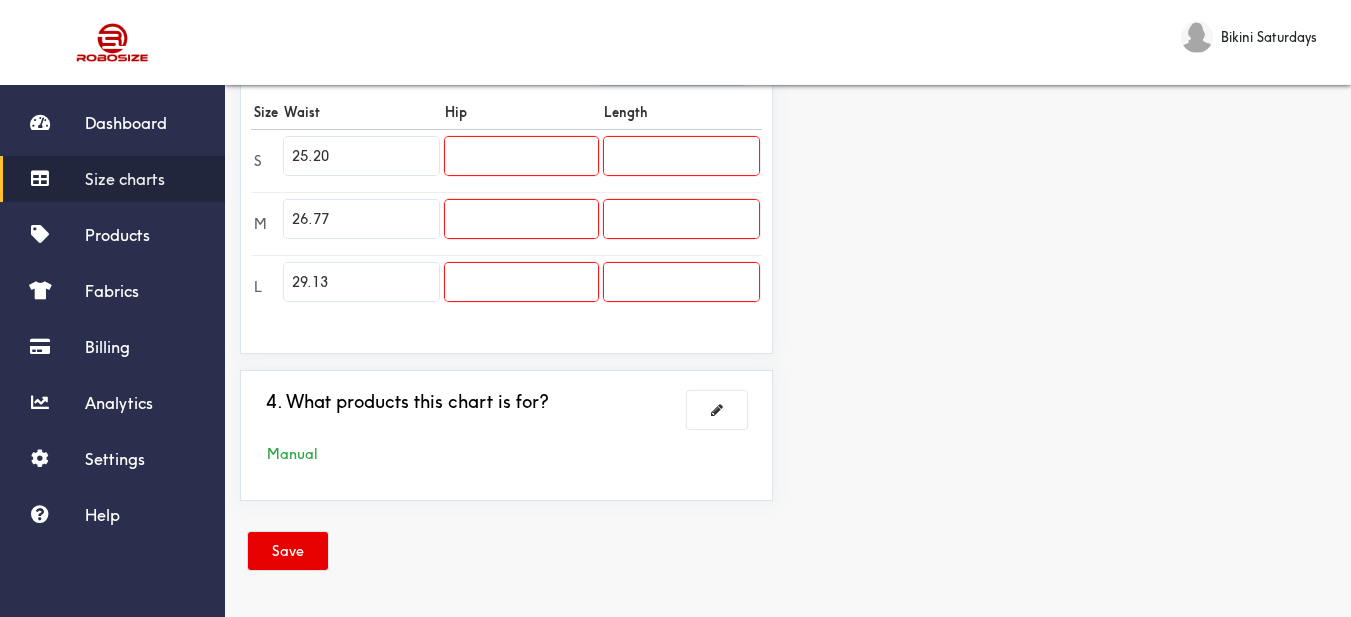 type on "29.13" 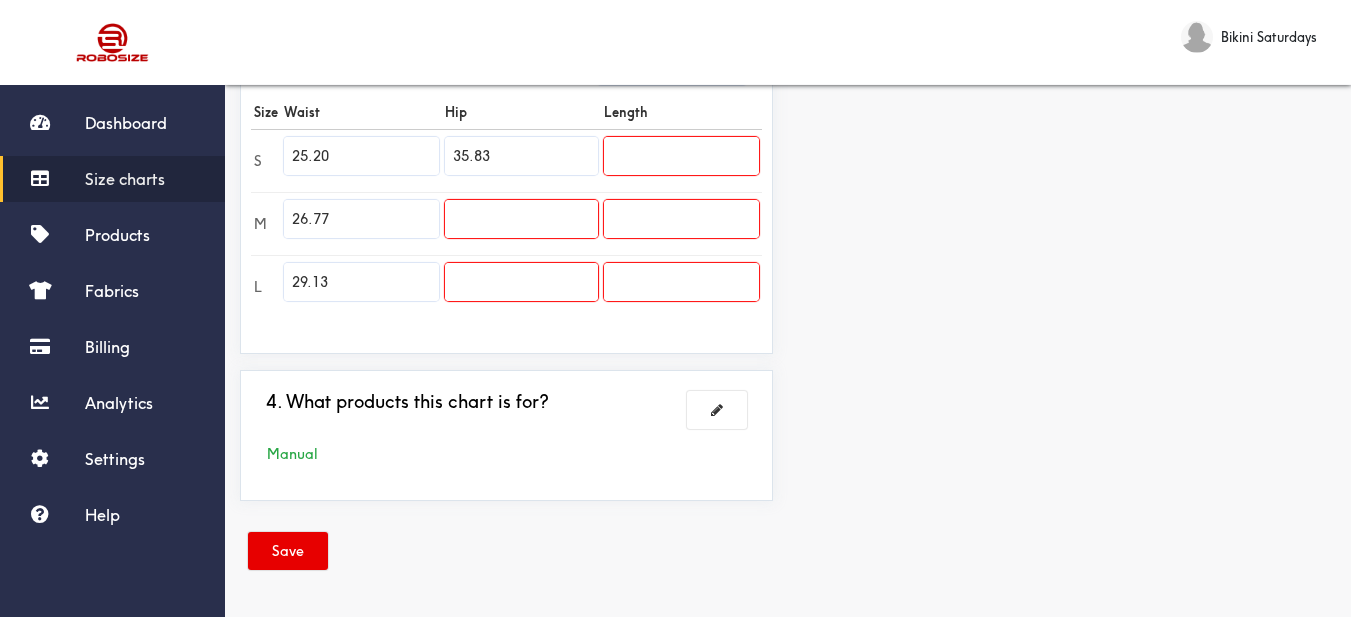 type on "35.83" 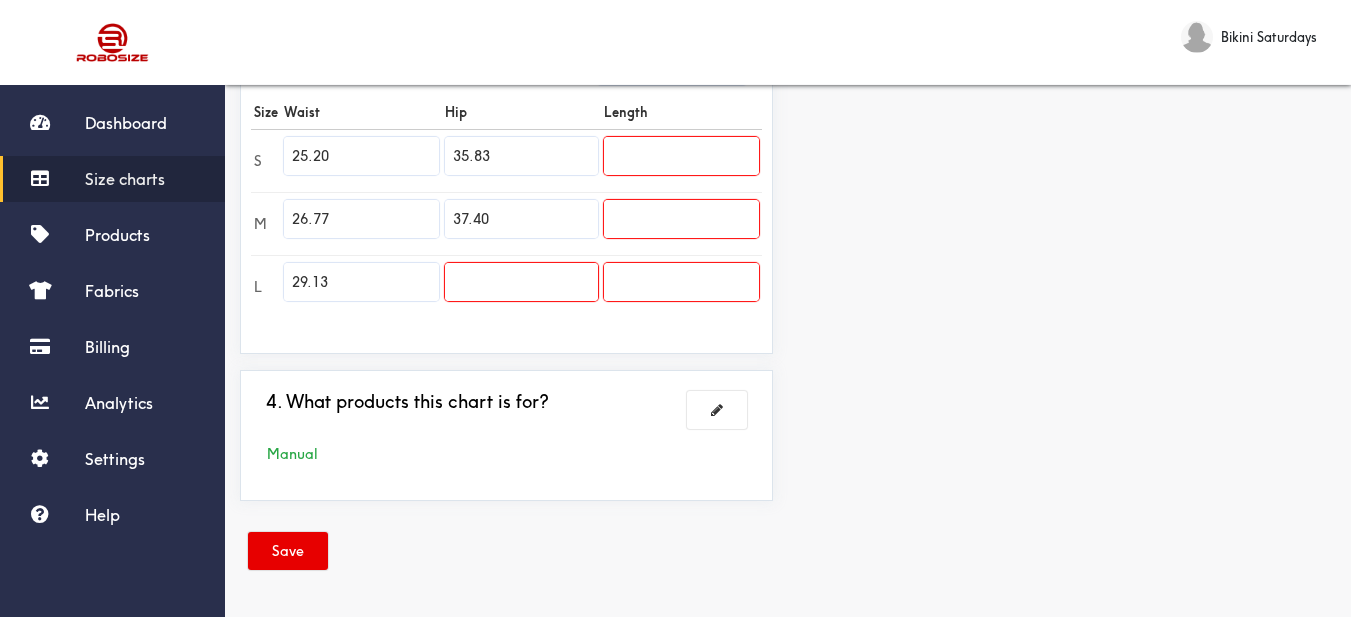 type on "37.40" 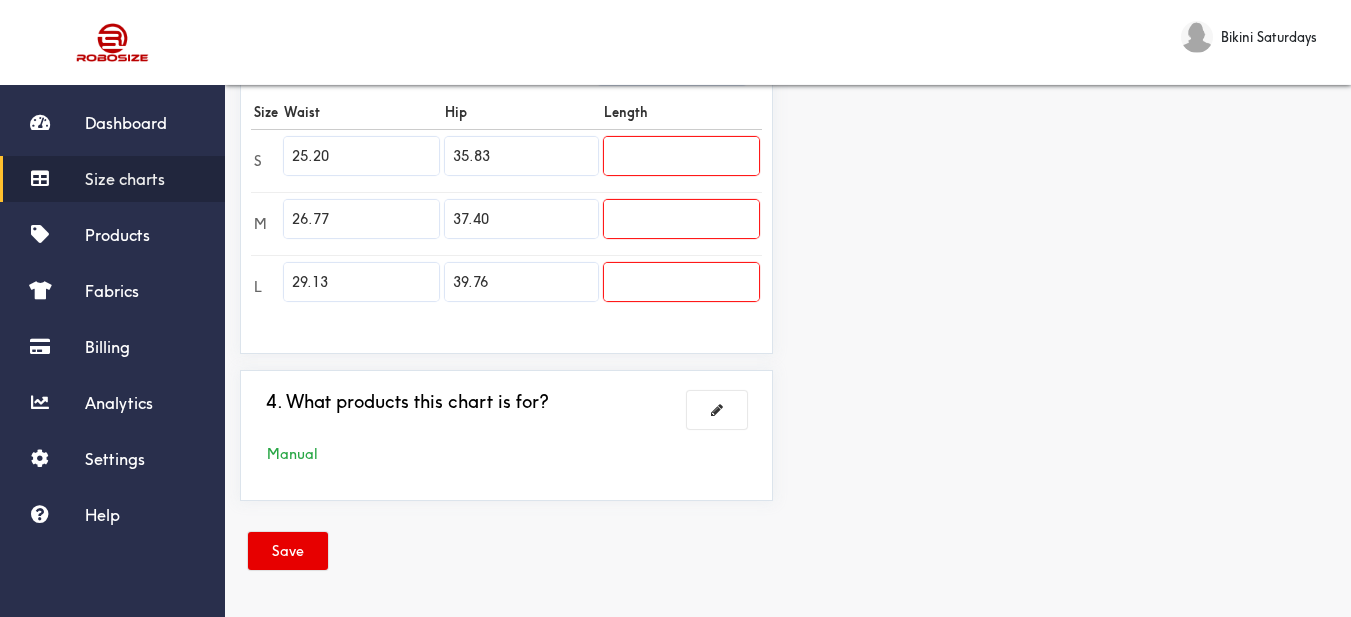 type on "39.76" 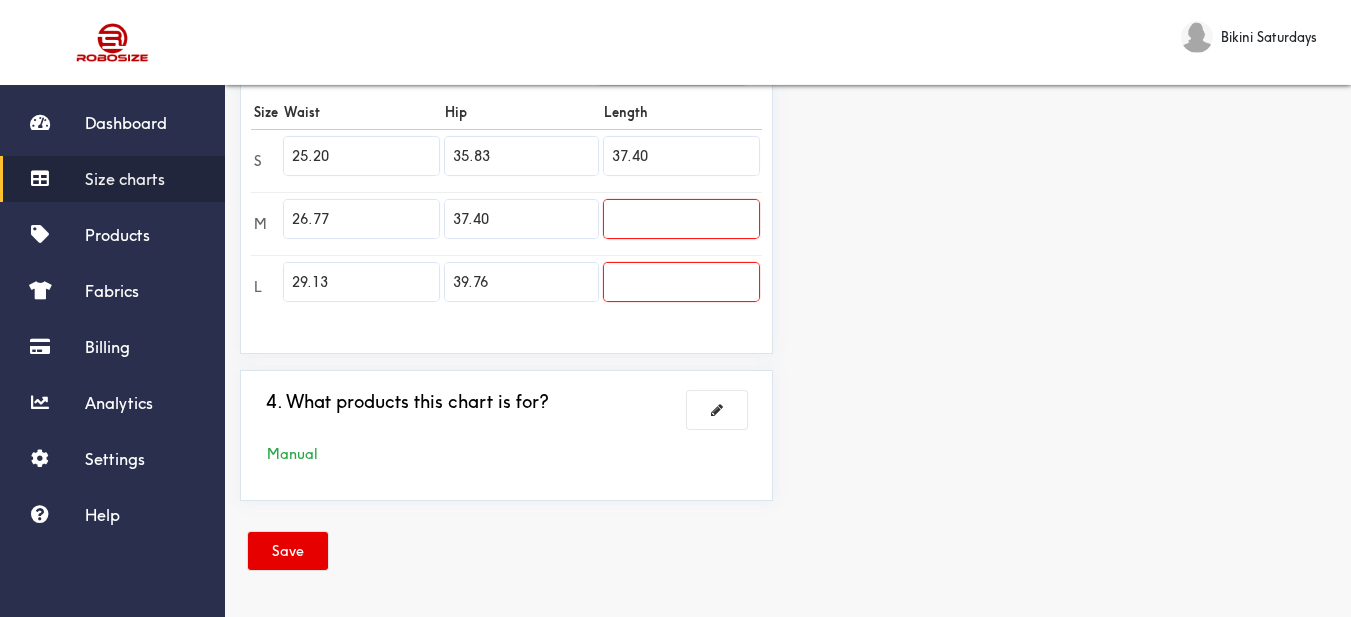 type on "37.40" 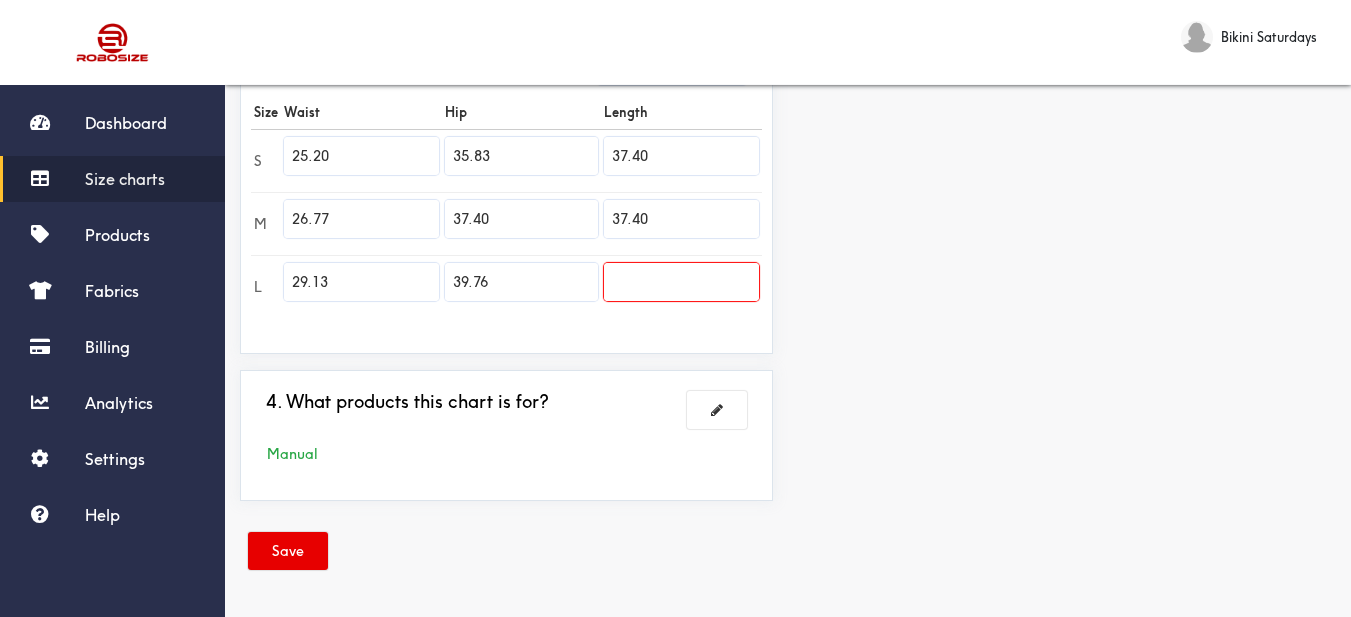 type on "37.40" 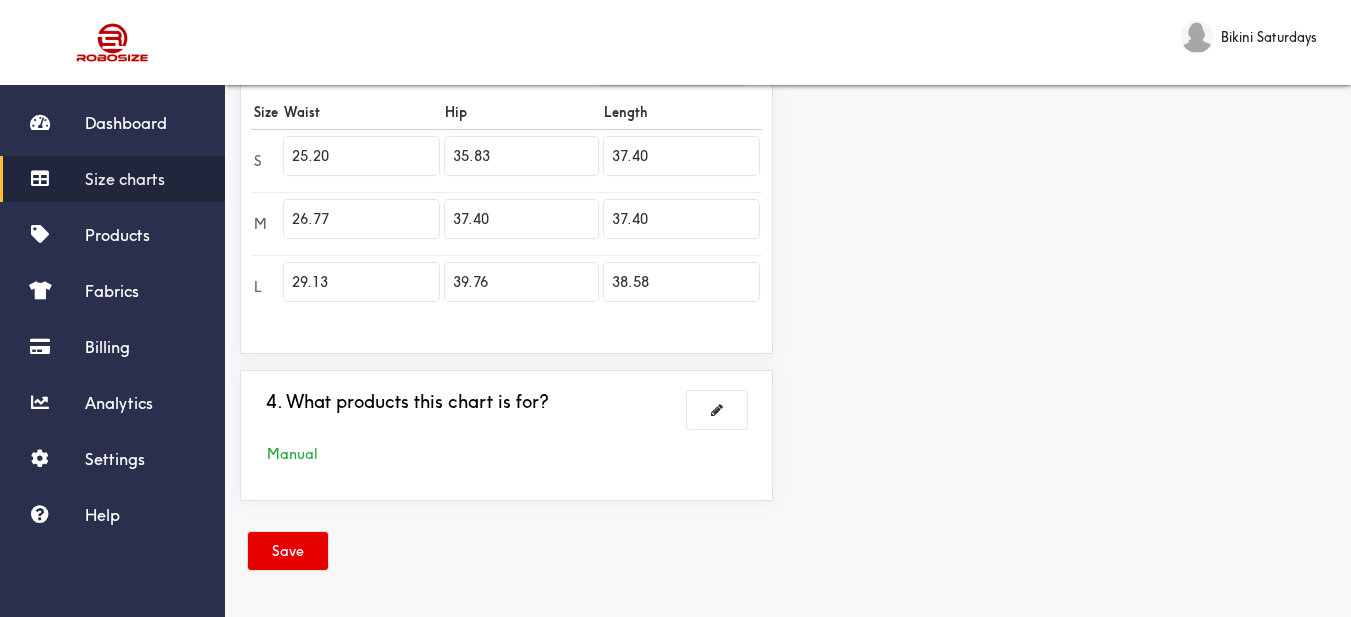 type on "38.58" 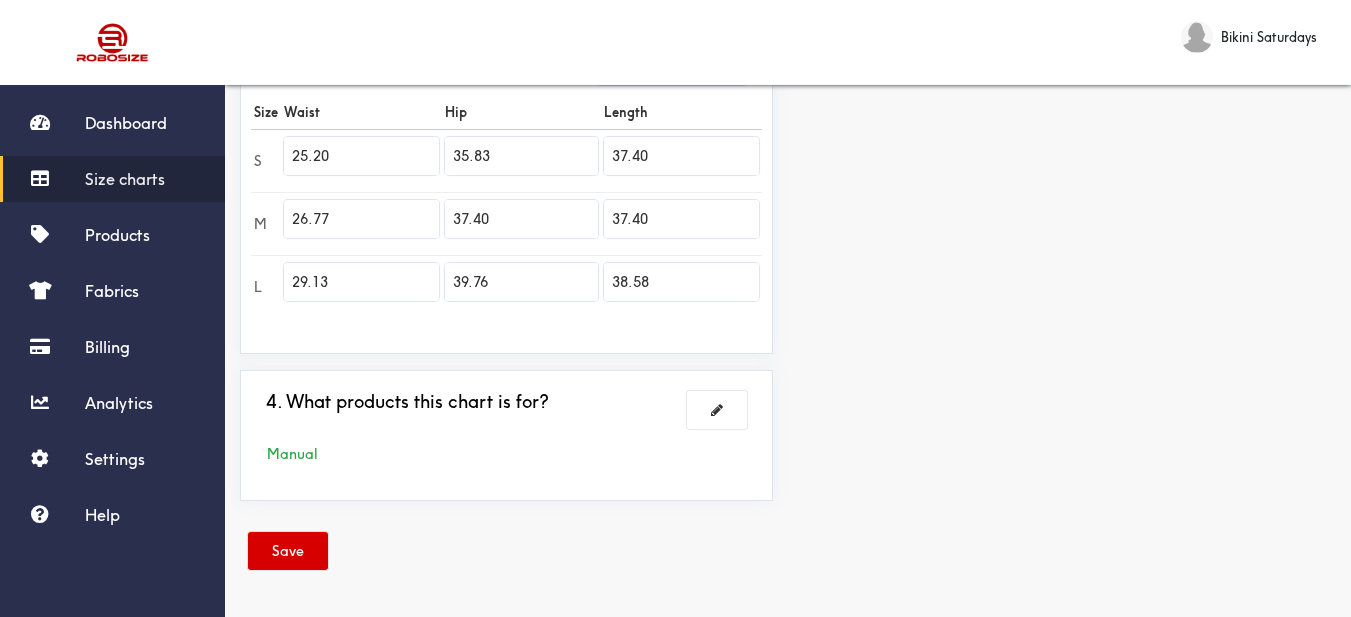 click on "Save" at bounding box center (288, 551) 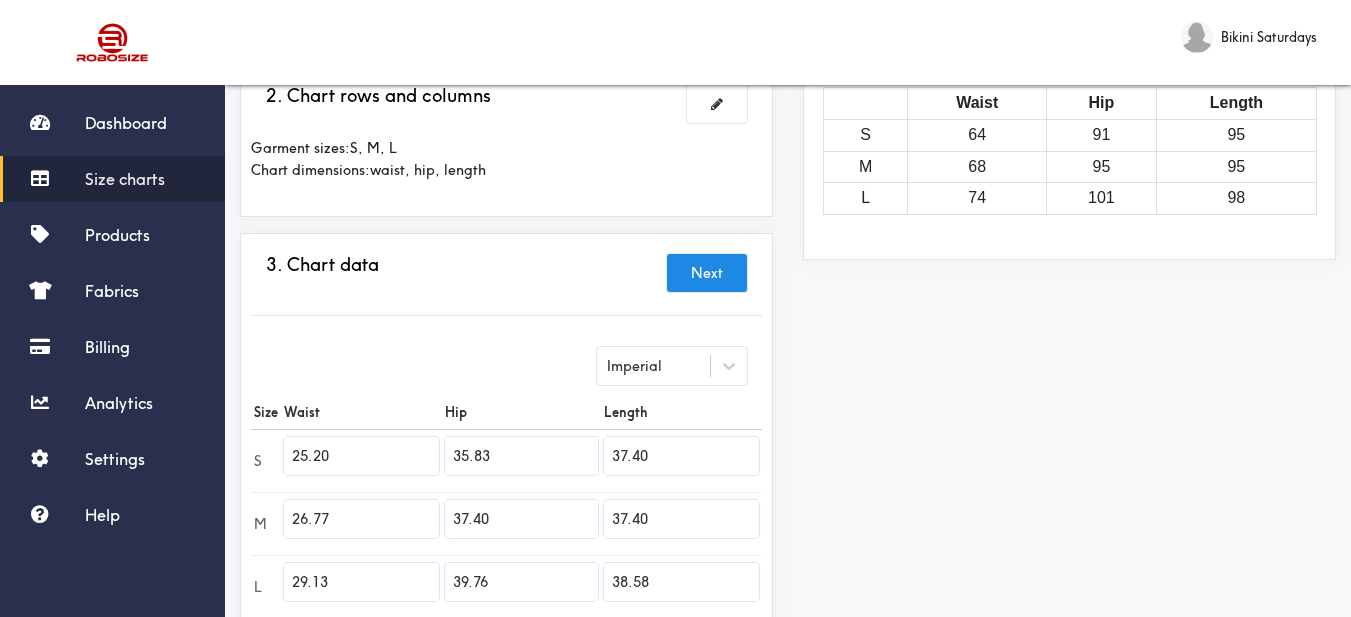 scroll, scrollTop: 0, scrollLeft: 0, axis: both 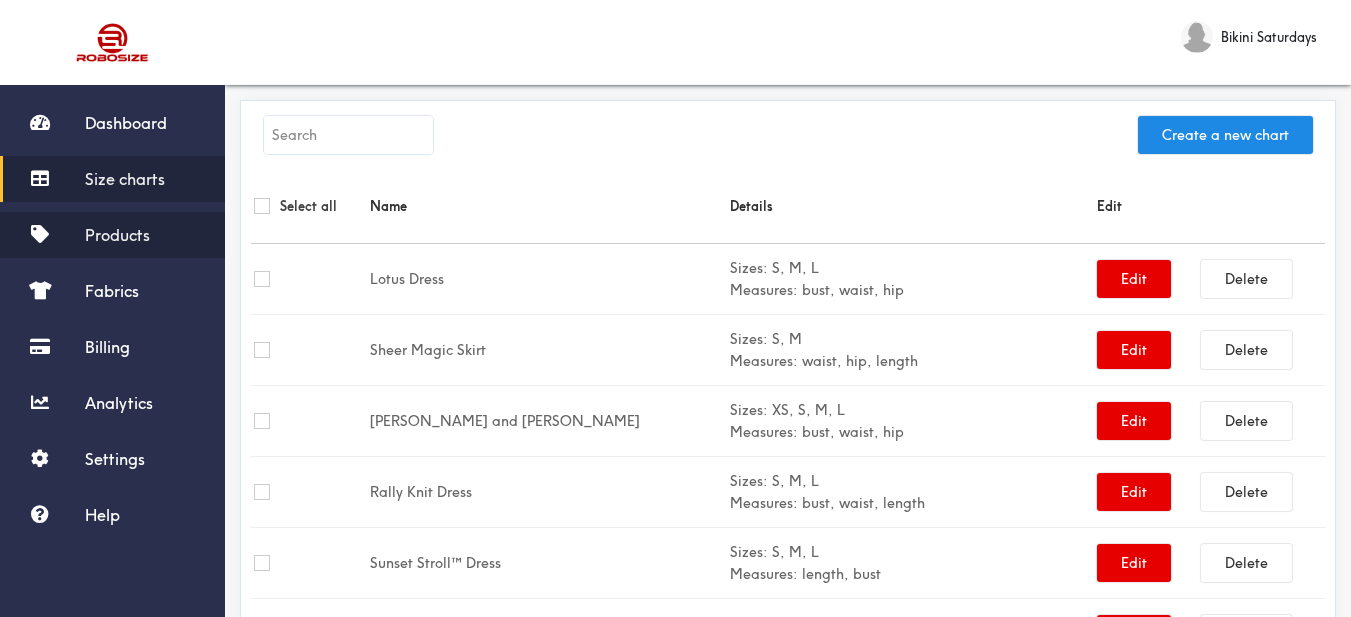 click on "Products" at bounding box center (117, 235) 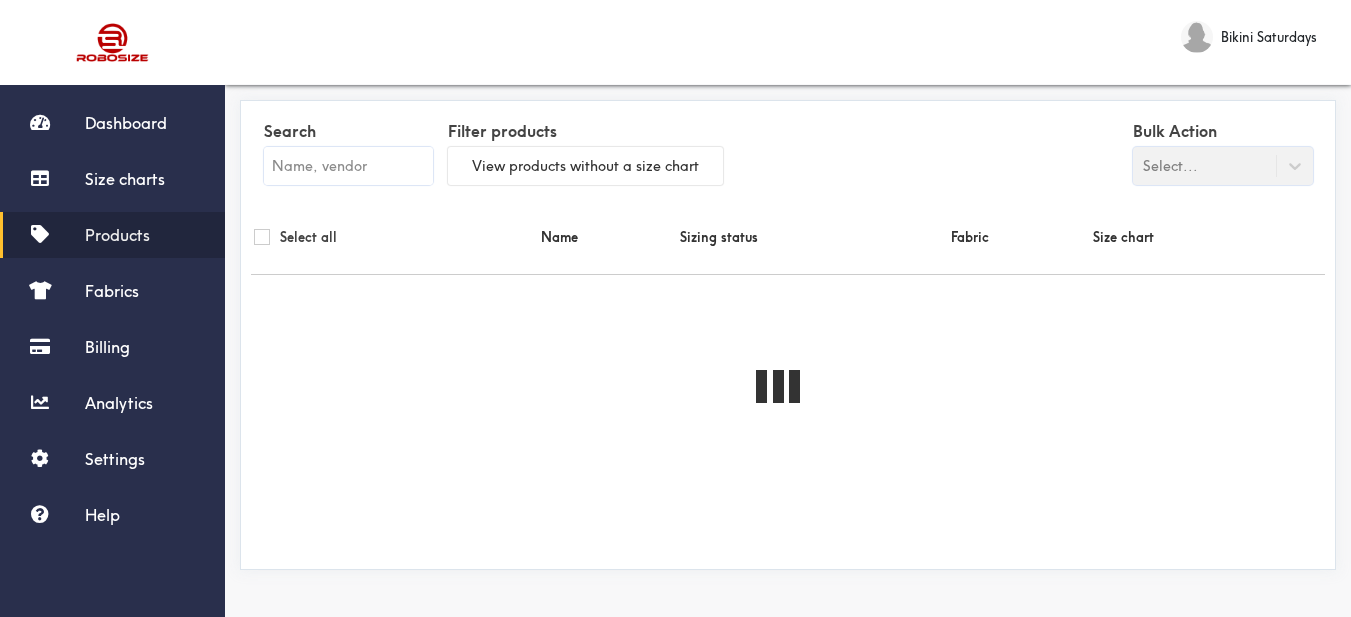 click at bounding box center [348, 166] 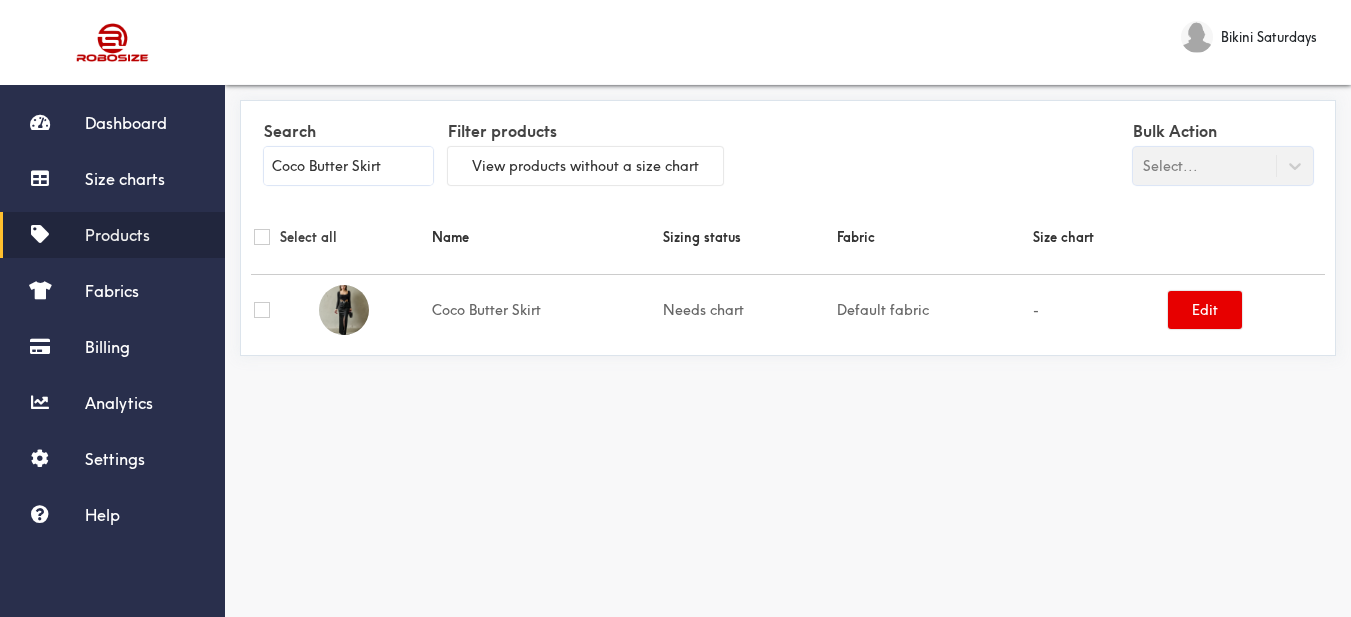 type on "Coco Butter Skirt" 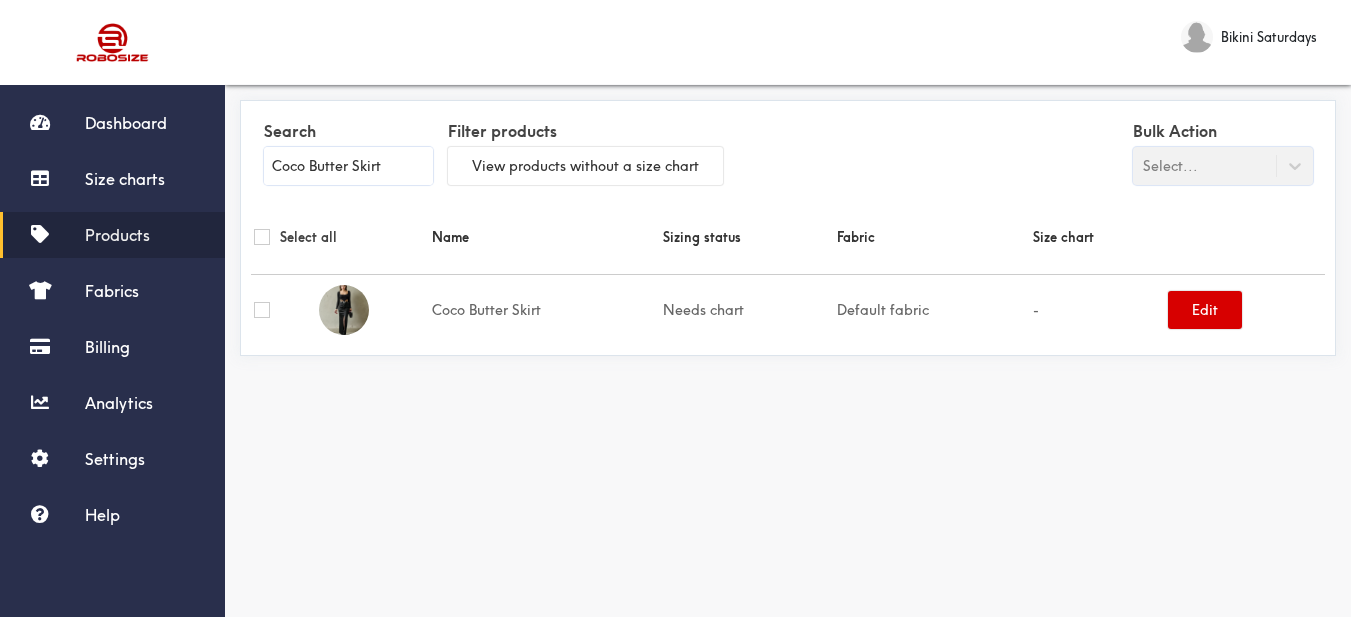 click on "Edit" at bounding box center (1205, 310) 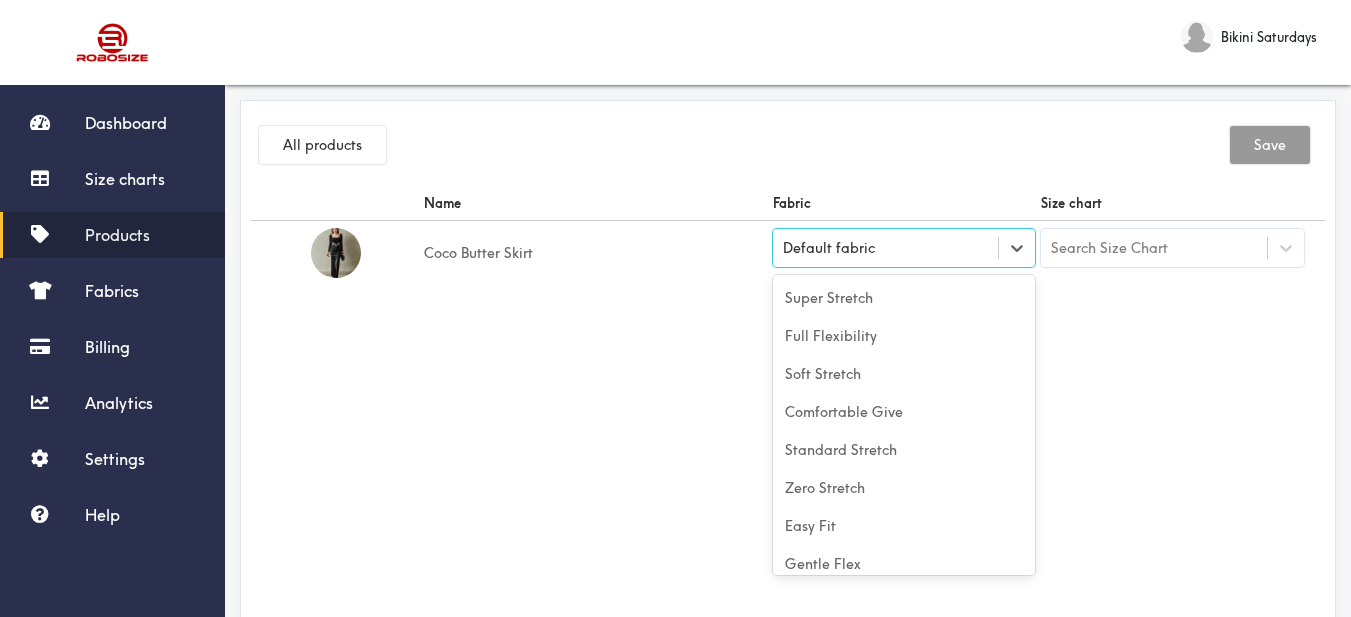 click on "Default fabric" at bounding box center [886, 248] 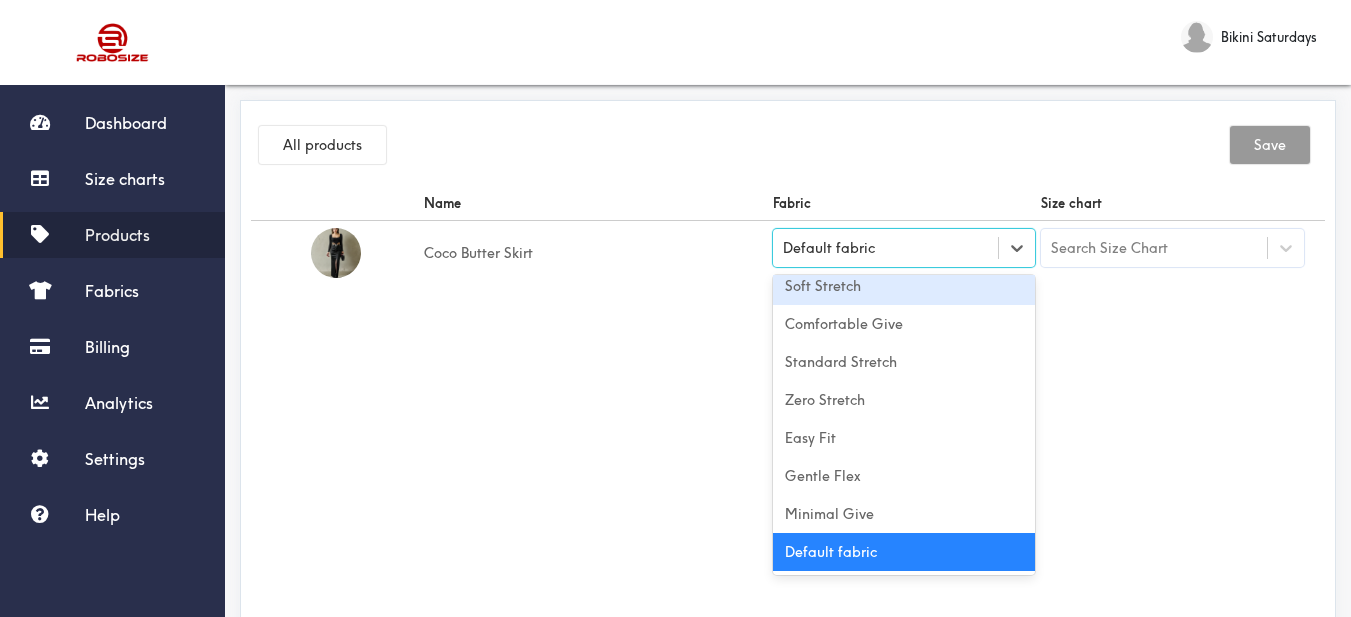 drag, startPoint x: 942, startPoint y: 290, endPoint x: 1036, endPoint y: 269, distance: 96.317184 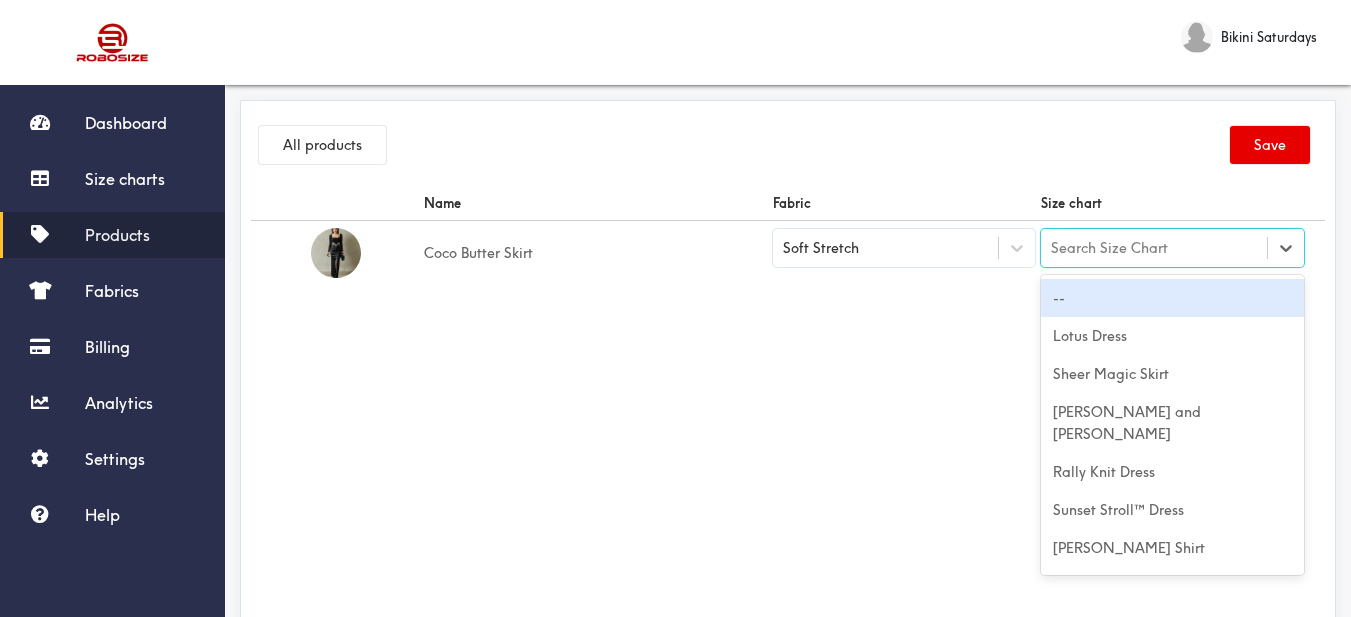 click on "Search Size Chart" at bounding box center [1154, 248] 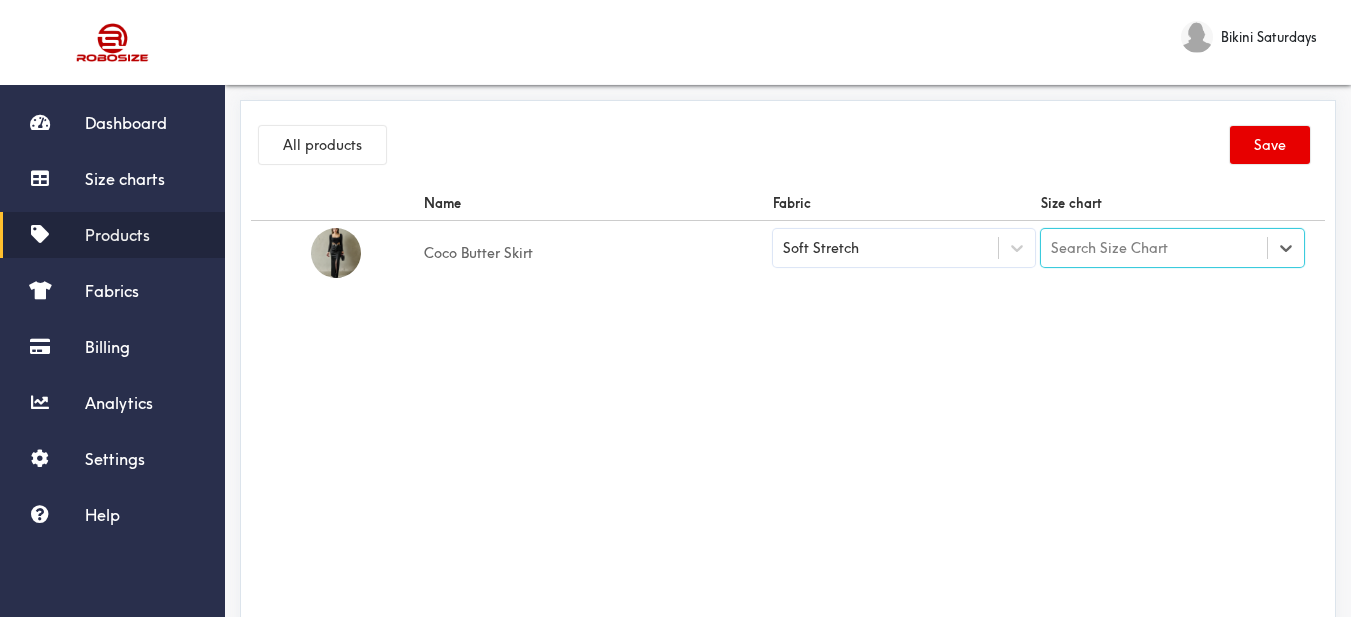 click on "Search Size Chart" at bounding box center (1109, 248) 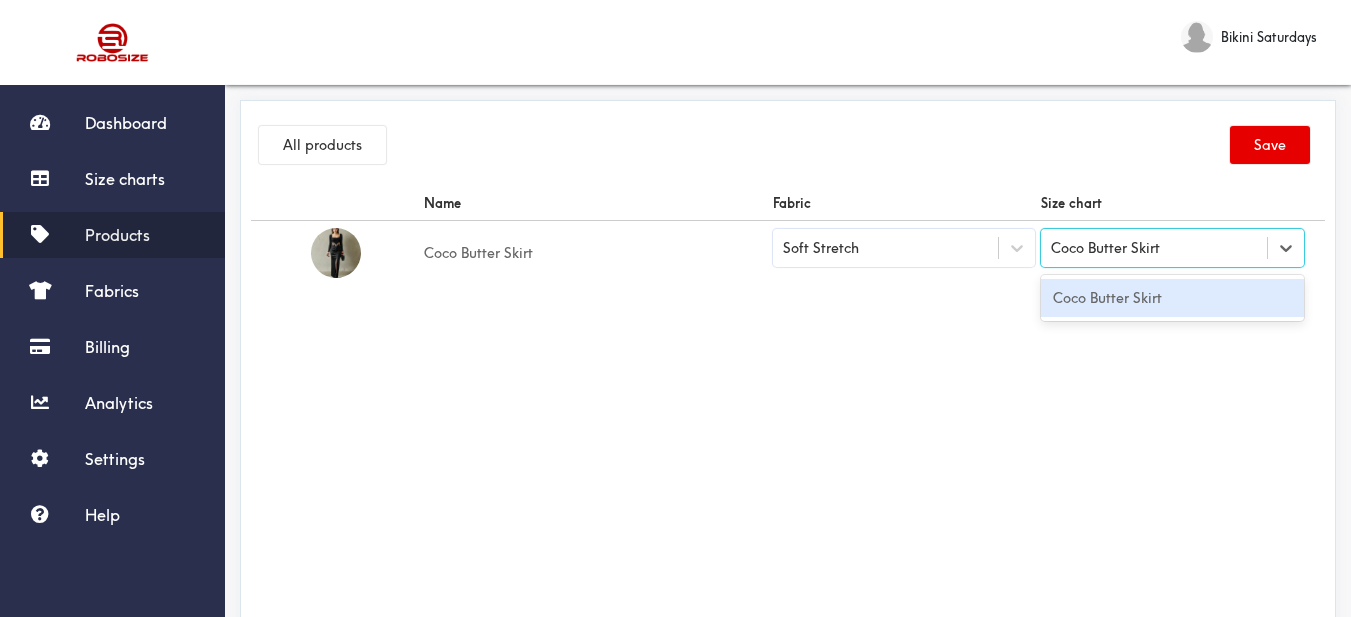 click on "Coco Butter Skirt" at bounding box center (1172, 298) 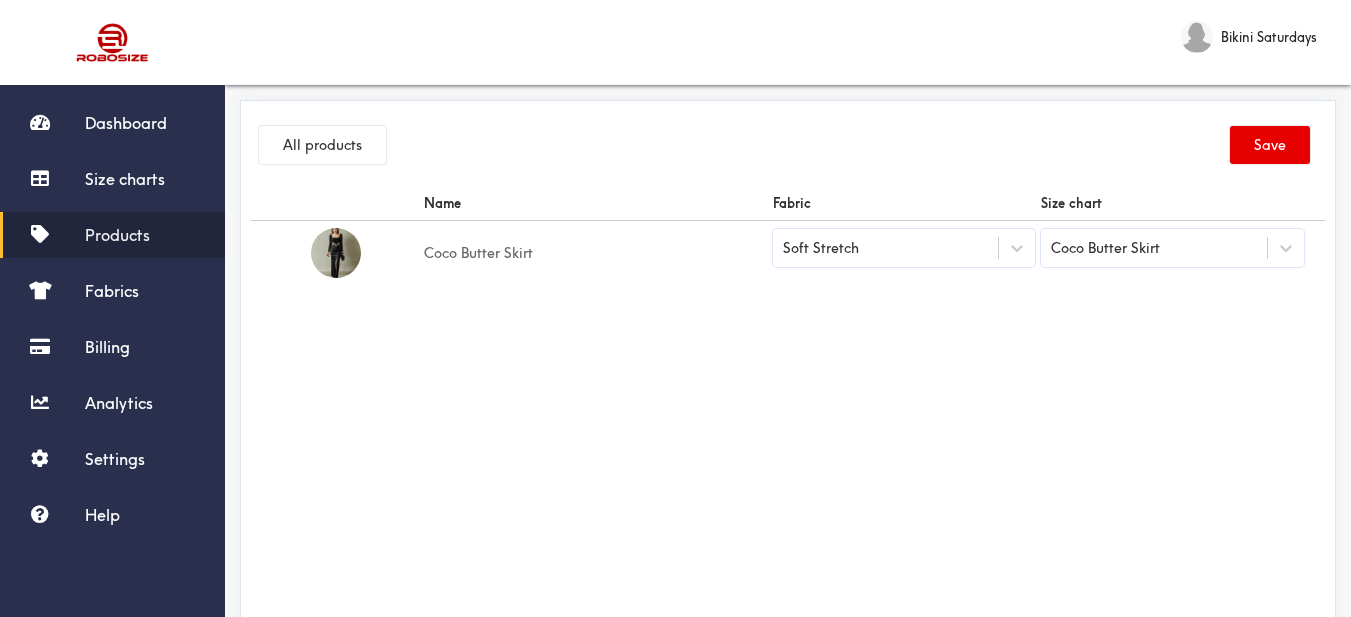 drag, startPoint x: 998, startPoint y: 318, endPoint x: 1041, endPoint y: 306, distance: 44.64303 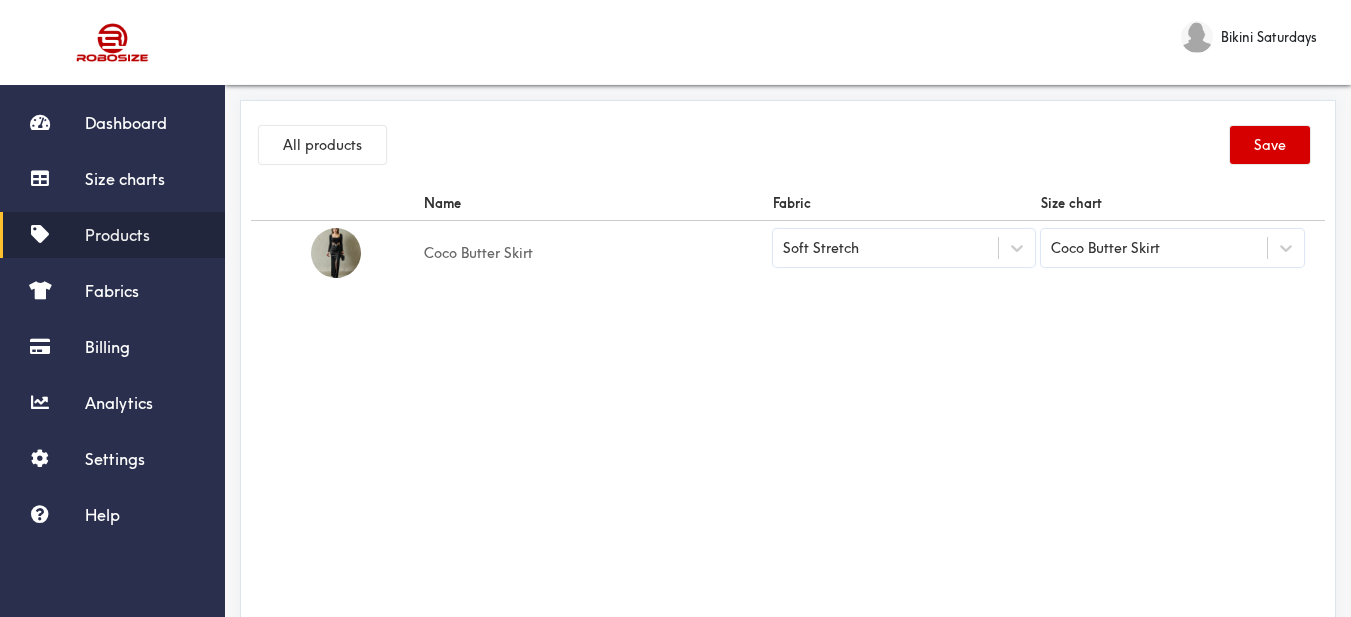 click on "Save" at bounding box center (1270, 145) 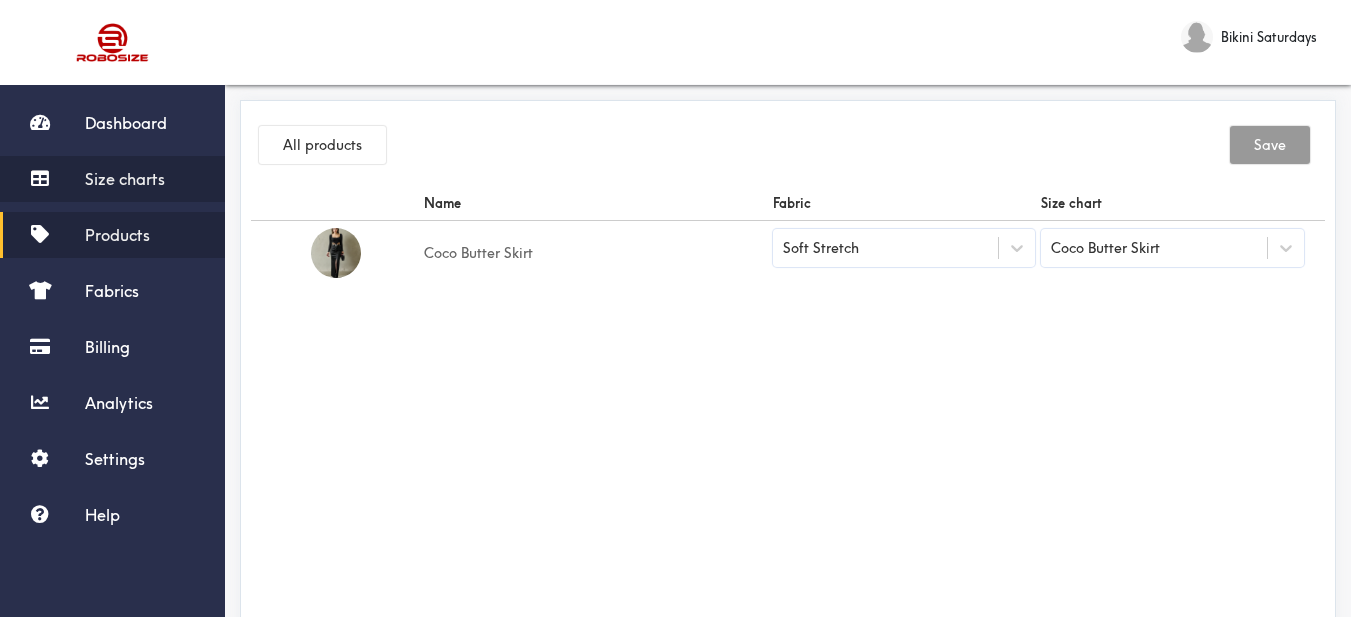 click on "Size charts" at bounding box center (125, 179) 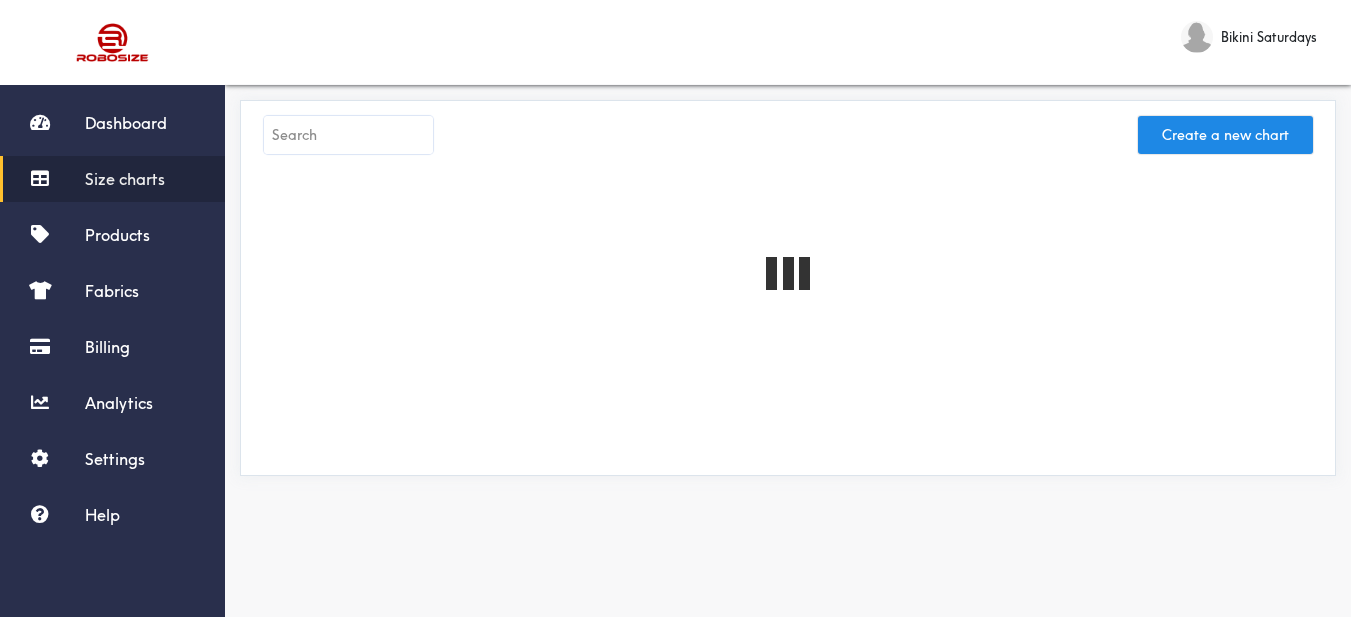 click at bounding box center [348, 135] 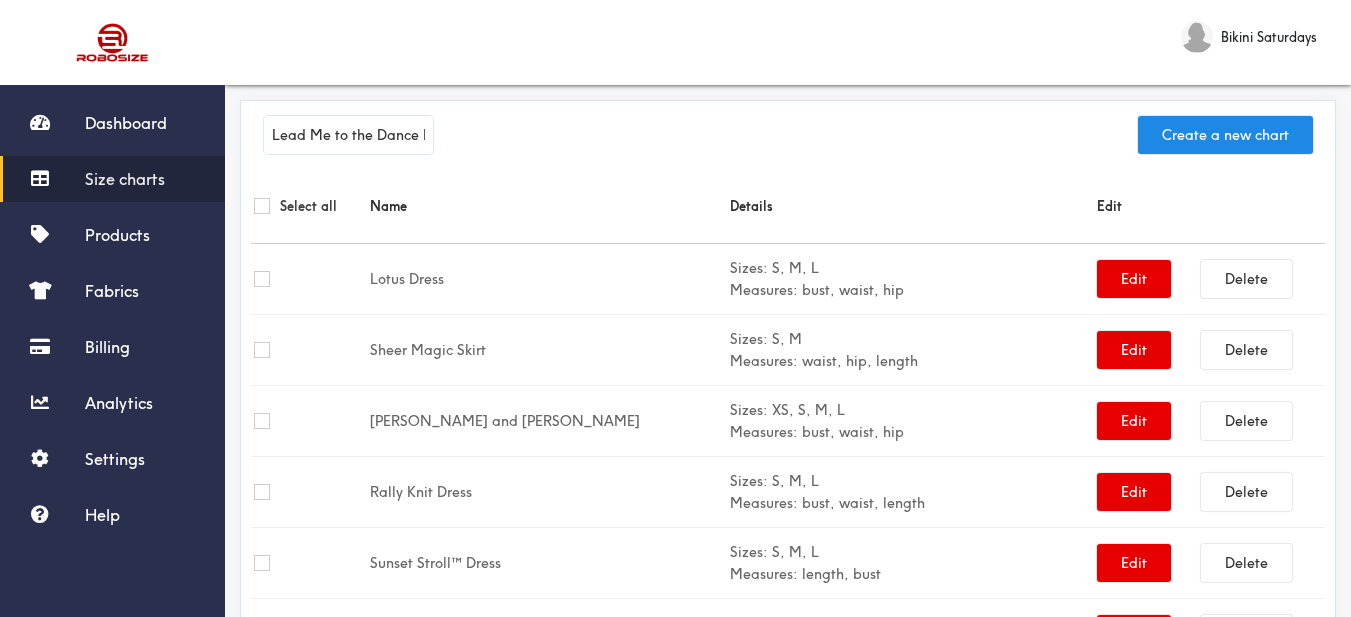 scroll, scrollTop: 0, scrollLeft: 70, axis: horizontal 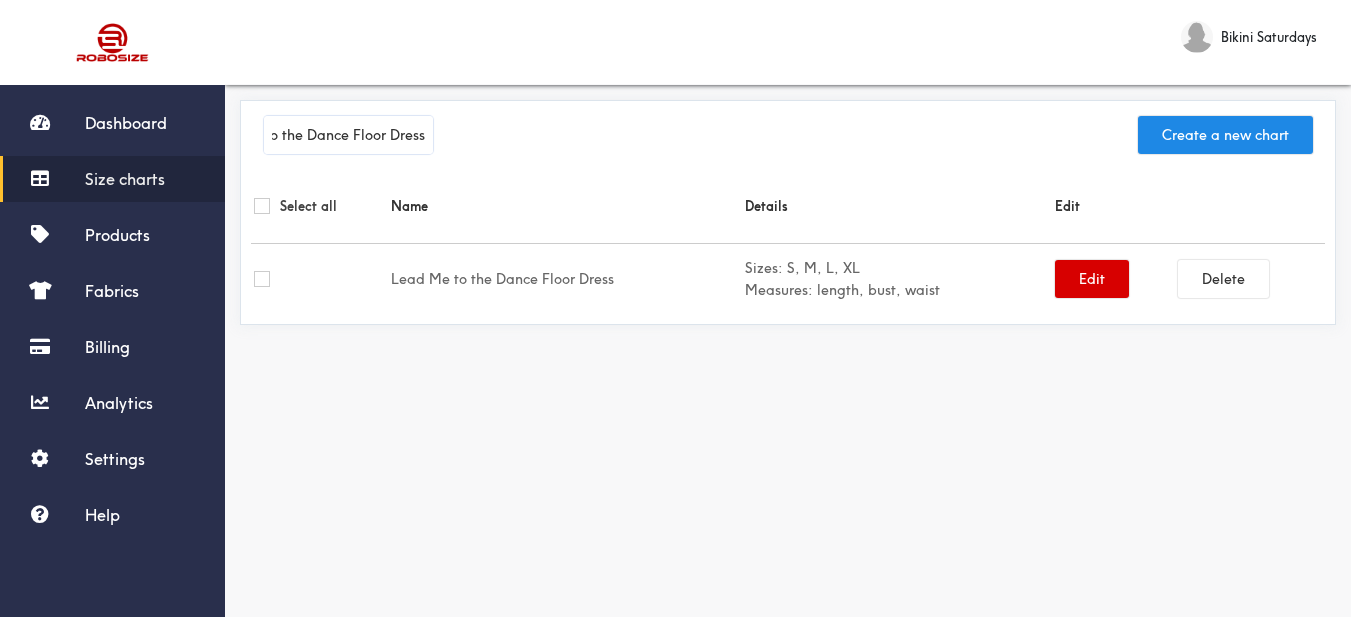 type on "Lead Me to the Dance Floor Dress" 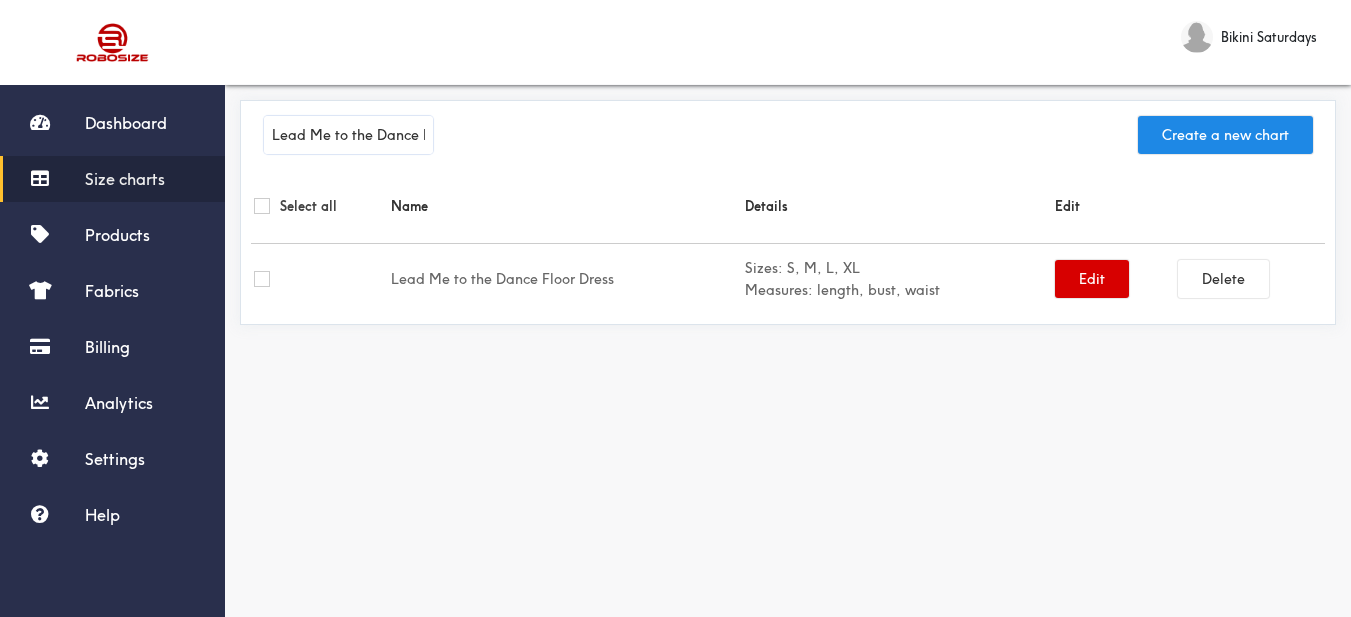 click on "Edit" at bounding box center (1092, 279) 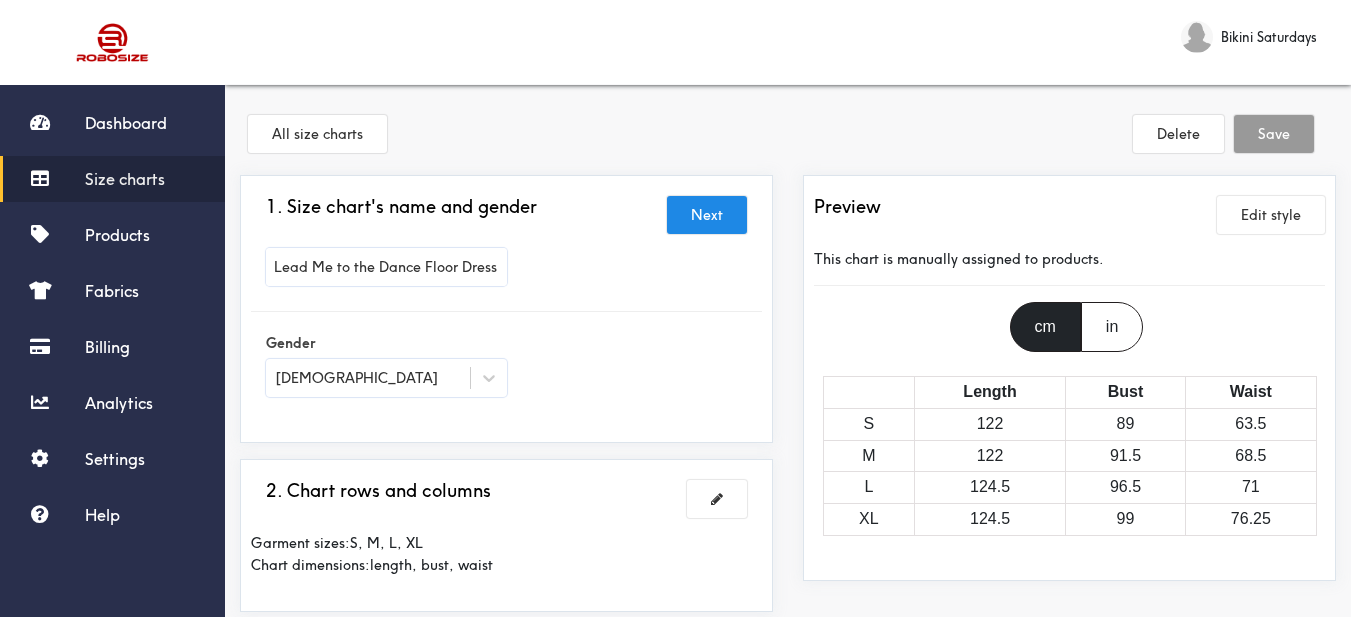scroll, scrollTop: 300, scrollLeft: 0, axis: vertical 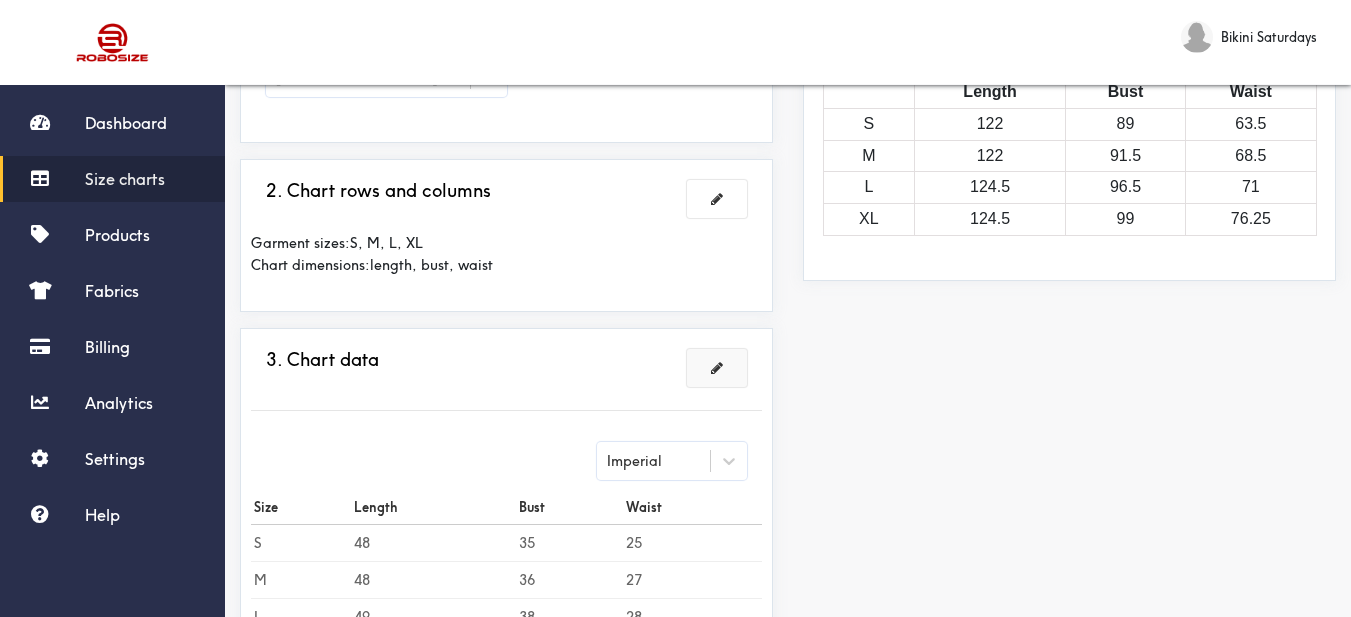 click at bounding box center [717, 368] 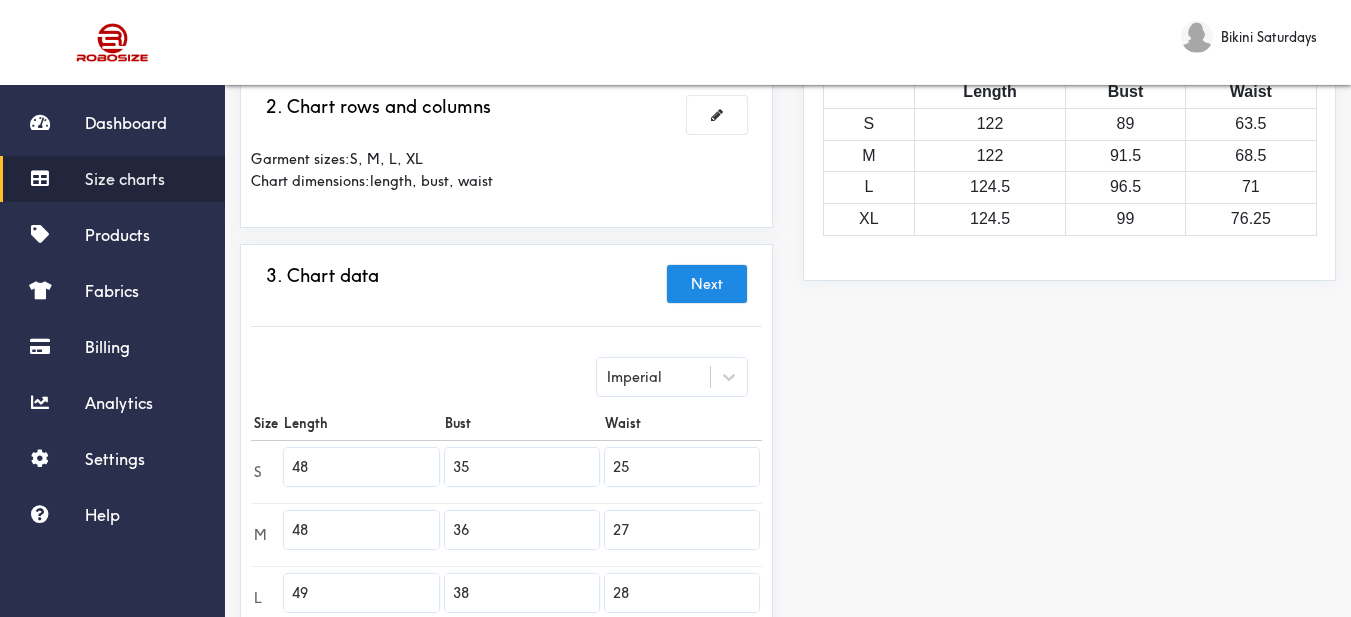 drag, startPoint x: 512, startPoint y: 467, endPoint x: 346, endPoint y: 477, distance: 166.30093 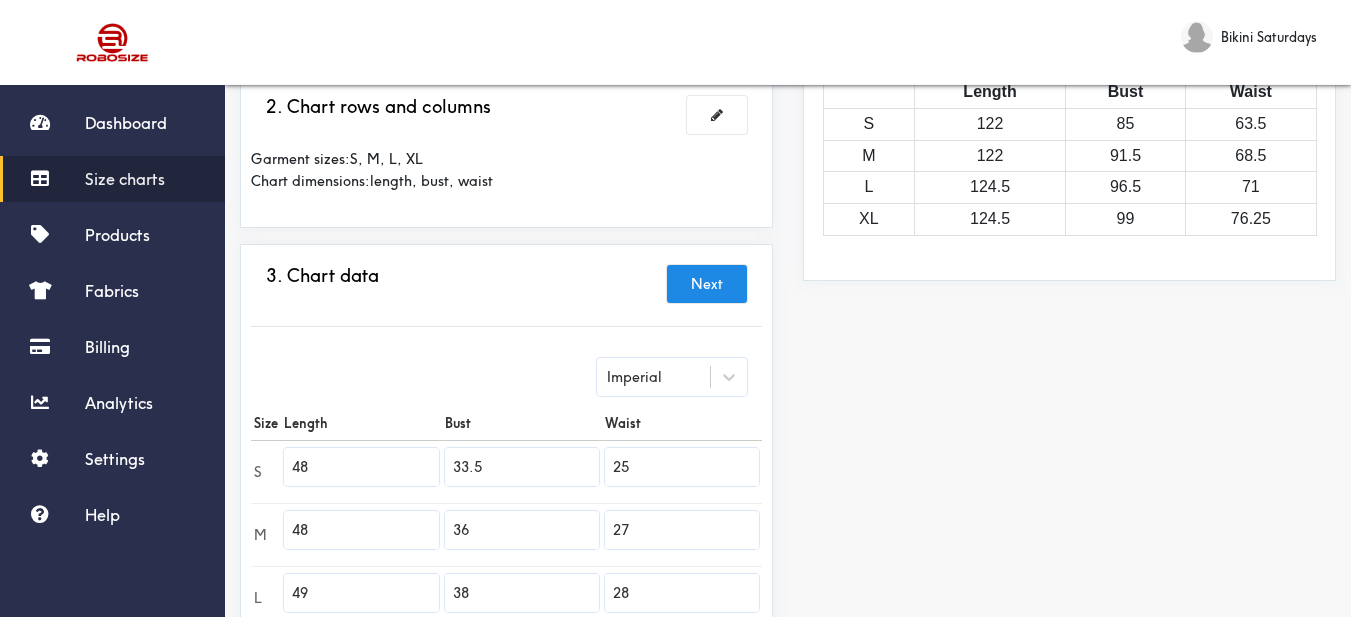 type on "33.5" 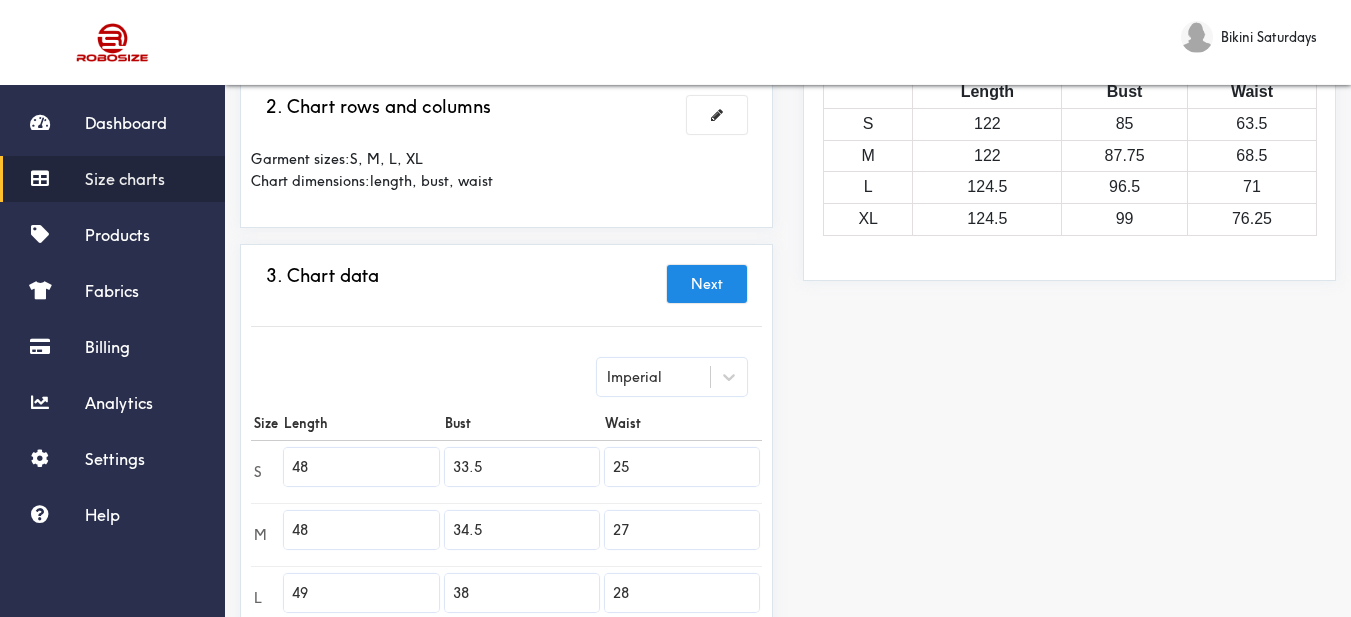 scroll, scrollTop: 500, scrollLeft: 0, axis: vertical 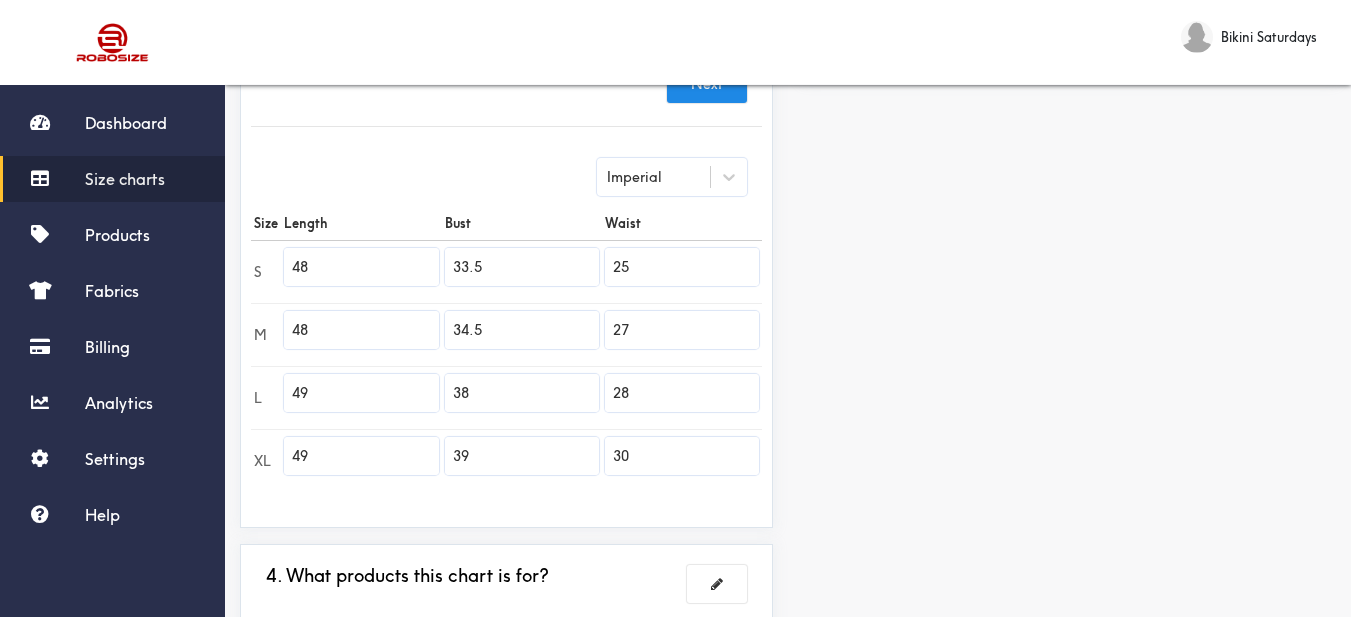 type on "34.5" 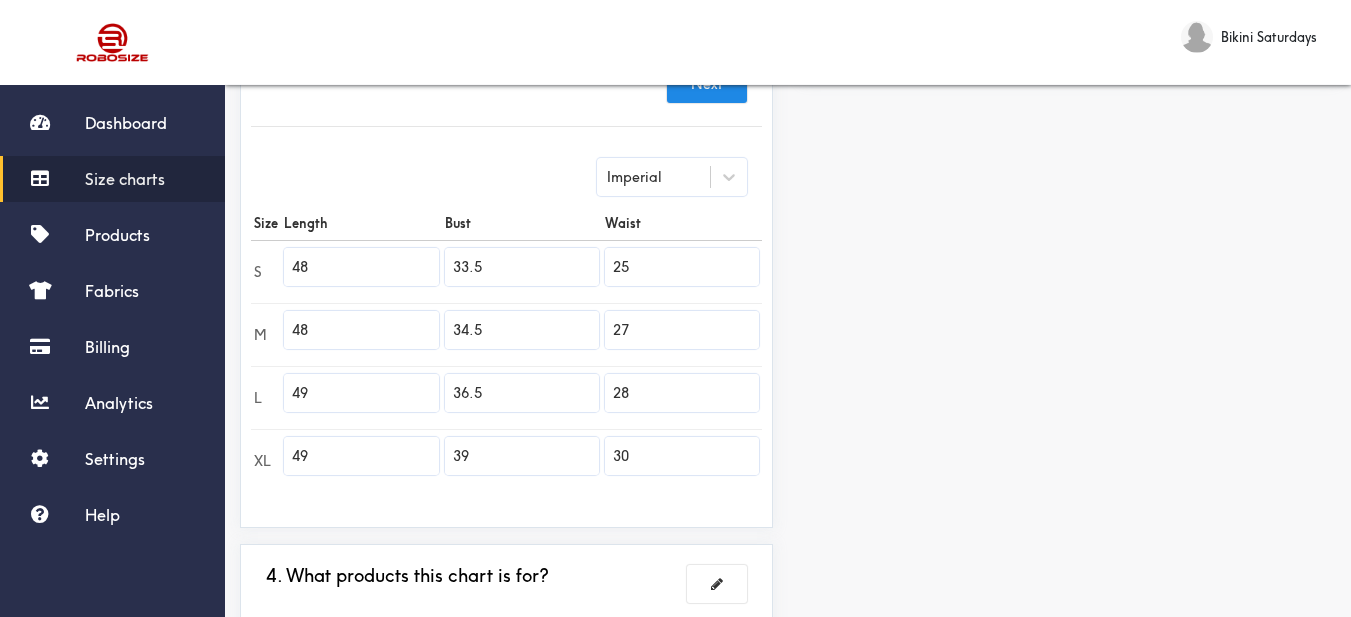 type on "36.5" 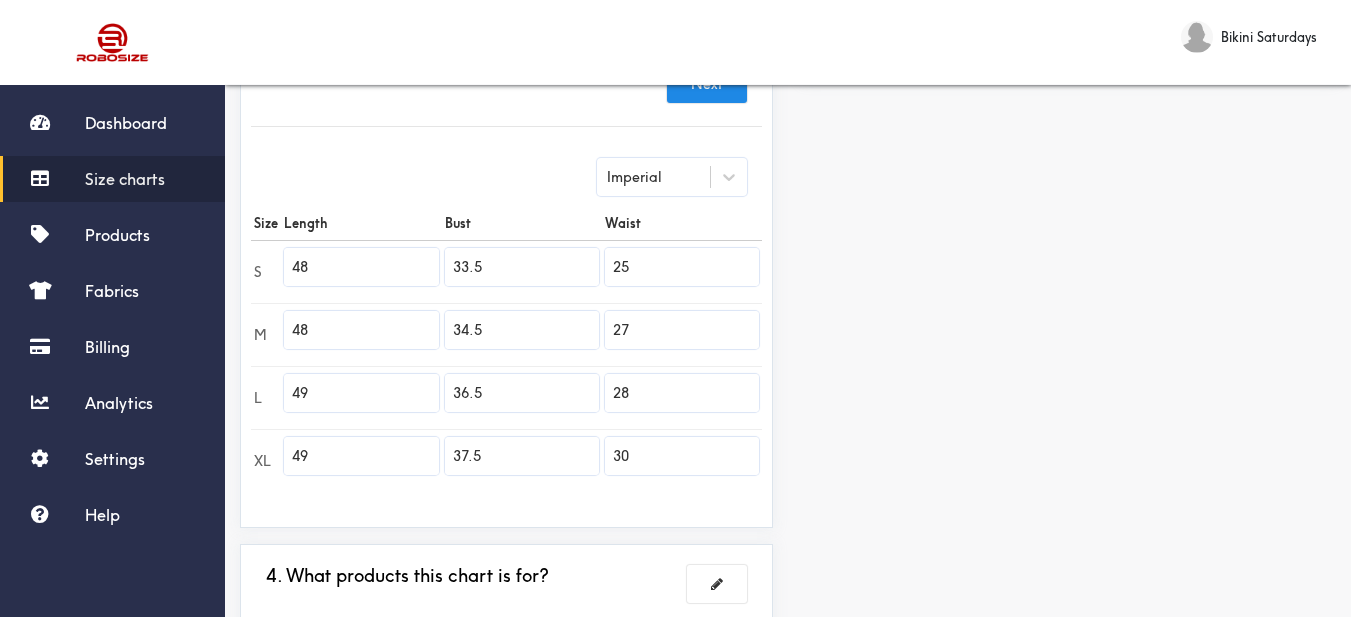 type on "37.5" 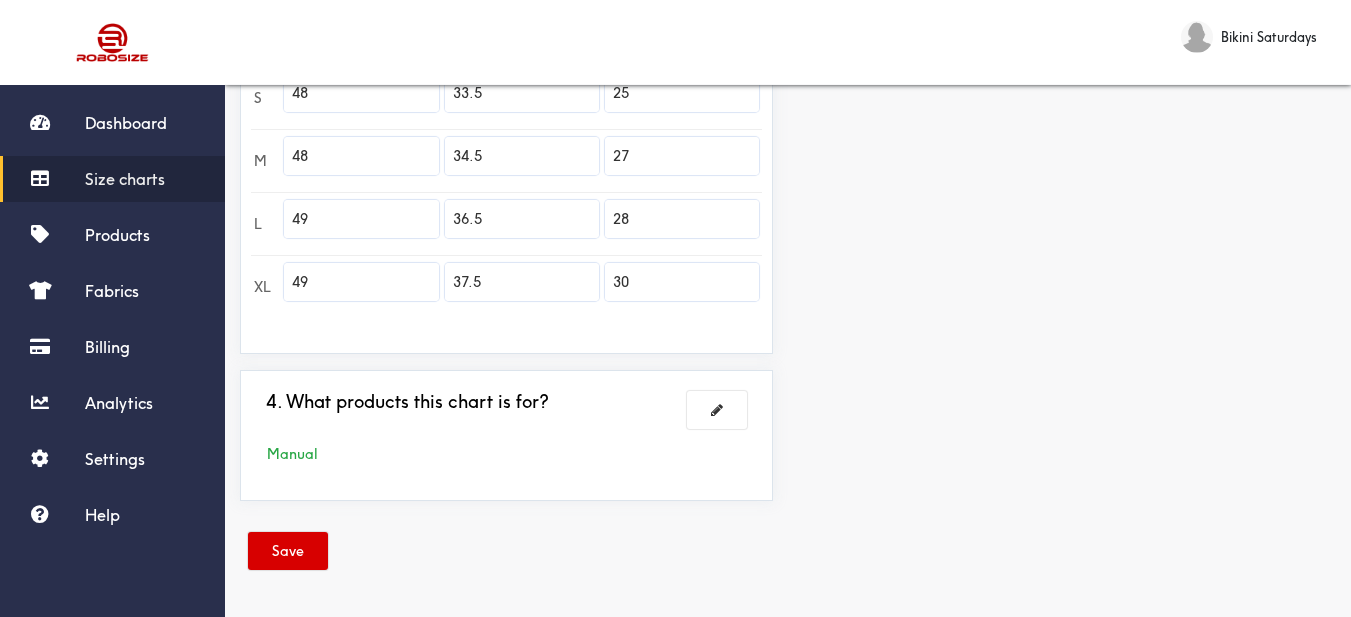 click on "Save" at bounding box center (288, 551) 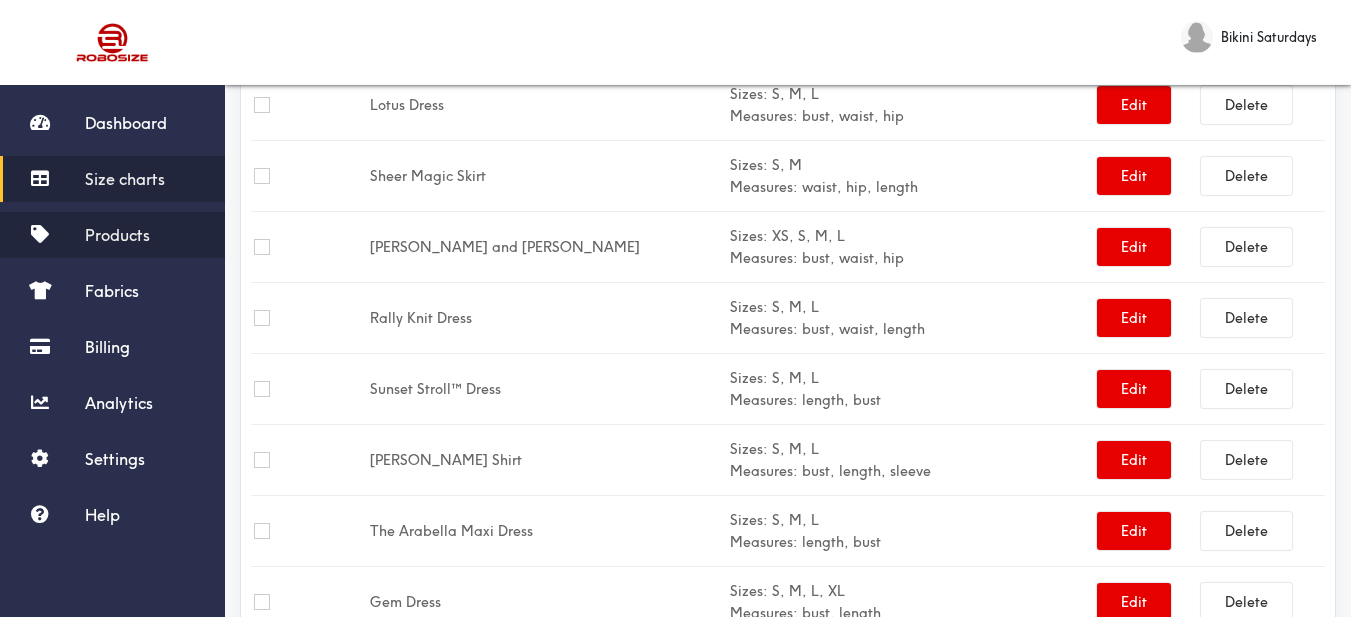 scroll, scrollTop: 0, scrollLeft: 0, axis: both 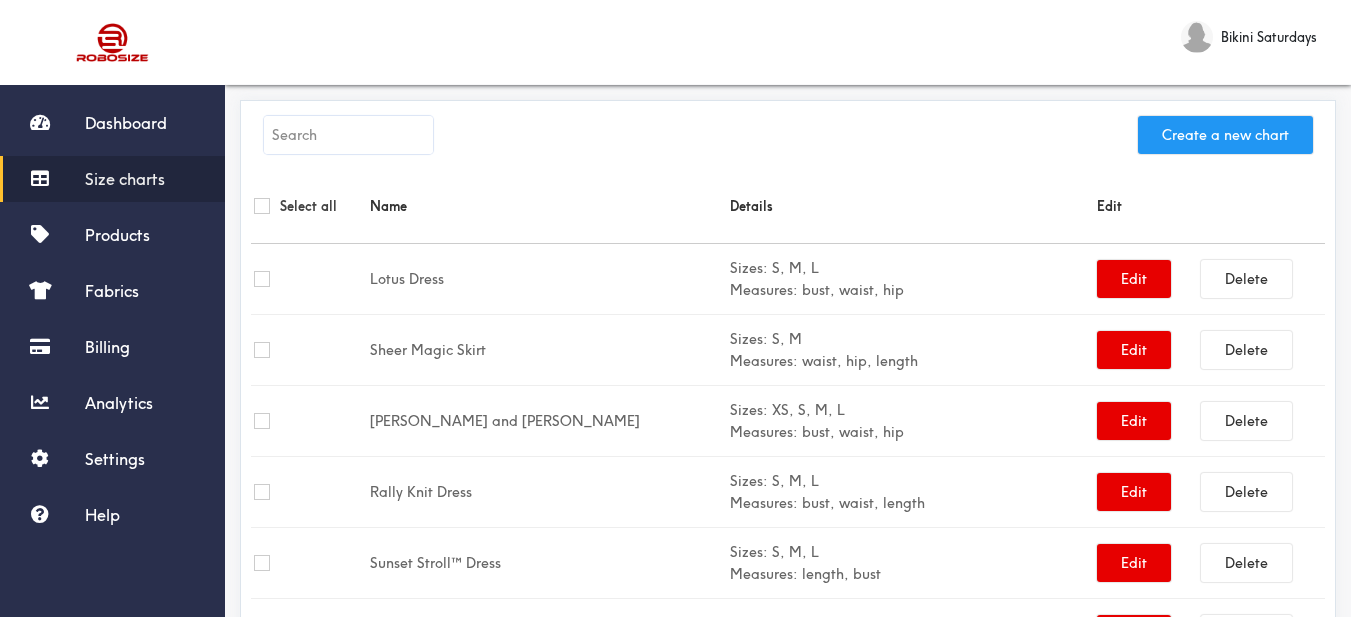click on "Create a new chart" at bounding box center (1225, 135) 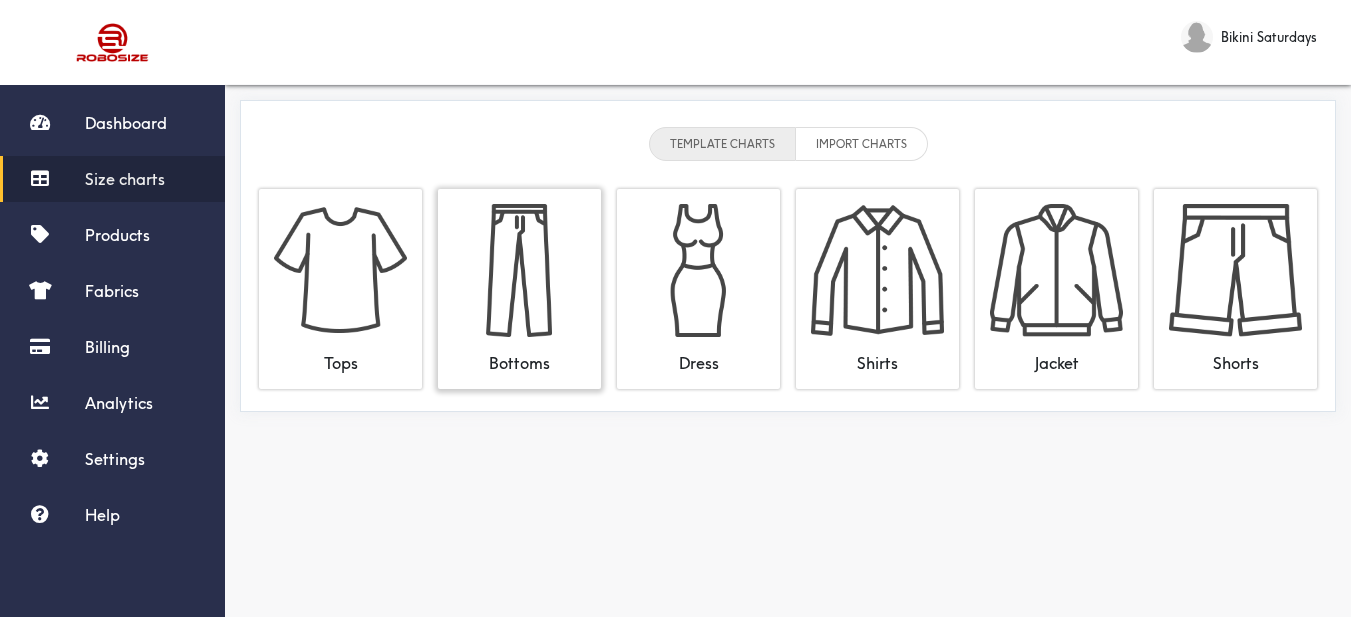 click at bounding box center (519, 270) 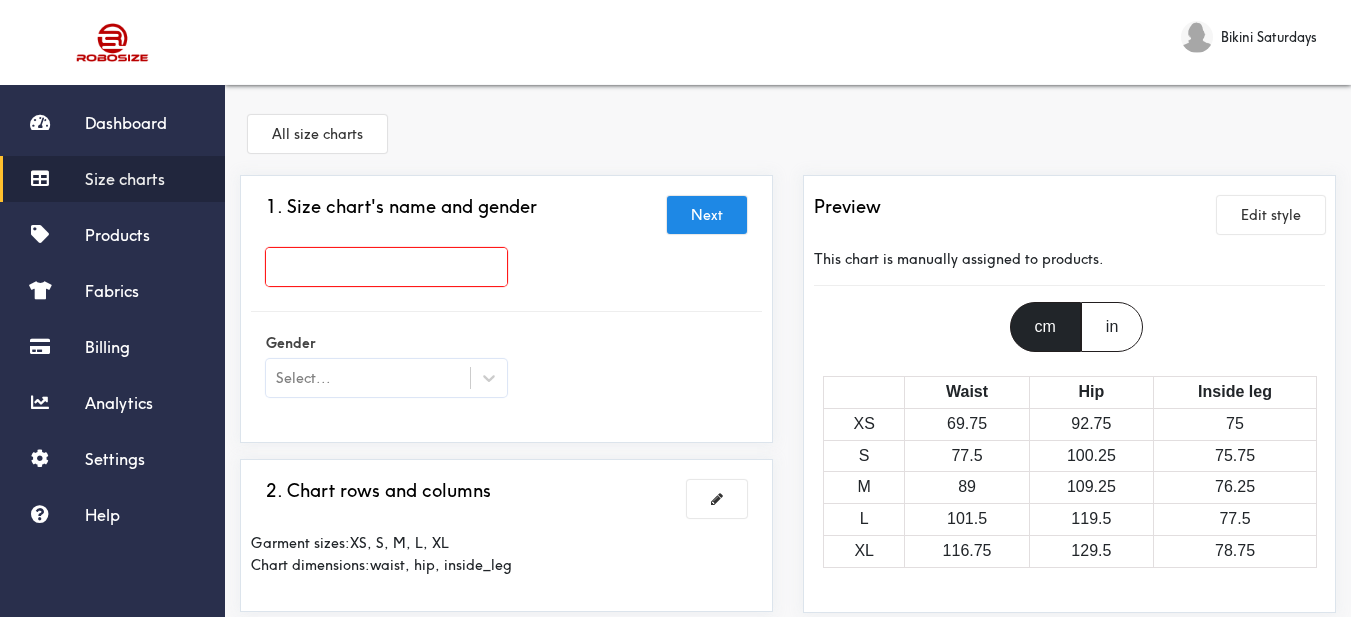 click at bounding box center [386, 267] 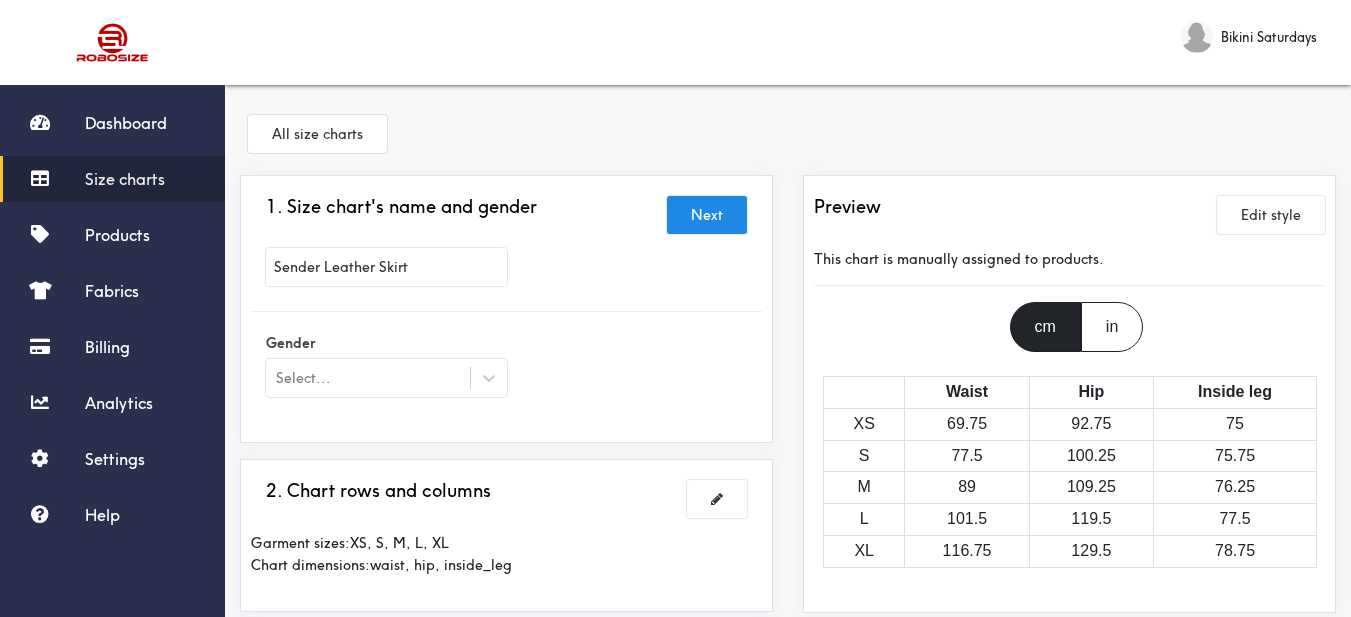 type on "Sender Leather Skirt" 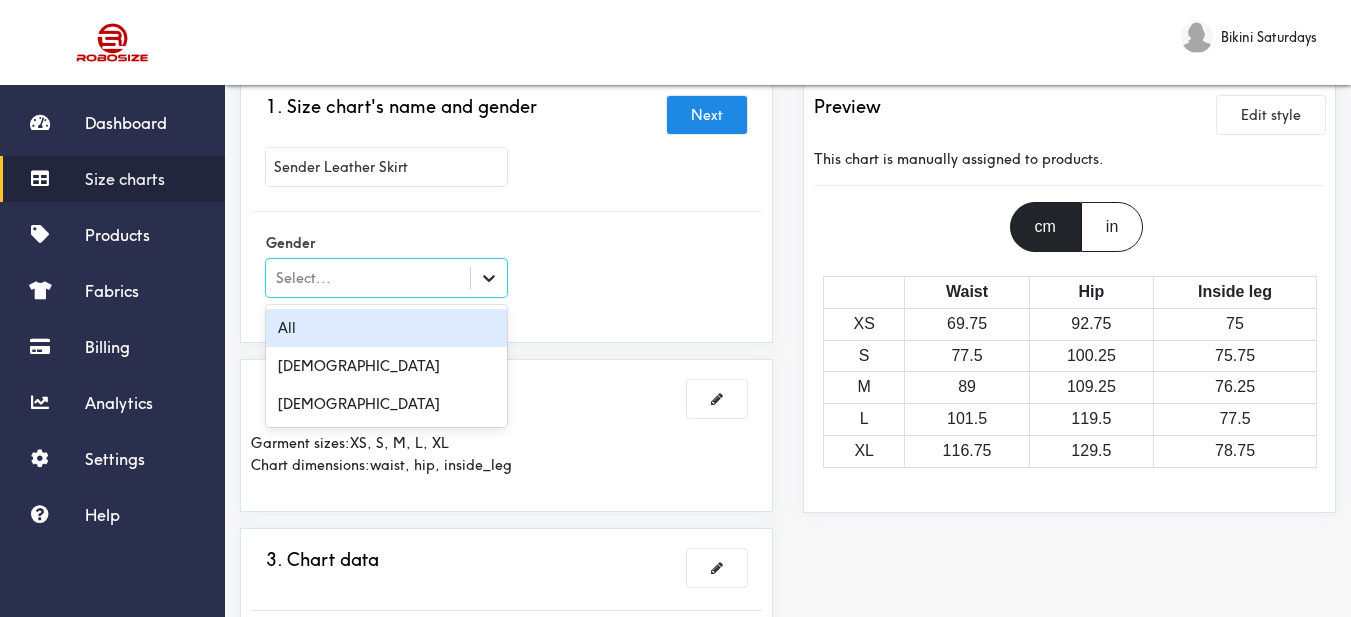 click at bounding box center [489, 278] 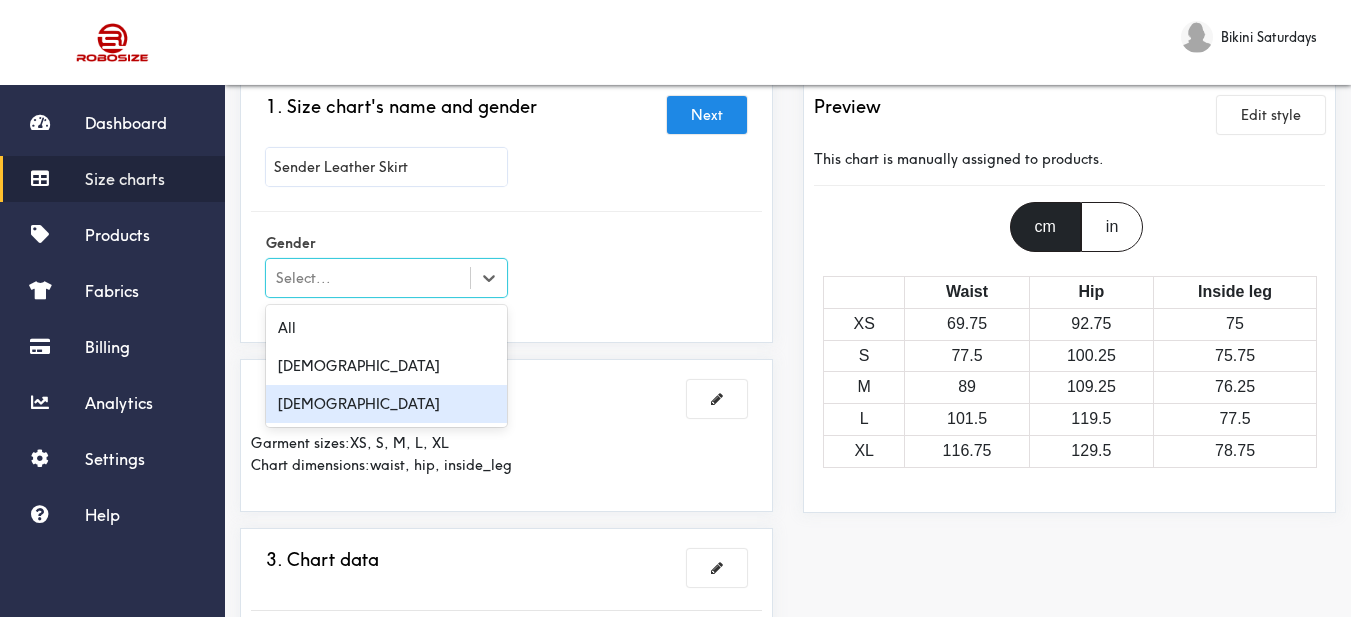 click on "[DEMOGRAPHIC_DATA]" at bounding box center (386, 404) 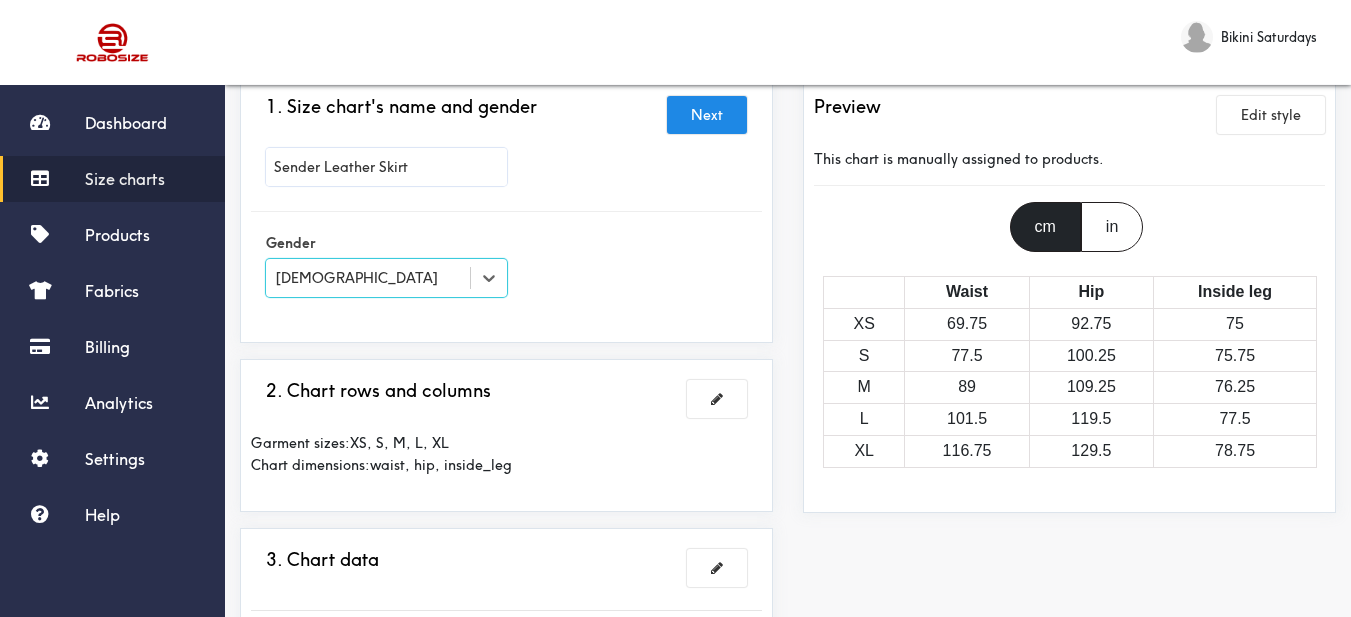 click on "Gender option [DEMOGRAPHIC_DATA], selected.   Select is focused , press Down to open the menu,  [DEMOGRAPHIC_DATA]" at bounding box center [506, 267] 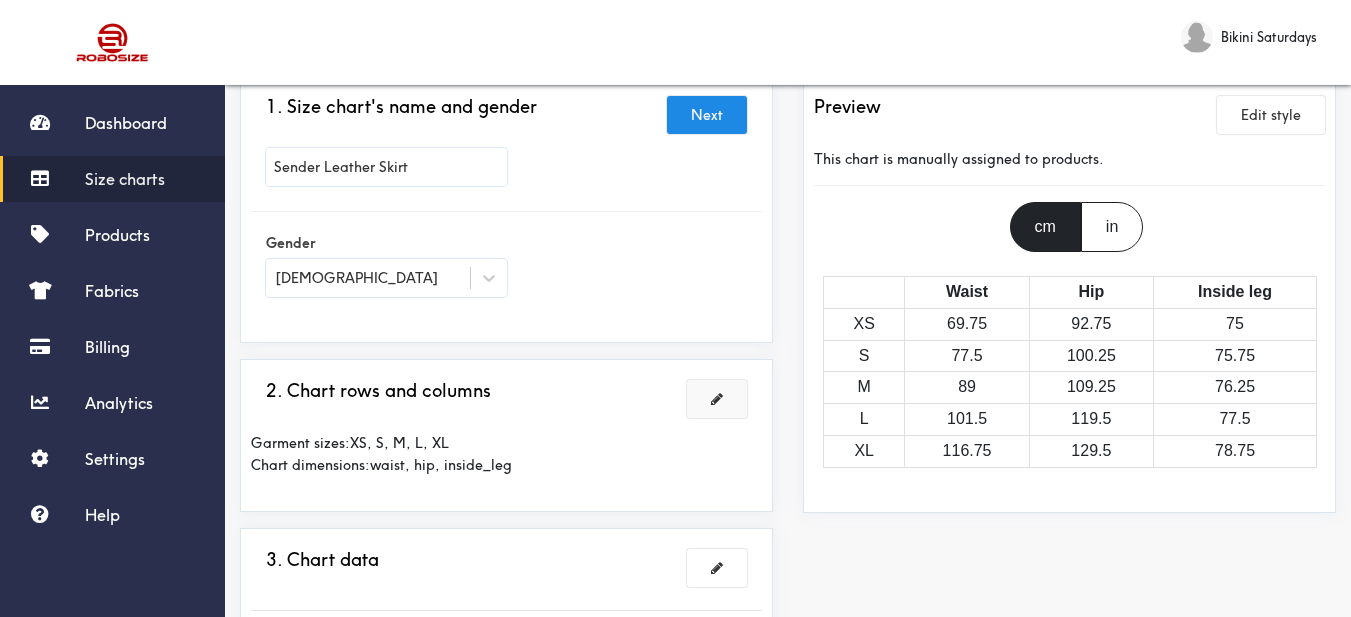 click at bounding box center (717, 399) 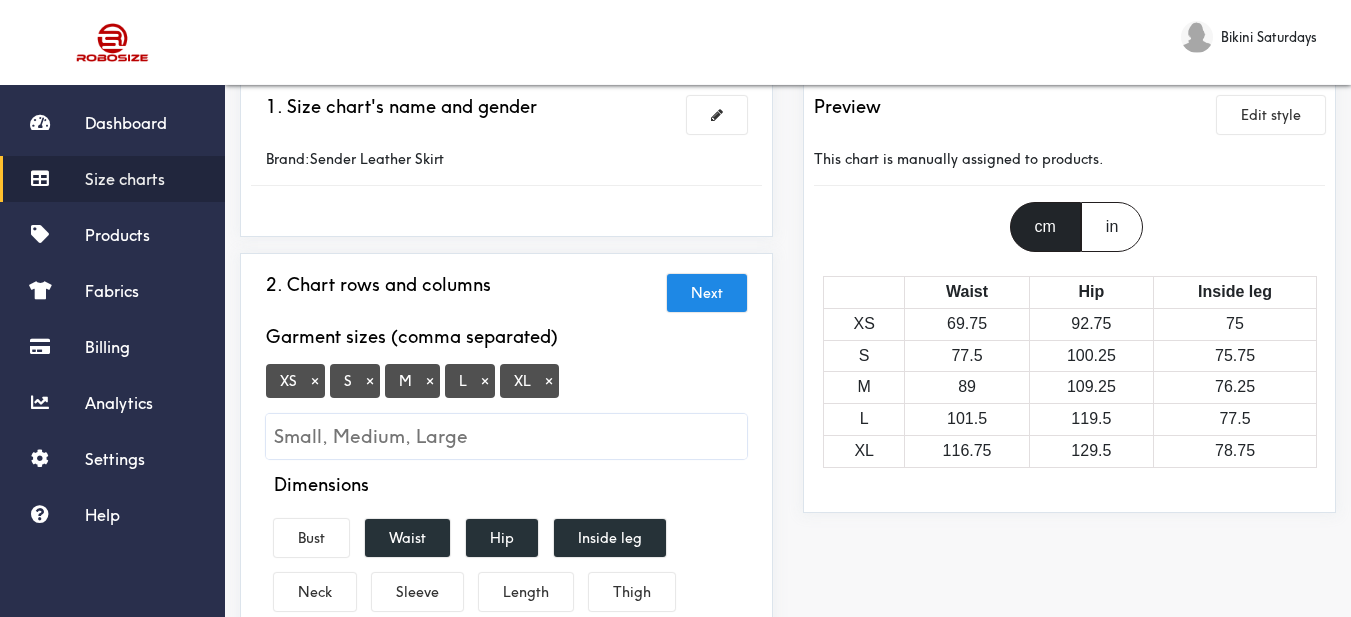 scroll, scrollTop: 200, scrollLeft: 0, axis: vertical 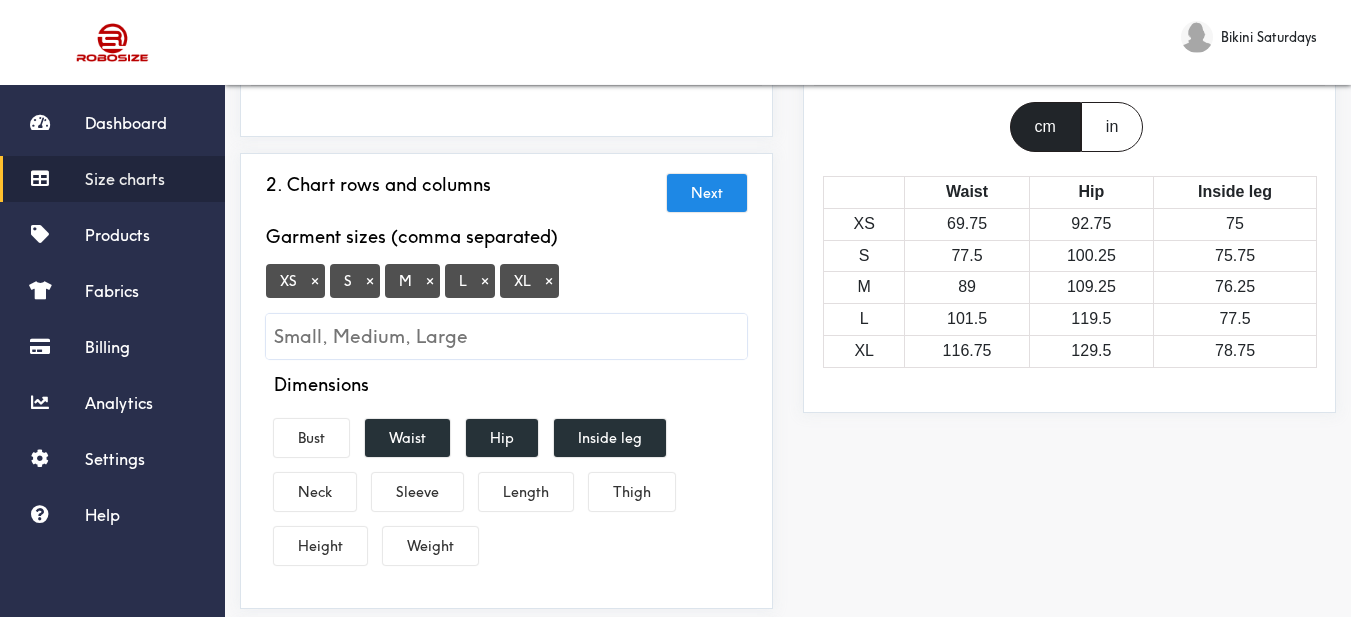 click on "×" at bounding box center [315, 281] 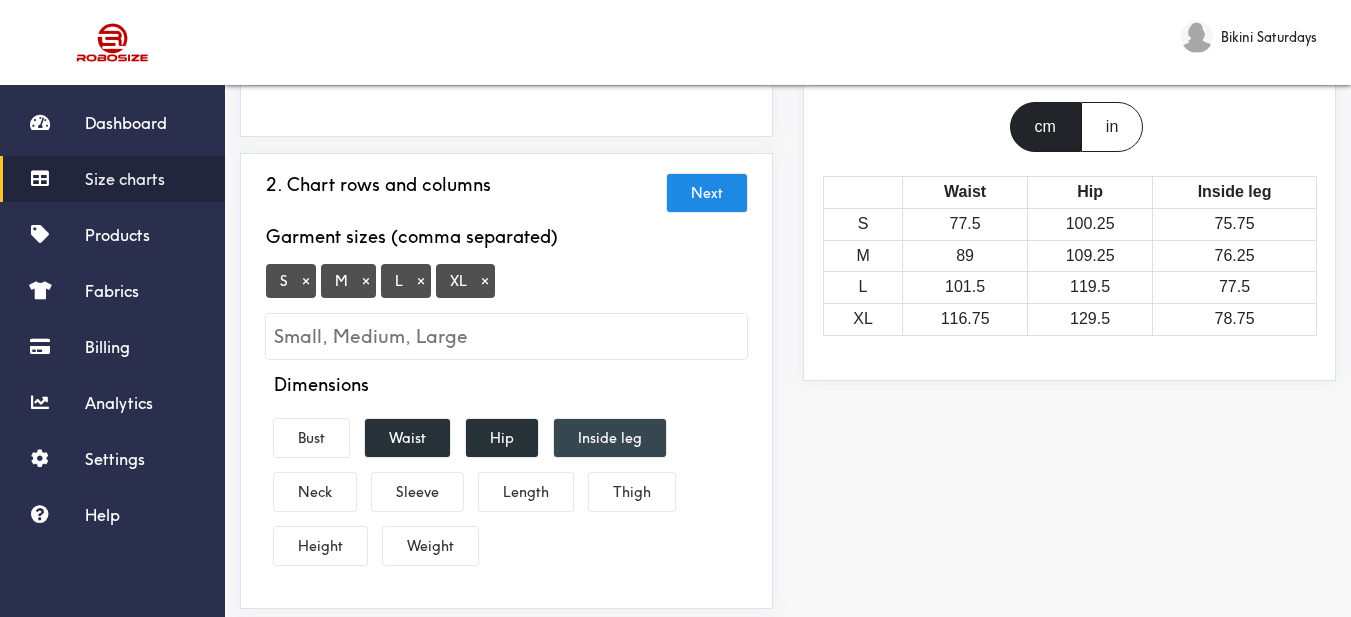click on "Inside leg" at bounding box center (610, 438) 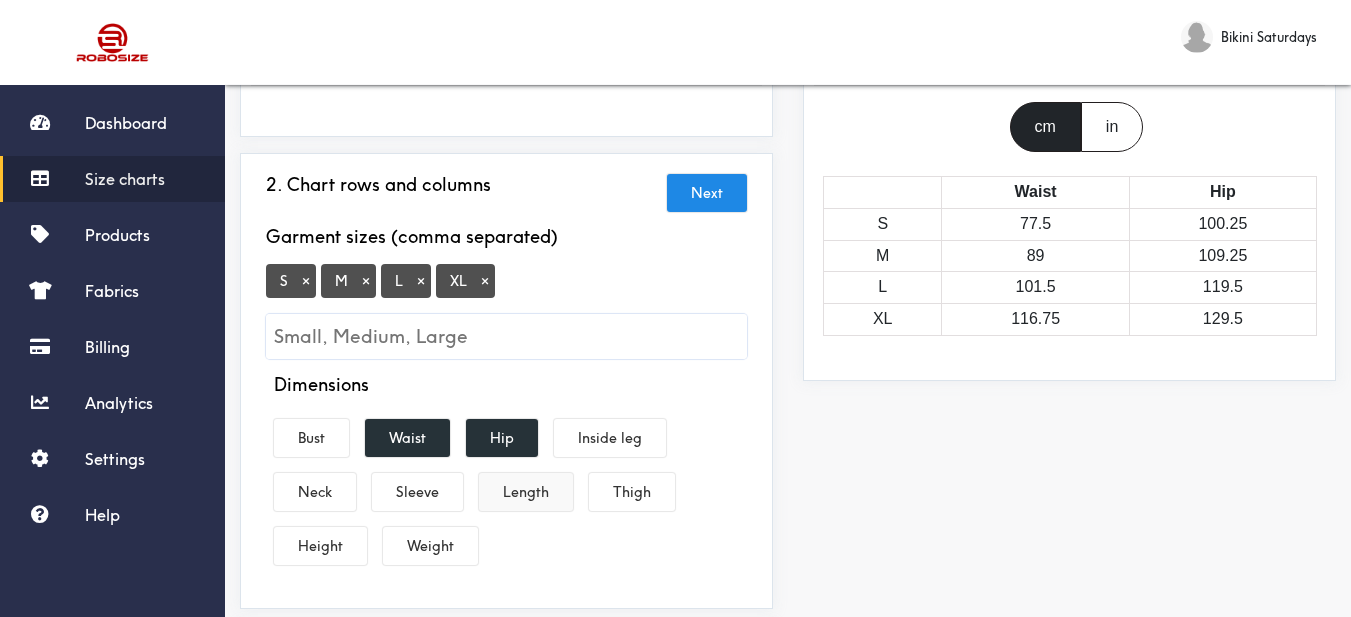 click on "Length" at bounding box center [526, 492] 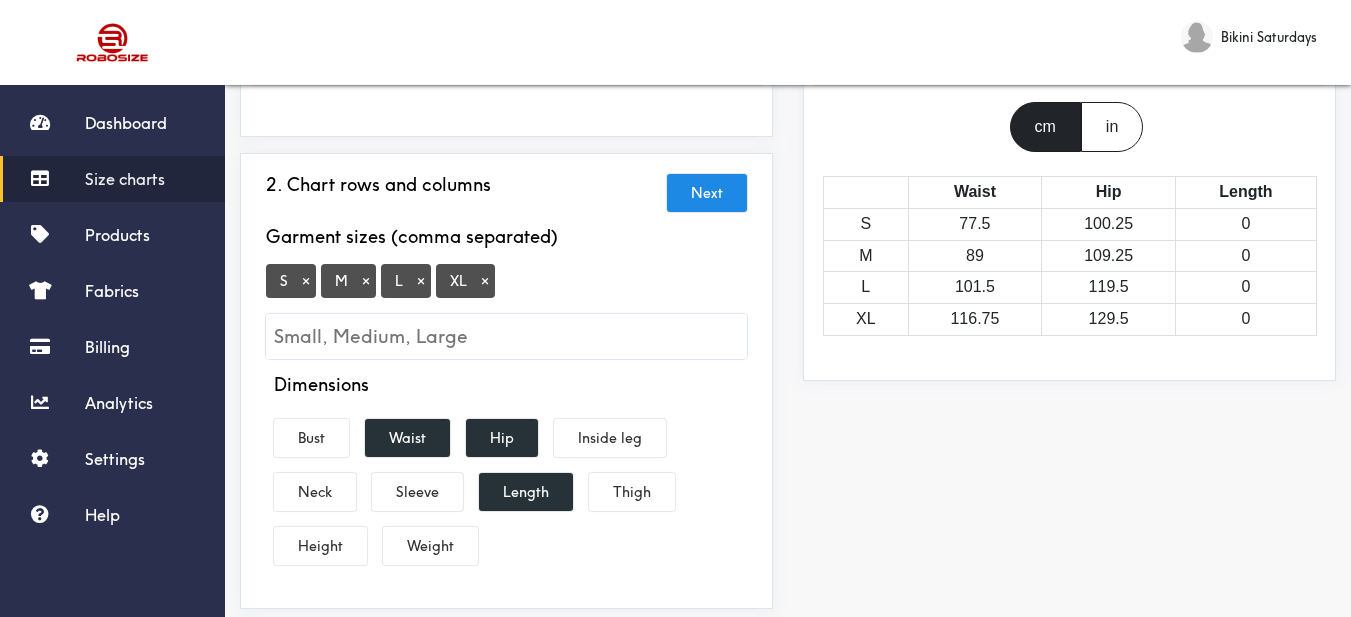 click on "1. Size chart's name and gender Brand:  Sender Leather Skirt 2. Chart rows and columns Next Garment sizes (comma separated) Tag at index 0 with value XS deleted. Tag at index 0 with value S focussed. Press backspace to remove S × M × L × XL × Dimensions Bust Waist Hip Inside leg Neck Sleeve Length Thigh Height Weight 3. Chart data Chart data is invalid 4. What products this chart is for? Manual" at bounding box center [506, 467] 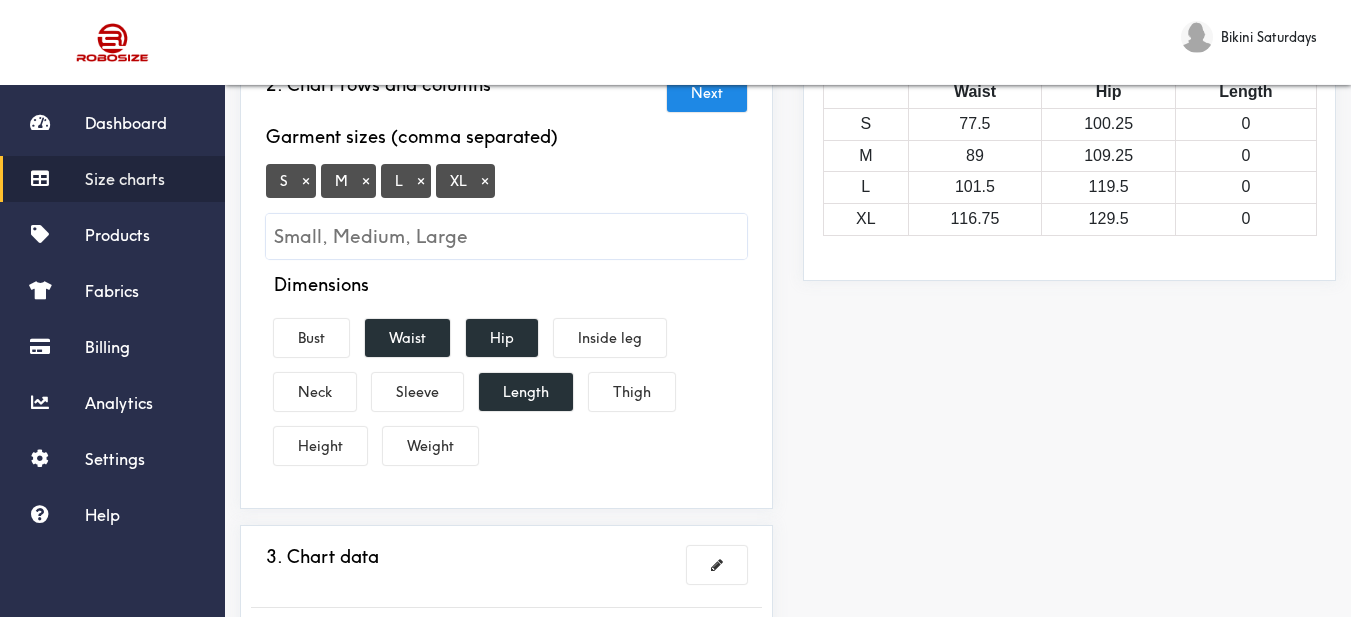 scroll, scrollTop: 600, scrollLeft: 0, axis: vertical 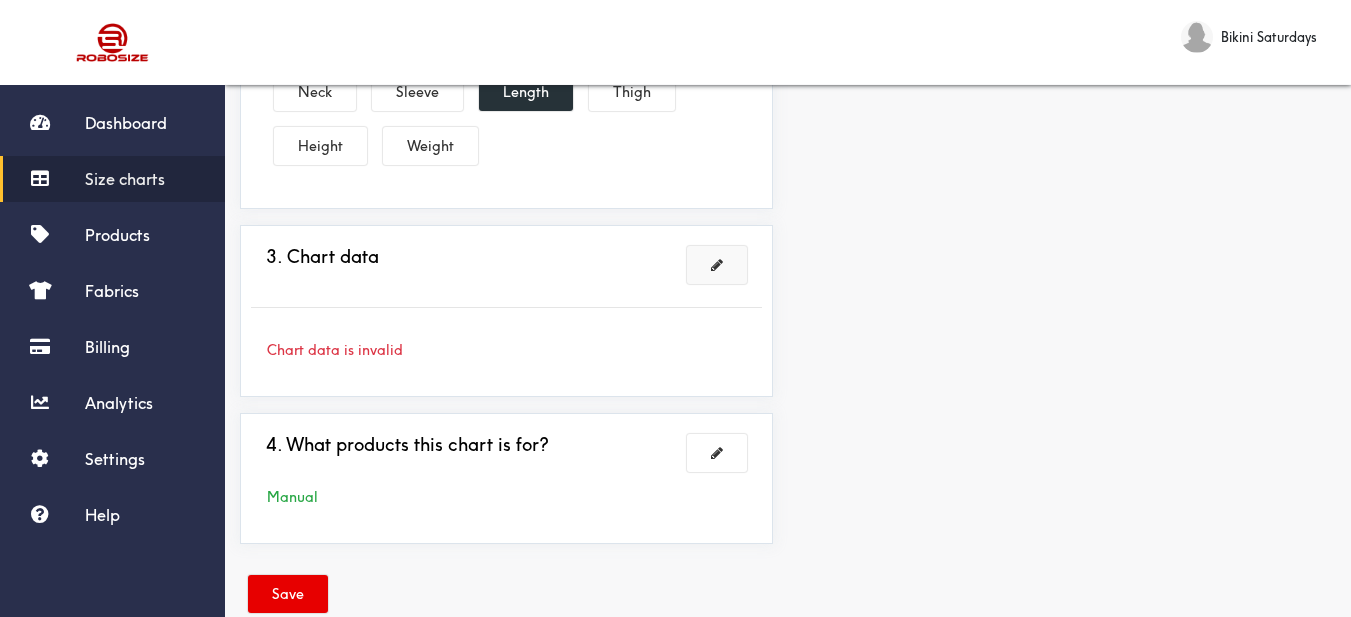 click at bounding box center (717, 265) 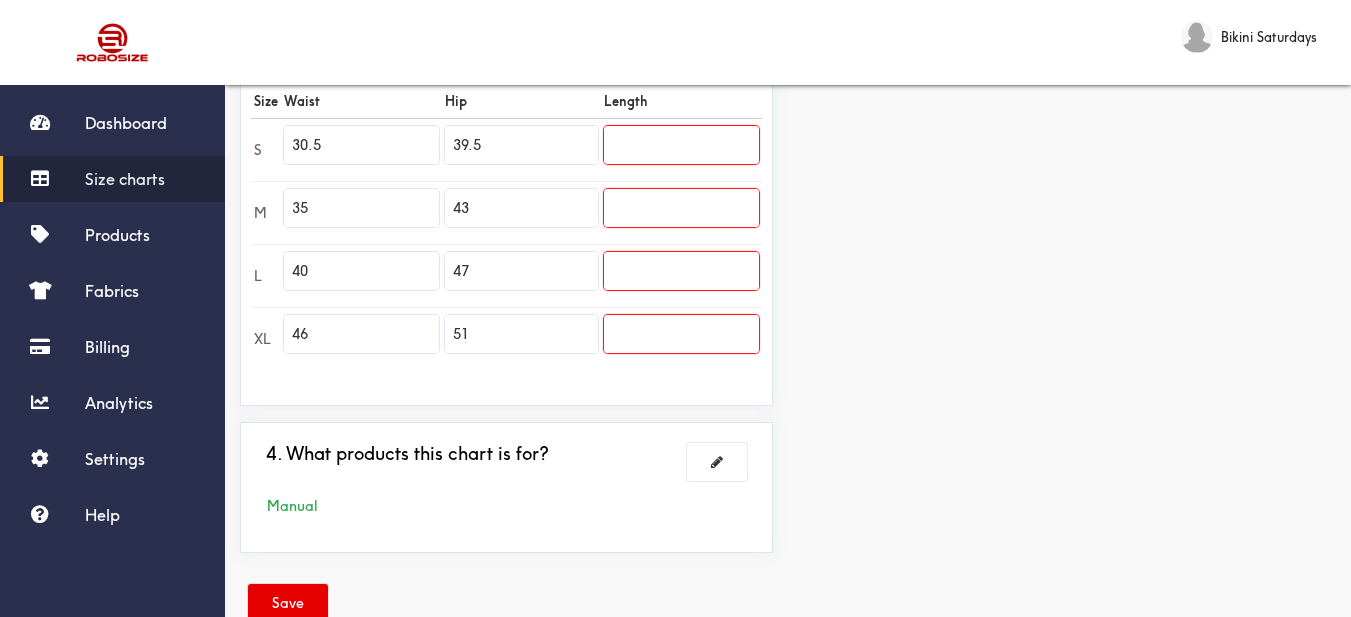 scroll, scrollTop: 500, scrollLeft: 0, axis: vertical 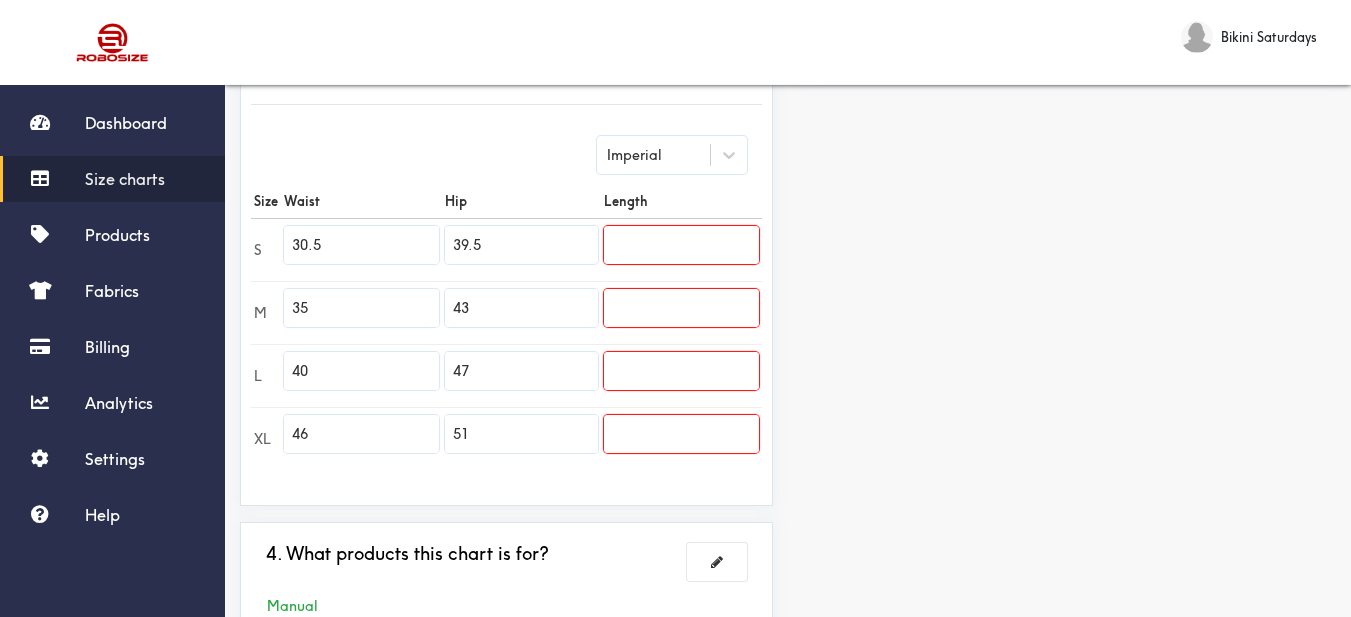 click on "S 30.5 39.5" at bounding box center [506, 249] 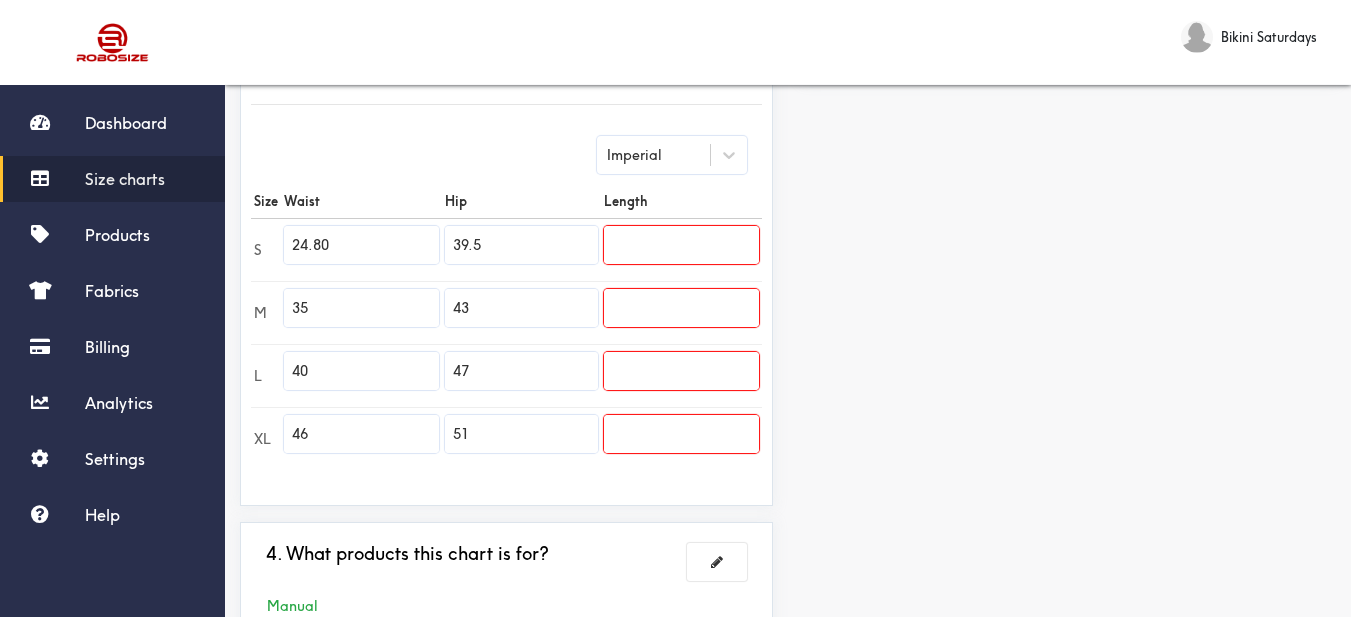 type on "24.80" 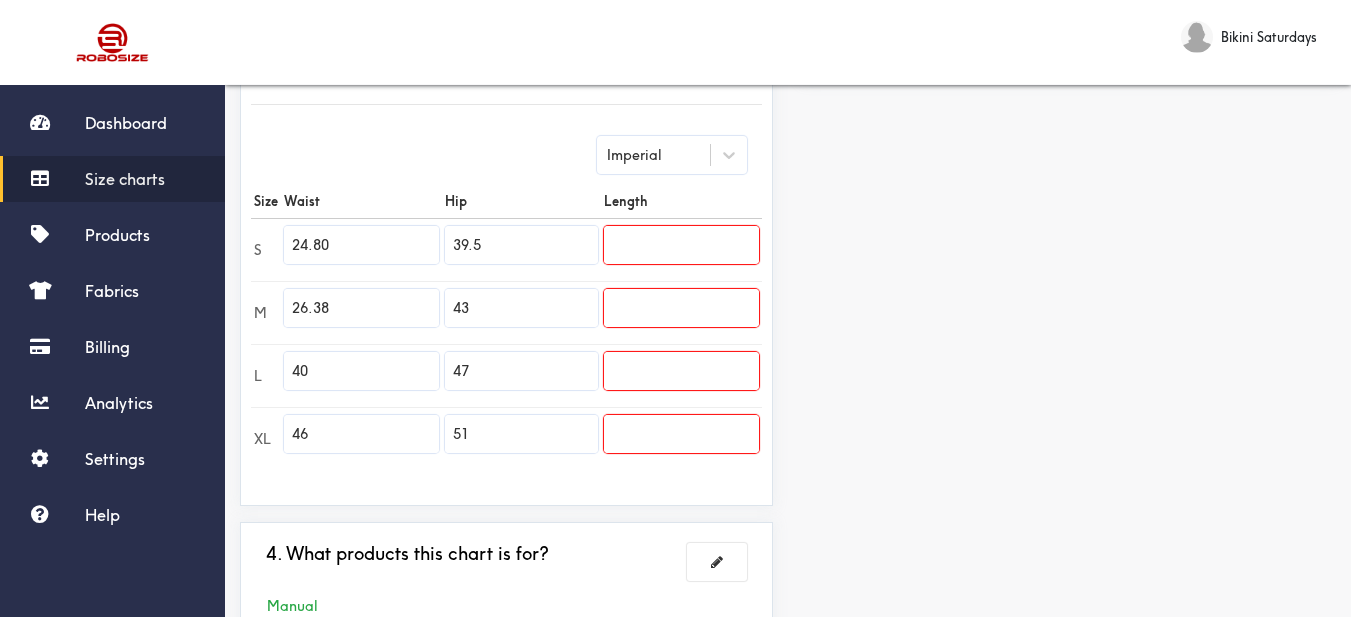 type on "26.38" 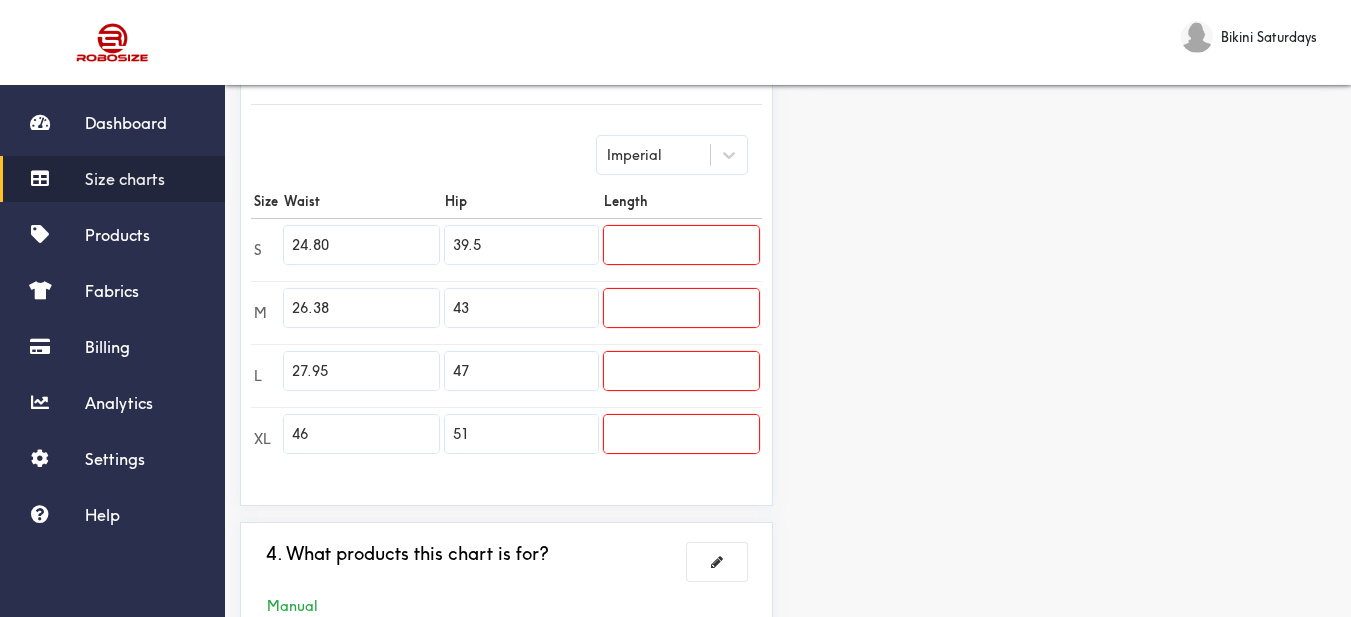 type on "27.95" 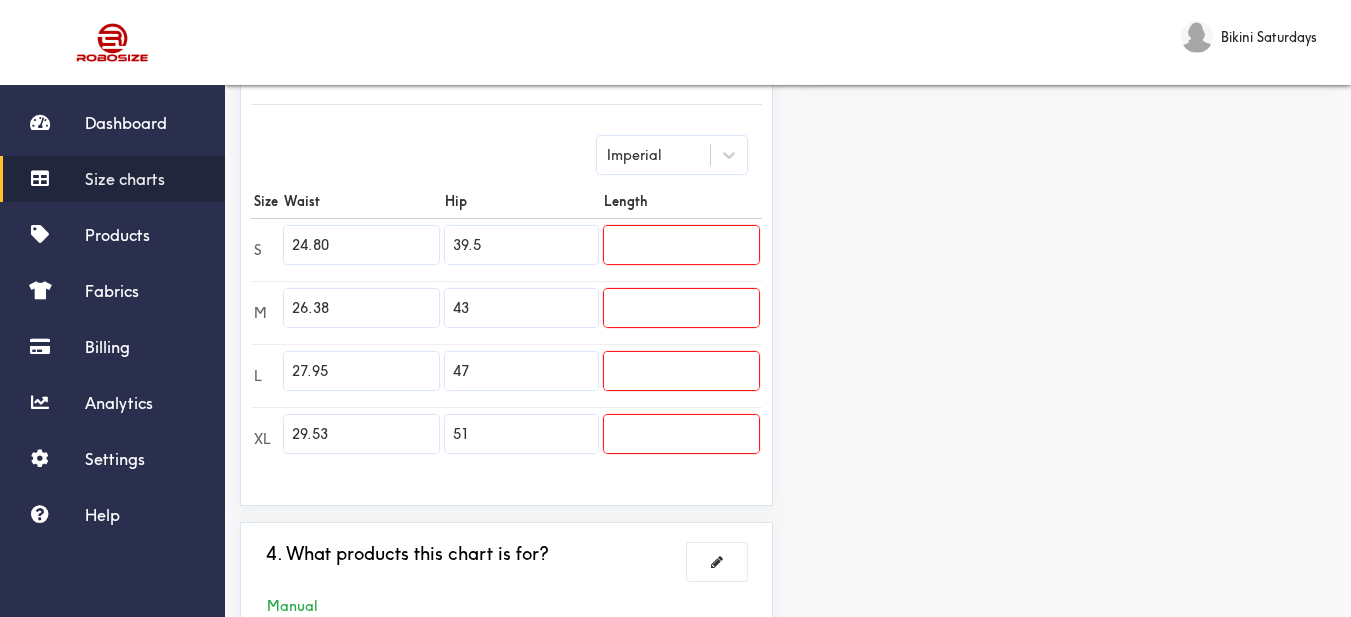 type on "29.53" 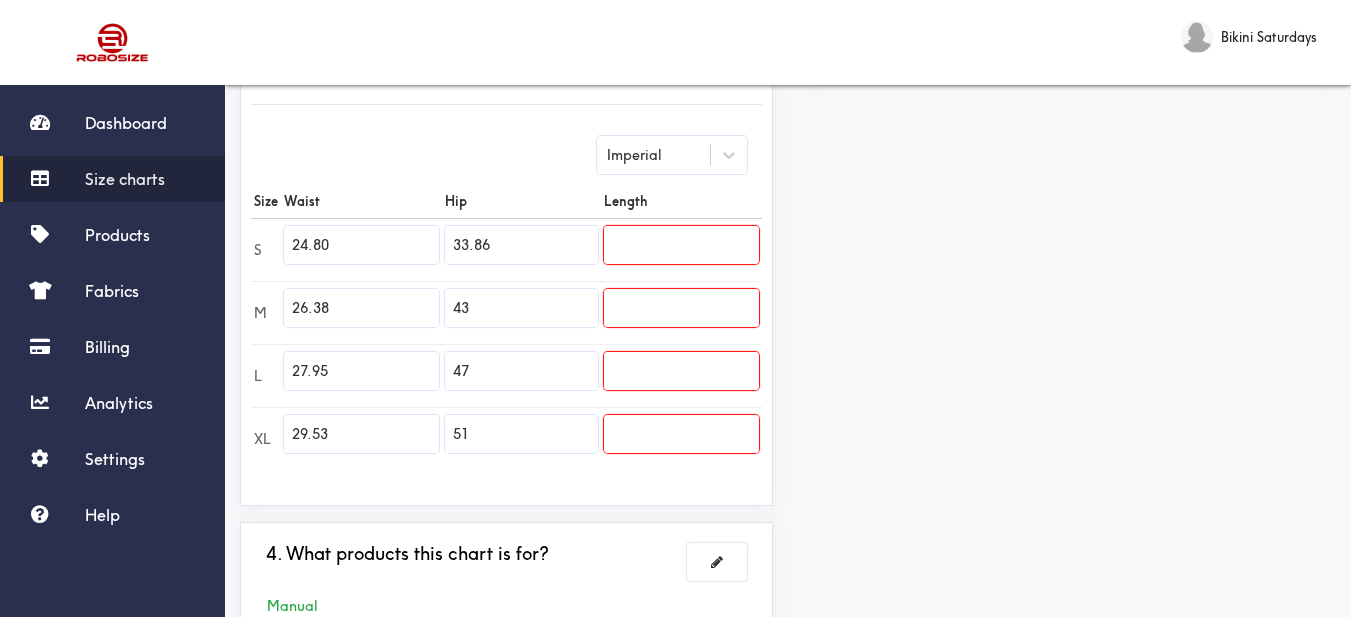 type on "33.86" 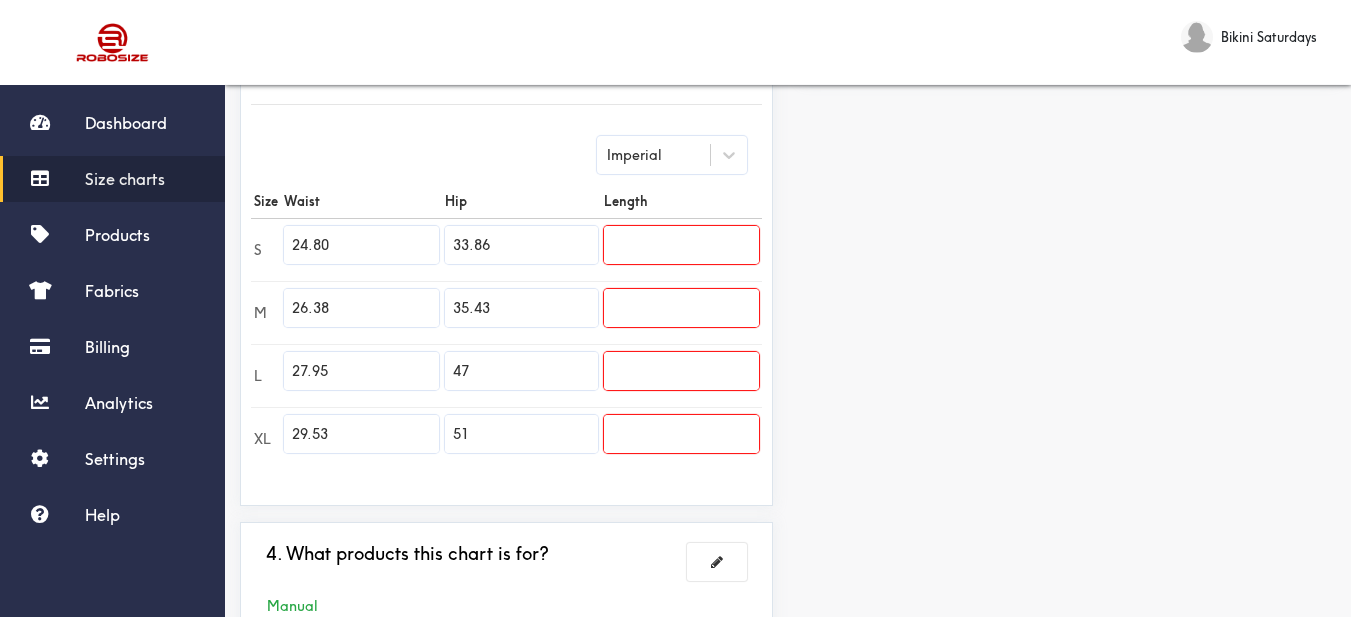 type on "35.43" 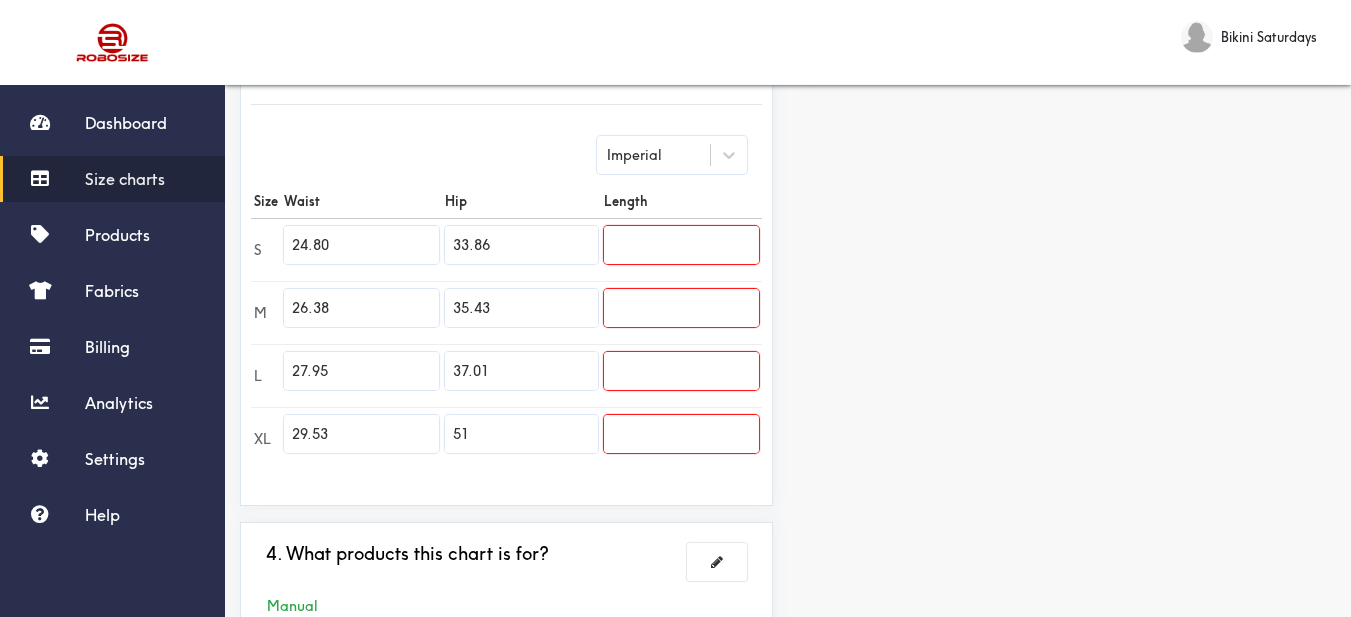 type on "37.01" 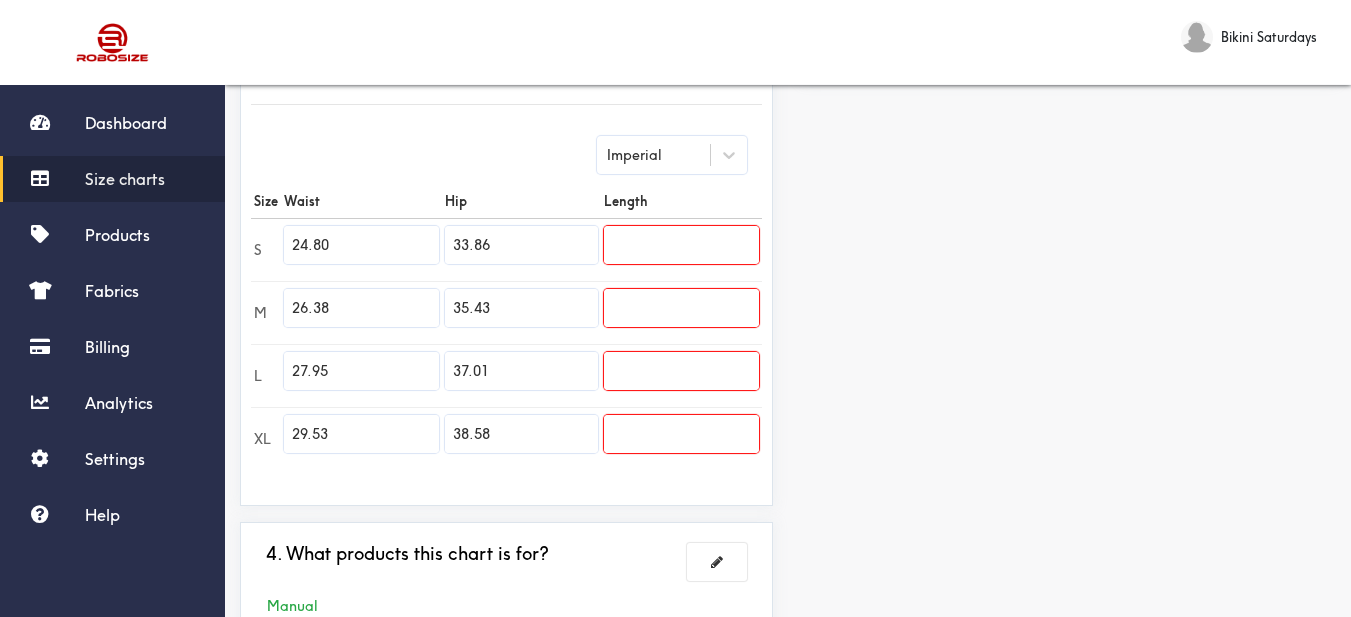 type on "38.58" 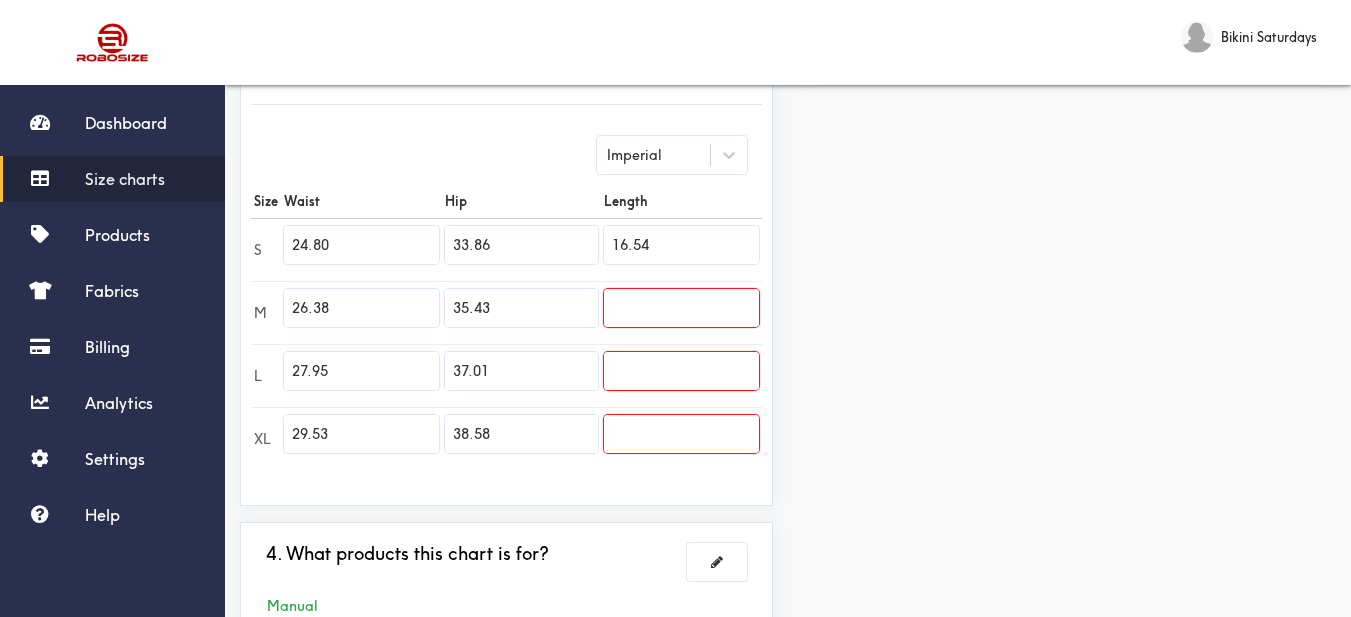 type on "16.54" 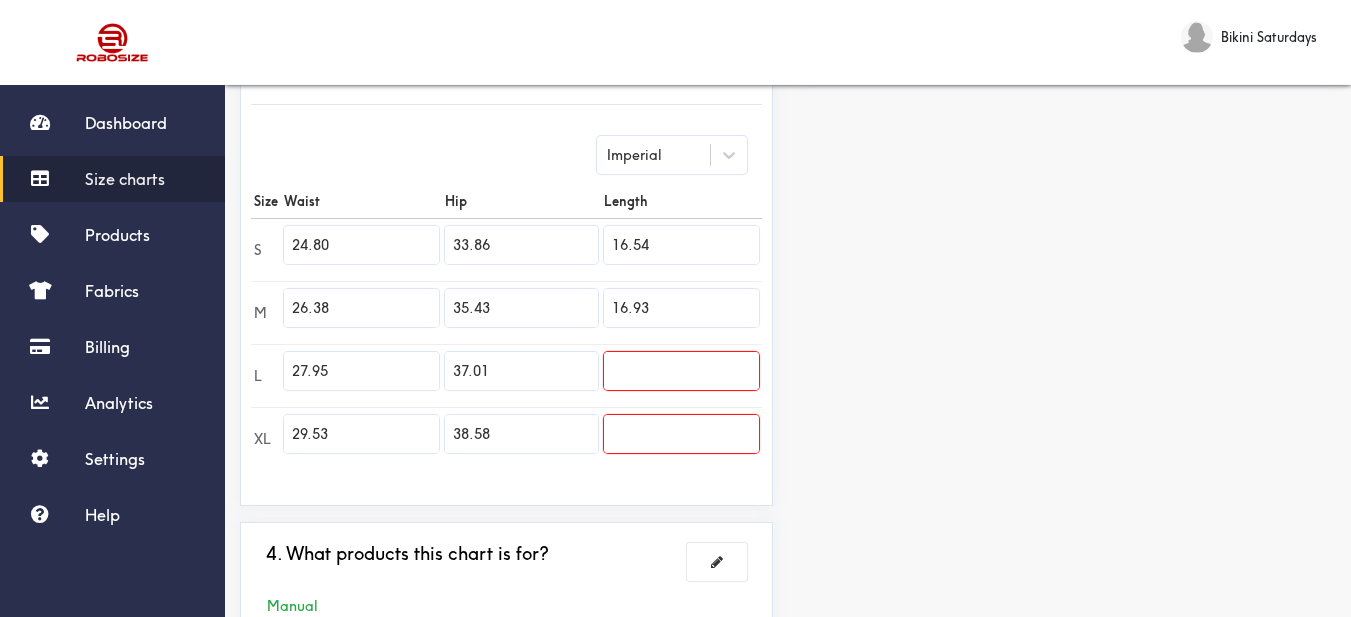 type on "16.93" 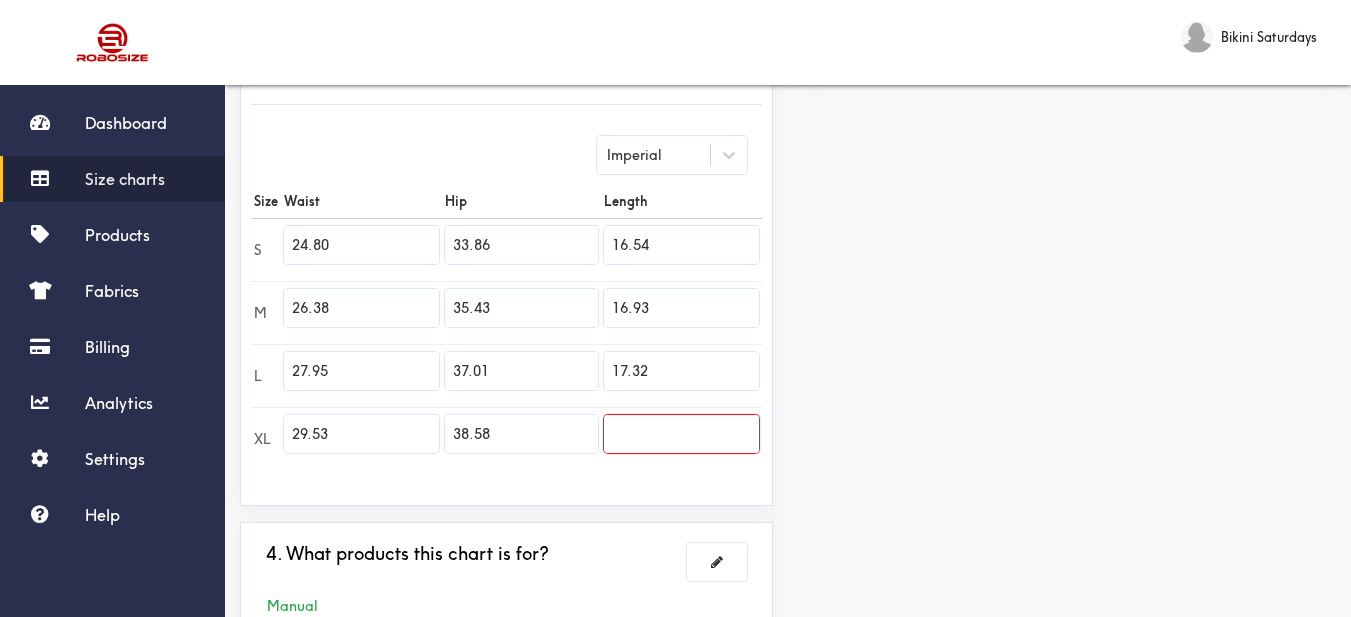 type on "17.32" 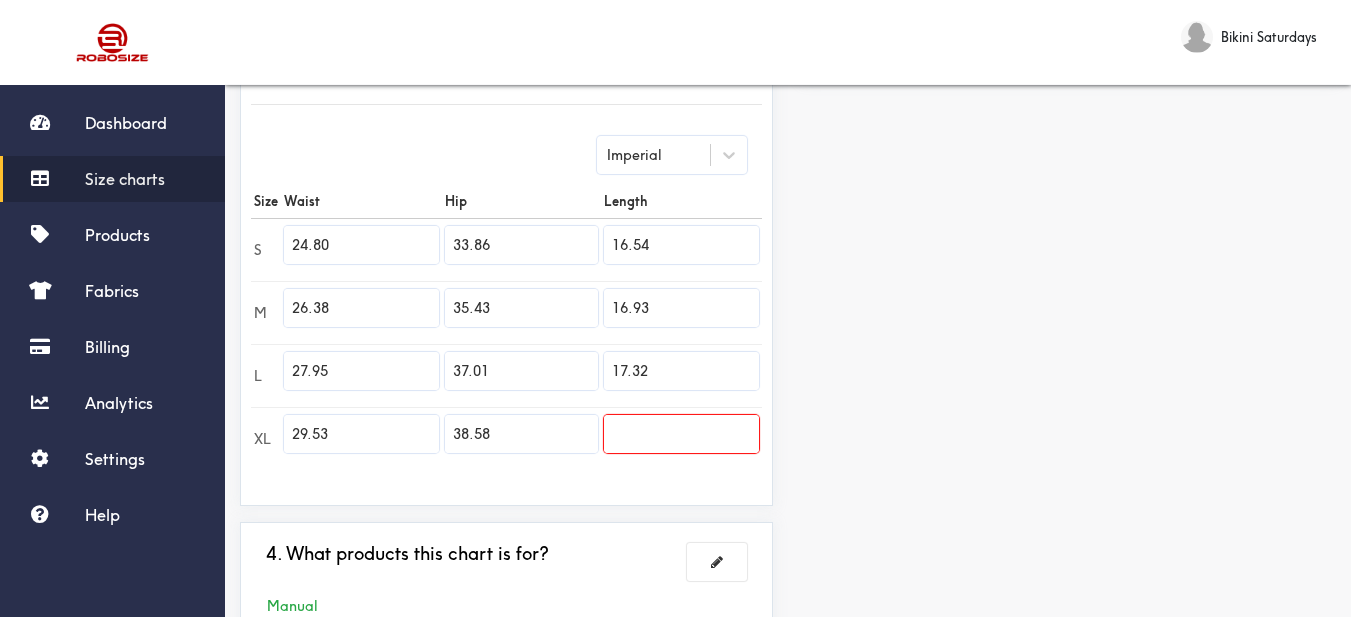 click on "Preview Edit style This chart is manually assigned to products. cm in Waist Hip Length S 63 86 42 M 67 90 43 L 71 94 44 XL 75 98 0" at bounding box center [1069, 172] 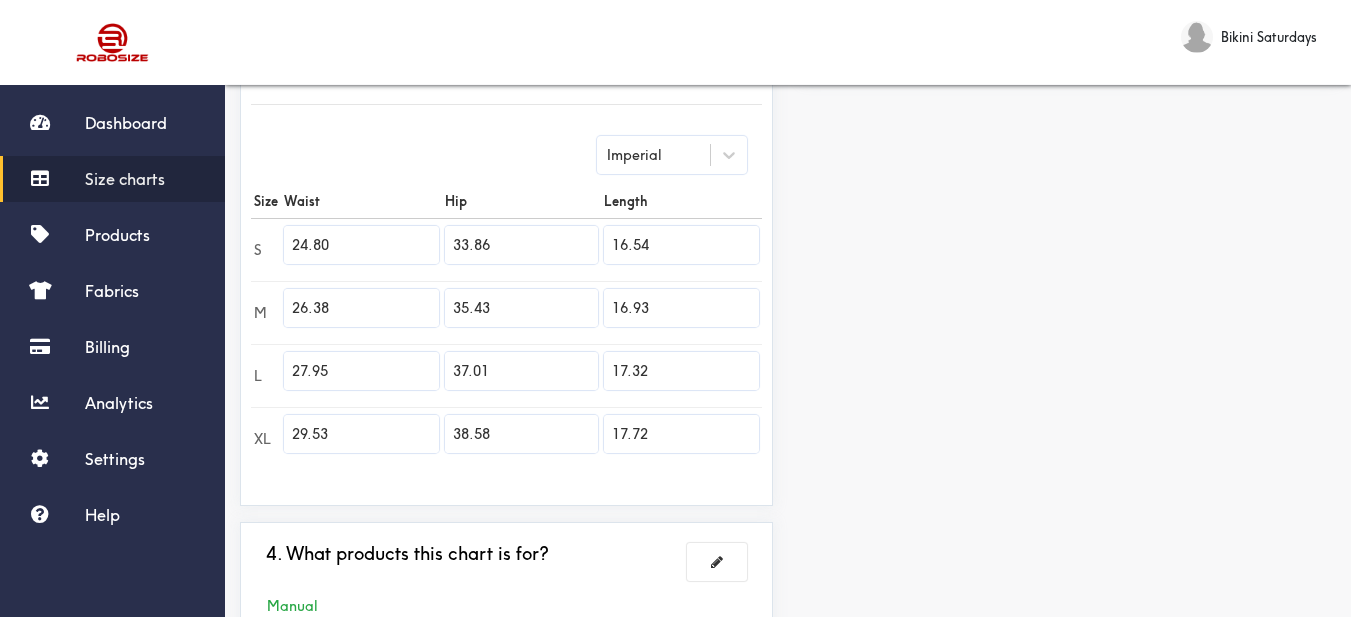 scroll, scrollTop: 652, scrollLeft: 0, axis: vertical 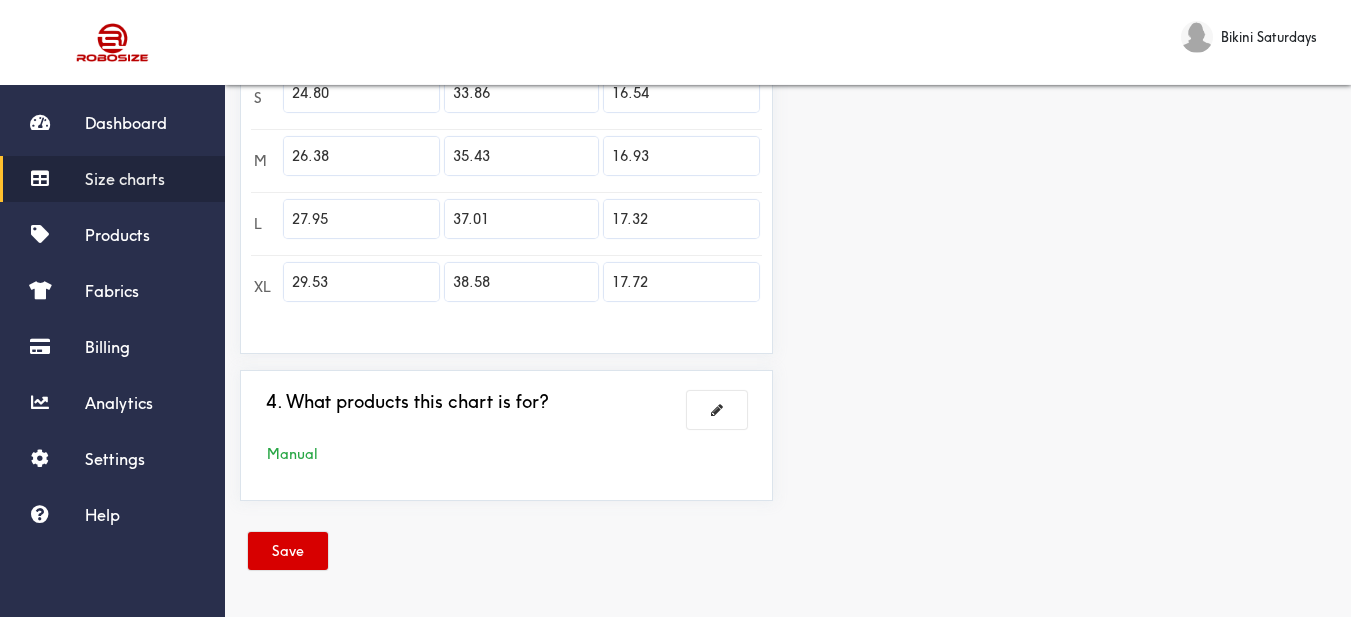 type on "17.72" 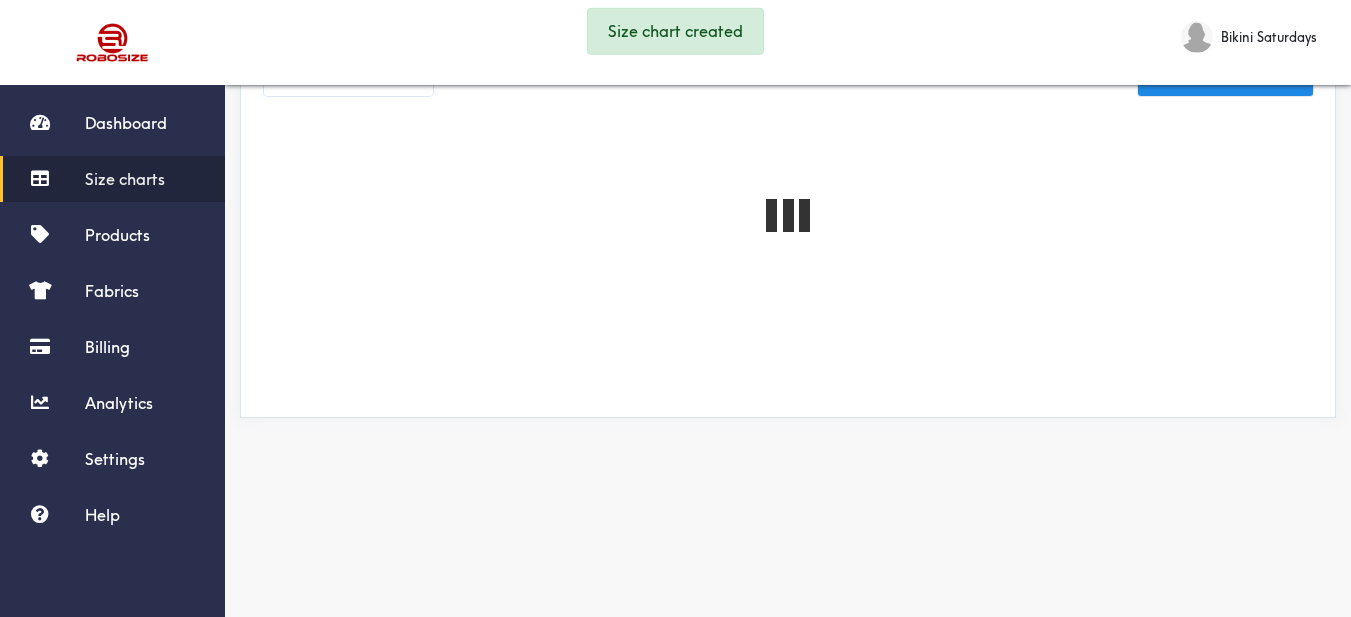 scroll, scrollTop: 652, scrollLeft: 0, axis: vertical 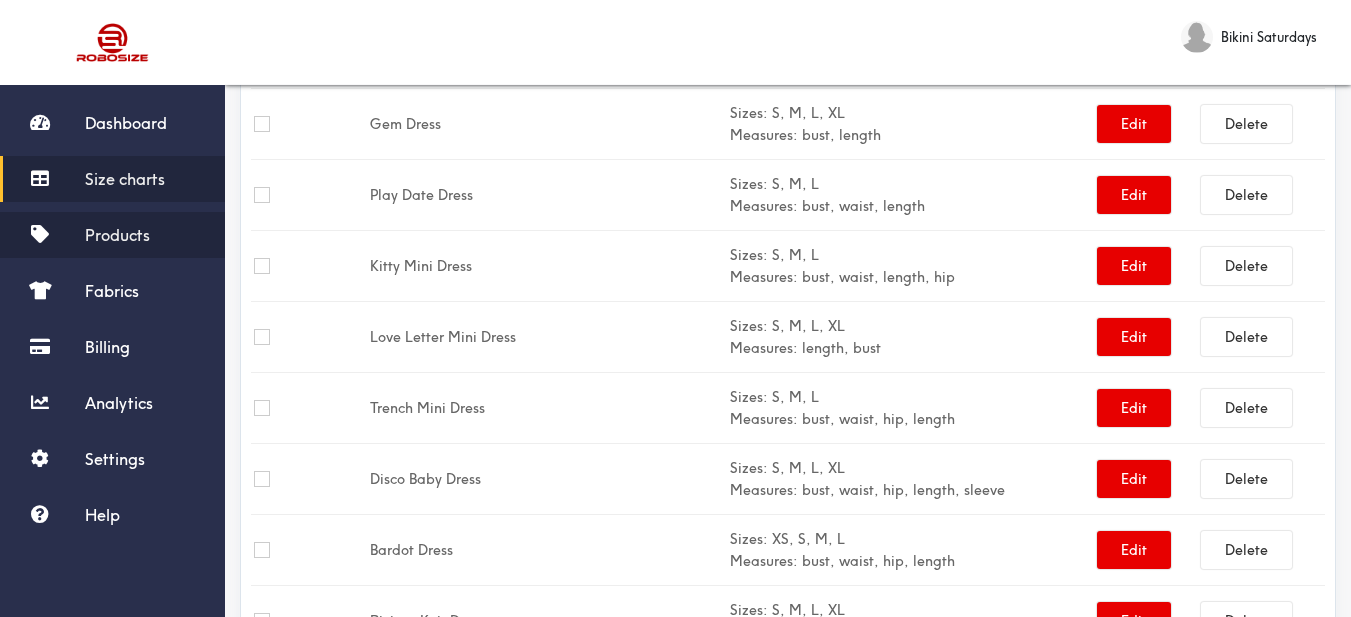 click on "Products" at bounding box center [112, 235] 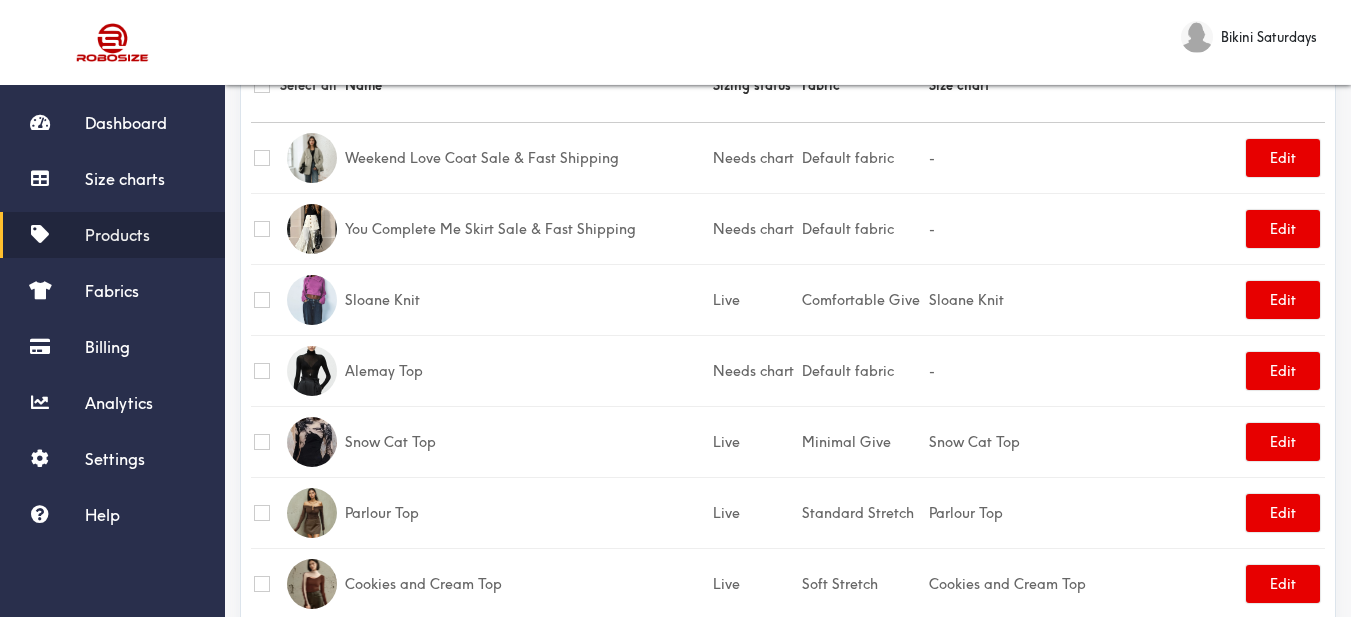 scroll, scrollTop: 0, scrollLeft: 0, axis: both 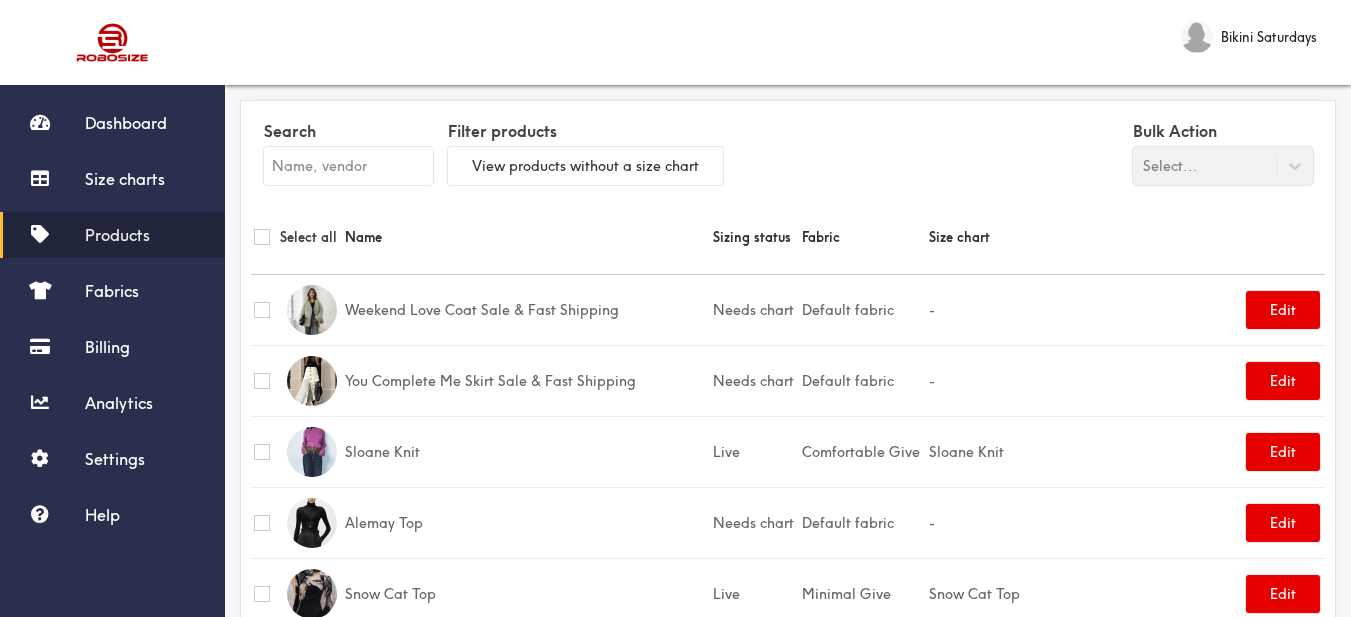 click at bounding box center (348, 166) 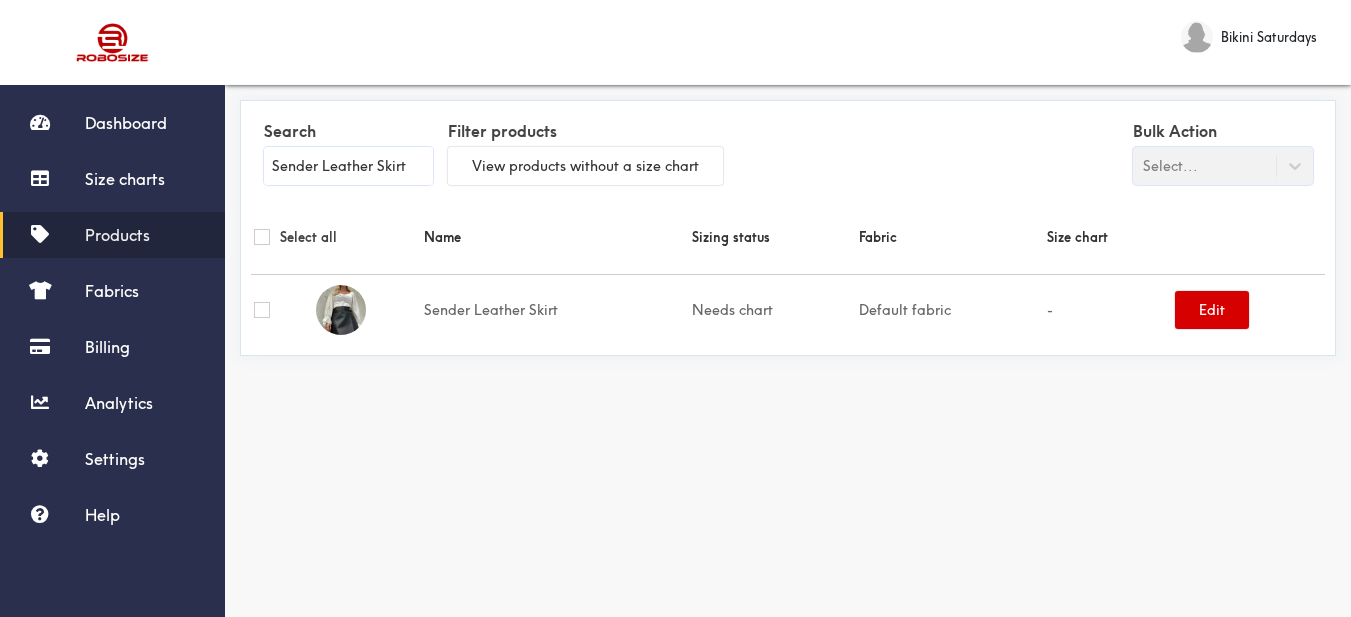 type on "Sender Leather Skirt" 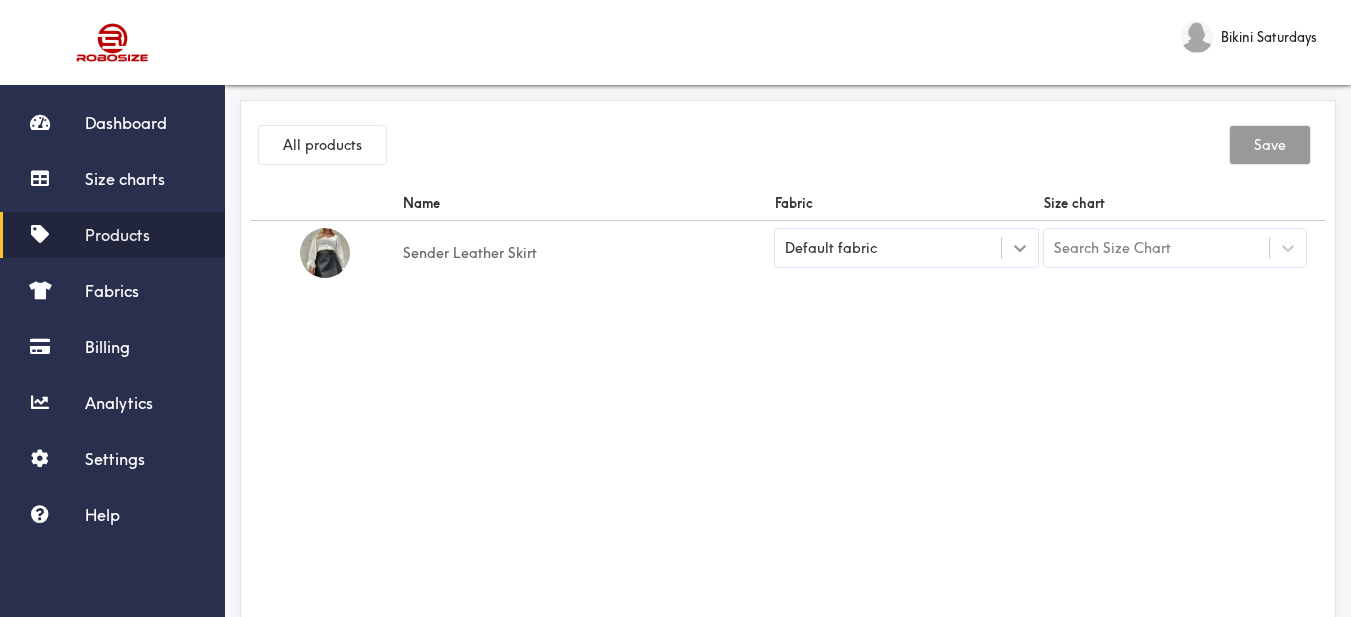 click at bounding box center (1020, 248) 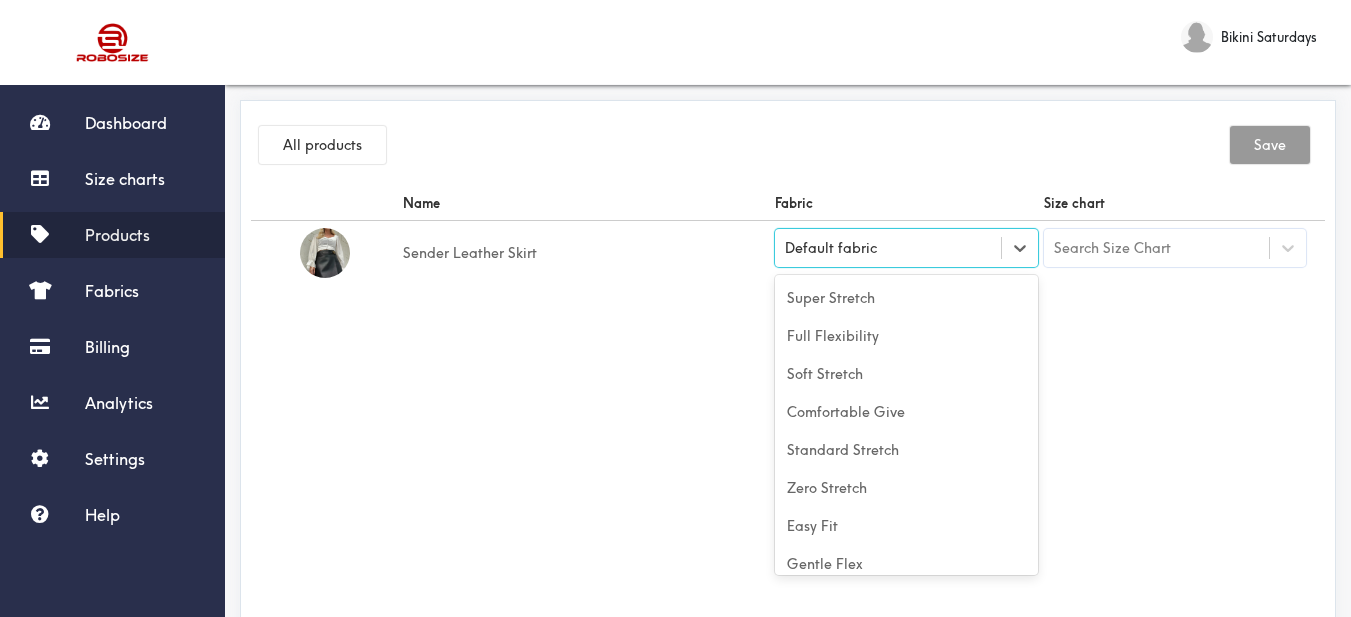 scroll, scrollTop: 88, scrollLeft: 0, axis: vertical 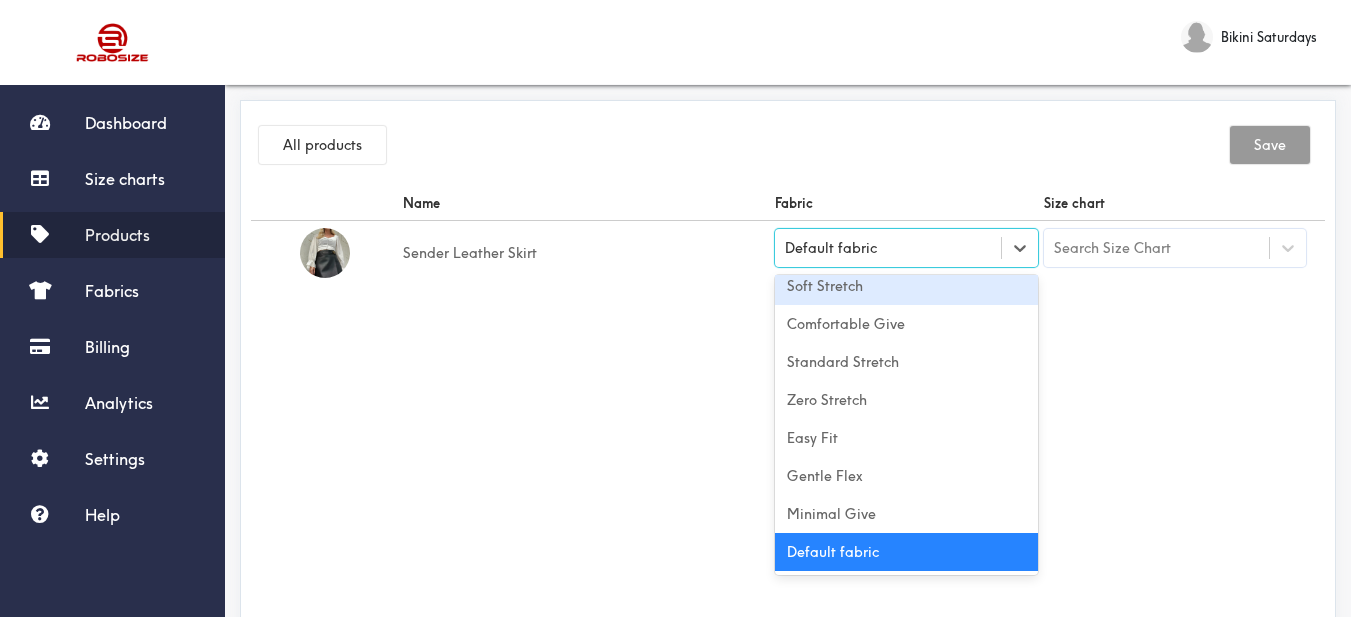 click on "Soft Stretch" at bounding box center [906, 286] 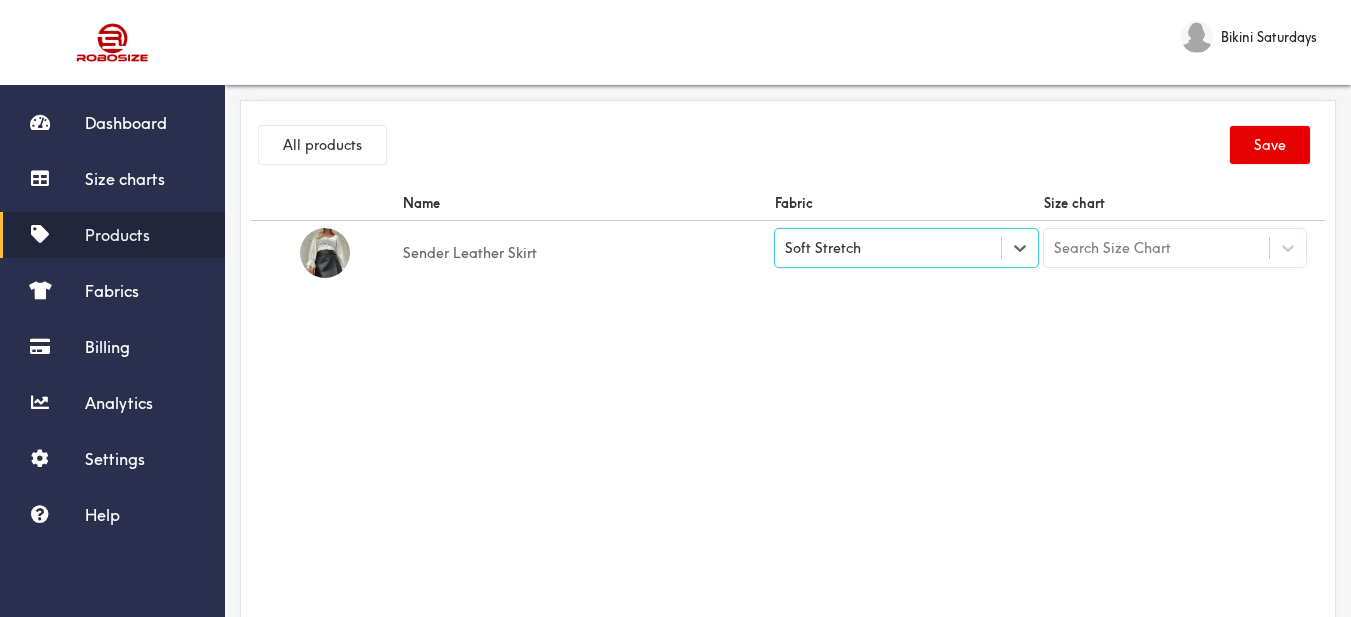 drag, startPoint x: 1089, startPoint y: 327, endPoint x: 1148, endPoint y: 312, distance: 60.876926 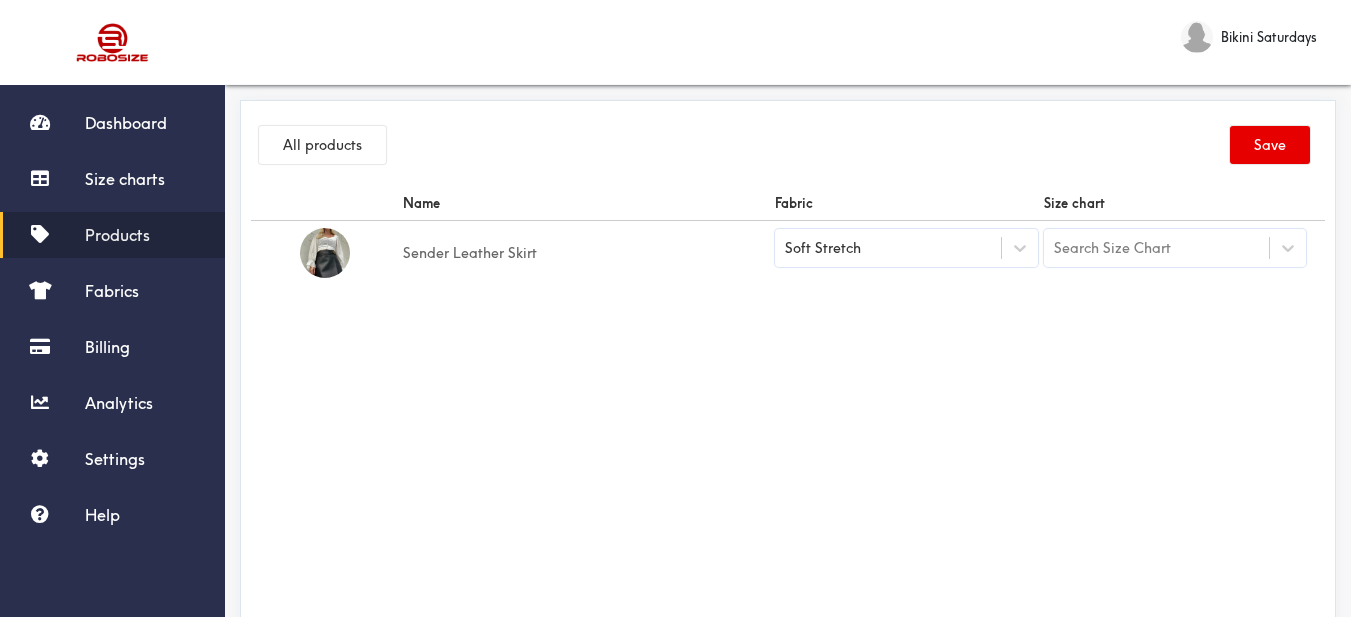 drag, startPoint x: 1223, startPoint y: 254, endPoint x: 1195, endPoint y: 261, distance: 28.86174 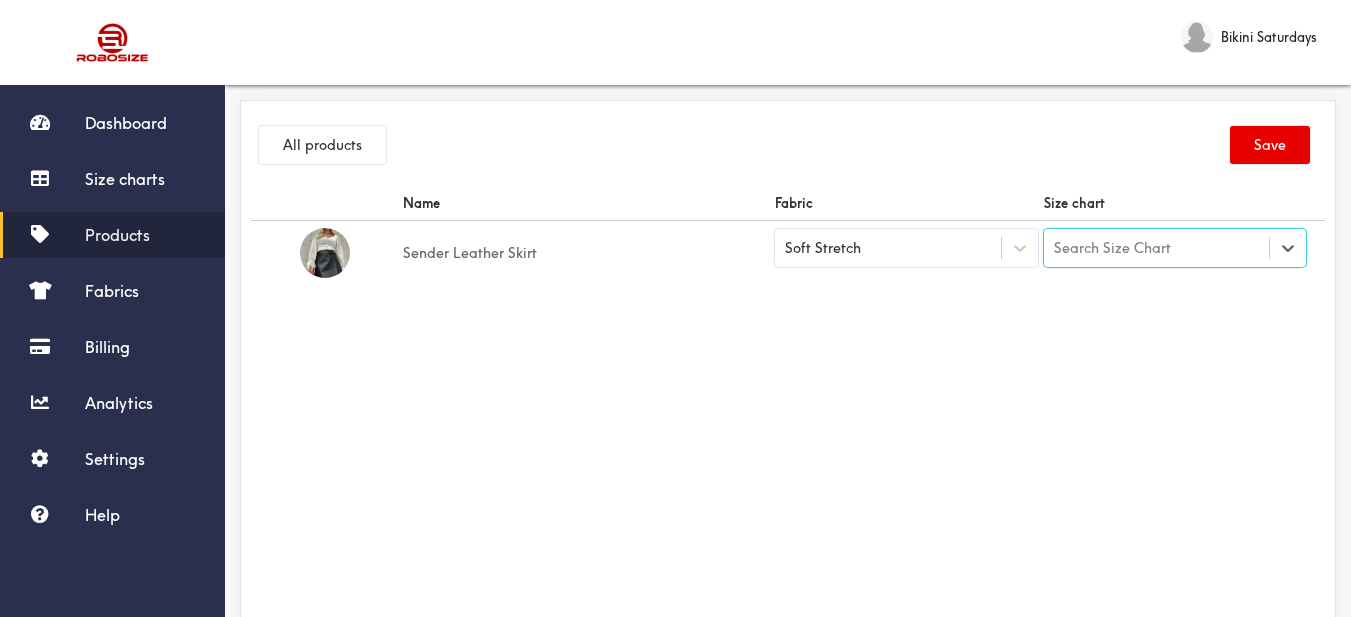 click on "Search Size Chart" at bounding box center [1157, 248] 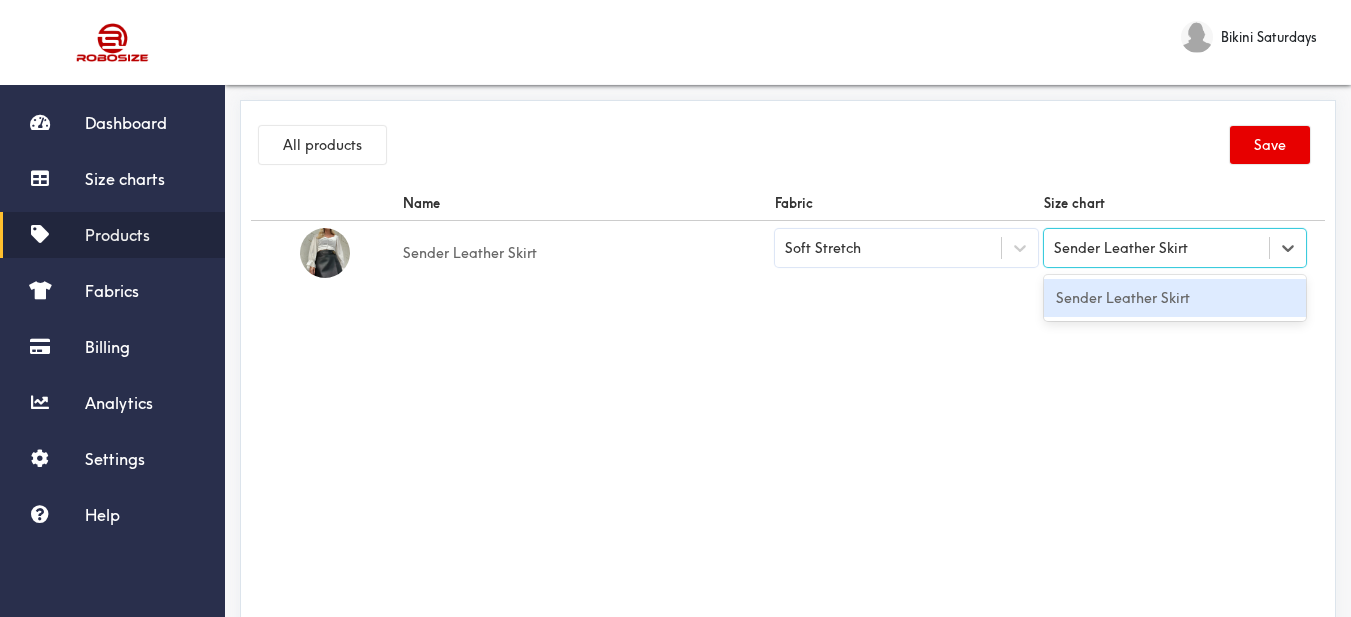 click on "Sender Leather Skirt" at bounding box center [1175, 298] 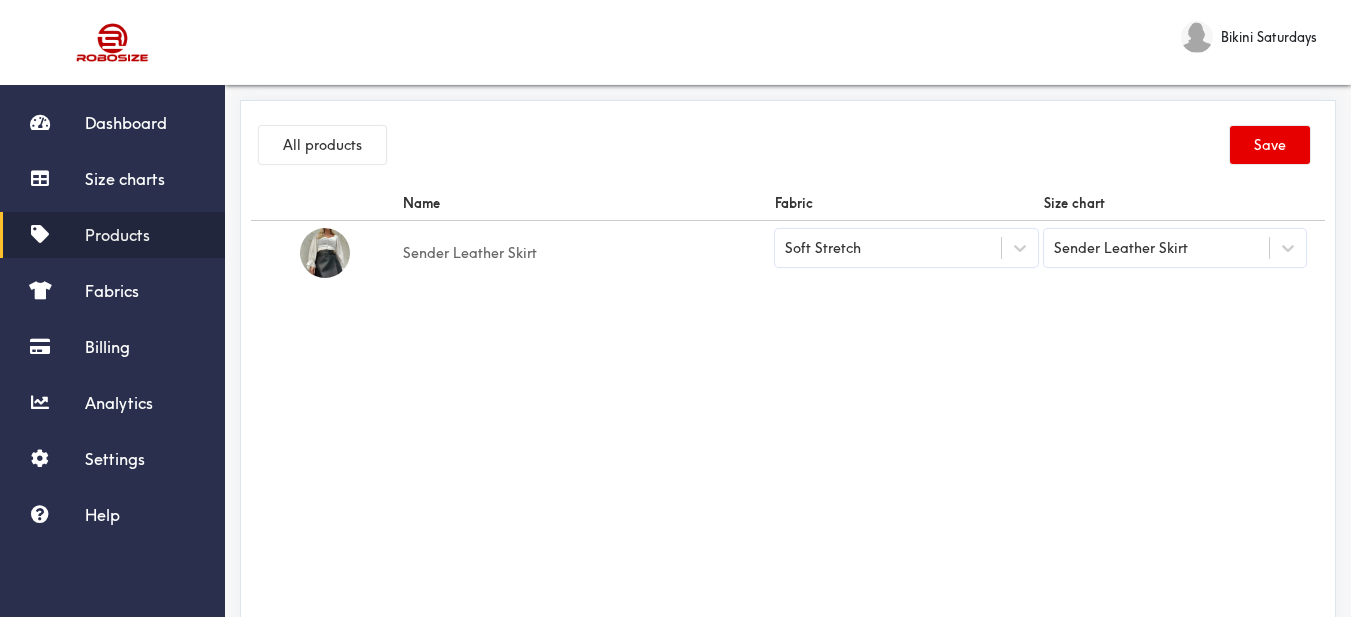drag, startPoint x: 1024, startPoint y: 363, endPoint x: 1163, endPoint y: 321, distance: 145.20676 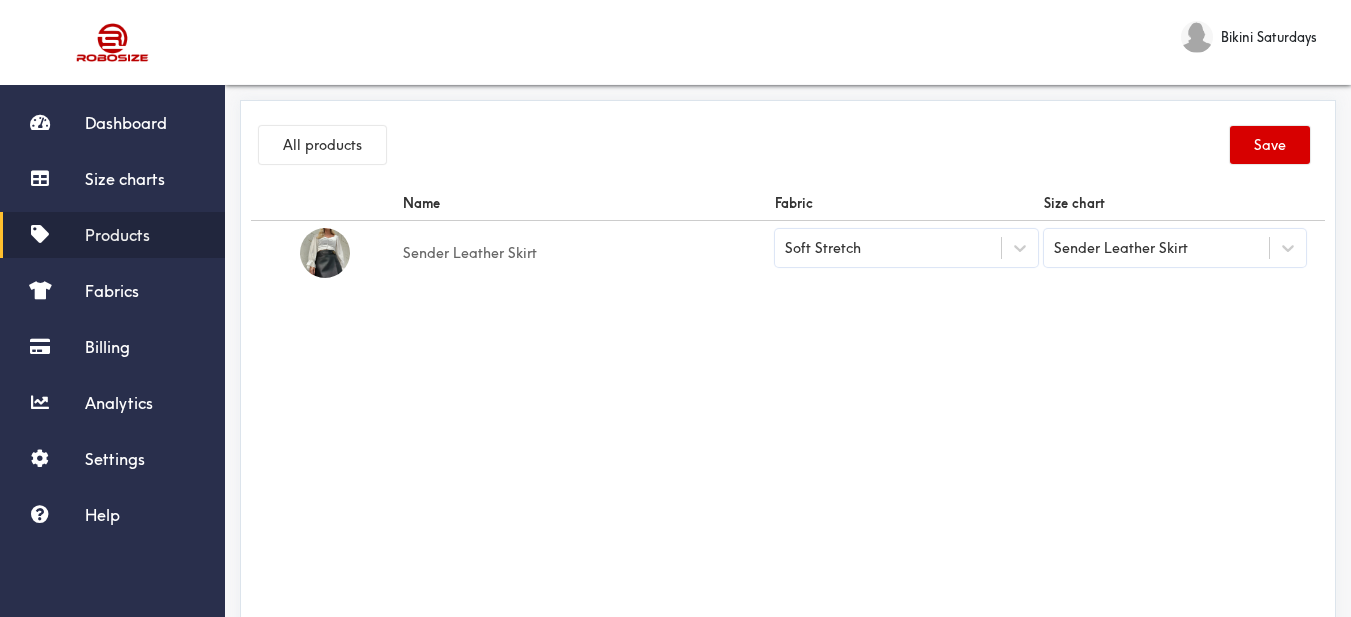 click on "Save" at bounding box center (1270, 145) 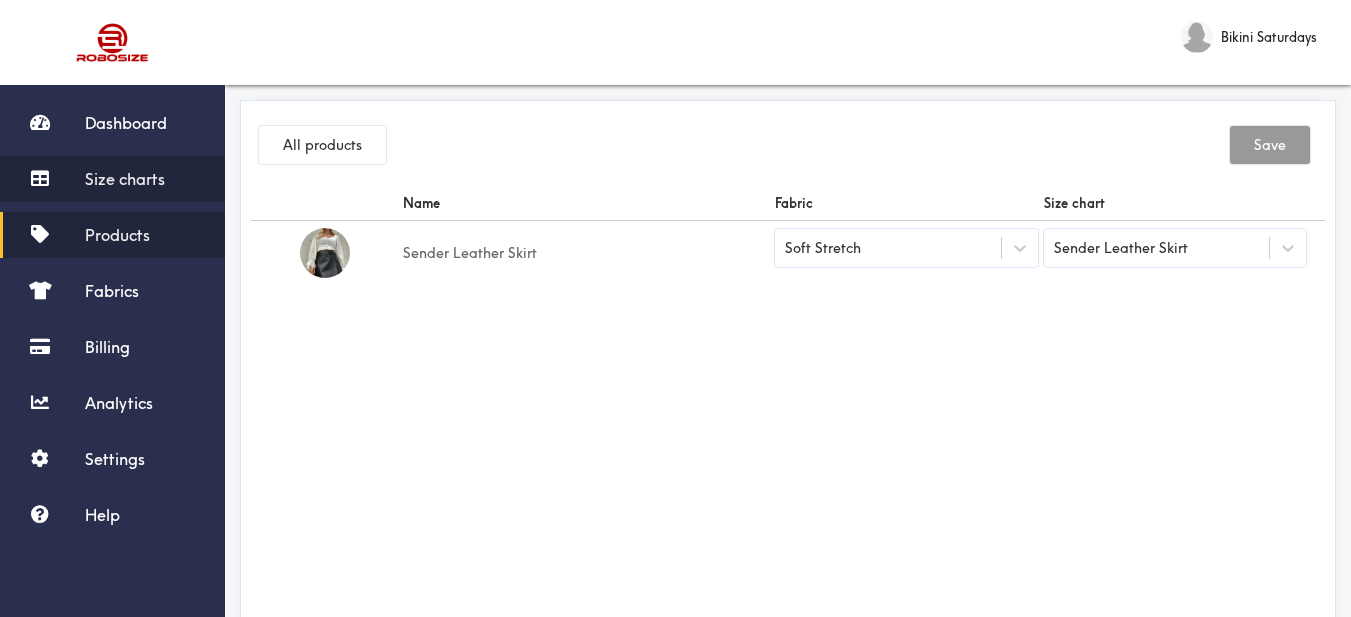 click on "Size charts" at bounding box center [125, 179] 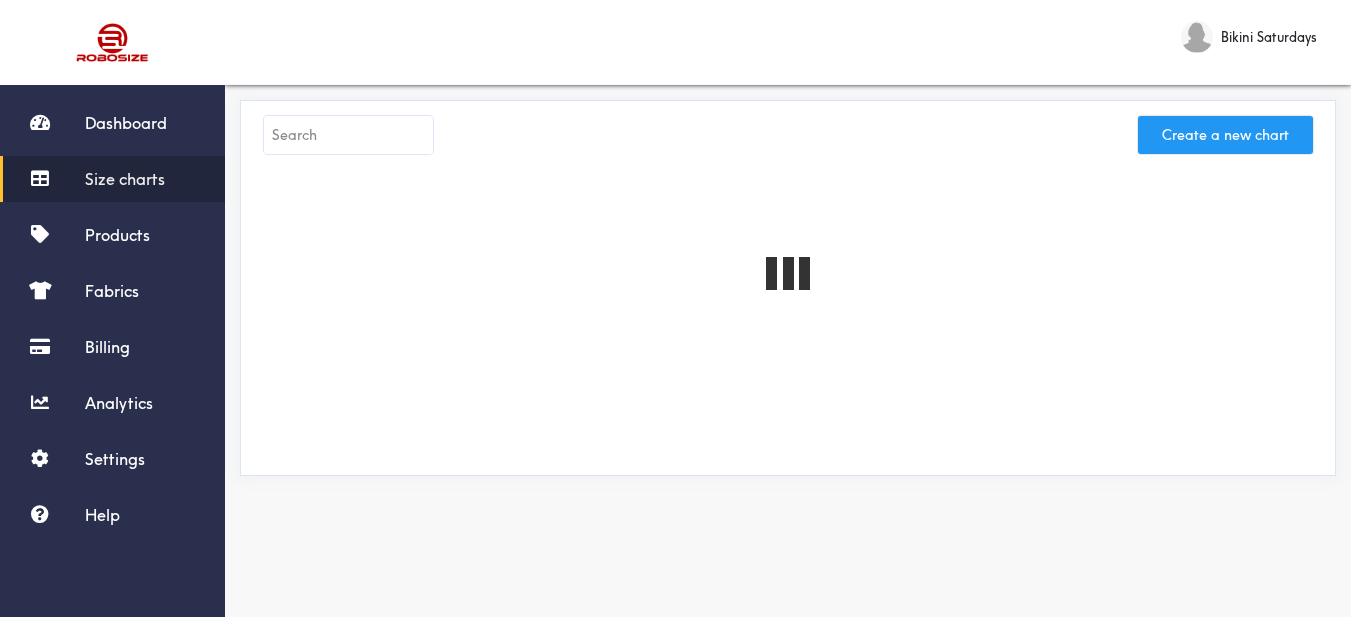 click on "Create a new chart" at bounding box center [1225, 135] 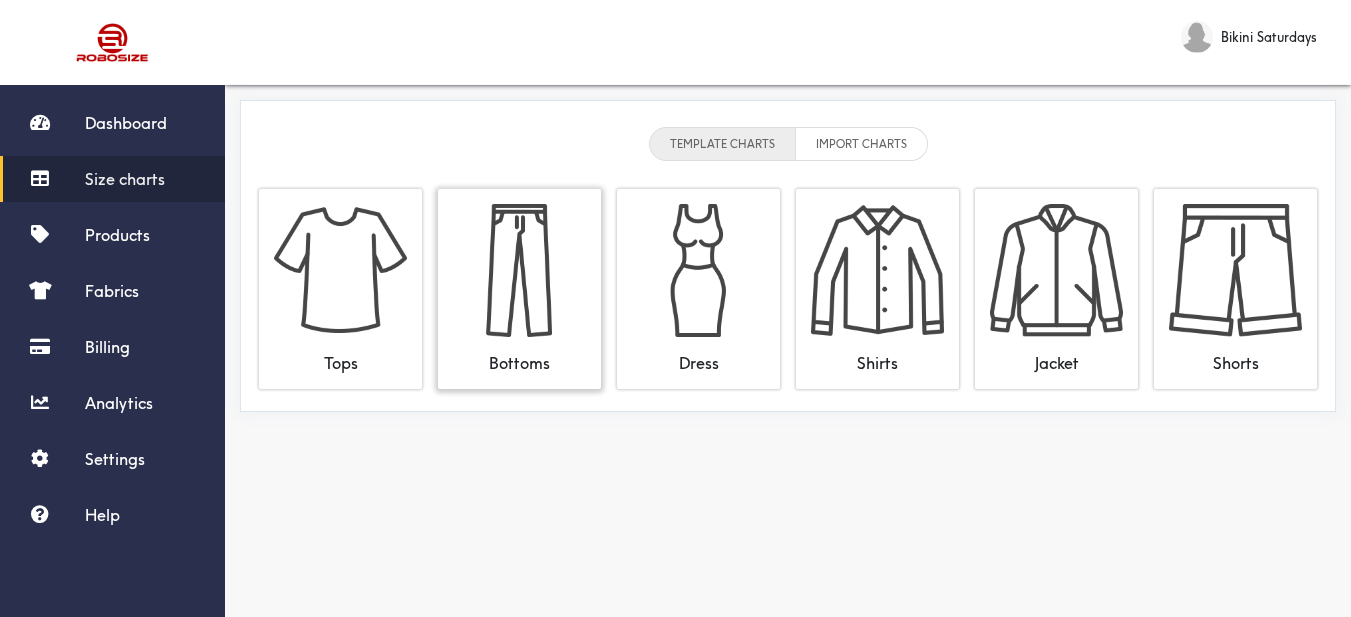 click at bounding box center (519, 270) 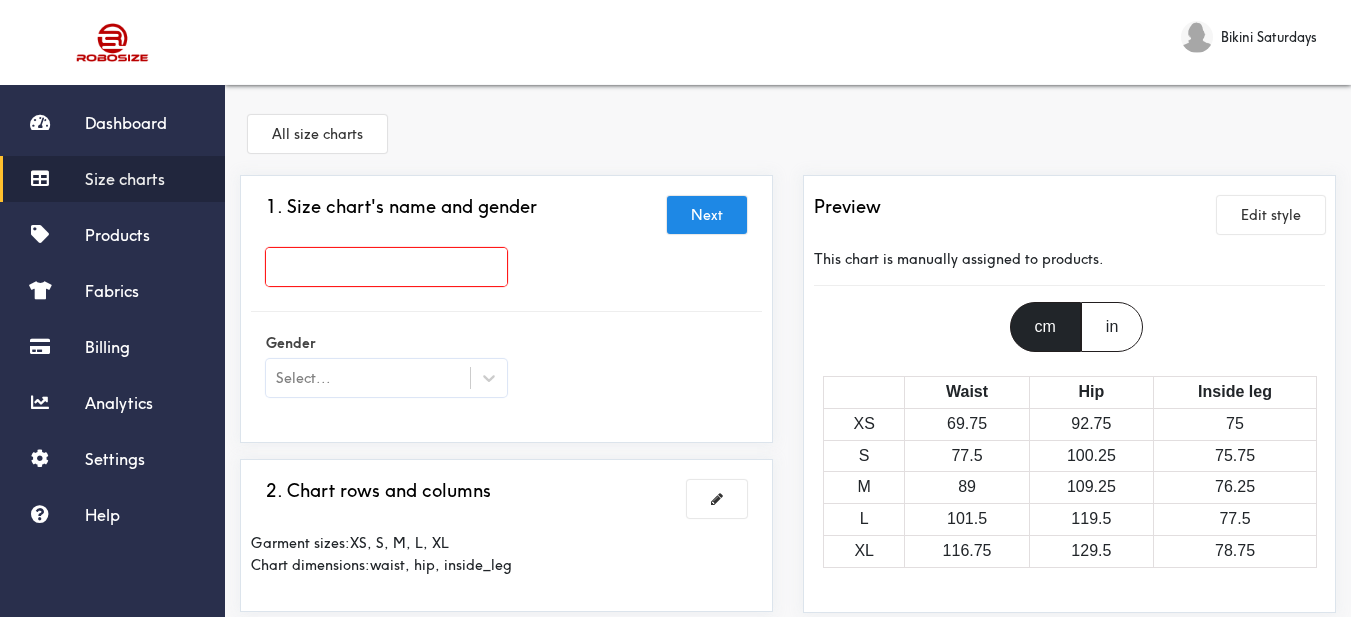 click at bounding box center (386, 267) 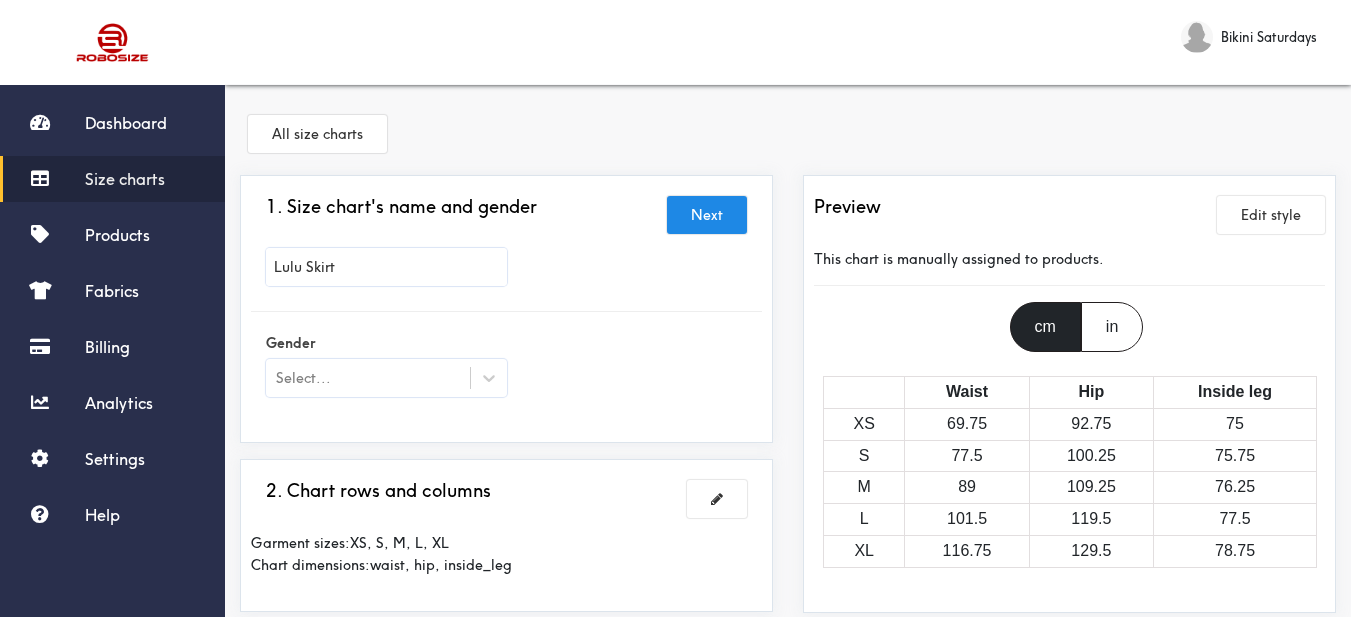type on "Lulu Skirt" 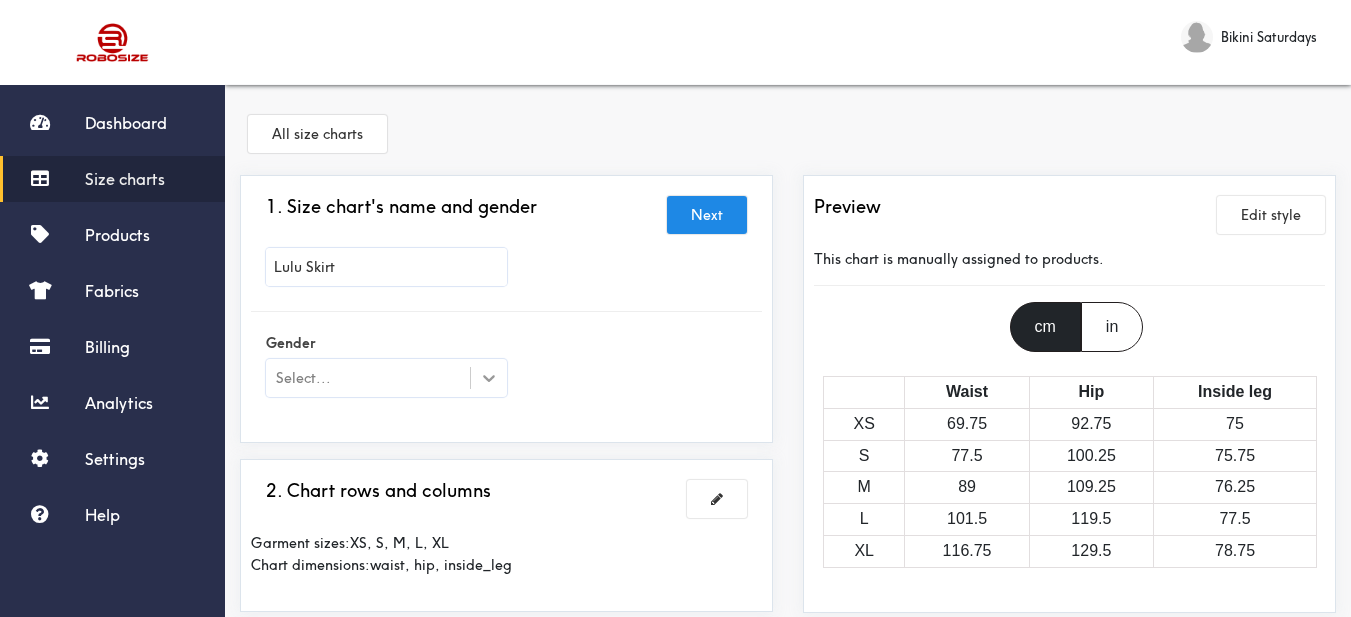 click 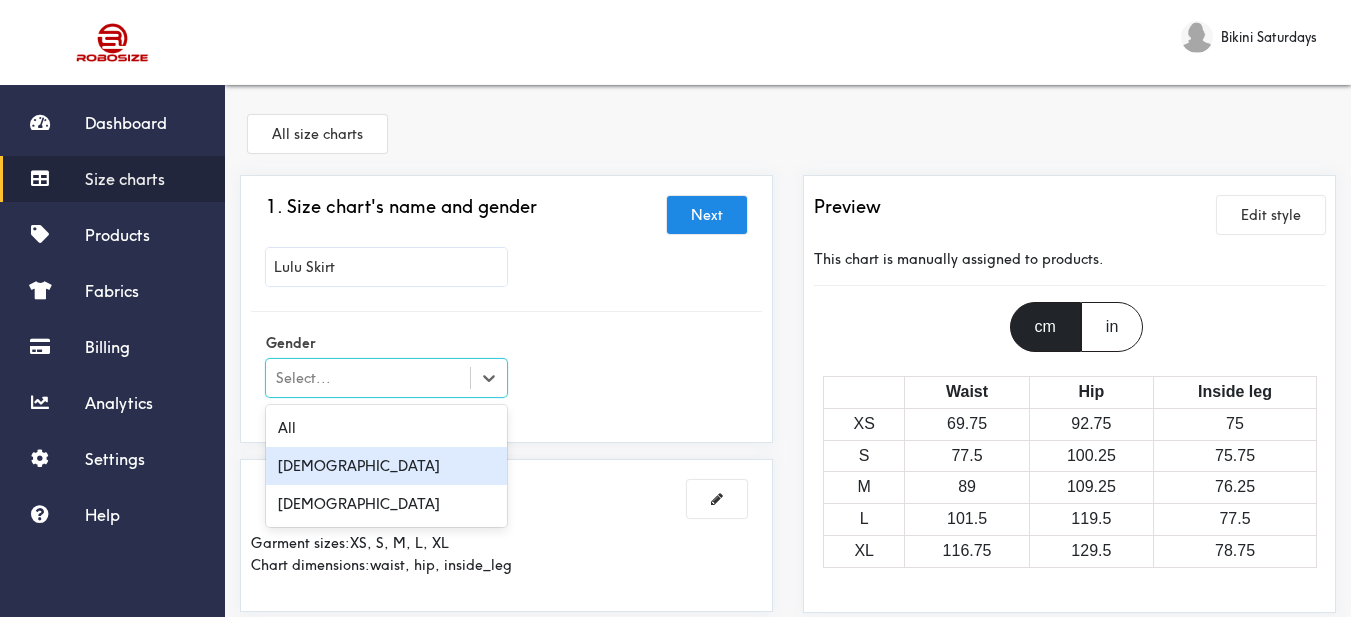scroll, scrollTop: 200, scrollLeft: 0, axis: vertical 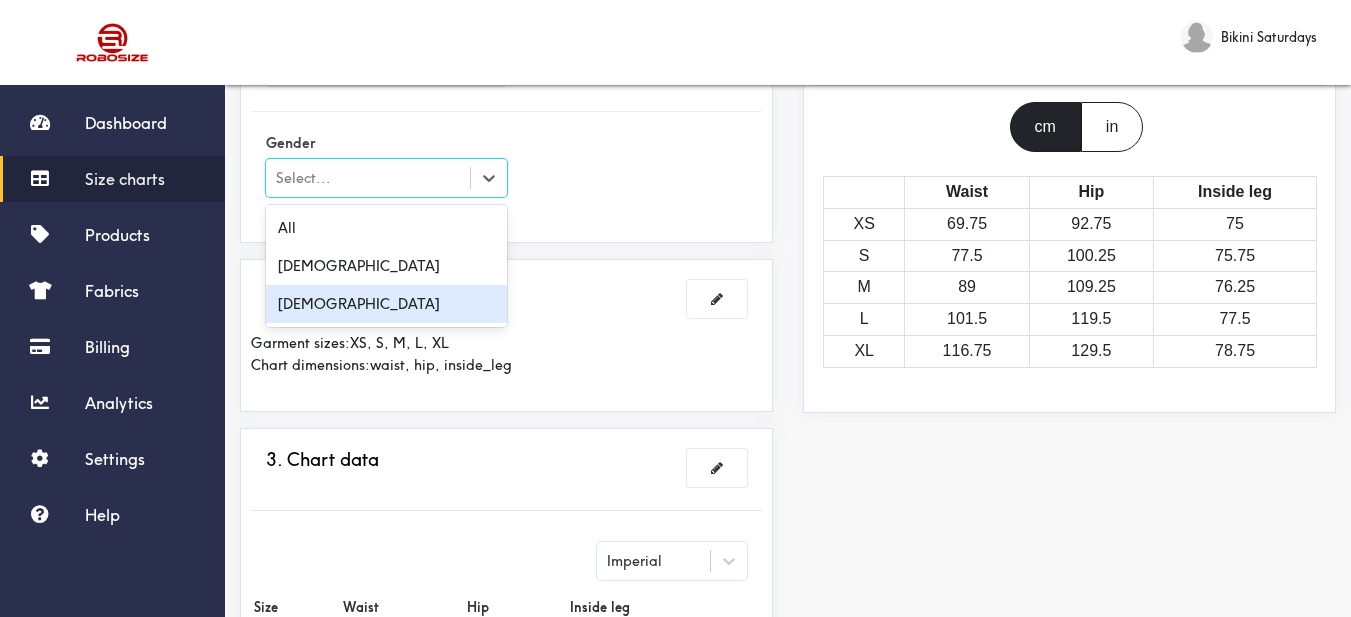 click on "[DEMOGRAPHIC_DATA]" at bounding box center (386, 304) 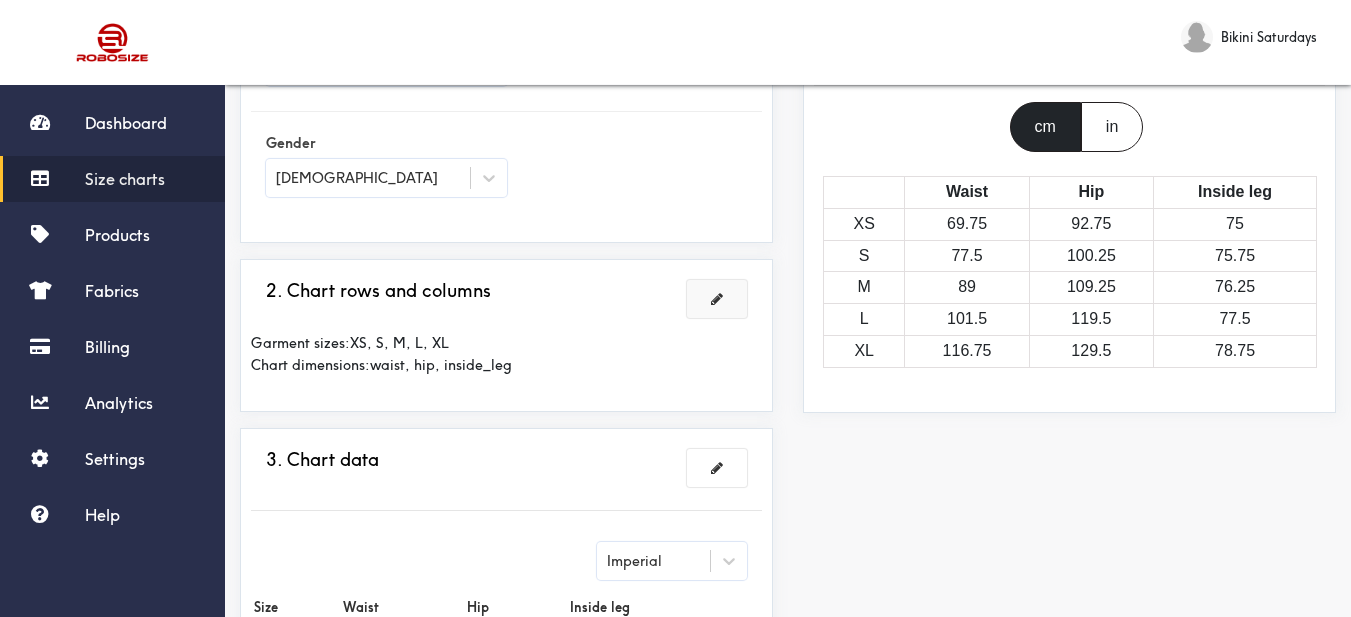 click at bounding box center [717, 299] 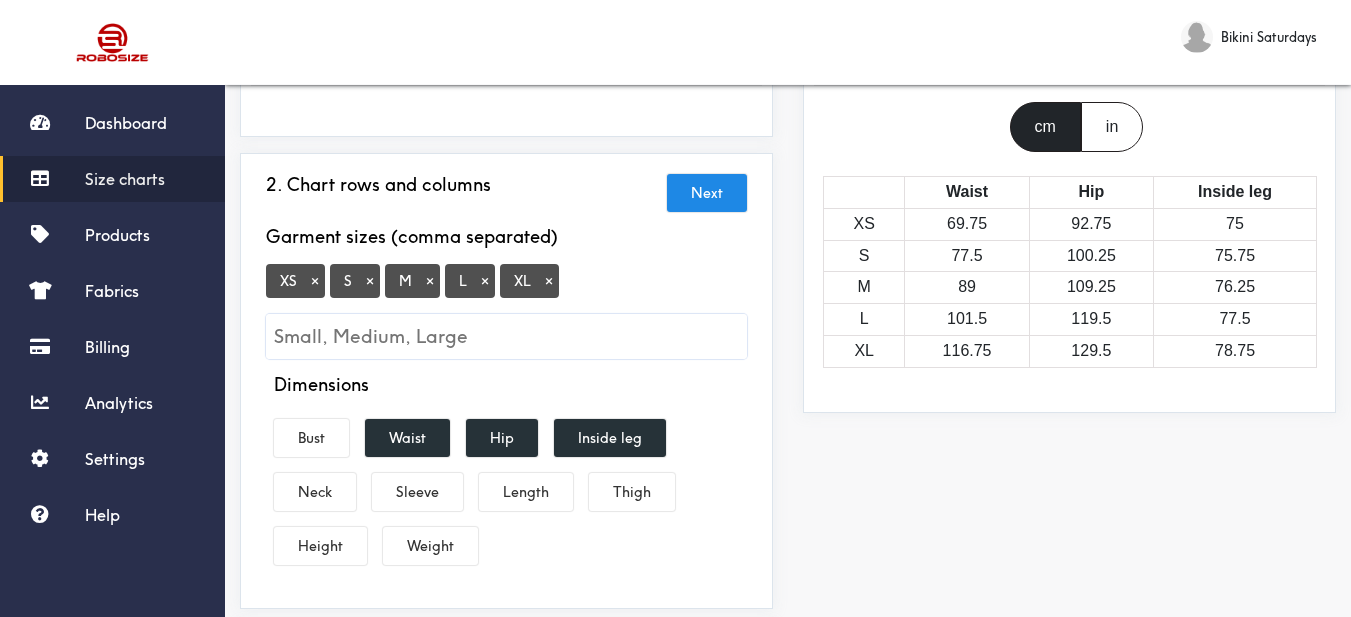click on "×" at bounding box center [315, 281] 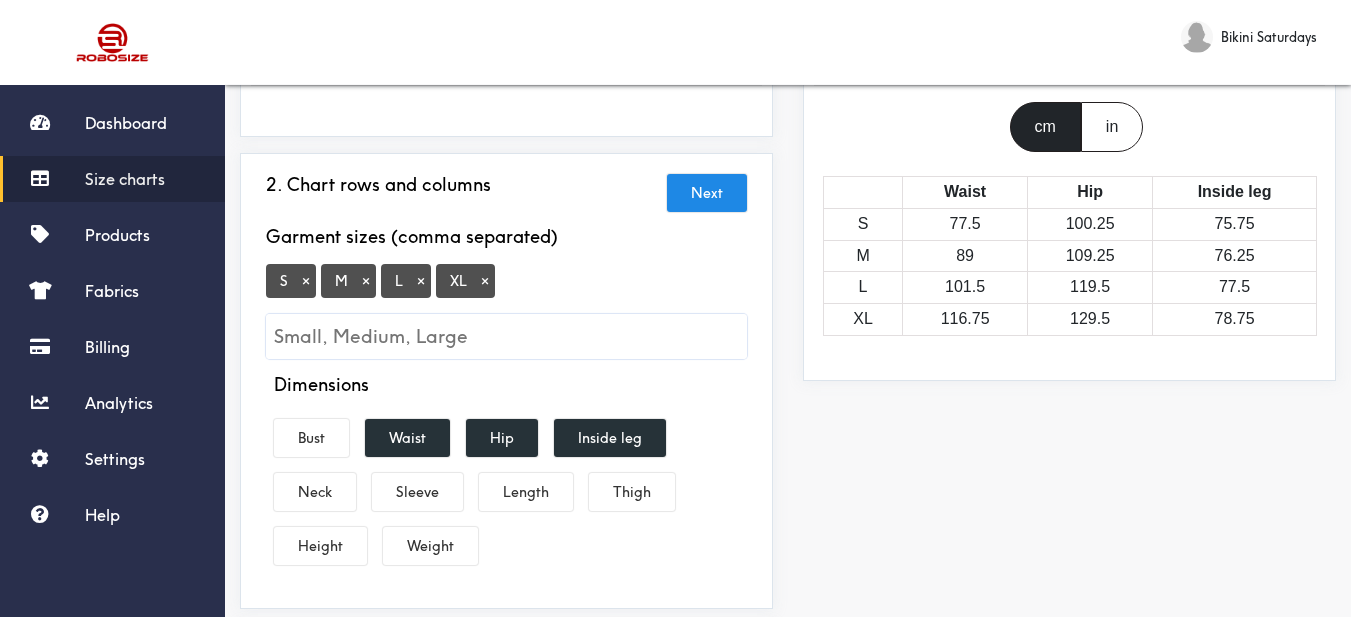 scroll, scrollTop: 300, scrollLeft: 0, axis: vertical 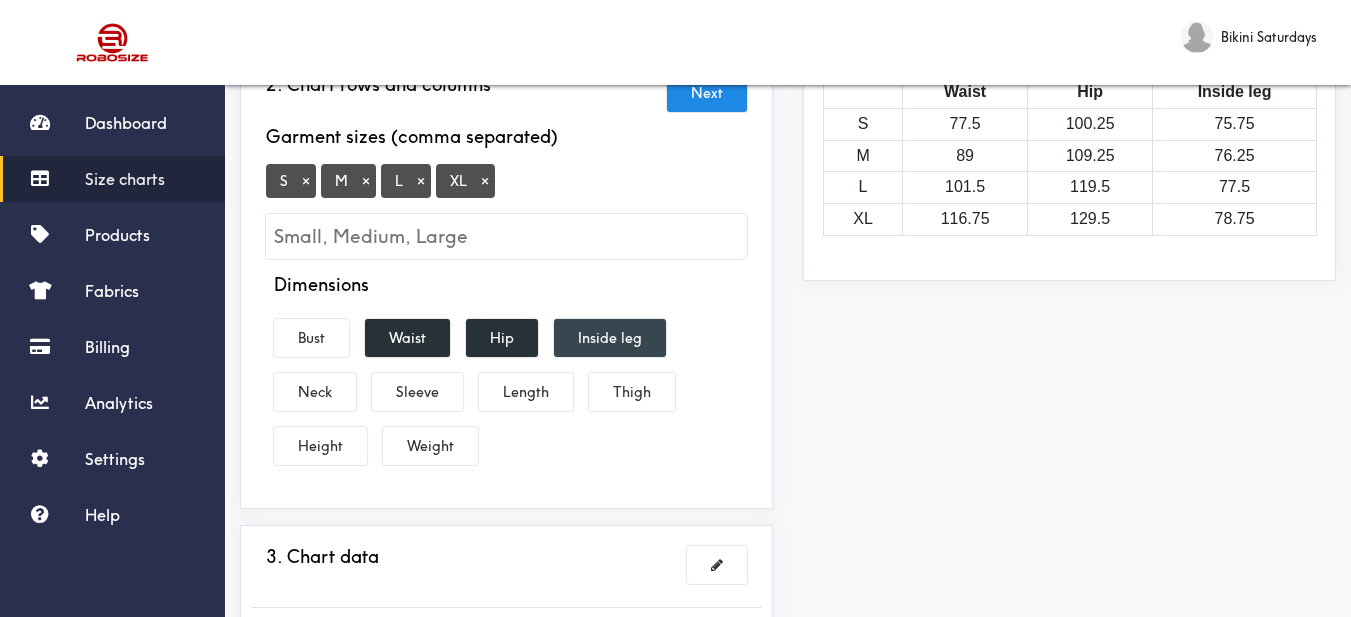 click on "Inside leg" at bounding box center (610, 338) 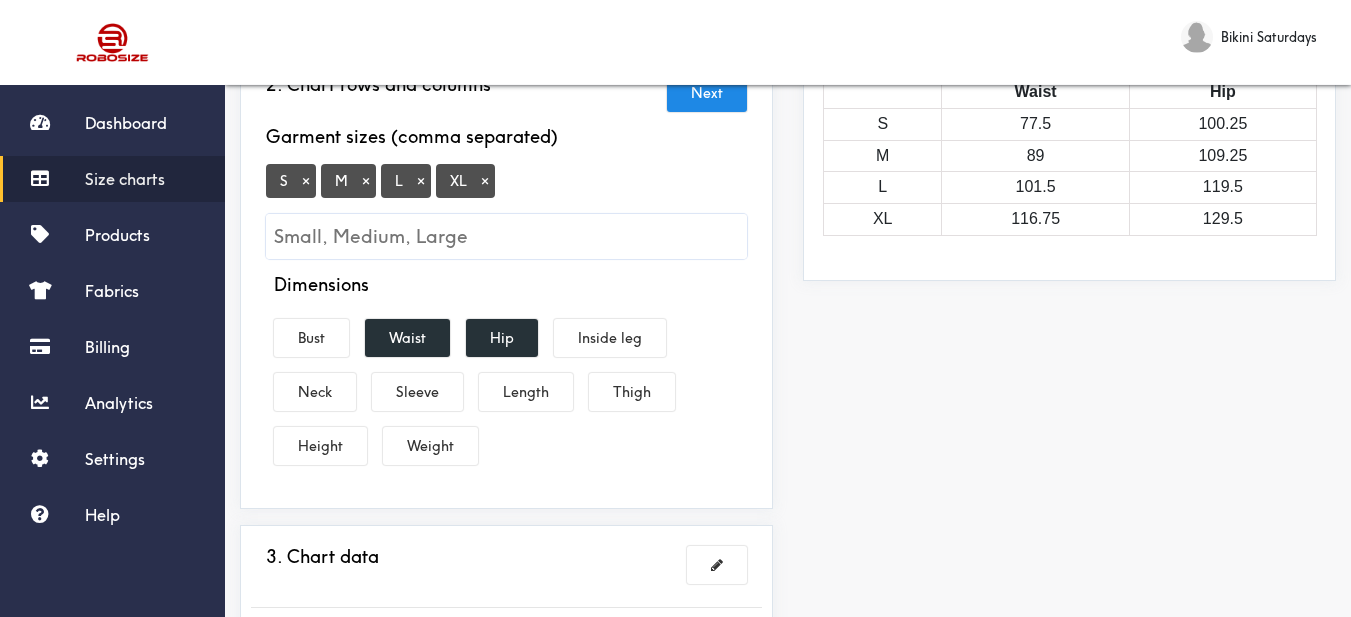 drag, startPoint x: 549, startPoint y: 379, endPoint x: 750, endPoint y: 416, distance: 204.3771 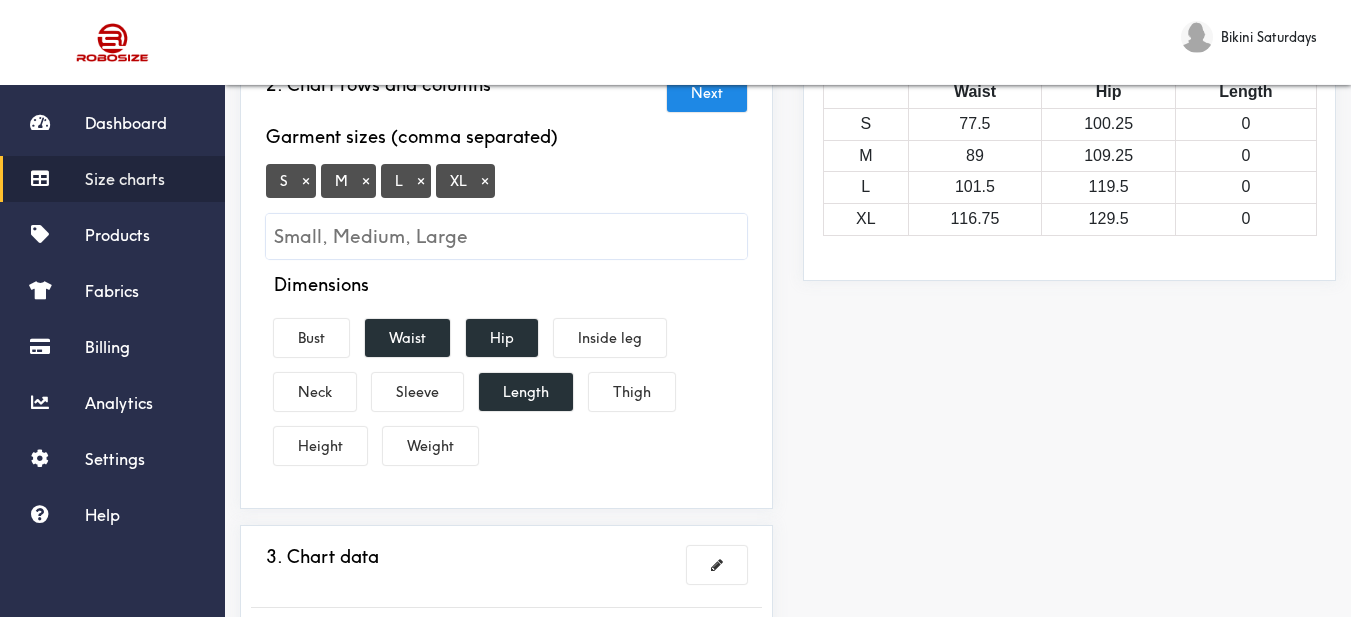 click on "Preview Edit style This chart is manually assigned to products. cm in Waist Hip Length S 77.5 100.25 0 M 89 109.25 0 L 101.5 119.5 0 XL 116.75 129.5 0" at bounding box center [1069, 367] 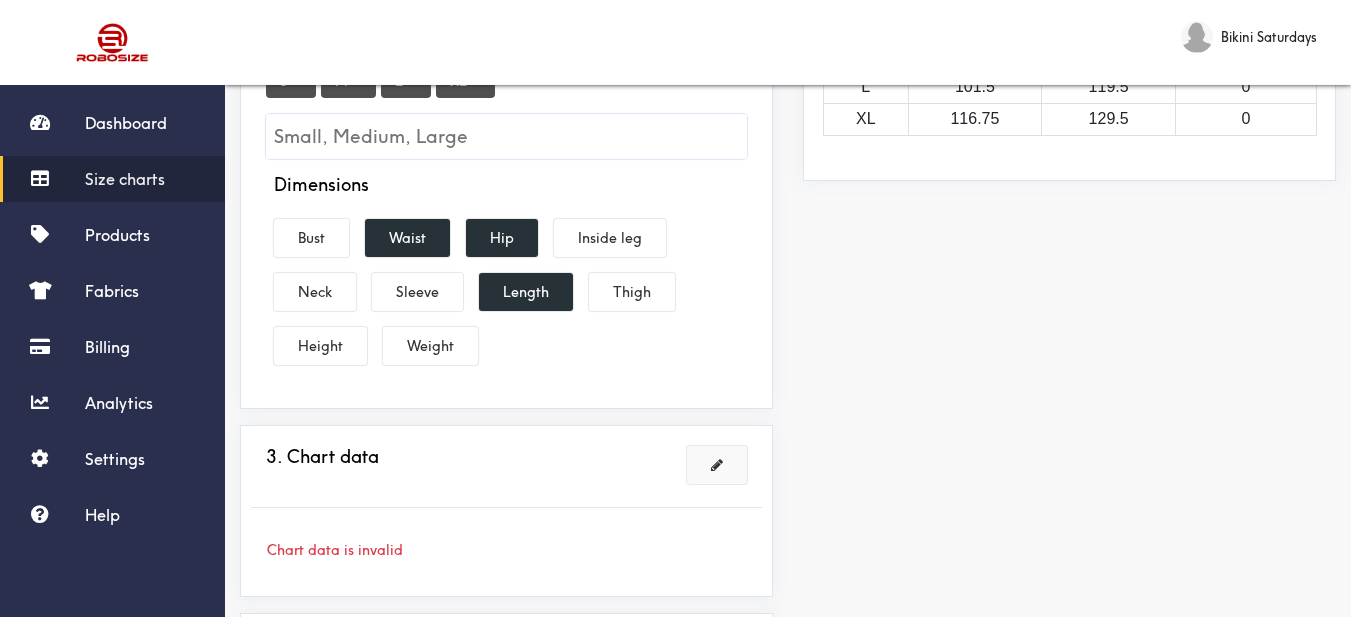click at bounding box center (717, 465) 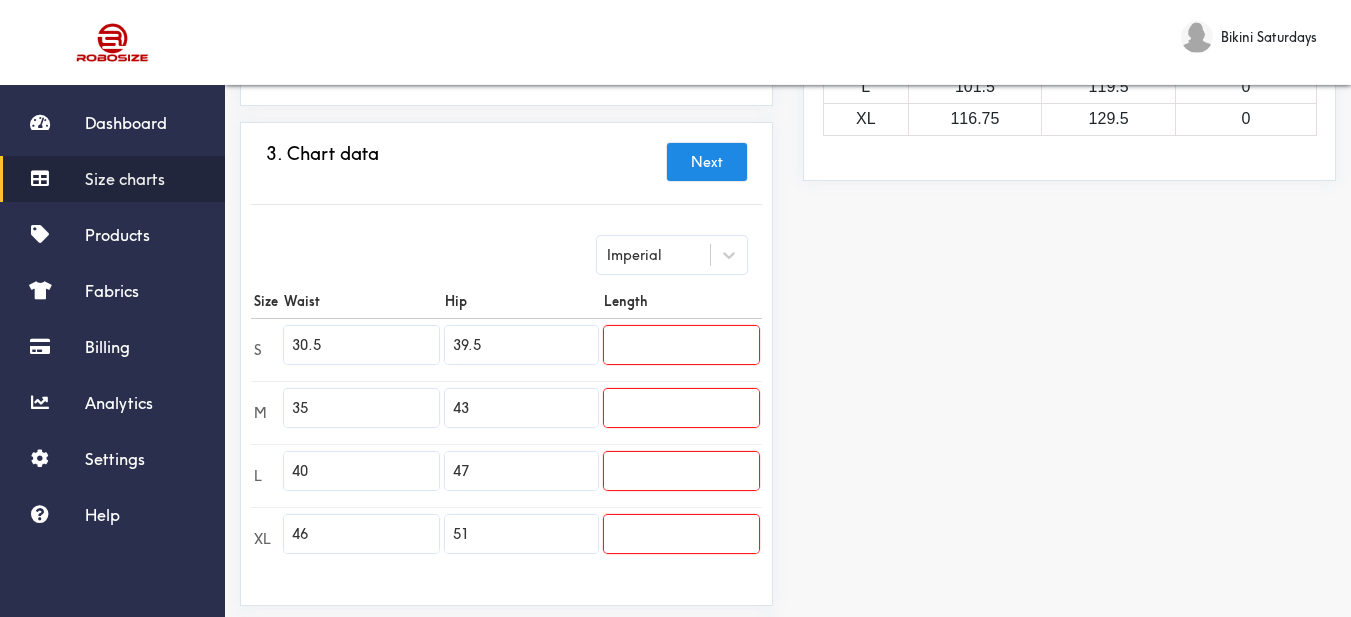 scroll, scrollTop: 600, scrollLeft: 0, axis: vertical 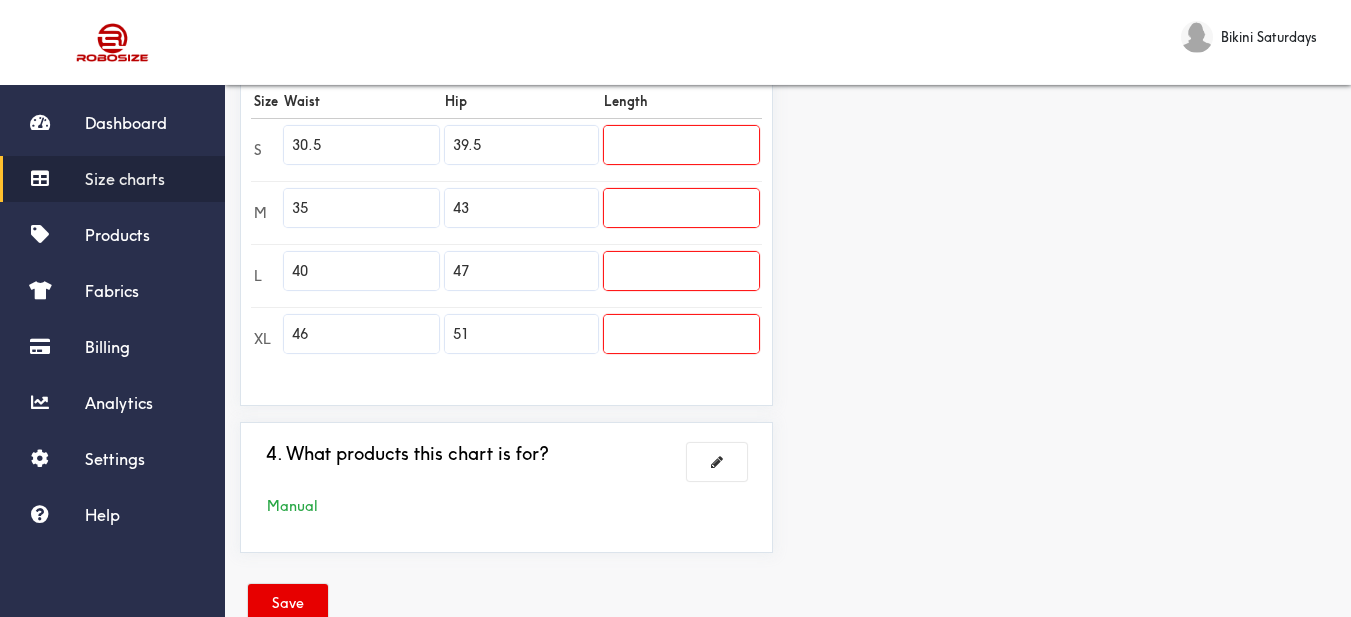 drag, startPoint x: 345, startPoint y: 141, endPoint x: 235, endPoint y: 132, distance: 110.36757 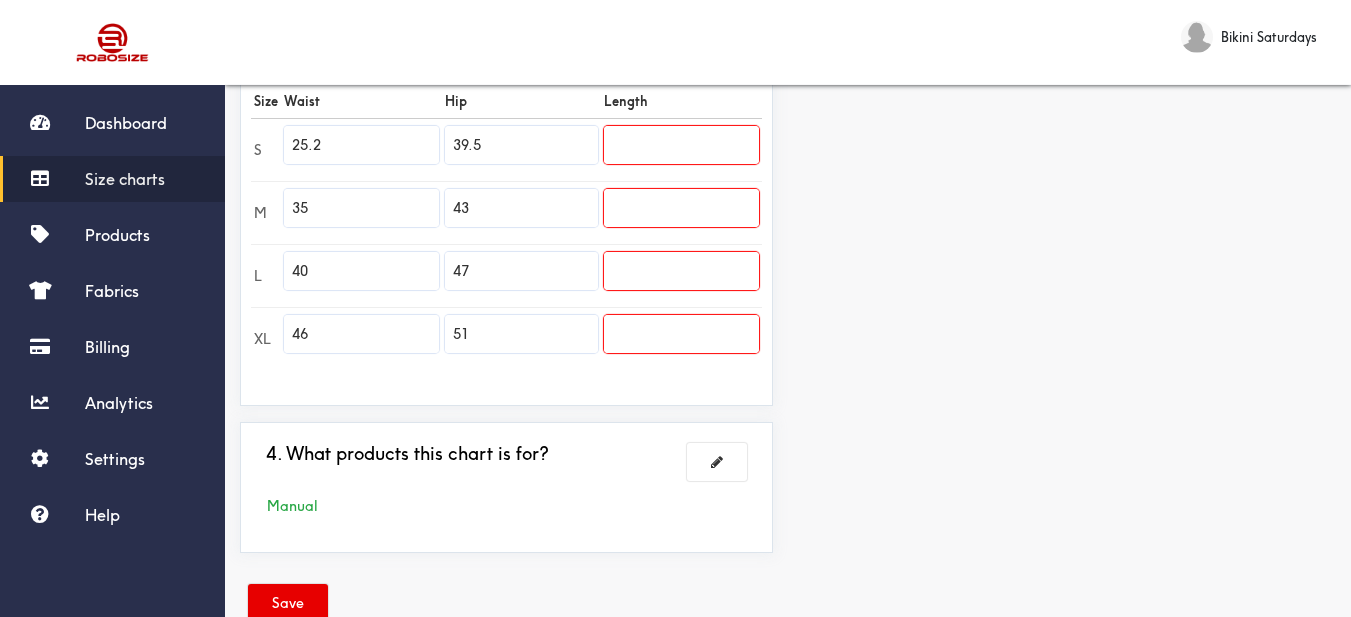 type on "25.2" 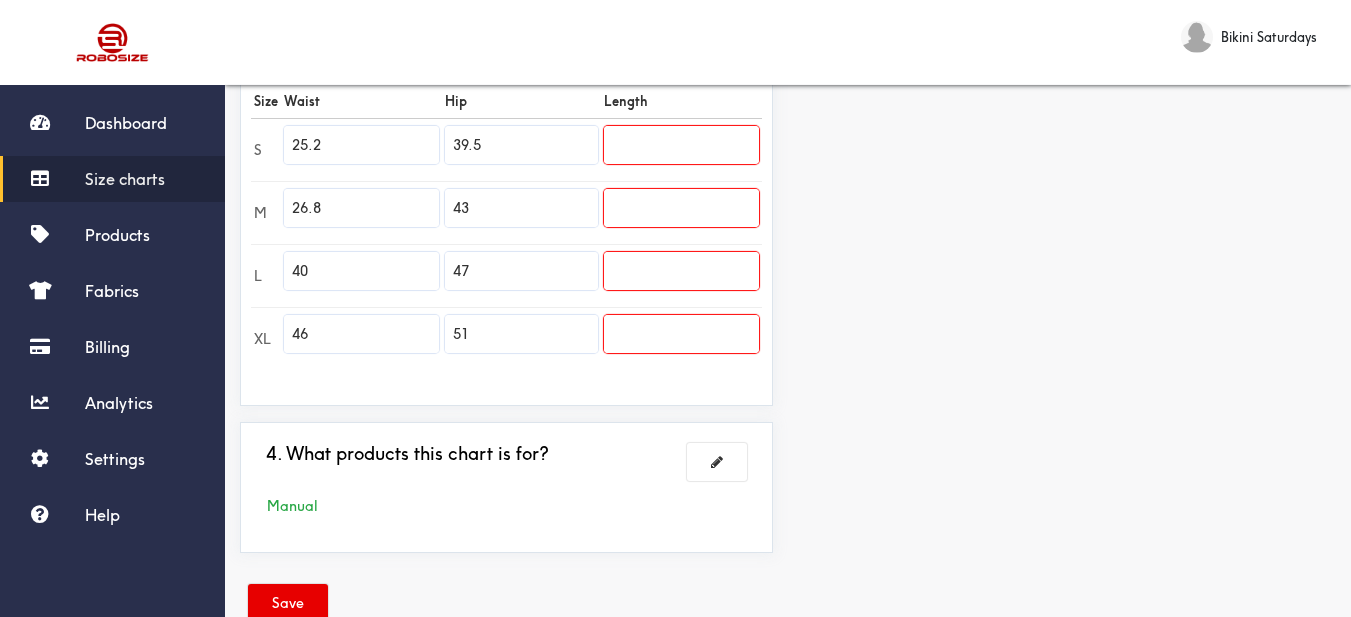type on "26.8" 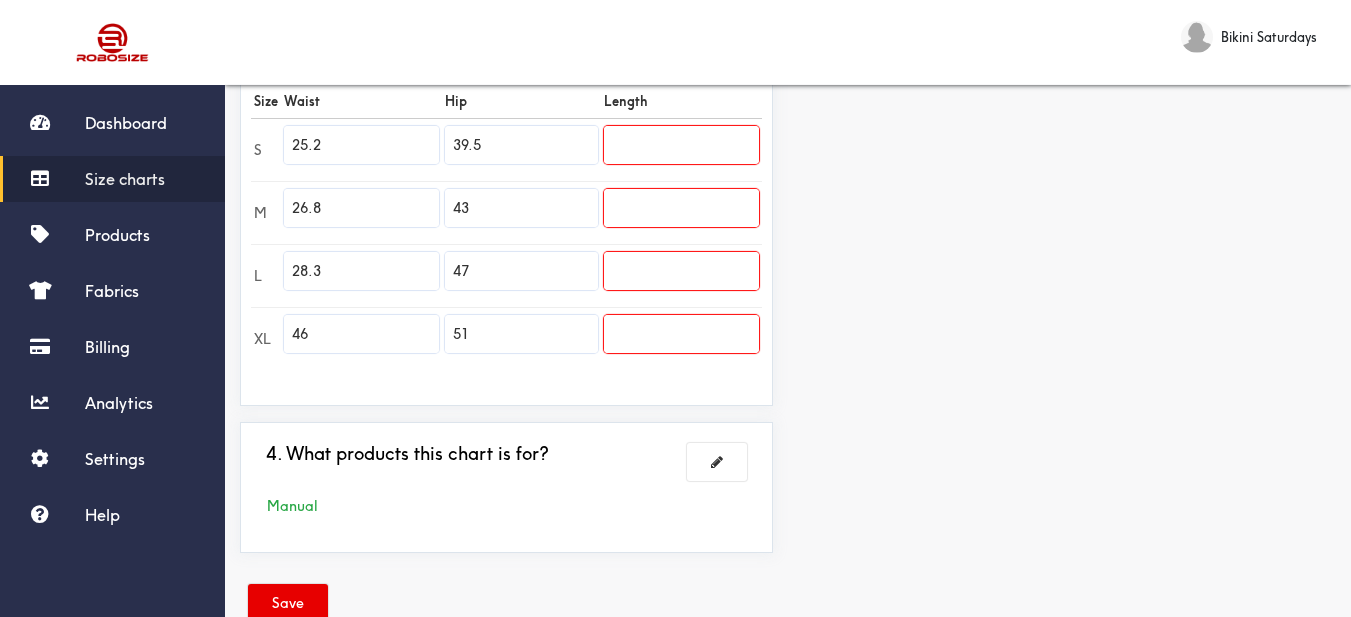 type on "28.3" 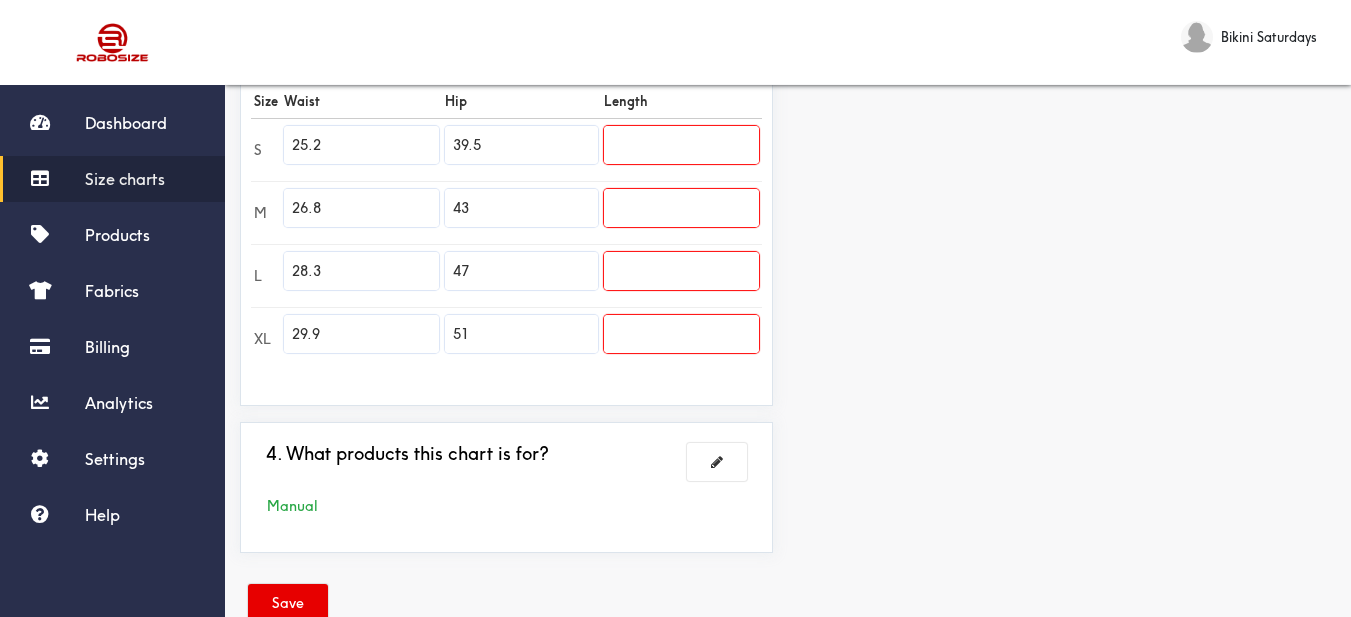 type on "29.9" 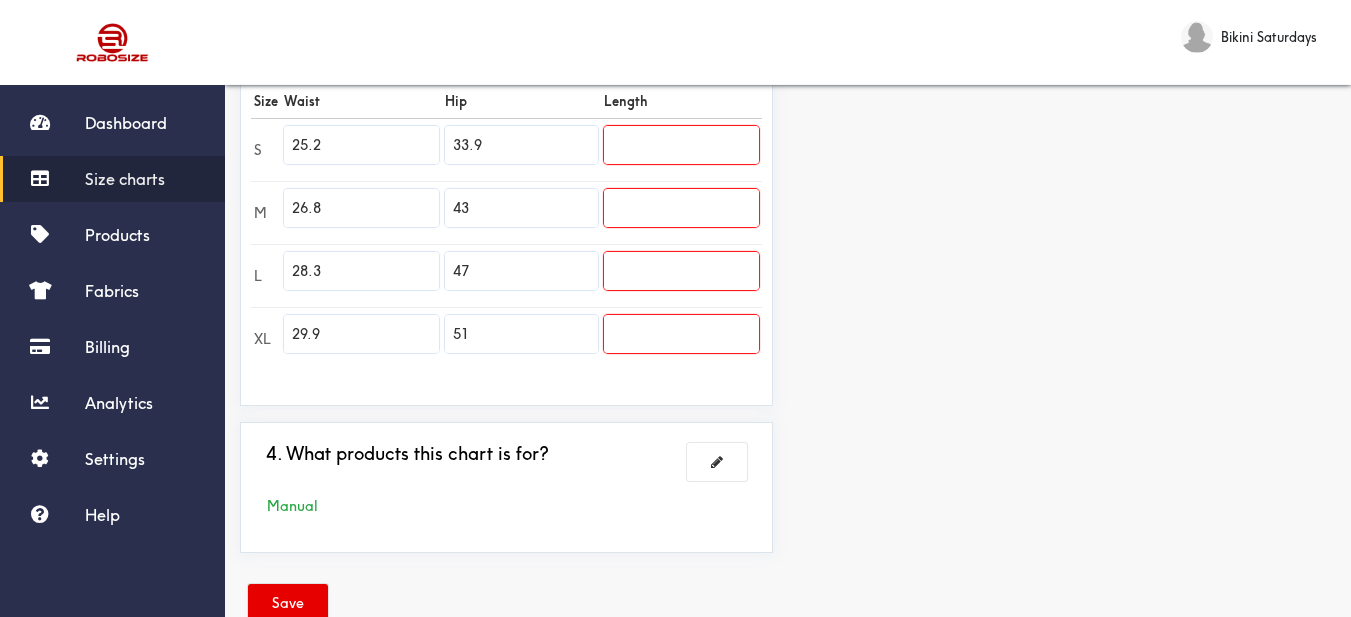 type on "33.9" 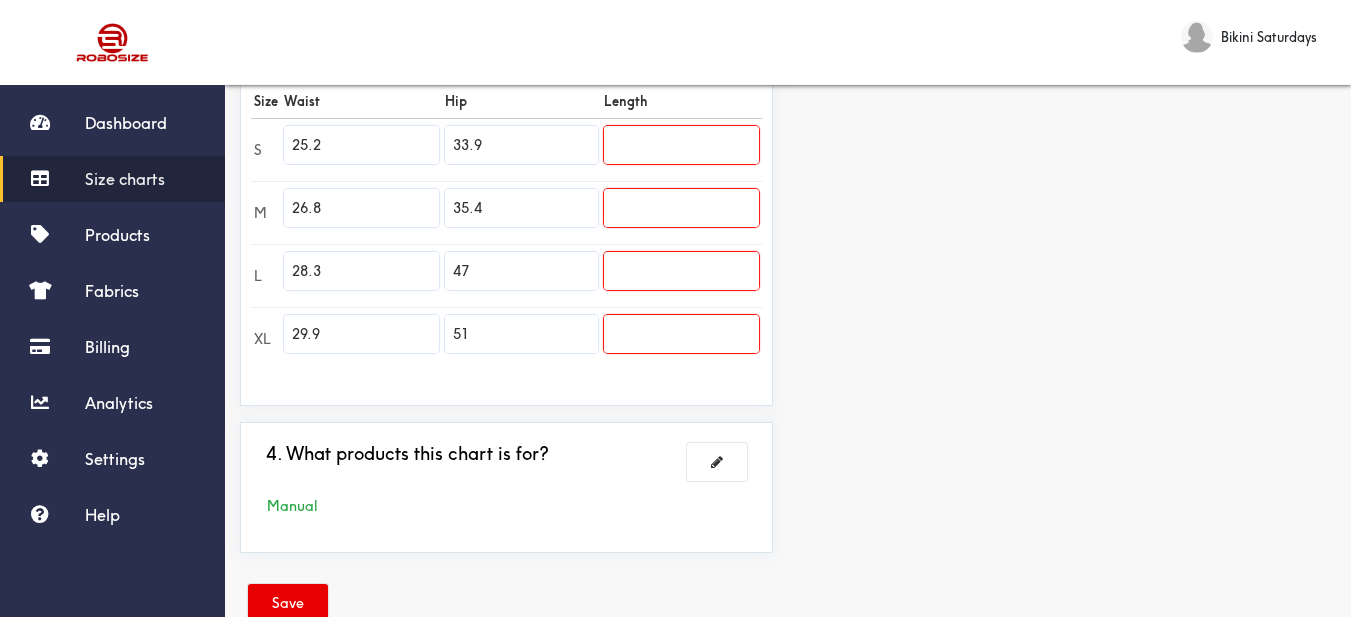 type on "35.4" 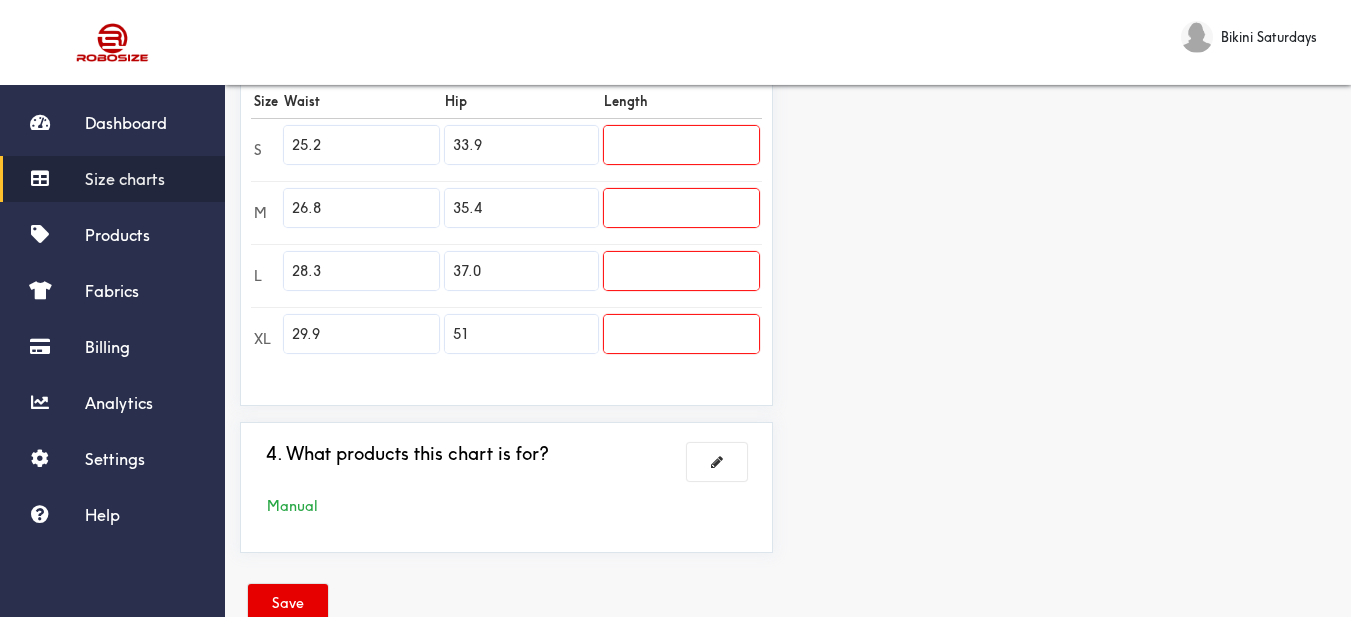 type on "37.0" 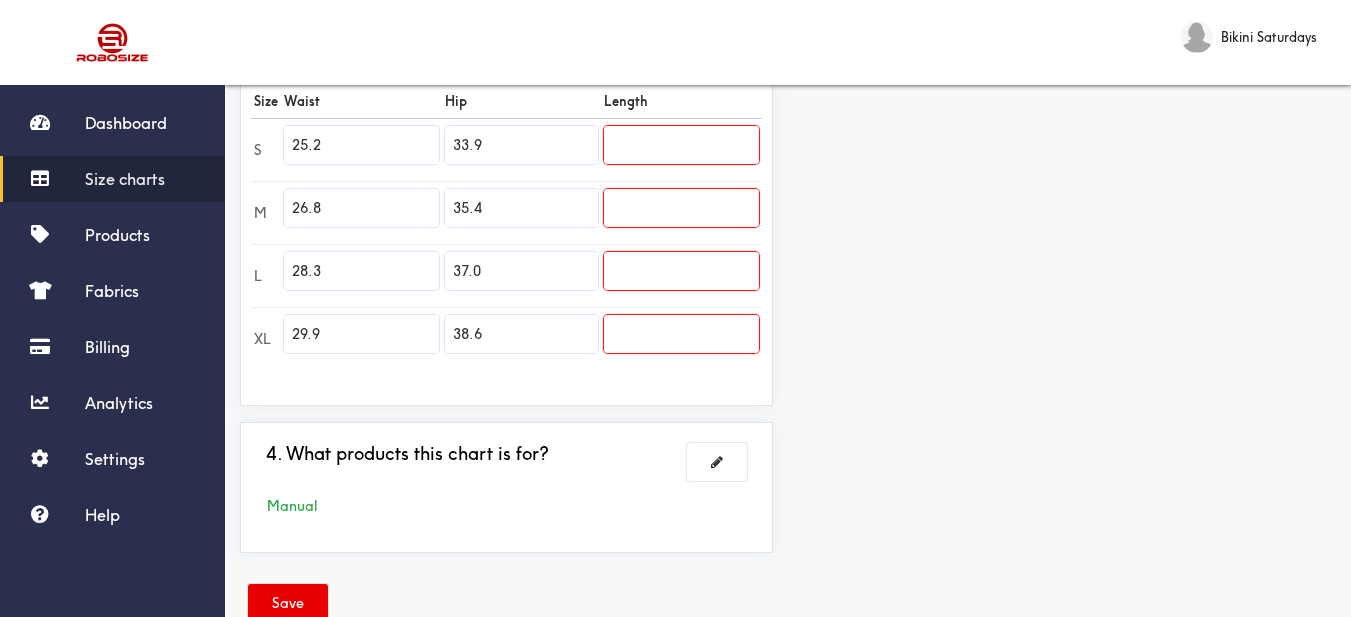type on "38.6" 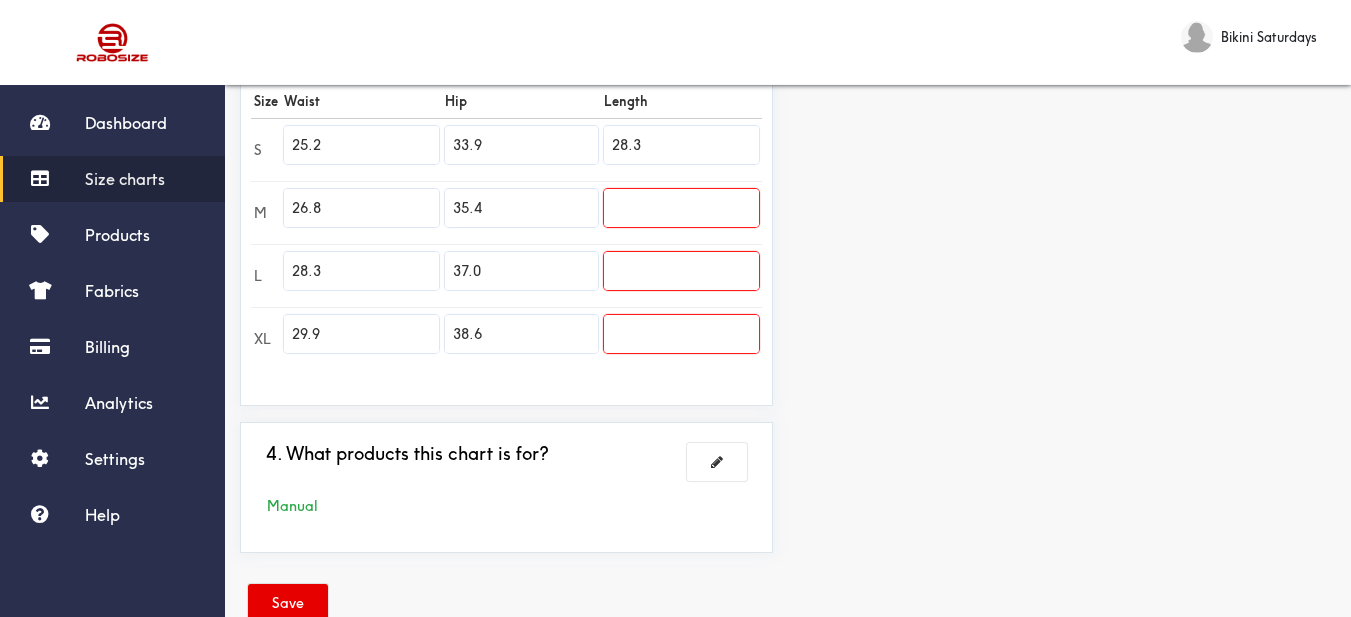 type on "28.3" 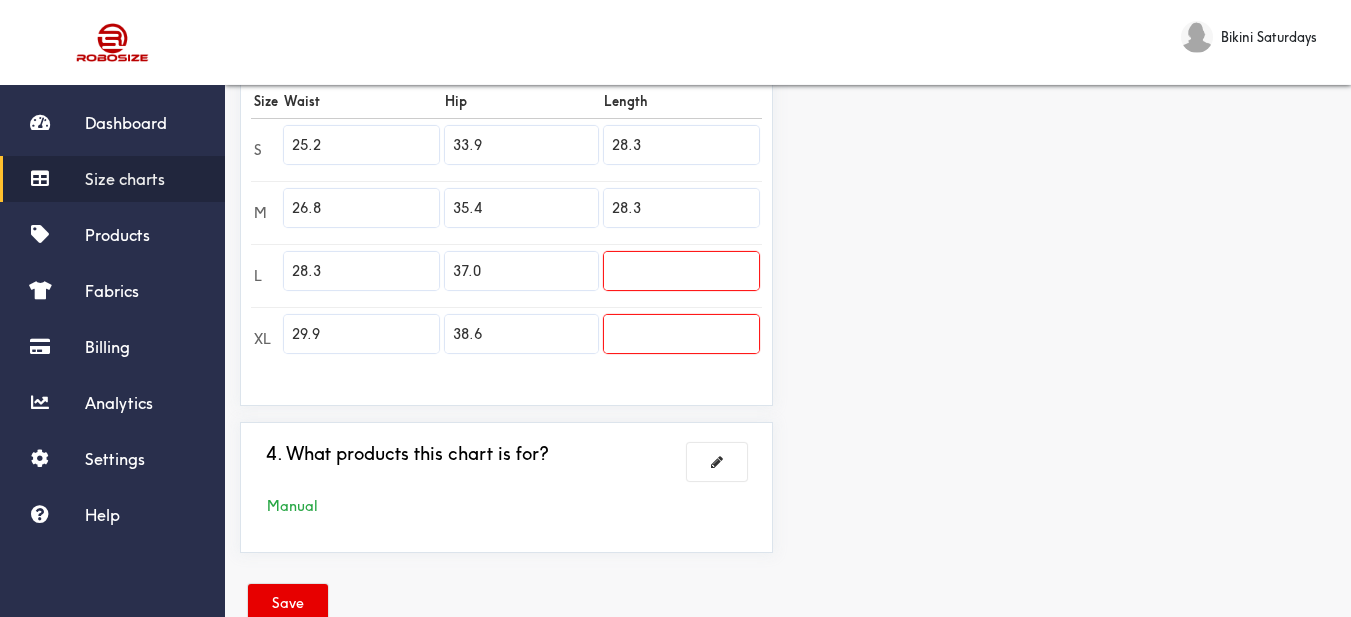 type on "28.3" 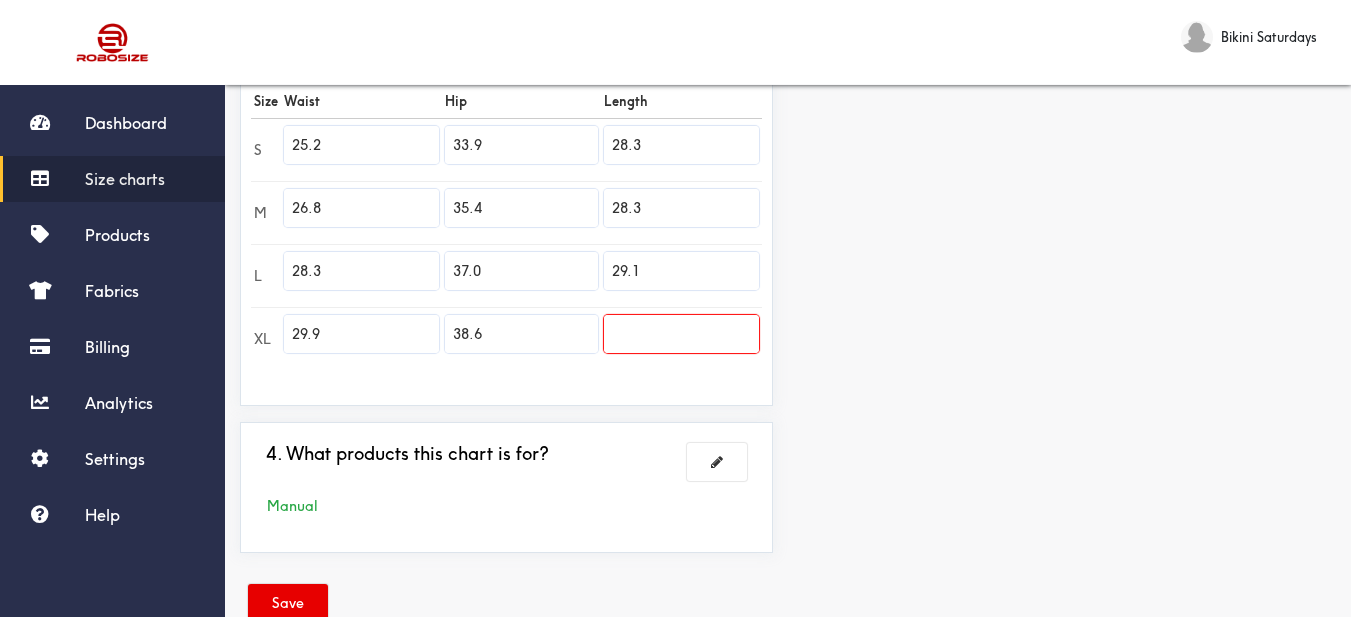 type on "29.1" 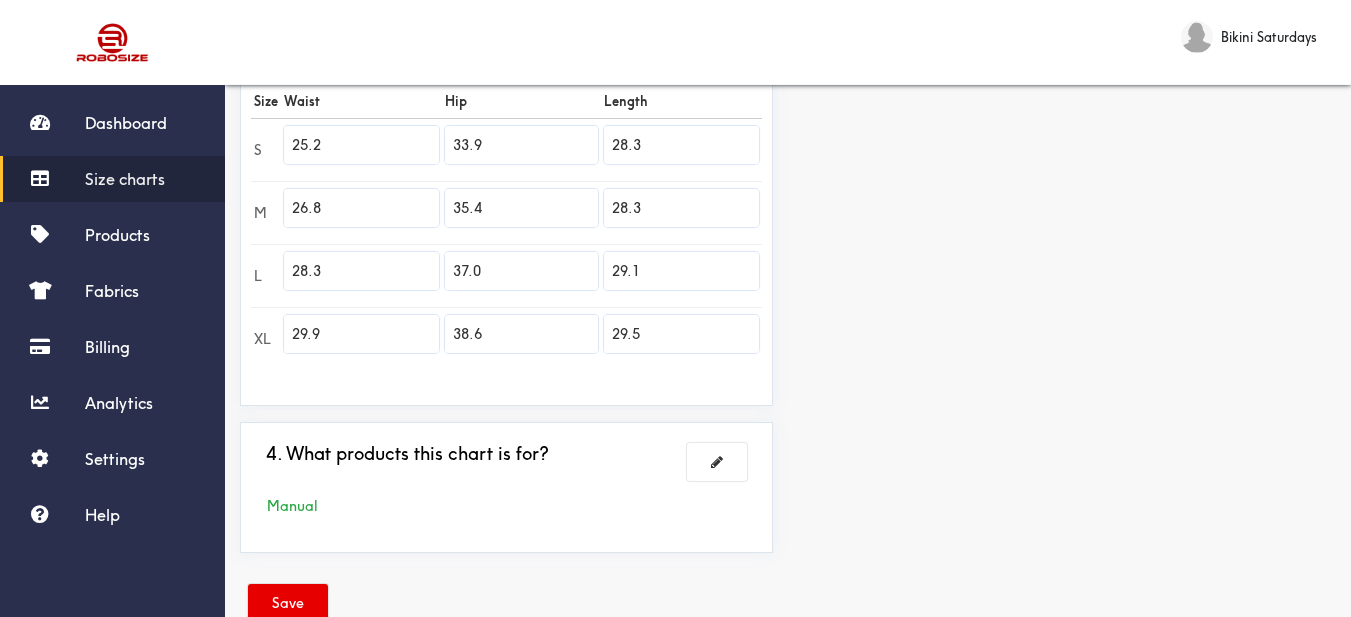 type on "29.5" 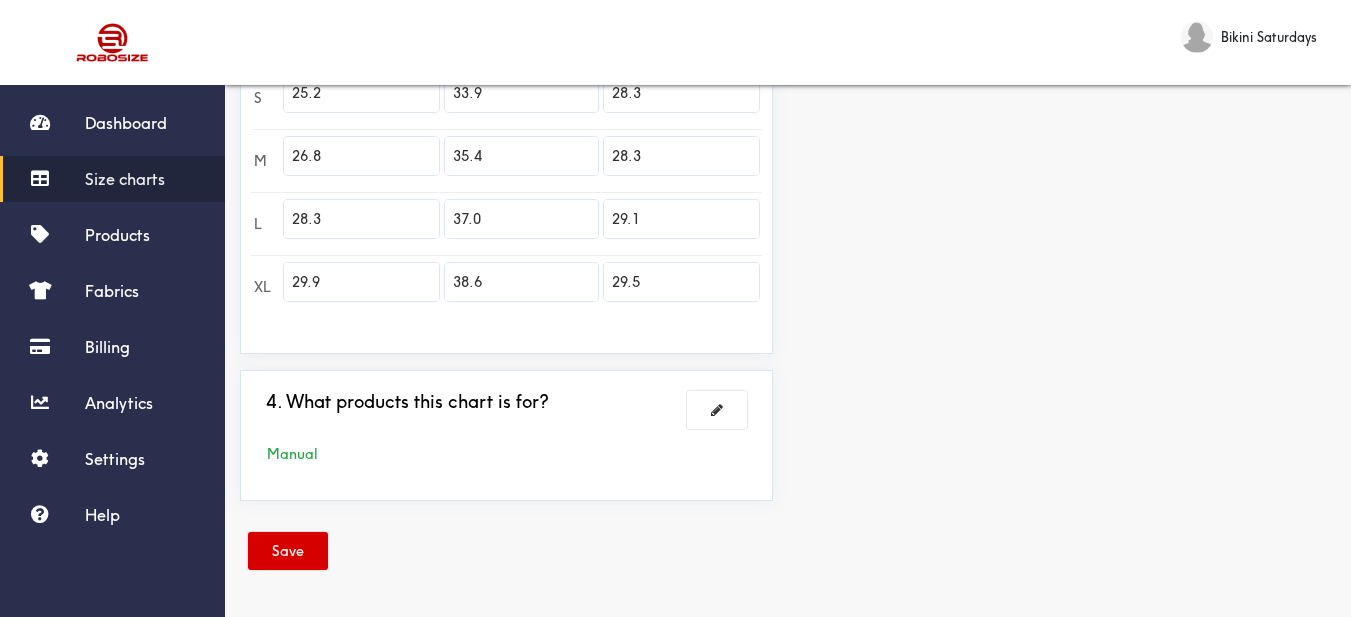 click on "Save" at bounding box center [288, 551] 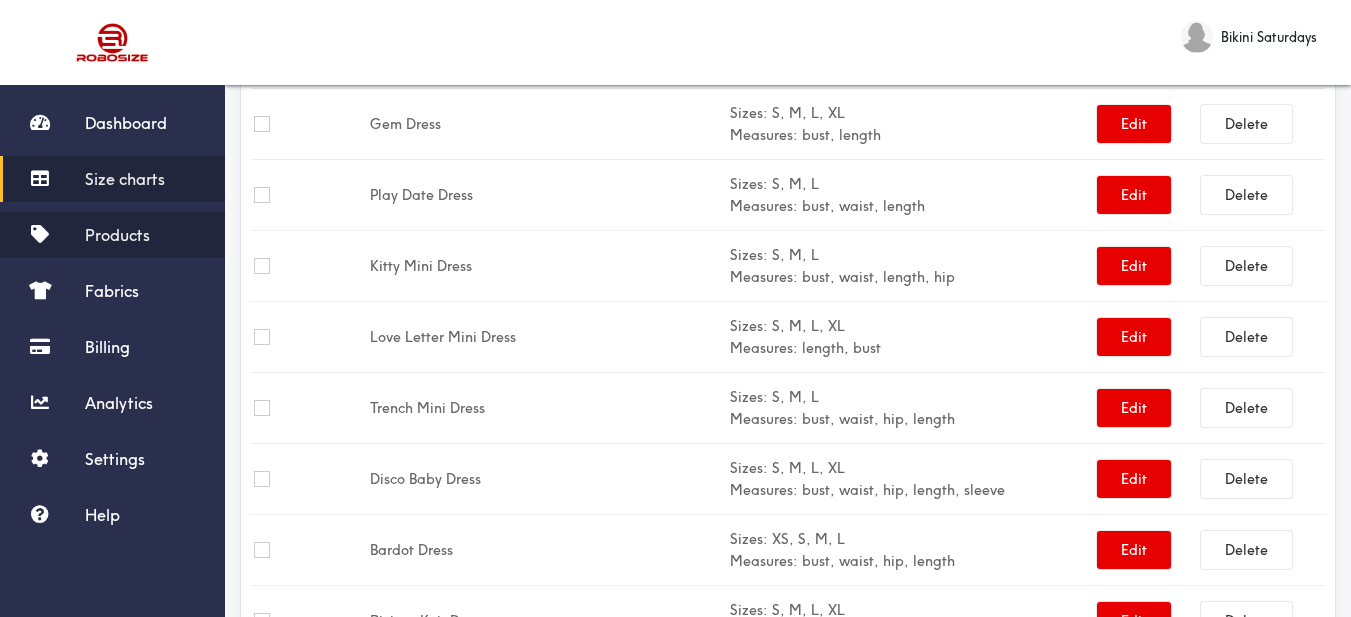 click on "Products" at bounding box center [112, 235] 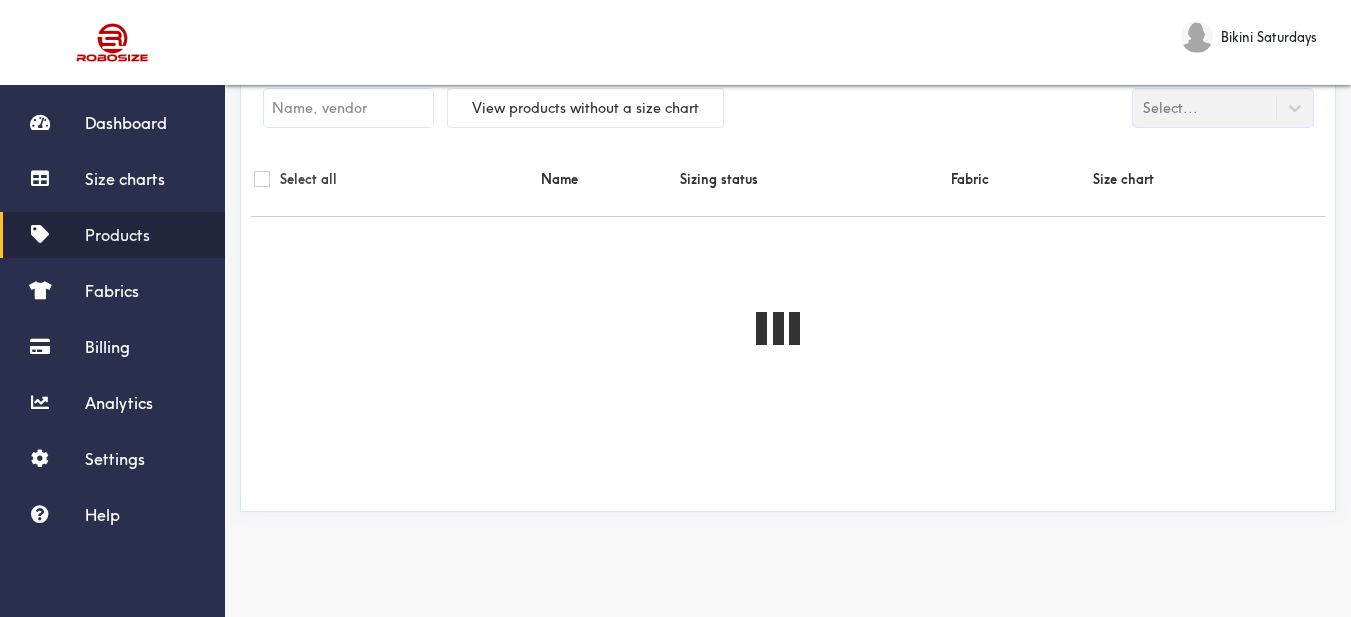 scroll, scrollTop: 0, scrollLeft: 0, axis: both 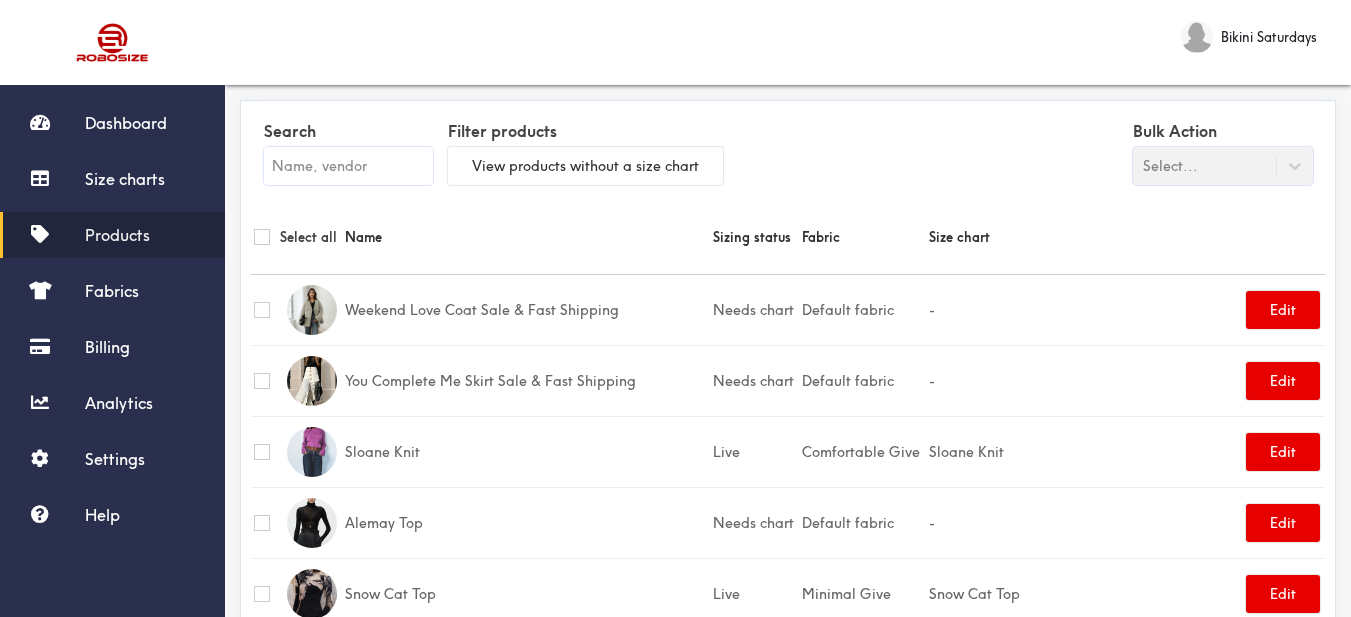 click at bounding box center [348, 166] 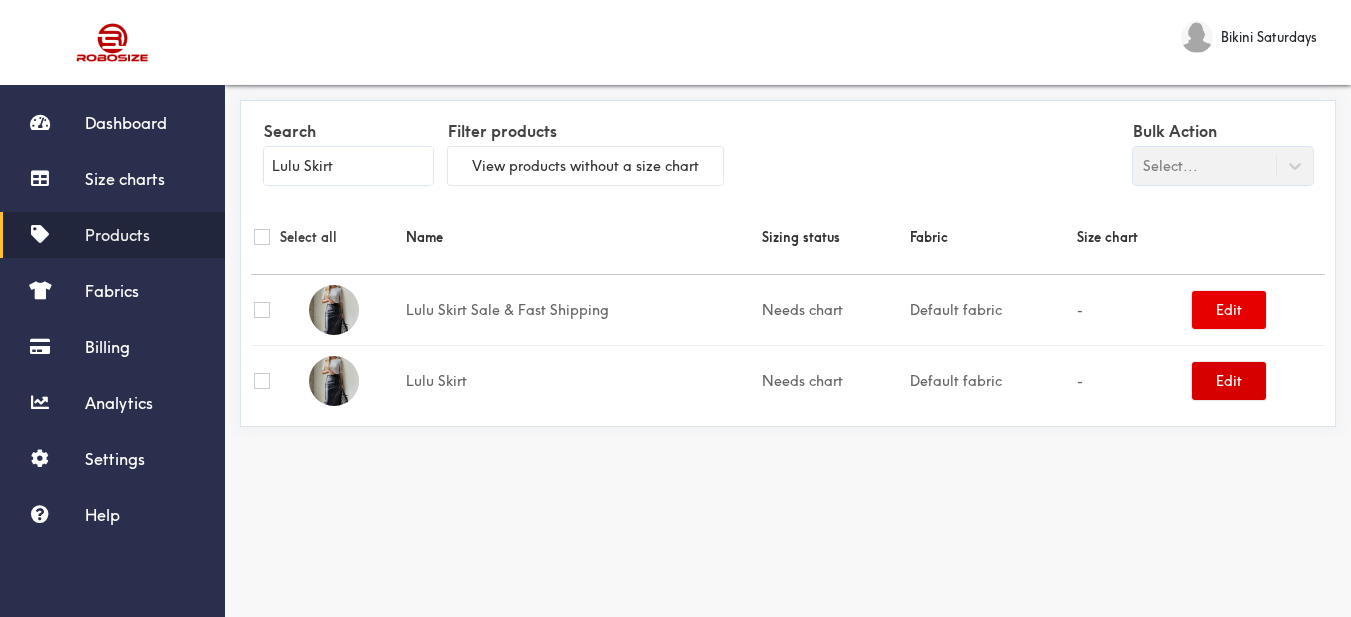 type on "Lulu Skirt" 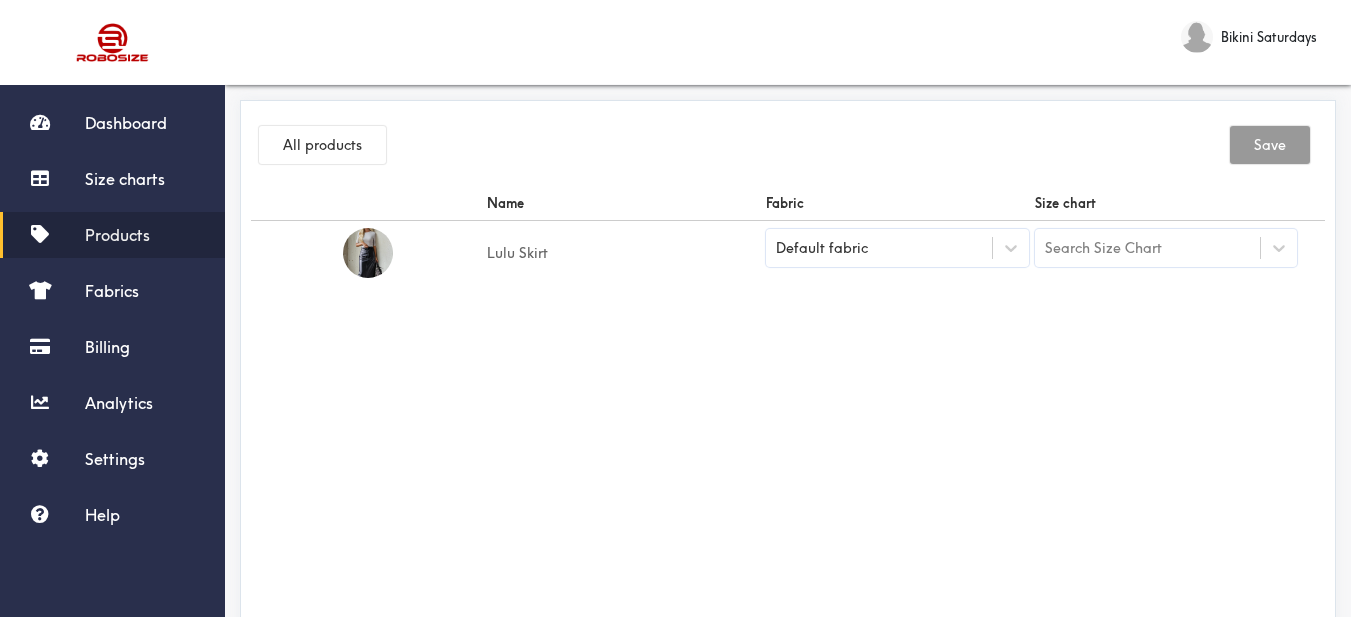 click on "Default fabric" at bounding box center (879, 248) 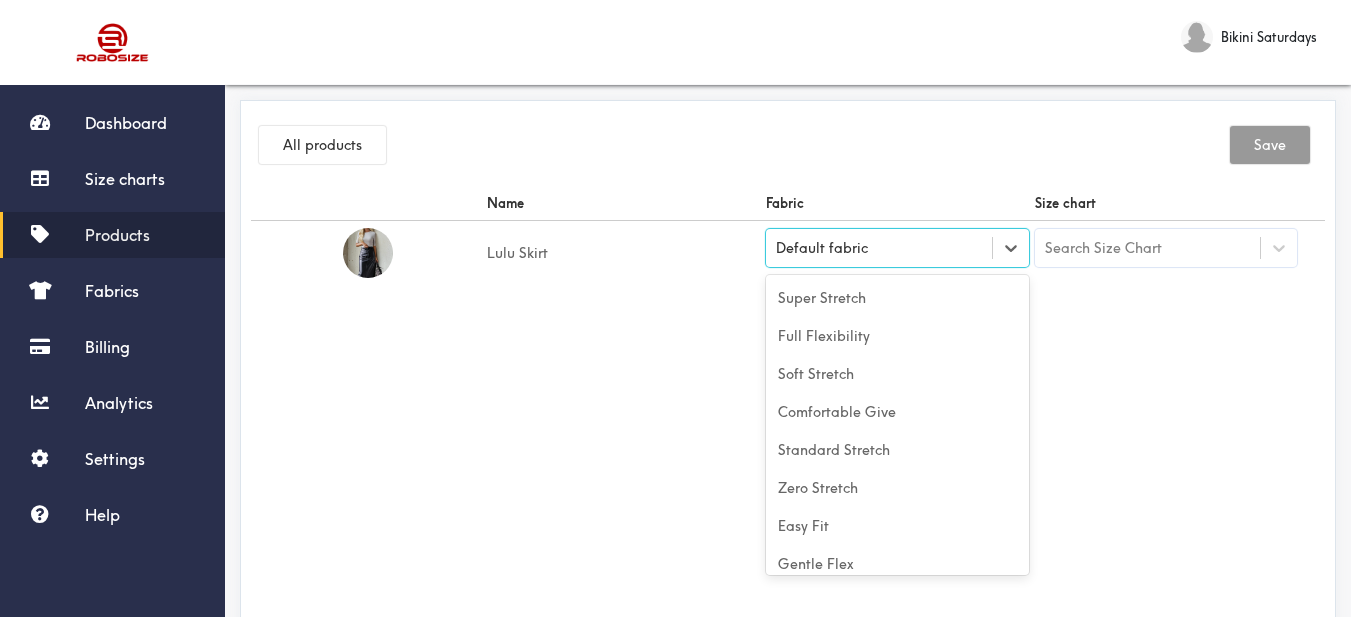scroll, scrollTop: 88, scrollLeft: 0, axis: vertical 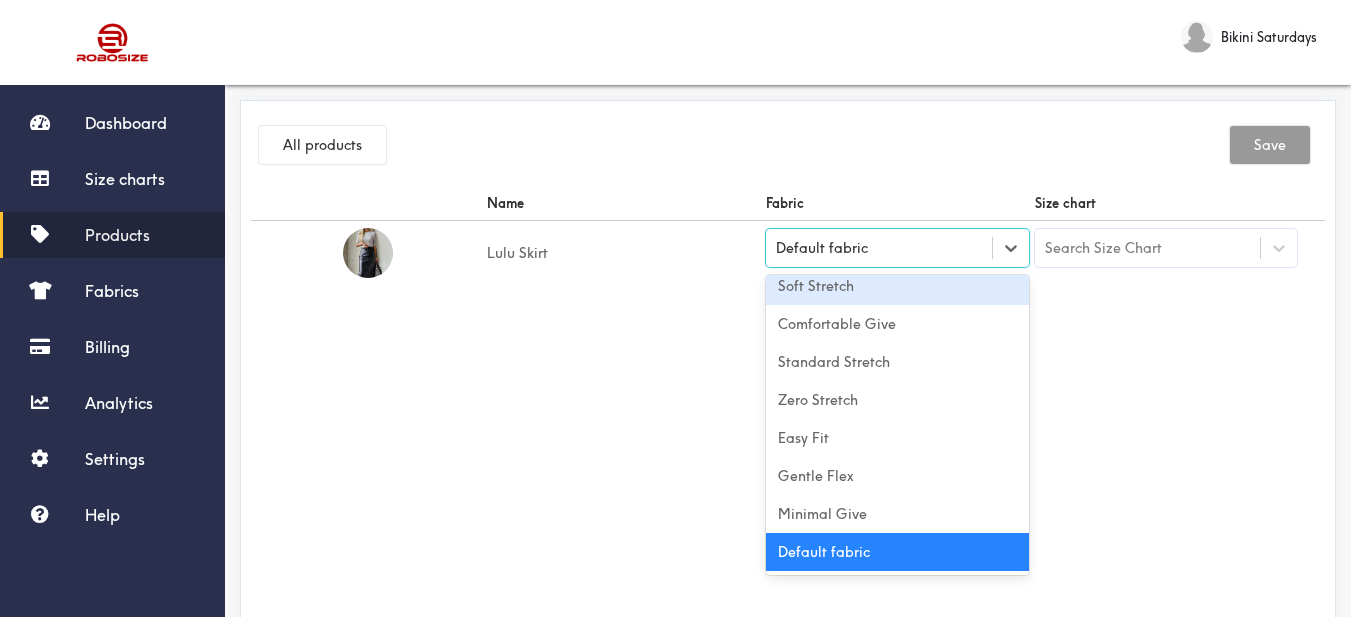 click on "Soft Stretch" at bounding box center [897, 286] 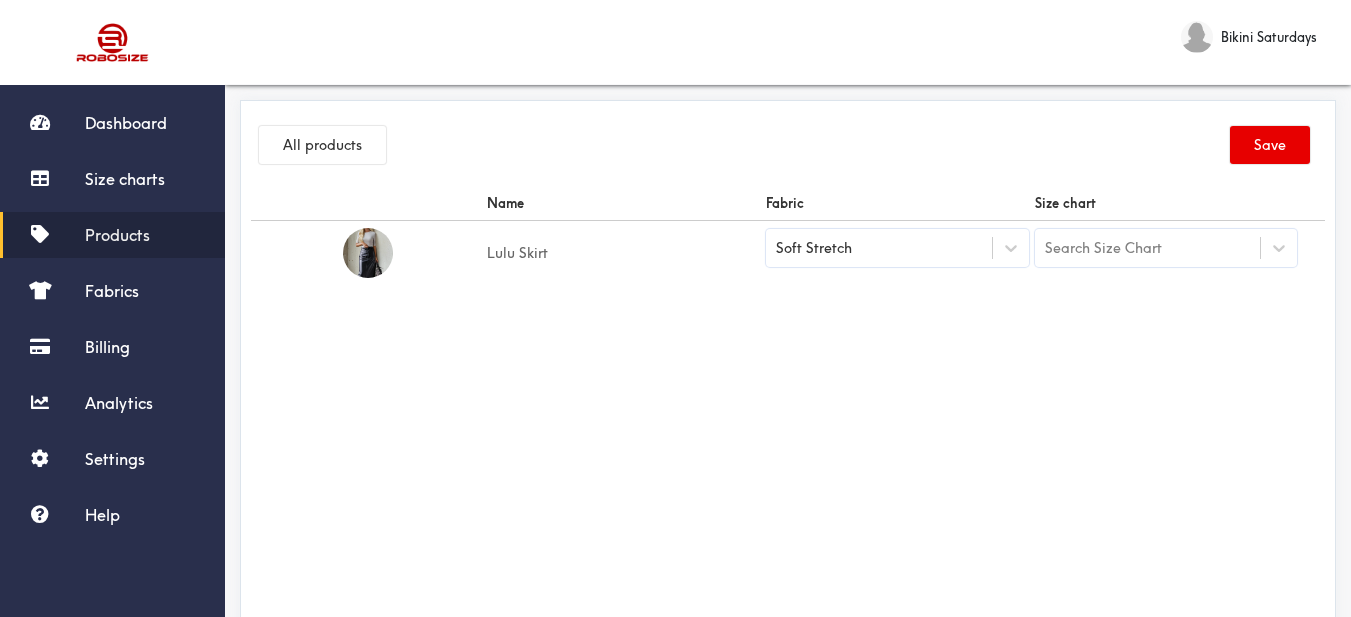 drag, startPoint x: 913, startPoint y: 321, endPoint x: 993, endPoint y: 320, distance: 80.00625 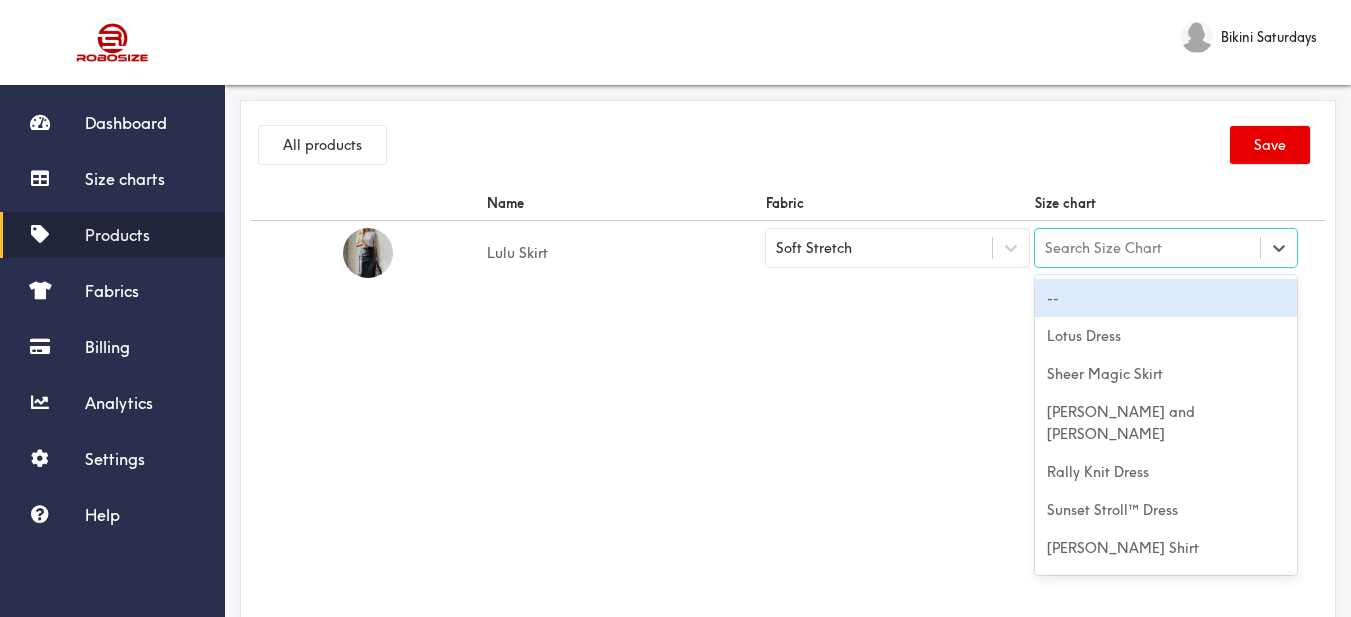 click on "Search Size Chart" at bounding box center (1103, 248) 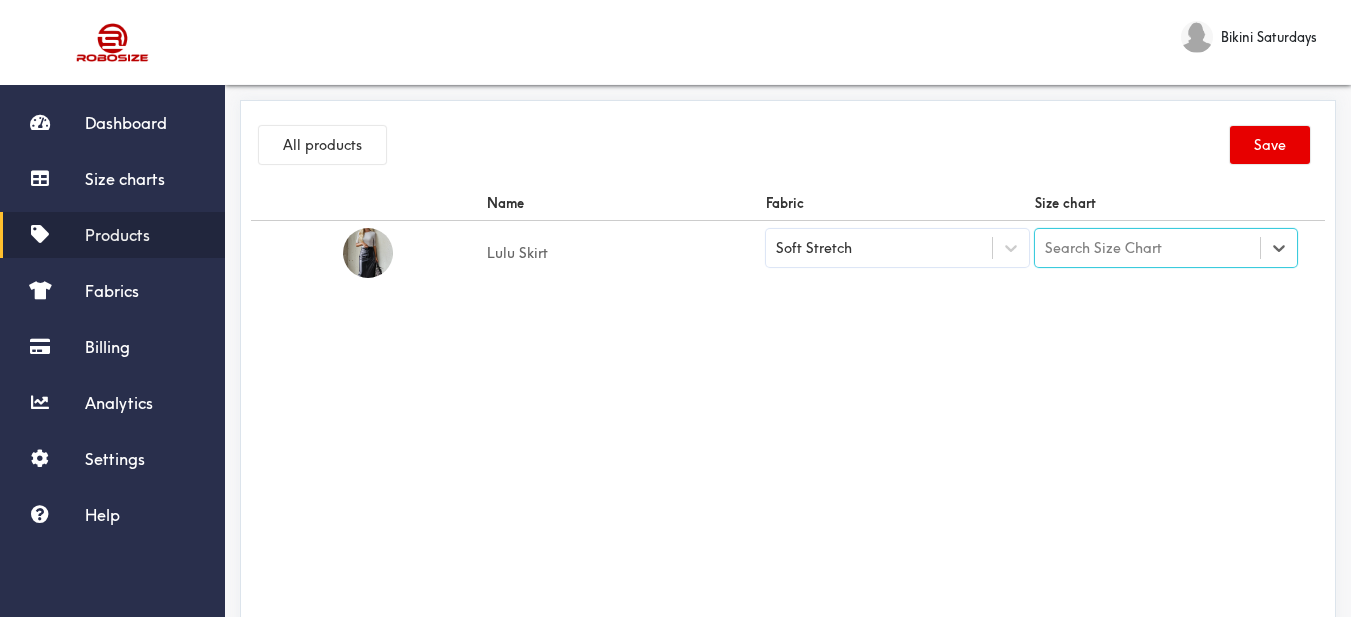 type on "Lulu Skirt" 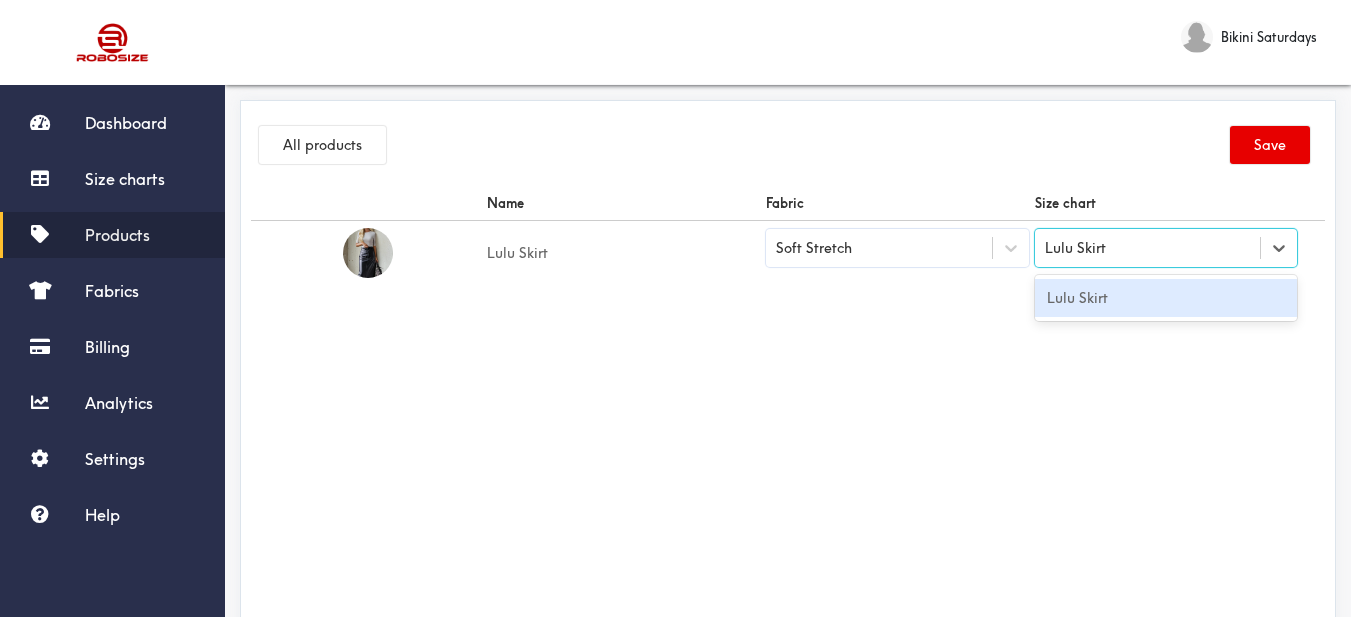 click on "Lulu Skirt" at bounding box center [1166, 298] 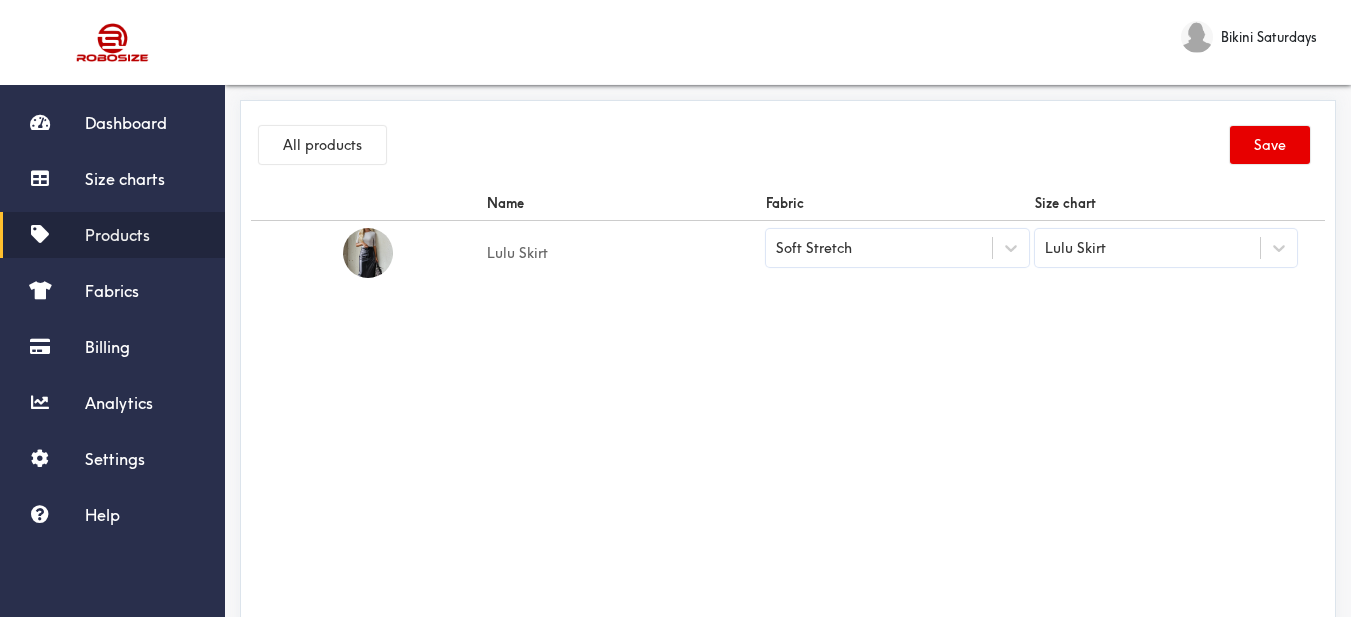 drag, startPoint x: 1105, startPoint y: 369, endPoint x: 1212, endPoint y: 171, distance: 225.06221 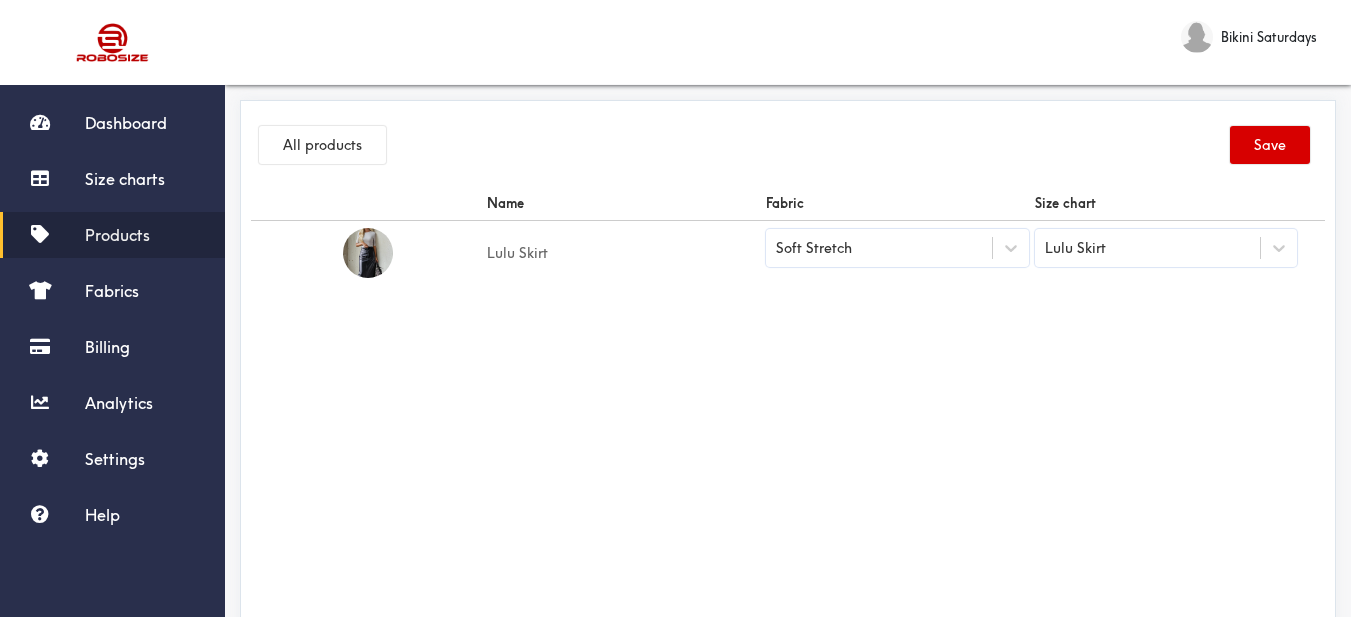 click on "Save" at bounding box center [1270, 145] 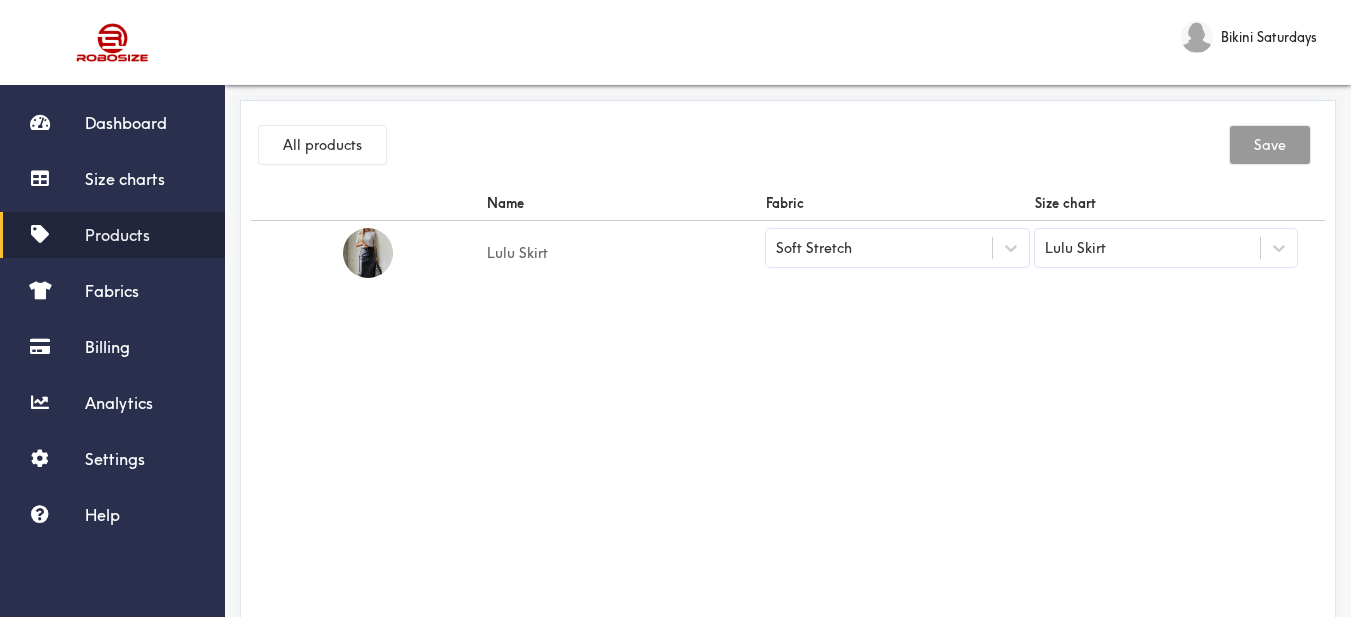 click on "Products" at bounding box center [117, 235] 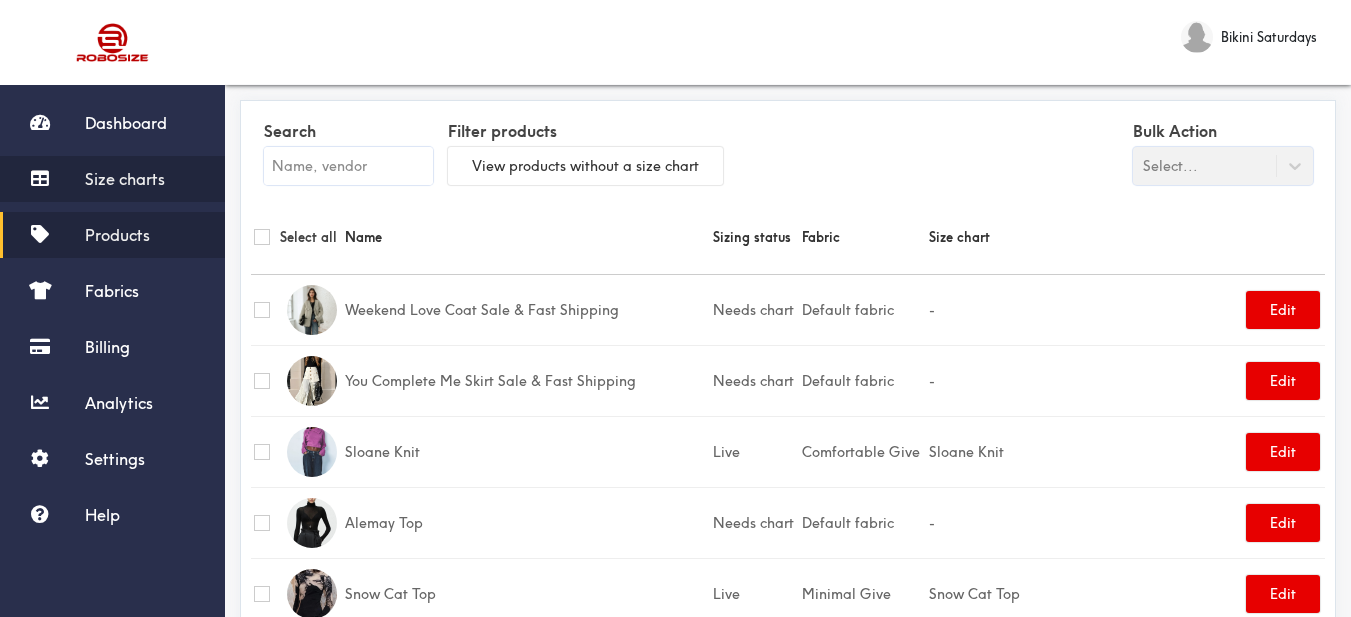 click on "Size charts" at bounding box center [125, 179] 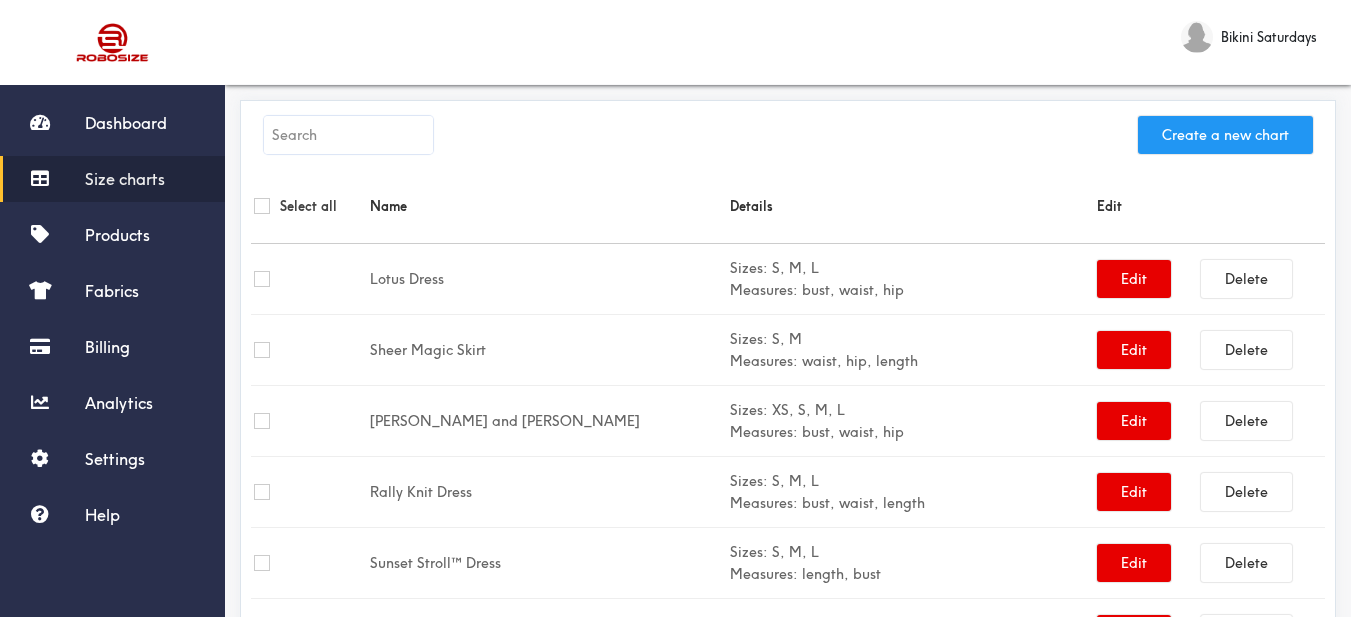 click on "Create a new chart" at bounding box center [1225, 135] 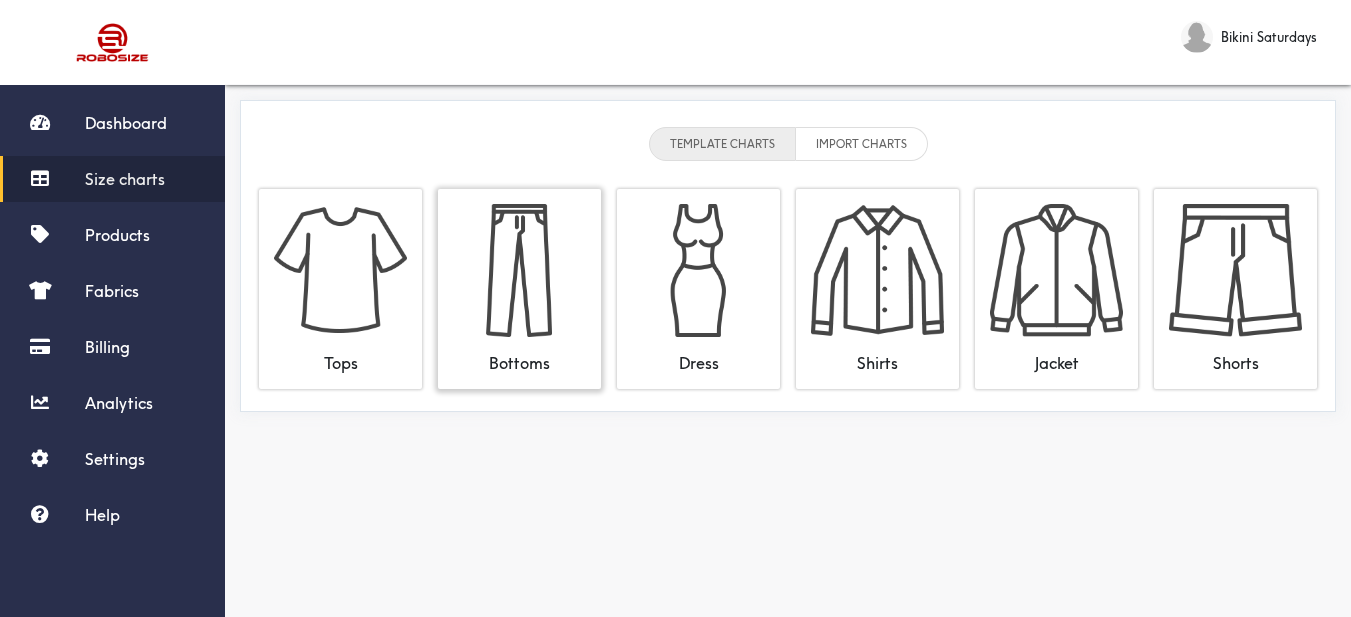 click at bounding box center (519, 270) 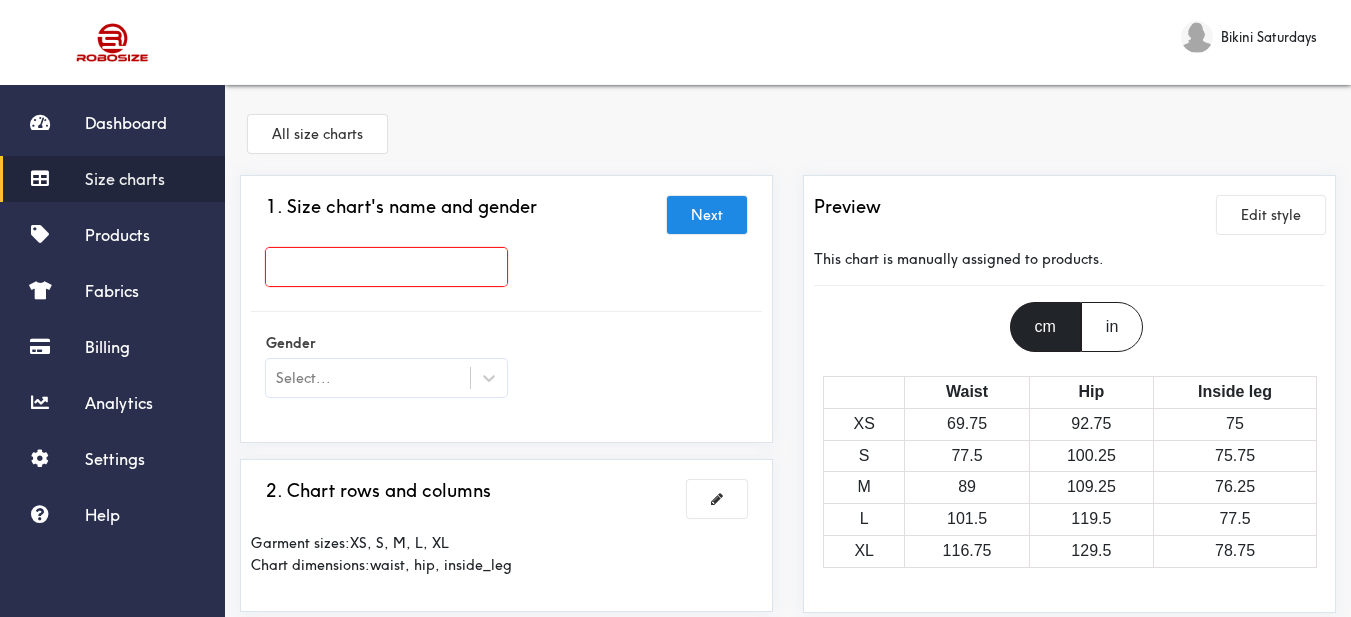 click at bounding box center (386, 267) 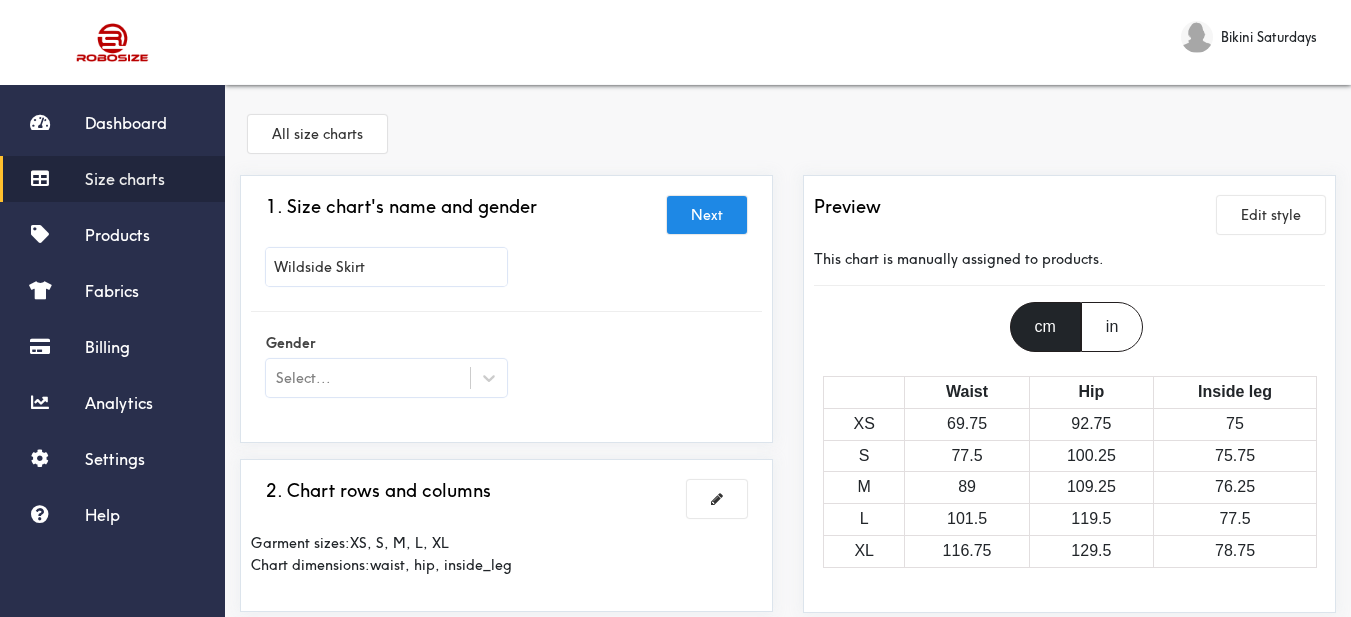 type on "Wildside Skirt" 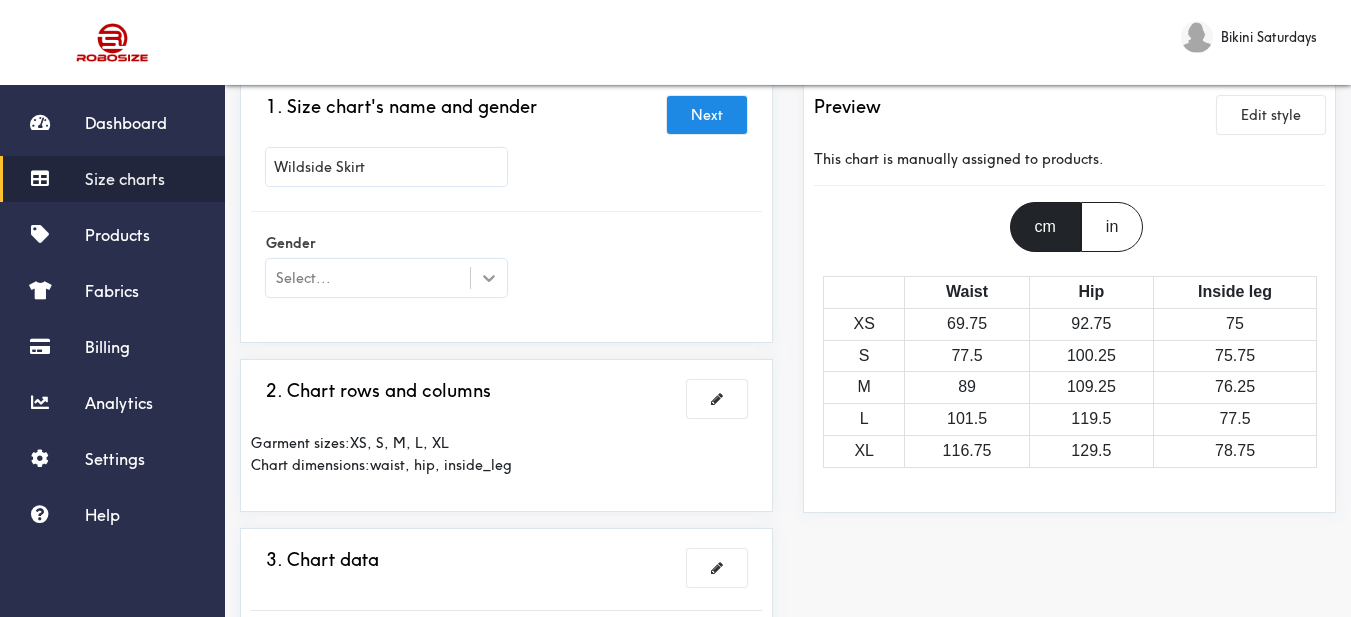 click at bounding box center (489, 278) 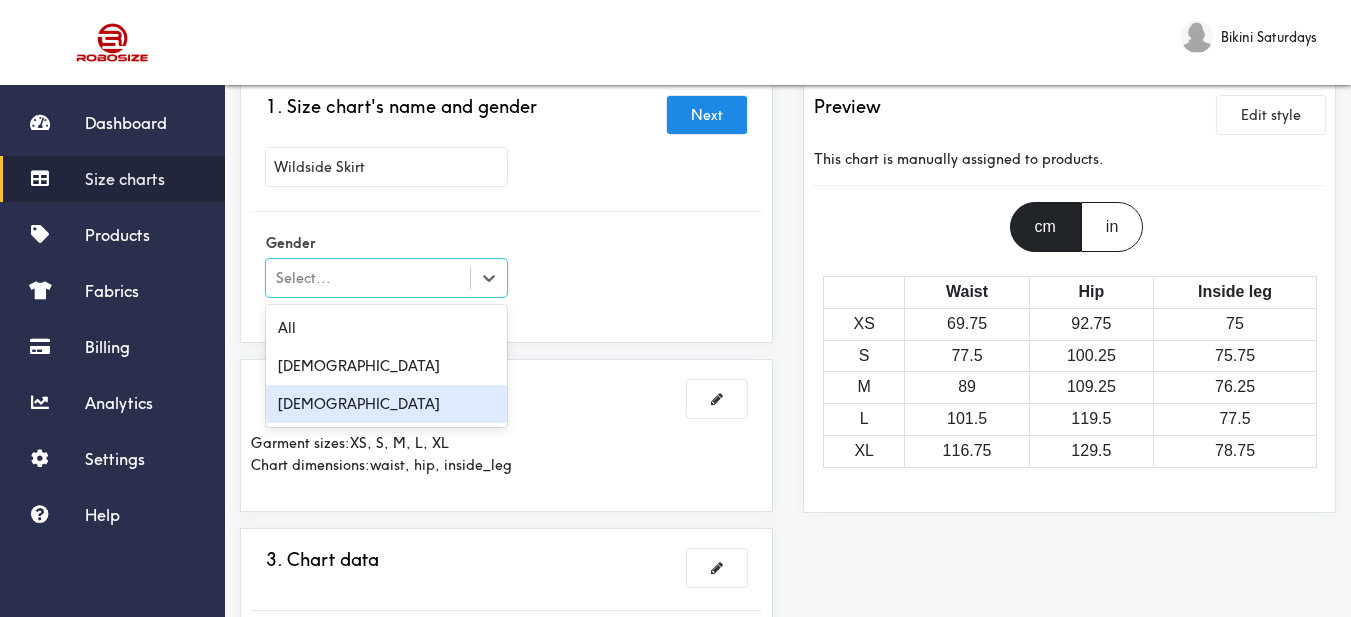 click on "[DEMOGRAPHIC_DATA]" at bounding box center [386, 404] 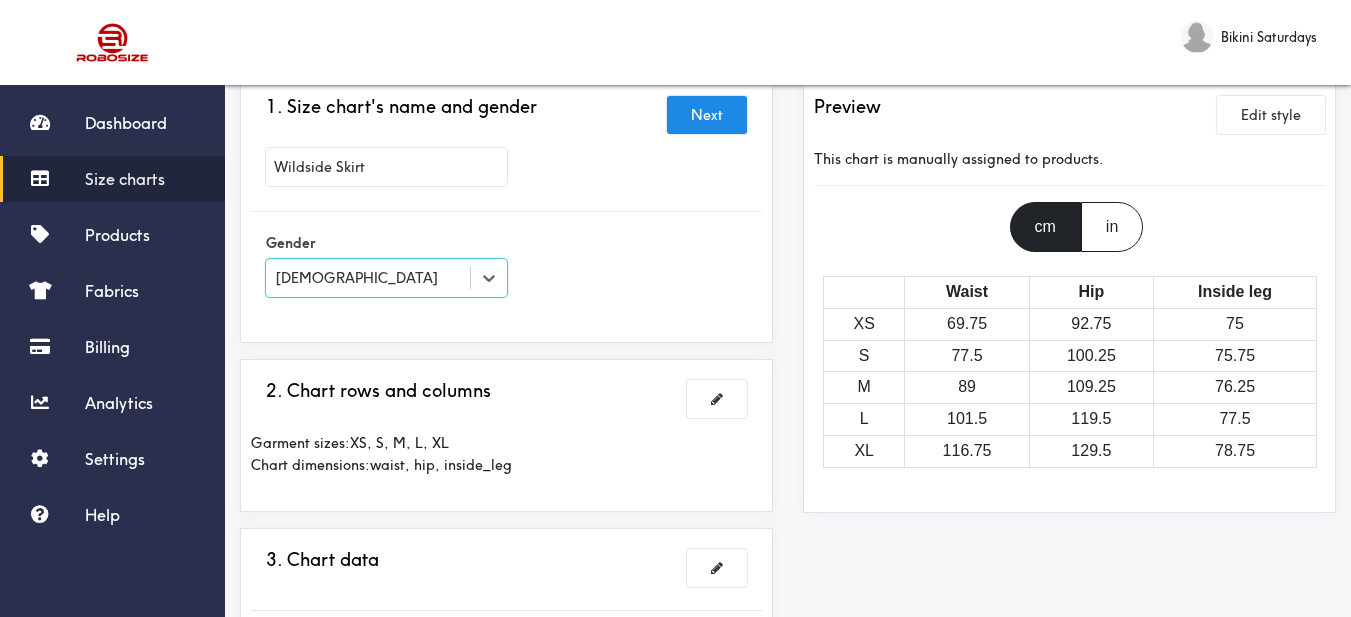 drag, startPoint x: 594, startPoint y: 345, endPoint x: 591, endPoint y: 284, distance: 61.073727 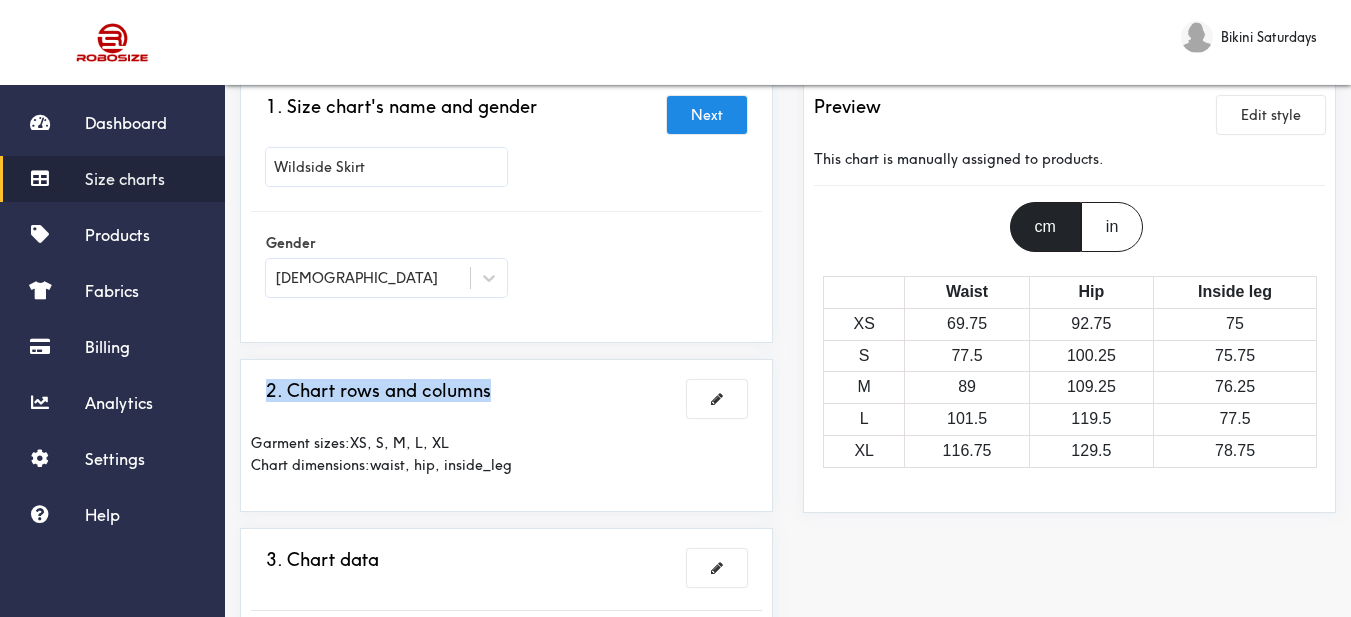 scroll, scrollTop: 300, scrollLeft: 0, axis: vertical 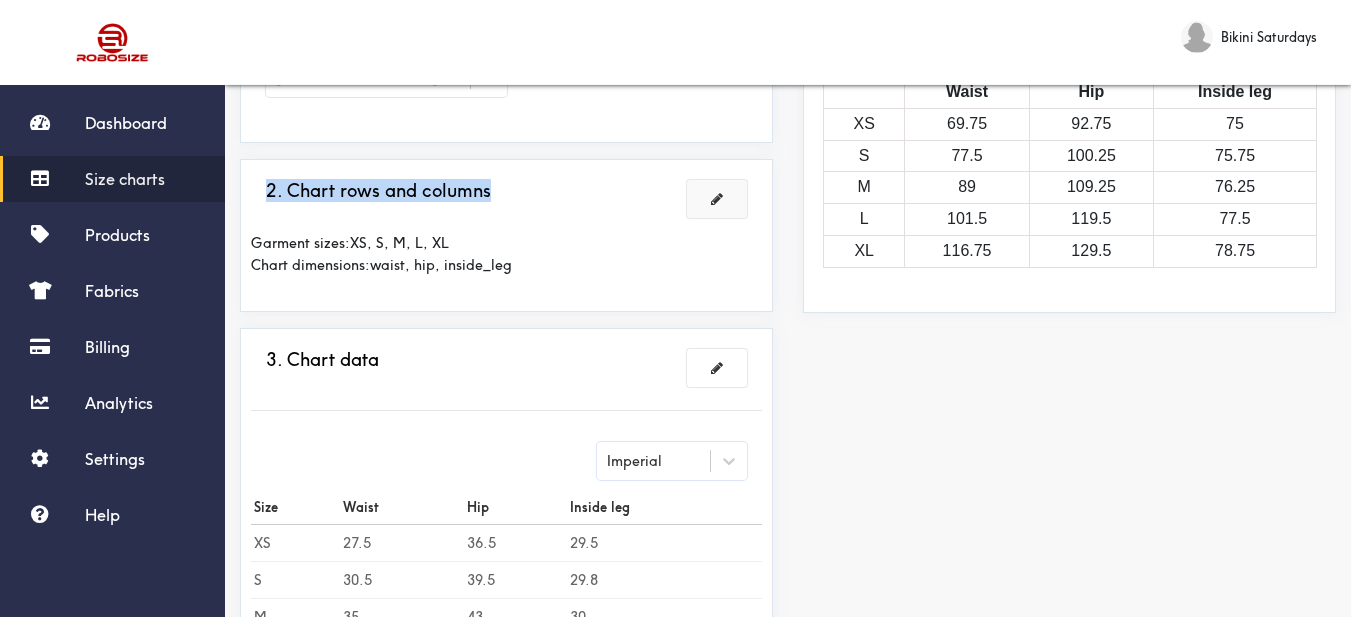 click at bounding box center (717, 199) 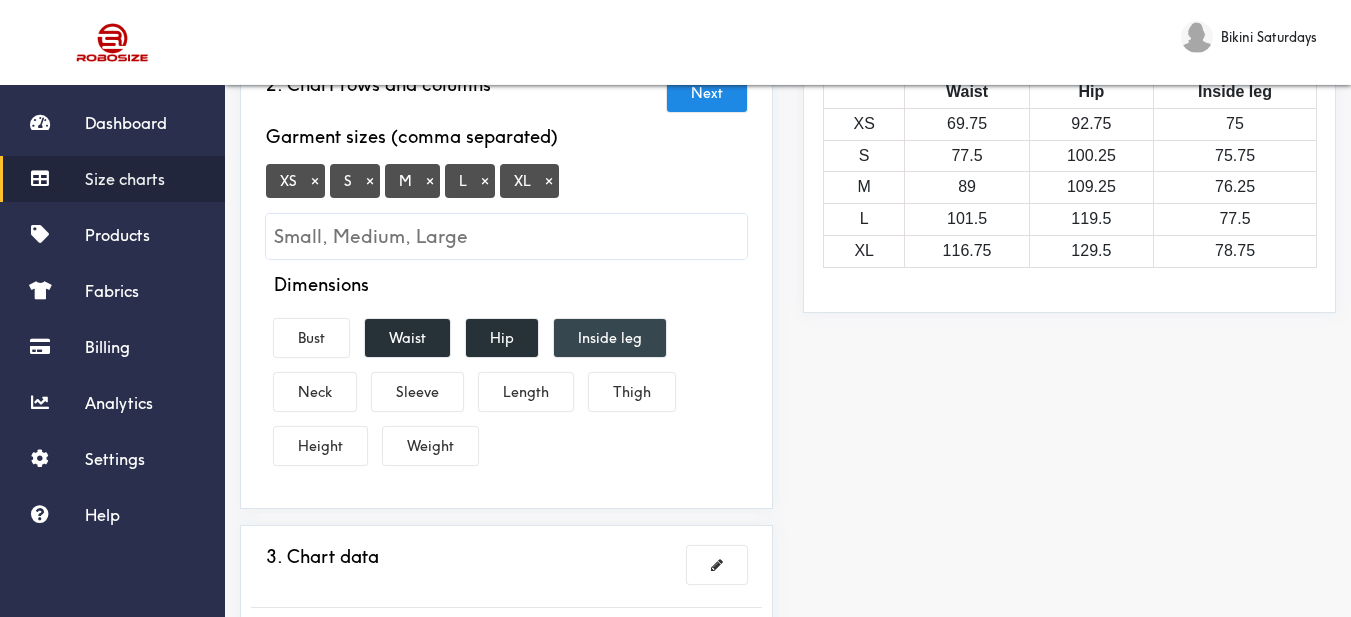 click on "Inside leg" at bounding box center (610, 338) 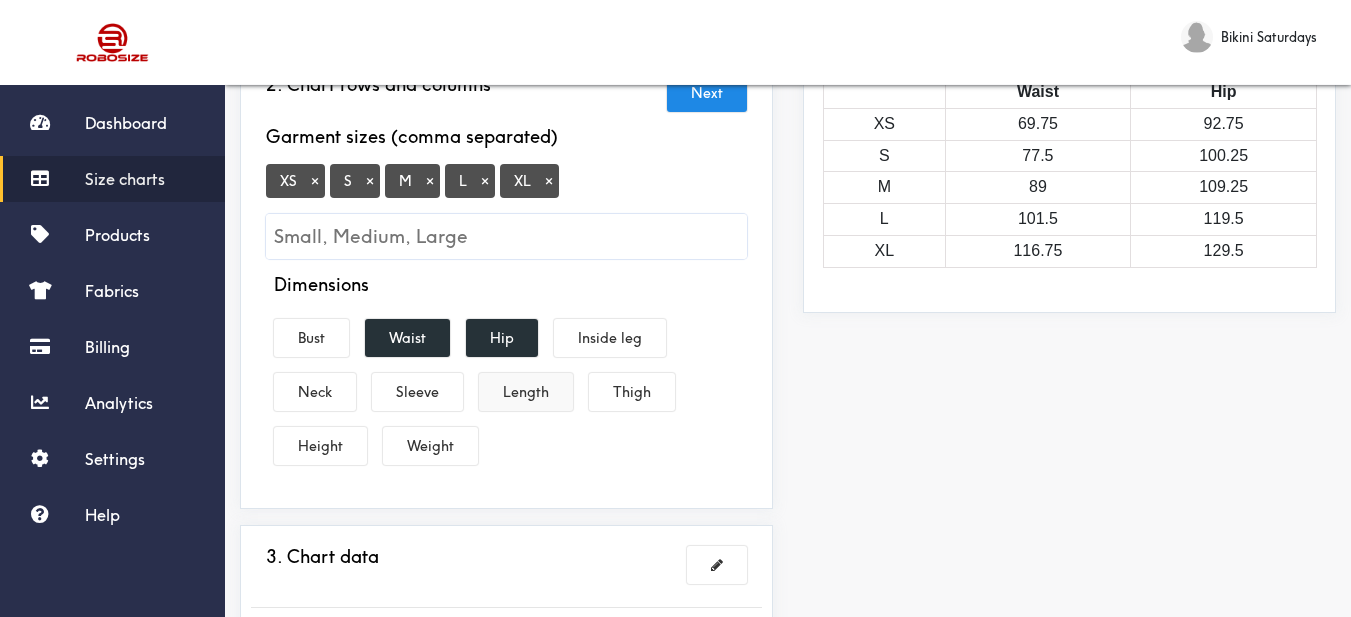click on "Length" at bounding box center (526, 392) 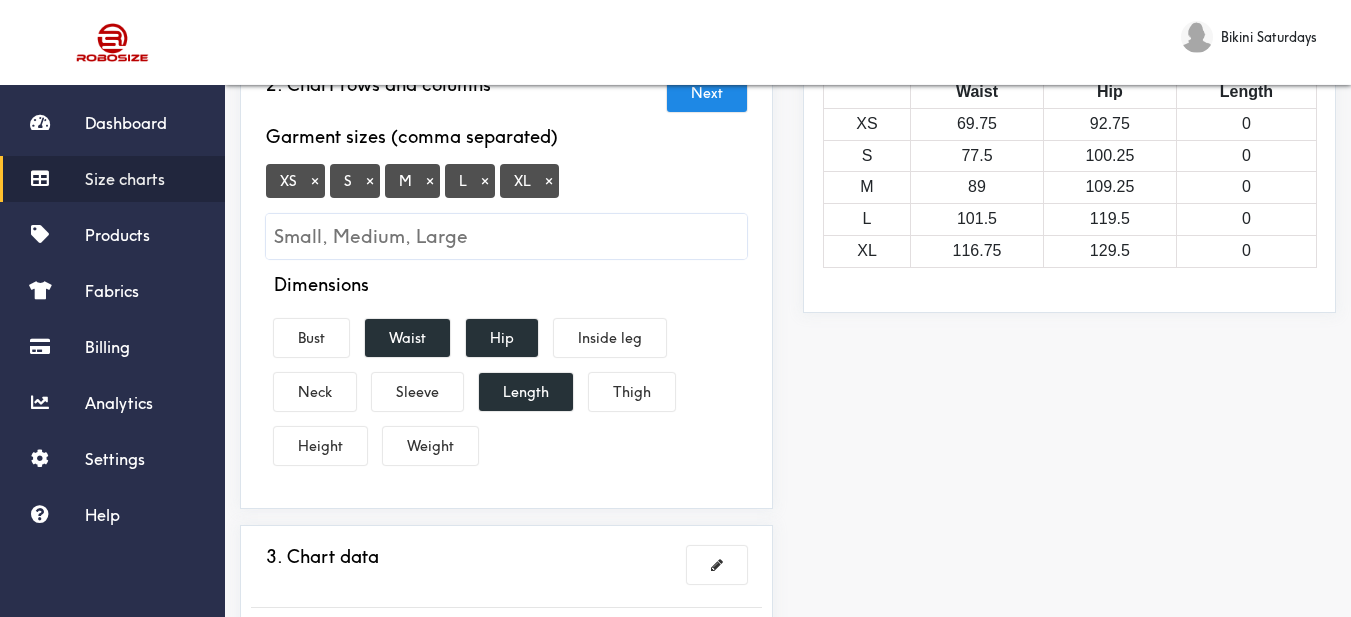 click on "Preview Edit style This chart is manually assigned to products. cm in Waist Hip Length XS 69.75 92.75 0 S 77.5 100.25 0 M 89 109.25 0 L 101.5 119.5 0 XL 116.75 129.5 0" at bounding box center [1069, 367] 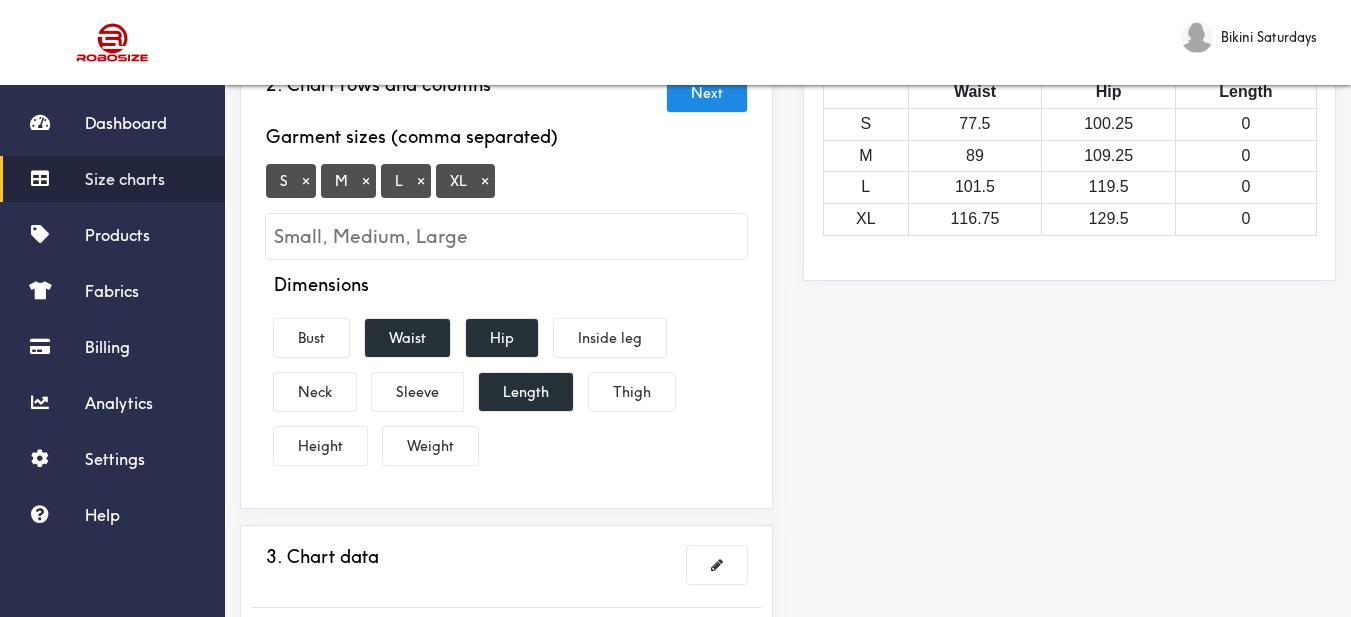click on "×" at bounding box center [306, 181] 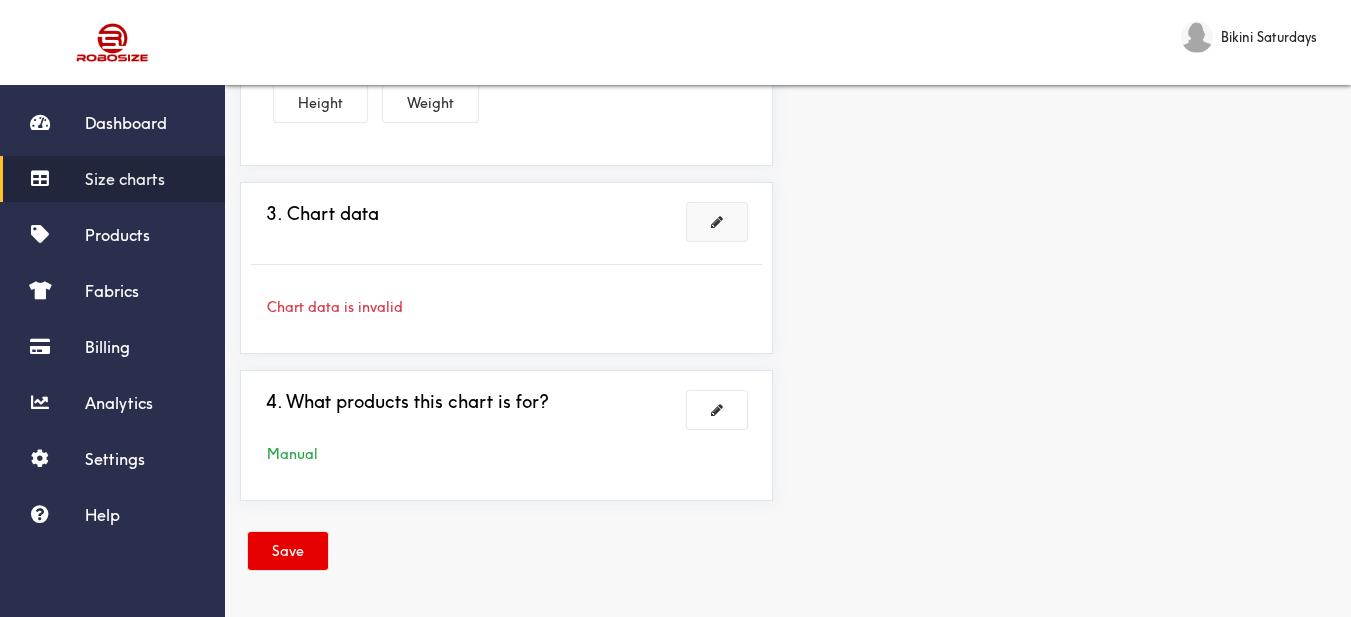 click at bounding box center [717, 222] 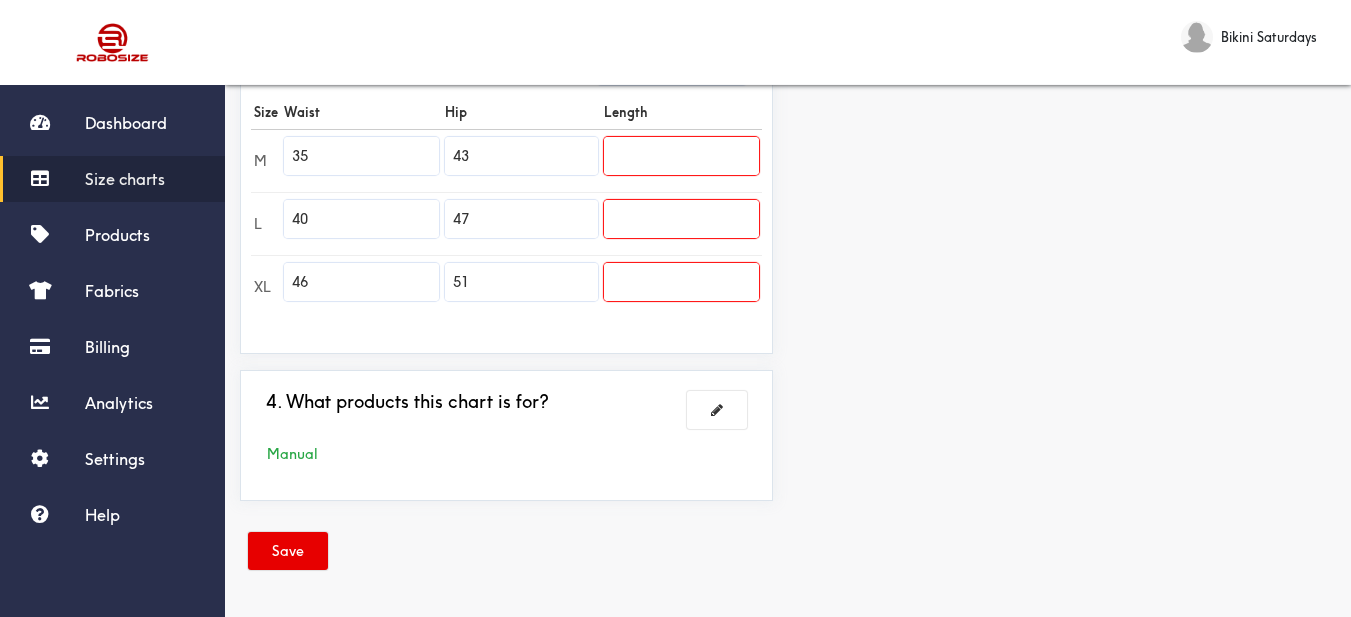 drag, startPoint x: 350, startPoint y: 172, endPoint x: 276, endPoint y: 167, distance: 74.168724 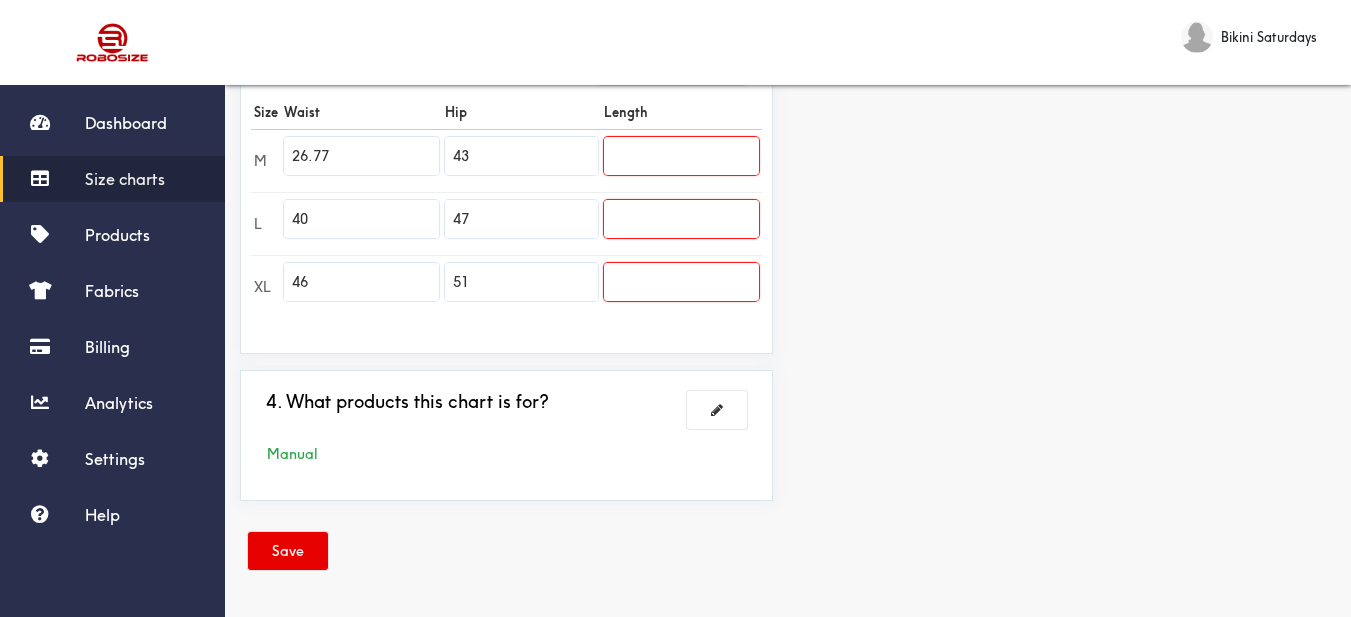 type on "26.77" 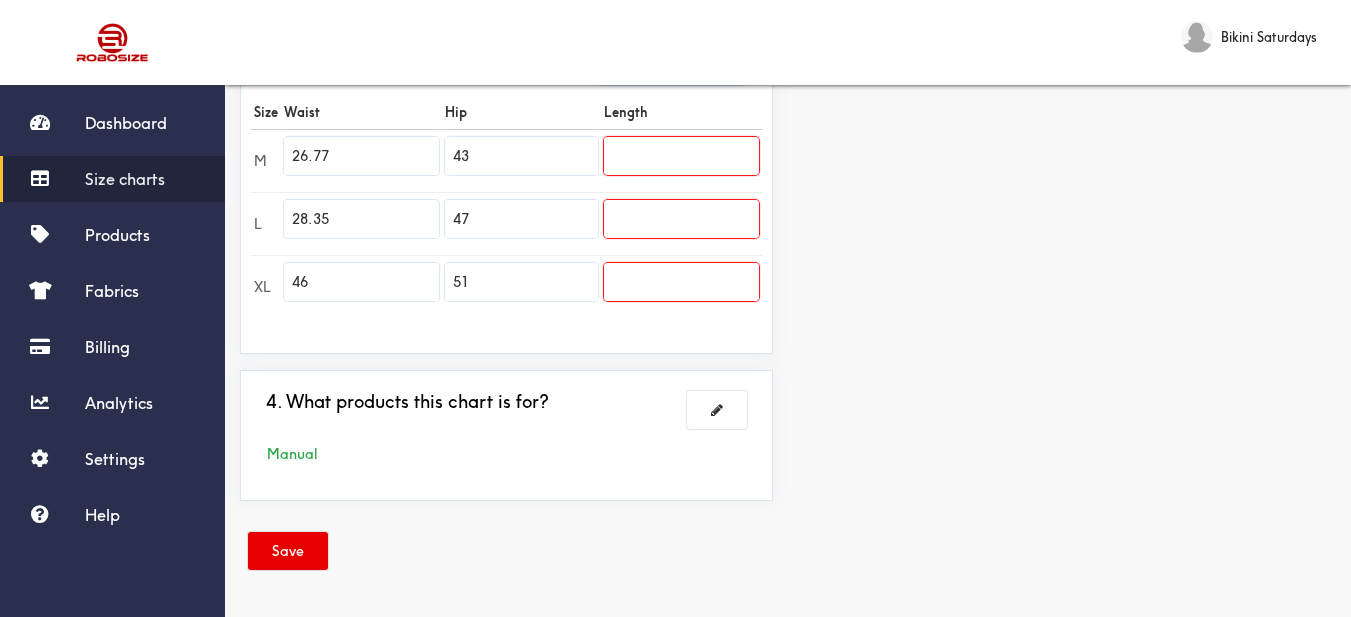 type on "28.35" 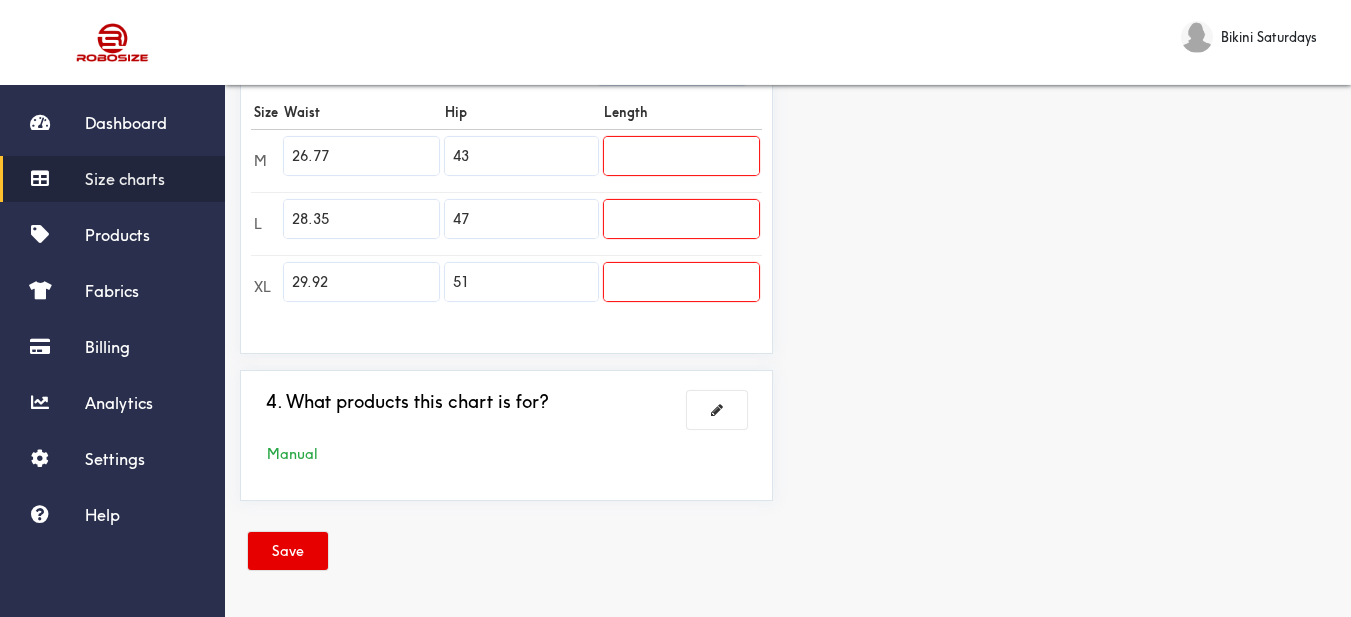 type on "29.92" 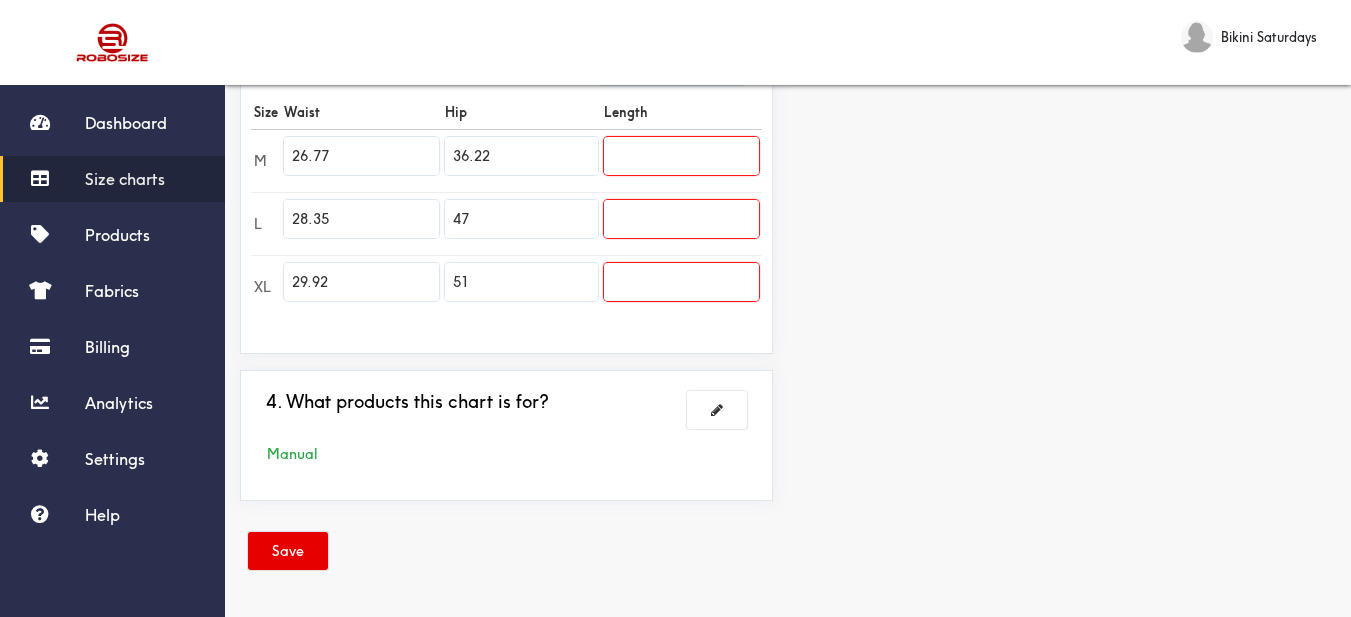 type on "36.22" 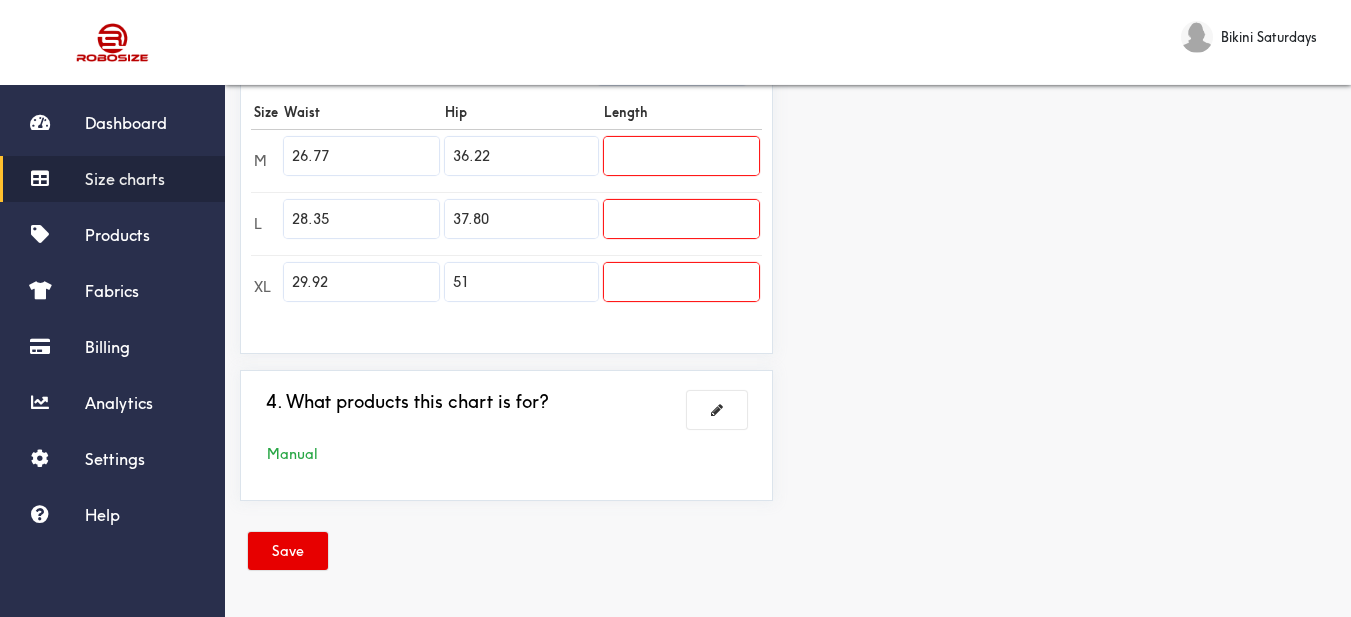 type on "37.80" 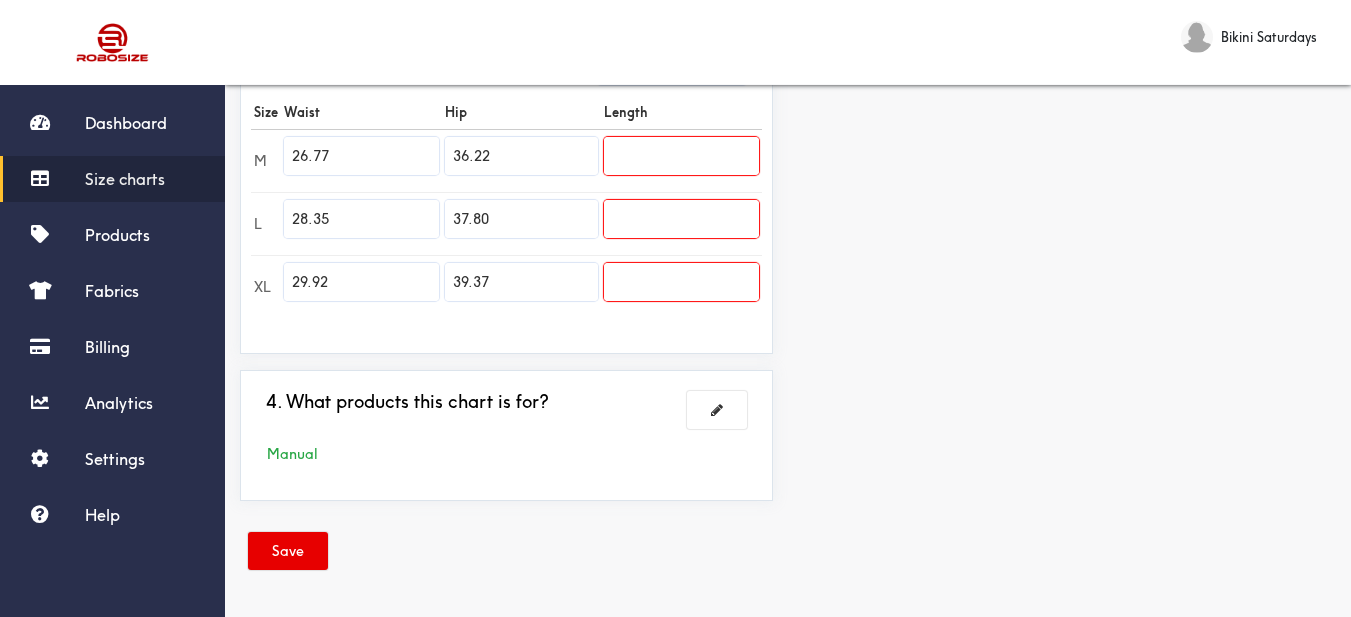 type on "39.37" 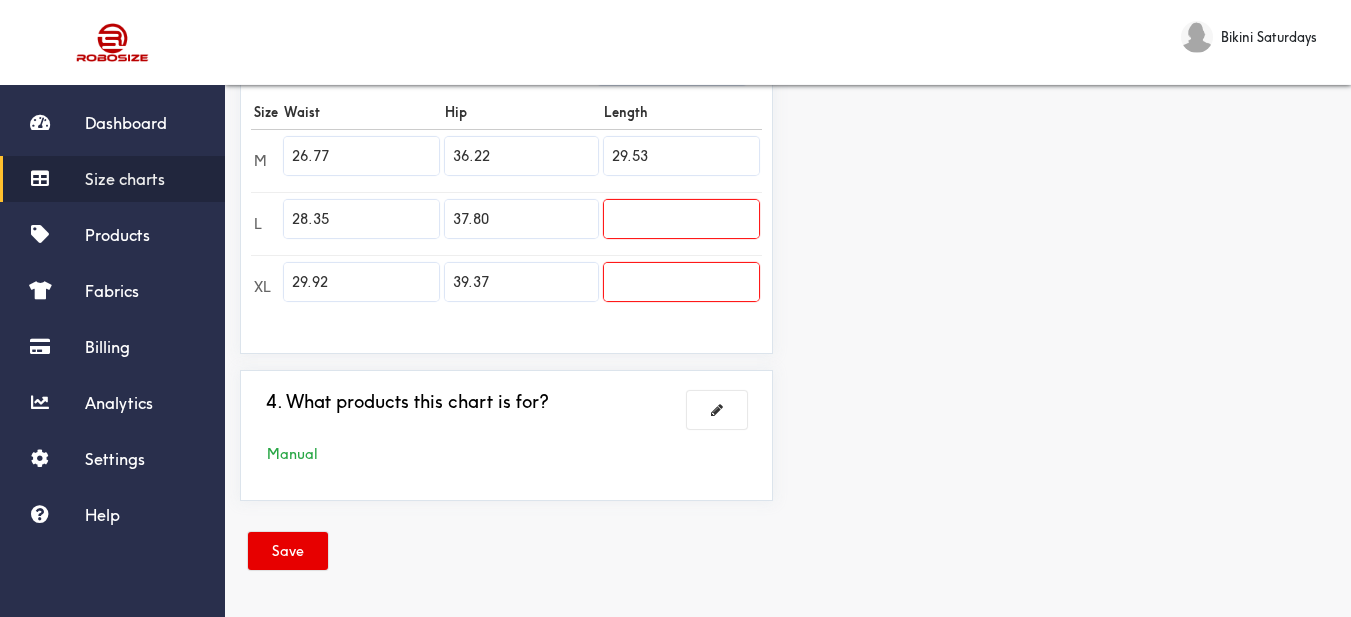 type on "29.53" 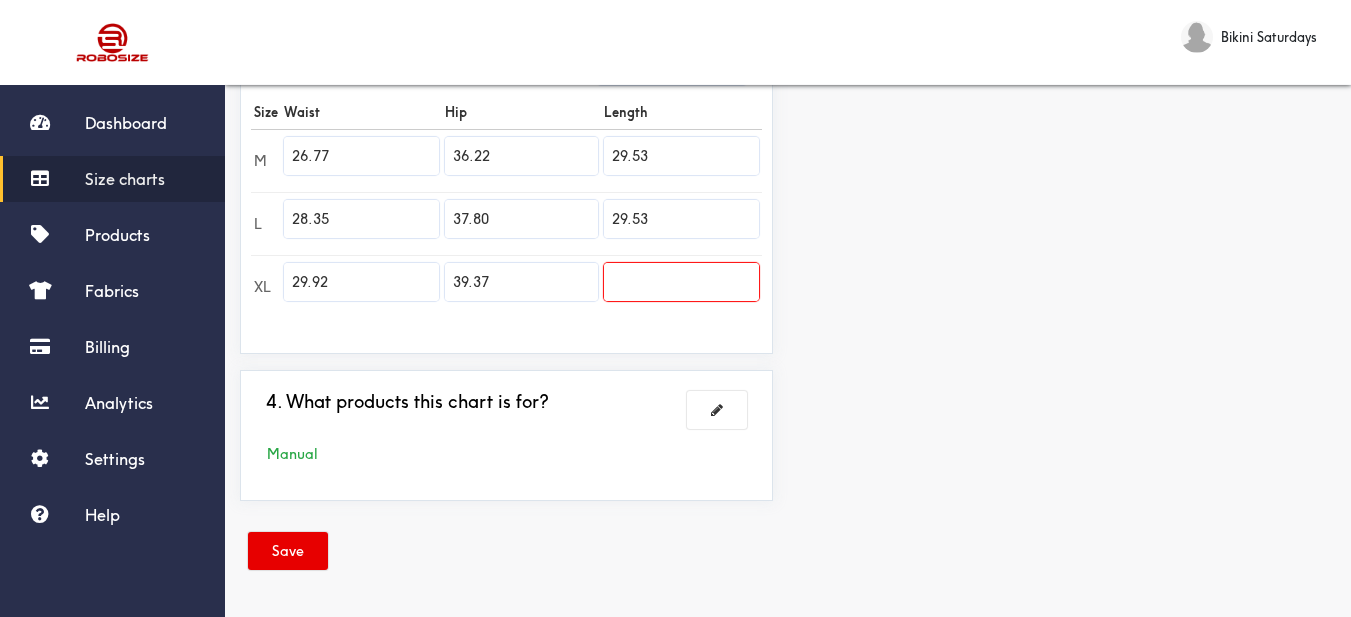 type on "29.53" 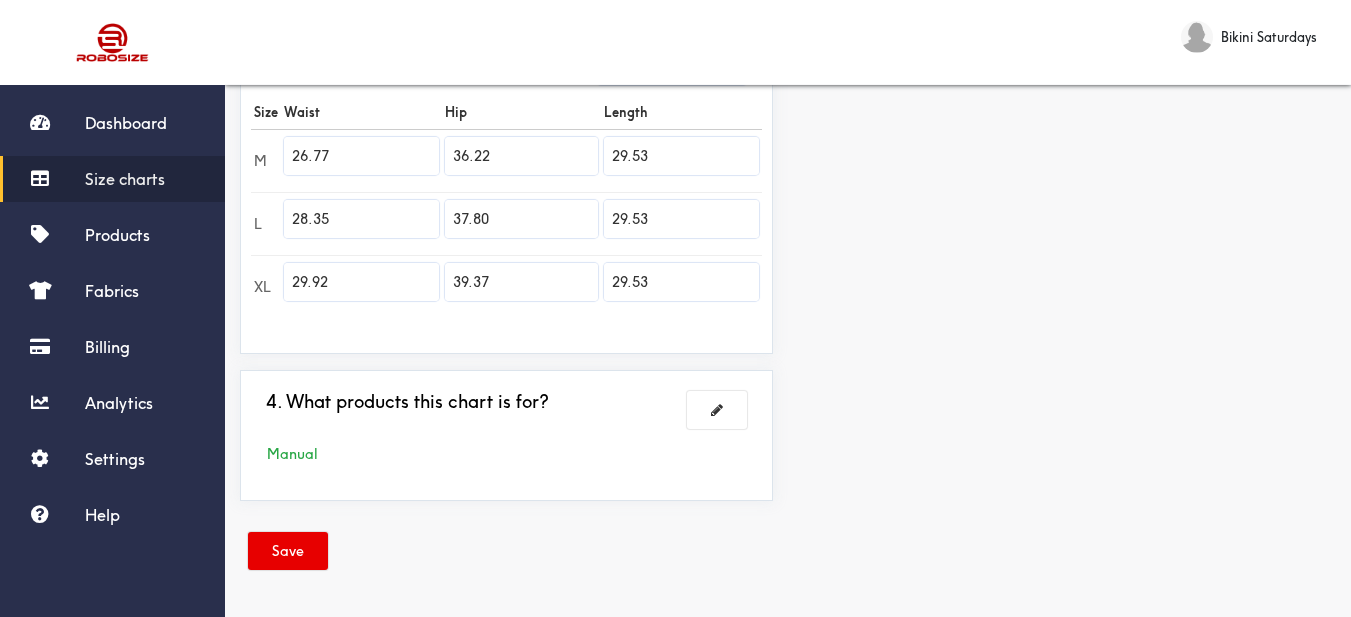 type on "29.53" 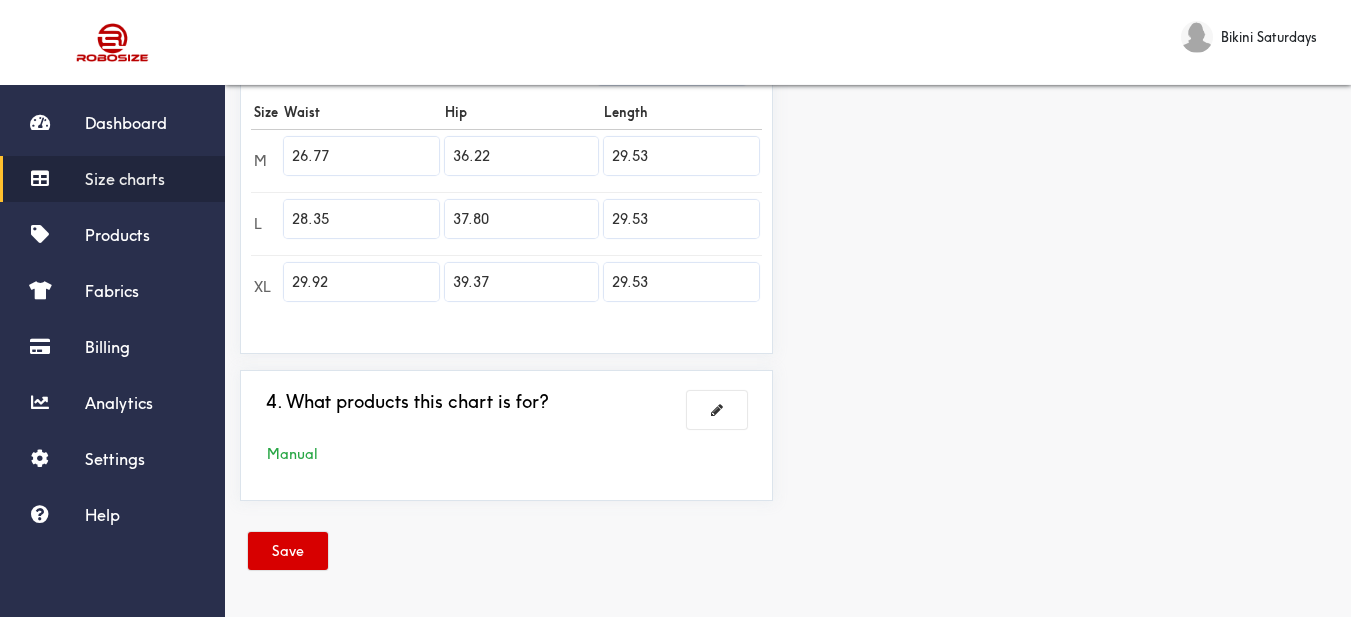 click on "Save" at bounding box center [288, 551] 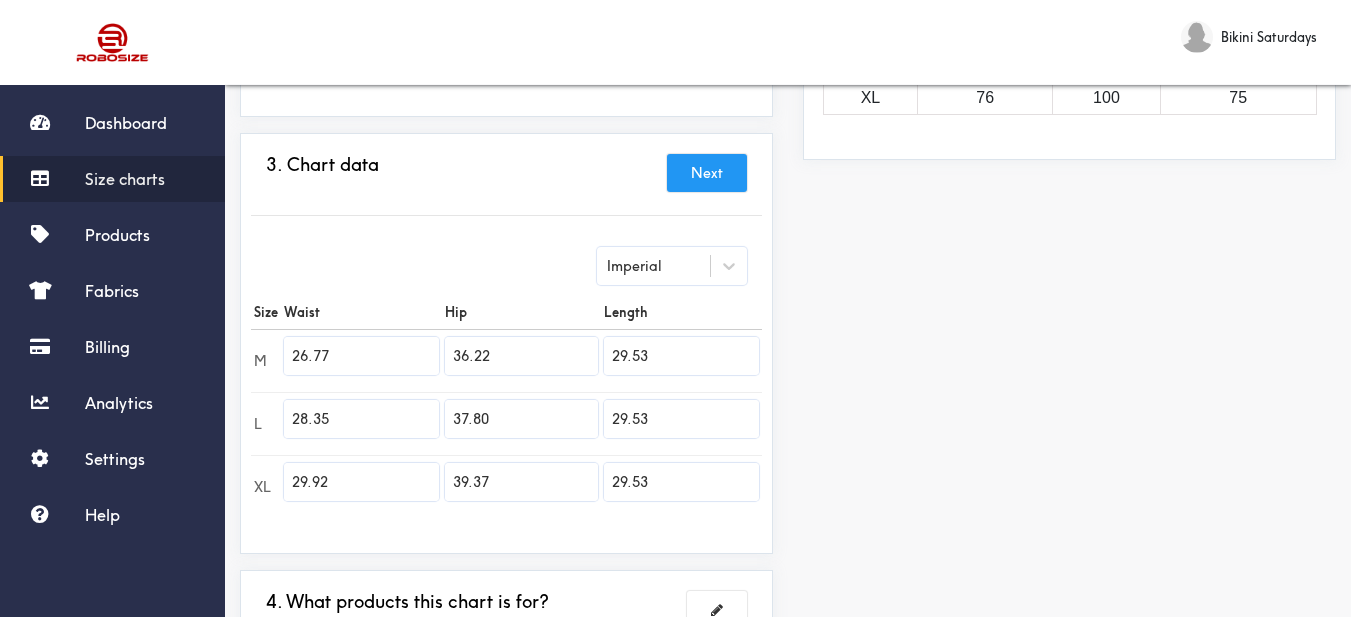 scroll, scrollTop: 289, scrollLeft: 0, axis: vertical 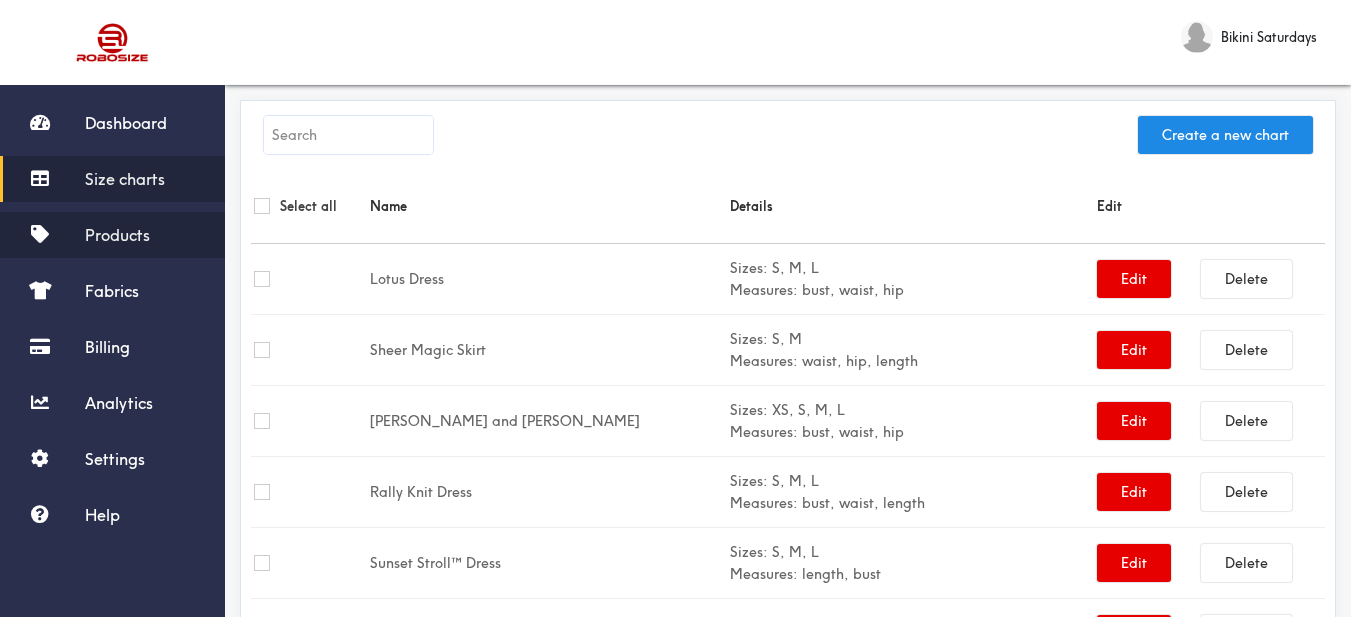 click on "Products" at bounding box center (117, 235) 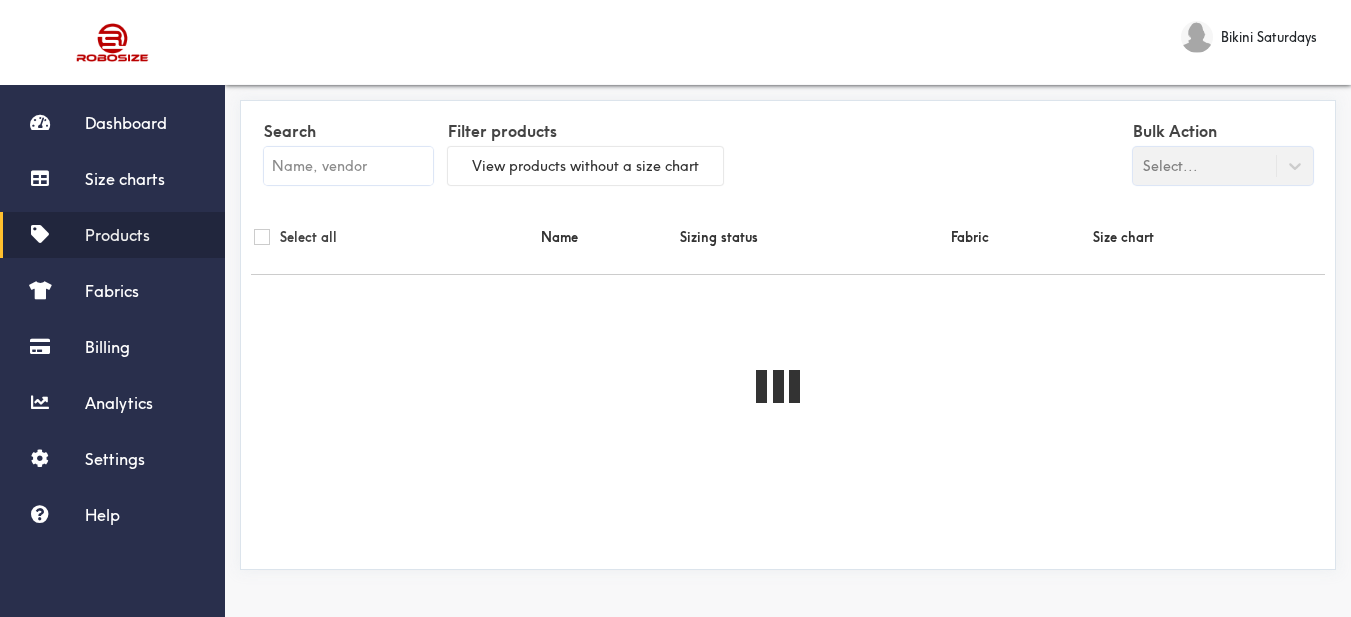 click at bounding box center [348, 166] 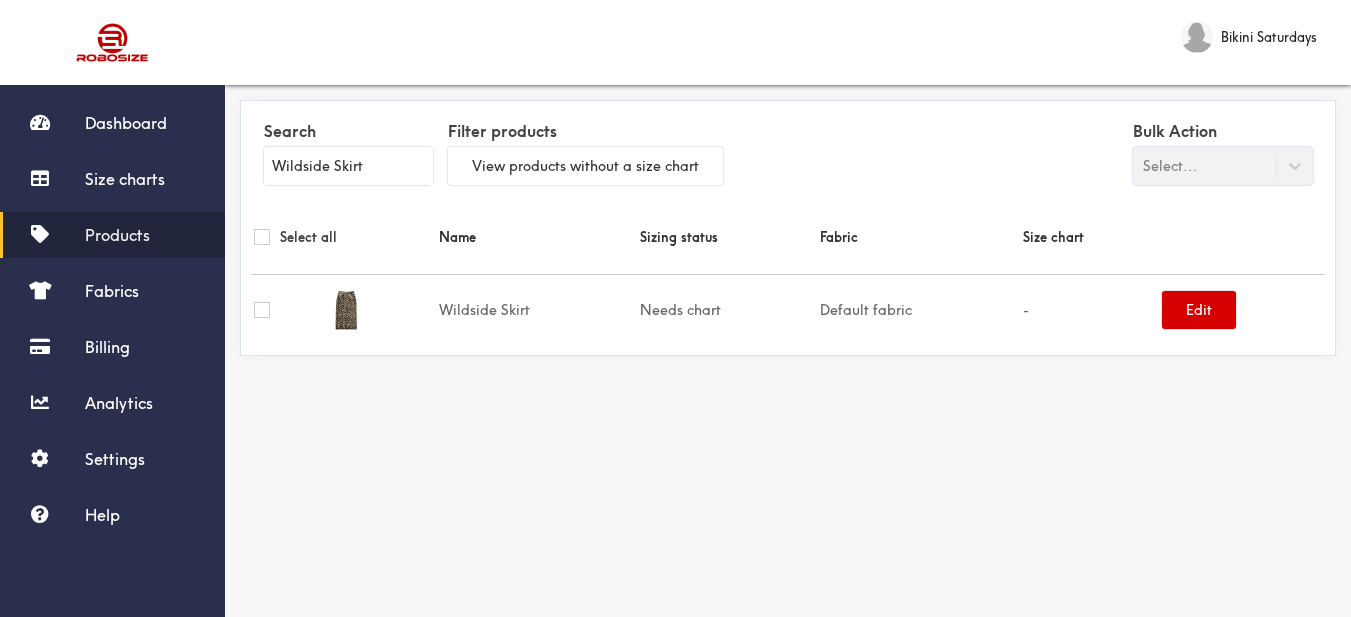 type on "Wildside Skirt" 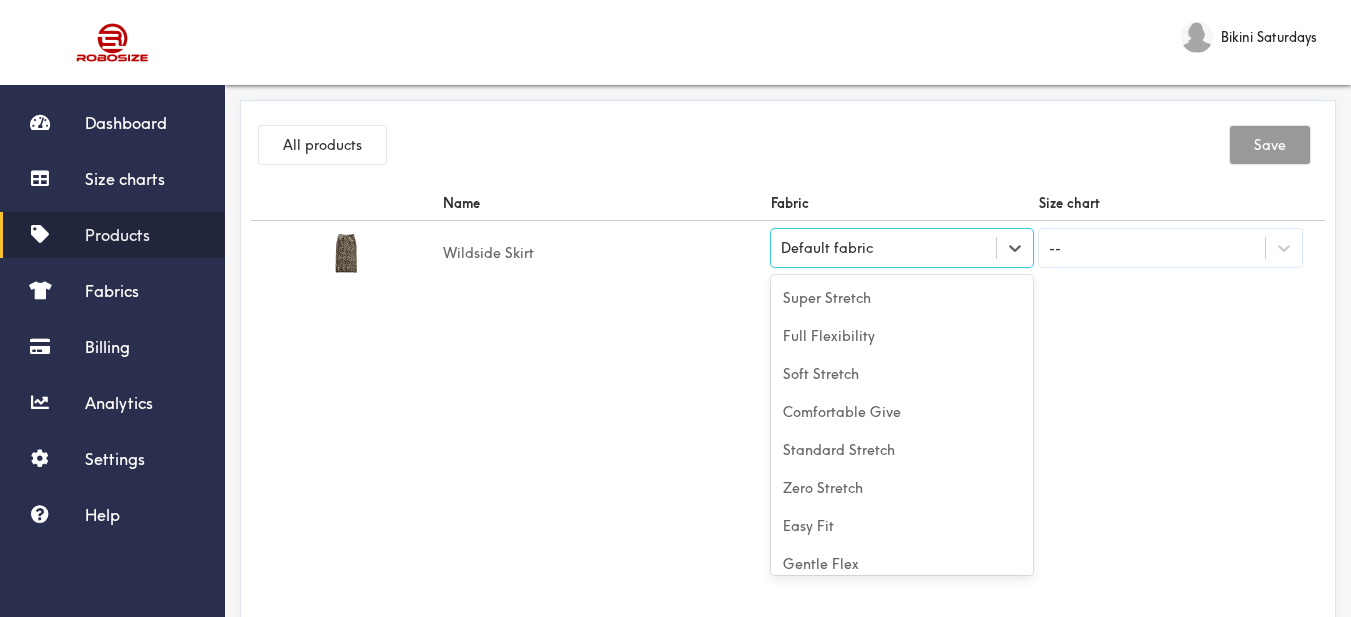 click on "Default fabric" at bounding box center [884, 248] 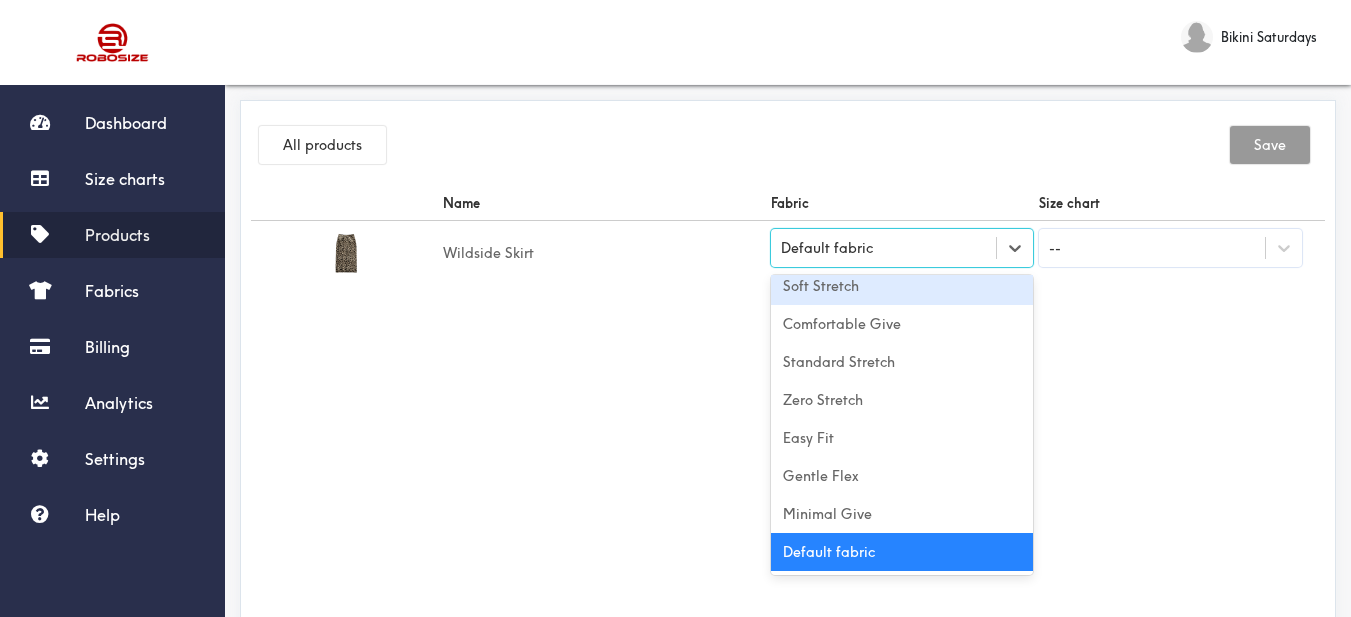 scroll, scrollTop: 0, scrollLeft: 0, axis: both 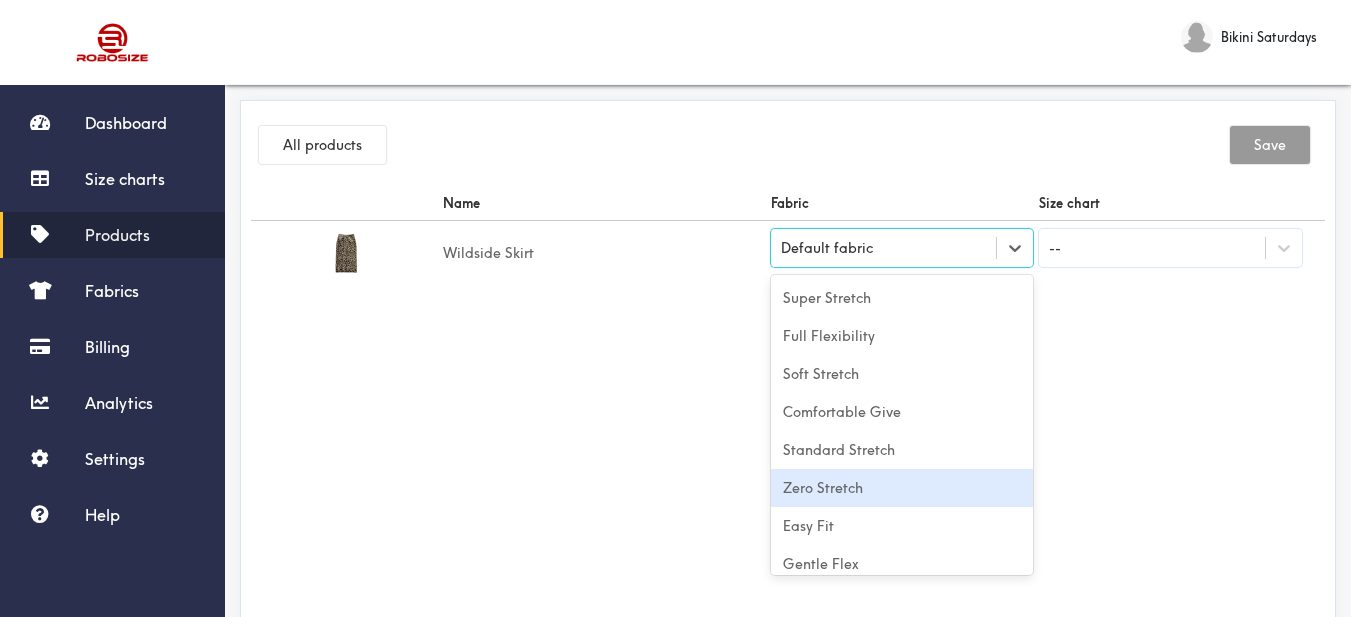 click on "Zero Stretch" at bounding box center (902, 488) 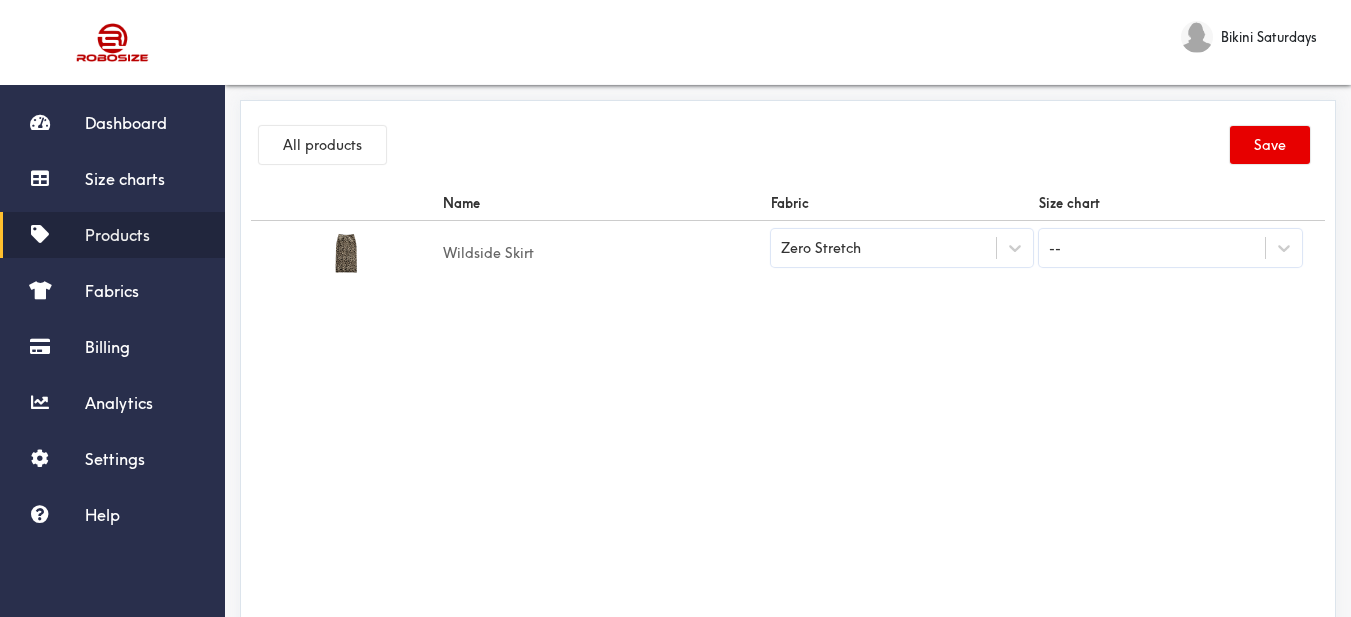 drag, startPoint x: 781, startPoint y: 377, endPoint x: 833, endPoint y: 376, distance: 52.009613 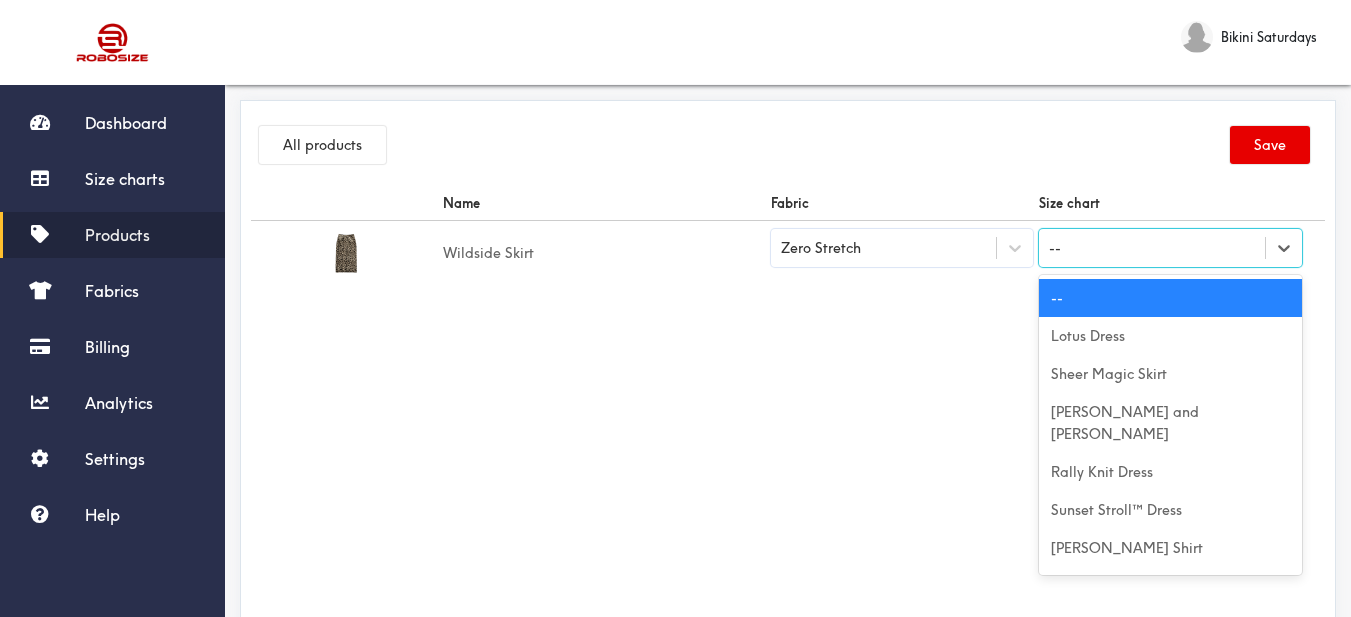 drag, startPoint x: 1182, startPoint y: 249, endPoint x: 1120, endPoint y: 290, distance: 74.330345 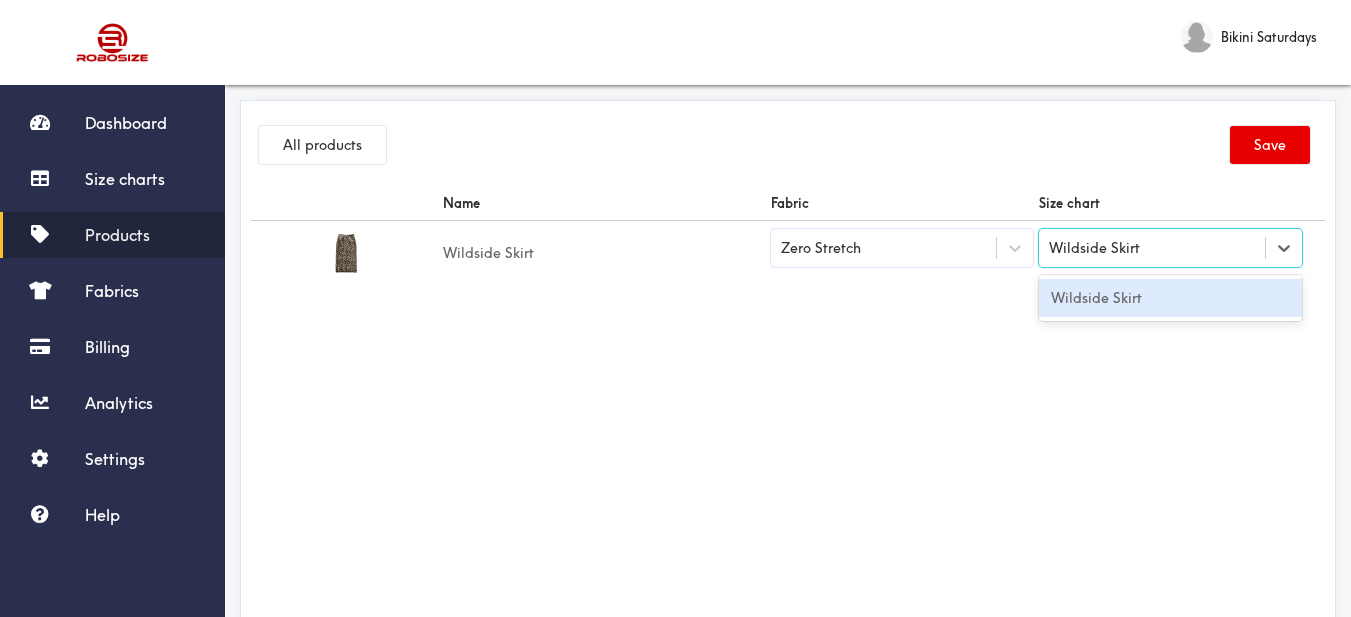click on "Wildside Skirt" at bounding box center (1170, 298) 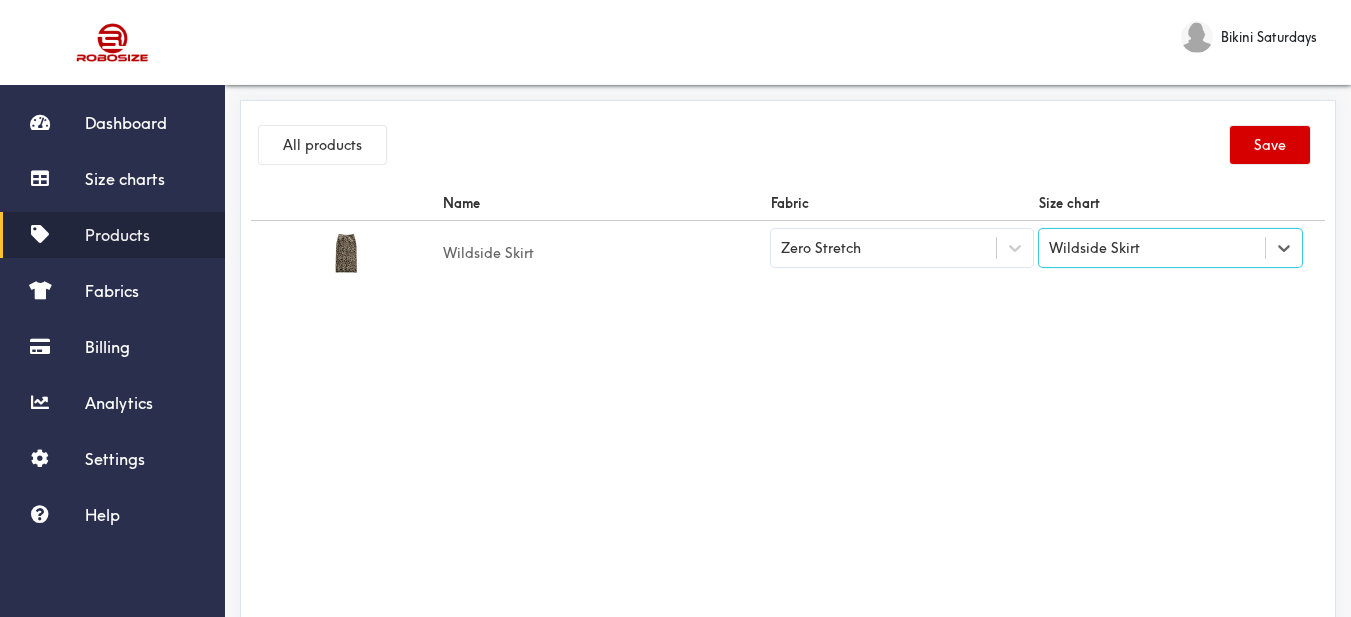 click on "Save" at bounding box center [1270, 145] 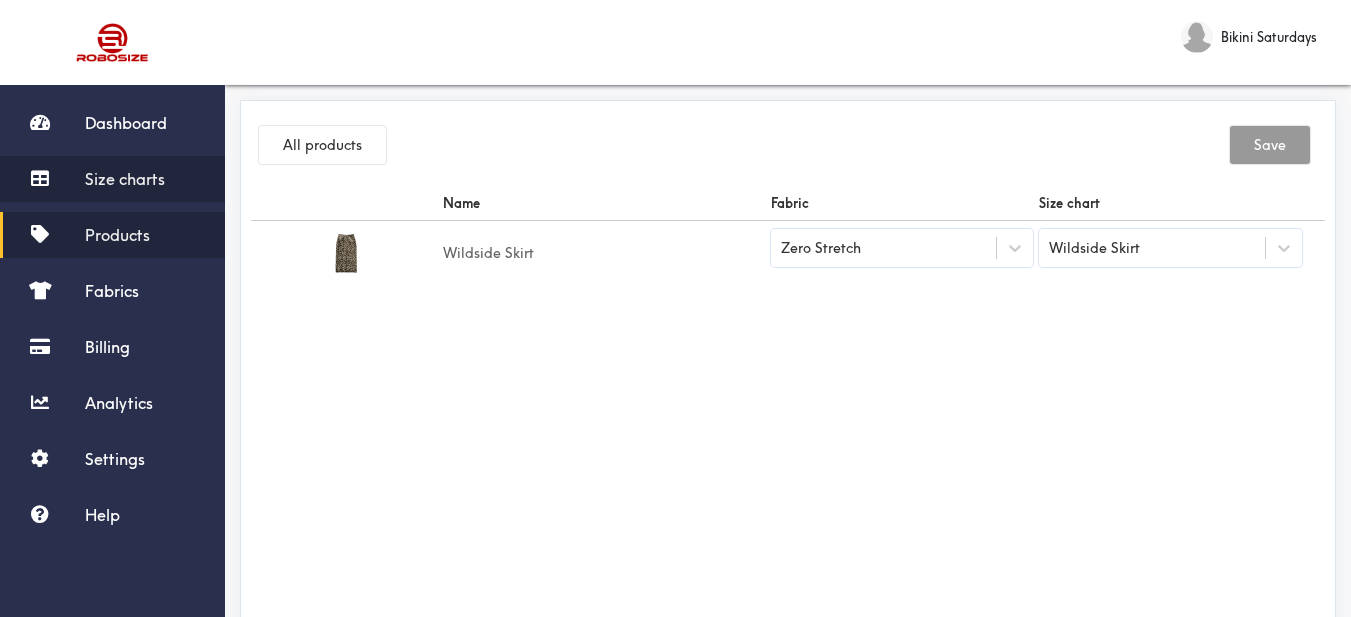 click on "Size charts" at bounding box center (125, 179) 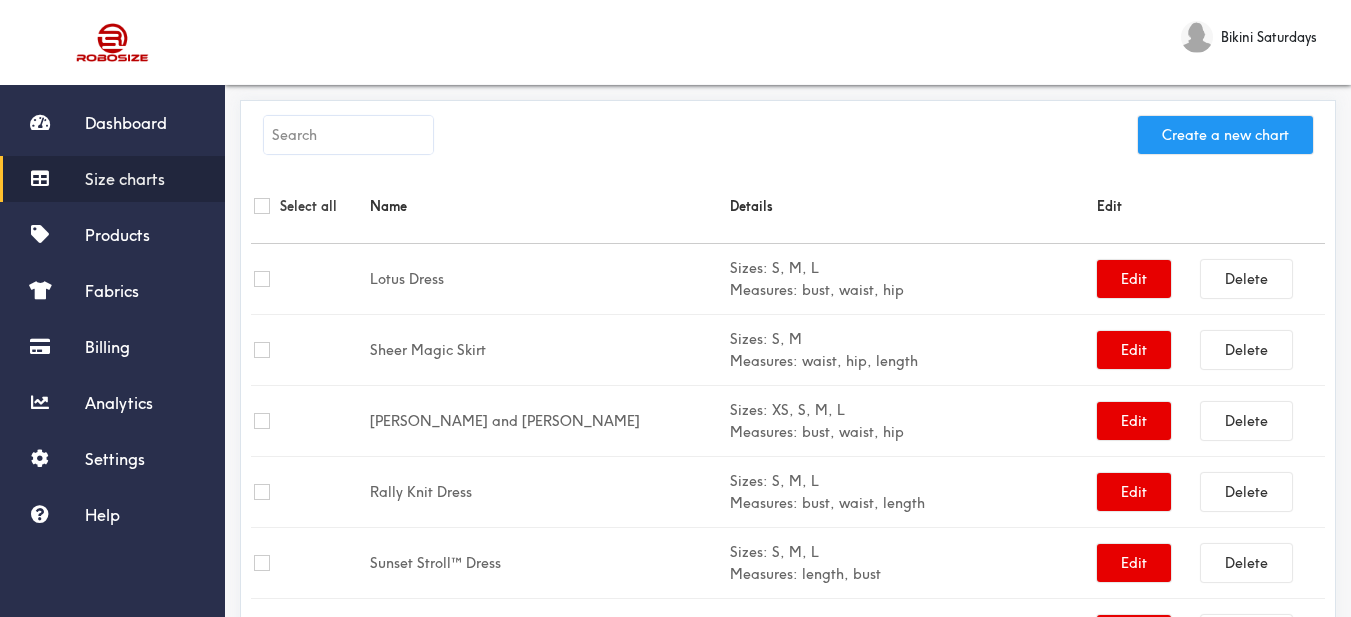 click on "Create a new chart" at bounding box center (1225, 135) 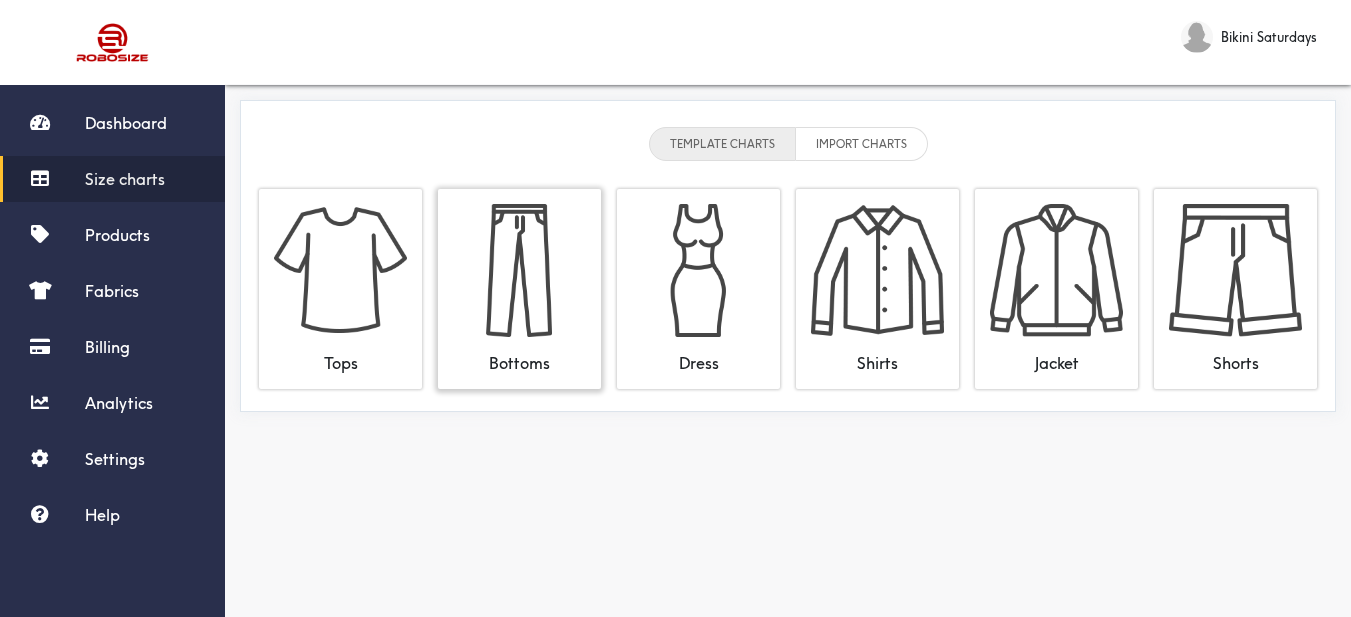 click at bounding box center [519, 270] 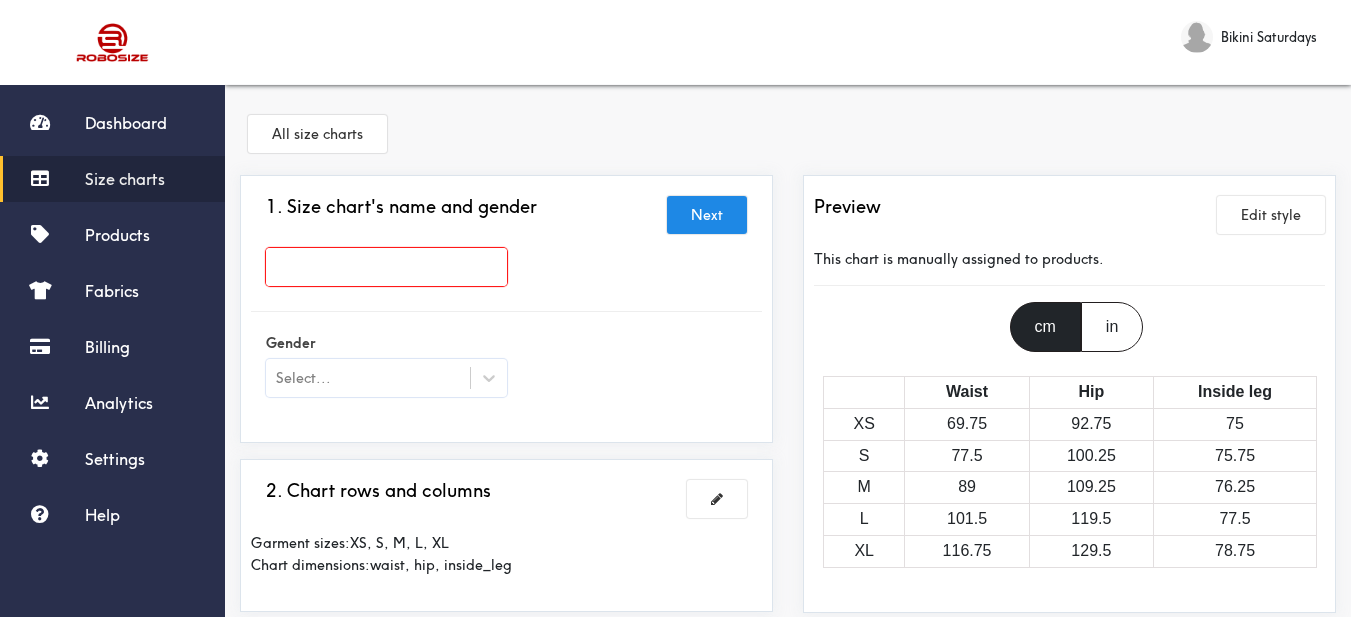 click at bounding box center [386, 272] 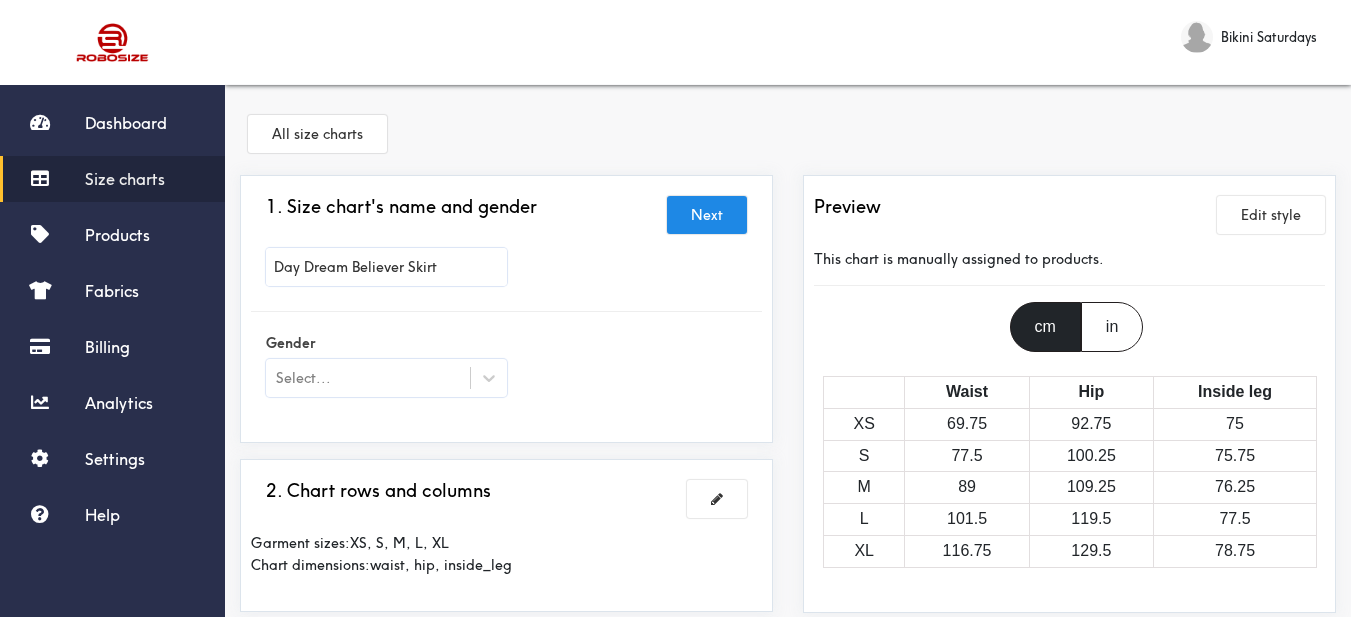 type on "Day Dream Believer Skirt" 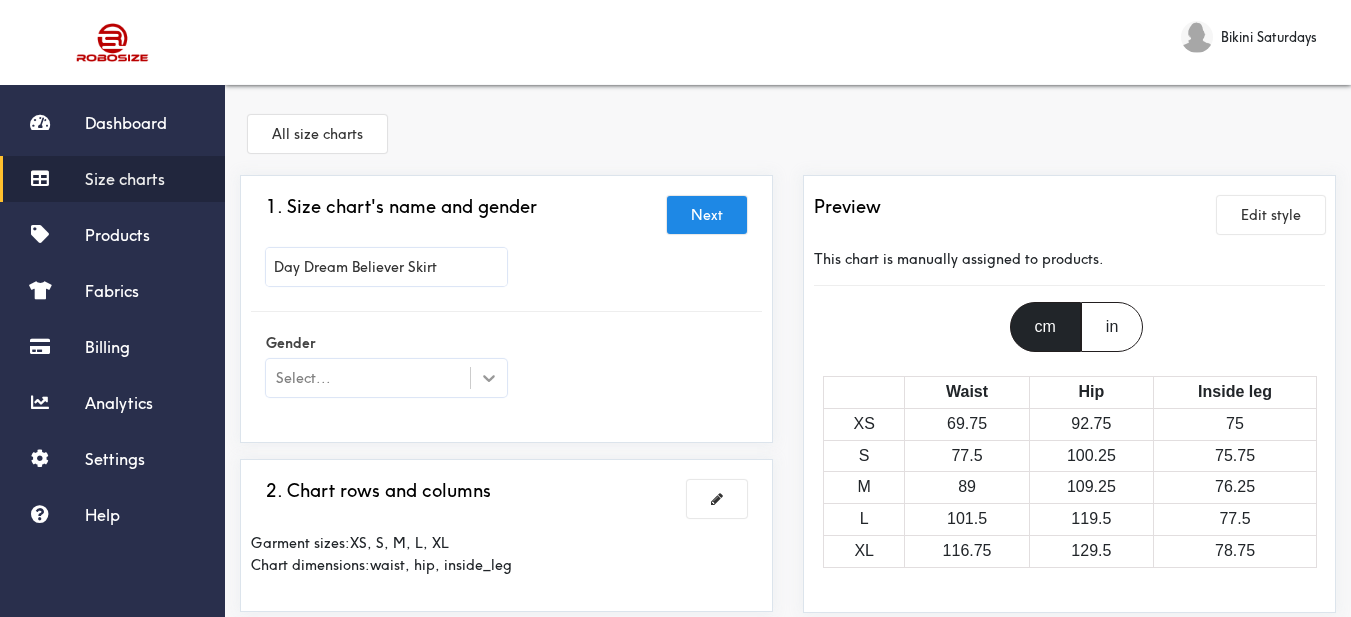 click 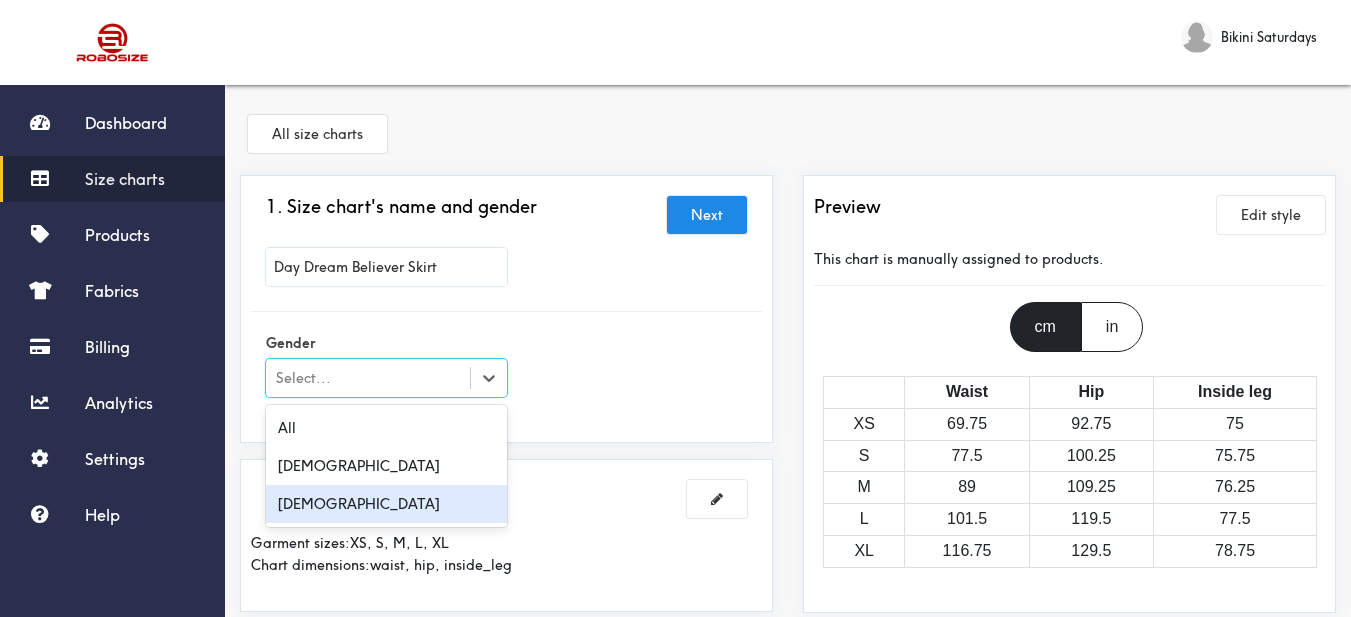 click on "[DEMOGRAPHIC_DATA]" at bounding box center [386, 504] 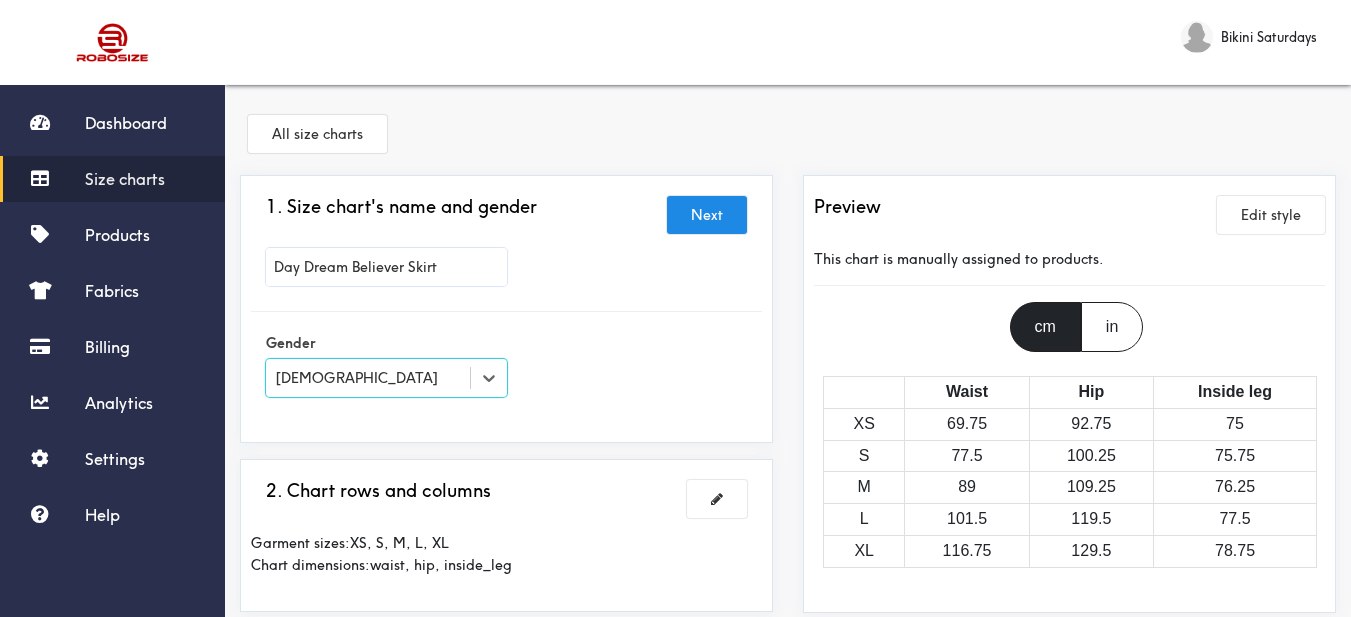 scroll, scrollTop: 200, scrollLeft: 0, axis: vertical 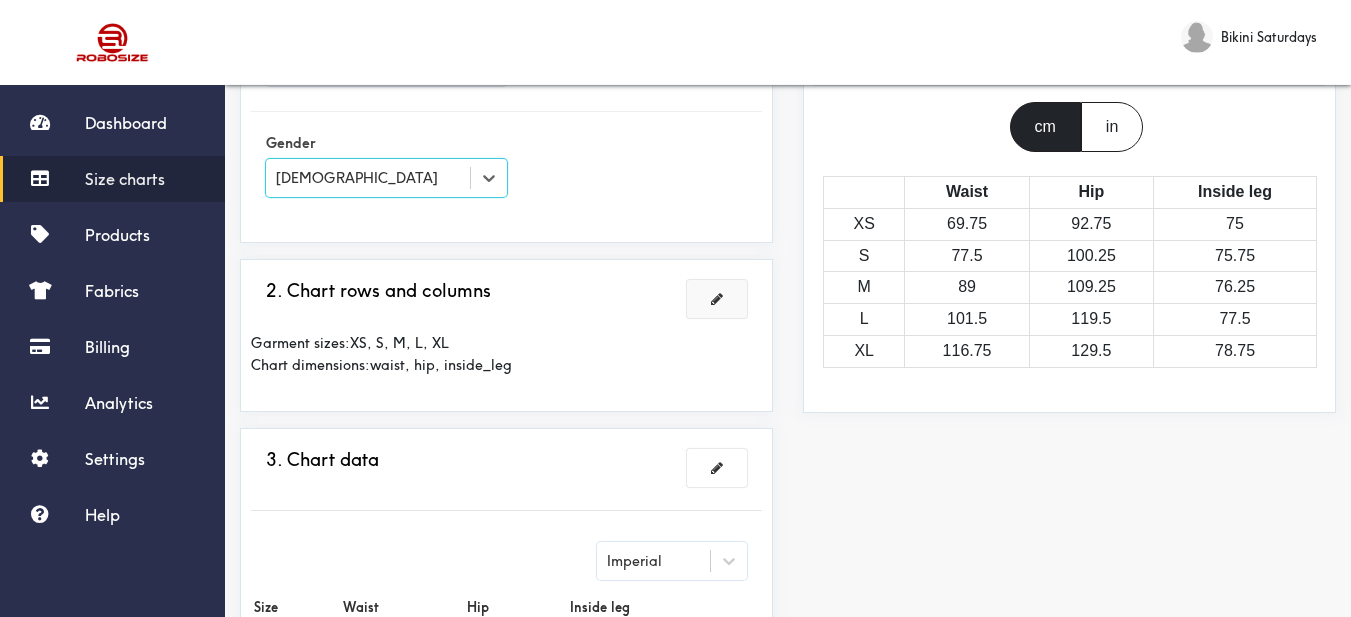 click at bounding box center (717, 299) 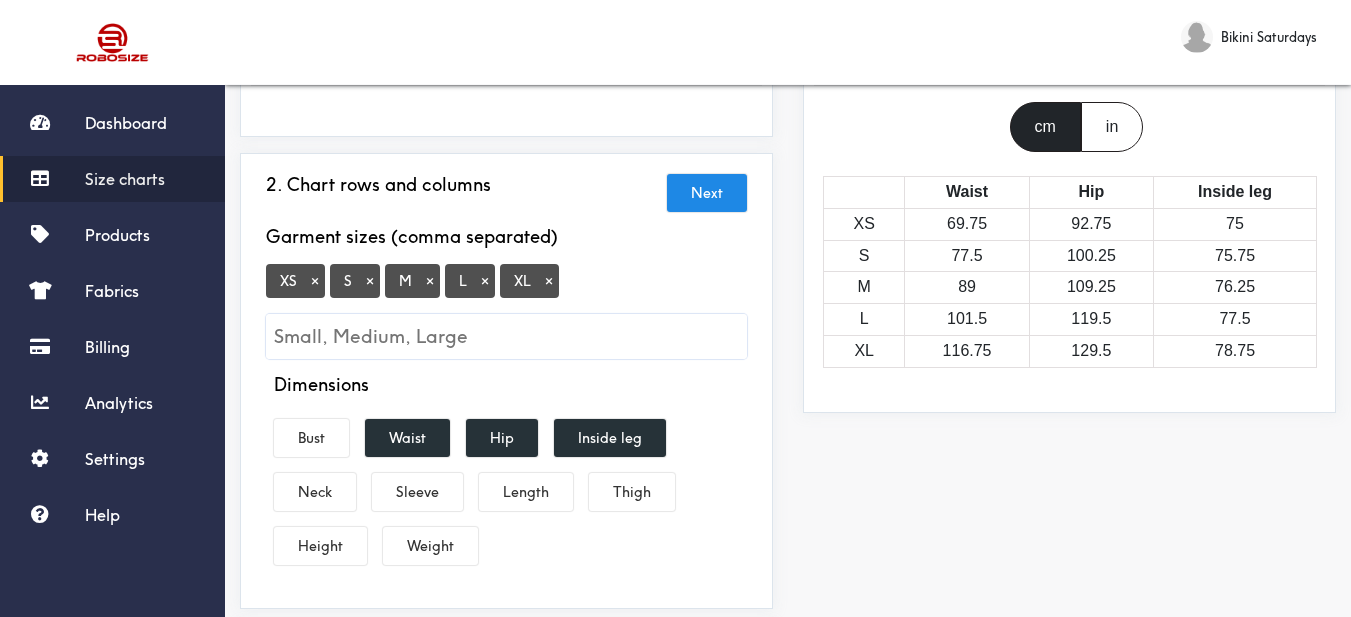 click on "×" at bounding box center (315, 281) 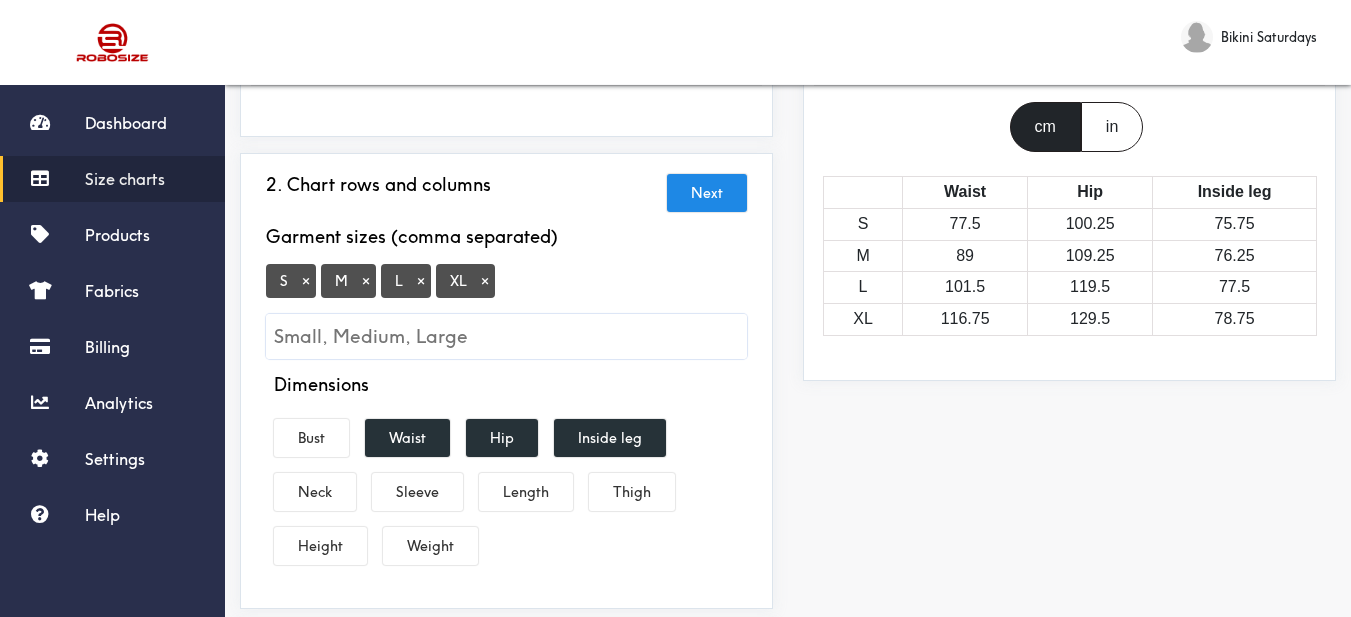 click on "×" at bounding box center (306, 281) 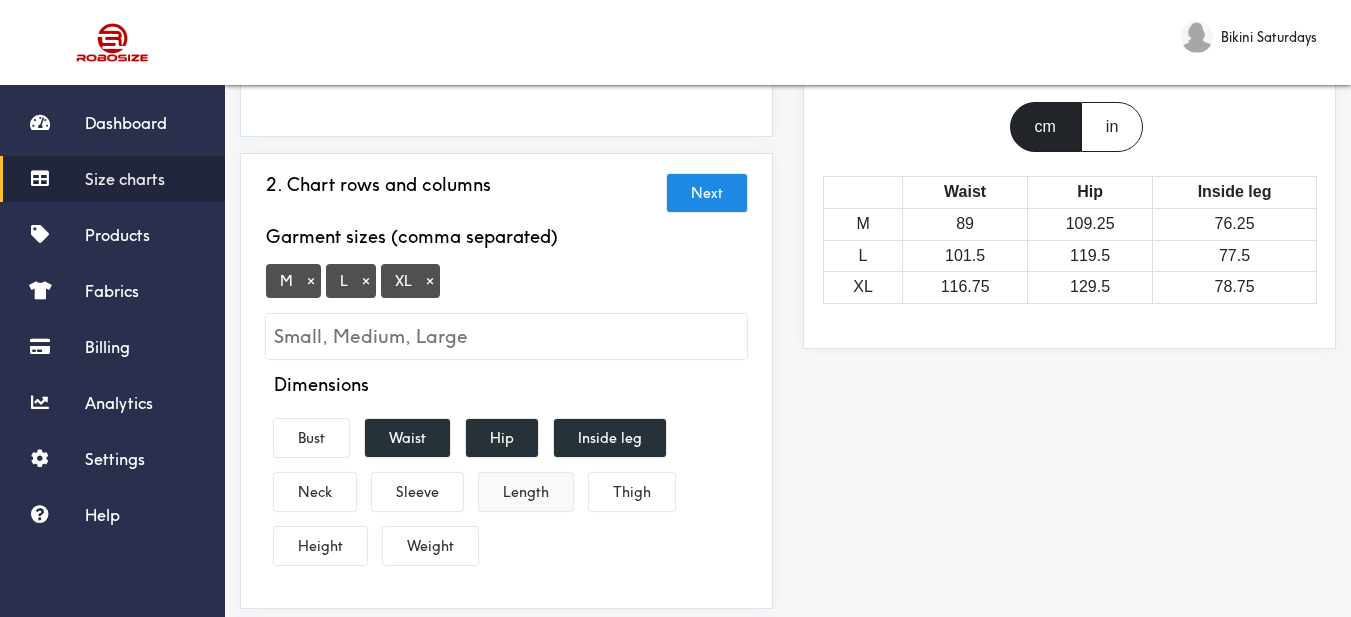 drag, startPoint x: 615, startPoint y: 434, endPoint x: 569, endPoint y: 478, distance: 63.655323 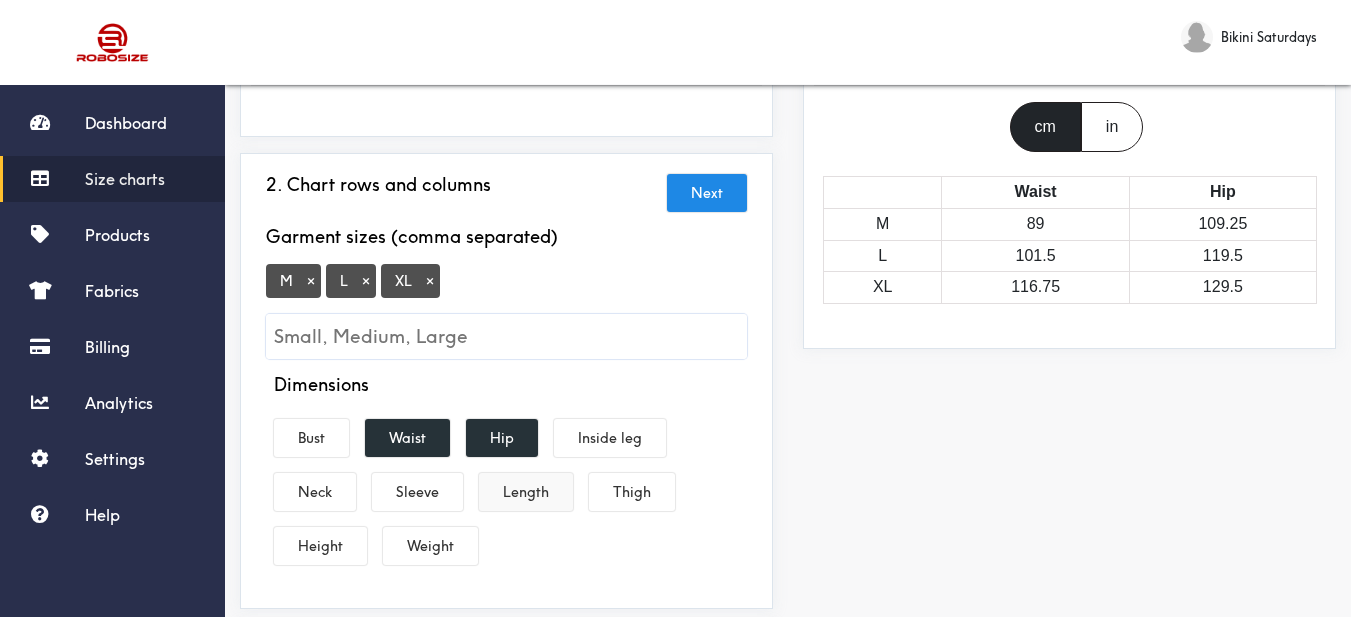 click on "Length" at bounding box center [526, 492] 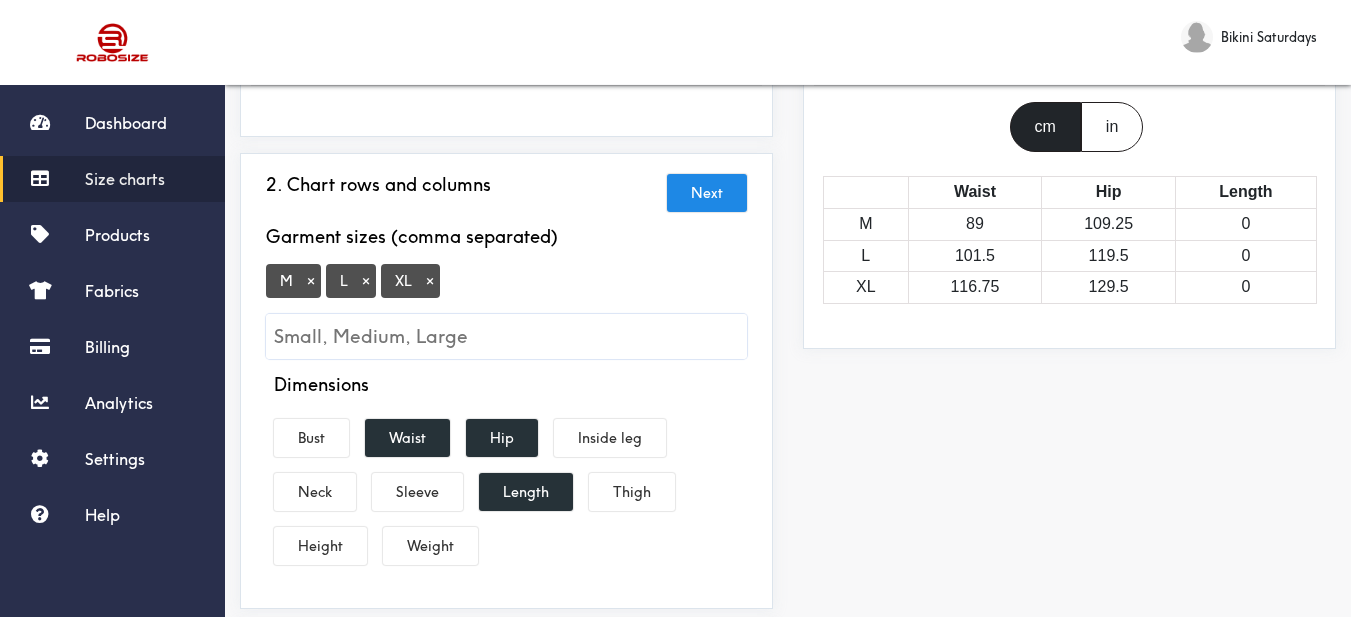 click on "Preview Edit style This chart is manually assigned to products. cm in Waist Hip Length M 89 109.25 0 L 101.5 119.5 0 XL 116.75 129.5 0" at bounding box center (1069, 467) 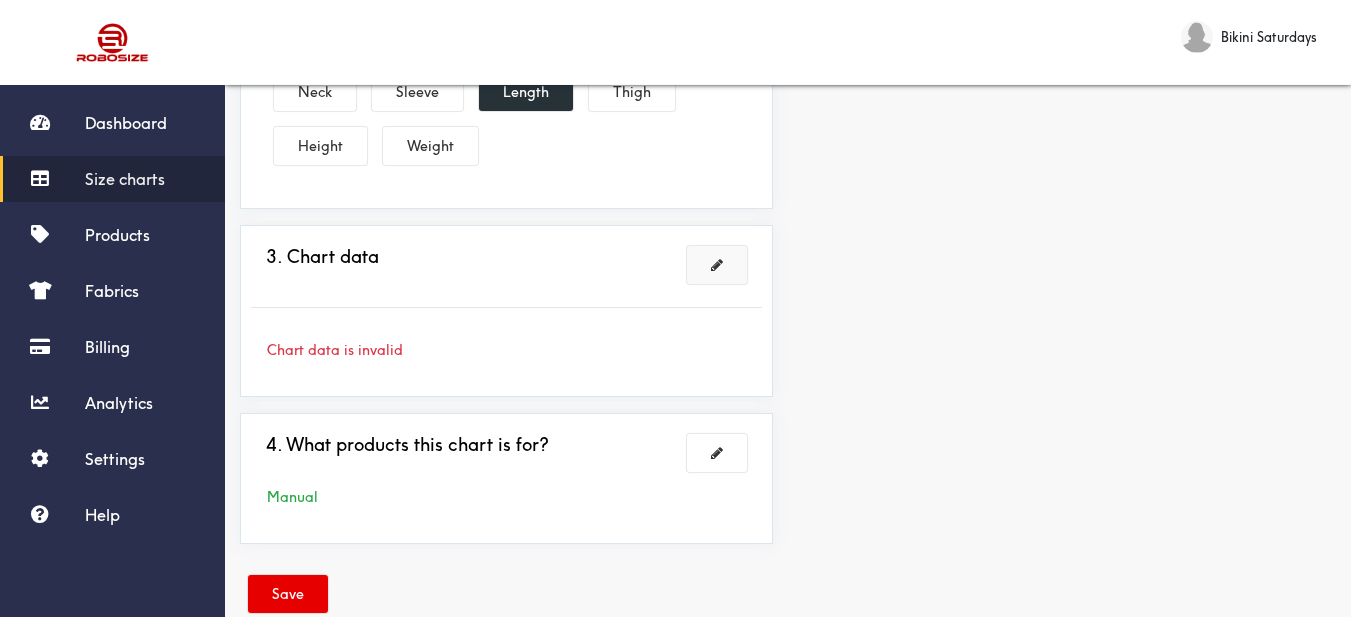 click at bounding box center [717, 265] 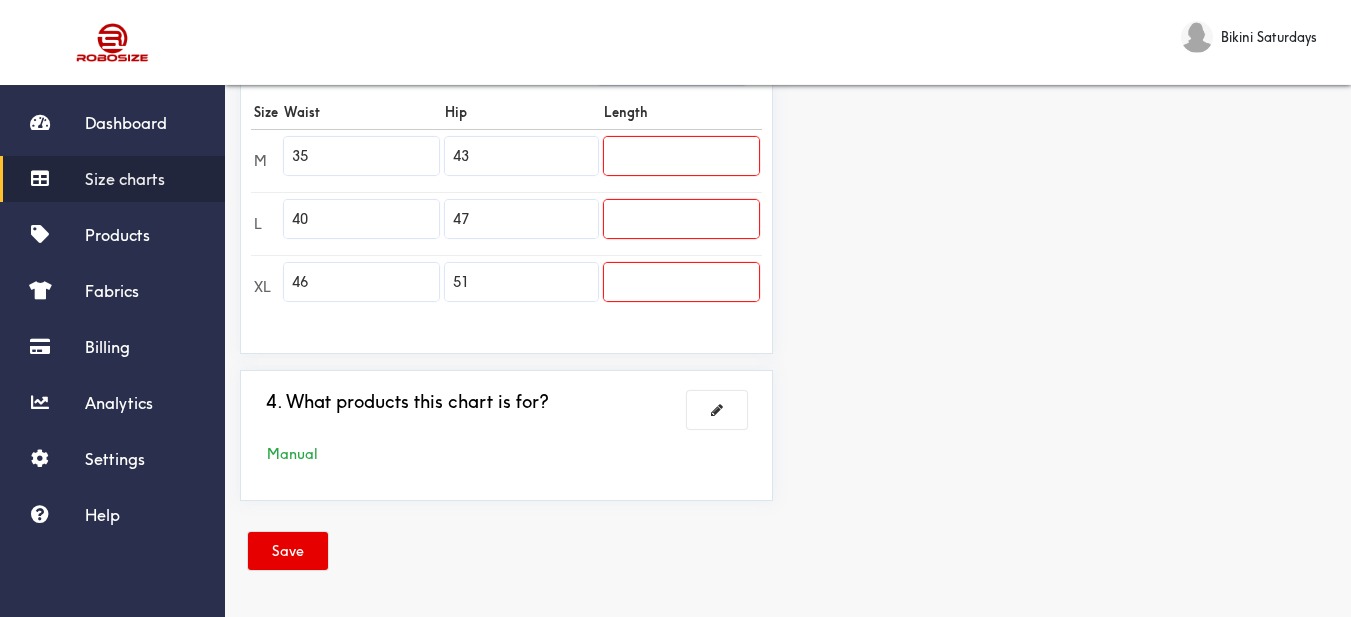 scroll, scrollTop: 589, scrollLeft: 0, axis: vertical 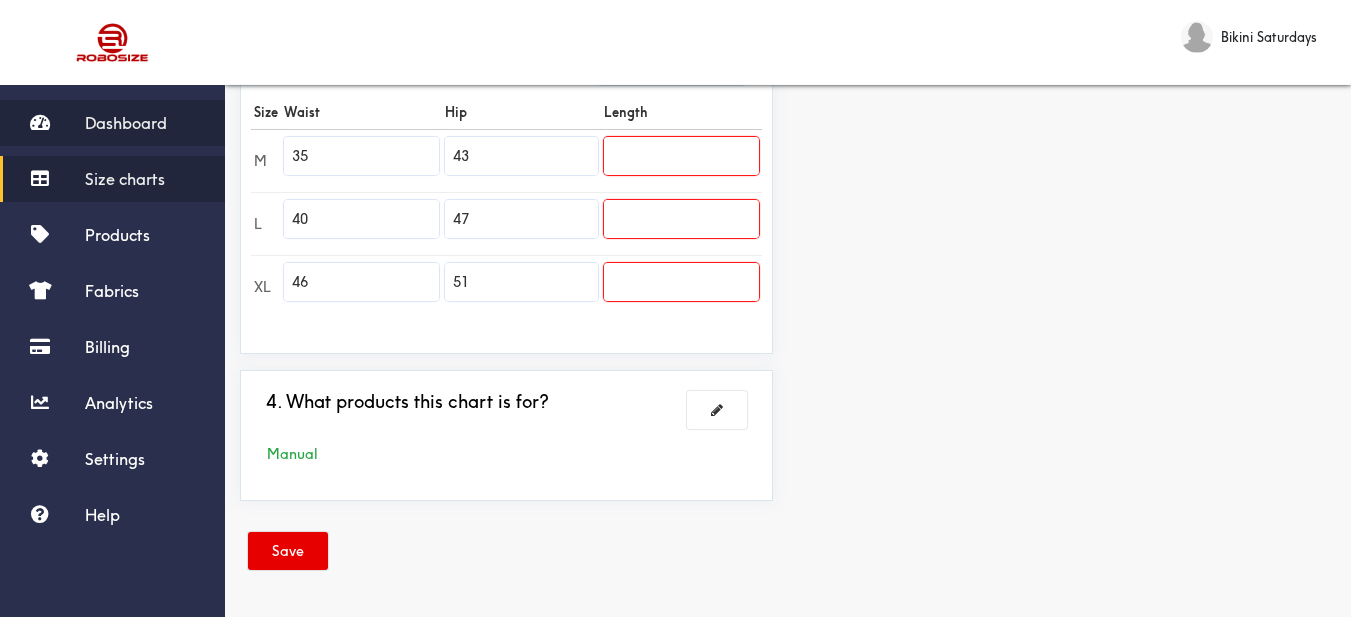 drag, startPoint x: 314, startPoint y: 159, endPoint x: 214, endPoint y: 141, distance: 101.607086 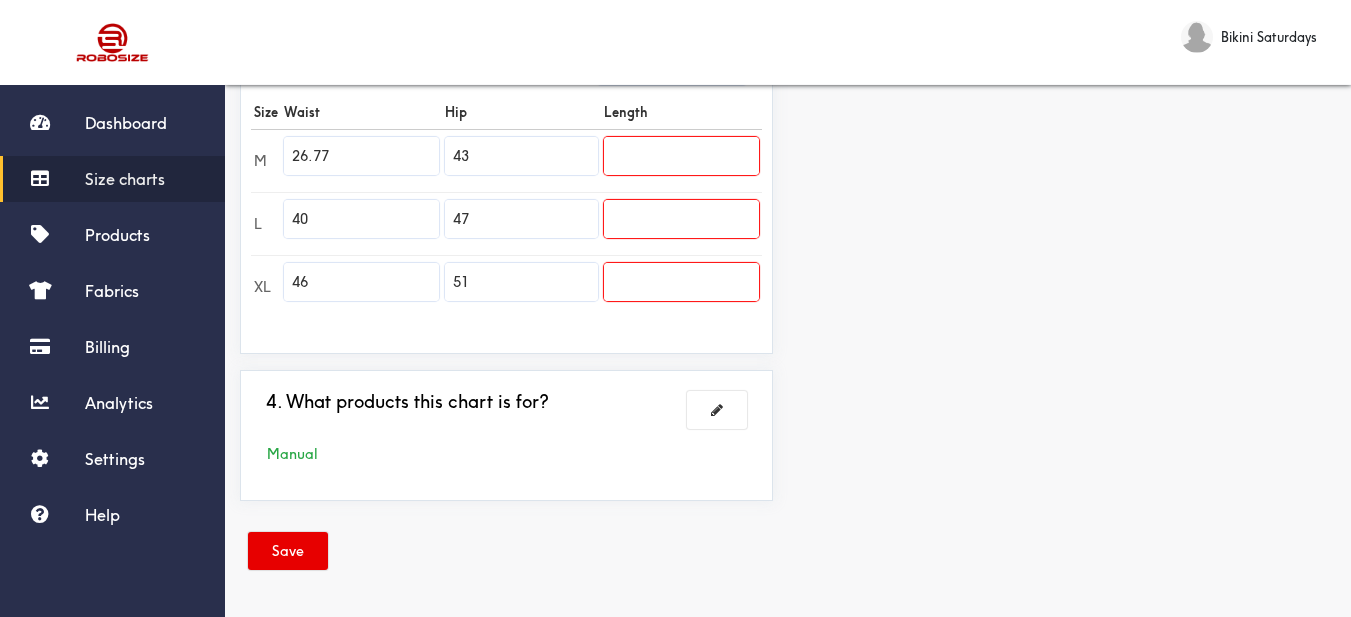 type on "26.77" 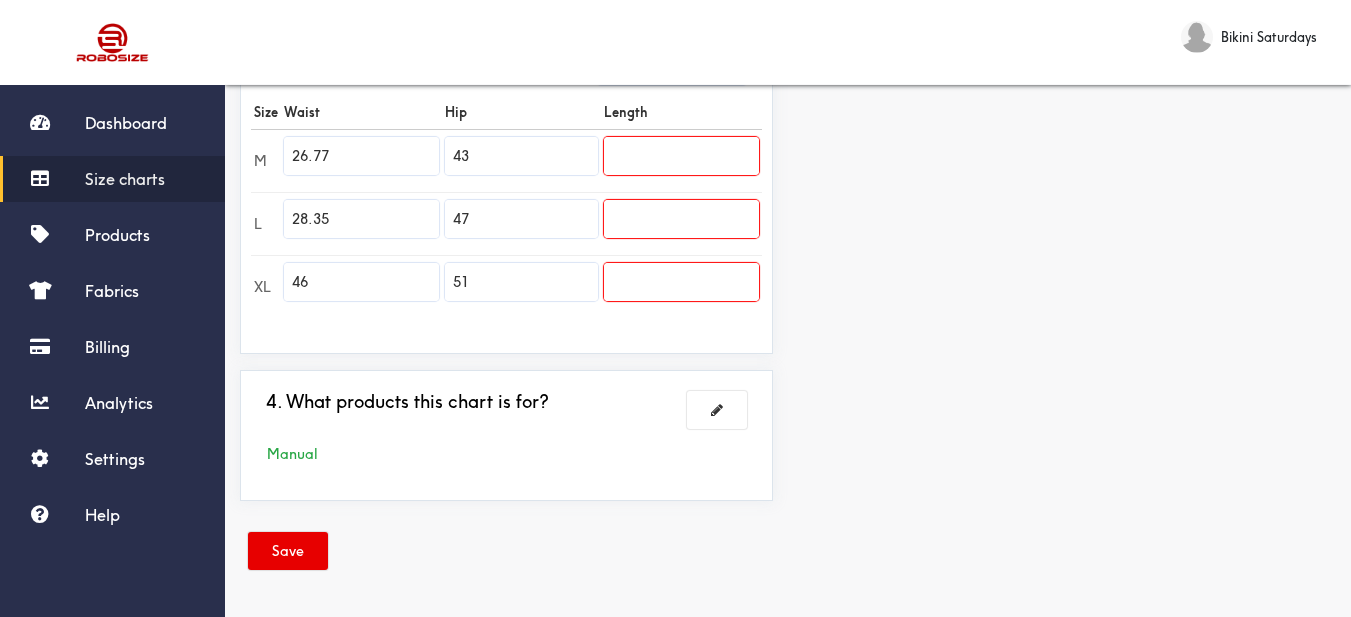 type on "28.35" 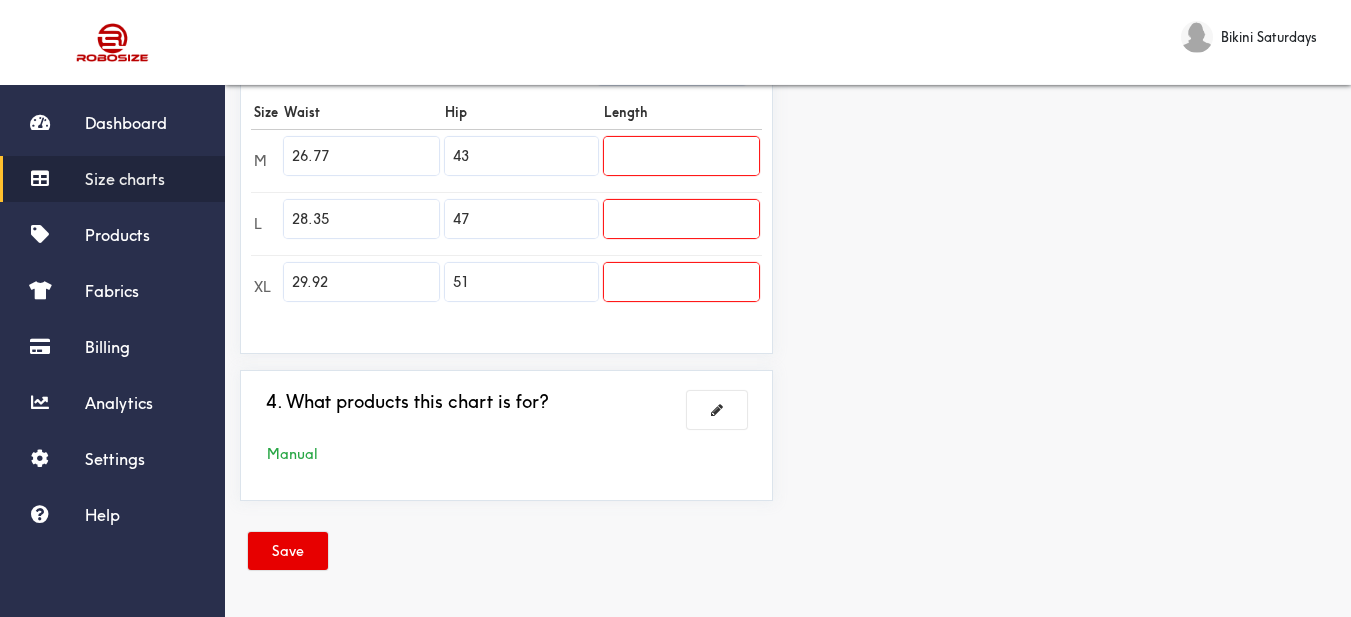 type on "29.92" 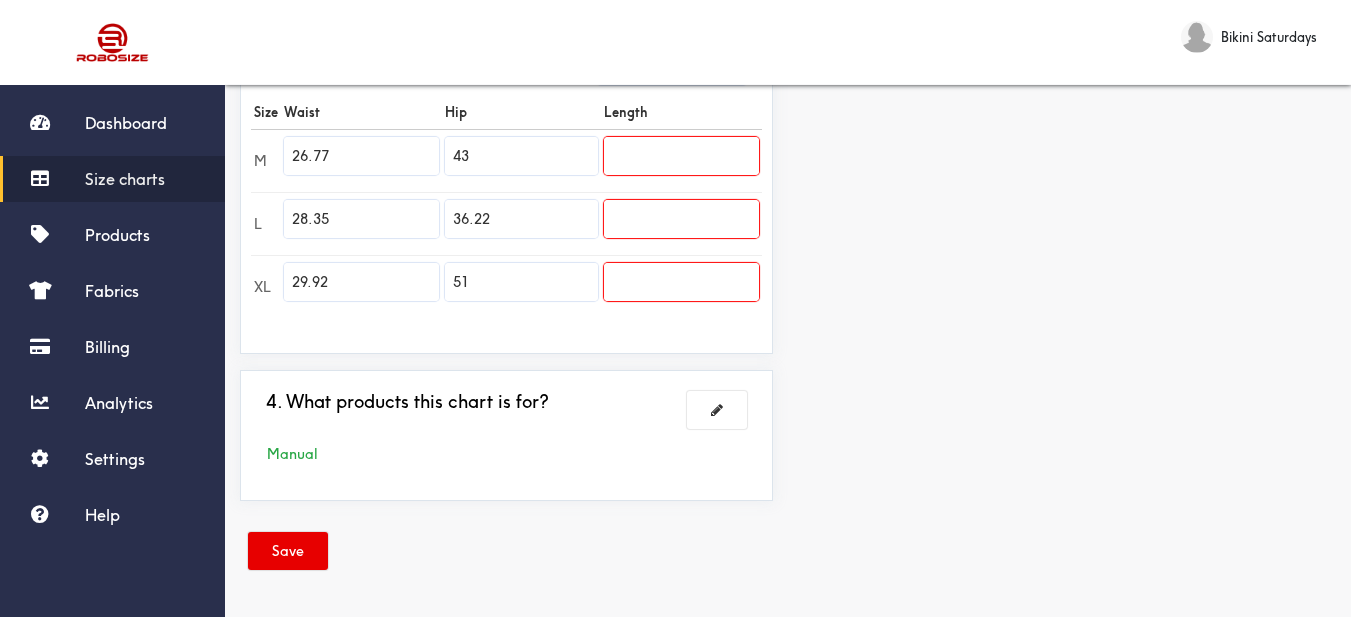 type on "36.22" 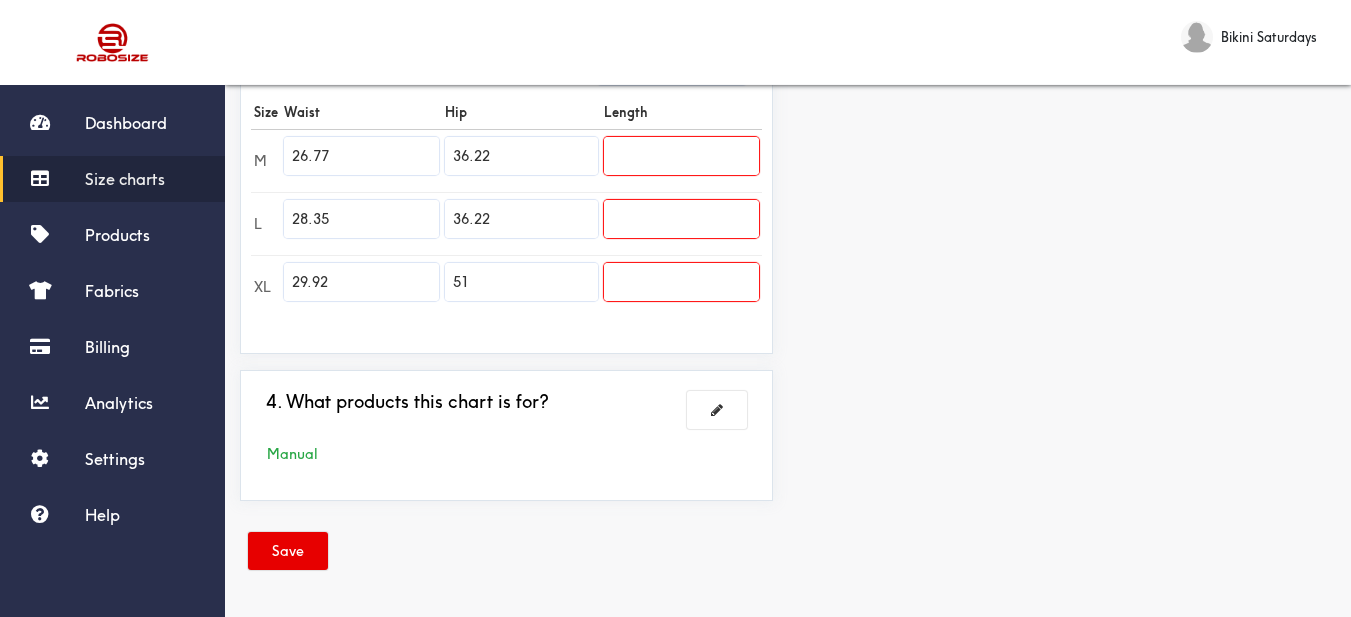type on "36.22" 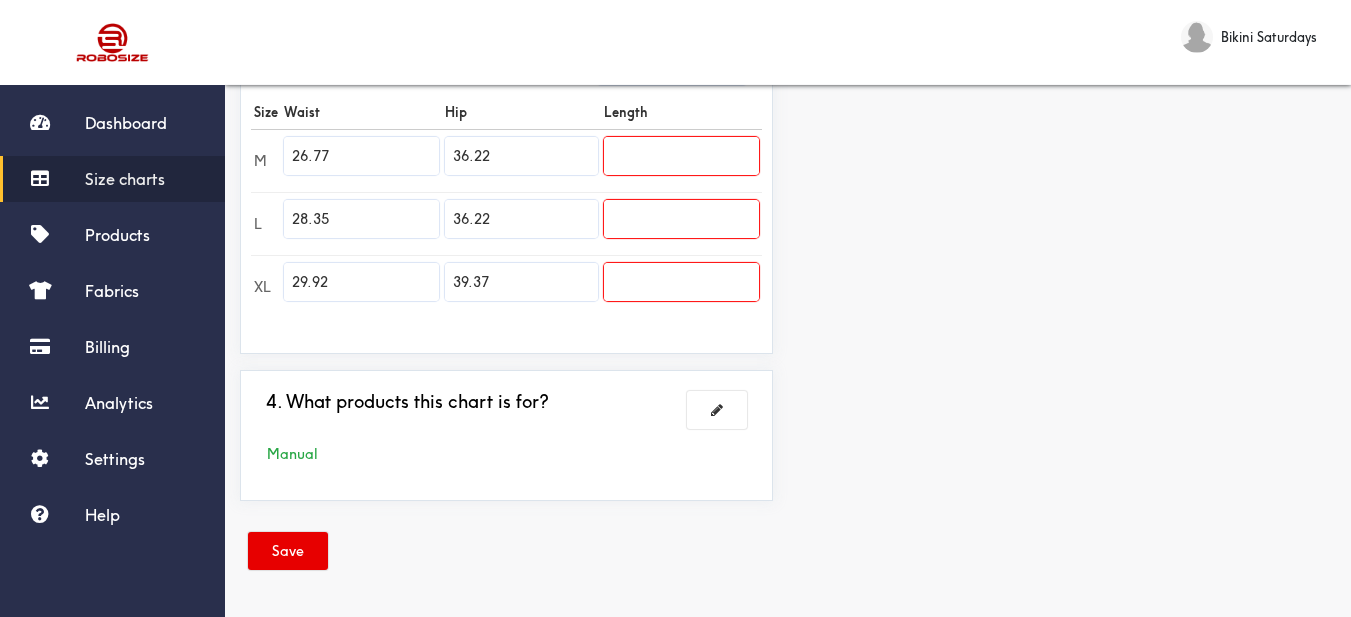 type on "39.37" 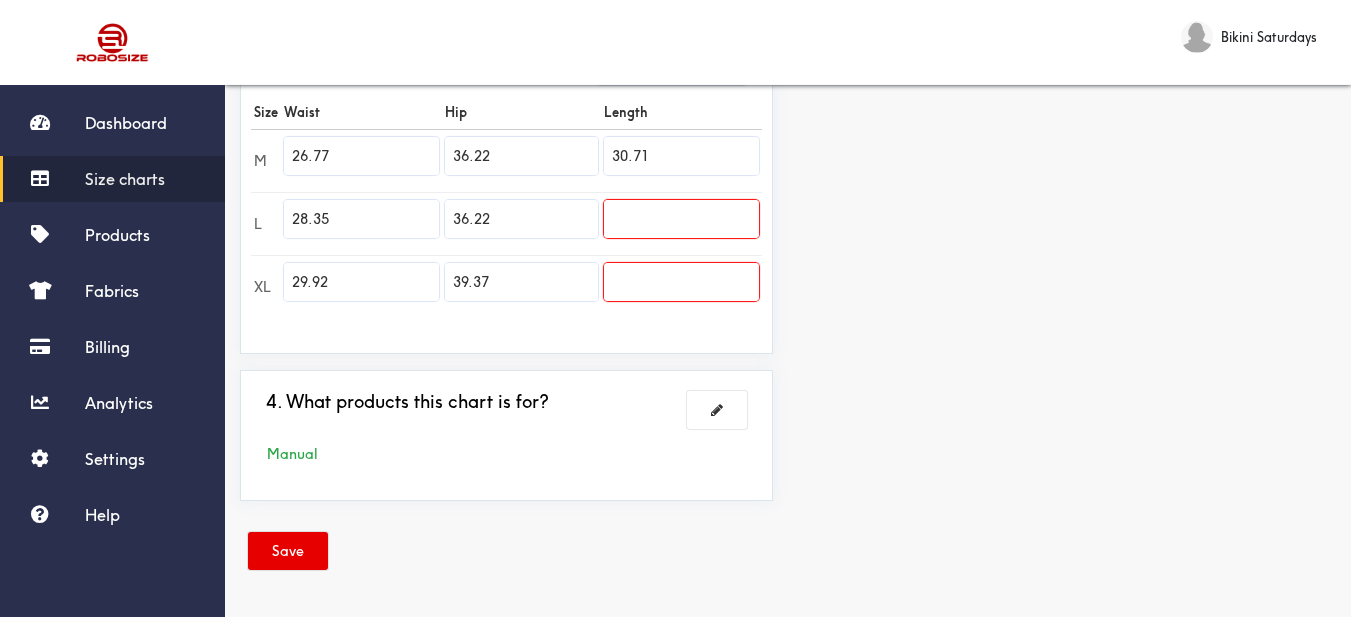 type on "30.71" 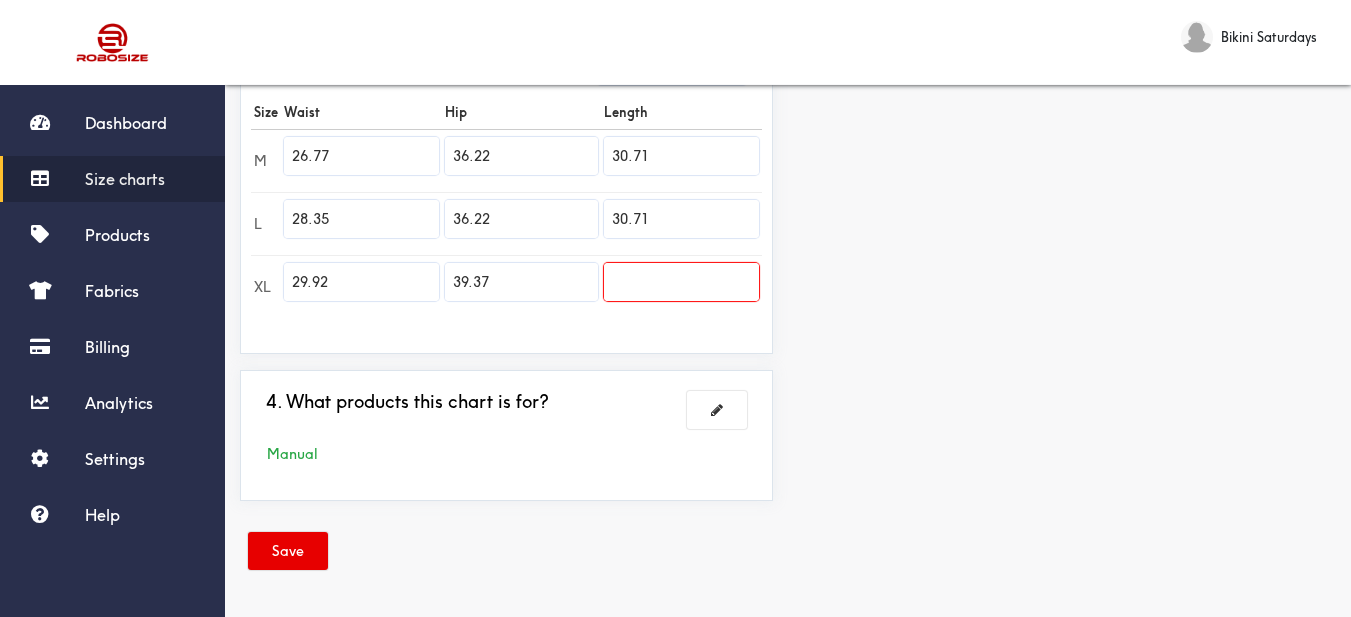 type on "30.71" 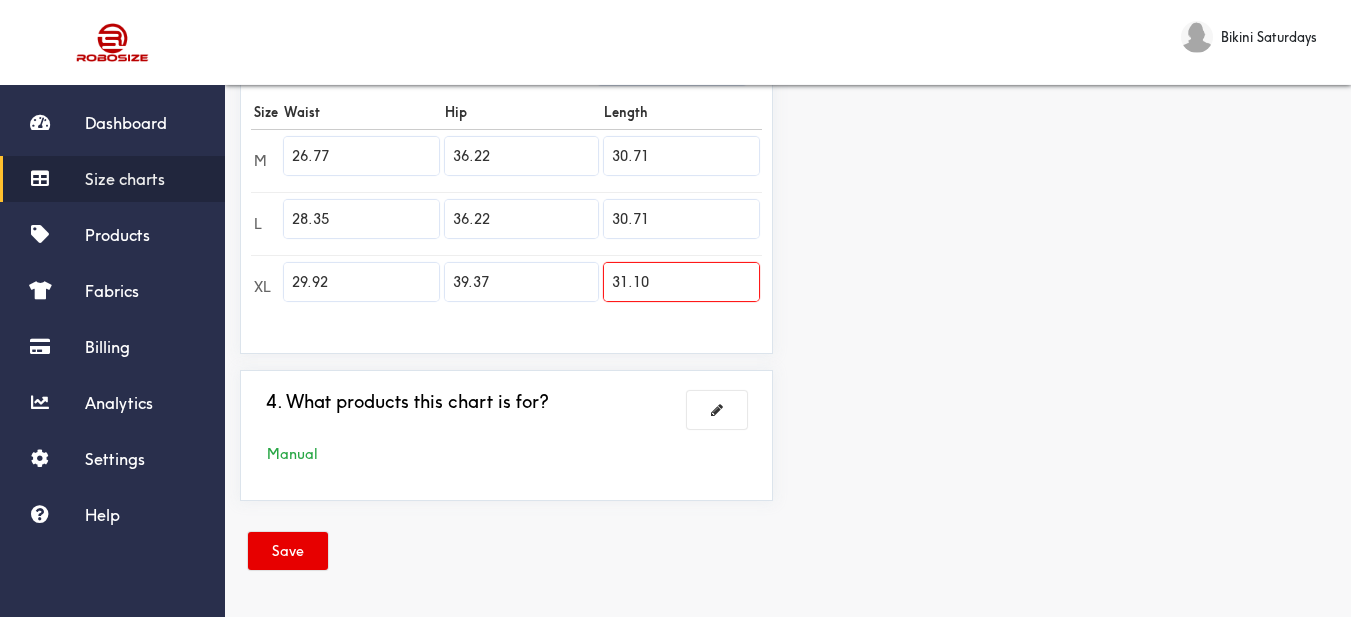type on "31.10" 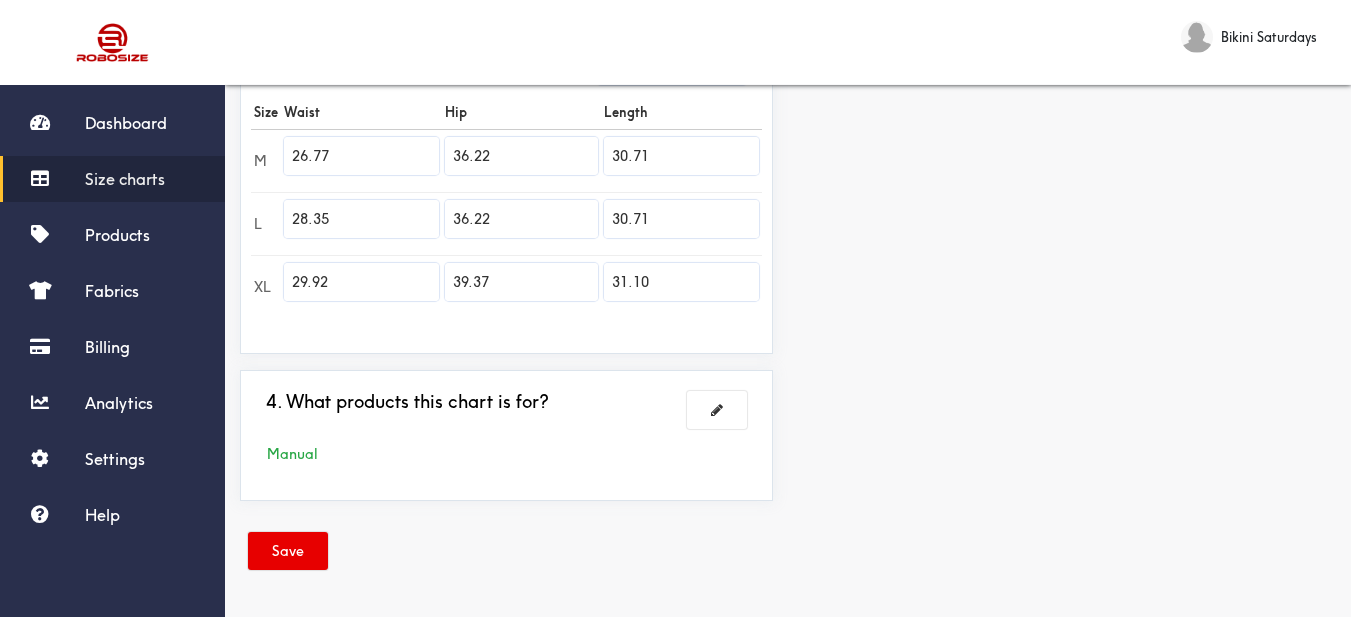 click on "Preview Edit style This chart is manually assigned to products. cm in Waist Hip Length M 68 92 78 L 72 92 78 XL 76 100 79" at bounding box center [1069, 51] 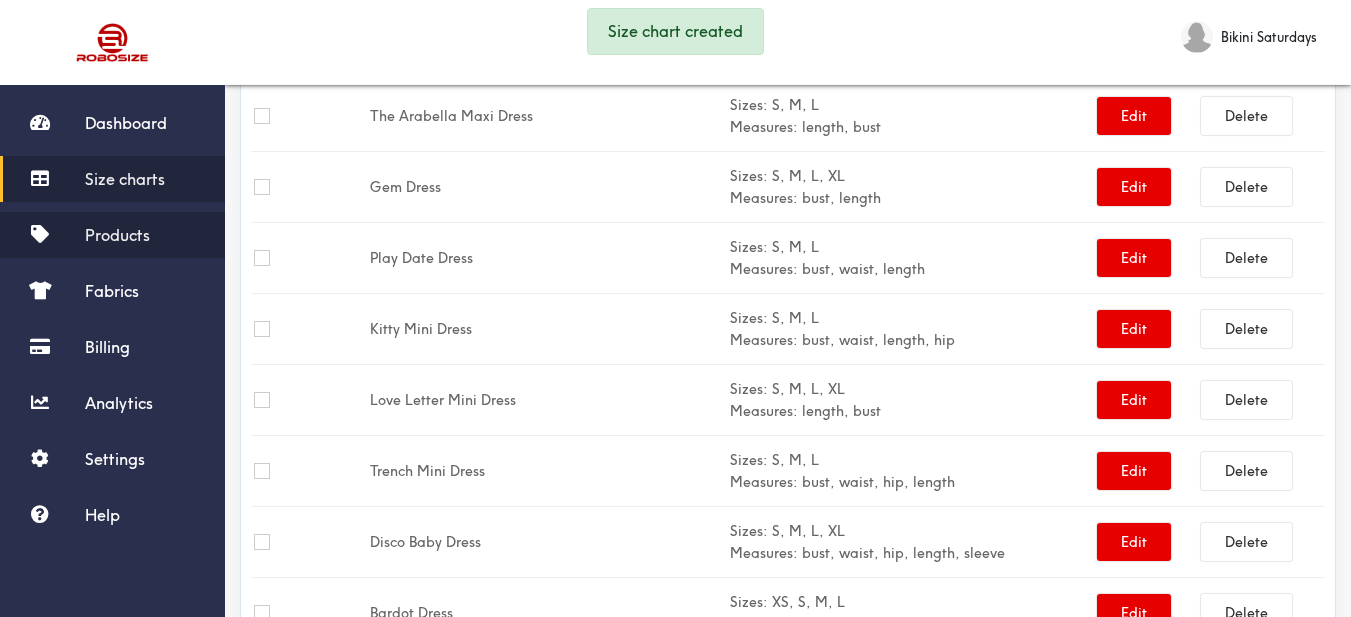 drag, startPoint x: 124, startPoint y: 236, endPoint x: 130, endPoint y: 245, distance: 10.816654 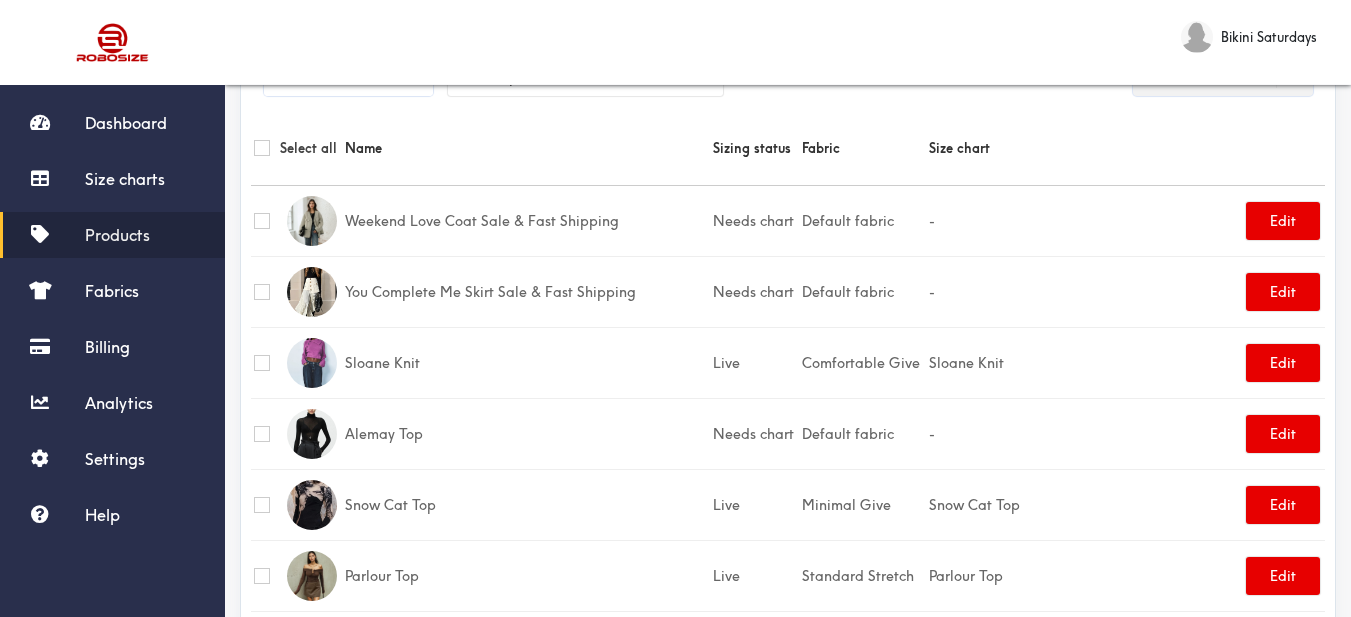 scroll, scrollTop: 0, scrollLeft: 0, axis: both 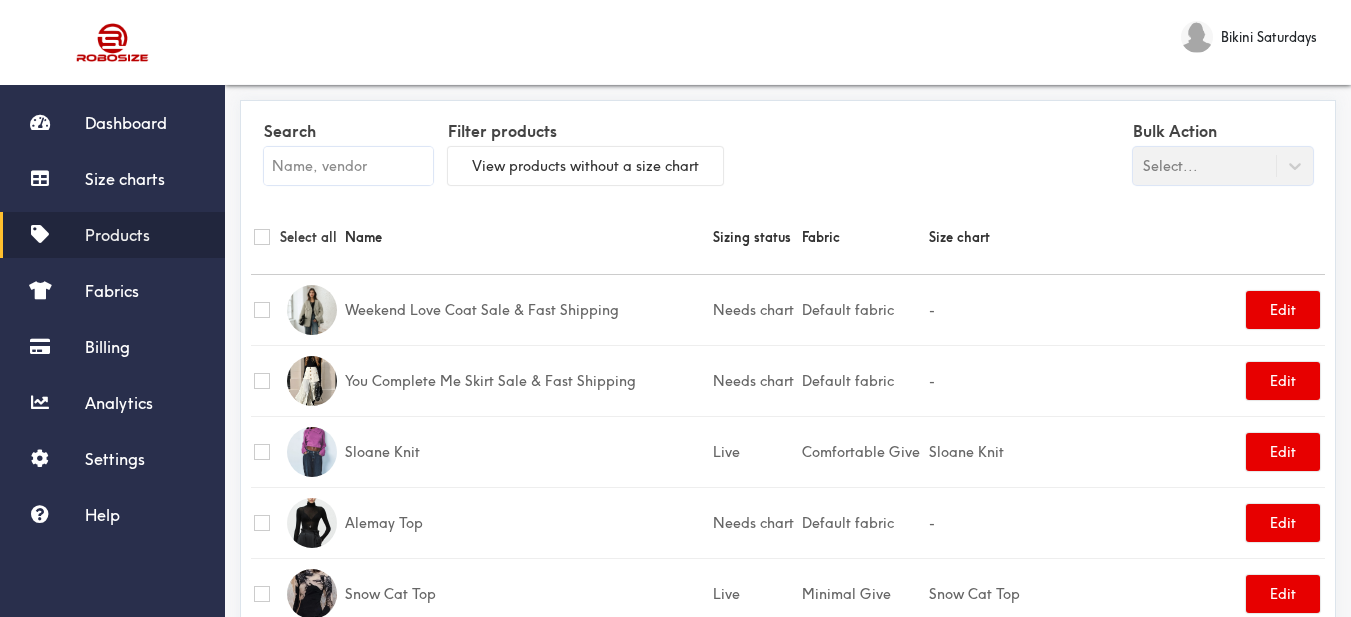 click at bounding box center (348, 166) 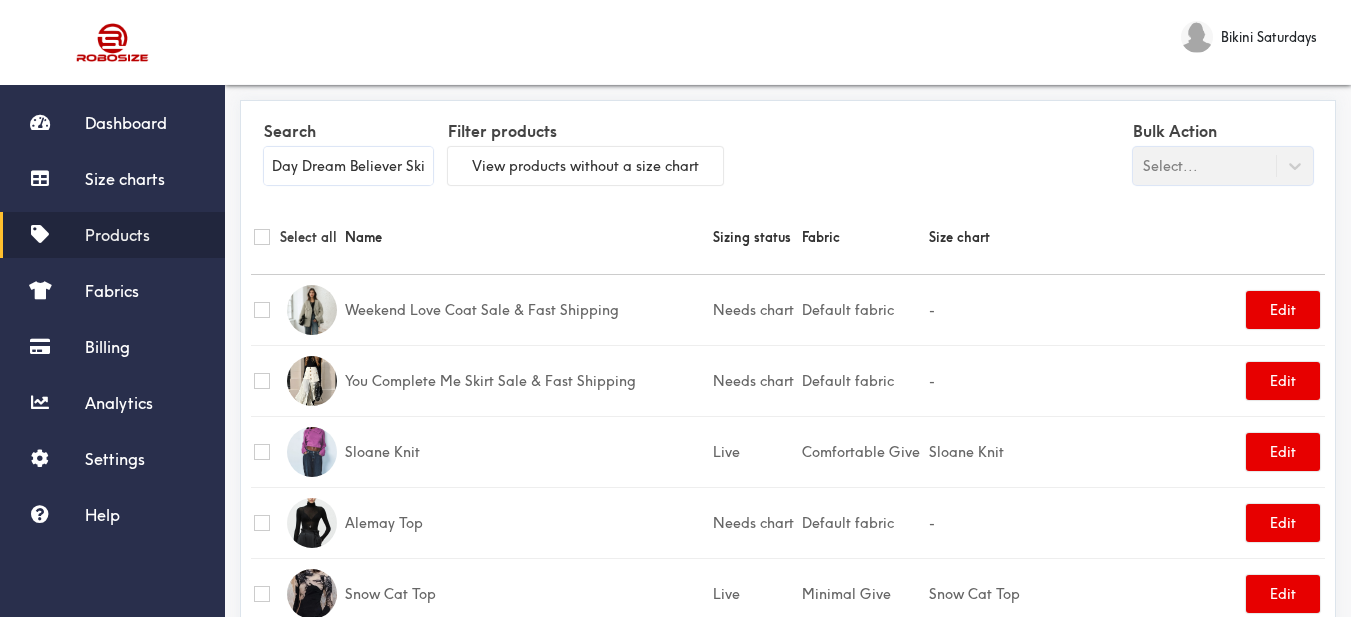 scroll, scrollTop: 0, scrollLeft: 10, axis: horizontal 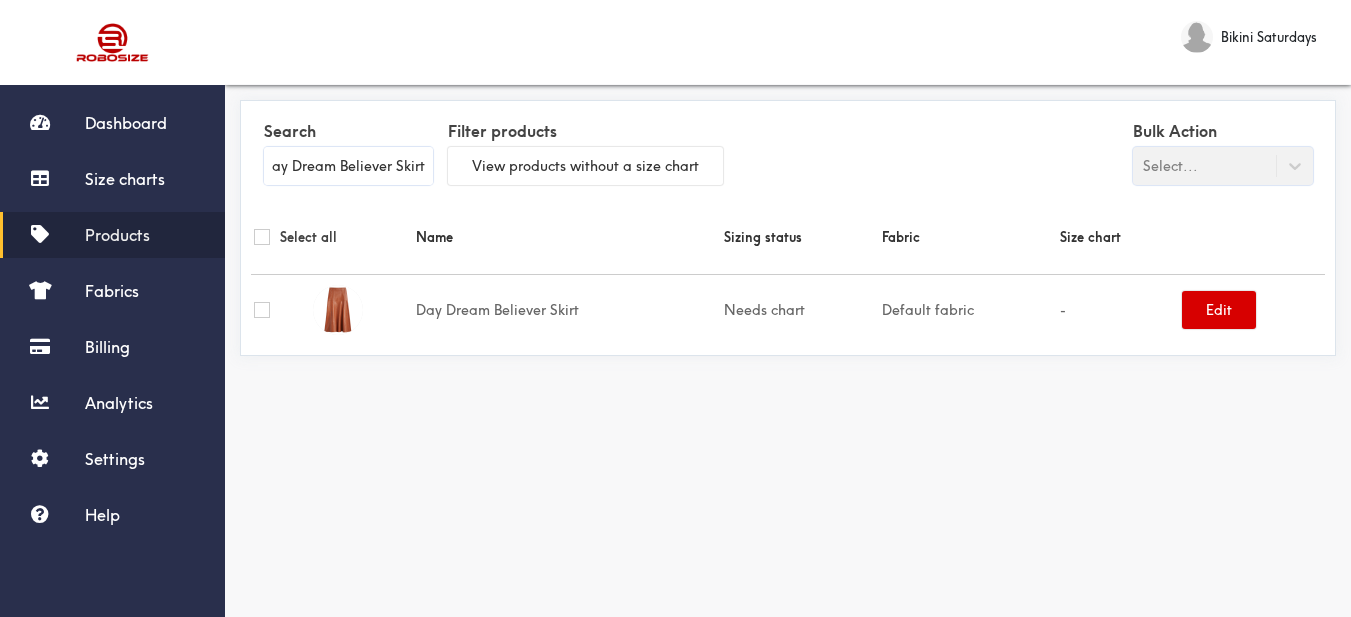type on "Day Dream Believer Skirt" 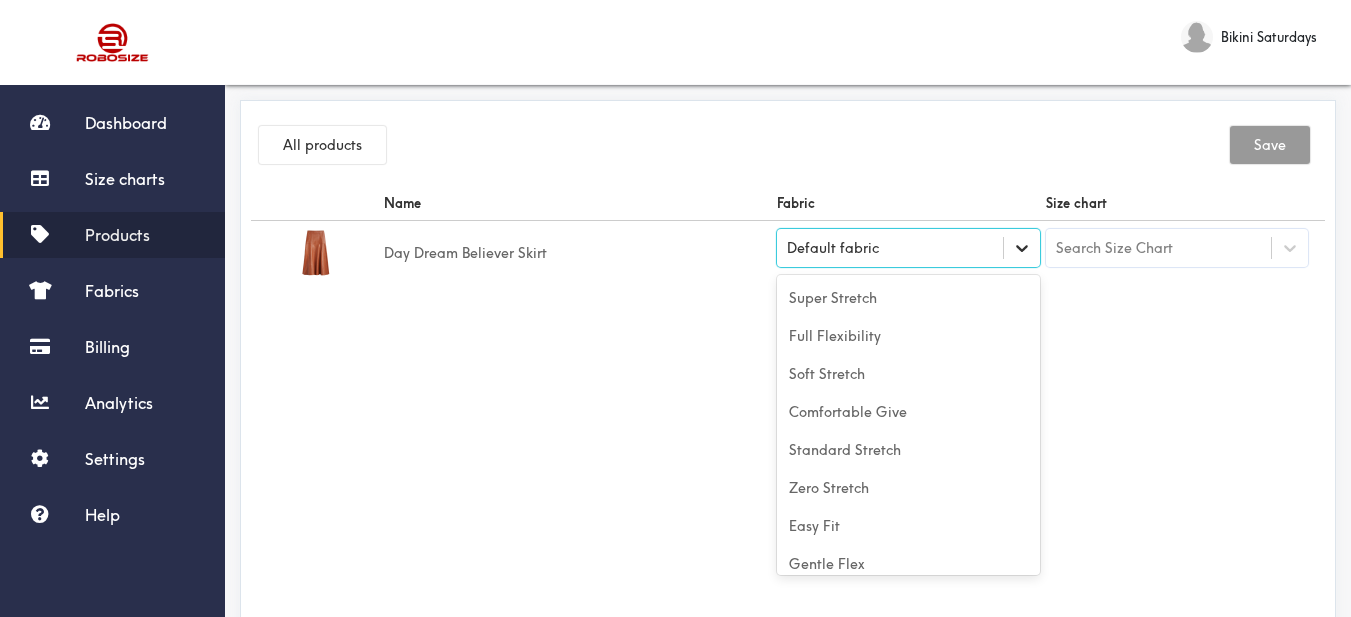click 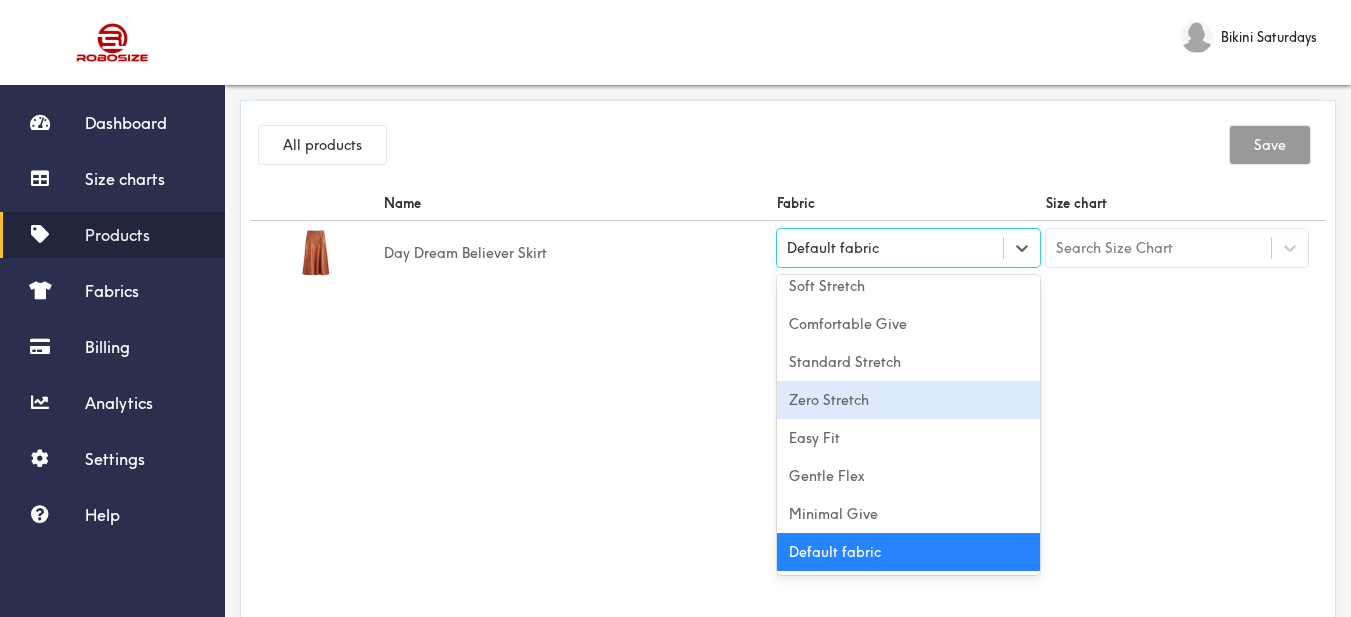 click on "Zero Stretch" at bounding box center [908, 400] 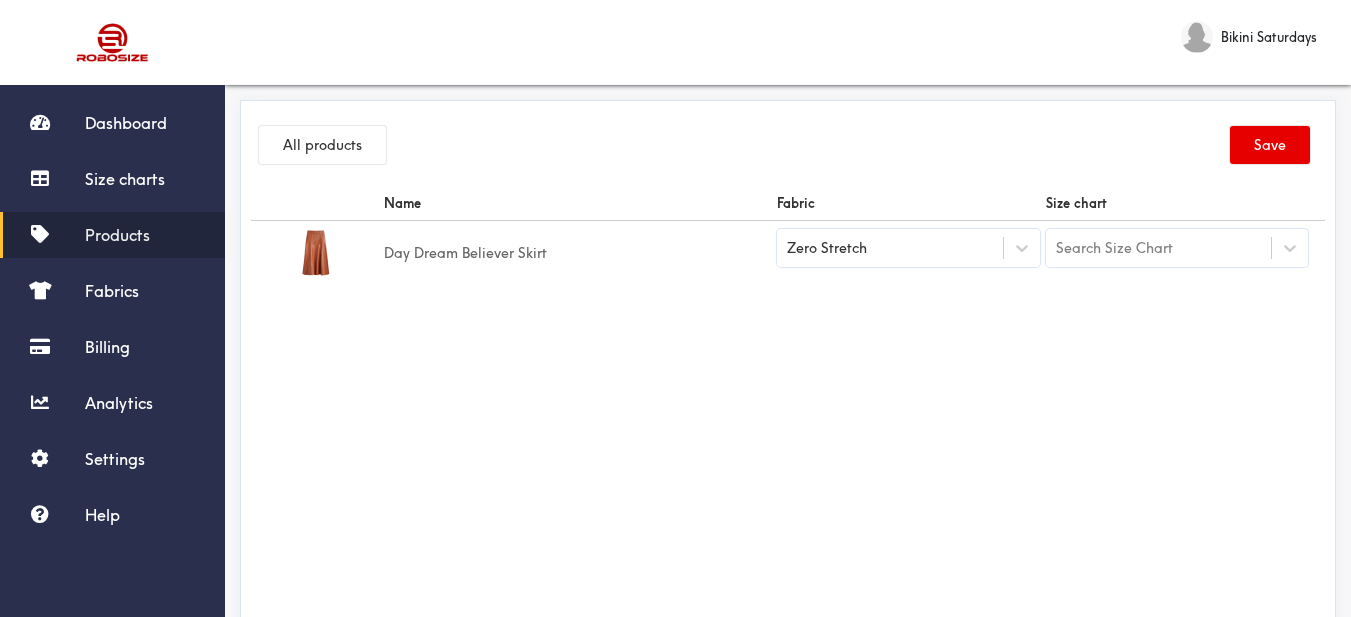click on "Name Fabric Size chart Day Dream Believer Skirt Zero Stretch	 Search Size Chart" at bounding box center (788, 411) 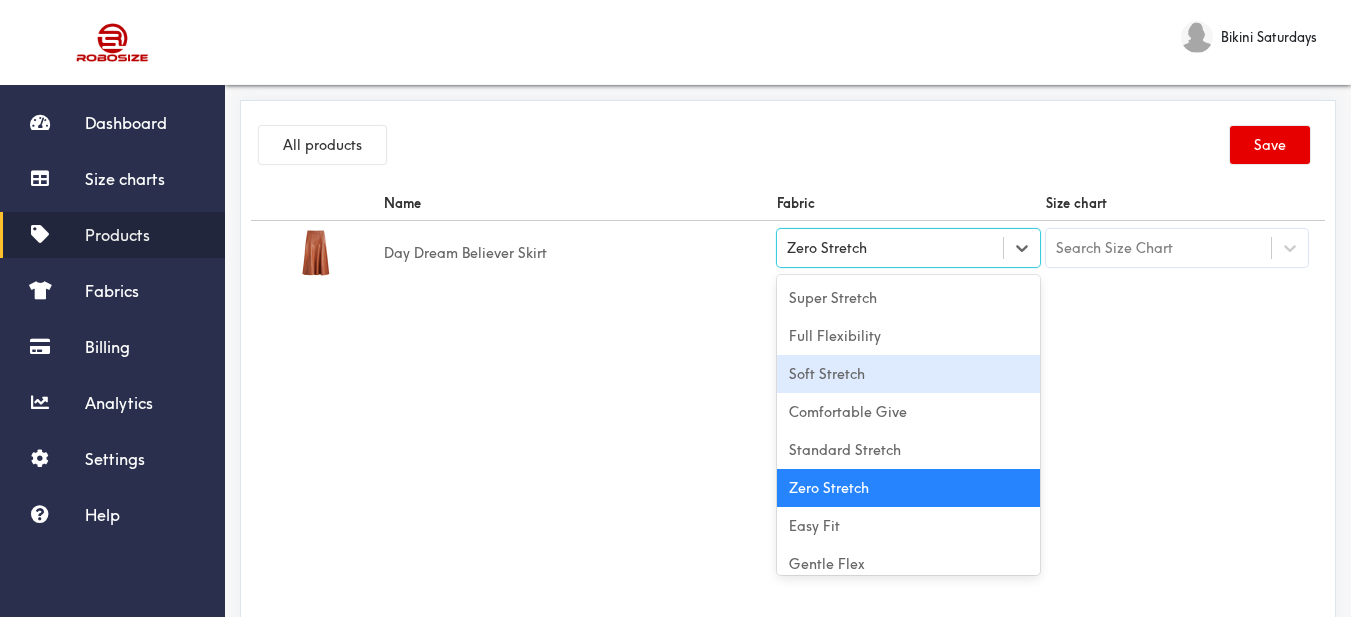 click on "Soft Stretch" at bounding box center [908, 374] 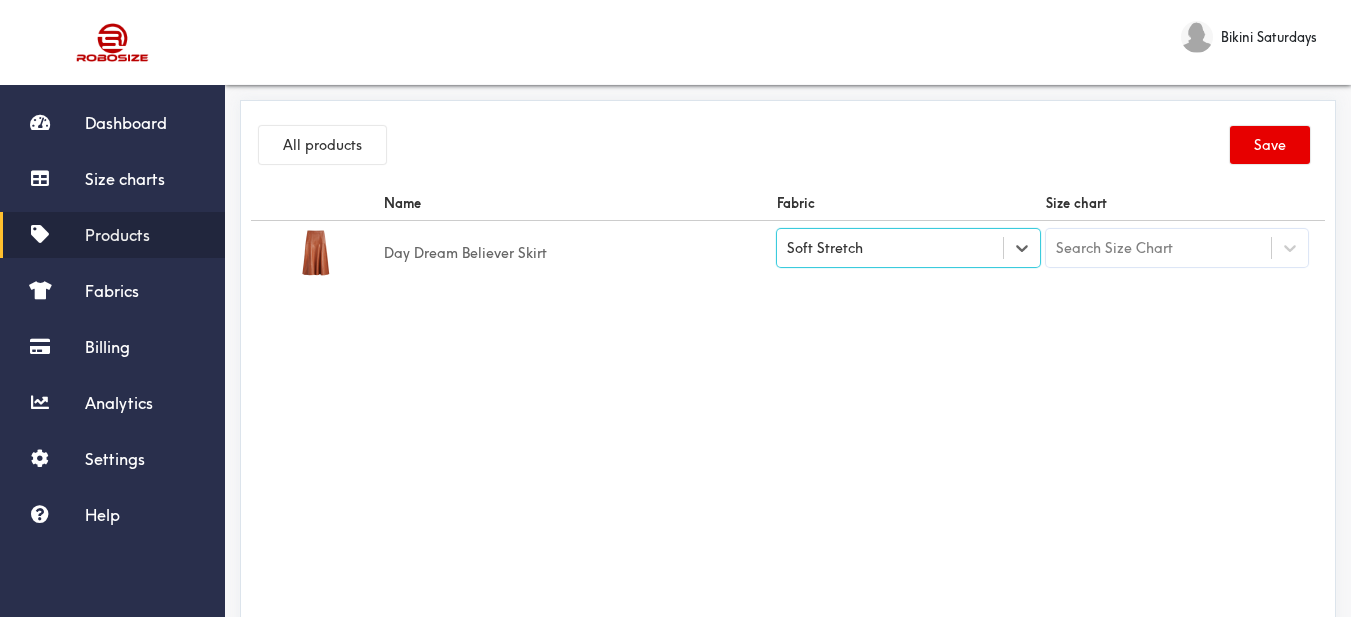 drag, startPoint x: 710, startPoint y: 340, endPoint x: 737, endPoint y: 342, distance: 27.073973 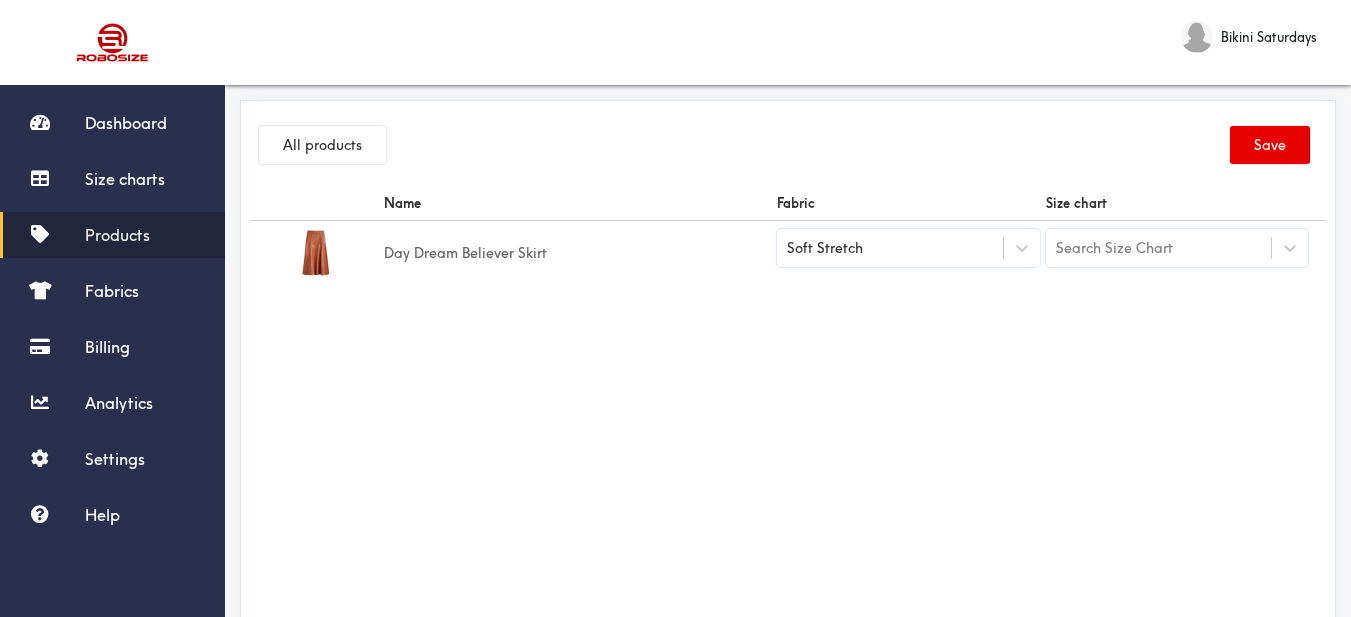 click on "Search Size Chart" at bounding box center (1114, 248) 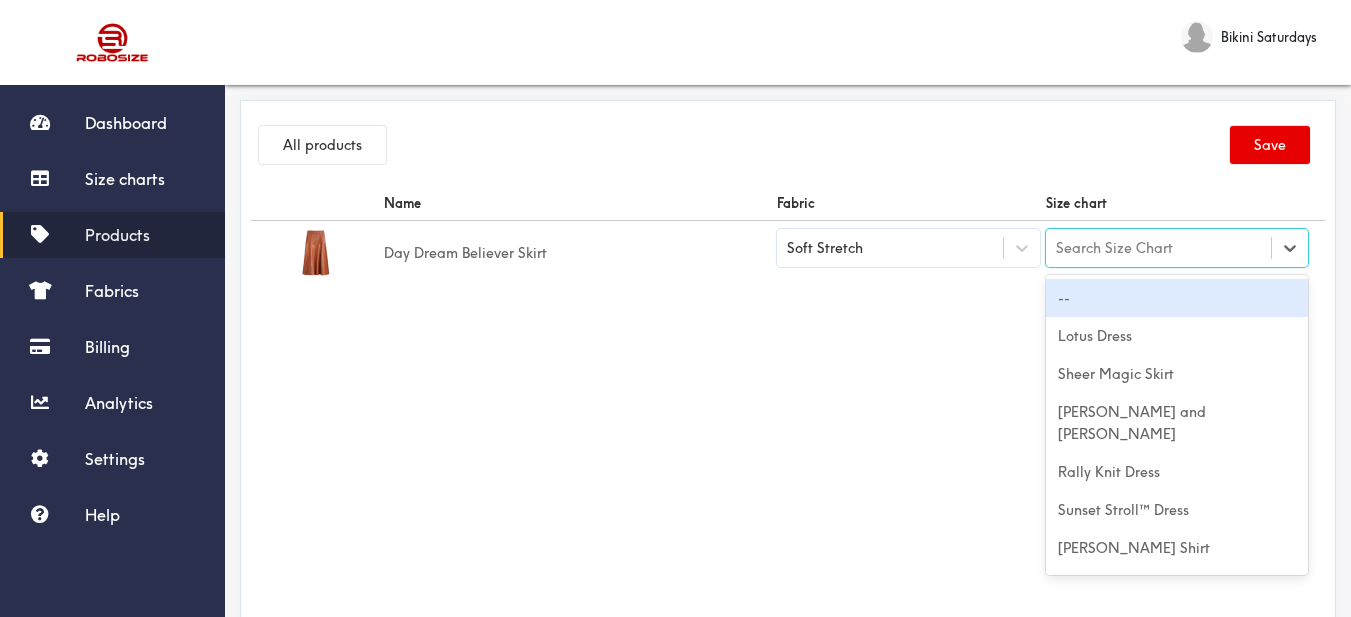 type on "Day Dream Believer Skirt" 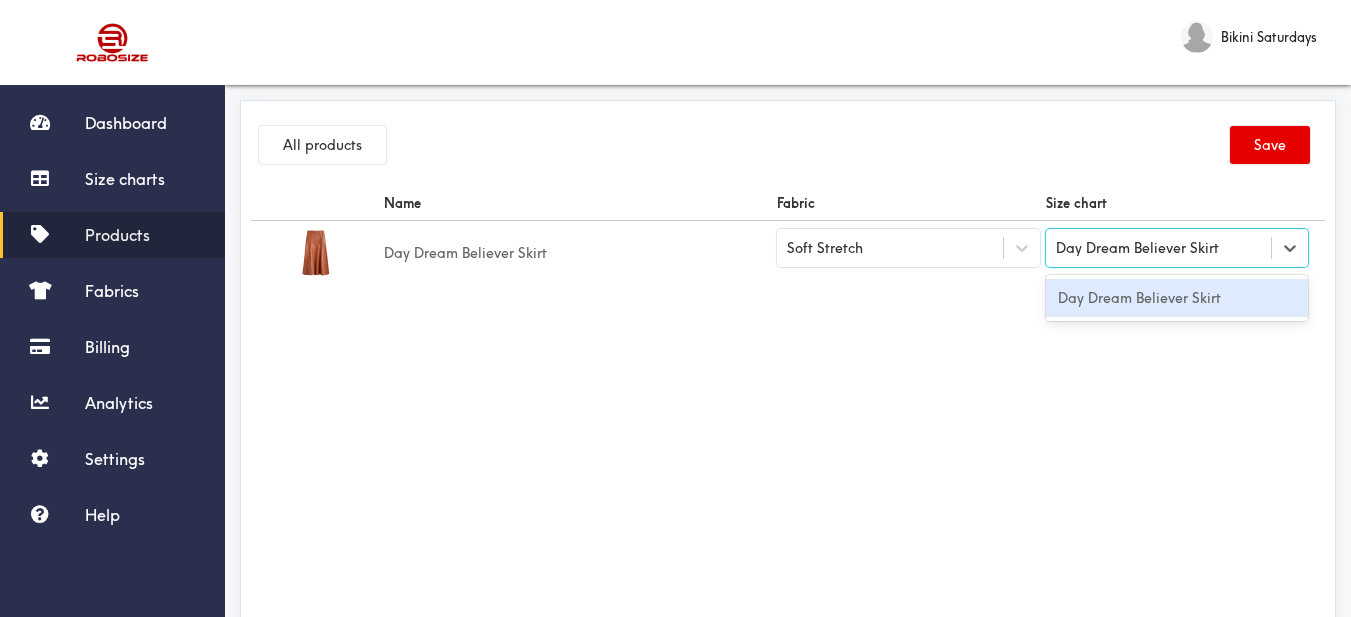 click on "Day Dream Believer Skirt" at bounding box center (1177, 298) 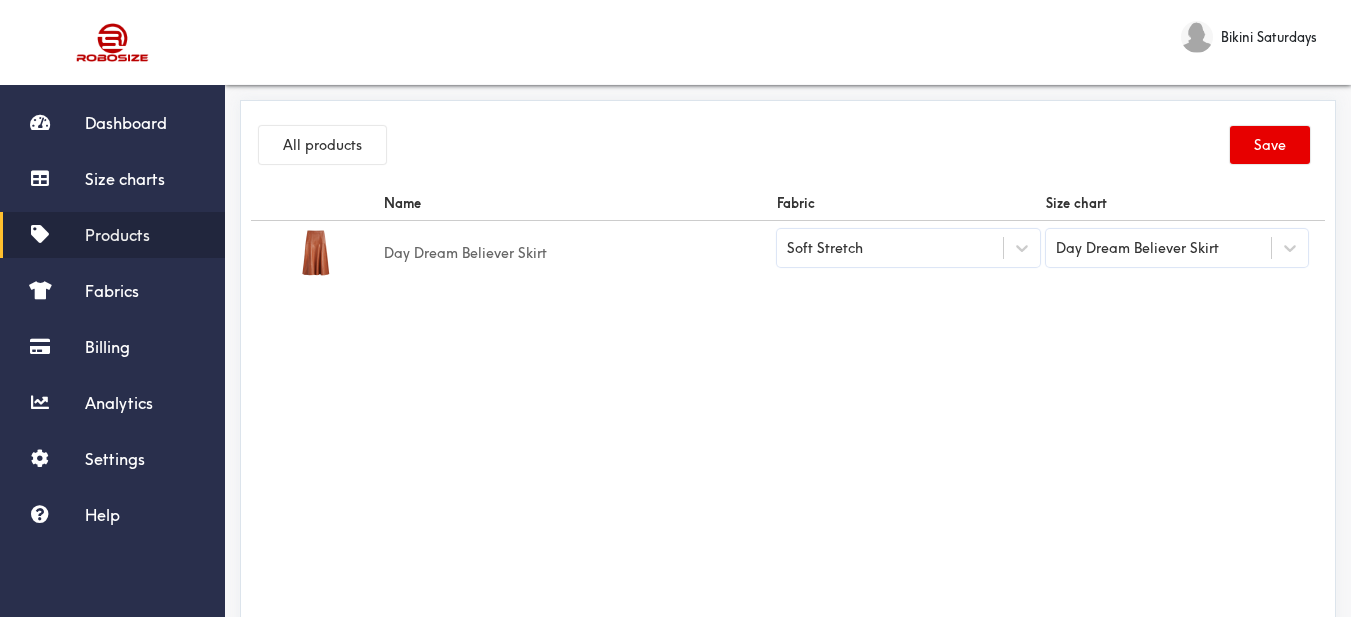 drag, startPoint x: 1243, startPoint y: 135, endPoint x: 974, endPoint y: 35, distance: 286.98605 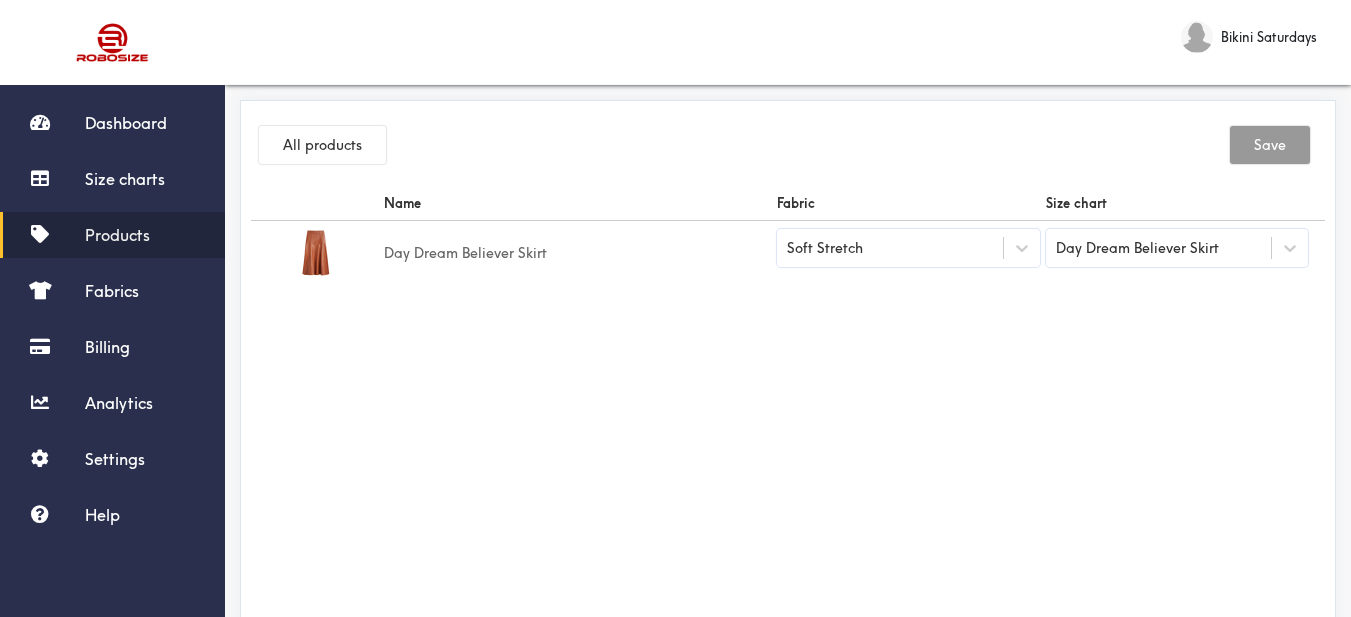 click on "Products" at bounding box center (112, 235) 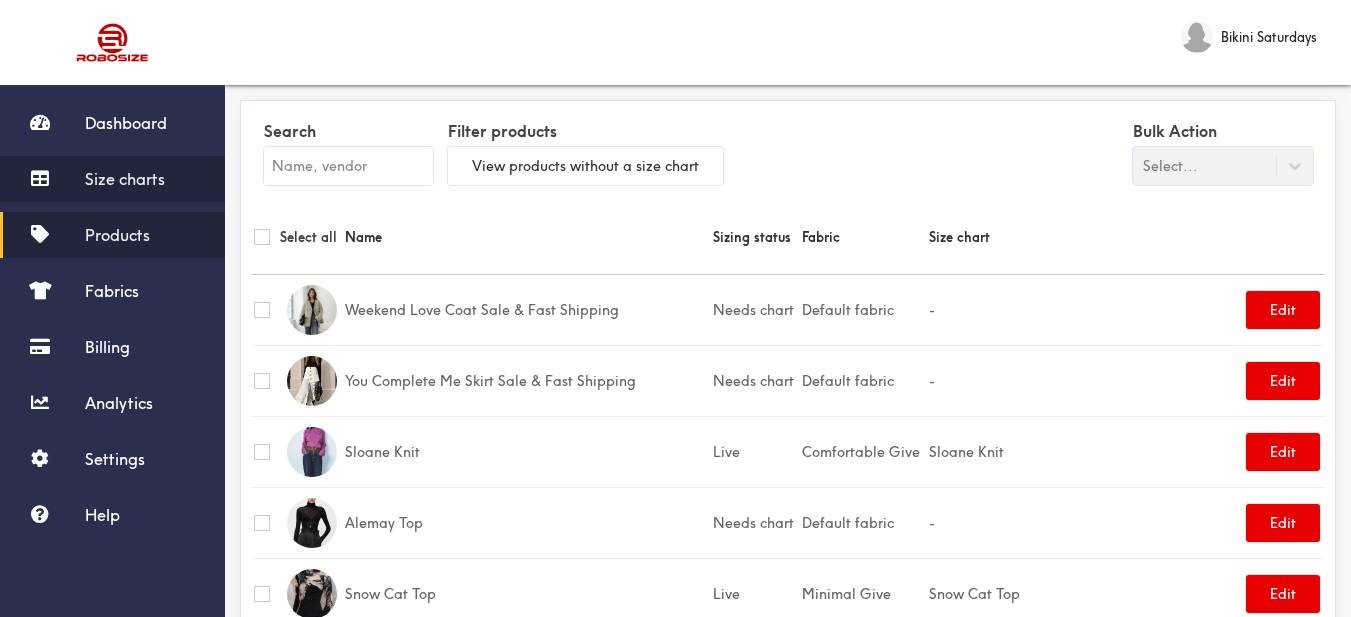 click on "Size charts" at bounding box center [125, 179] 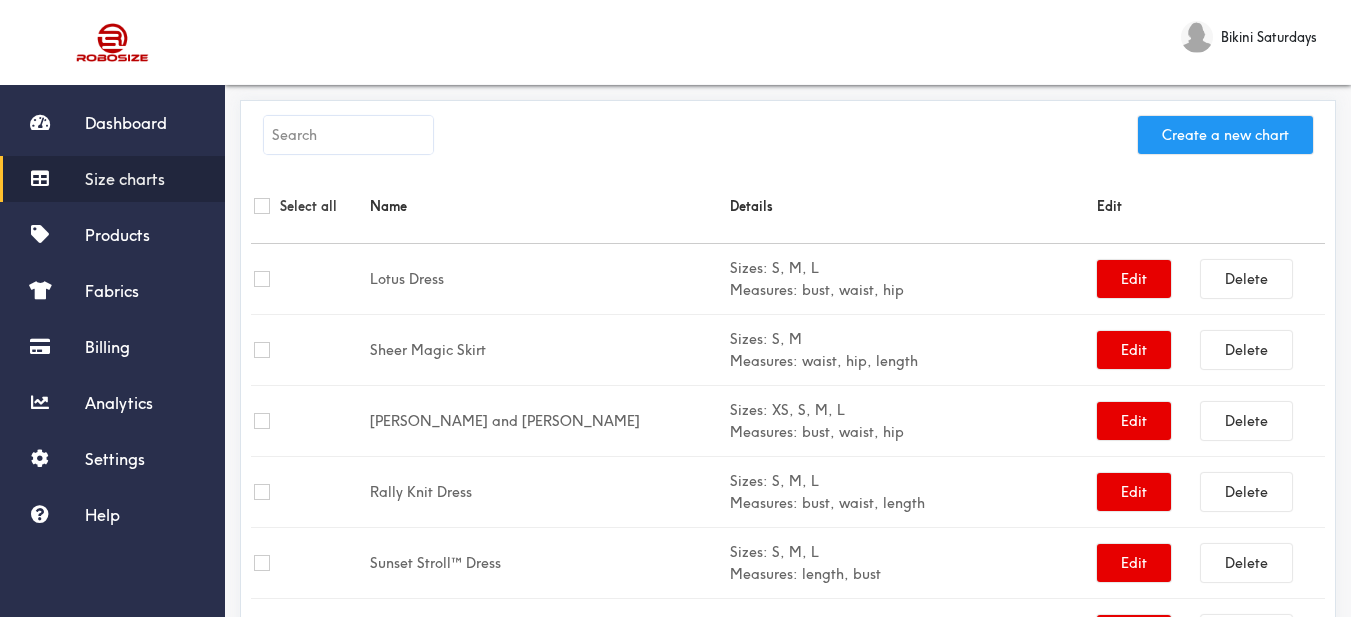 click on "Create a new chart" at bounding box center (1225, 135) 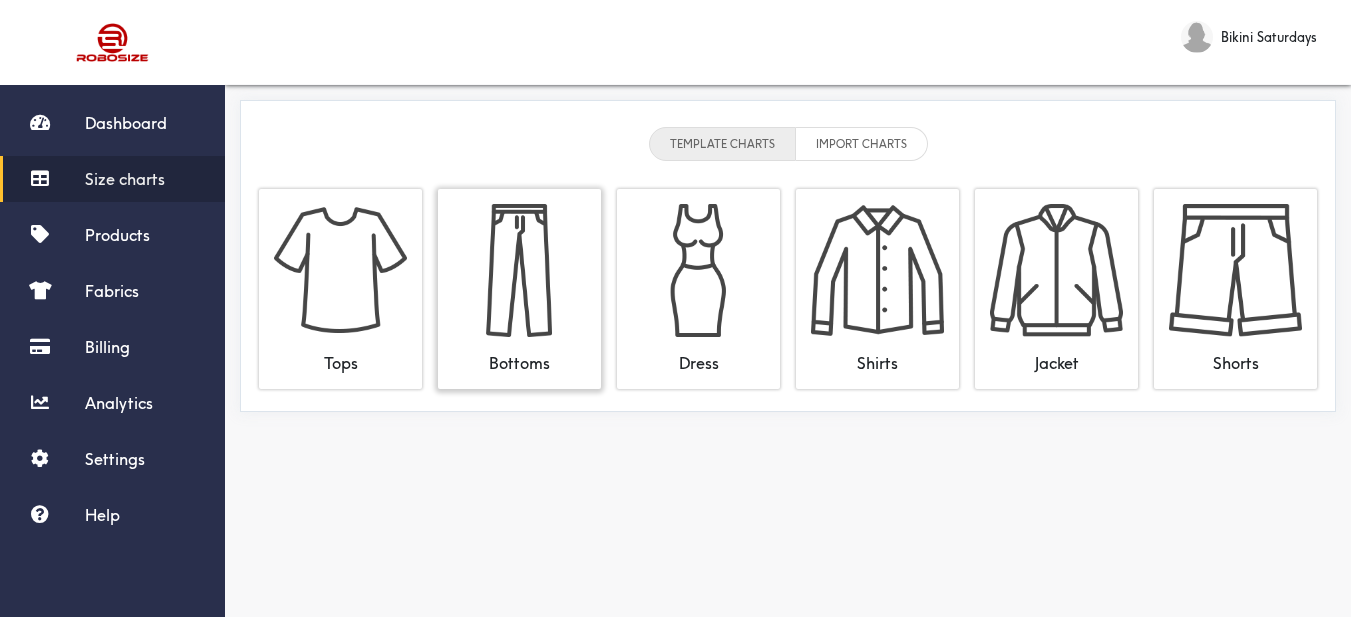 click at bounding box center [519, 270] 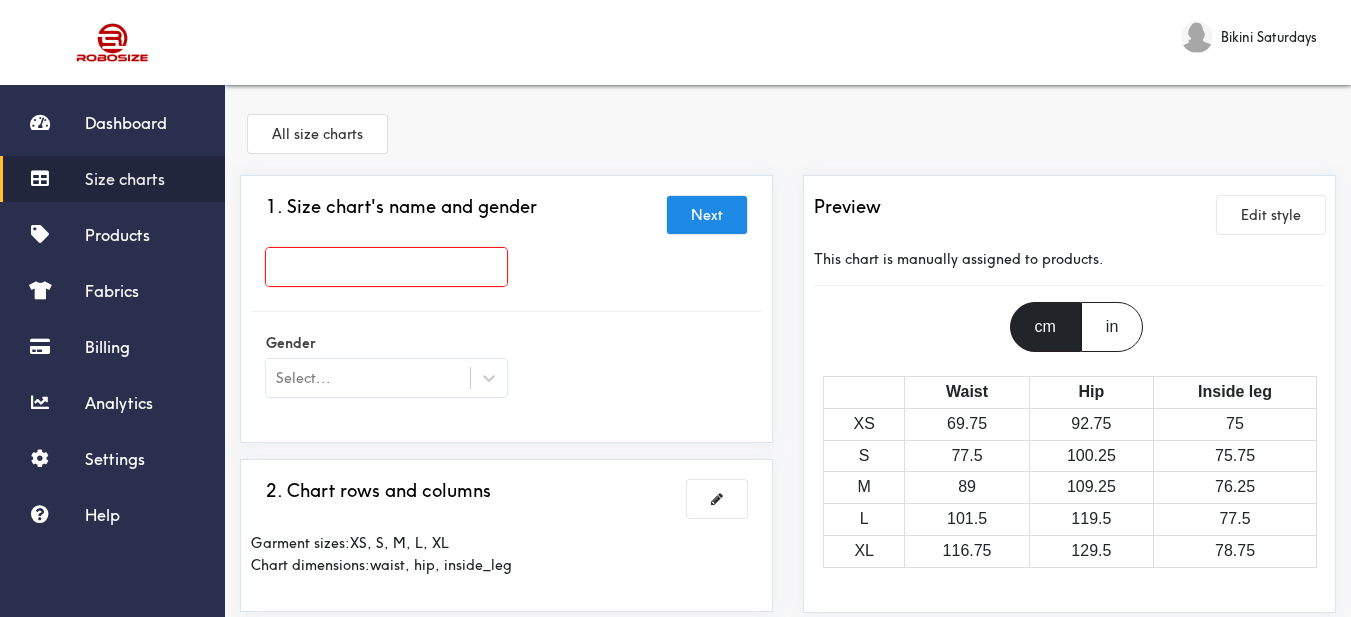 click at bounding box center [386, 267] 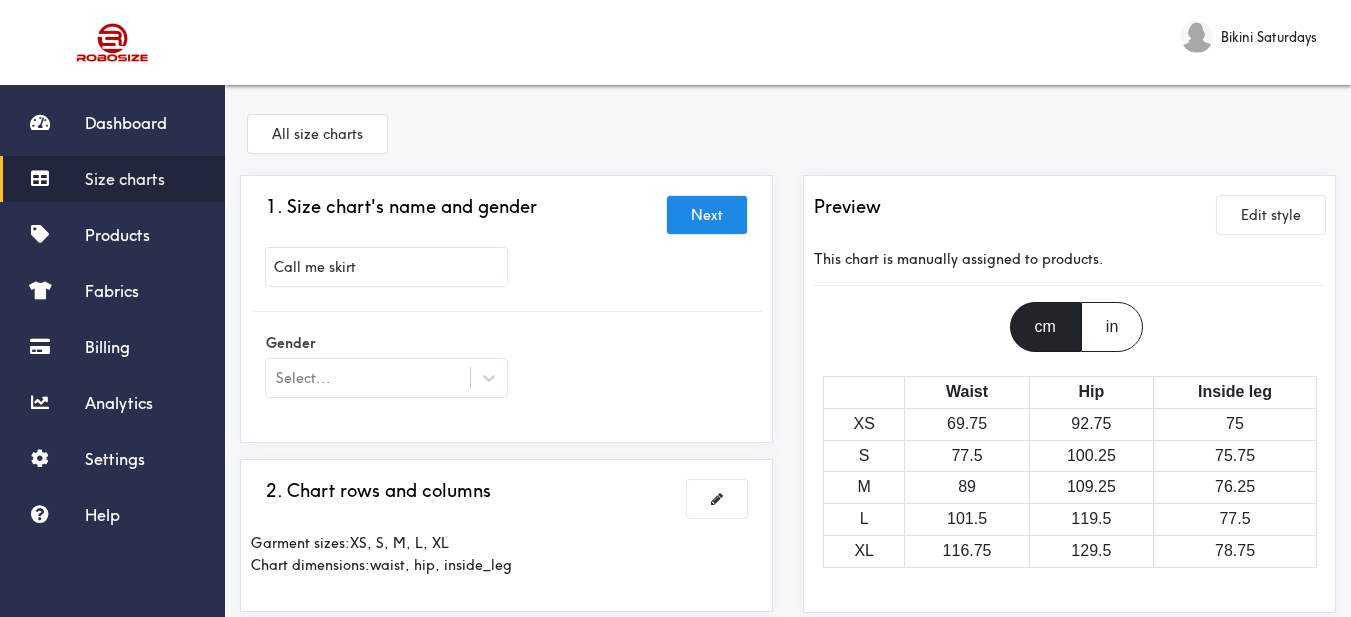 type on "Call me skirt" 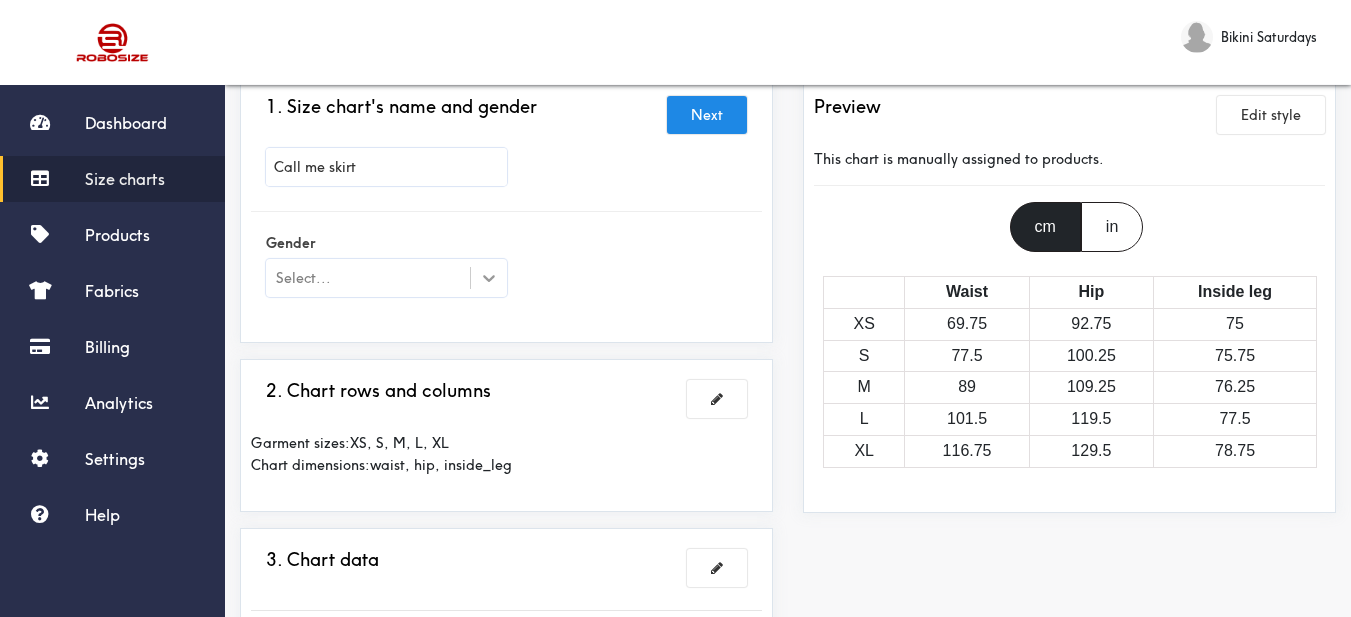 drag, startPoint x: 495, startPoint y: 286, endPoint x: 486, endPoint y: 293, distance: 11.401754 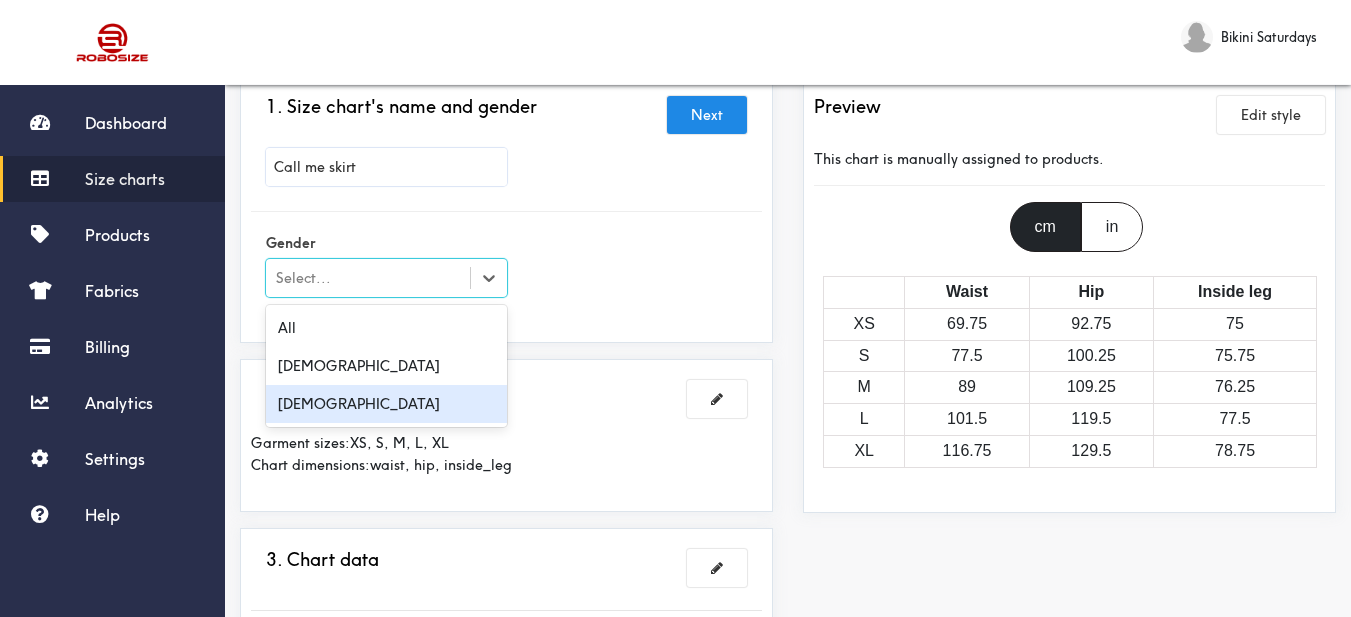 click on "[DEMOGRAPHIC_DATA]" at bounding box center (386, 404) 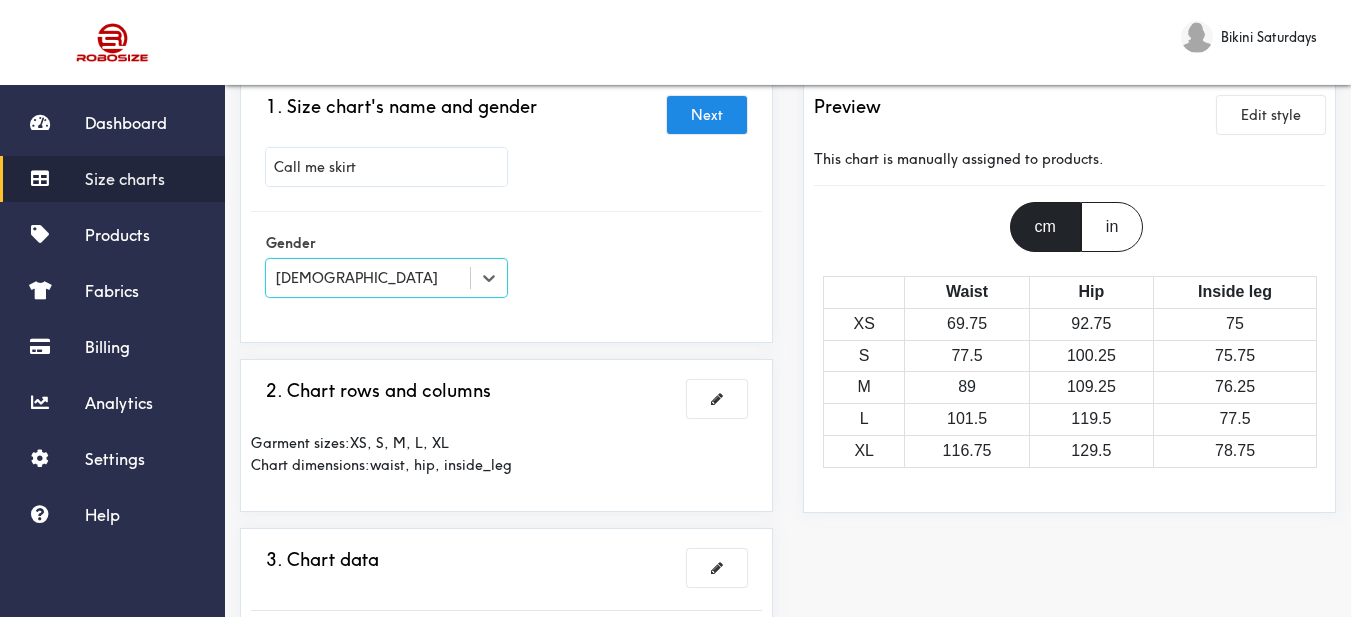 click on "1. Size chart's name and gender Next Call me skirt Gender option [DEMOGRAPHIC_DATA], selected.   Select is focused , press Down to open the menu,  [DEMOGRAPHIC_DATA]" at bounding box center (506, 209) 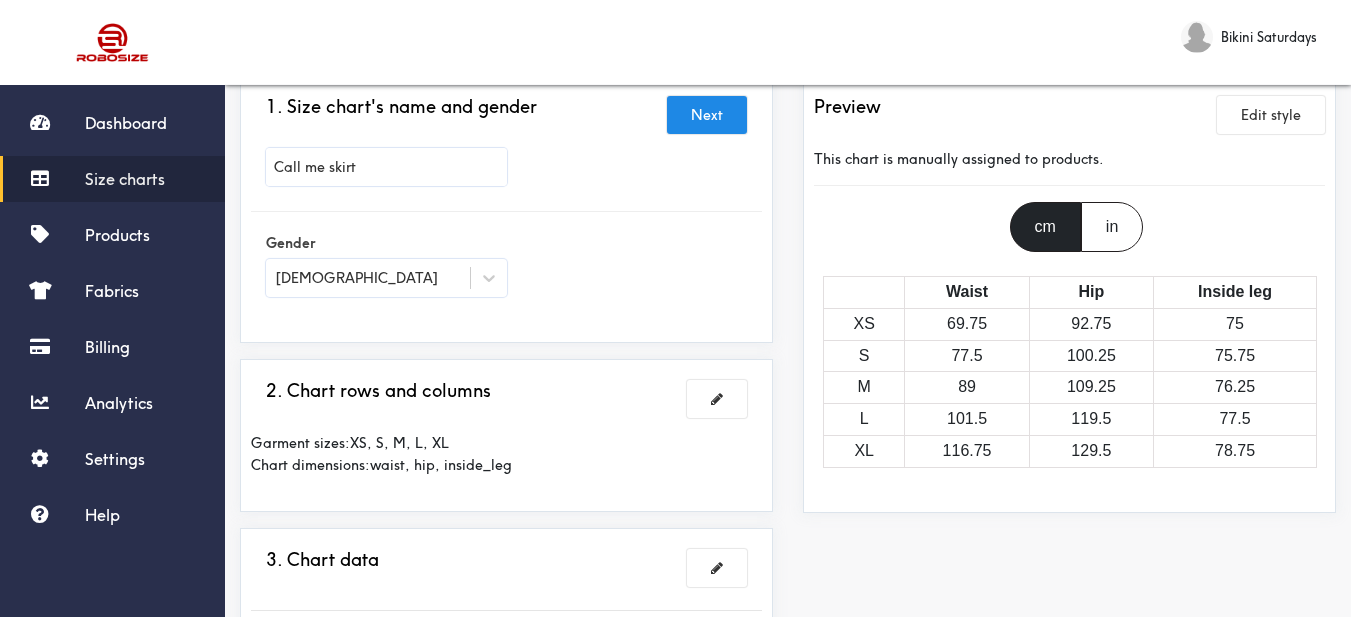 scroll, scrollTop: 200, scrollLeft: 0, axis: vertical 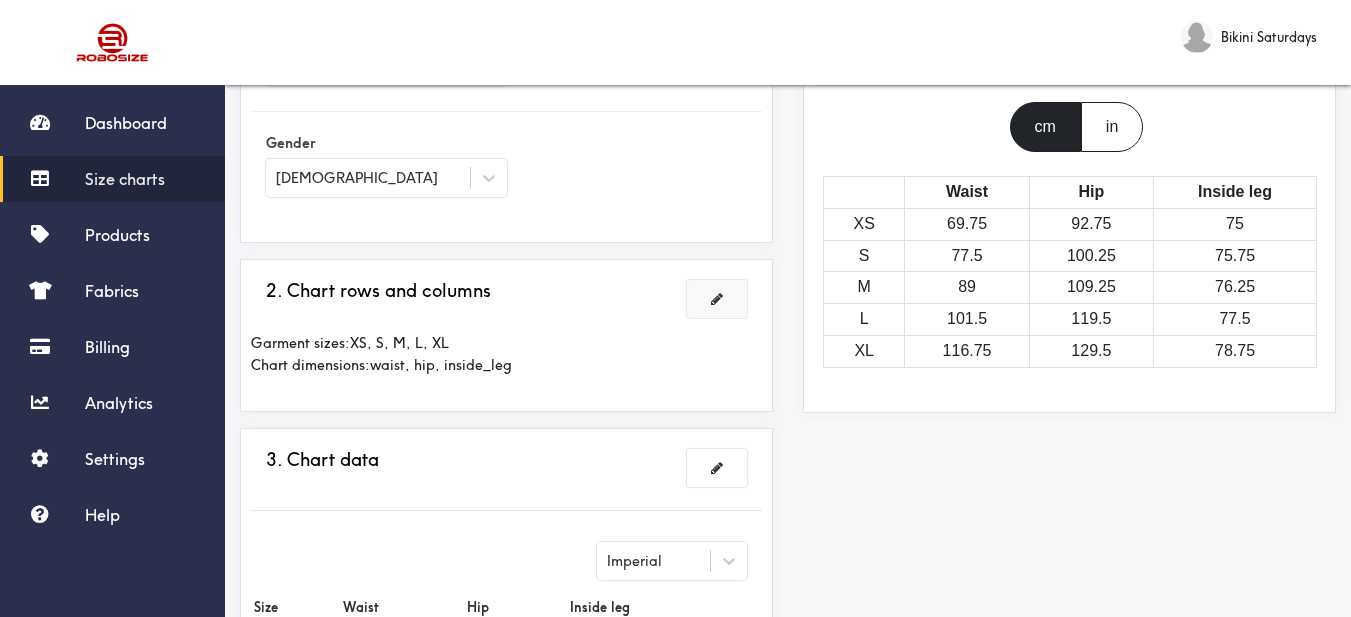click at bounding box center [717, 299] 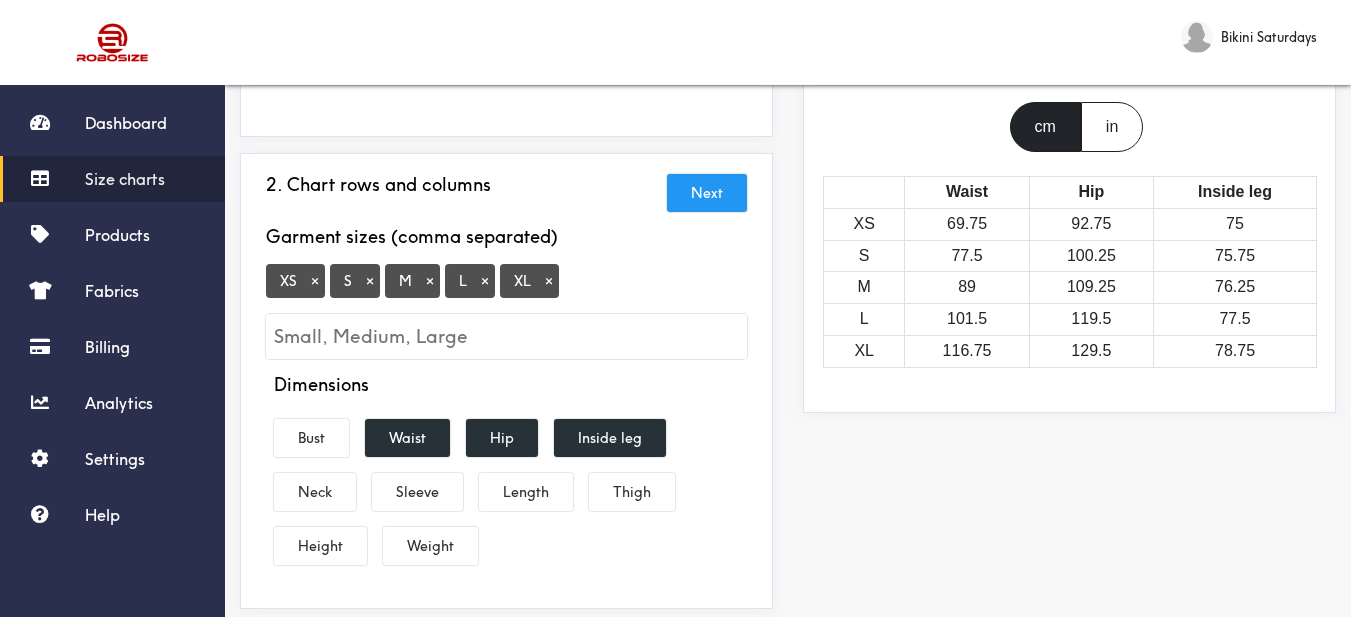 click on "×" at bounding box center [315, 281] 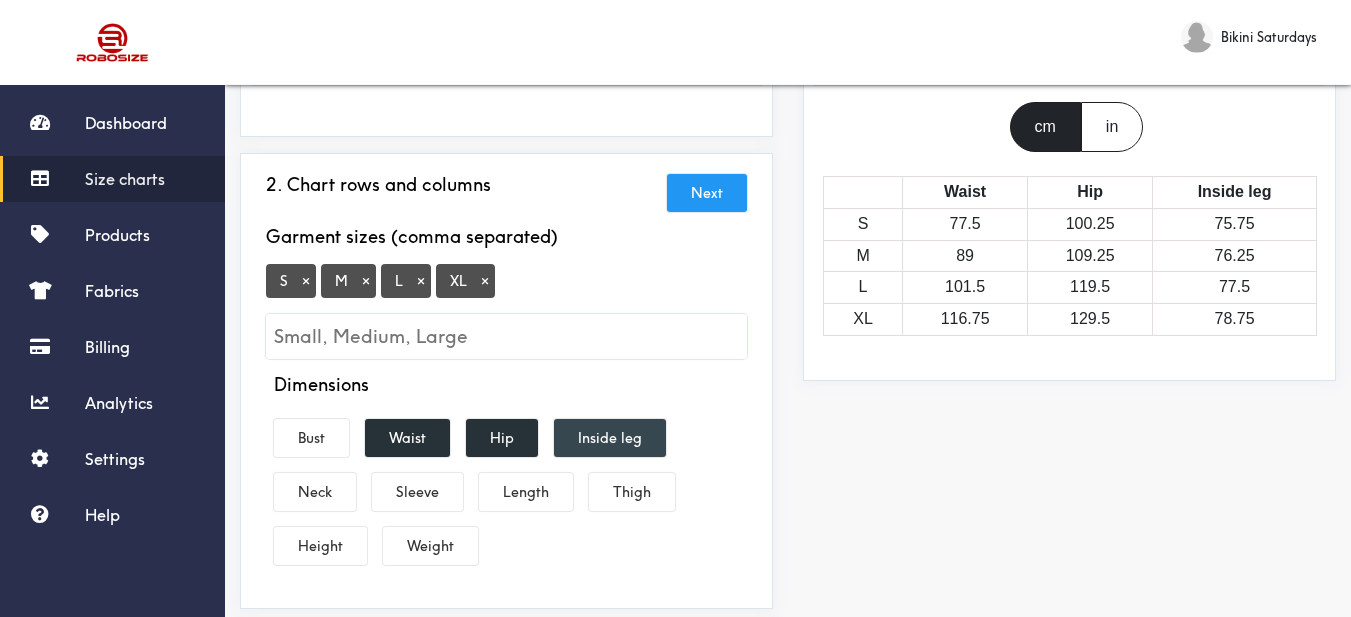 click on "Inside leg" at bounding box center (610, 438) 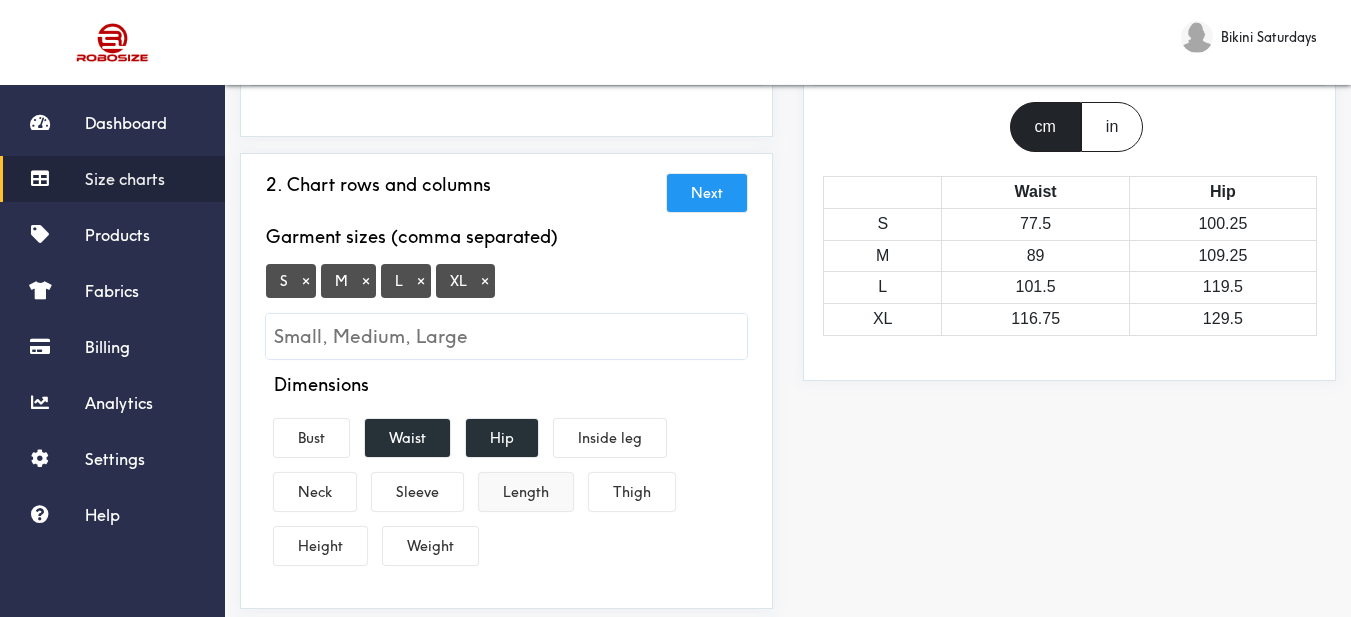 drag, startPoint x: 551, startPoint y: 487, endPoint x: 815, endPoint y: 513, distance: 265.27722 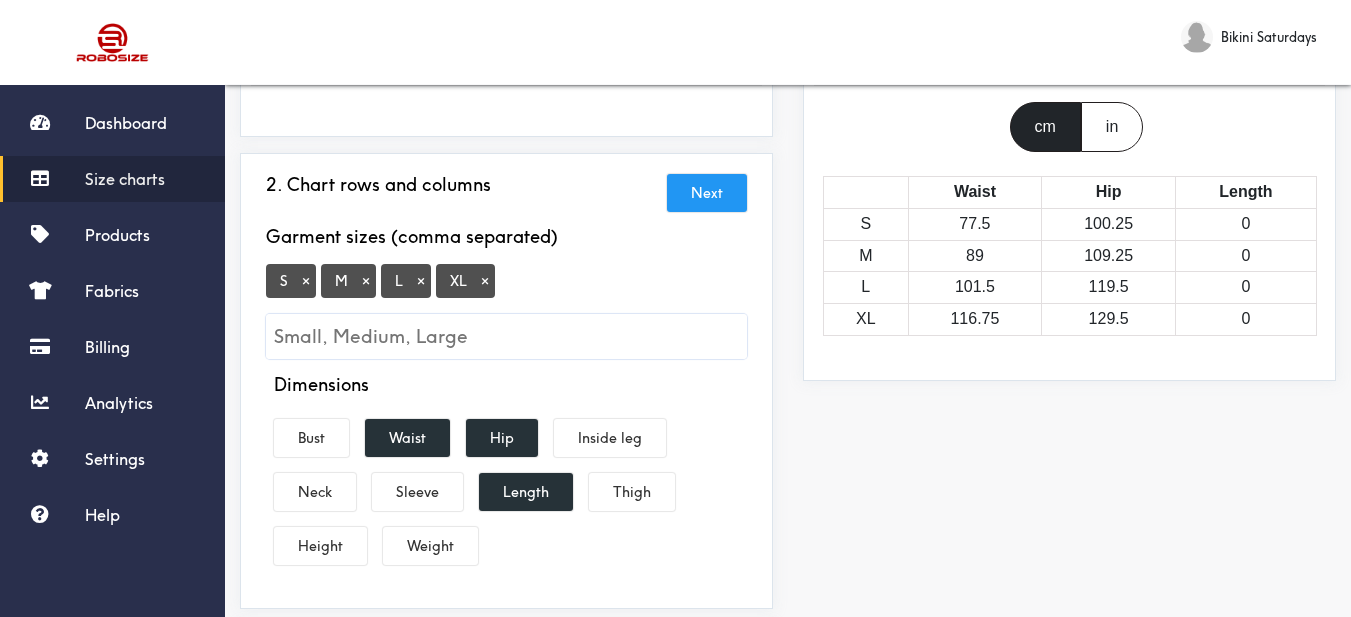 click on "Preview Edit style This chart is manually assigned to products. cm in Waist Hip Length S 77.5 100.25 0 M 89 109.25 0 L 101.5 119.5 0 XL 116.75 129.5 0" at bounding box center (1069, 467) 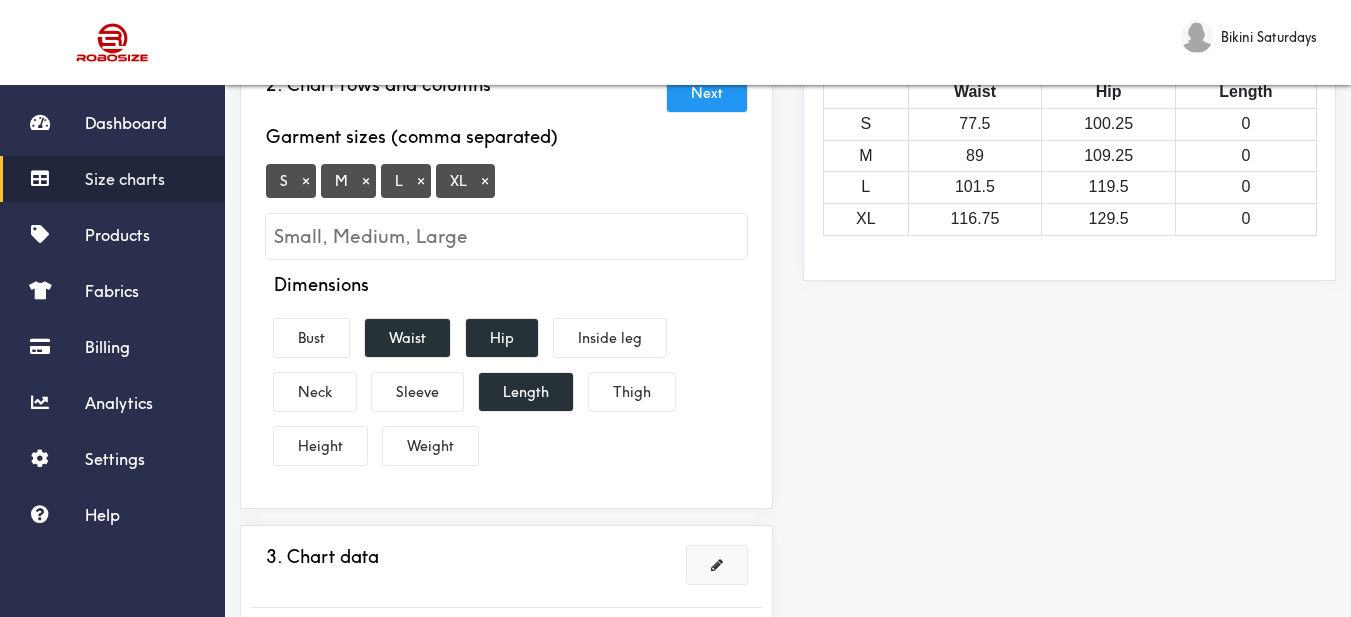click at bounding box center [717, 565] 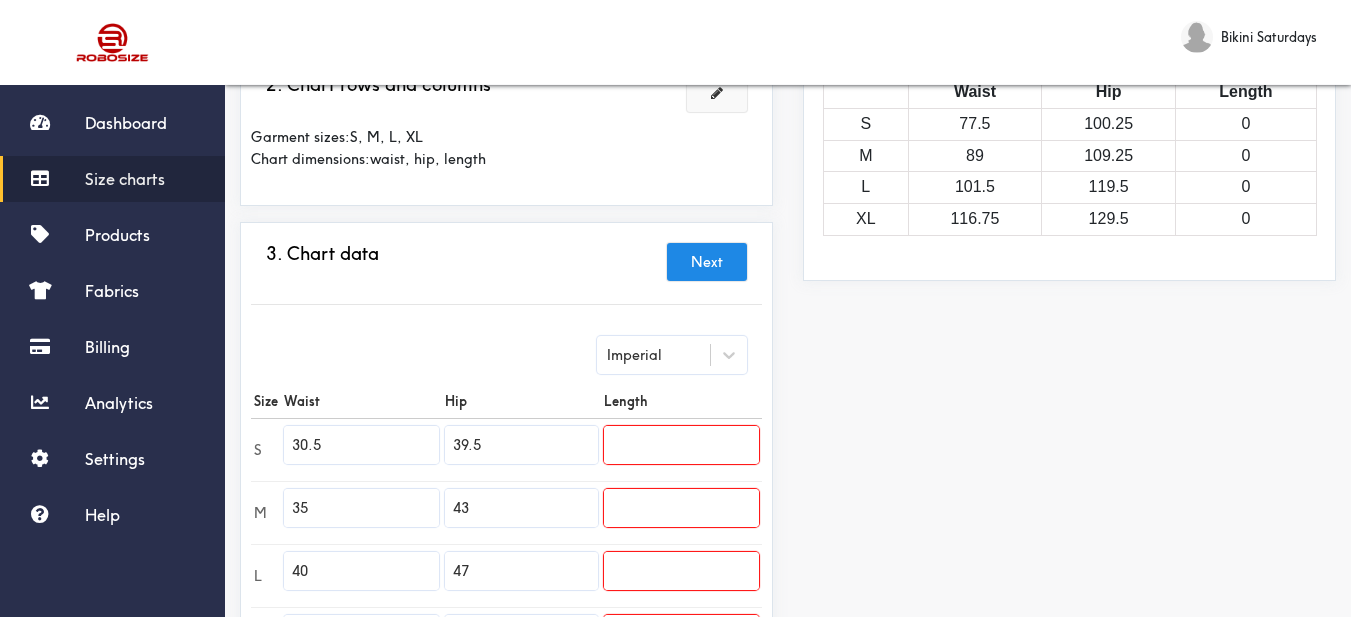 scroll, scrollTop: 400, scrollLeft: 0, axis: vertical 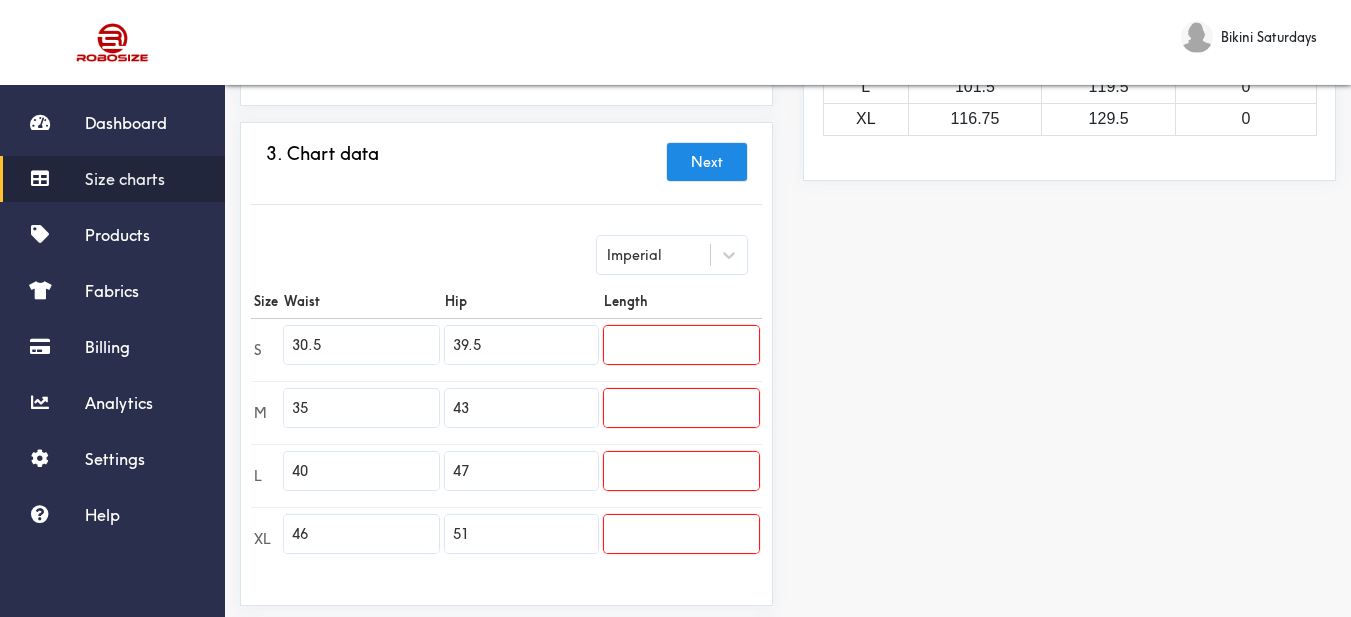 drag, startPoint x: 379, startPoint y: 357, endPoint x: 282, endPoint y: 349, distance: 97.32934 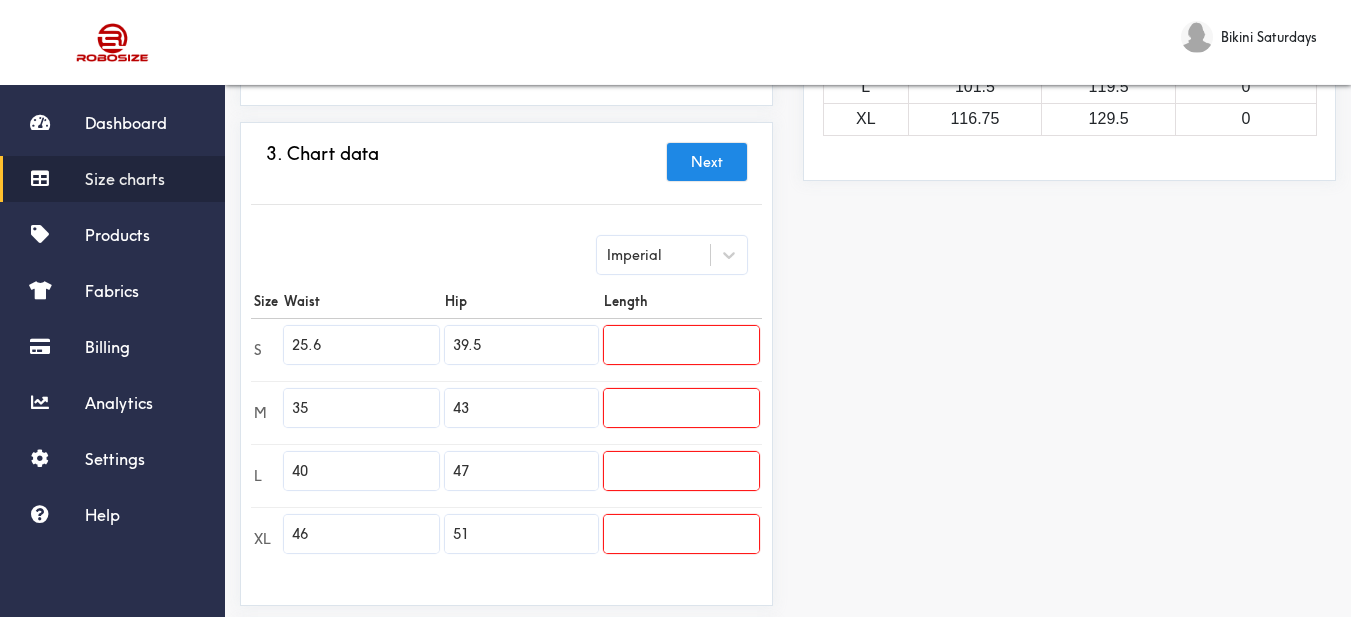 type on "25.6" 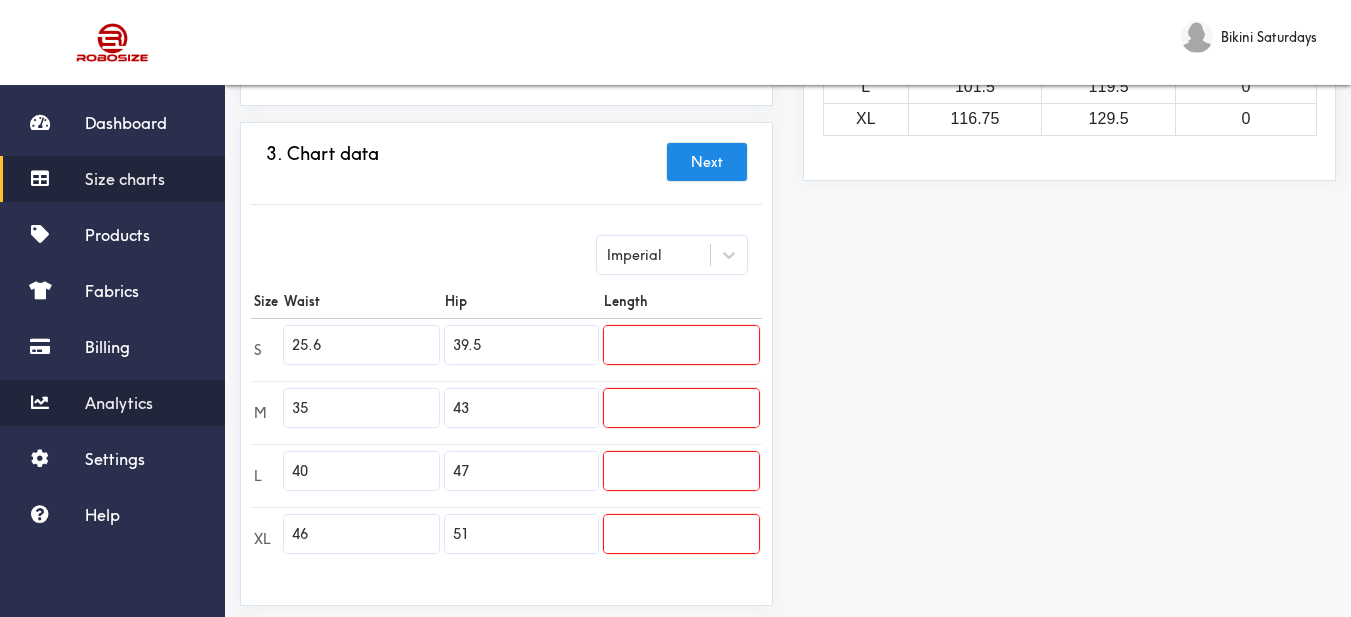 drag, startPoint x: 292, startPoint y: 399, endPoint x: 218, endPoint y: 391, distance: 74.431175 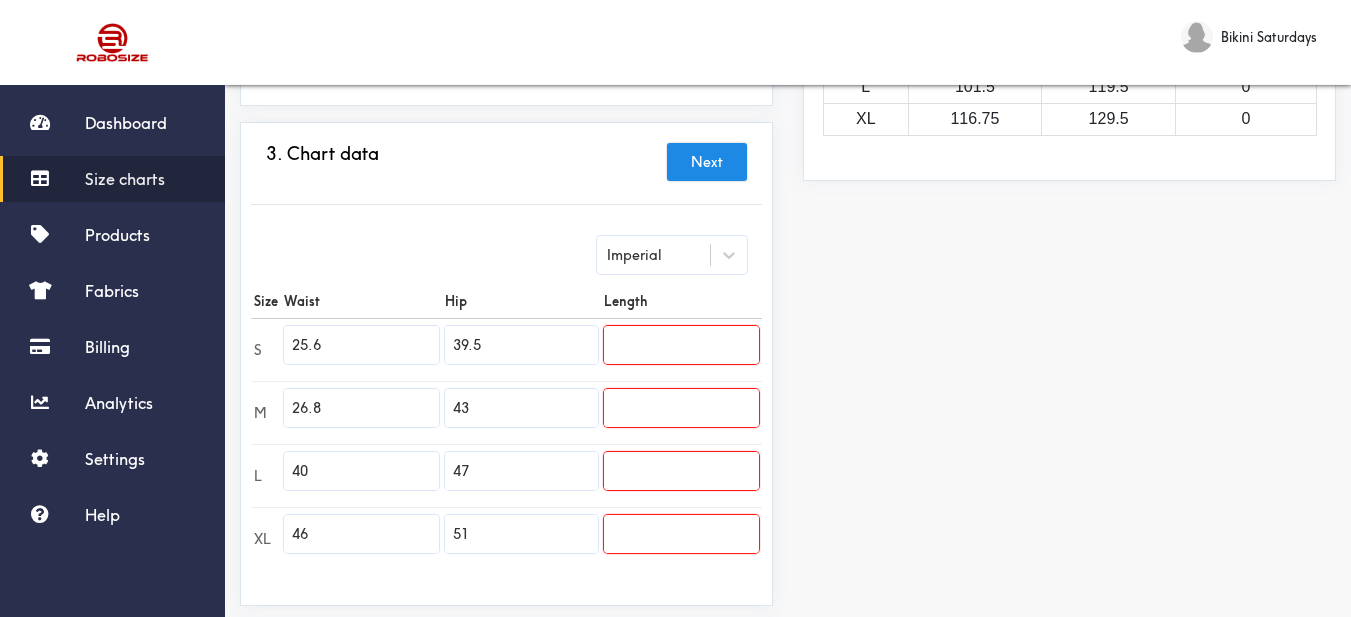 type on "26.8" 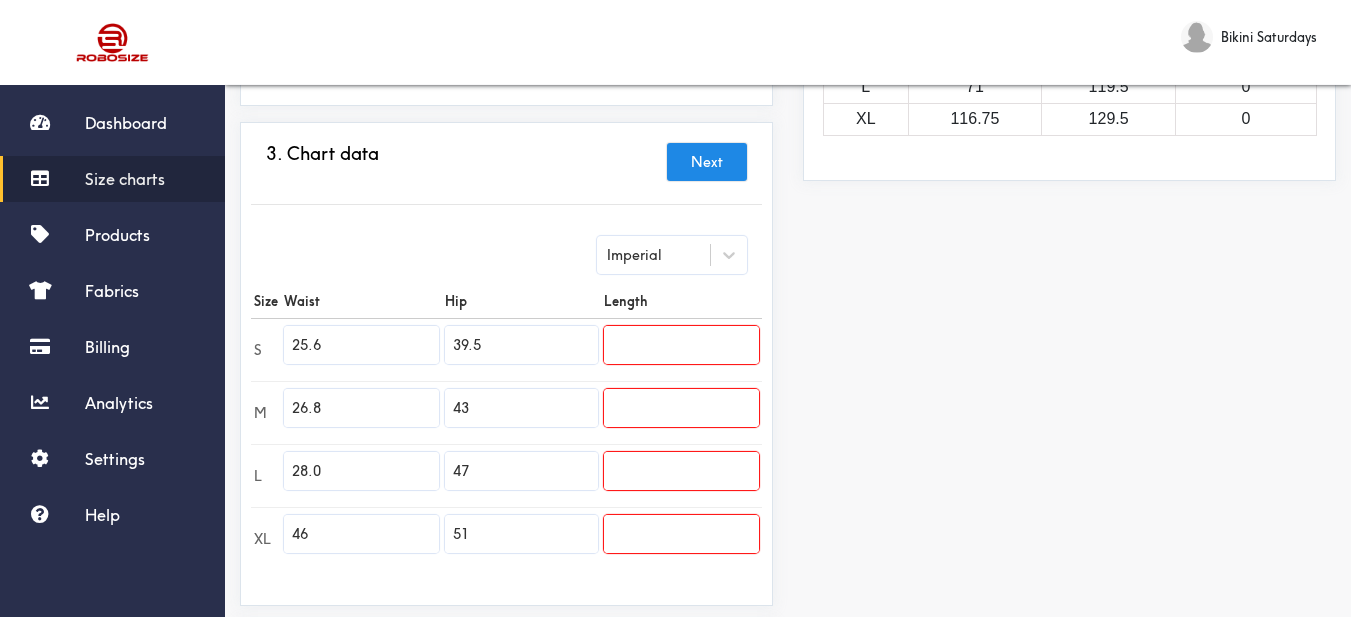 type on "28.0" 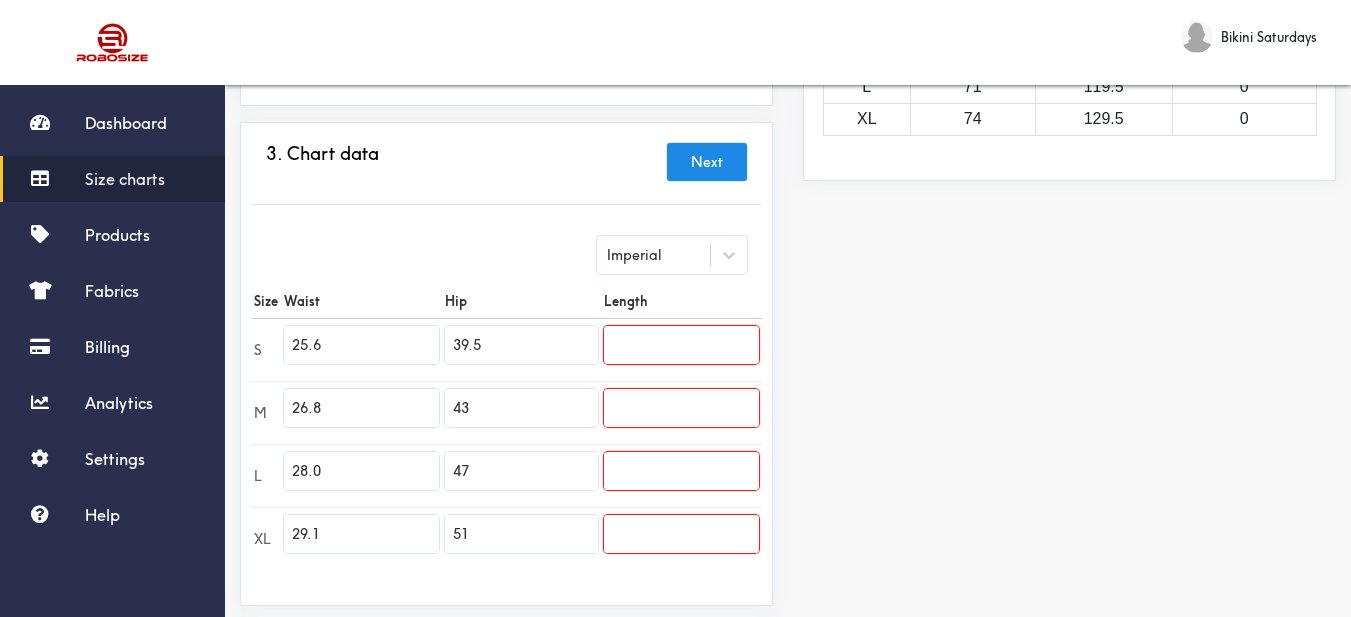 type on "29.1" 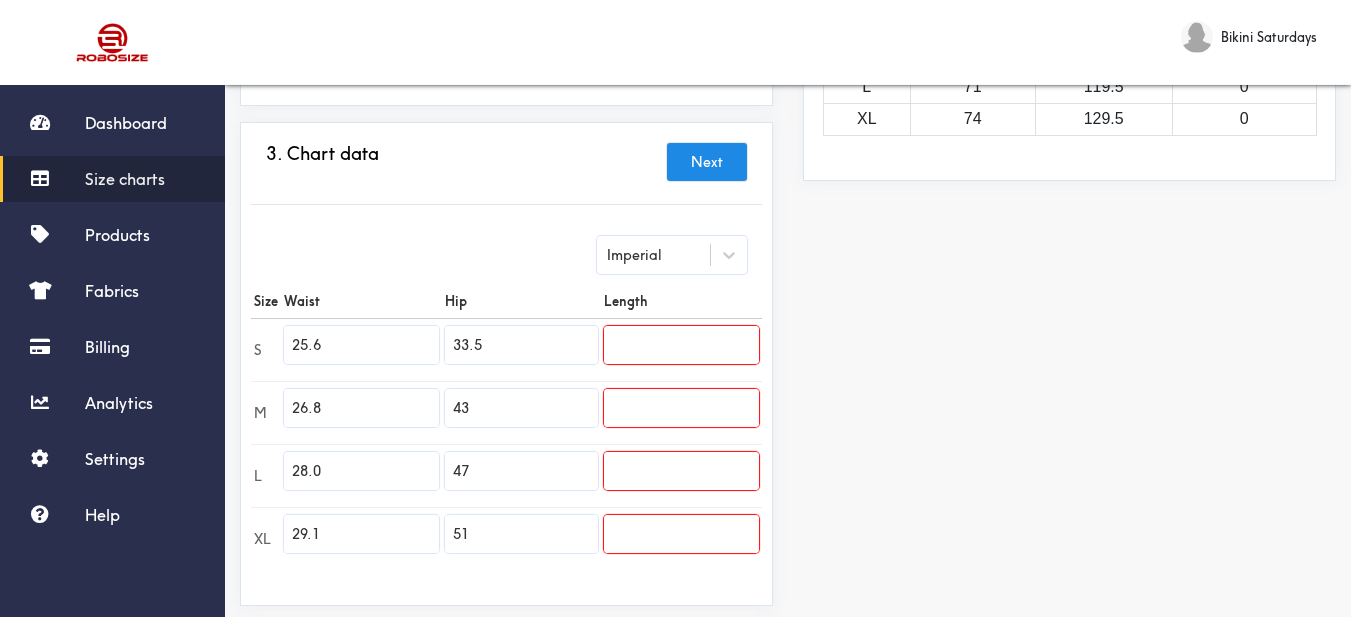 type on "33.5" 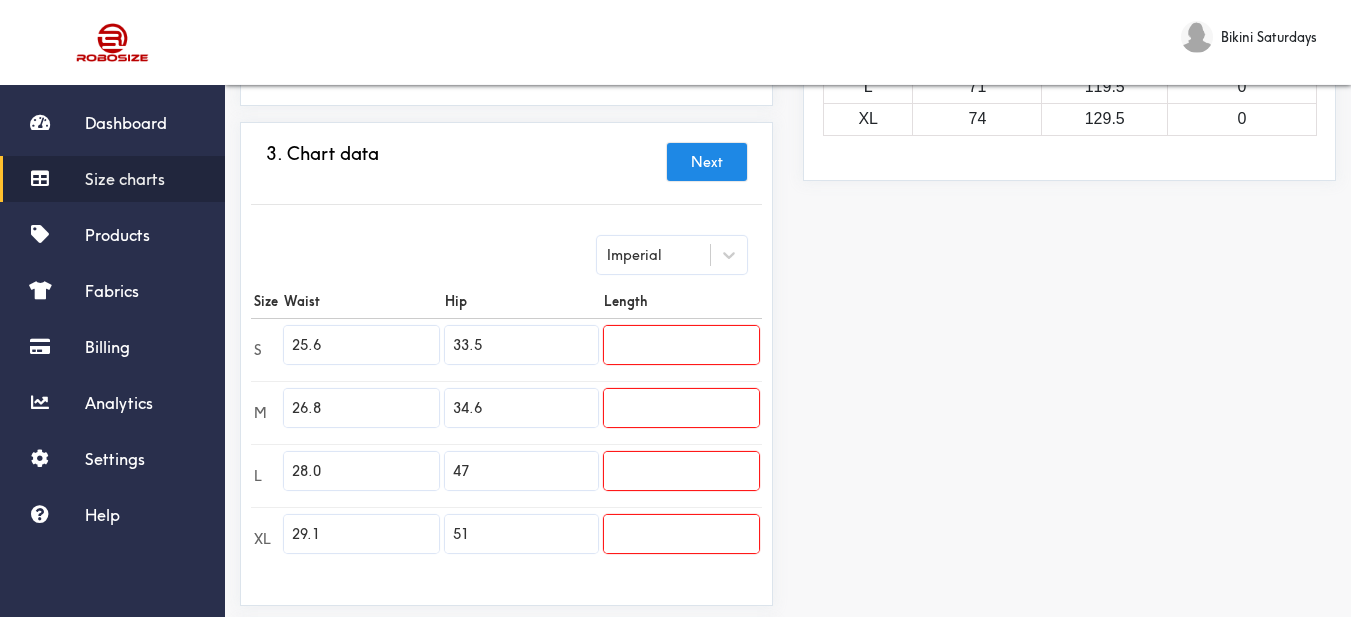 type on "34.6" 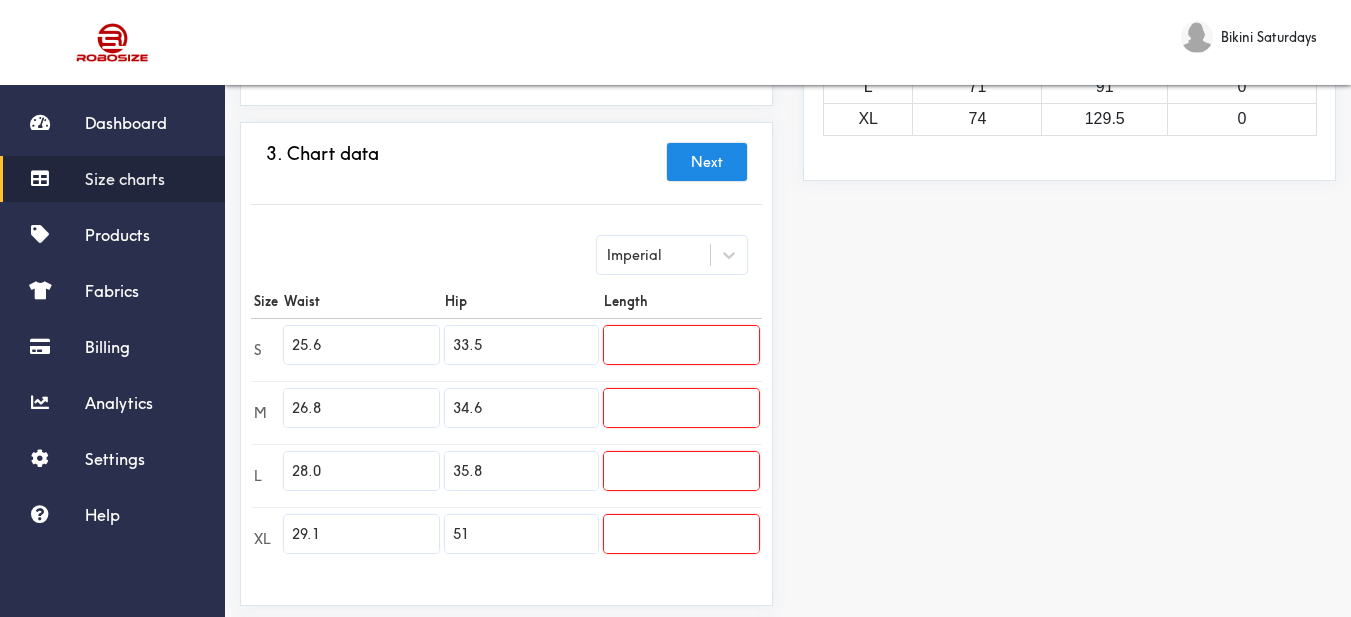 type on "35.8" 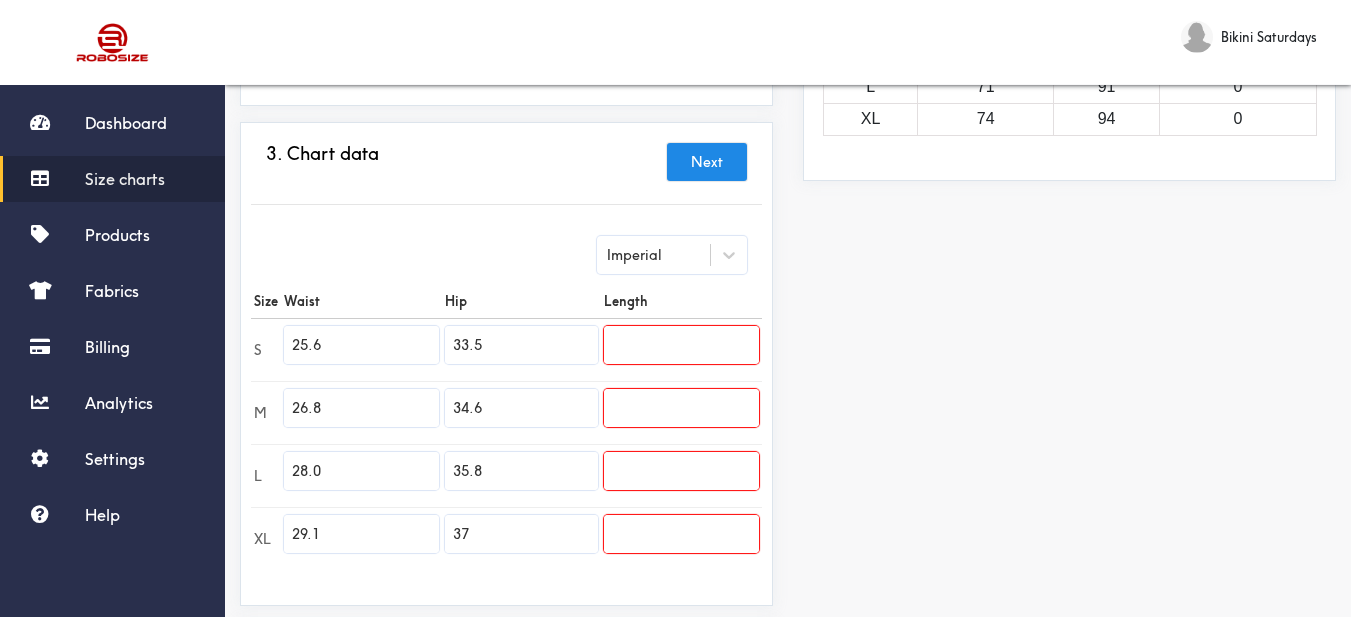 type on "37" 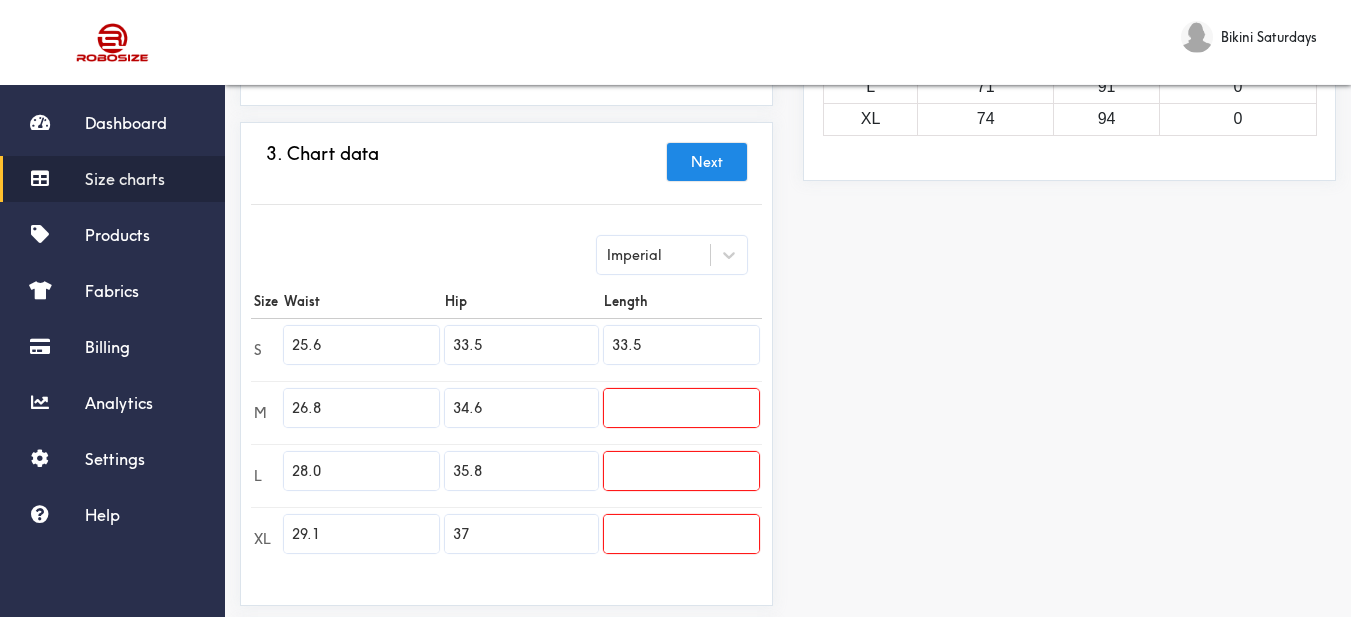 type on "33.5" 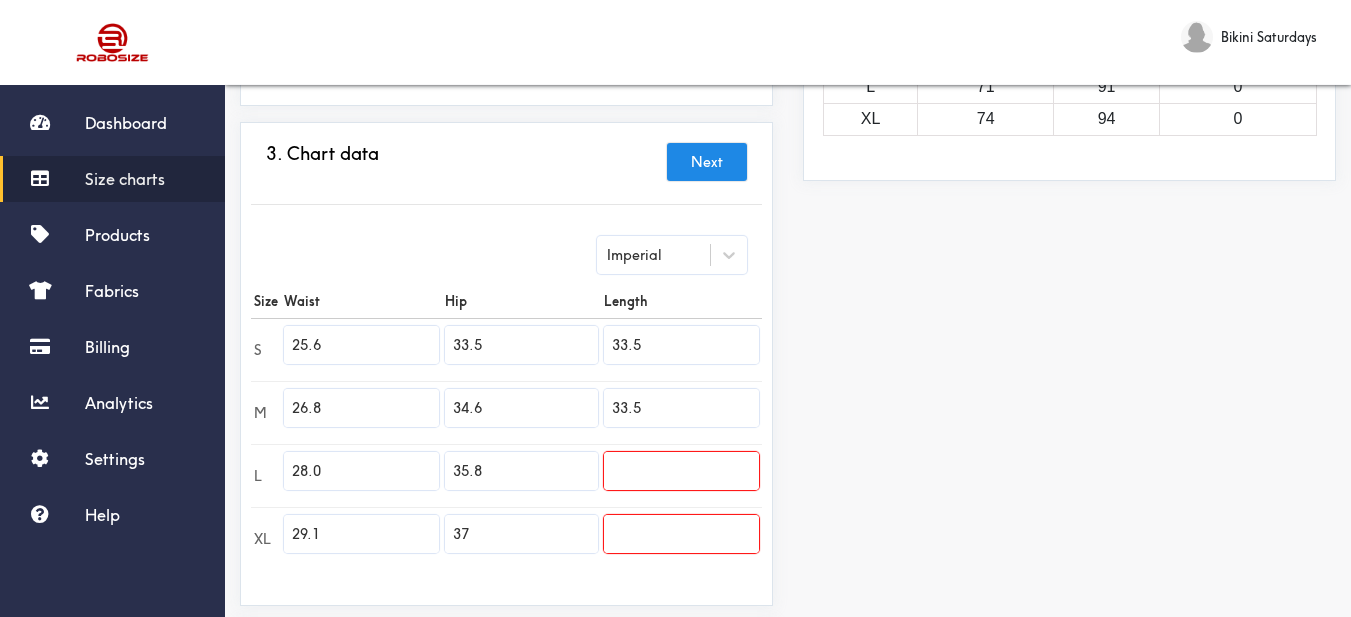 type on "33.5" 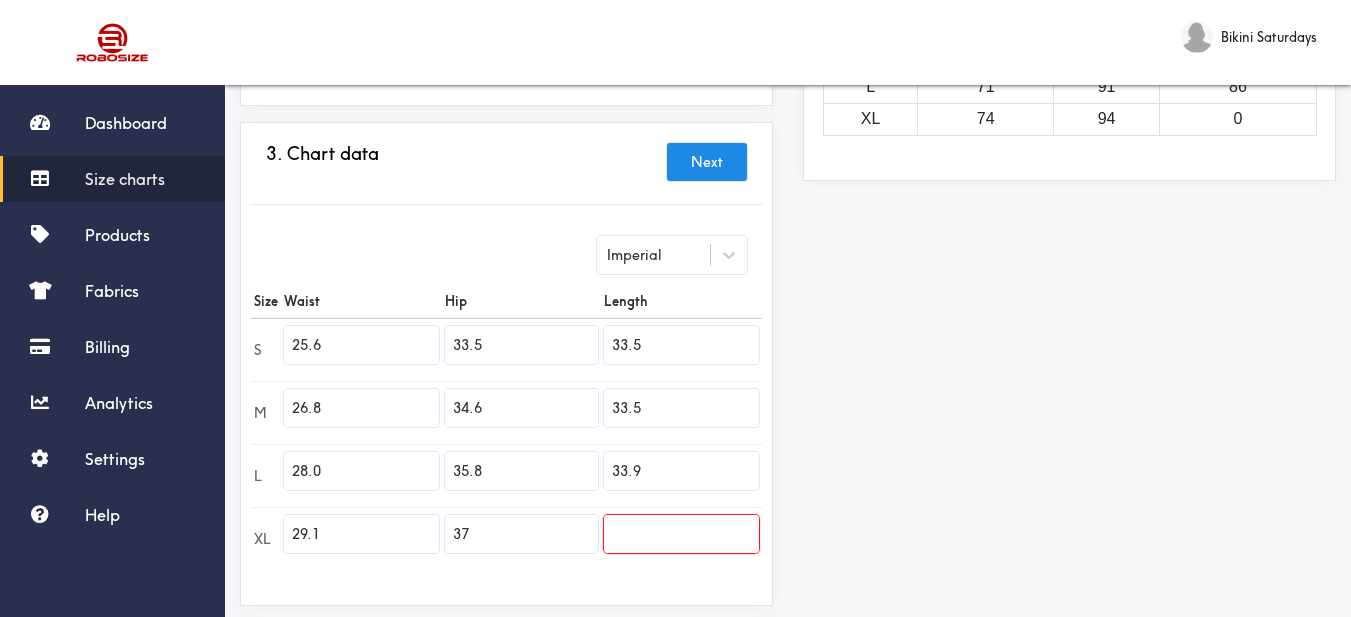 type on "33.9" 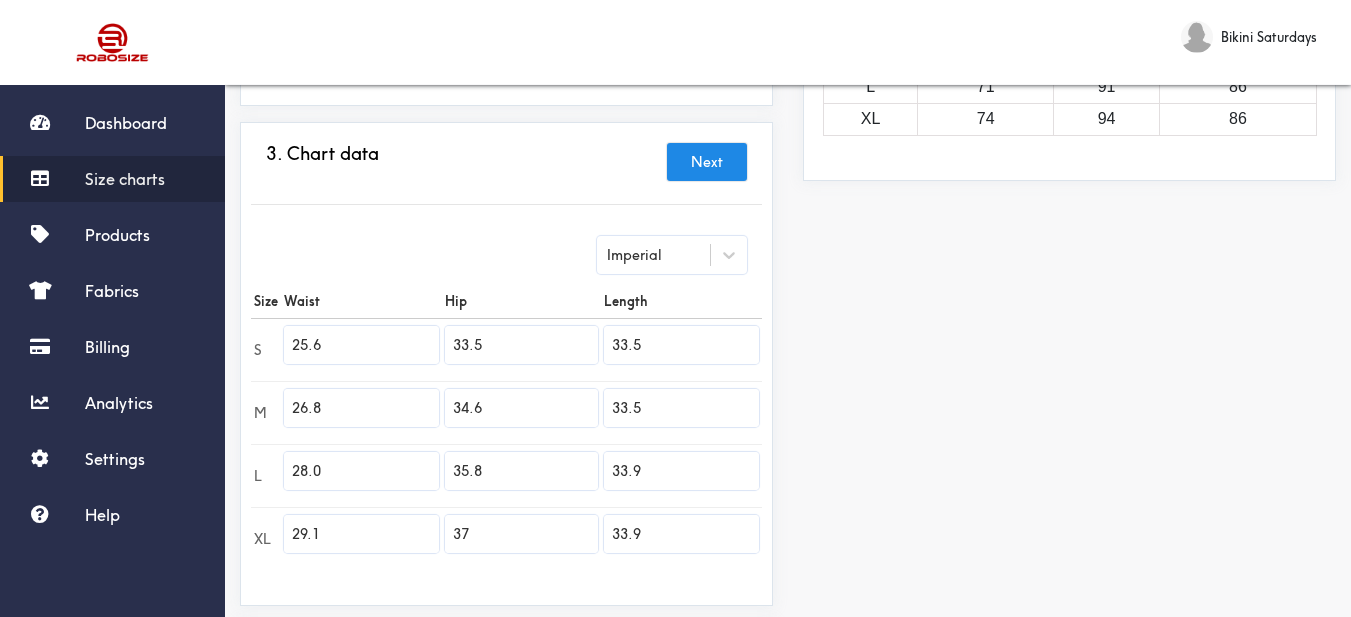 type on "33.9" 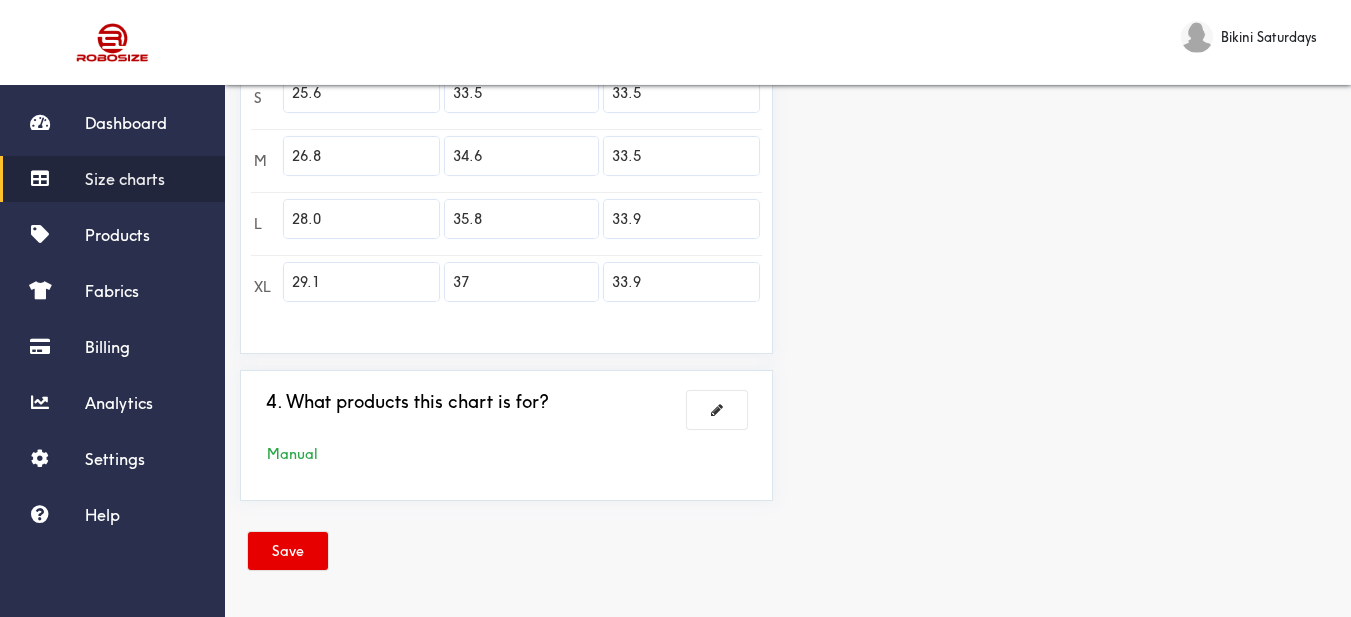 click on "Save" at bounding box center [288, 554] 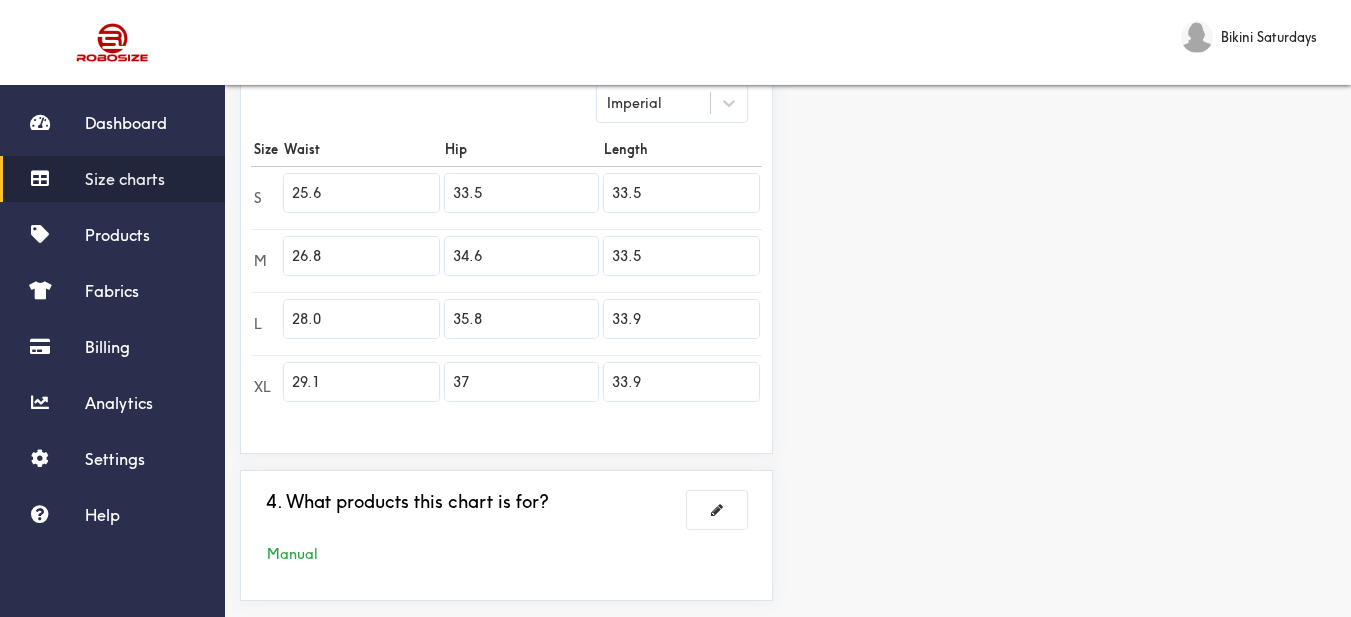 scroll, scrollTop: 652, scrollLeft: 0, axis: vertical 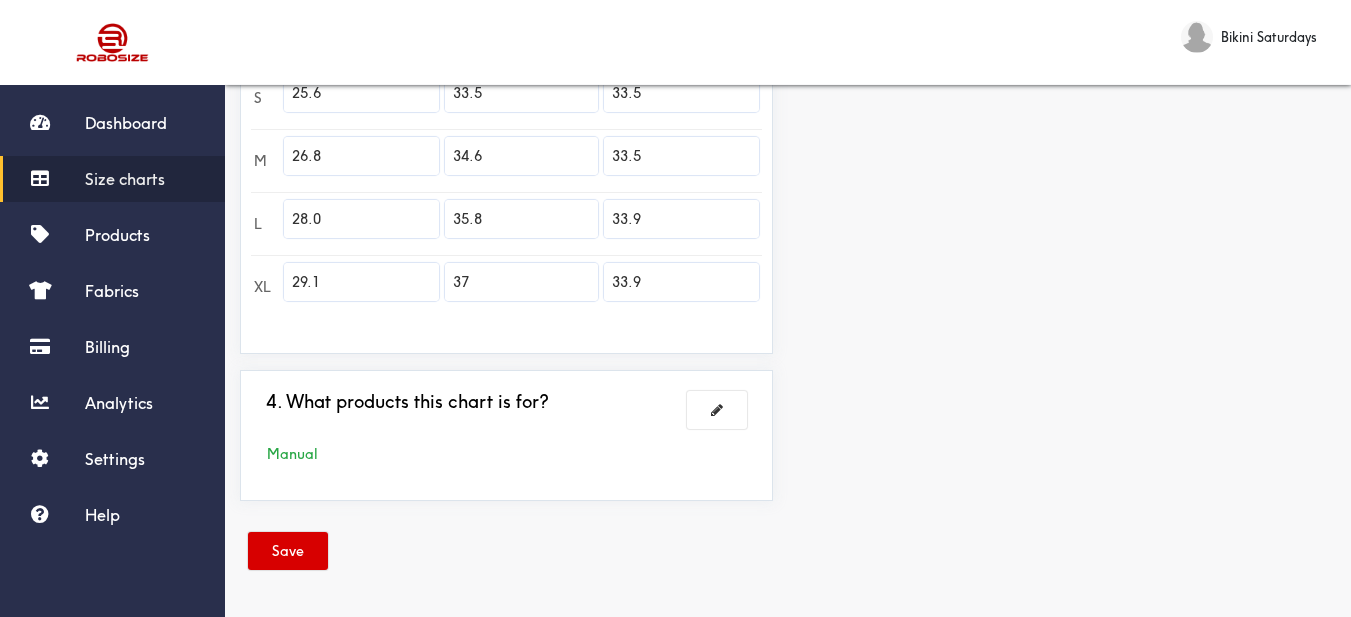 click on "Save" at bounding box center [288, 551] 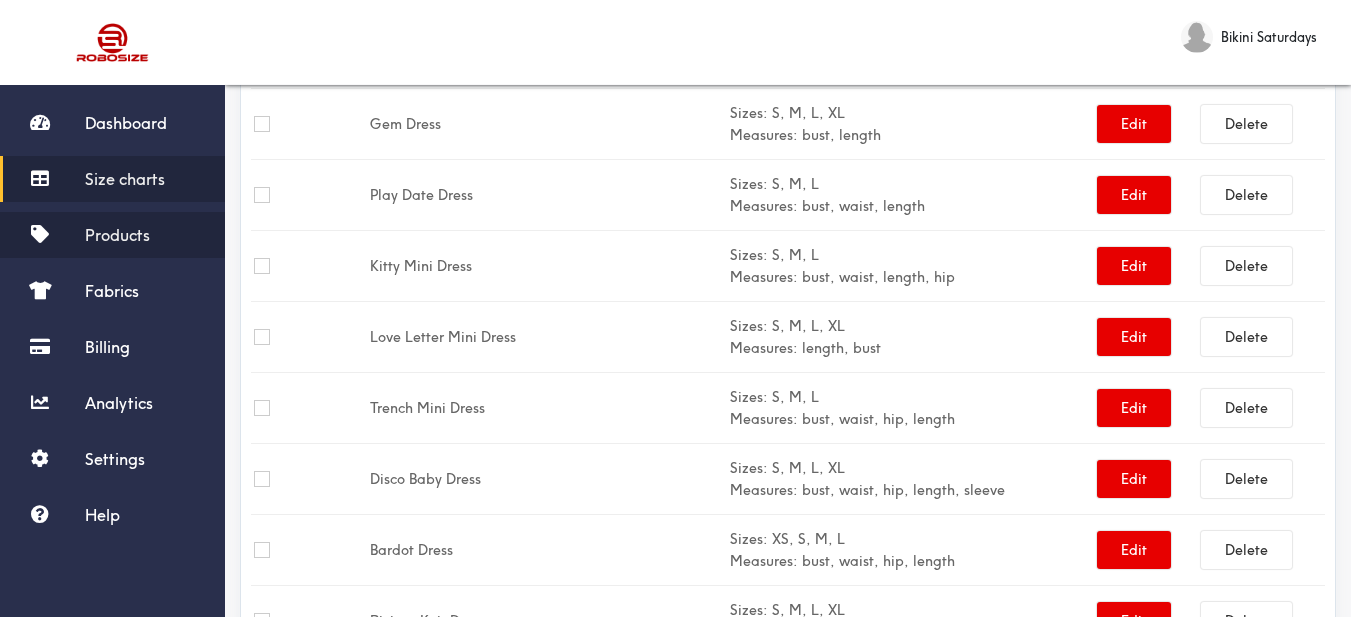 click on "Products" at bounding box center (117, 235) 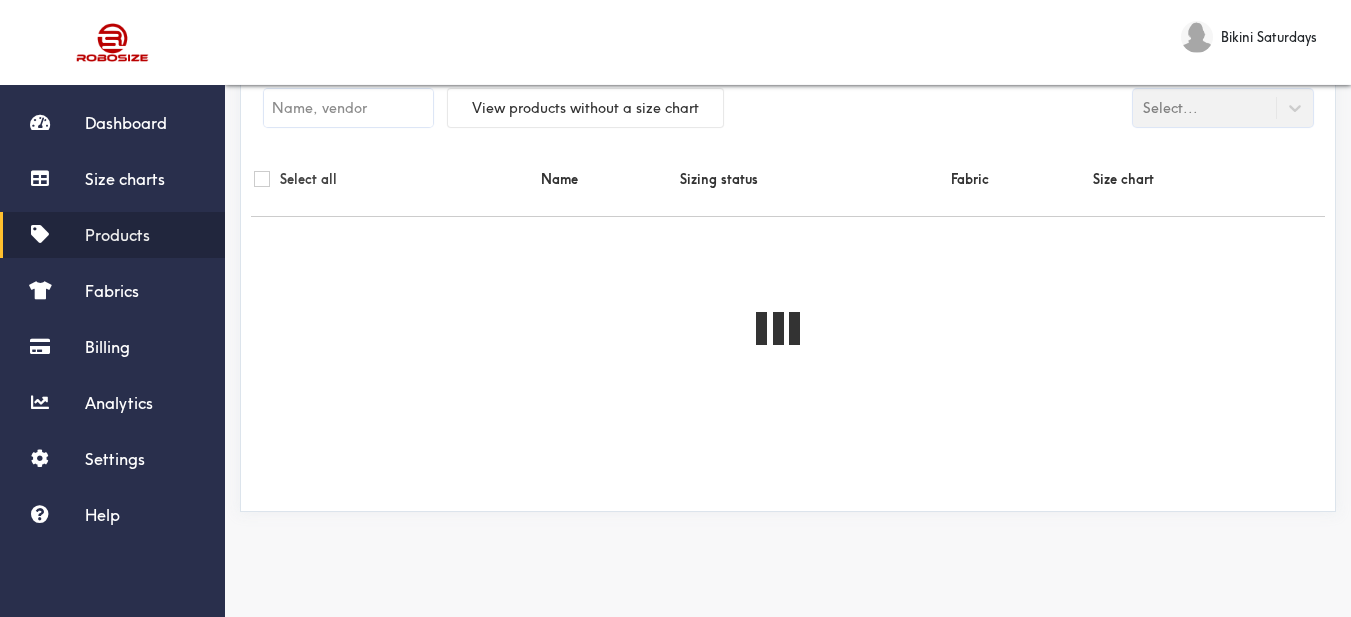 scroll, scrollTop: 0, scrollLeft: 0, axis: both 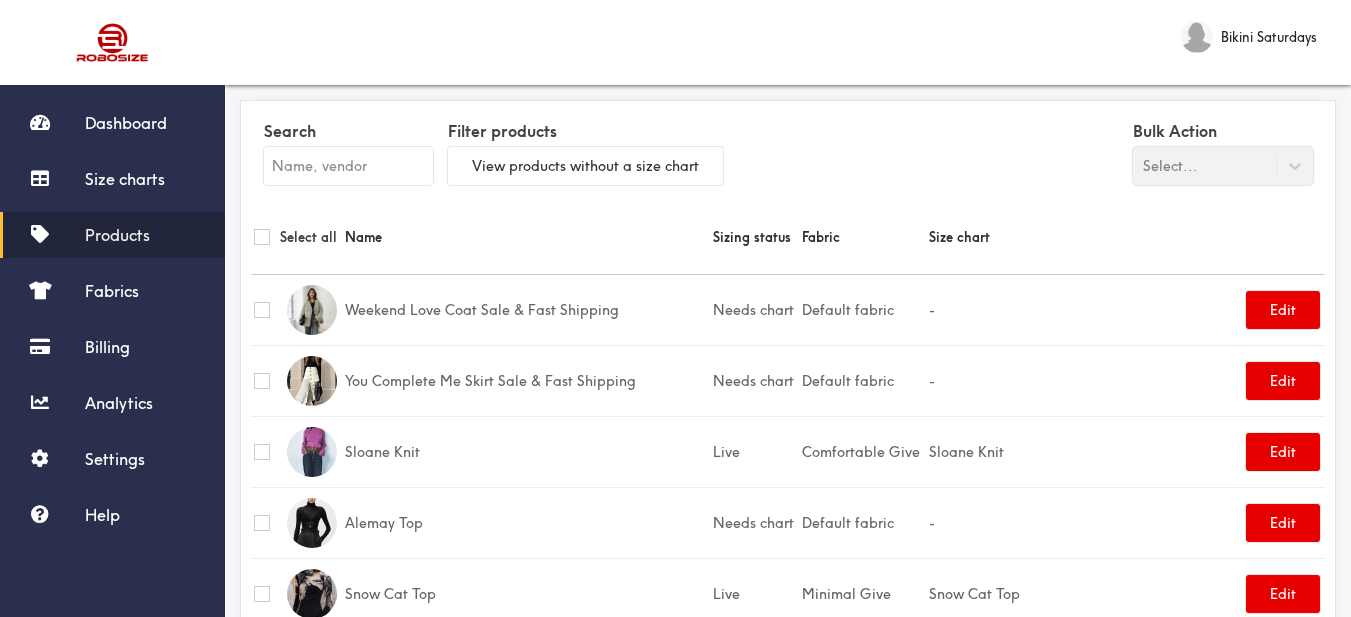 click at bounding box center [348, 166] 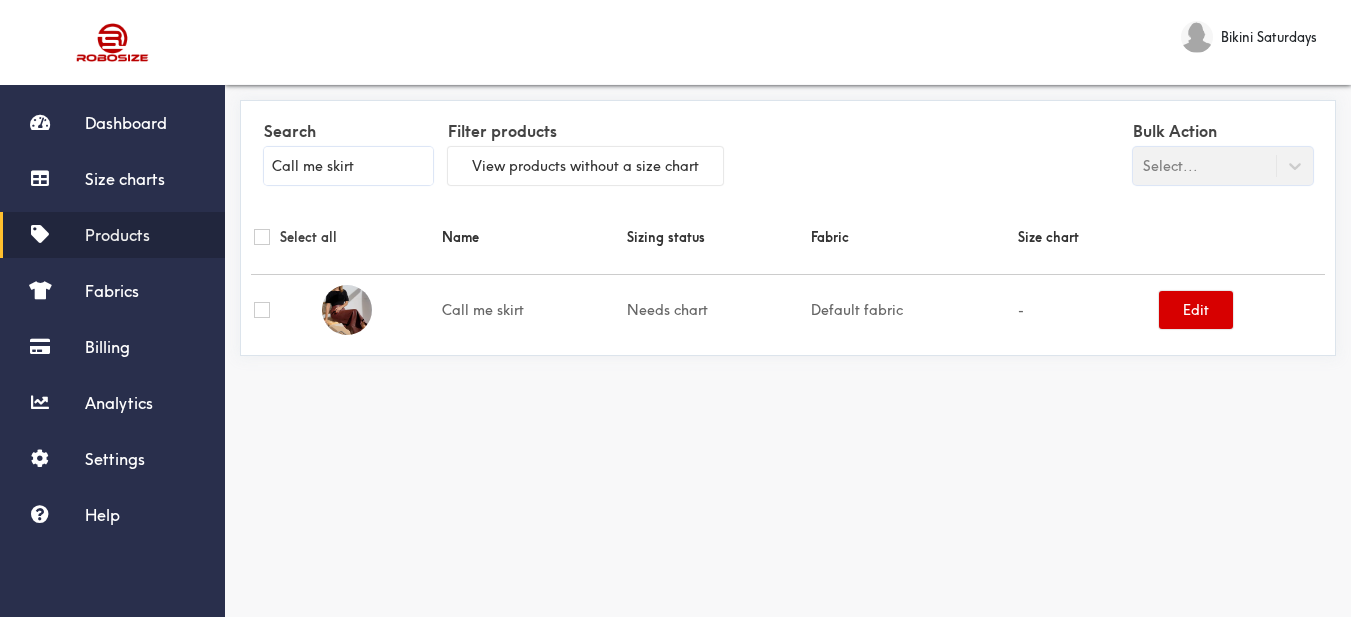 type on "Call me skirt" 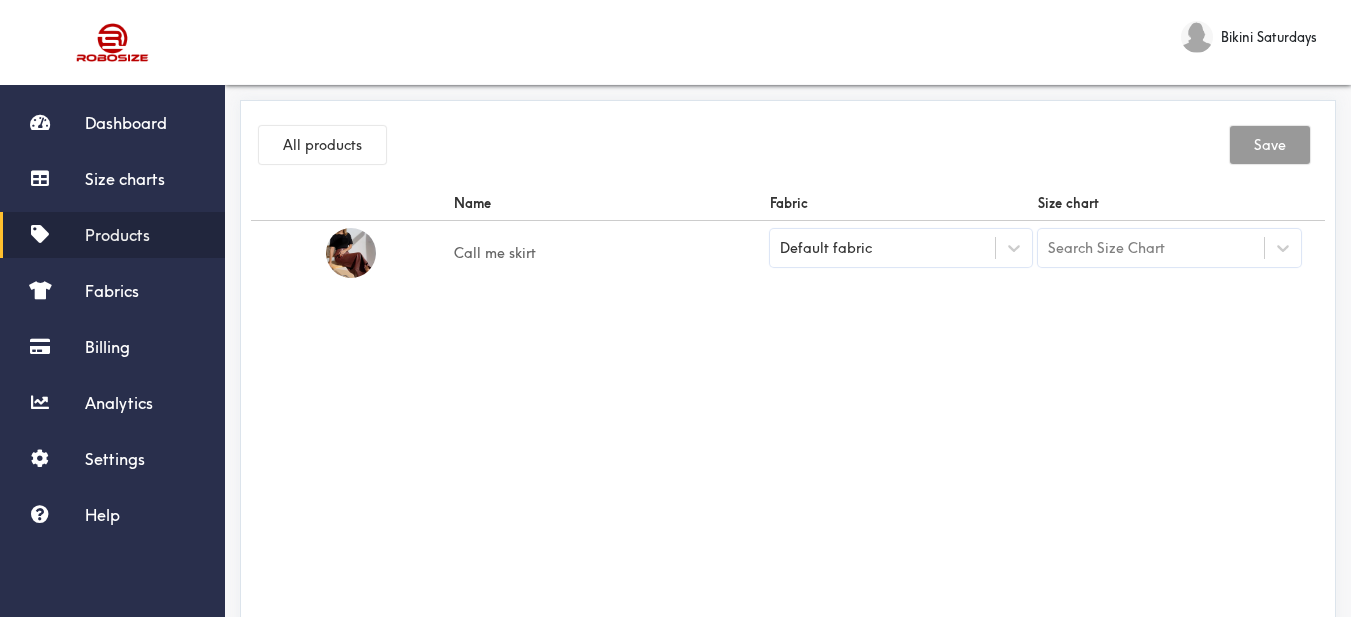 click on "Default fabric" at bounding box center [901, 248] 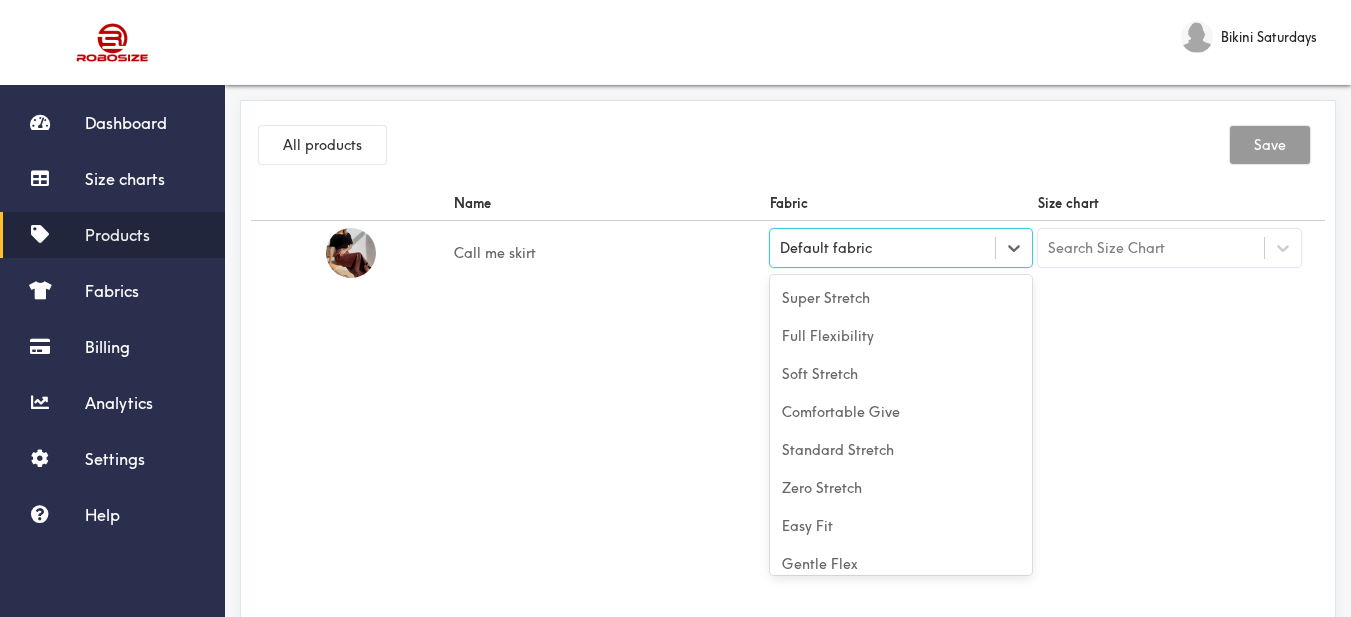 scroll, scrollTop: 88, scrollLeft: 0, axis: vertical 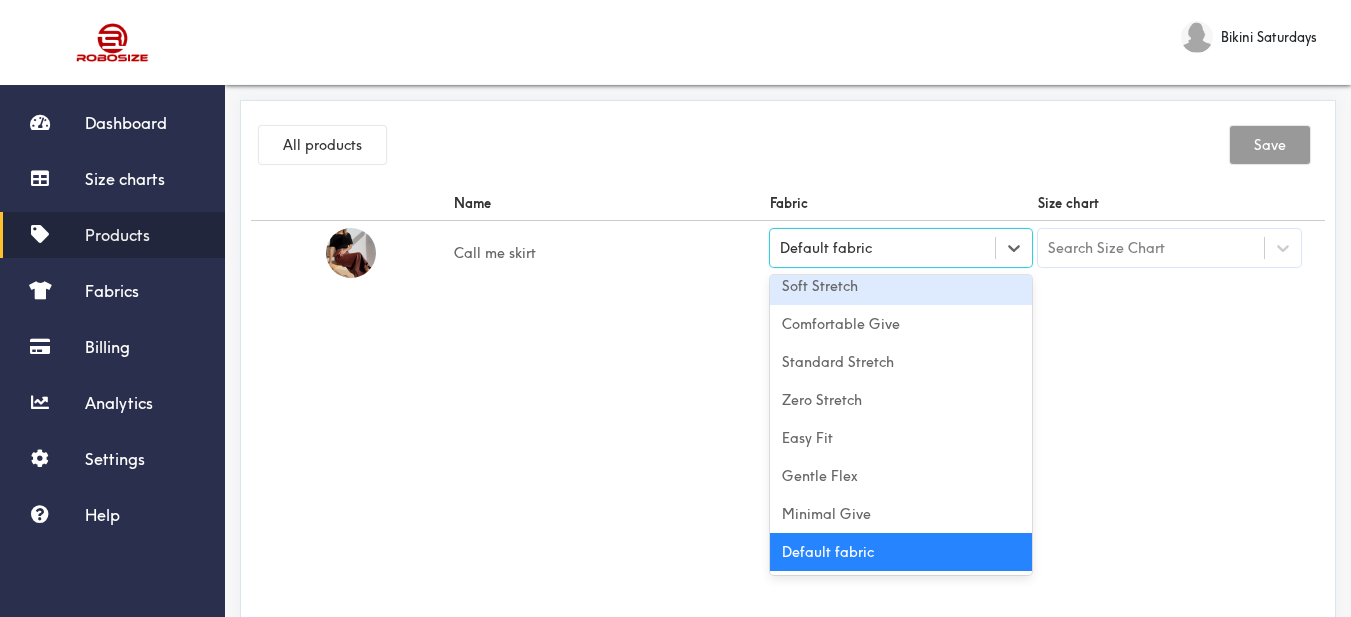 click on "Soft Stretch" at bounding box center (901, 286) 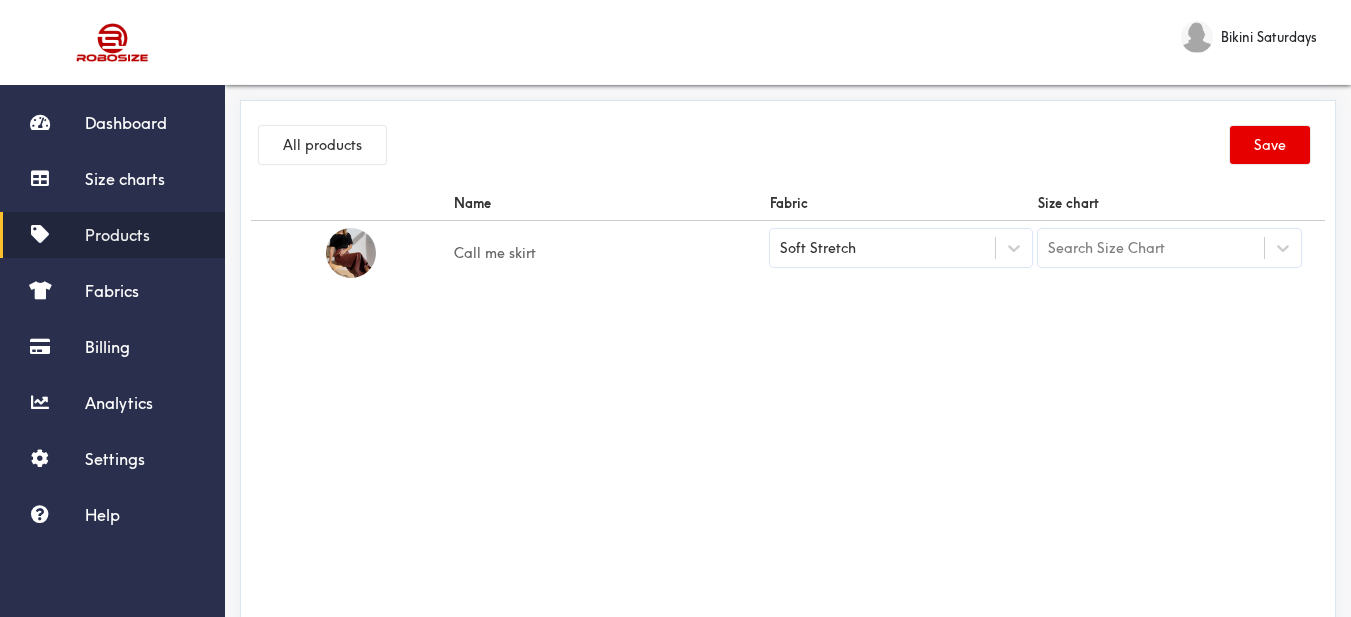 drag, startPoint x: 1071, startPoint y: 342, endPoint x: 1083, endPoint y: 338, distance: 12.649111 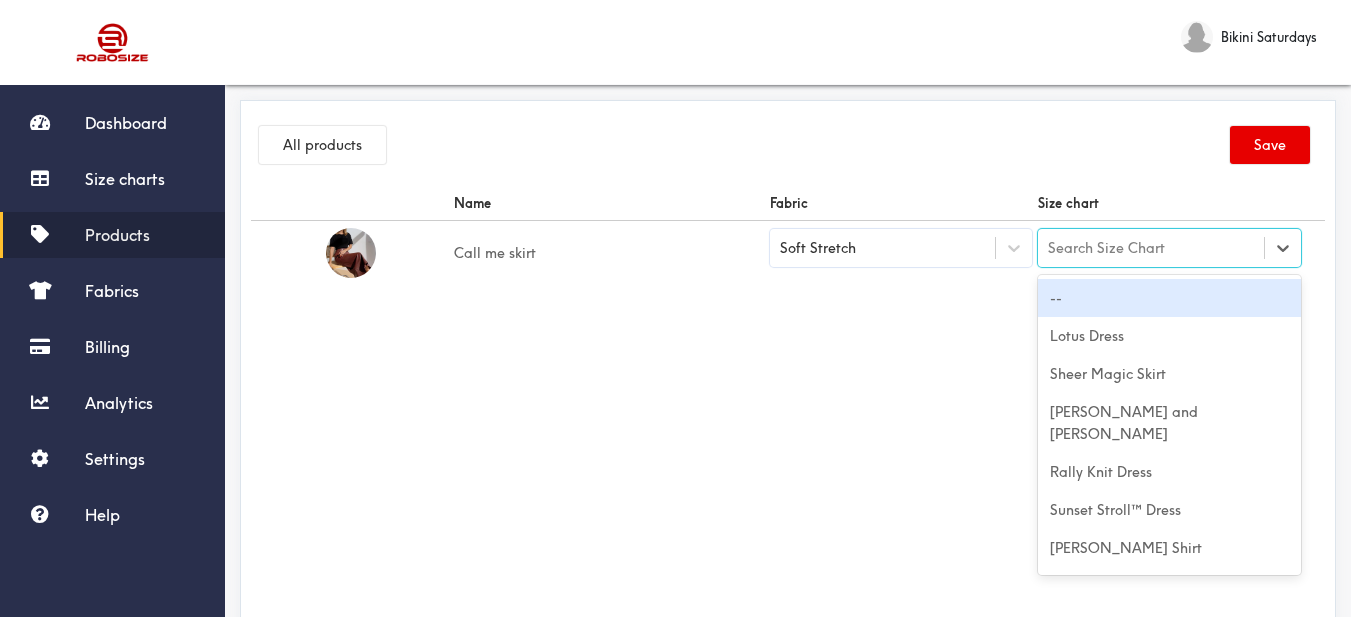 type on "Call me skirt" 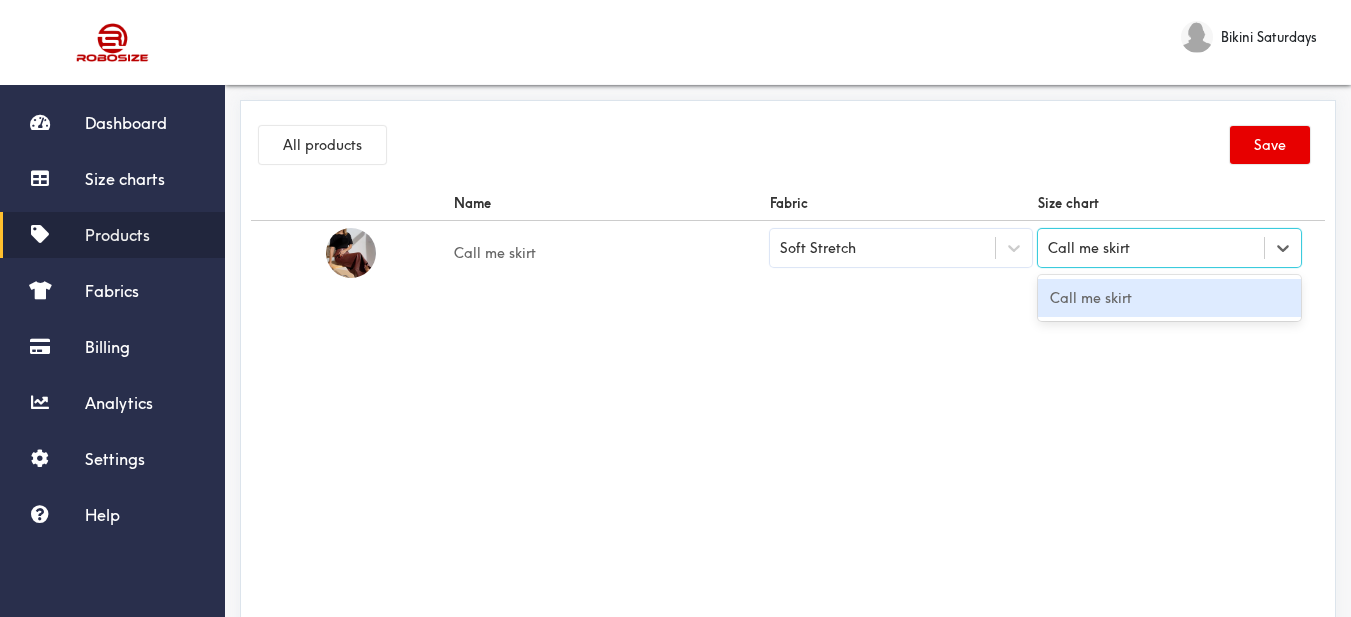 click on "Call me skirt" at bounding box center [1169, 298] 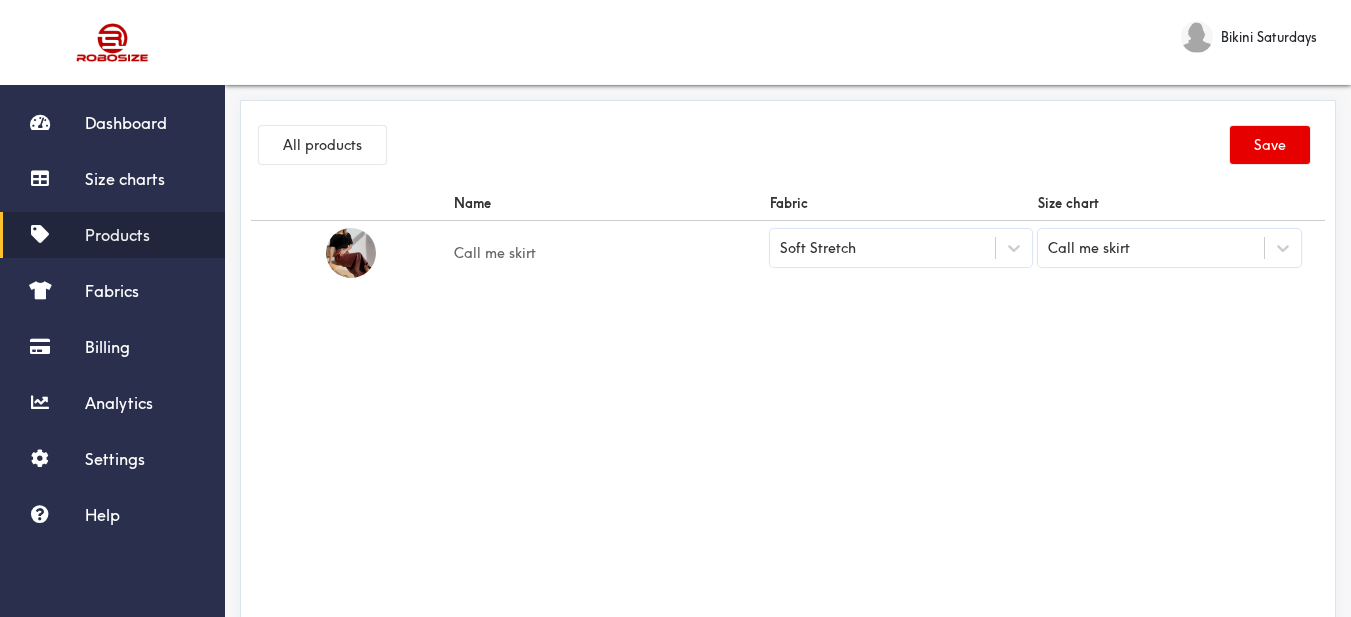 drag, startPoint x: 1249, startPoint y: 147, endPoint x: 1110, endPoint y: 22, distance: 186.93849 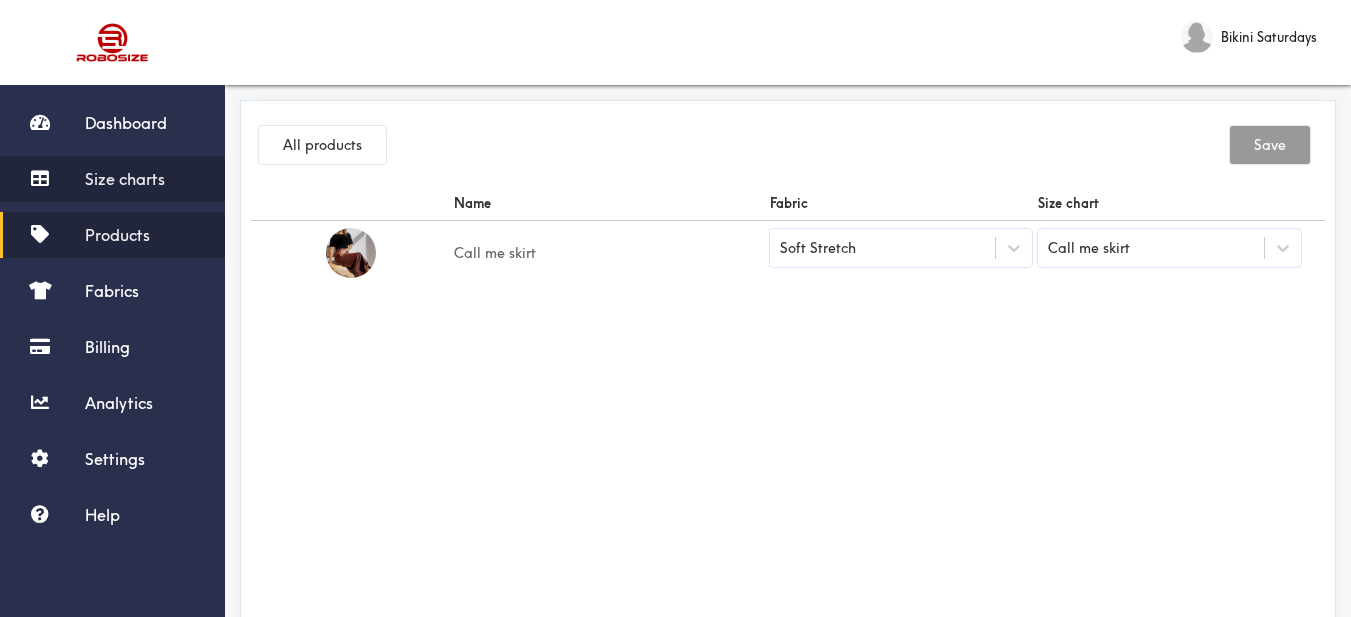 click on "Size charts" at bounding box center (125, 179) 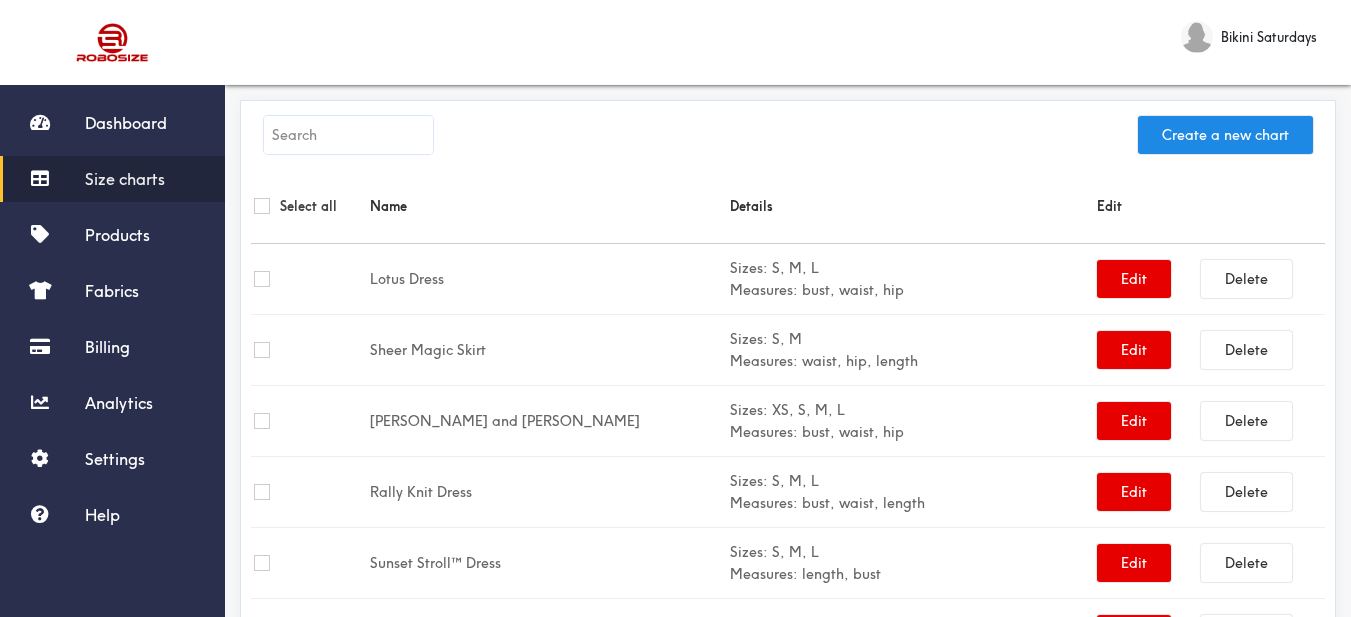 click on "Create a new chart" at bounding box center (788, 140) 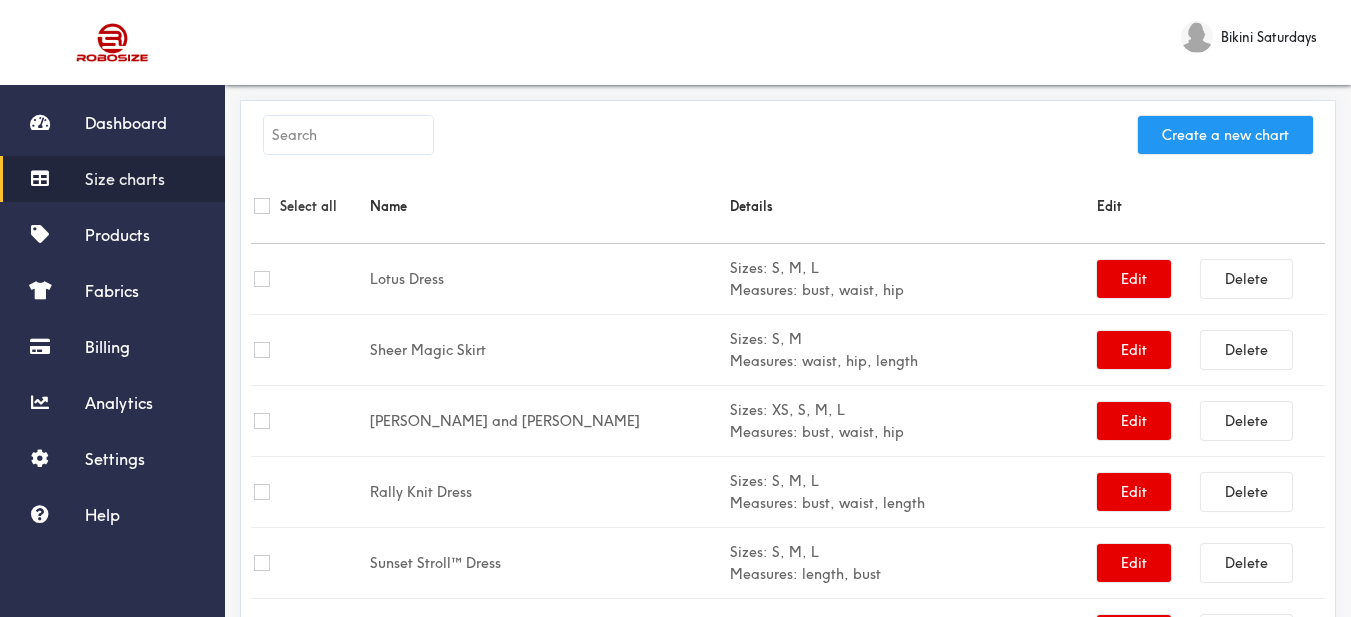 click on "Create a new chart" at bounding box center (1225, 135) 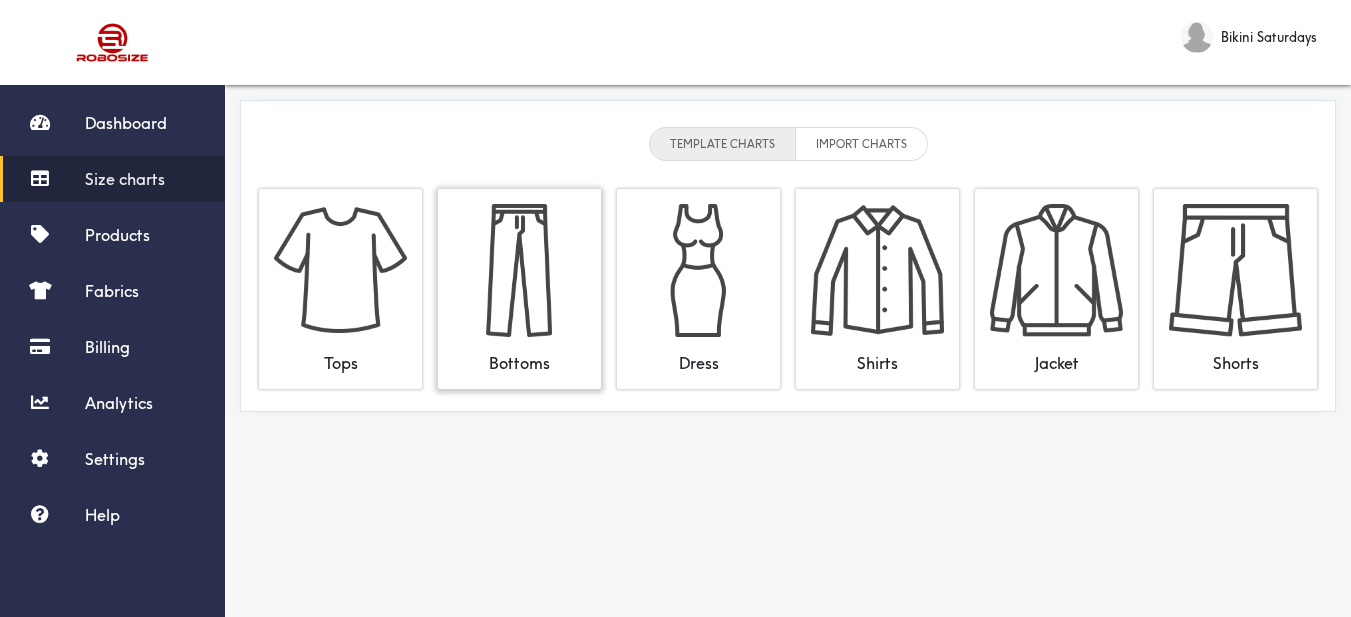 click at bounding box center (519, 270) 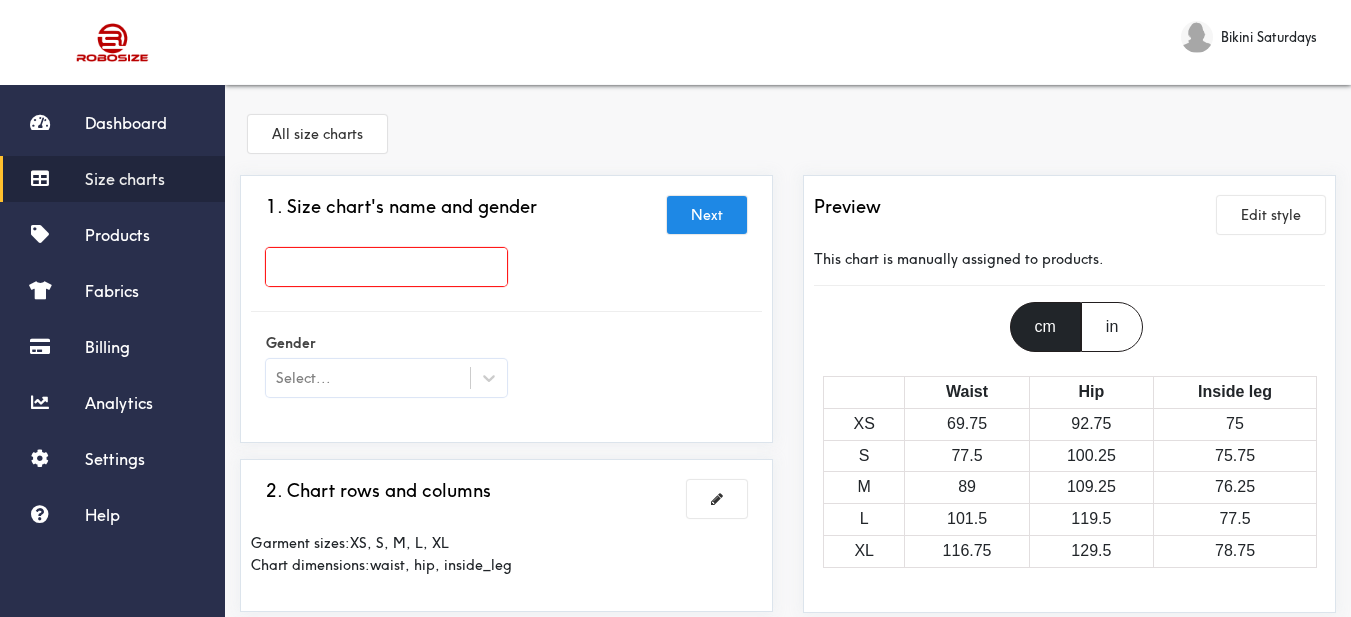 click at bounding box center [386, 272] 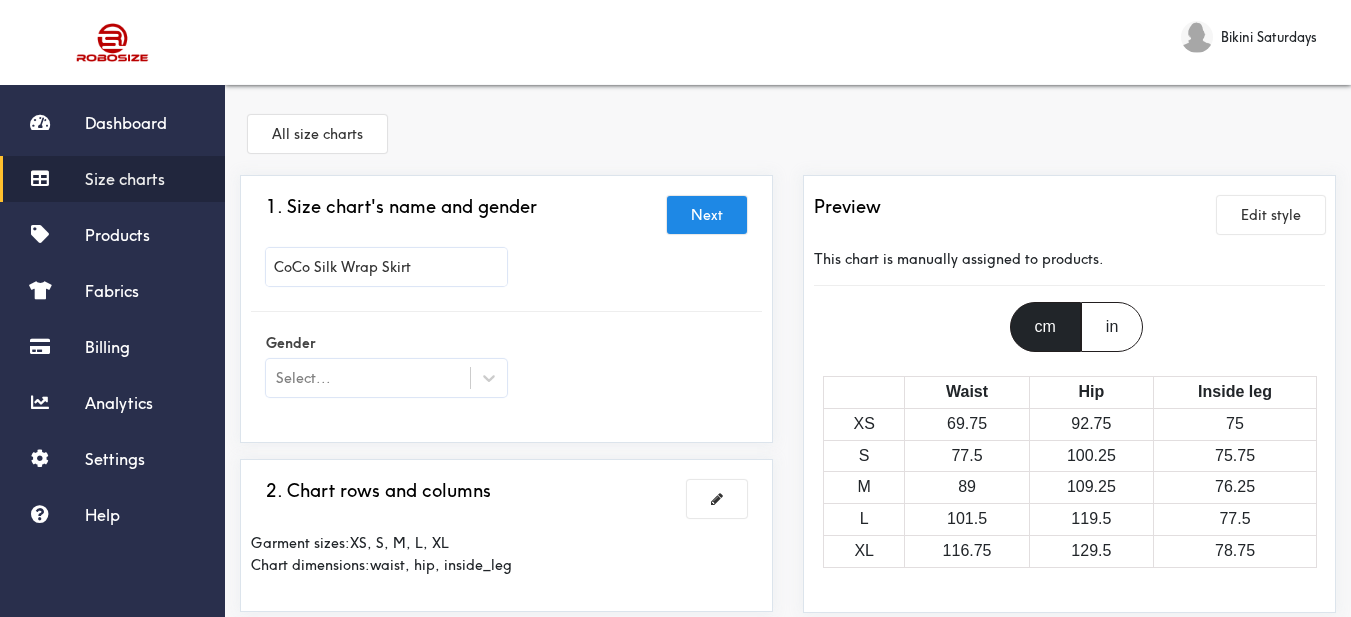 type on "CoCo Silk Wrap Skirt" 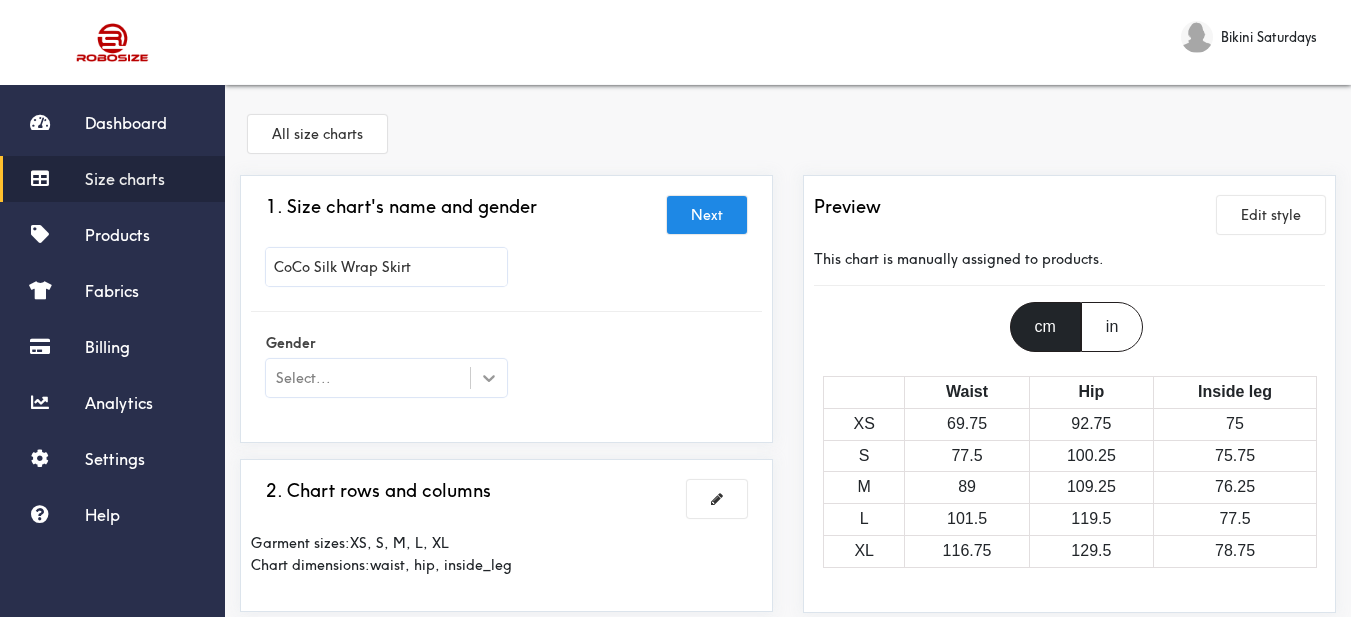 click at bounding box center [489, 378] 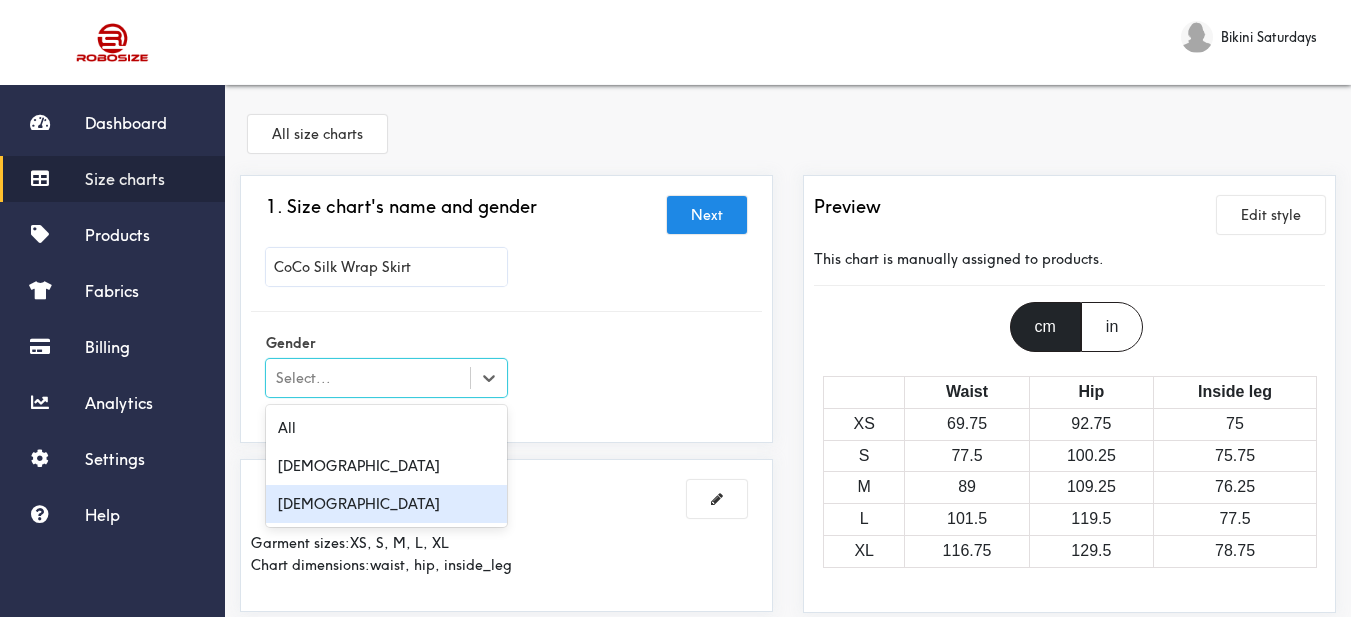 click on "[DEMOGRAPHIC_DATA]" at bounding box center [386, 504] 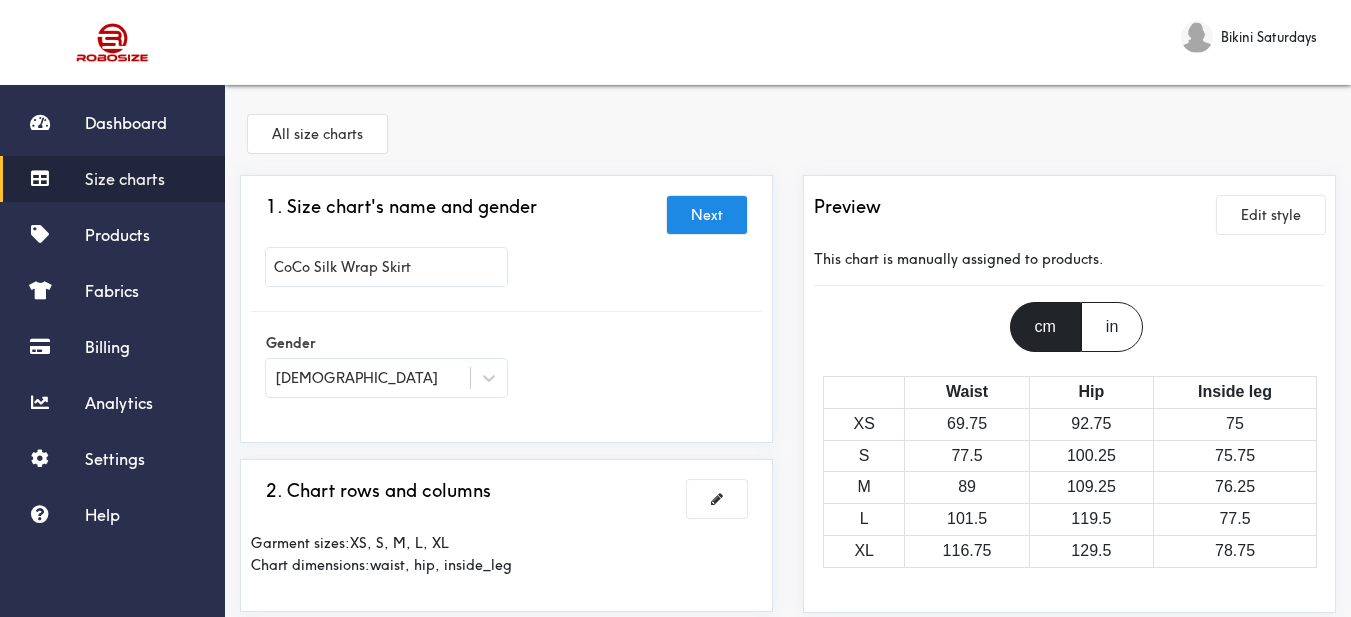 drag, startPoint x: 605, startPoint y: 441, endPoint x: 623, endPoint y: 428, distance: 22.203604 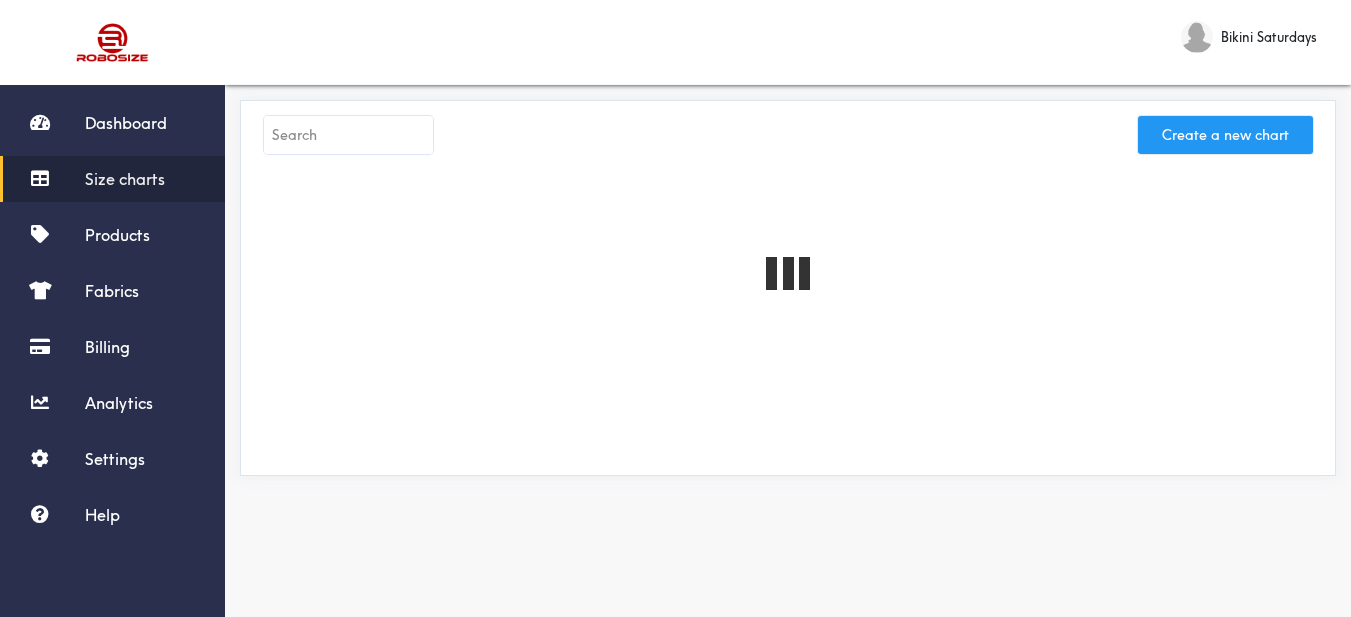 click on "Create a new chart" at bounding box center (1225, 135) 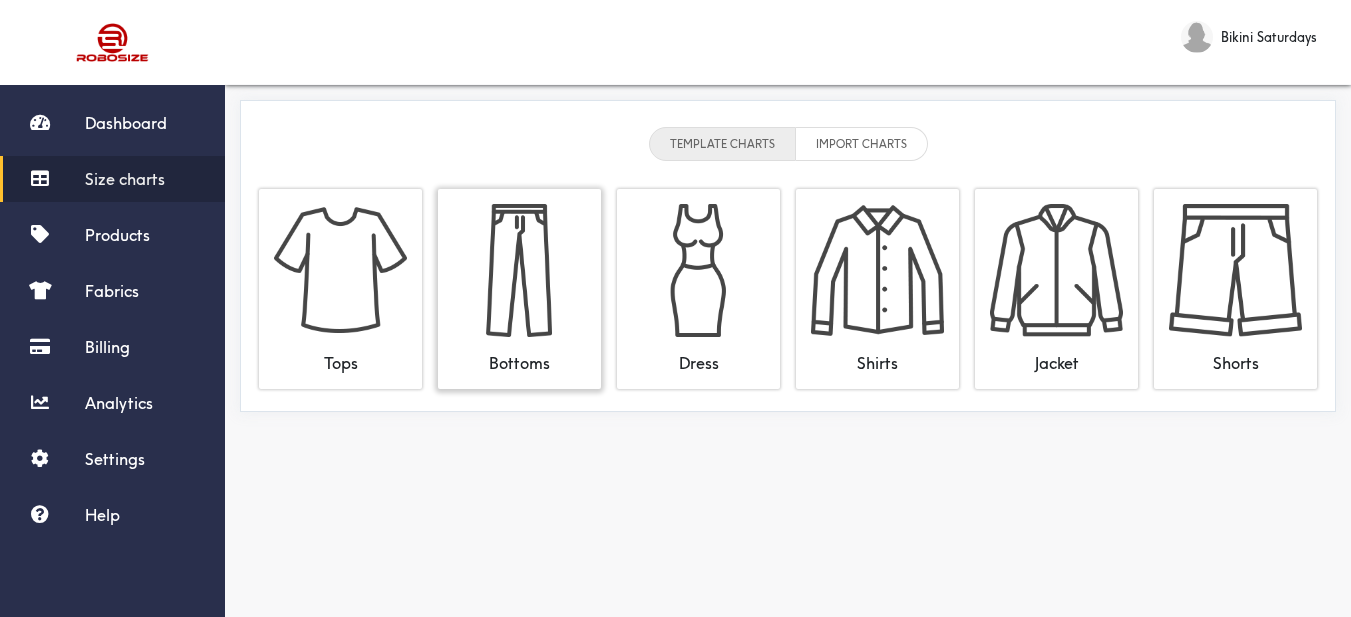 click at bounding box center [519, 270] 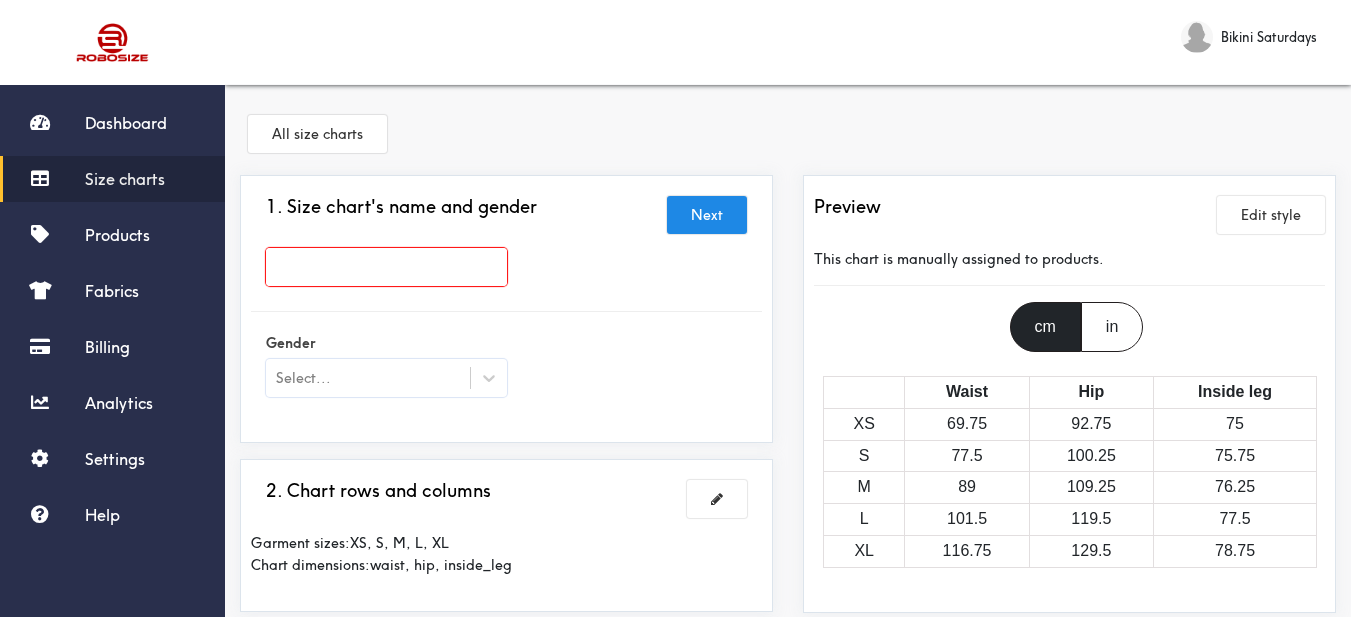 click at bounding box center (386, 267) 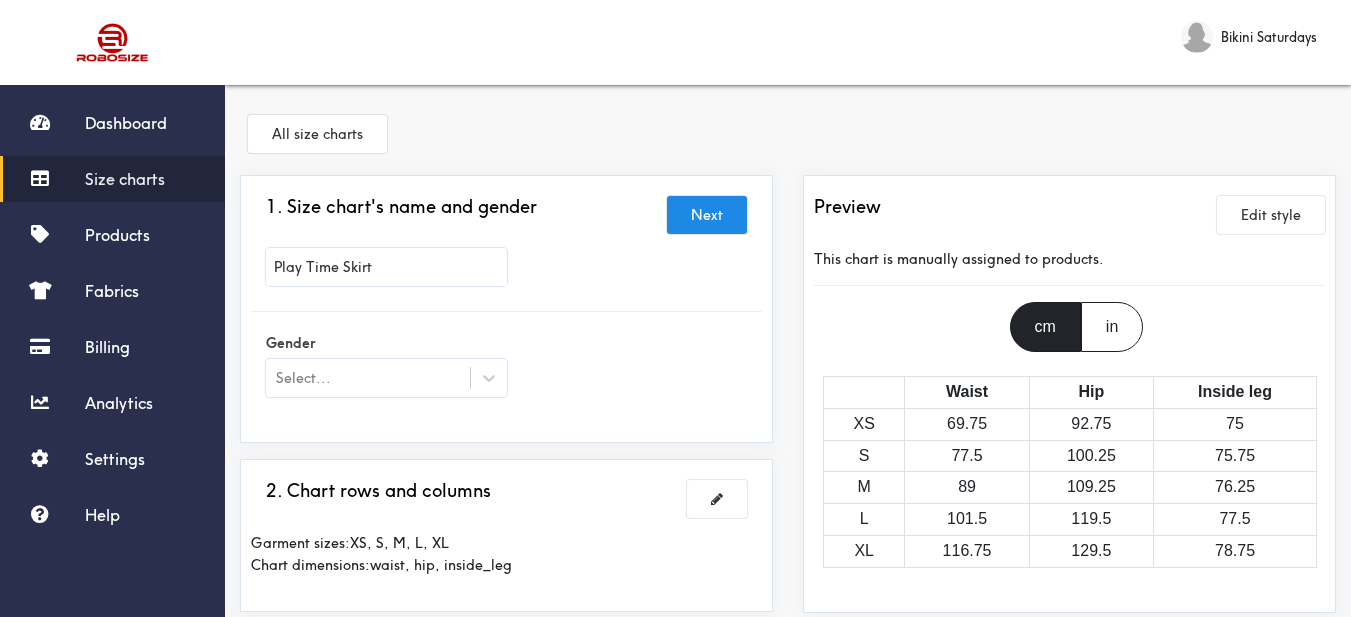 type on "Play Time Skirt" 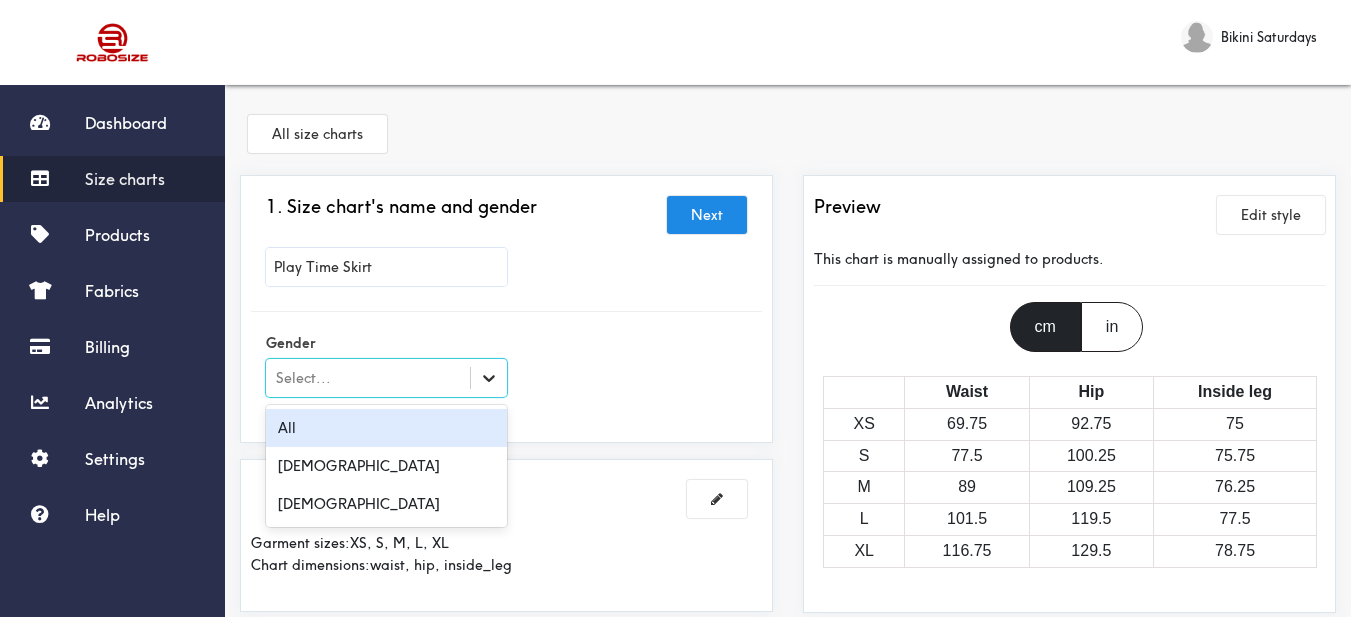 drag, startPoint x: 496, startPoint y: 377, endPoint x: 475, endPoint y: 375, distance: 21.095022 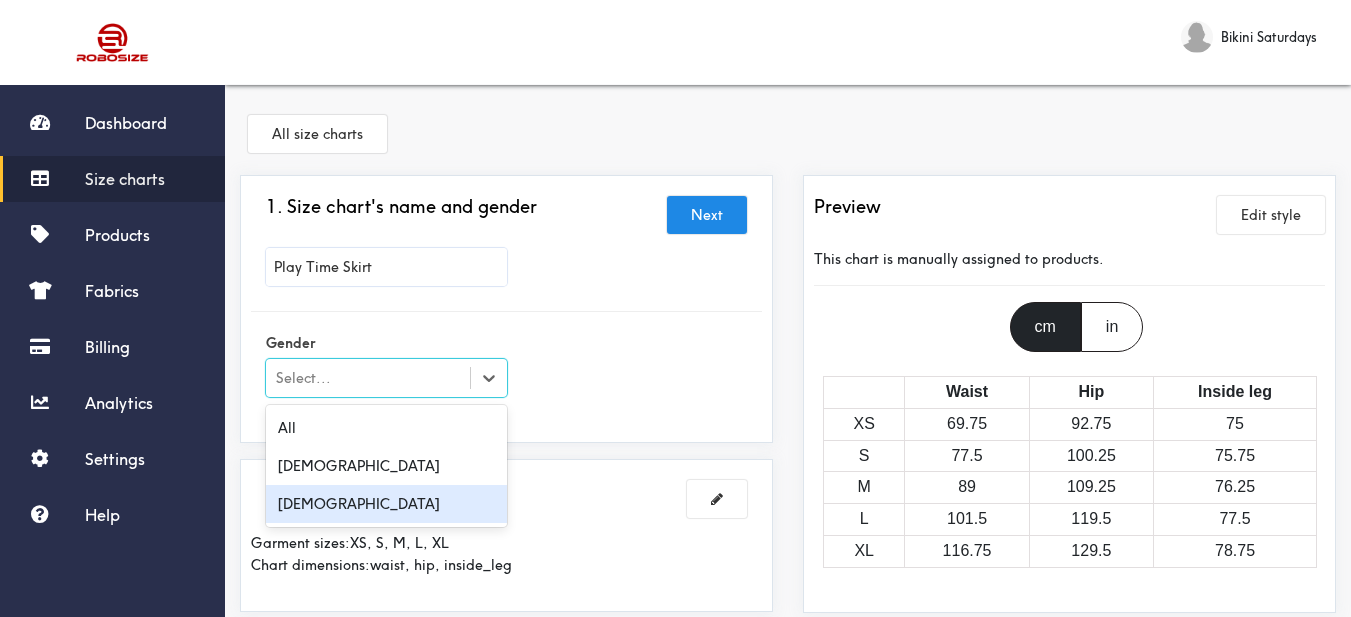 click on "[DEMOGRAPHIC_DATA]" at bounding box center [386, 504] 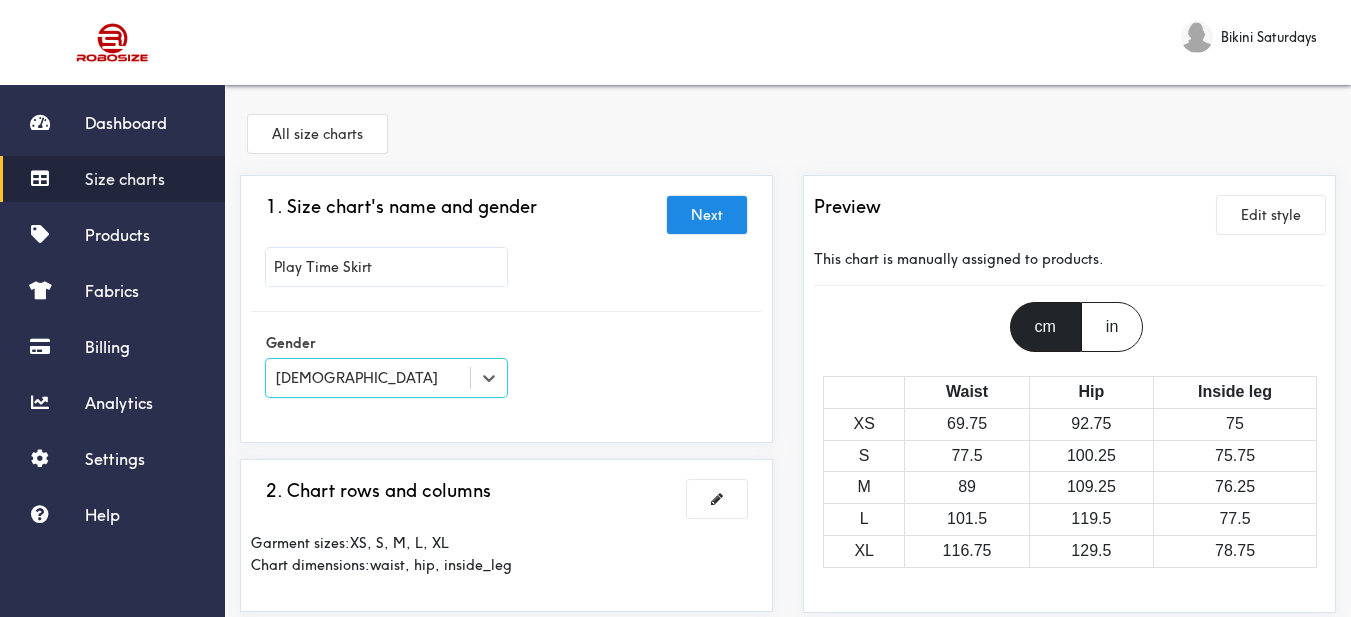 scroll, scrollTop: 100, scrollLeft: 0, axis: vertical 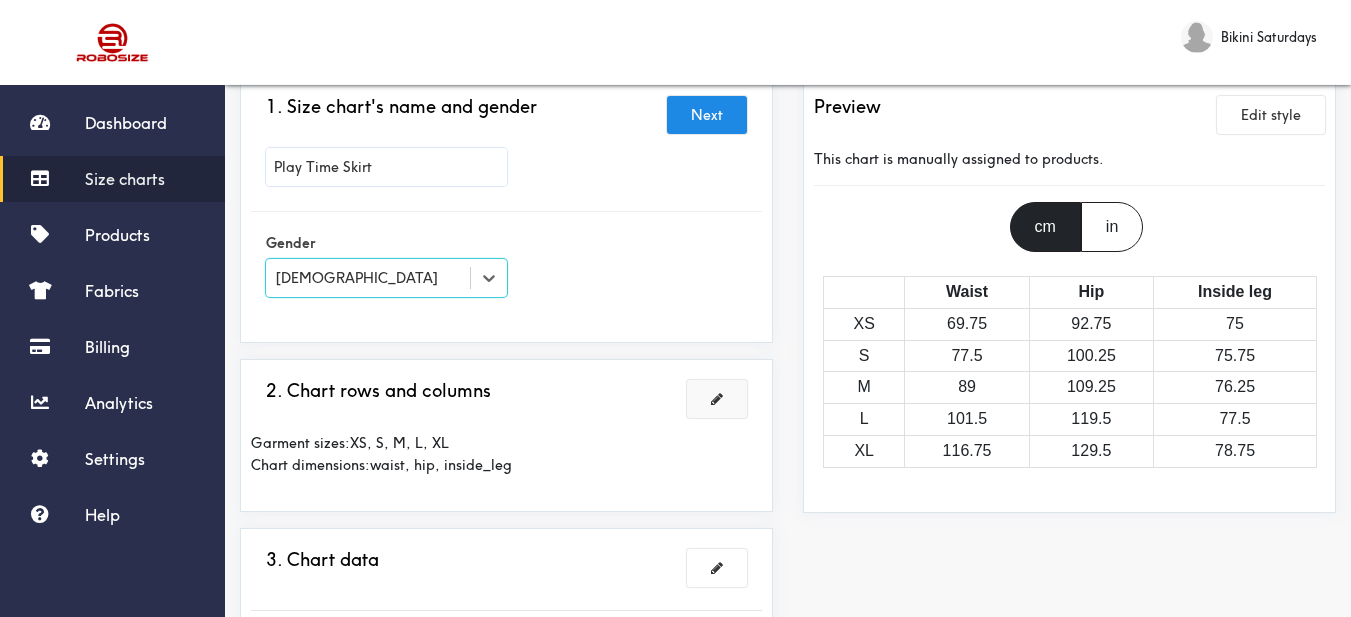 click at bounding box center [717, 399] 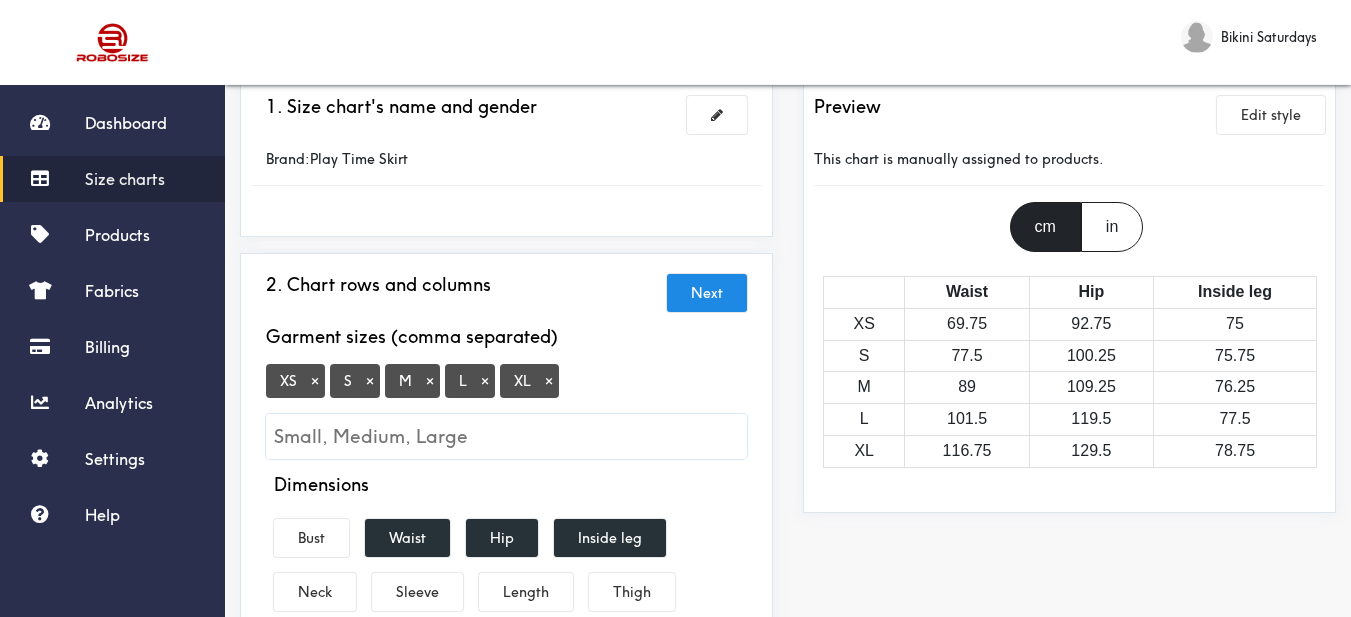 click on "×" at bounding box center [315, 381] 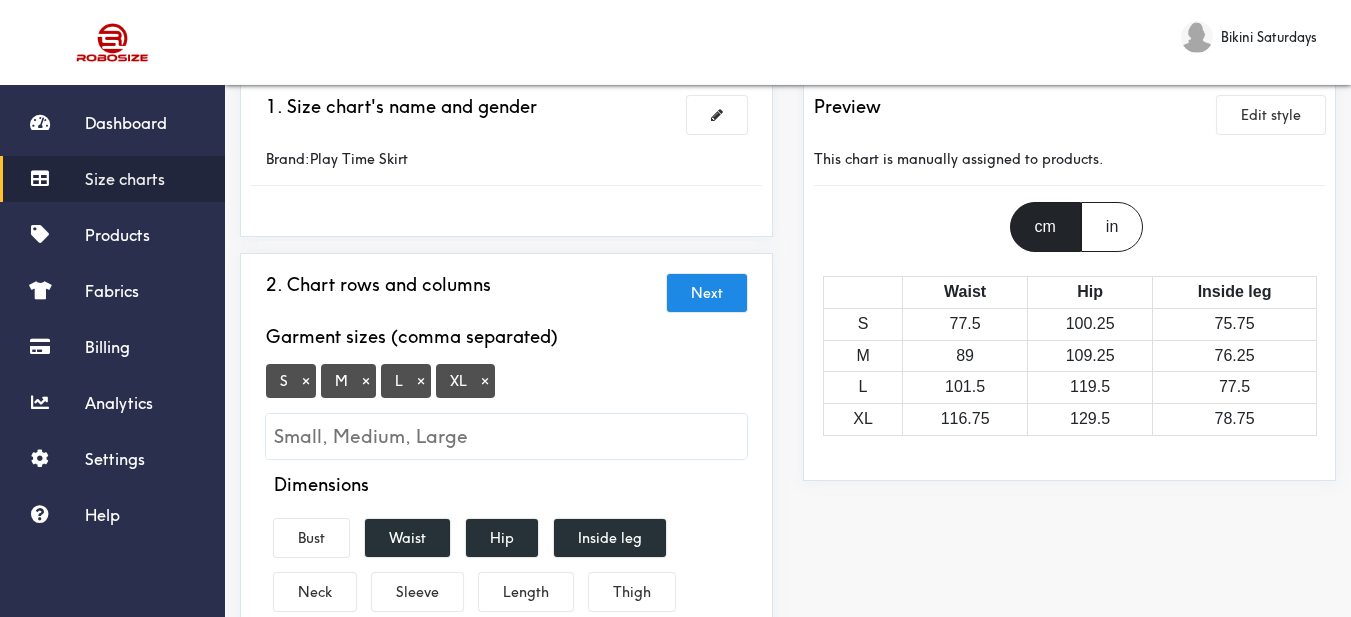 click on "×" at bounding box center (485, 381) 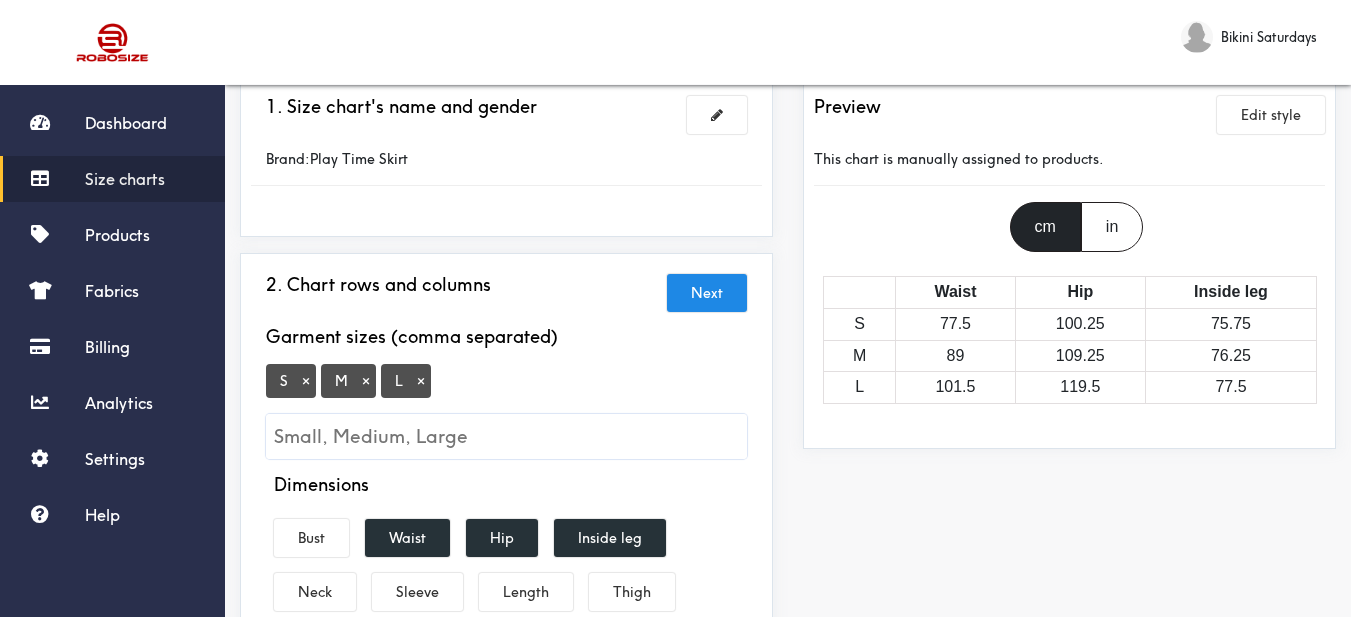 scroll, scrollTop: 300, scrollLeft: 0, axis: vertical 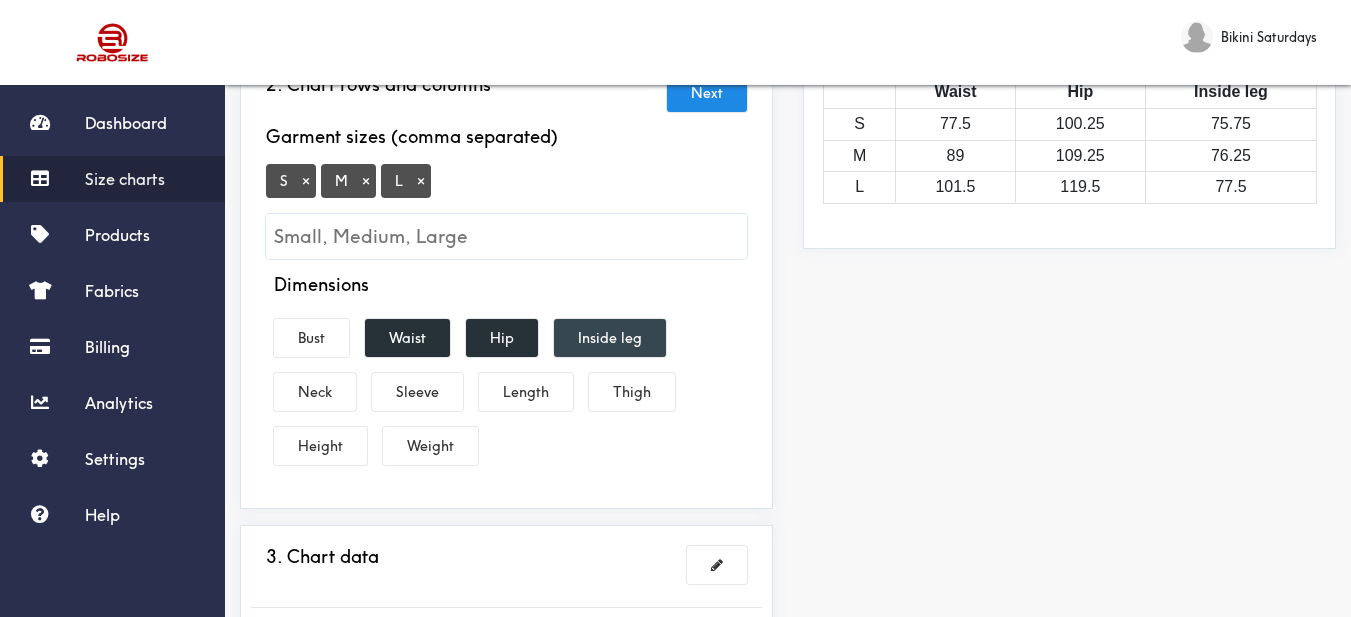 click on "Inside leg" at bounding box center [610, 338] 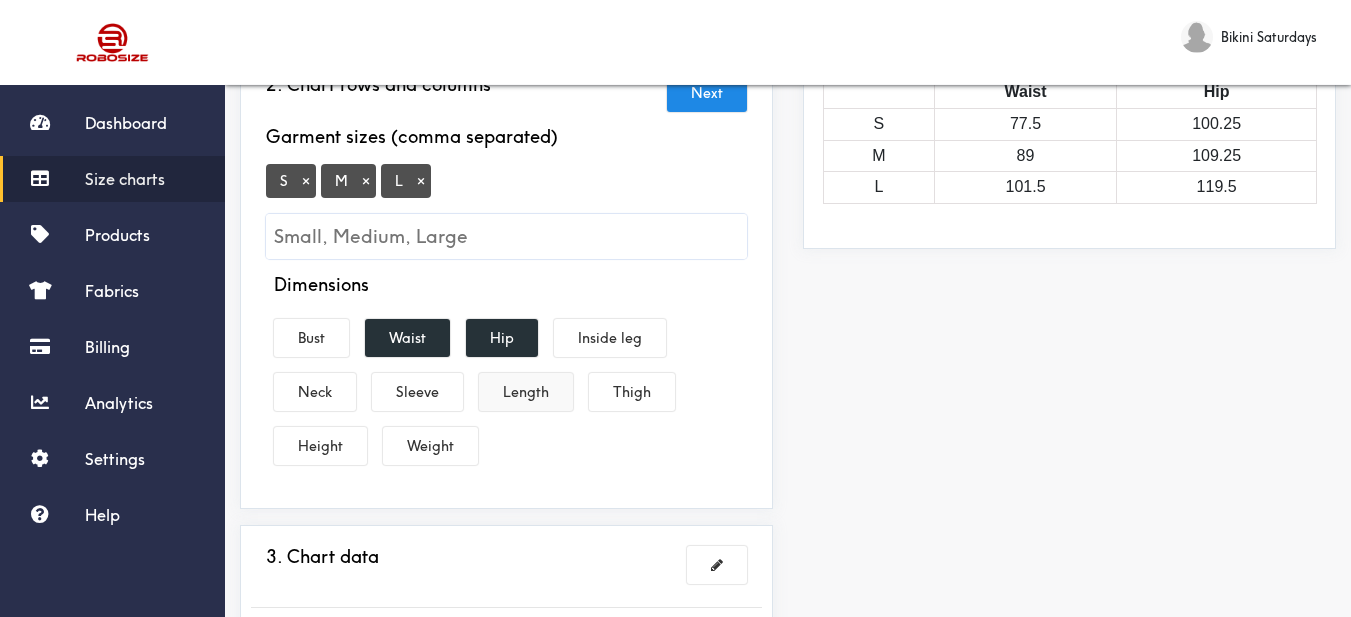 click on "Length" at bounding box center [526, 392] 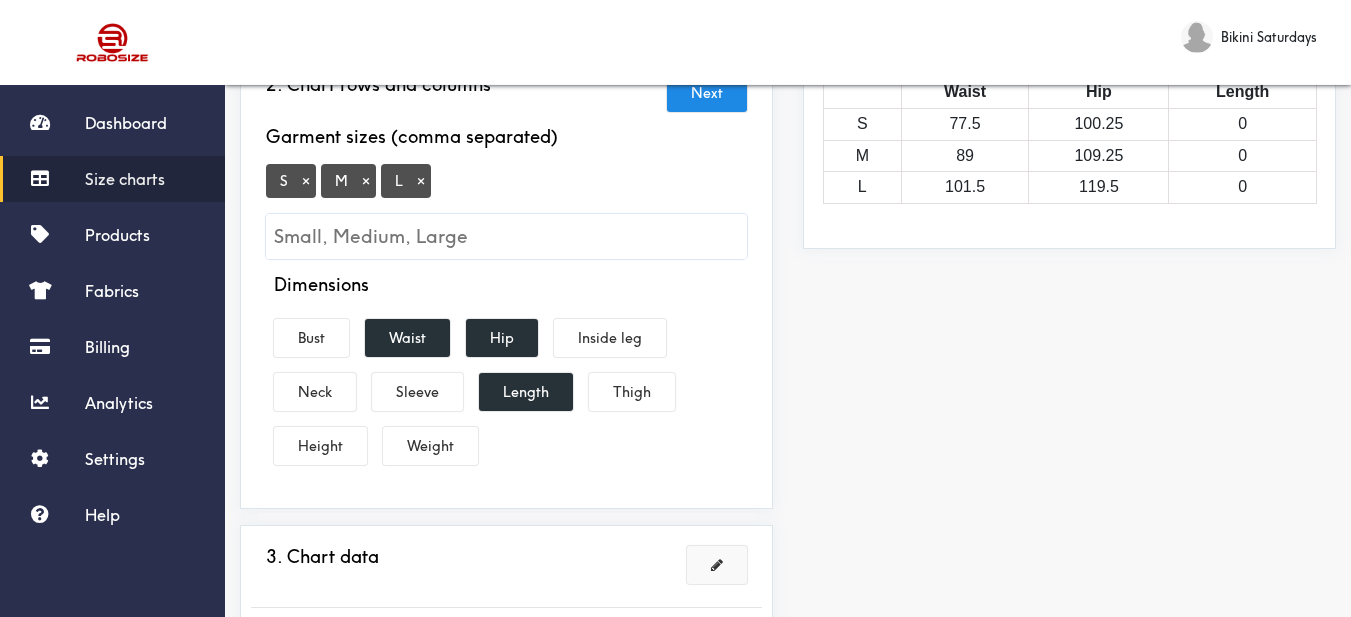 click at bounding box center (717, 565) 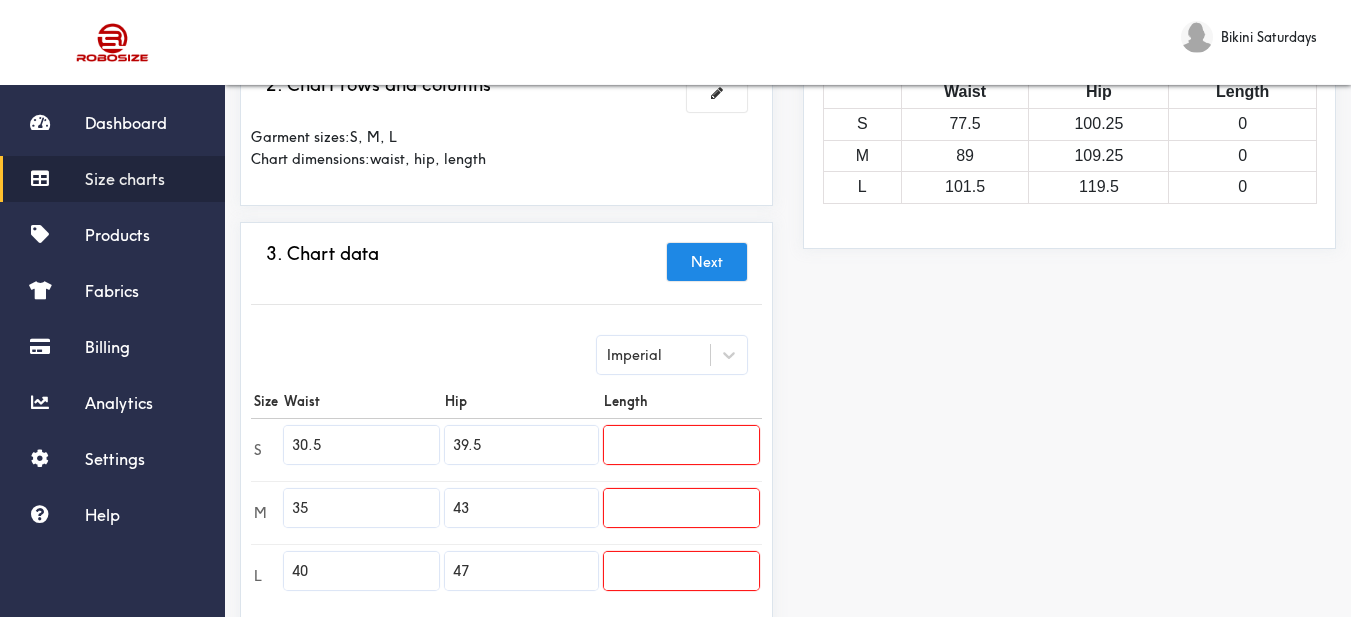 scroll, scrollTop: 500, scrollLeft: 0, axis: vertical 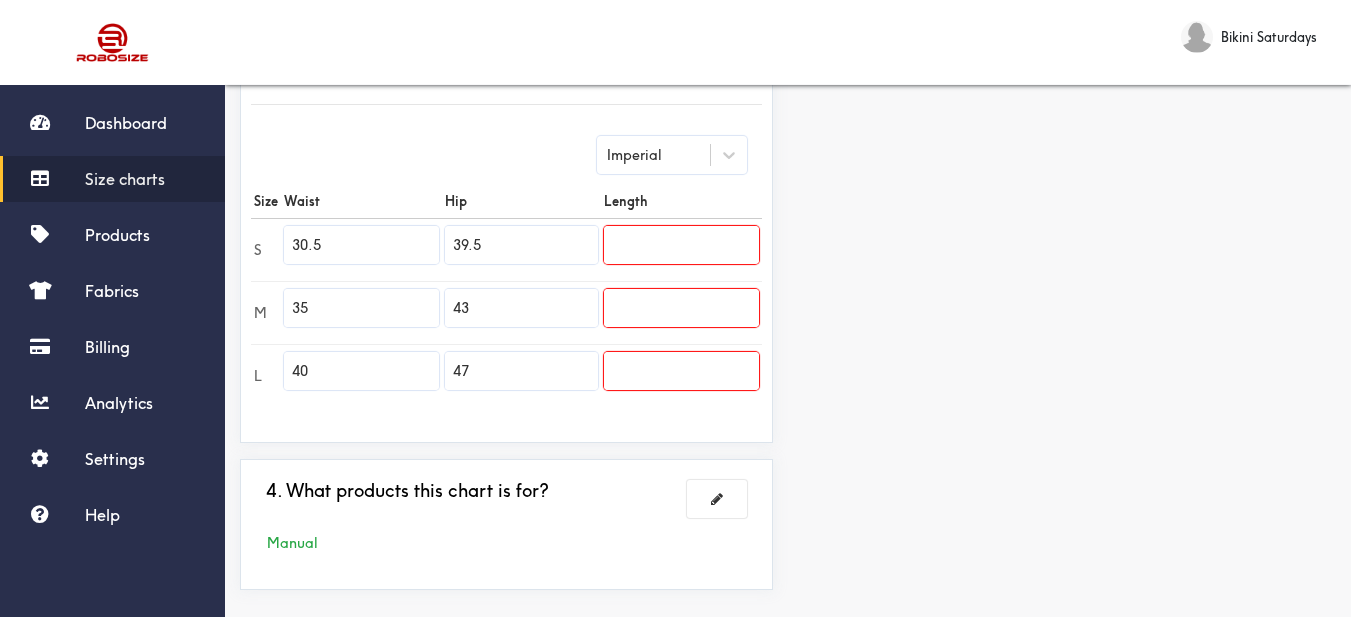 drag, startPoint x: 343, startPoint y: 249, endPoint x: 276, endPoint y: 249, distance: 67 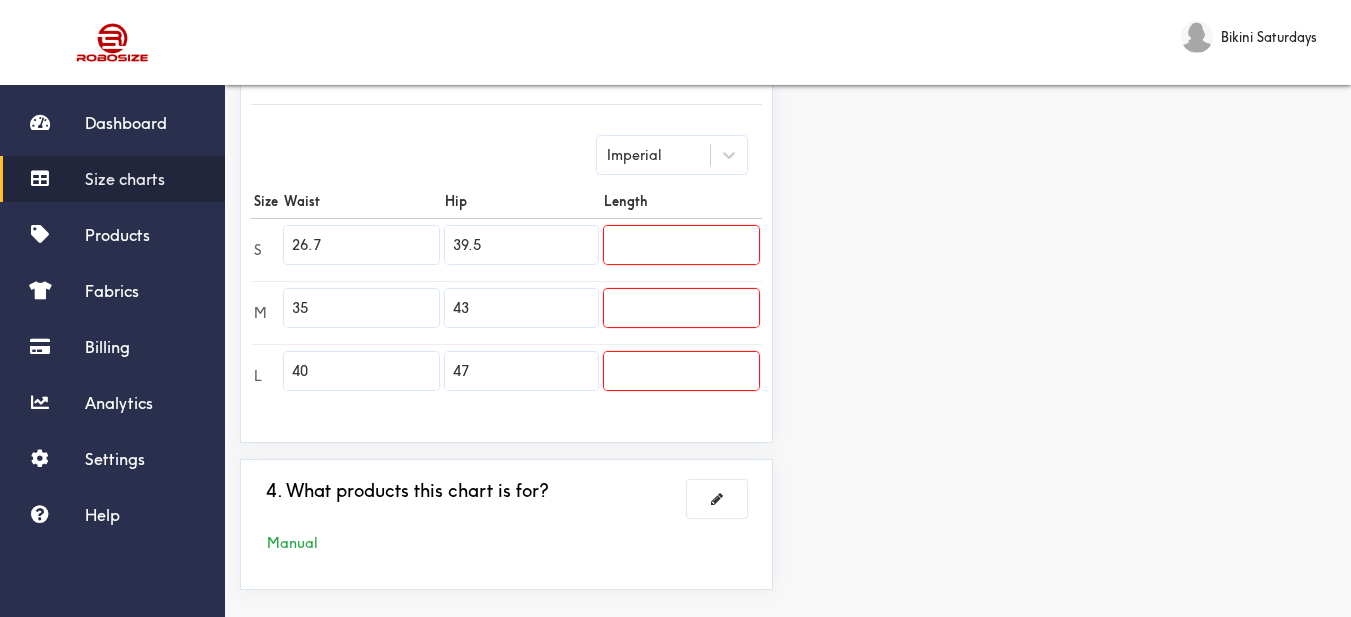 type on "26.7" 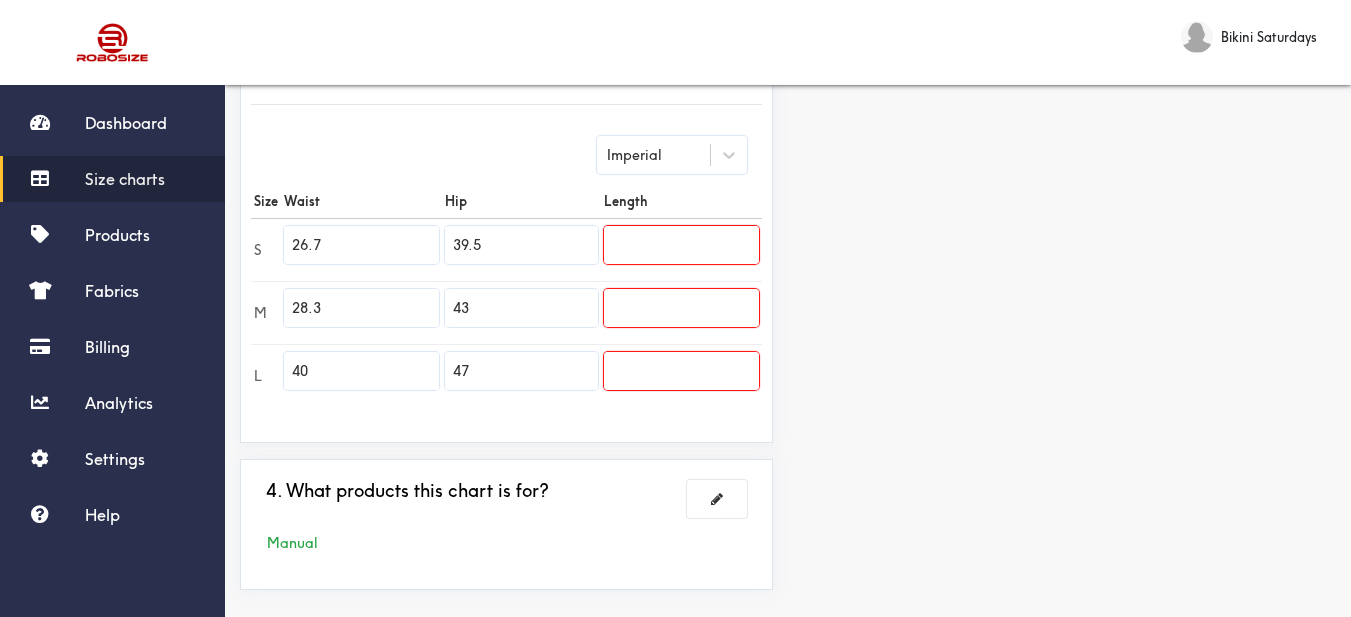 type on "28.3" 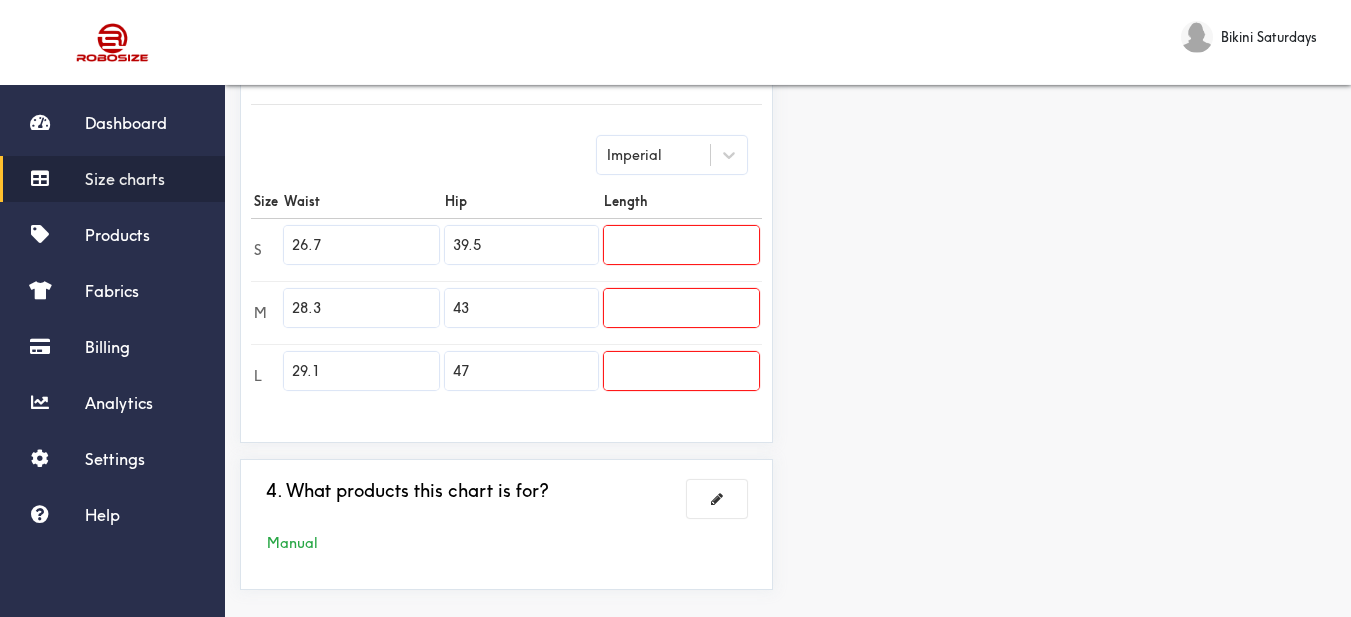 type on "29.1" 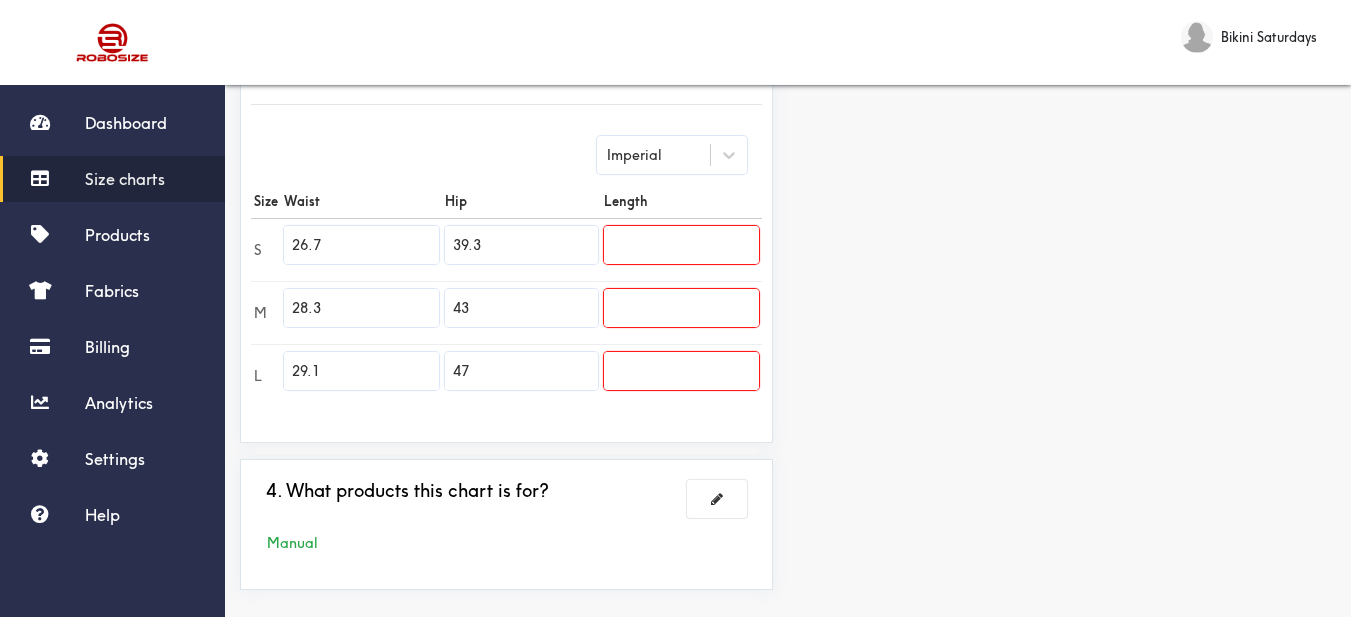 type on "39.3" 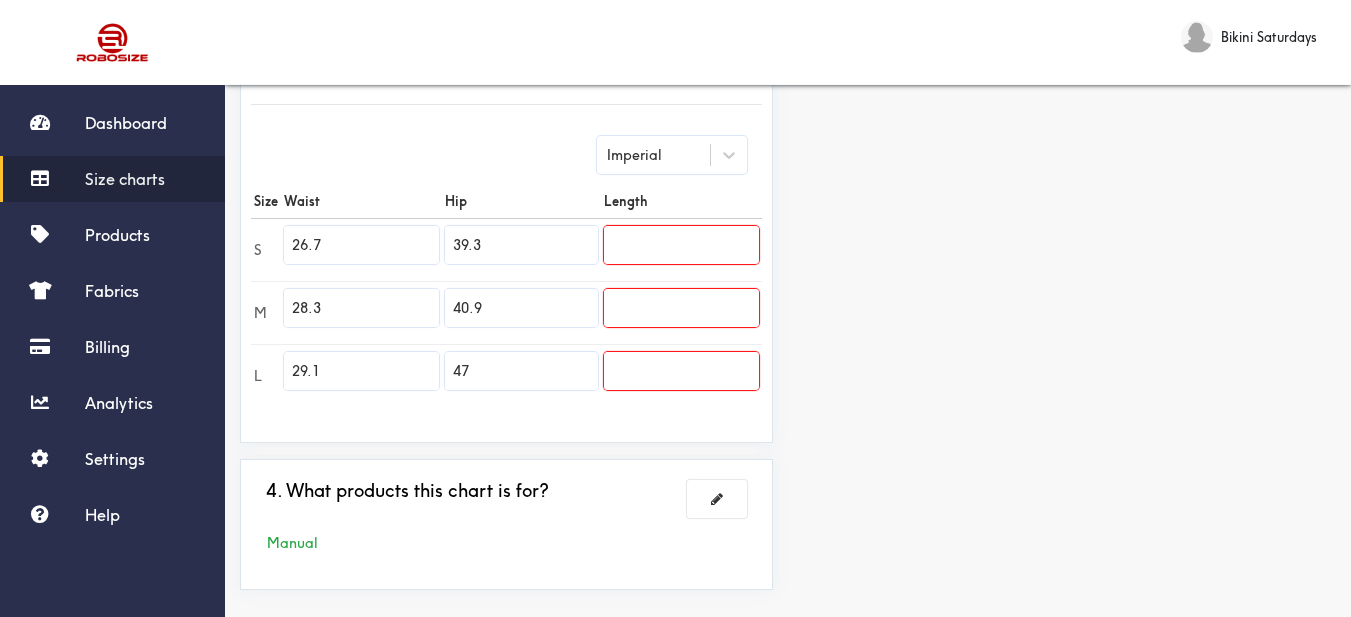 type on "40.9" 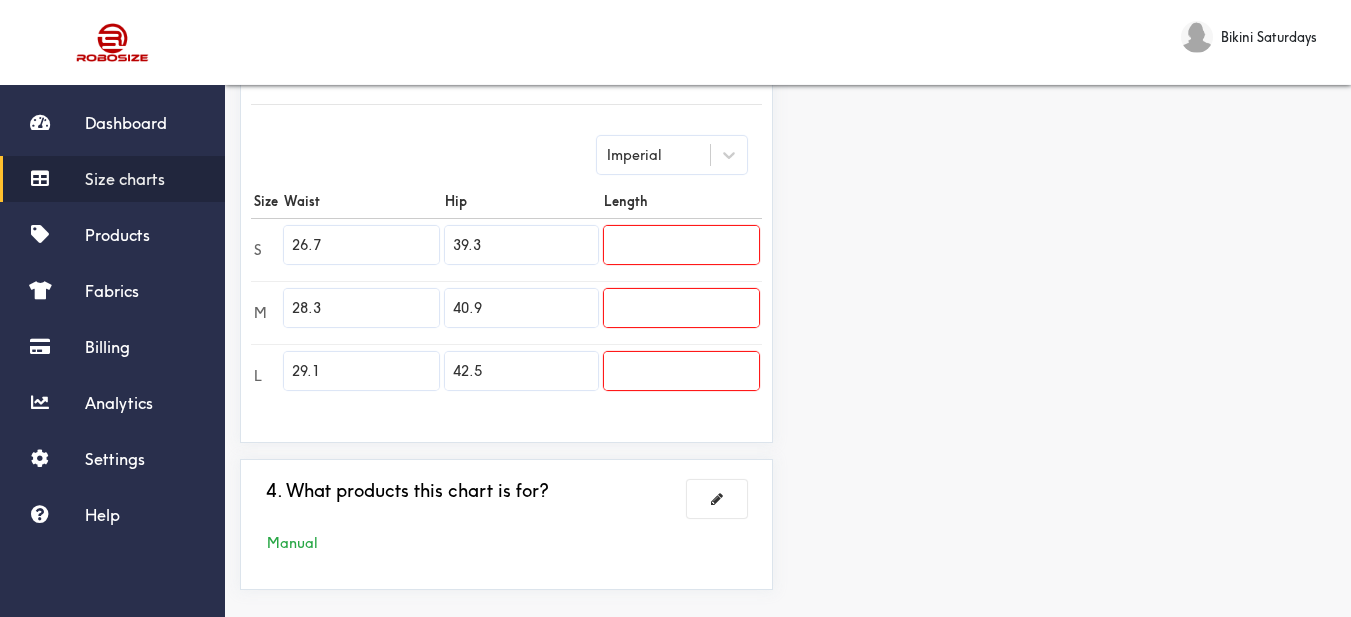 type on "42.5" 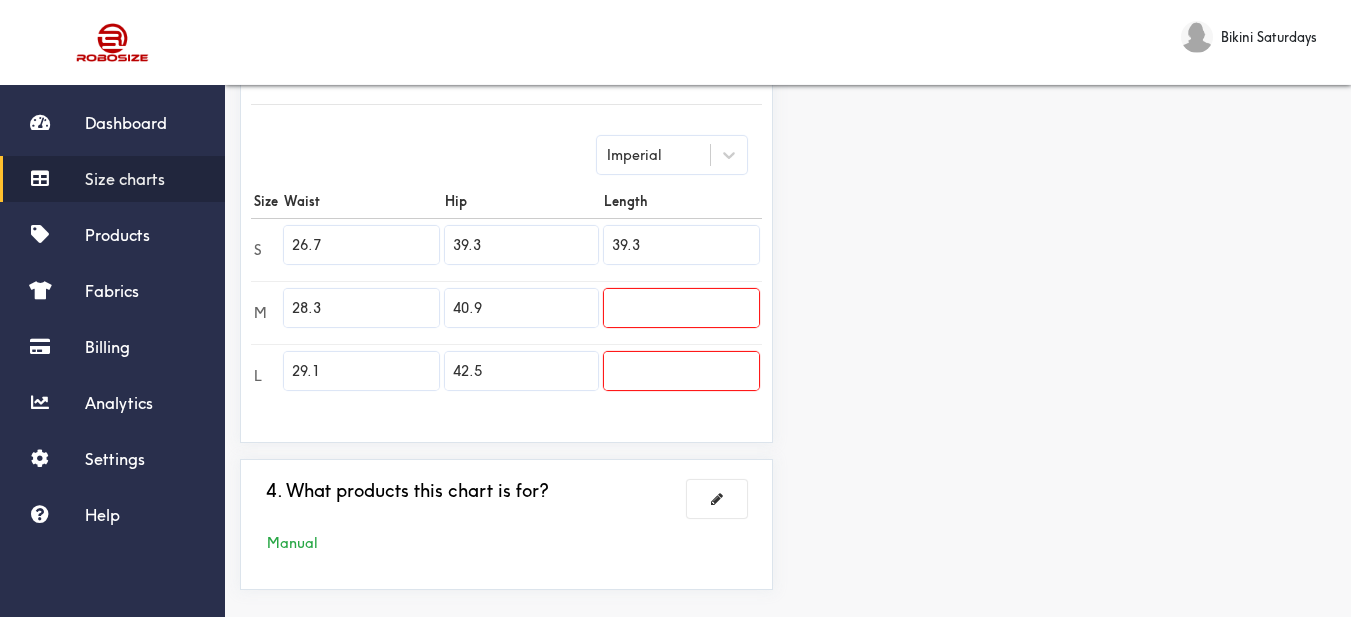 type on "39.3" 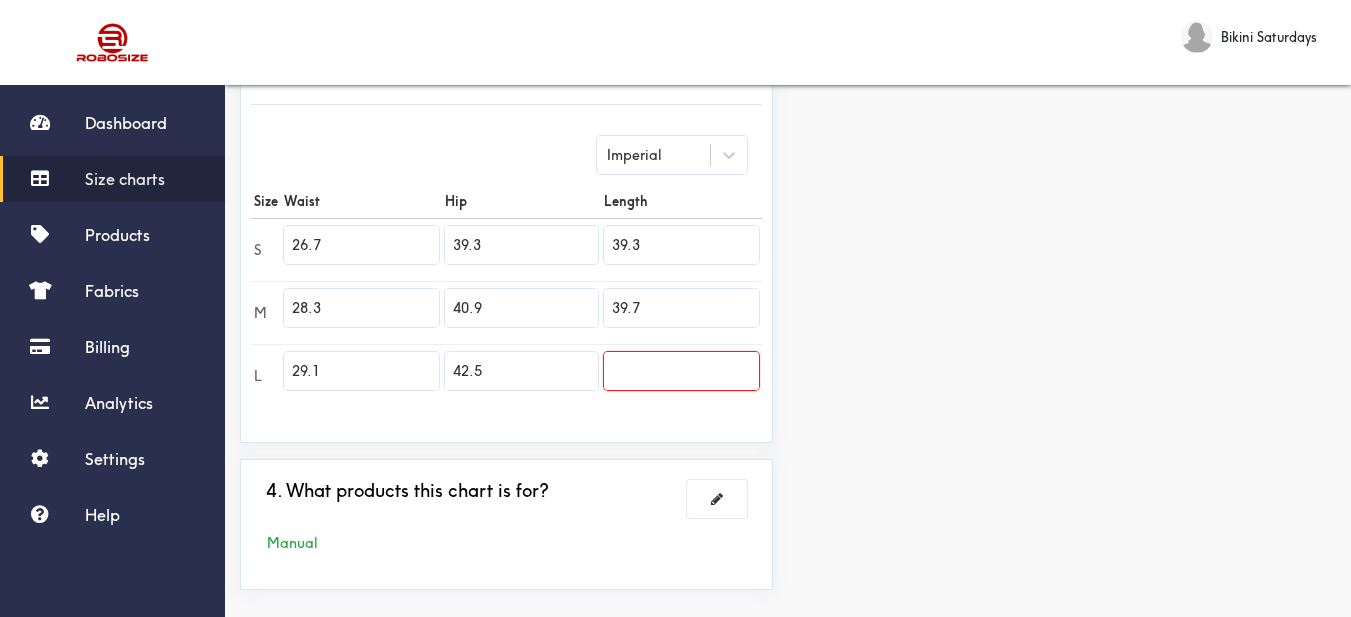 type on "39.7" 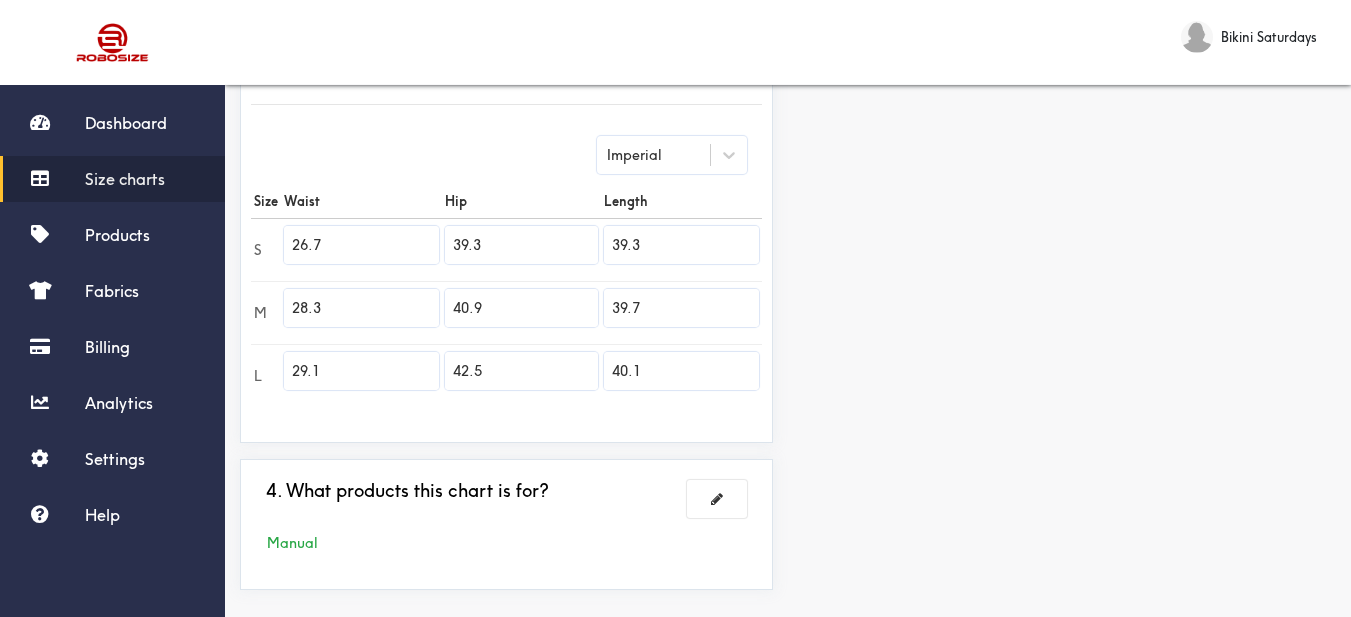 scroll, scrollTop: 589, scrollLeft: 0, axis: vertical 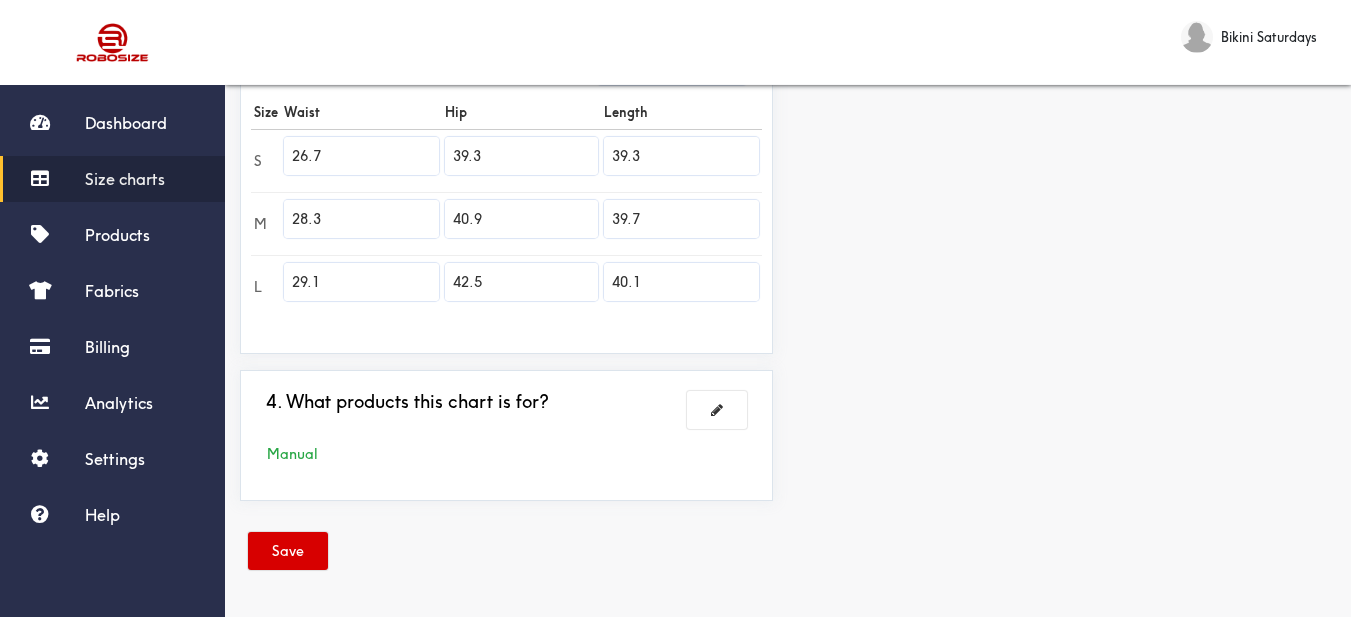type on "40.1" 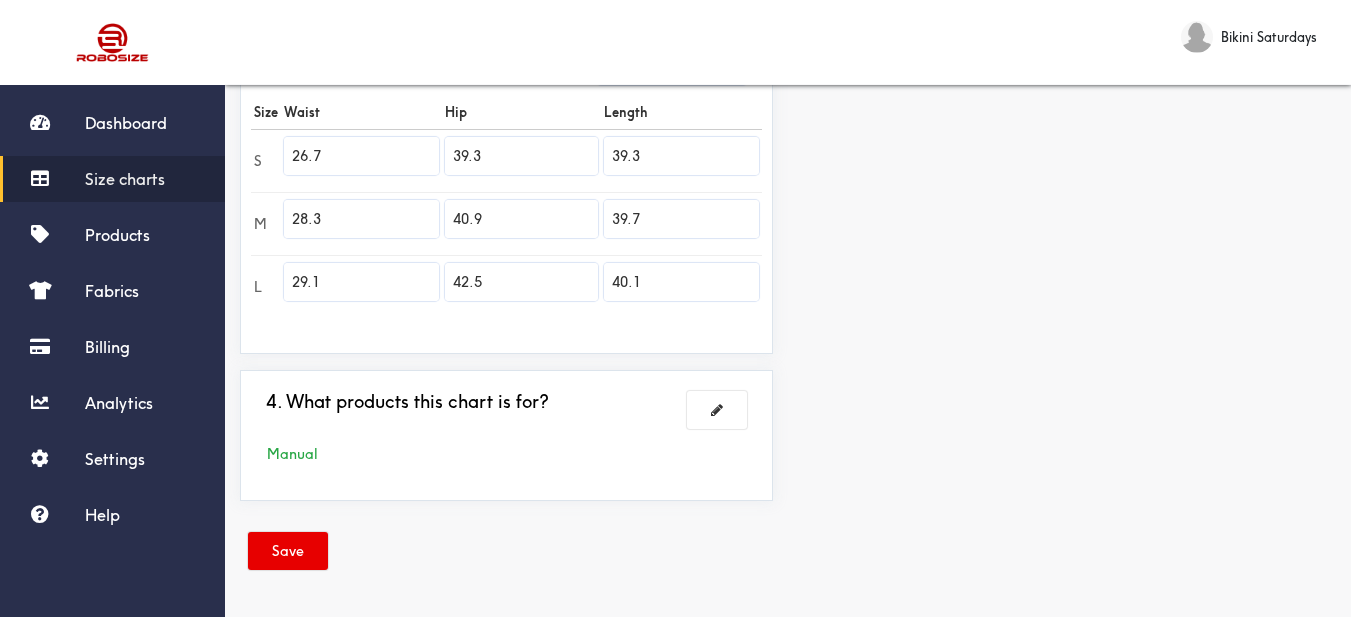 drag, startPoint x: 322, startPoint y: 544, endPoint x: 145, endPoint y: 73, distance: 503.16 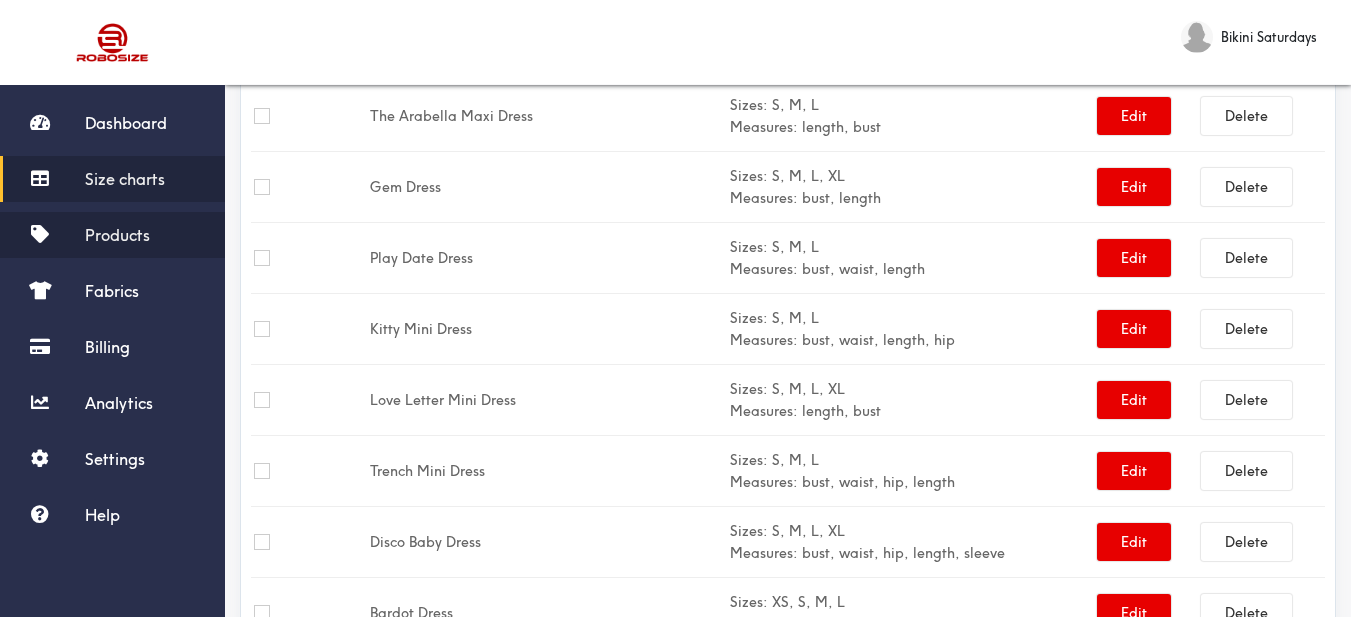 click on "Products" at bounding box center (117, 235) 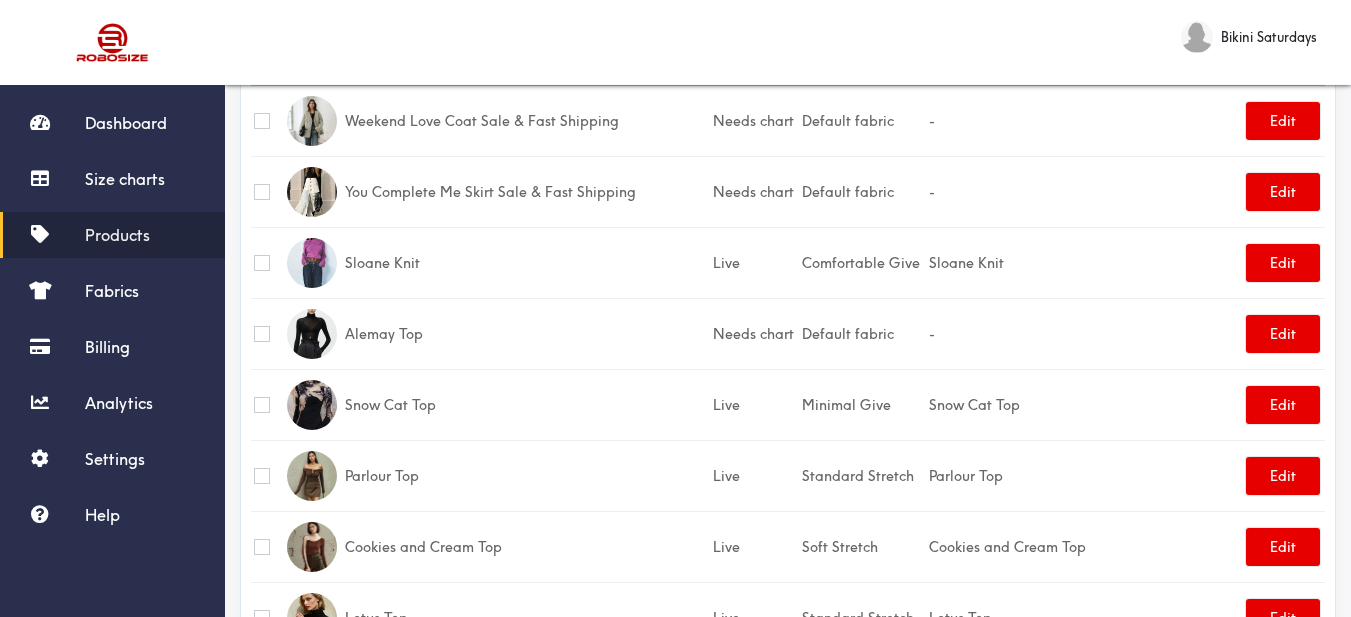 scroll, scrollTop: 0, scrollLeft: 0, axis: both 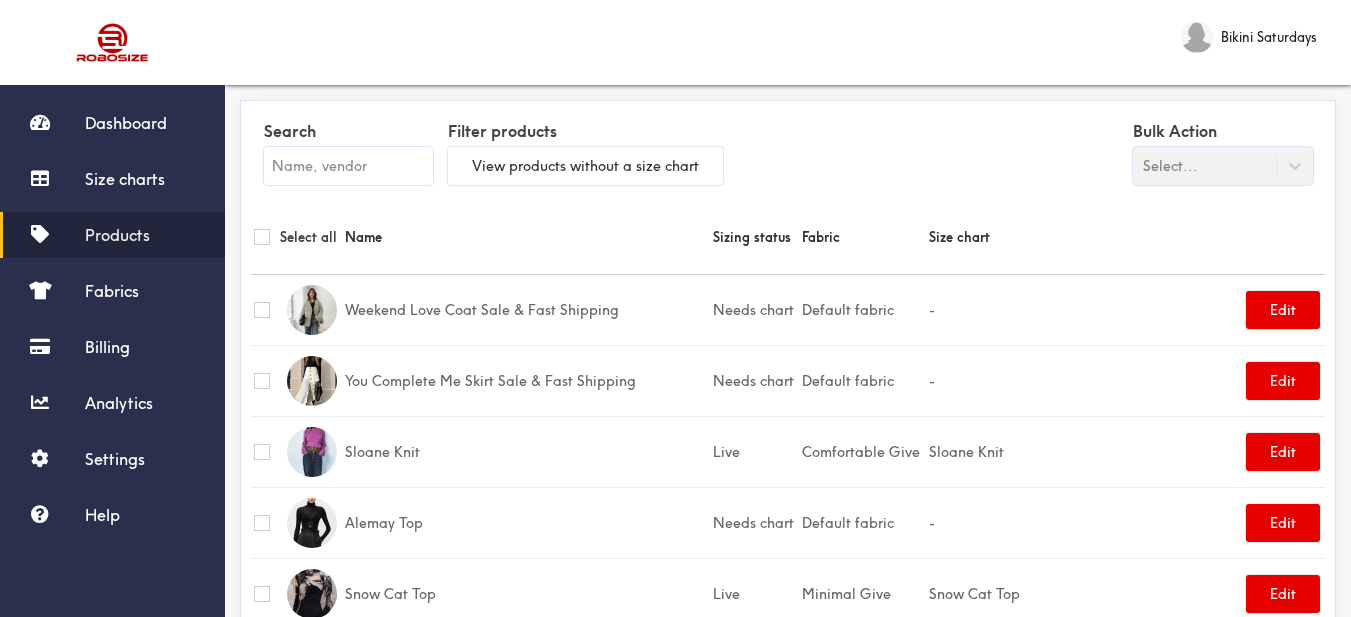 click on "Search" at bounding box center [348, 155] 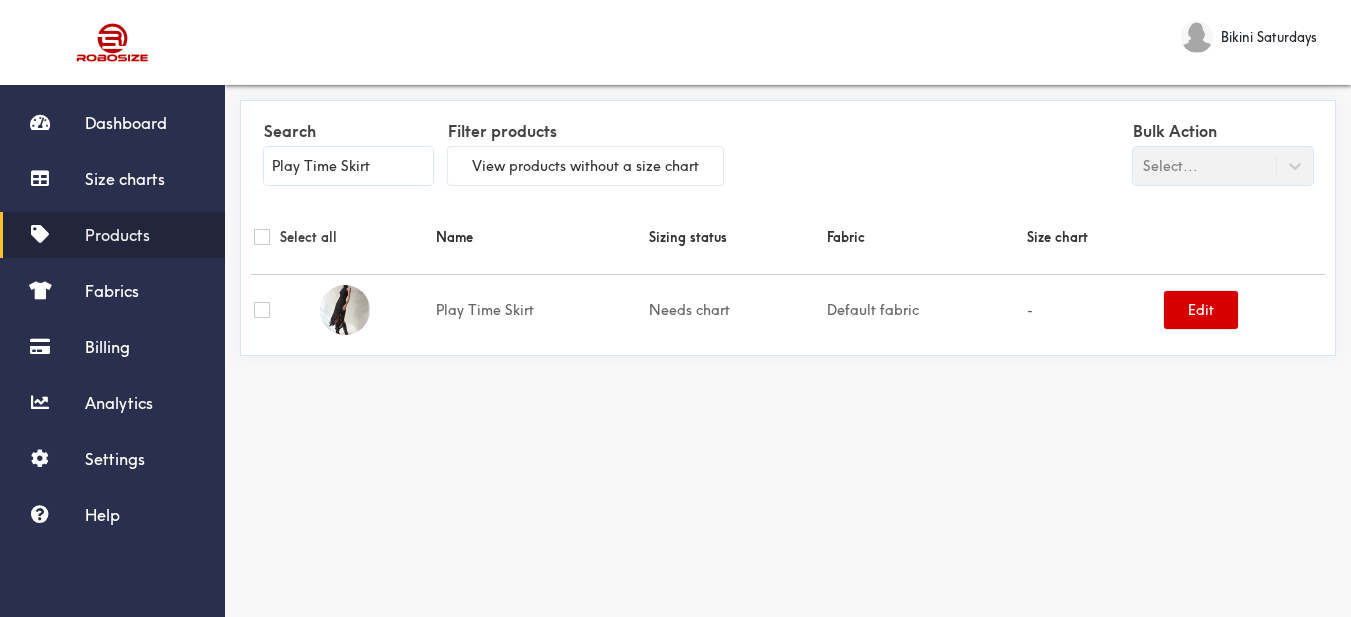 type on "Play Time Skirt" 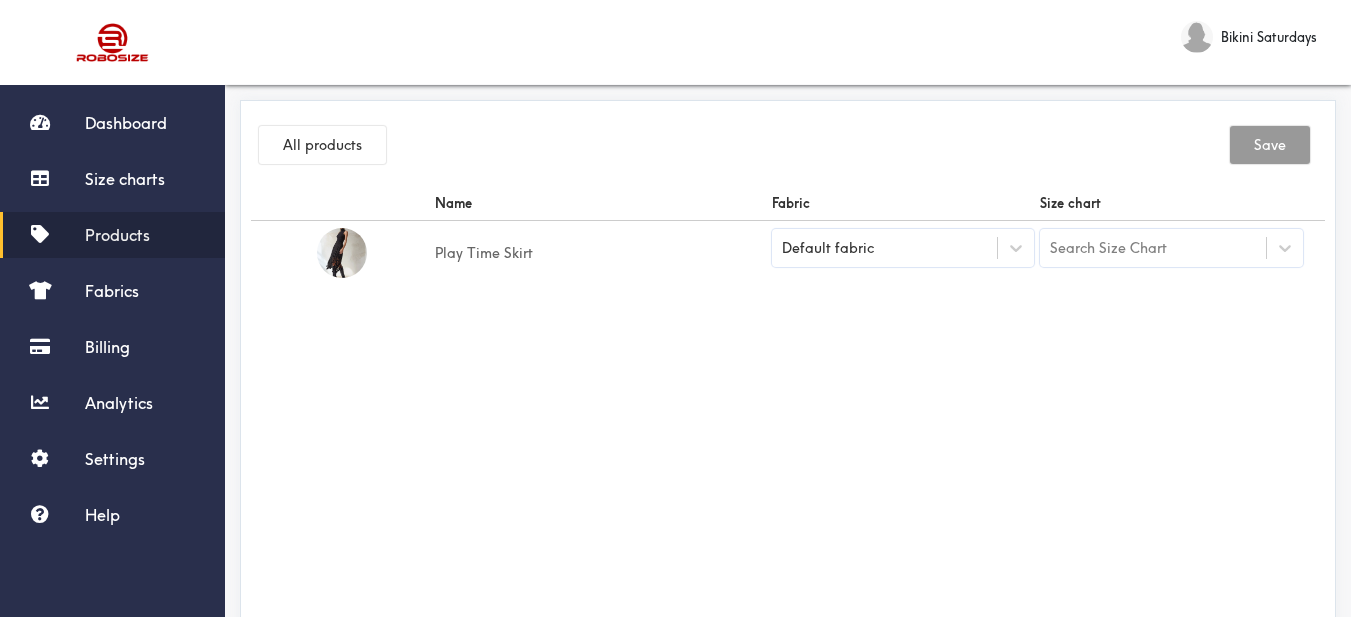 click on "Default fabric" at bounding box center (903, 253) 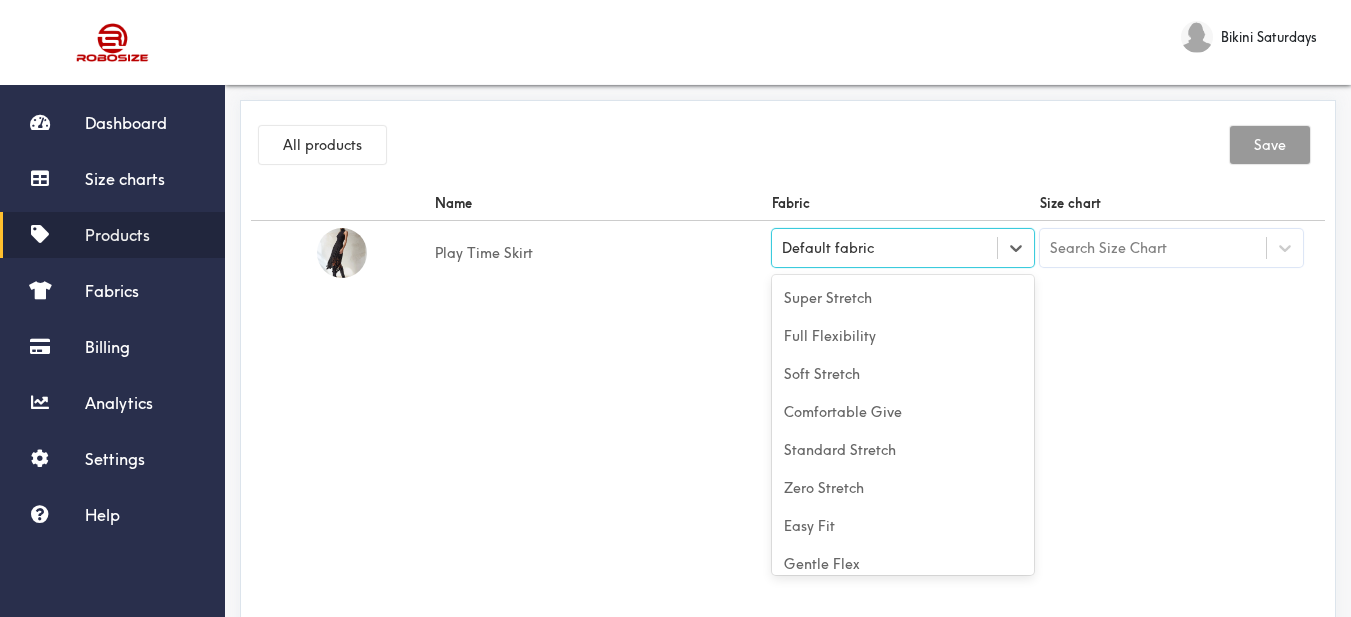 scroll, scrollTop: 88, scrollLeft: 0, axis: vertical 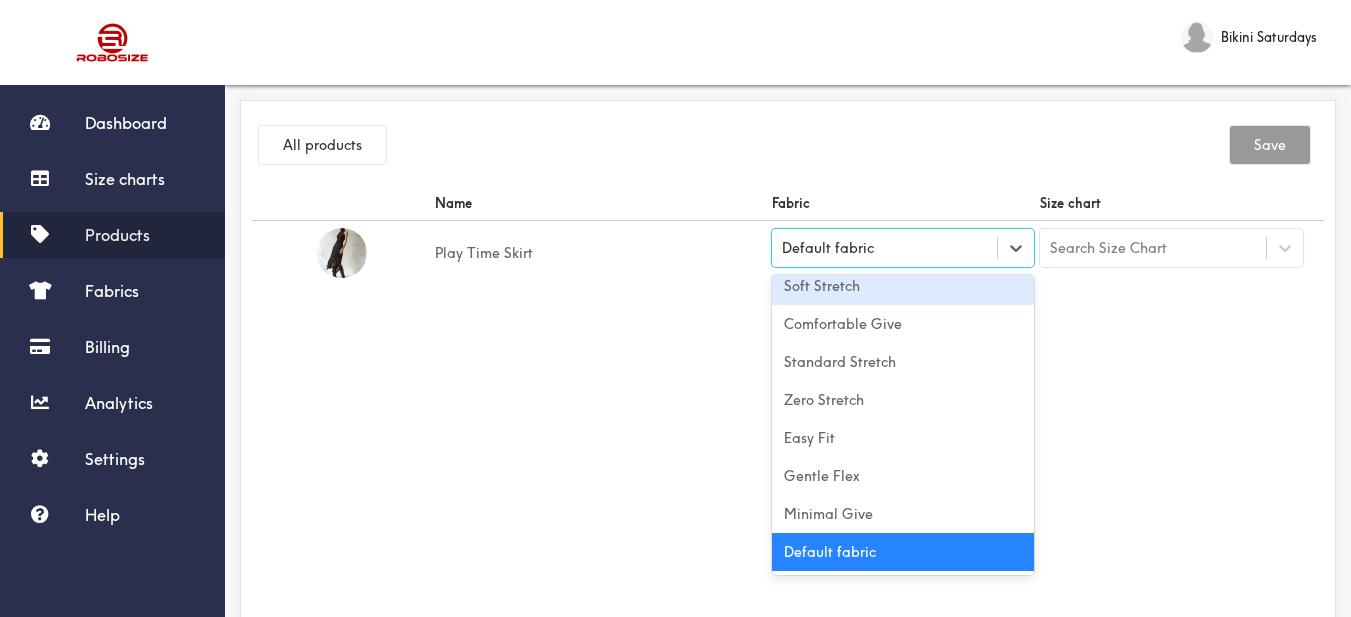 drag, startPoint x: 841, startPoint y: 292, endPoint x: 865, endPoint y: 296, distance: 24.33105 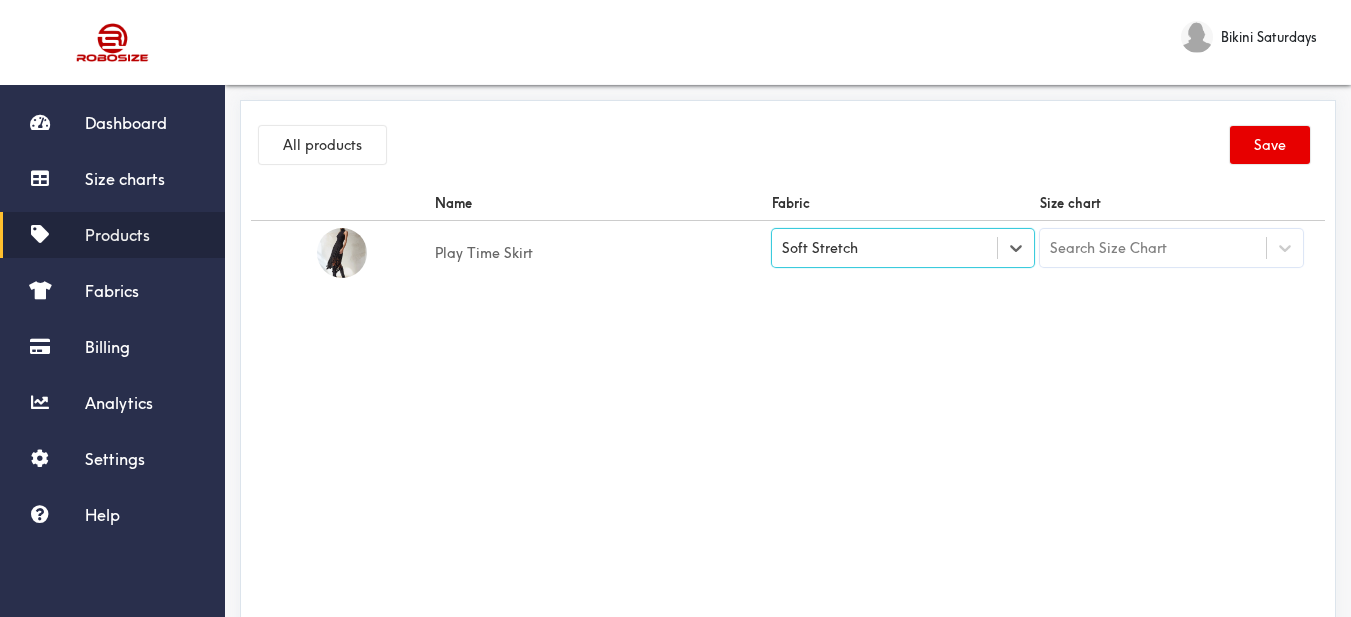 click on "Name Fabric Size chart Play Time Skirt Soft Stretch Search Size Chart" at bounding box center (788, 411) 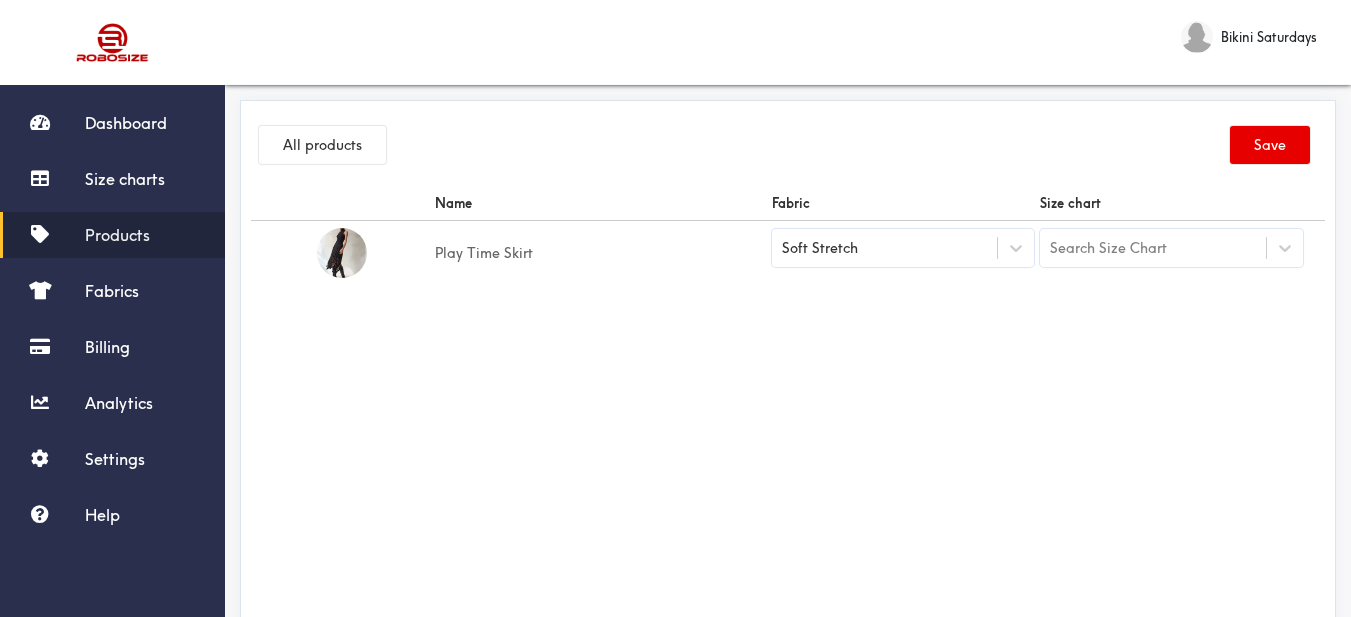 click on "Search Size Chart" at bounding box center [1108, 248] 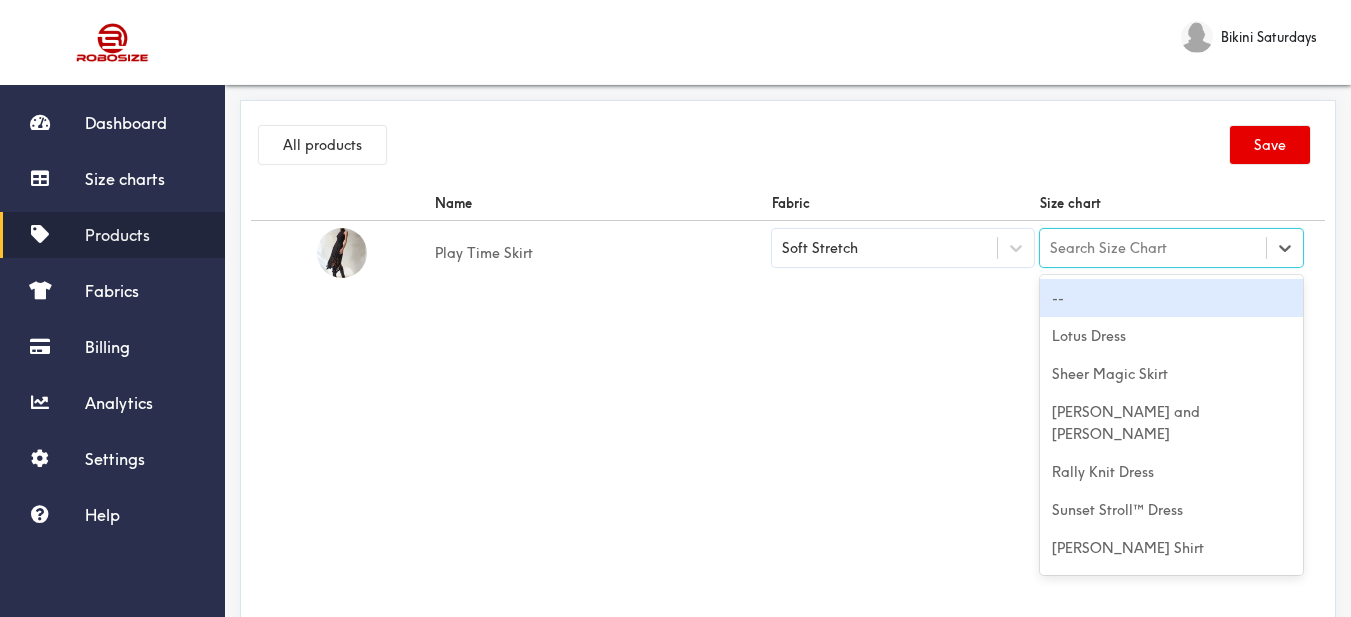 type on "Play Time Skirt" 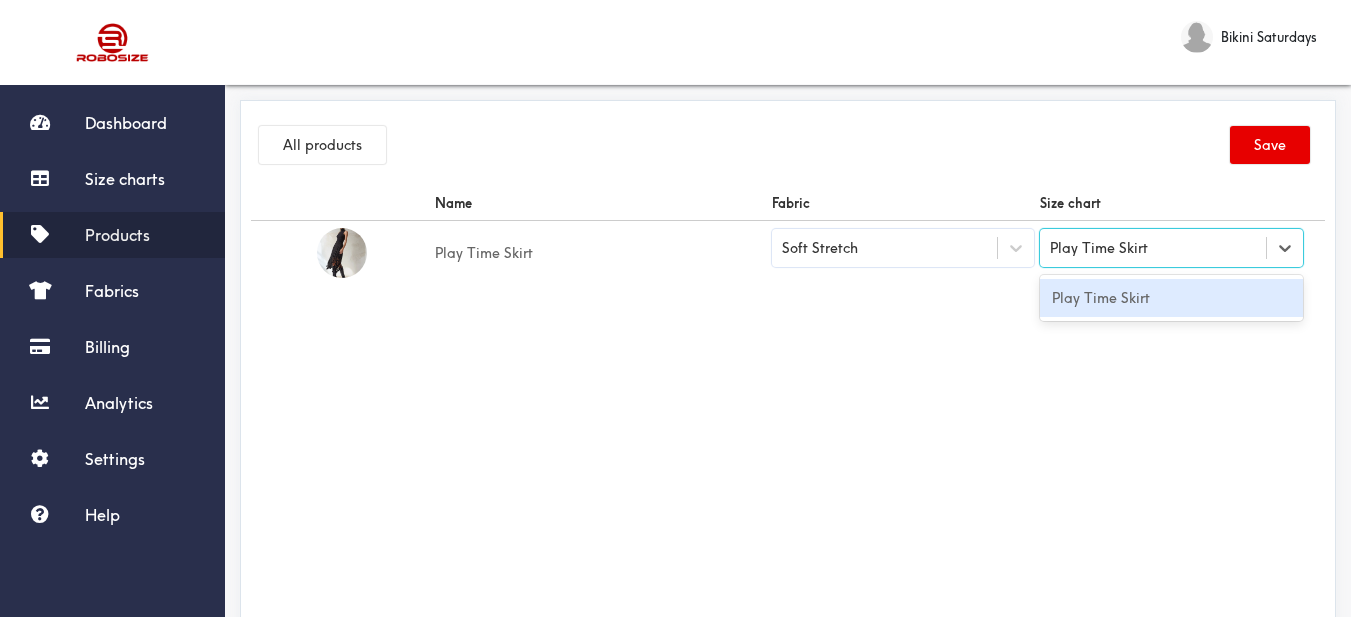 click on "Play Time Skirt" at bounding box center (1171, 298) 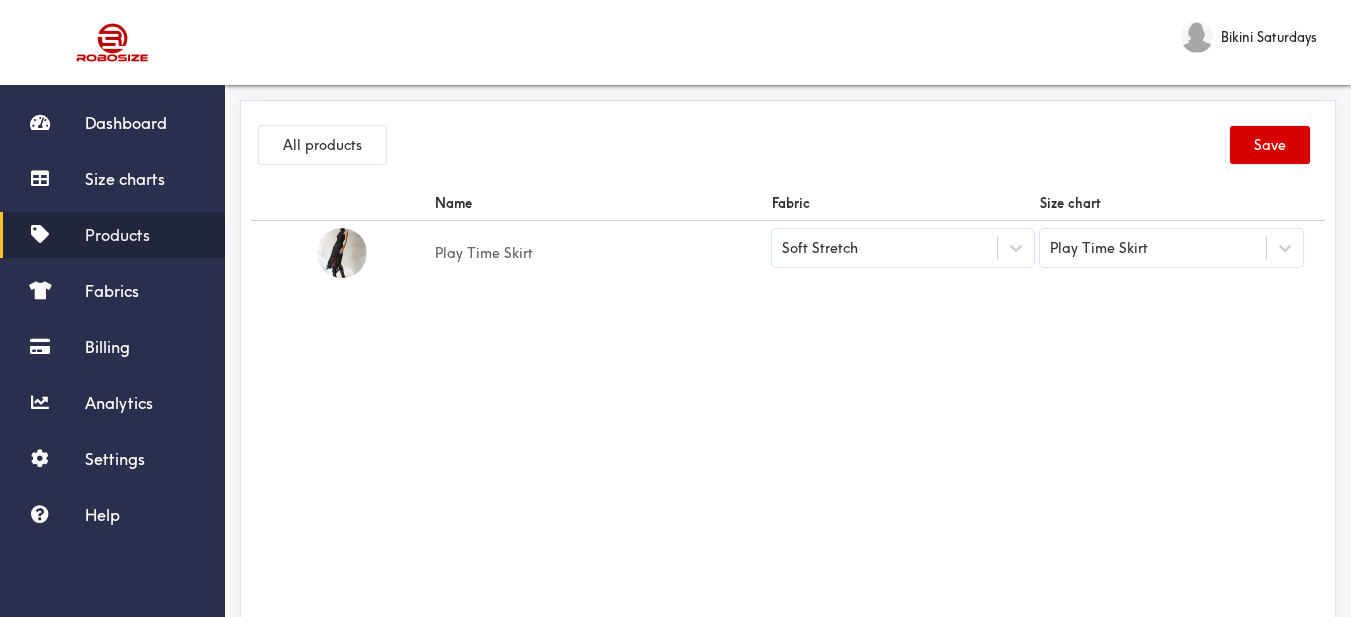 drag, startPoint x: 1020, startPoint y: 349, endPoint x: 1300, endPoint y: 151, distance: 342.9344 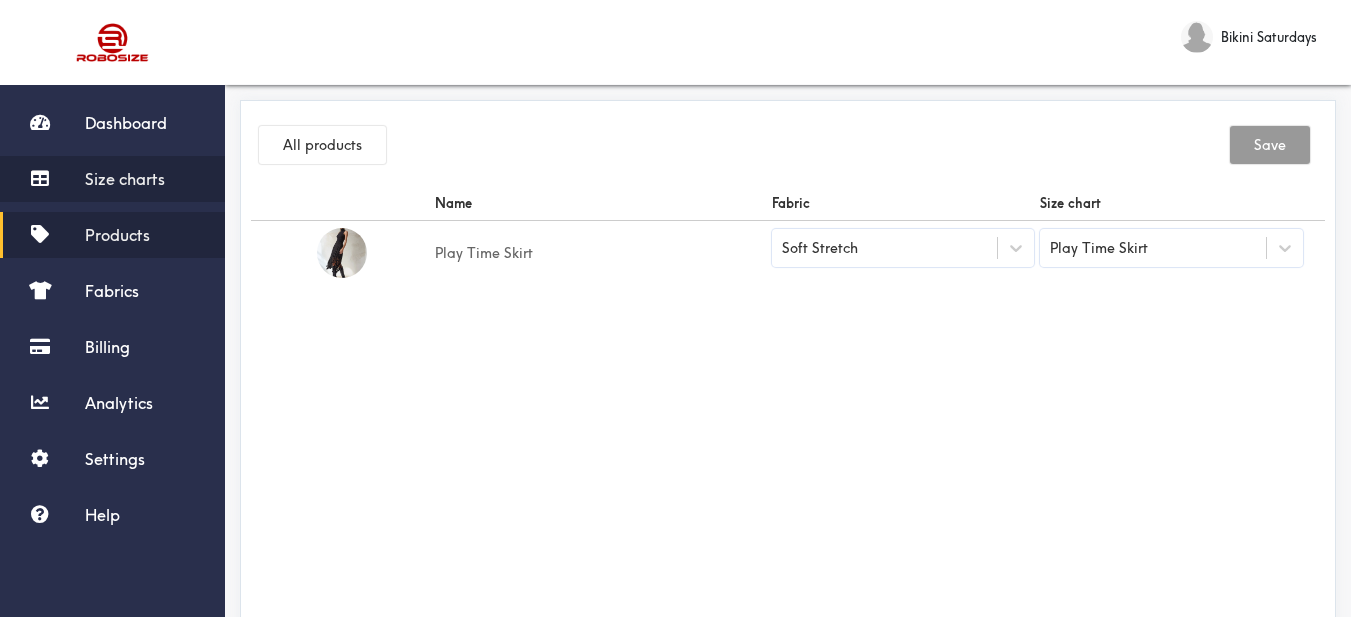 click on "Size charts" at bounding box center (125, 179) 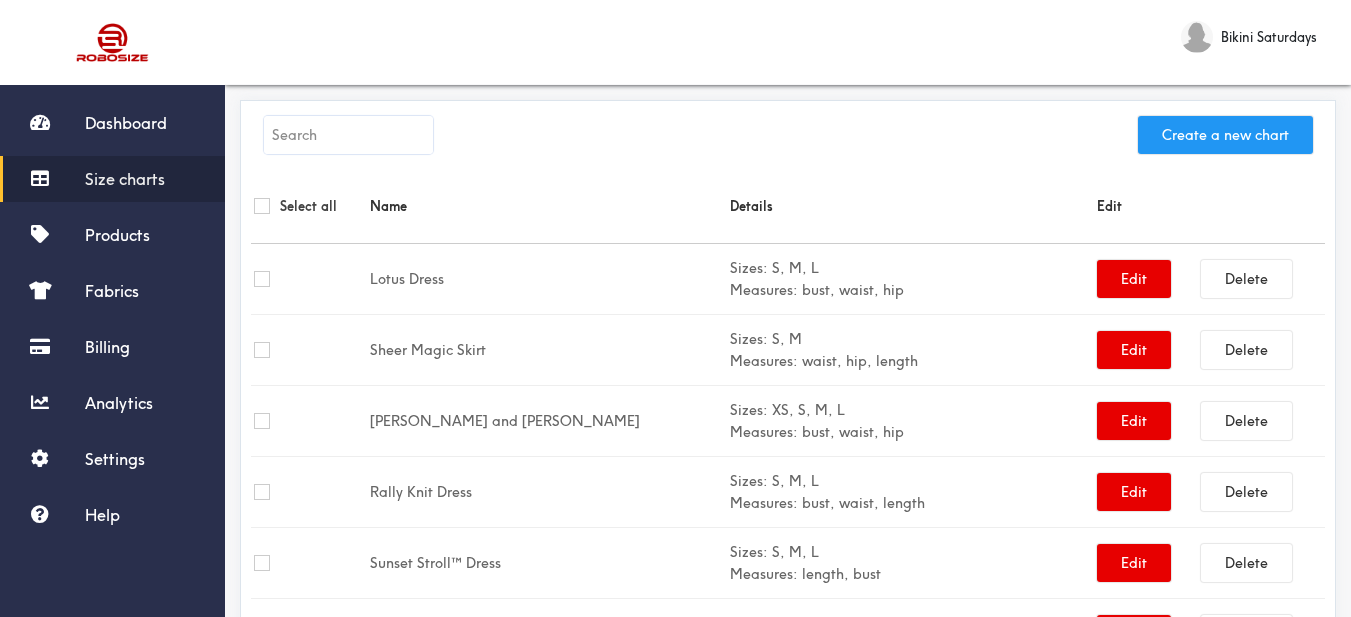 click on "Create a new chart" at bounding box center [1225, 135] 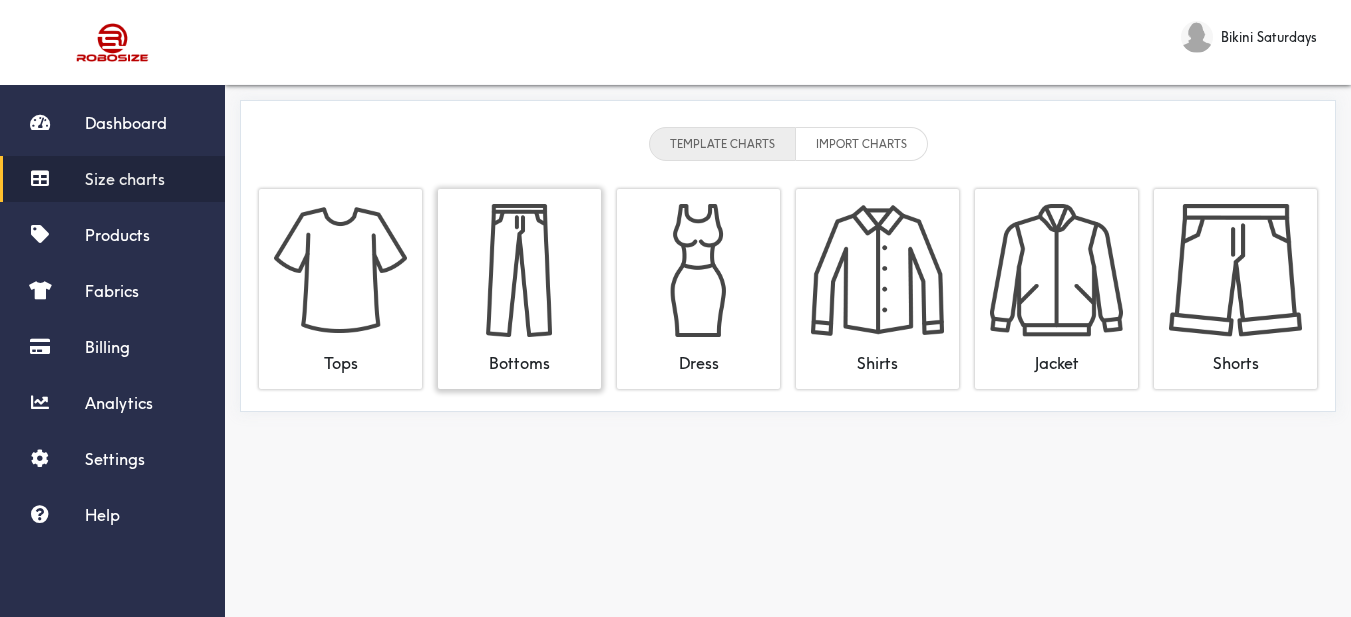 click at bounding box center [519, 270] 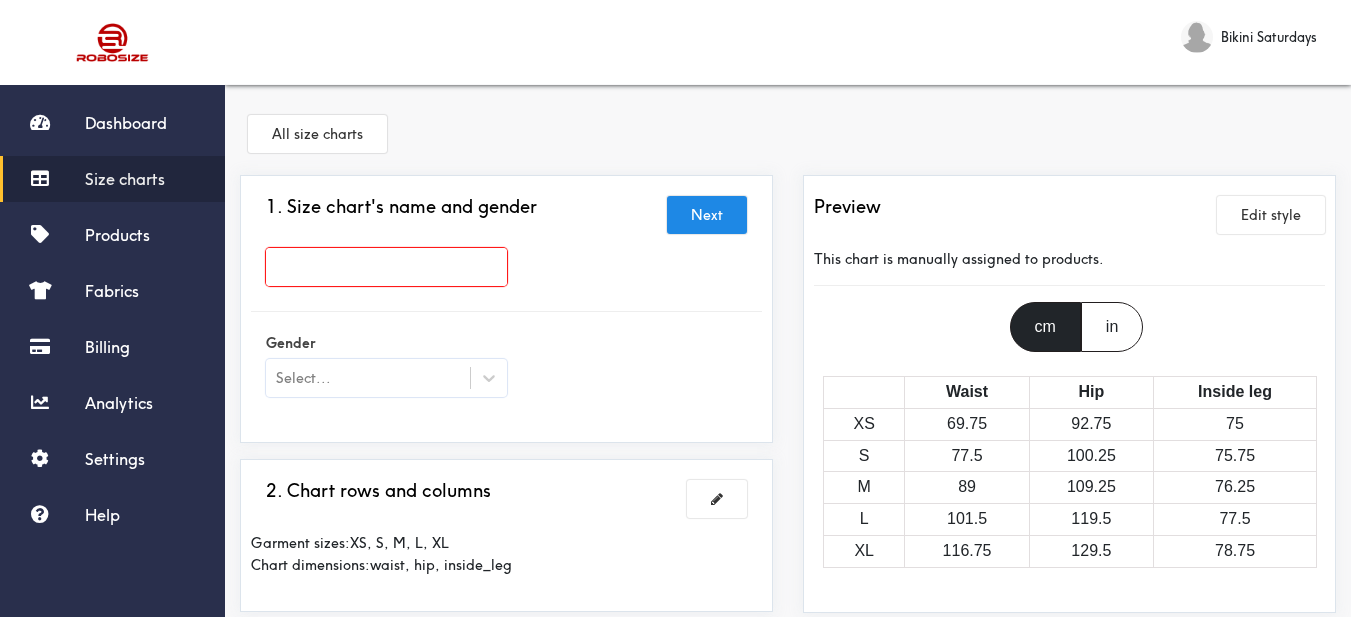 click at bounding box center [386, 272] 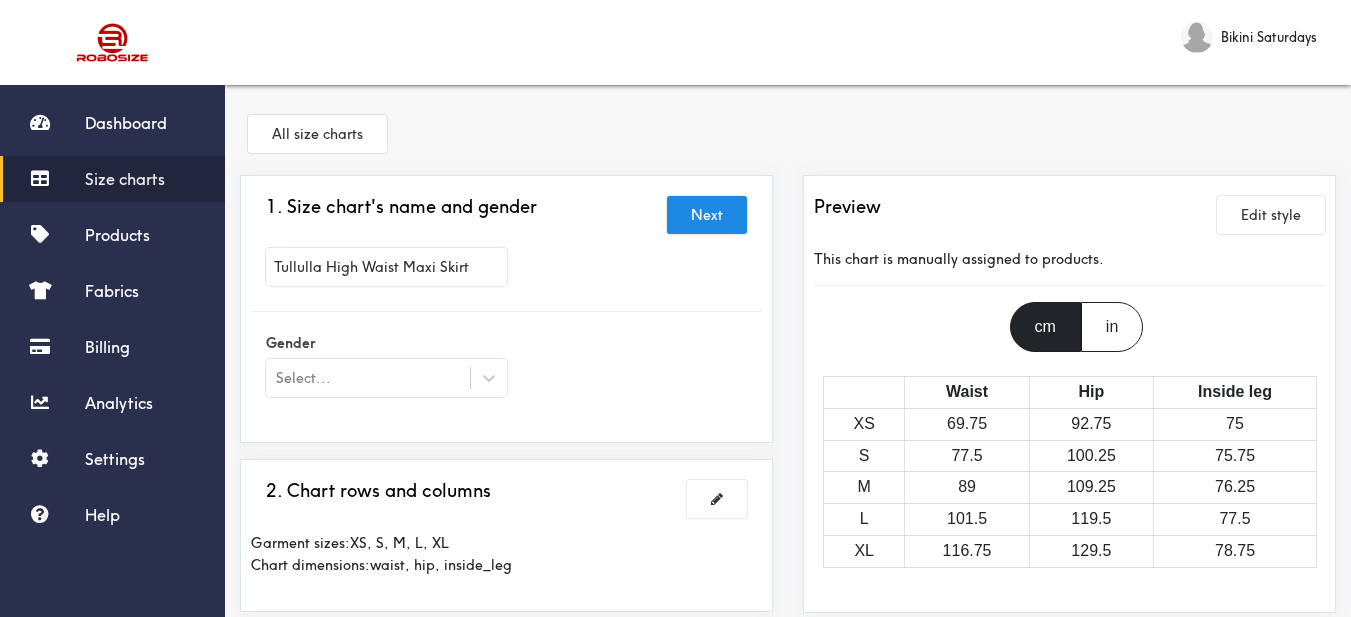 type on "Tullulla High Waist Maxi Skirt" 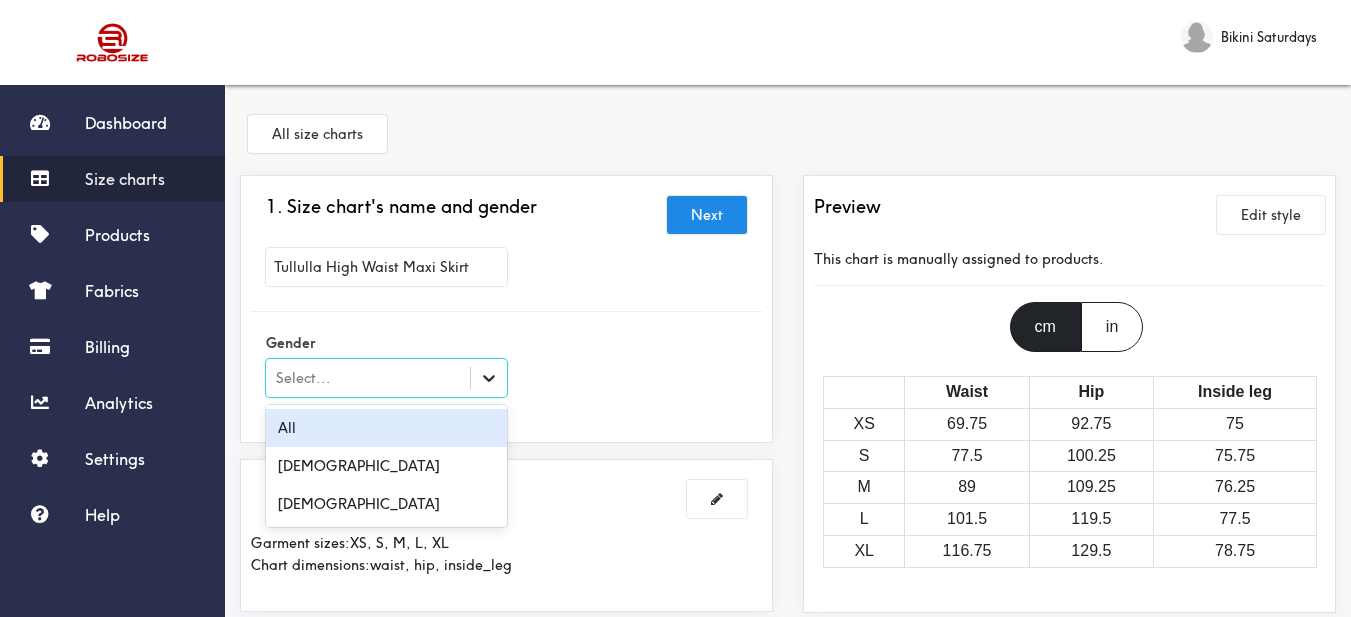click 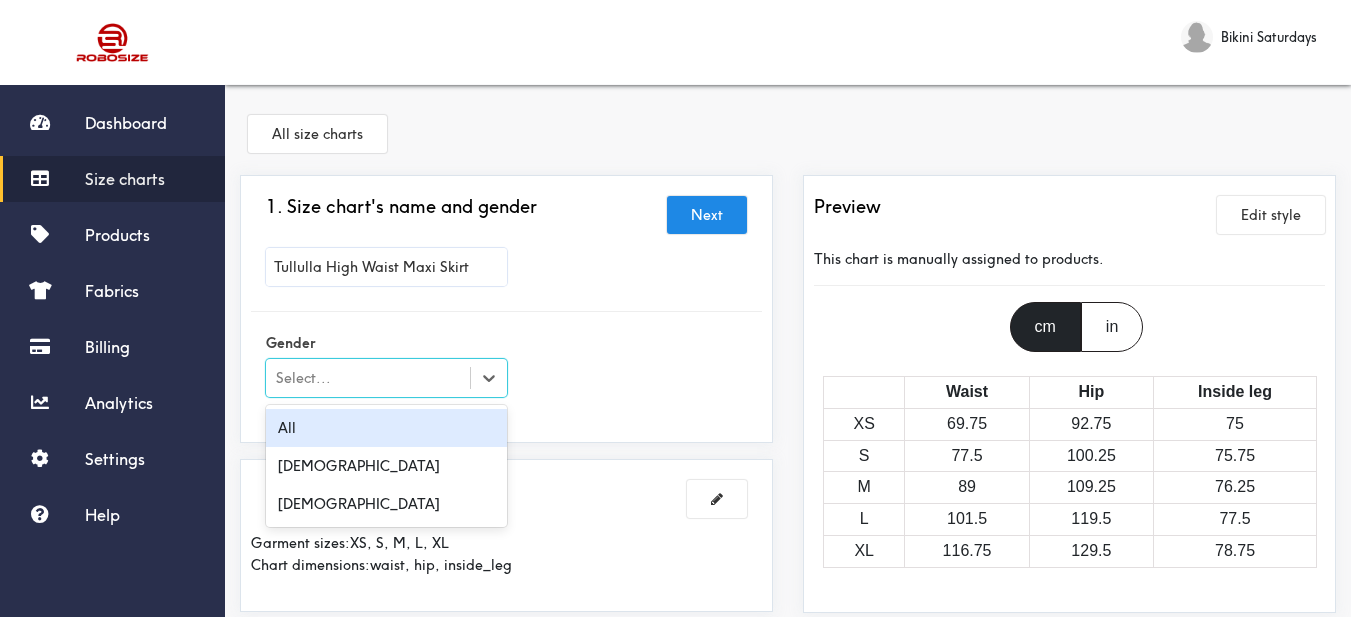scroll, scrollTop: 100, scrollLeft: 0, axis: vertical 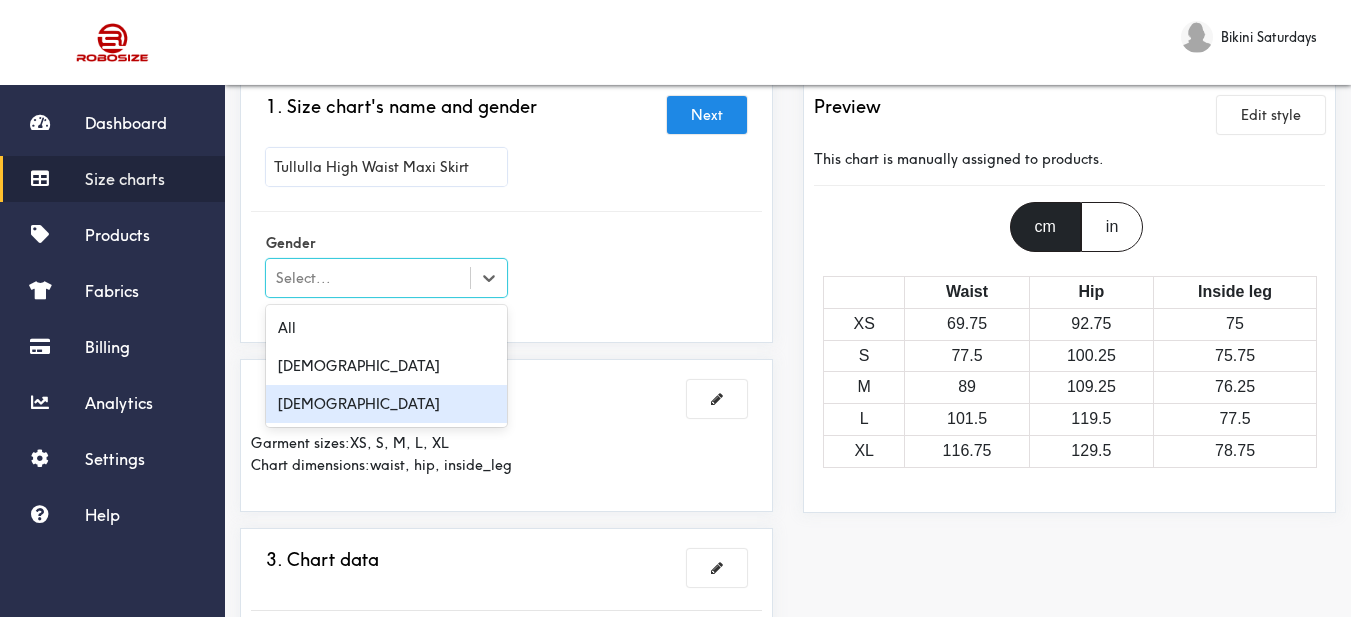 click on "[DEMOGRAPHIC_DATA]" at bounding box center [386, 404] 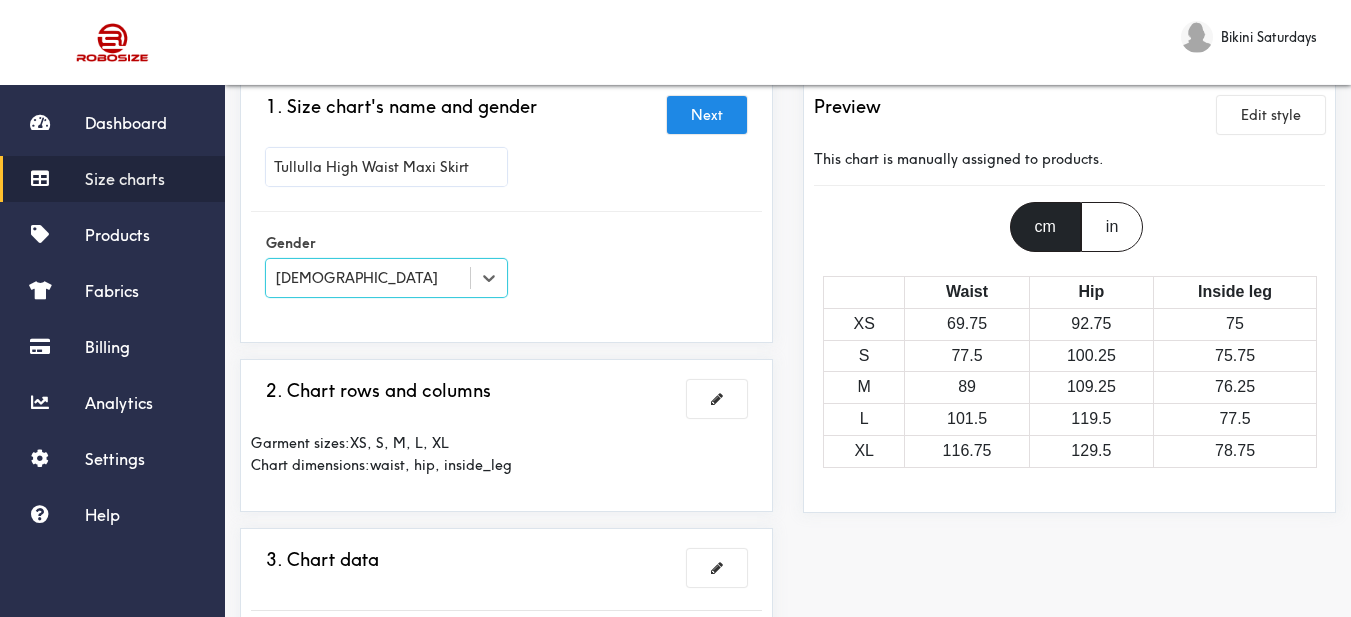 scroll, scrollTop: 200, scrollLeft: 0, axis: vertical 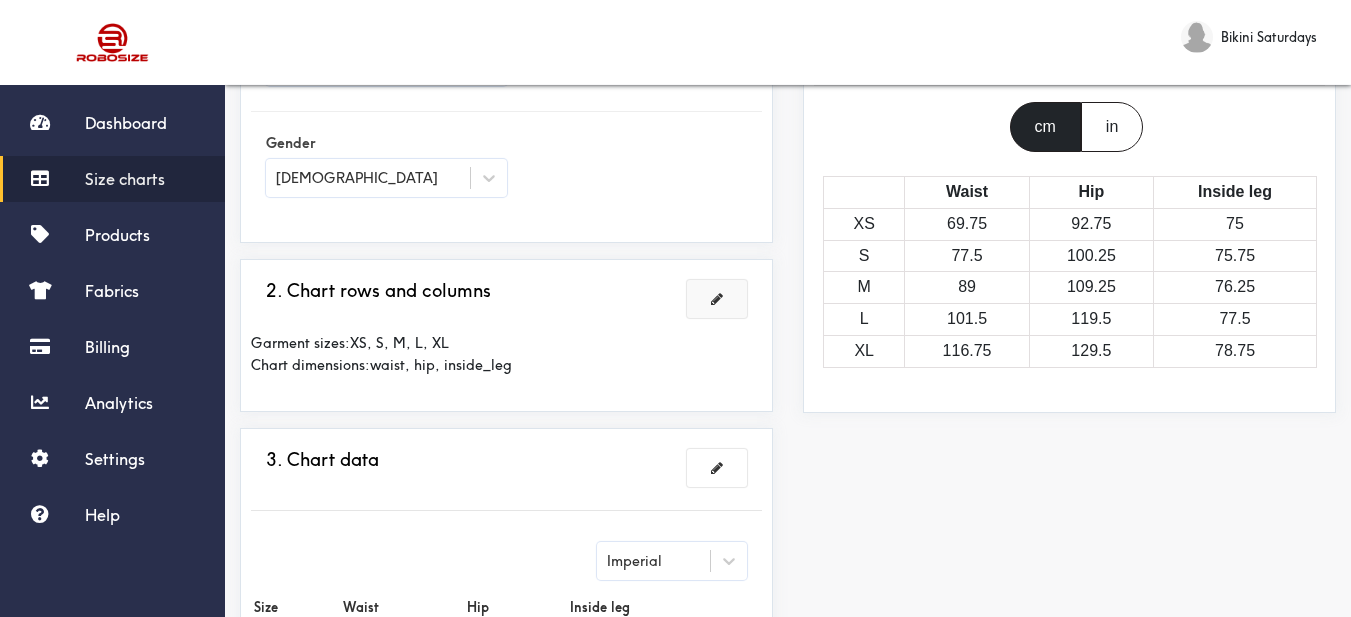 click at bounding box center (717, 299) 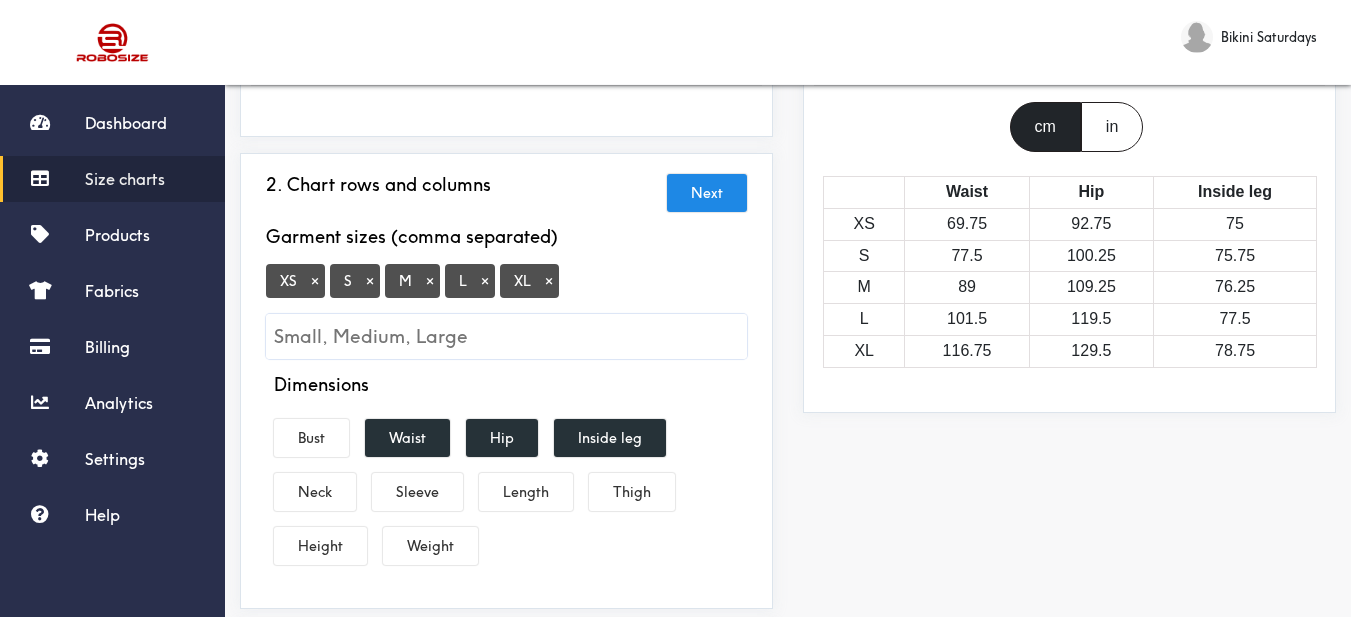 click on "×" at bounding box center (315, 281) 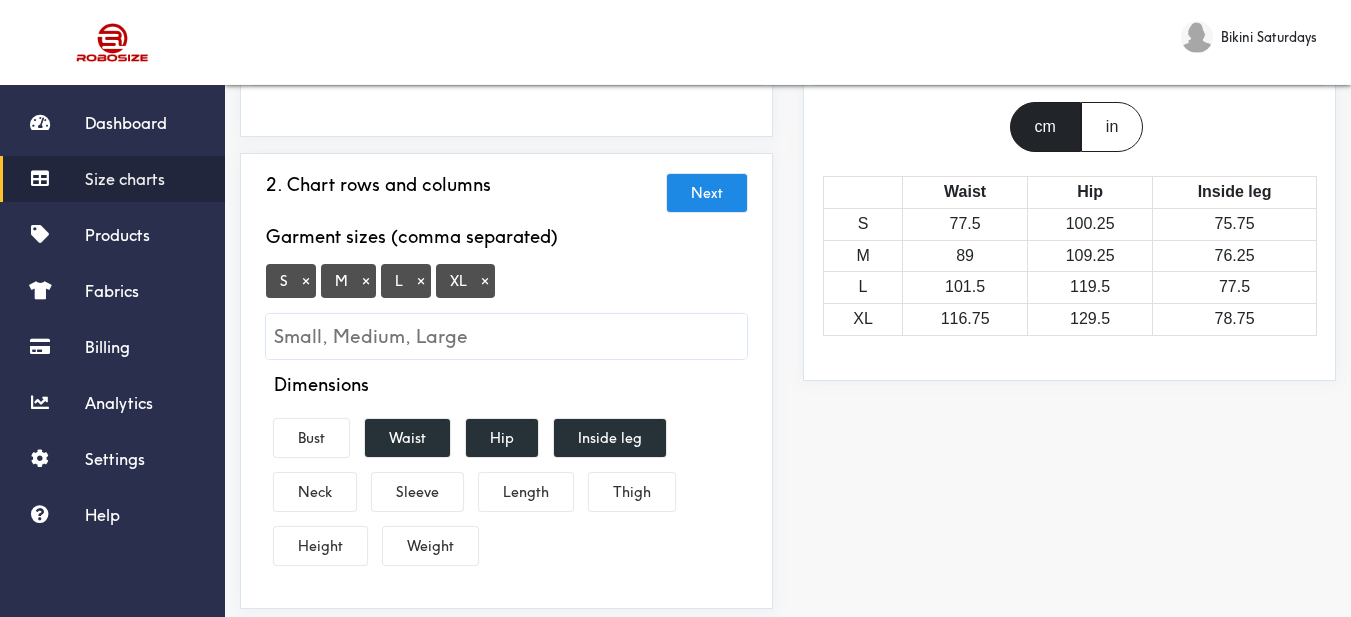 click on "×" at bounding box center [485, 281] 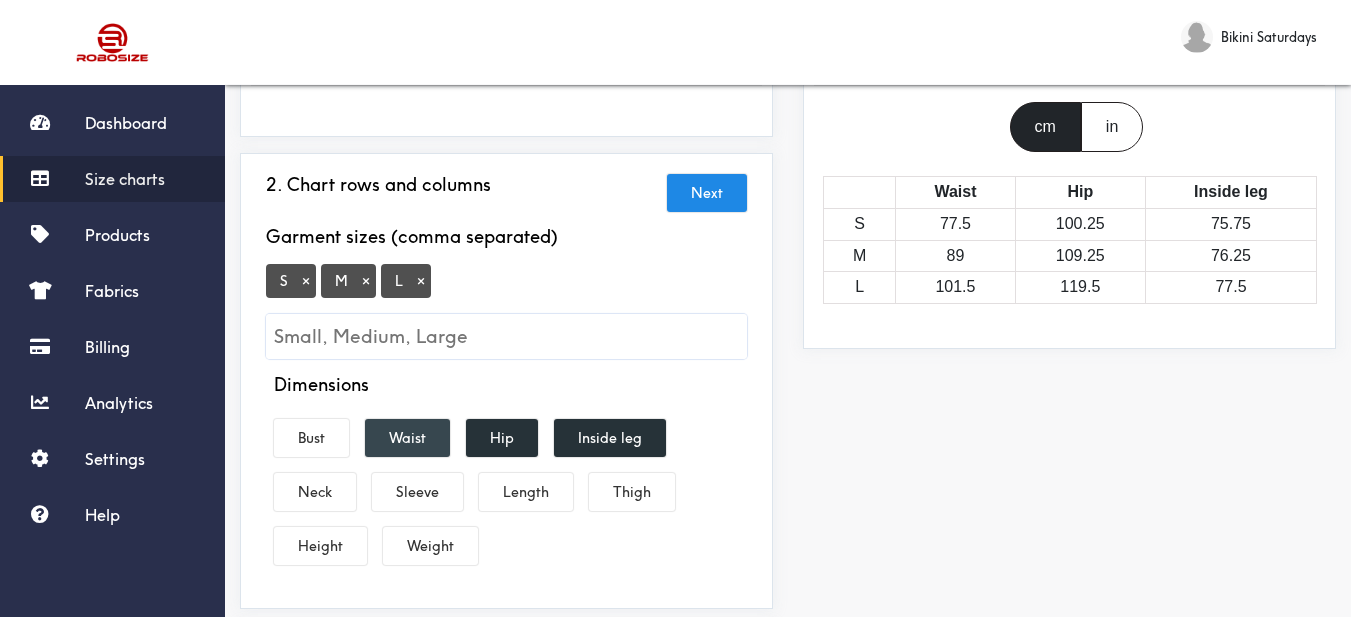 drag, startPoint x: 410, startPoint y: 452, endPoint x: 420, endPoint y: 453, distance: 10.049875 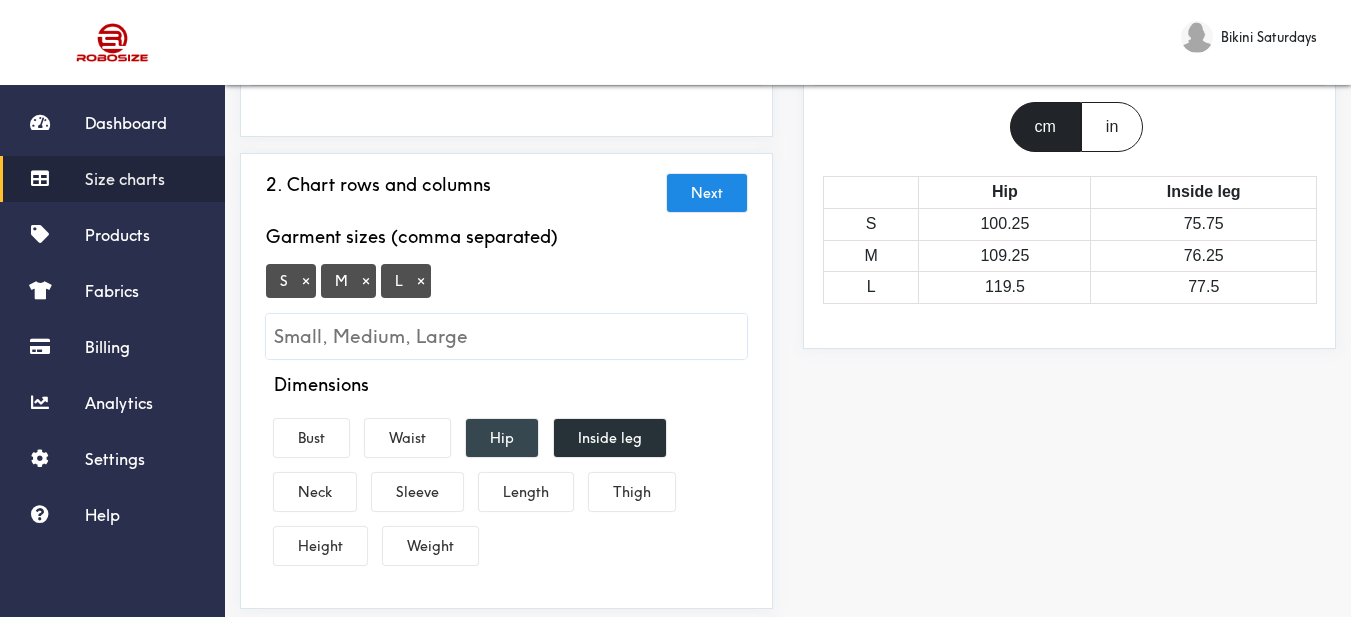 click on "Hip" at bounding box center (502, 438) 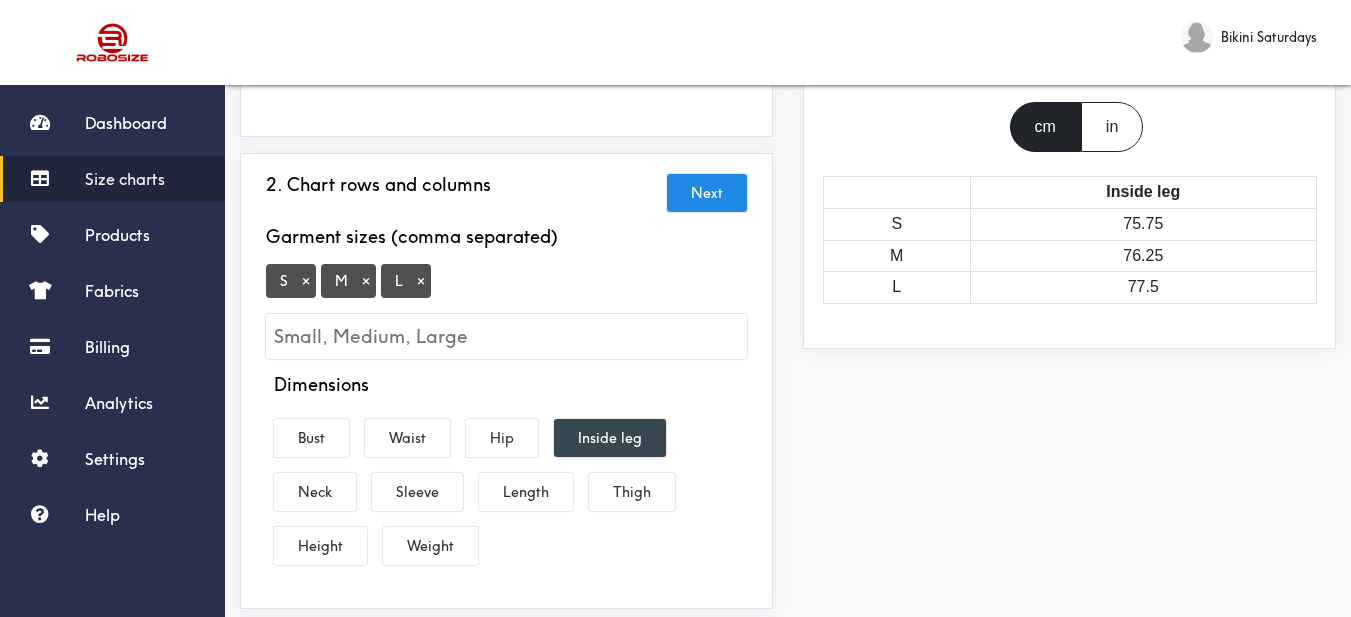 click on "Inside leg" at bounding box center [610, 438] 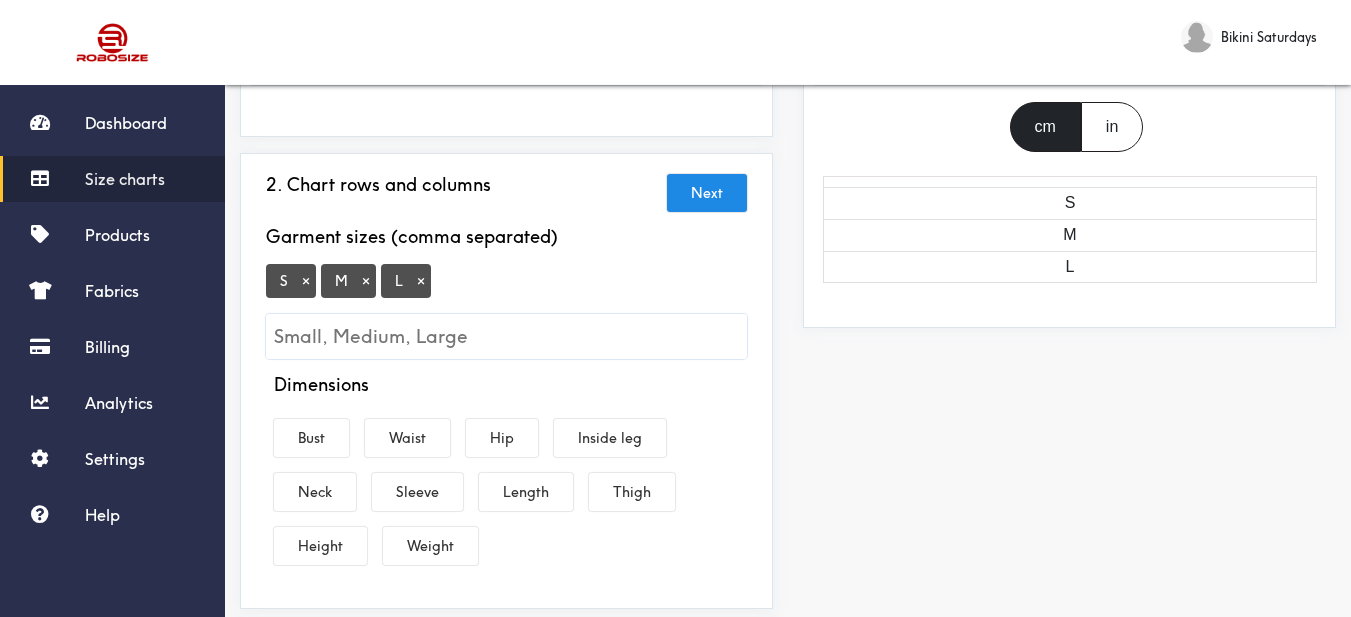 drag, startPoint x: 535, startPoint y: 508, endPoint x: 462, endPoint y: 473, distance: 80.95678 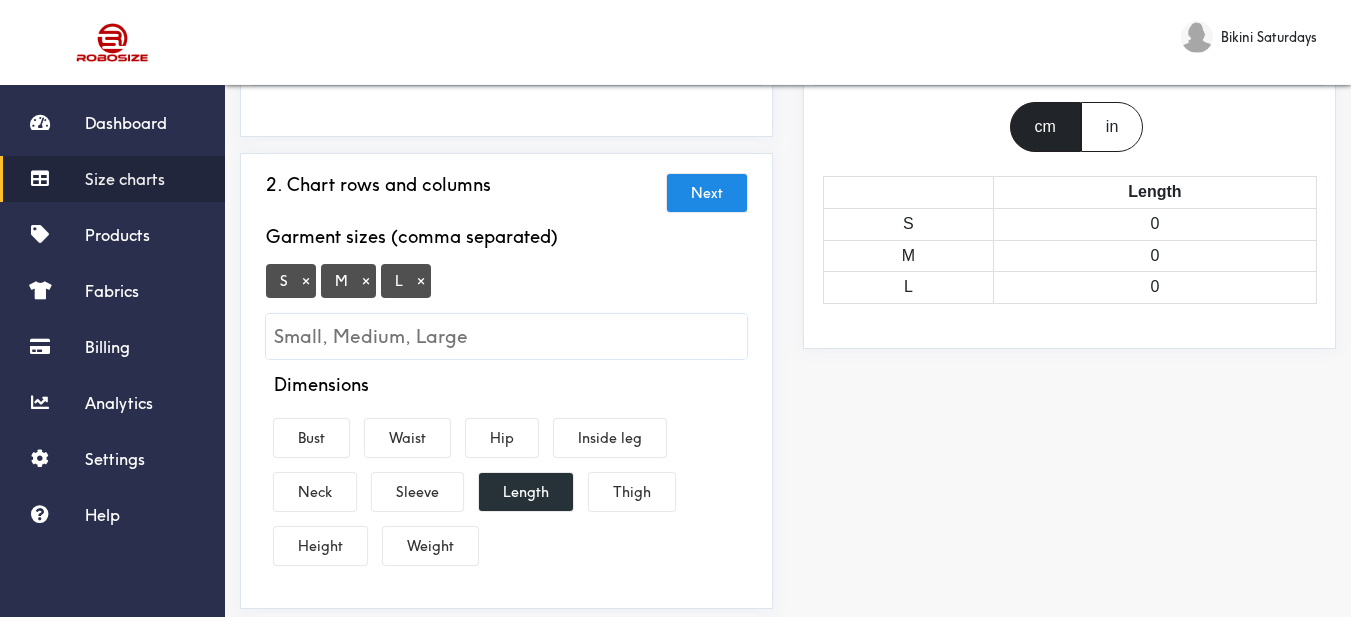 drag, startPoint x: 438, startPoint y: 462, endPoint x: 465, endPoint y: 462, distance: 27 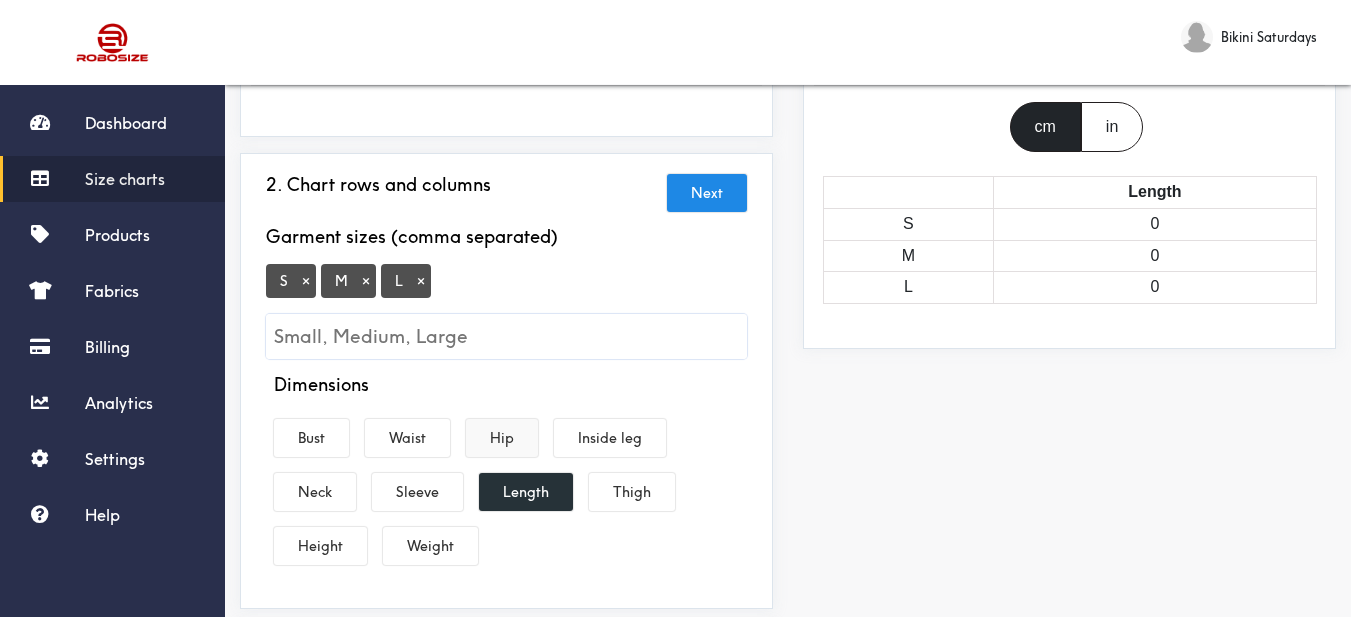 click on "Hip" at bounding box center (502, 438) 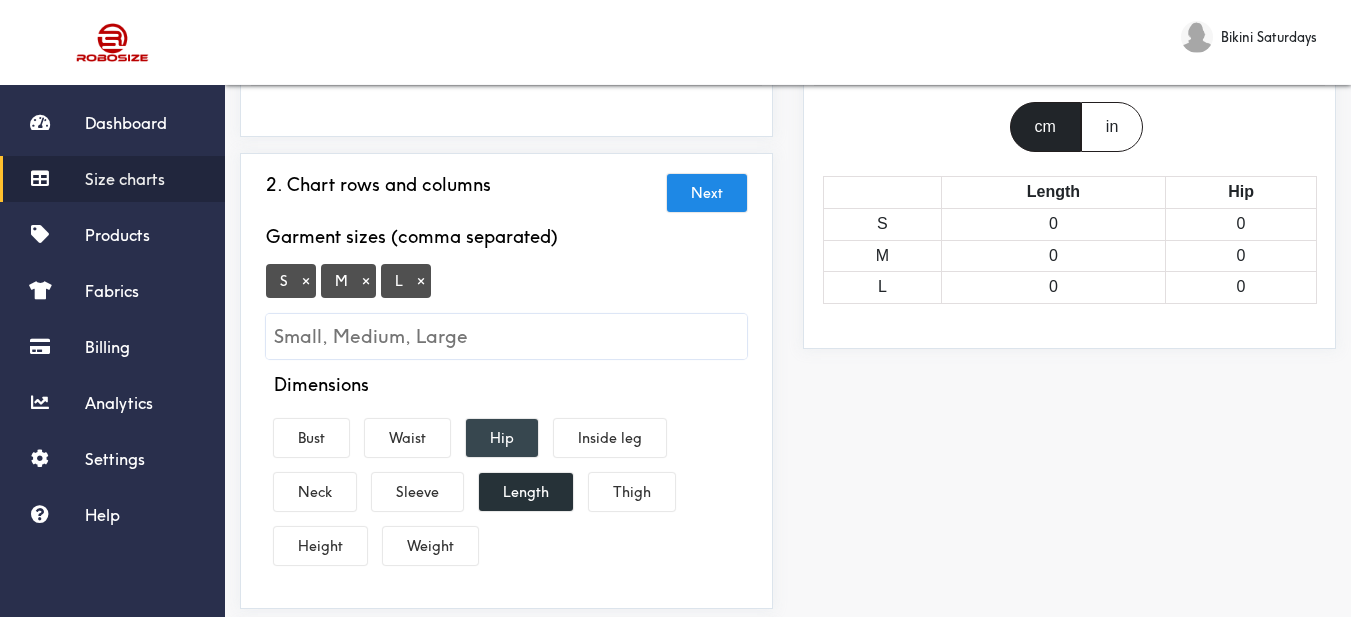 click on "Hip" at bounding box center (502, 438) 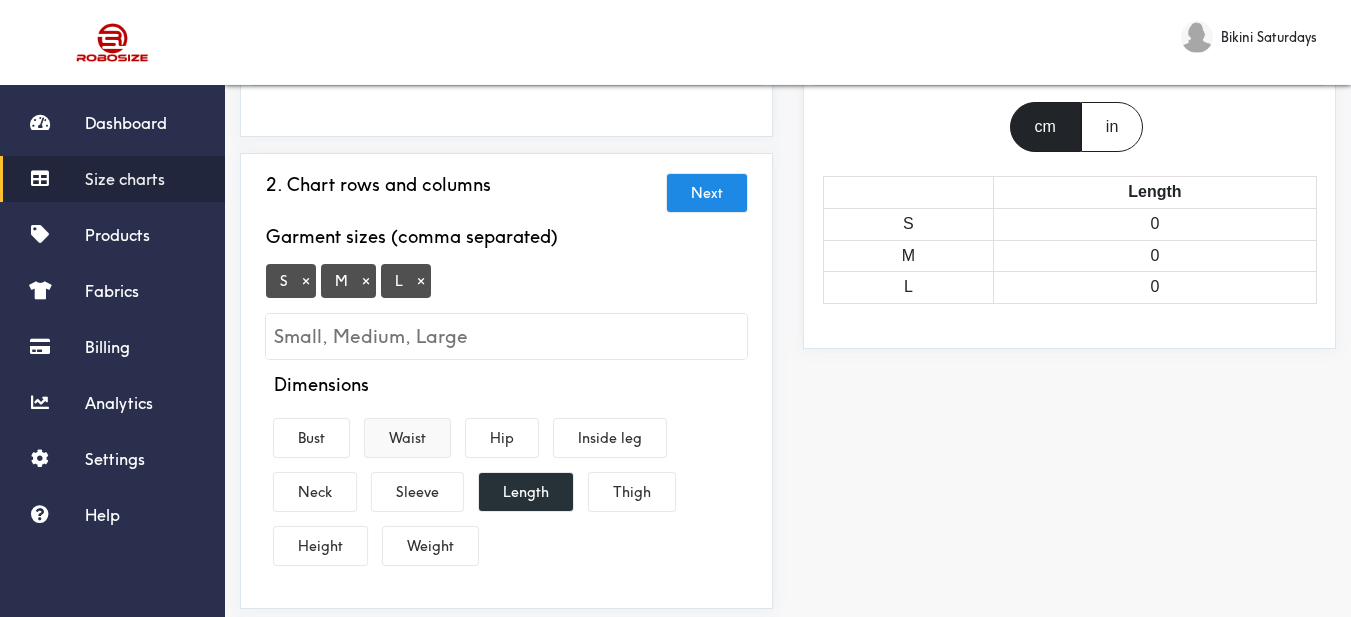 drag, startPoint x: 425, startPoint y: 458, endPoint x: 440, endPoint y: 457, distance: 15.033297 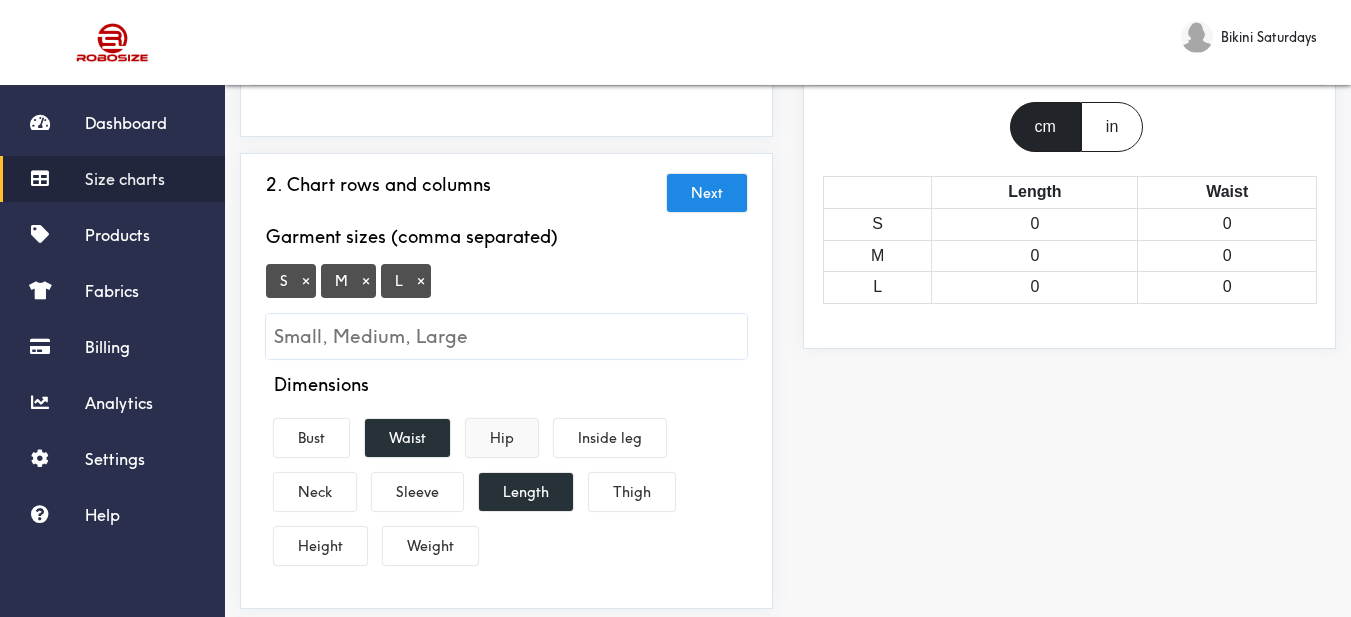 click on "Hip" at bounding box center (502, 438) 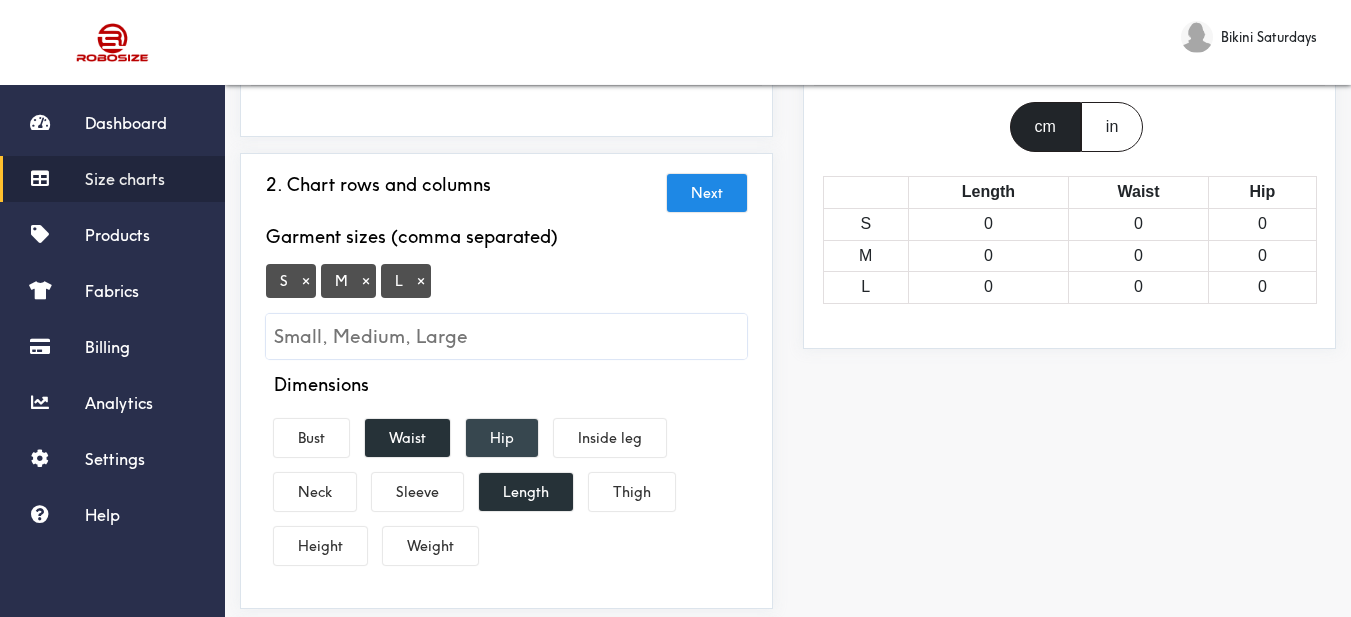 scroll, scrollTop: 500, scrollLeft: 0, axis: vertical 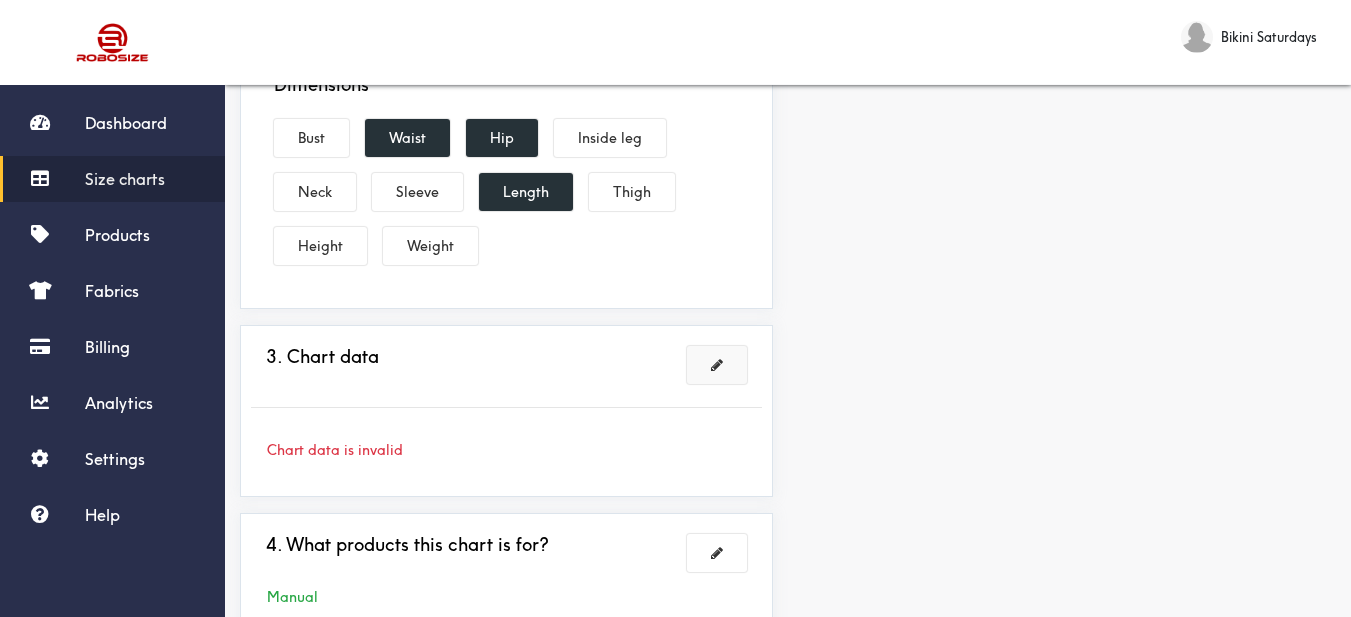 click at bounding box center (717, 365) 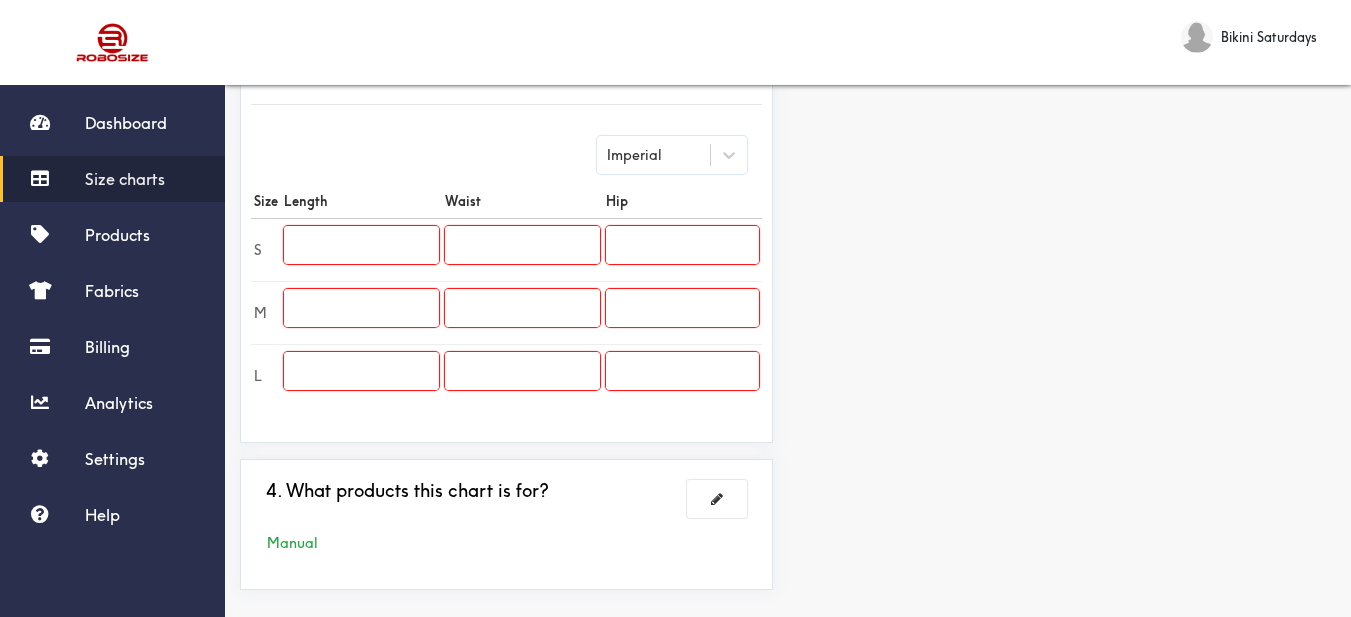 click at bounding box center [361, 245] 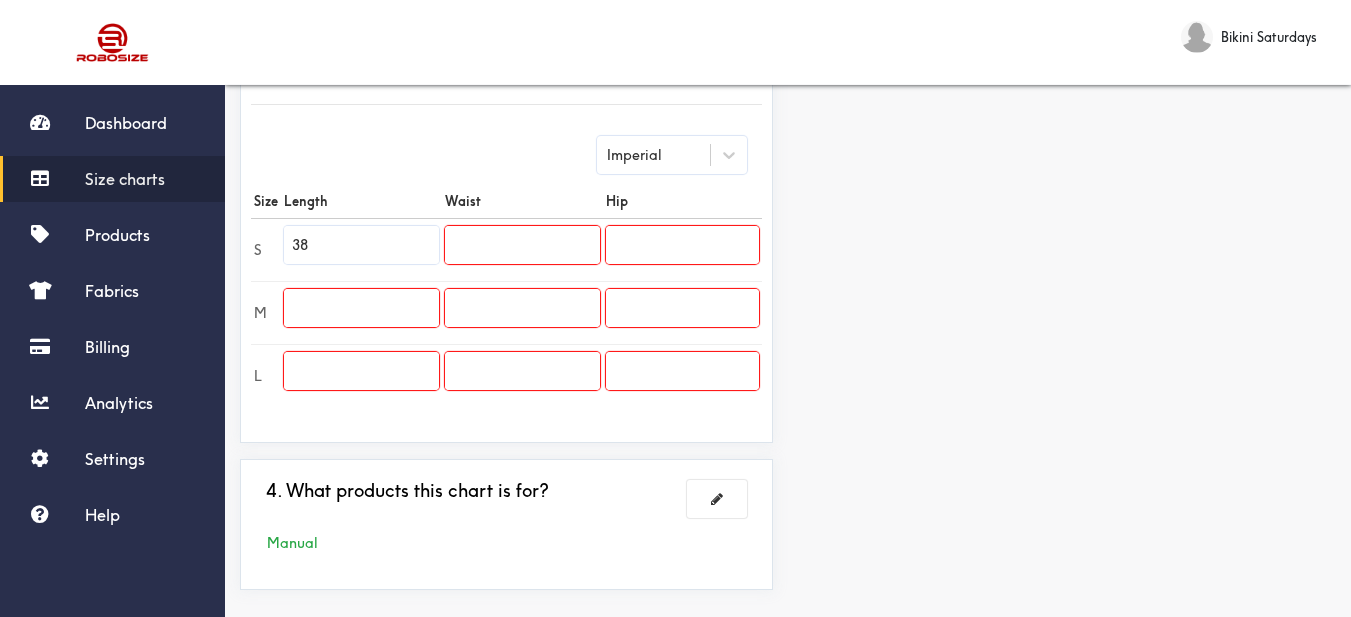 type on "38" 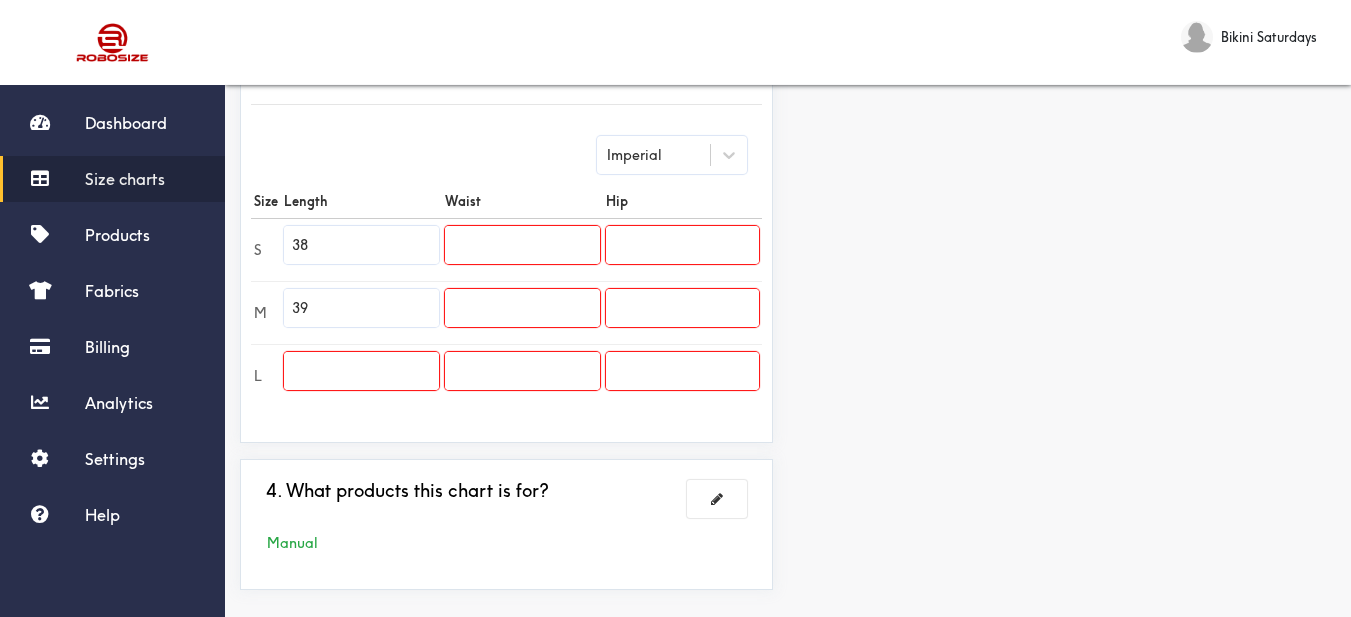 type on "39" 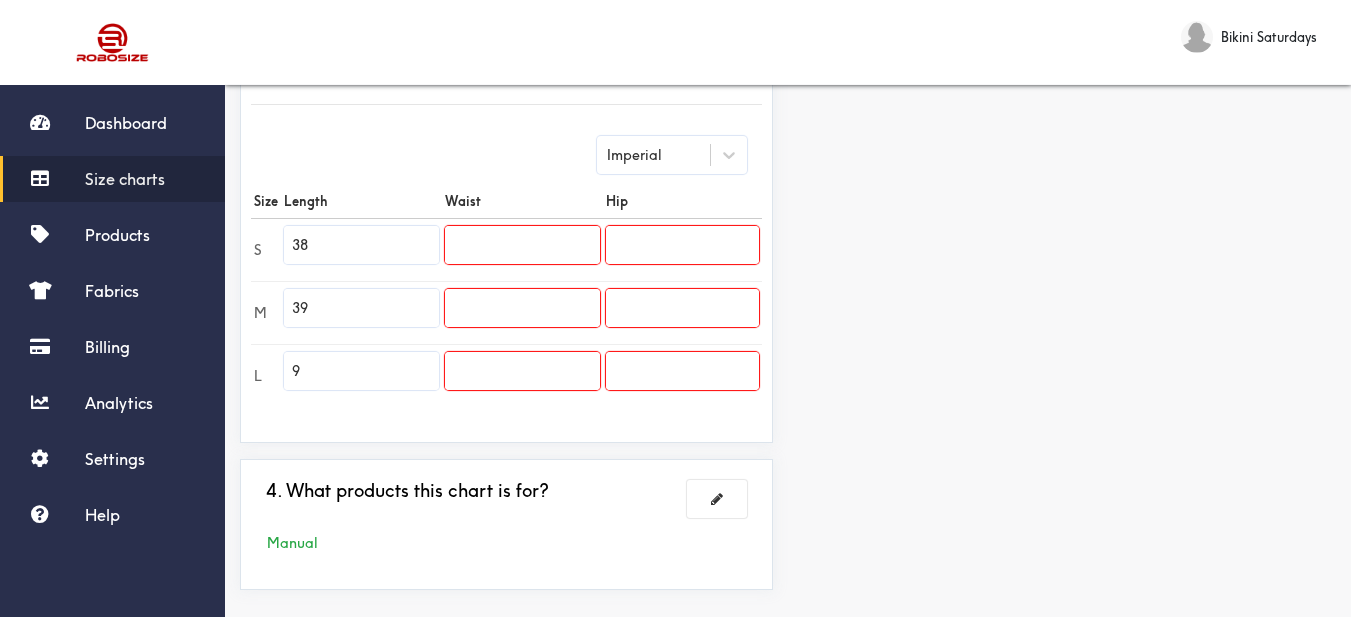 drag, startPoint x: 400, startPoint y: 376, endPoint x: 210, endPoint y: 379, distance: 190.02368 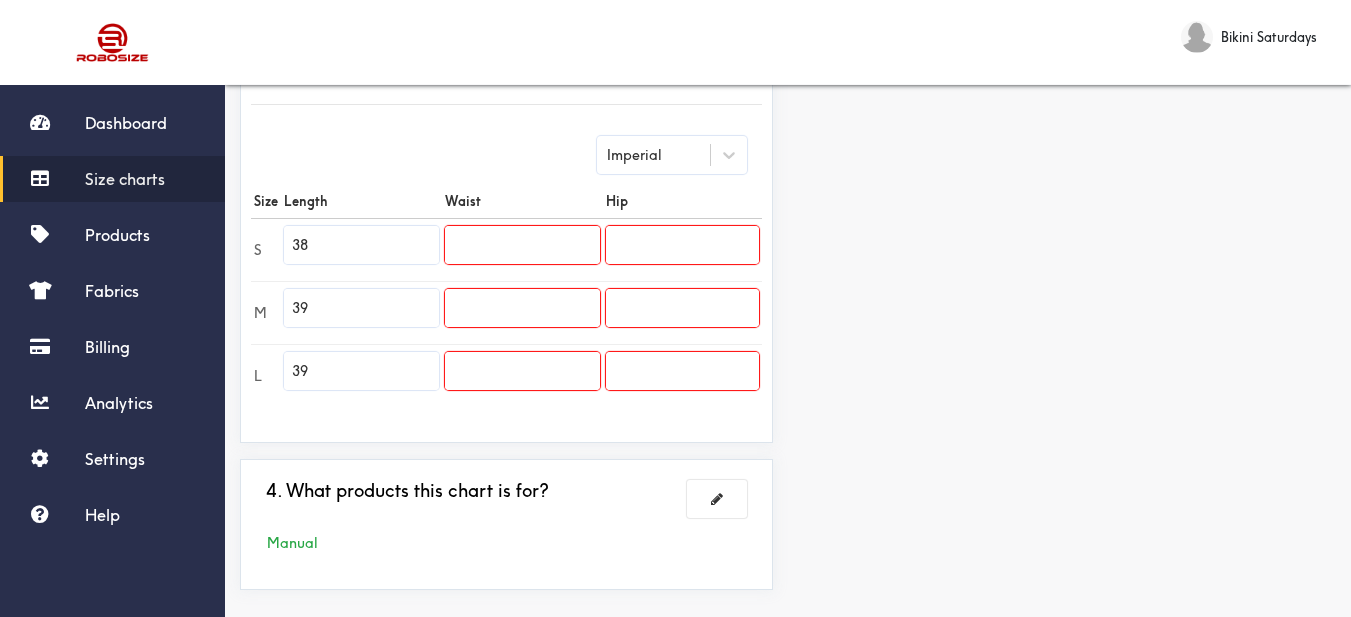 type on "39" 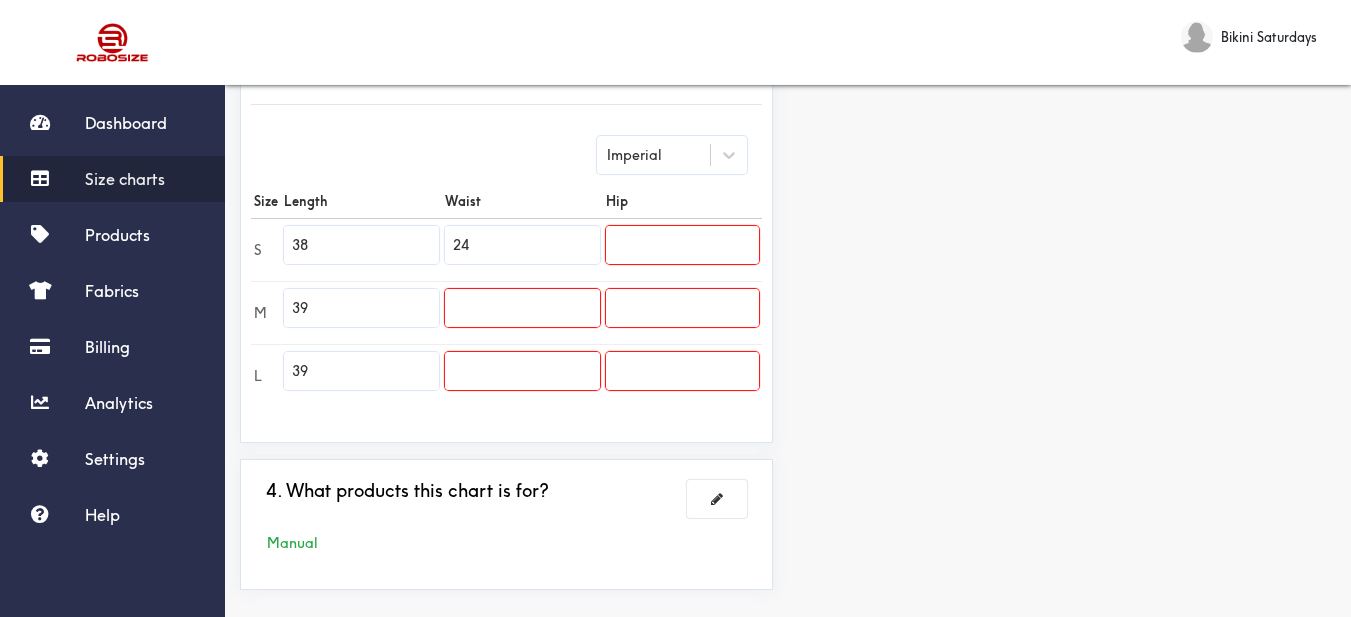 type on "24" 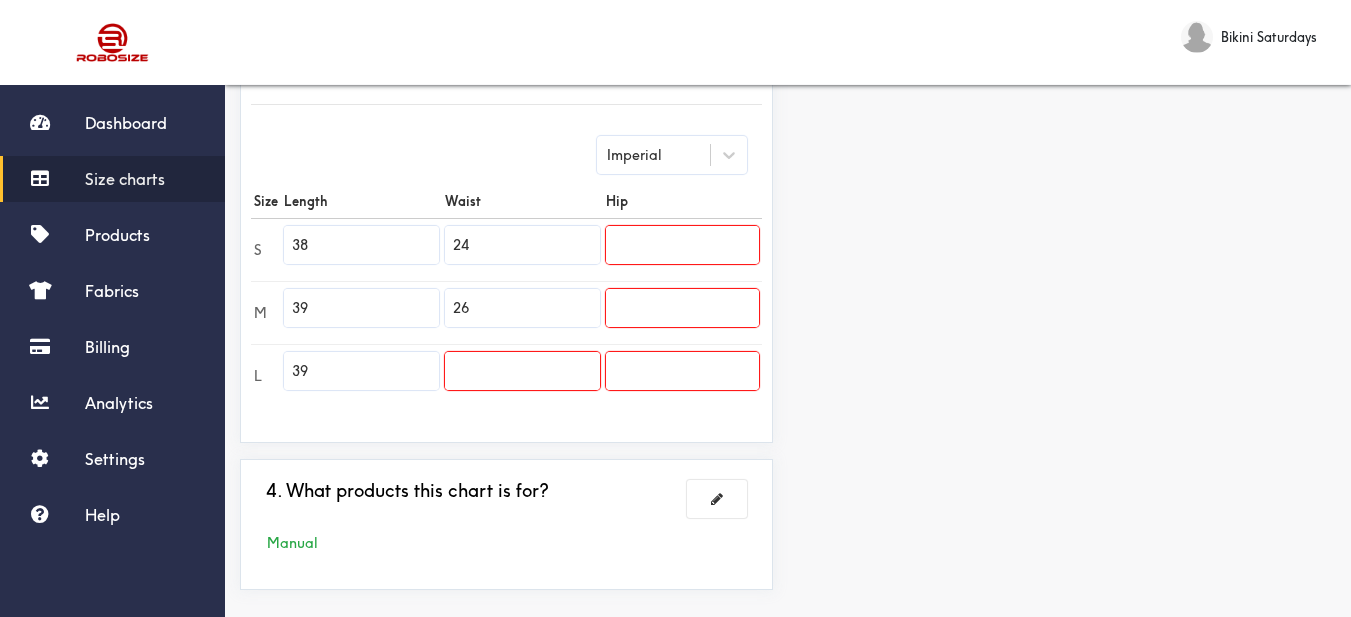 type 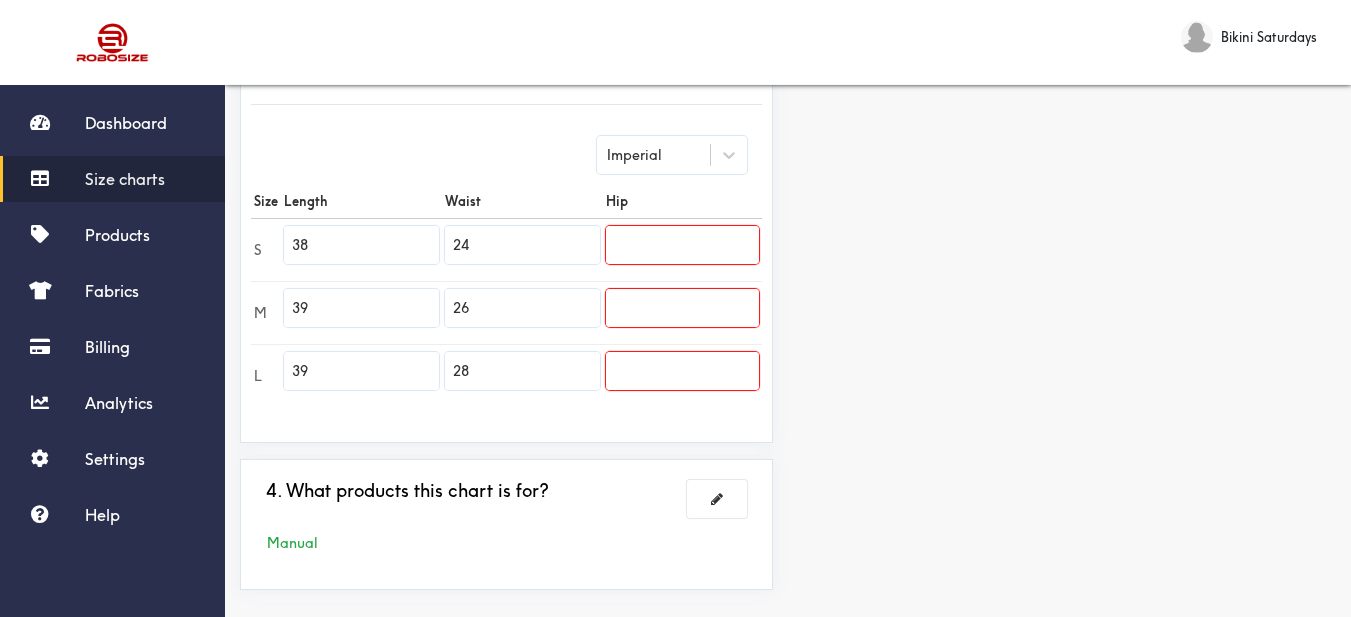 drag, startPoint x: 857, startPoint y: 392, endPoint x: 861, endPoint y: 374, distance: 18.439089 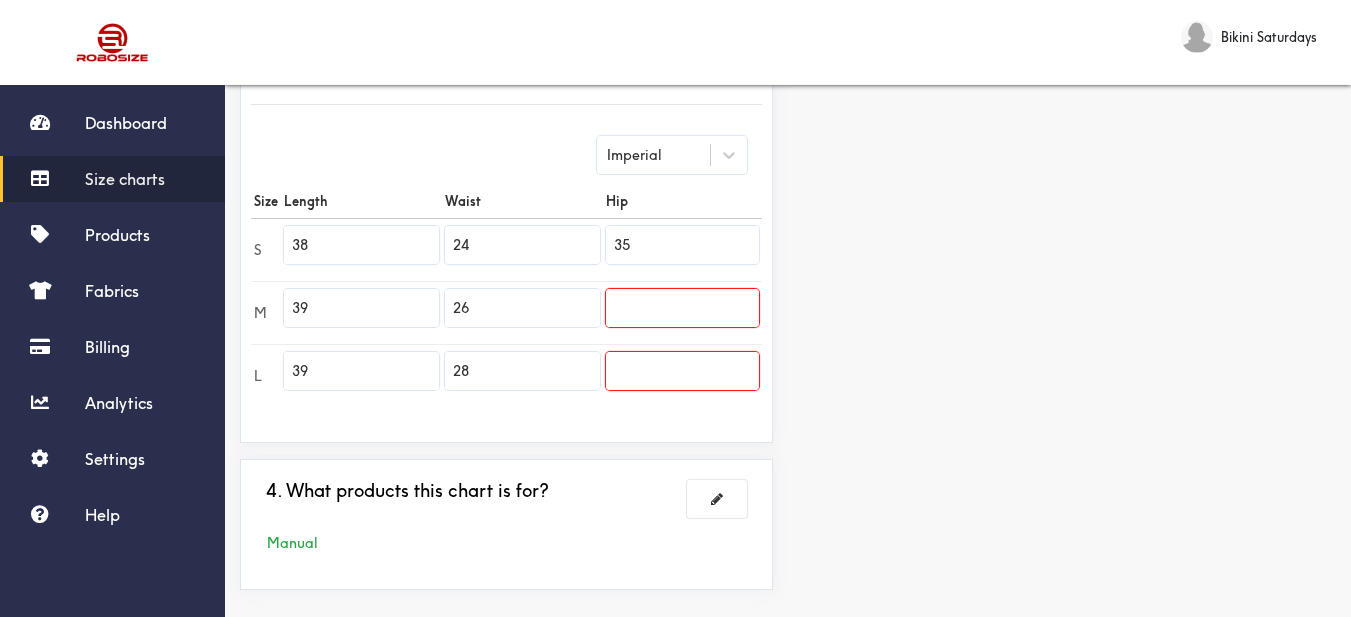 click at bounding box center (682, 308) 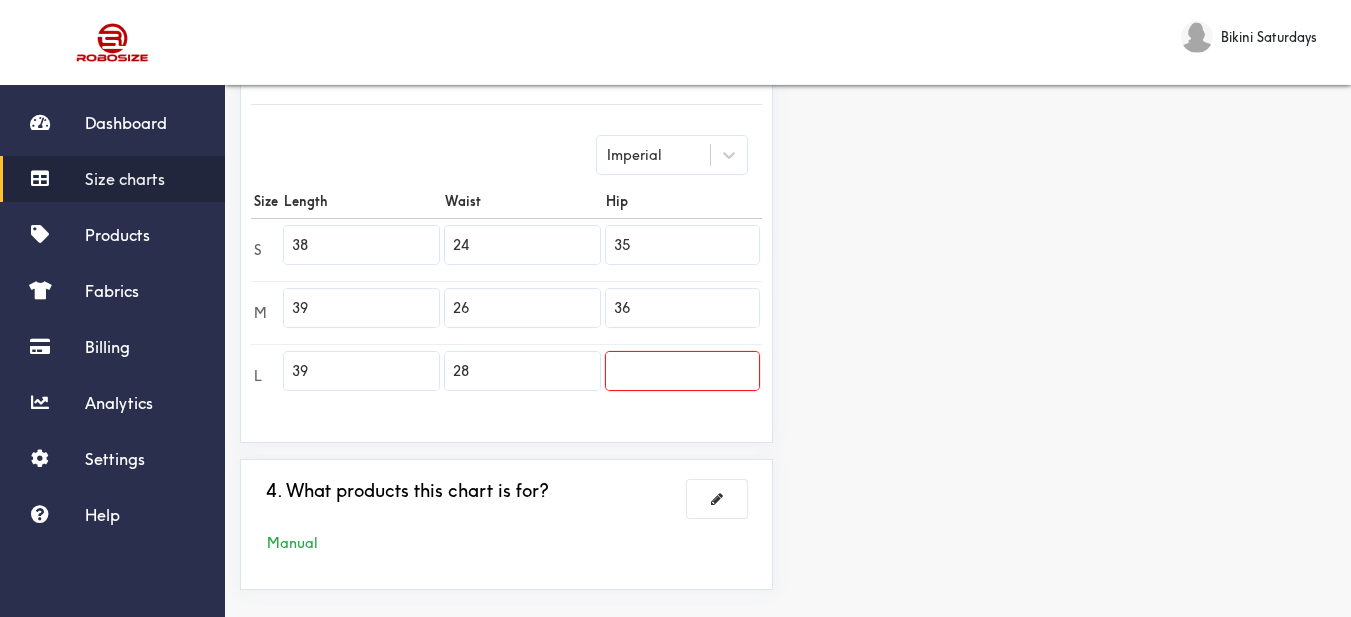 click at bounding box center [682, 371] 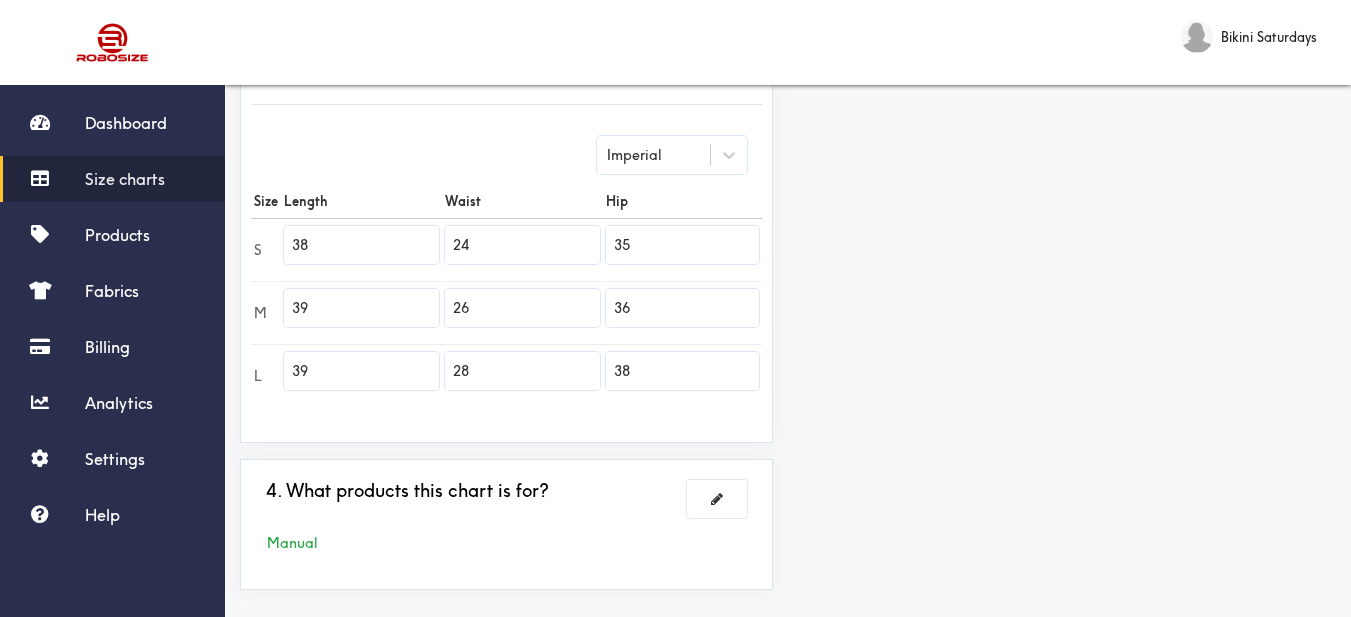 click on "Preview Edit style This chart is manually assigned to products. cm in Length Waist Hip S 96.5 61 89 M 99 66 91.5 L 99 71 96.5" at bounding box center [1069, 140] 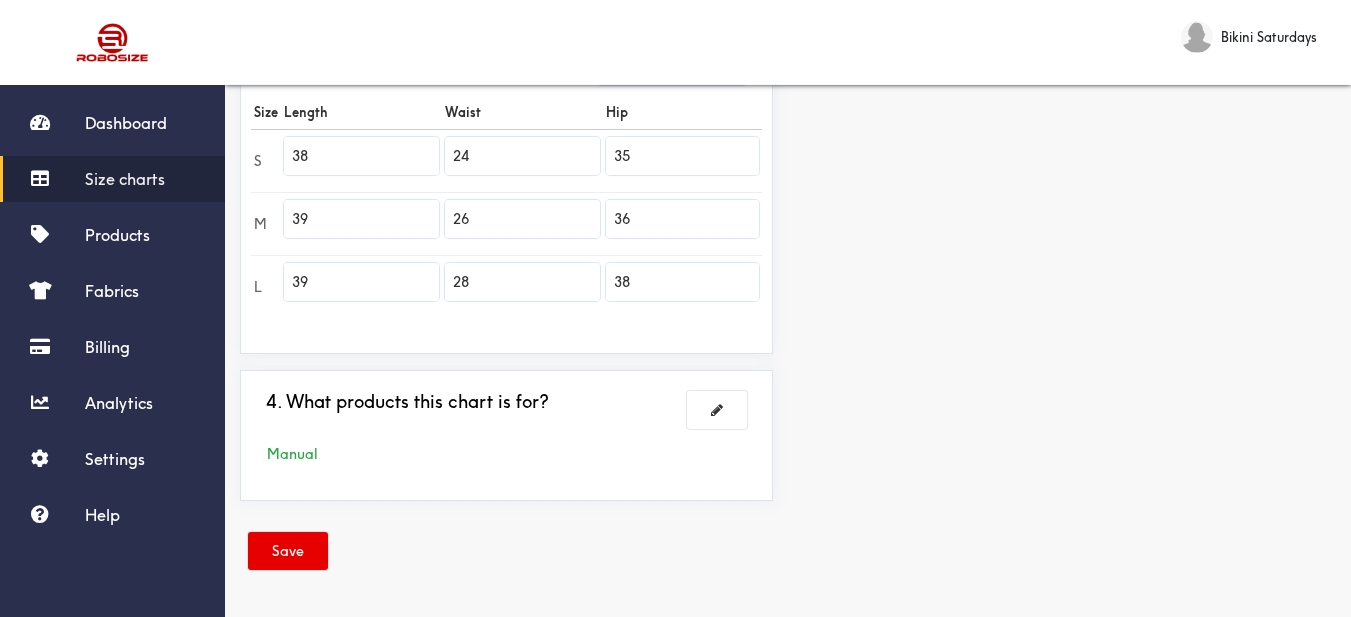 drag, startPoint x: 288, startPoint y: 564, endPoint x: 618, endPoint y: 178, distance: 507.83463 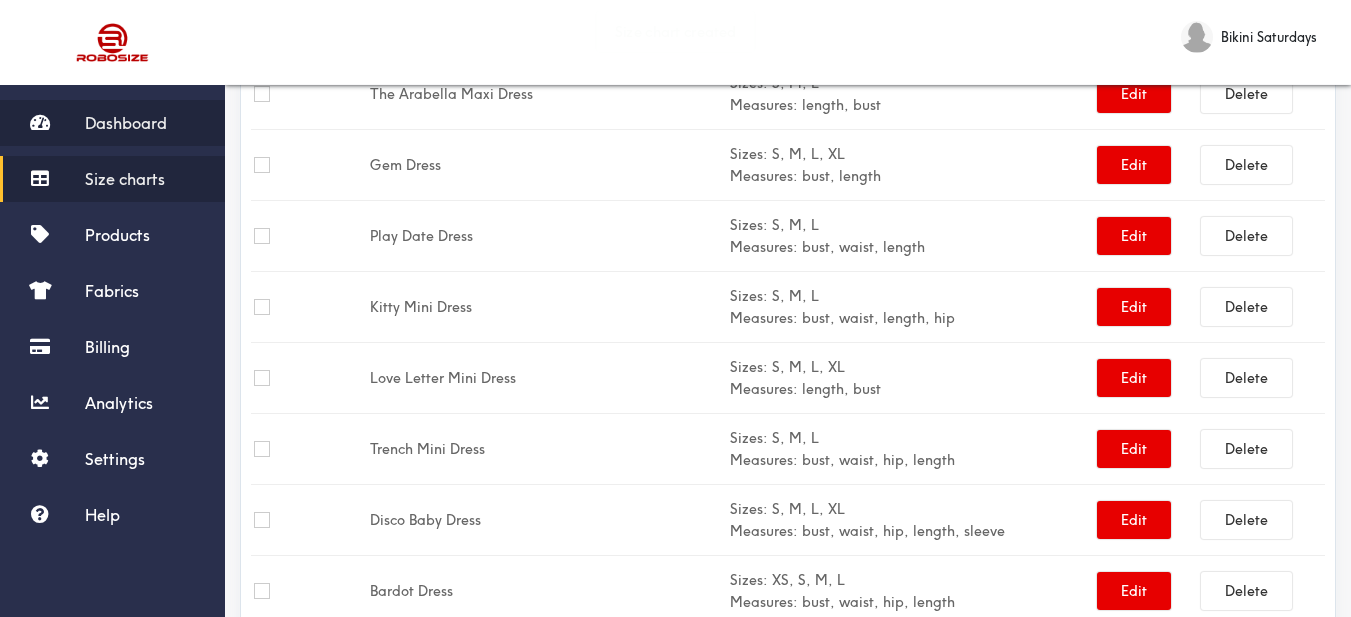 scroll, scrollTop: 311, scrollLeft: 0, axis: vertical 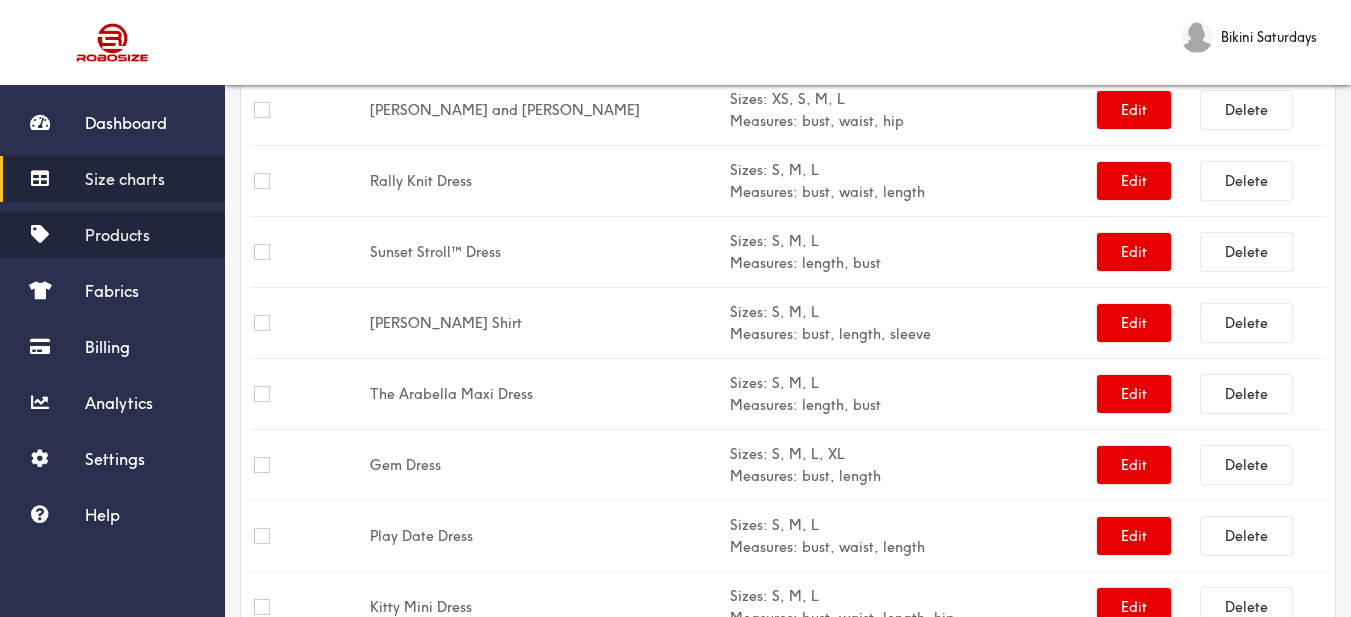 click on "Products" at bounding box center [112, 235] 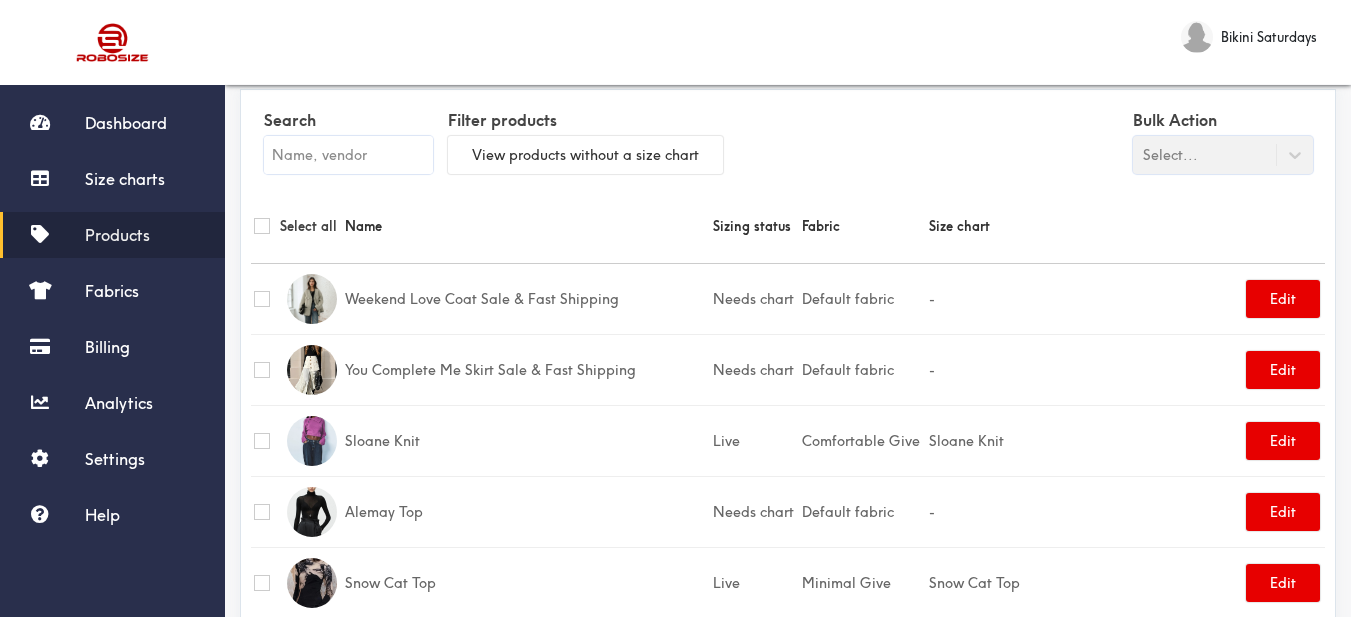 scroll, scrollTop: 0, scrollLeft: 0, axis: both 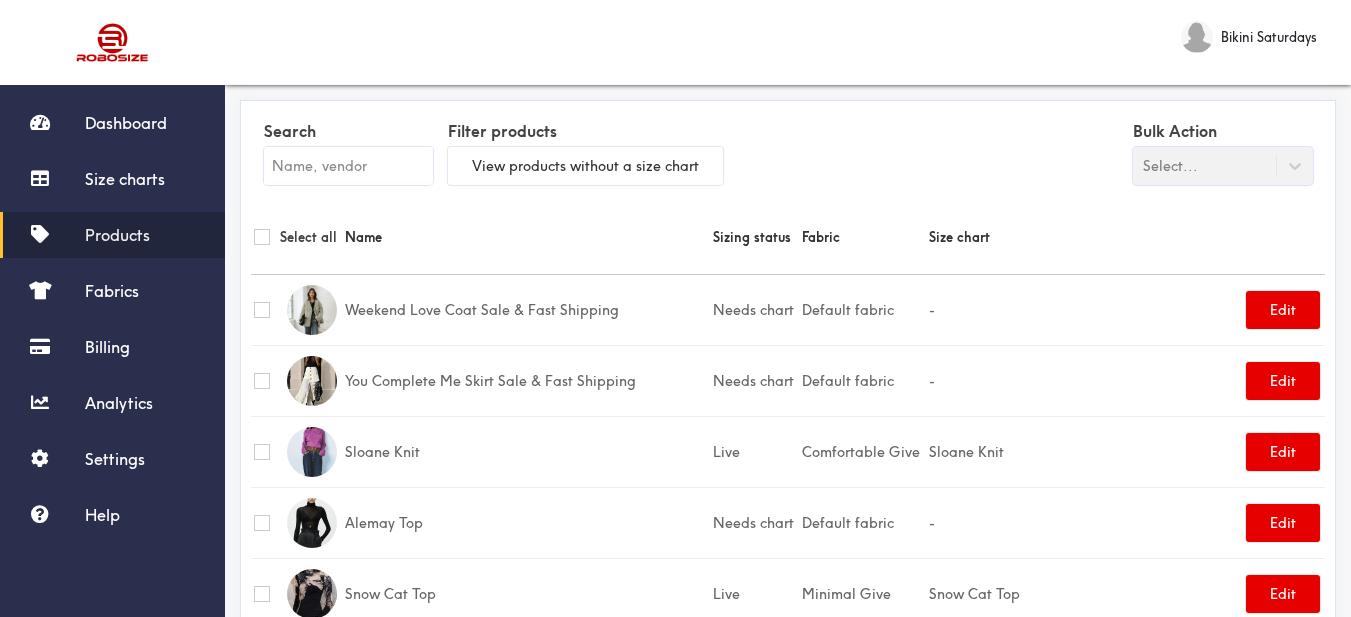 click on "Search" at bounding box center [348, 131] 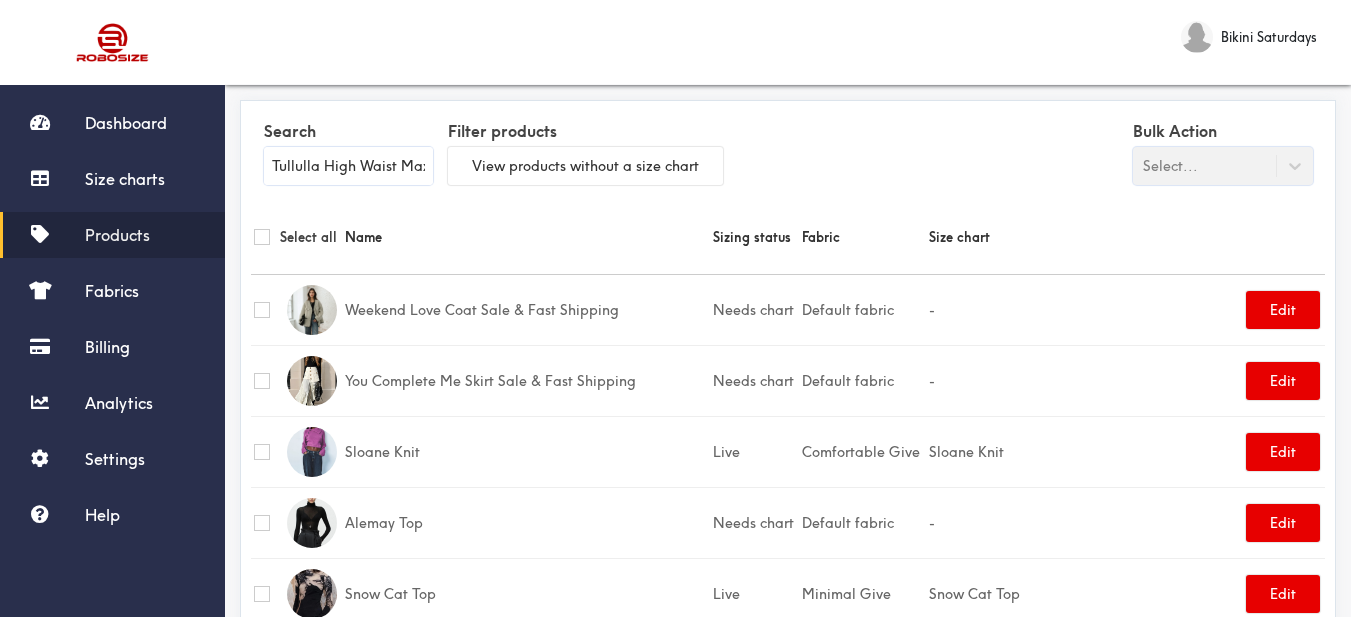 scroll, scrollTop: 0, scrollLeft: 42, axis: horizontal 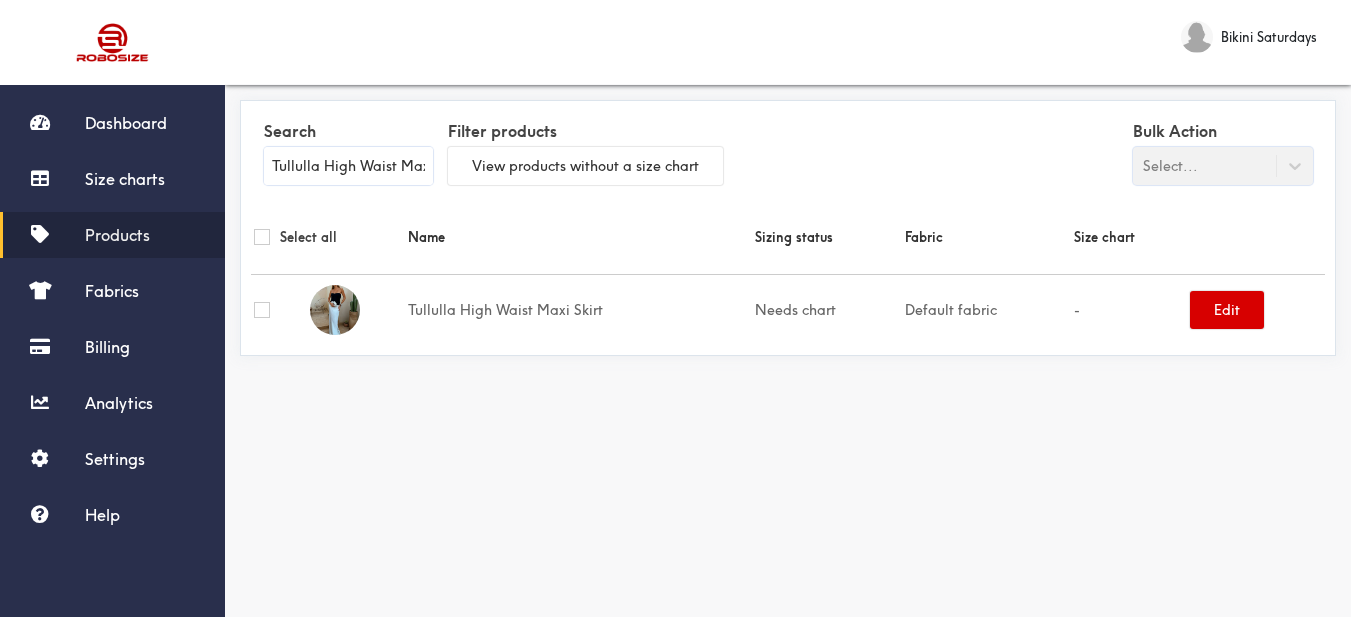 click on "Edit" at bounding box center (1227, 310) 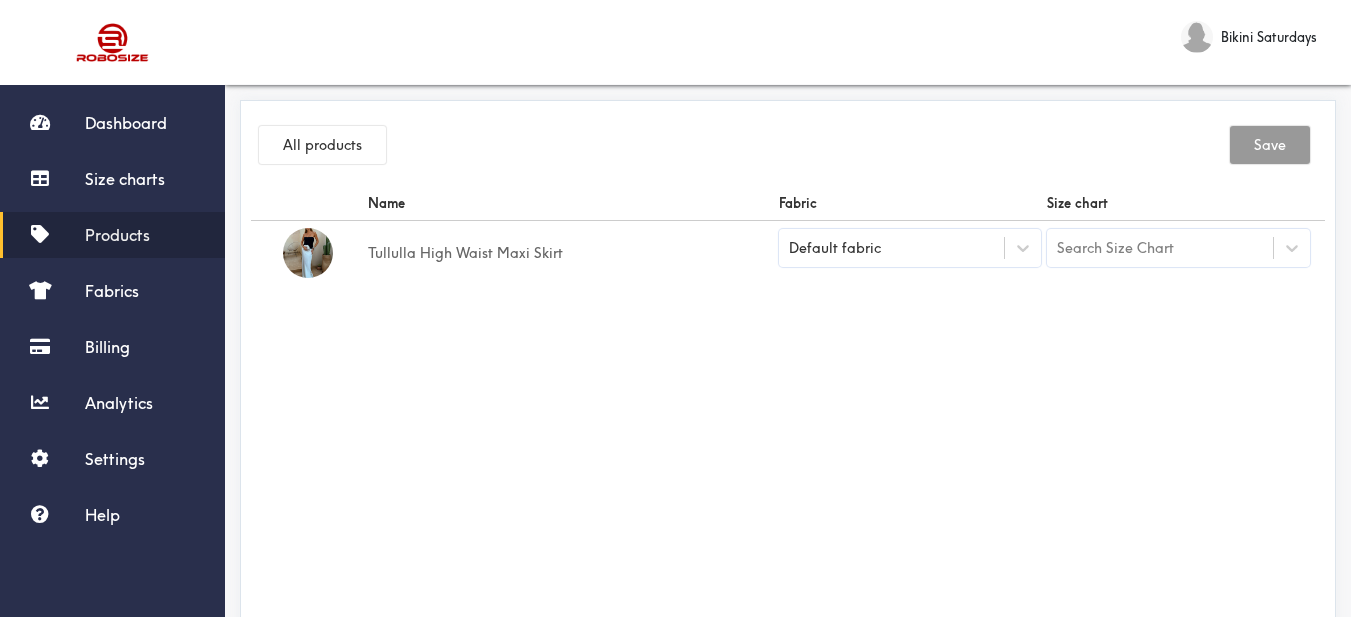 click on "Default fabric" at bounding box center [892, 248] 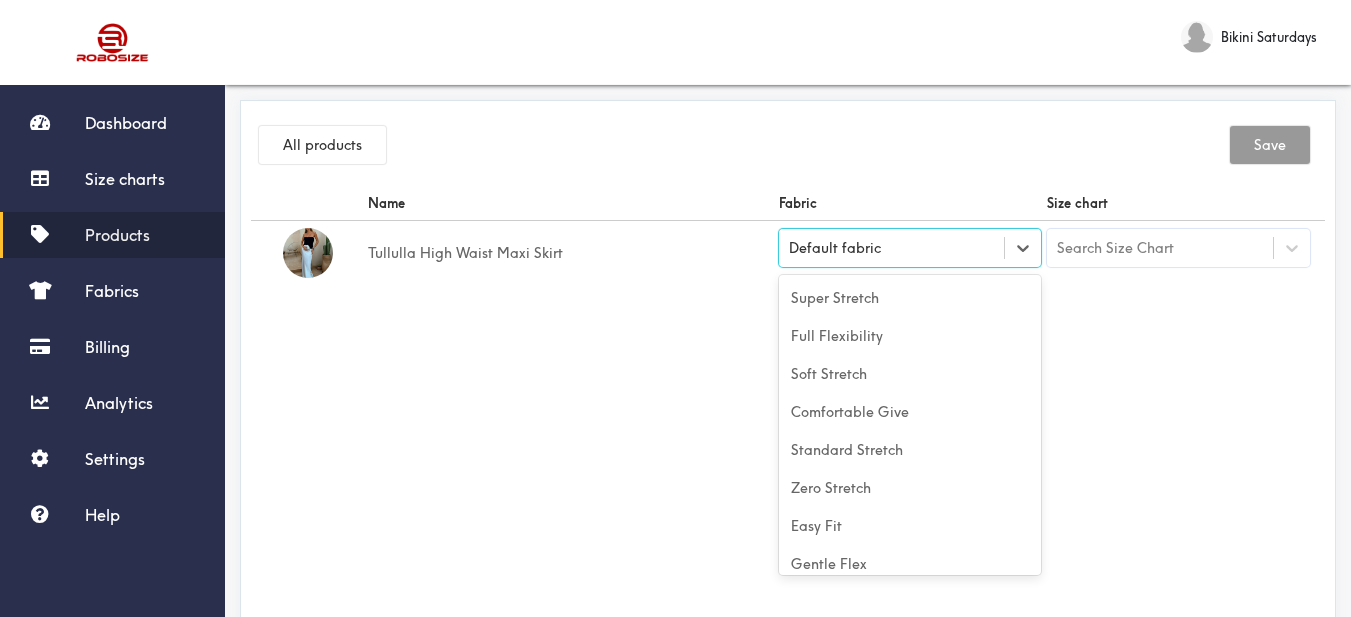 scroll, scrollTop: 88, scrollLeft: 0, axis: vertical 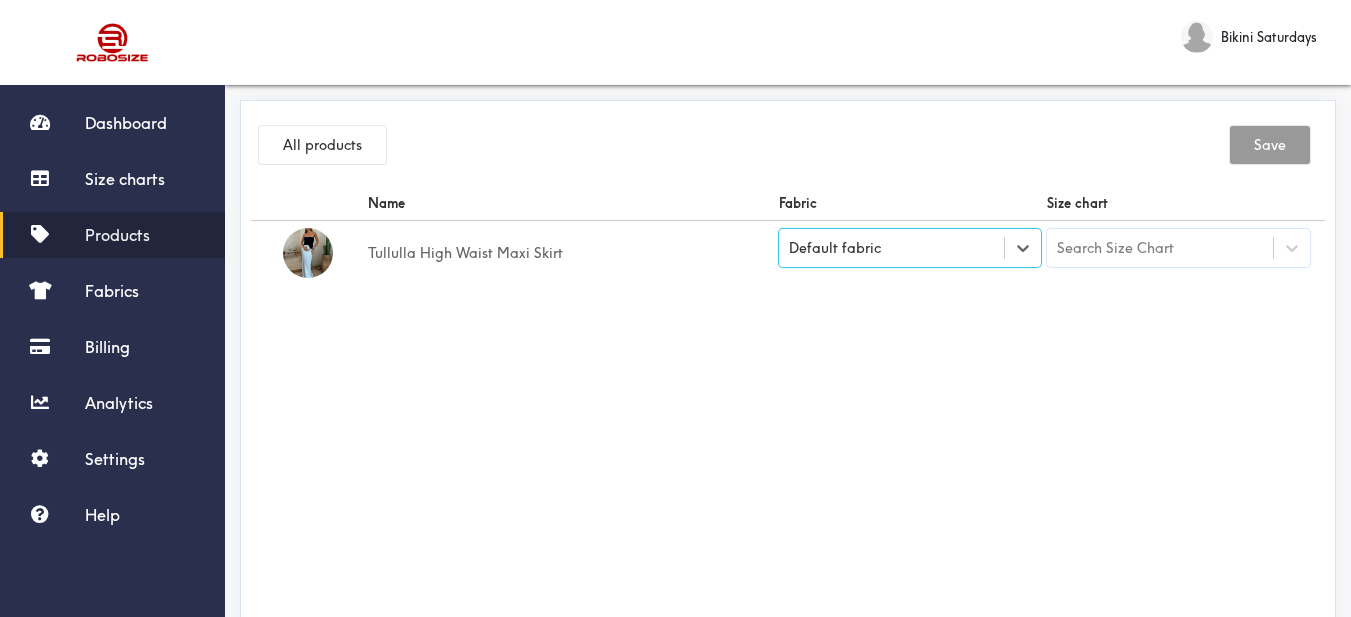 drag, startPoint x: 946, startPoint y: 244, endPoint x: 942, endPoint y: 254, distance: 10.770329 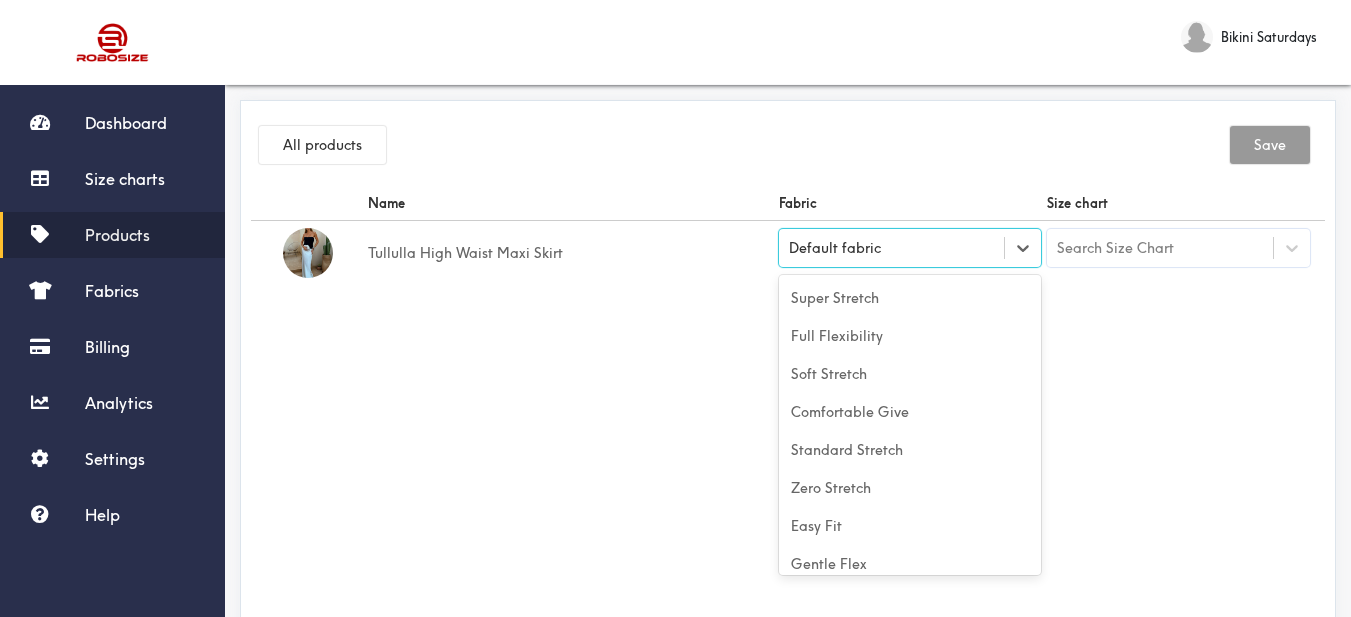 scroll, scrollTop: 88, scrollLeft: 0, axis: vertical 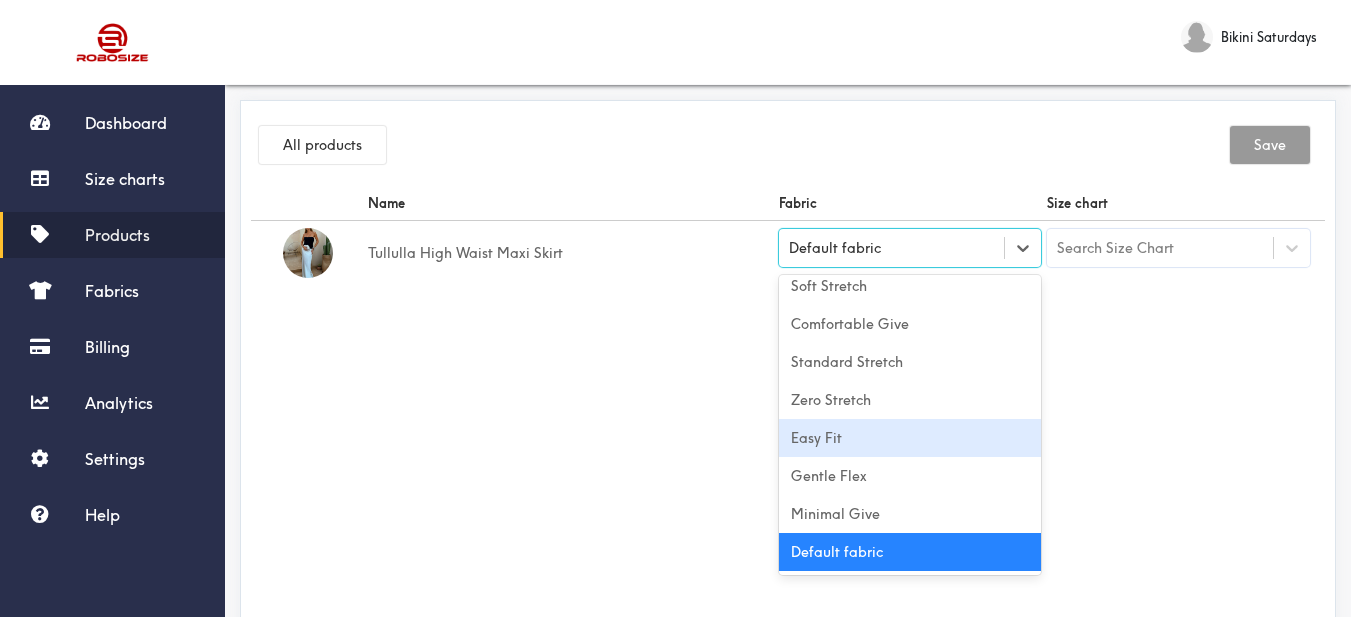 drag, startPoint x: 898, startPoint y: 439, endPoint x: 1153, endPoint y: 377, distance: 262.42905 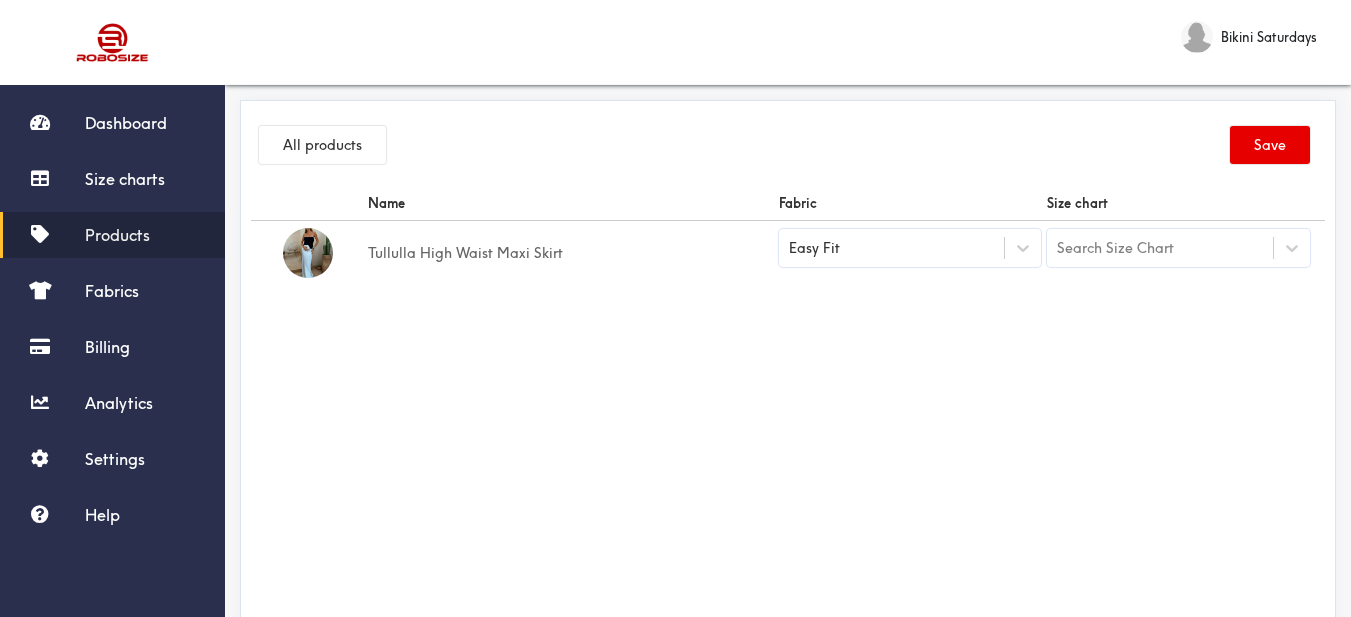 drag, startPoint x: 1164, startPoint y: 372, endPoint x: 1183, endPoint y: 340, distance: 37.215588 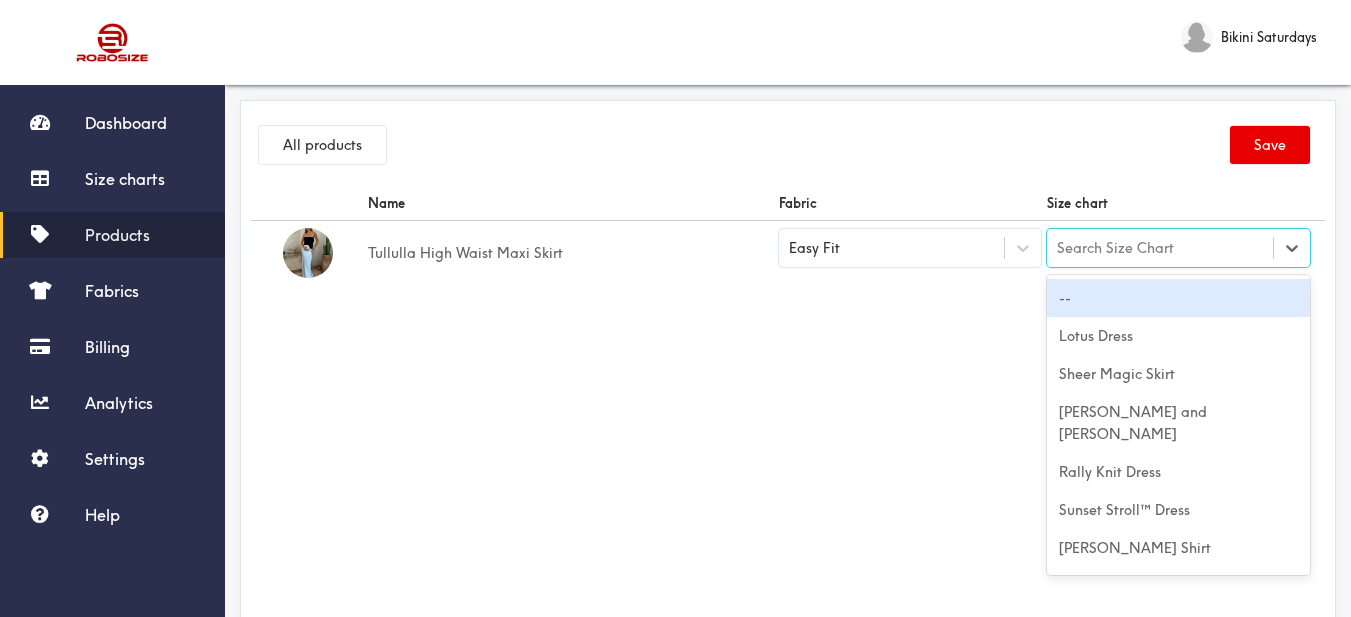 click on "Search Size Chart" at bounding box center (1115, 248) 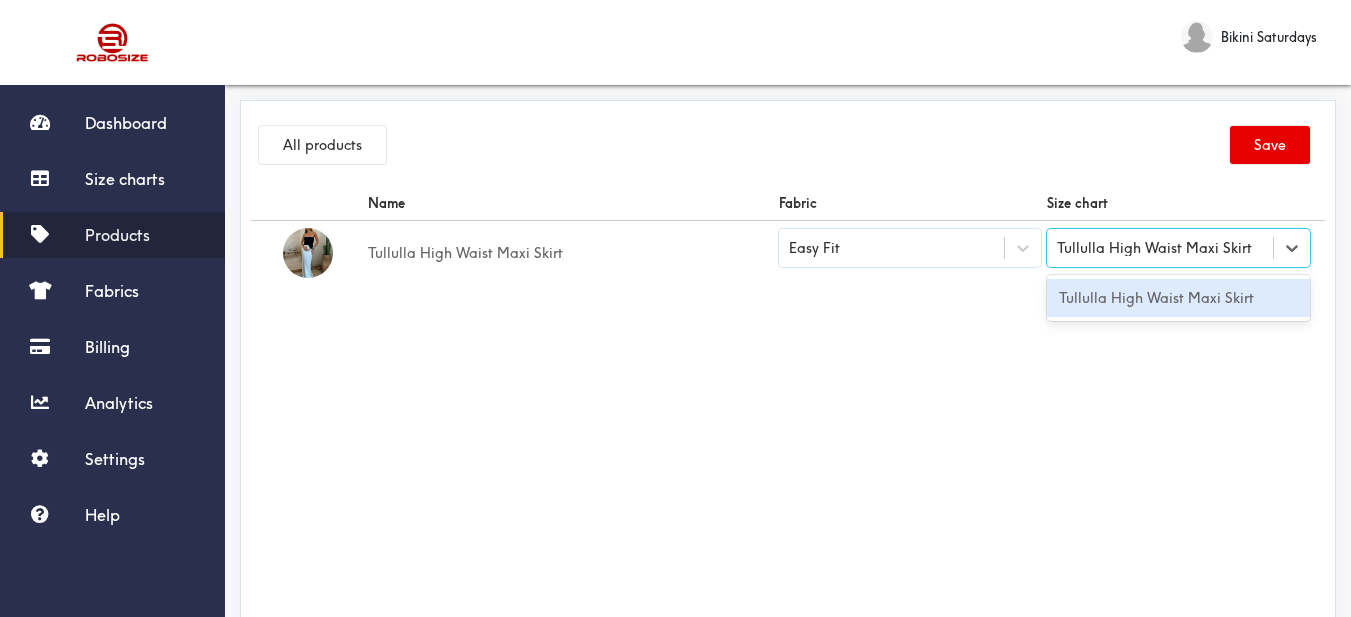 click on "Tullulla High Waist Maxi Skirt" at bounding box center (1178, 298) 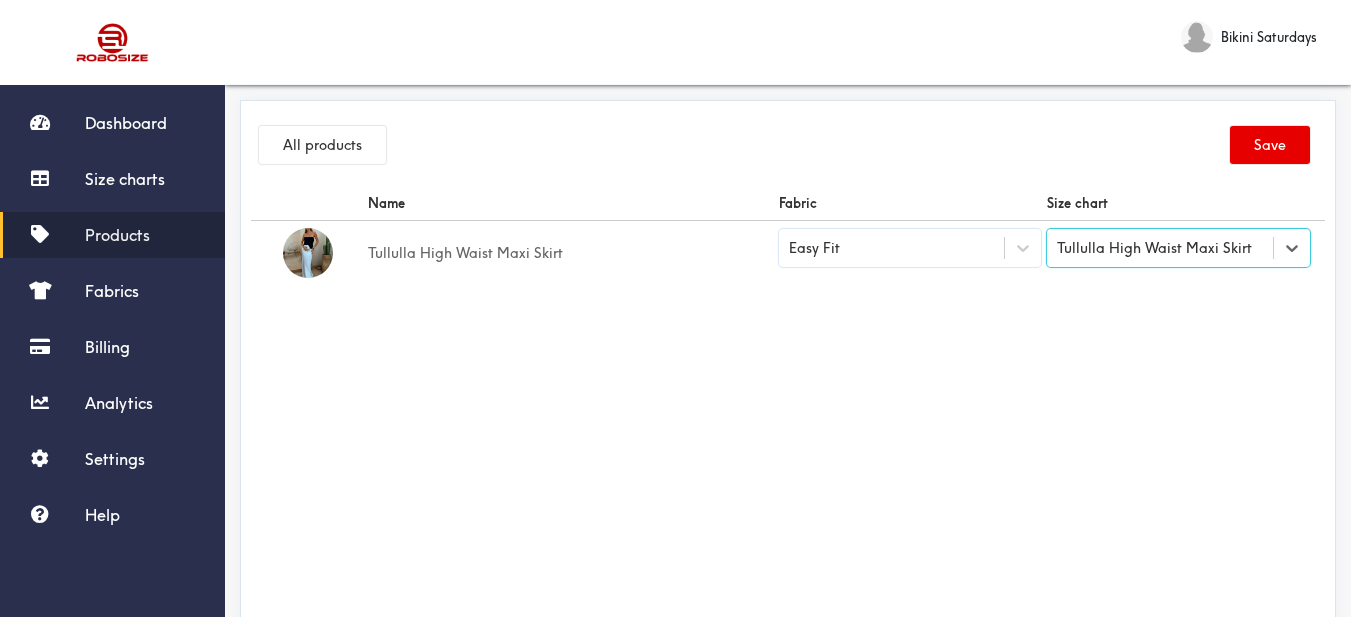drag, startPoint x: 1097, startPoint y: 324, endPoint x: 1292, endPoint y: 172, distance: 247.2428 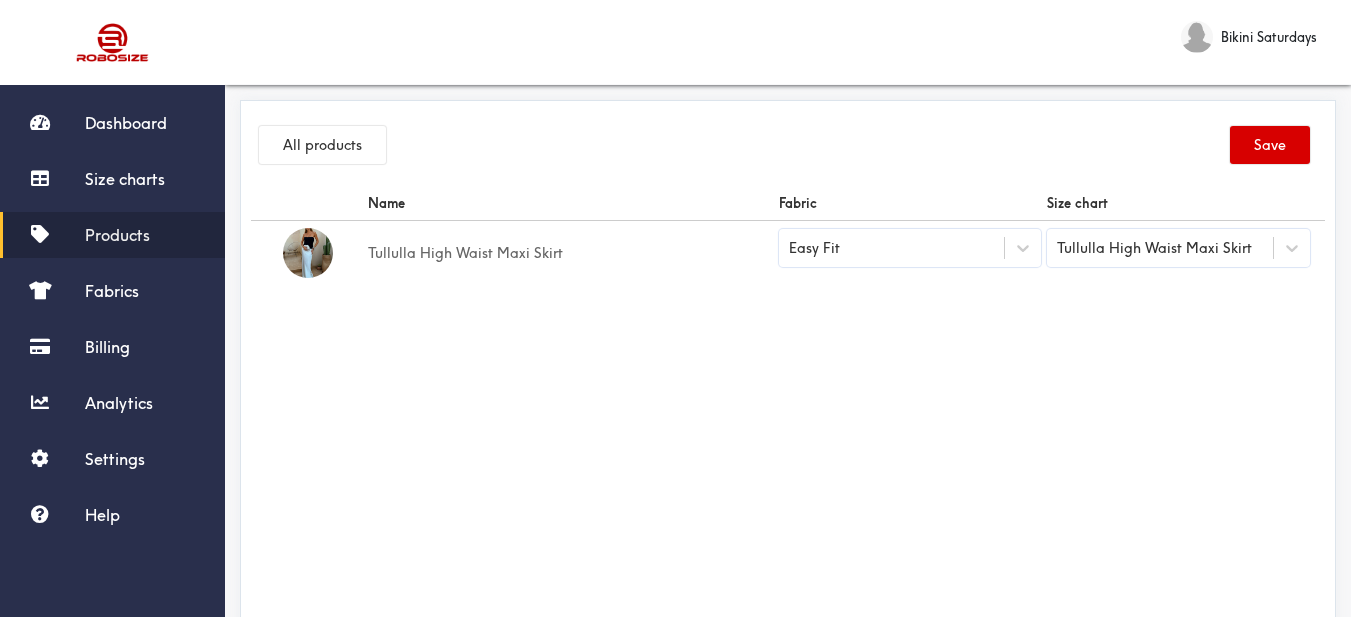 click on "Save" at bounding box center [1270, 145] 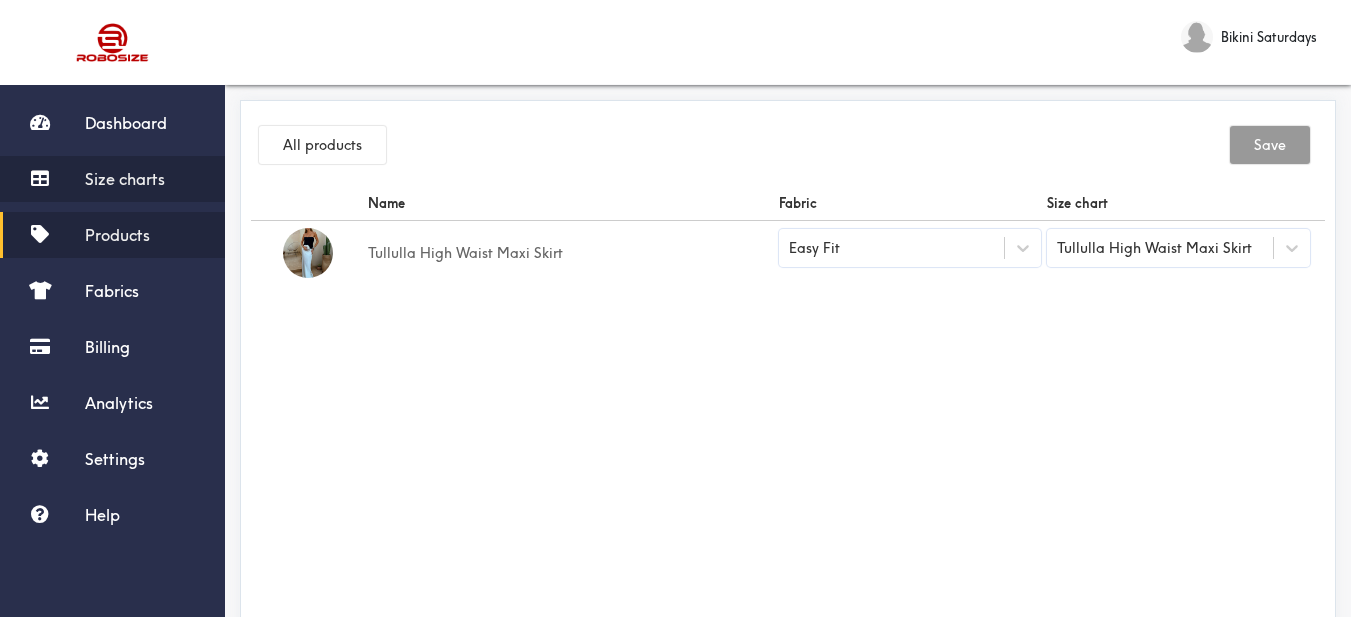 click on "Size charts" at bounding box center [125, 179] 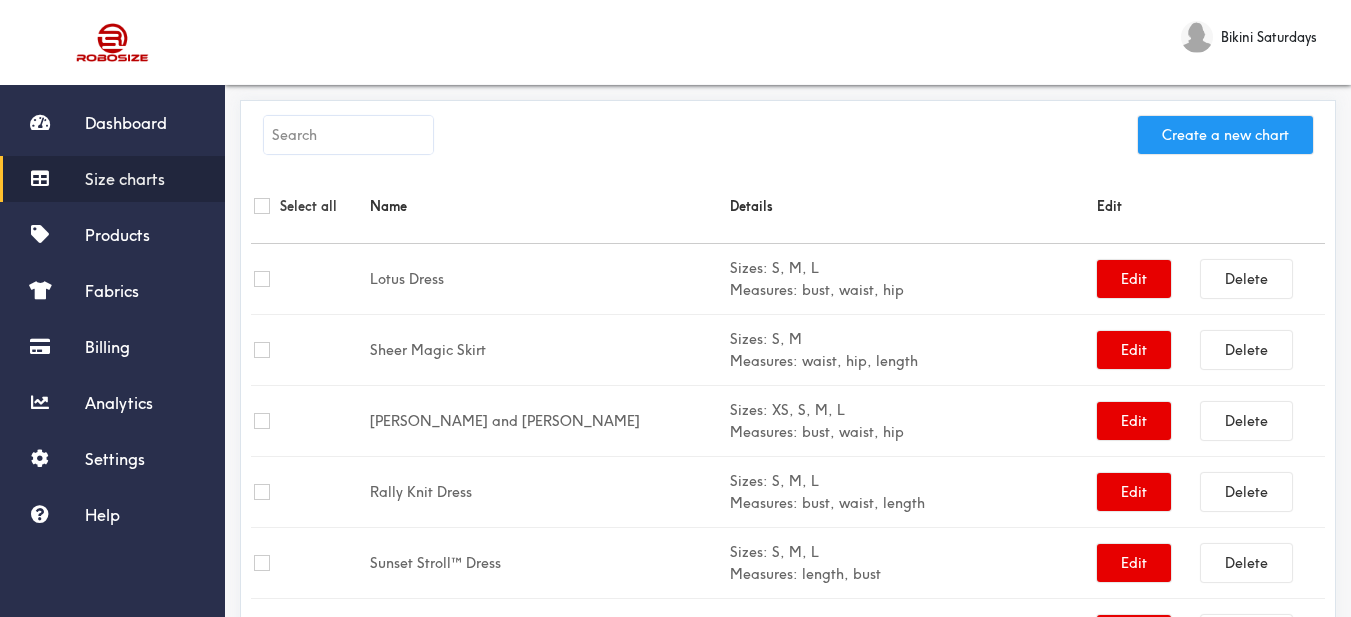 click on "Create a new chart" at bounding box center (1225, 135) 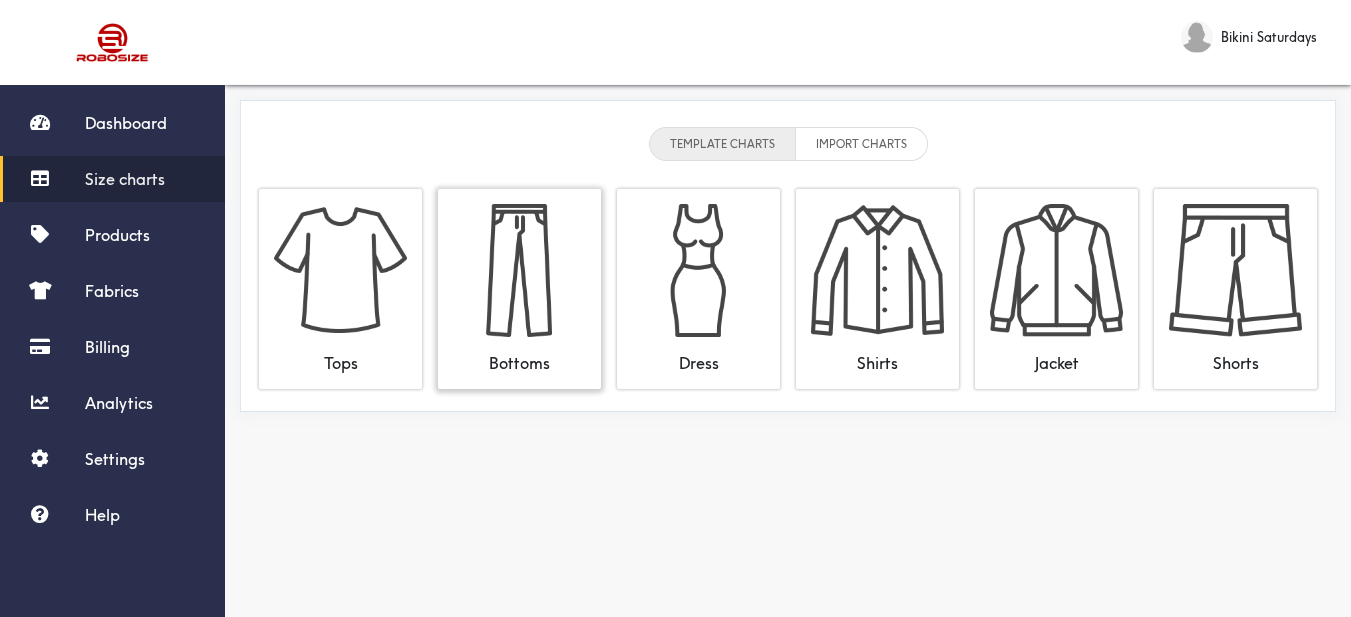 click at bounding box center (519, 270) 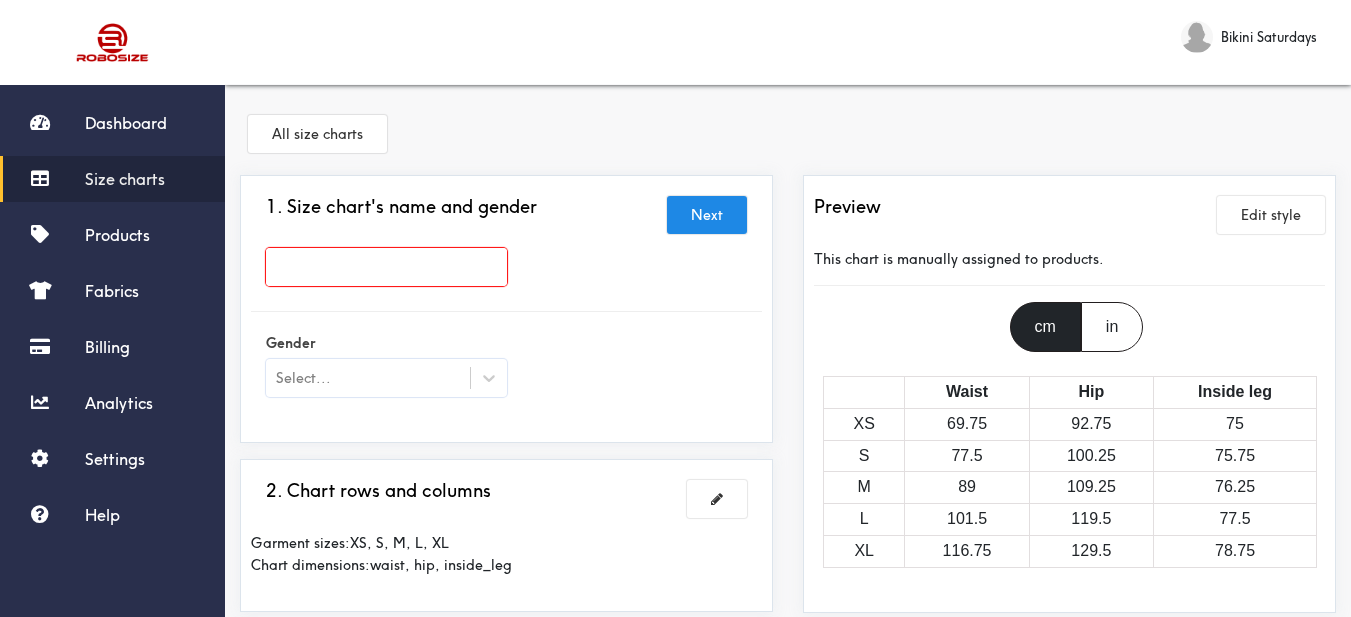 click at bounding box center [386, 272] 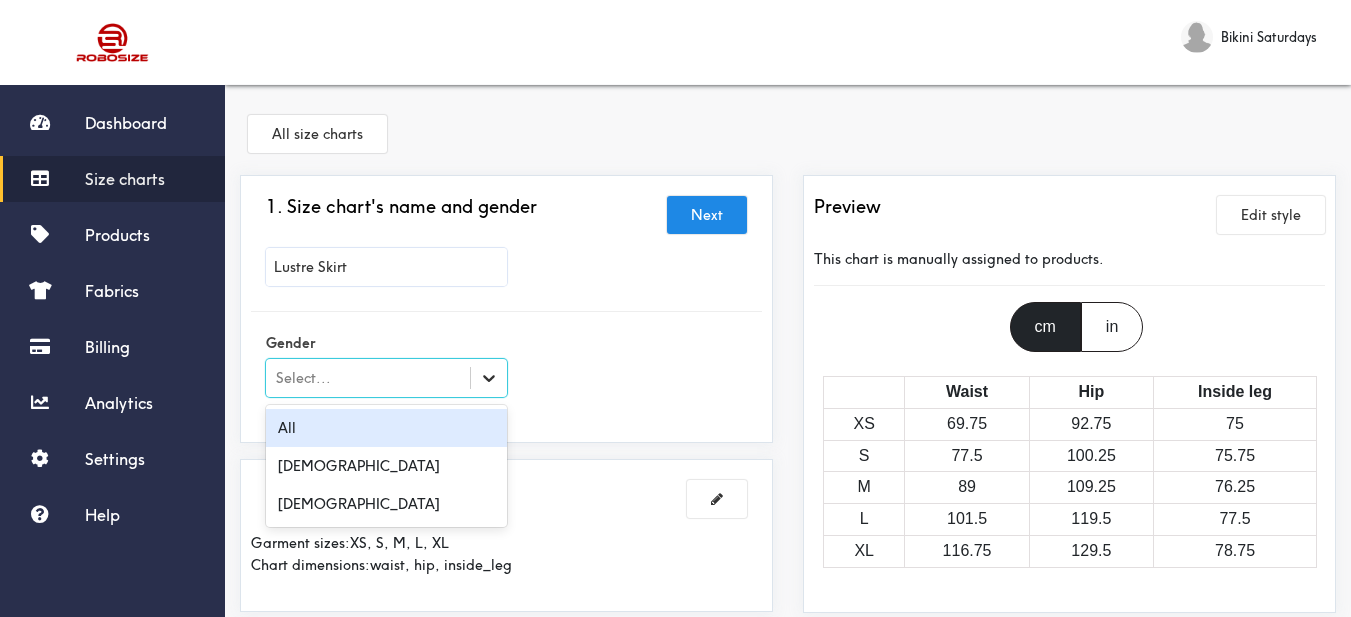 click 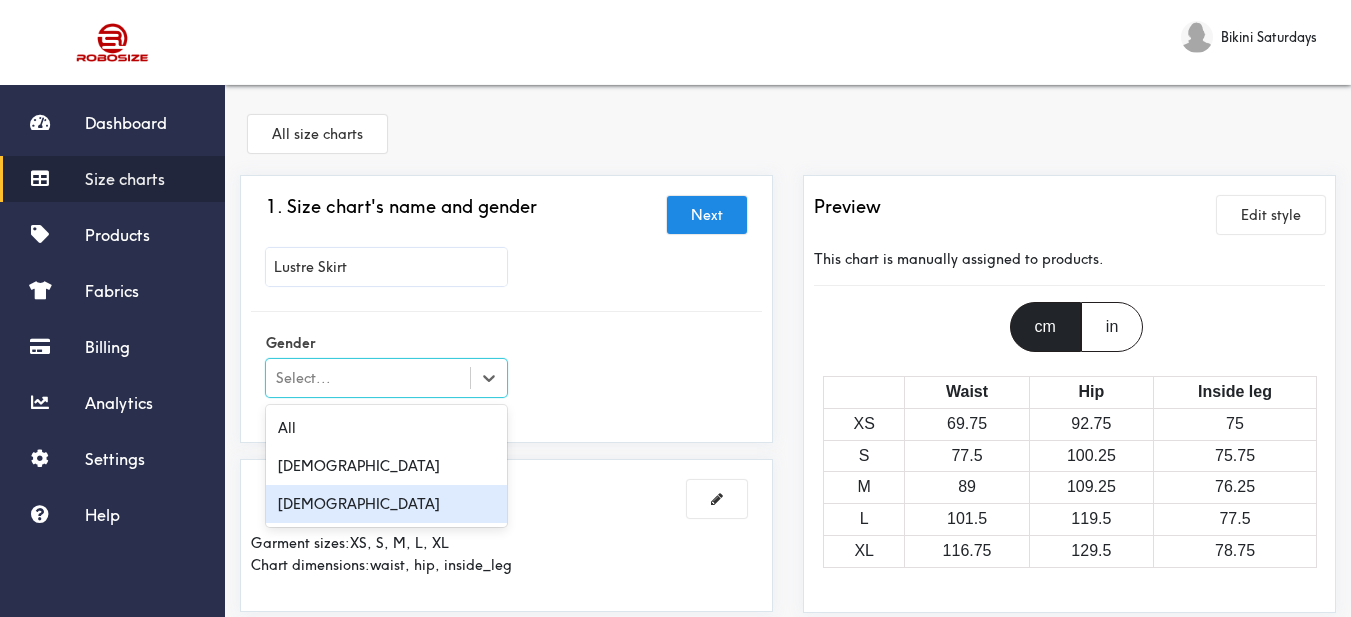 click on "[DEMOGRAPHIC_DATA]" at bounding box center (386, 504) 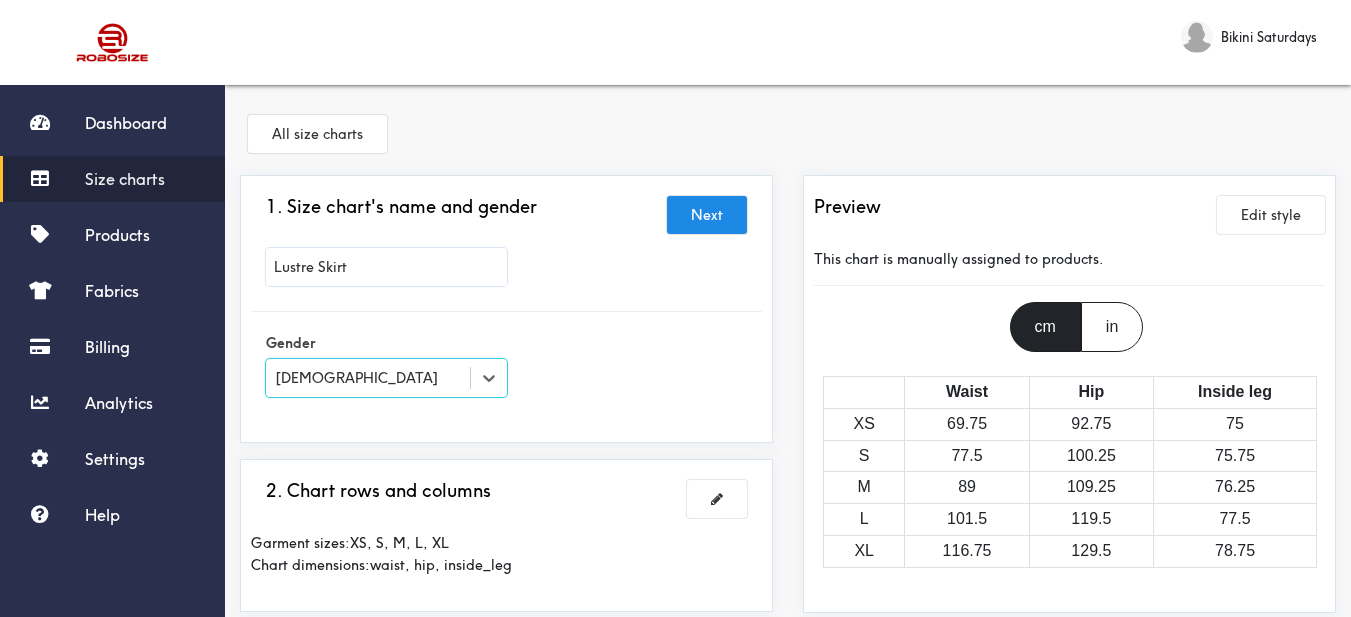 scroll, scrollTop: 100, scrollLeft: 0, axis: vertical 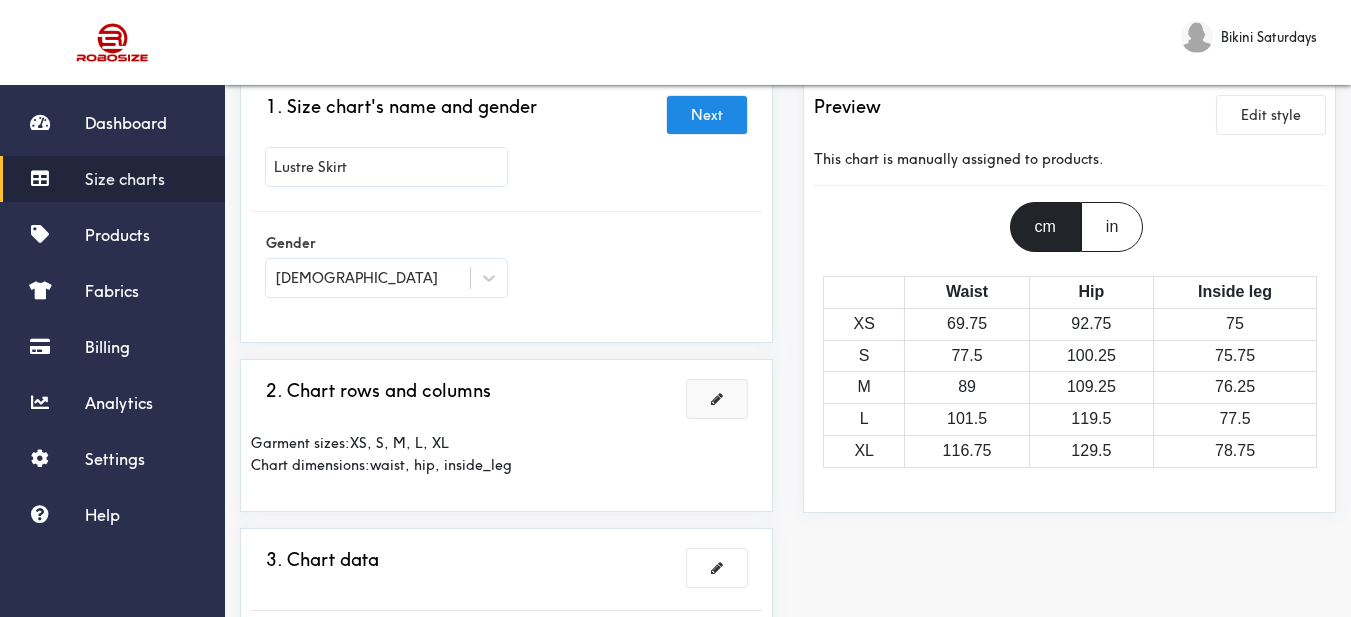 click at bounding box center (717, 399) 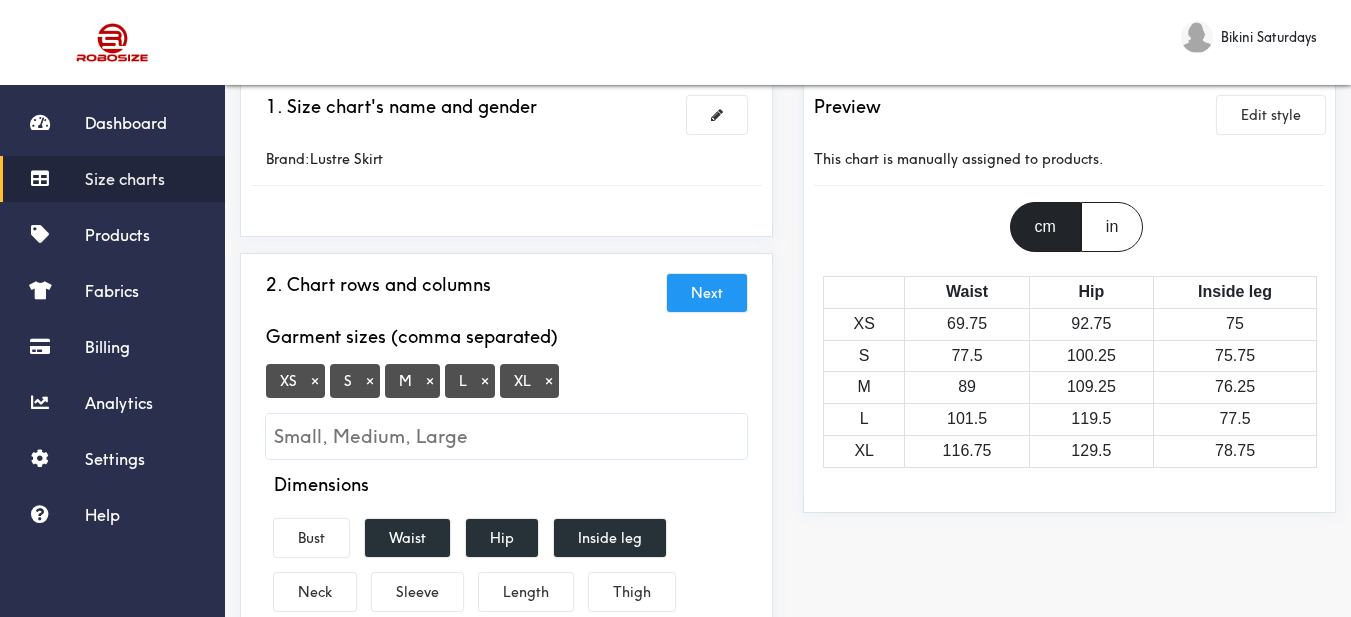 click on "×" at bounding box center (315, 381) 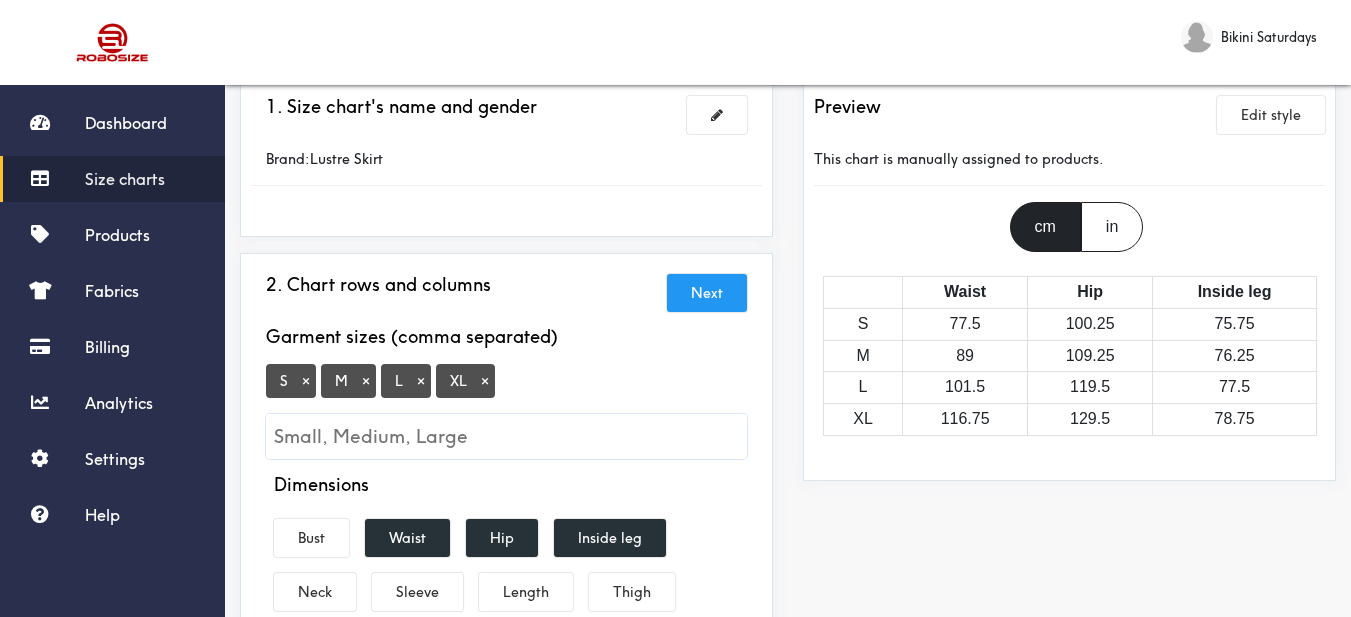 click on "×" at bounding box center [485, 381] 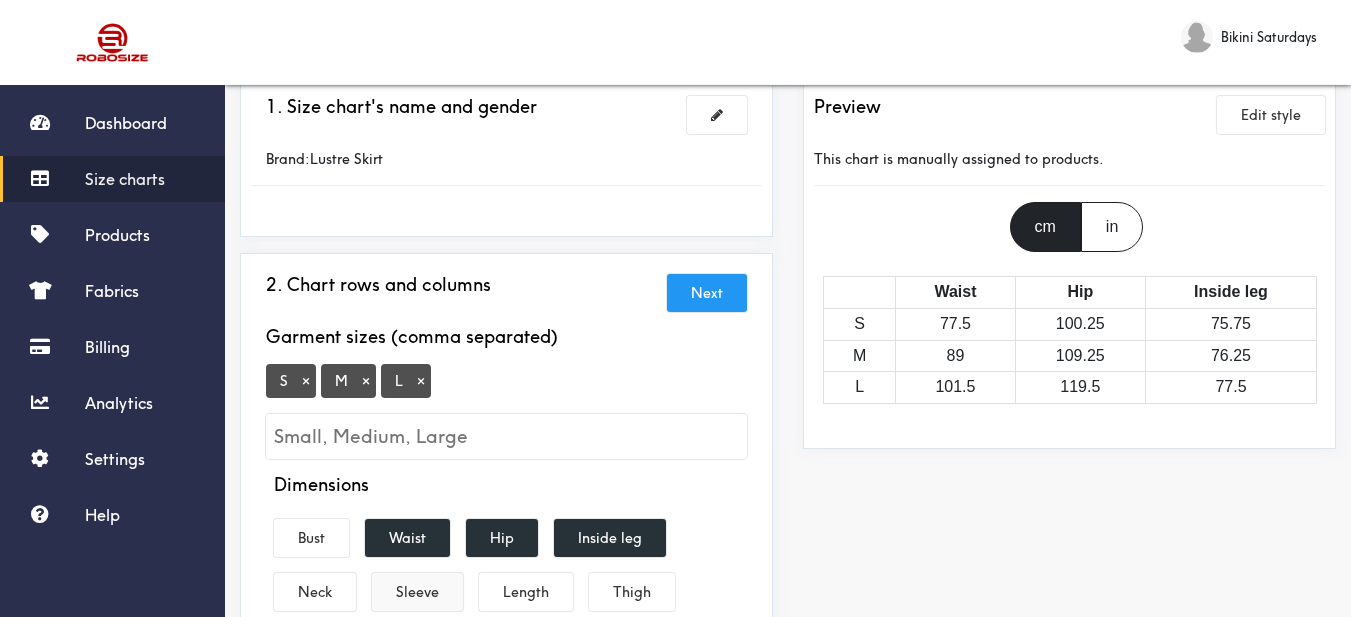 scroll, scrollTop: 300, scrollLeft: 0, axis: vertical 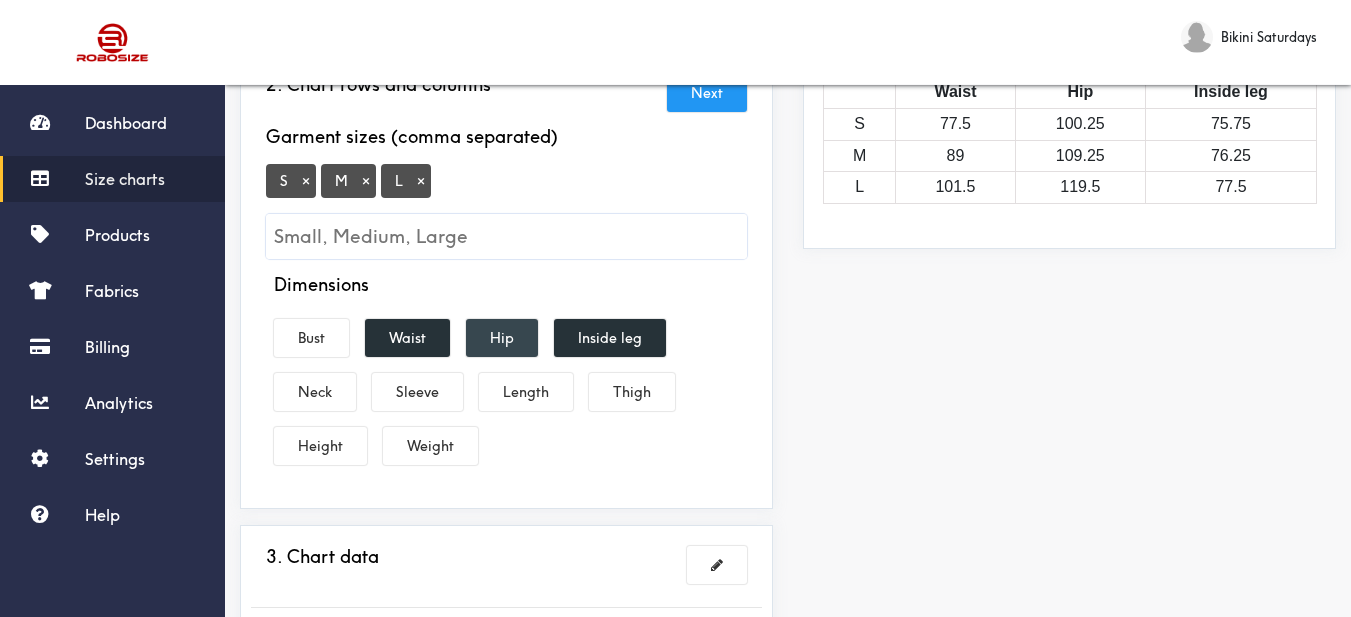 drag, startPoint x: 417, startPoint y: 339, endPoint x: 472, endPoint y: 331, distance: 55.578773 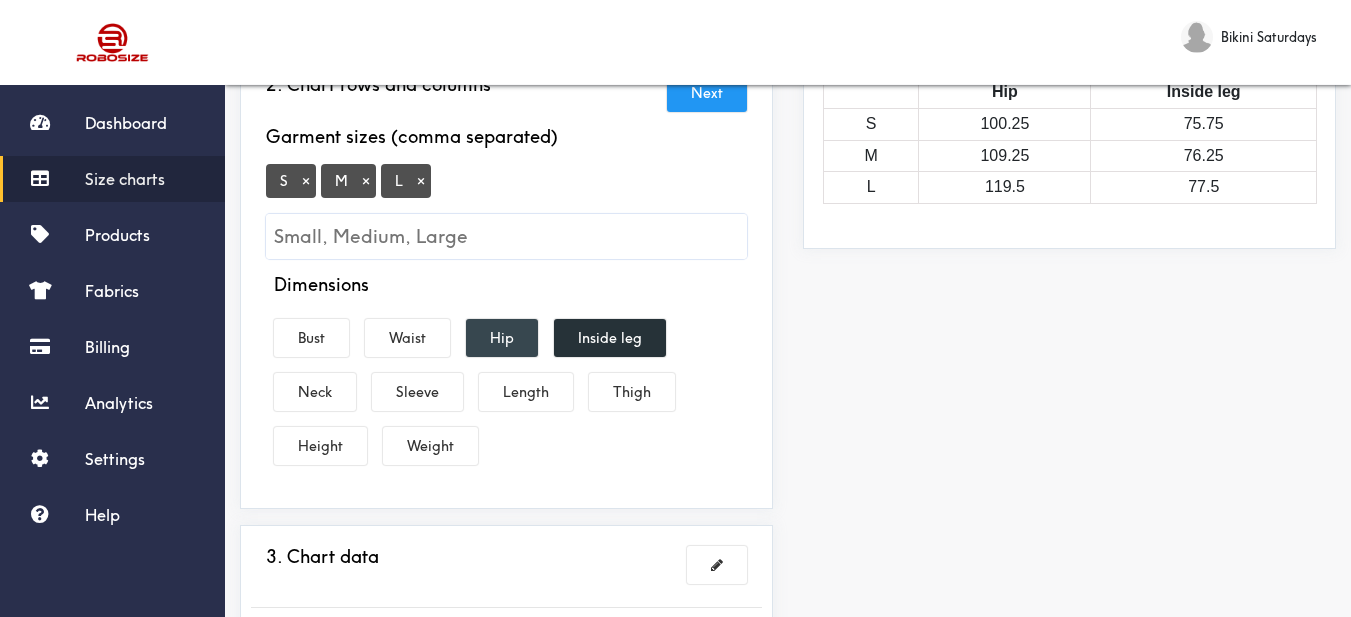 drag, startPoint x: 487, startPoint y: 326, endPoint x: 514, endPoint y: 326, distance: 27 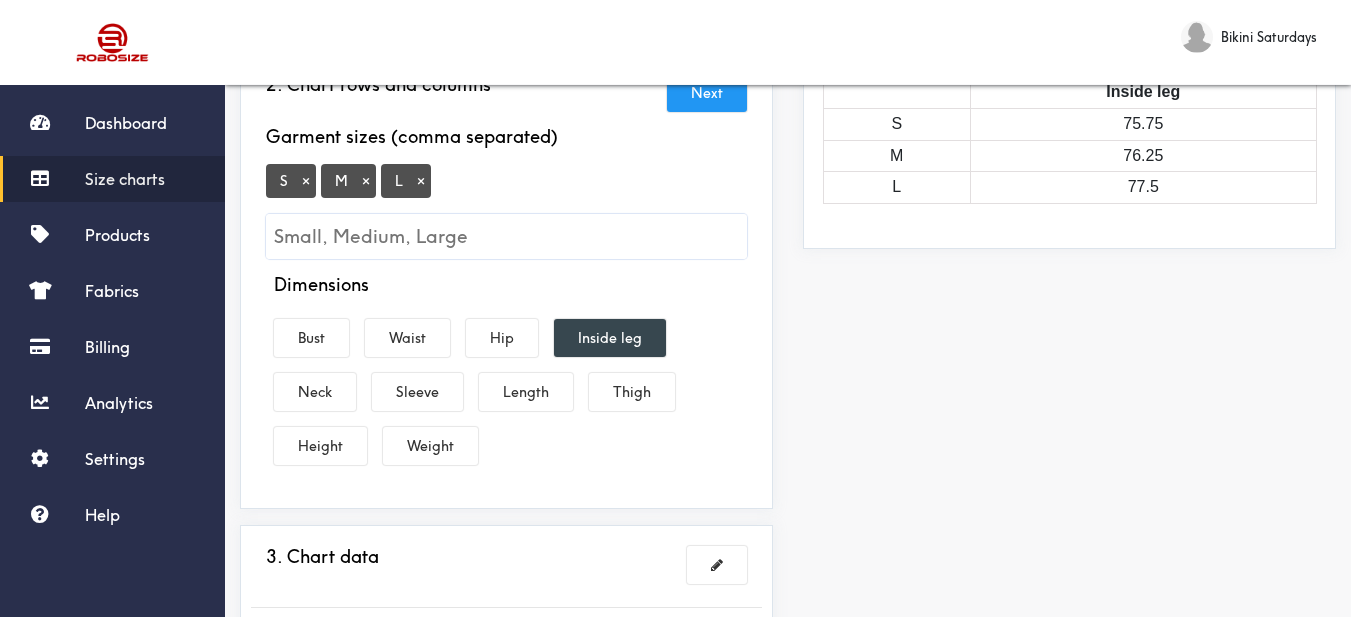 click on "Inside leg" at bounding box center [610, 338] 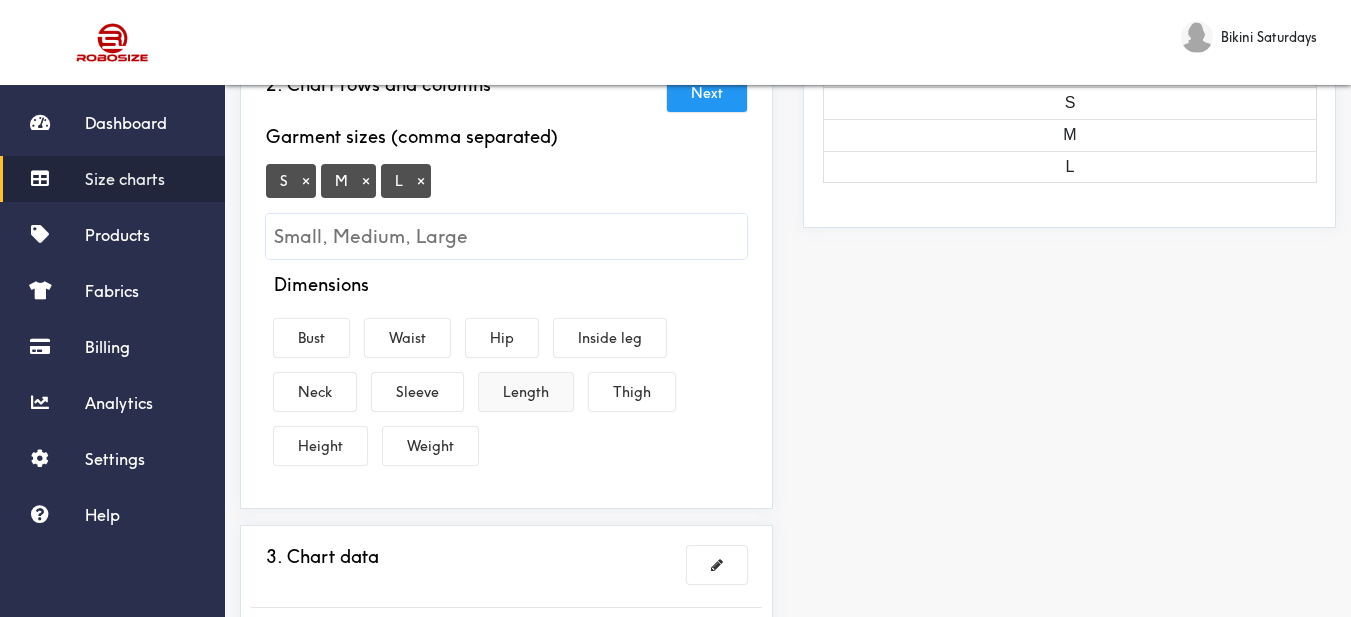 click on "Length" at bounding box center [526, 392] 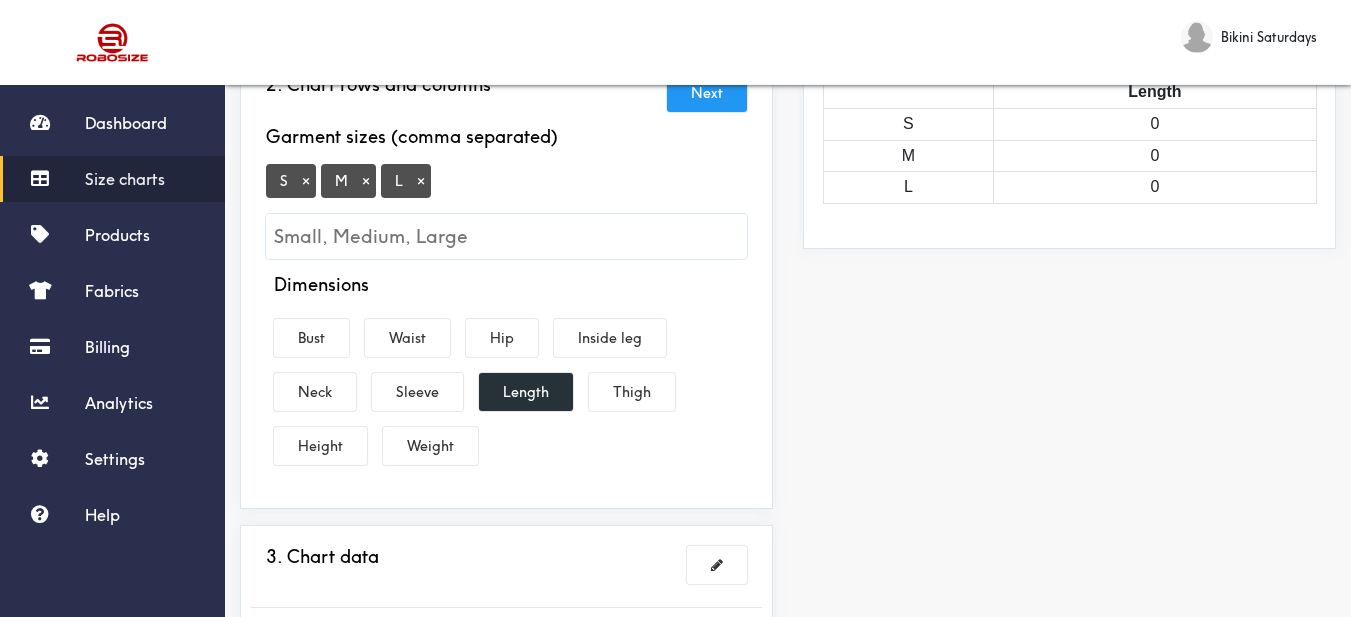 drag, startPoint x: 522, startPoint y: 343, endPoint x: 464, endPoint y: 338, distance: 58.21512 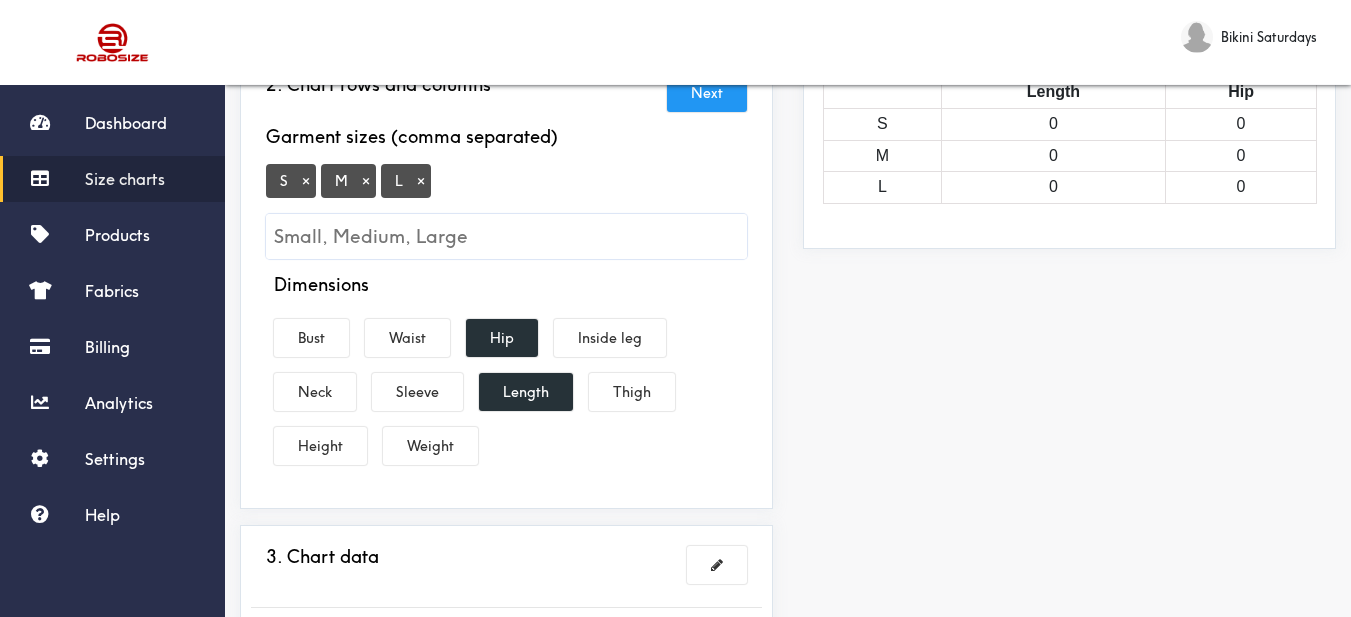 click on "Dimensions Bust Waist Hip Inside leg Neck Sleeve Length Thigh Height Weight" at bounding box center (506, 373) 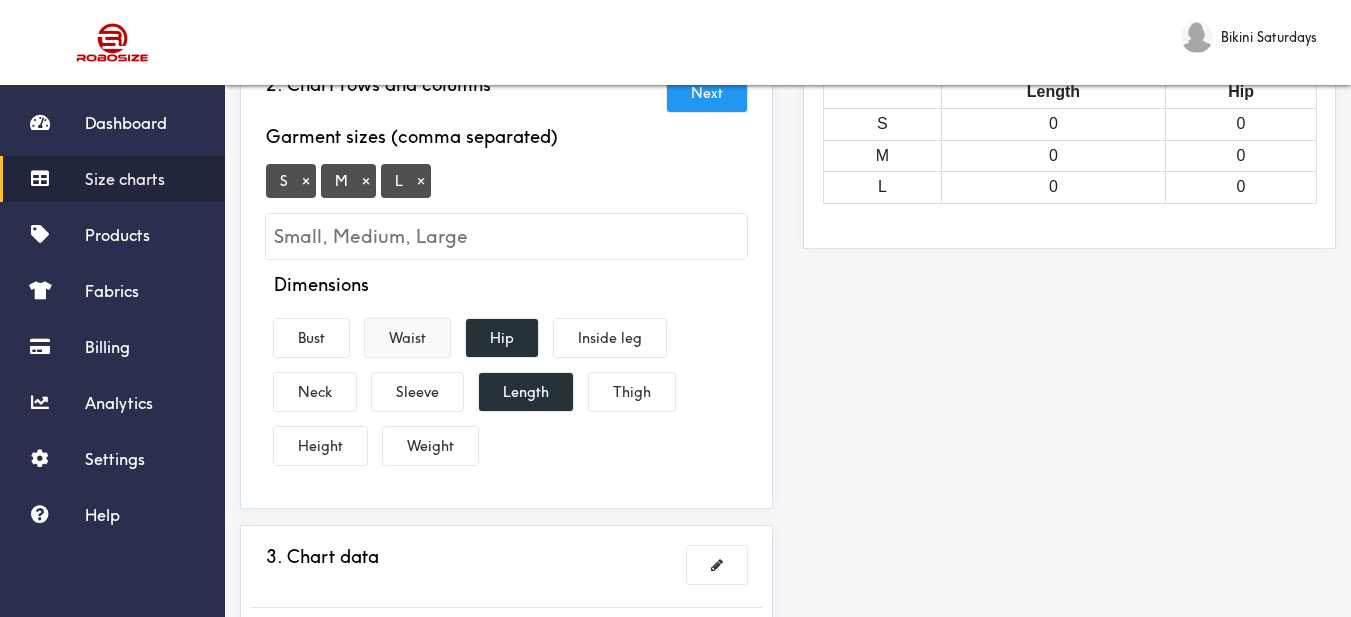 click on "Waist" at bounding box center (407, 338) 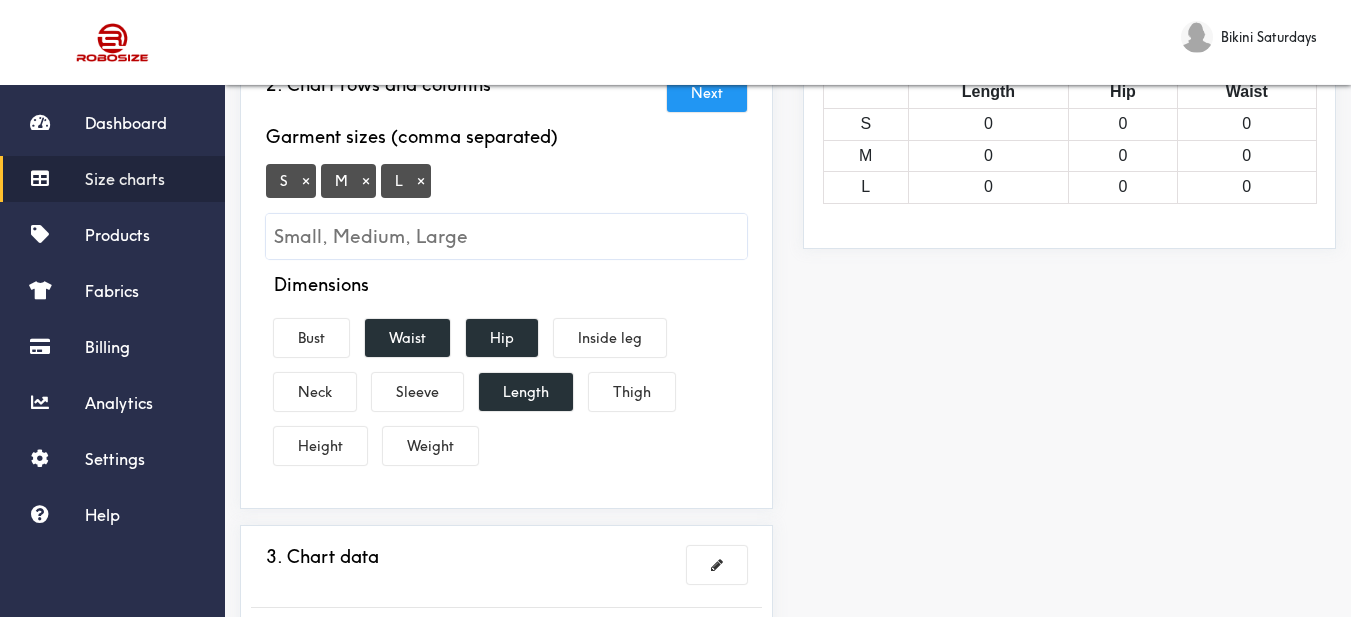 scroll, scrollTop: 600, scrollLeft: 0, axis: vertical 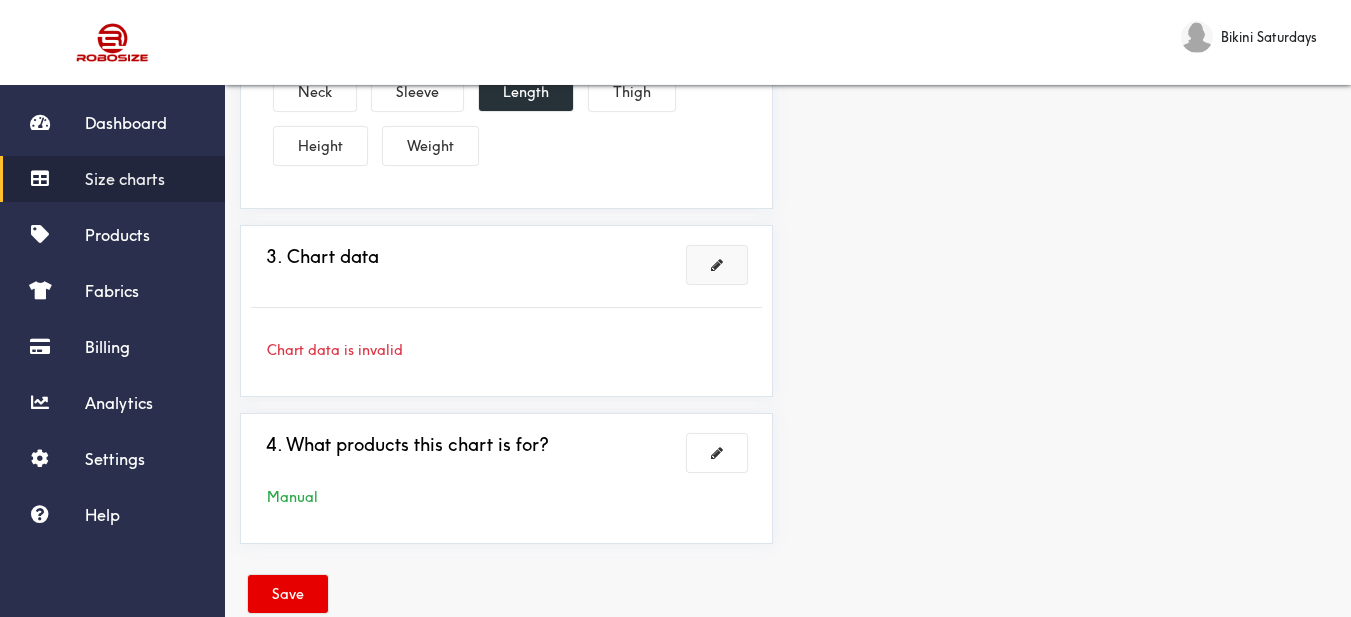 click at bounding box center (717, 265) 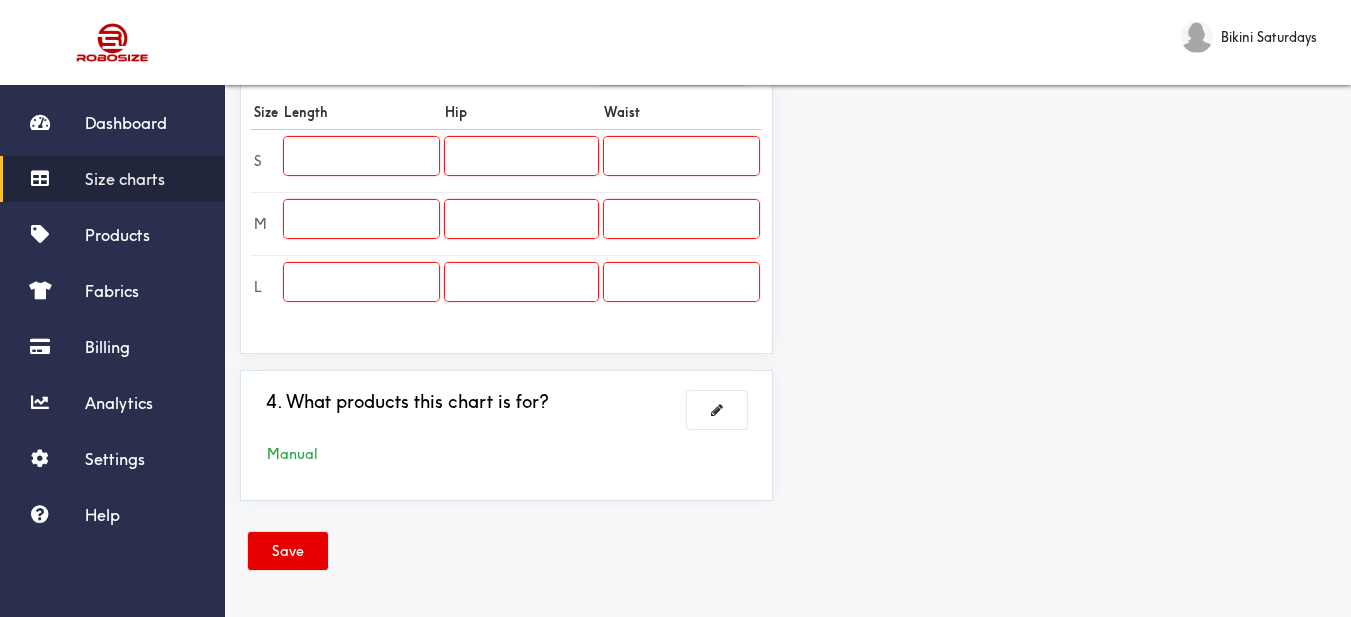 scroll, scrollTop: 489, scrollLeft: 0, axis: vertical 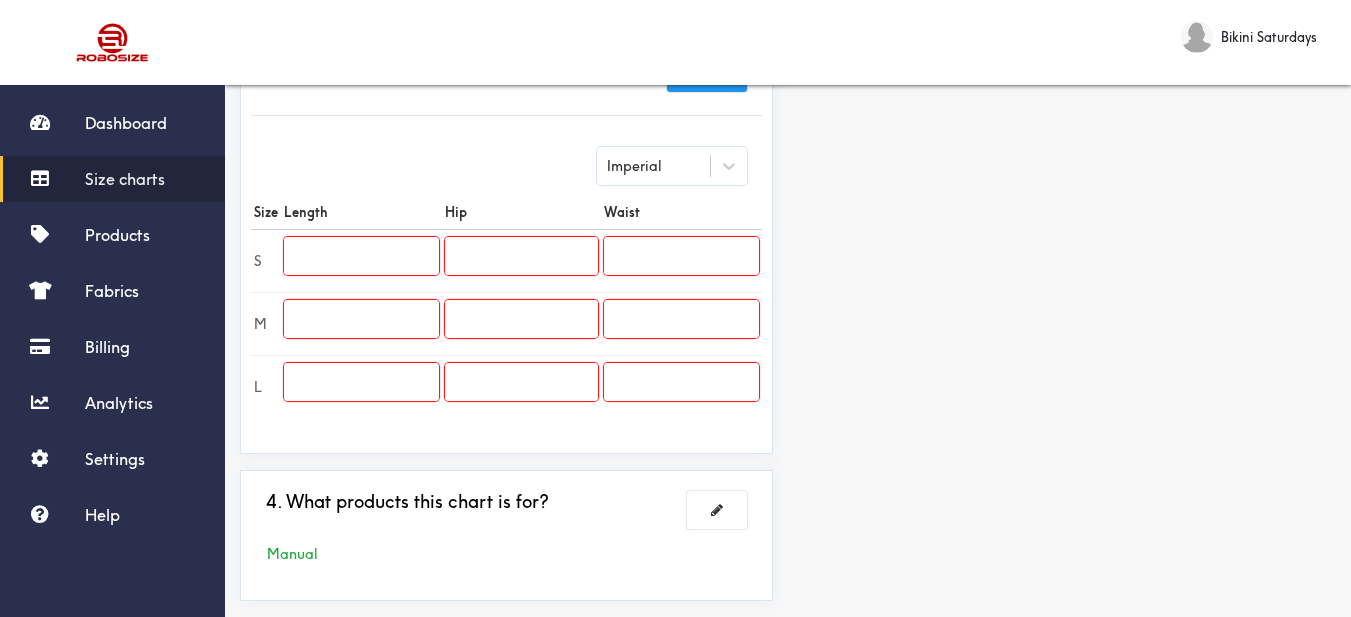click at bounding box center (361, 256) 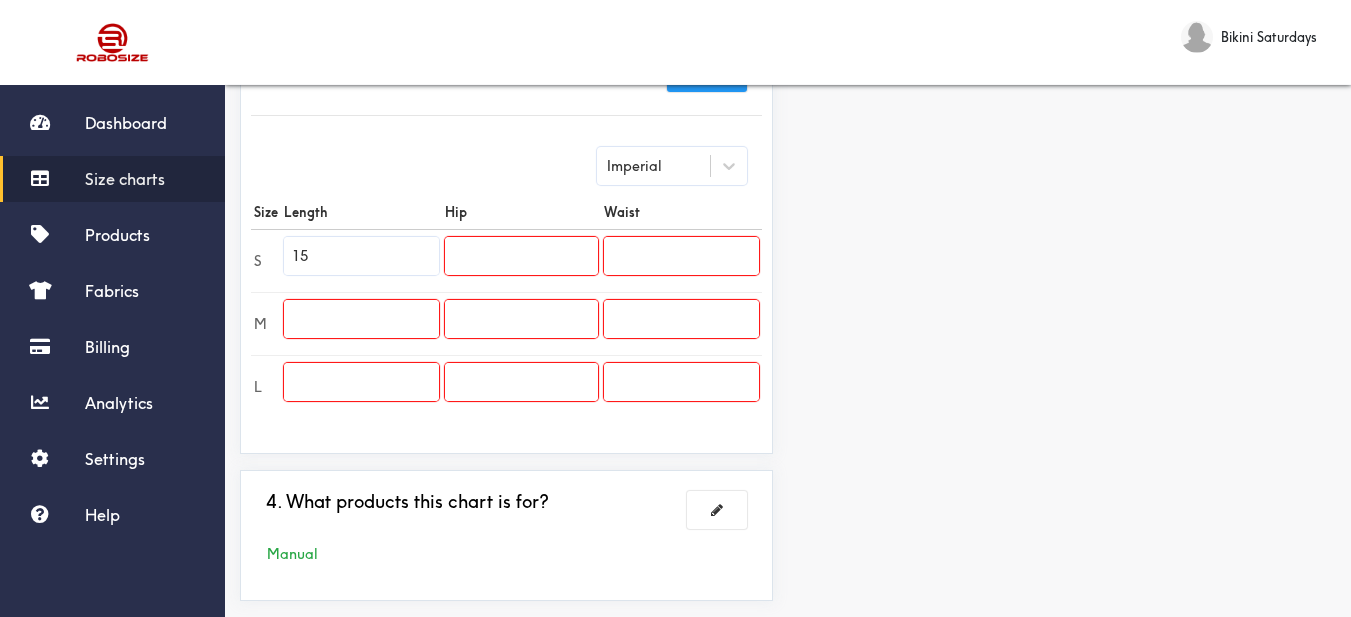 click at bounding box center (361, 319) 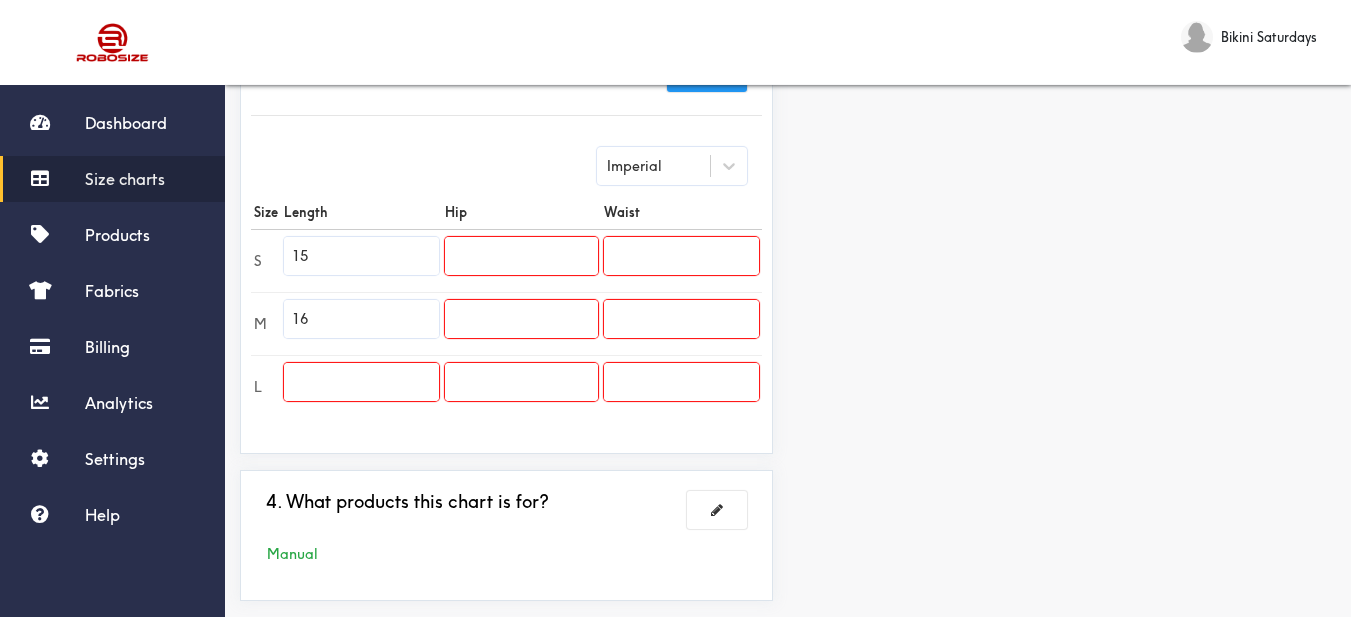 click at bounding box center [361, 382] 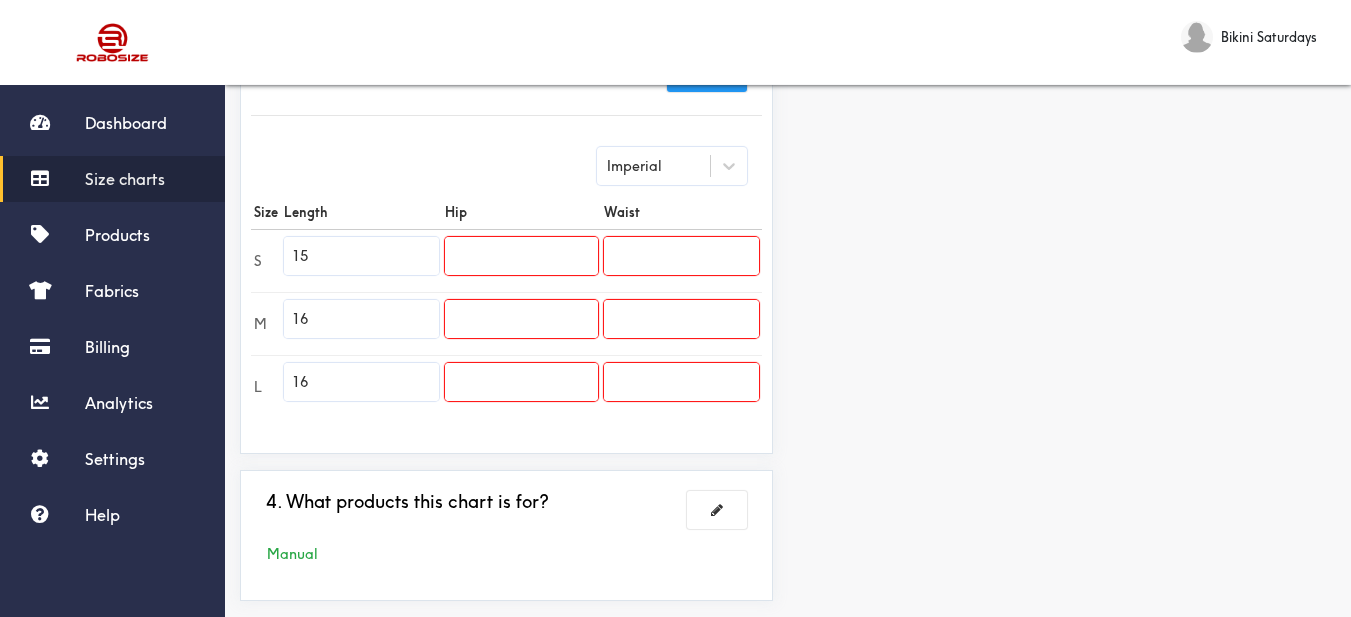 click on "Preview Edit style This chart is manually assigned to products. cm in Length Hip Waist S 38 0 0 M 40.75 0 0 L 40.75 0 0" at bounding box center [1069, 151] 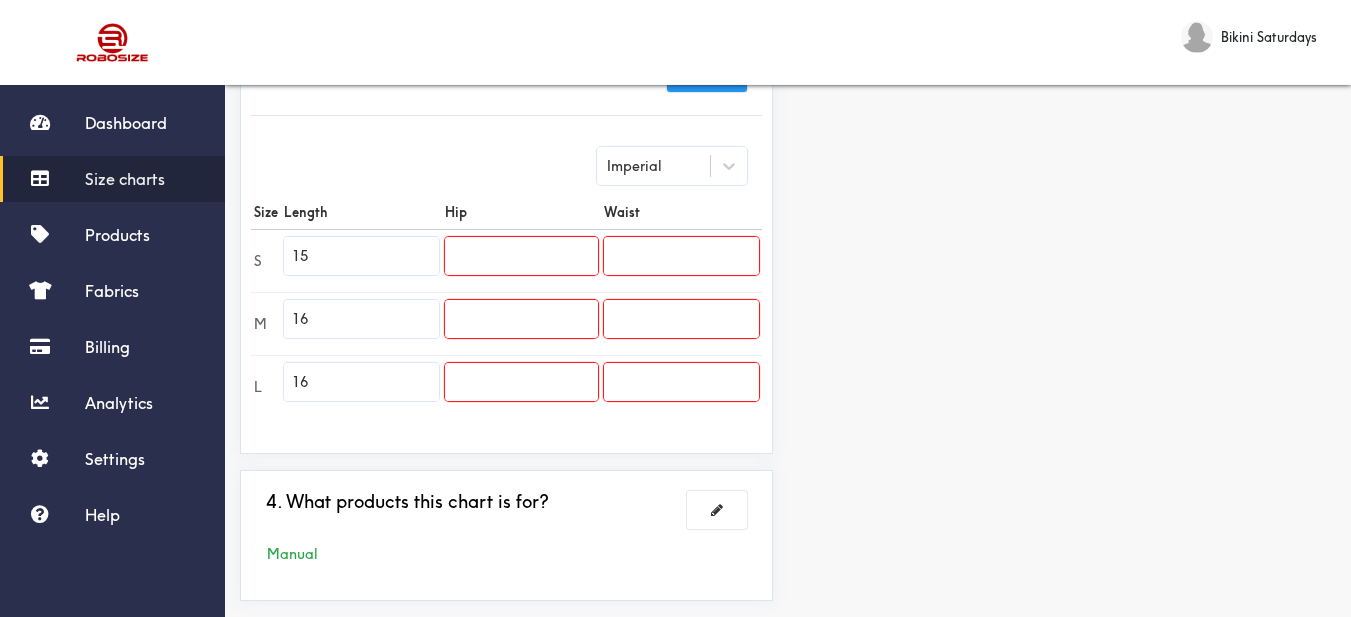 click at bounding box center [521, 256] 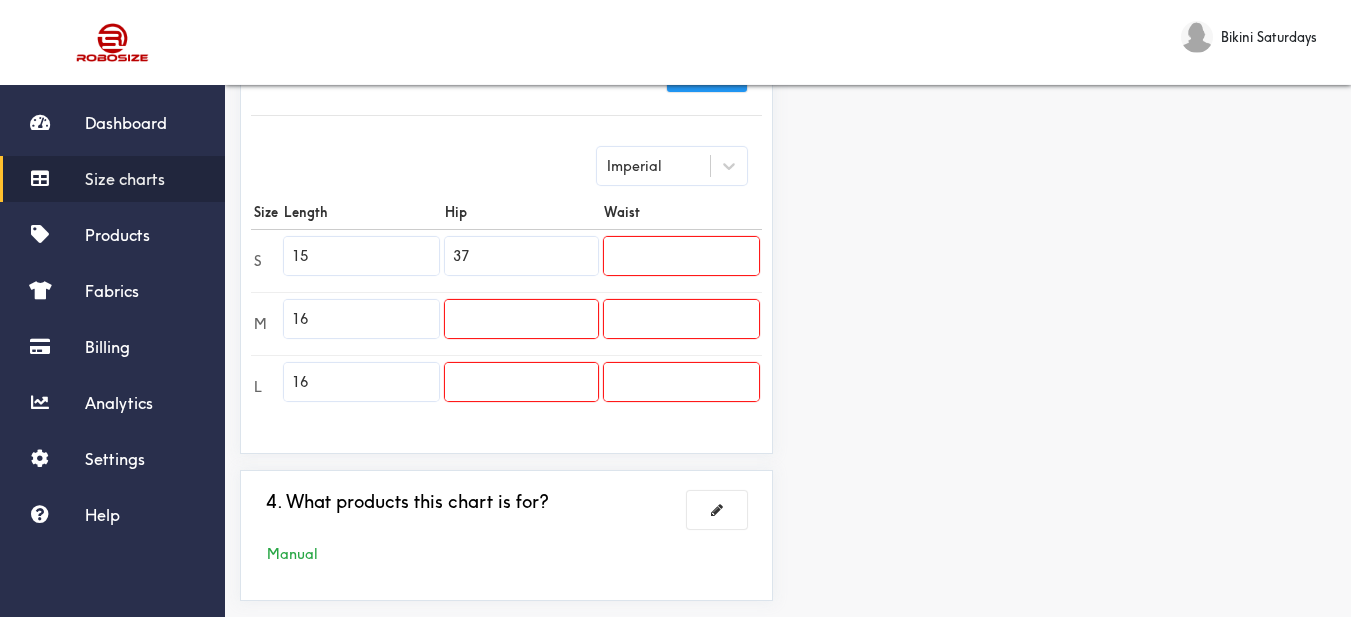click at bounding box center (521, 319) 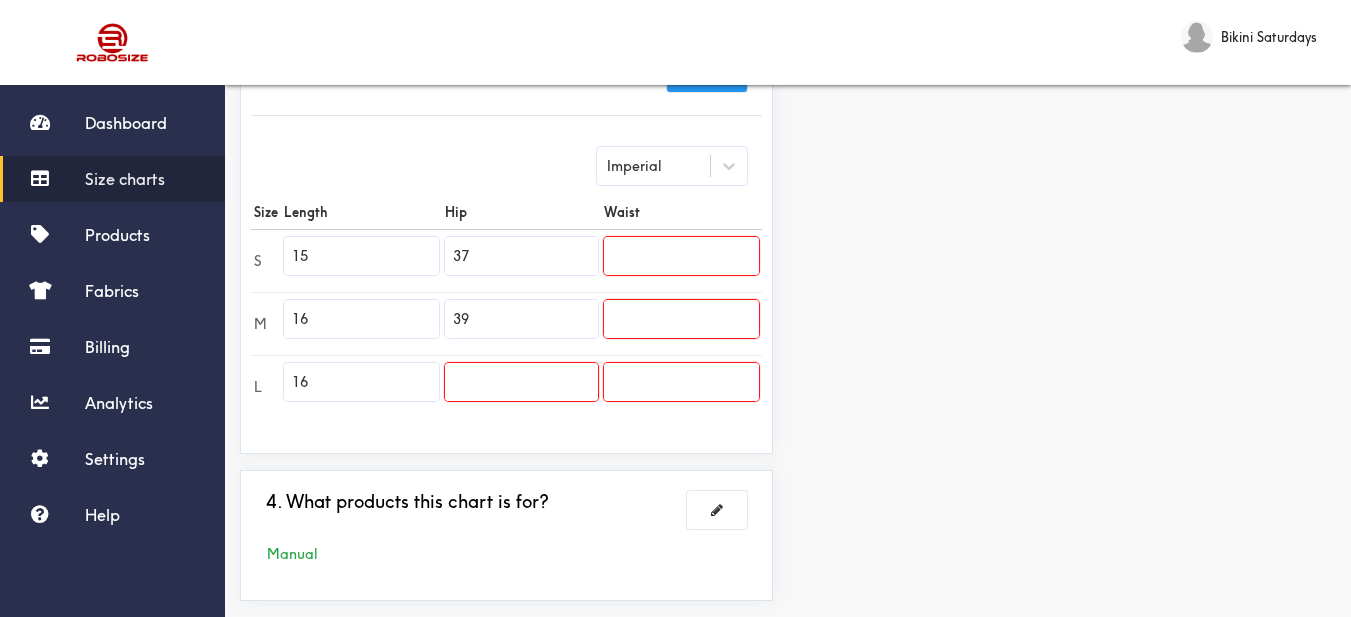 click at bounding box center (521, 382) 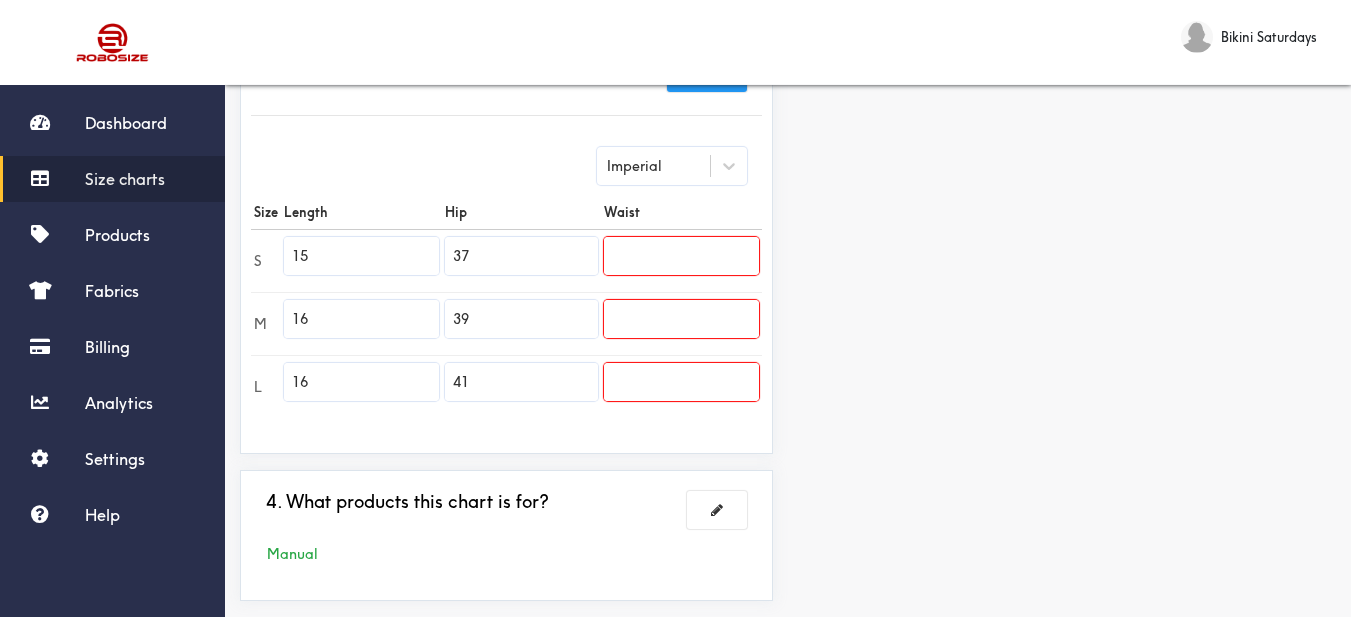 click on "Preview Edit style This chart is manually assigned to products. cm in Length Hip Waist S 38 94 0 M 40.75 99 0 L 40.75 104.25 0" at bounding box center (1069, 151) 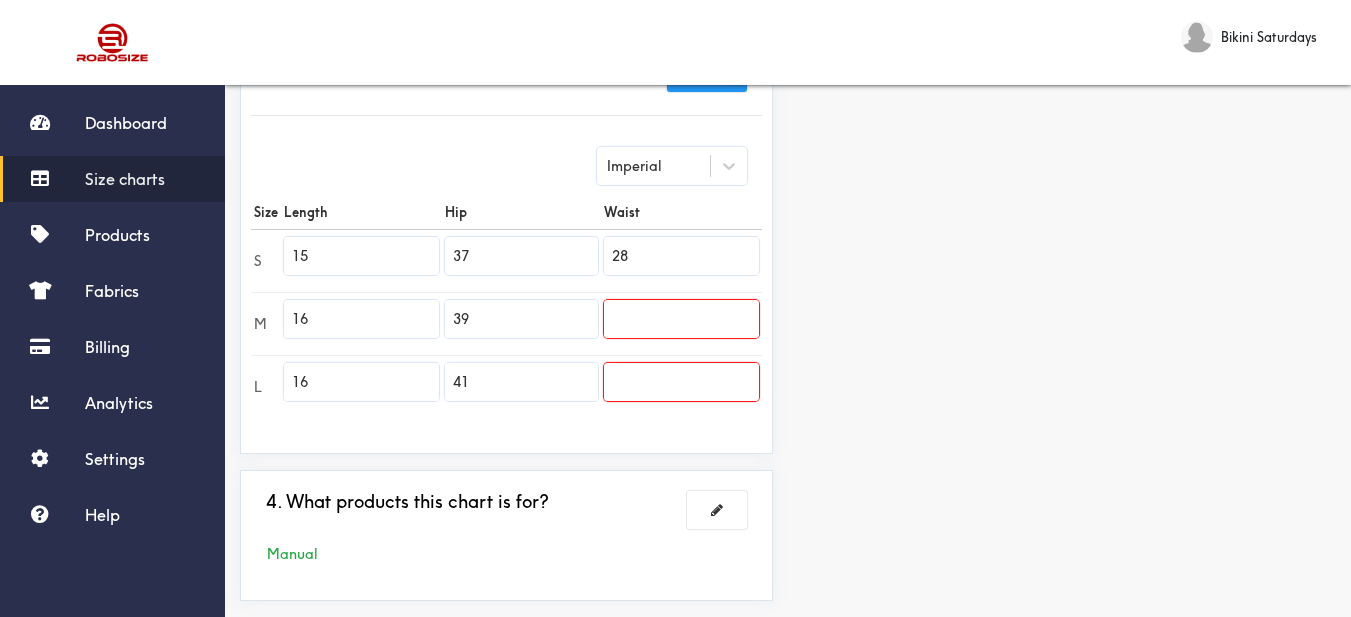 click at bounding box center (681, 319) 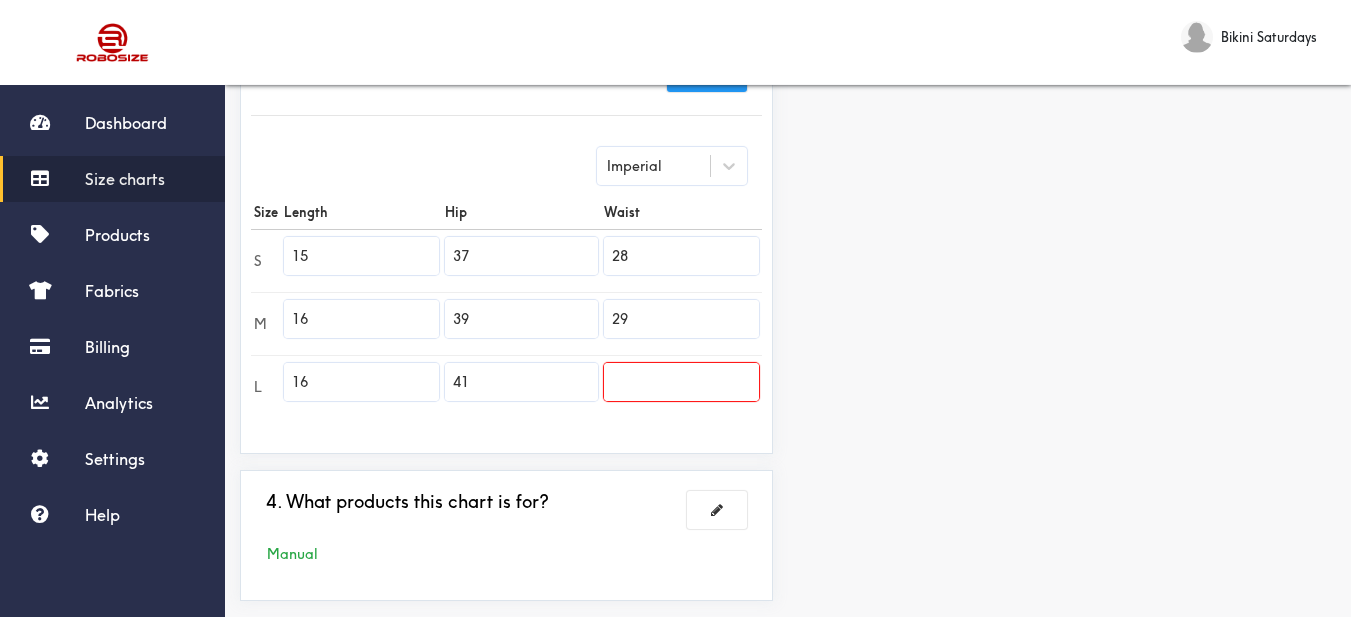 click at bounding box center (681, 382) 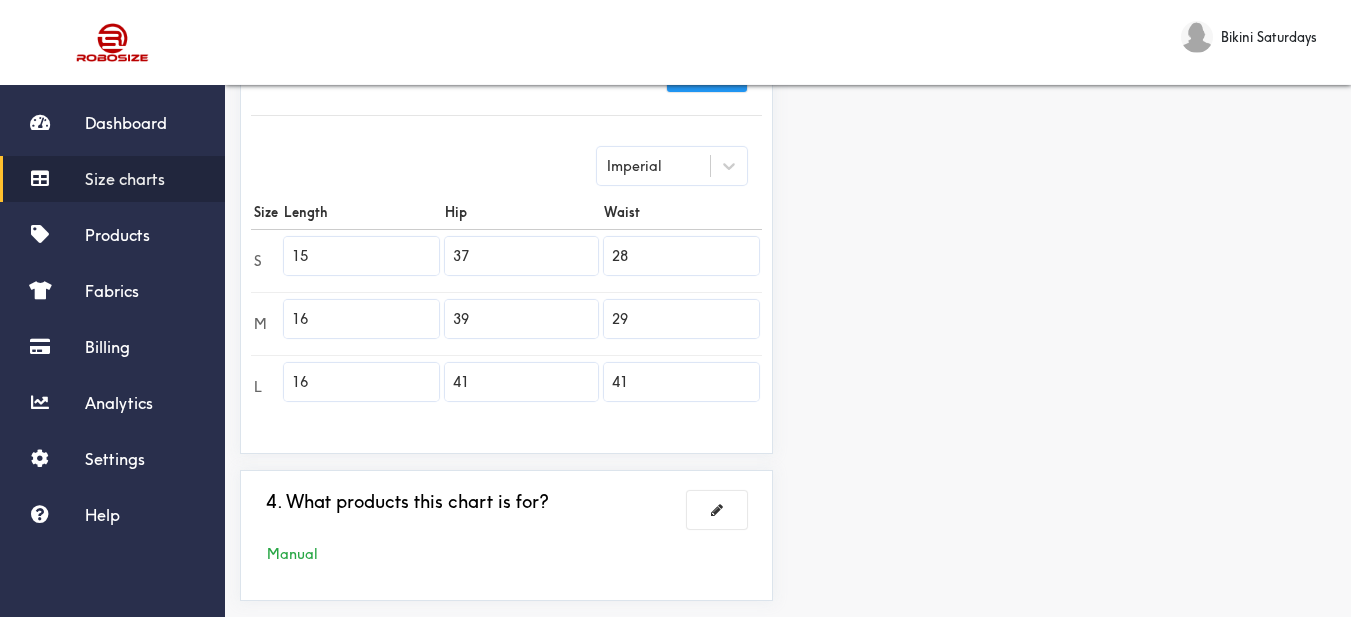 click on "L 16 41 41" at bounding box center [506, 386] 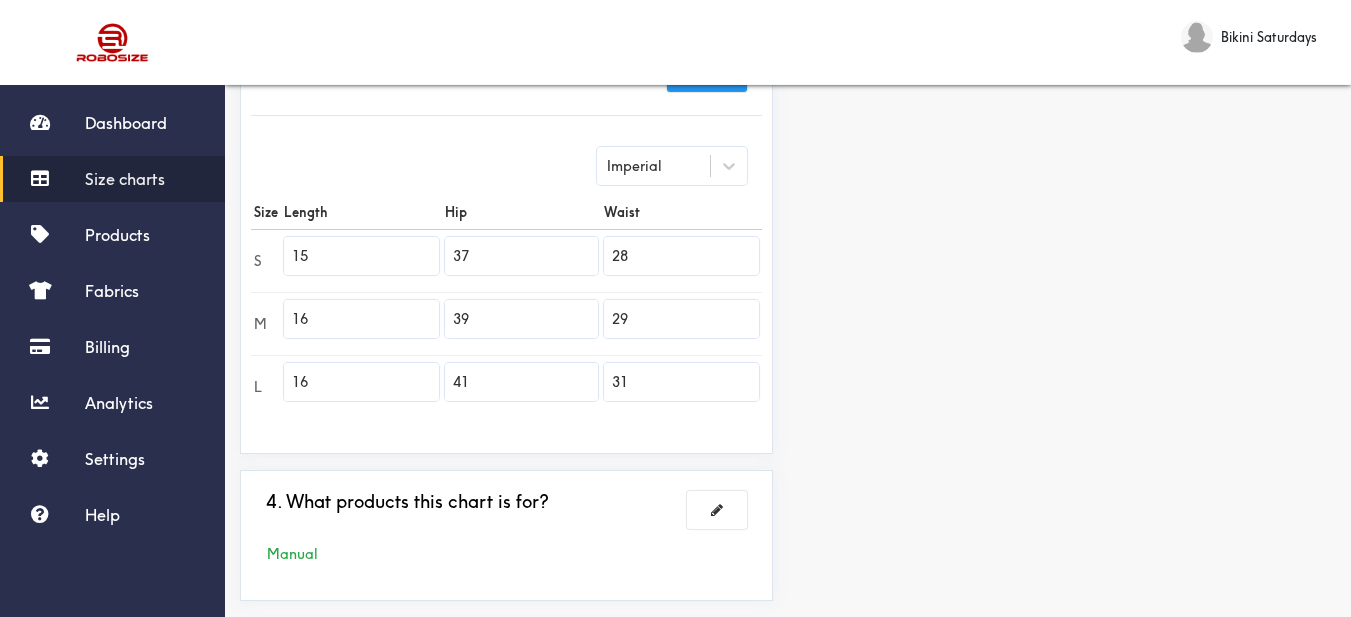 click on "Preview Edit style This chart is manually assigned to products. cm in Length Hip Waist S 38 94 71 M 40.75 99 73.75 L 40.75 104.25 78.75" at bounding box center [1069, 151] 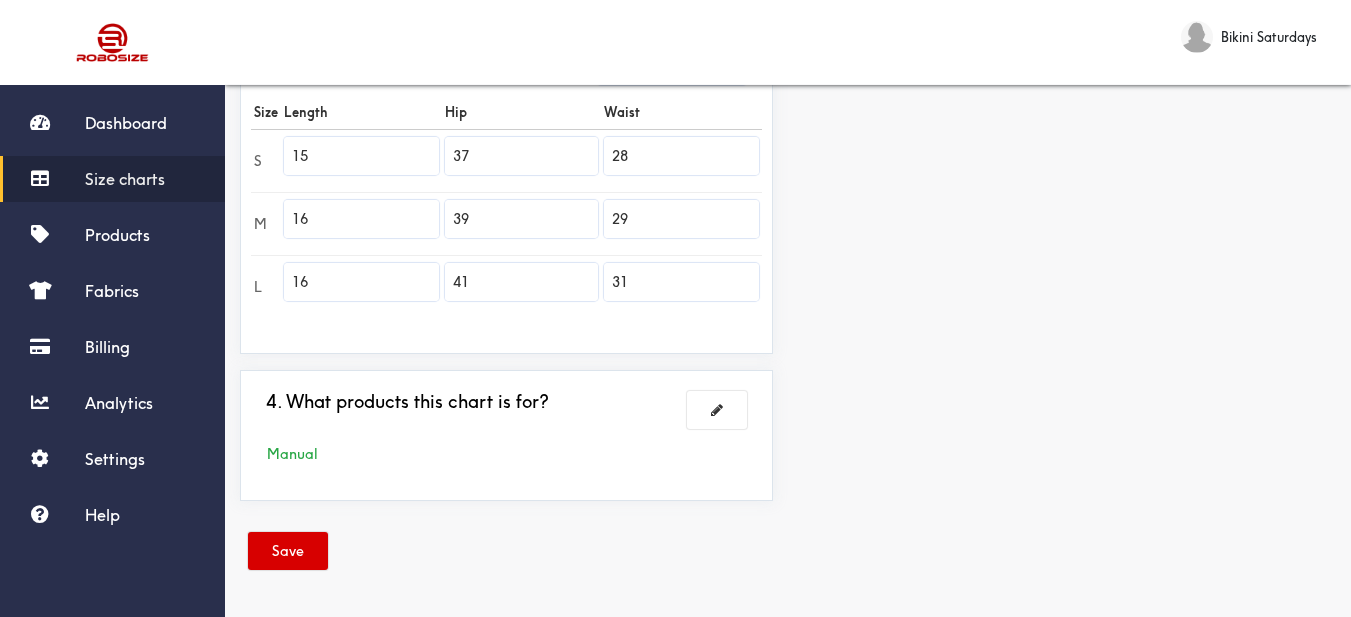 click on "Save" at bounding box center (288, 551) 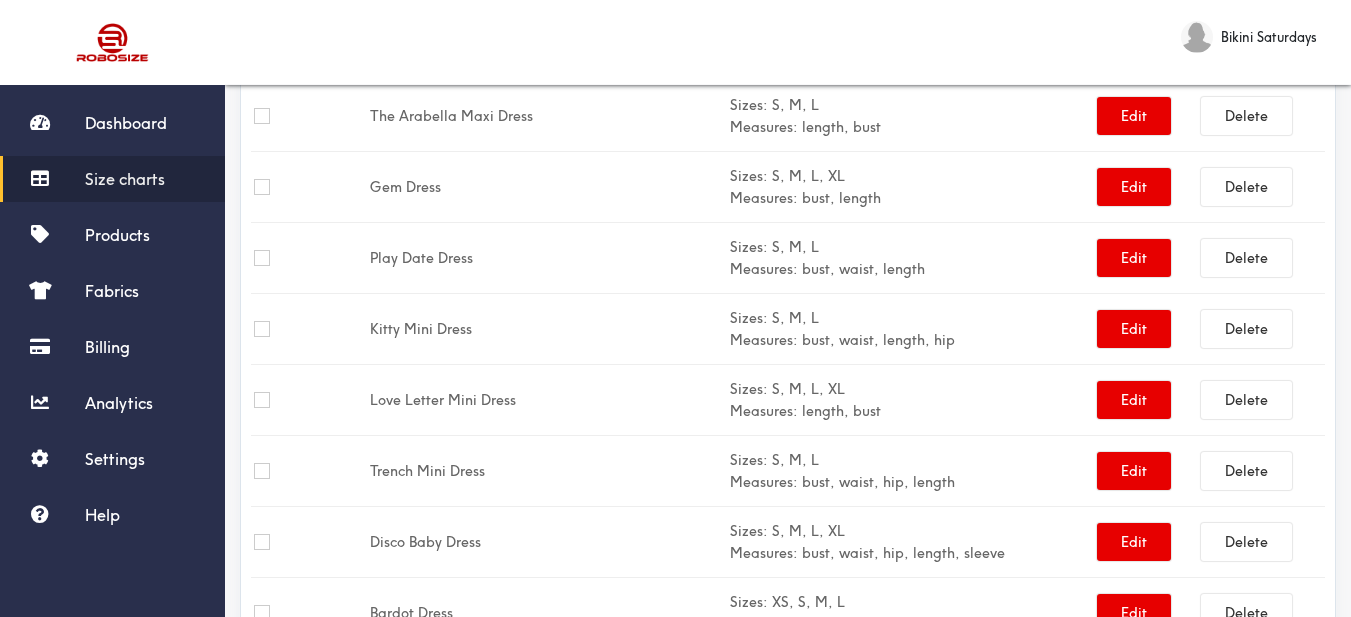 scroll, scrollTop: 189, scrollLeft: 0, axis: vertical 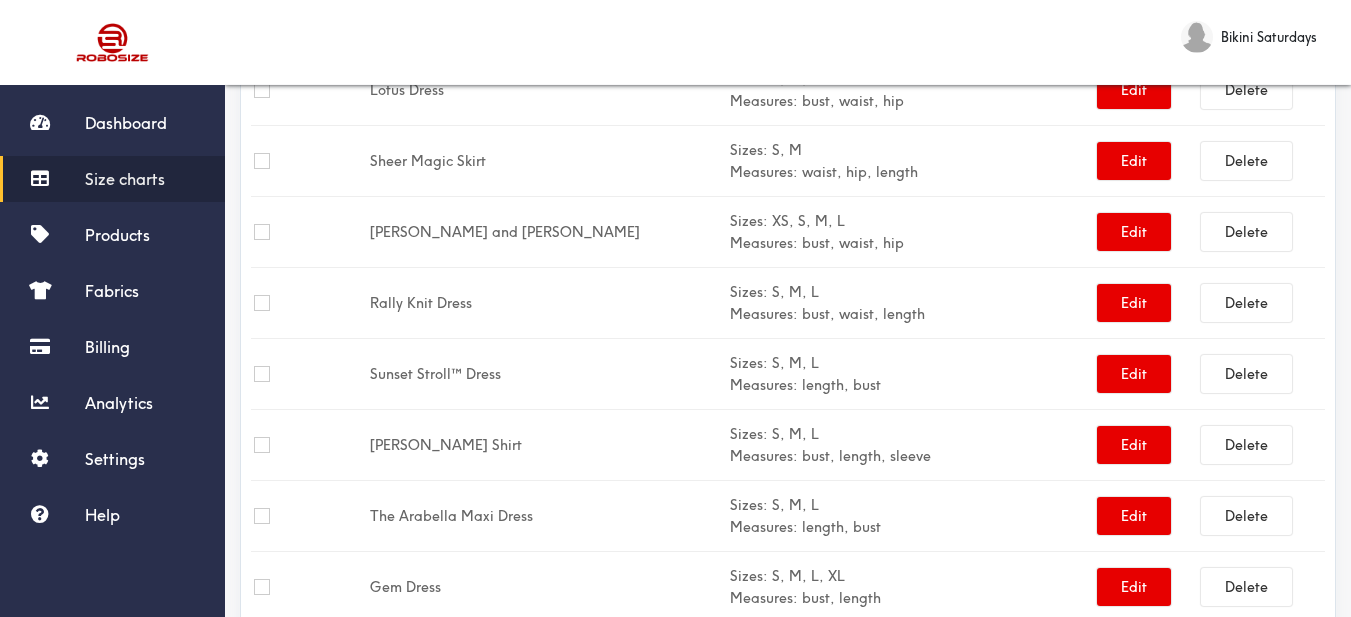 click on "Size charts" at bounding box center [125, 179] 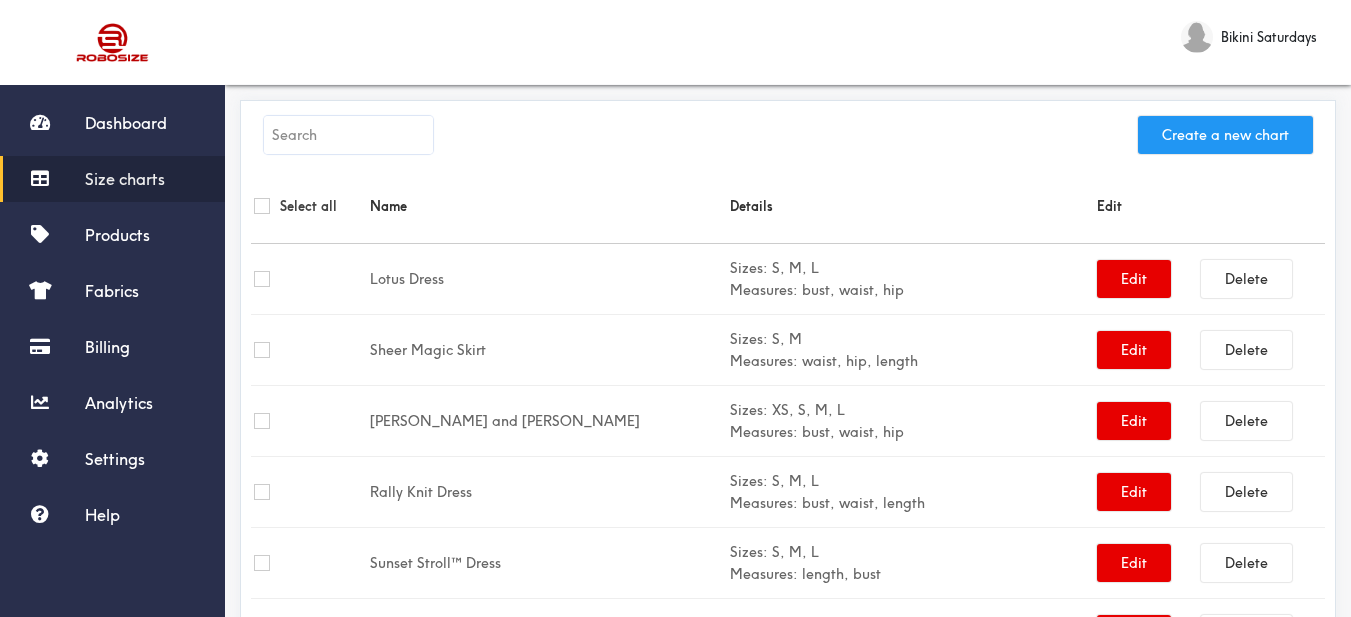 click on "Create a new chart" at bounding box center (1225, 135) 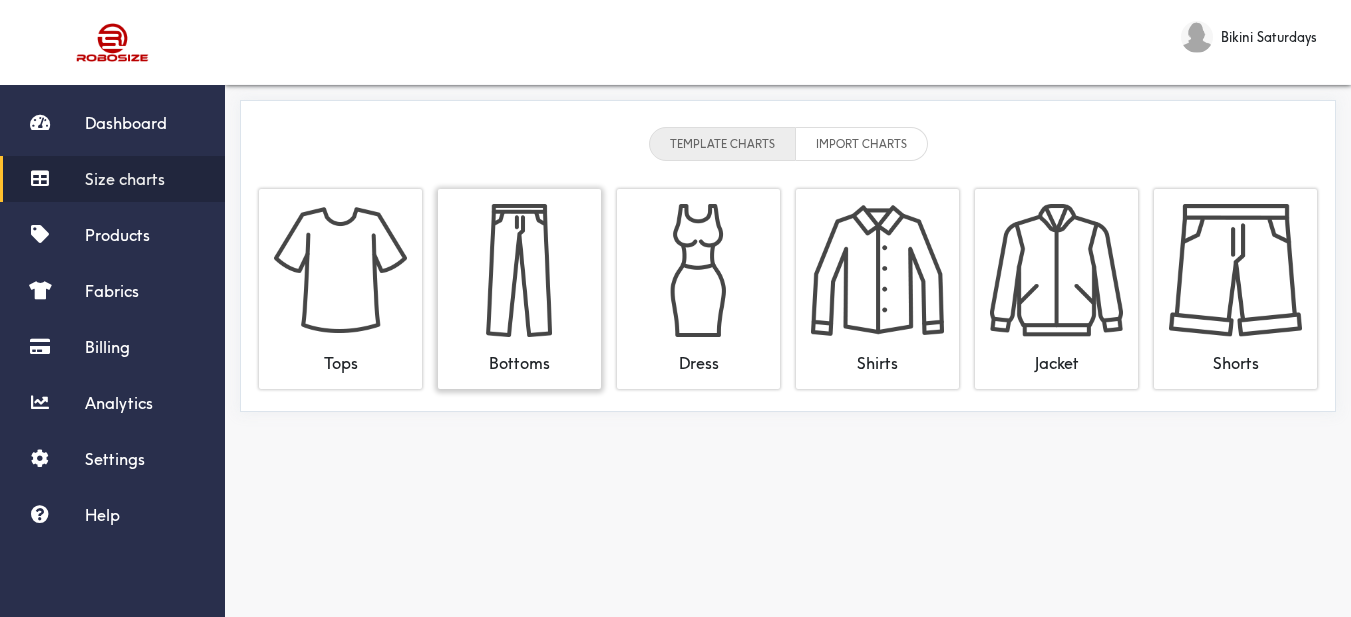 click at bounding box center (519, 270) 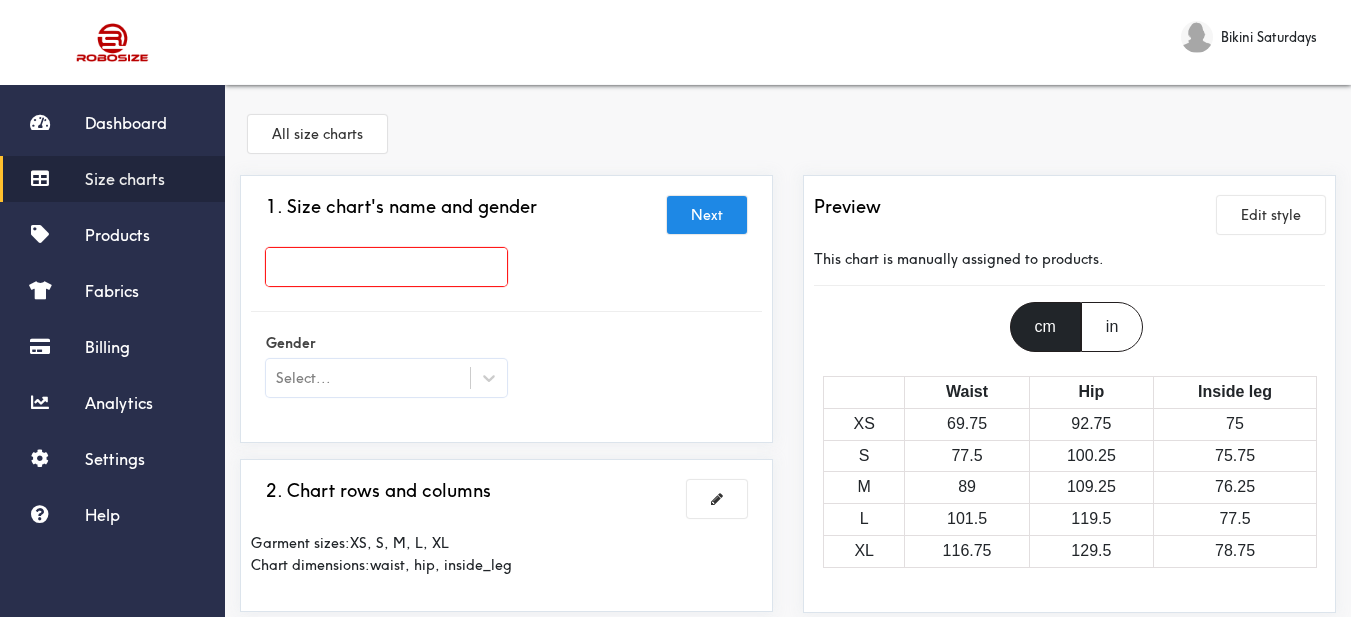 click at bounding box center (386, 267) 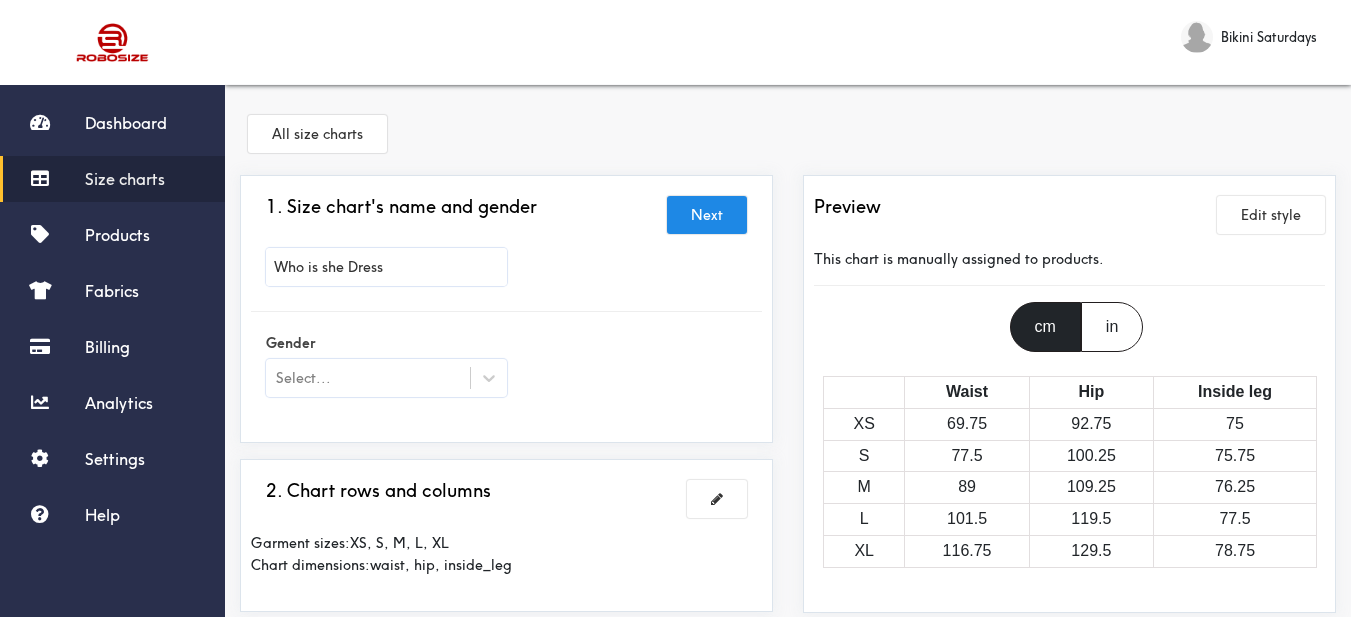 click on "Gender Select..." at bounding box center (506, 367) 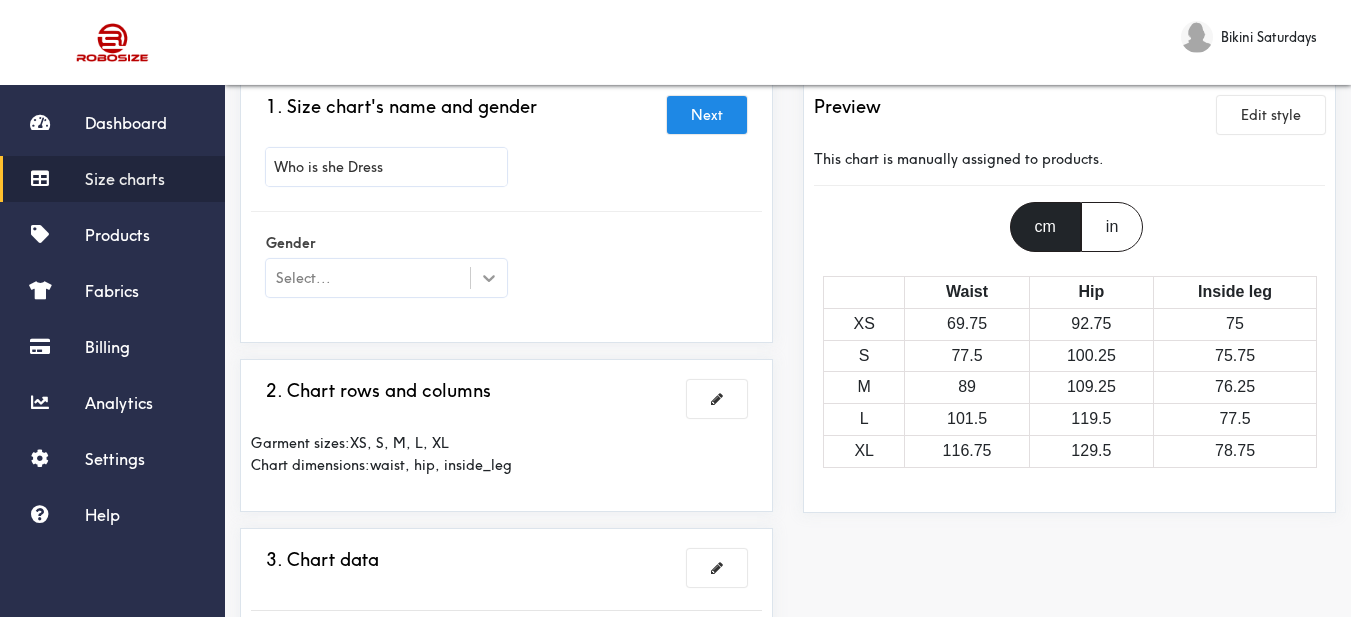 click at bounding box center [489, 278] 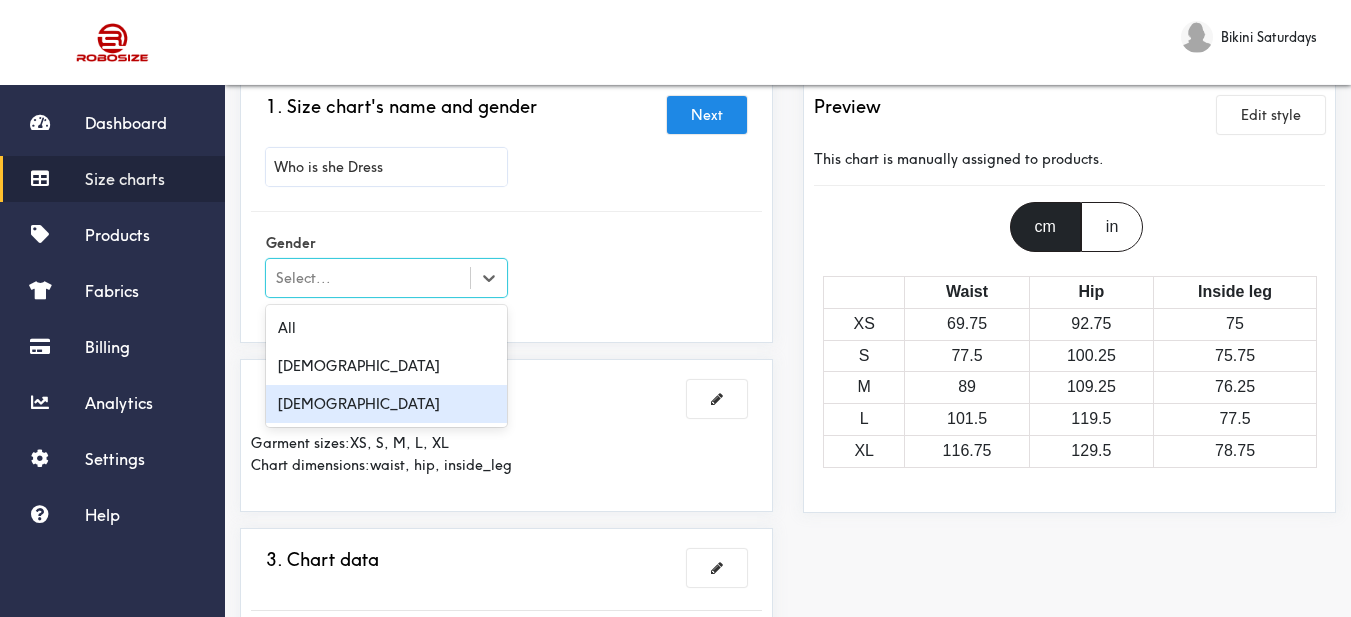 click on "[DEMOGRAPHIC_DATA]" at bounding box center [386, 404] 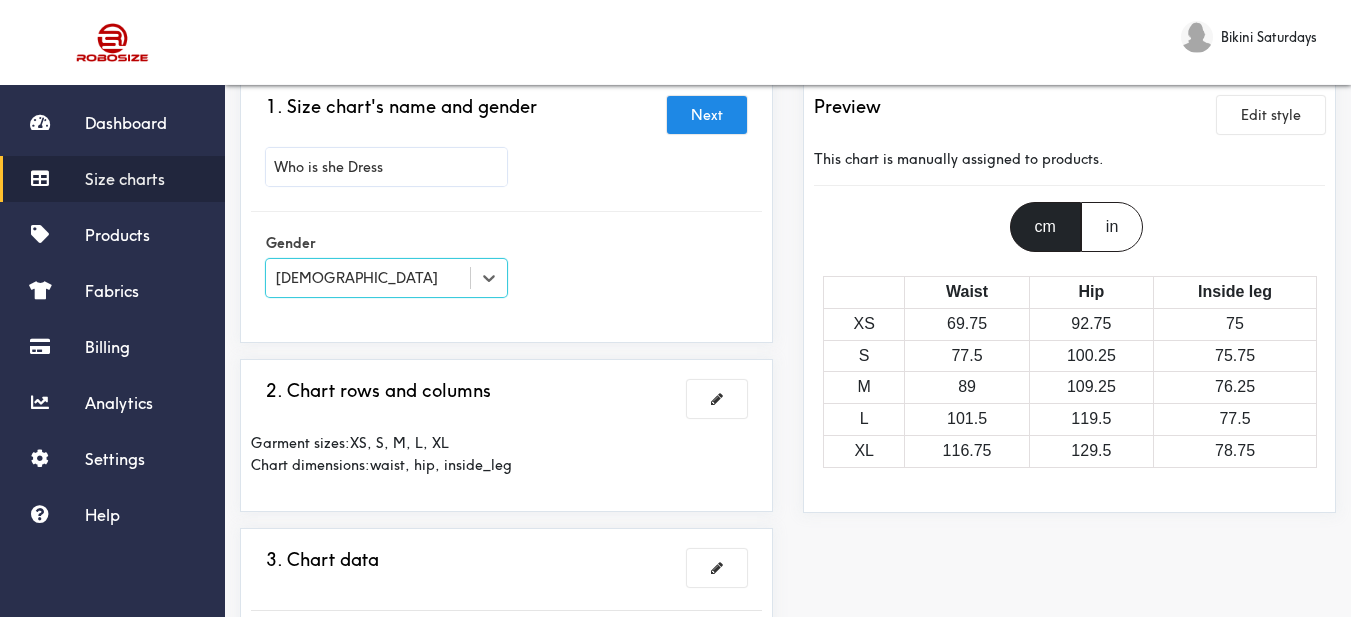 click on "Gender option [DEMOGRAPHIC_DATA], selected.   Select is focused , press Down to open the menu,  [DEMOGRAPHIC_DATA]" at bounding box center [506, 267] 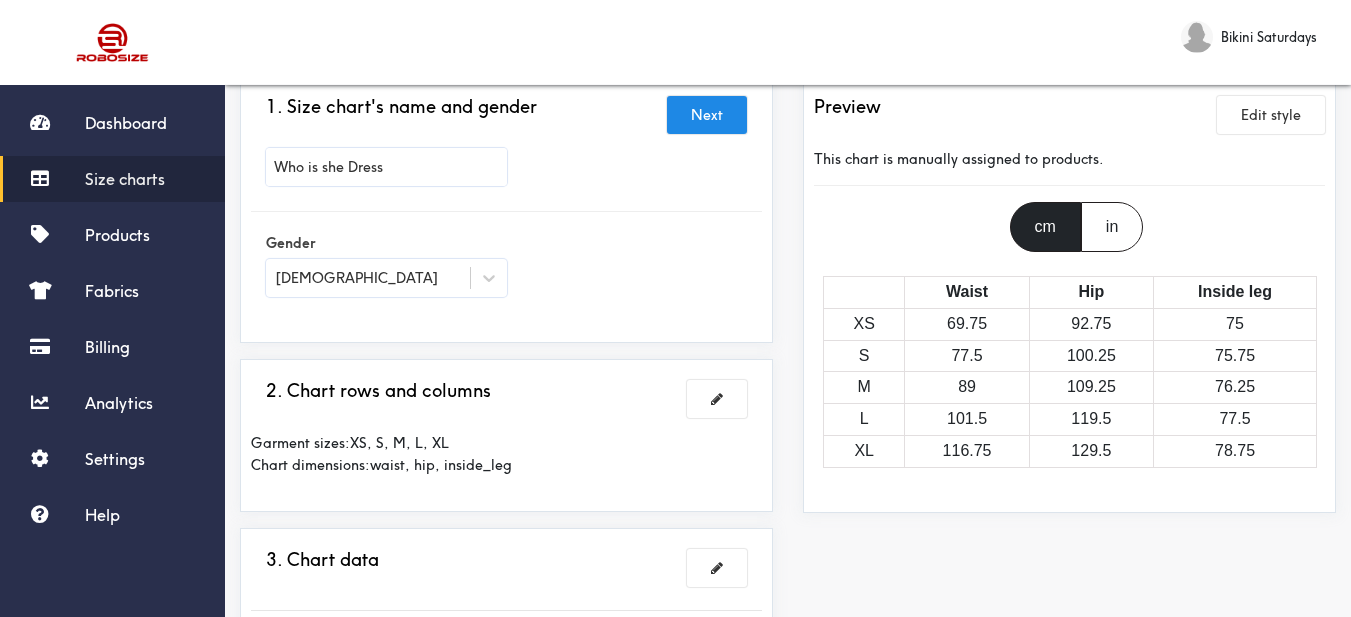 scroll, scrollTop: 200, scrollLeft: 0, axis: vertical 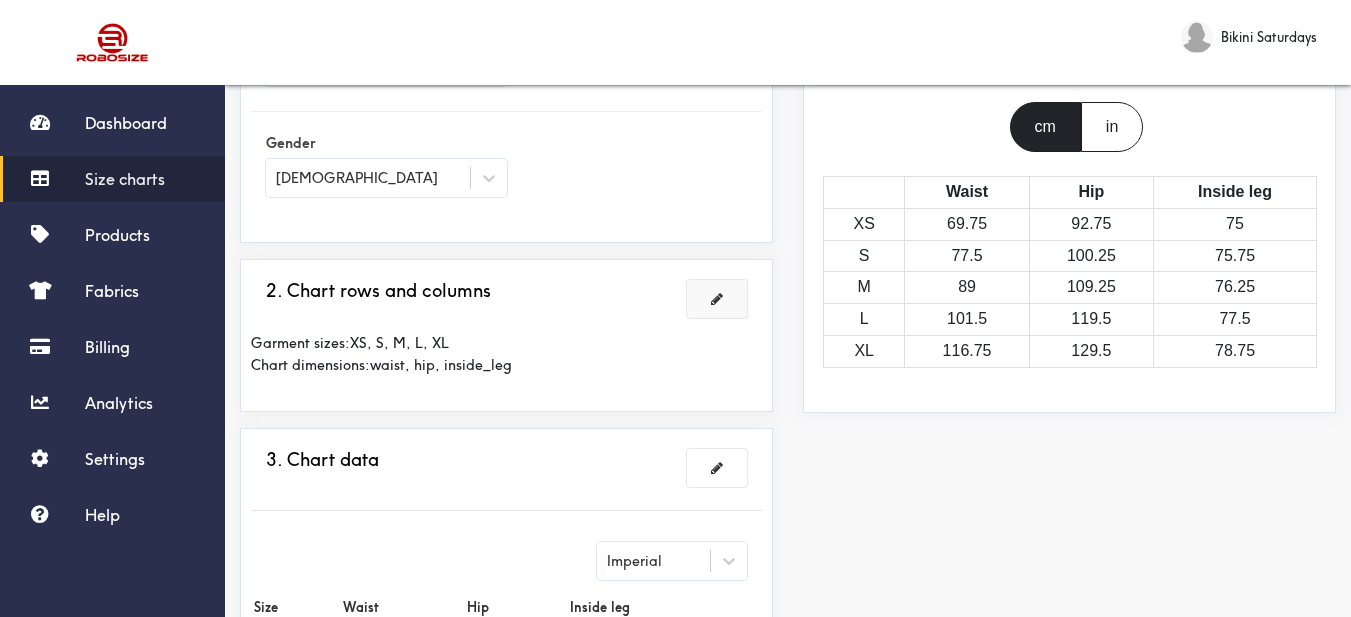 click at bounding box center [717, 299] 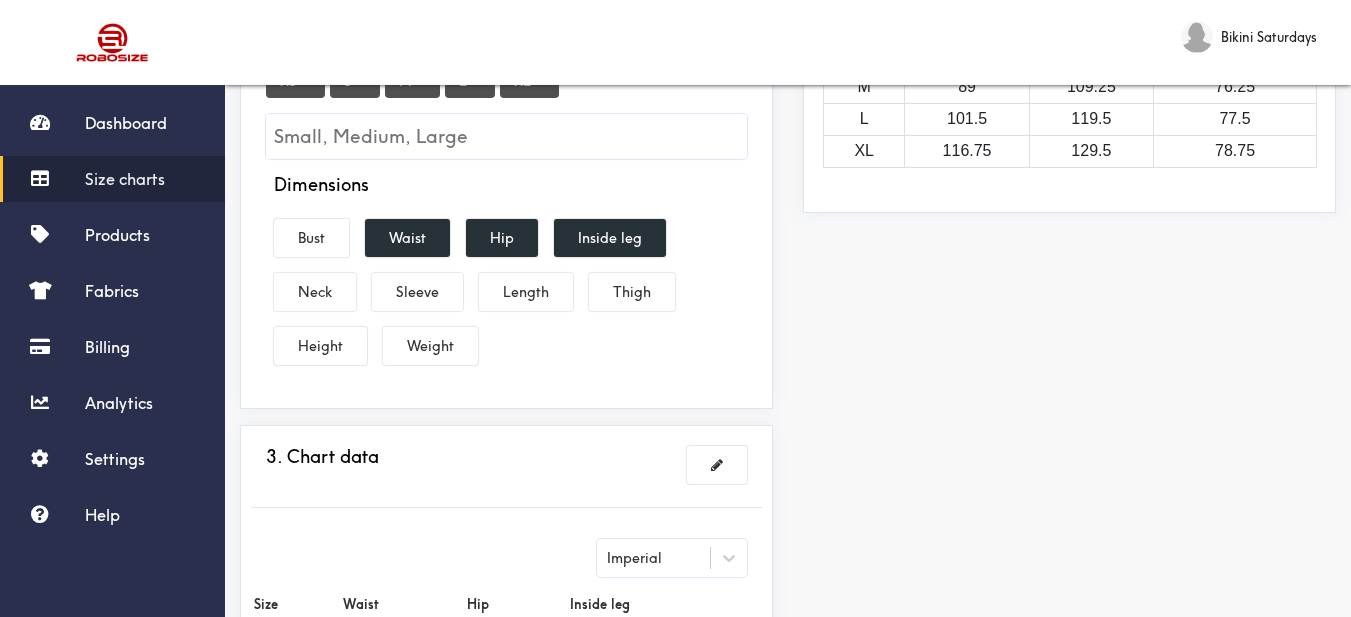 scroll, scrollTop: 200, scrollLeft: 0, axis: vertical 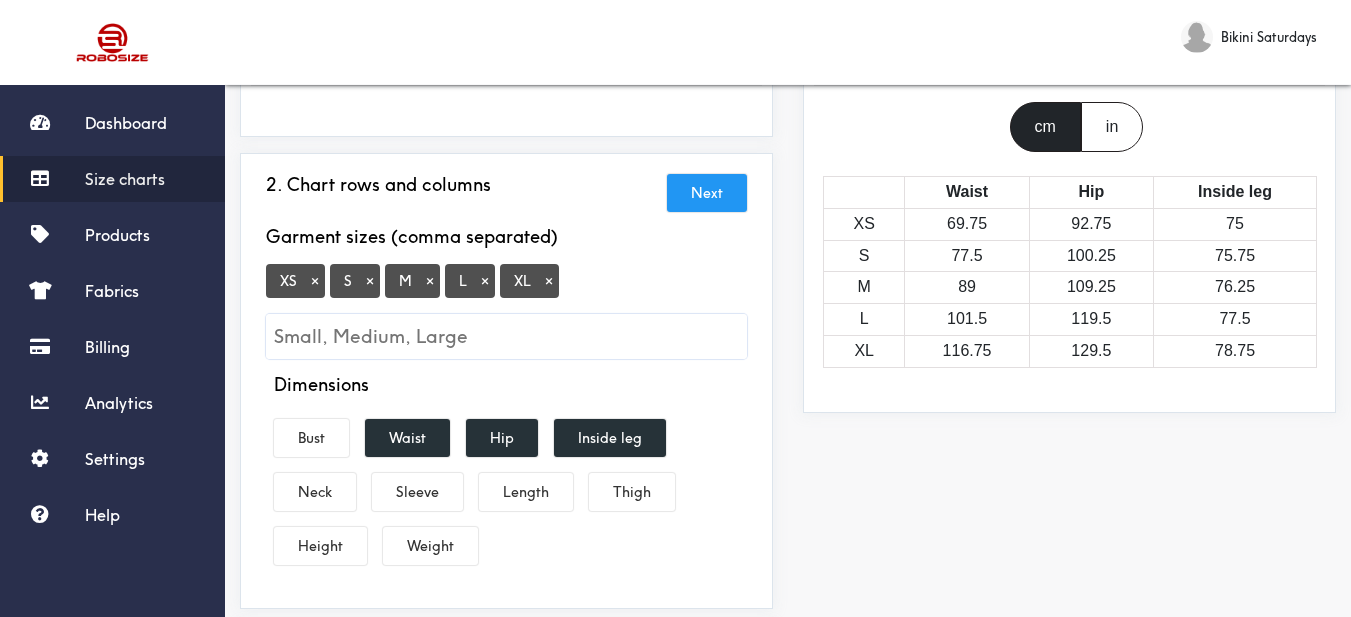 click on "×" at bounding box center [315, 281] 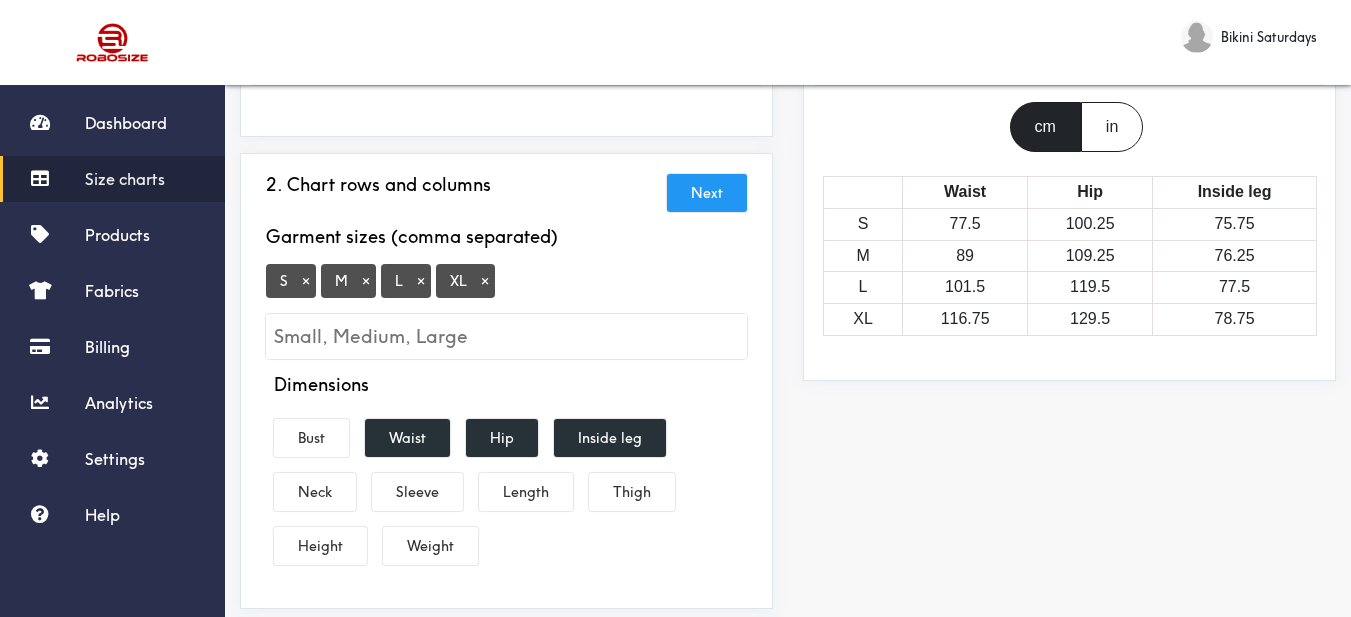 scroll, scrollTop: 300, scrollLeft: 0, axis: vertical 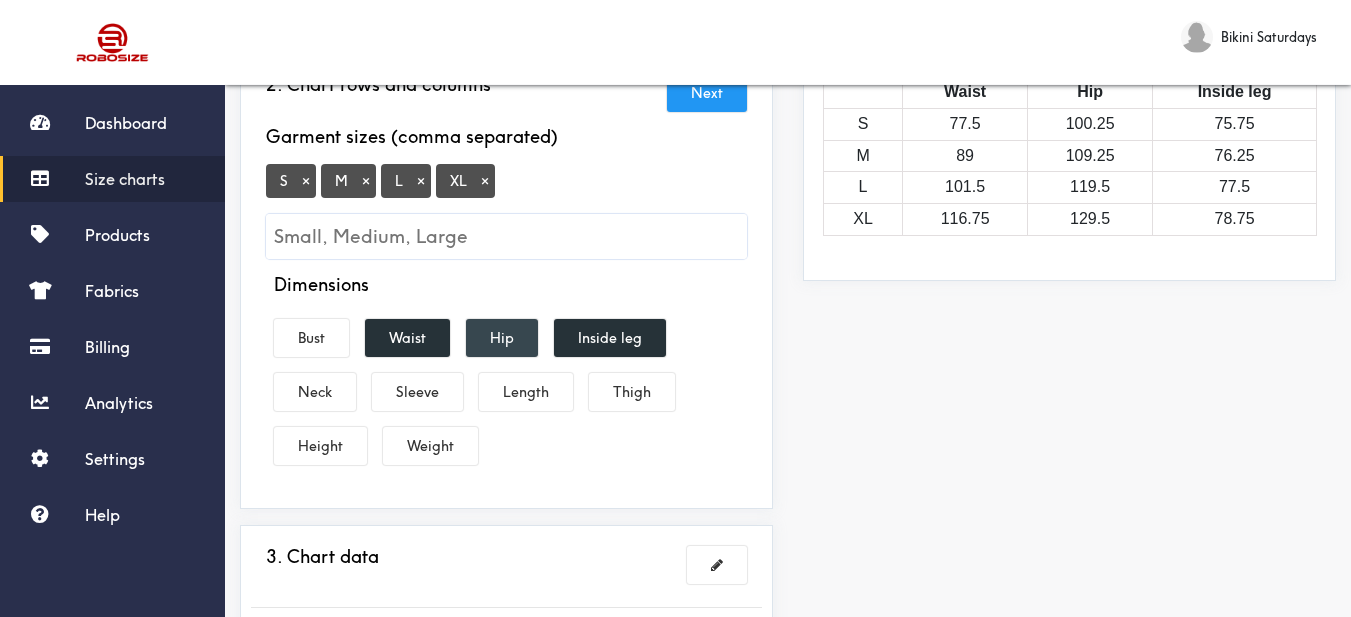 drag, startPoint x: 395, startPoint y: 337, endPoint x: 476, endPoint y: 348, distance: 81.7435 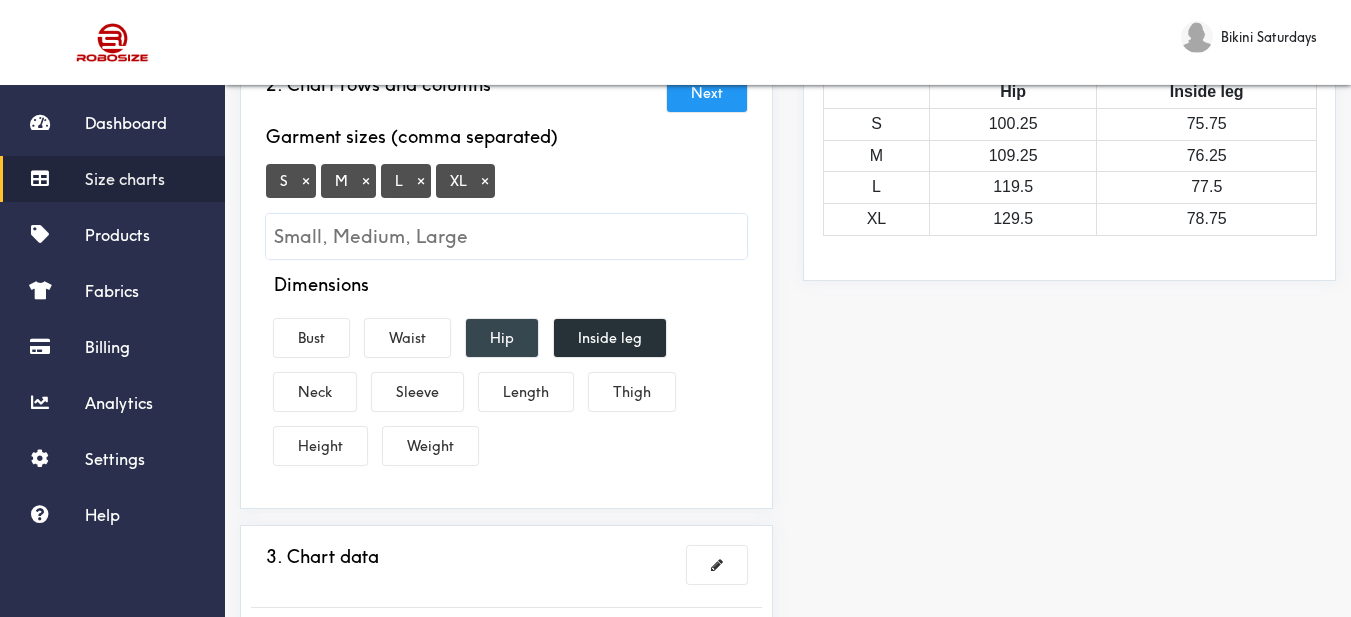 click on "Hip" at bounding box center (502, 338) 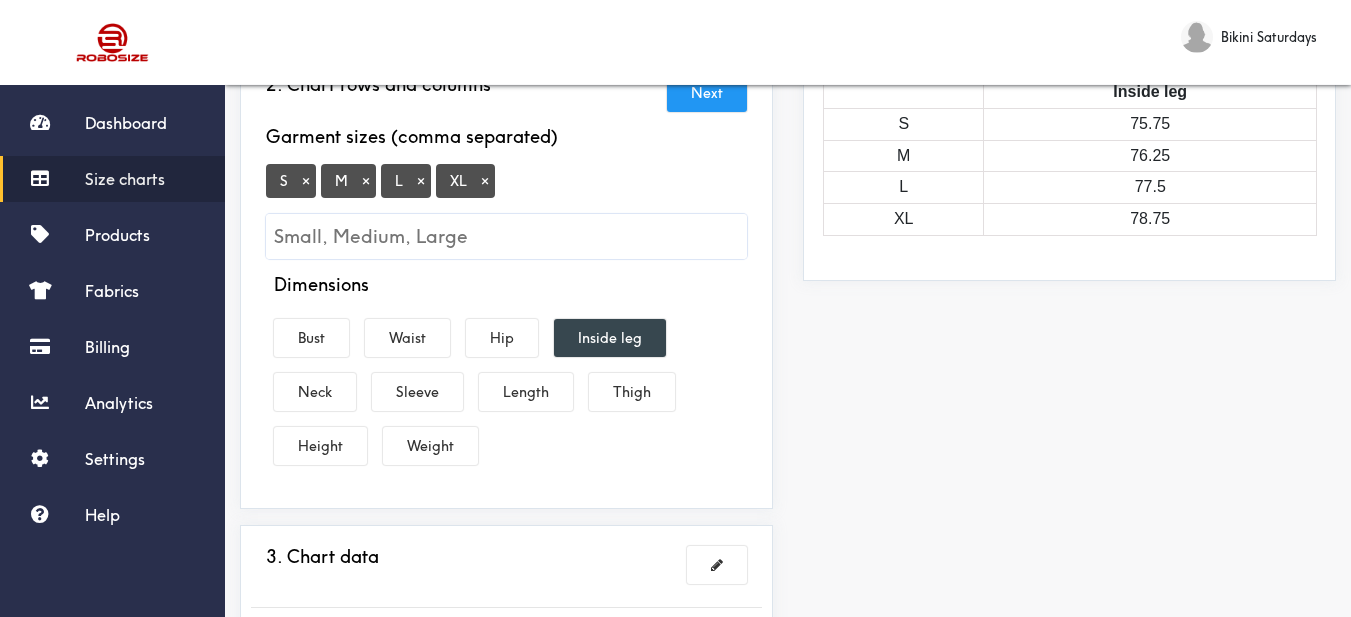 click on "Inside leg" at bounding box center [610, 338] 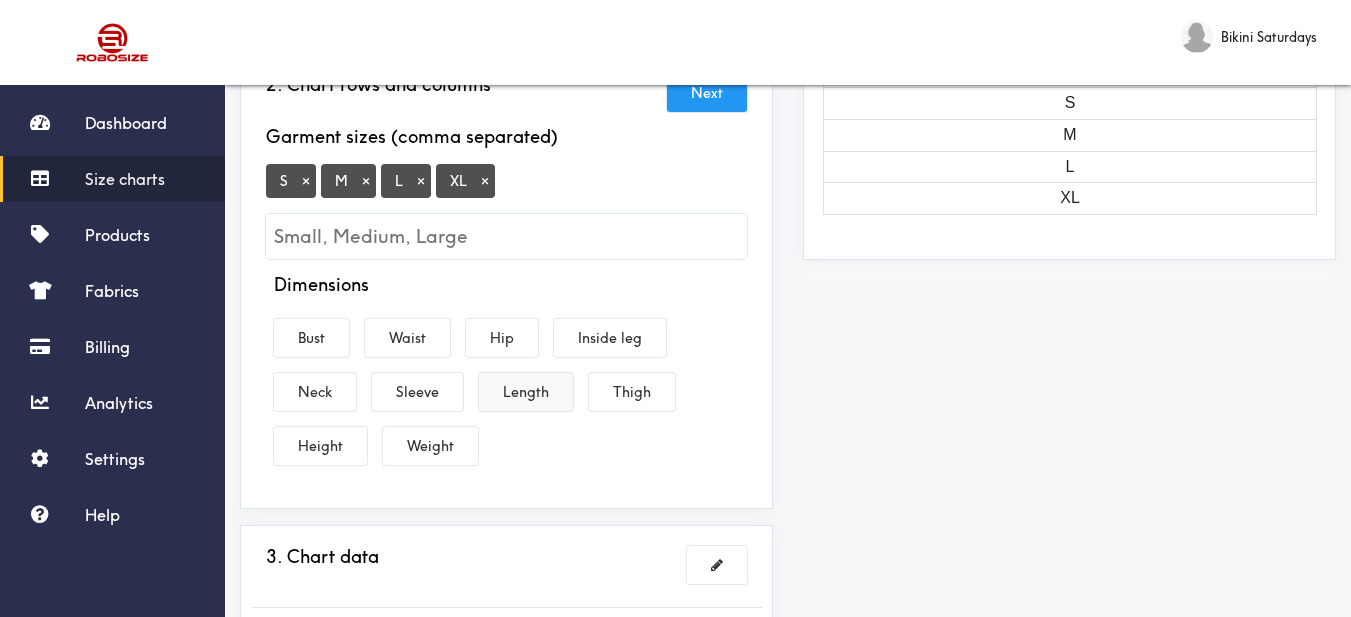 drag, startPoint x: 520, startPoint y: 391, endPoint x: 480, endPoint y: 373, distance: 43.863426 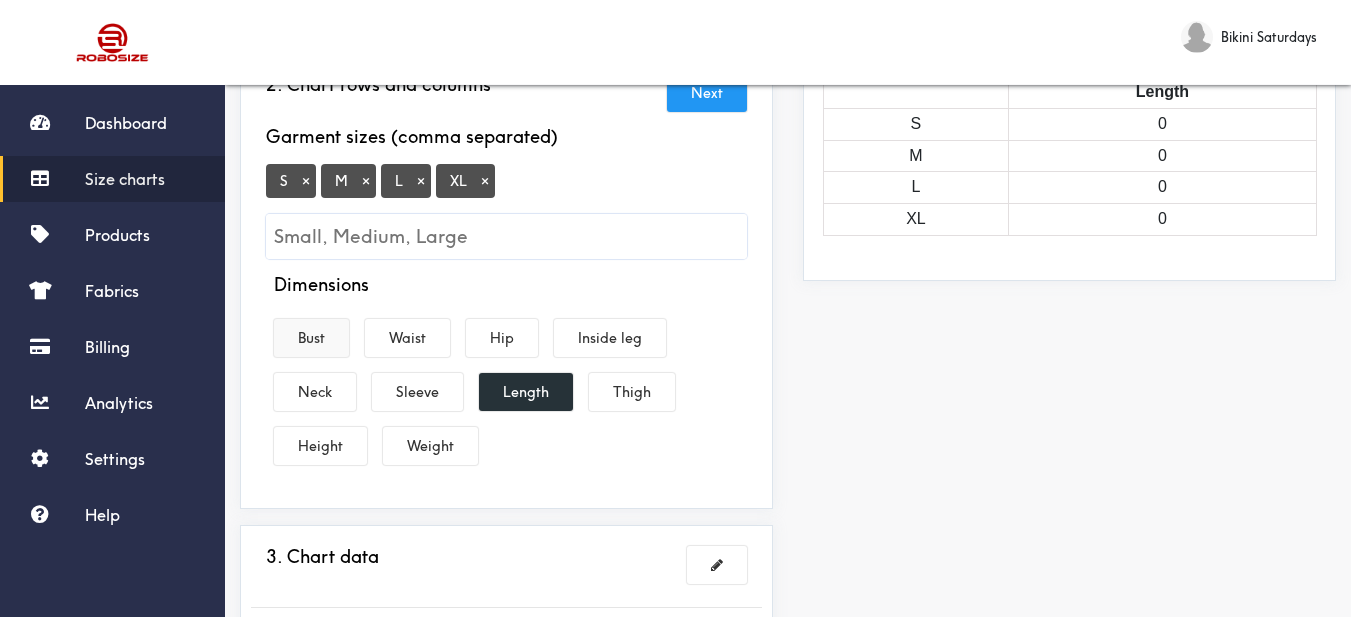 click on "Bust" at bounding box center (311, 338) 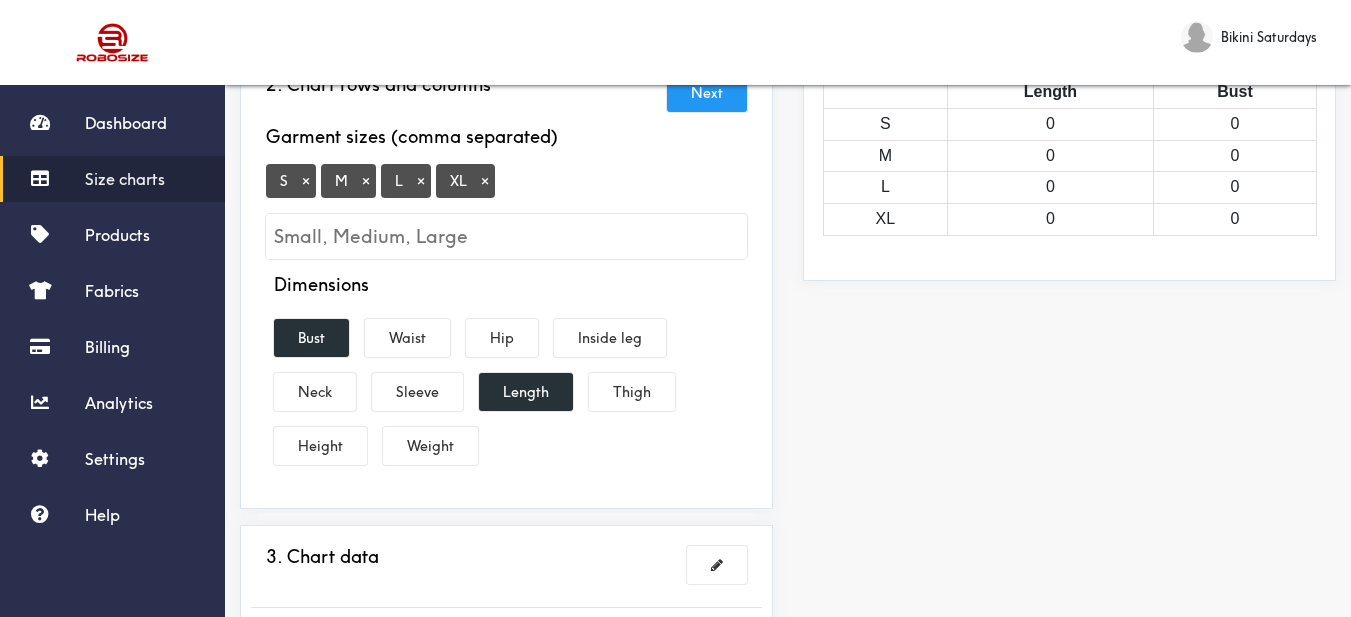 click on "Size charts" at bounding box center [125, 179] 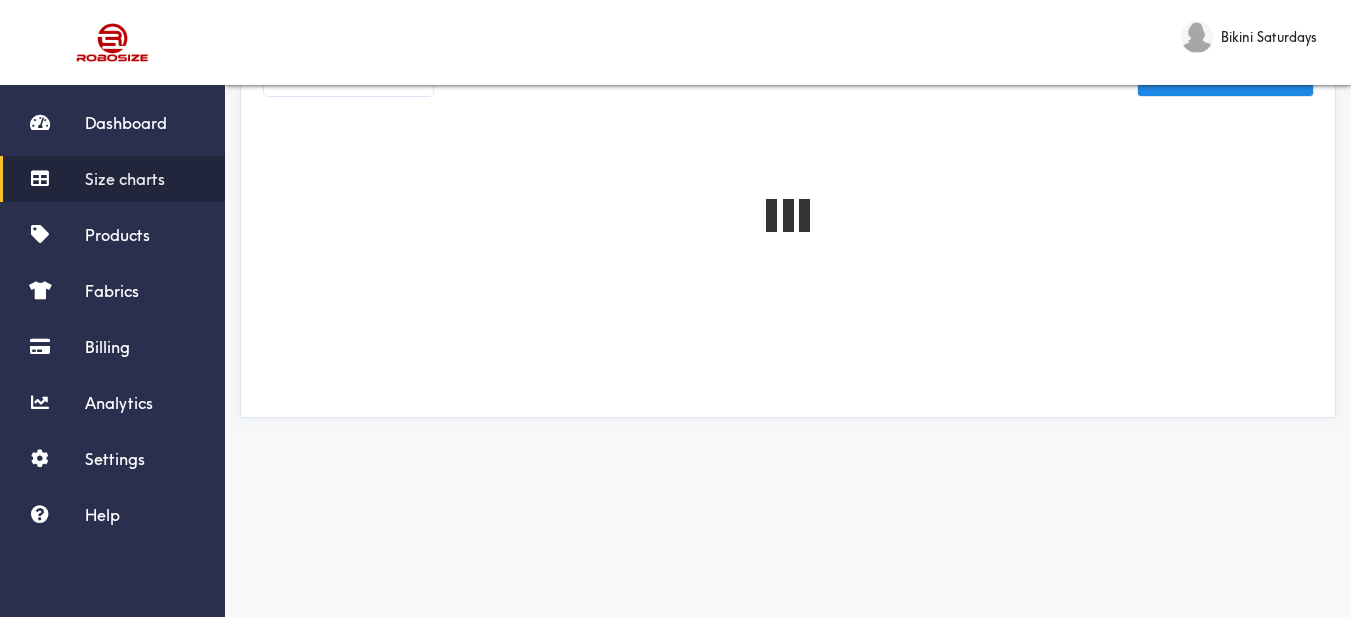 scroll, scrollTop: 0, scrollLeft: 0, axis: both 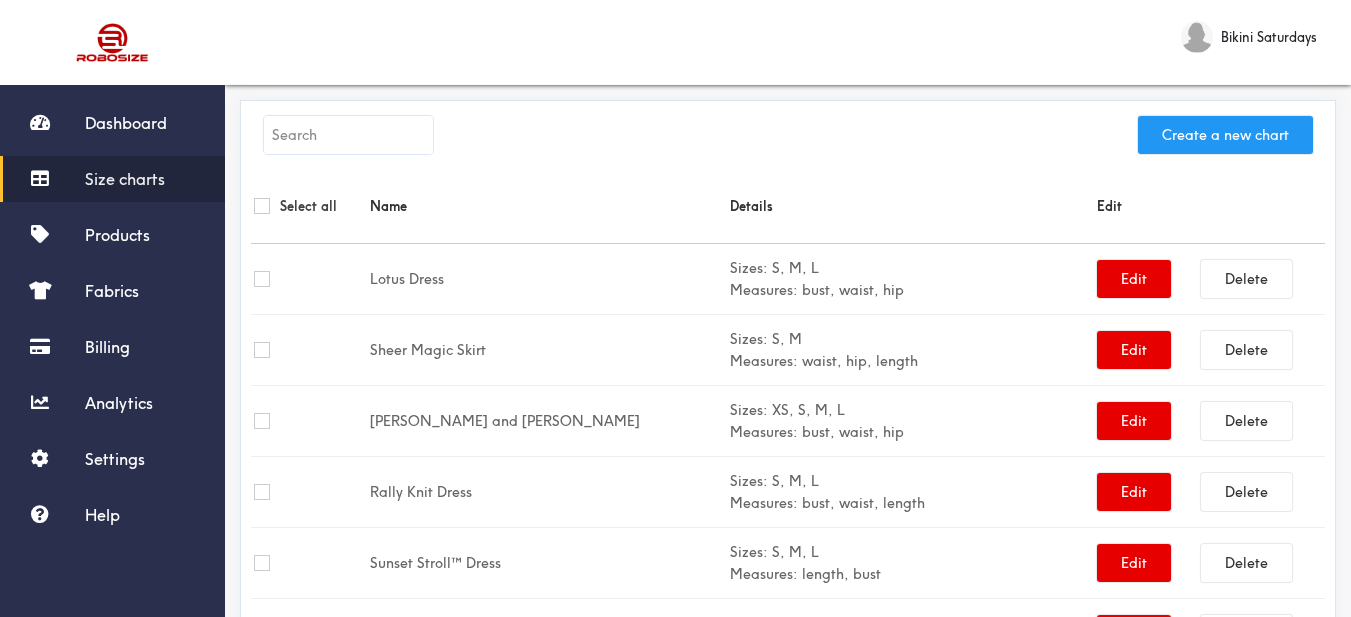 click on "Create a new chart" at bounding box center [1225, 135] 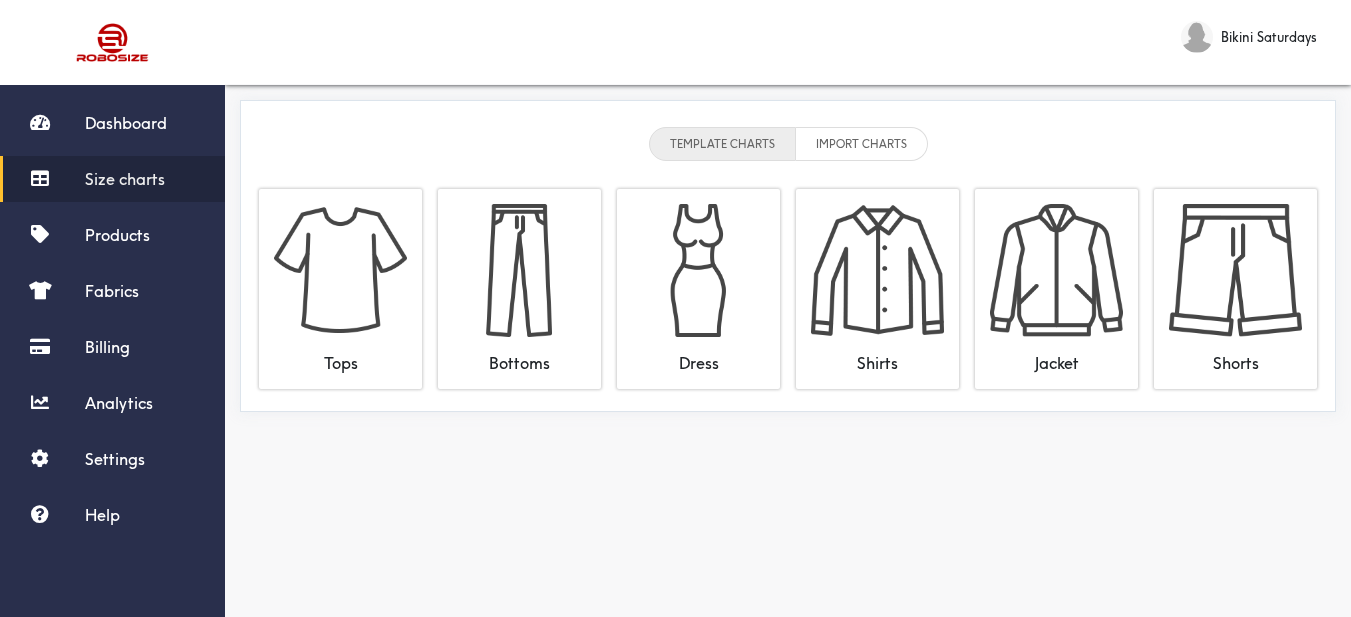 click 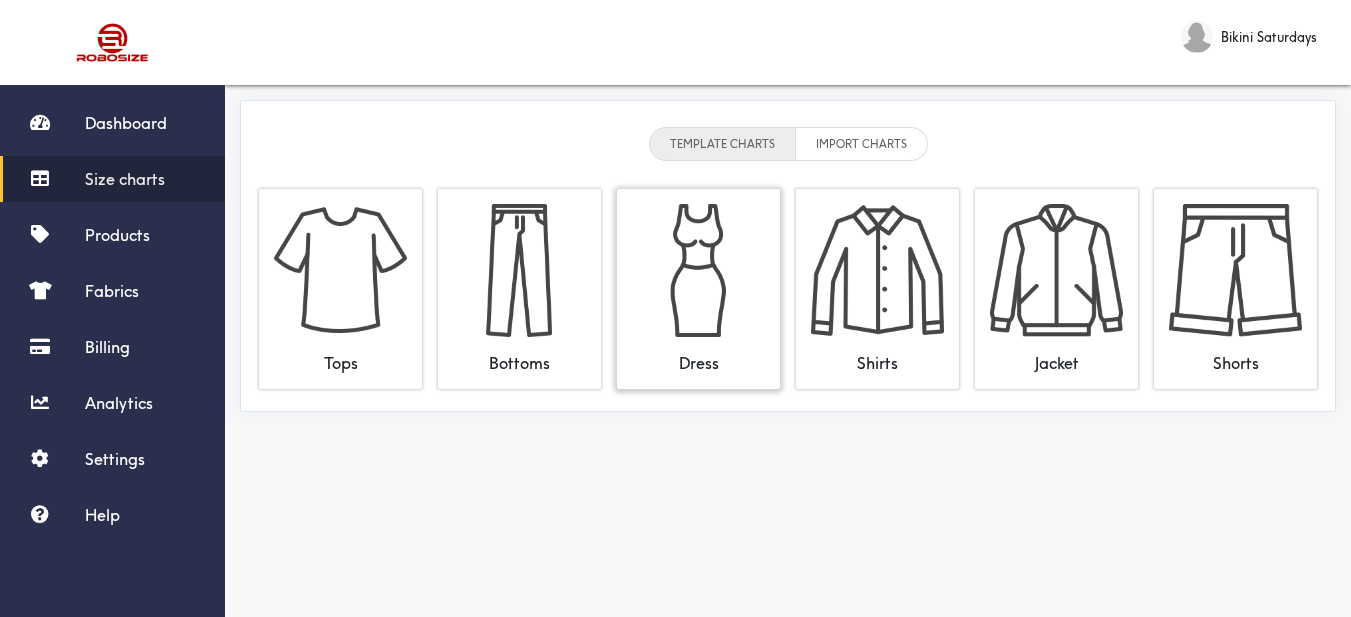click at bounding box center [698, 270] 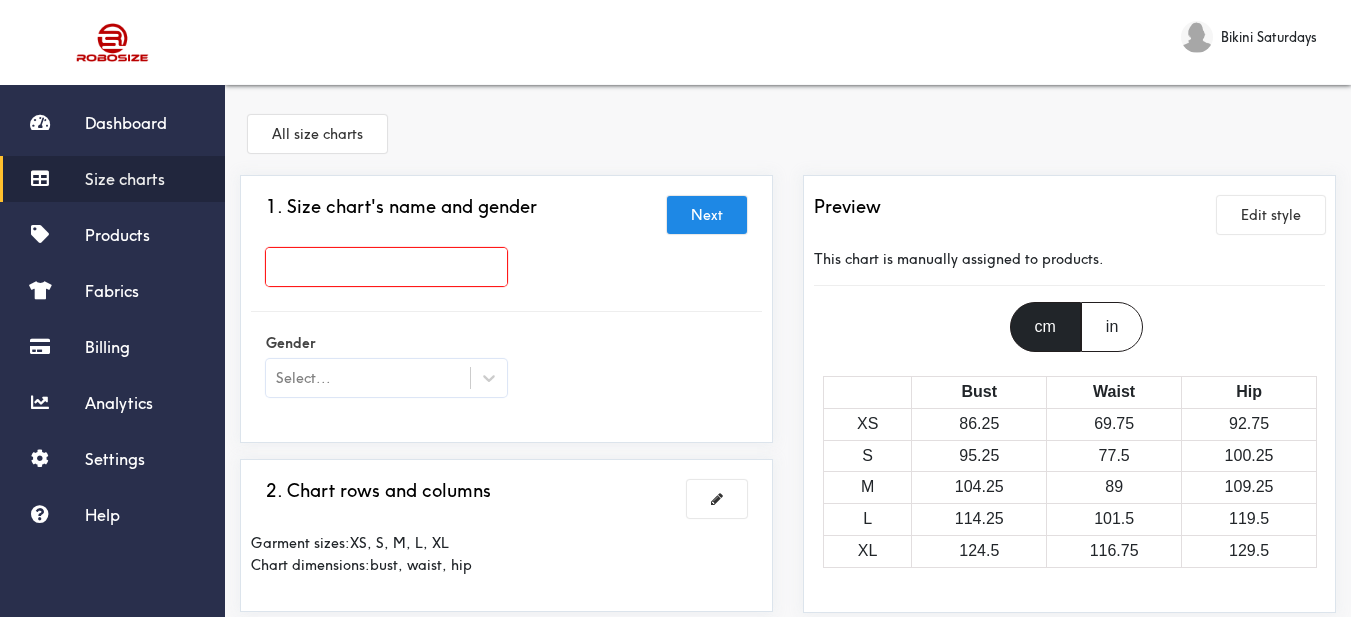 click at bounding box center [386, 267] 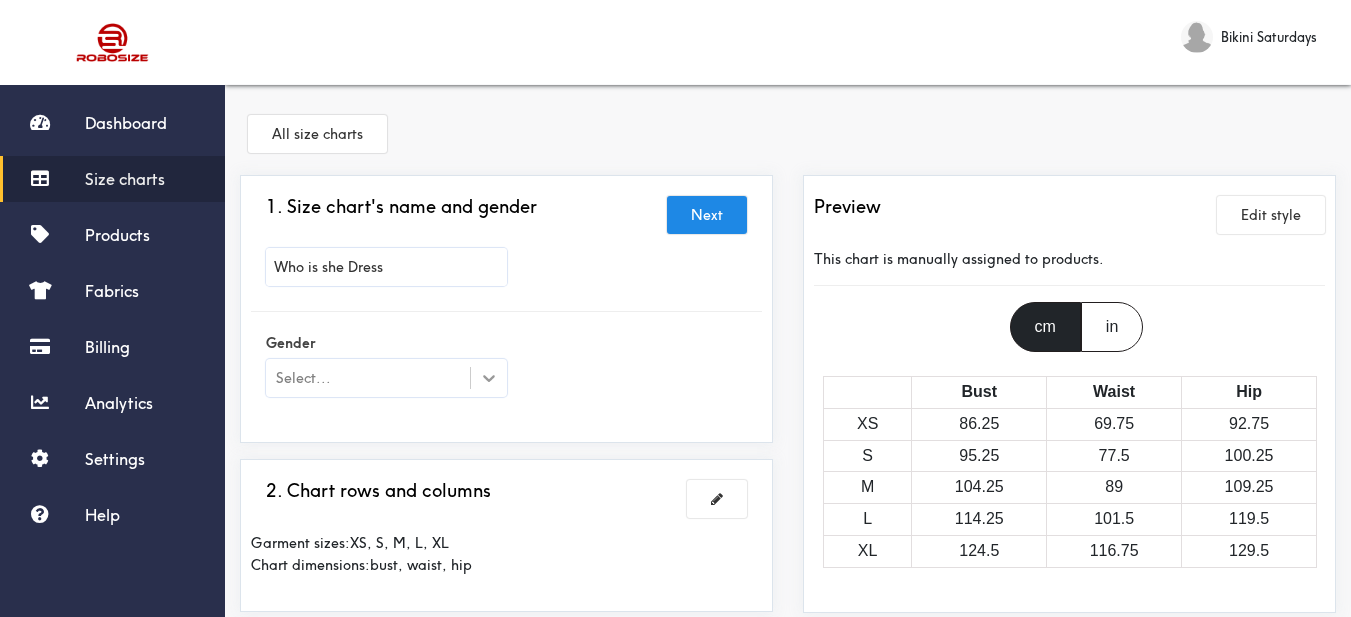 click 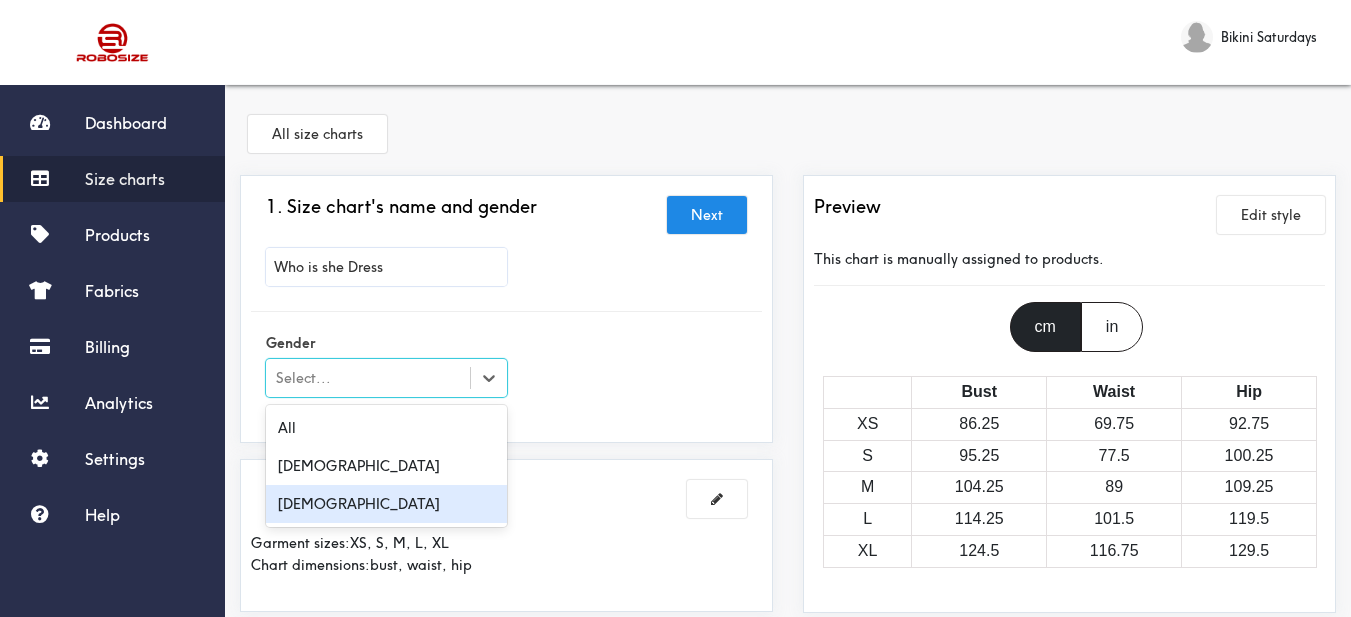 click on "[DEMOGRAPHIC_DATA]" at bounding box center (386, 504) 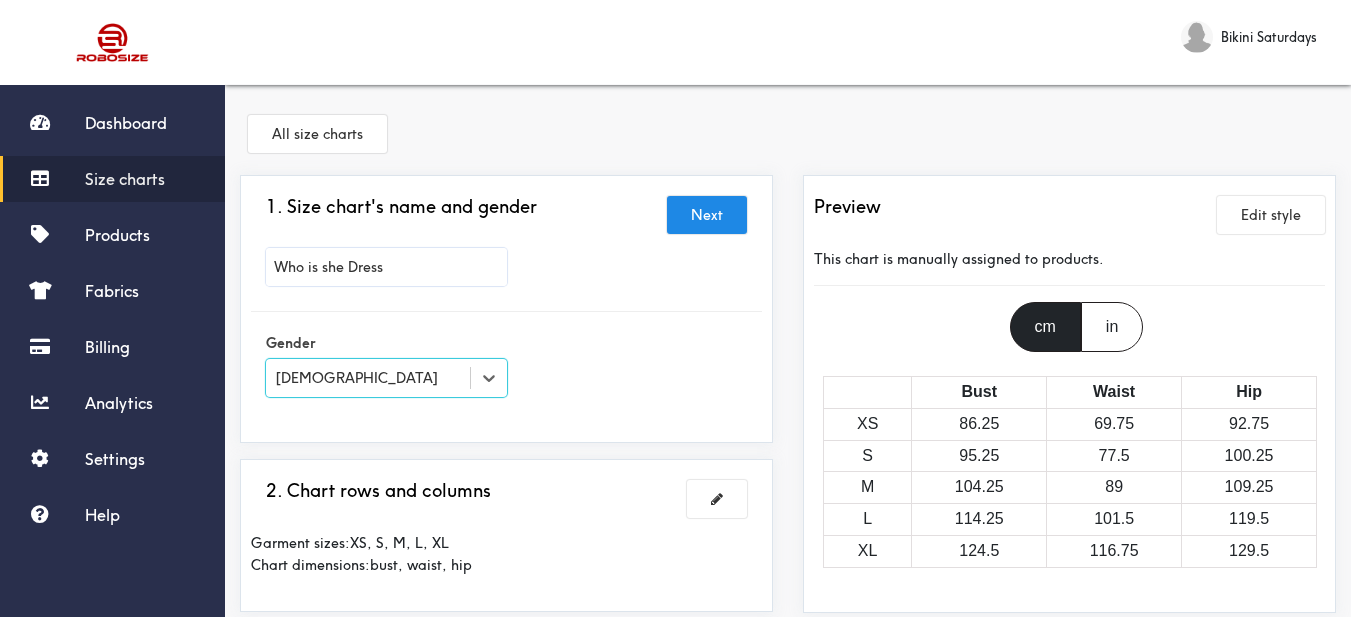 scroll, scrollTop: 300, scrollLeft: 0, axis: vertical 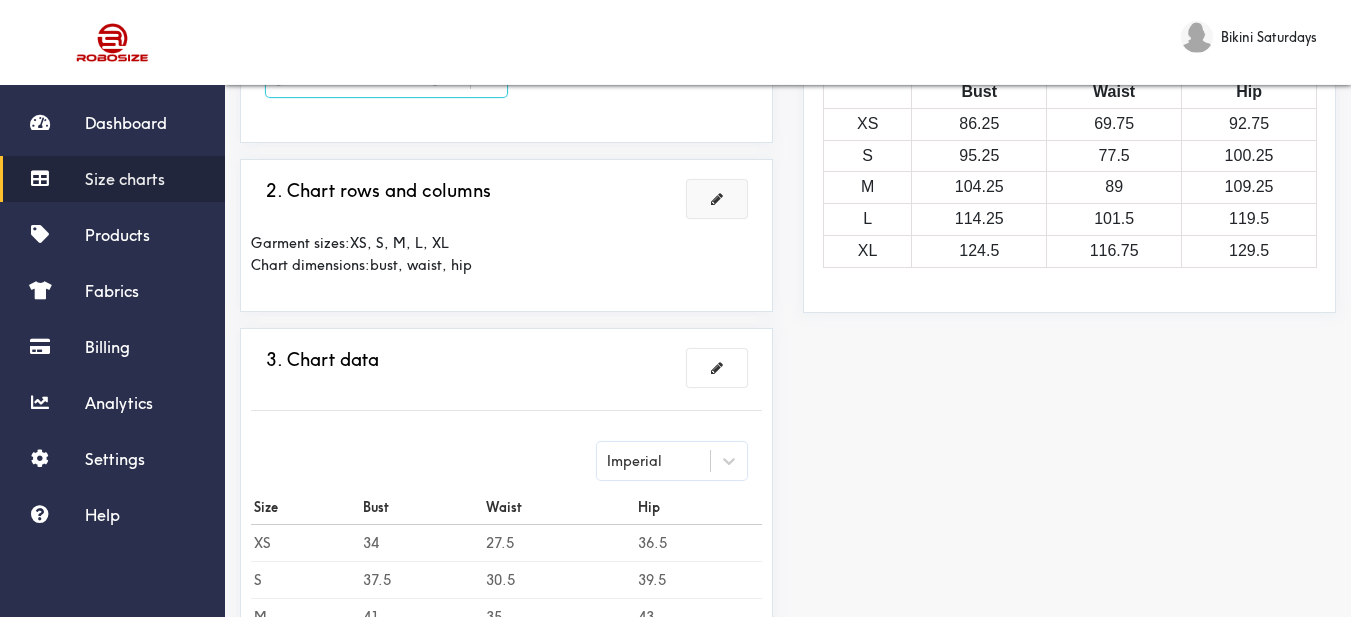click at bounding box center [717, 199] 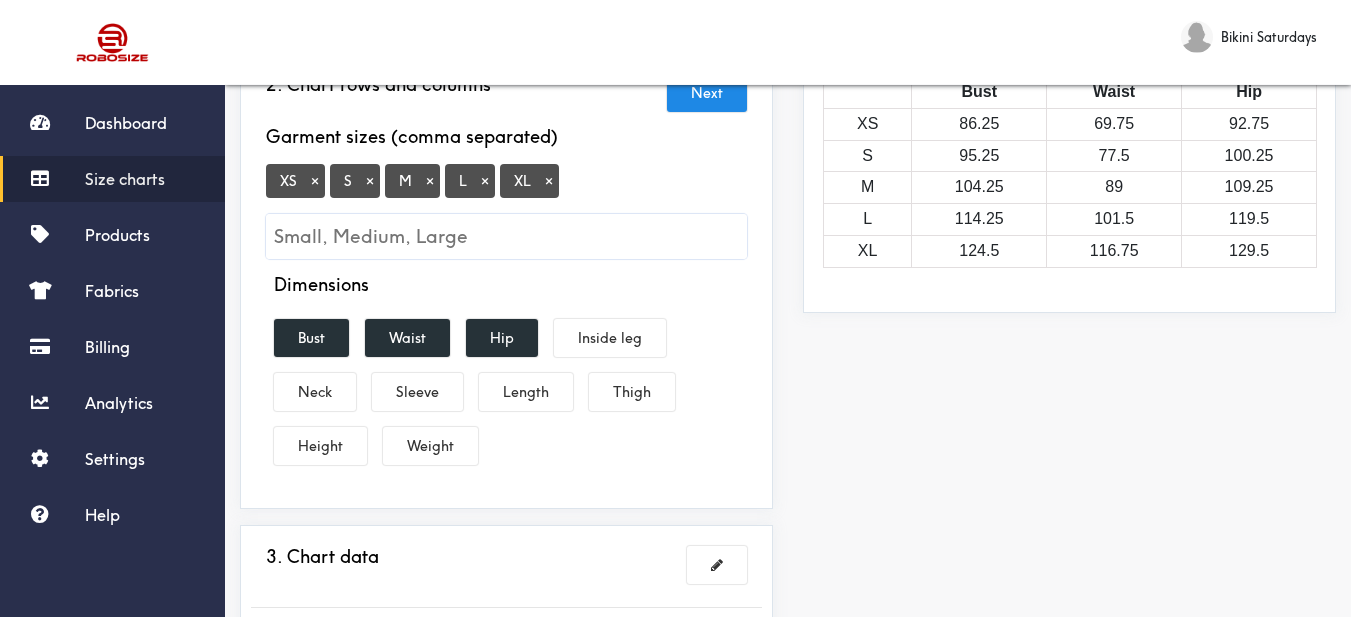click on "×" at bounding box center [315, 181] 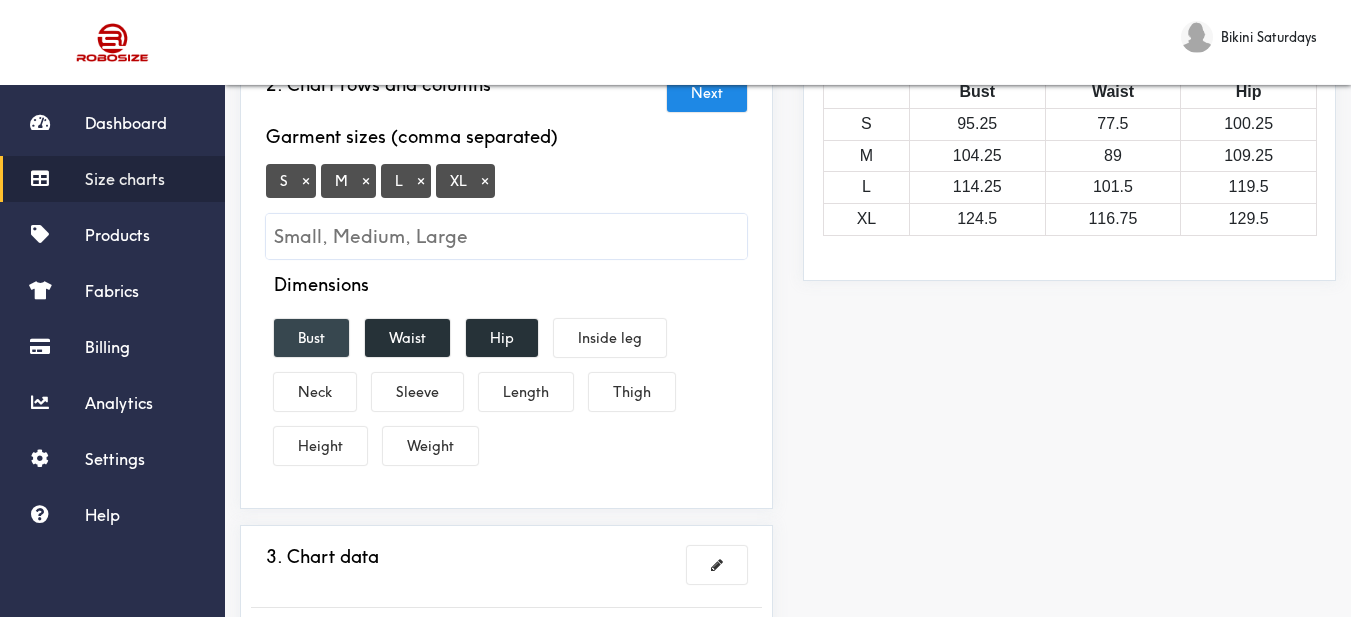 click on "Bust" at bounding box center [311, 338] 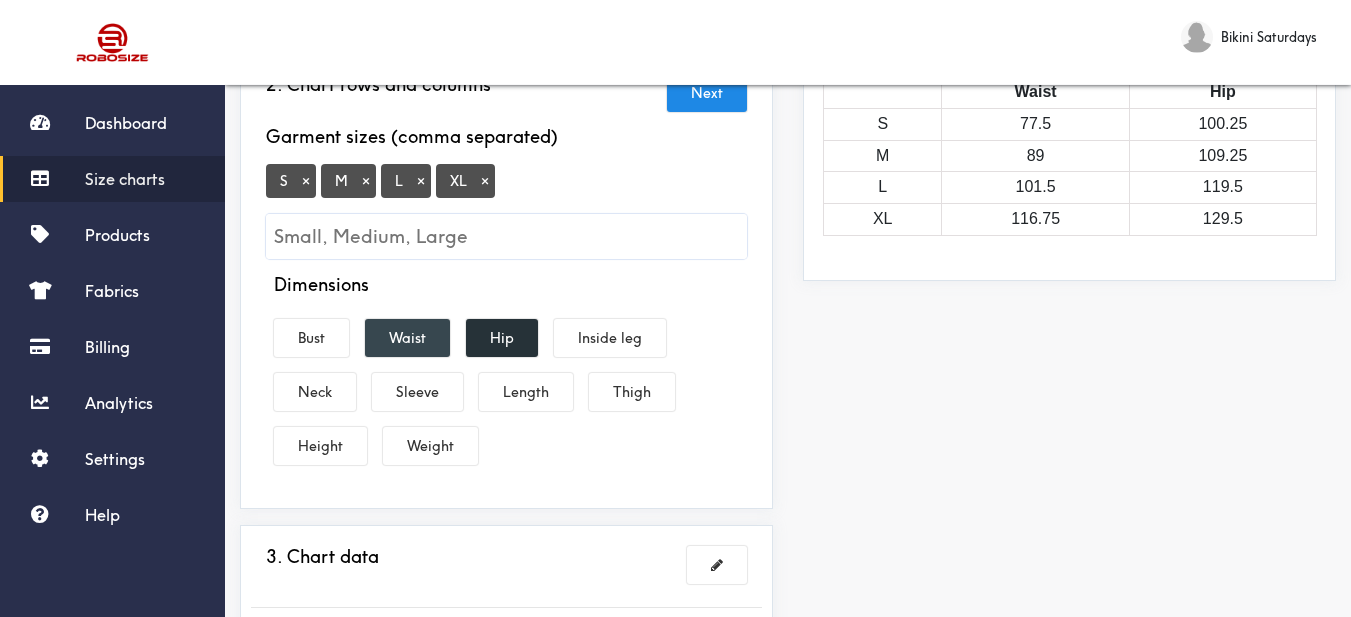 click on "Waist" at bounding box center (407, 338) 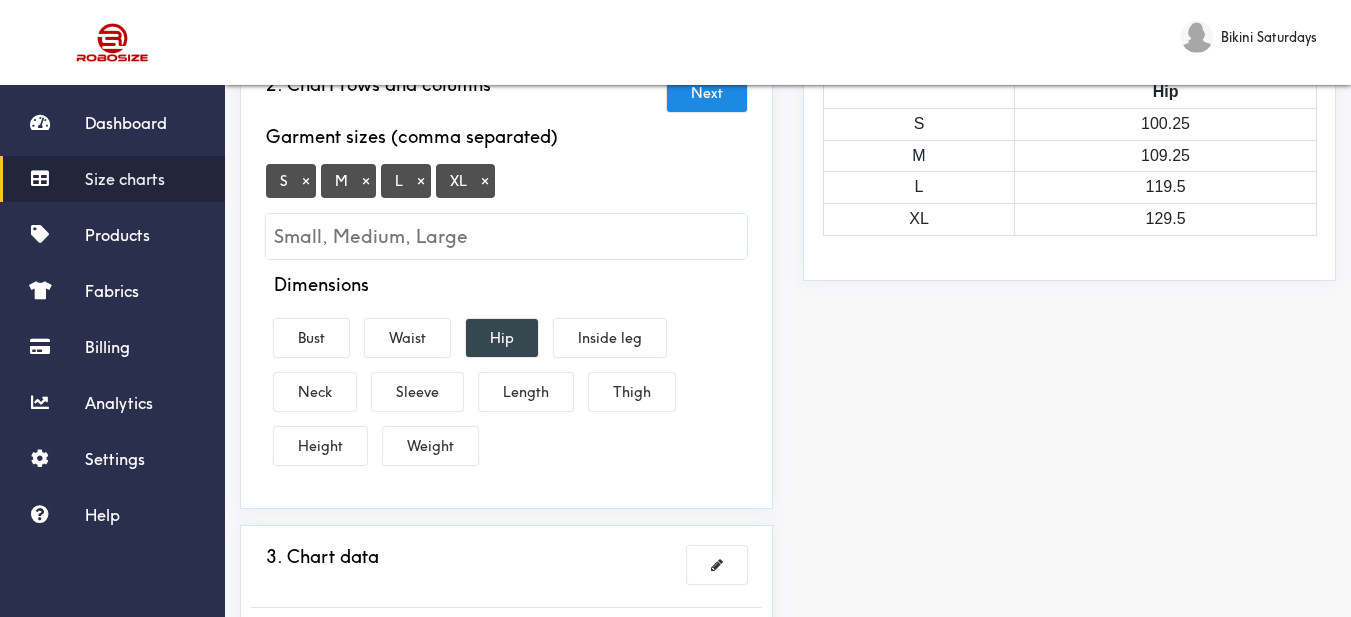 click on "Hip" at bounding box center [502, 338] 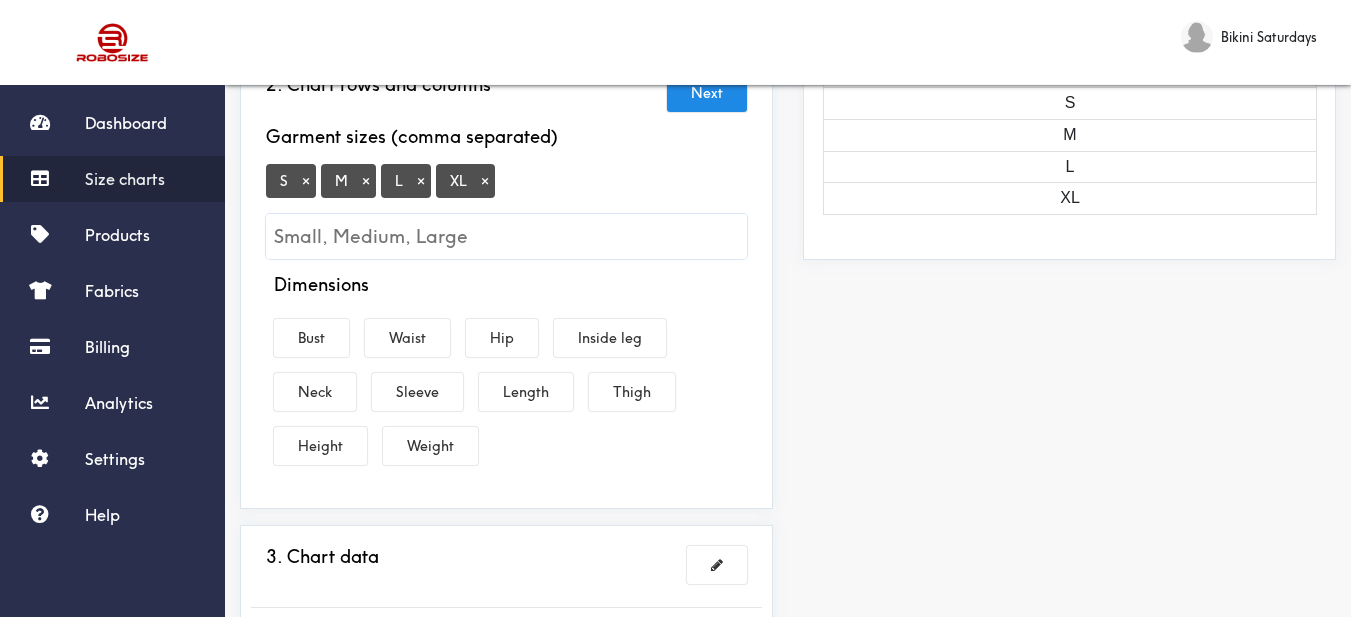 drag, startPoint x: 513, startPoint y: 394, endPoint x: 364, endPoint y: 353, distance: 154.53802 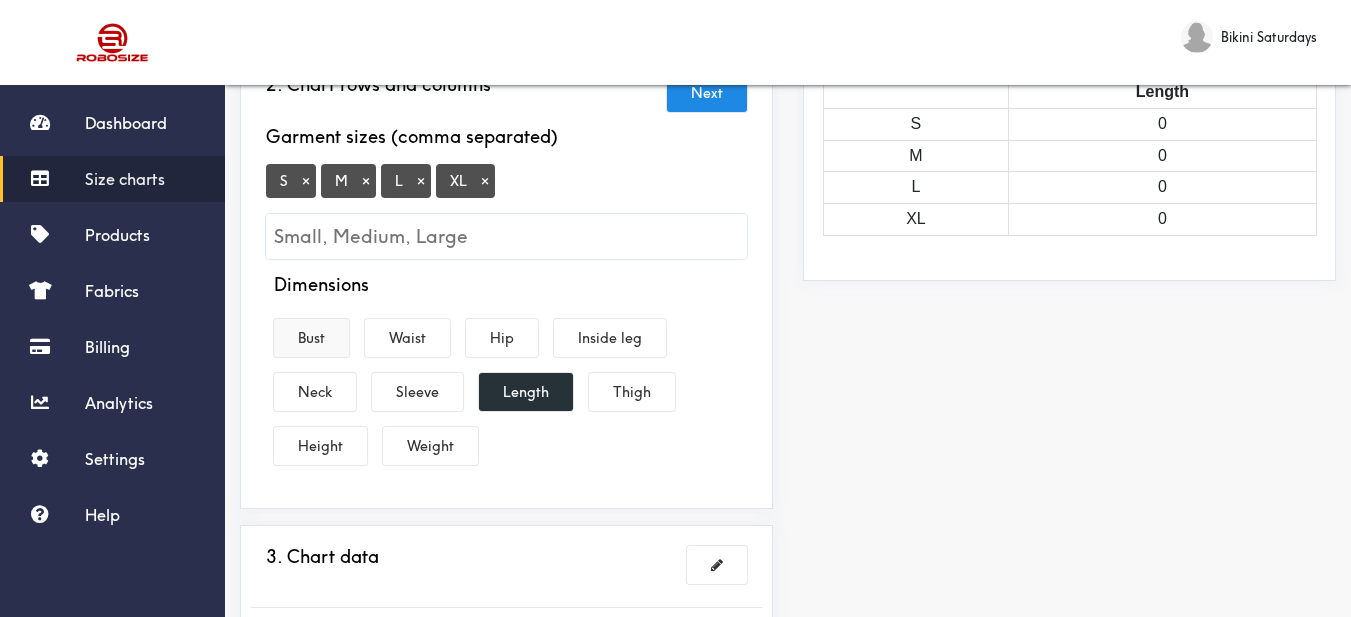 click on "Bust" at bounding box center (311, 338) 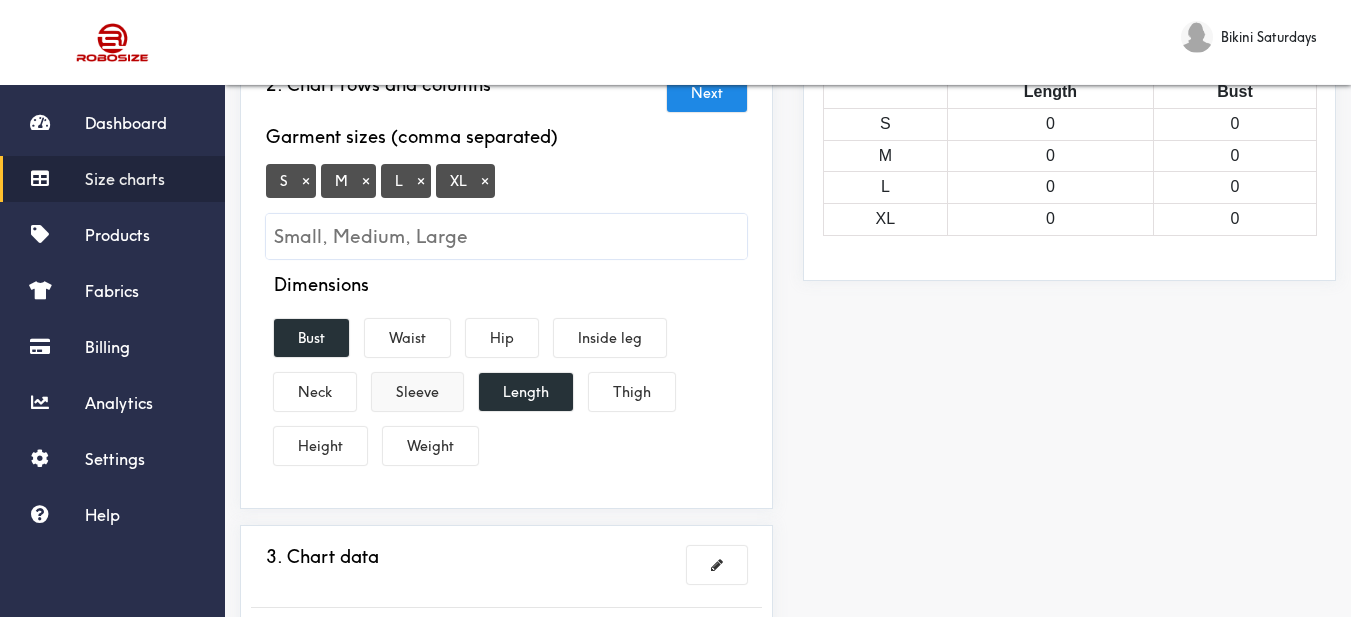 click on "Sleeve" at bounding box center [417, 392] 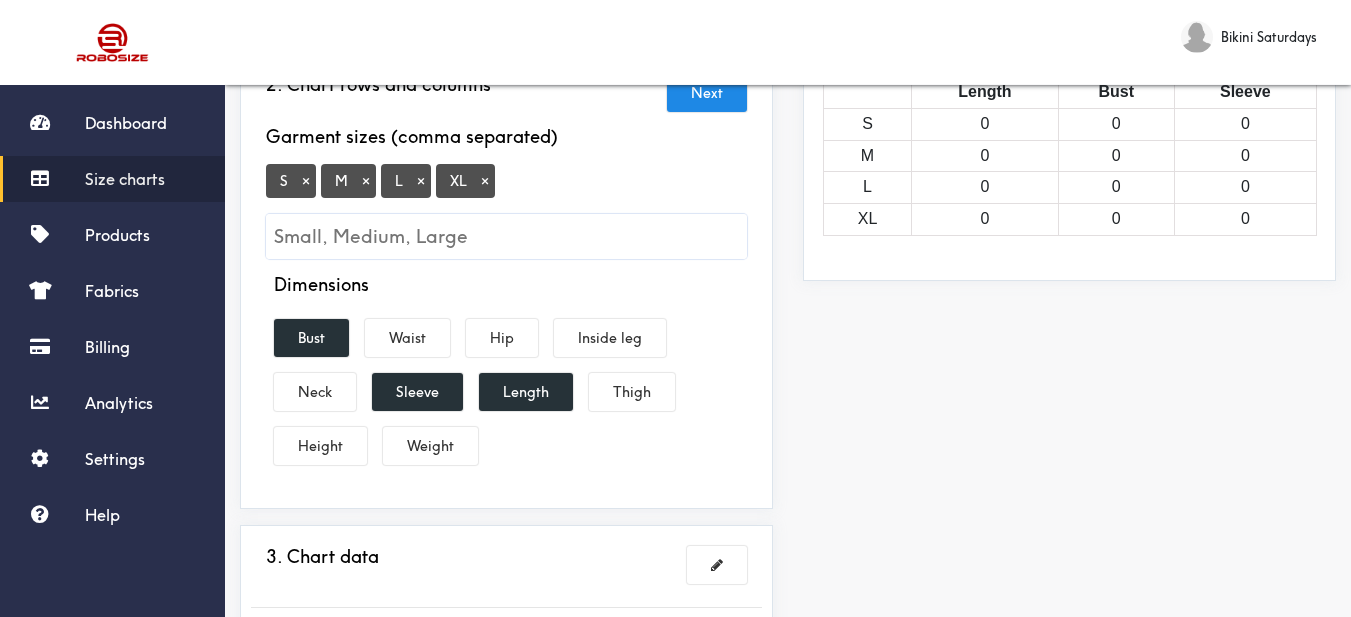 scroll, scrollTop: 500, scrollLeft: 0, axis: vertical 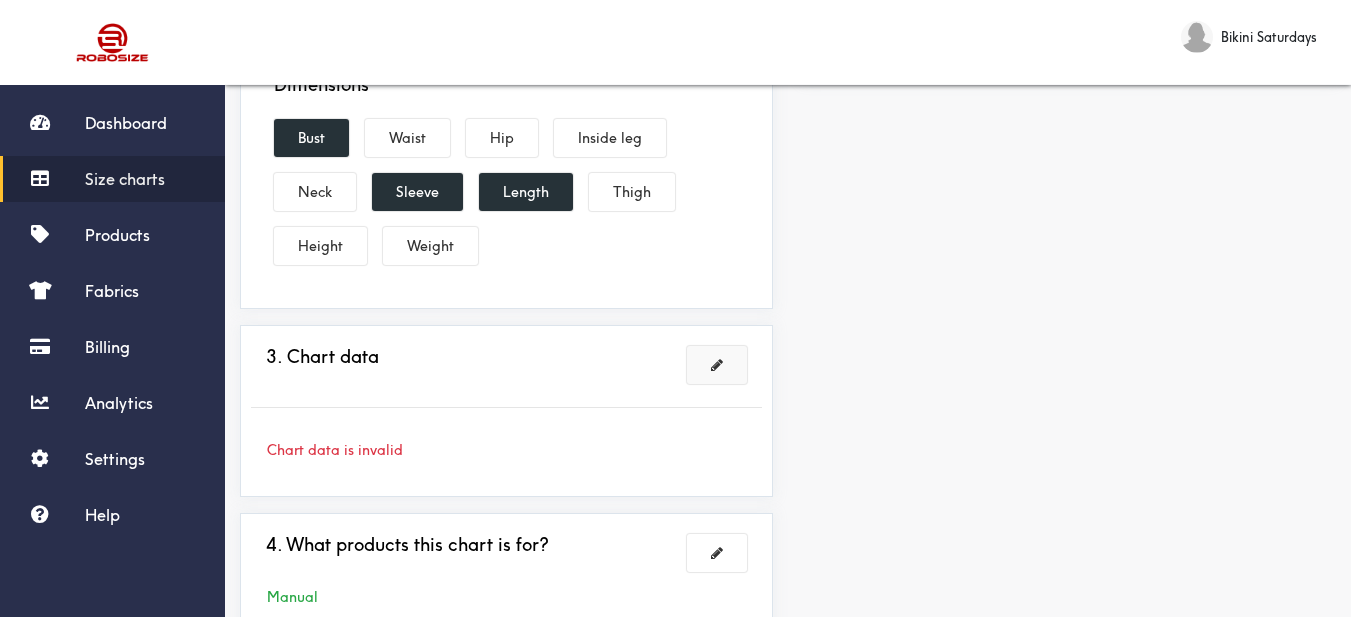 click at bounding box center [717, 365] 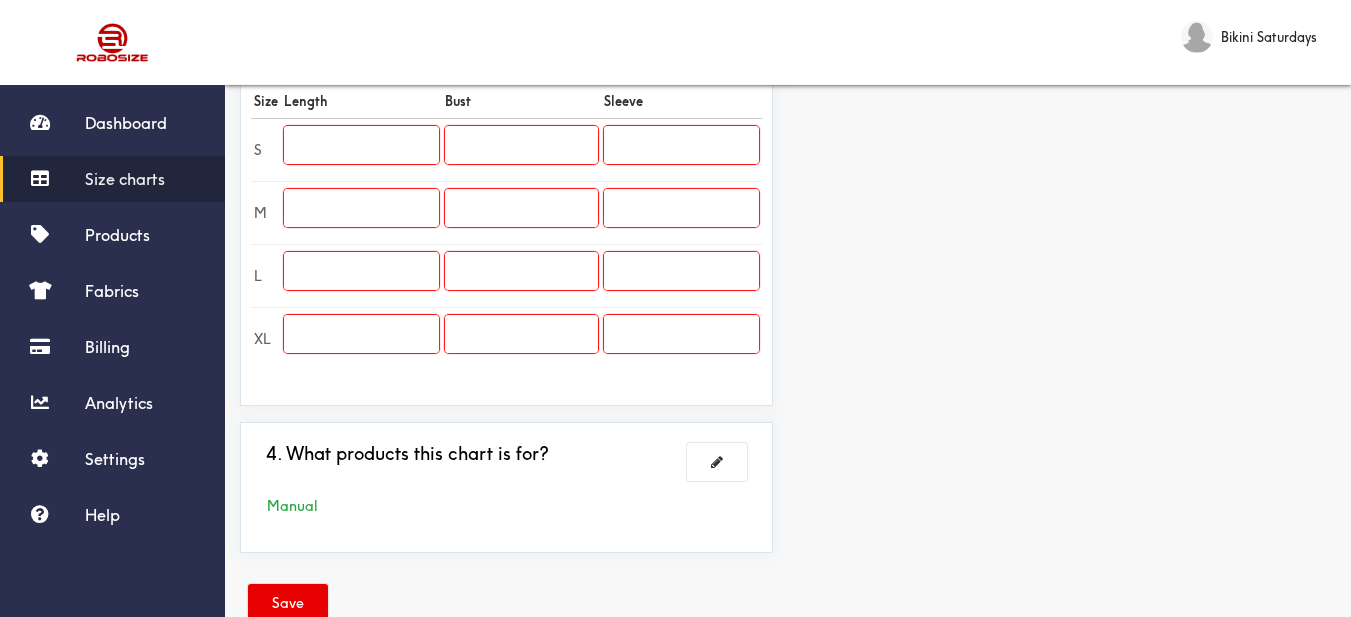 scroll, scrollTop: 500, scrollLeft: 0, axis: vertical 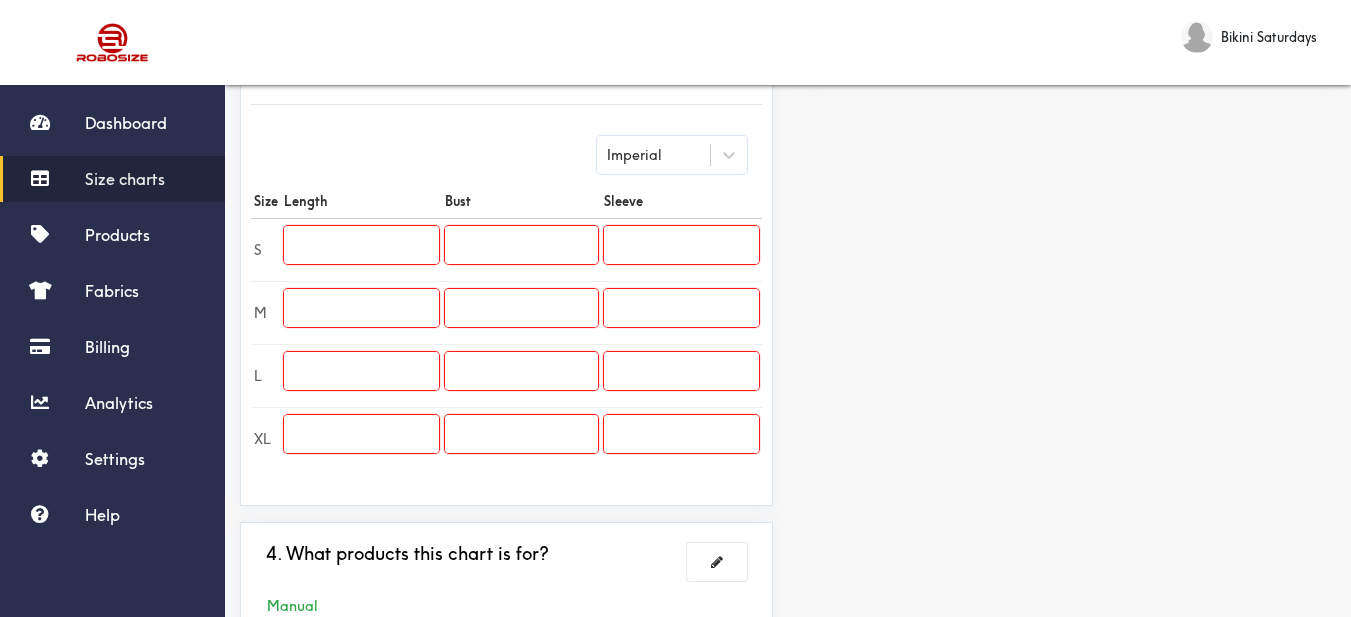 click at bounding box center [361, 249] 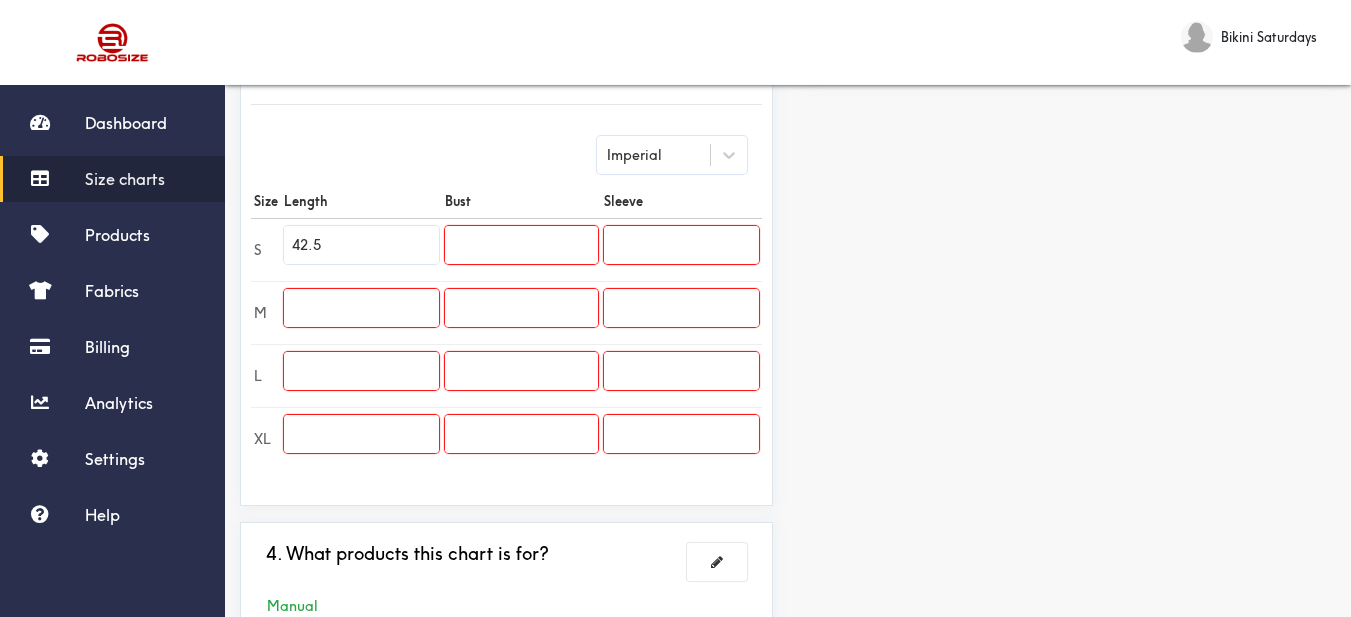 click at bounding box center (361, 308) 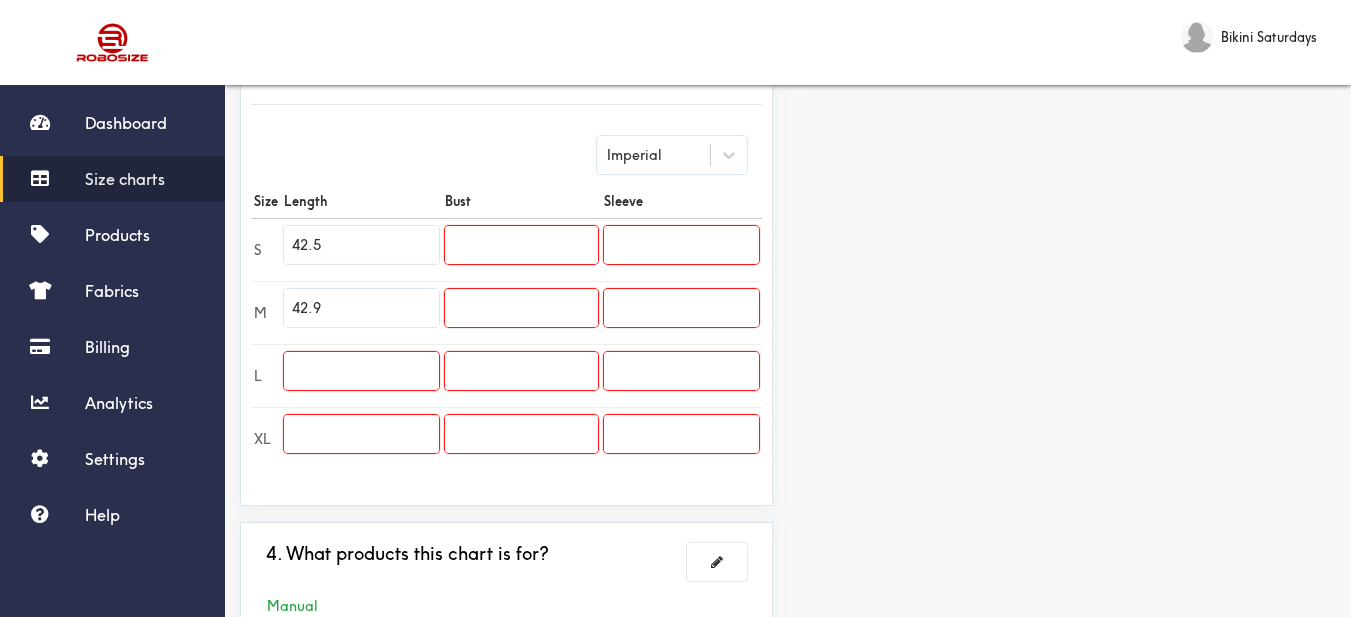 click at bounding box center [361, 371] 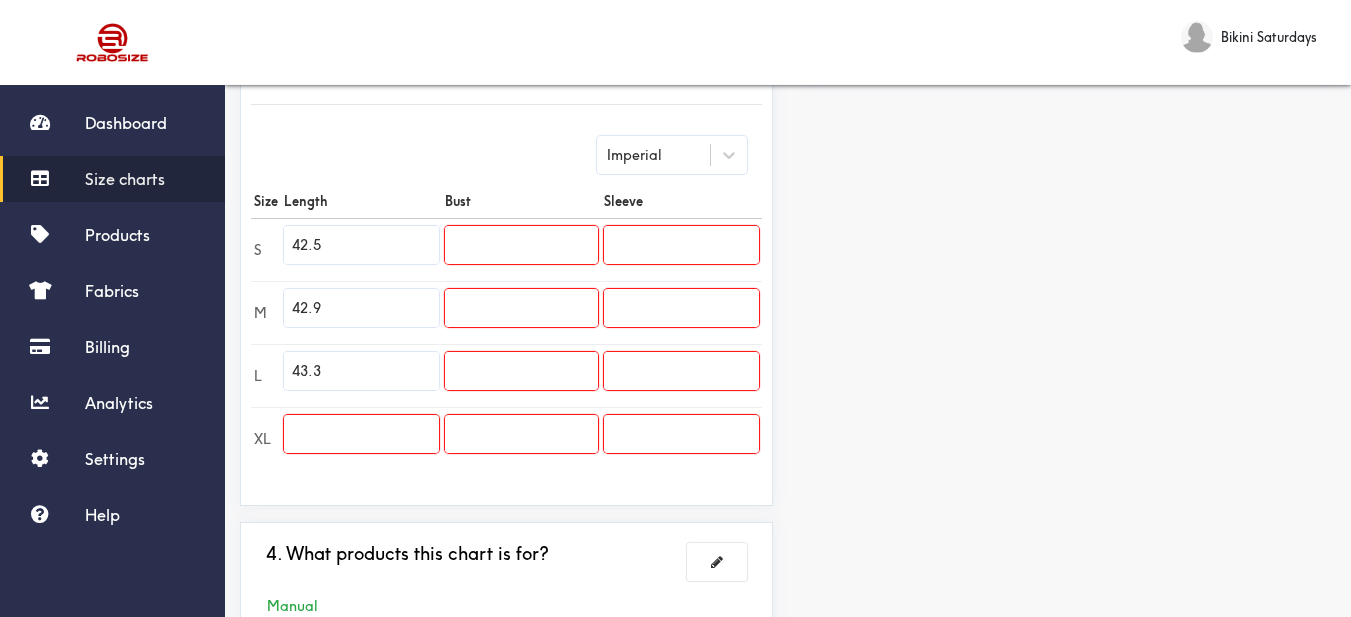 click at bounding box center [361, 434] 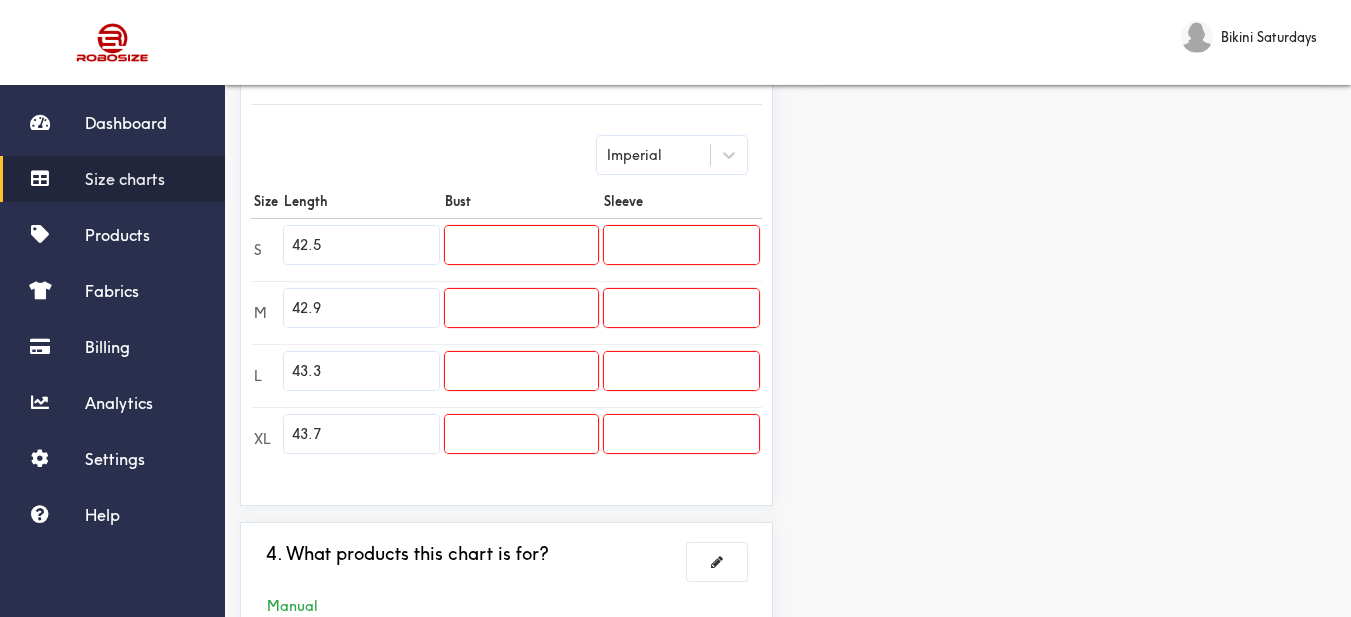 click on "Preview Edit style This chart is manually assigned to products. cm in Length Bust Sleeve S 108 0 0 M 109 0 0 L 110 0 0 XL 111 0 0" at bounding box center (1069, 172) 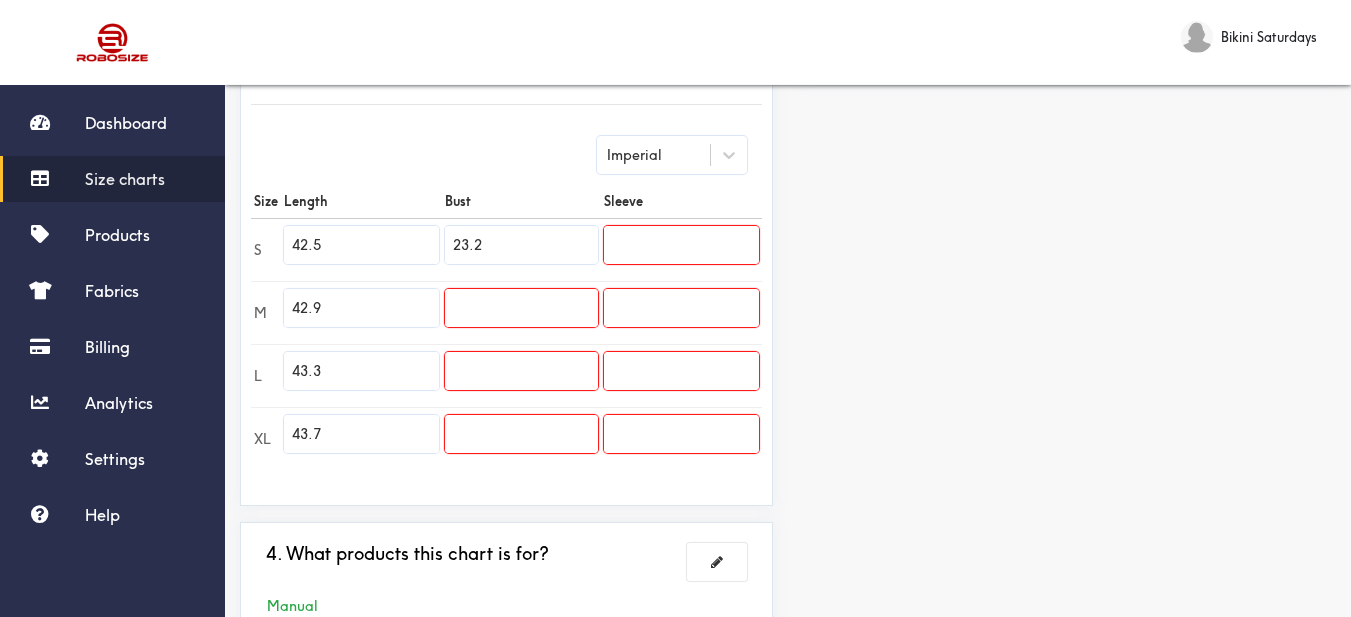 click at bounding box center [521, 308] 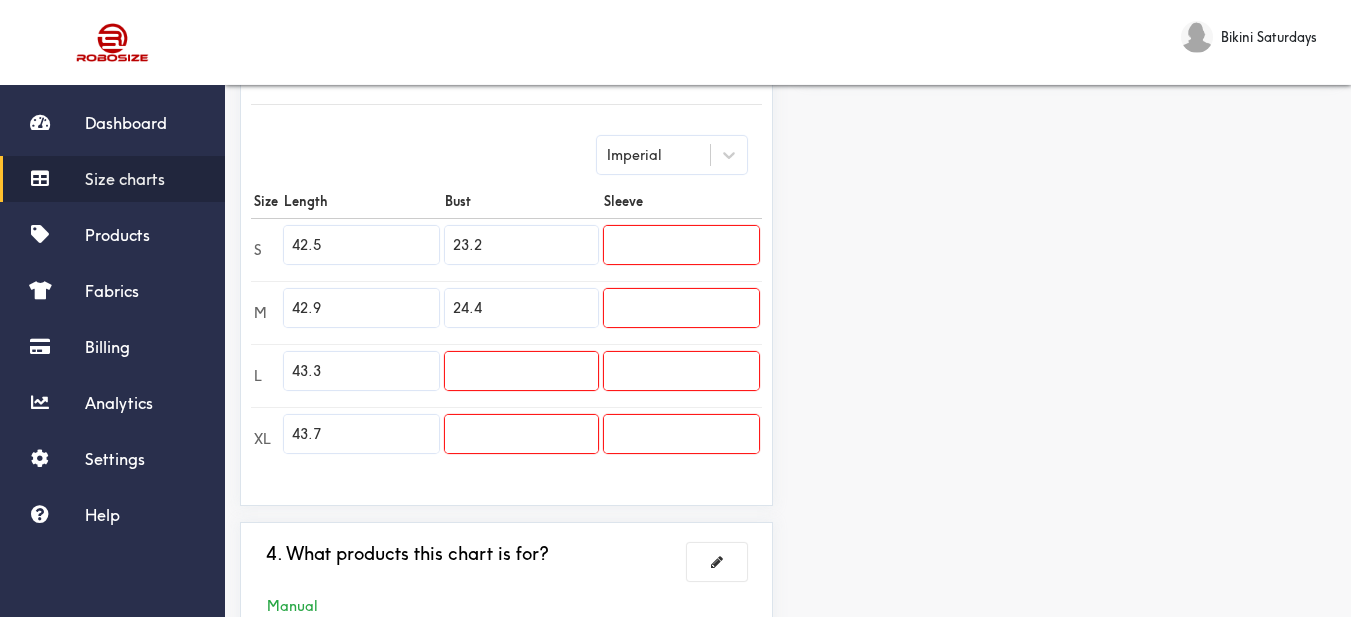 click at bounding box center (521, 371) 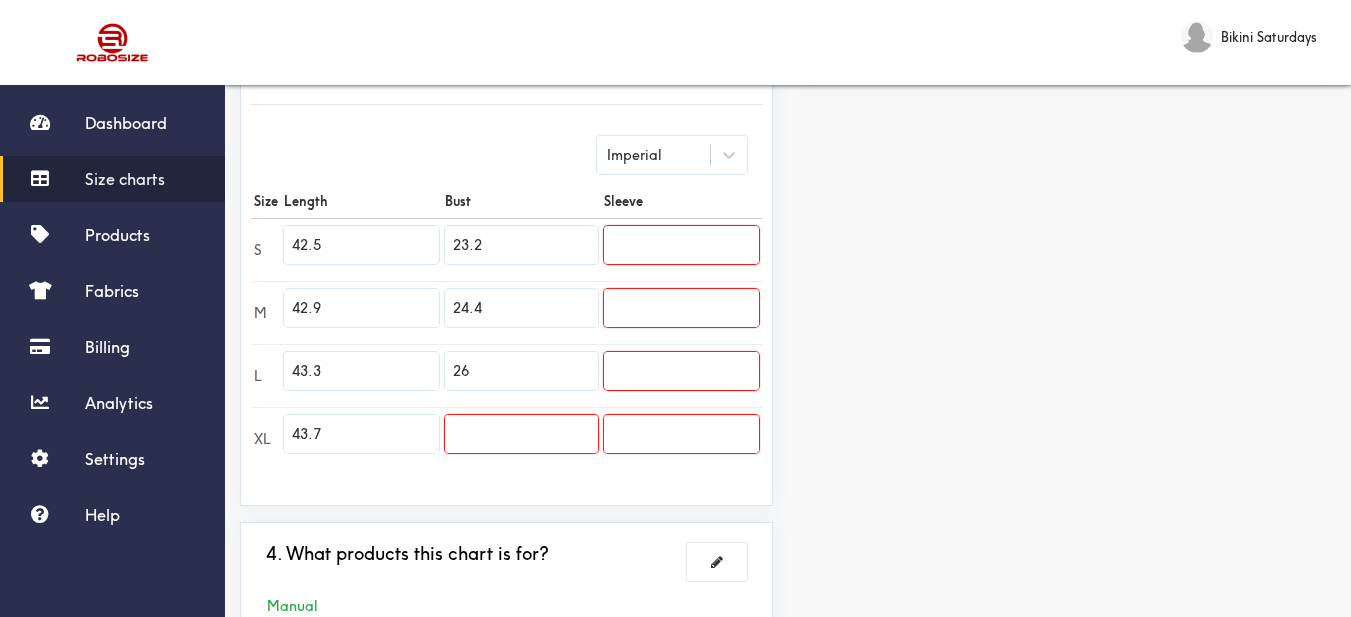 click at bounding box center (521, 434) 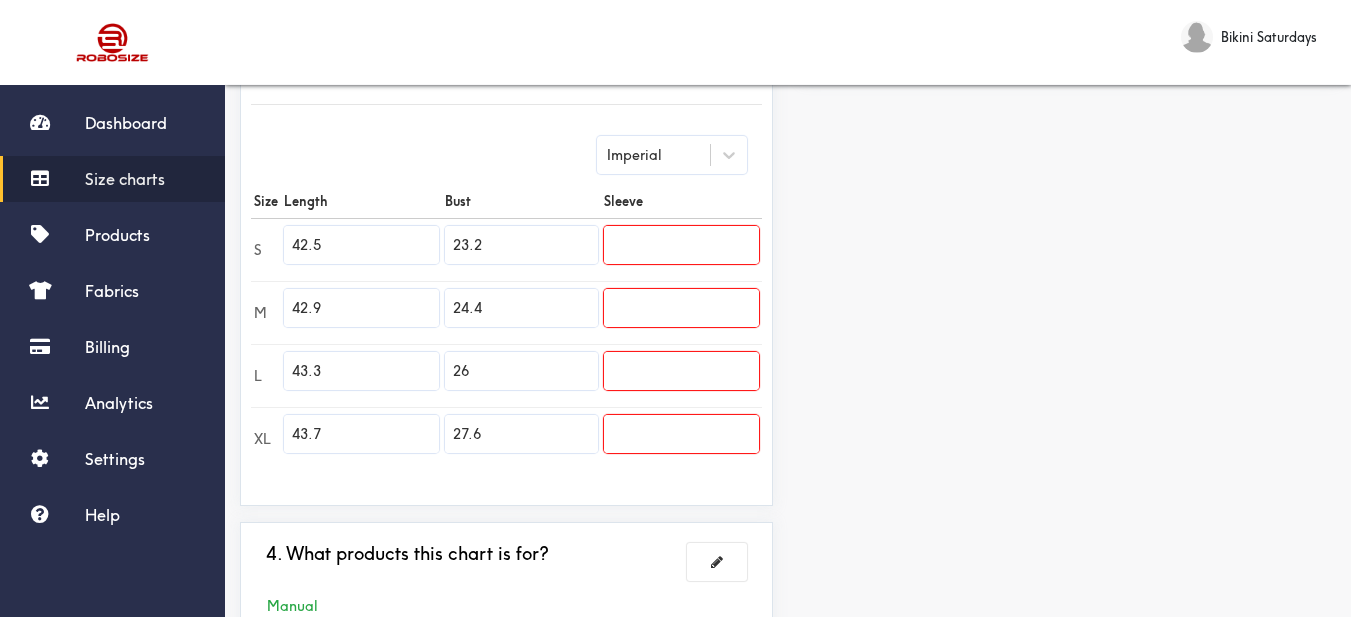 click at bounding box center [681, 245] 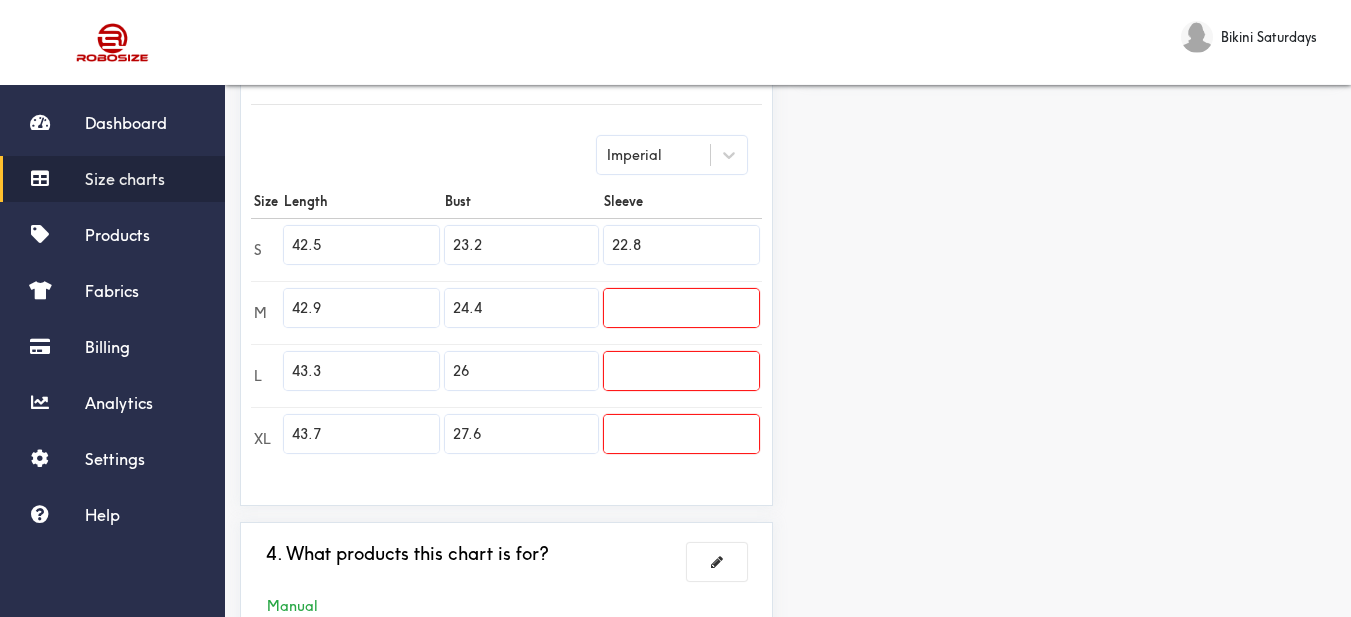 click at bounding box center [681, 308] 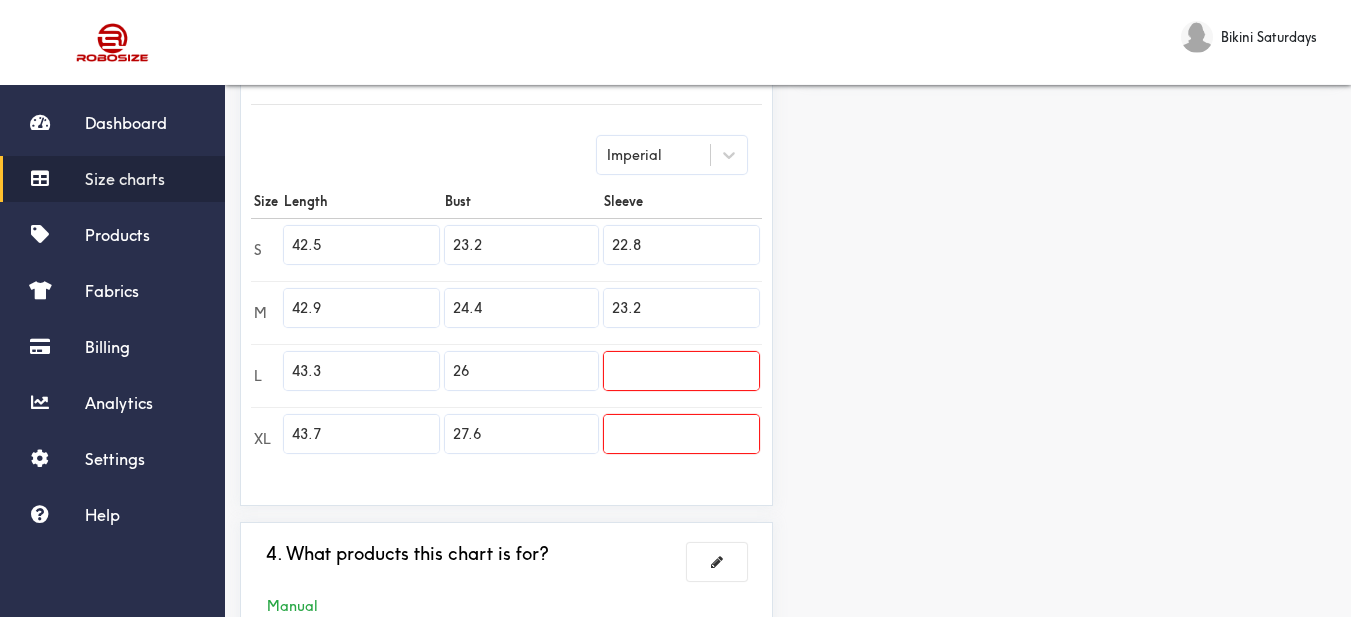 click at bounding box center [681, 371] 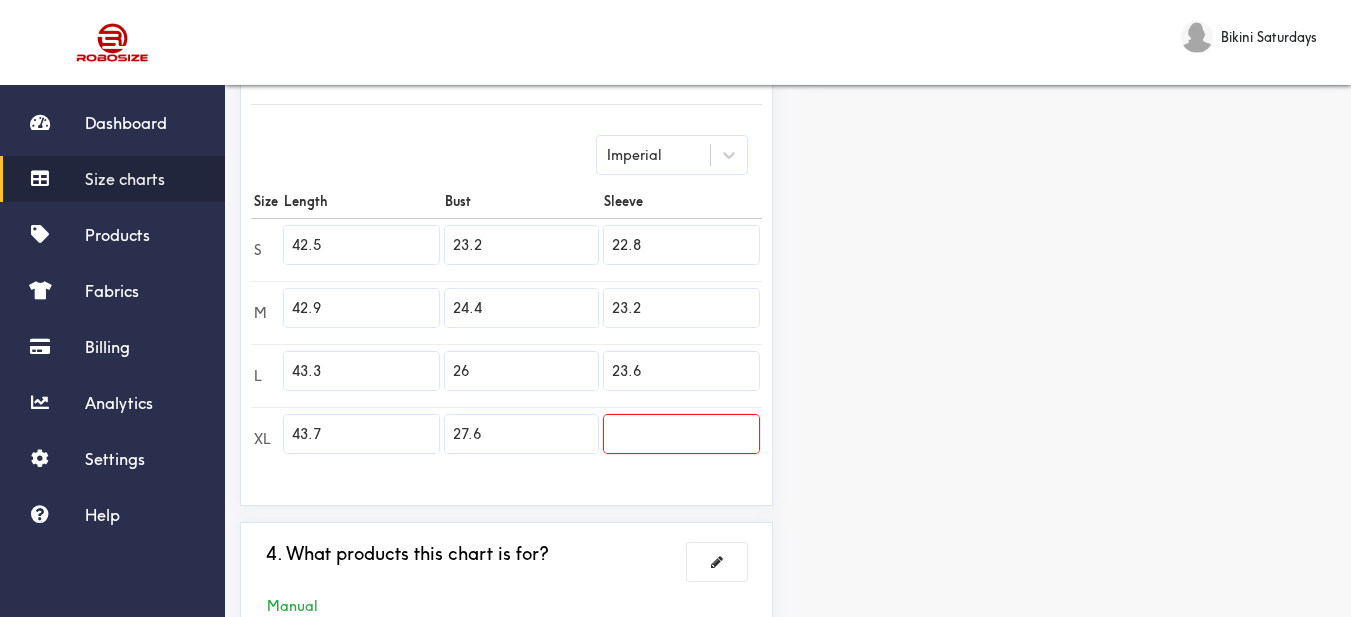 click at bounding box center (681, 434) 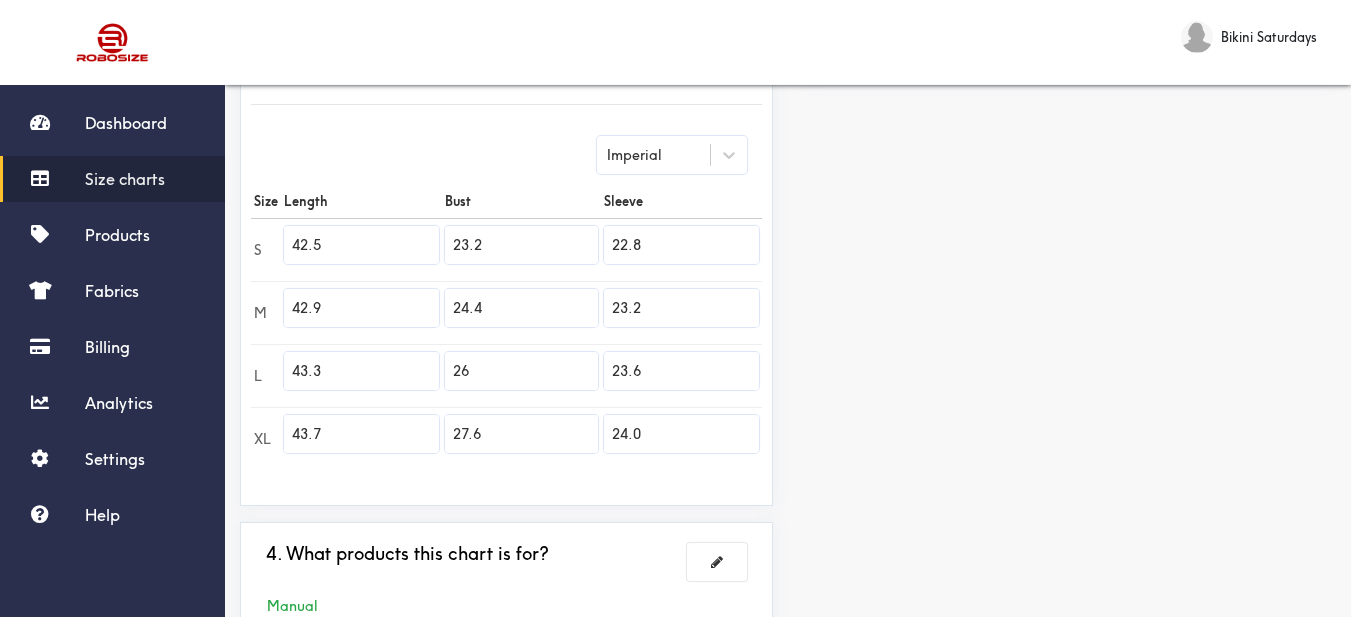 drag, startPoint x: 892, startPoint y: 406, endPoint x: 820, endPoint y: 403, distance: 72.06247 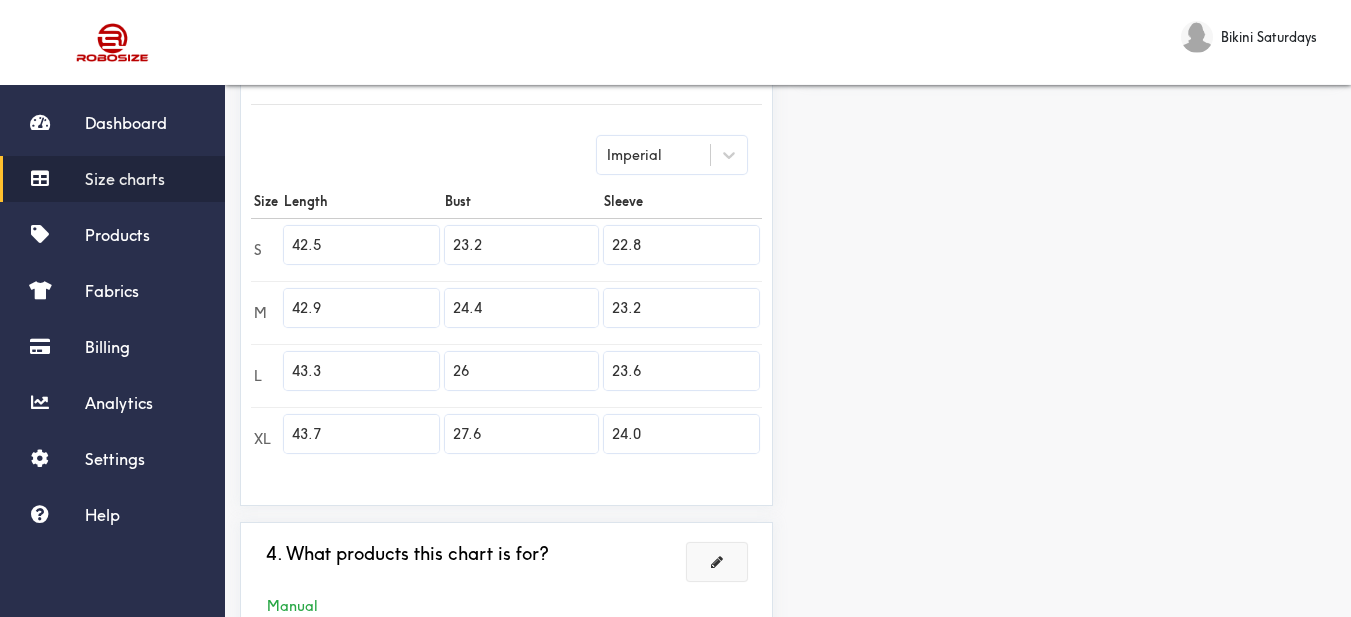 scroll, scrollTop: 652, scrollLeft: 0, axis: vertical 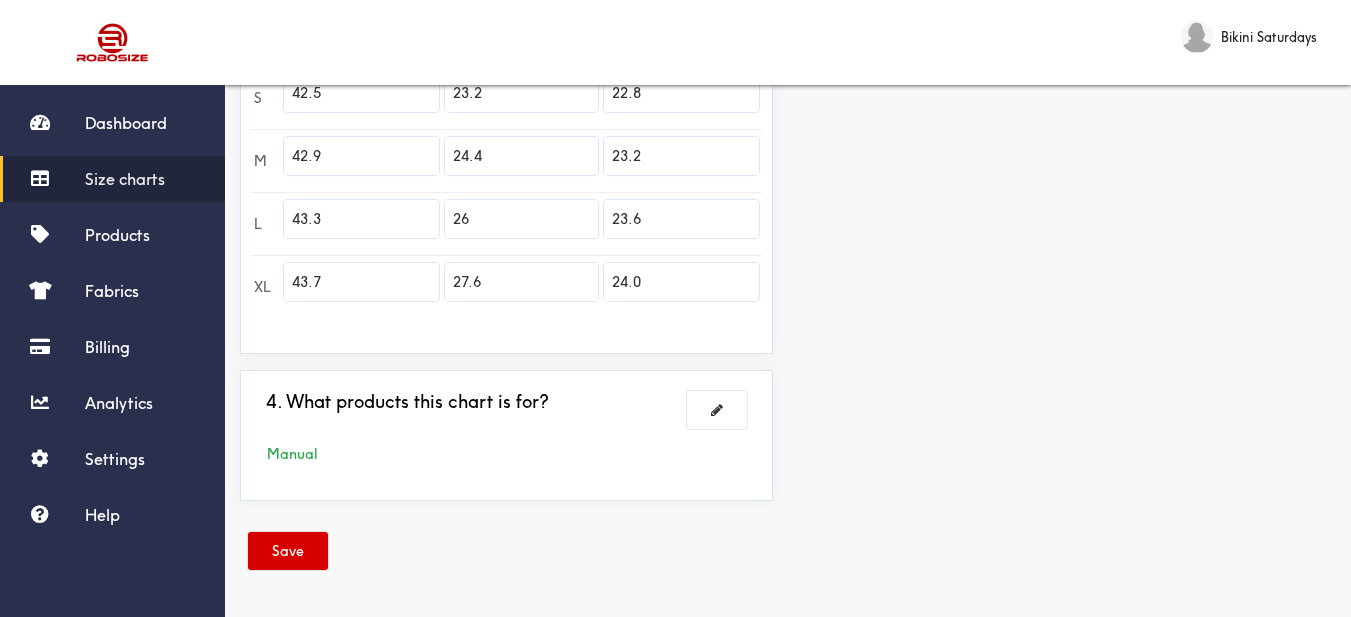 click on "Save" at bounding box center (288, 551) 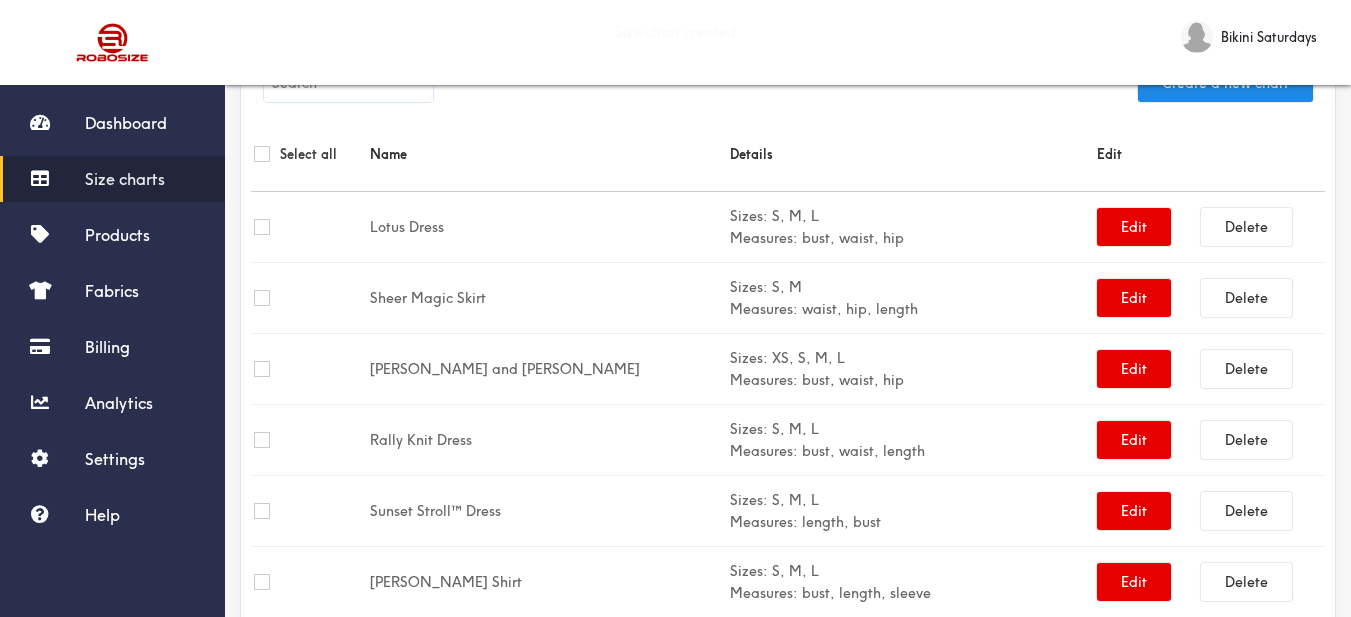 scroll, scrollTop: 0, scrollLeft: 0, axis: both 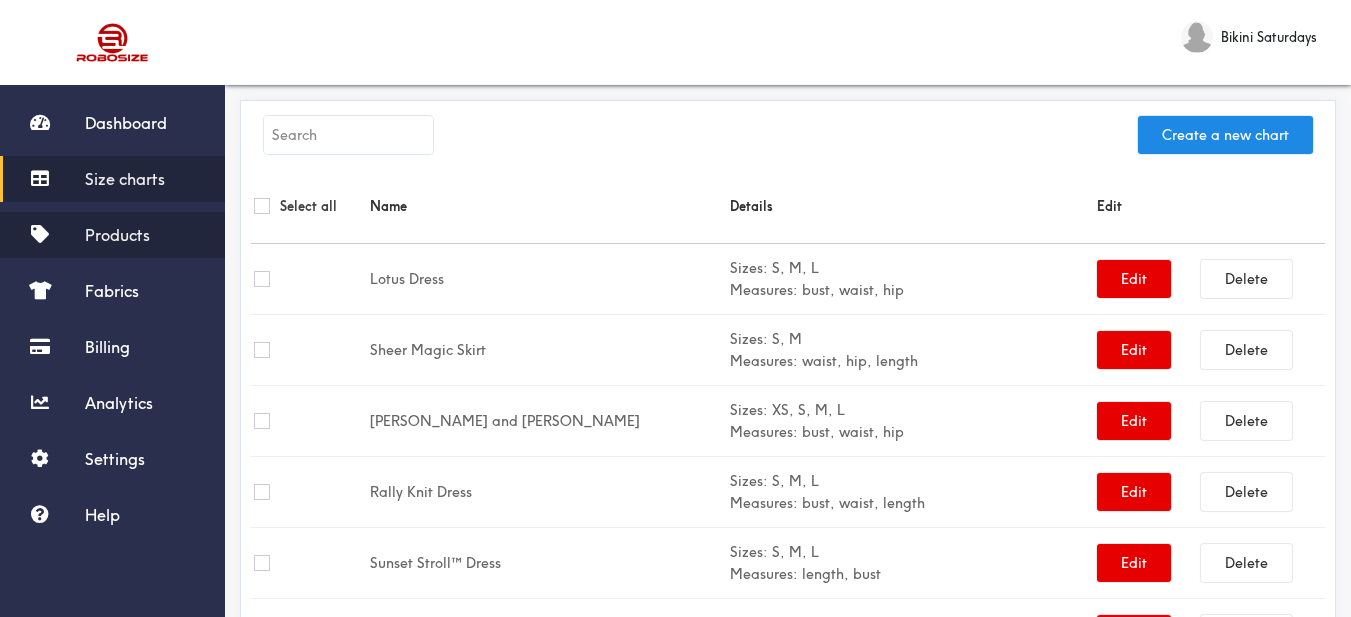 click on "Products" at bounding box center (117, 235) 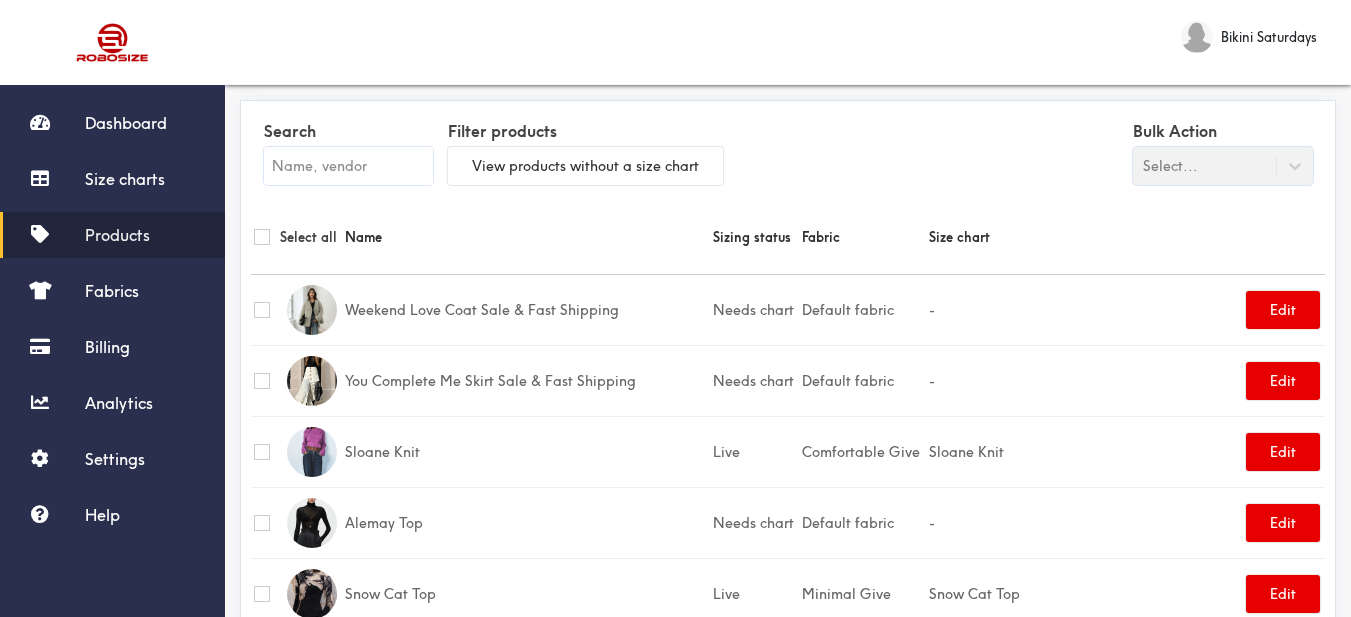 click at bounding box center (348, 166) 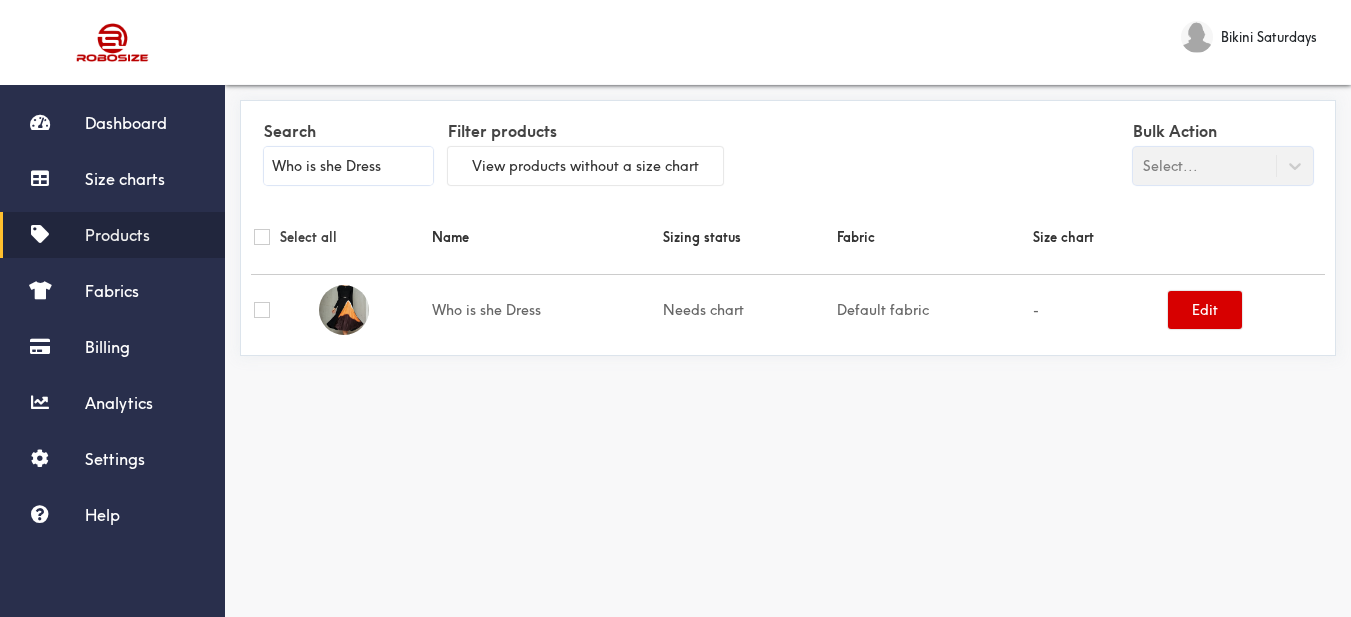 click on "Edit" at bounding box center (1205, 310) 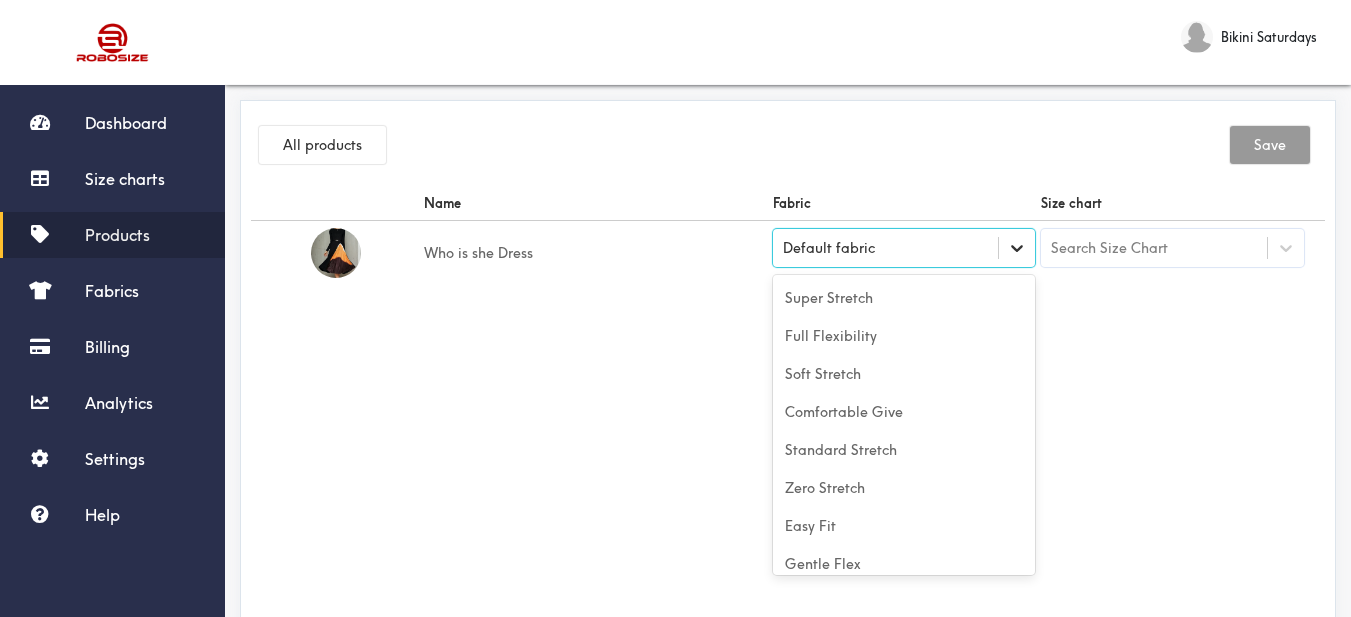 click 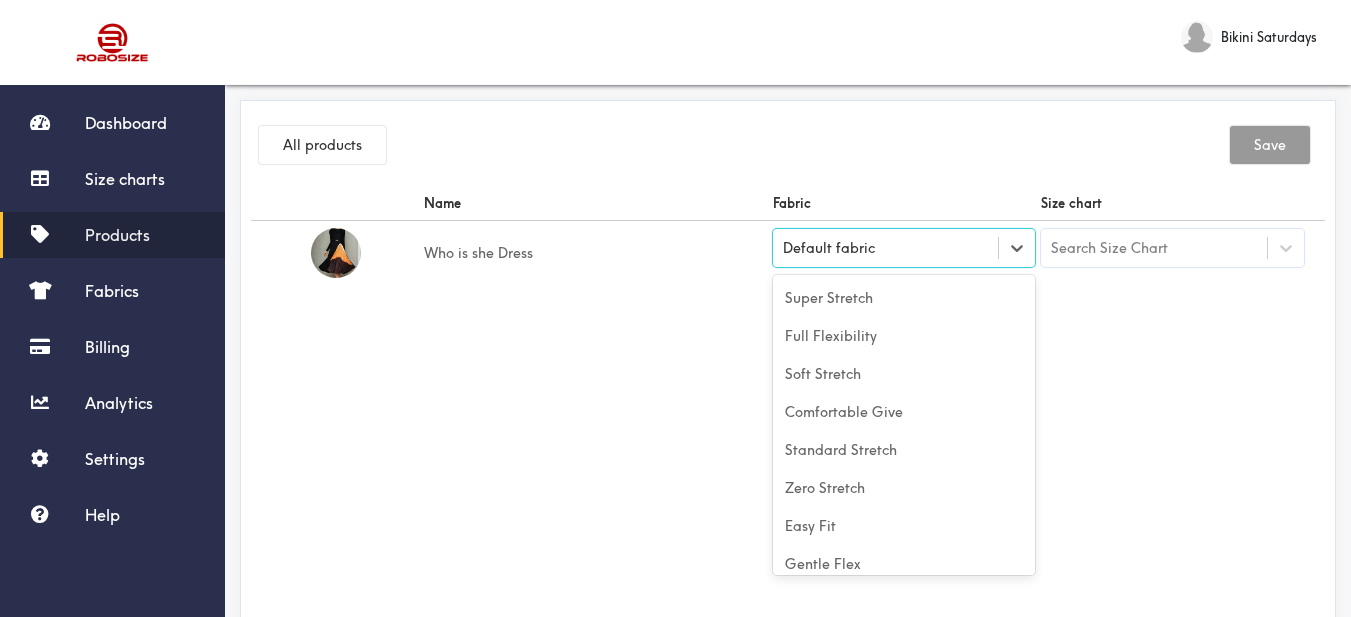 scroll, scrollTop: 88, scrollLeft: 0, axis: vertical 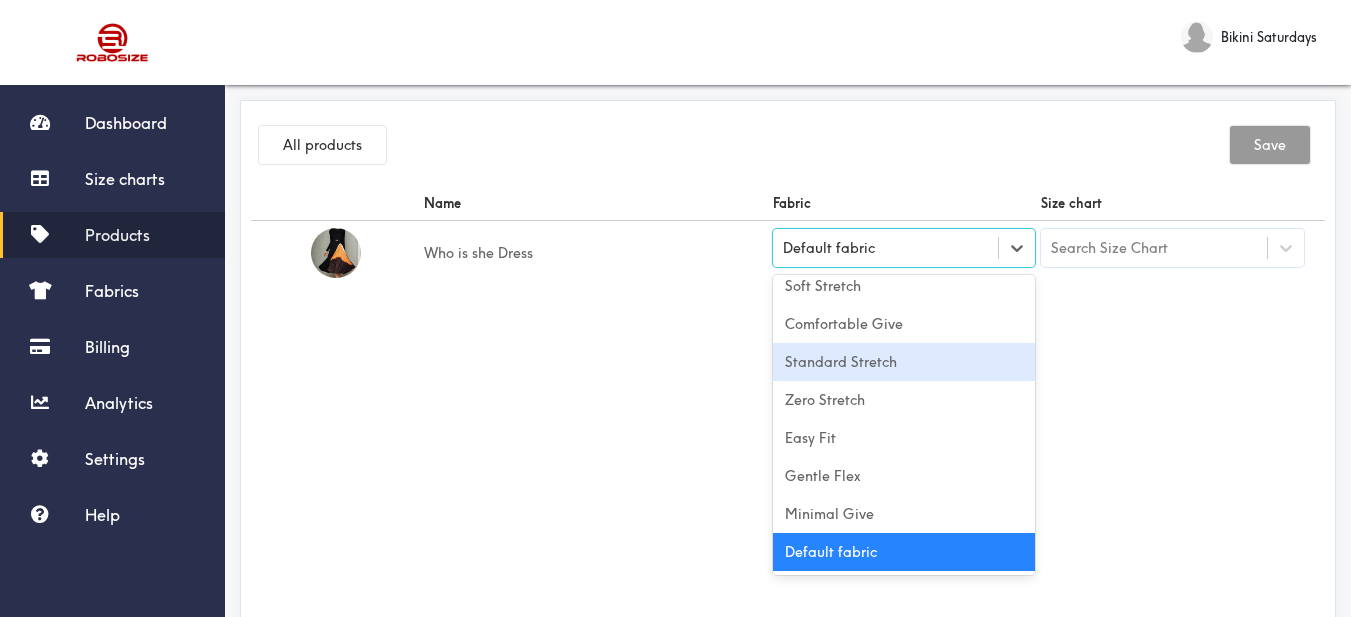 click on "Standard Stretch" at bounding box center (904, 362) 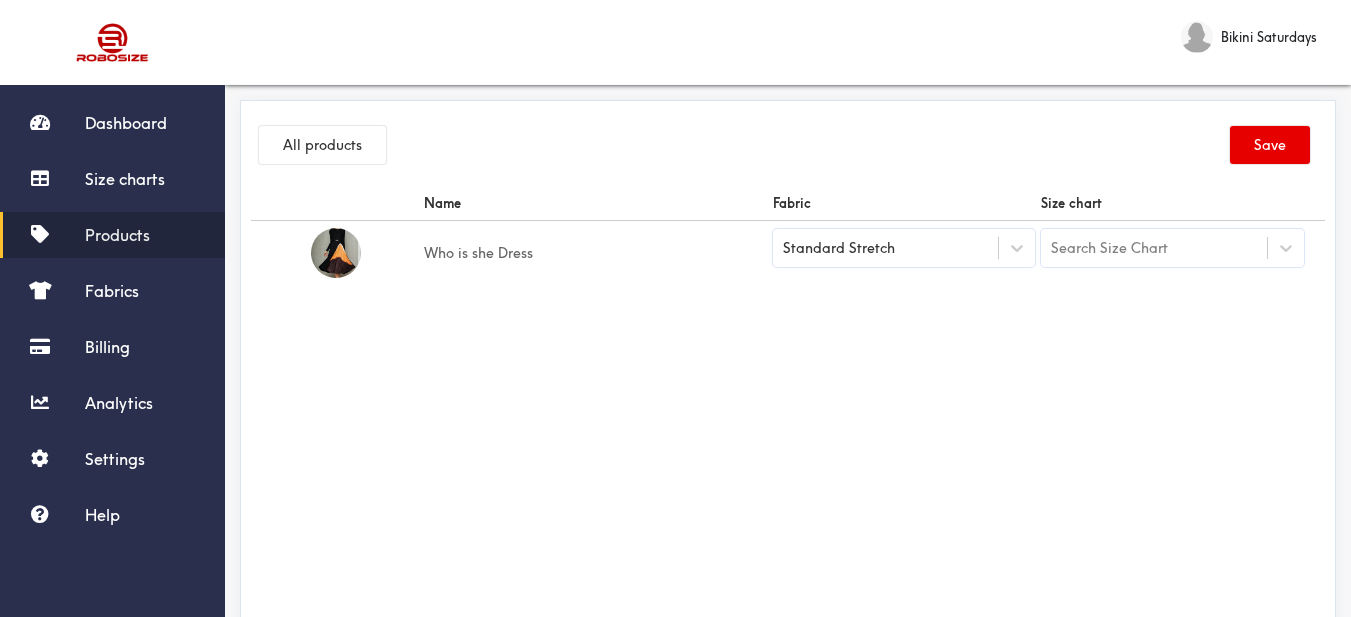 drag, startPoint x: 1054, startPoint y: 356, endPoint x: 1084, endPoint y: 348, distance: 31.04835 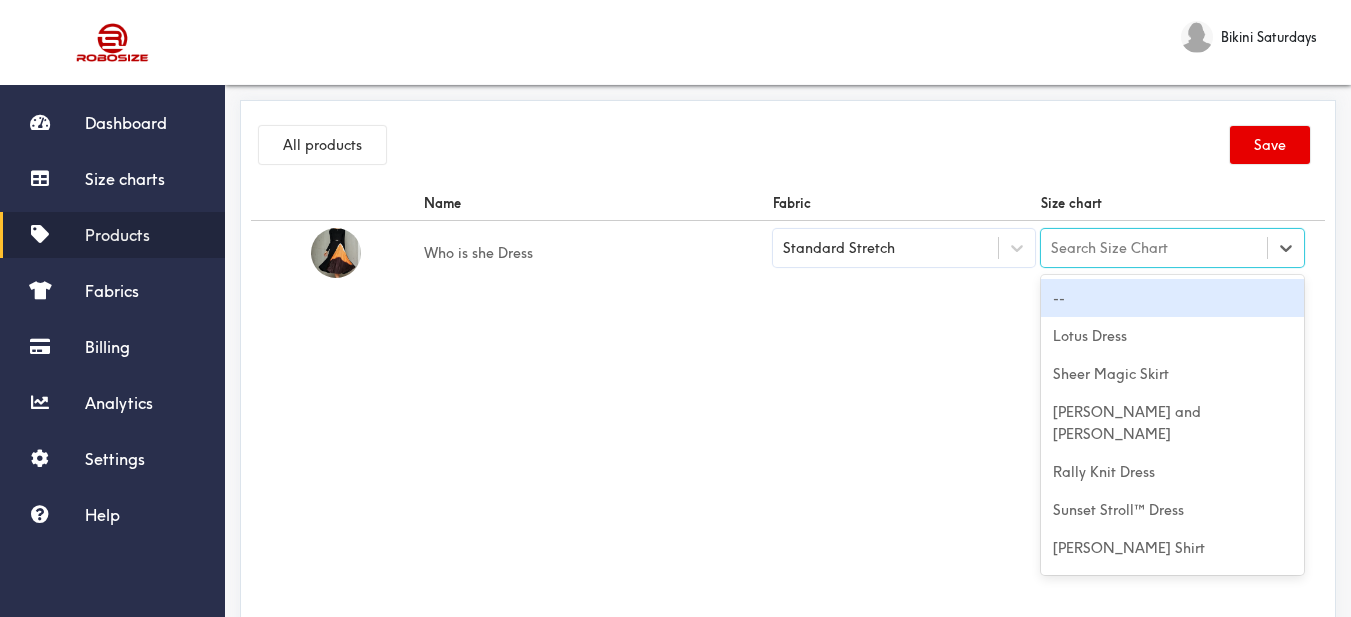 click on "Search Size Chart" at bounding box center [1109, 248] 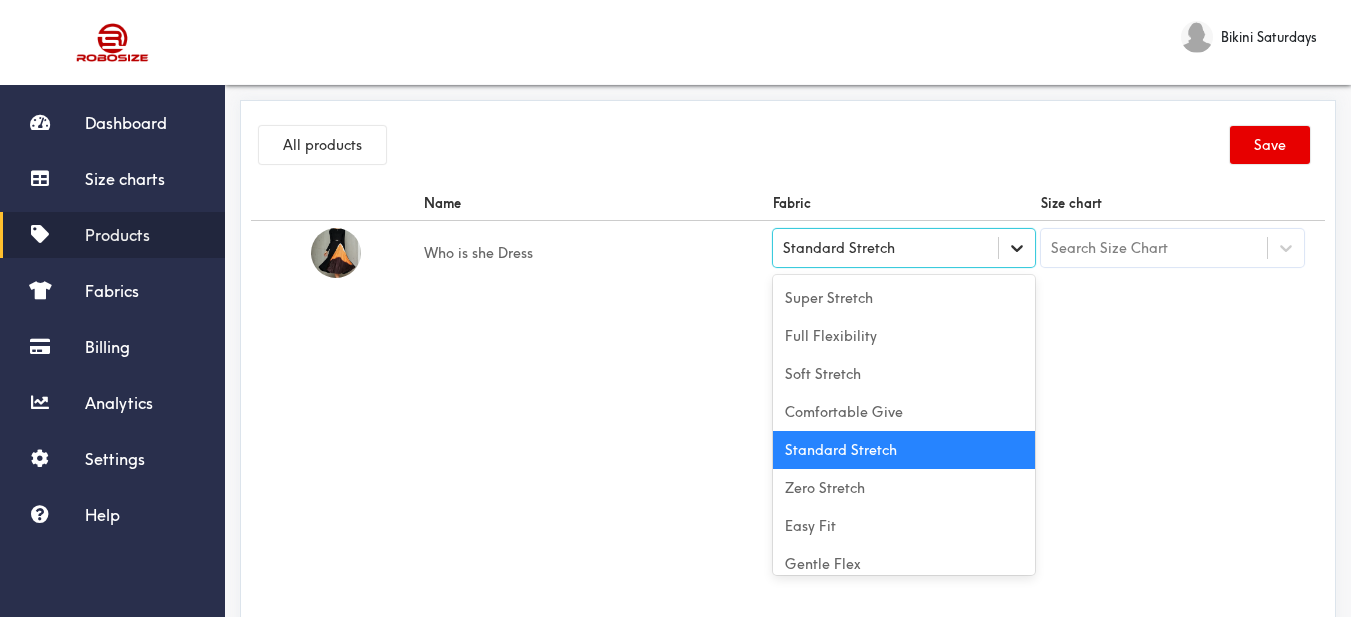 click 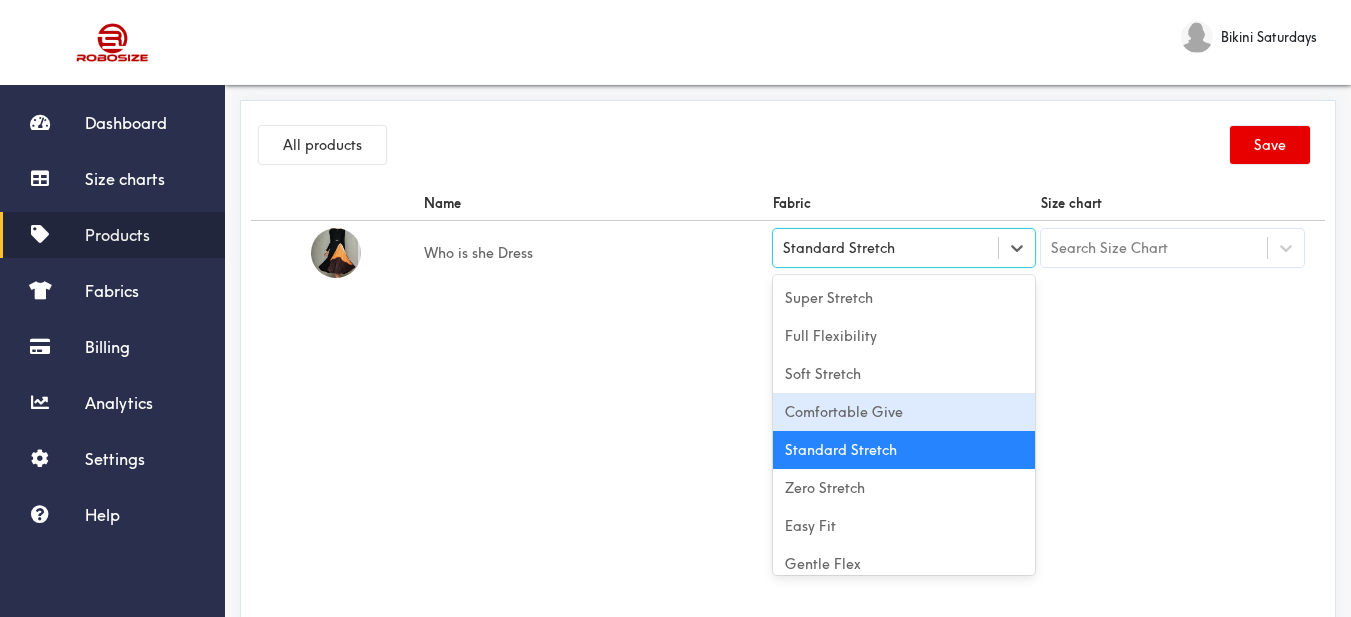 click on "Comfortable Give" at bounding box center [904, 412] 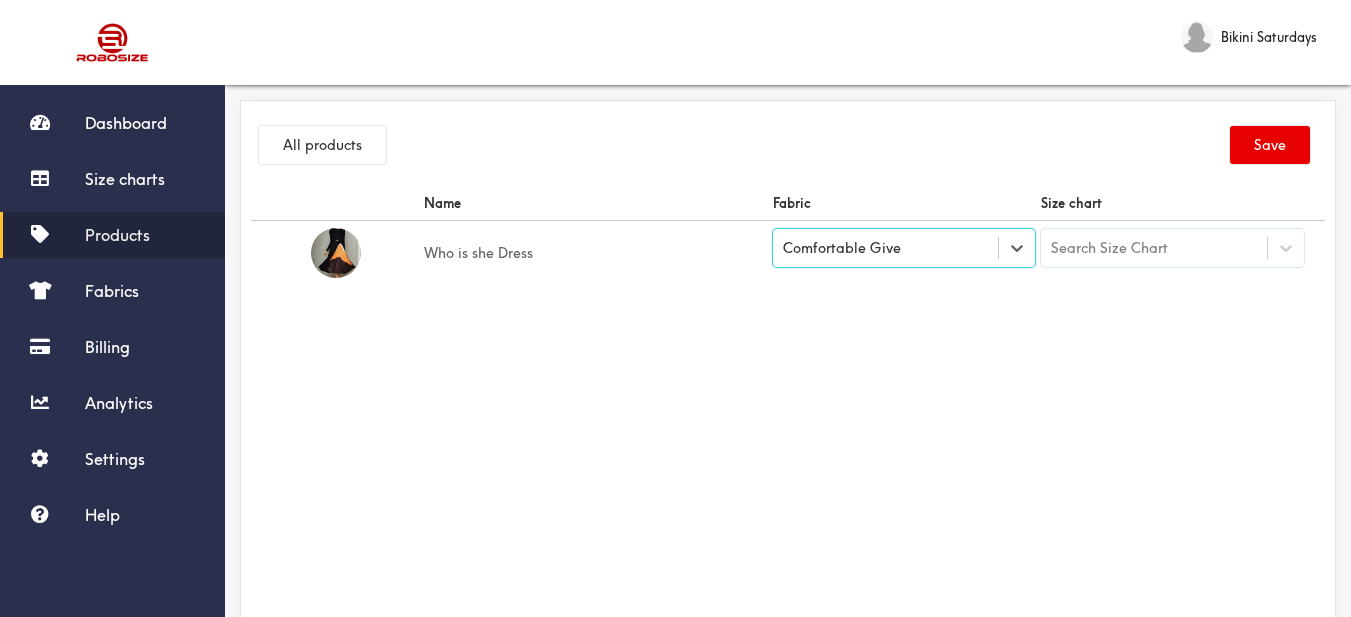 drag, startPoint x: 692, startPoint y: 414, endPoint x: 1179, endPoint y: 310, distance: 497.98093 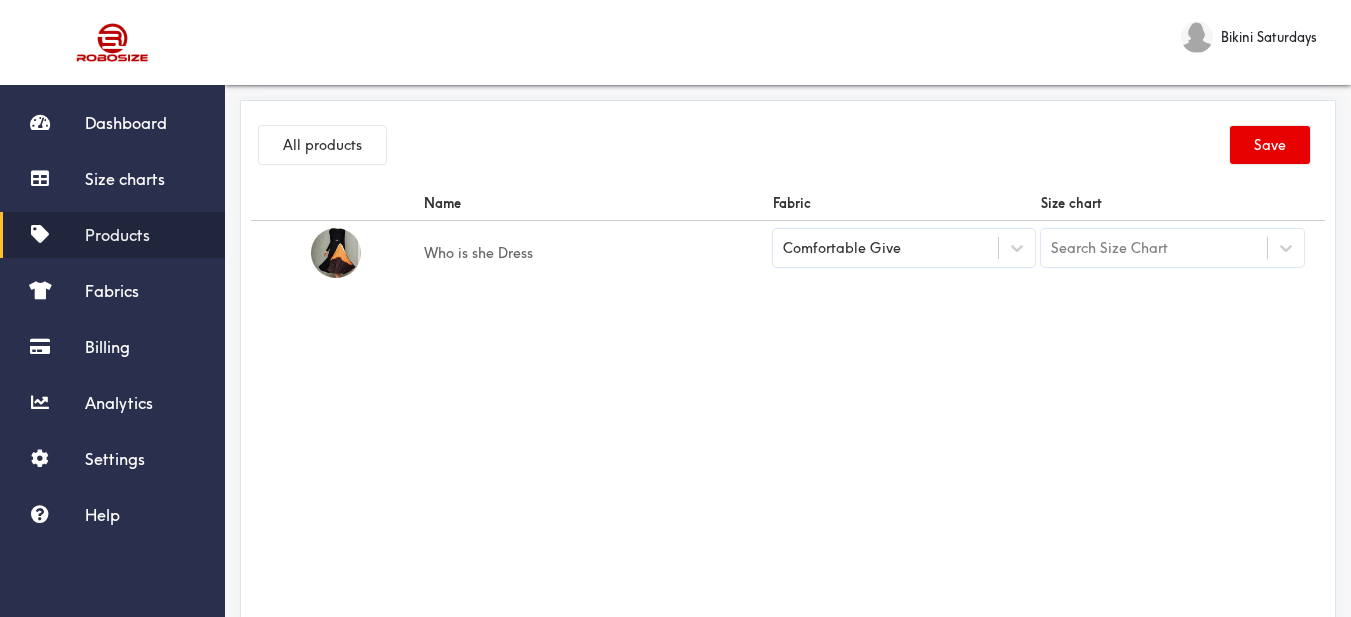 click on "Search Size Chart" at bounding box center (1172, 253) 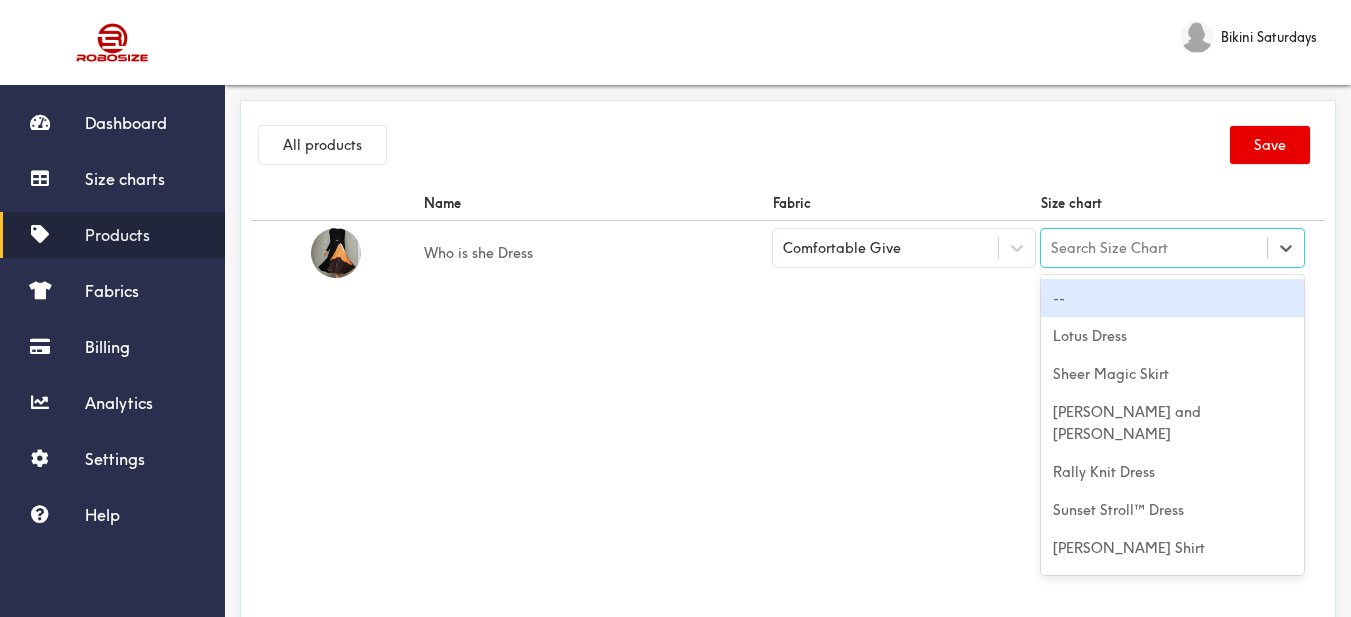 drag, startPoint x: 1165, startPoint y: 262, endPoint x: 1145, endPoint y: 279, distance: 26.24881 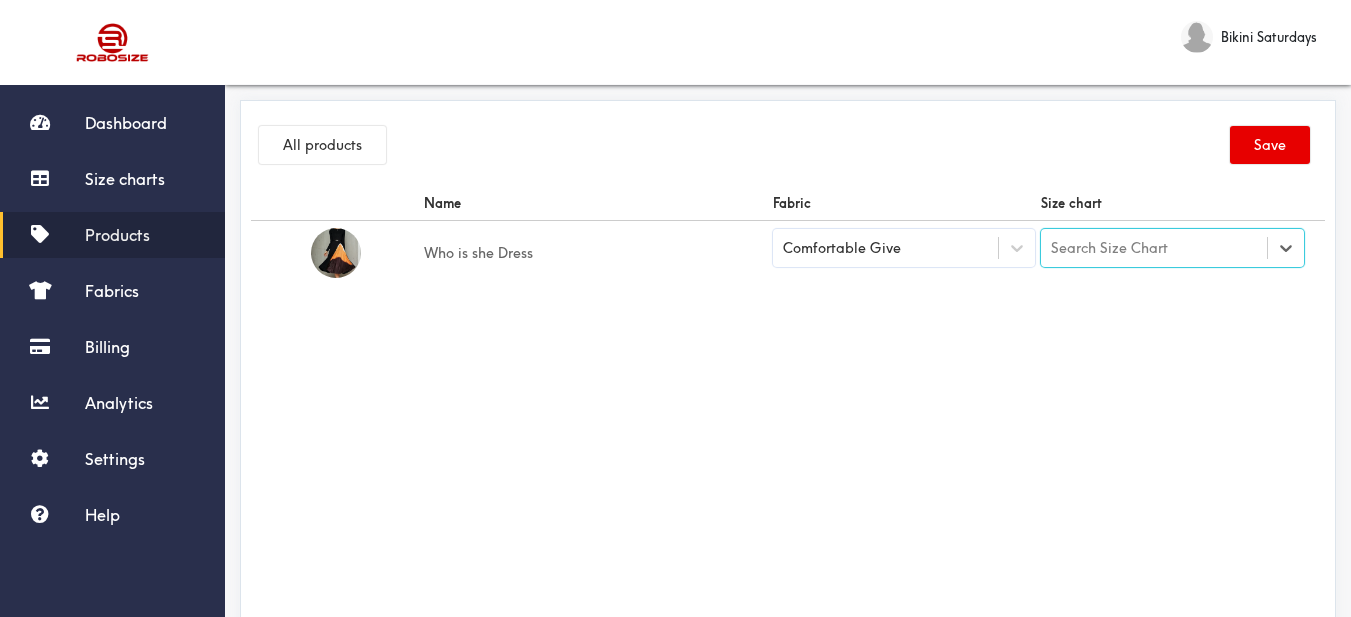 drag, startPoint x: 1179, startPoint y: 232, endPoint x: 1182, endPoint y: 242, distance: 10.440307 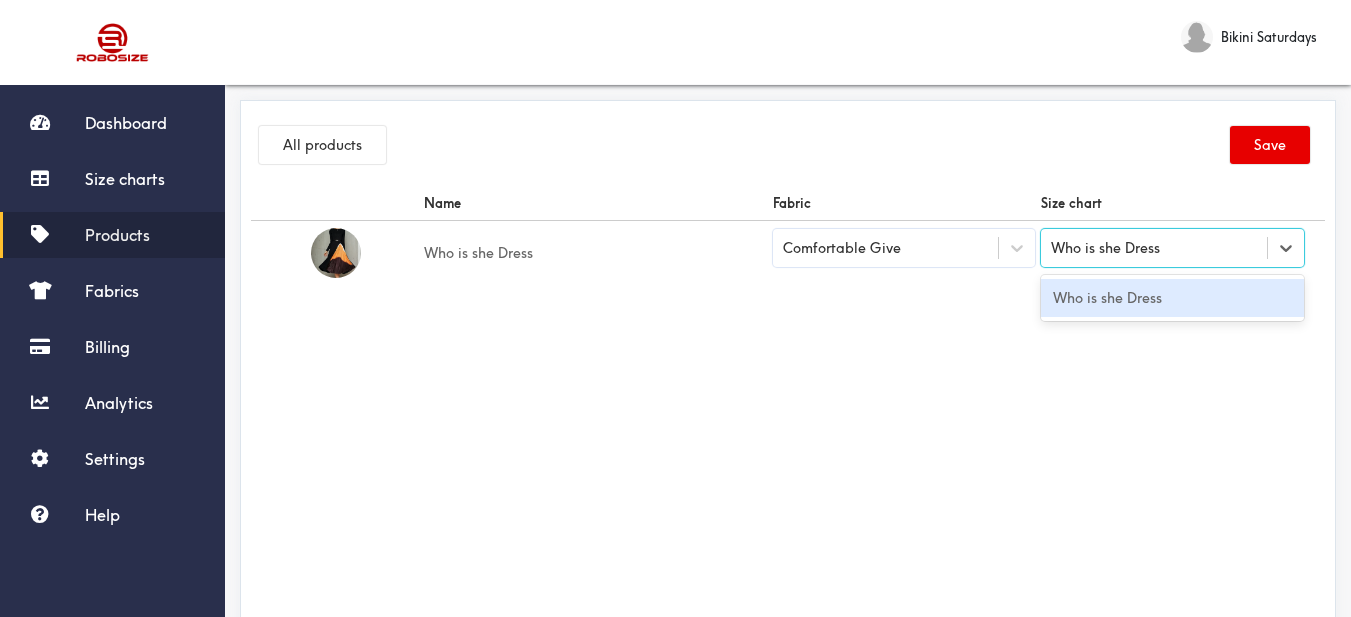 click on "Who is she Dress" at bounding box center [1172, 298] 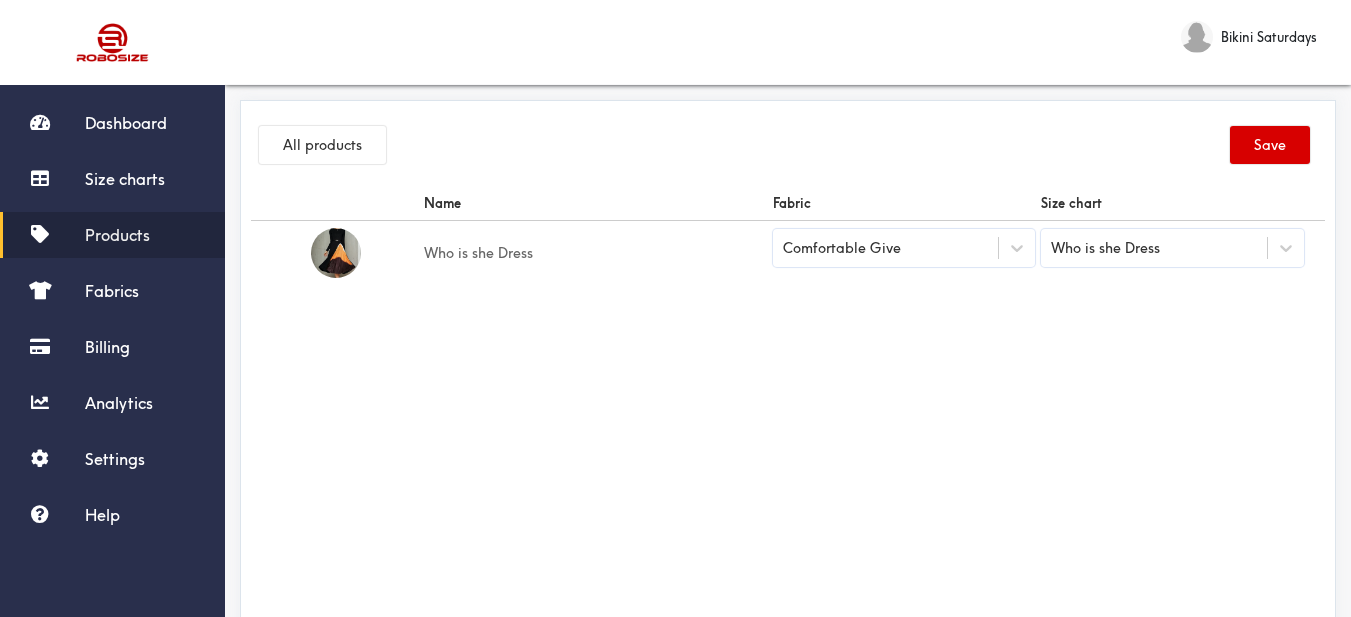 click on "Save" at bounding box center [1270, 145] 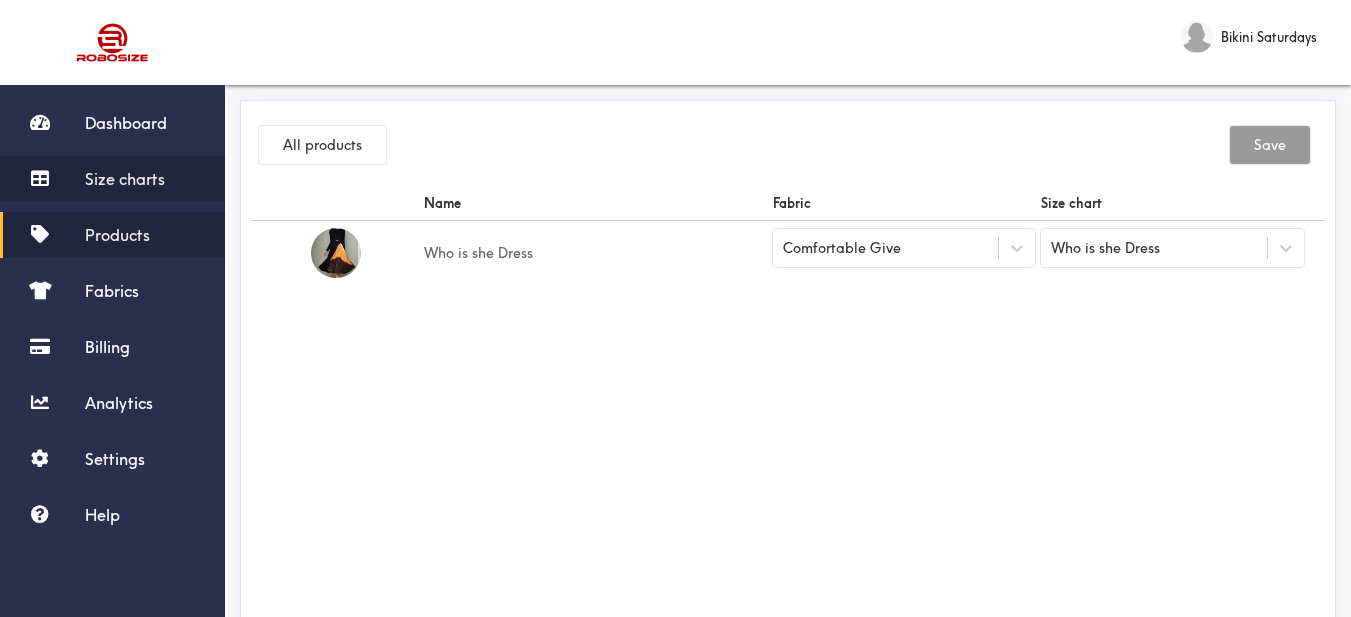click on "Size charts" at bounding box center (125, 179) 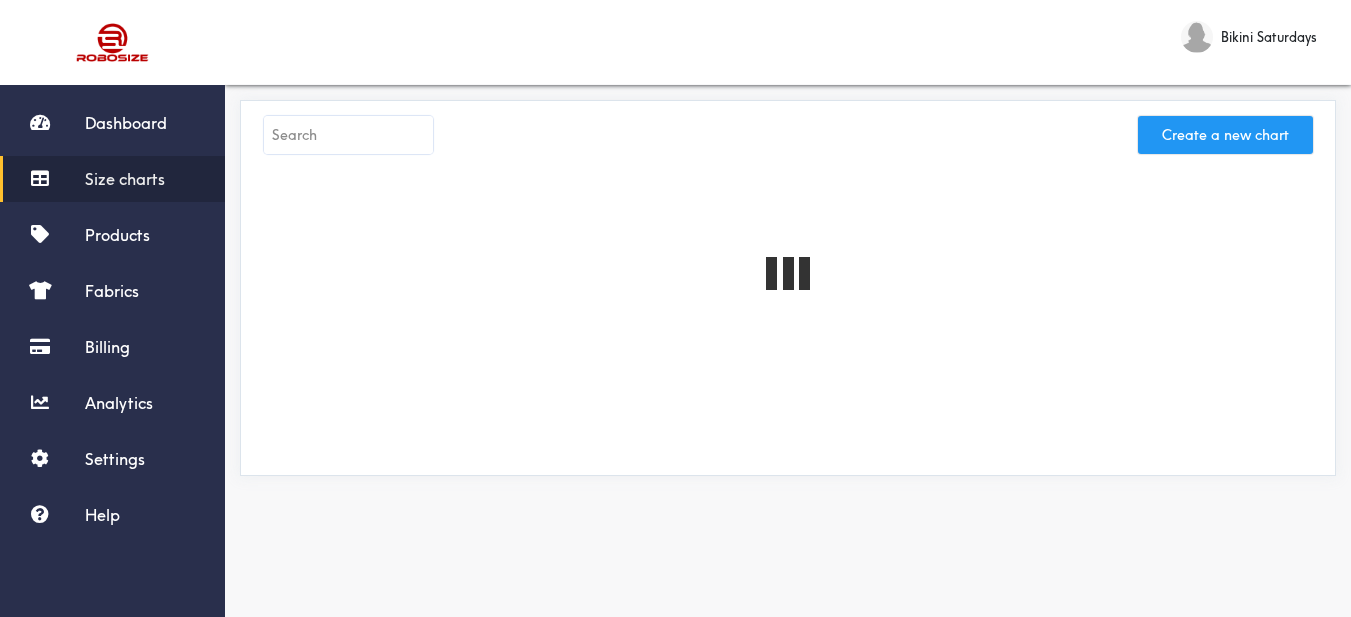 click on "Create a new chart" at bounding box center (1225, 135) 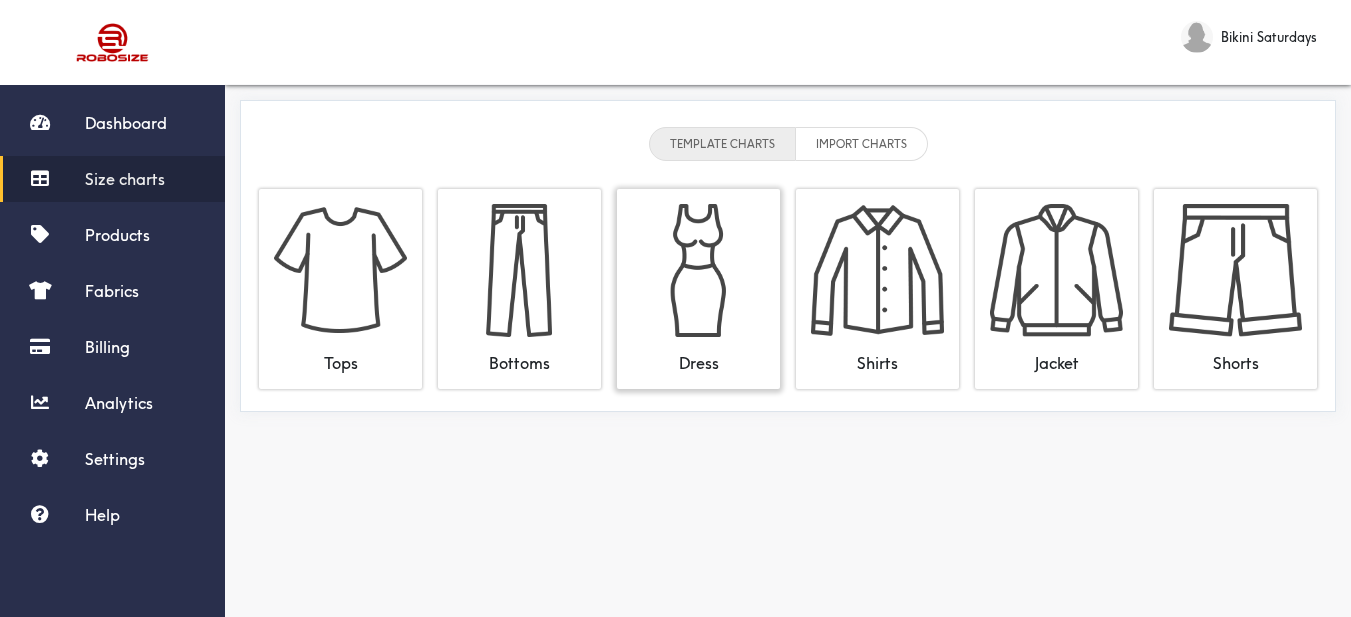 click at bounding box center (698, 270) 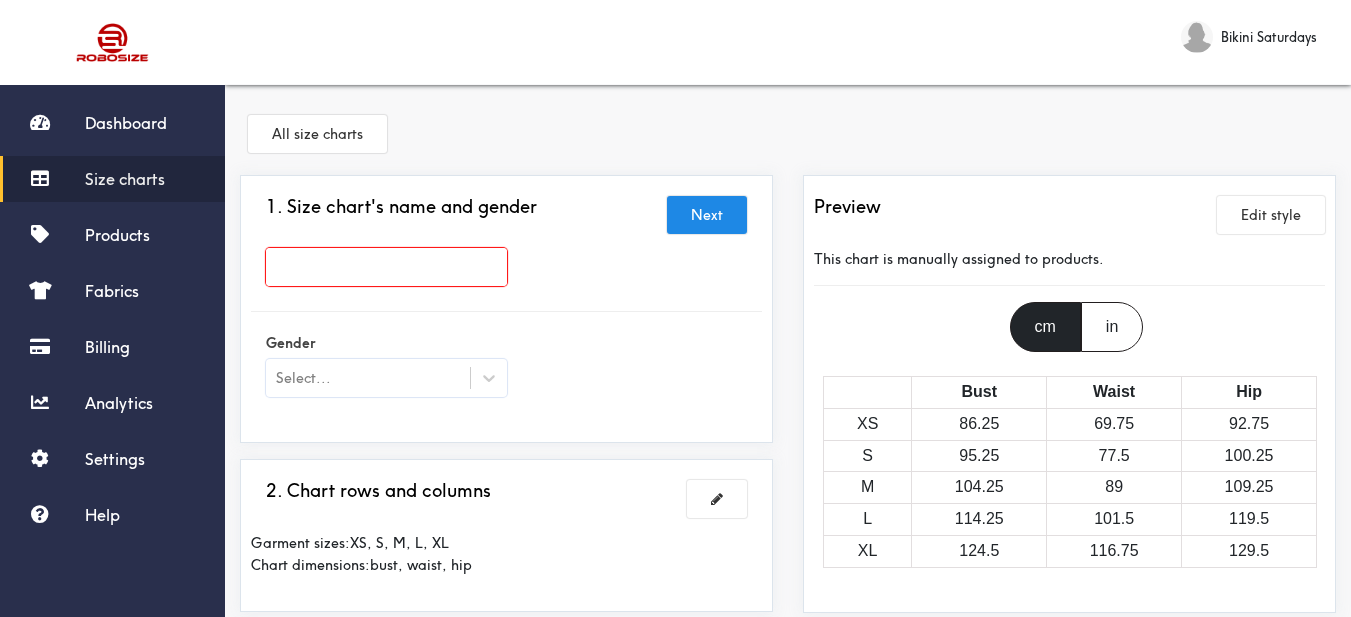 click at bounding box center [386, 267] 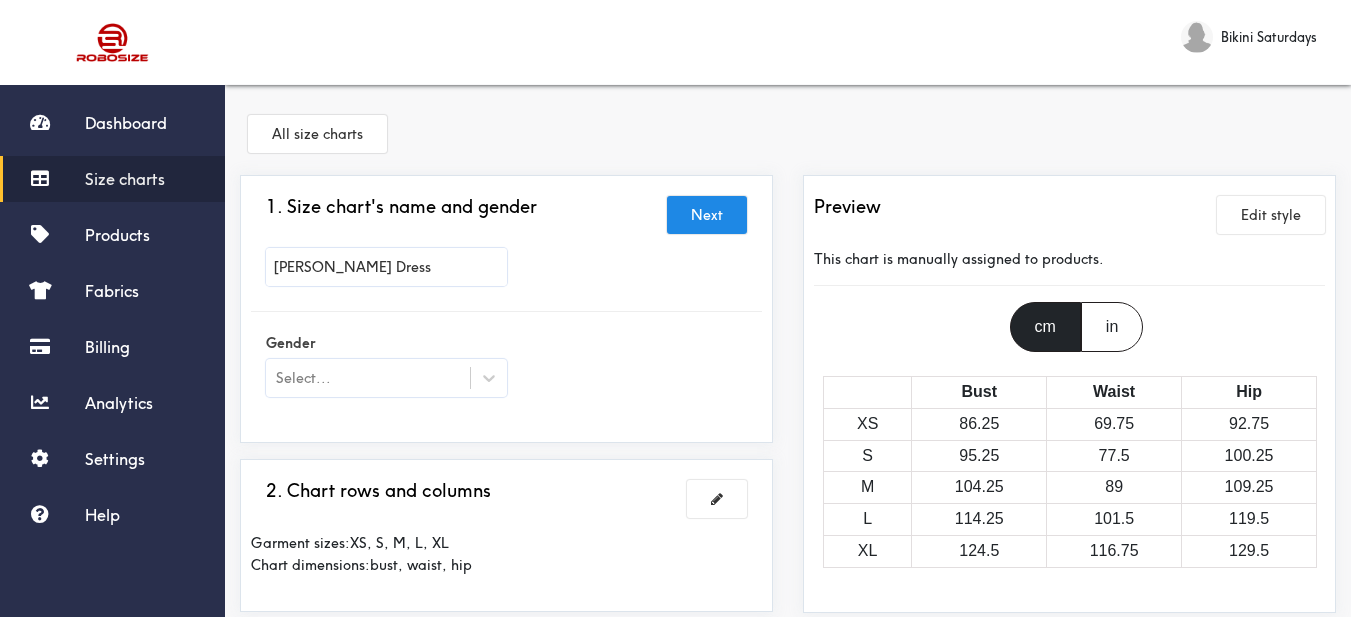 scroll, scrollTop: 200, scrollLeft: 0, axis: vertical 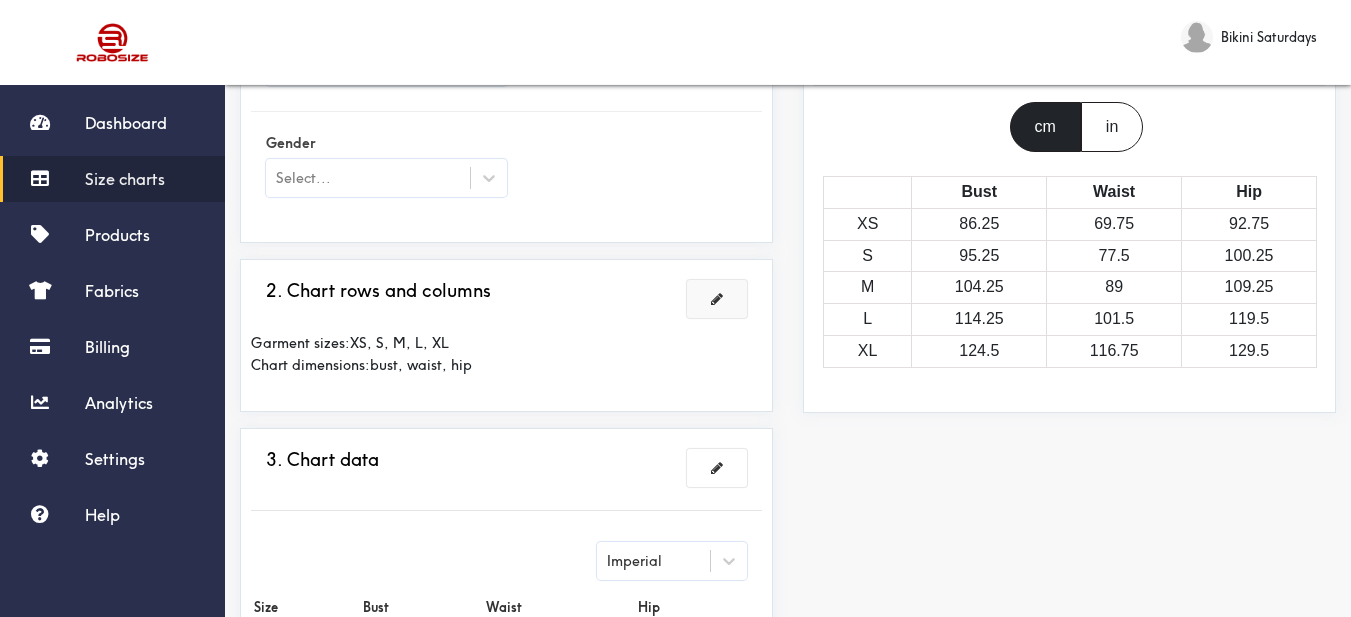 click at bounding box center (717, 299) 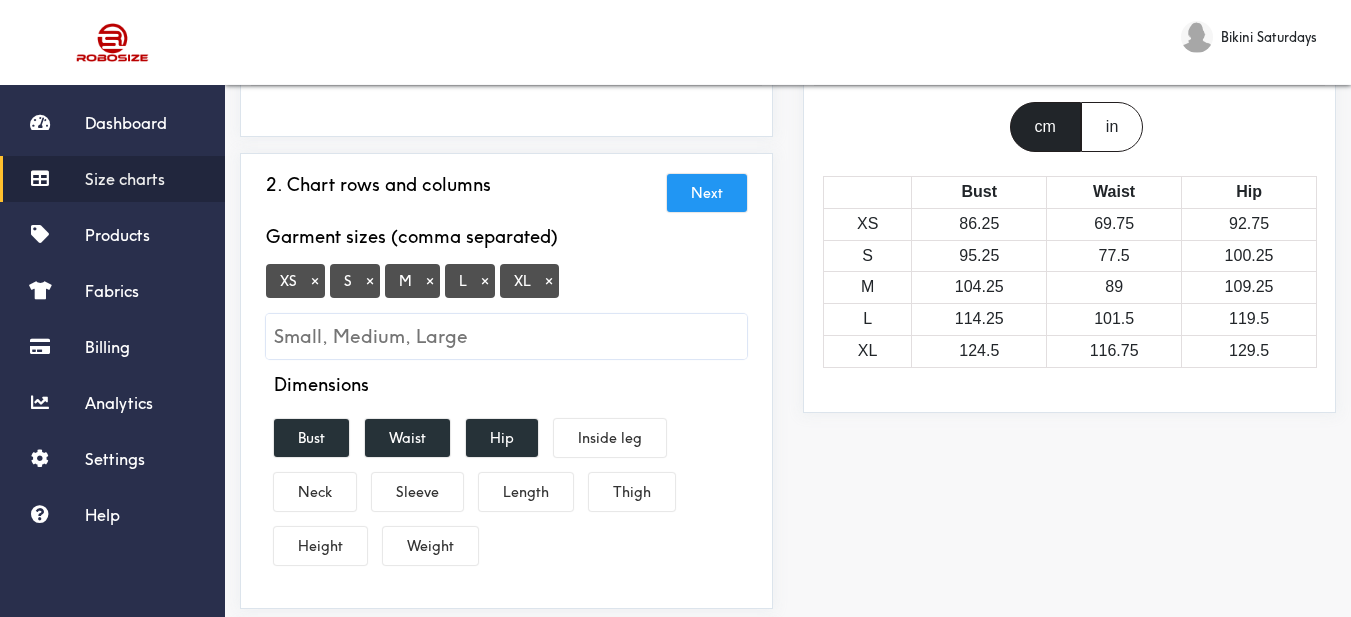 click on "×" at bounding box center [315, 281] 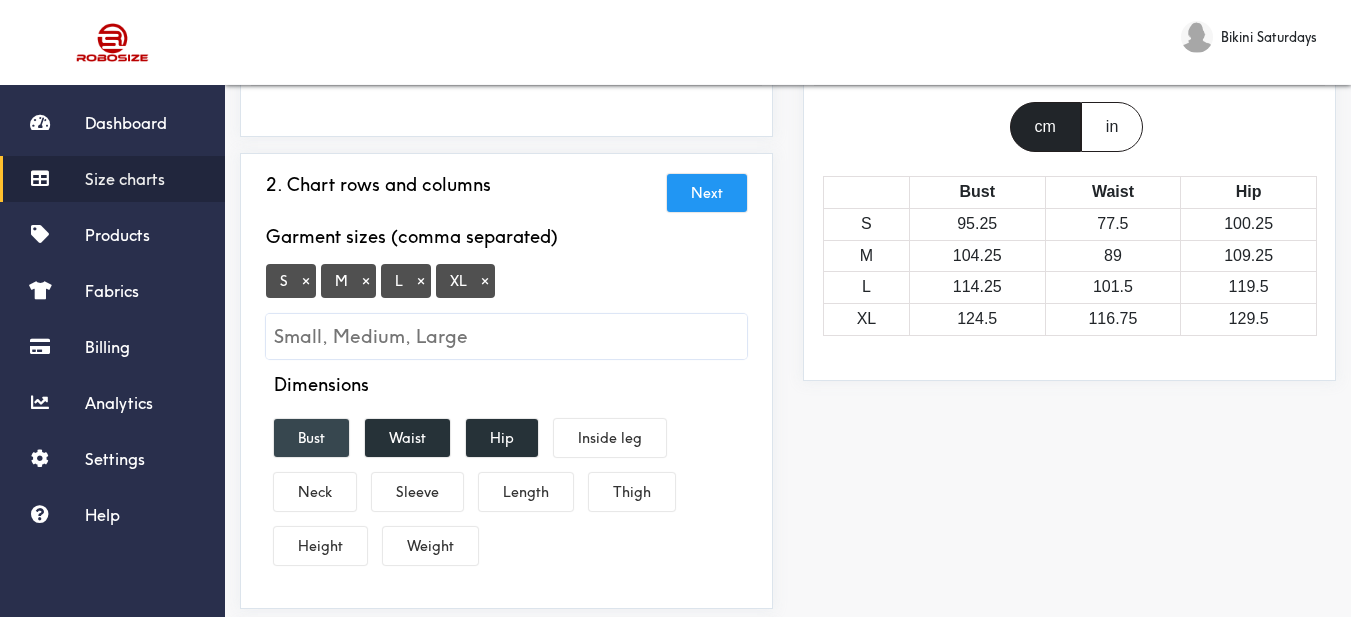 click on "Bust" at bounding box center [311, 438] 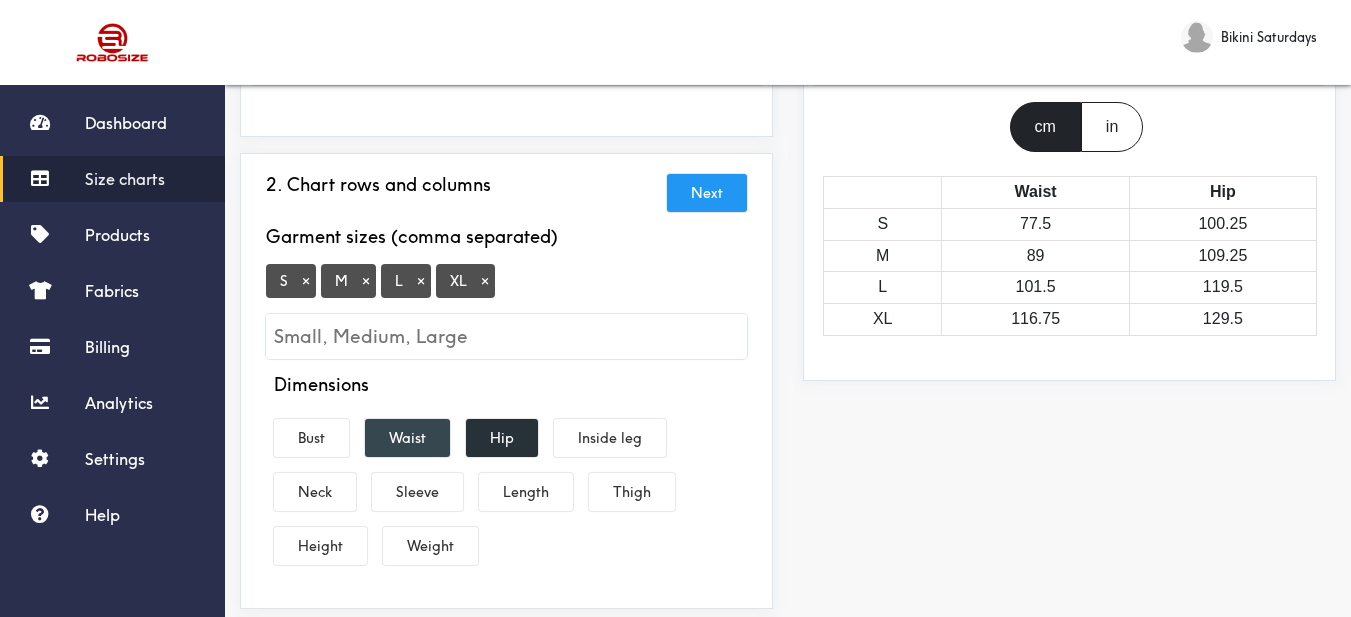 click on "Waist" at bounding box center (407, 438) 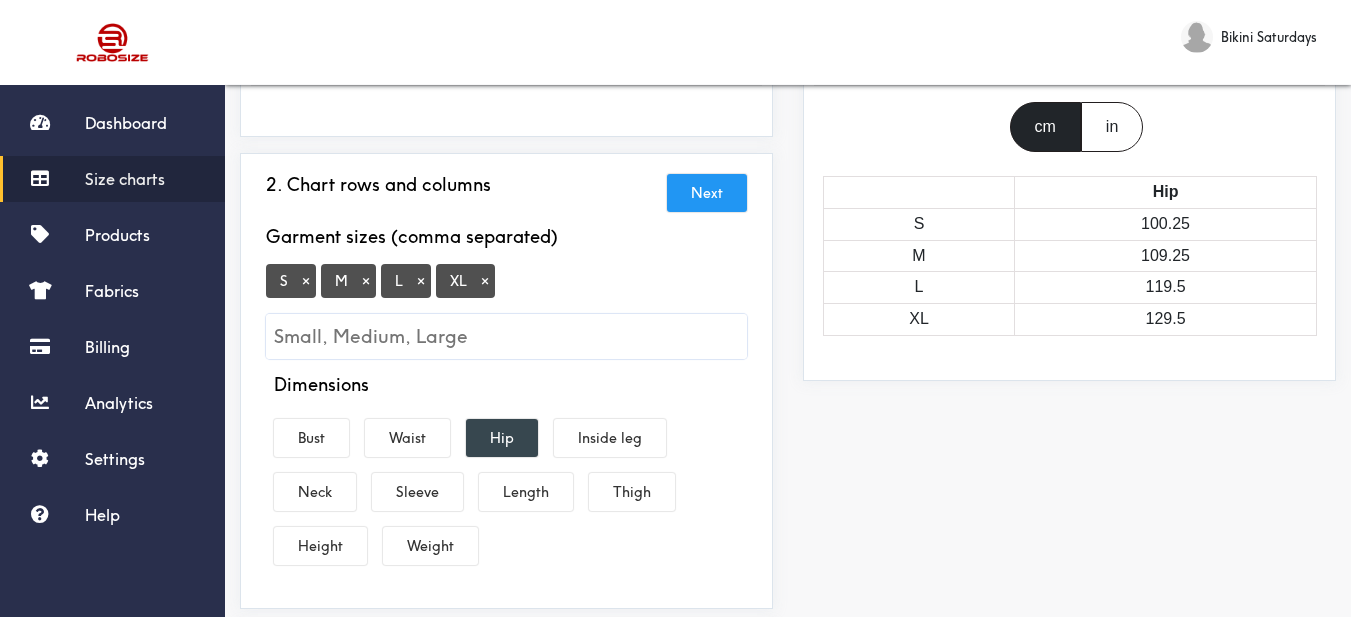 click on "Hip" at bounding box center (502, 438) 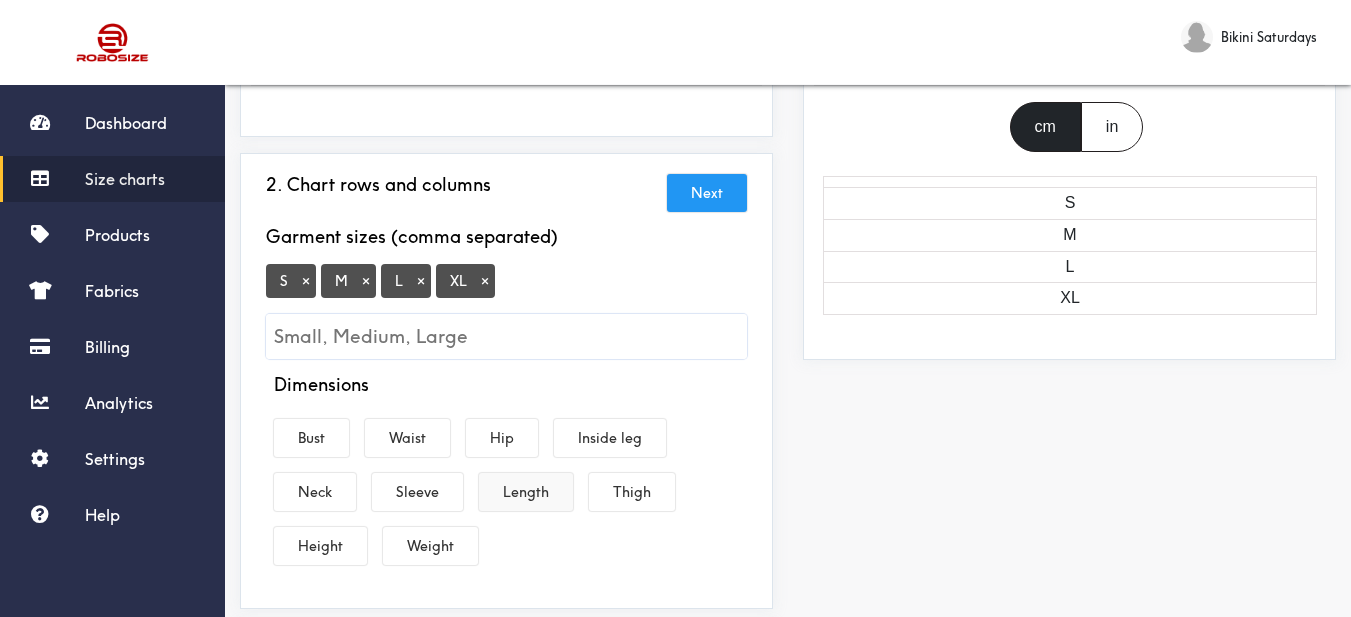 click on "Length" at bounding box center (526, 492) 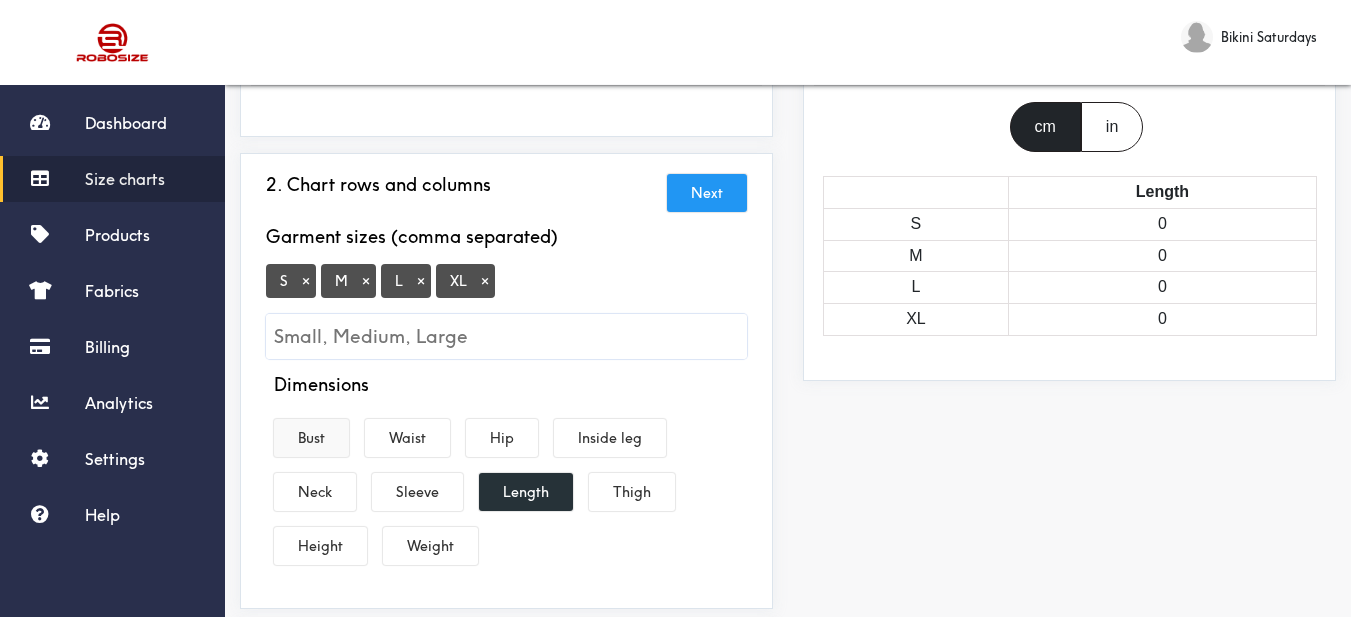 click on "Bust" at bounding box center (311, 438) 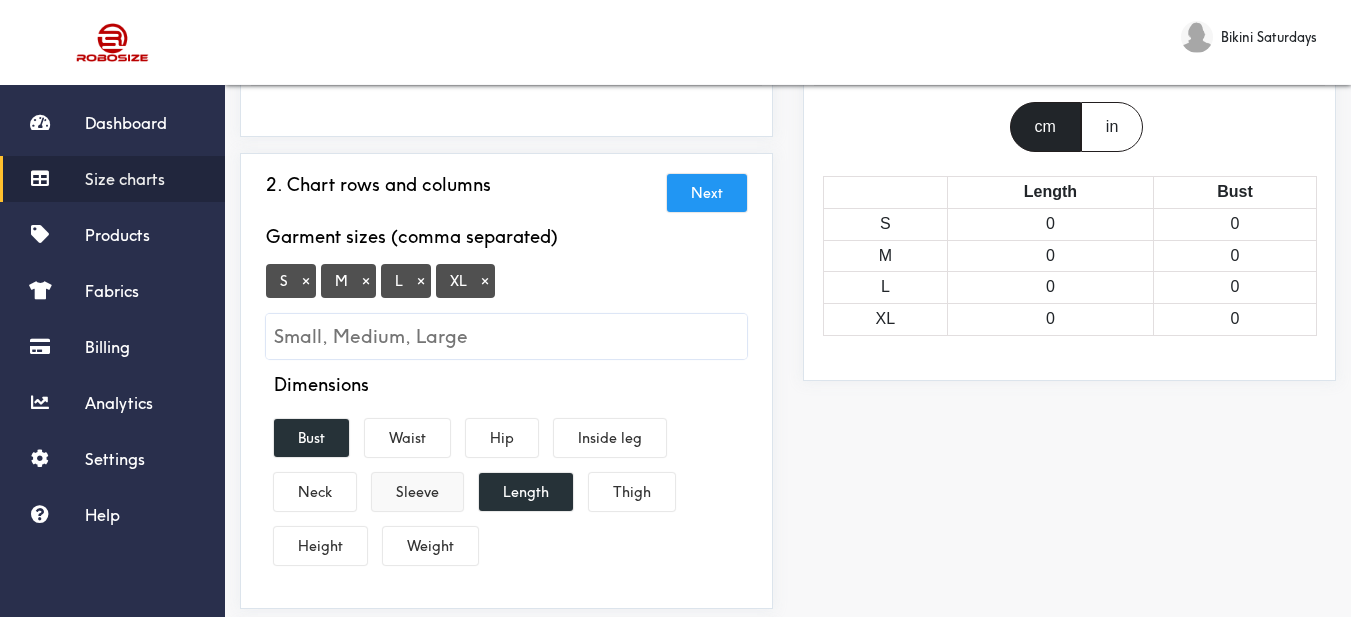 click on "Sleeve" at bounding box center (417, 492) 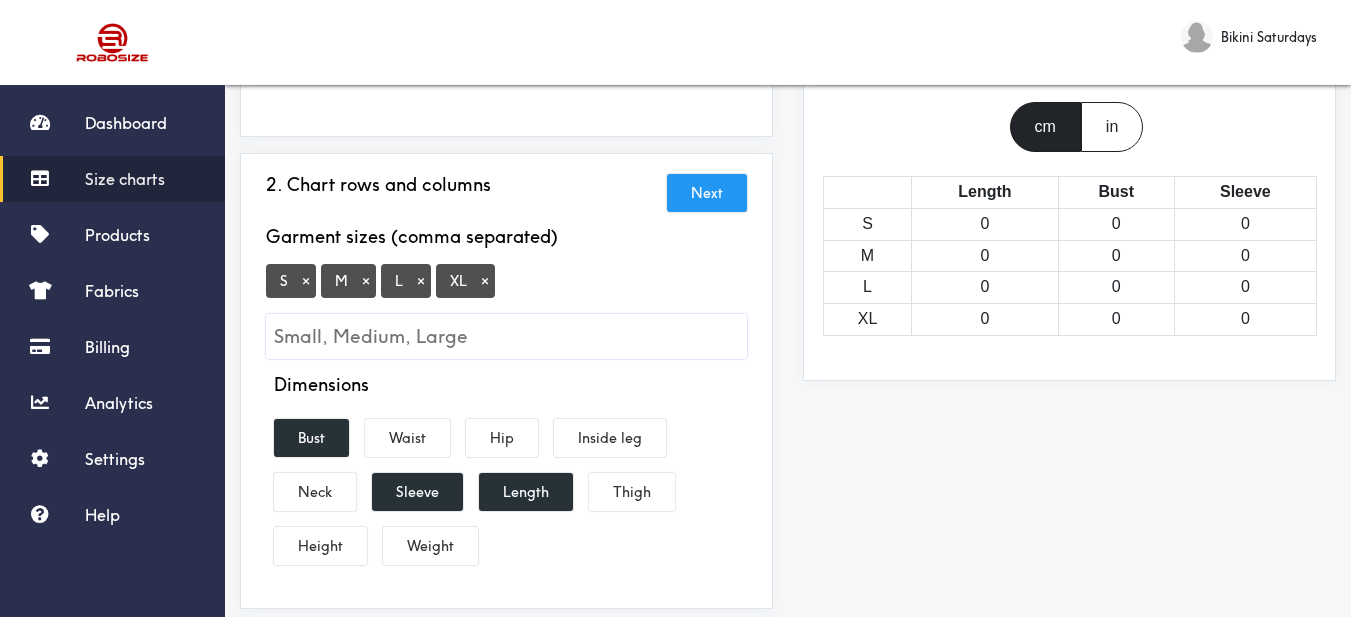 scroll, scrollTop: 643, scrollLeft: 0, axis: vertical 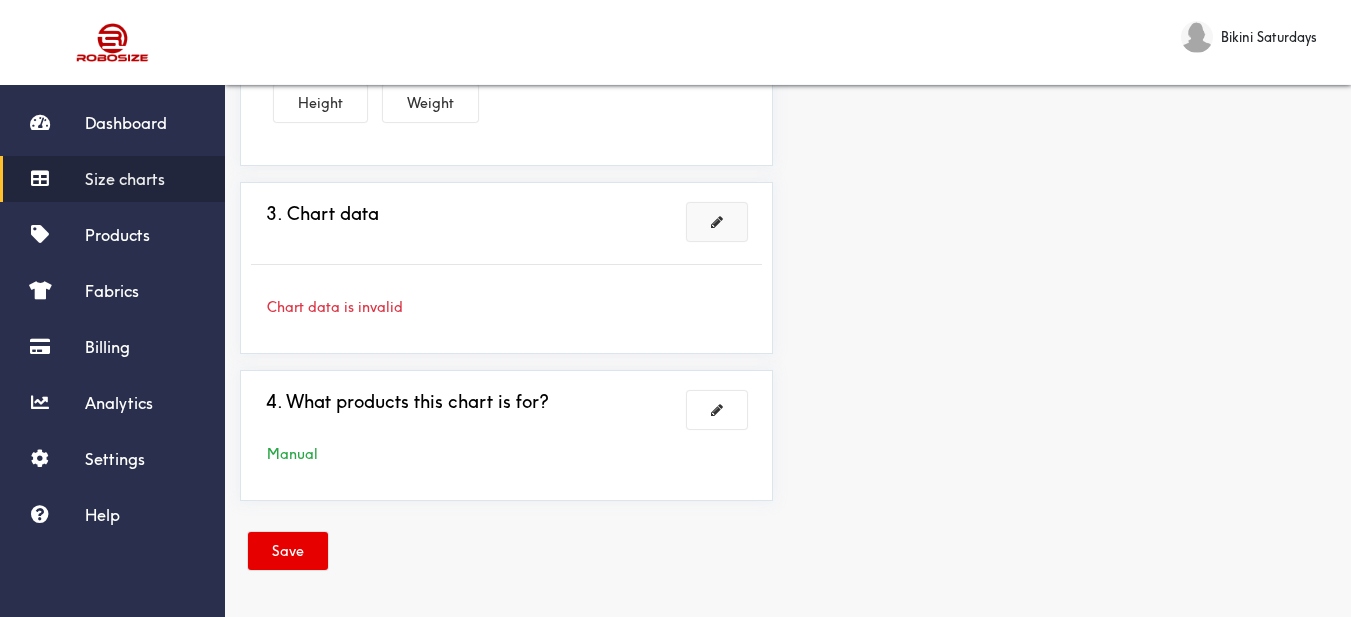 click at bounding box center (717, 222) 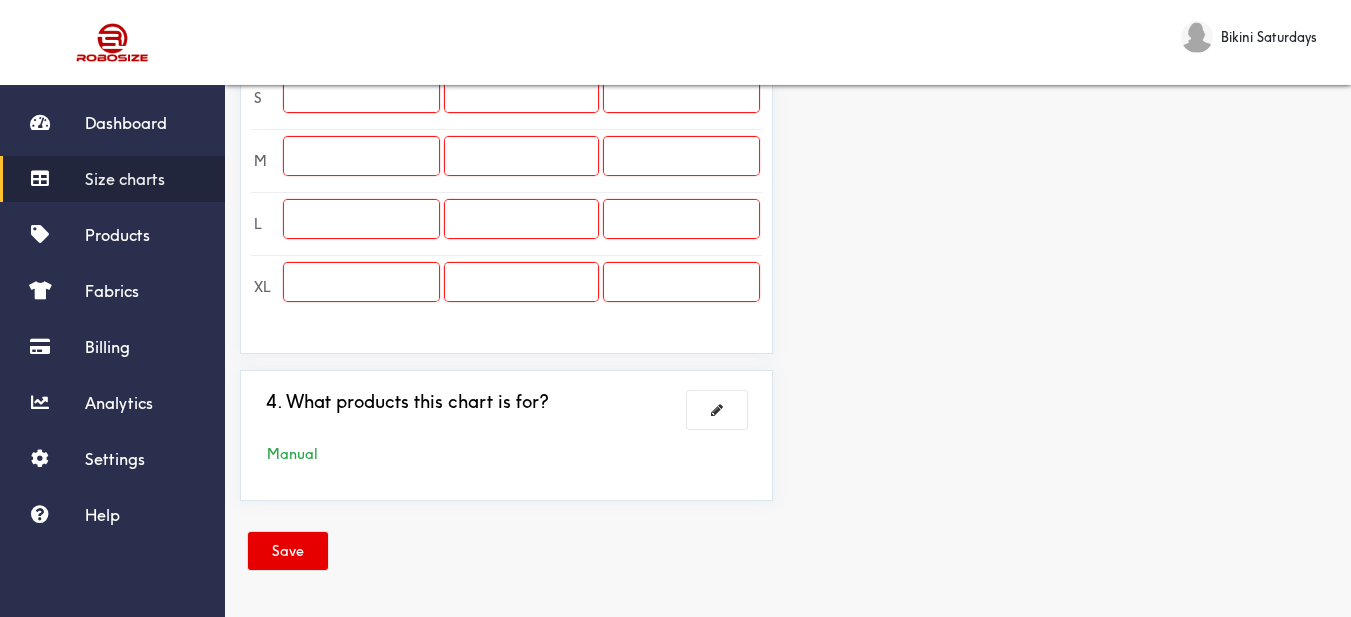 scroll, scrollTop: 452, scrollLeft: 0, axis: vertical 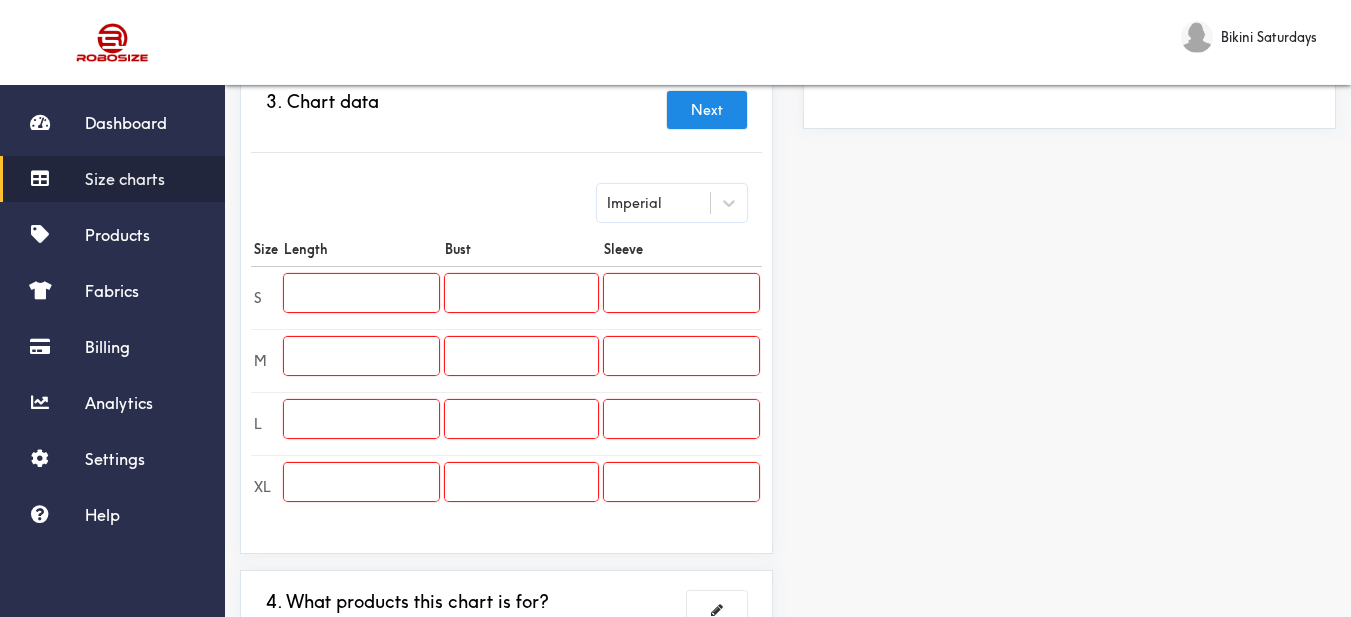 click at bounding box center (361, 293) 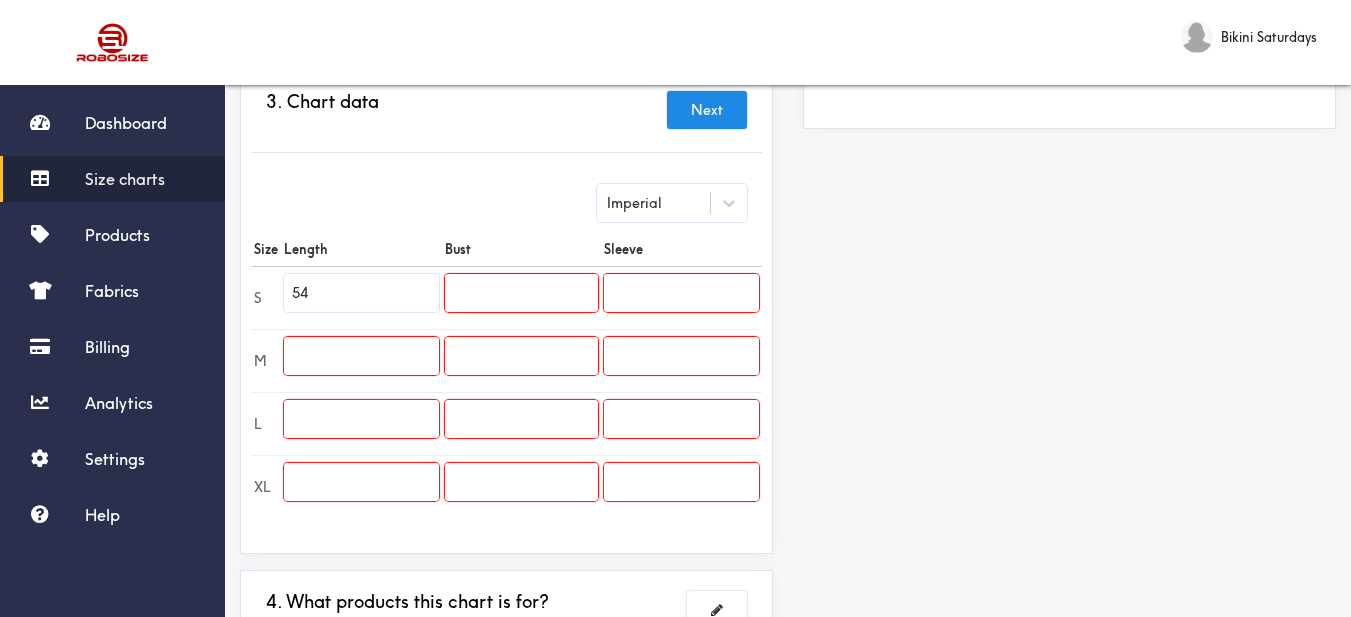 click at bounding box center [361, 356] 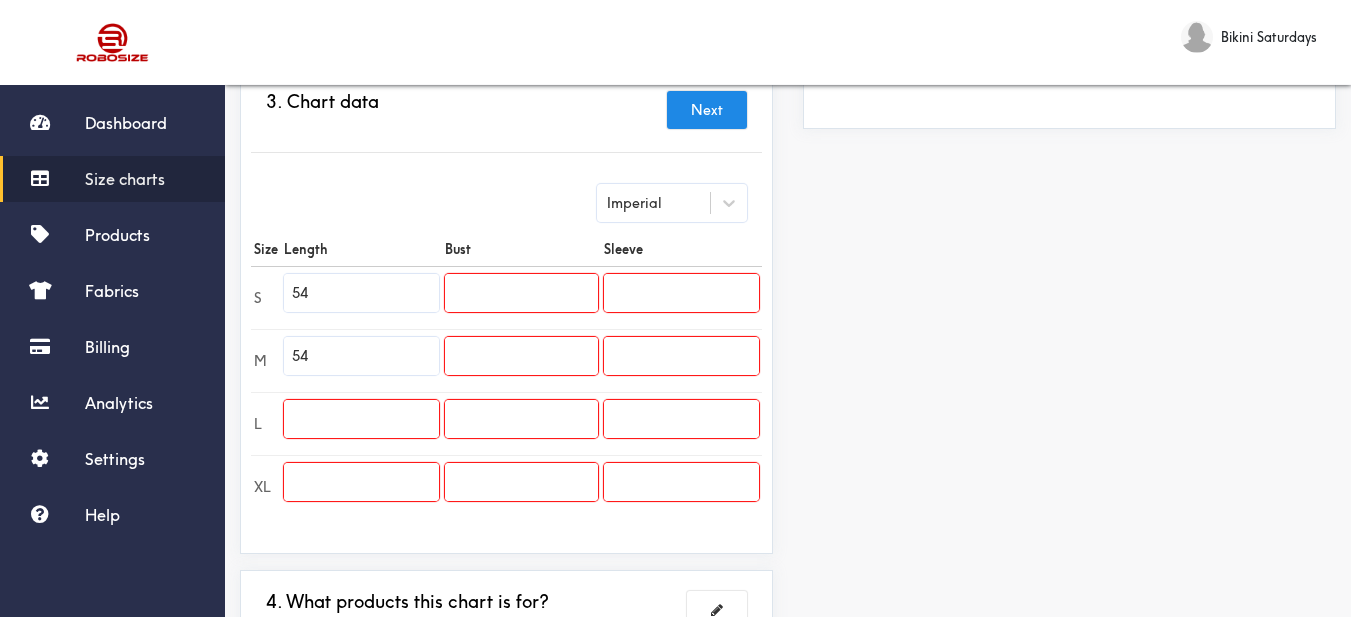 click at bounding box center [361, 419] 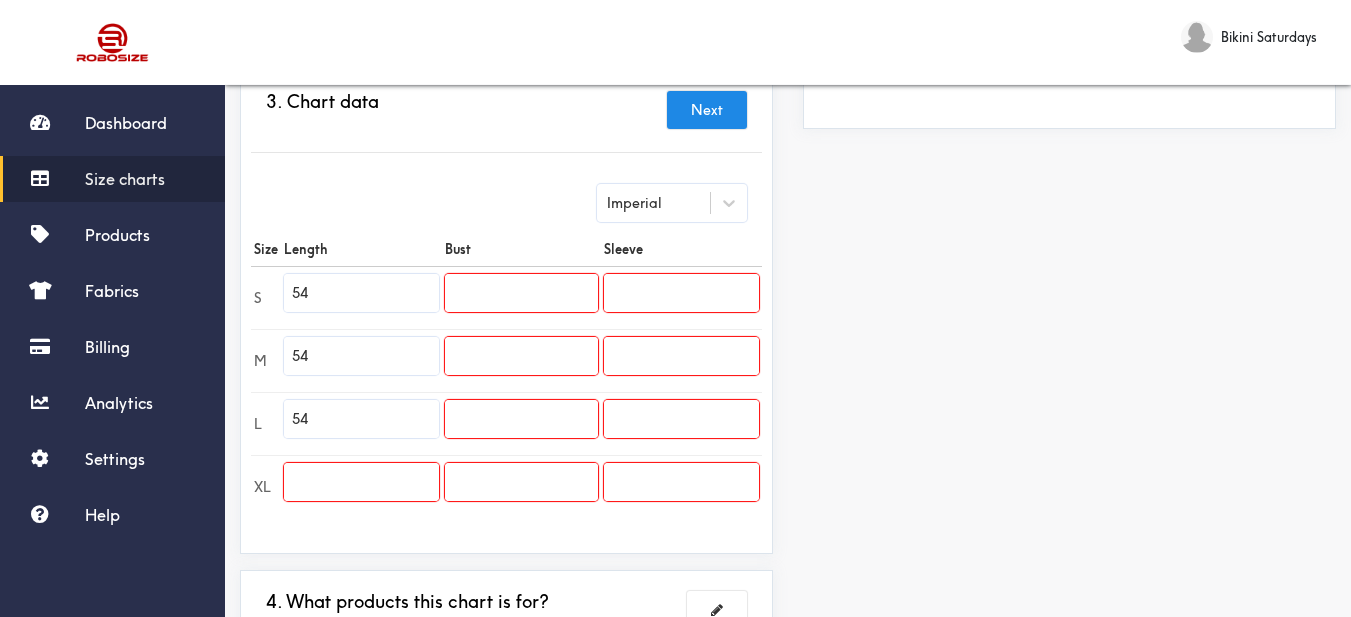 click at bounding box center (361, 482) 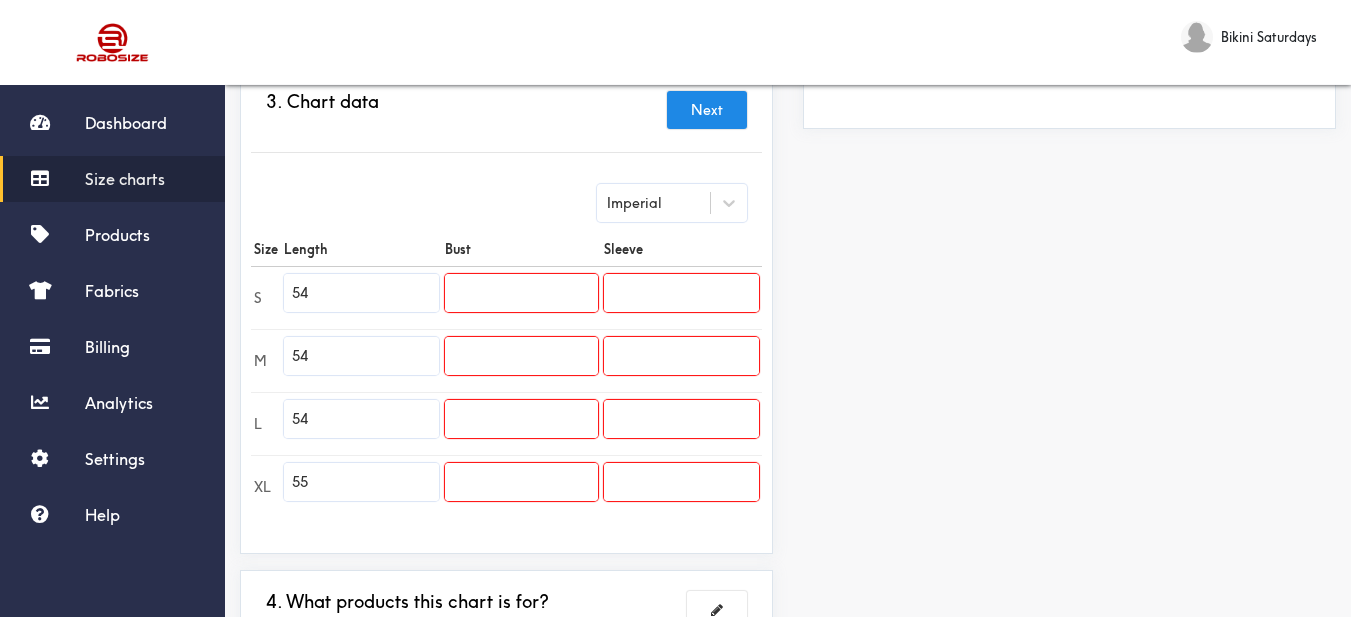 click at bounding box center (521, 293) 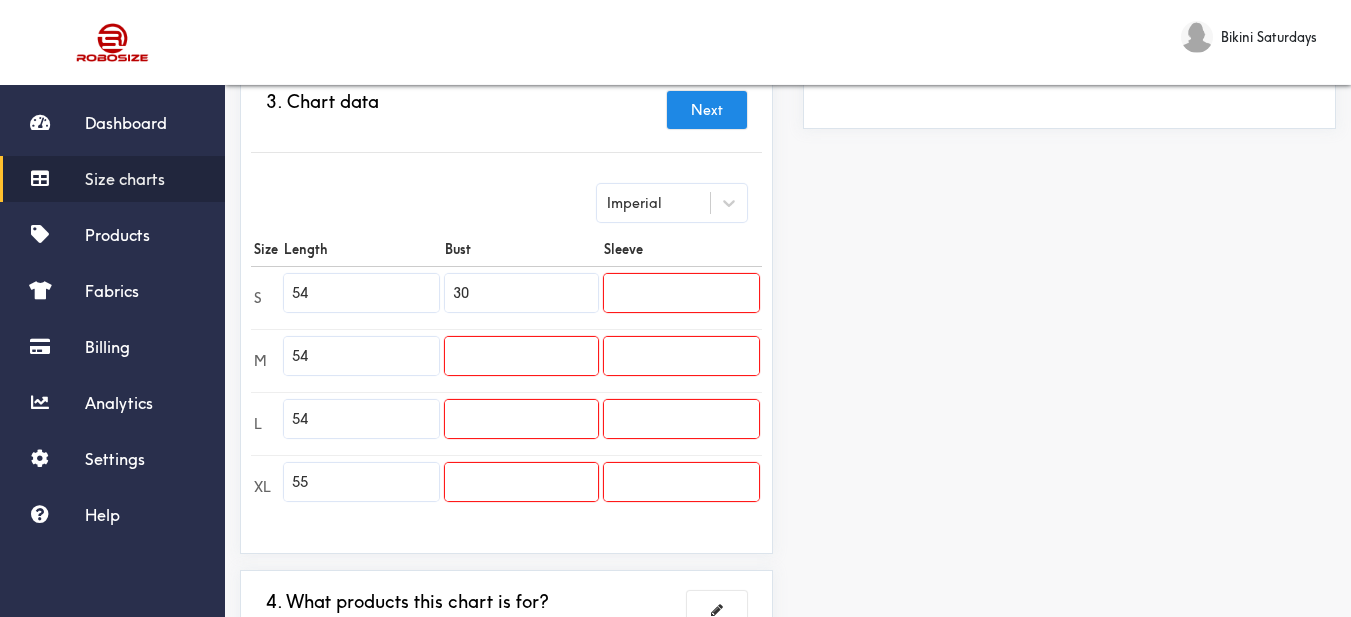 click at bounding box center (521, 356) 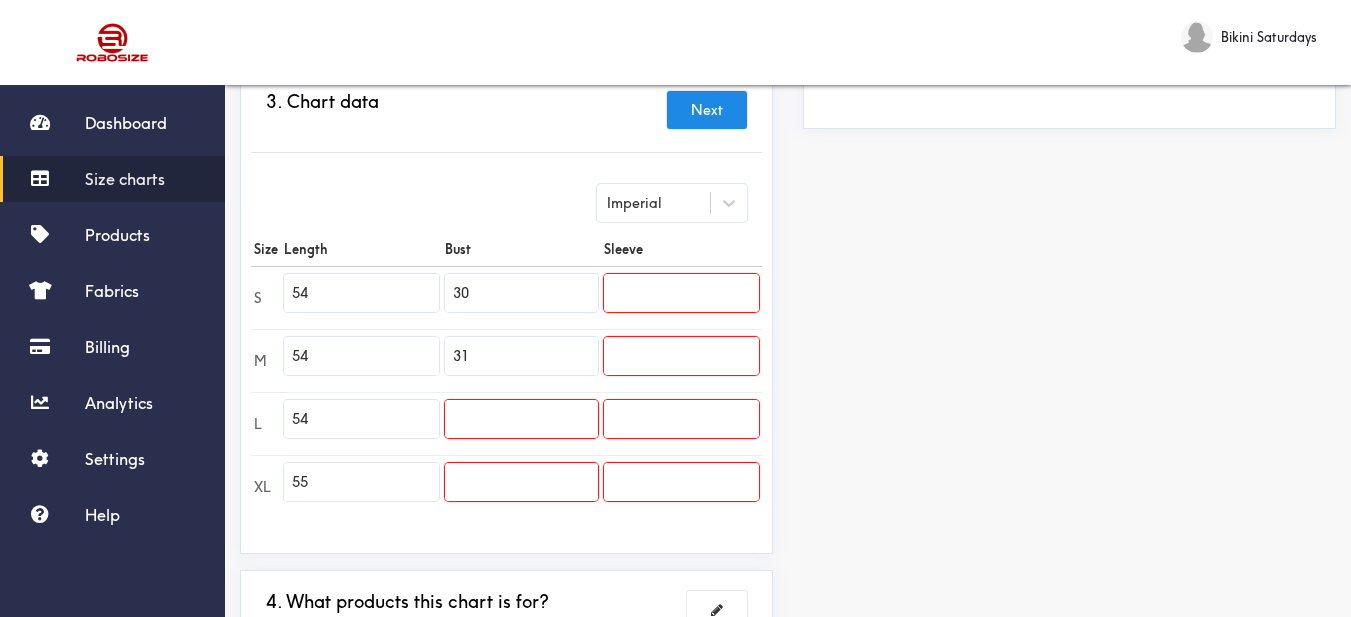 click at bounding box center (521, 423) 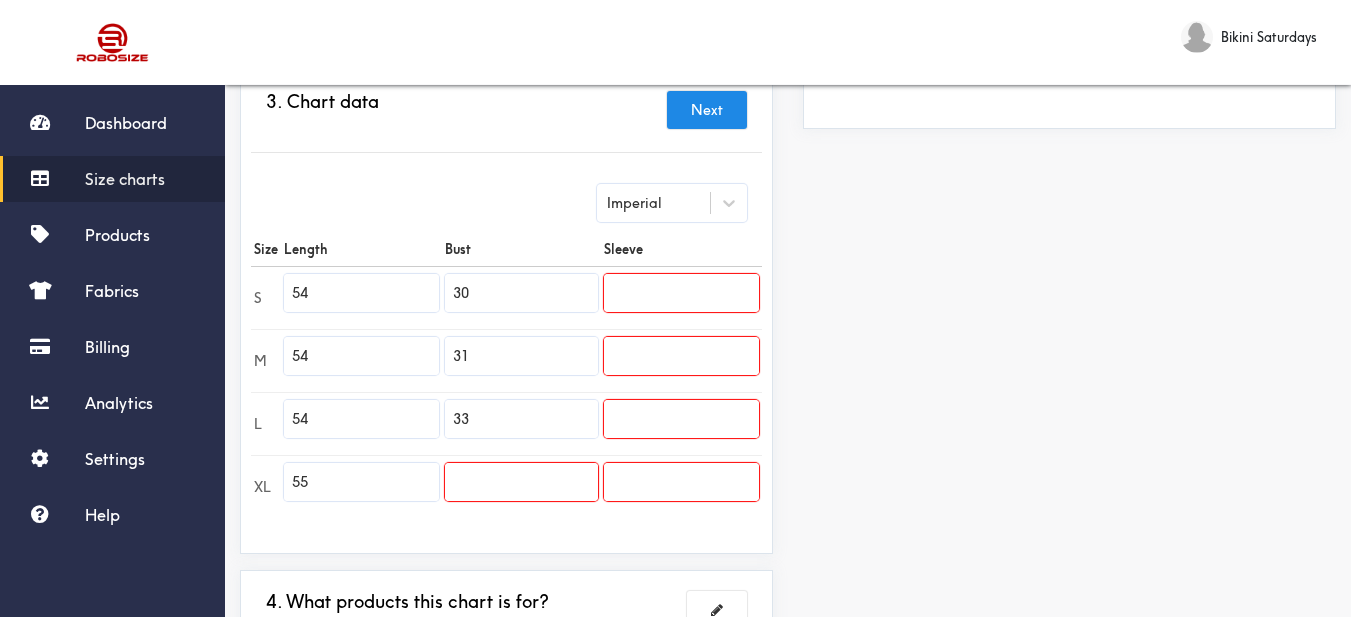 click at bounding box center (521, 482) 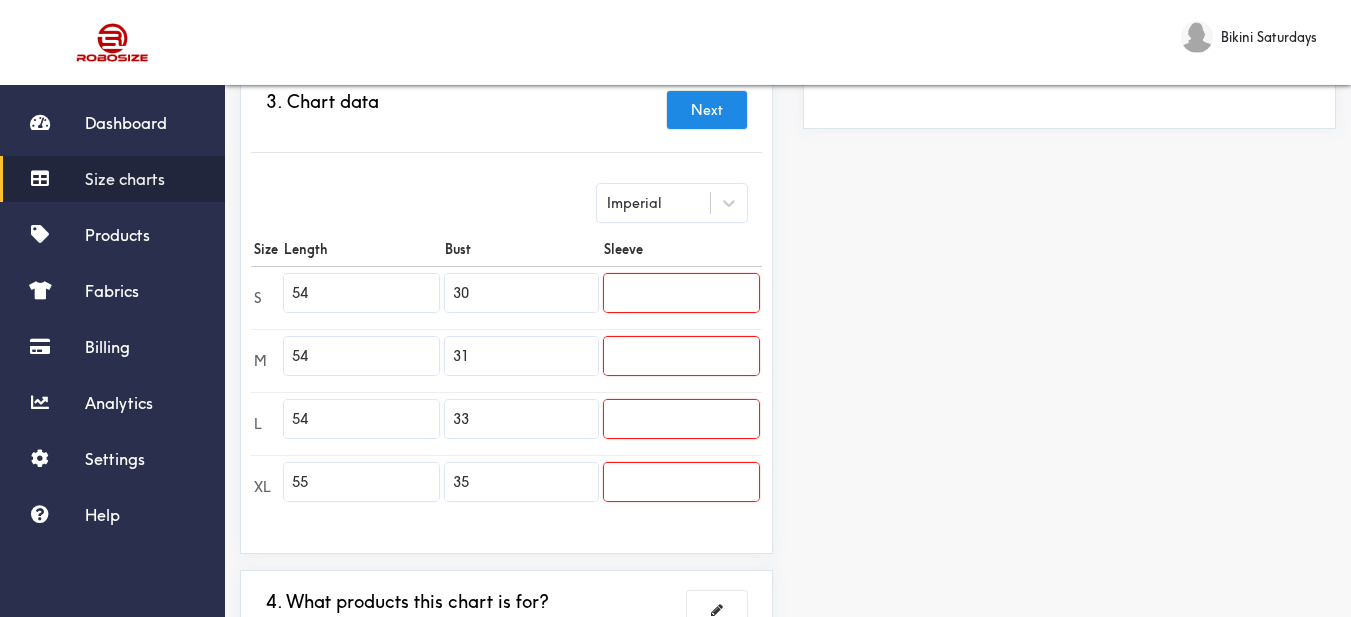 drag, startPoint x: 936, startPoint y: 431, endPoint x: 884, endPoint y: 39, distance: 395.43393 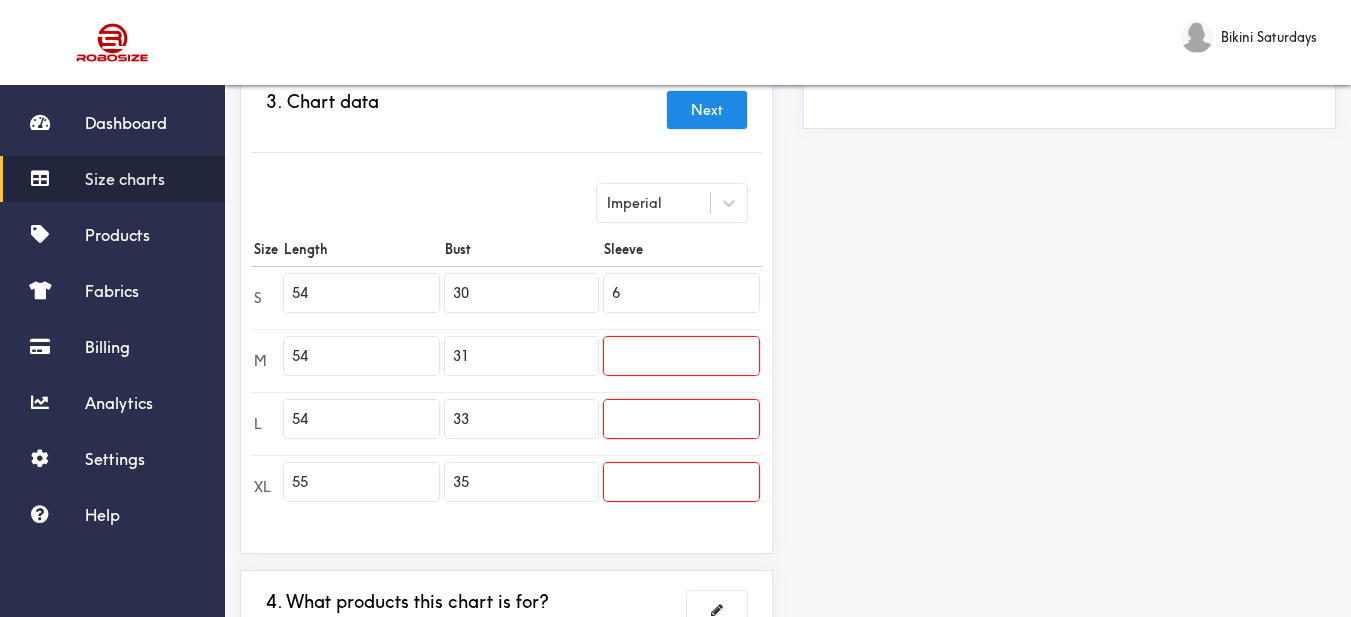 click at bounding box center (681, 356) 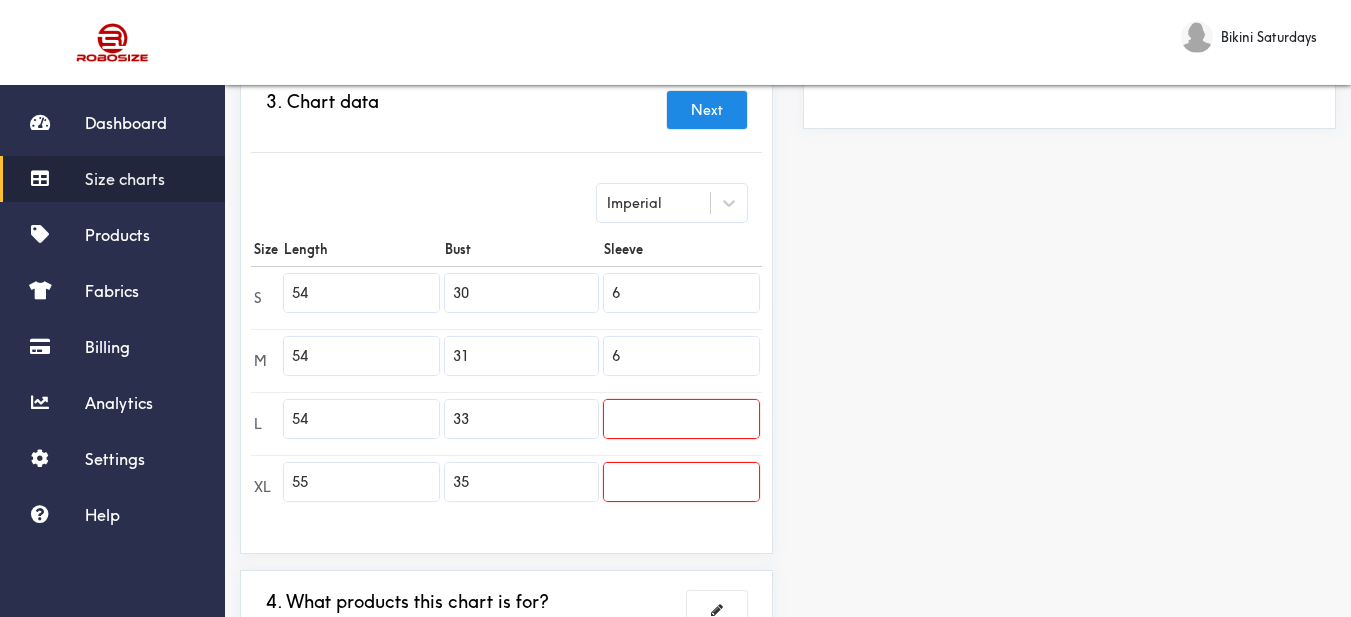 click at bounding box center [681, 419] 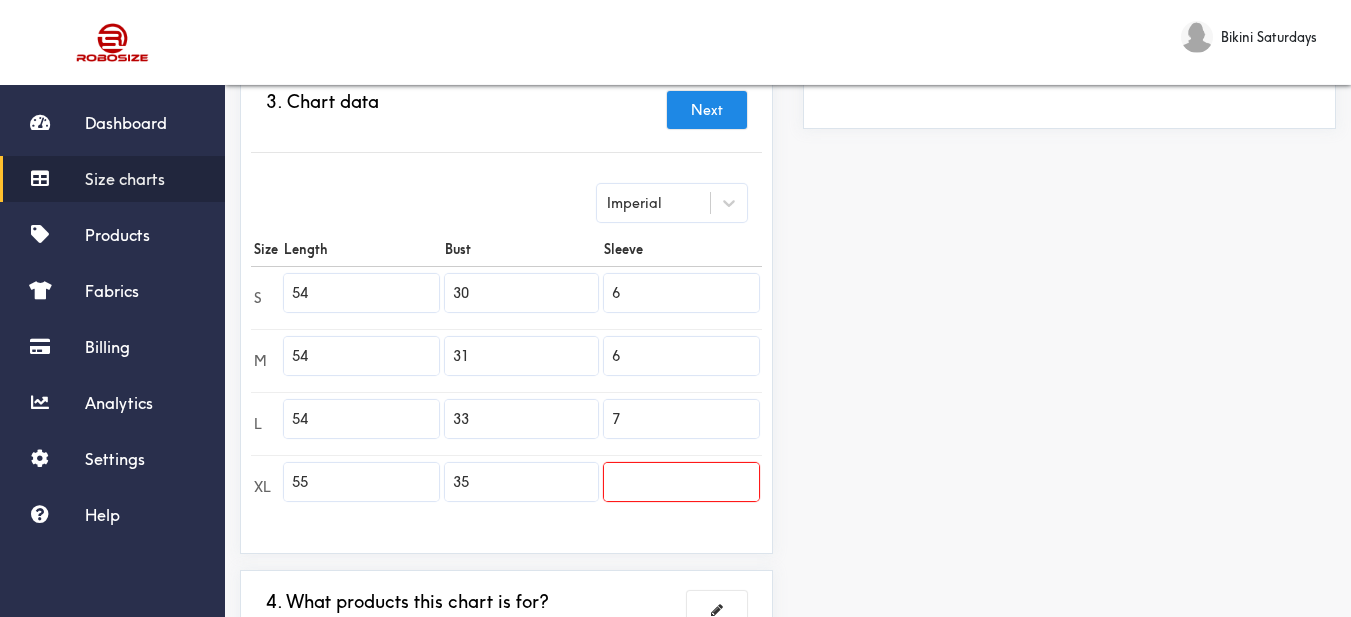click at bounding box center [681, 482] 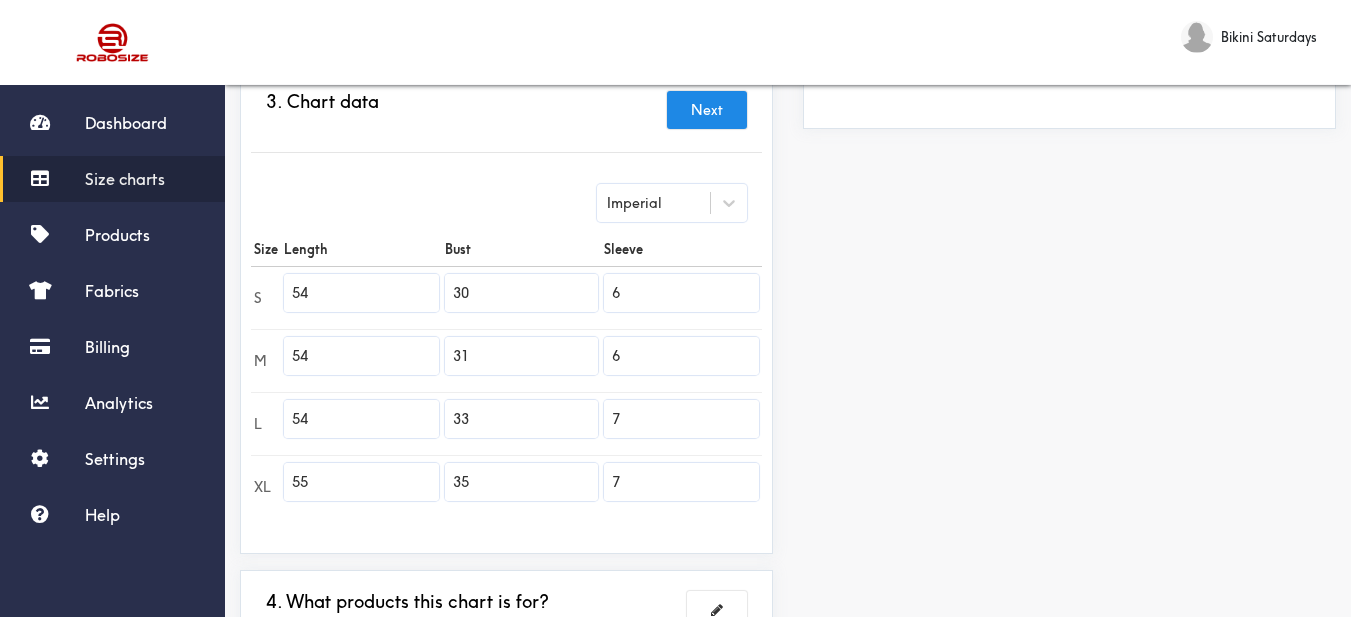 click on "Preview Edit style This chart is manually assigned to products. cm in Length Bust Sleeve S 137.25 76.25 15.25 M 137.25 78.75 15.25 L 137.25 83.75 17.75 XL 139.75 89 17.75" at bounding box center [1069, 220] 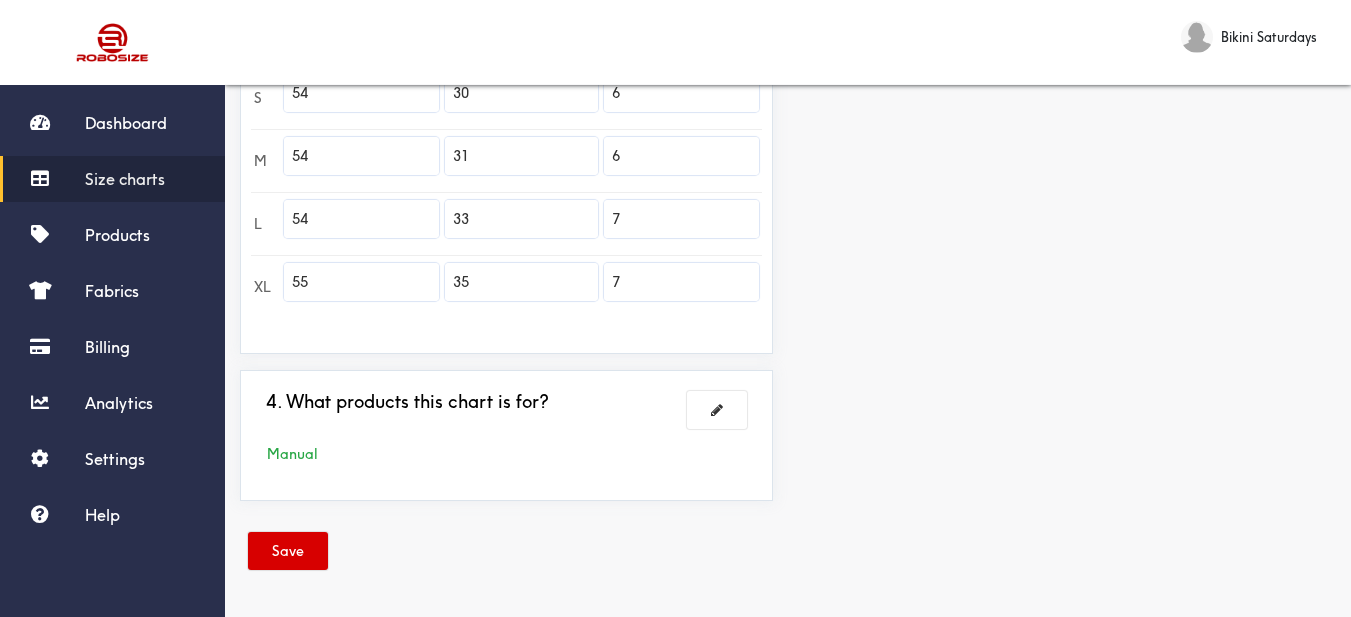 click on "Save" at bounding box center [288, 551] 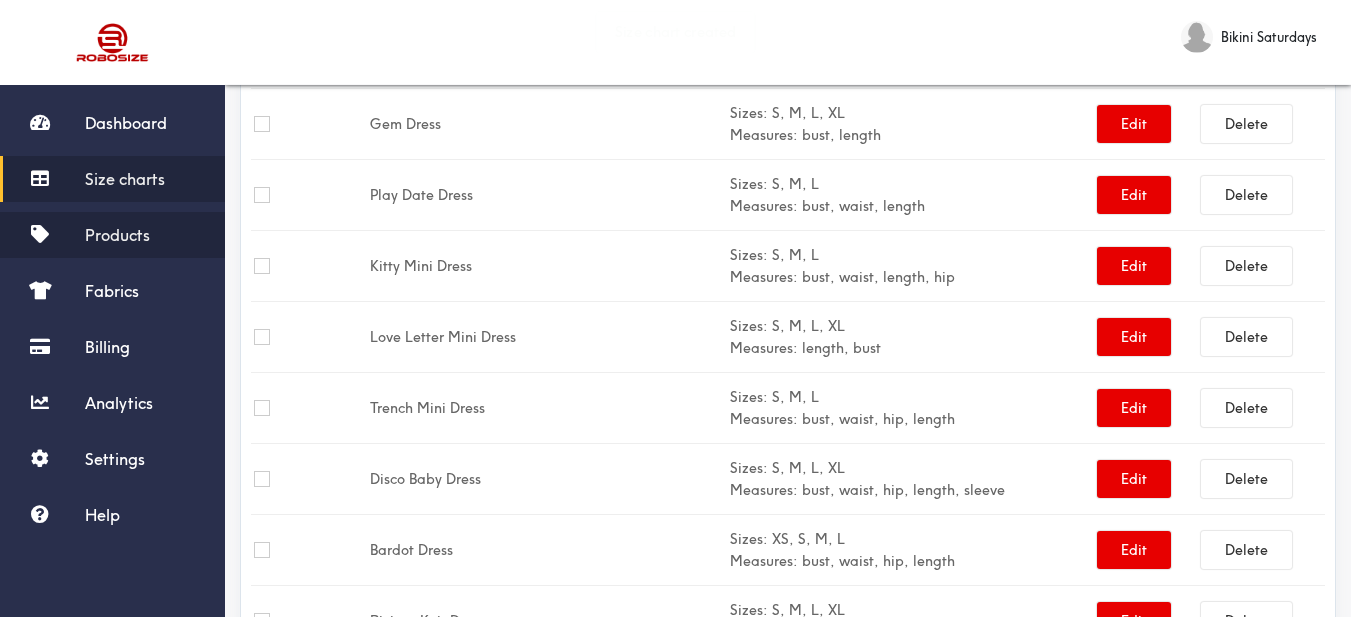 click on "Products" at bounding box center (112, 235) 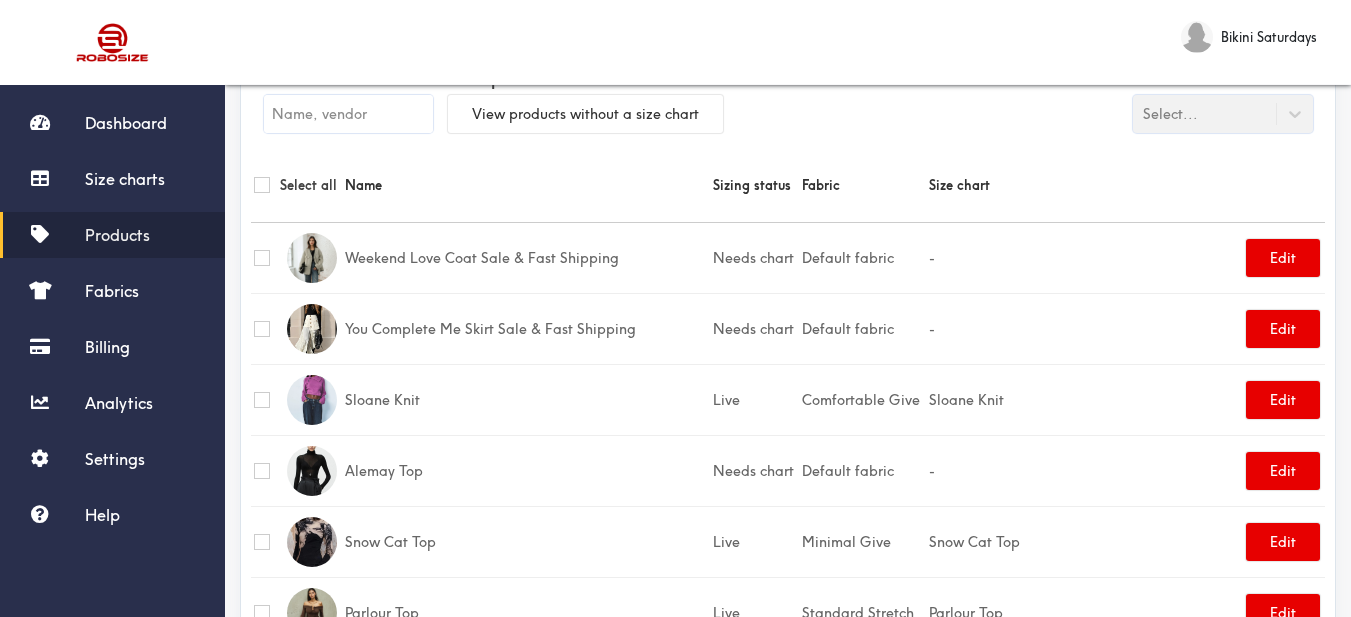 scroll, scrollTop: 0, scrollLeft: 0, axis: both 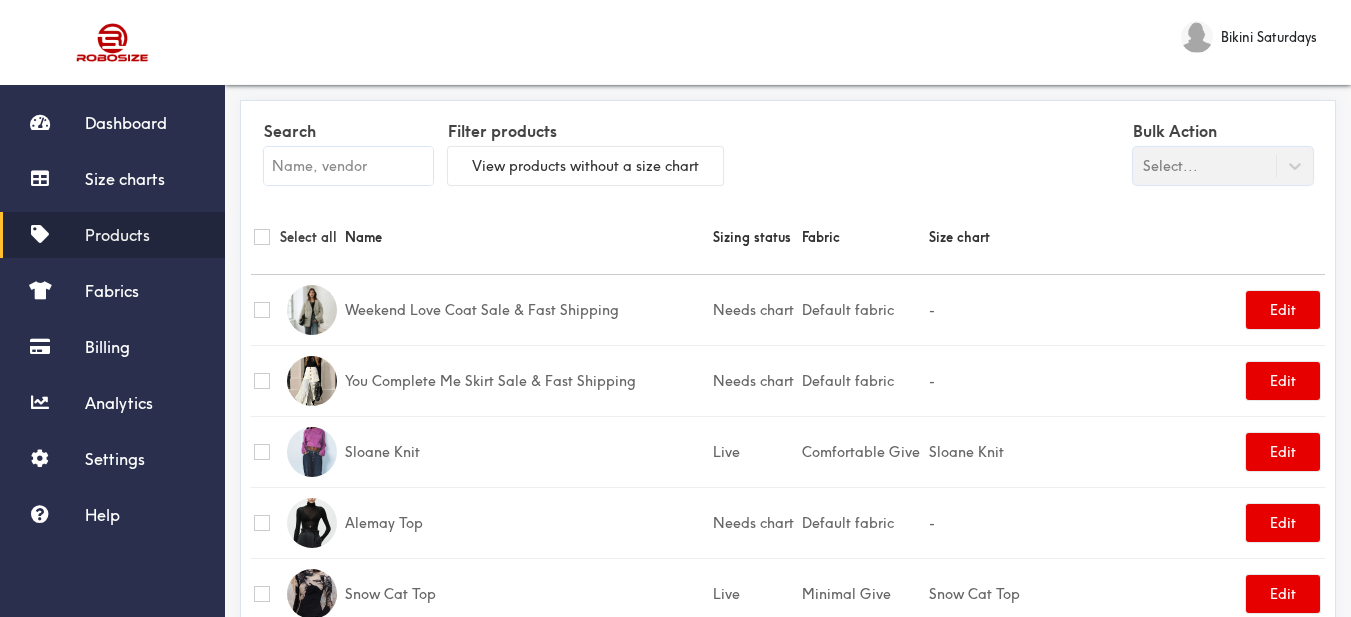 click at bounding box center (348, 166) 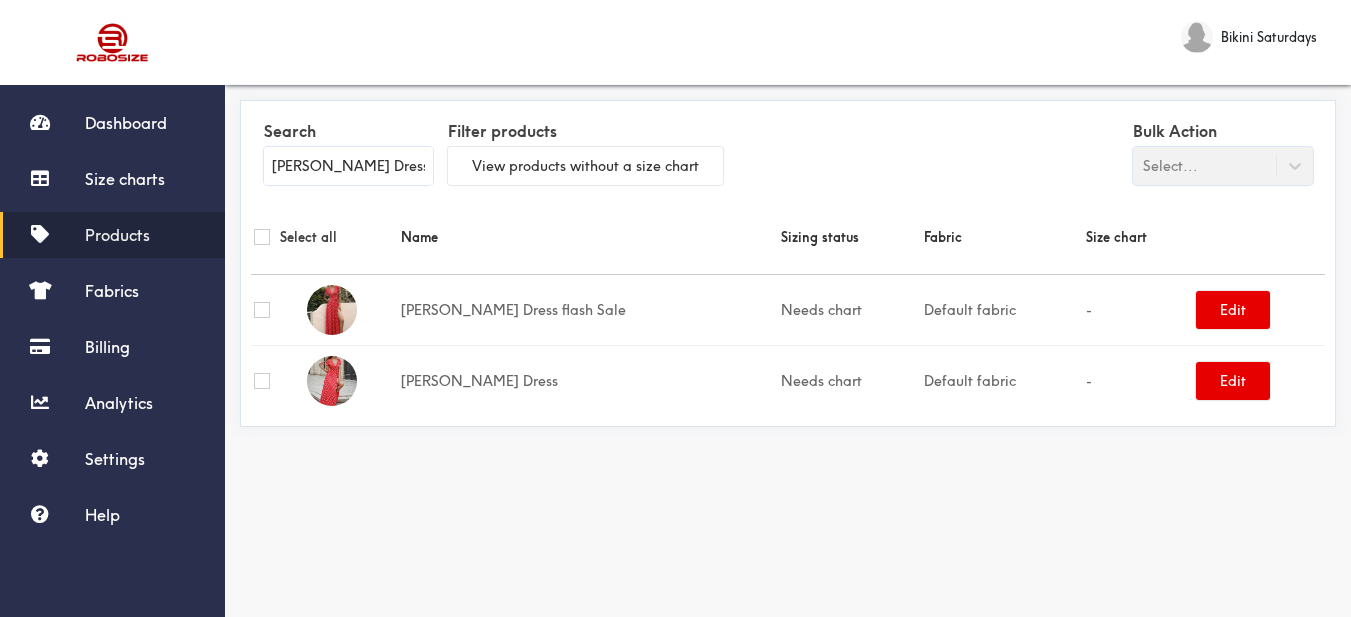 click on "Edit" at bounding box center (1259, 380) 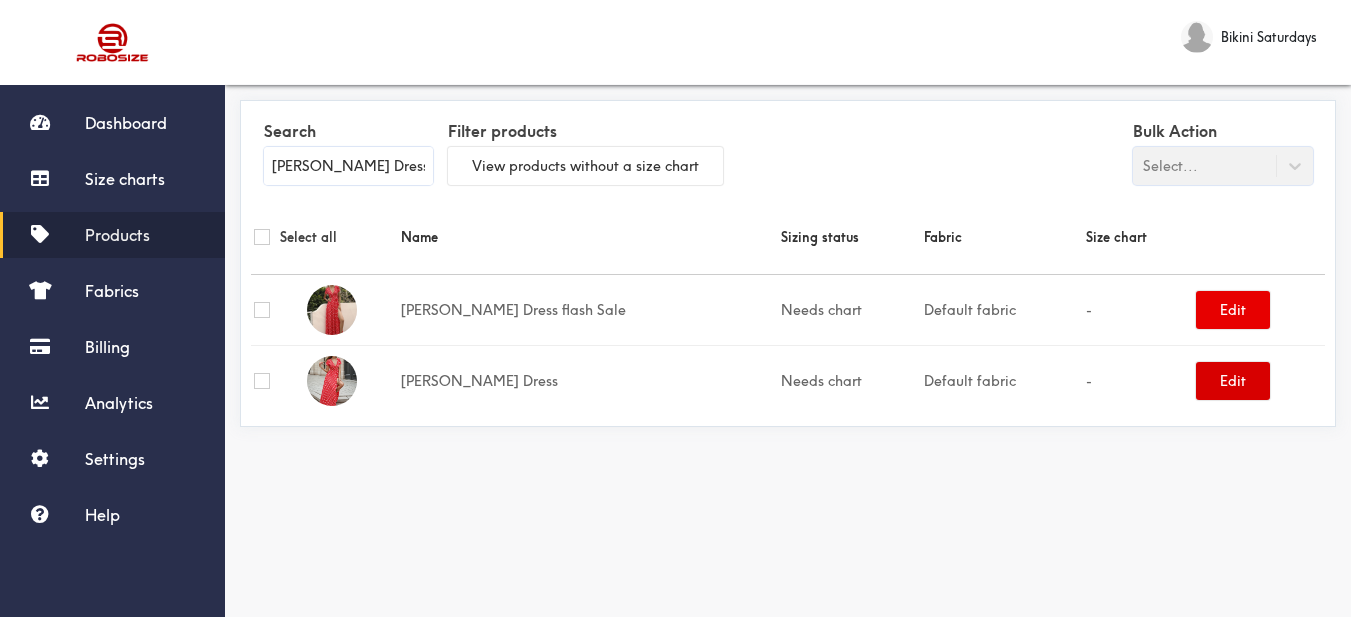 click on "Edit" at bounding box center (1233, 381) 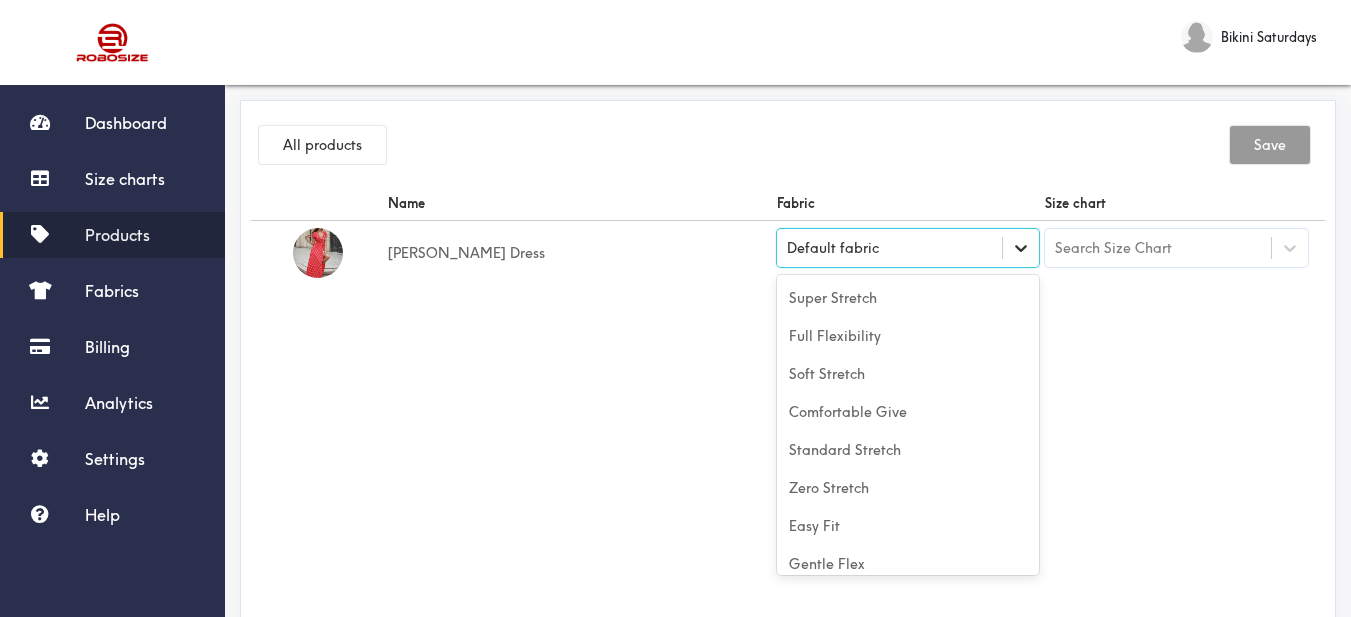 click at bounding box center [1021, 248] 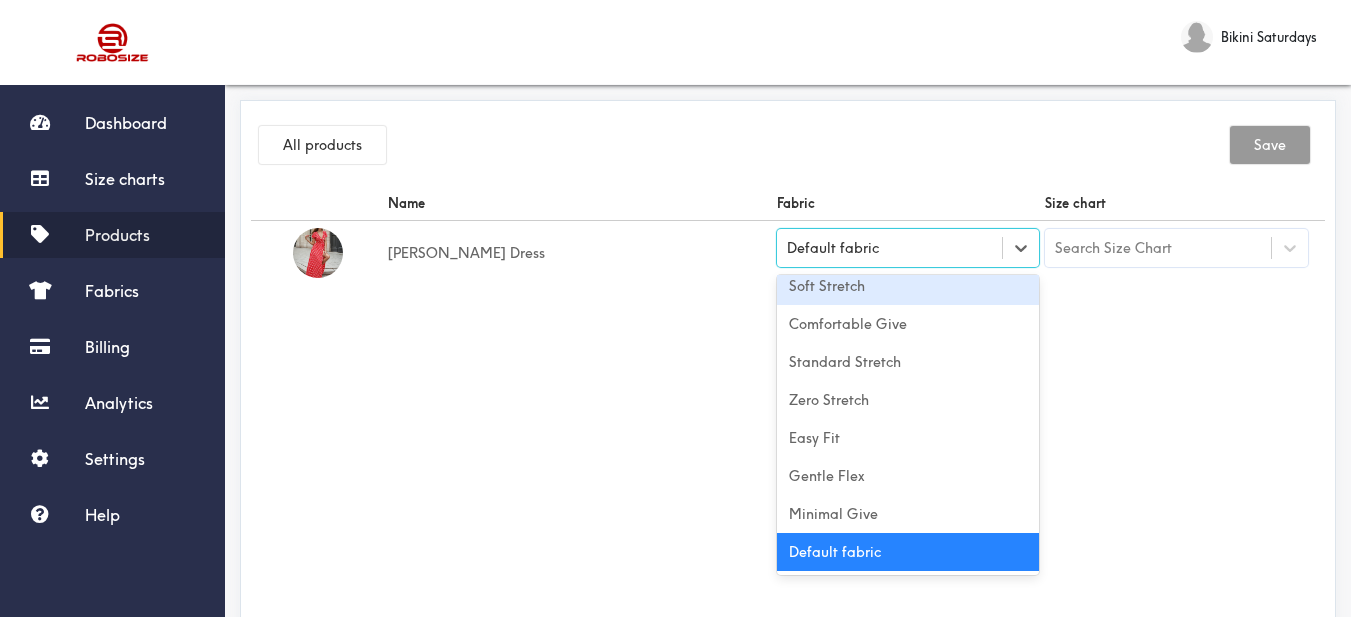 click on "Soft Stretch" at bounding box center (908, 286) 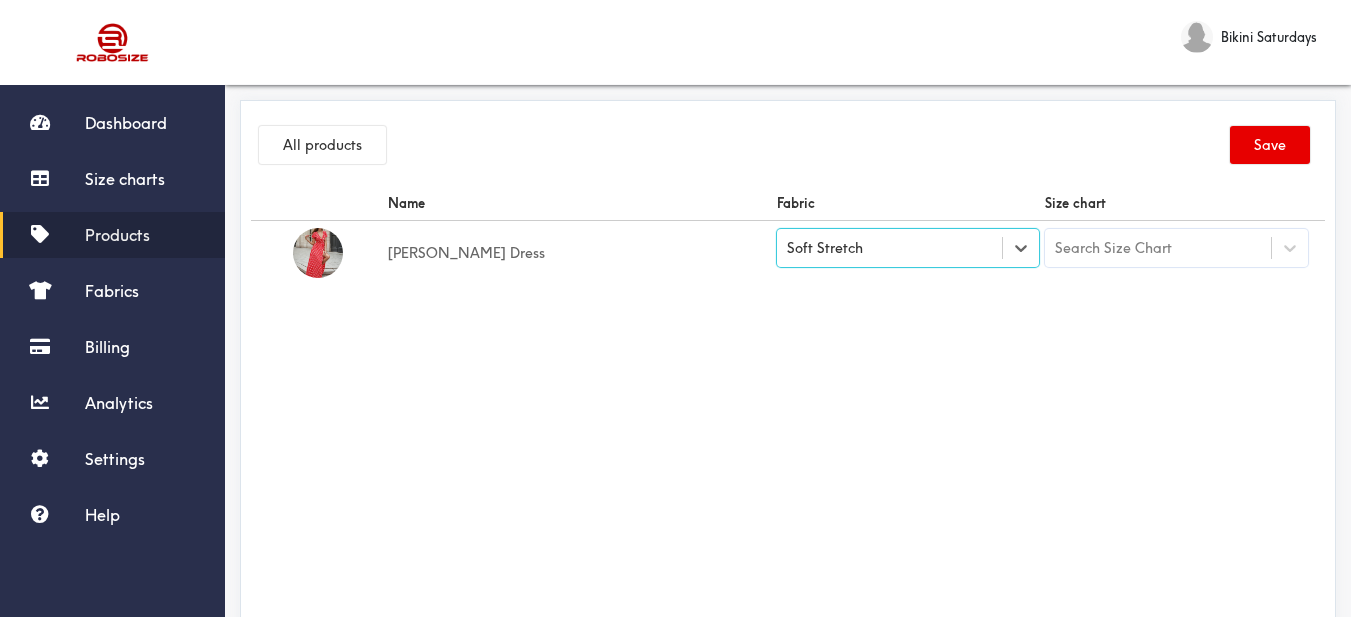 click on "Search Size Chart" at bounding box center [1158, 248] 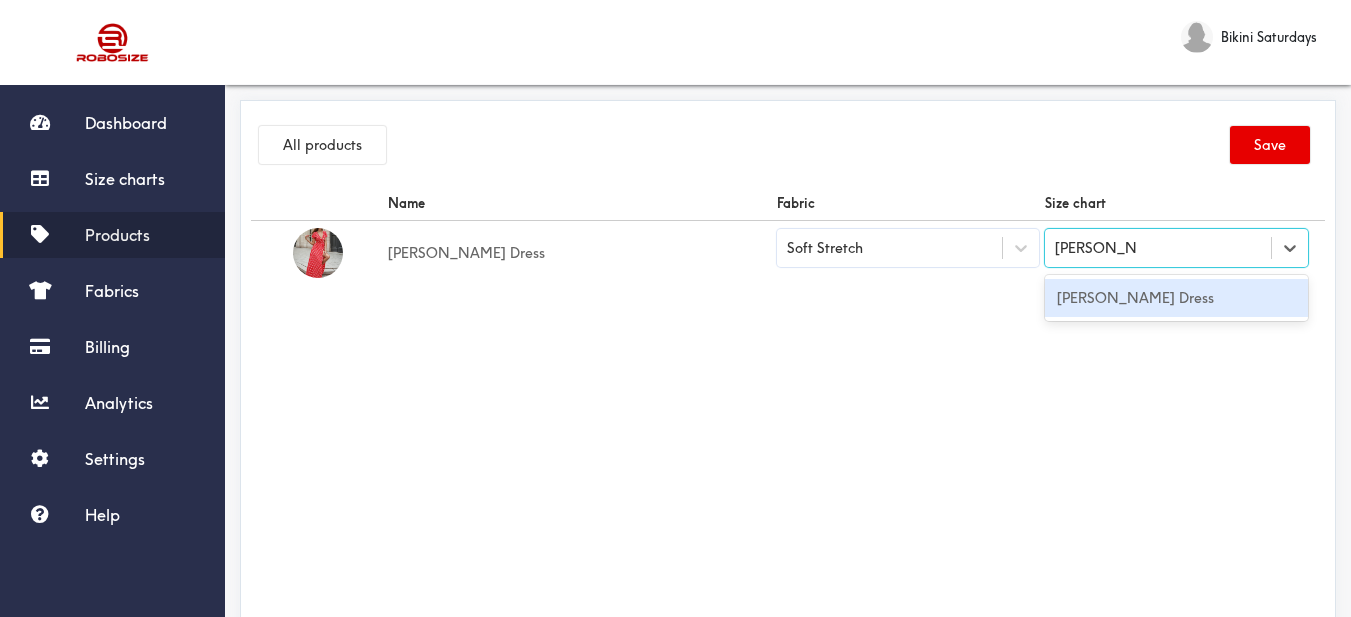 click on "[PERSON_NAME] Dress" at bounding box center [1176, 298] 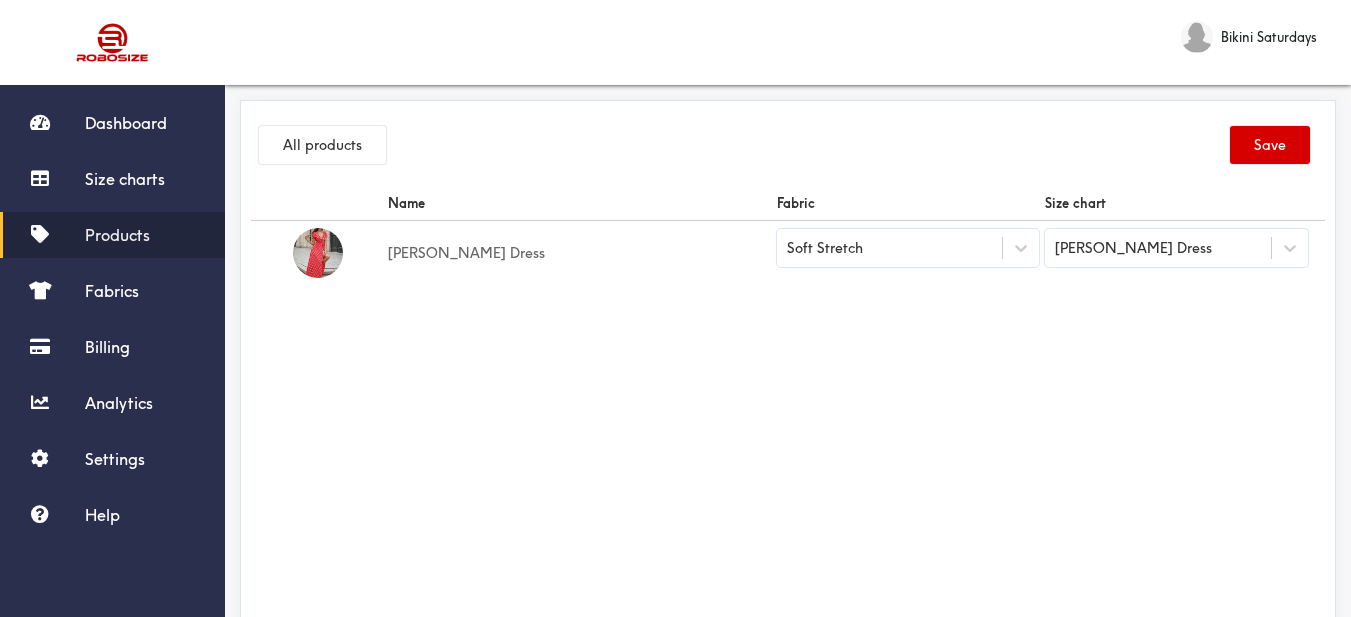 click on "Save" at bounding box center [1270, 145] 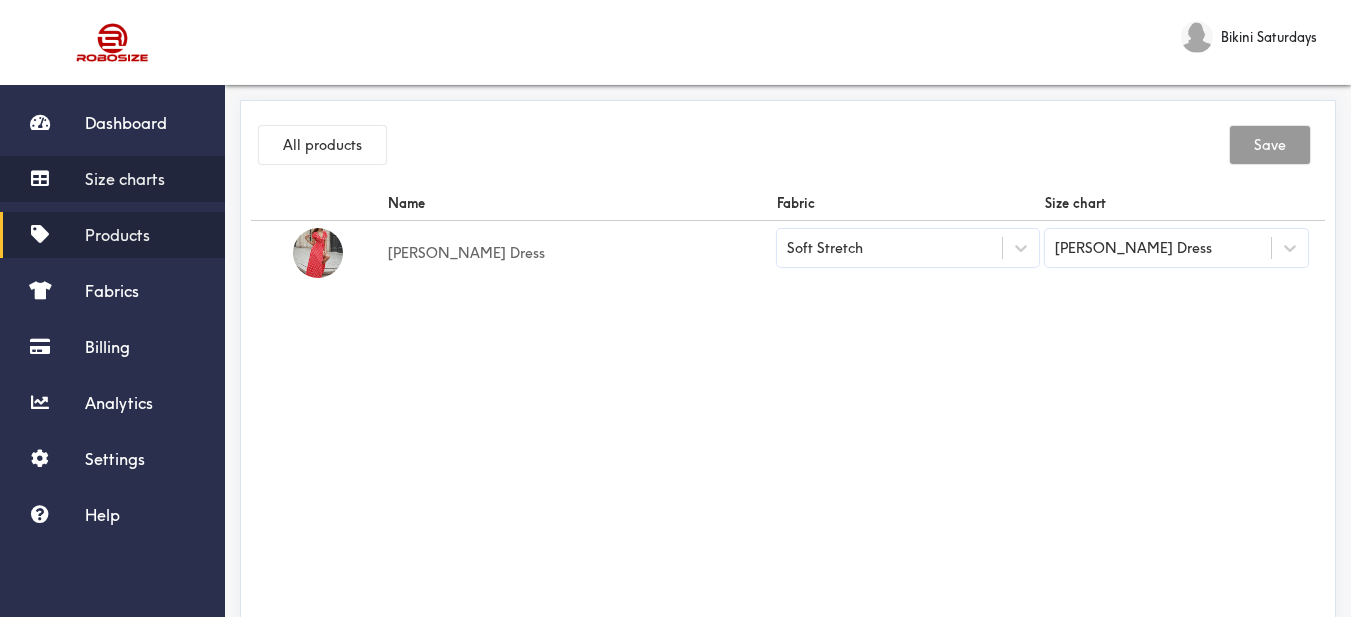 click on "Size charts" at bounding box center [125, 179] 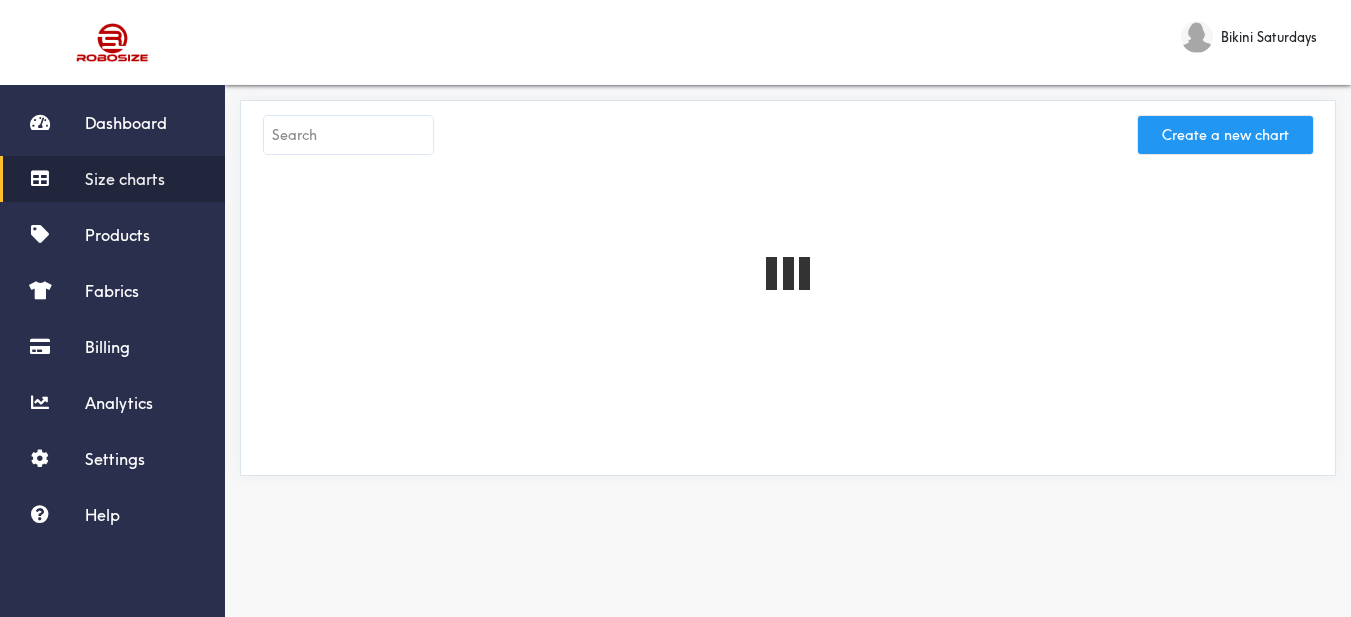 click on "Create a new chart" at bounding box center [1225, 135] 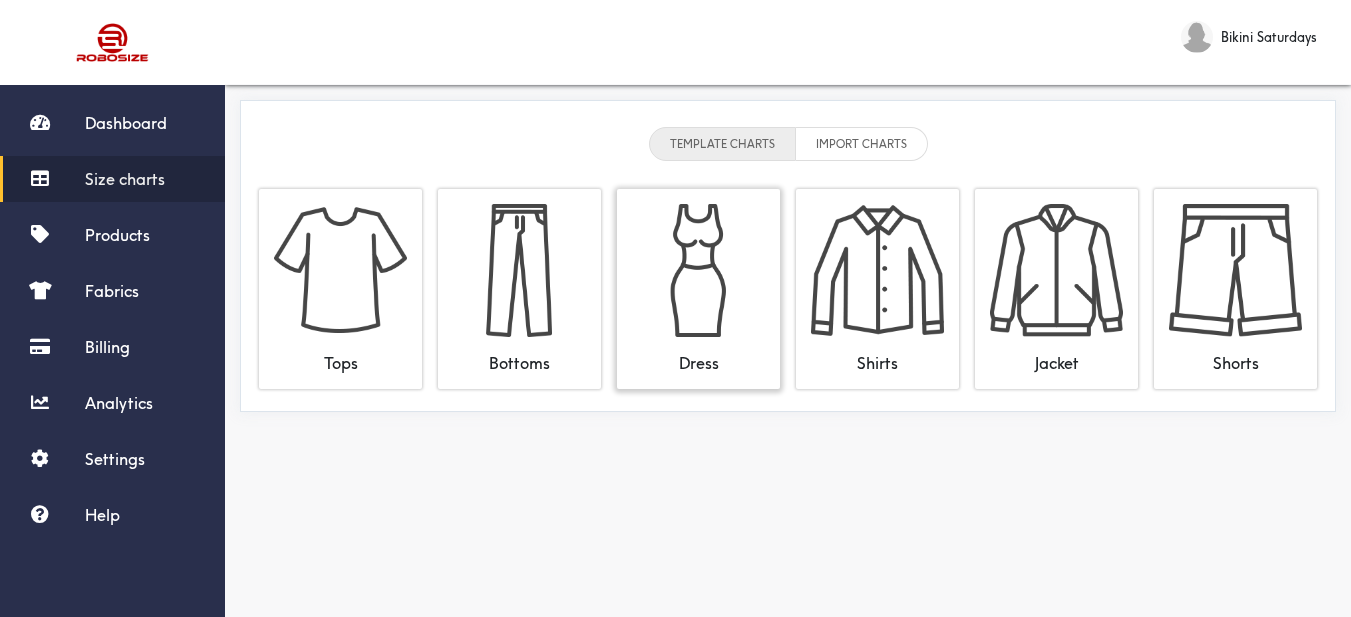 click at bounding box center (698, 270) 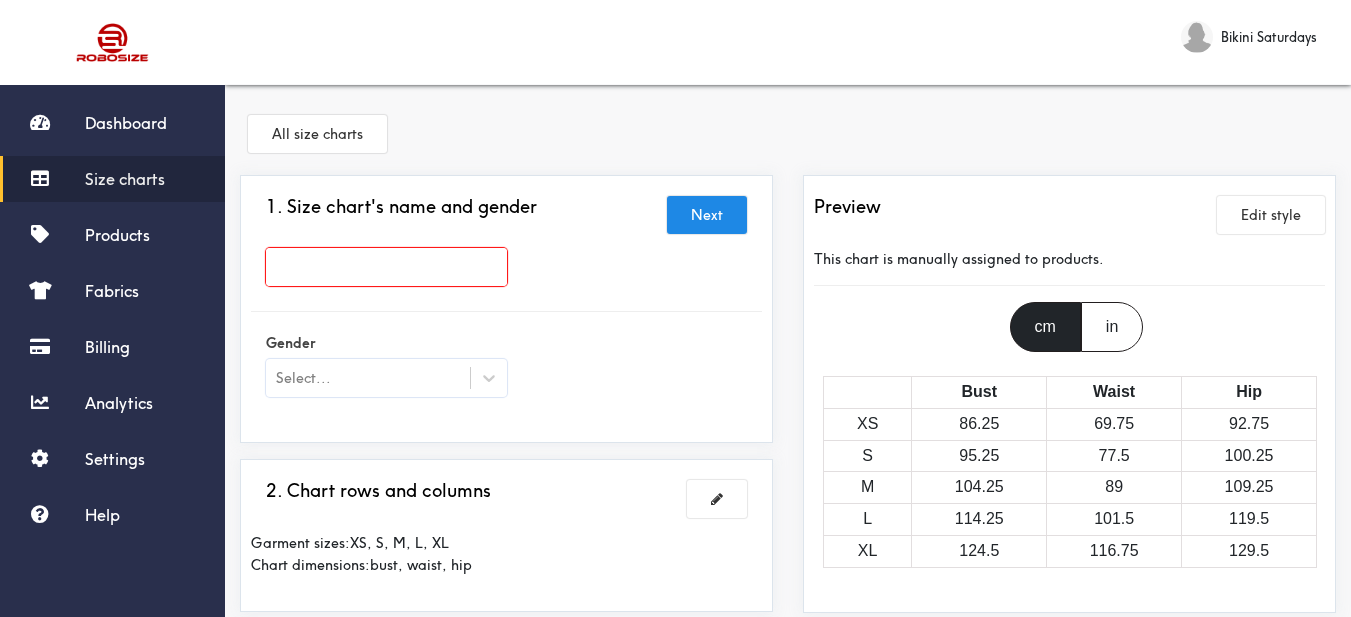 click at bounding box center (386, 267) 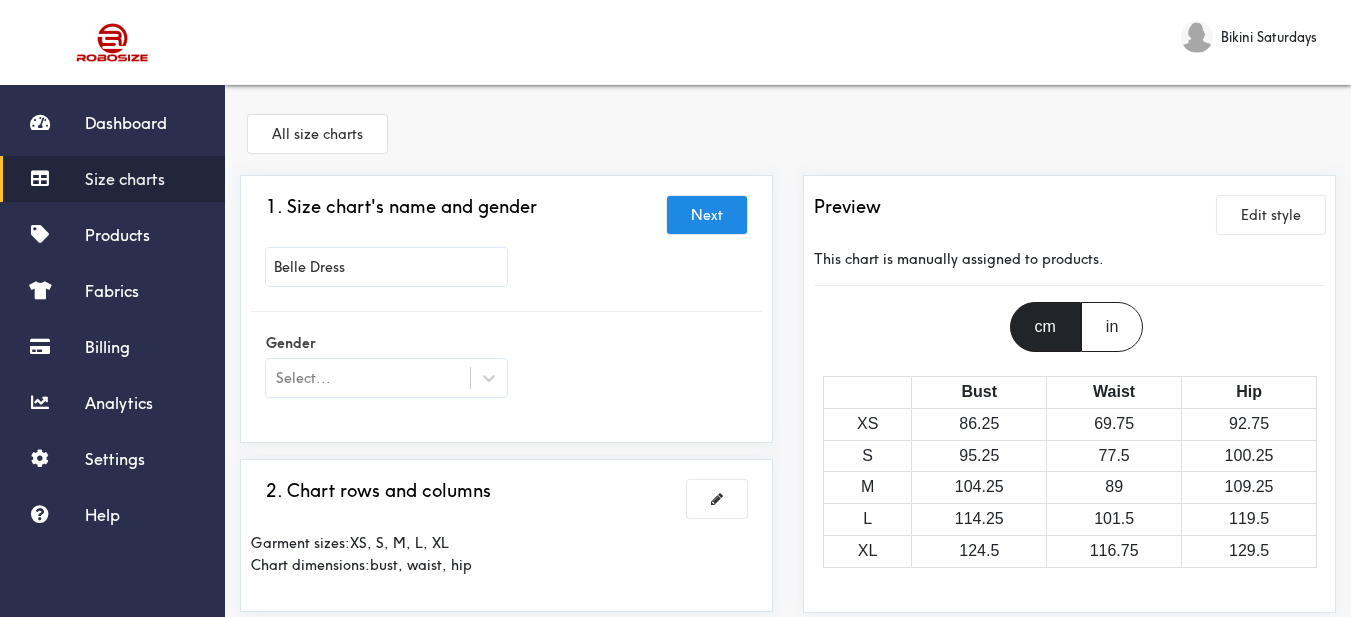 click on "Gender Select..." at bounding box center [506, 367] 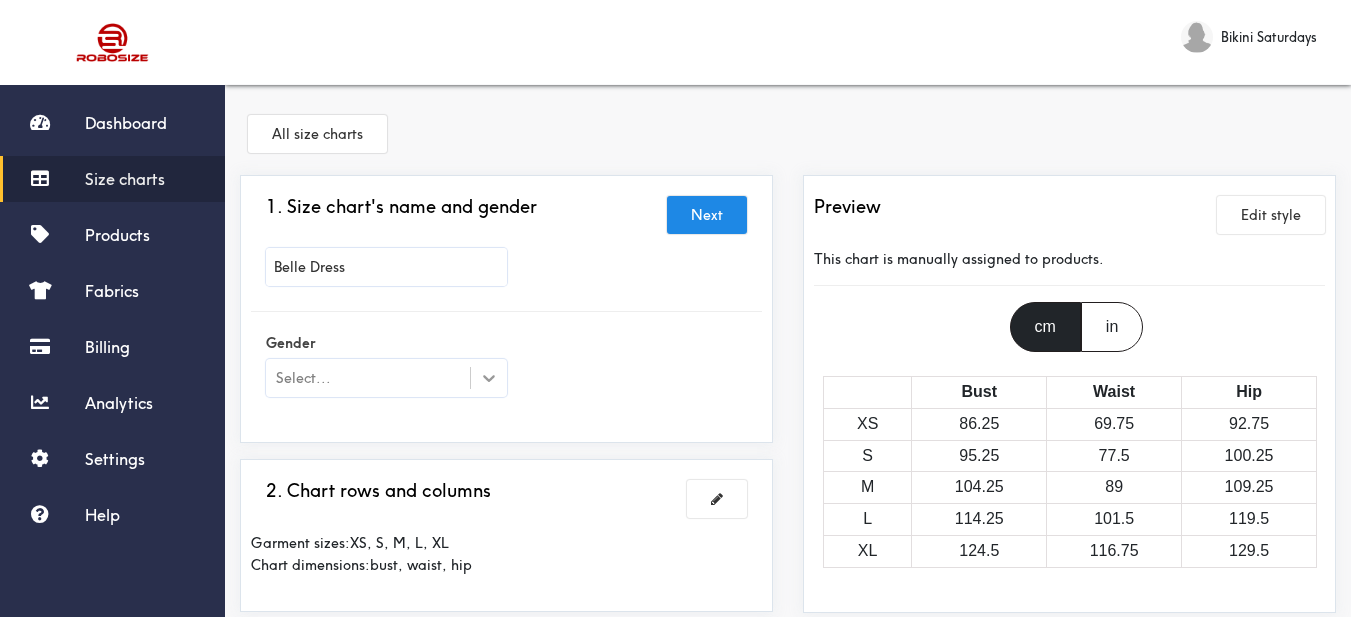 click at bounding box center [489, 378] 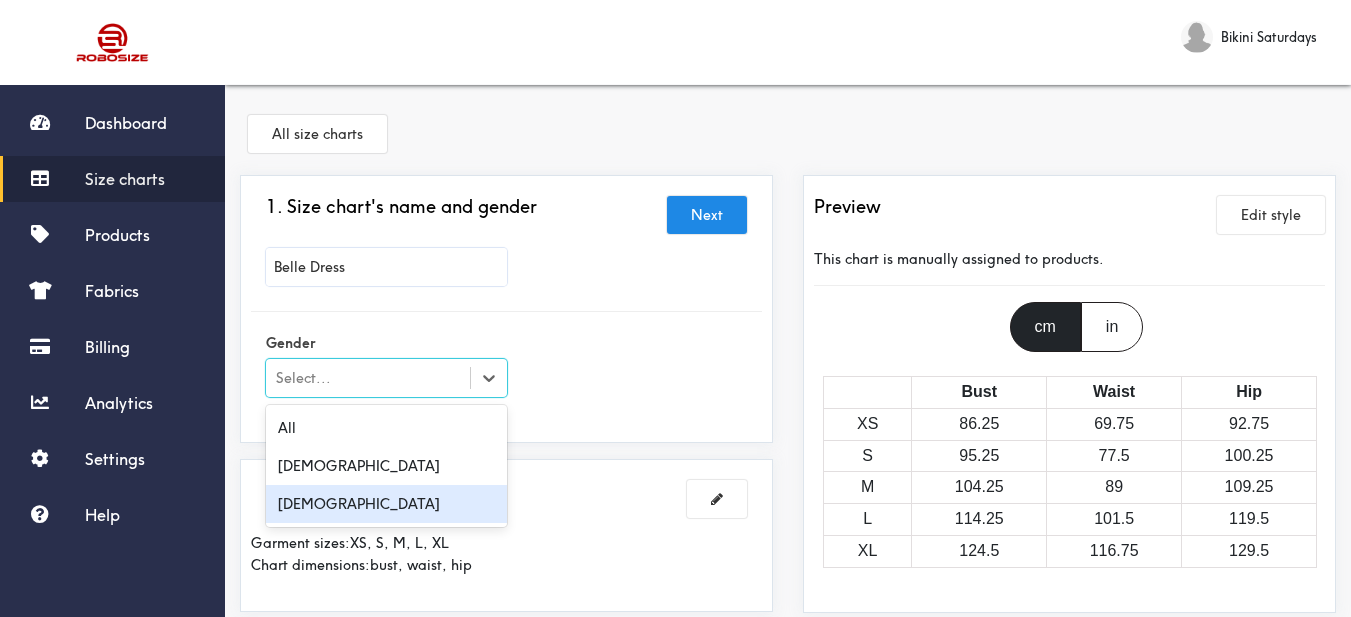 click on "[DEMOGRAPHIC_DATA]" at bounding box center [386, 504] 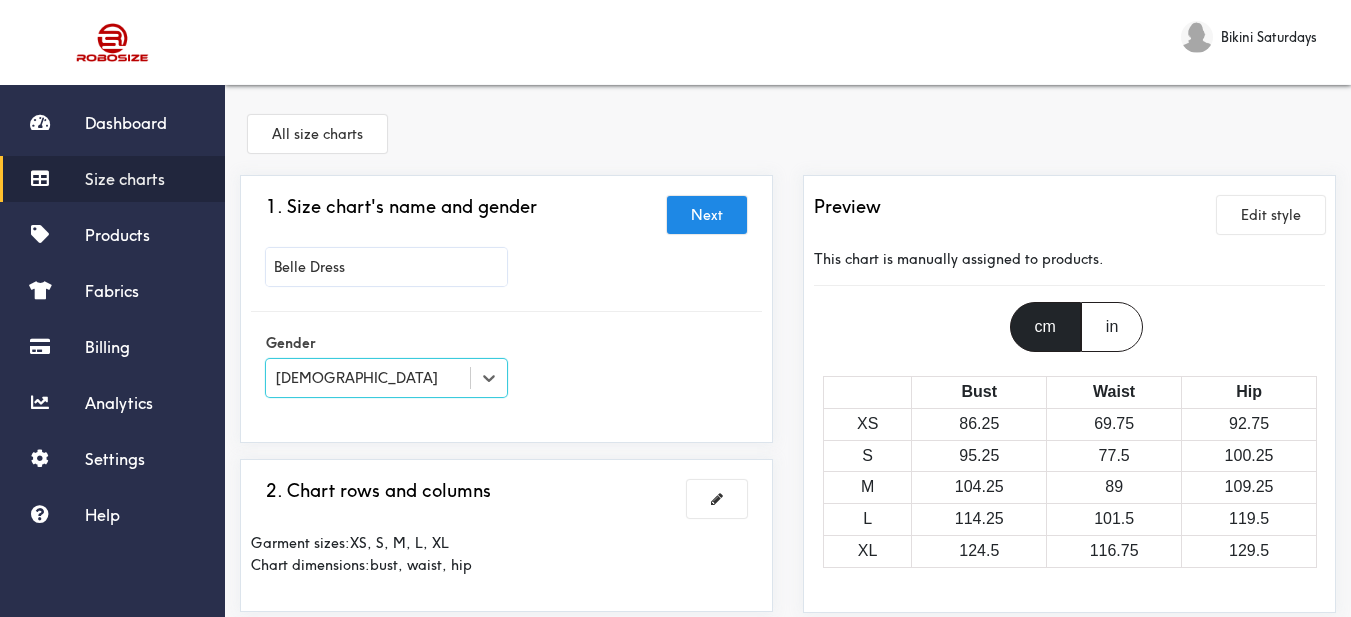 scroll, scrollTop: 100, scrollLeft: 0, axis: vertical 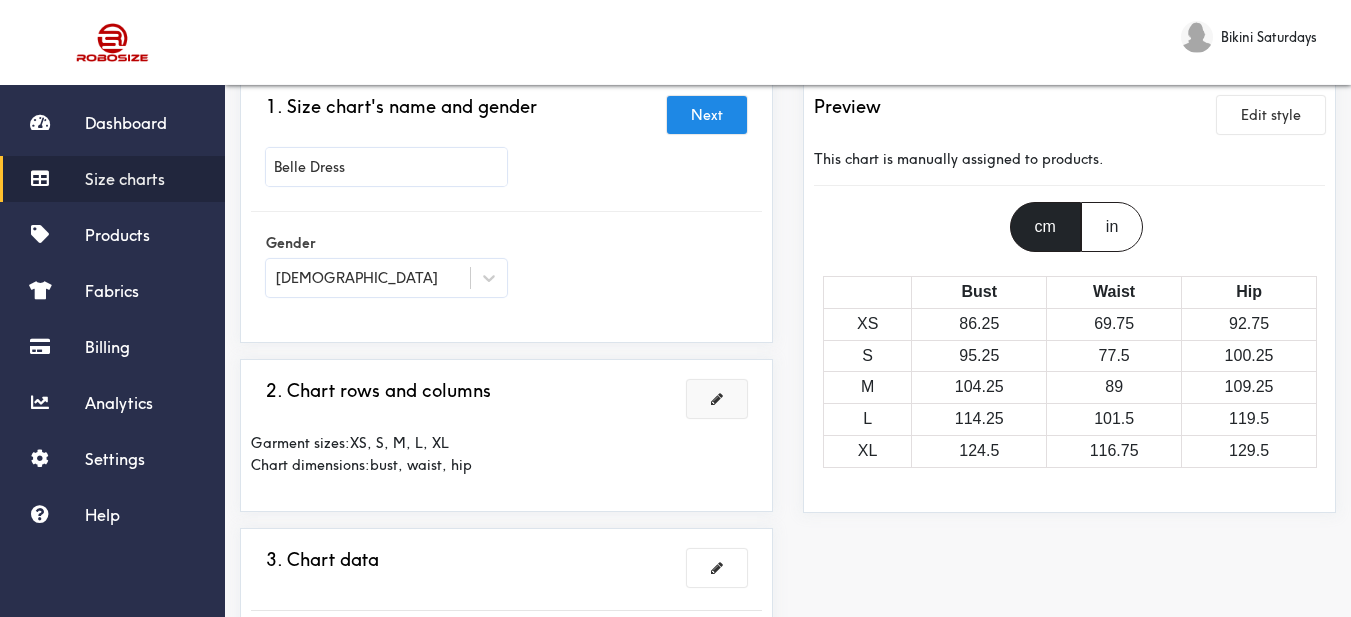 click at bounding box center (717, 399) 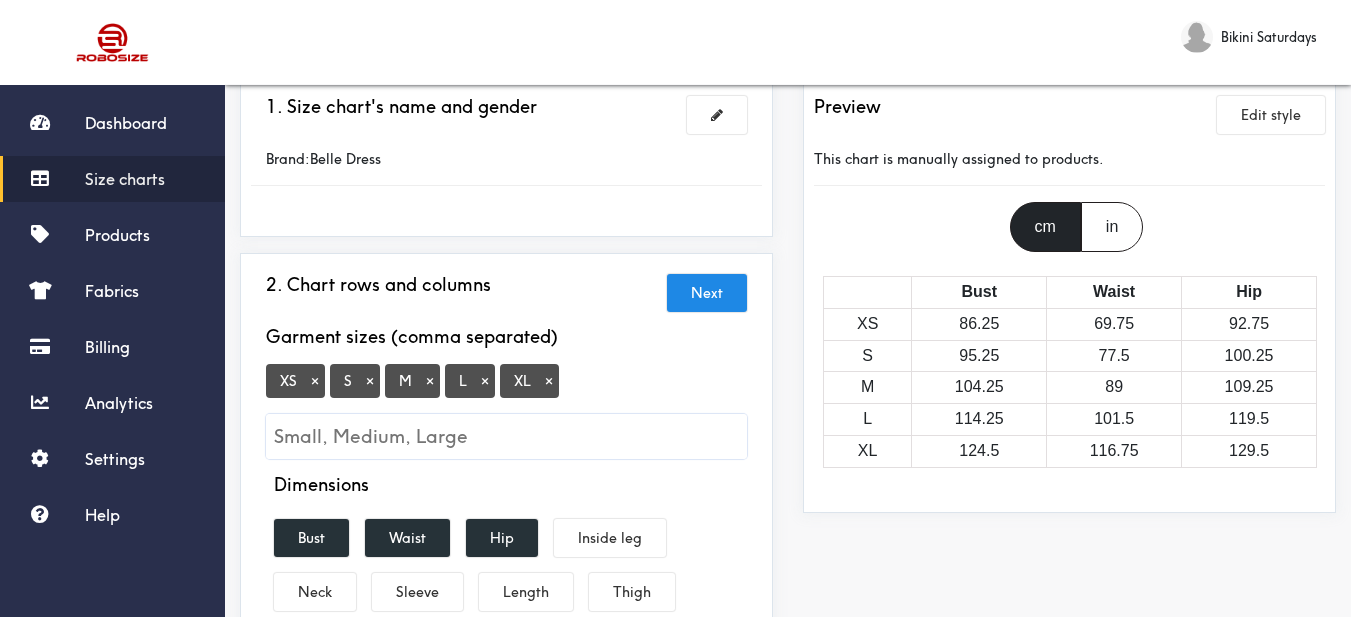 click on "×" at bounding box center [315, 381] 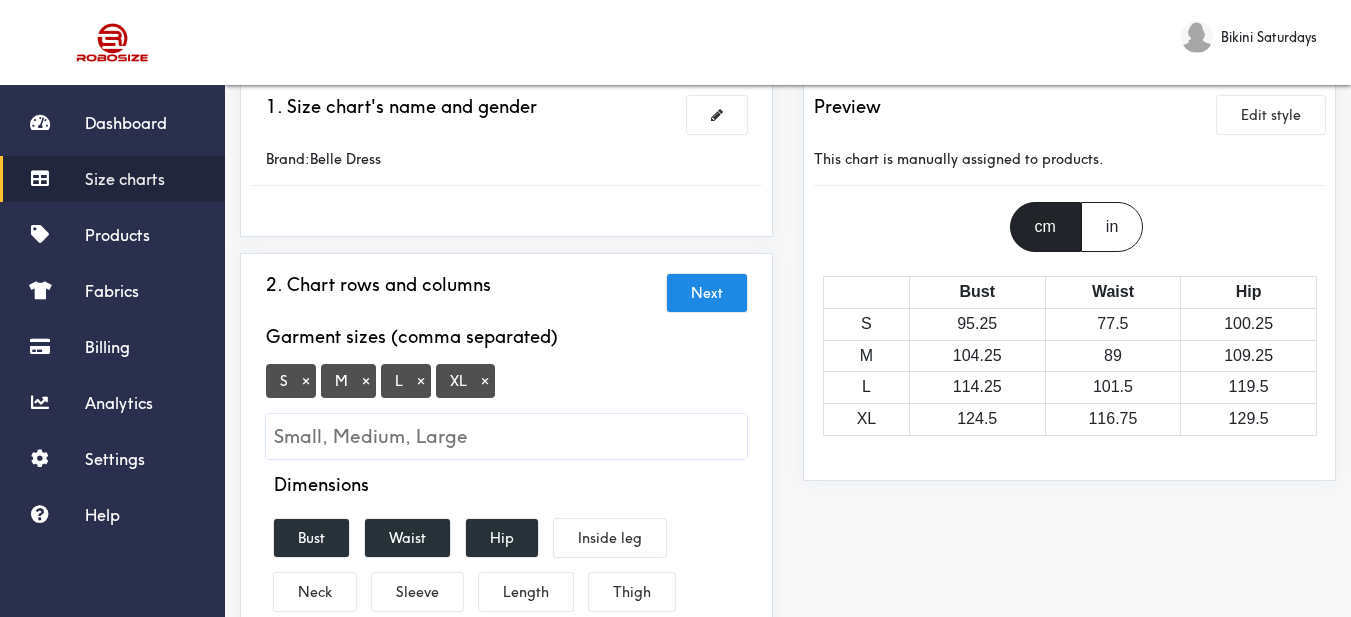 click on "×" at bounding box center (485, 381) 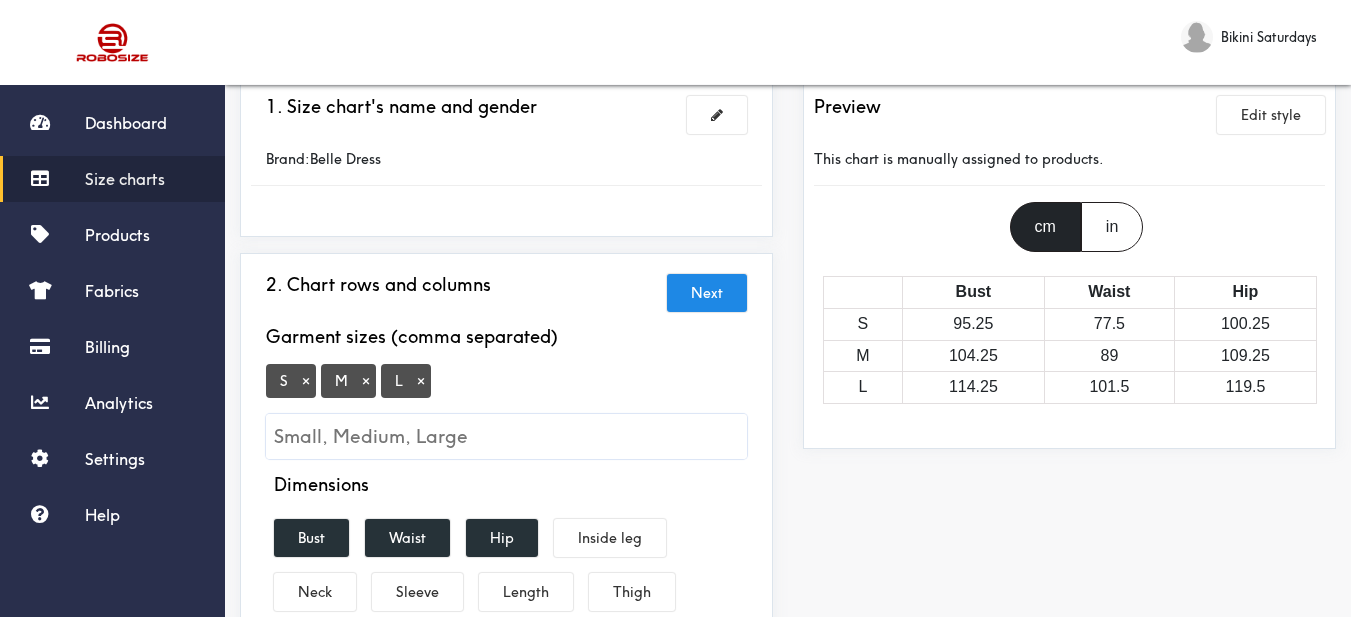 scroll, scrollTop: 300, scrollLeft: 0, axis: vertical 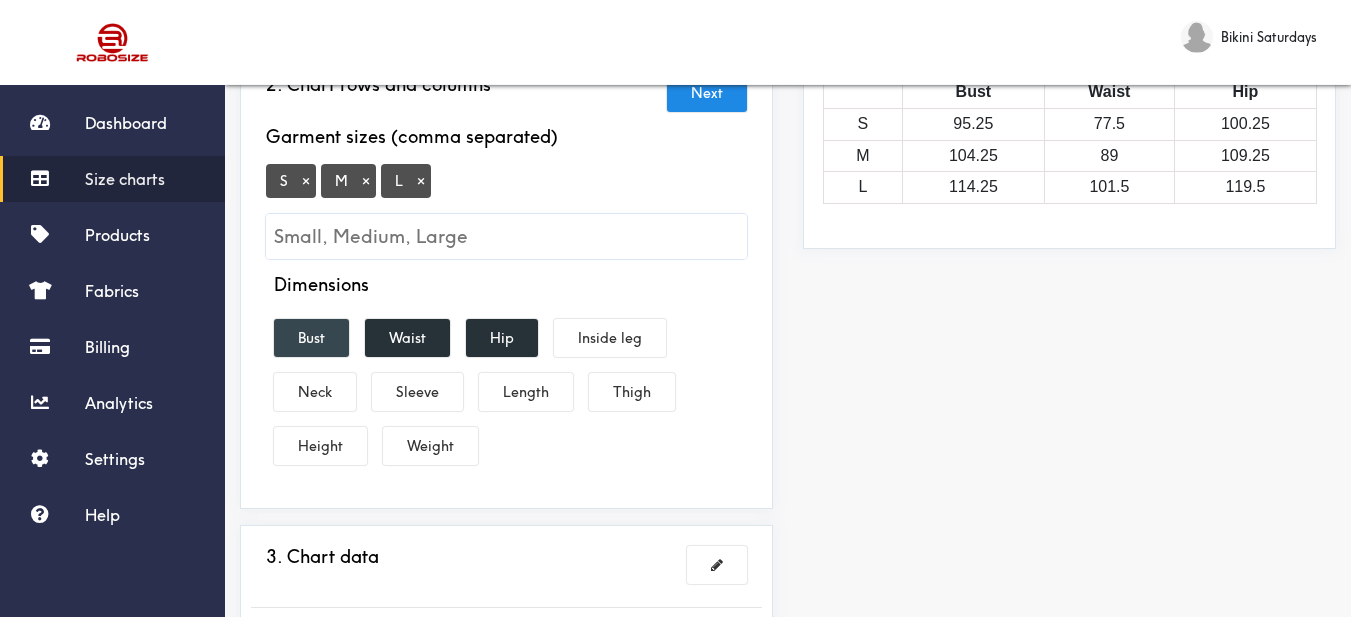 click on "Bust" at bounding box center [311, 338] 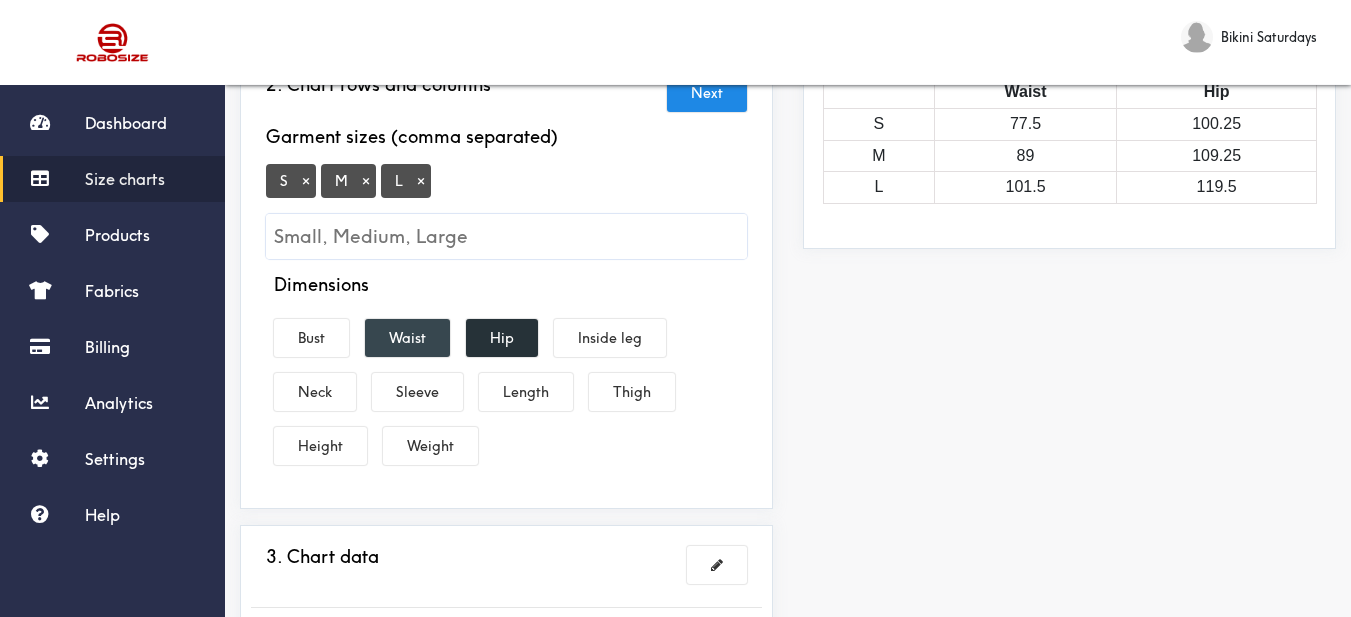 click on "Waist" at bounding box center (407, 338) 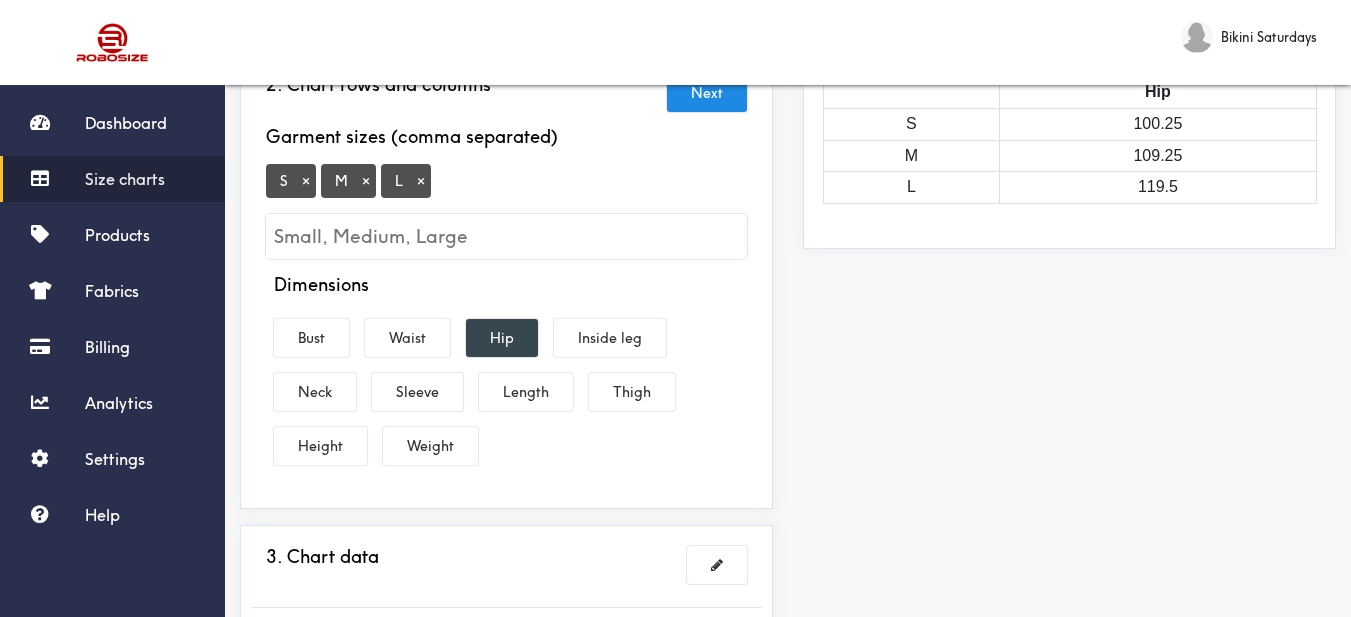 click on "Hip" at bounding box center [502, 338] 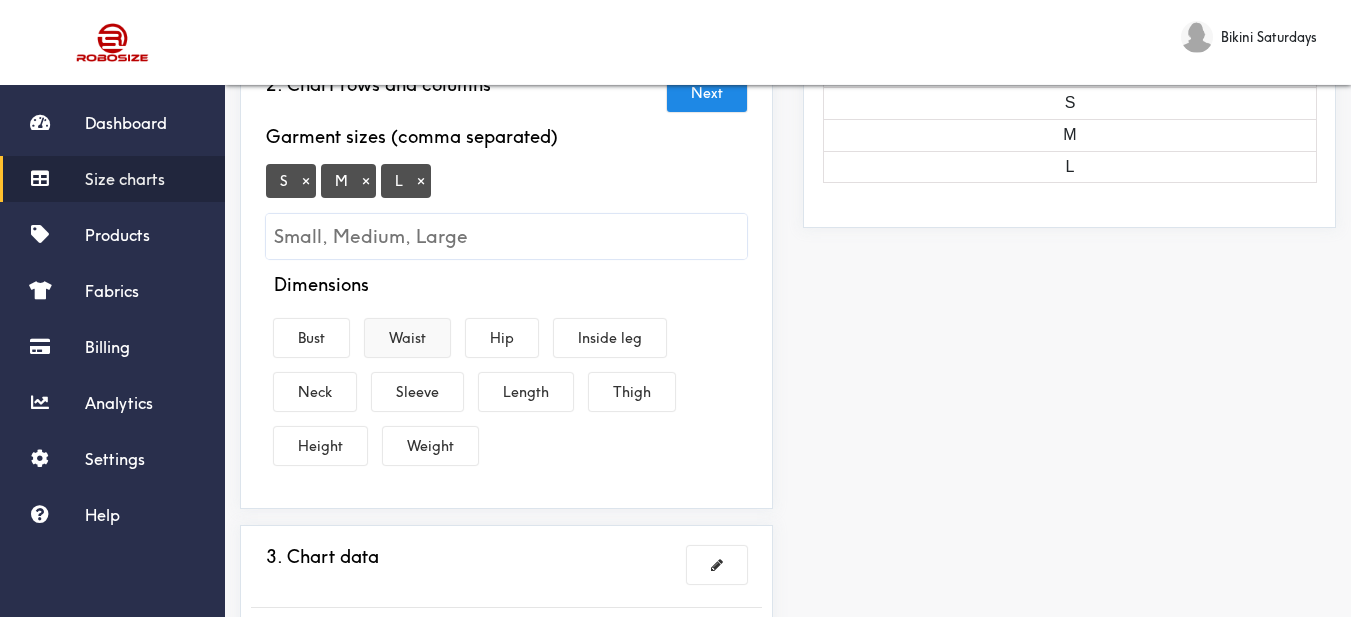 drag, startPoint x: 320, startPoint y: 327, endPoint x: 401, endPoint y: 346, distance: 83.198555 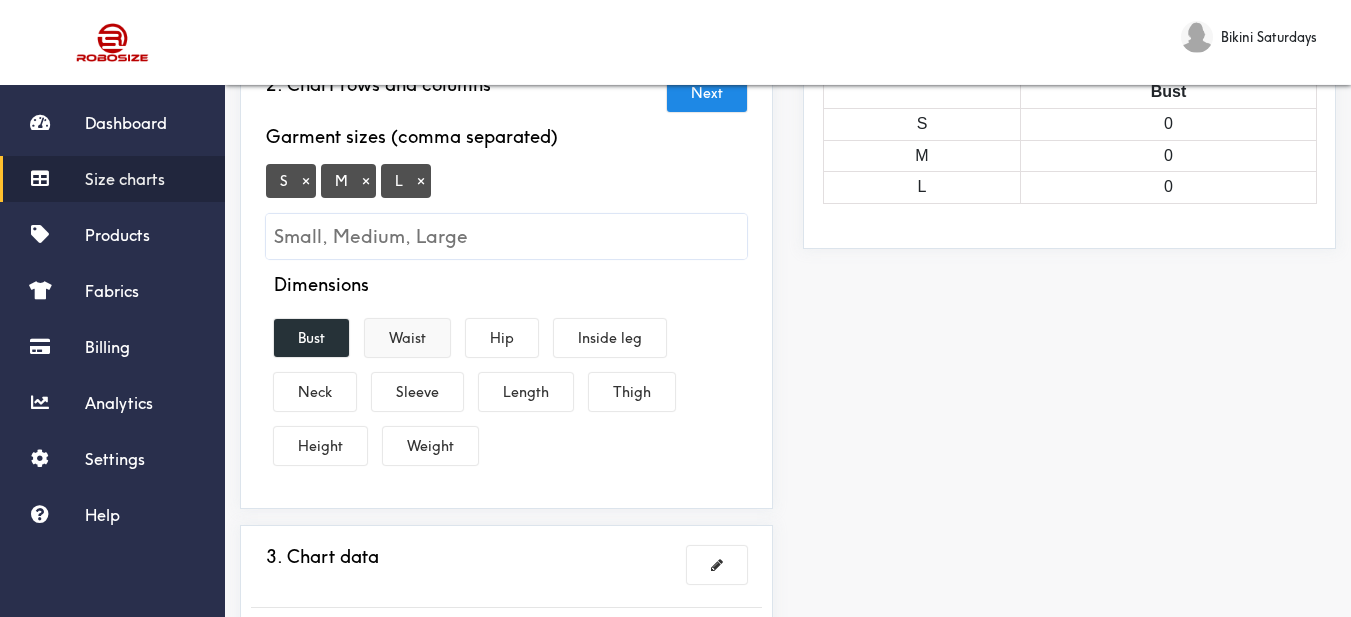 click on "Waist" at bounding box center [407, 338] 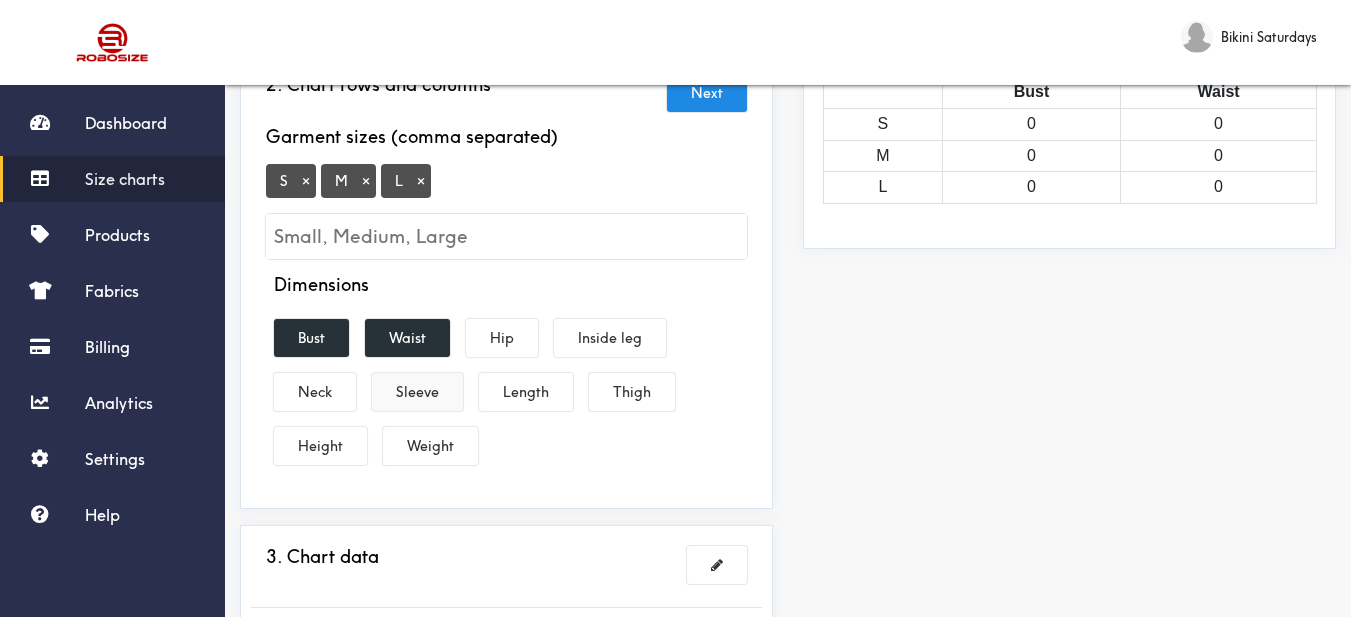 click on "Sleeve" at bounding box center (417, 392) 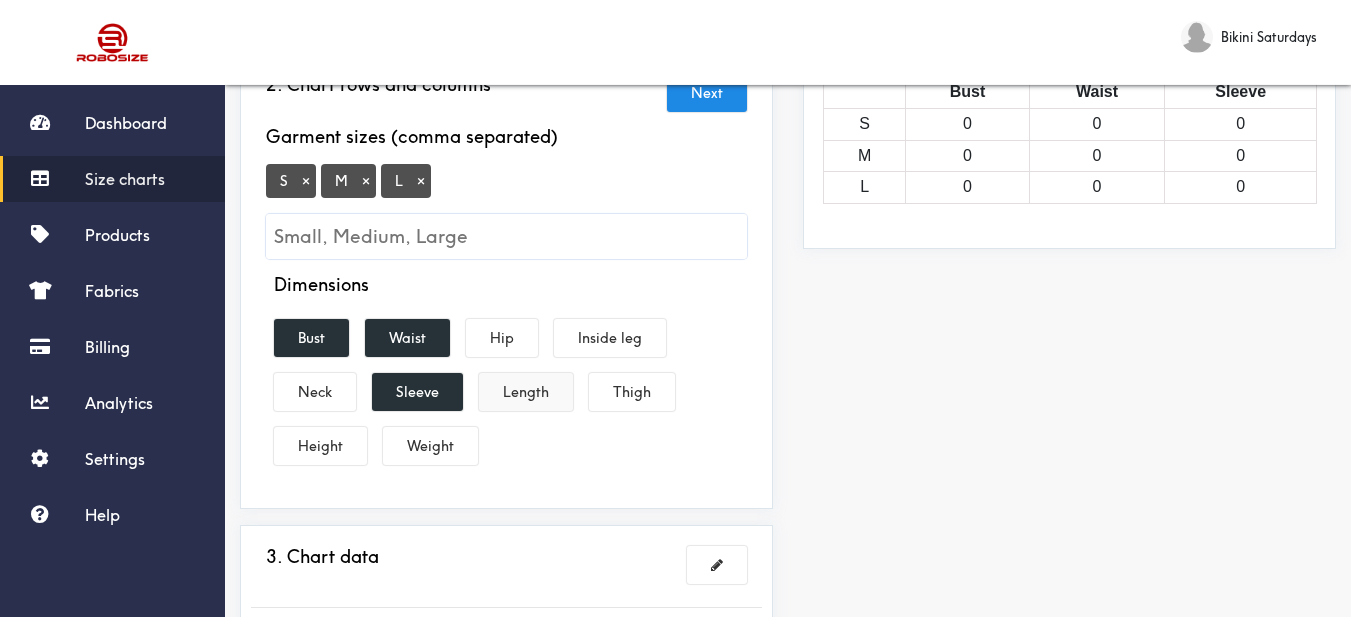 click on "Length" at bounding box center (526, 392) 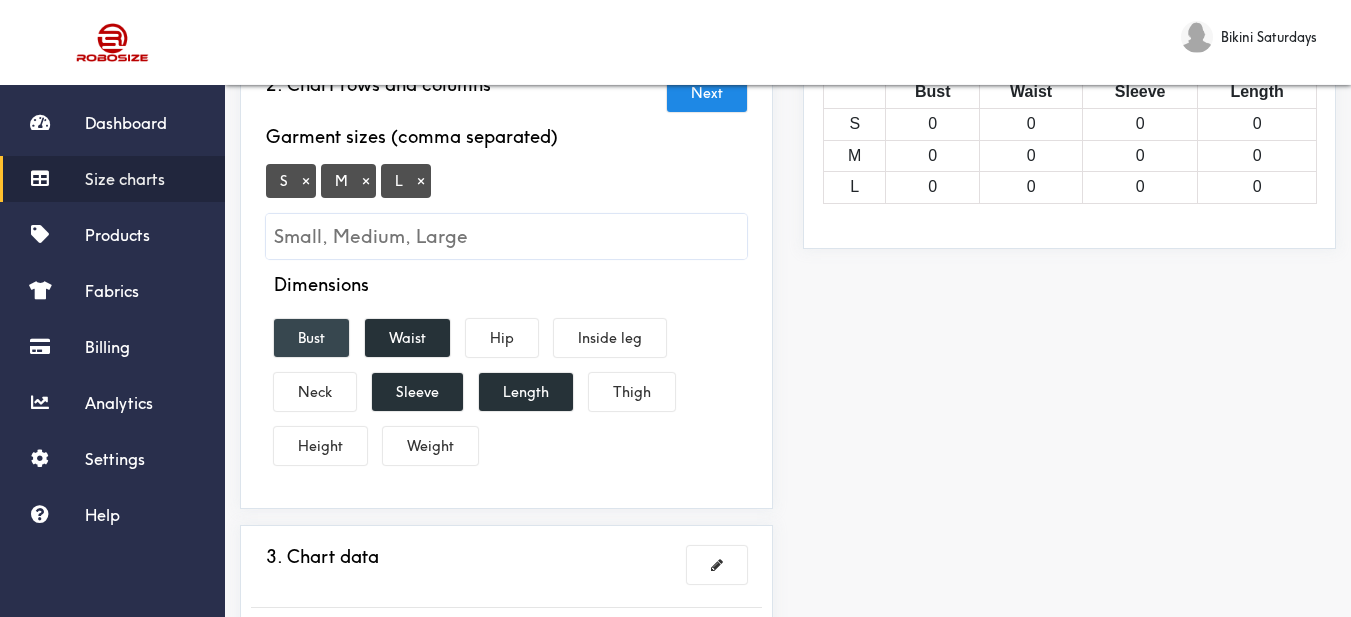click on "Bust" at bounding box center [311, 338] 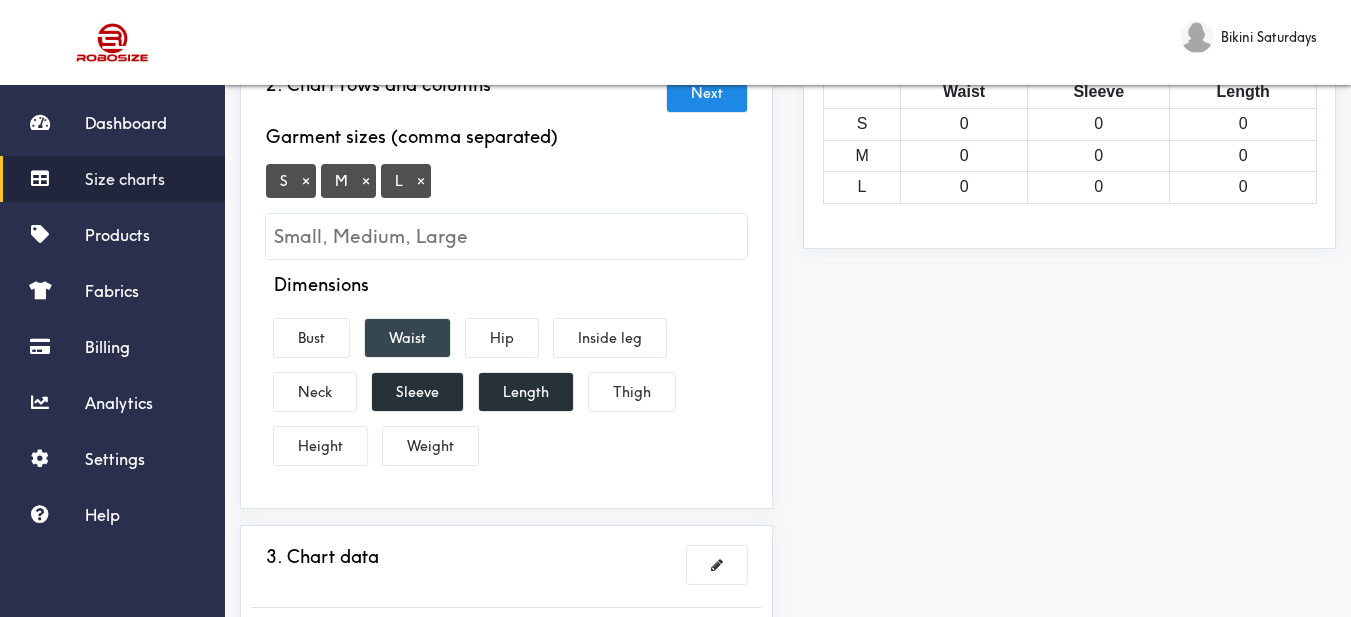click on "Waist" at bounding box center [407, 338] 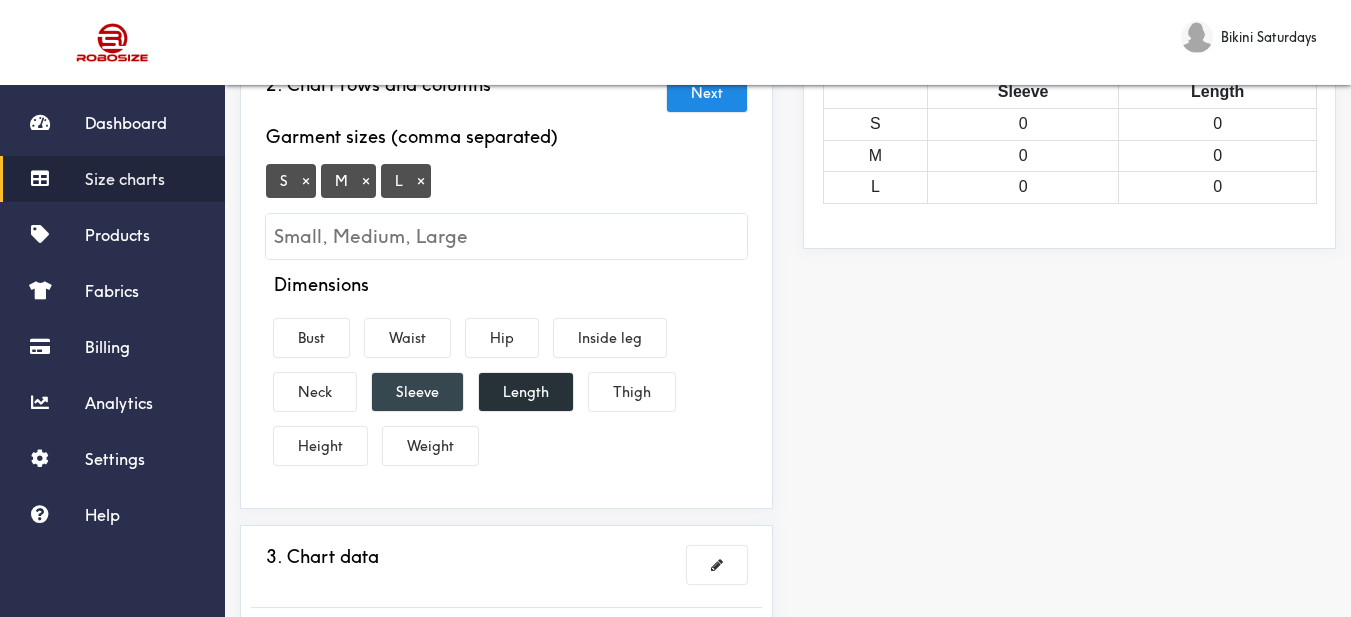 drag, startPoint x: 407, startPoint y: 376, endPoint x: 418, endPoint y: 379, distance: 11.401754 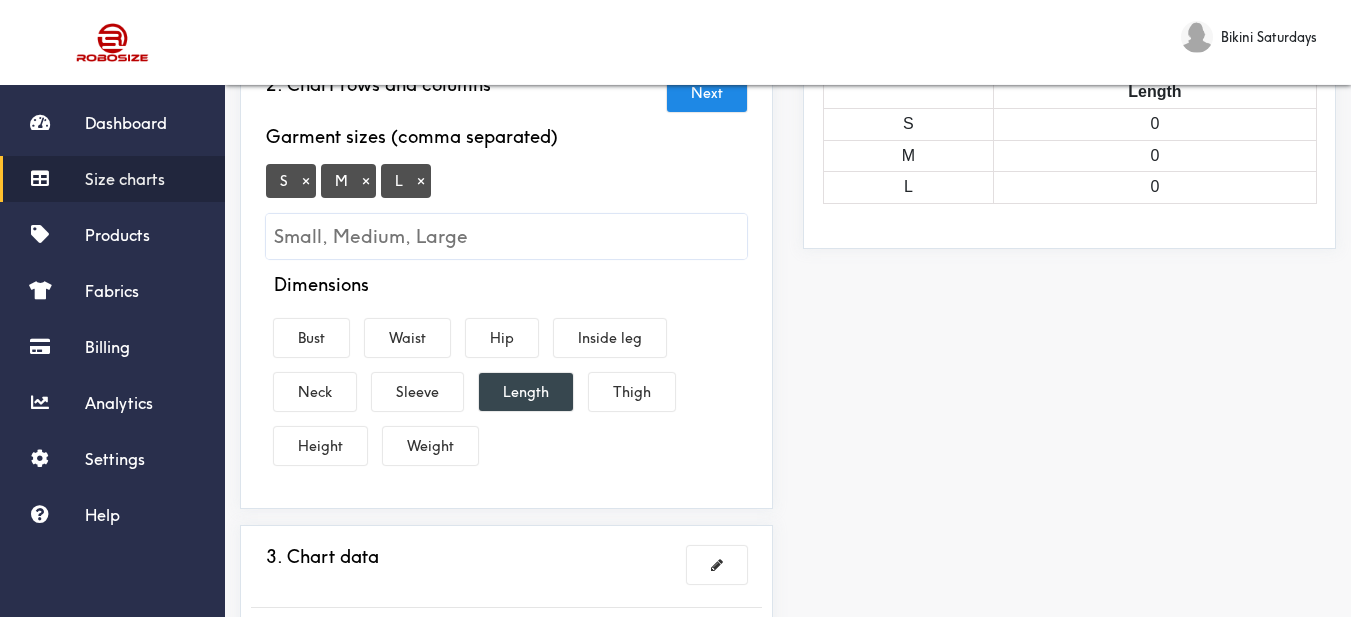 click on "Length" at bounding box center [526, 392] 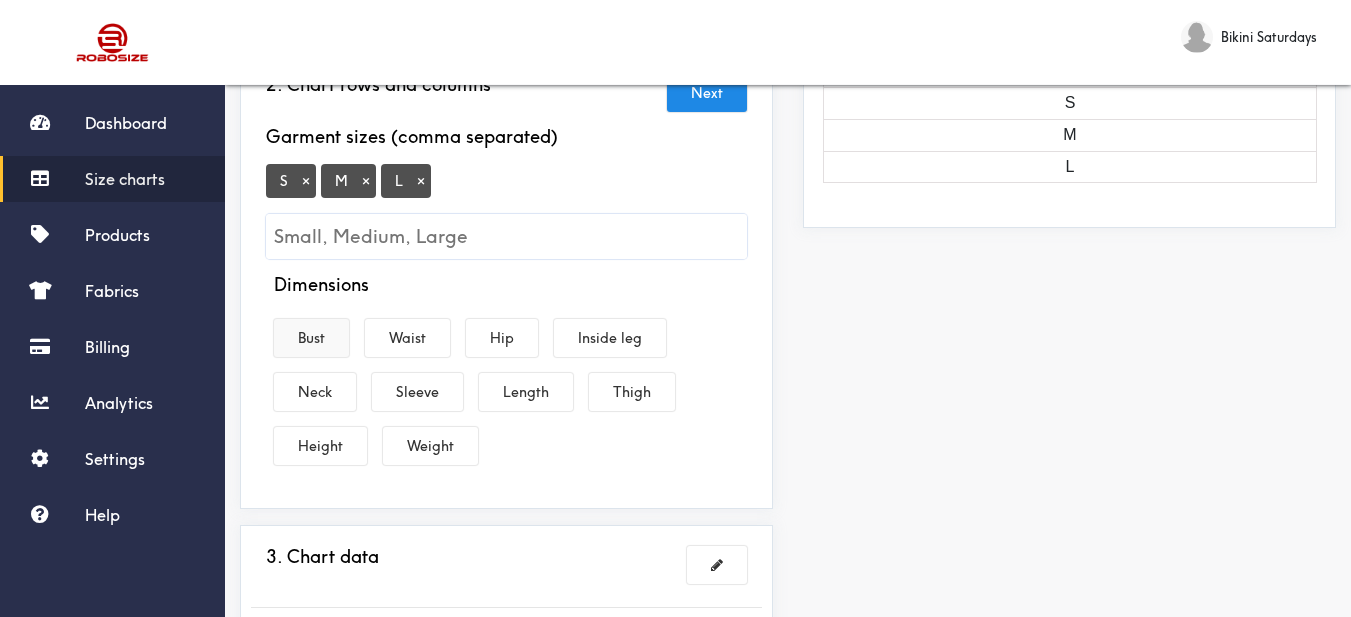 click on "Bust" at bounding box center (311, 338) 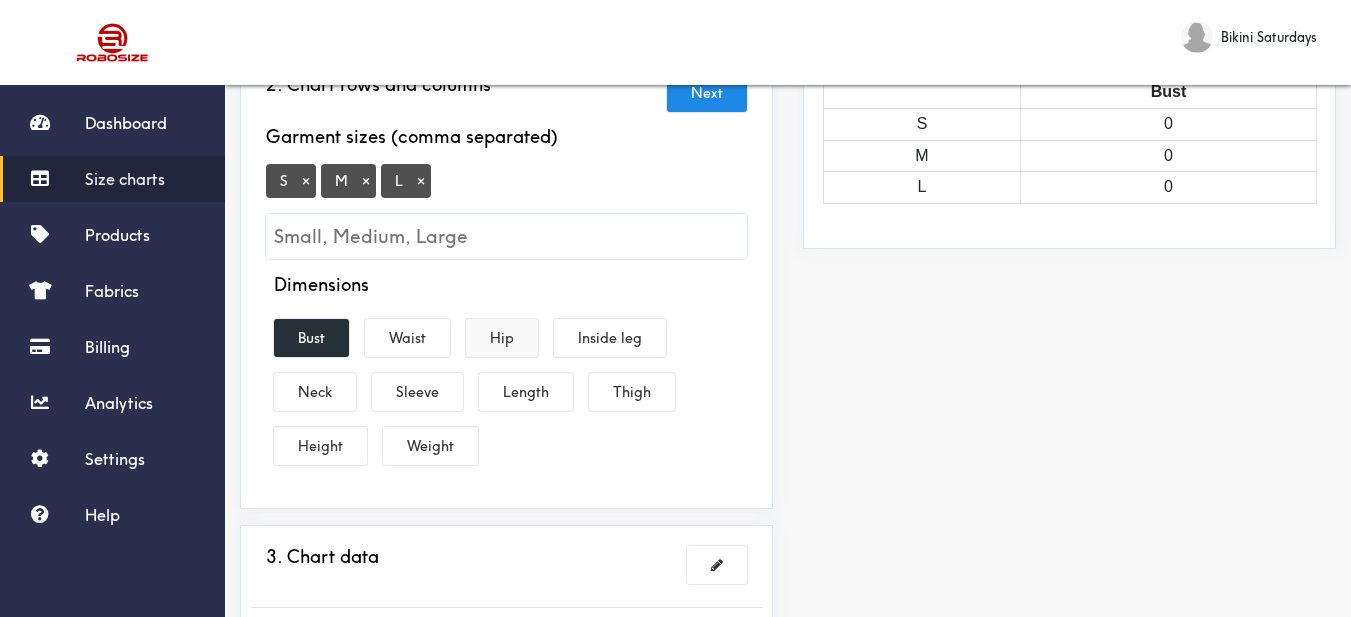 drag, startPoint x: 441, startPoint y: 346, endPoint x: 479, endPoint y: 348, distance: 38.052597 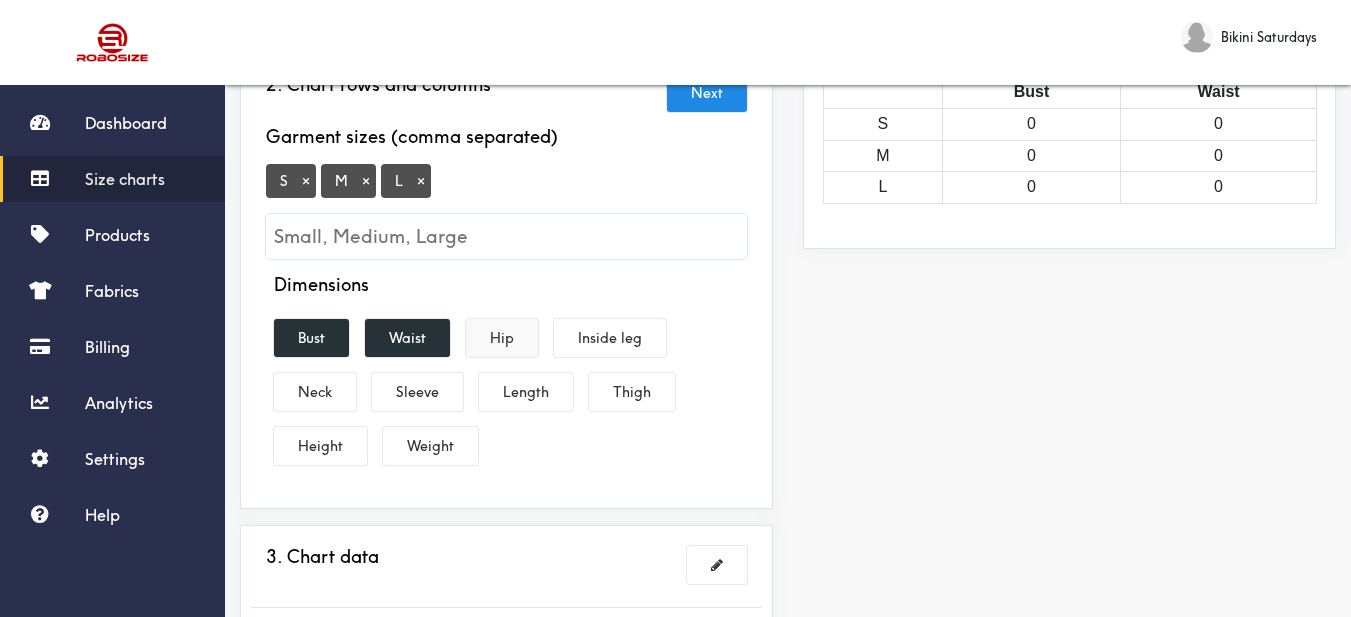 click on "Hip" at bounding box center [502, 338] 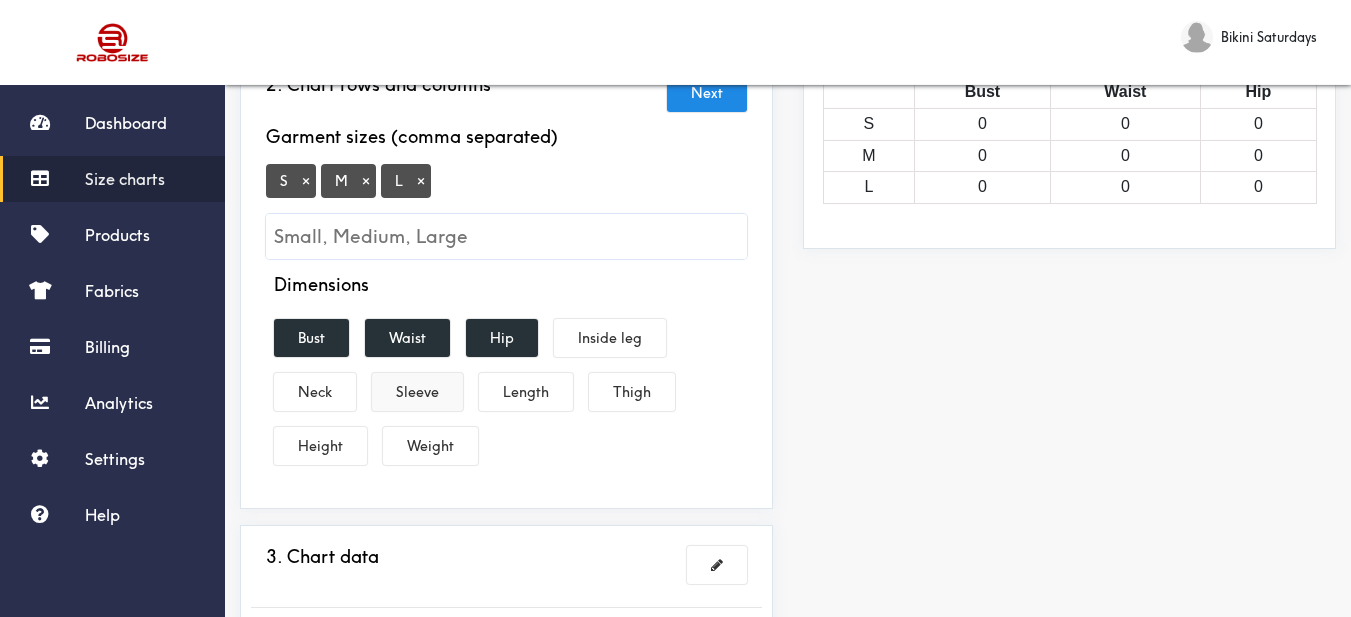 click on "Sleeve" at bounding box center (417, 392) 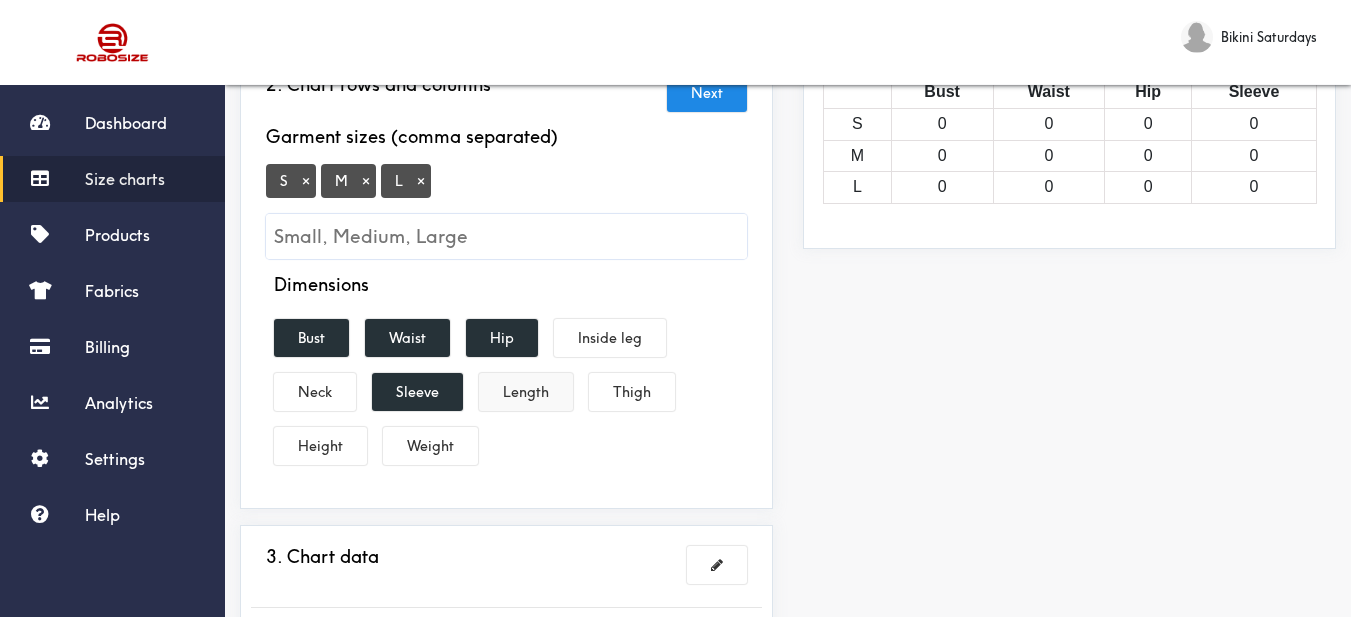 click on "Length" at bounding box center [526, 392] 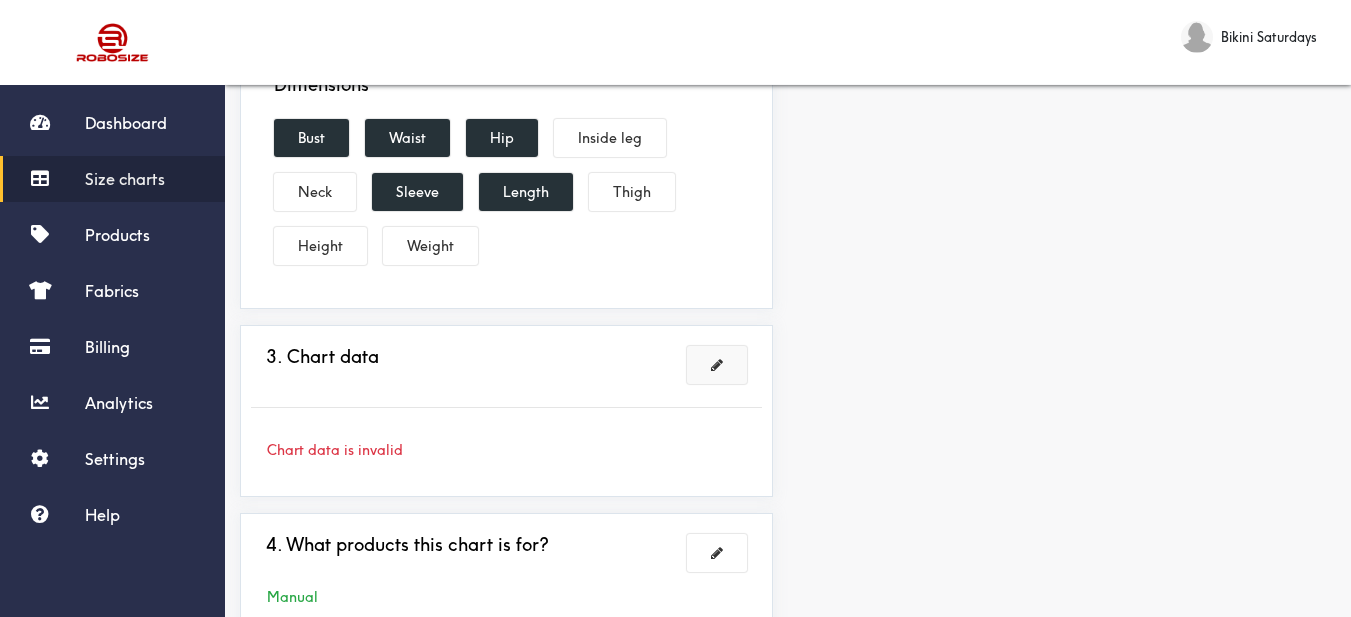 click at bounding box center (717, 365) 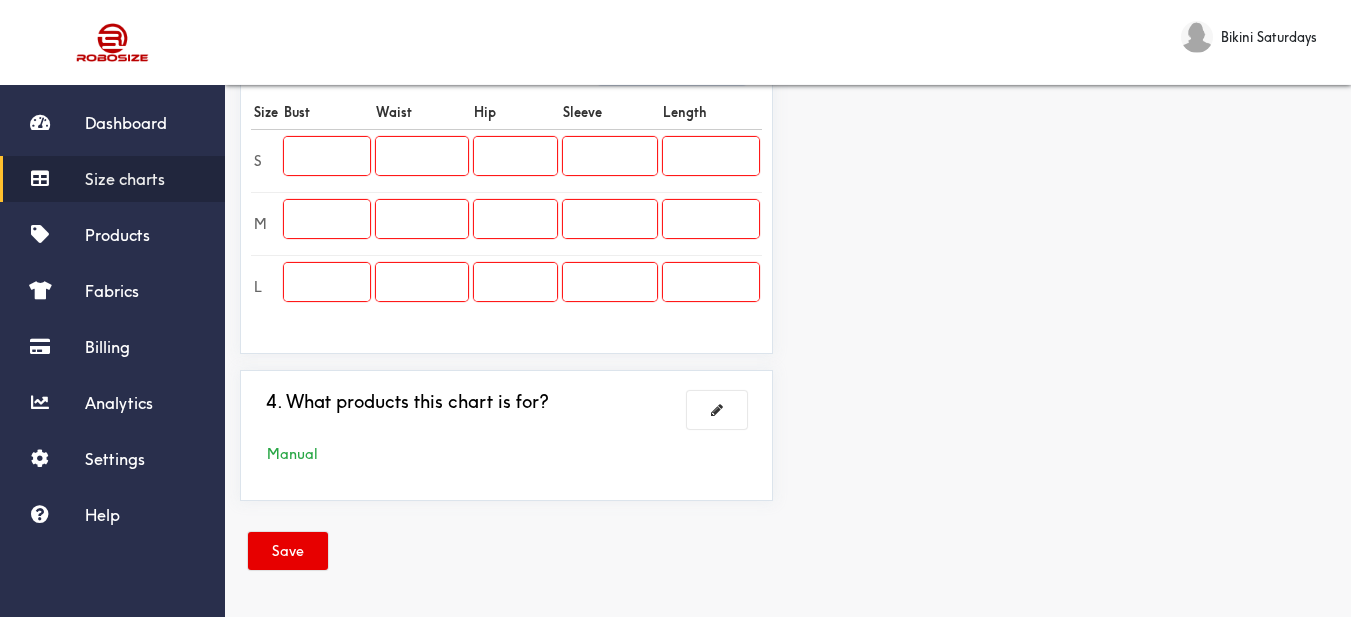 scroll, scrollTop: 489, scrollLeft: 0, axis: vertical 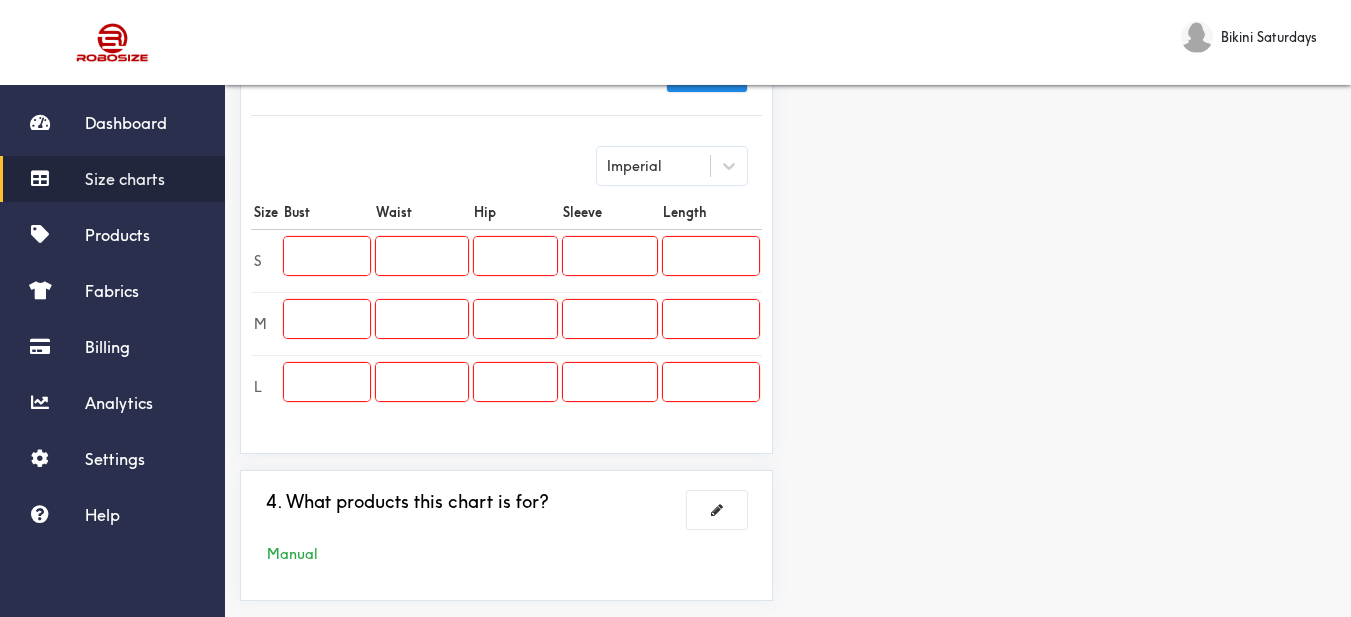 click at bounding box center (327, 256) 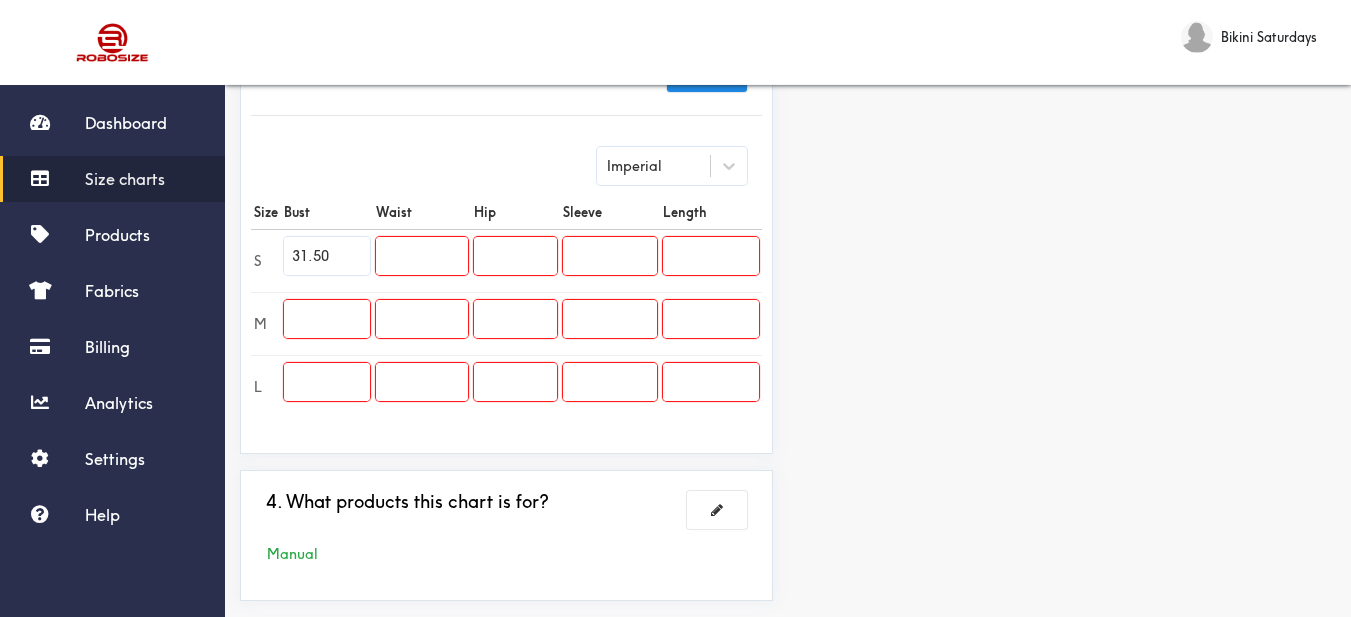 click at bounding box center [327, 323] 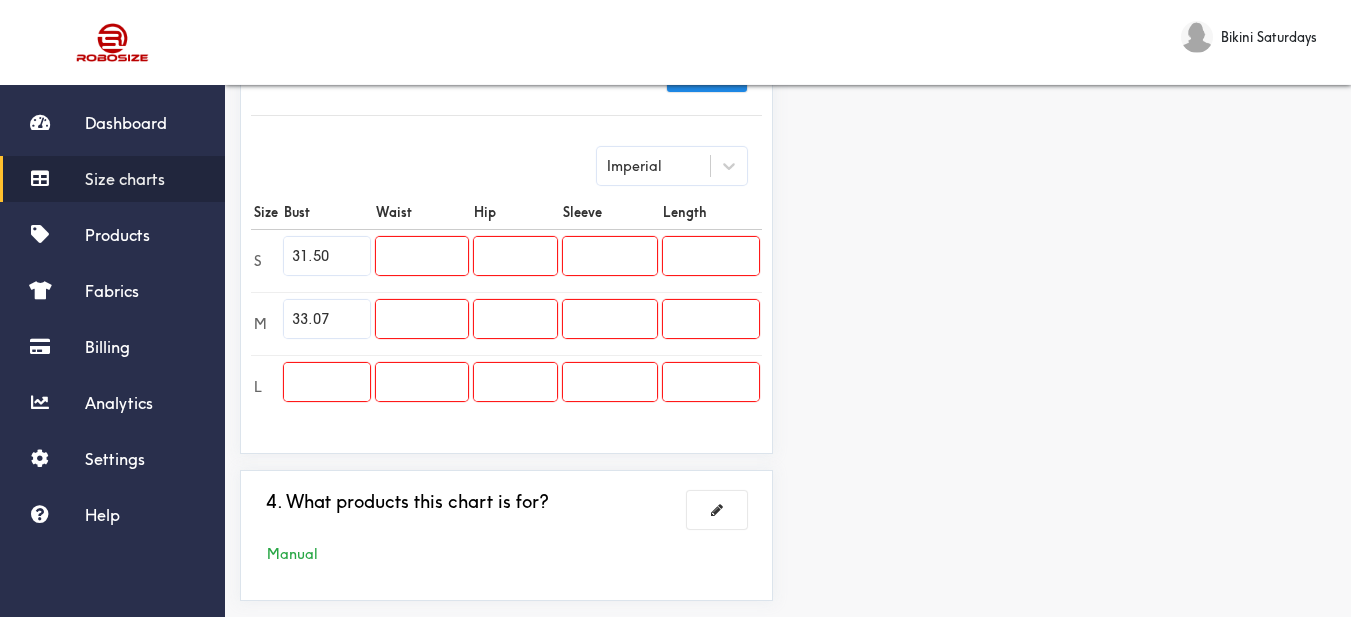 click on "Preview Edit style This chart is manually assigned to products. cm in Bust Waist Hip Sleeve Length S 80 0 0 0 0 M 84 0 0 0 0 L 0 0 0 0 0" at bounding box center (1069, 151) 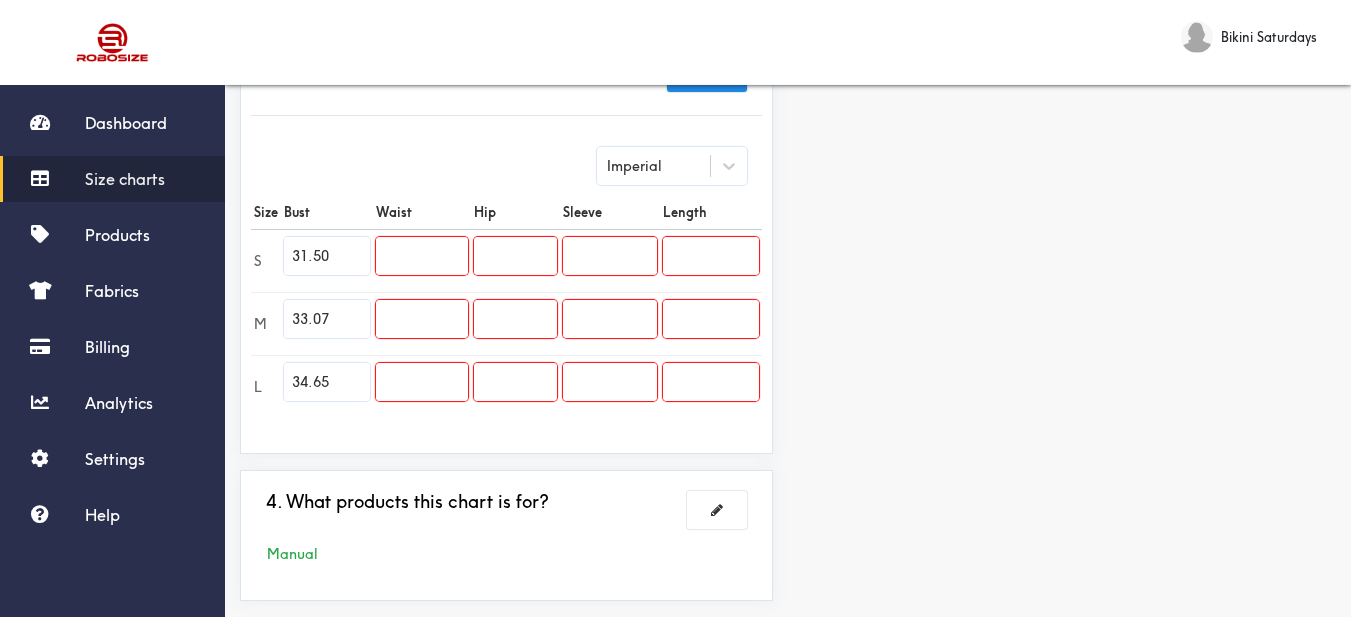 click on "Preview Edit style This chart is manually assigned to products. cm in Bust Waist Hip Sleeve Length S 80 0 0 0 0 M 84 0 0 0 0 L 88 0 0 0 0" at bounding box center (1069, 151) 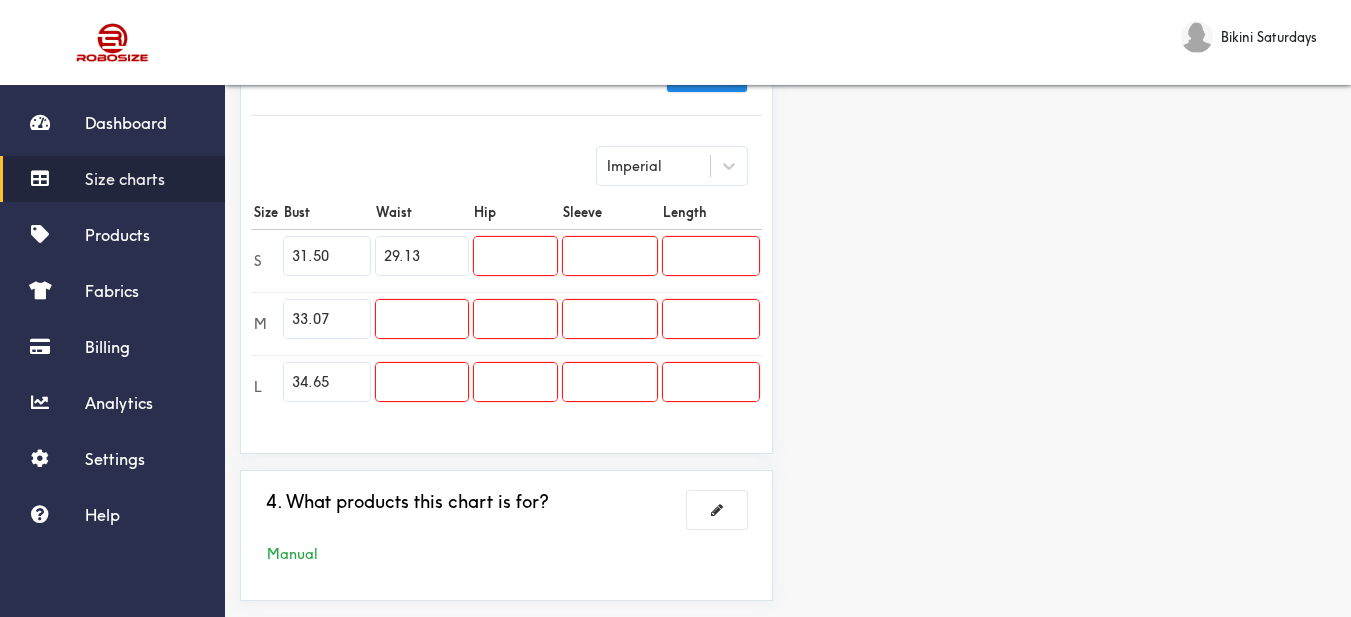 click at bounding box center (422, 319) 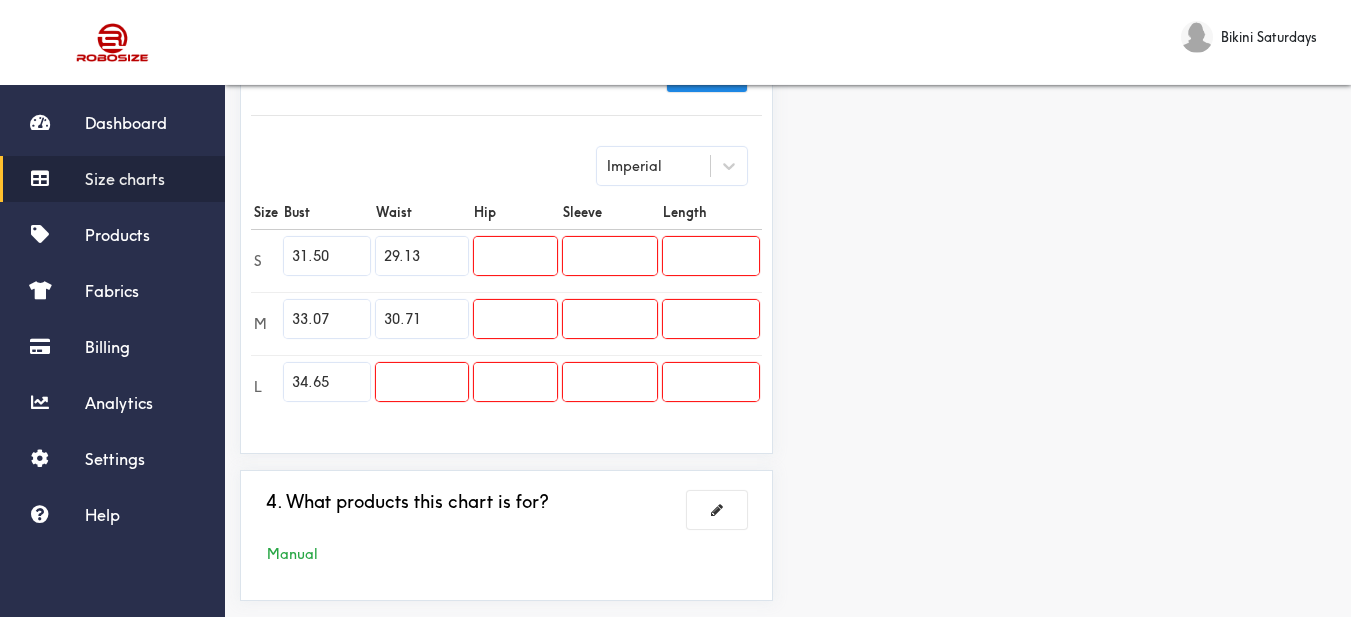 click at bounding box center [422, 382] 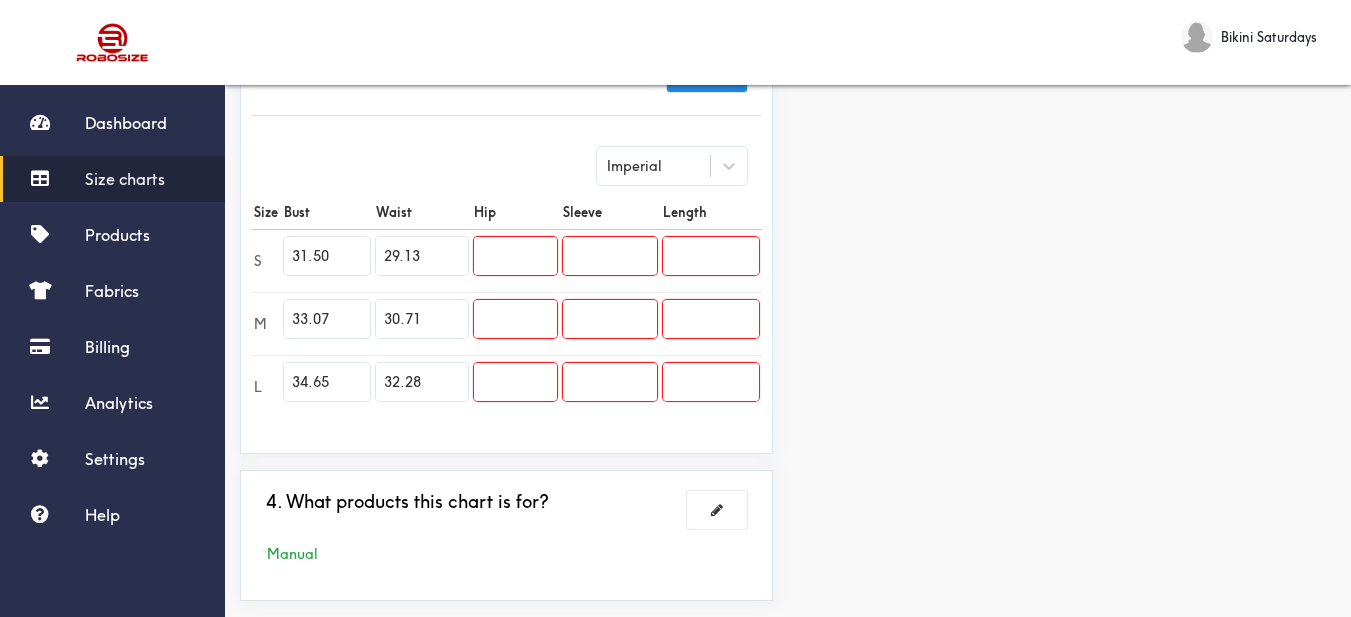drag, startPoint x: 1298, startPoint y: 228, endPoint x: 1276, endPoint y: 226, distance: 22.090721 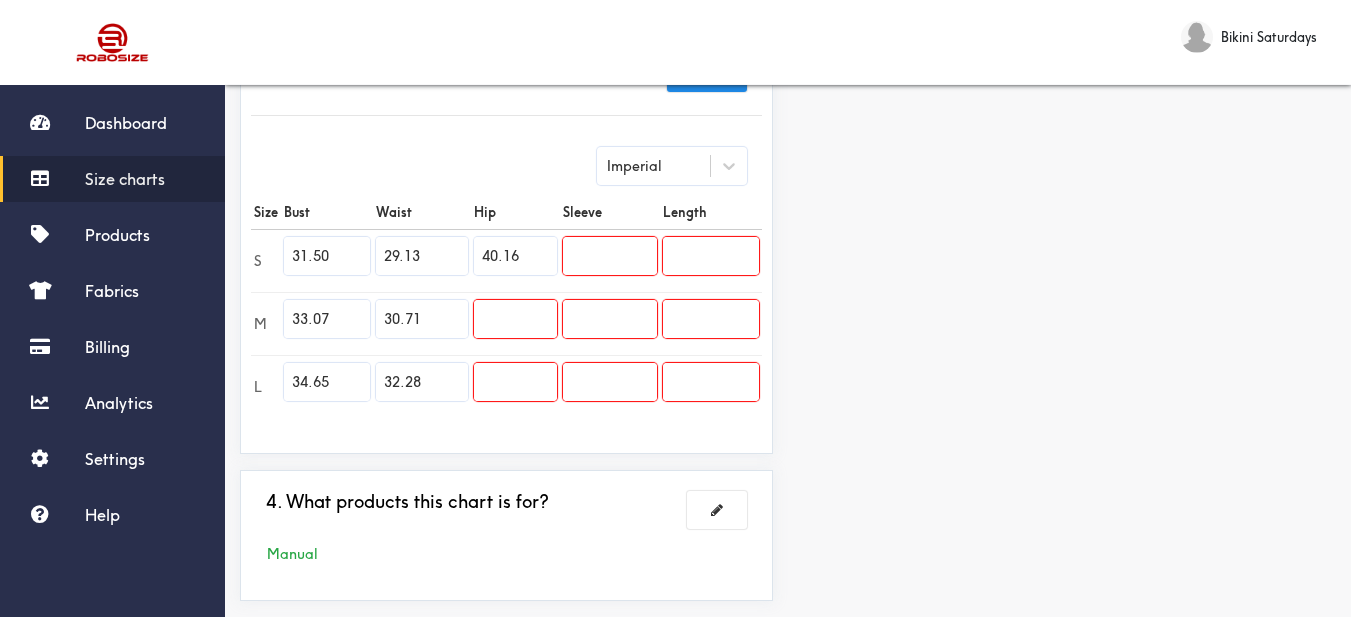 scroll, scrollTop: 0, scrollLeft: 0, axis: both 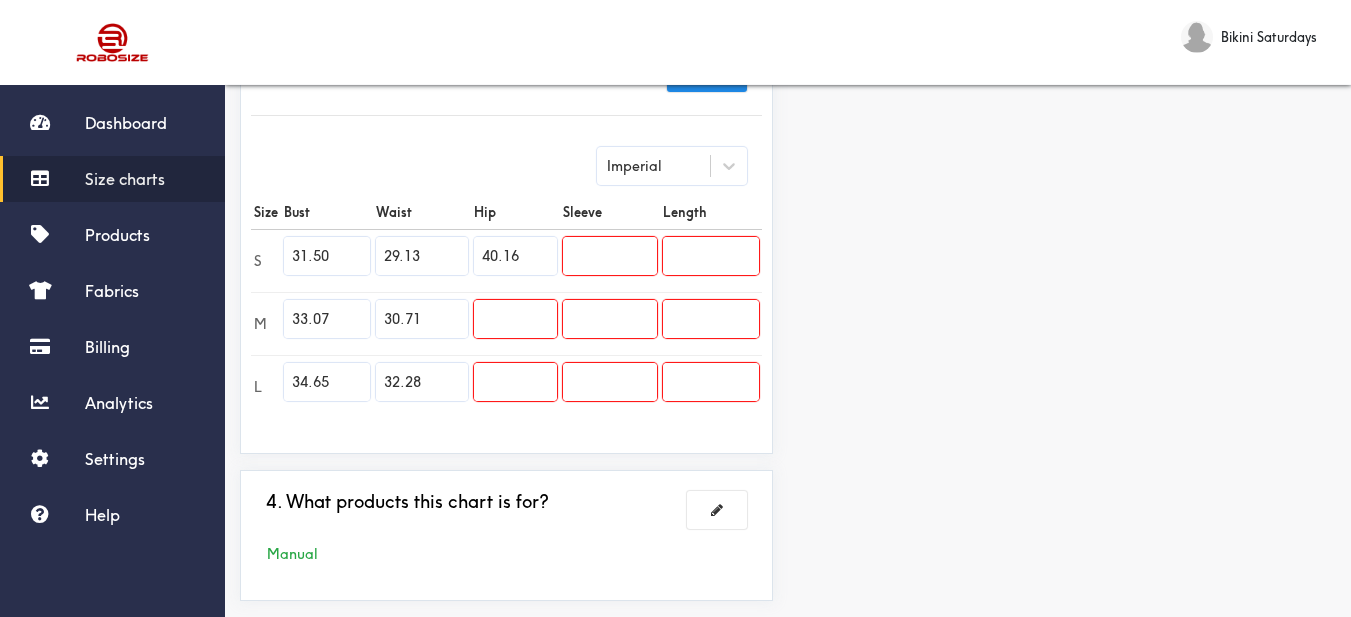 click on "Preview Edit style This chart is manually assigned to products. cm in Bust Waist Hip Sleeve Length S 80 74 102 0 0 M 84 78 0 0 0 L 88 82 0 0 0" at bounding box center [1069, 151] 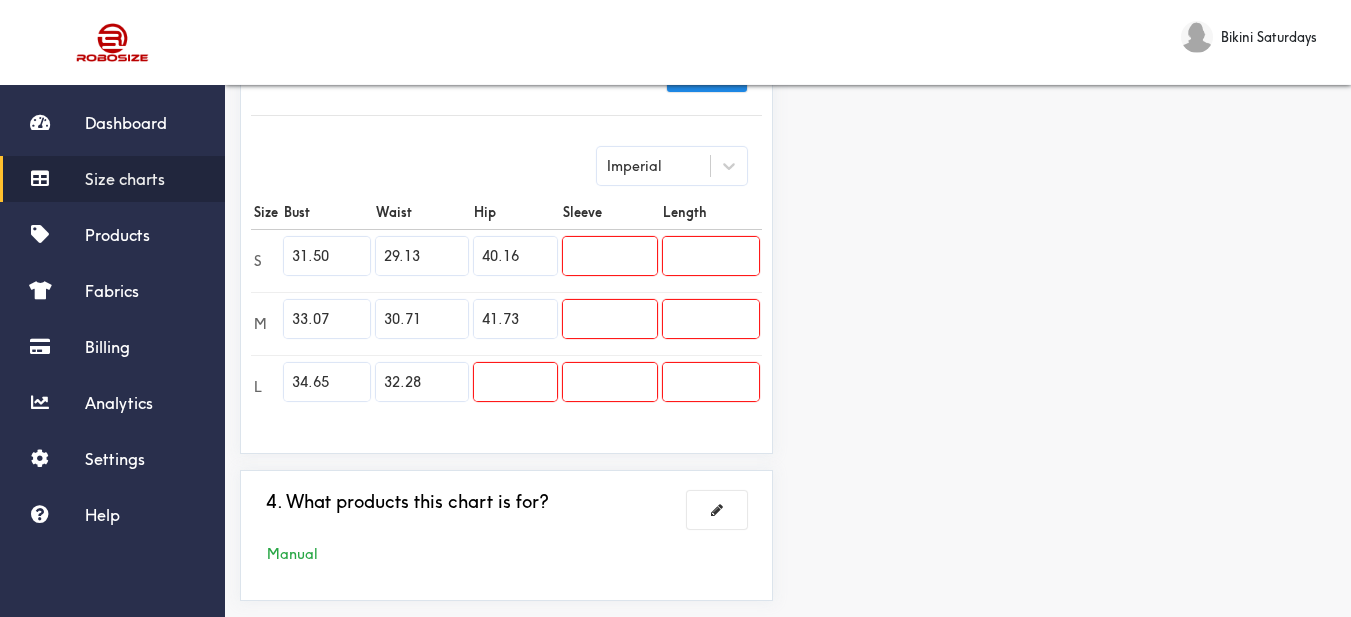 scroll, scrollTop: 0, scrollLeft: 0, axis: both 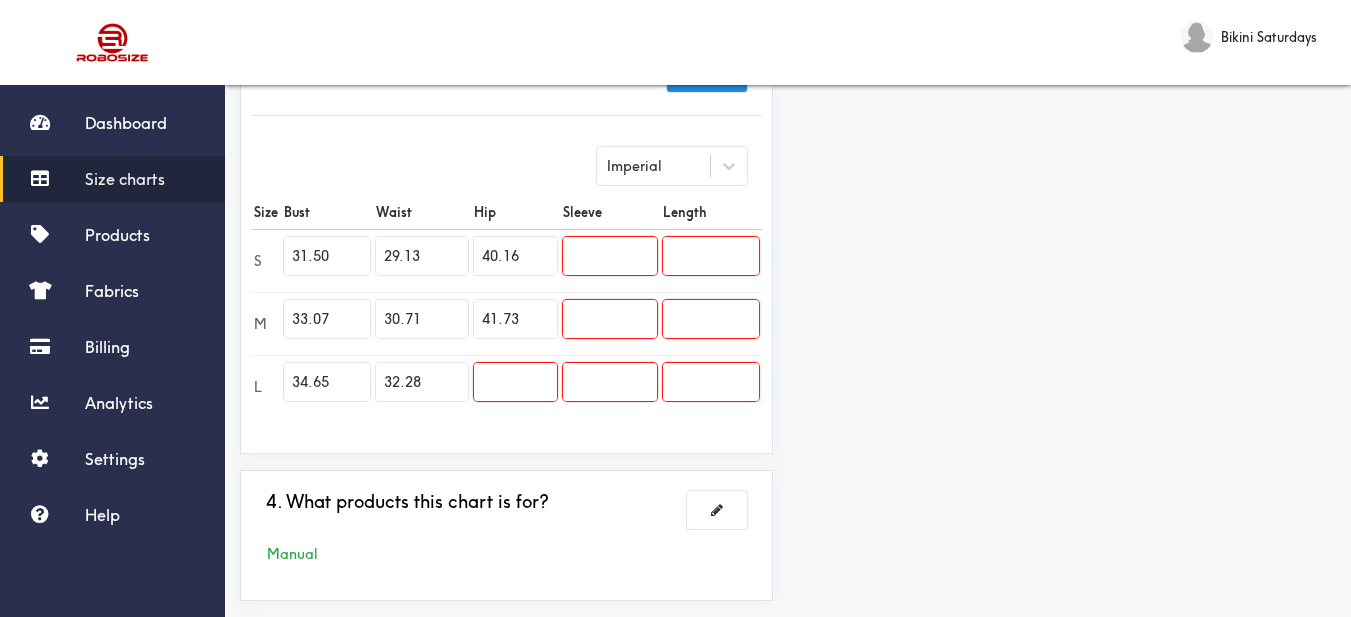click on "Preview Edit style This chart is manually assigned to products. cm in Bust Waist Hip Sleeve Length S 80 74 102 0 0 M 84 78 106 0 0 L 88 82 0 0 0" at bounding box center (1069, 151) 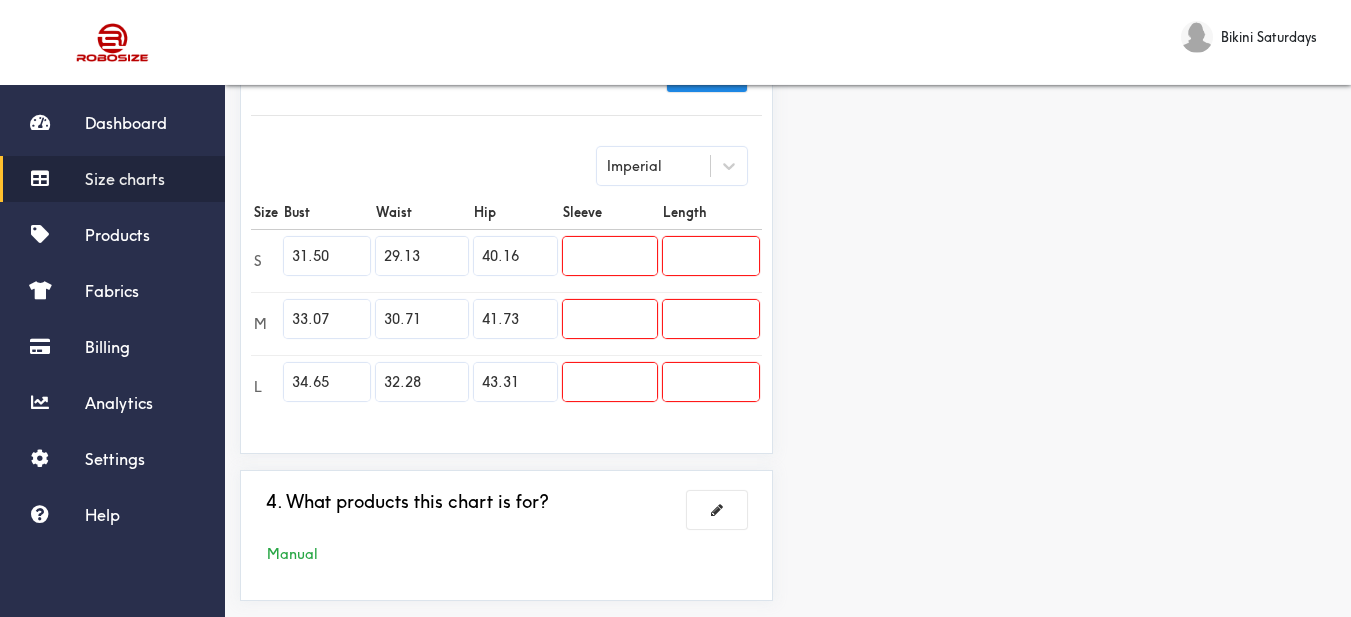 scroll, scrollTop: 0, scrollLeft: 0, axis: both 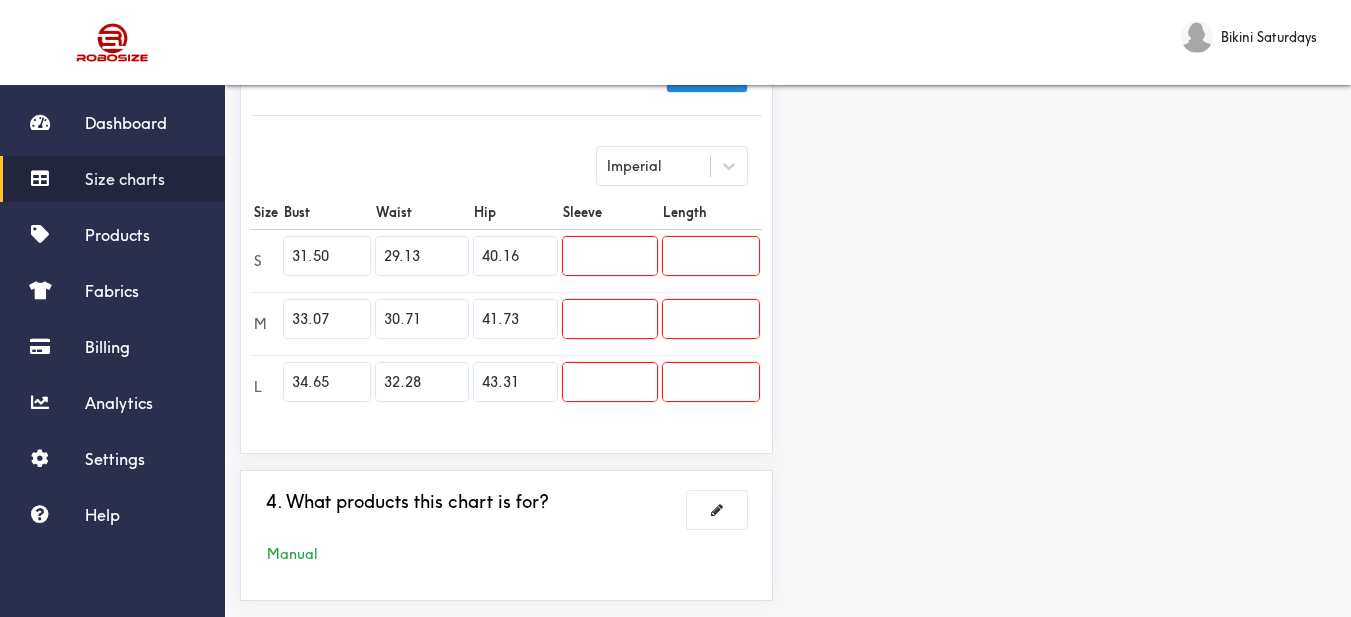 click on "Preview Edit style This chart is manually assigned to products. cm in Bust Waist Hip Sleeve Length S 80 74 102 0 0 M 84 78 106 0 0 L 88 82 110 0 0" at bounding box center [1069, 151] 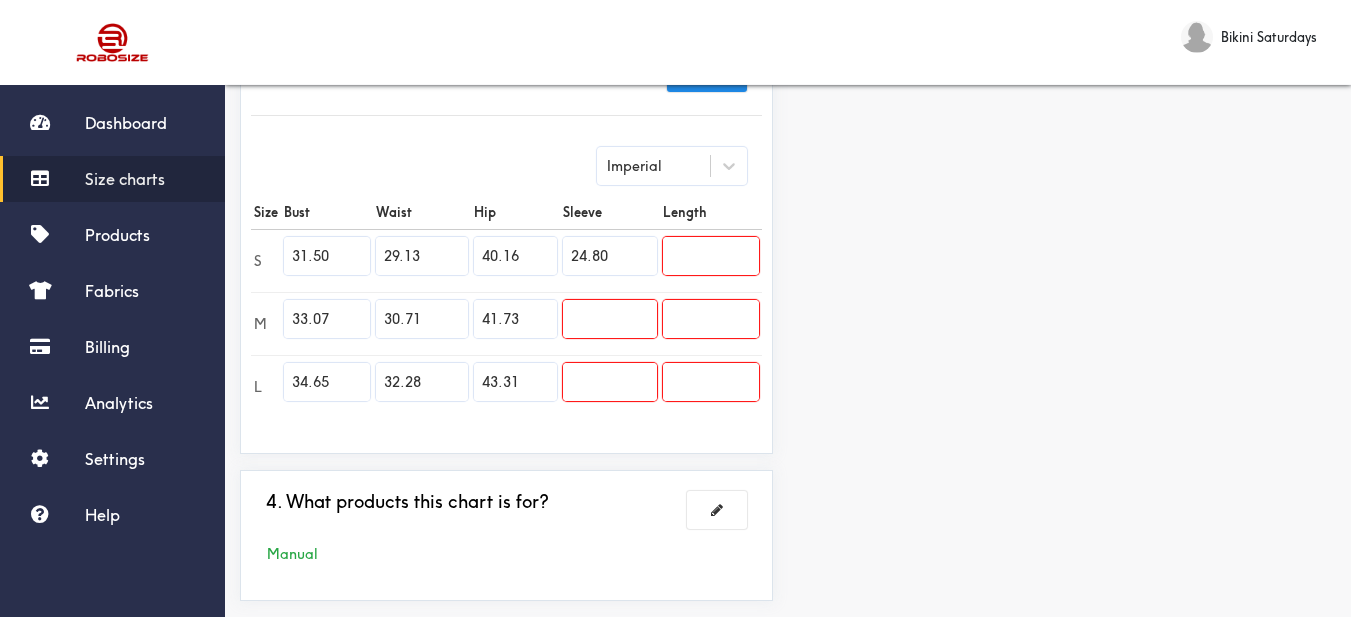 click on "Preview Edit style This chart is manually assigned to products. cm in Bust Waist Hip Sleeve Length S 80 74 102 63 0 M 84 78 106 0 0 L 88 82 110 0 0" at bounding box center (1069, 151) 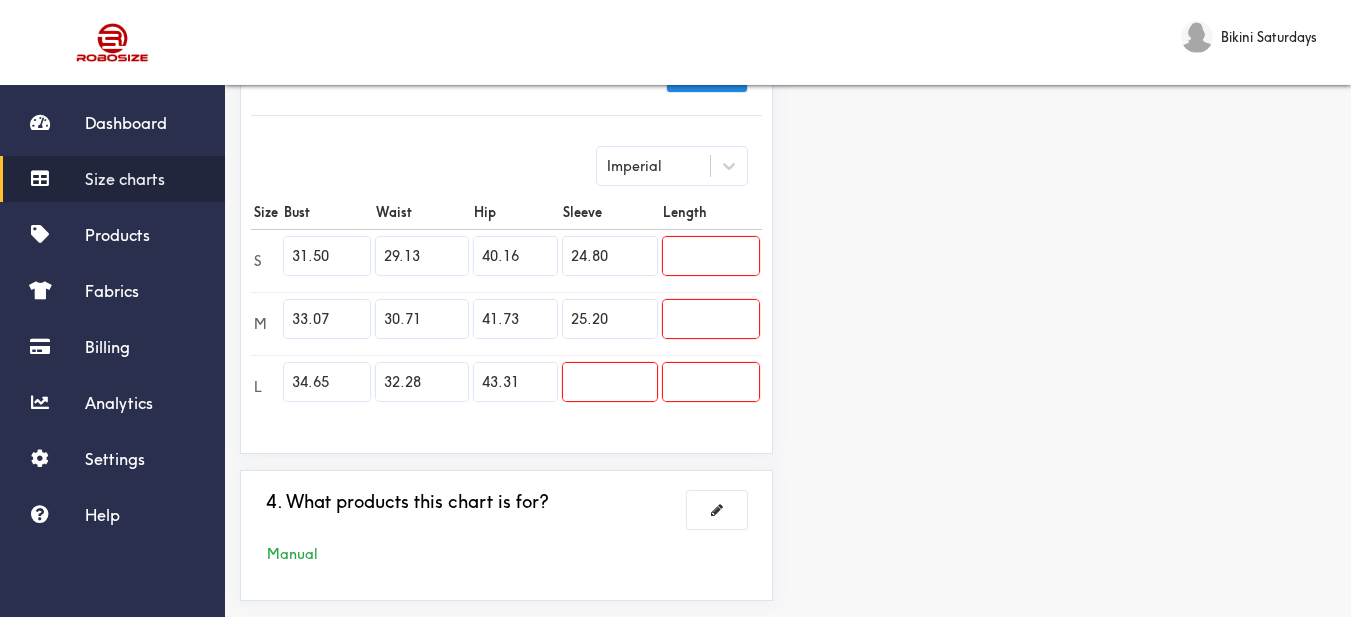 click at bounding box center [609, 382] 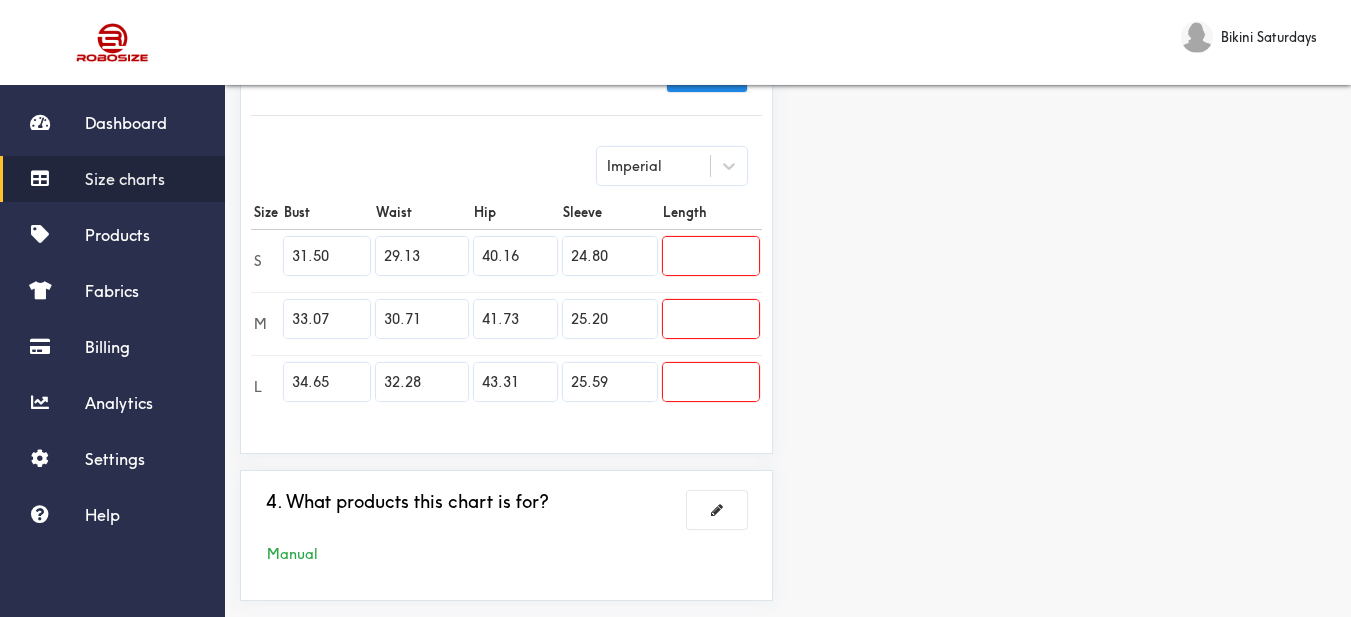 drag, startPoint x: 922, startPoint y: 388, endPoint x: 672, endPoint y: 571, distance: 309.82092 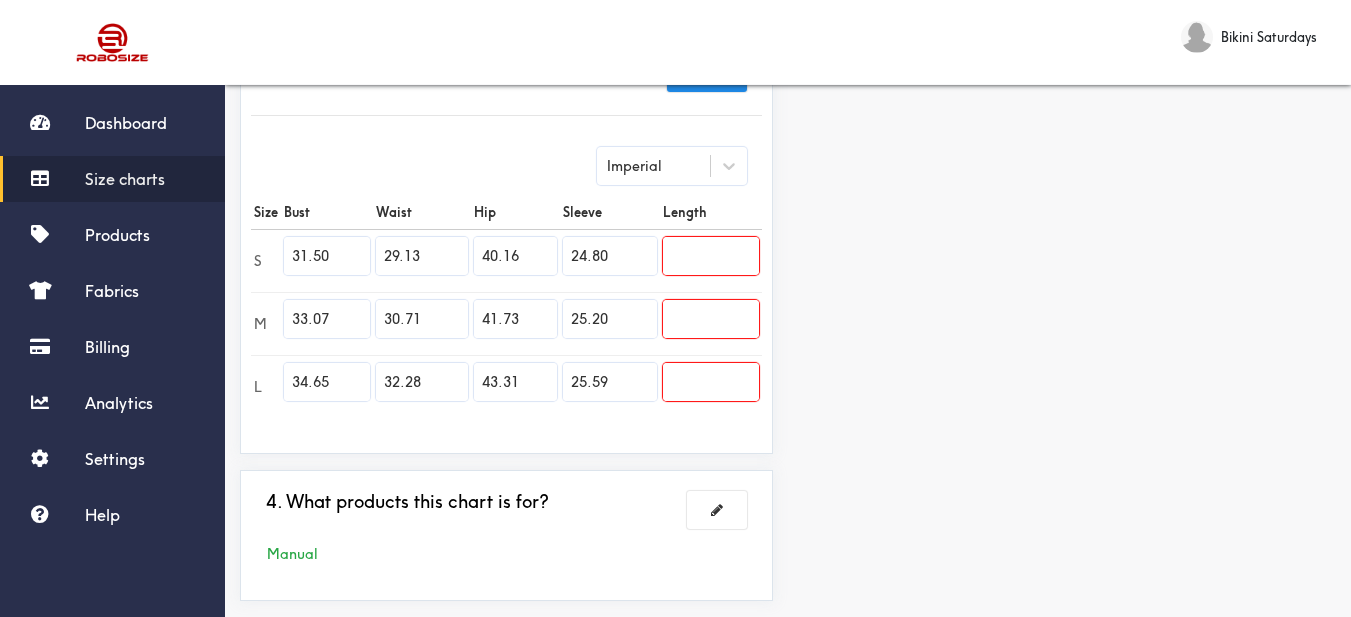 click on "Preview Edit style This chart is manually assigned to products. cm in Bust Waist Hip Sleeve Length S 80 74 102 63 0 M 84 78 106 64 0 L 88 82 110 65 0" at bounding box center (1069, 151) 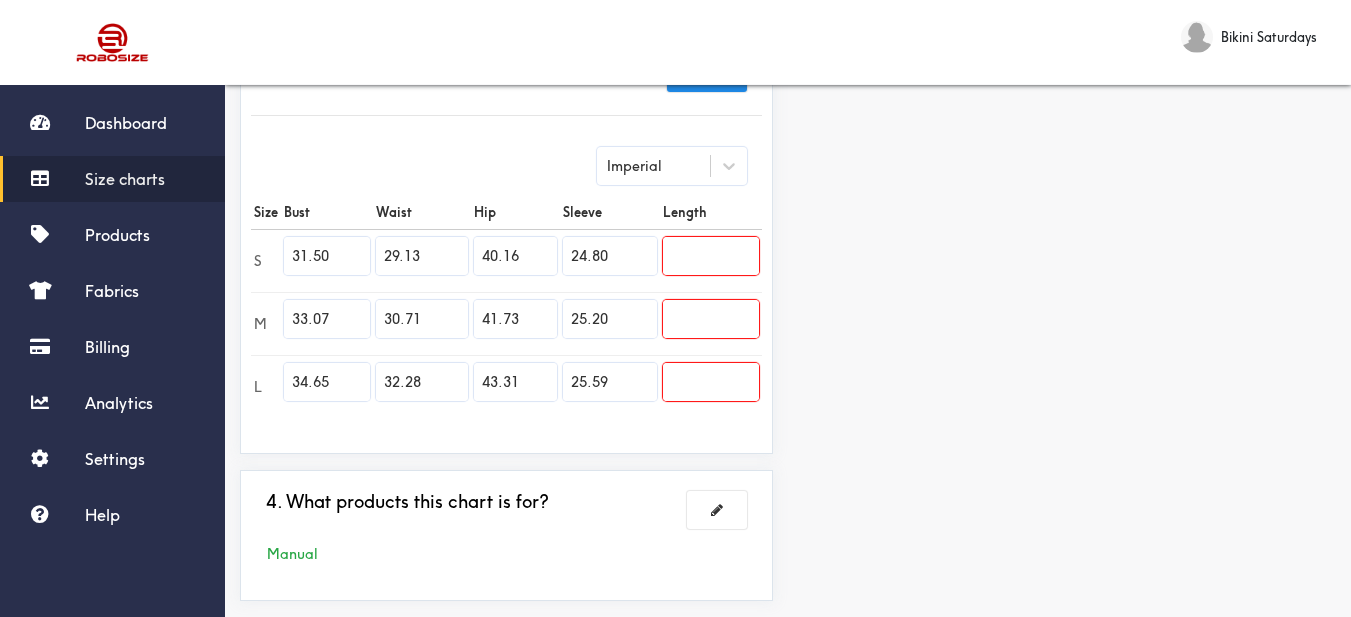drag, startPoint x: 1233, startPoint y: 251, endPoint x: 988, endPoint y: 243, distance: 245.13058 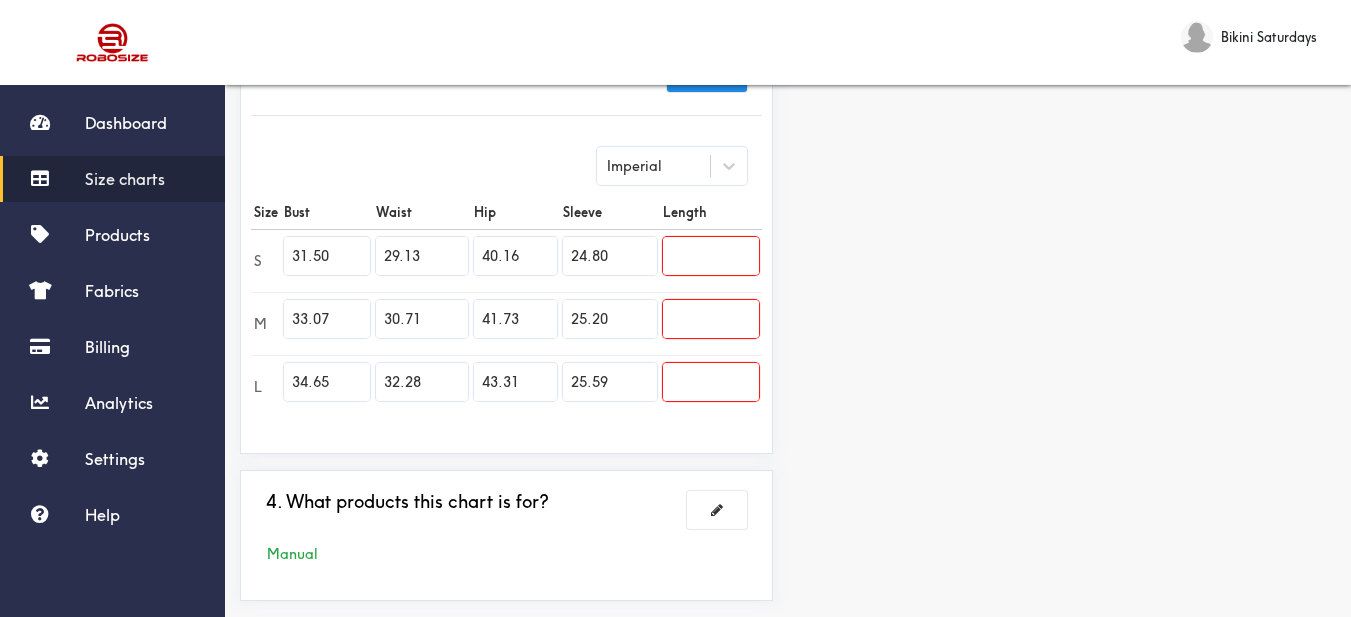 click on "Preview Edit style This chart is manually assigned to products. cm in Bust Waist Hip Sleeve Length S 80 74 102 63 0 M 84 78 106 64 0 L 88 82 110 65 0" at bounding box center (1069, 151) 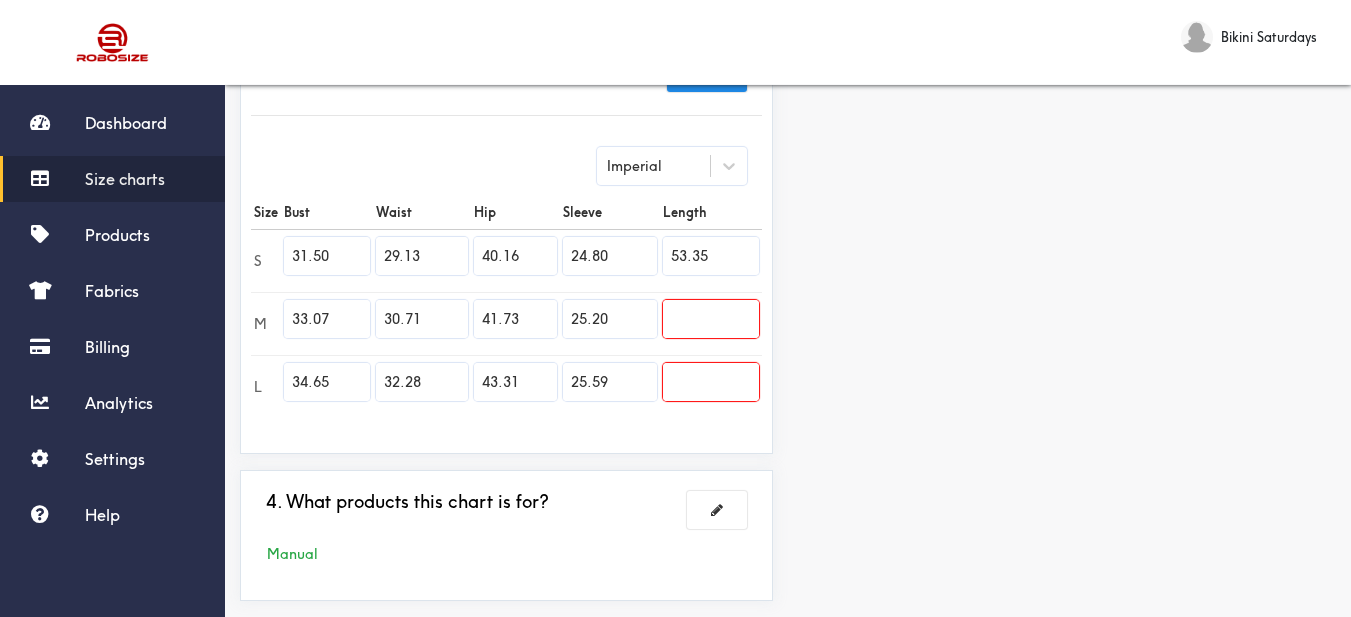 click on "Preview Edit style This chart is manually assigned to products. cm in Bust Waist Hip Sleeve Length S 80 74 102 63 135.5 M 84 78 106 64 0 L 88 82 110 65 0" at bounding box center [1069, 151] 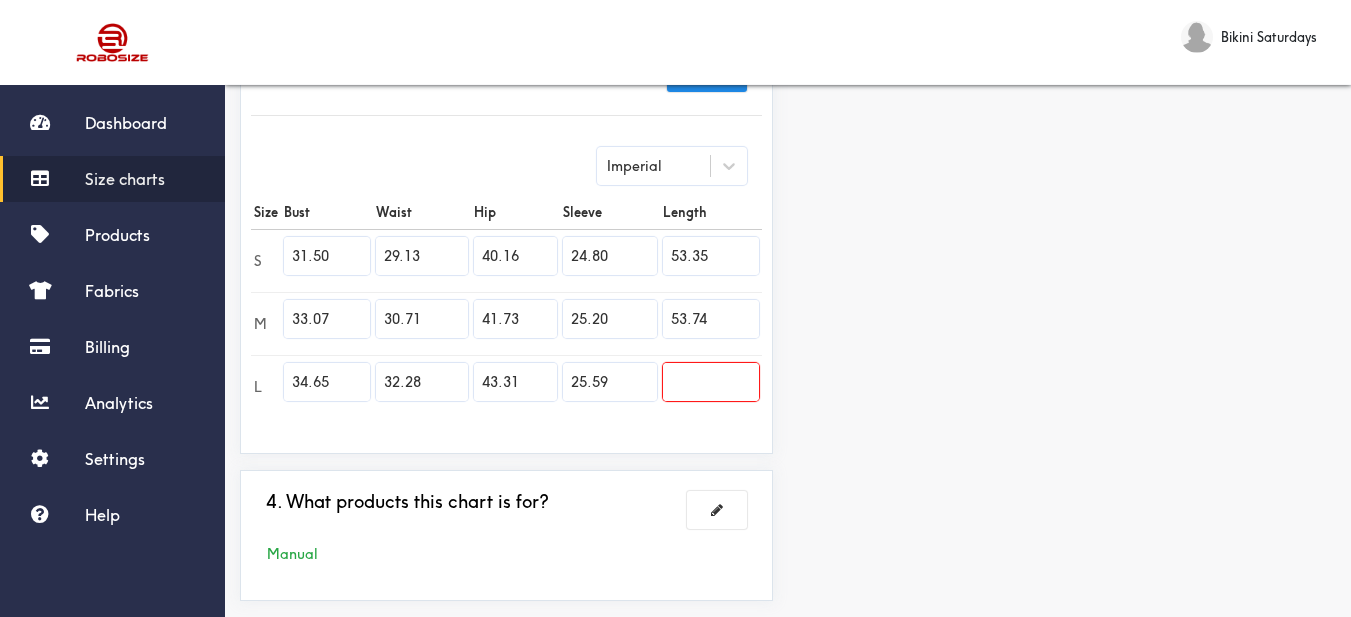 drag, startPoint x: 1199, startPoint y: 326, endPoint x: 1177, endPoint y: 320, distance: 22.803509 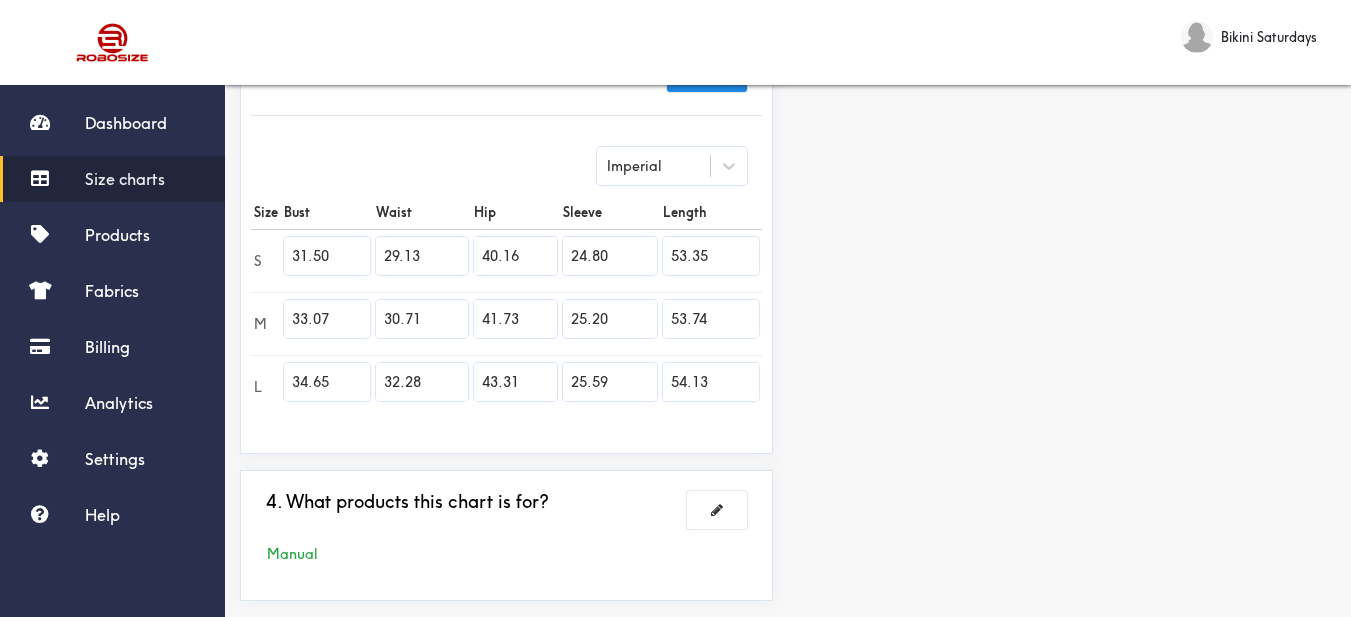 click on "Preview Edit style This chart is manually assigned to products. cm in Bust Waist Hip Sleeve Length S 80 74 102 63 135.5 M 84 78 106 64 136.5 L 88 82 110 65 137.5" at bounding box center [1069, 151] 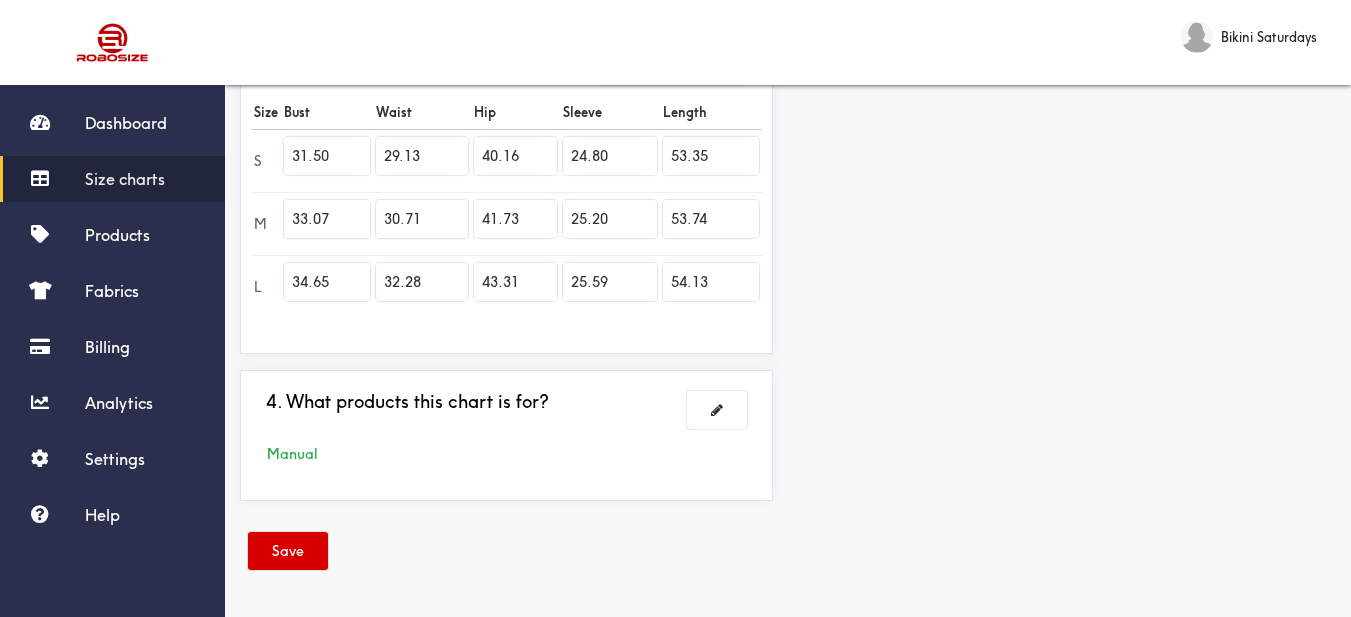 click on "Save" at bounding box center [788, 554] 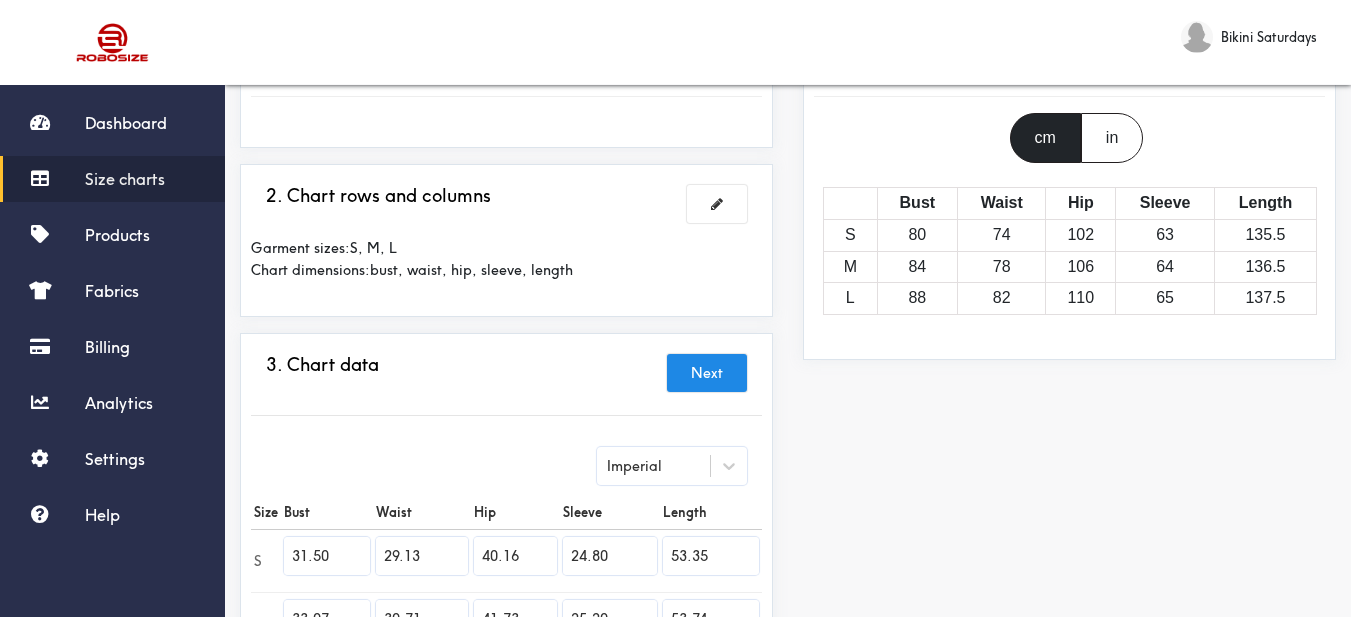 scroll, scrollTop: 0, scrollLeft: 0, axis: both 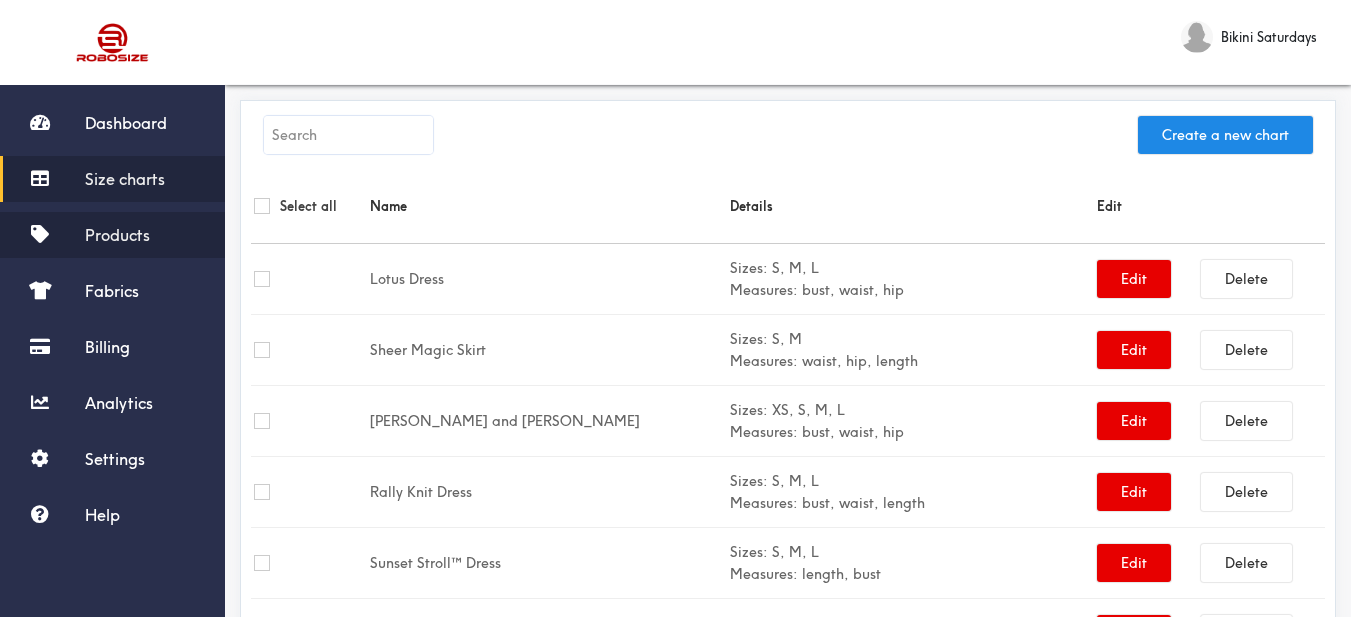 click on "Products" at bounding box center [117, 235] 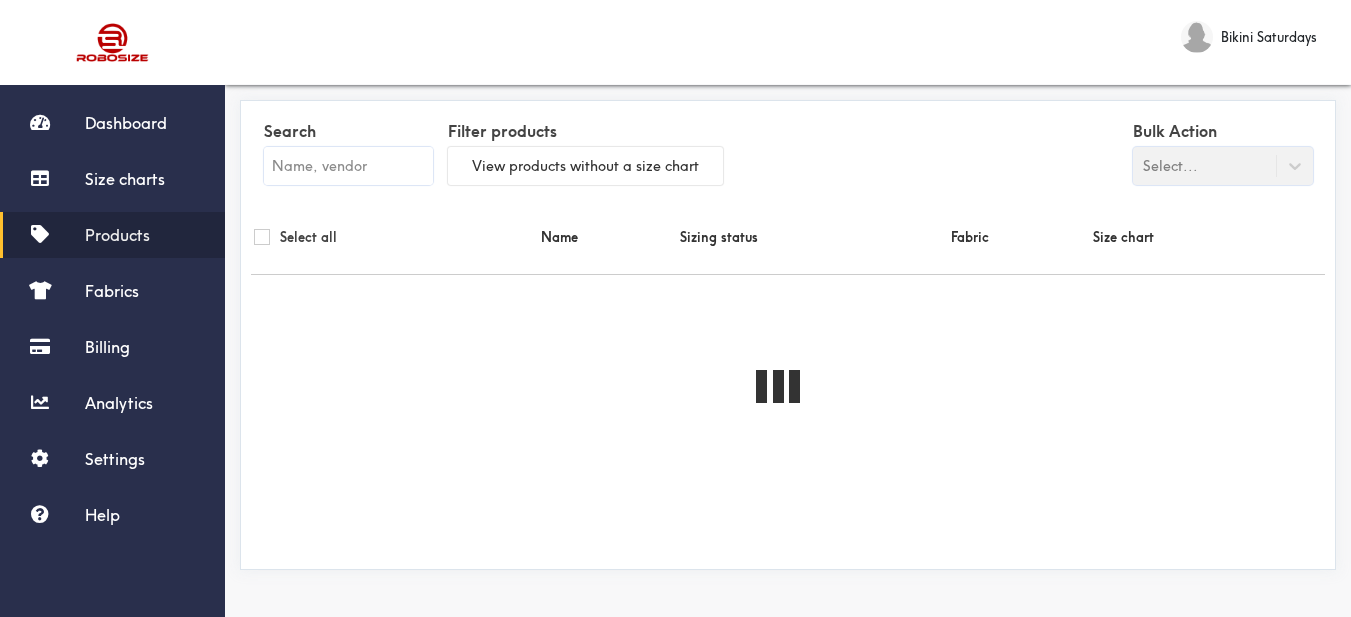 click at bounding box center [348, 166] 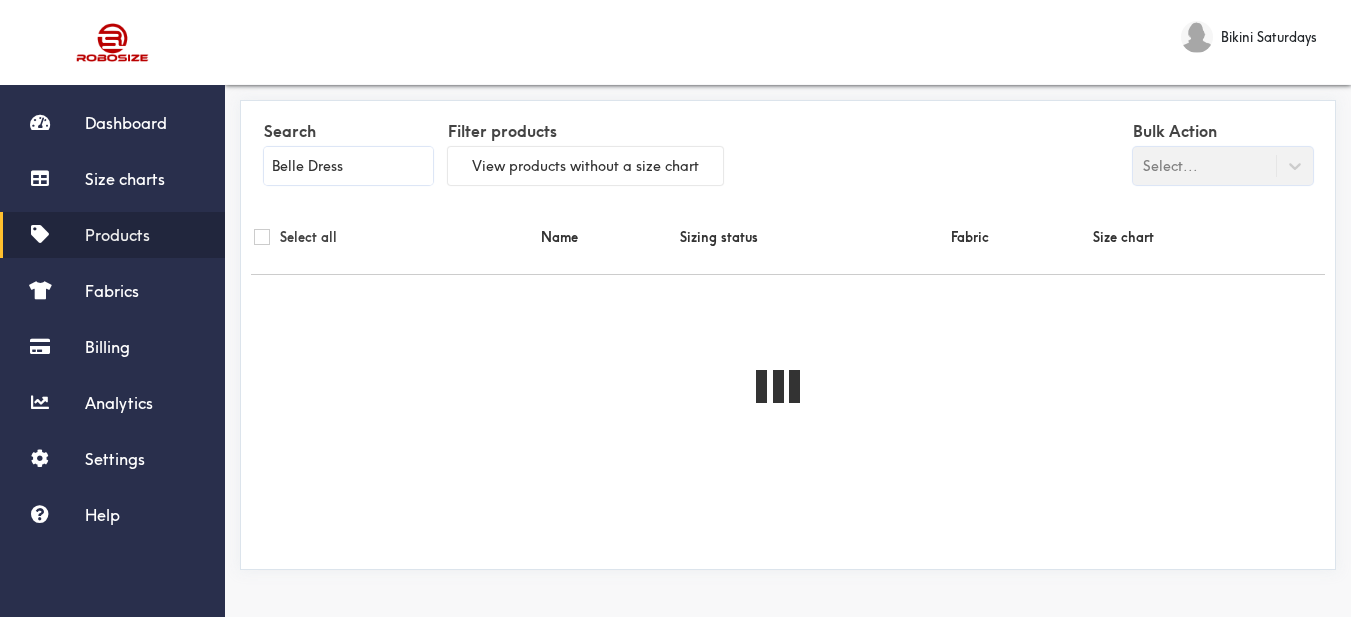 click on "Select all" at bounding box center (394, 237) 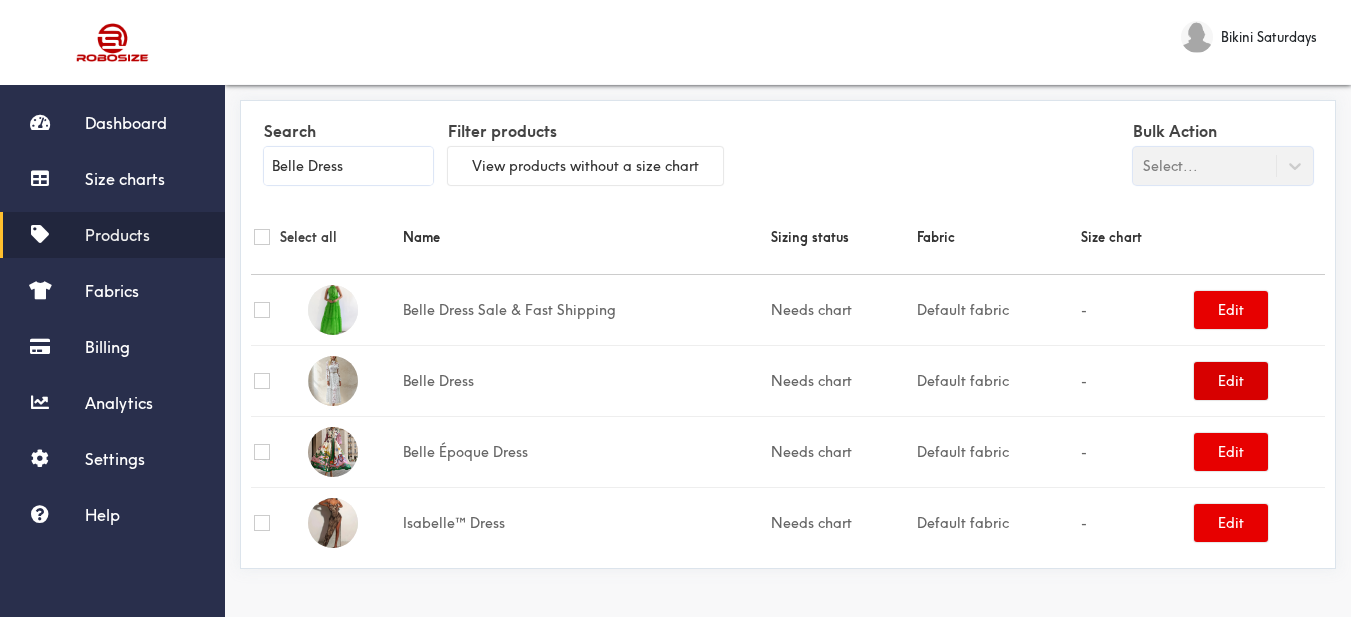 click on "Edit" at bounding box center (1231, 381) 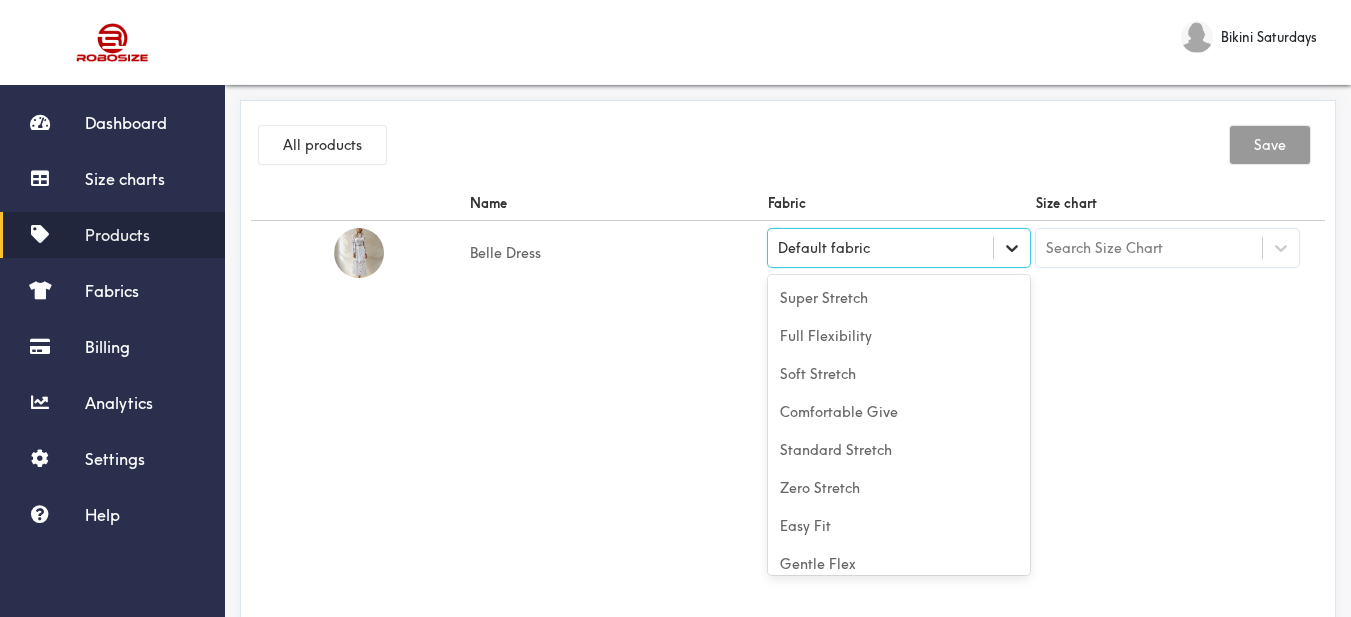 click 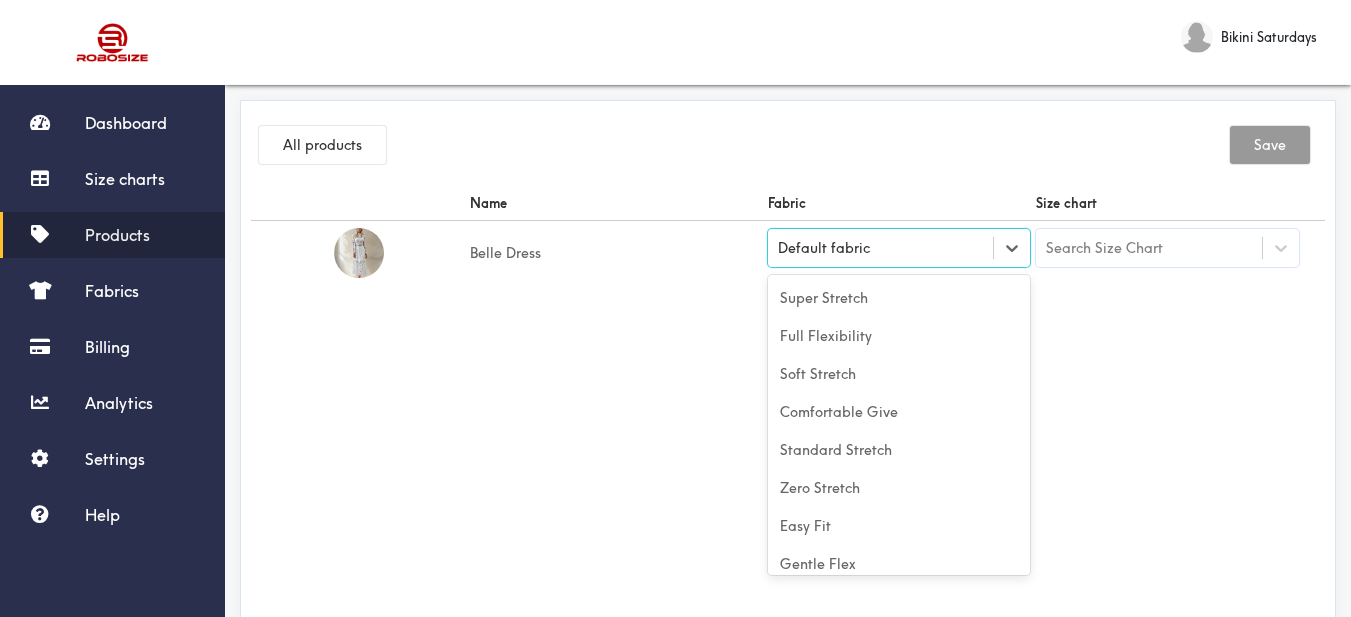 scroll, scrollTop: 88, scrollLeft: 0, axis: vertical 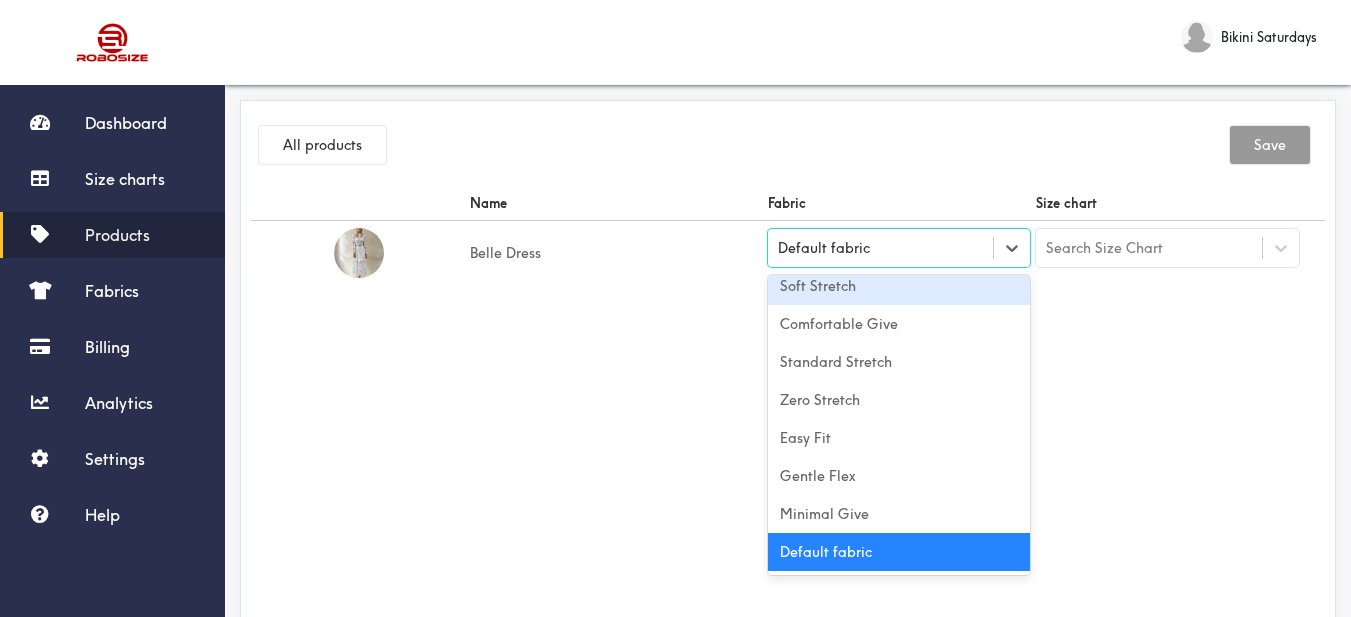 click on "Soft Stretch" at bounding box center (899, 286) 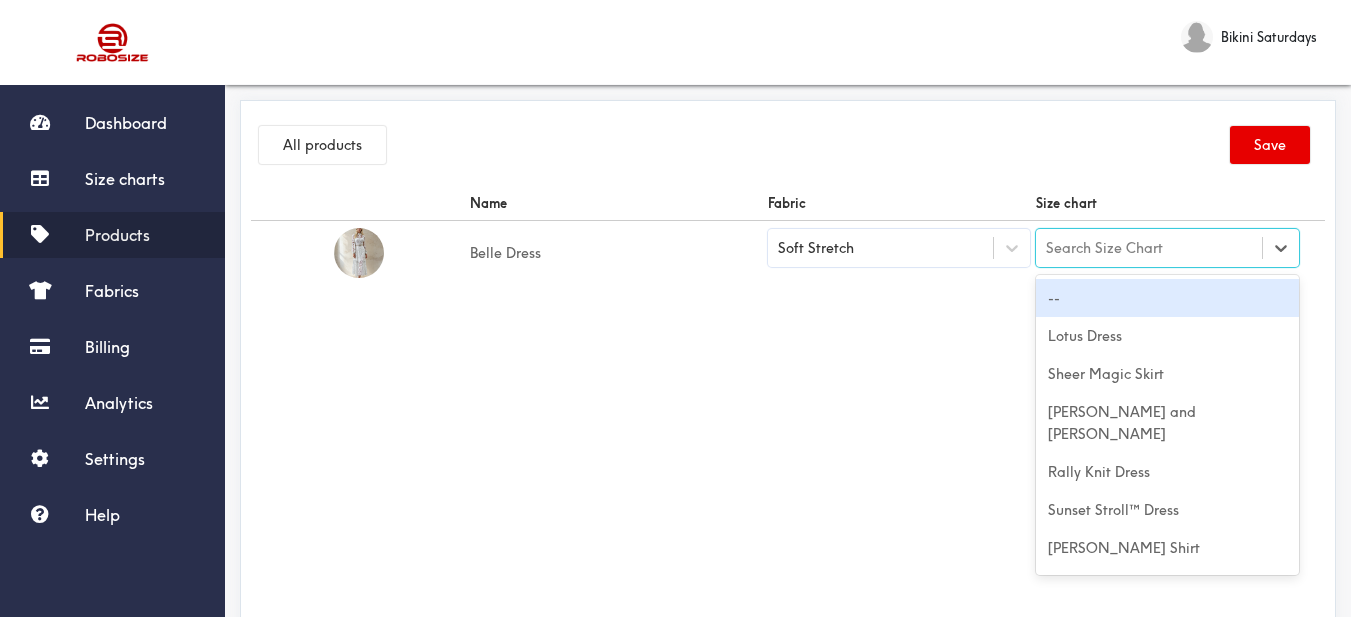 click on "Search Size Chart" at bounding box center [1167, 248] 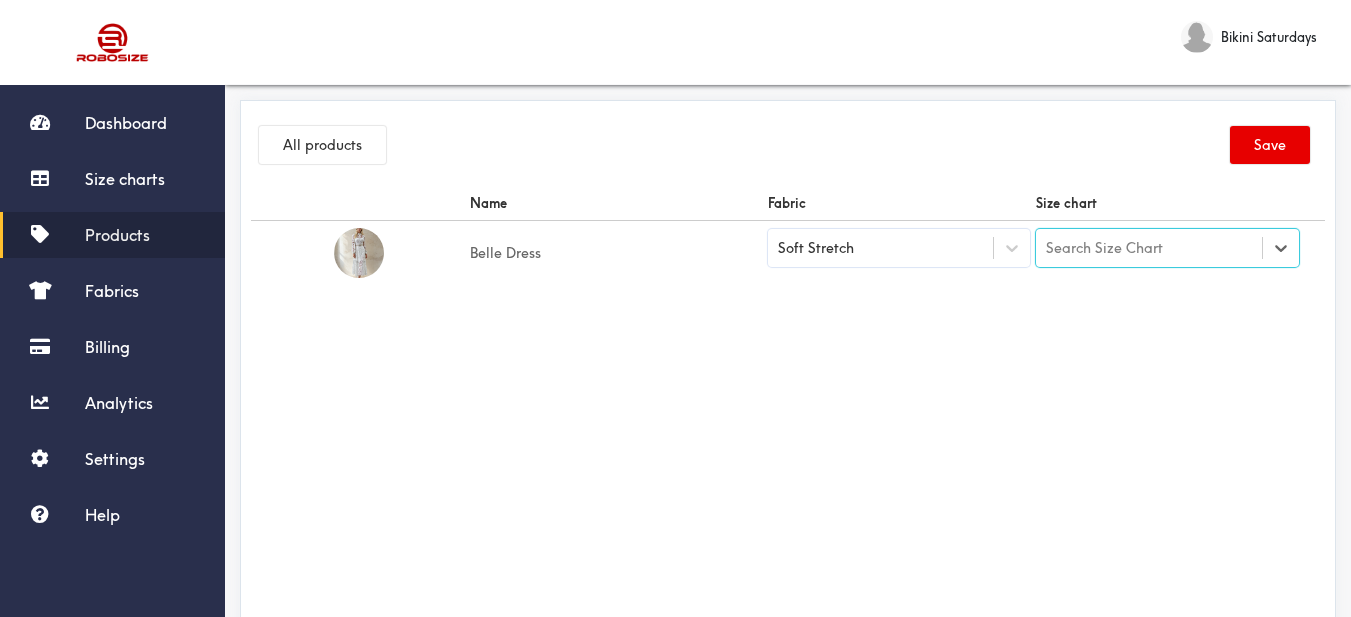 click on "Search Size Chart" at bounding box center (1104, 248) 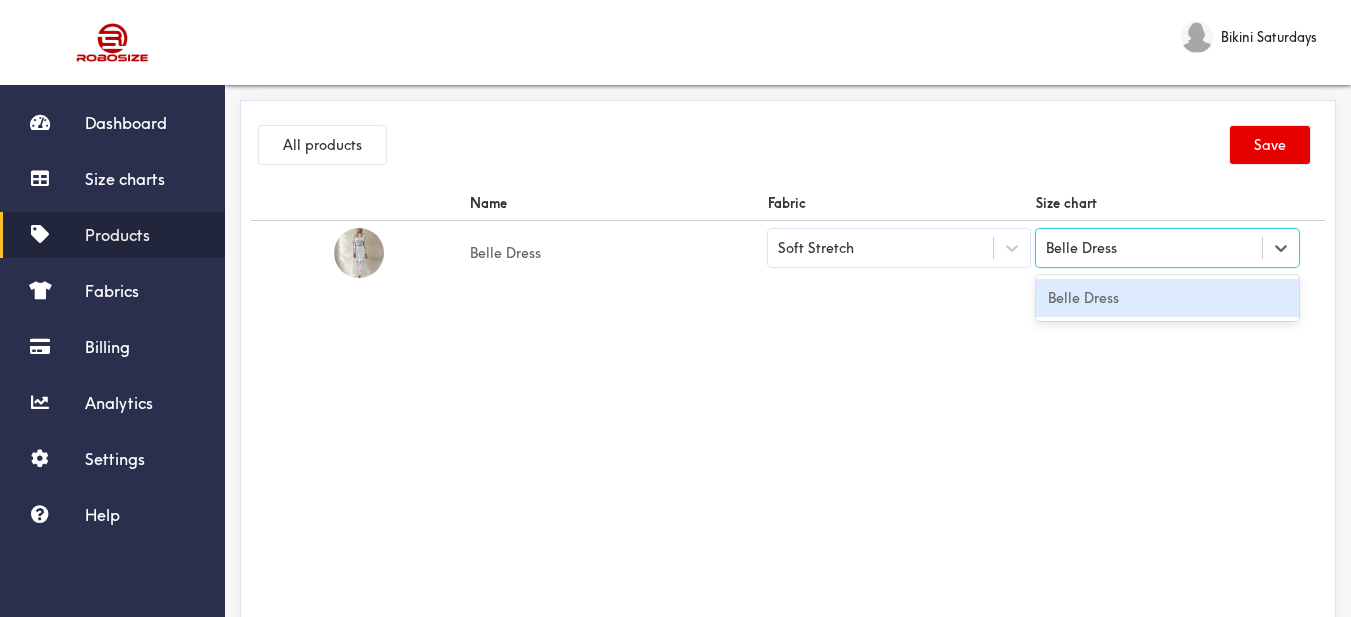 click on "Belle Dress" at bounding box center (1167, 298) 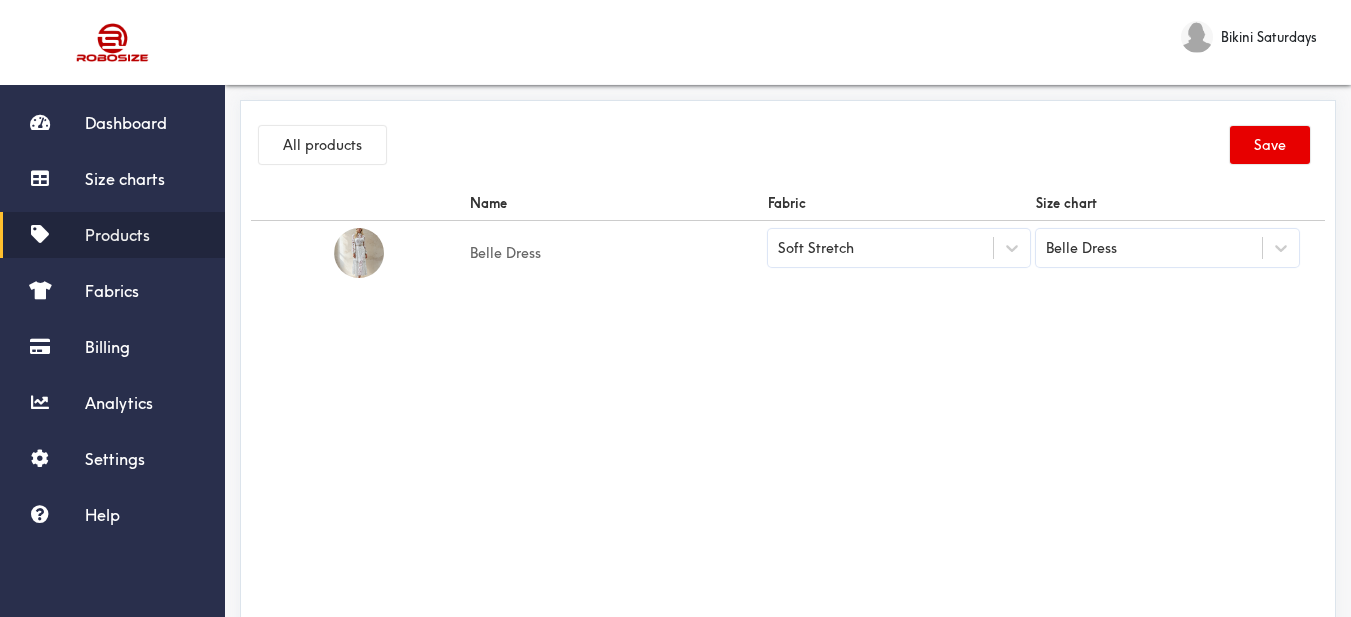 drag, startPoint x: 1101, startPoint y: 314, endPoint x: 1227, endPoint y: 256, distance: 138.70833 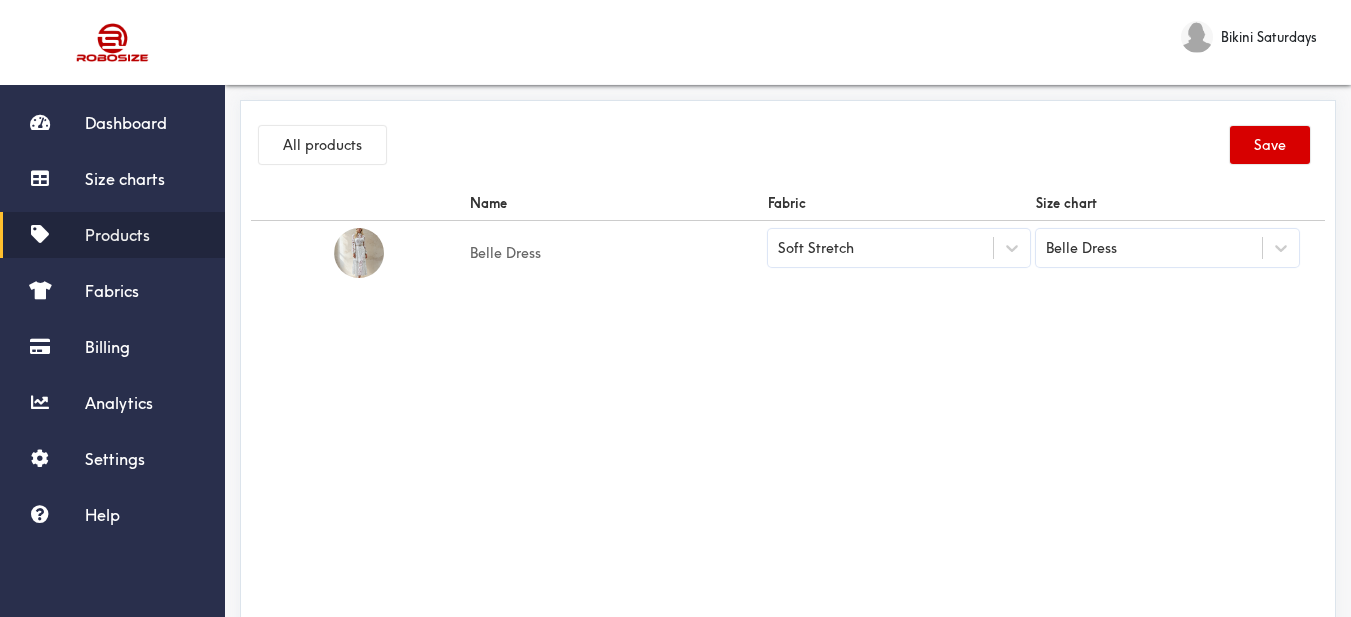 click on "Save" at bounding box center [1270, 145] 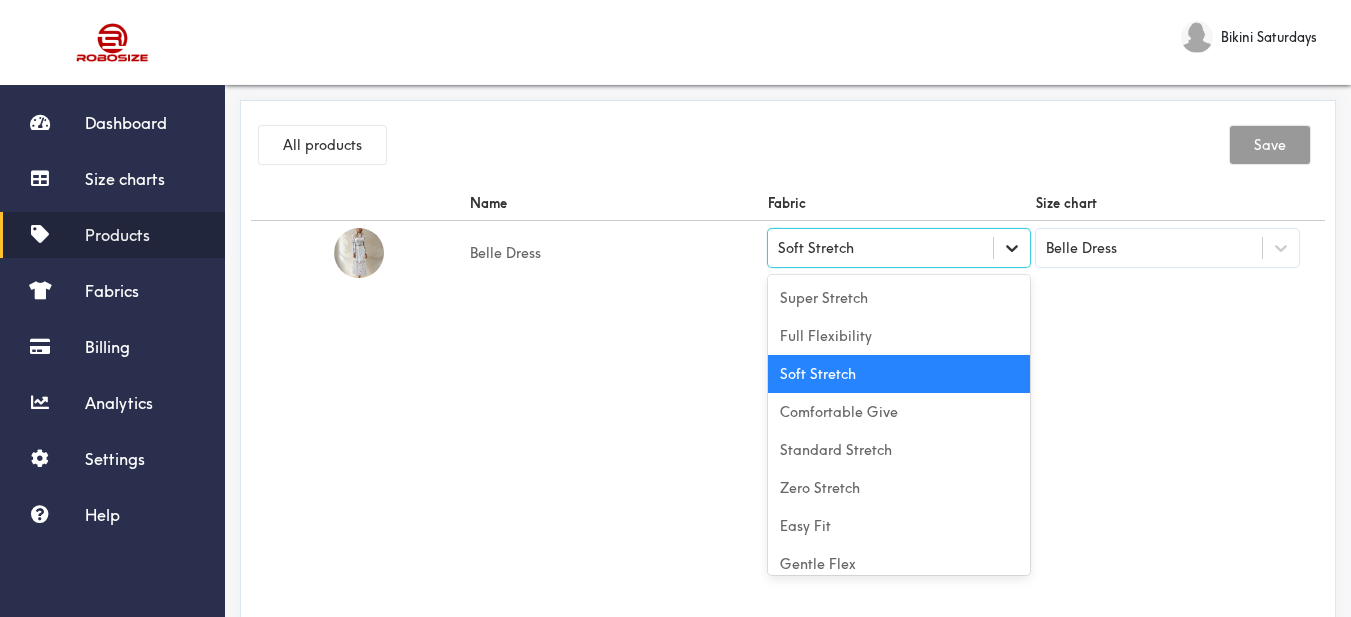 click 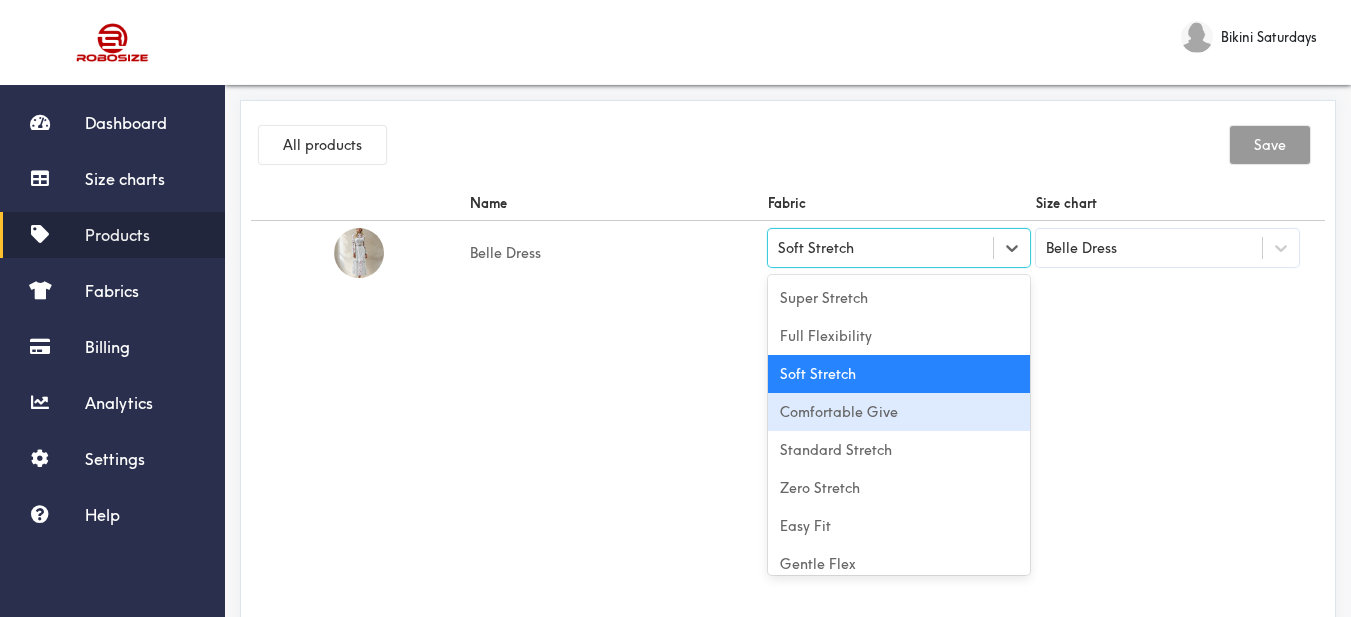 click on "Comfortable Give" at bounding box center (899, 412) 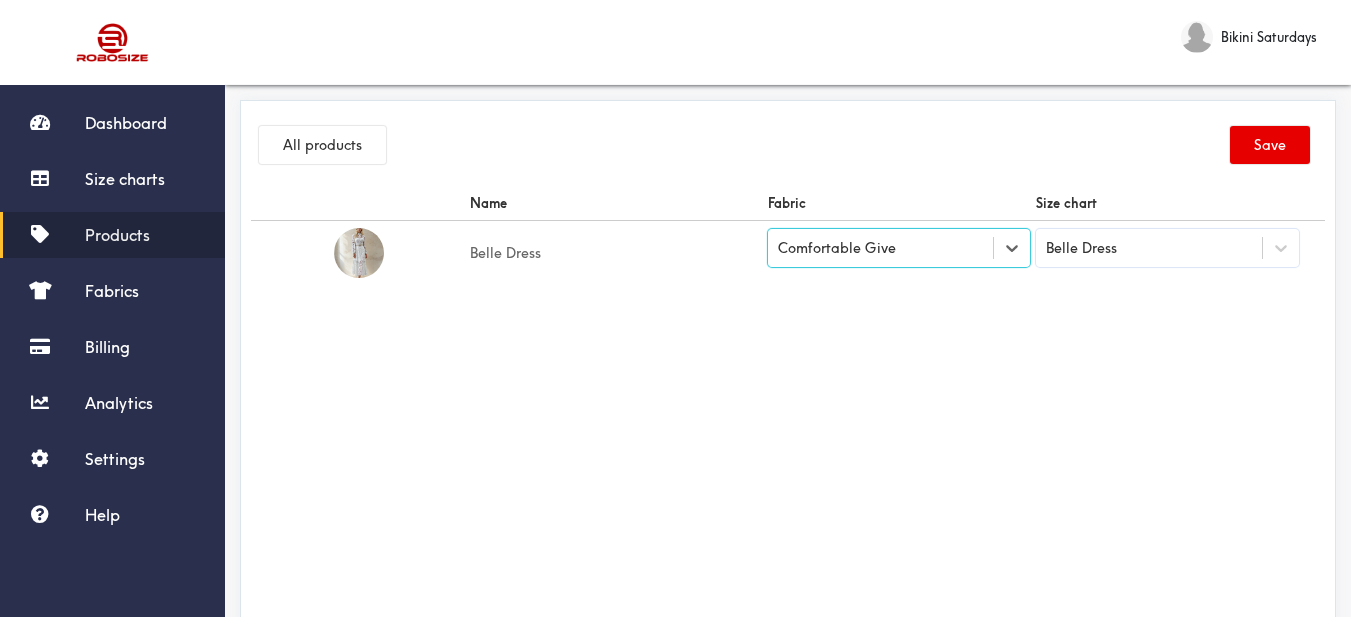 click on "Name Fabric Size chart Belle Dress option [object Object], selected.   Select is focused , press Down to open the menu,  Comfortable Give Belle Dress" at bounding box center [788, 411] 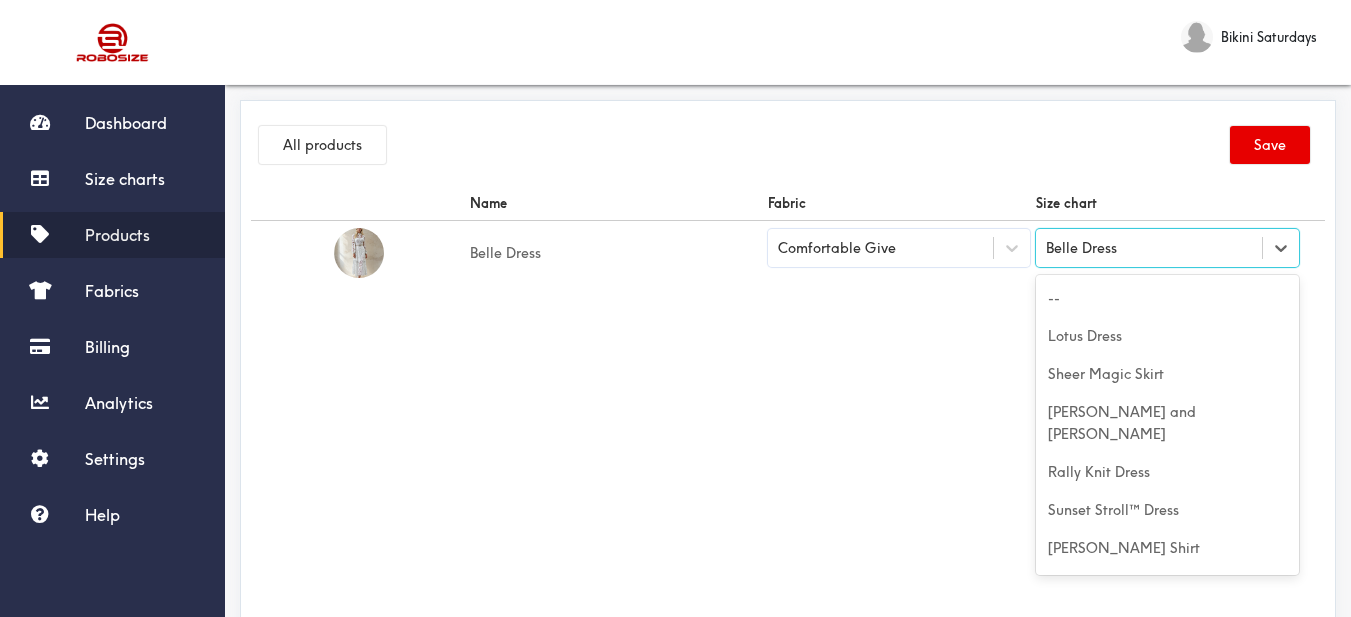 click on "Belle Dress" at bounding box center (1149, 248) 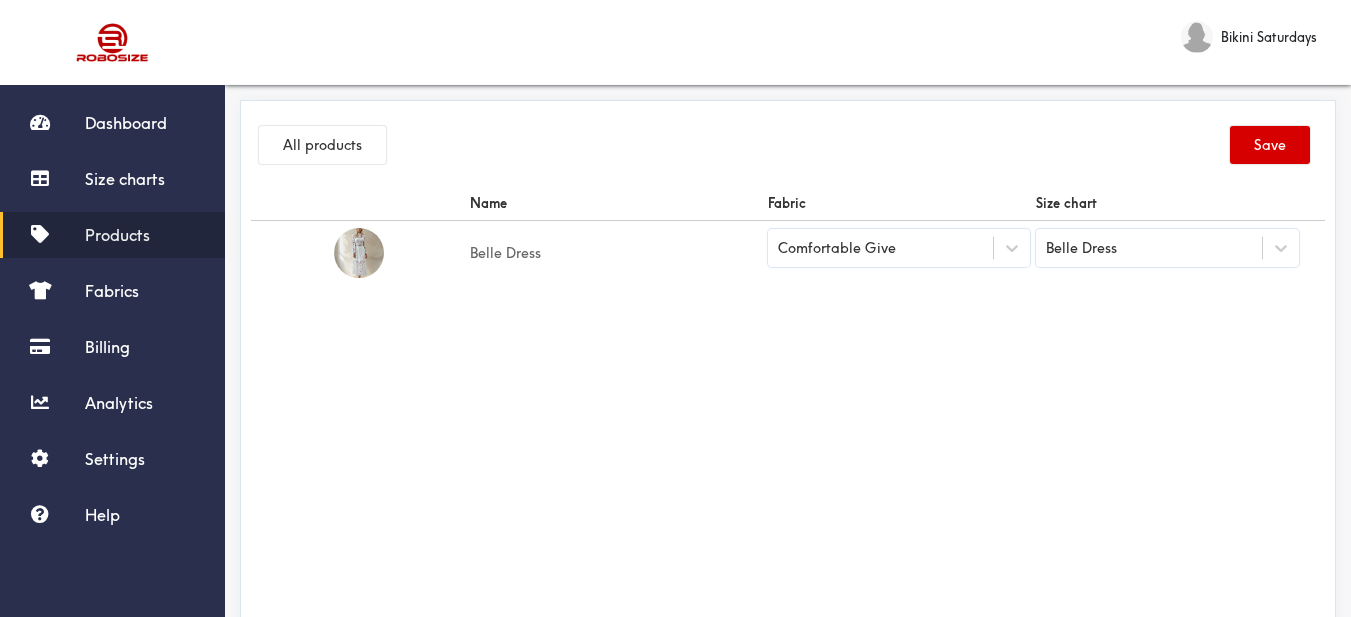 click on "Save" at bounding box center [1270, 145] 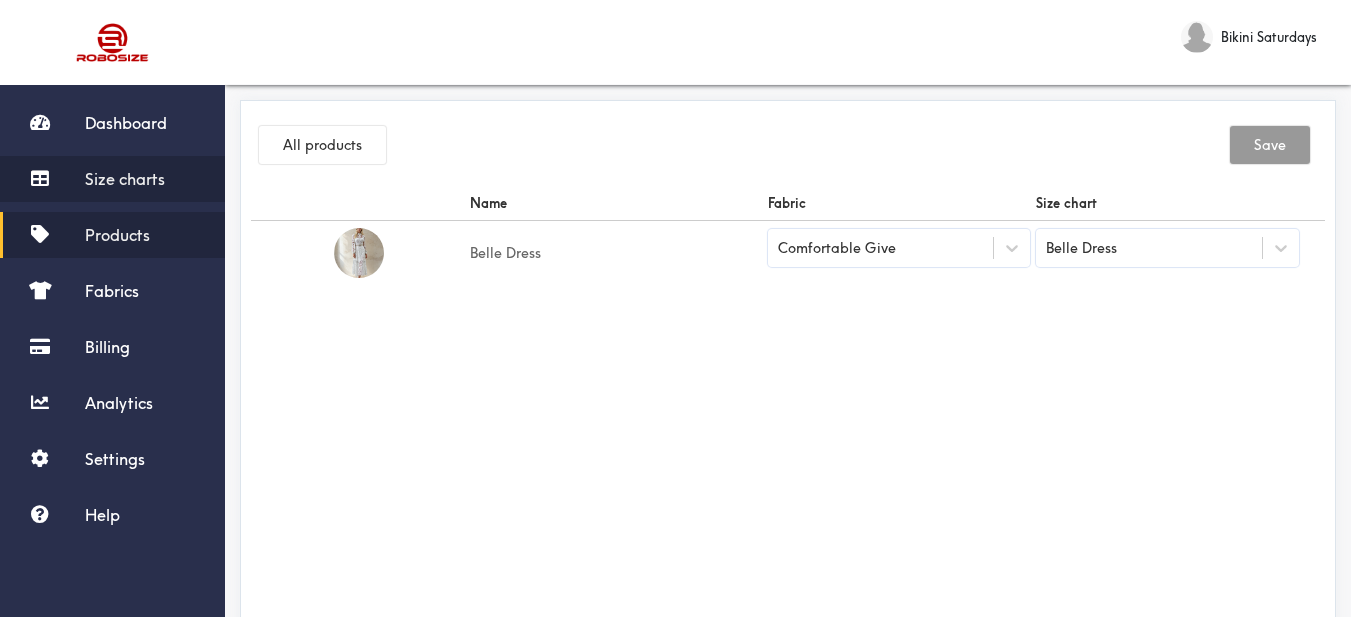 drag, startPoint x: 146, startPoint y: 182, endPoint x: 168, endPoint y: 180, distance: 22.090721 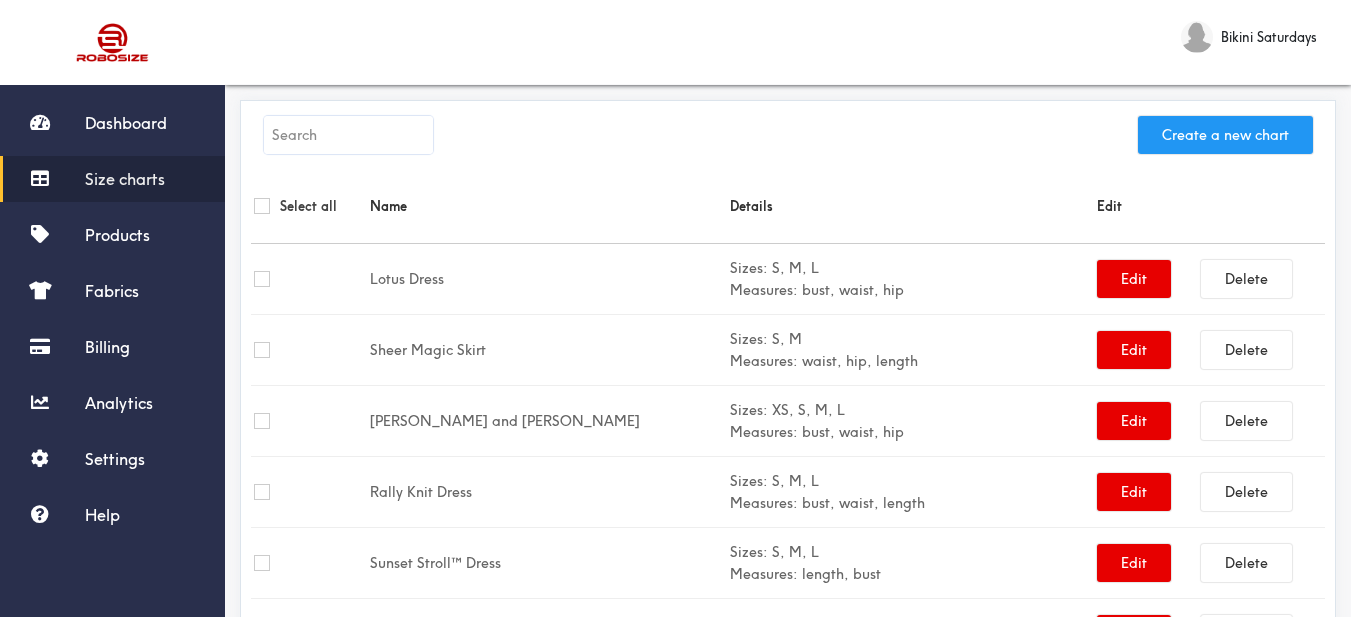 click on "Create a new chart" at bounding box center [1225, 135] 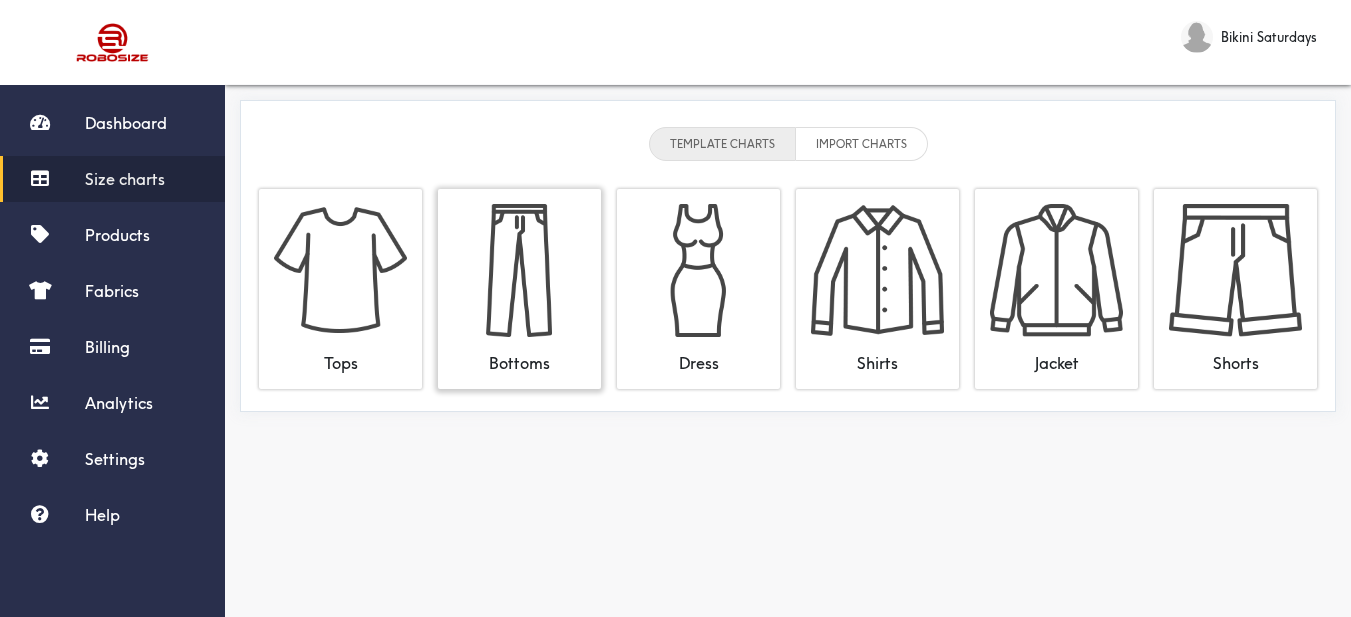 click at bounding box center [519, 270] 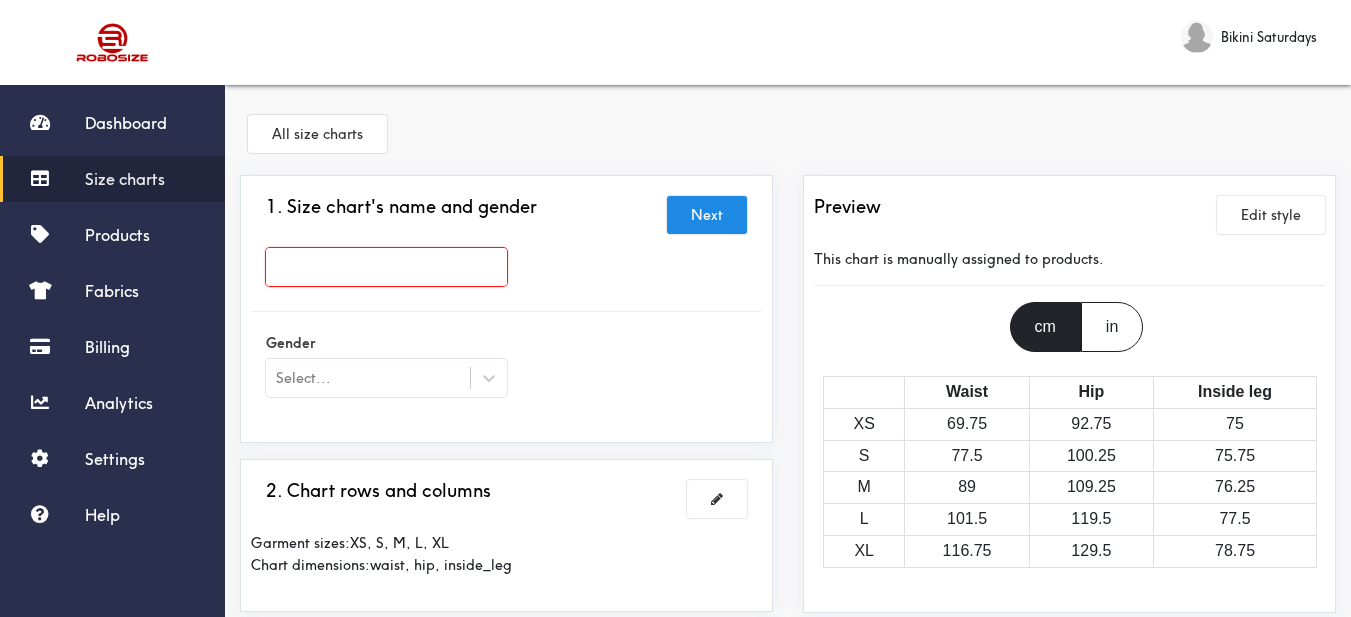 click on "Size charts" at bounding box center [125, 179] 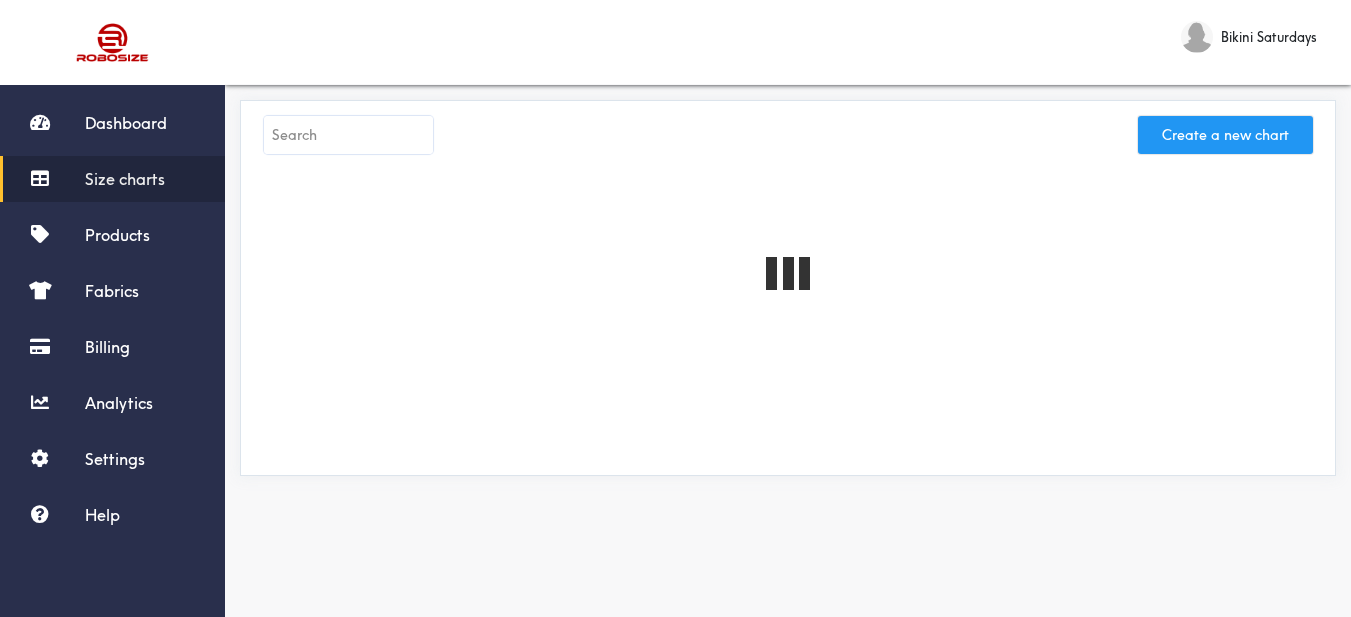 click on "Create a new chart" at bounding box center (1225, 135) 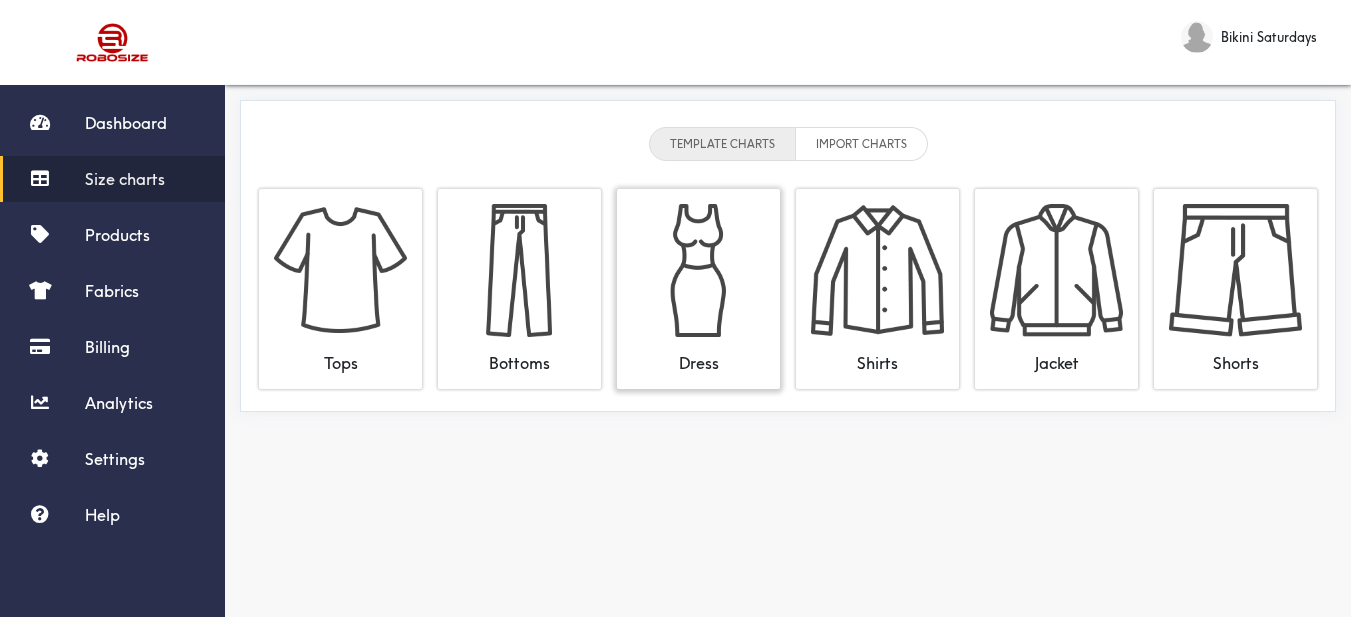 click at bounding box center (698, 270) 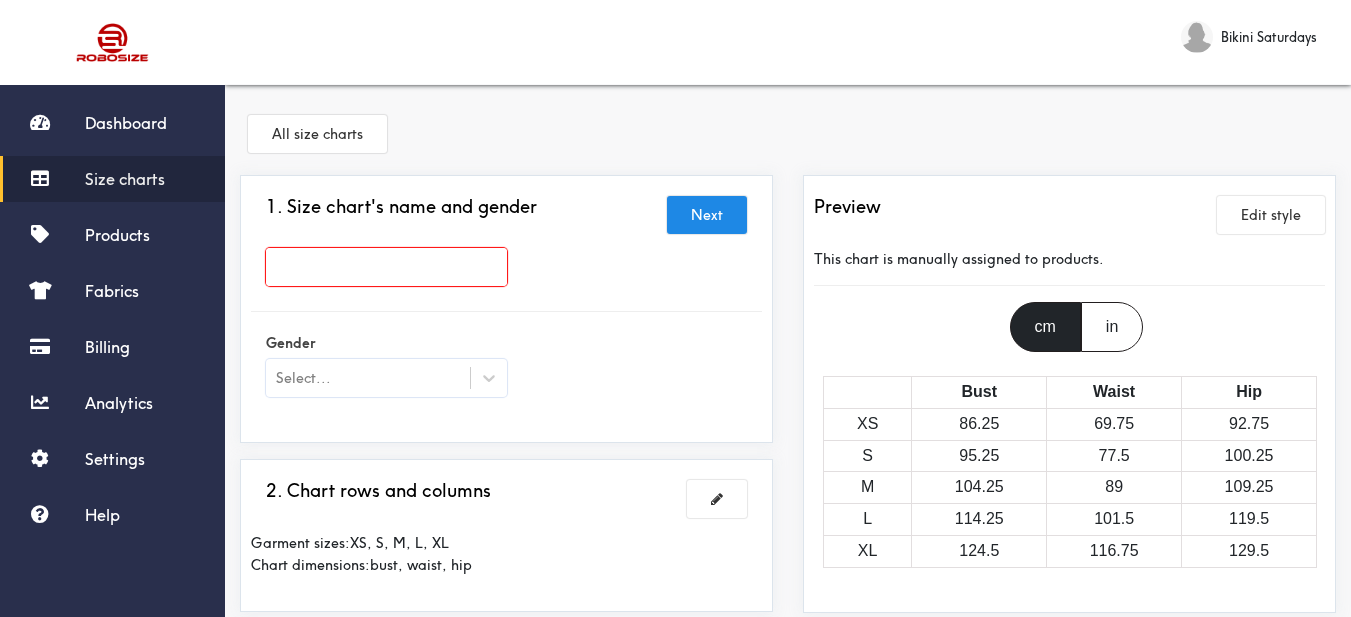 click at bounding box center [386, 267] 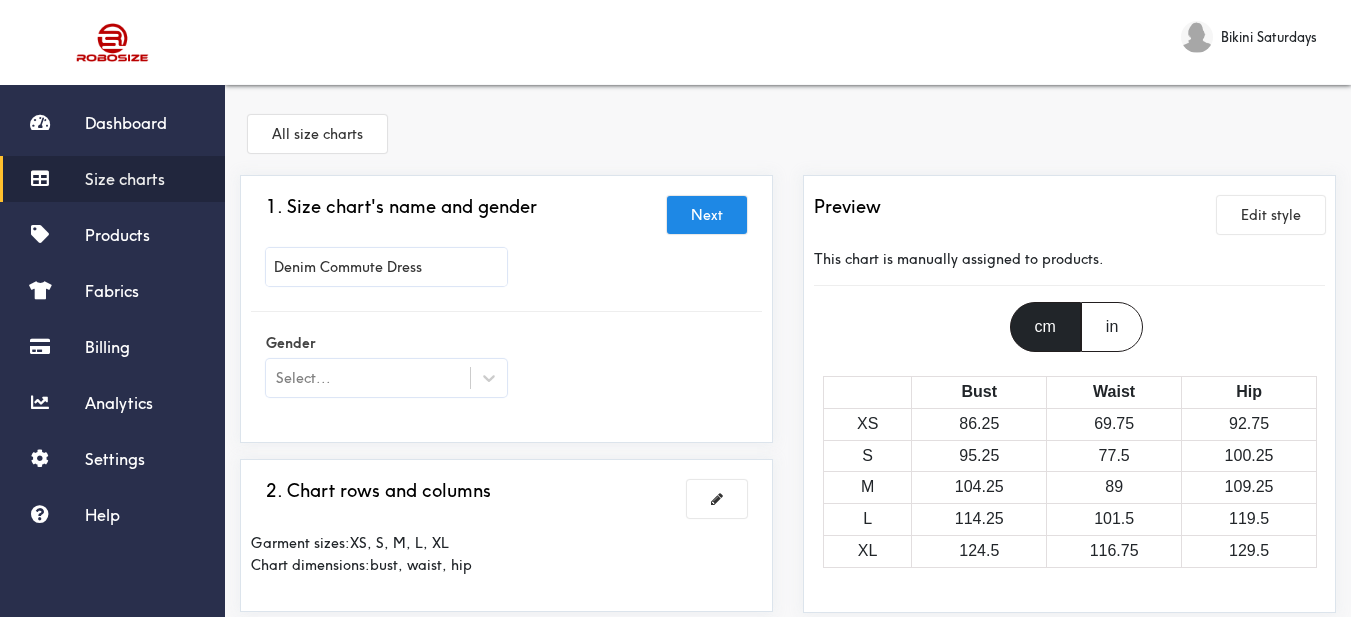 scroll, scrollTop: 200, scrollLeft: 0, axis: vertical 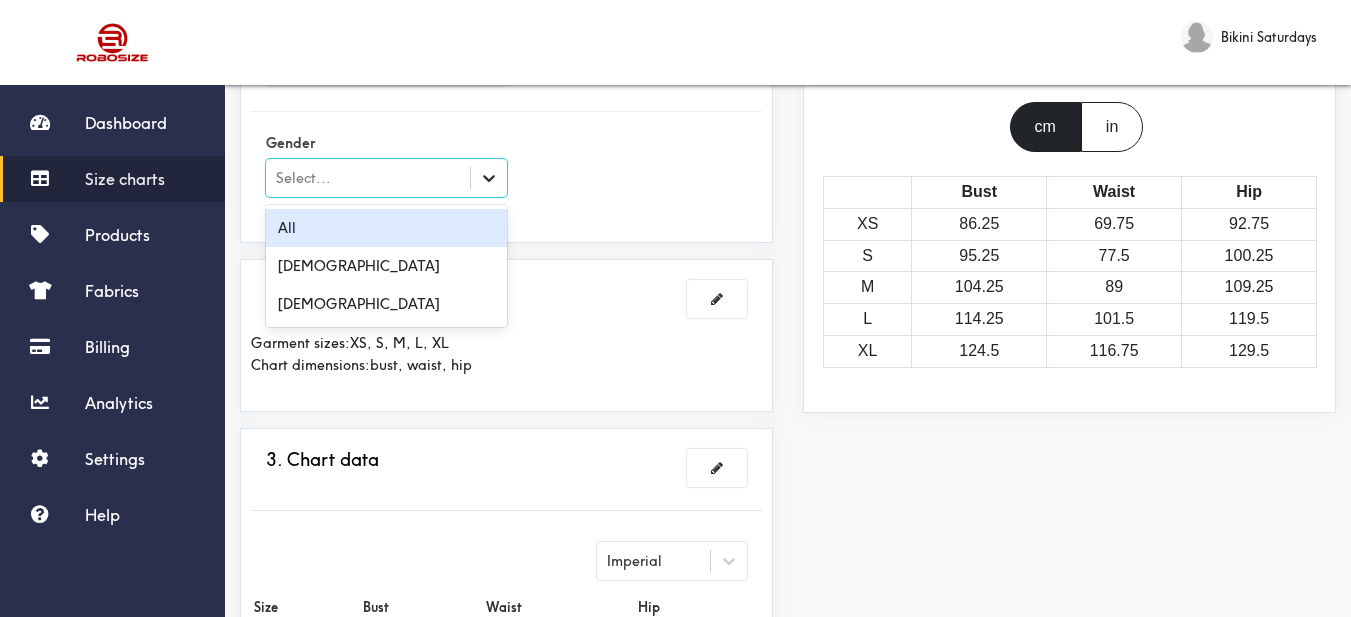 click 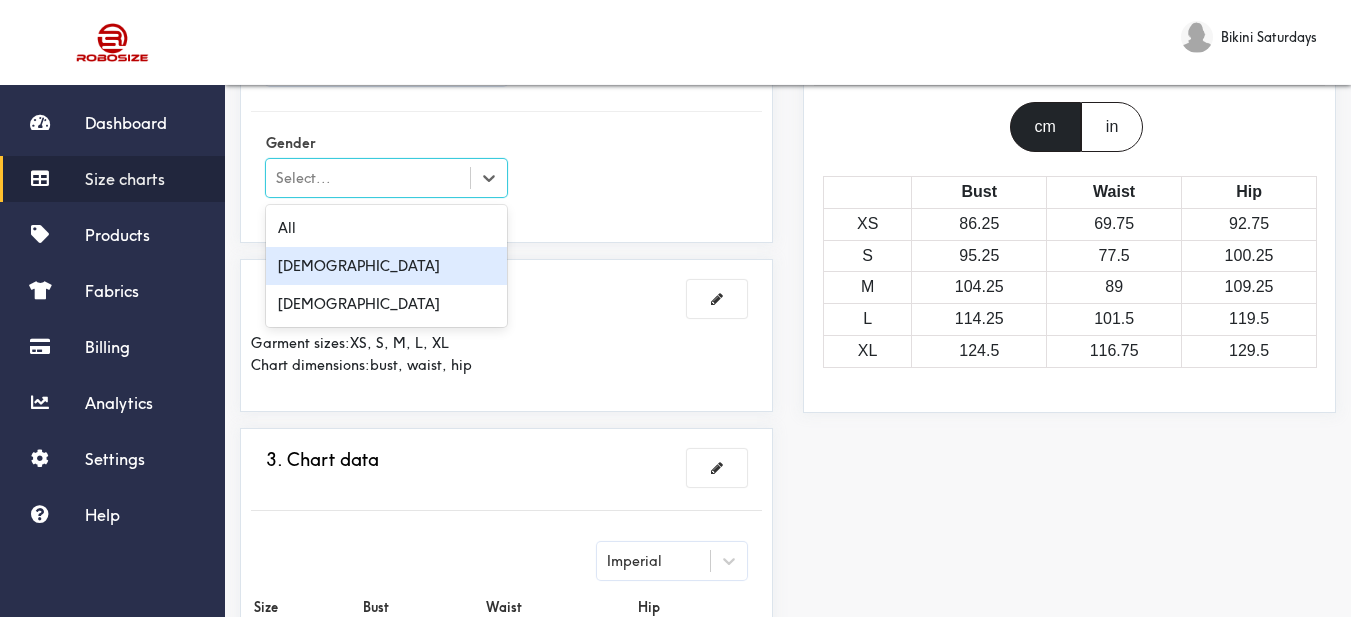 click on "All [DEMOGRAPHIC_DATA] [DEMOGRAPHIC_DATA]" at bounding box center [386, 266] 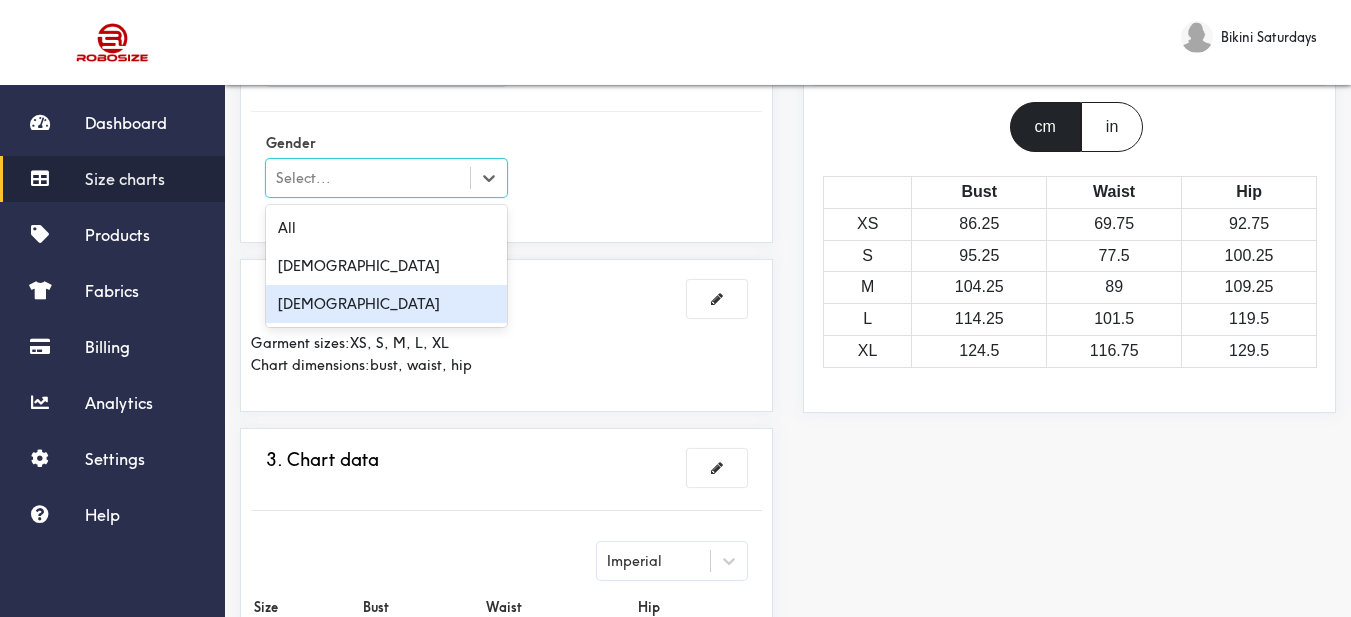 click on "[DEMOGRAPHIC_DATA]" at bounding box center [386, 304] 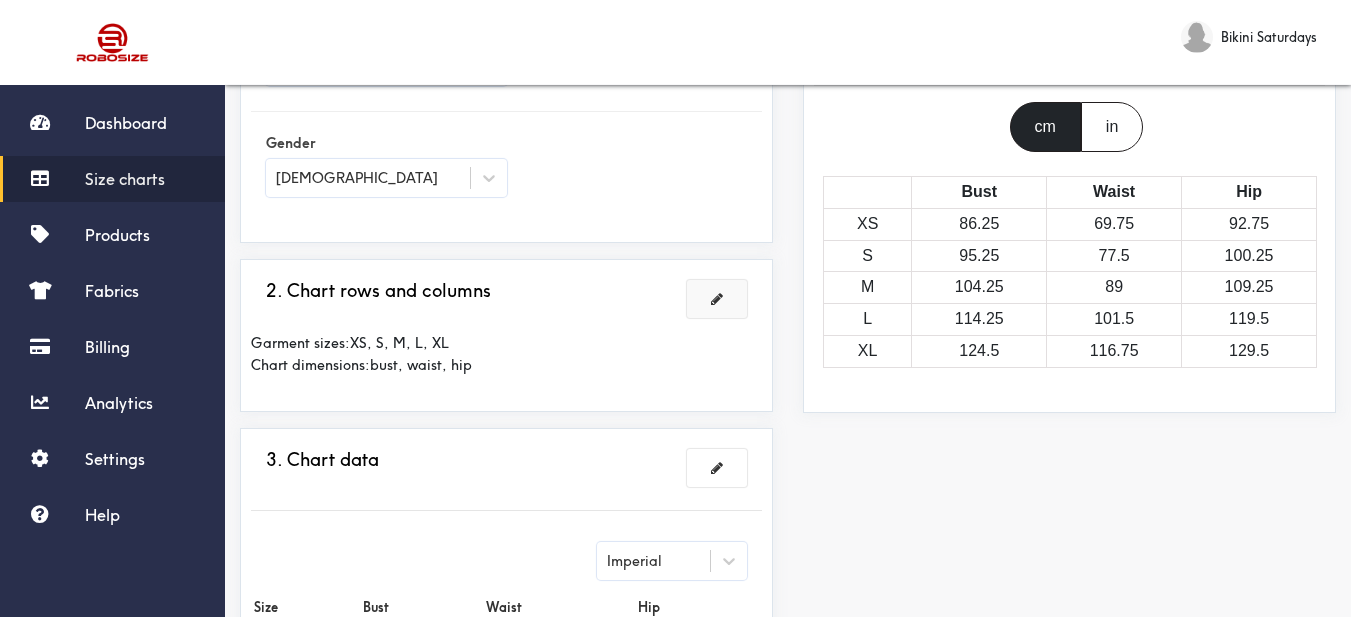 click at bounding box center [717, 299] 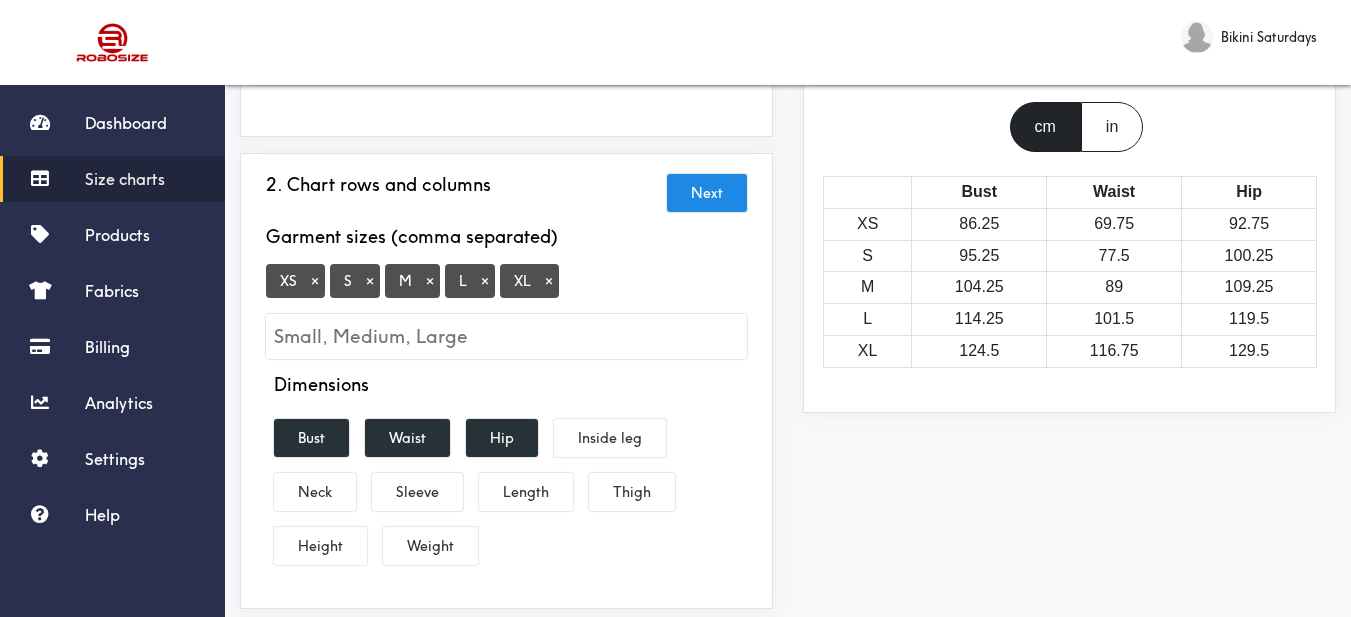 click on "×" at bounding box center (315, 281) 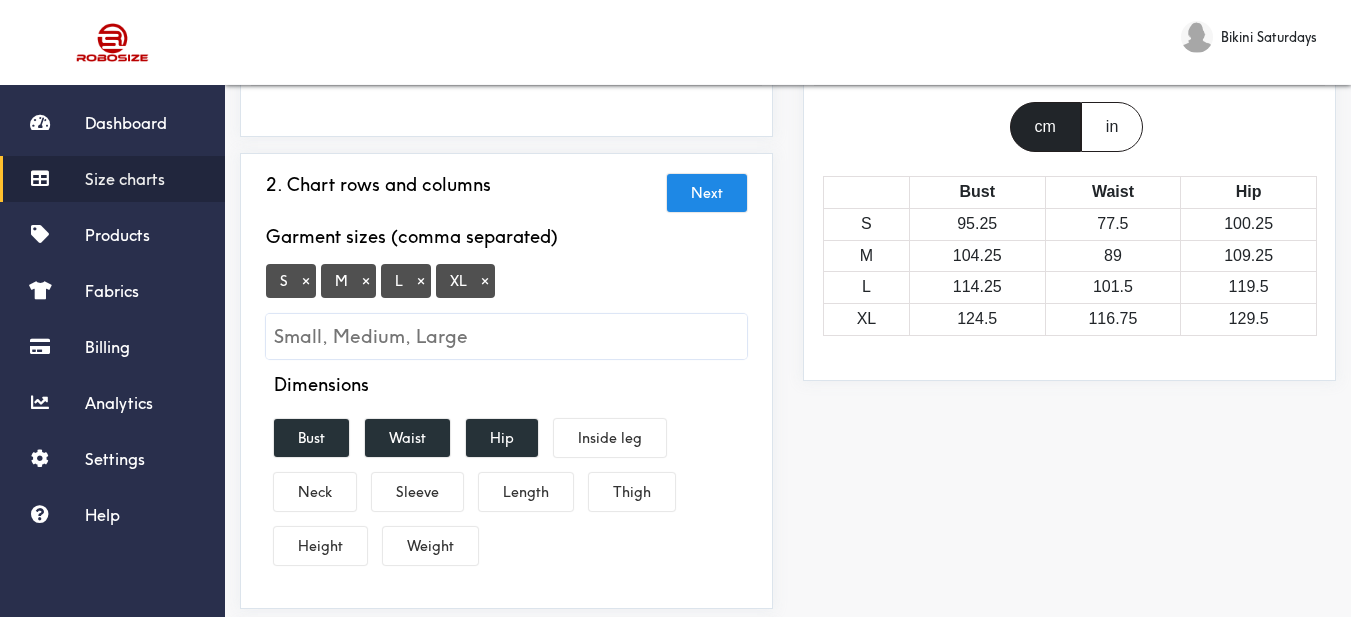 click on "×" at bounding box center (485, 281) 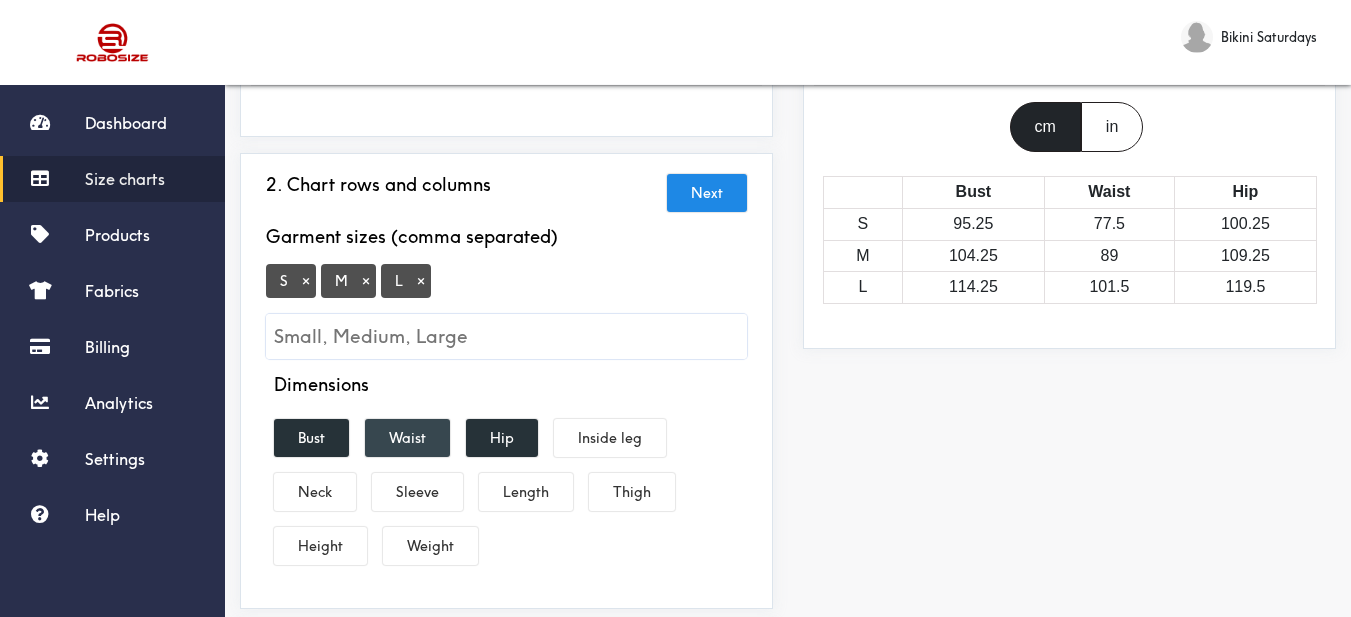 drag, startPoint x: 435, startPoint y: 427, endPoint x: 455, endPoint y: 429, distance: 20.09975 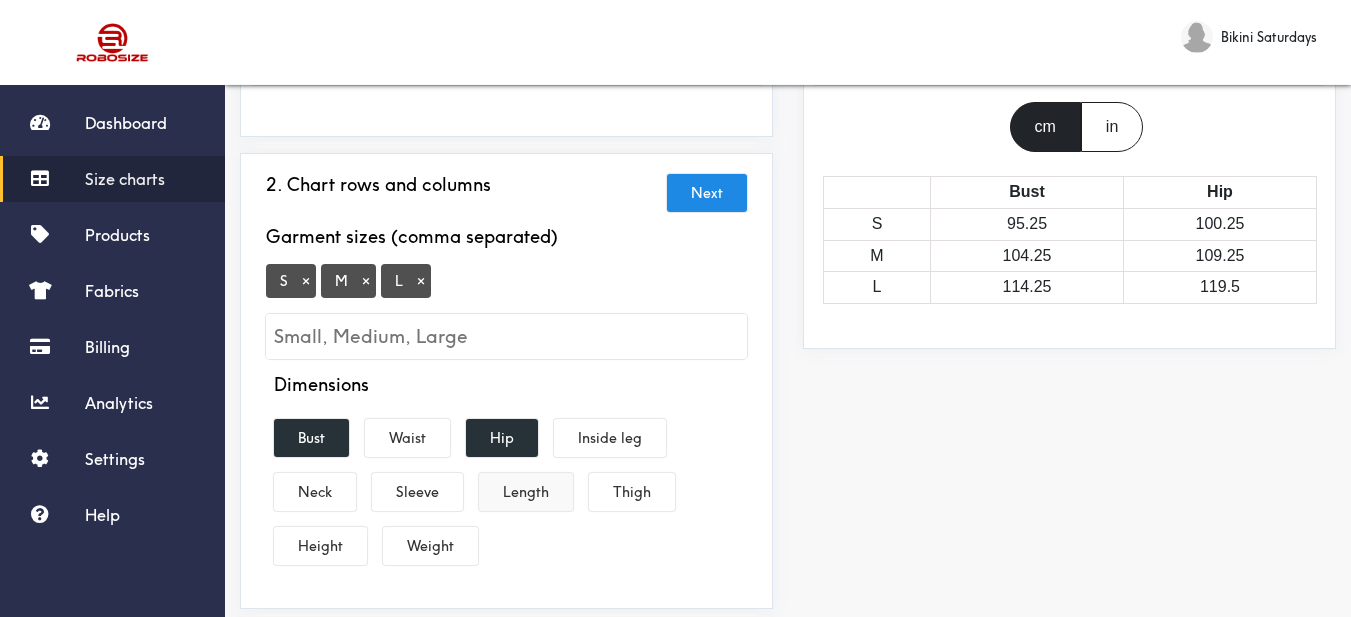 drag, startPoint x: 499, startPoint y: 428, endPoint x: 522, endPoint y: 488, distance: 64.25729 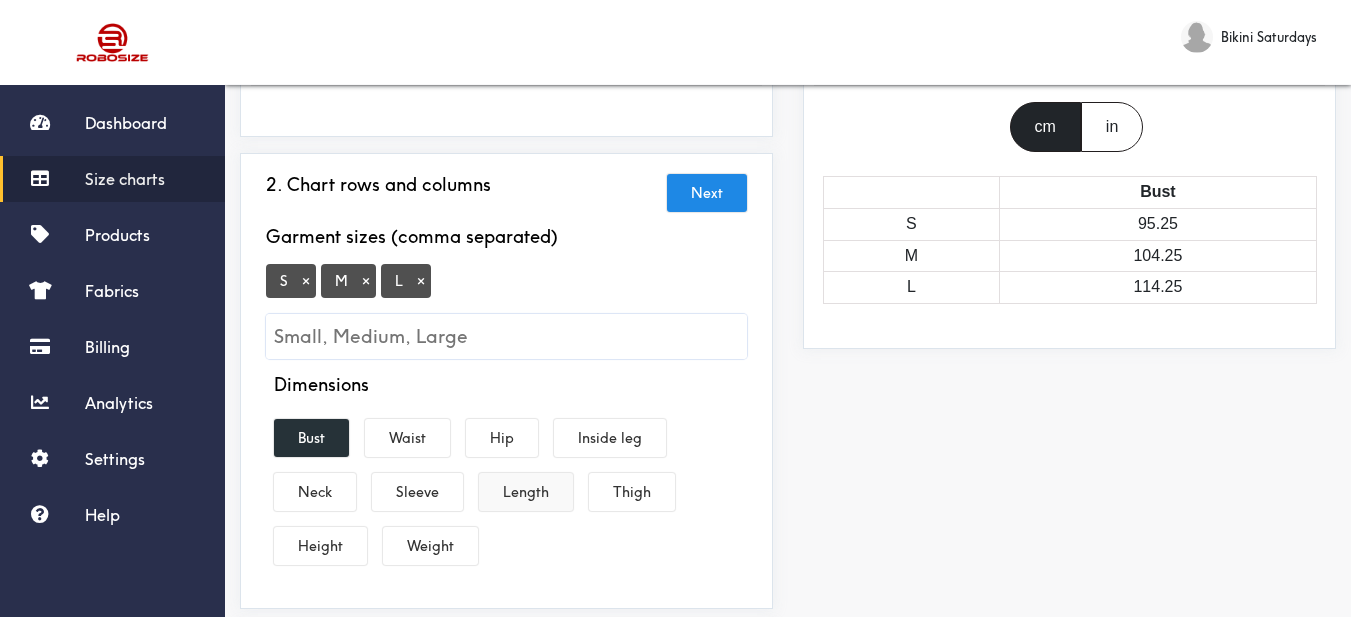 click on "Length" at bounding box center [526, 492] 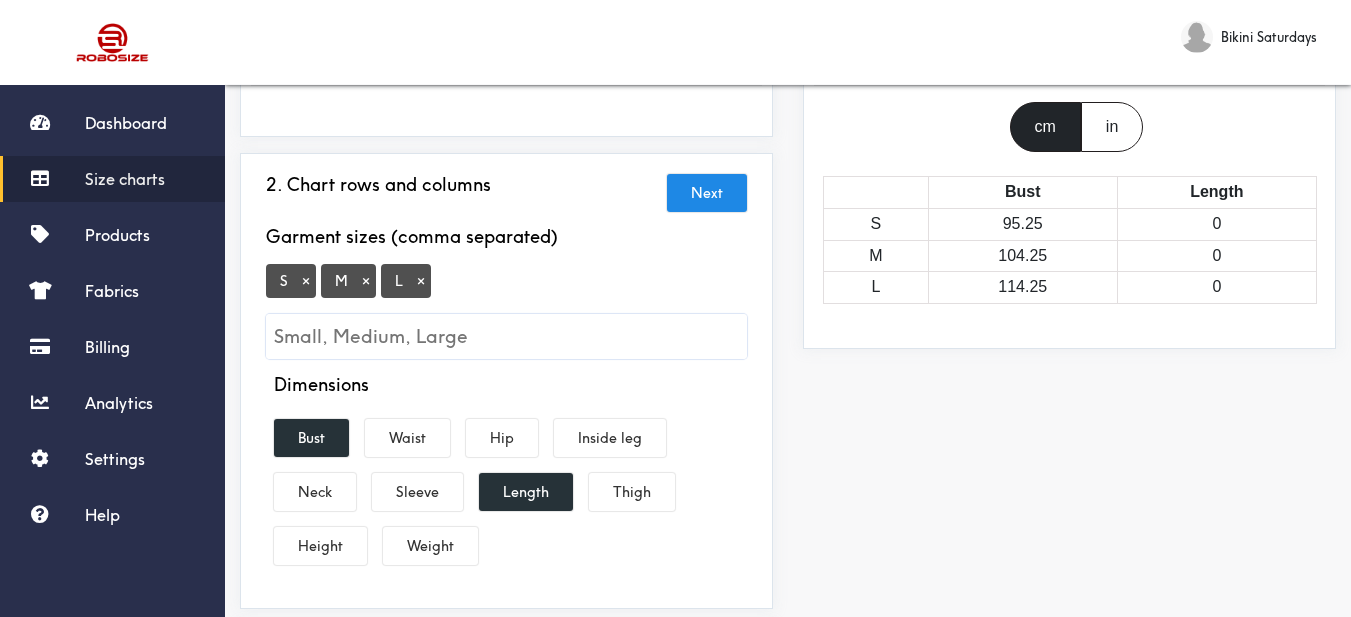 scroll, scrollTop: 500, scrollLeft: 0, axis: vertical 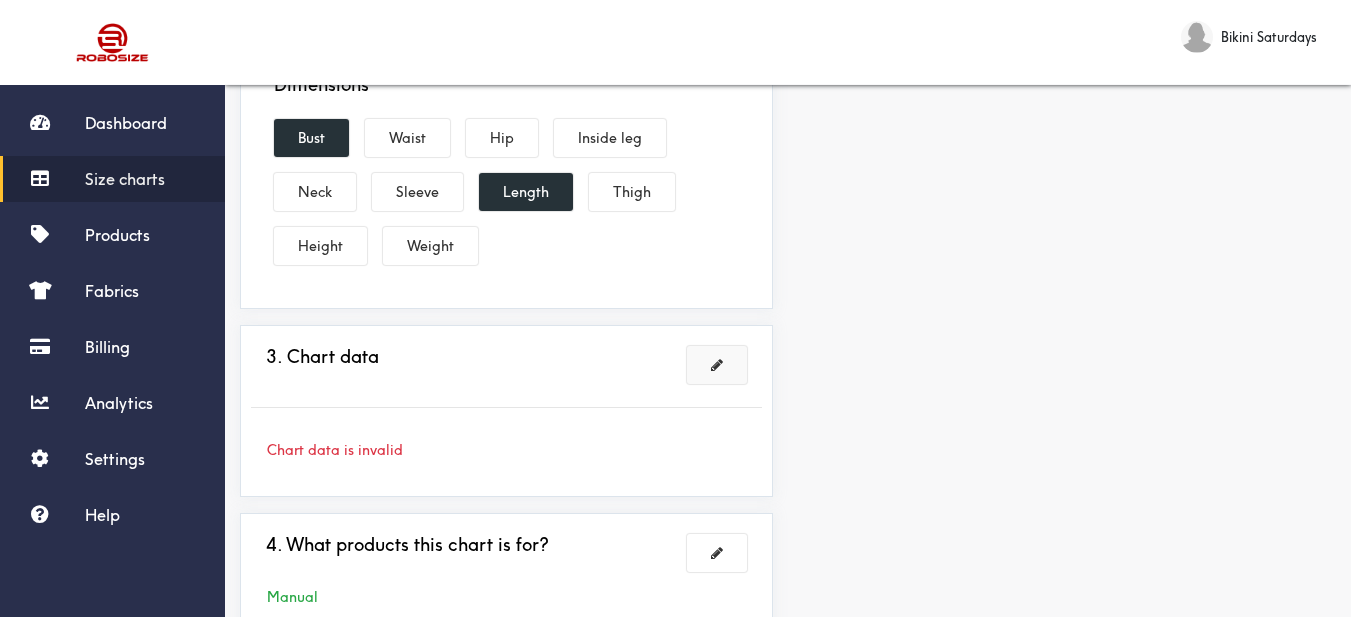 click at bounding box center (717, 365) 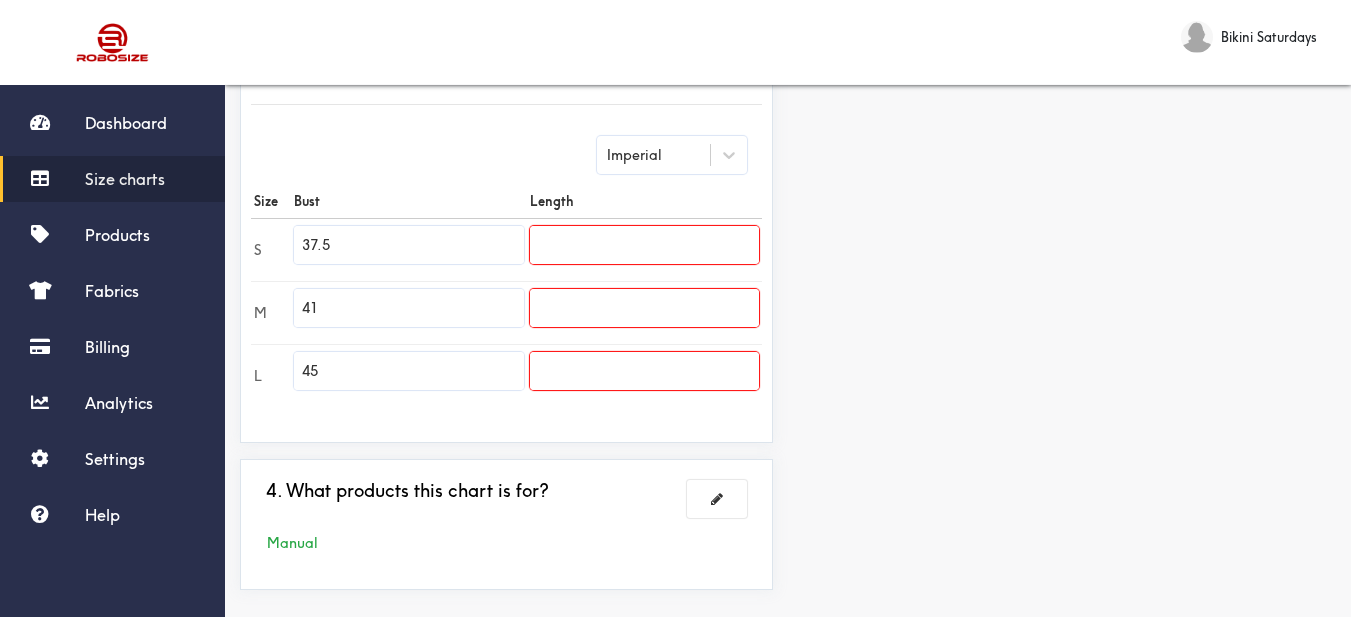 drag, startPoint x: 427, startPoint y: 252, endPoint x: 228, endPoint y: 246, distance: 199.09044 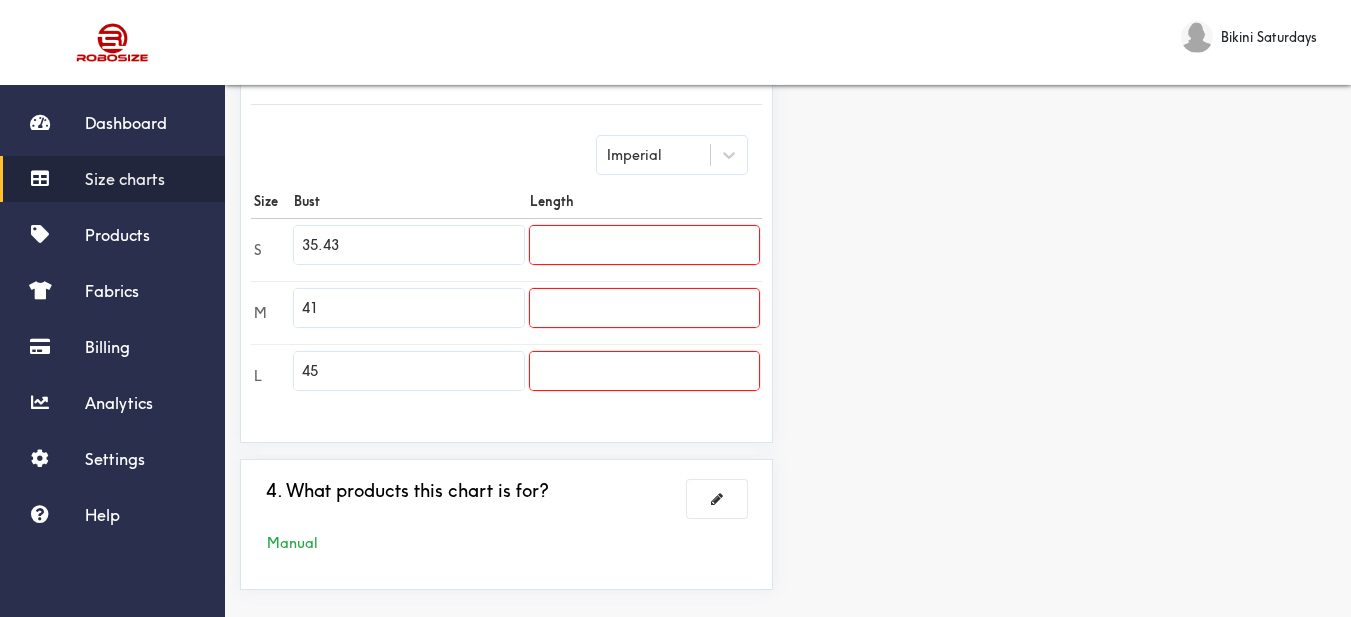 click on "Preview Edit style This chart is manually assigned to products. cm in Bust Length S 90 0 M 104.25 0 L 114.25 0" at bounding box center [1069, 140] 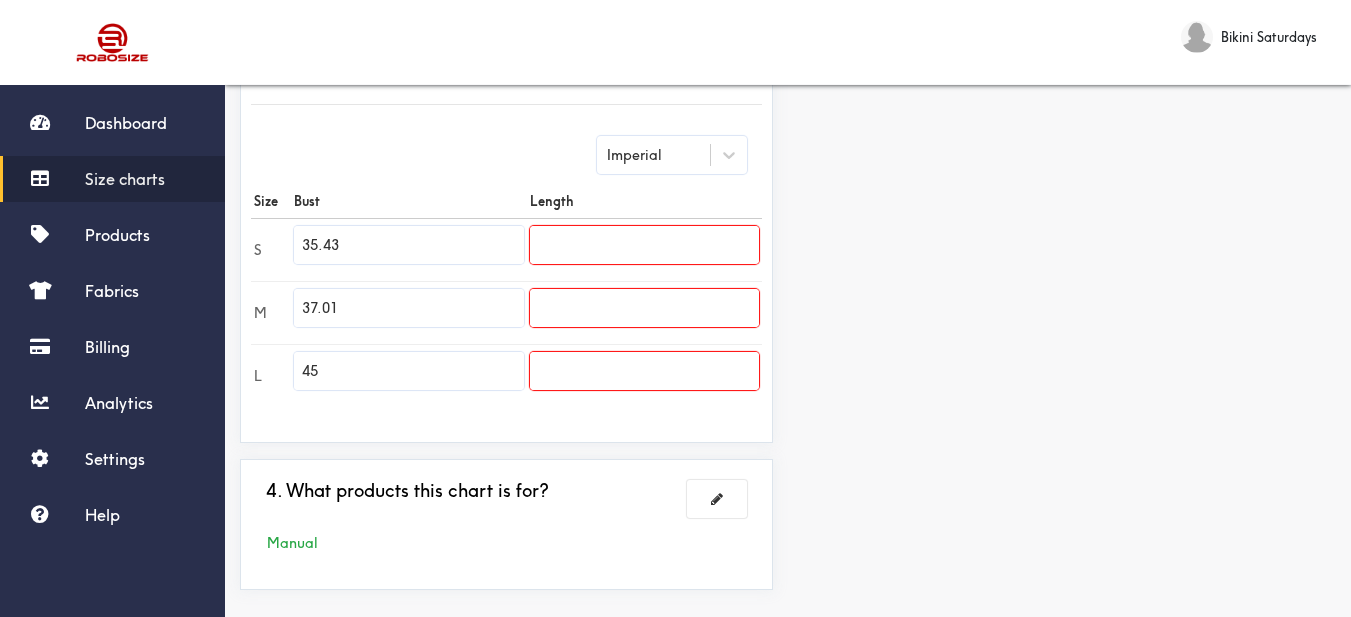click on "Preview Edit style This chart is manually assigned to products. cm in Bust Length S 90 0 M 94 0 L 114.25 0" at bounding box center (1069, 140) 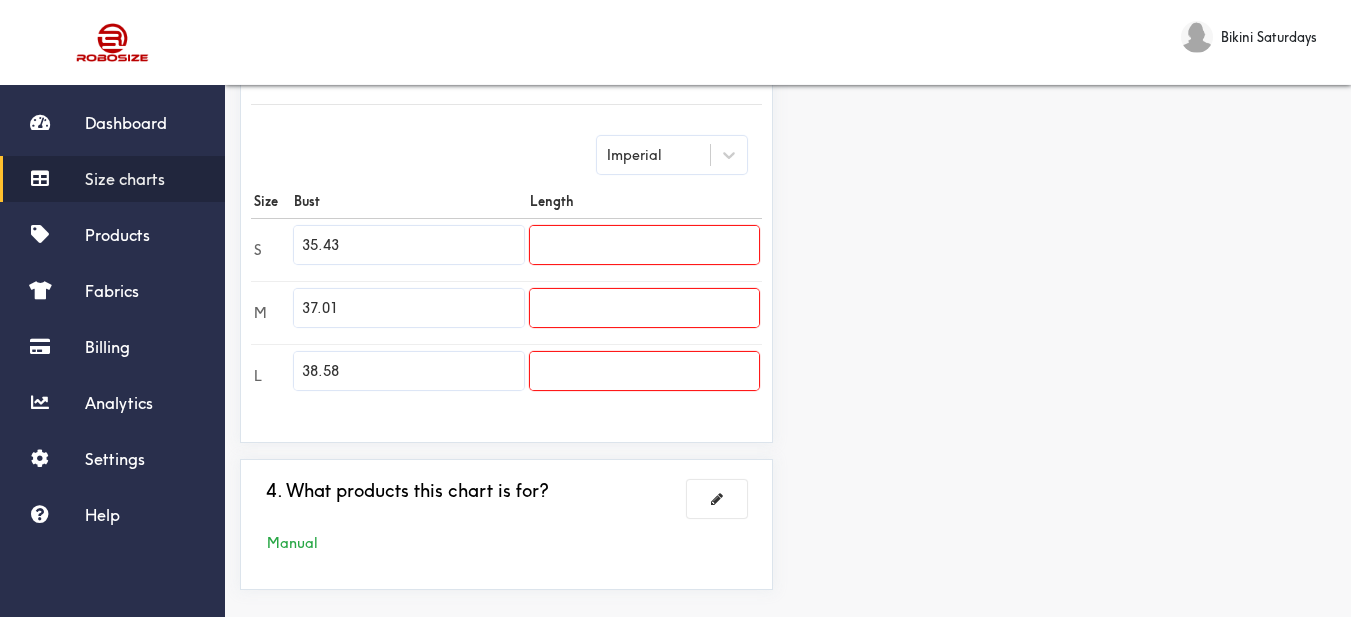 drag, startPoint x: 1187, startPoint y: 231, endPoint x: 1025, endPoint y: 231, distance: 162 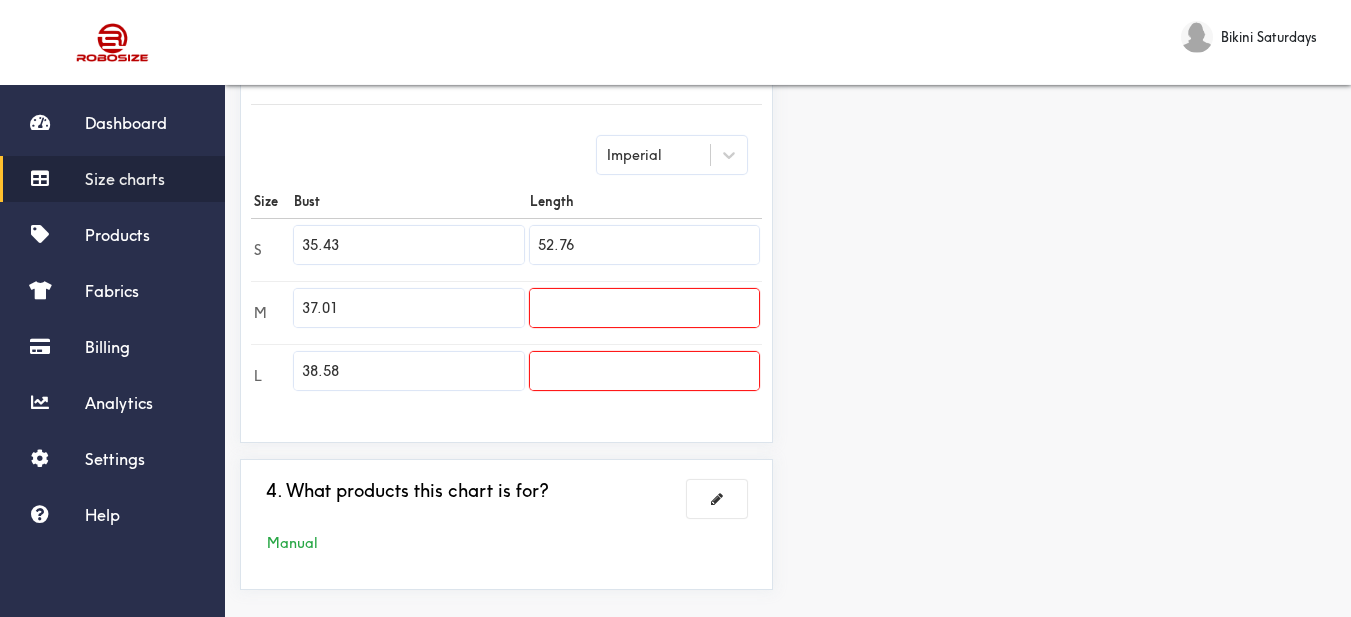 click on "Preview Edit style This chart is manually assigned to products. cm in Bust Length S 90 134 M 94 0 L 98 0" at bounding box center (1069, 140) 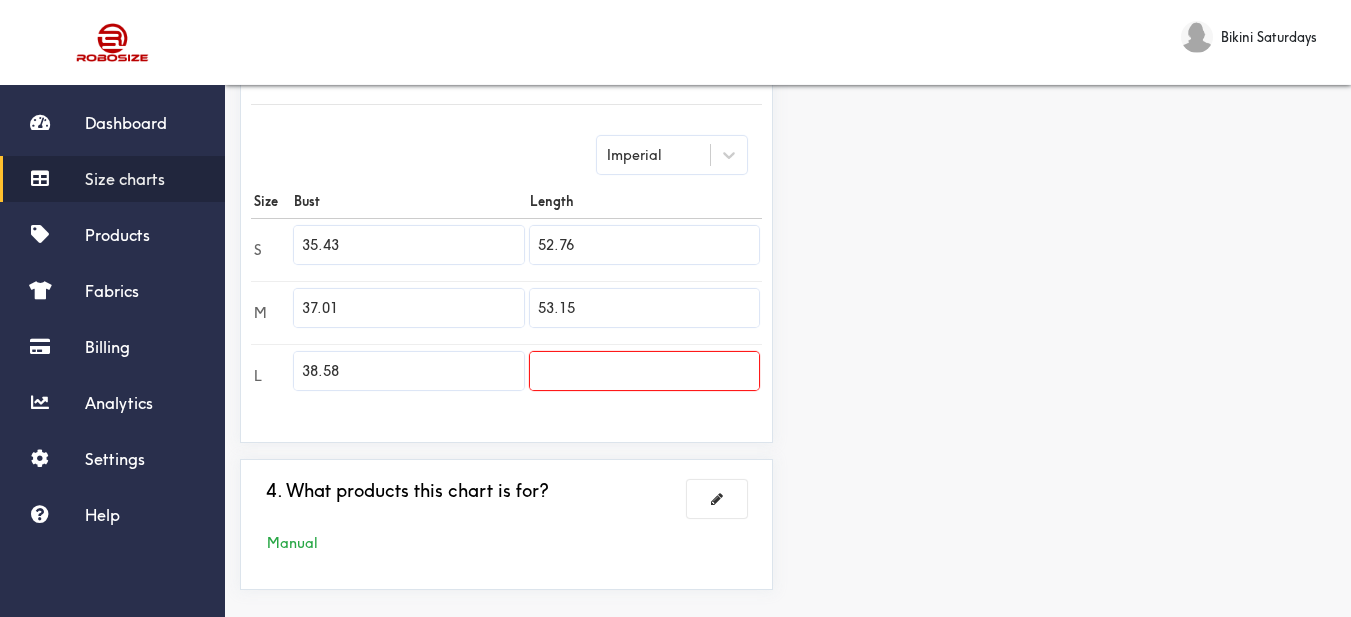 drag, startPoint x: 1181, startPoint y: 220, endPoint x: 1158, endPoint y: 220, distance: 23 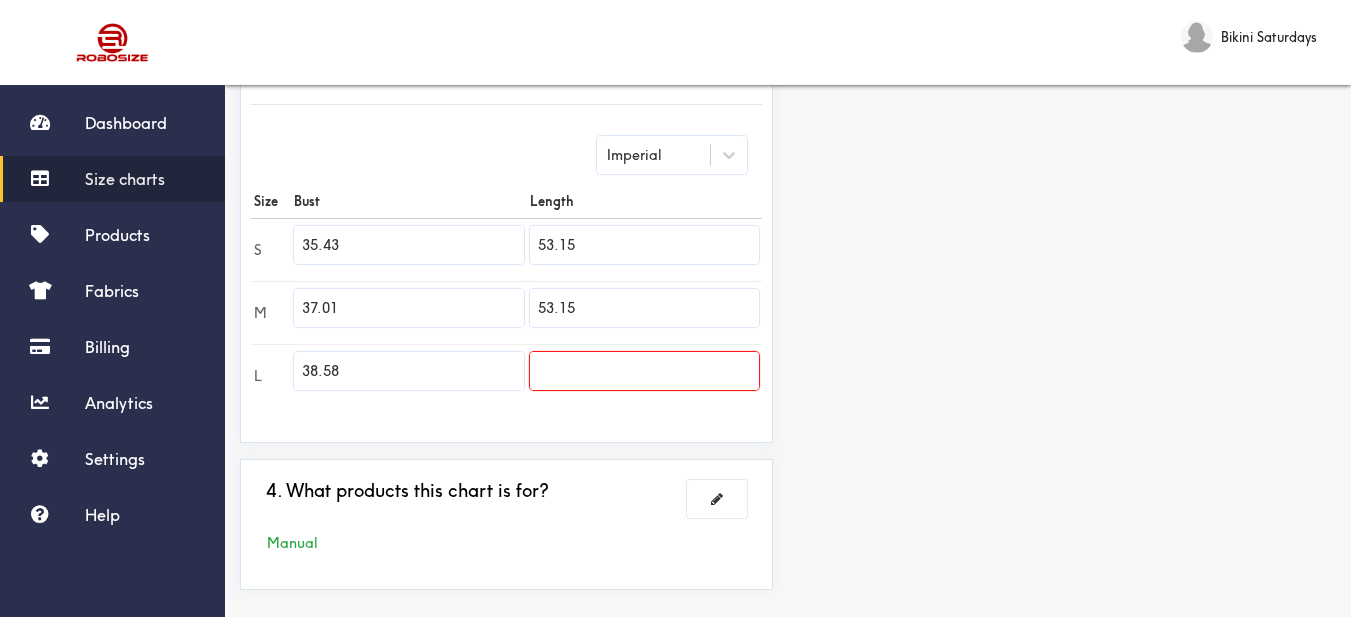 click on "Preview Edit style This chart is manually assigned to products. cm in Bust Length S 90 135 M 94 135 L 98 0" at bounding box center (1069, 140) 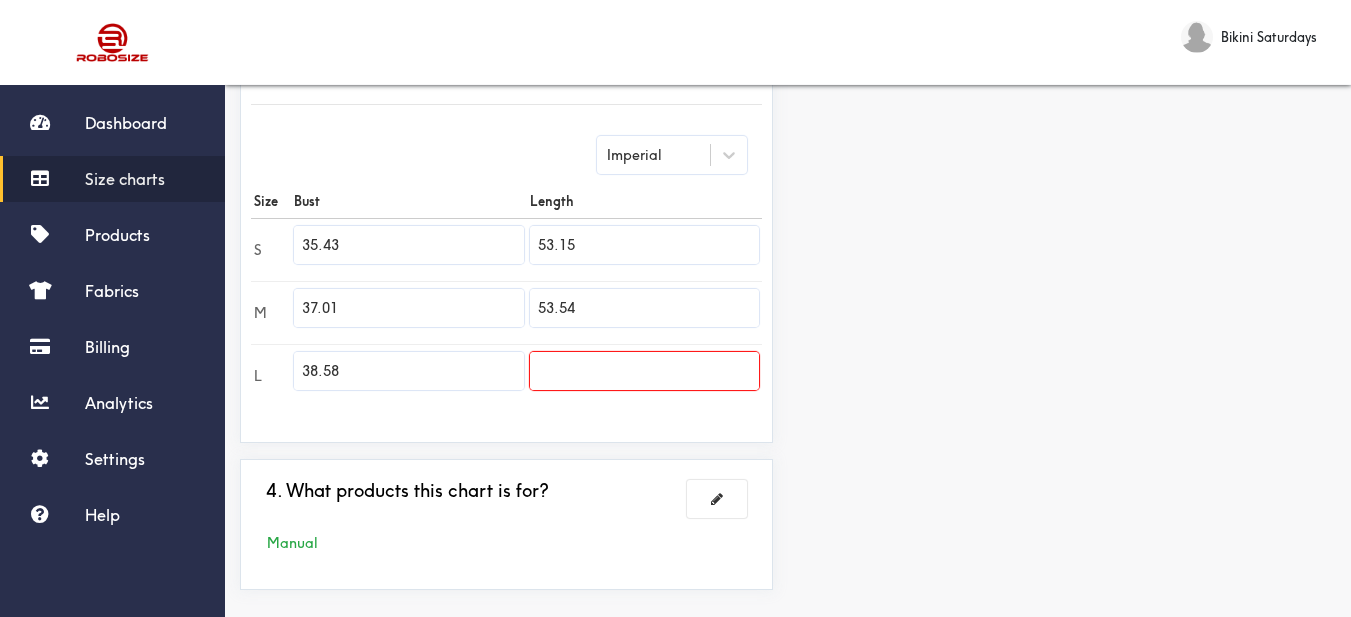click at bounding box center [644, 375] 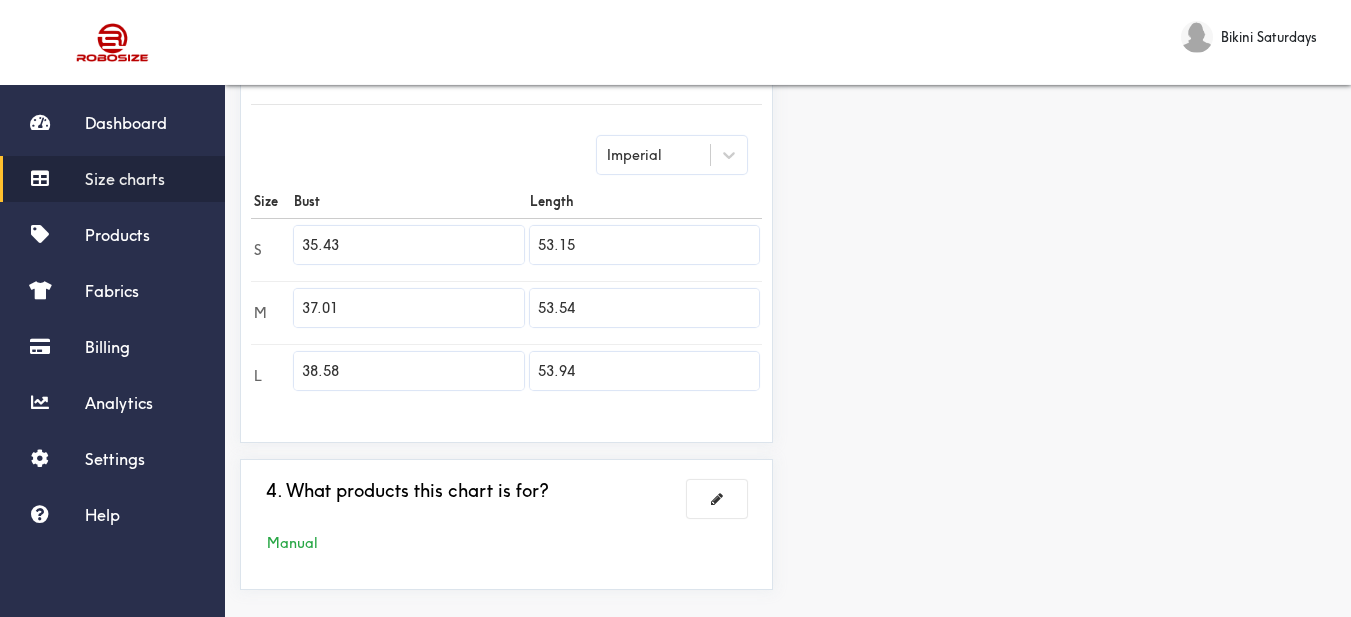 click on "Preview Edit style This chart is manually assigned to products. cm in Bust Length S 90 135 M 94 136 L 98 137" at bounding box center (1069, 140) 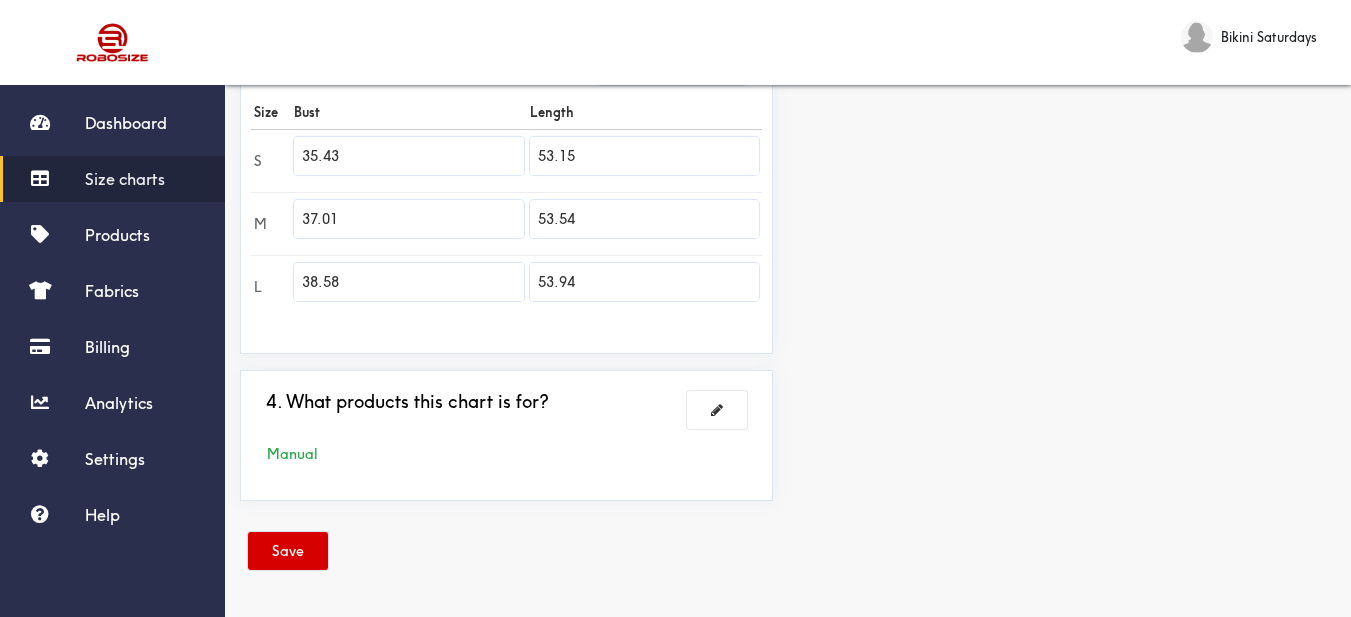 click on "Save" at bounding box center (288, 551) 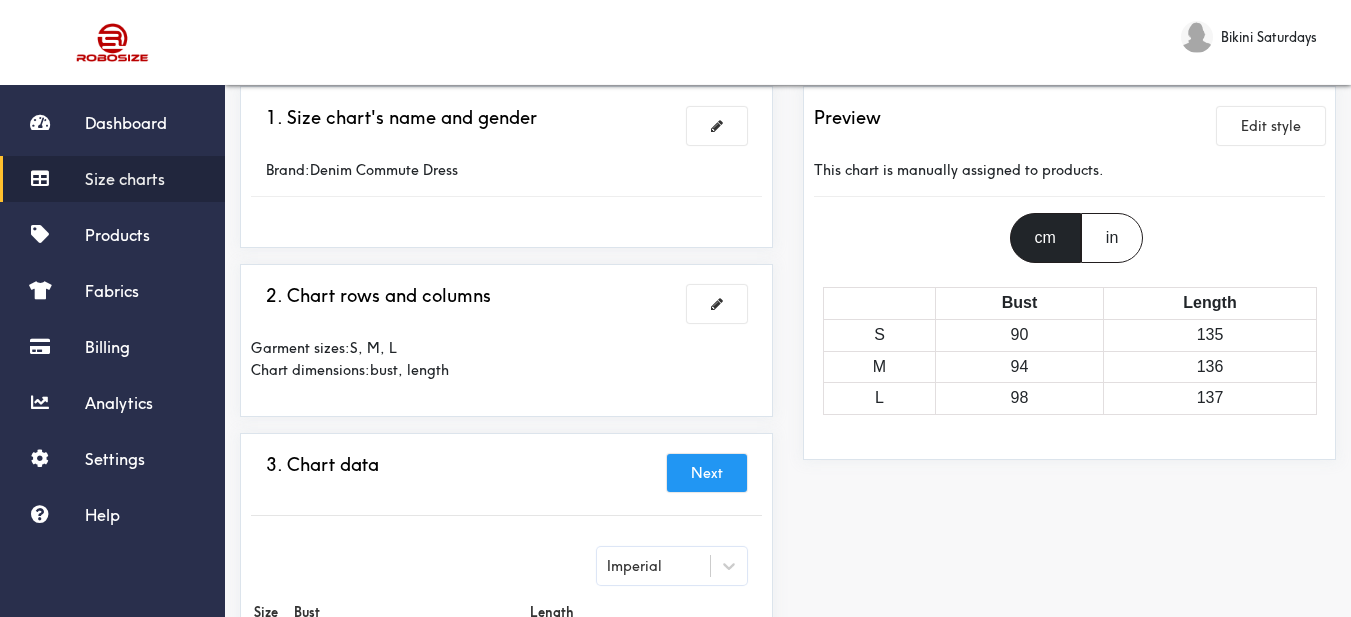 scroll, scrollTop: 0, scrollLeft: 0, axis: both 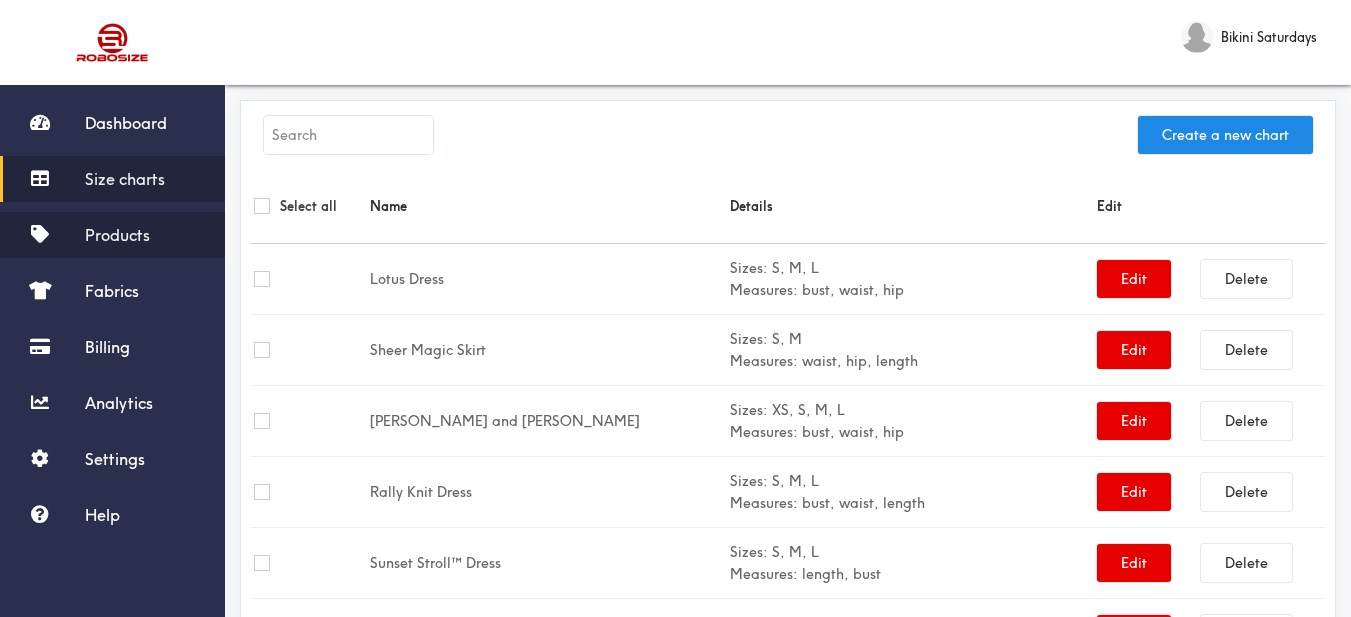 click on "Products" at bounding box center [117, 235] 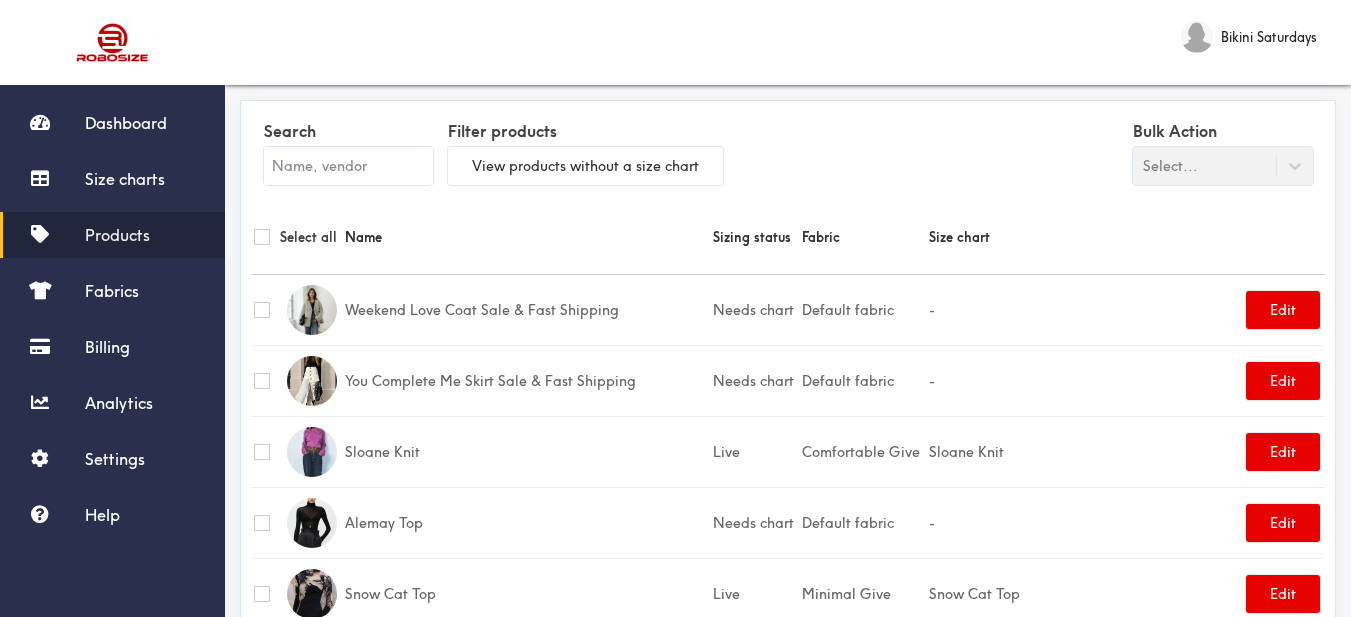 click at bounding box center [348, 166] 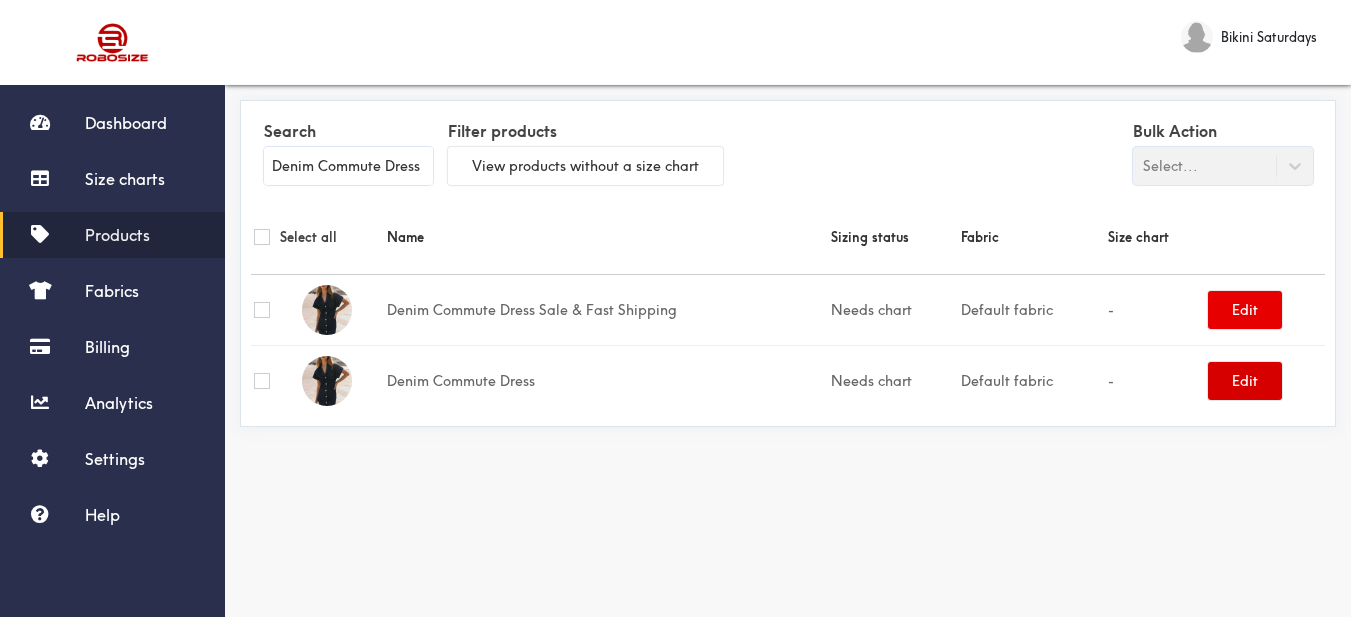 click on "Edit" at bounding box center (1245, 381) 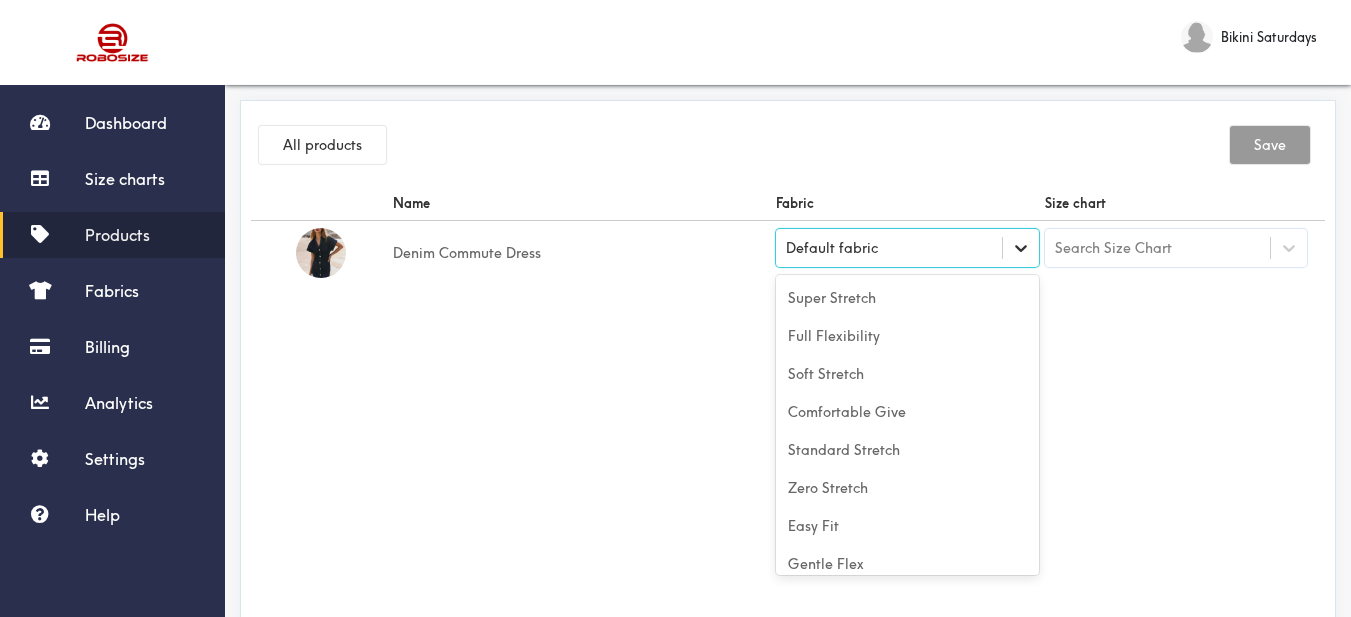 click 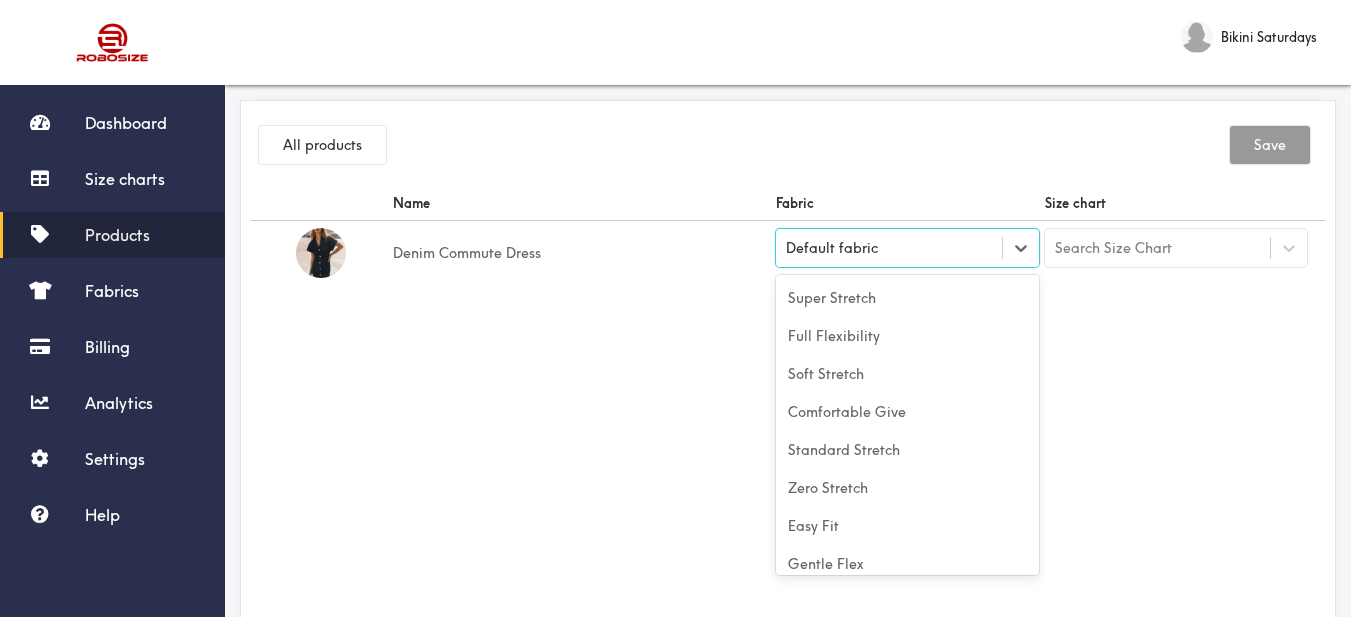 click on "Default fabric" at bounding box center (907, 248) 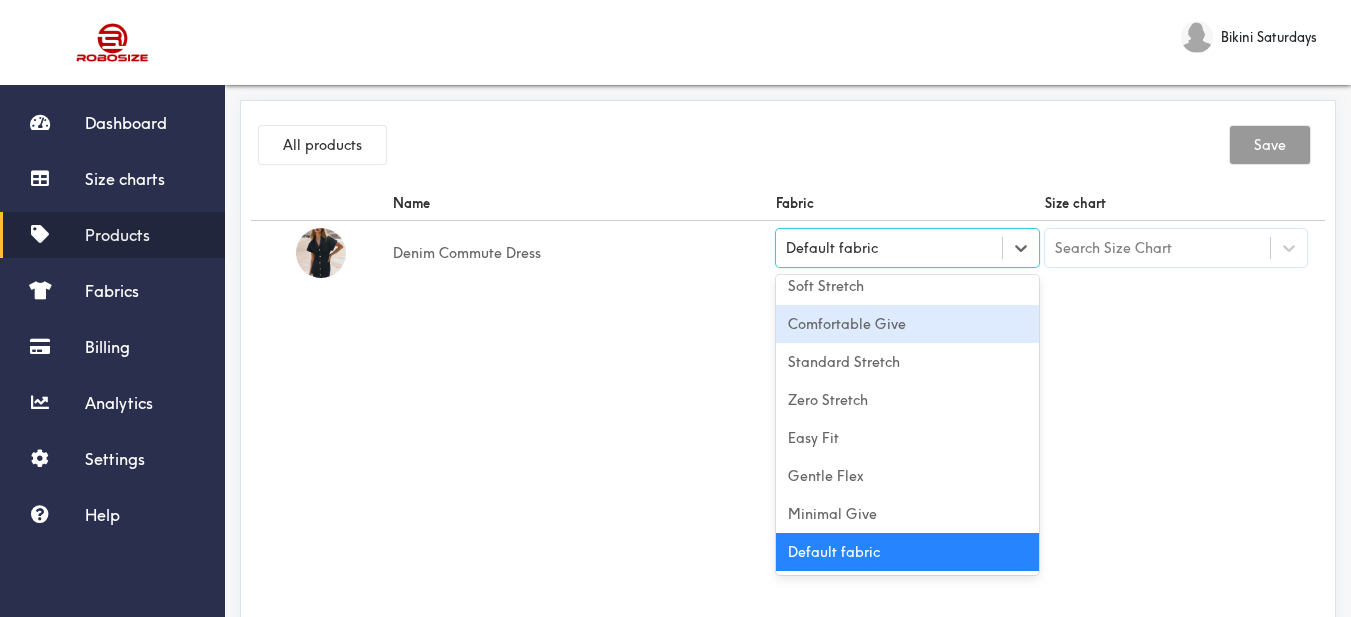 click on "Comfortable Give" at bounding box center (907, 324) 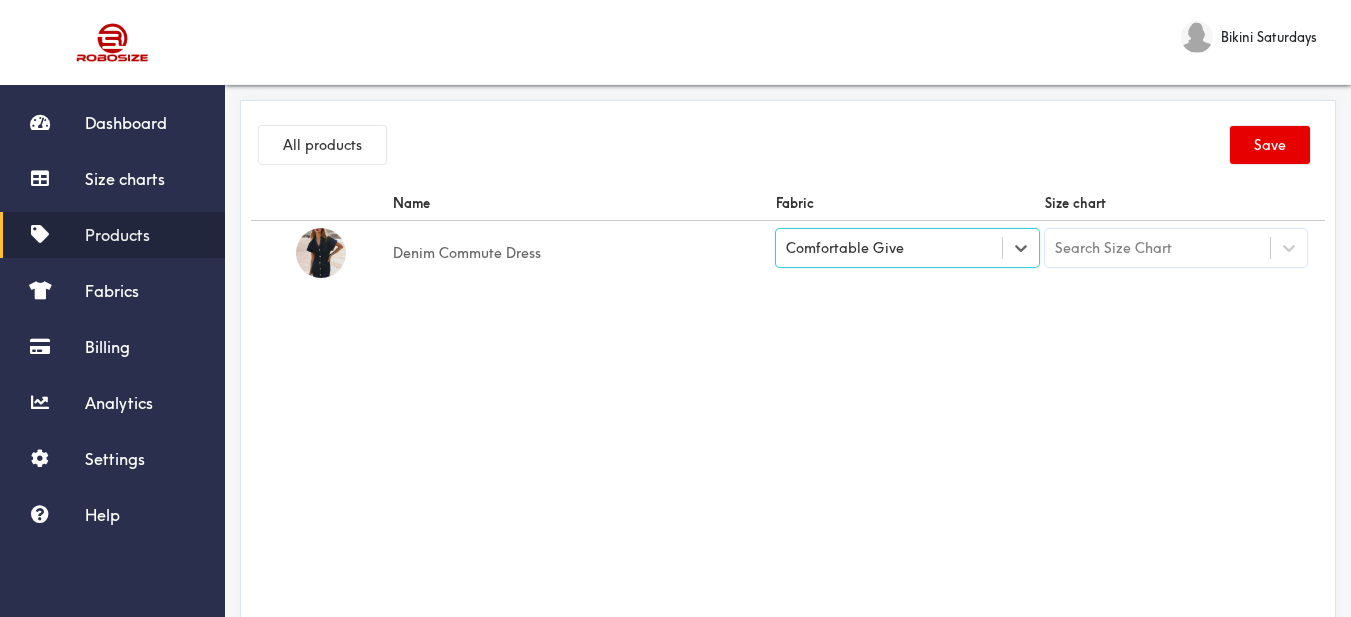 click on "Name Fabric Size chart Denim Commute Dress option [object Object], selected.   Select is focused , press Down to open the menu,  Comfortable Give Search Size Chart" at bounding box center [788, 411] 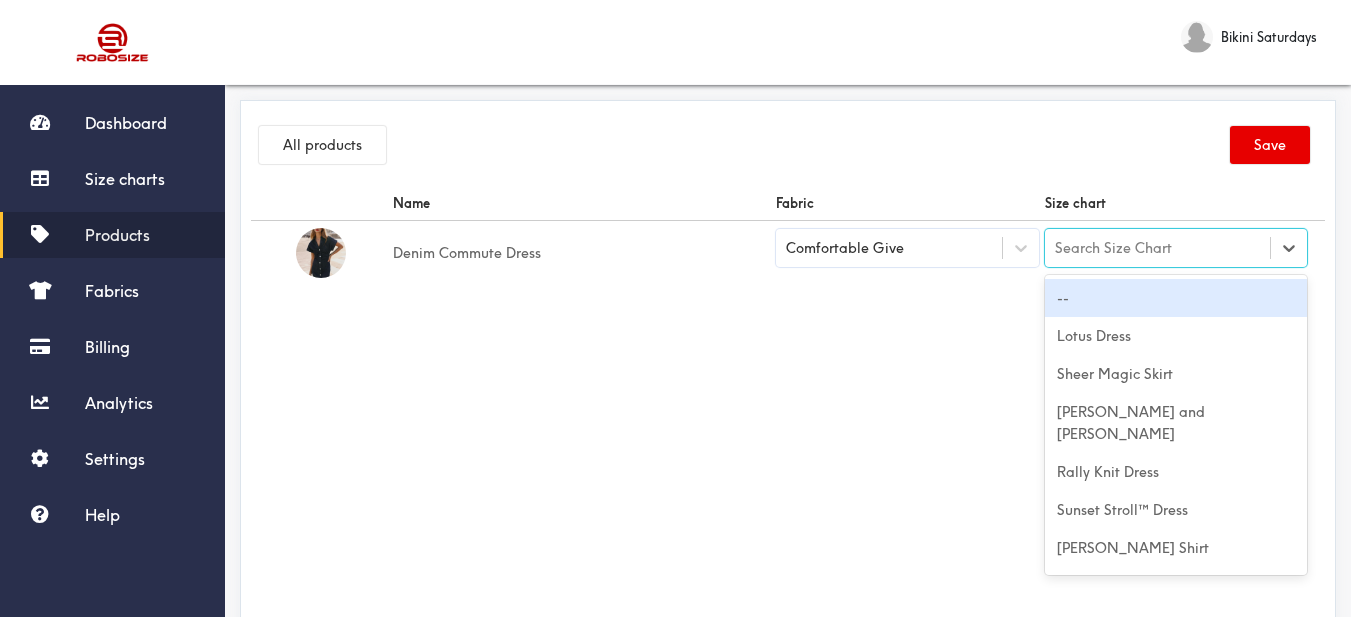 click on "Search Size Chart" at bounding box center [1113, 248] 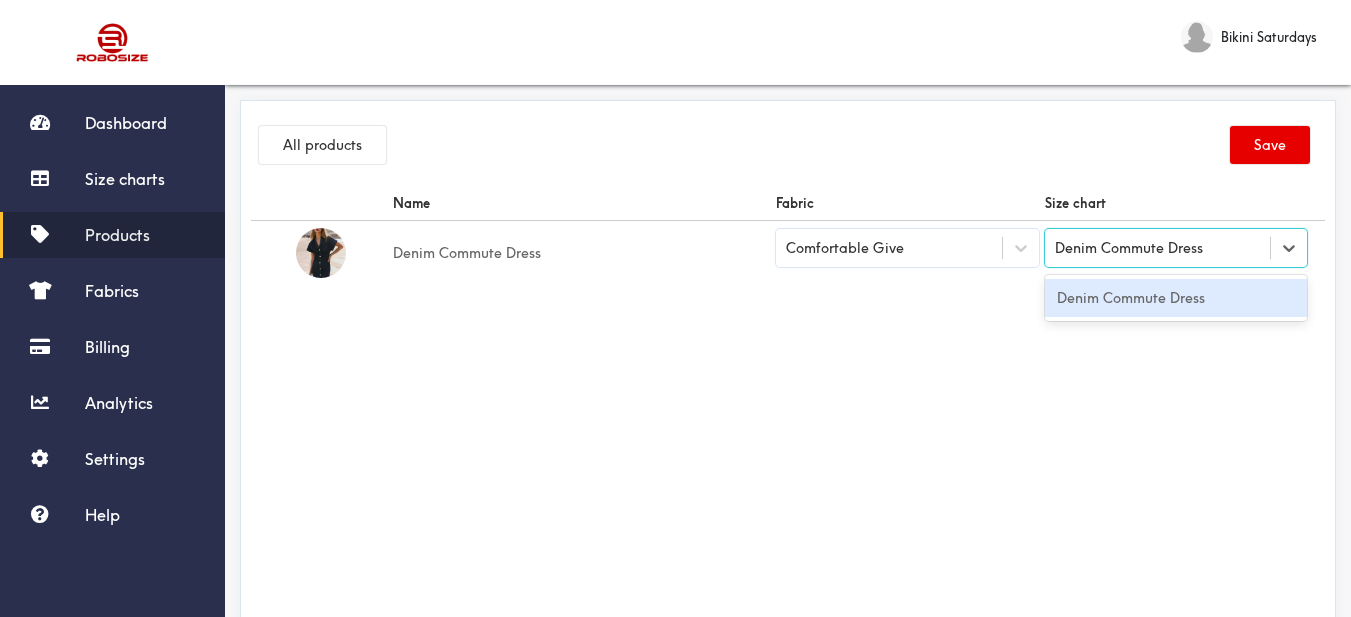 click on "Denim Commute Dress" at bounding box center (1176, 298) 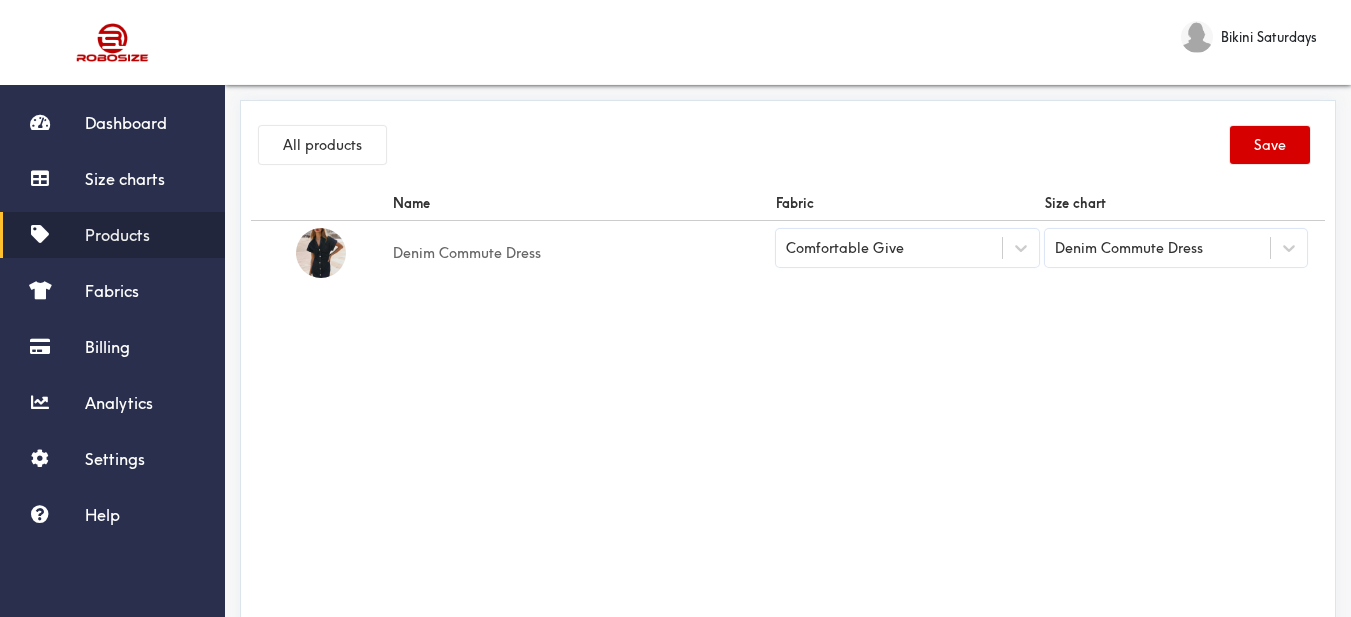 click on "Save" at bounding box center [1270, 145] 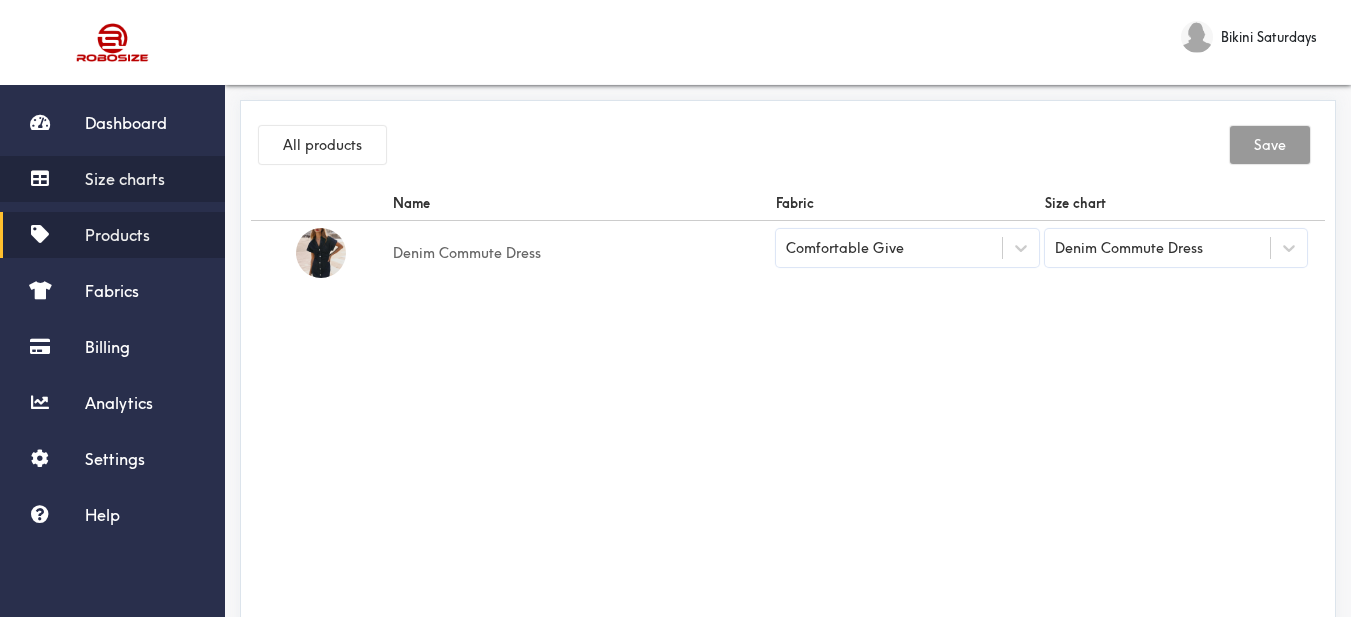 click on "Size charts" at bounding box center (125, 179) 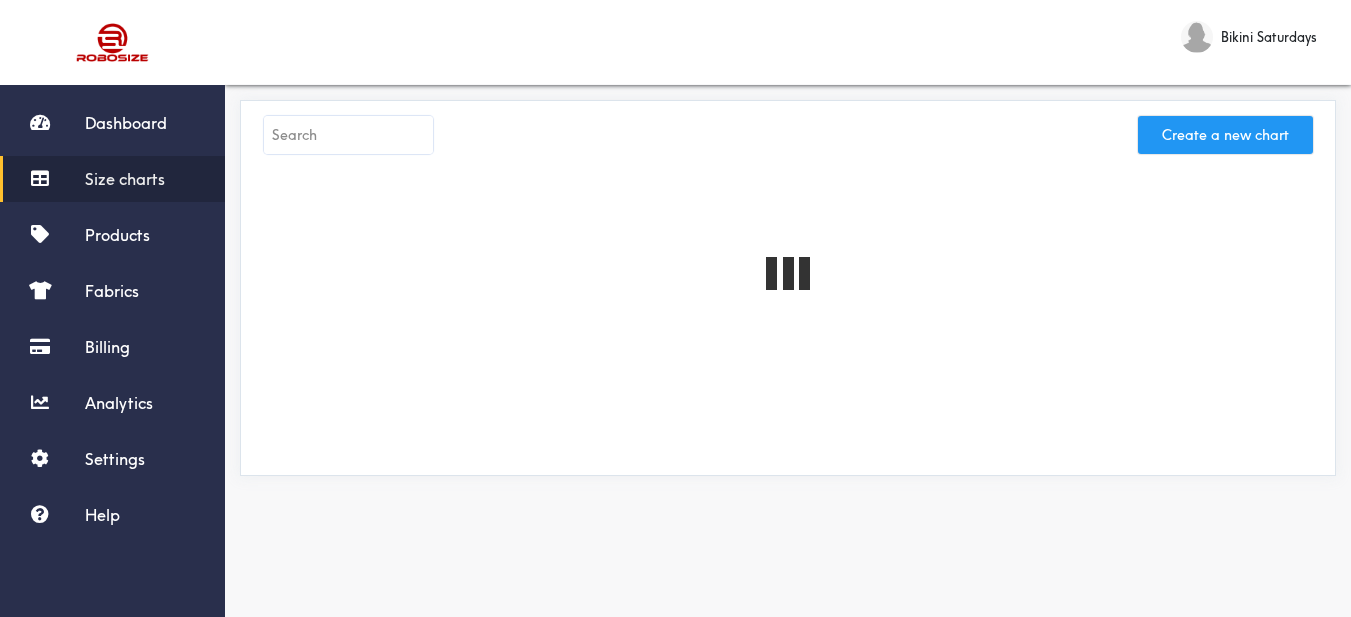 click on "Create a new chart" at bounding box center [1225, 135] 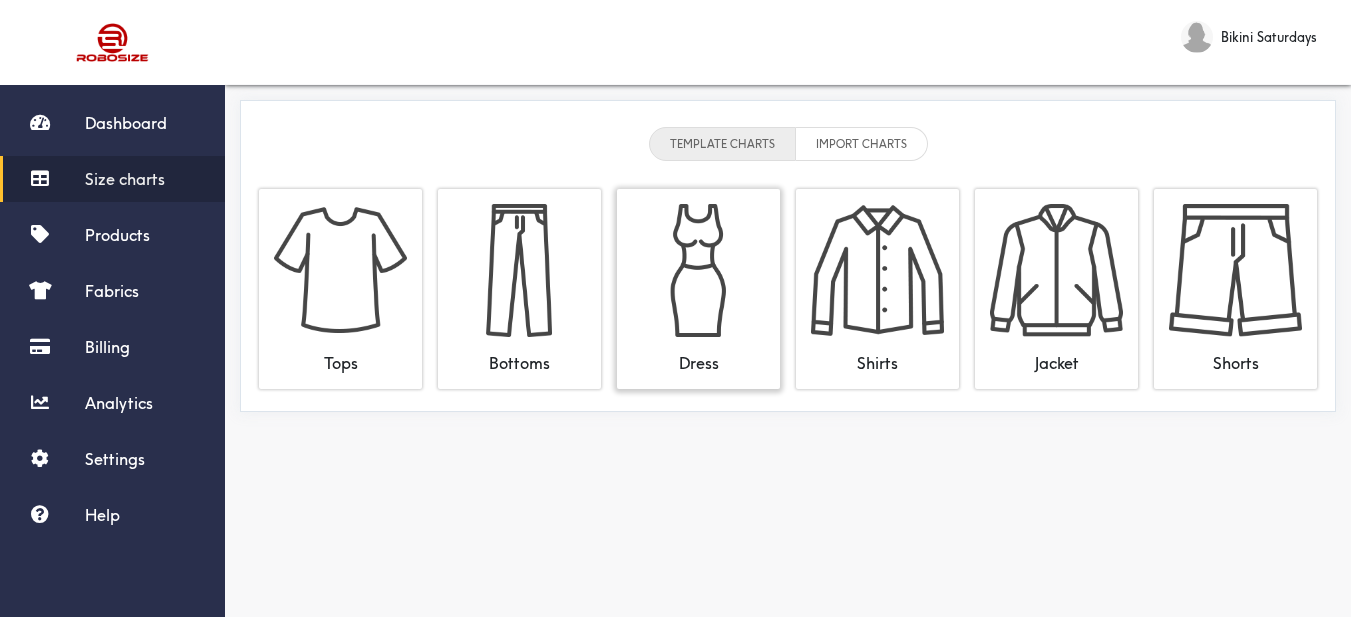 click at bounding box center [698, 270] 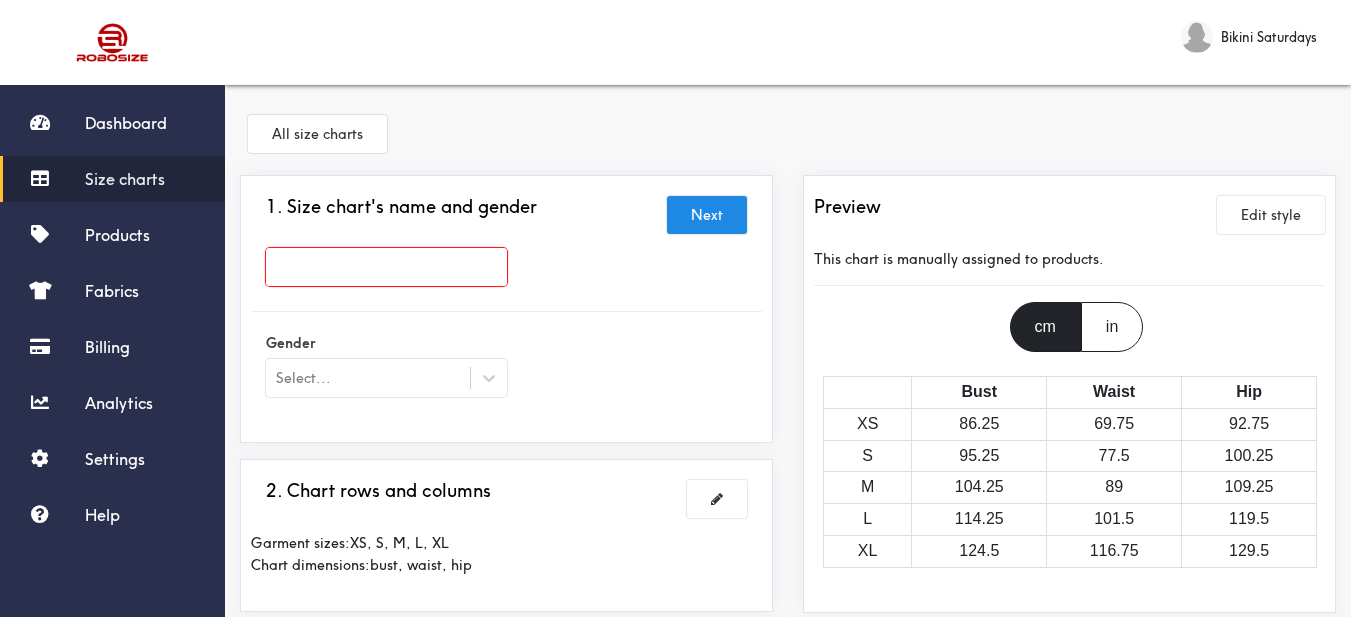 click at bounding box center [386, 267] 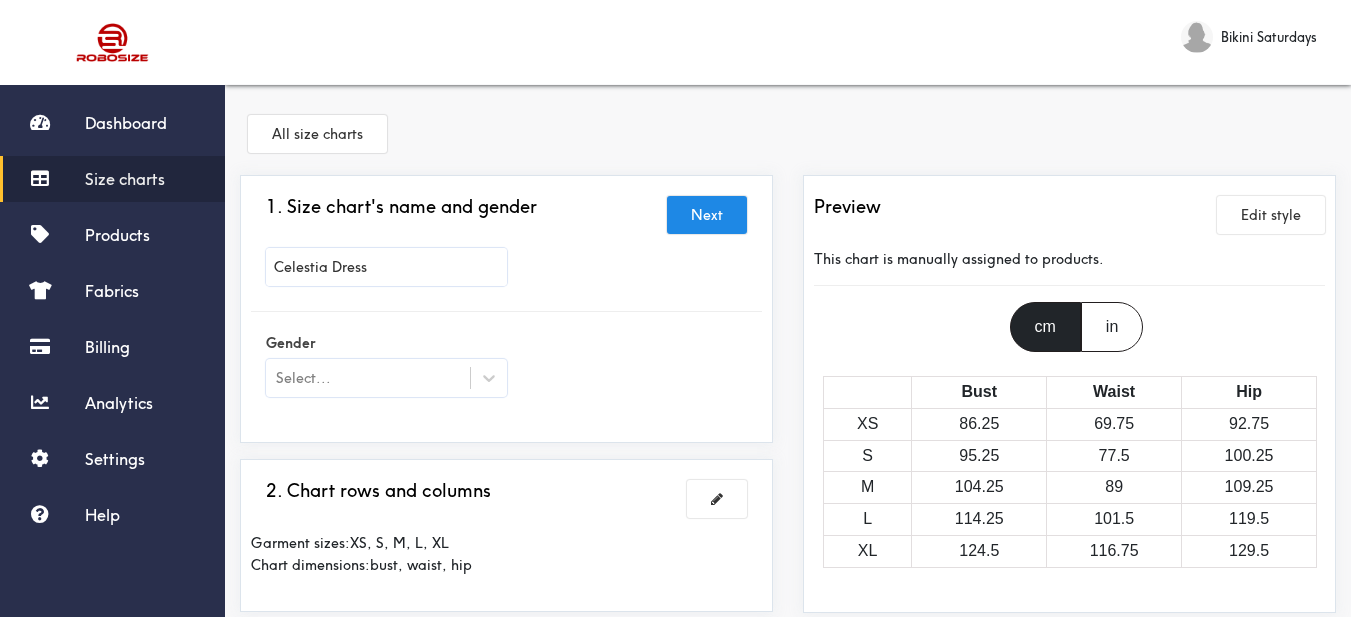scroll, scrollTop: 100, scrollLeft: 0, axis: vertical 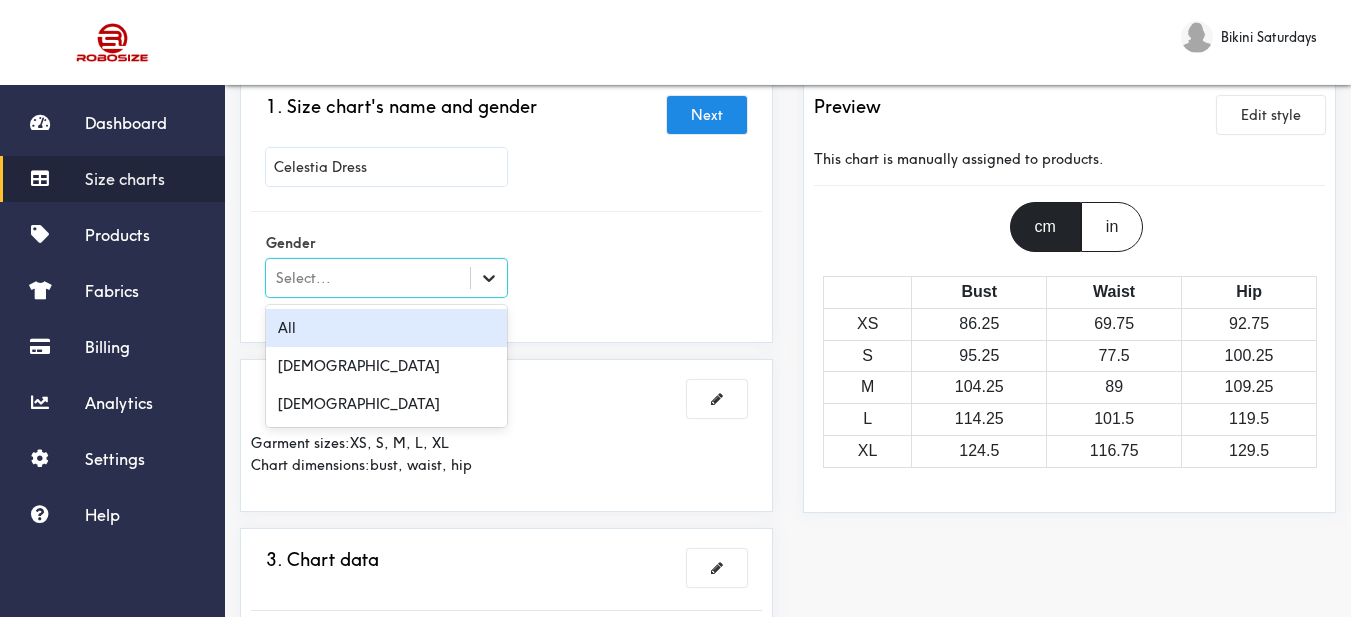 click 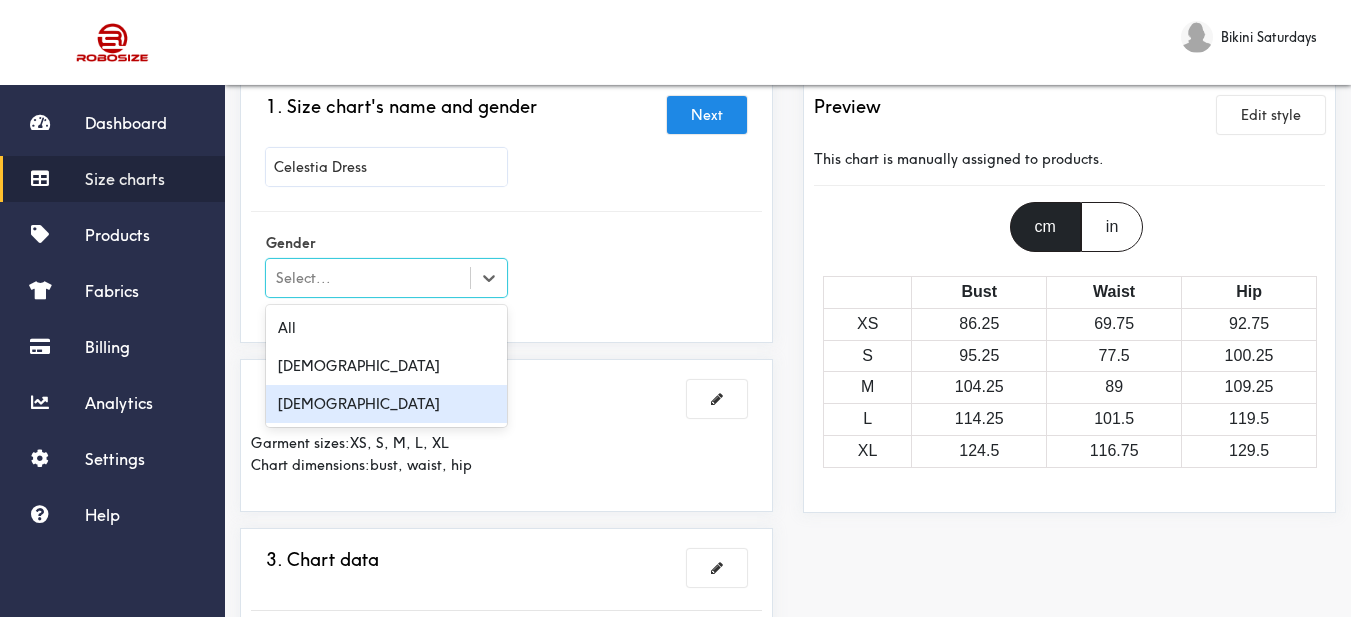 click on "[DEMOGRAPHIC_DATA]" at bounding box center [386, 404] 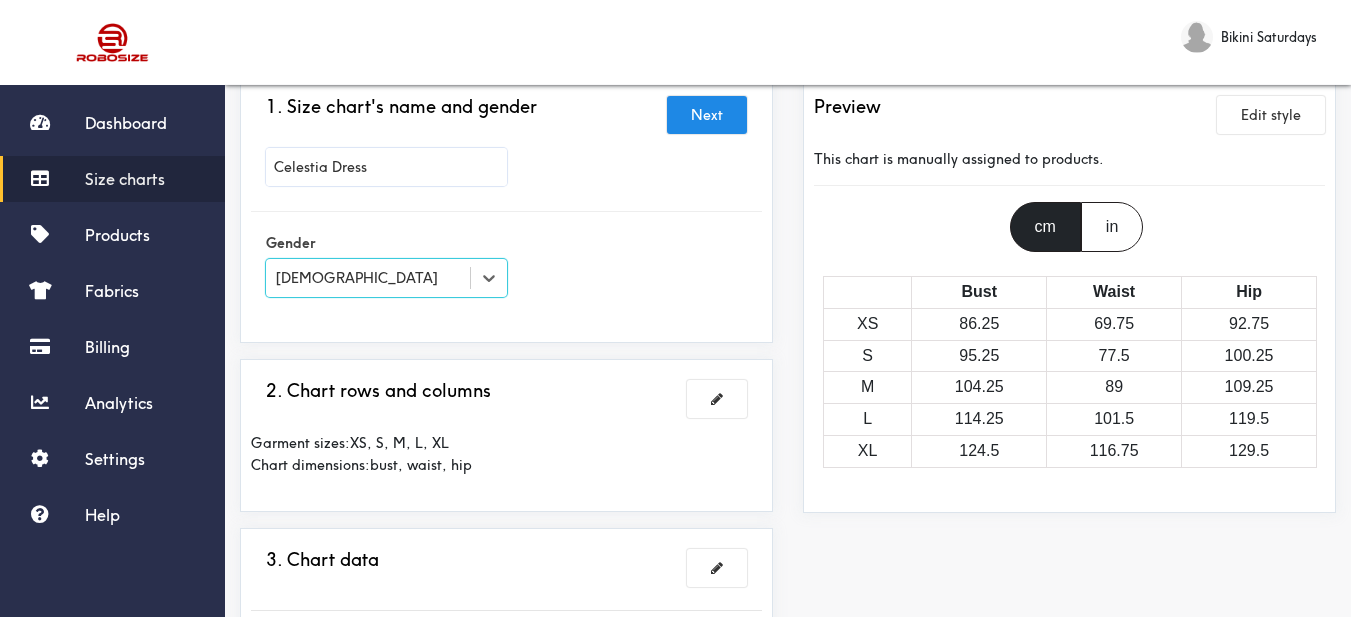scroll, scrollTop: 300, scrollLeft: 0, axis: vertical 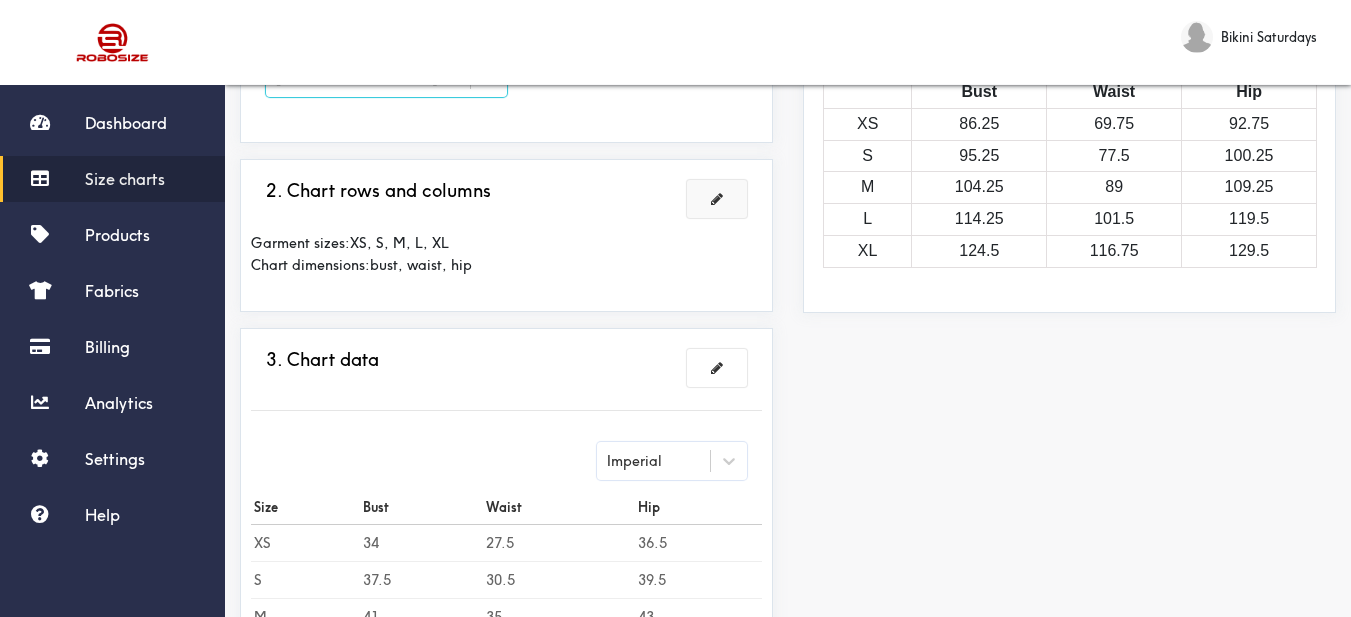 click at bounding box center [717, 199] 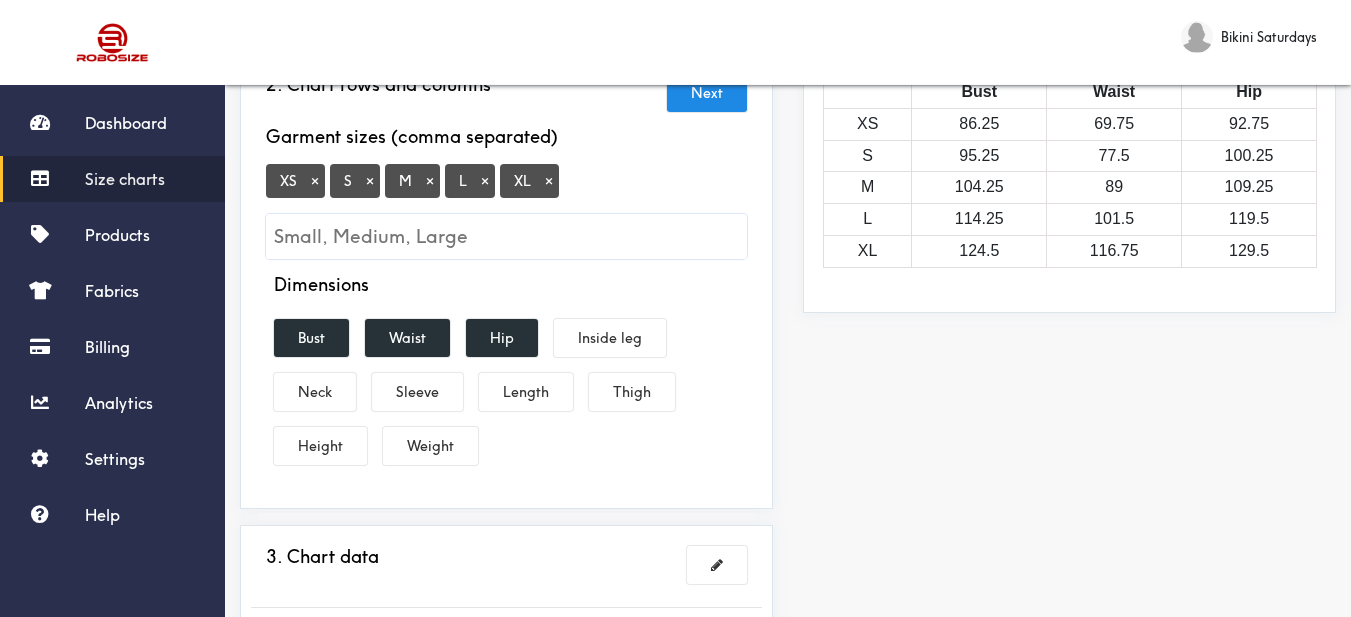 click on "×" at bounding box center [315, 181] 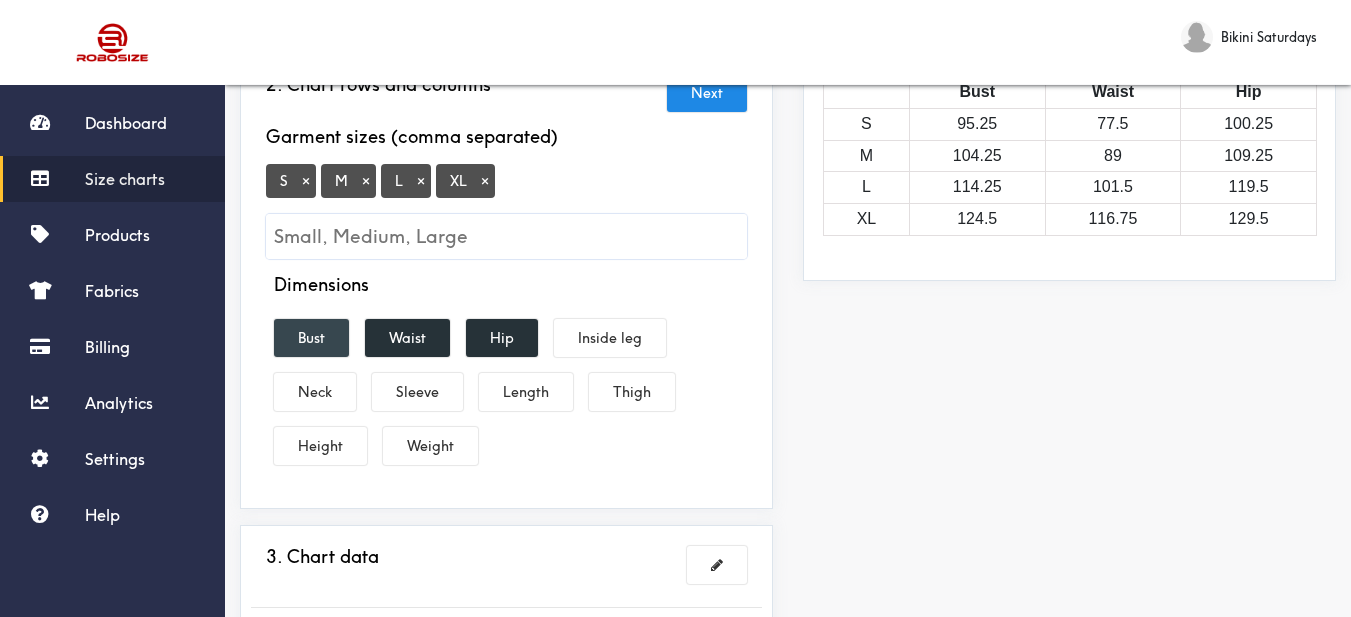drag, startPoint x: 300, startPoint y: 328, endPoint x: 311, endPoint y: 328, distance: 11 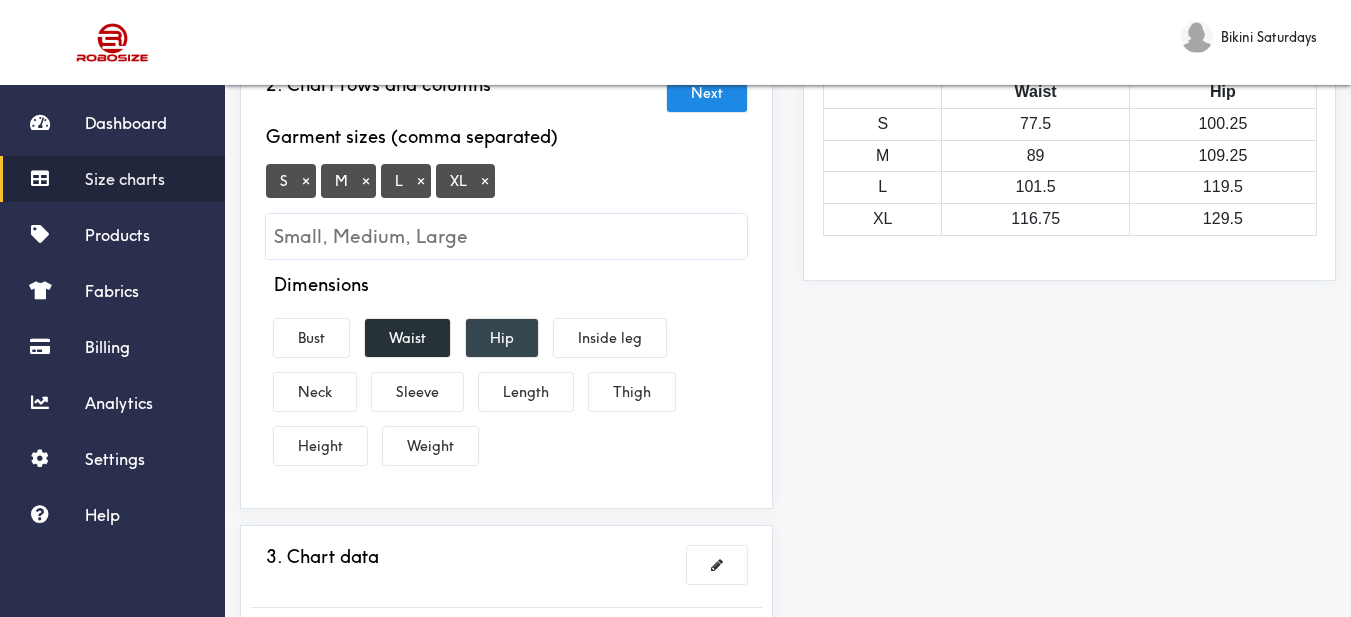 drag, startPoint x: 396, startPoint y: 324, endPoint x: 490, endPoint y: 327, distance: 94.04786 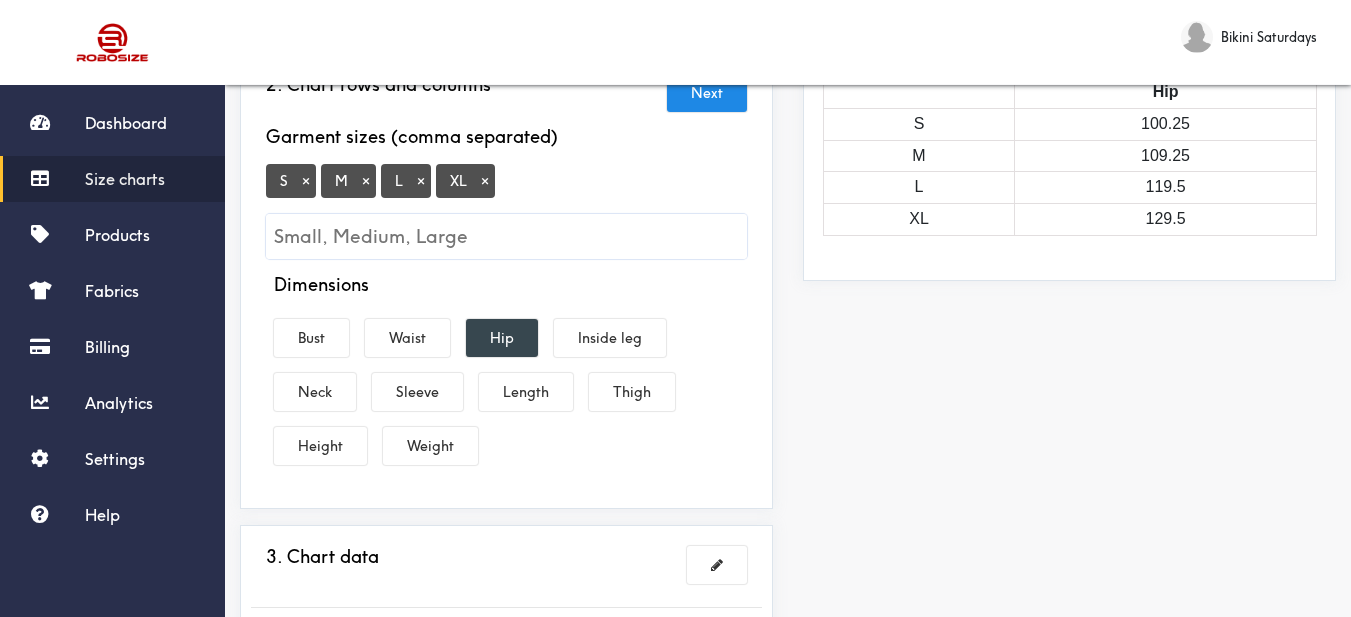 drag, startPoint x: 518, startPoint y: 329, endPoint x: 405, endPoint y: 330, distance: 113.004425 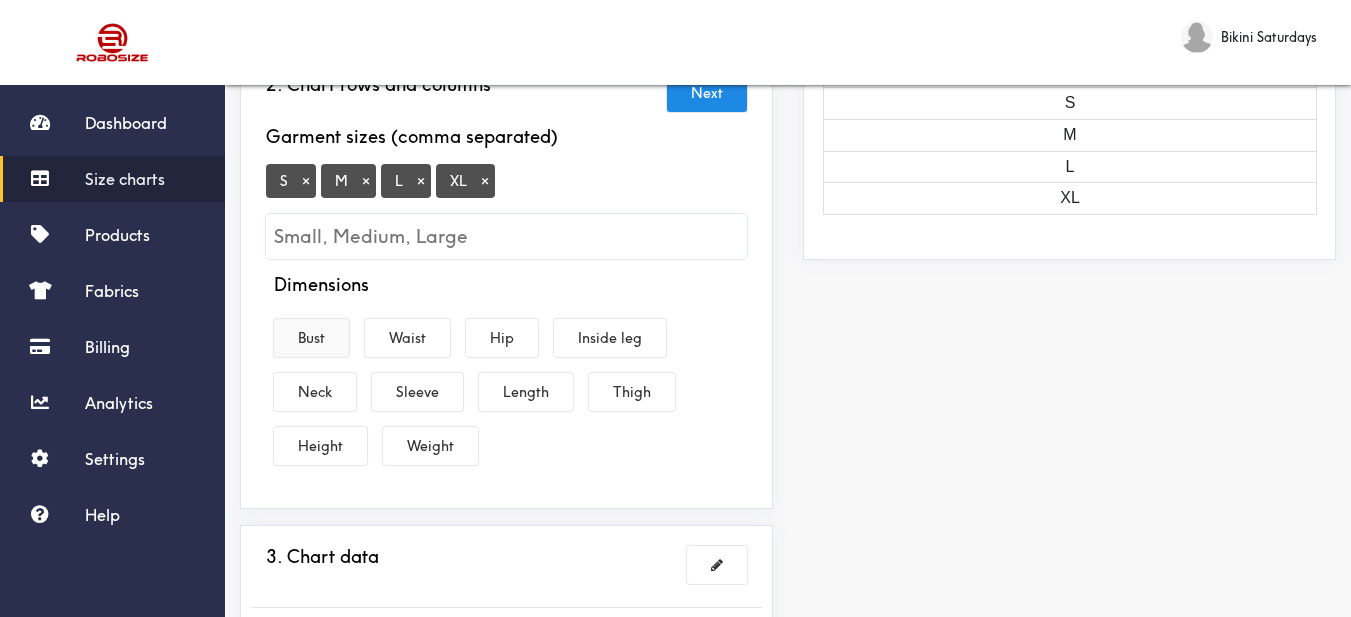 drag, startPoint x: 292, startPoint y: 325, endPoint x: 305, endPoint y: 329, distance: 13.601471 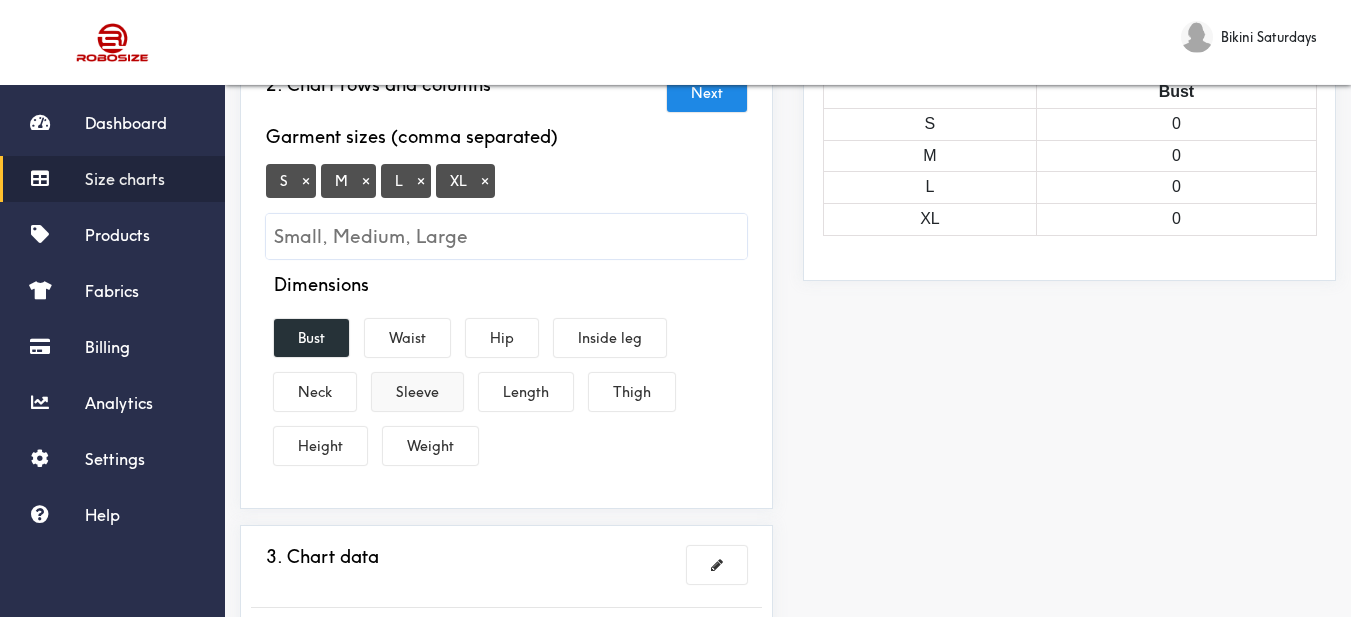 drag, startPoint x: 515, startPoint y: 395, endPoint x: 432, endPoint y: 392, distance: 83.0542 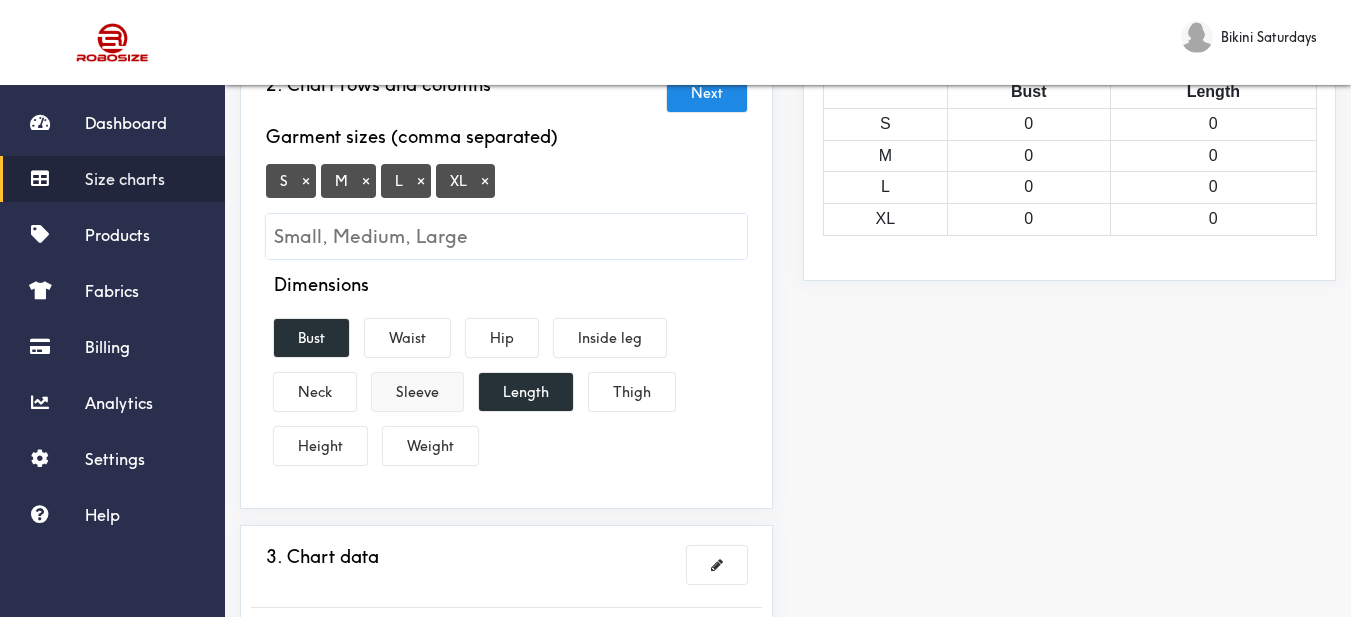 click on "Sleeve" at bounding box center (417, 392) 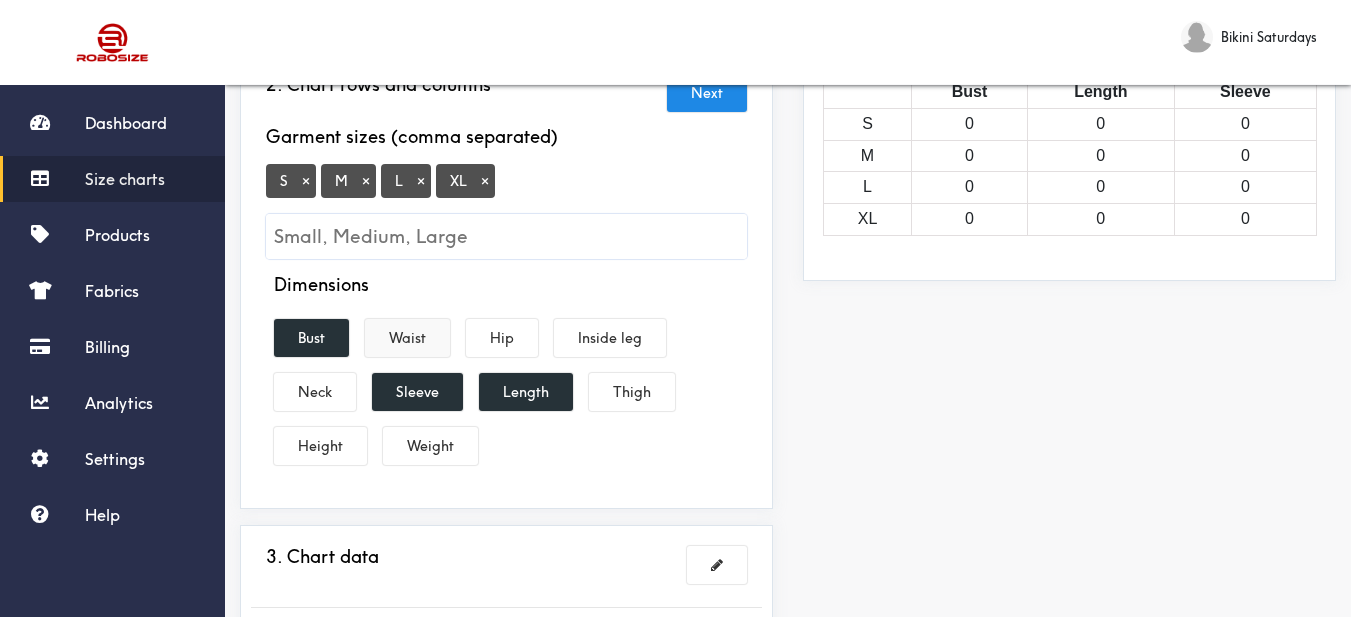 click on "Waist" at bounding box center (407, 338) 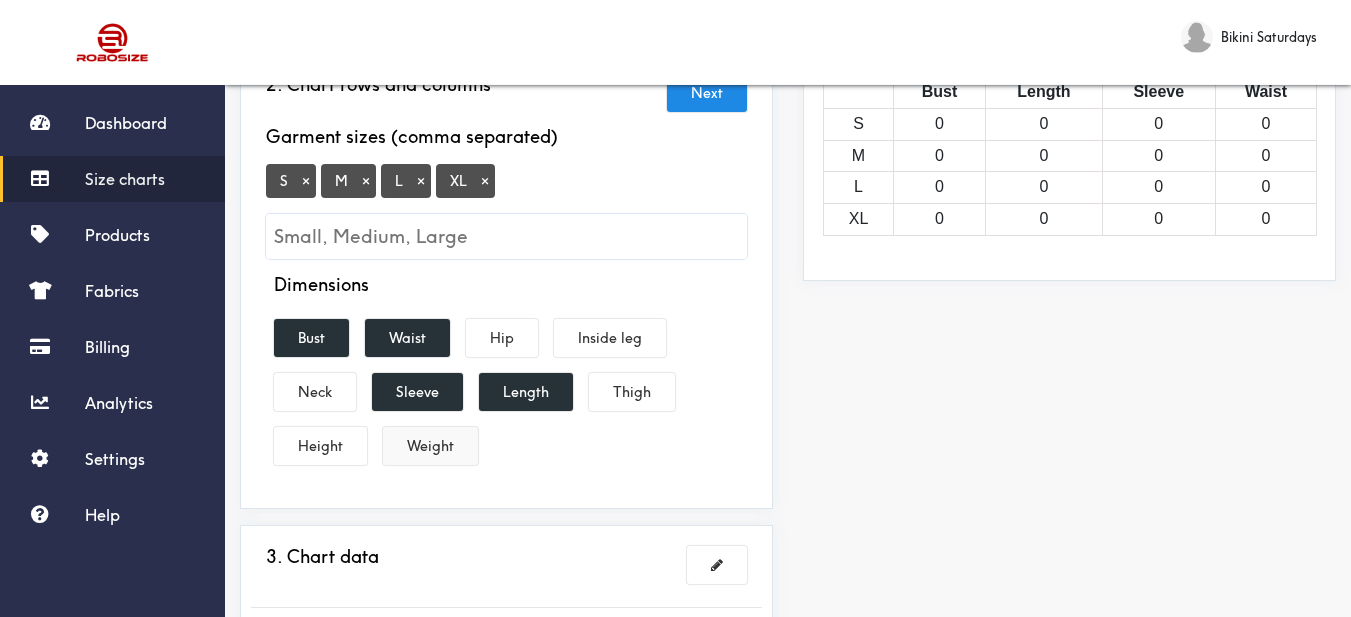 scroll, scrollTop: 600, scrollLeft: 0, axis: vertical 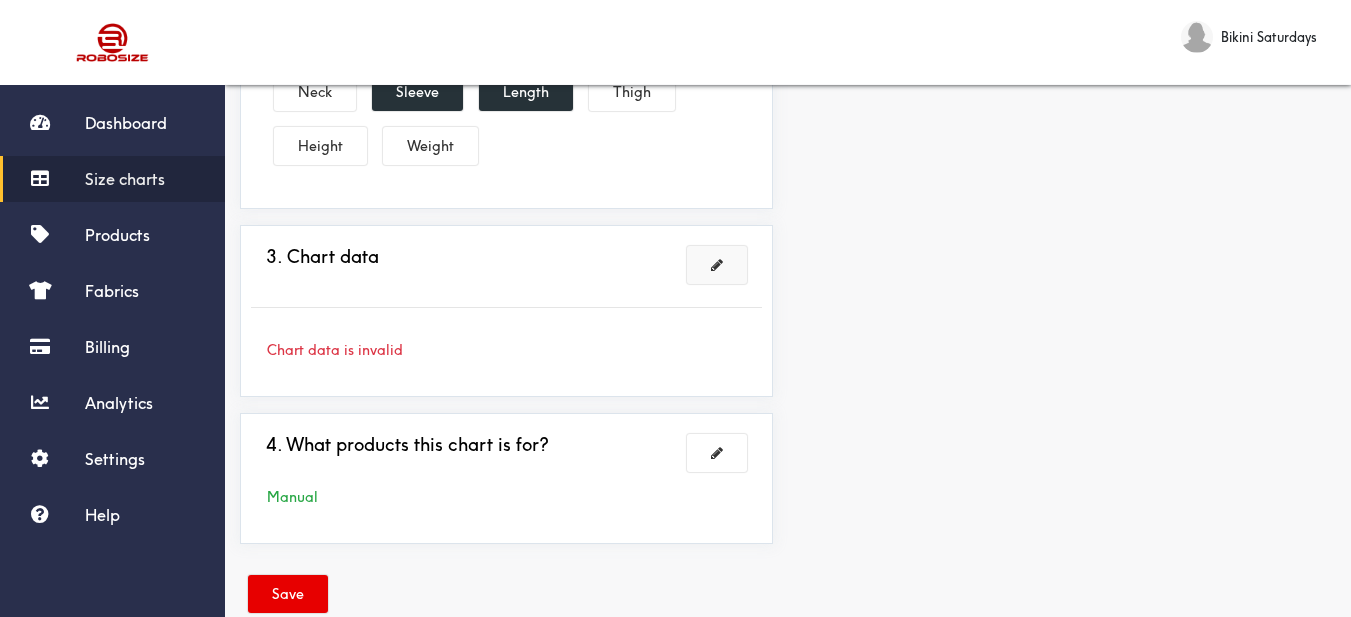 click at bounding box center (717, 265) 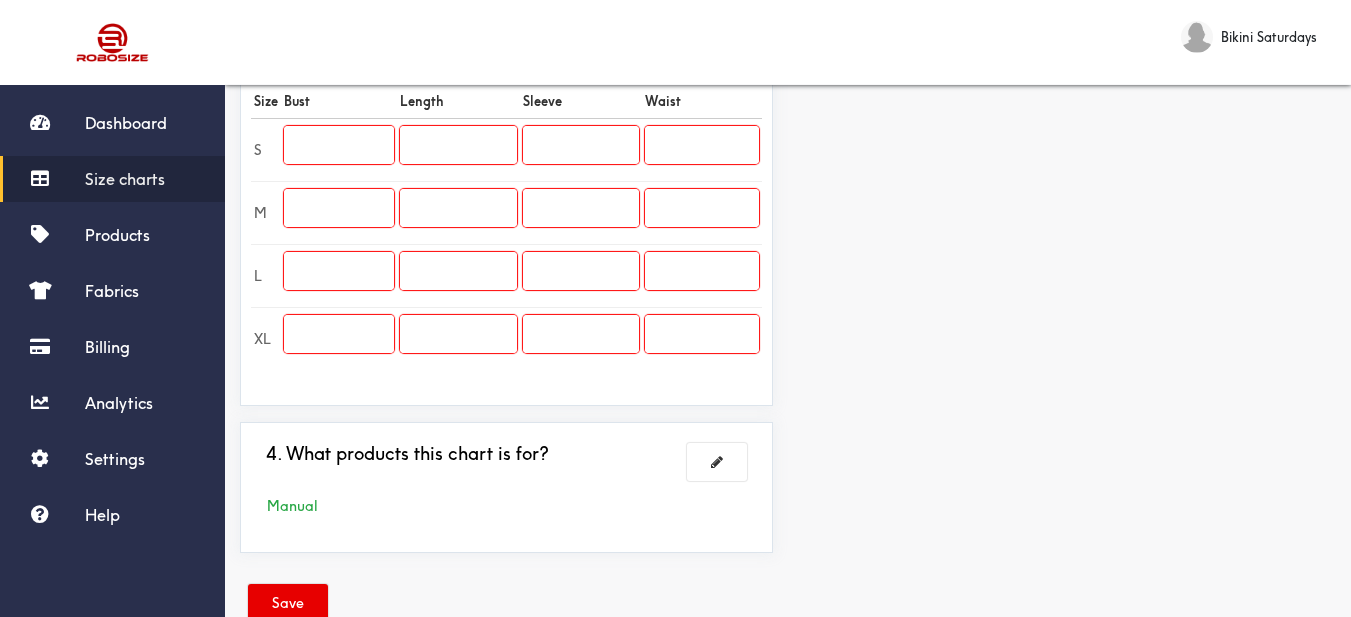 click at bounding box center (339, 145) 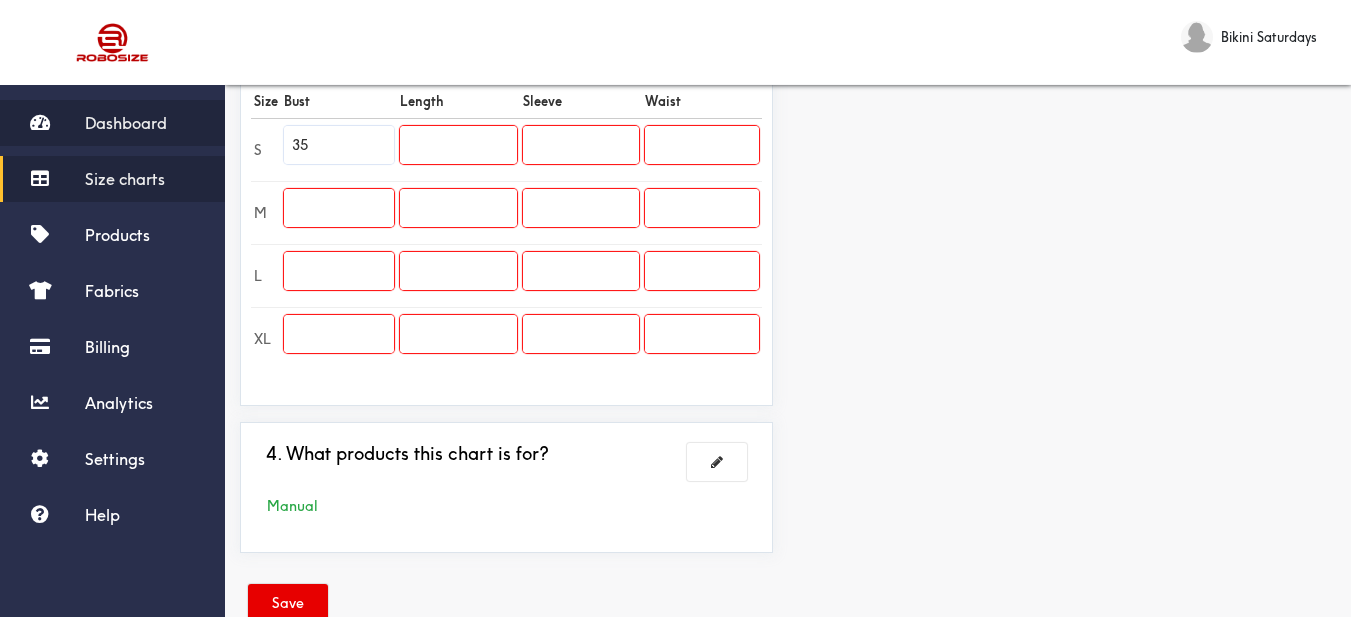 drag, startPoint x: 294, startPoint y: 137, endPoint x: 221, endPoint y: 116, distance: 75.96052 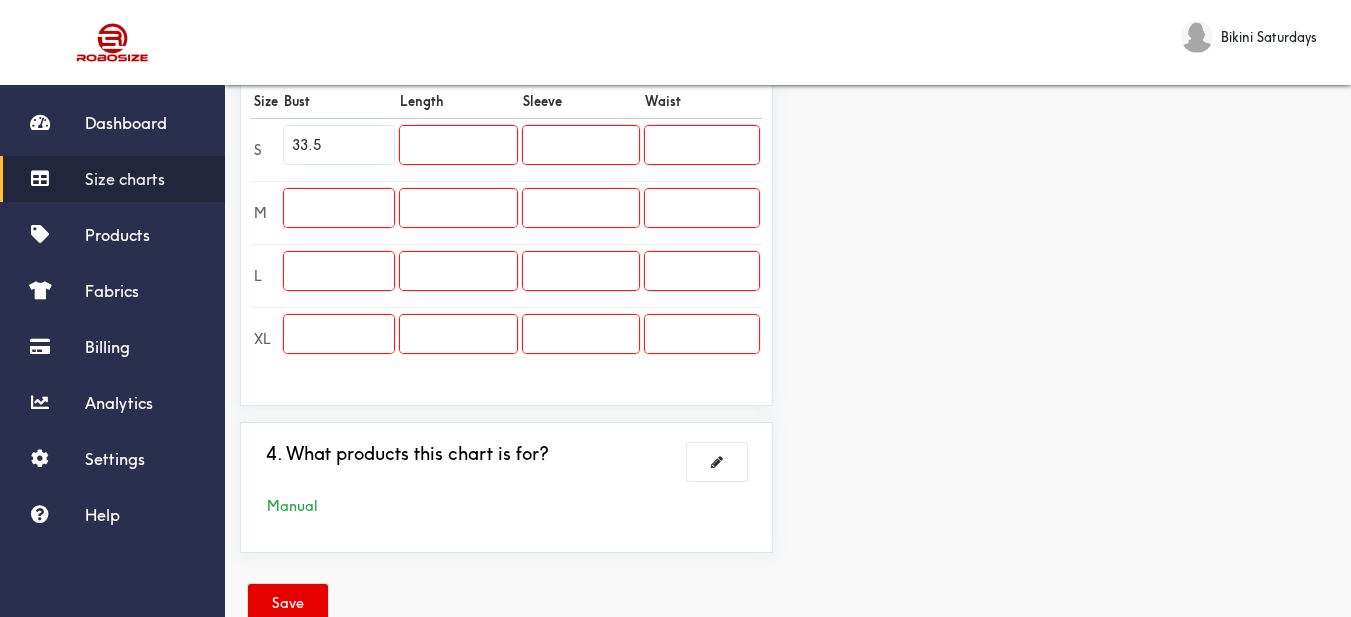 click at bounding box center [339, 208] 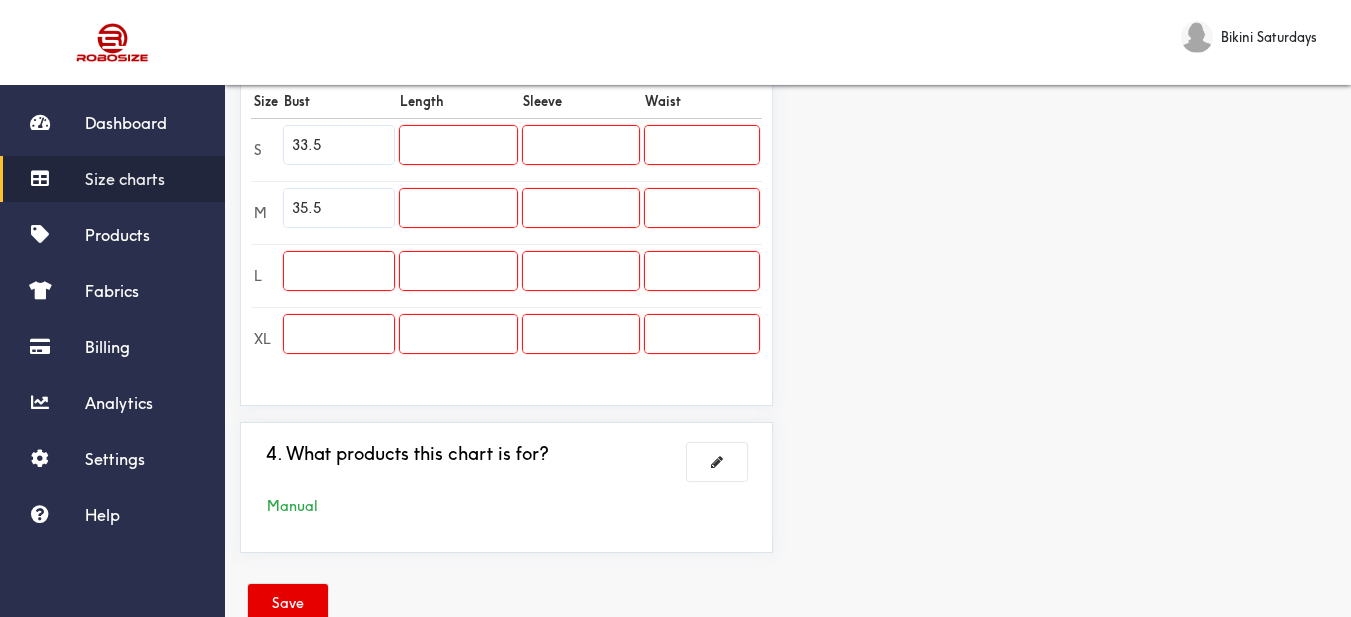 click at bounding box center (339, 271) 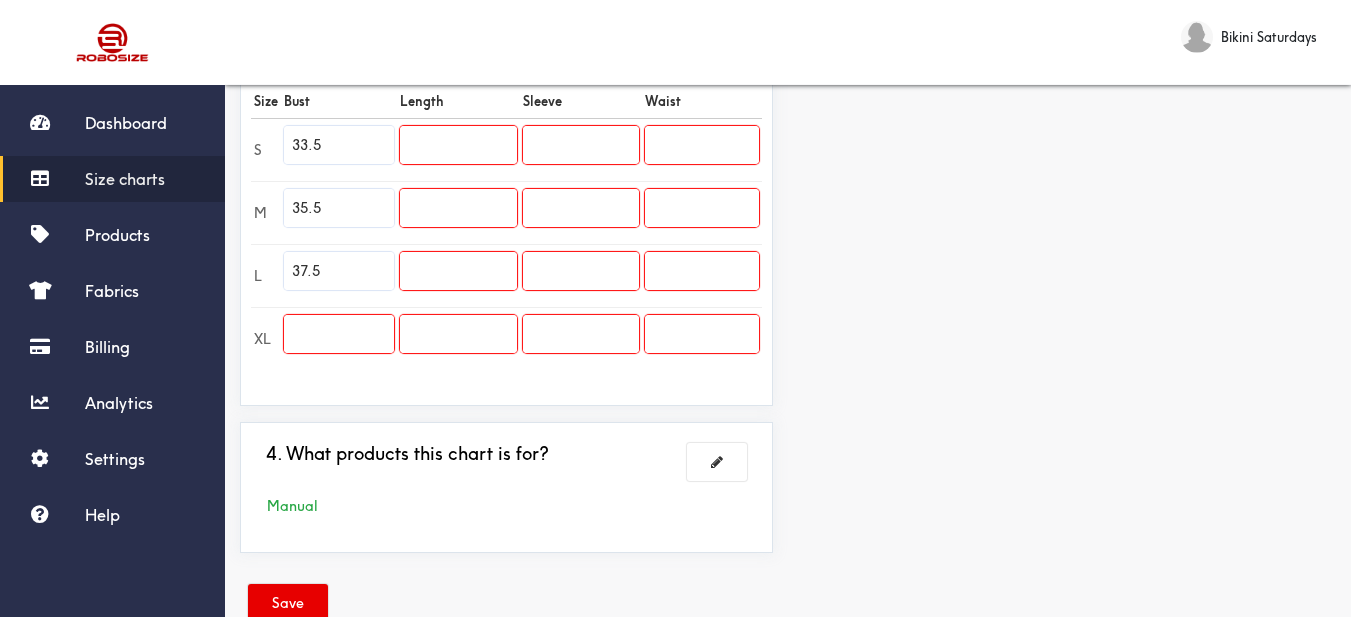 click at bounding box center [339, 334] 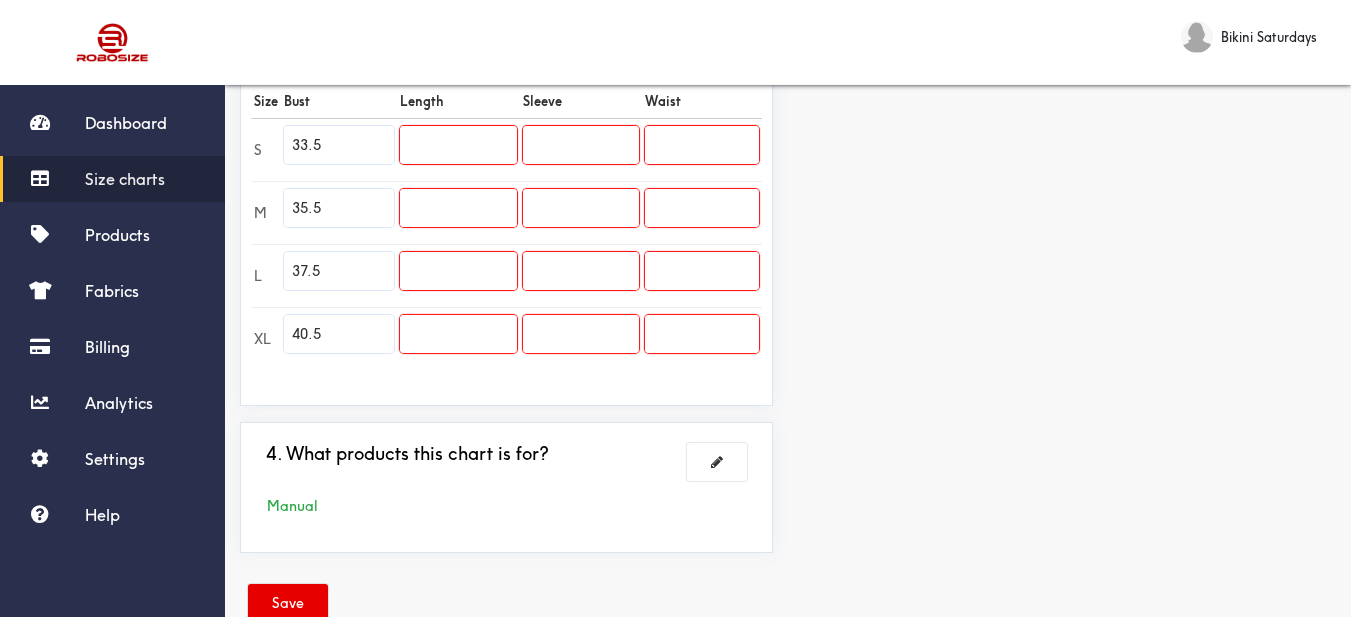 drag, startPoint x: 785, startPoint y: 340, endPoint x: 802, endPoint y: 260, distance: 81.78631 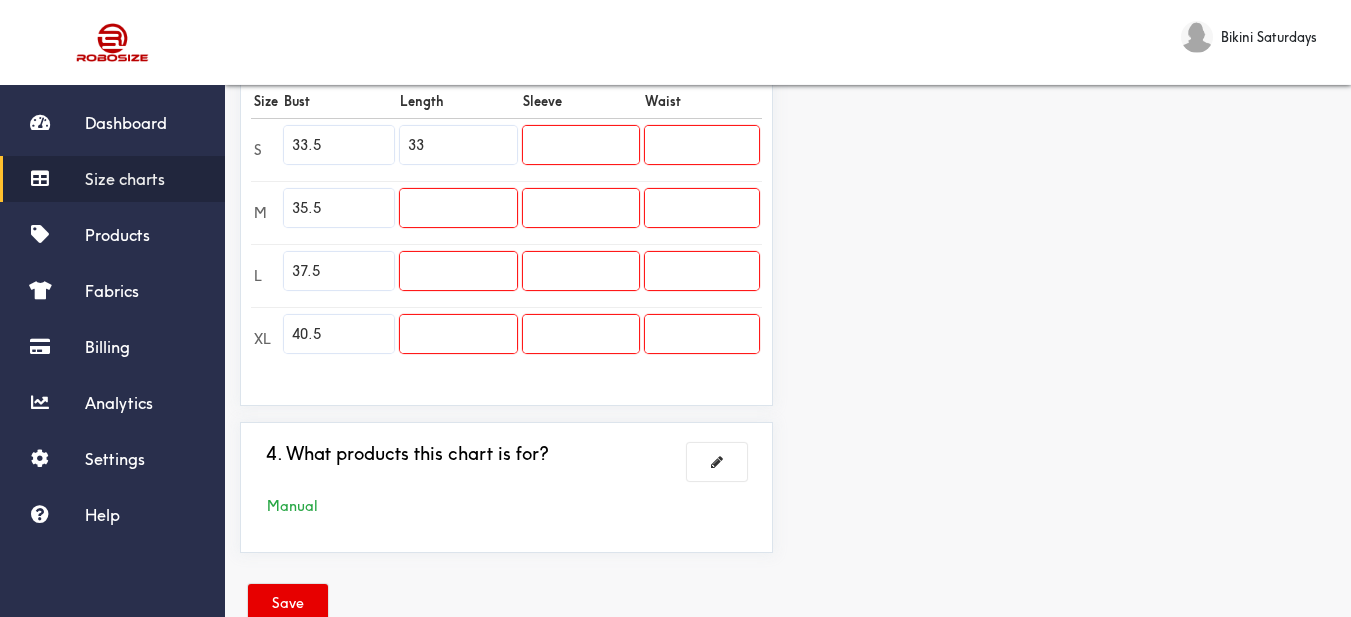 click at bounding box center [458, 208] 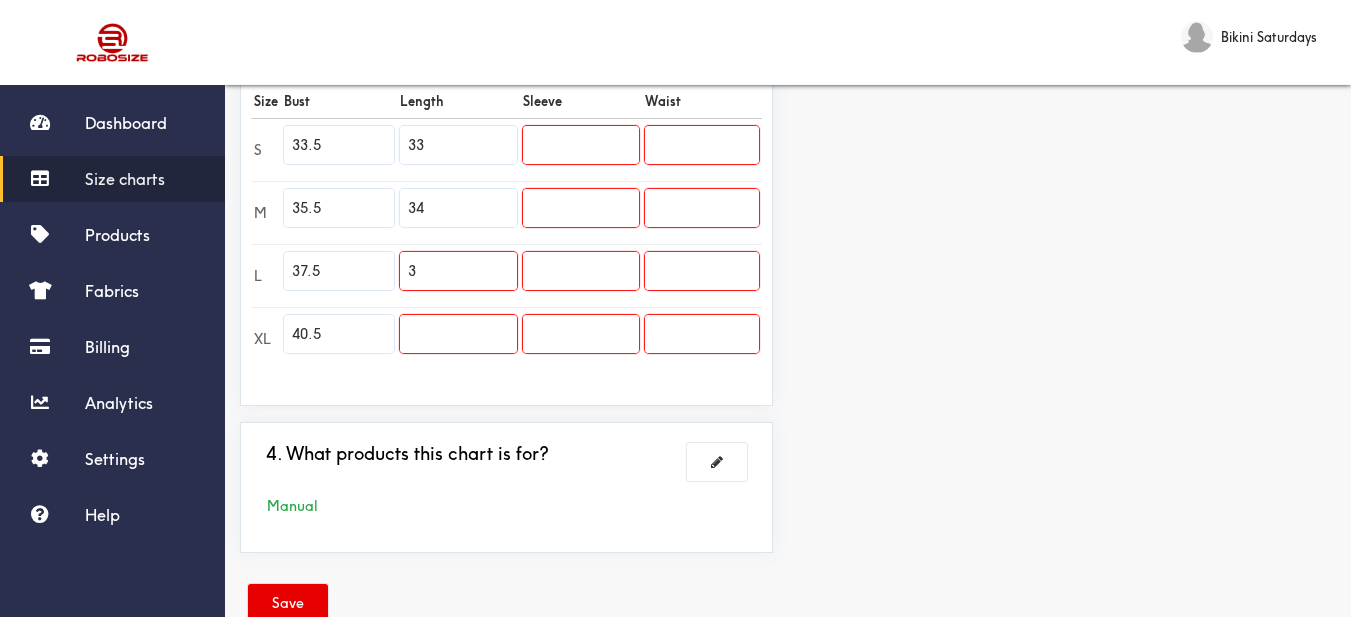 click on "3" at bounding box center (458, 271) 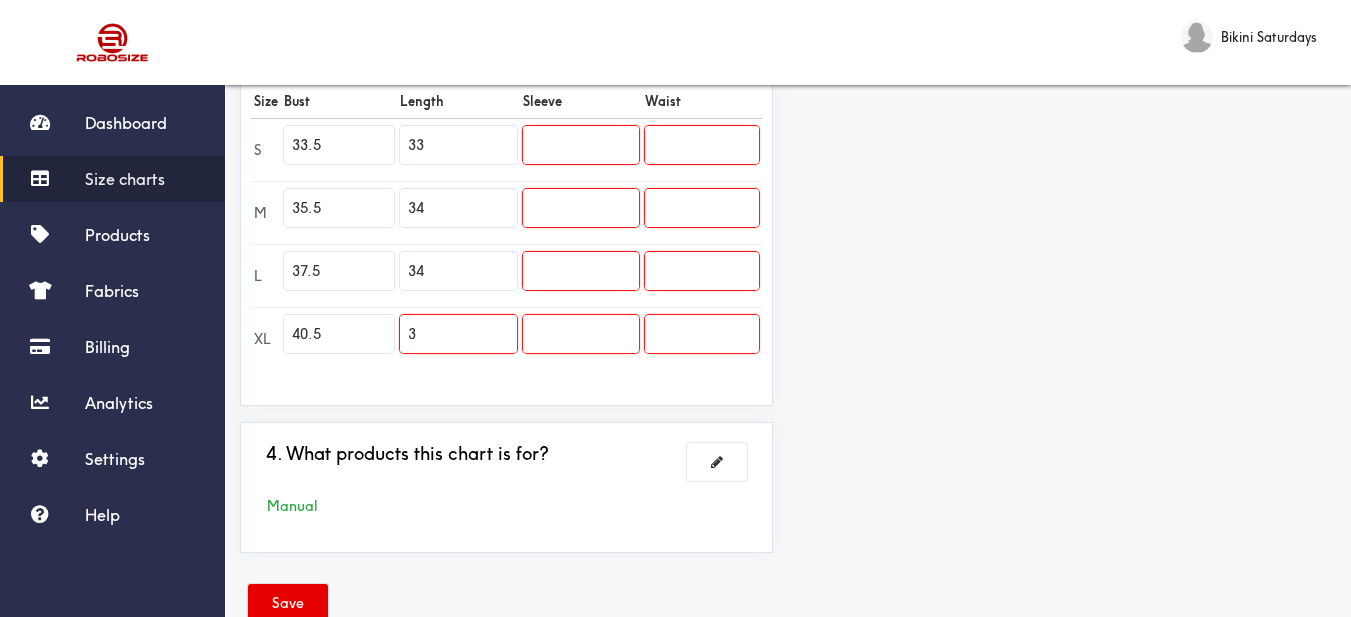 click on "3" at bounding box center (458, 334) 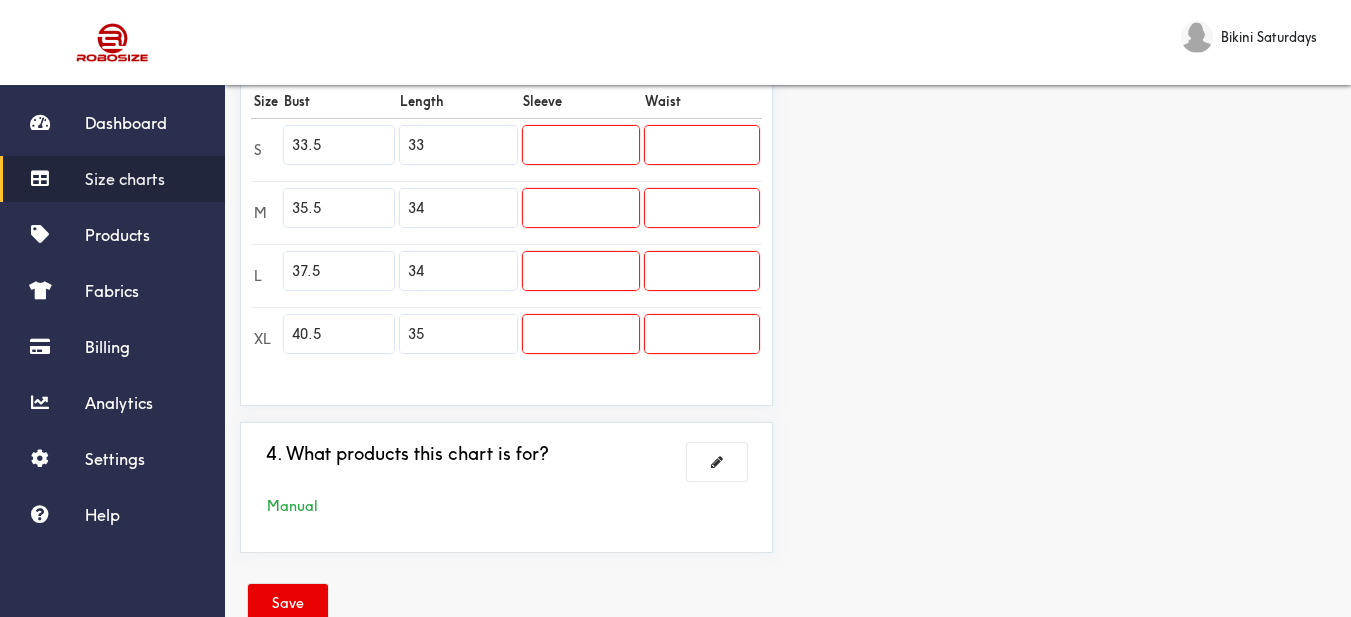 click on "Preview Edit style This chart is manually assigned to products. cm in Bust Length Sleeve Waist S 85 83.75 0 0 M 90.25 86.25 0 0 L 95.25 86.25 0 0 XL 102.75 89 0 0" at bounding box center [1069, 72] 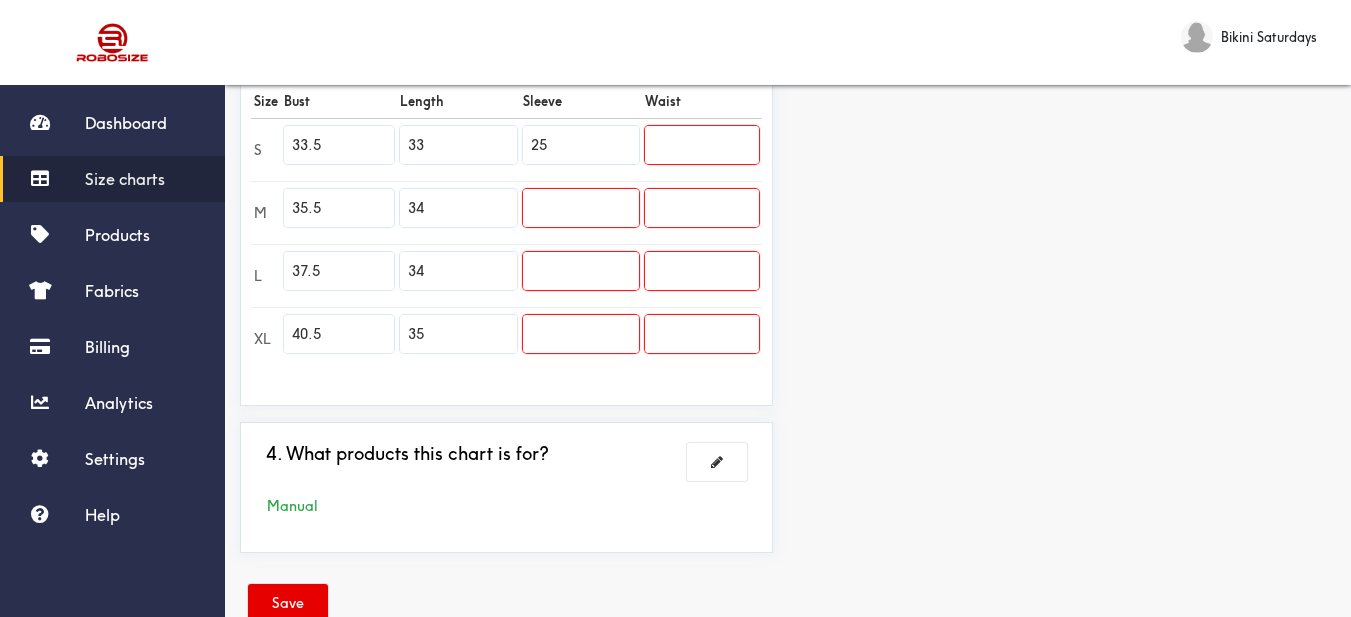 click at bounding box center (580, 208) 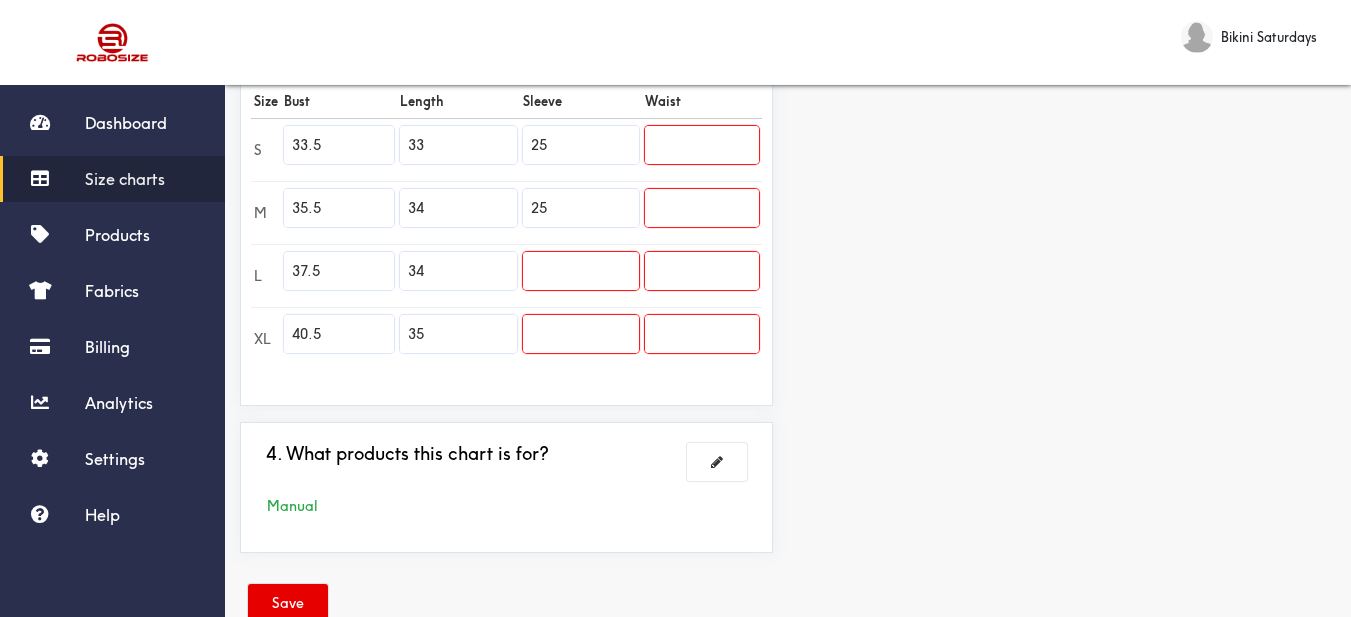 click at bounding box center (580, 271) 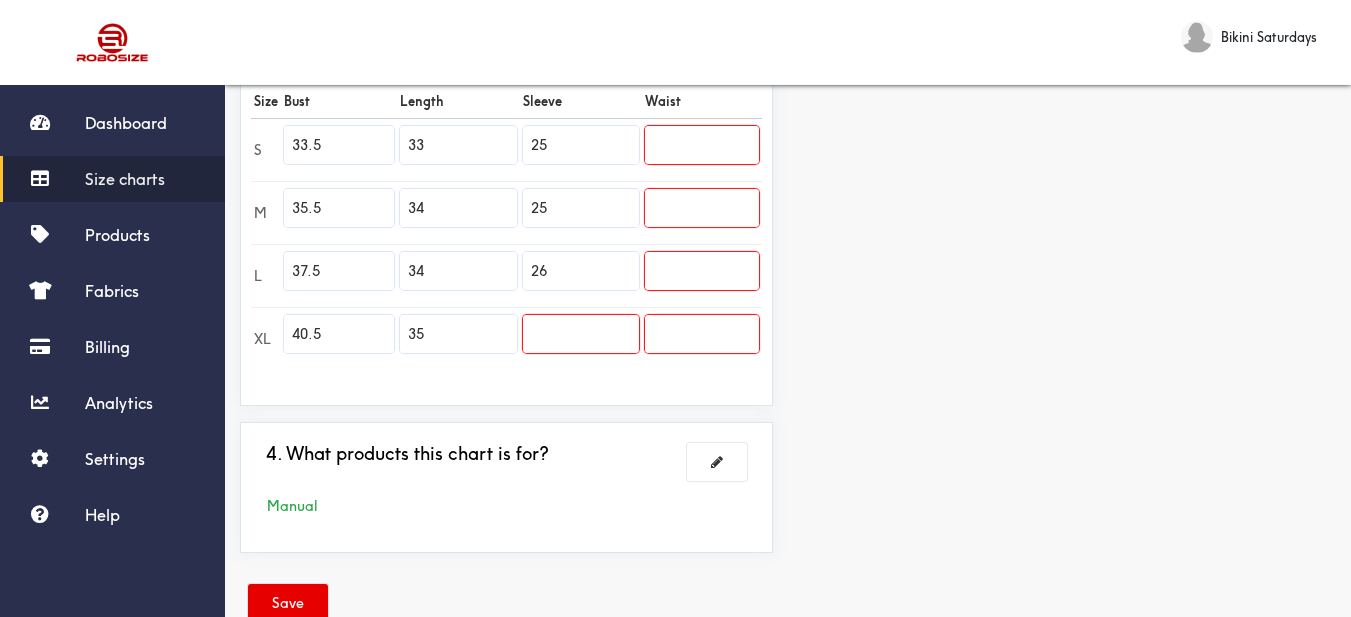 click at bounding box center (580, 334) 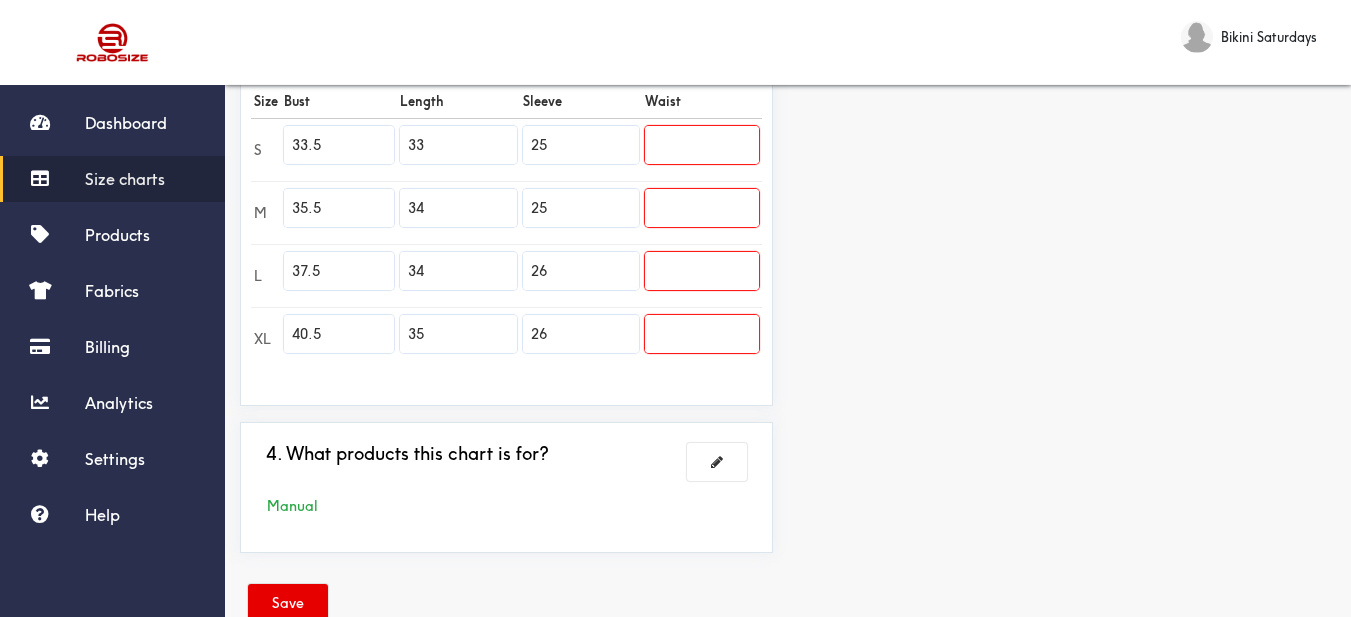 click on "Preview Edit style This chart is manually assigned to products. cm in Bust Length Sleeve Waist S 85 83.75 63.5 0 M 90.25 86.25 63.5 0 L 95.25 86.25 66 0 XL 102.75 89 66 0" at bounding box center (1069, 72) 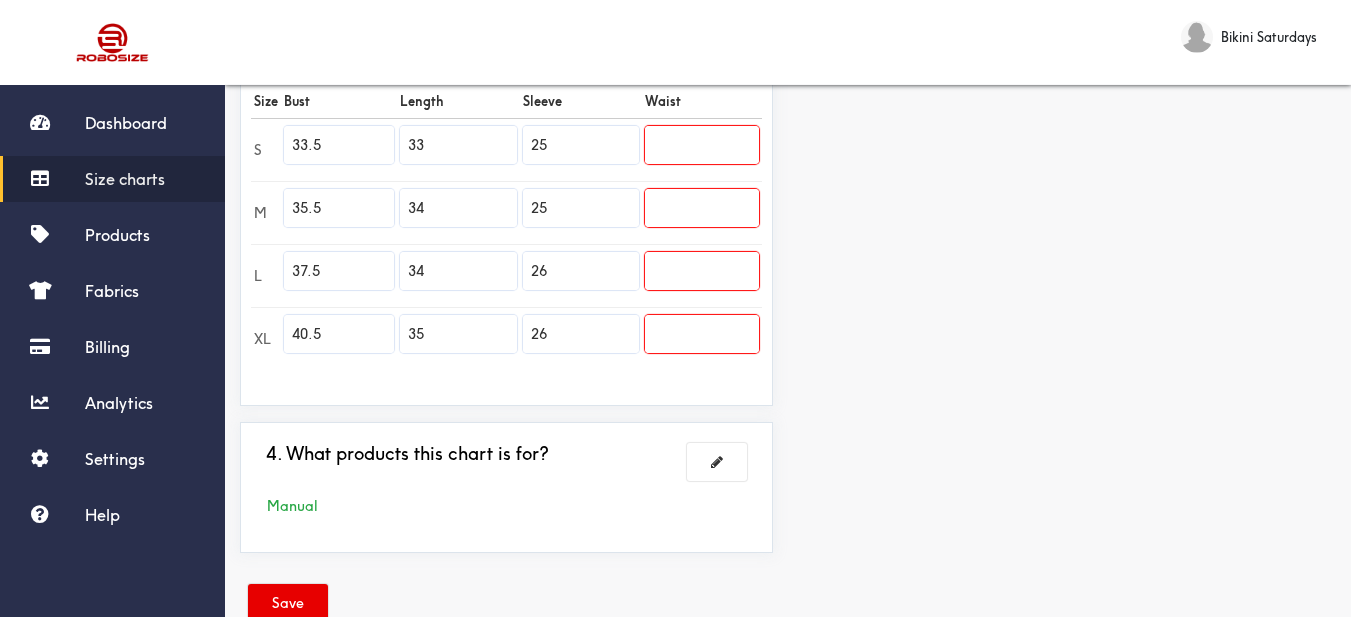 click at bounding box center [702, 145] 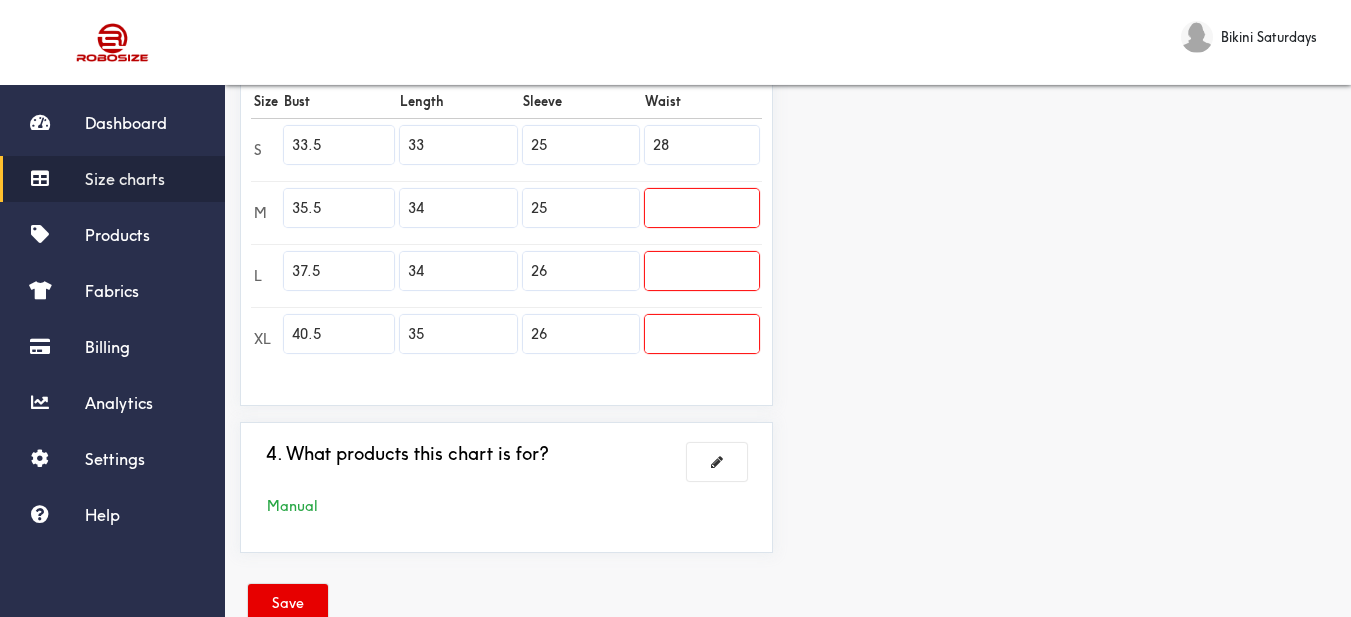 click at bounding box center [702, 208] 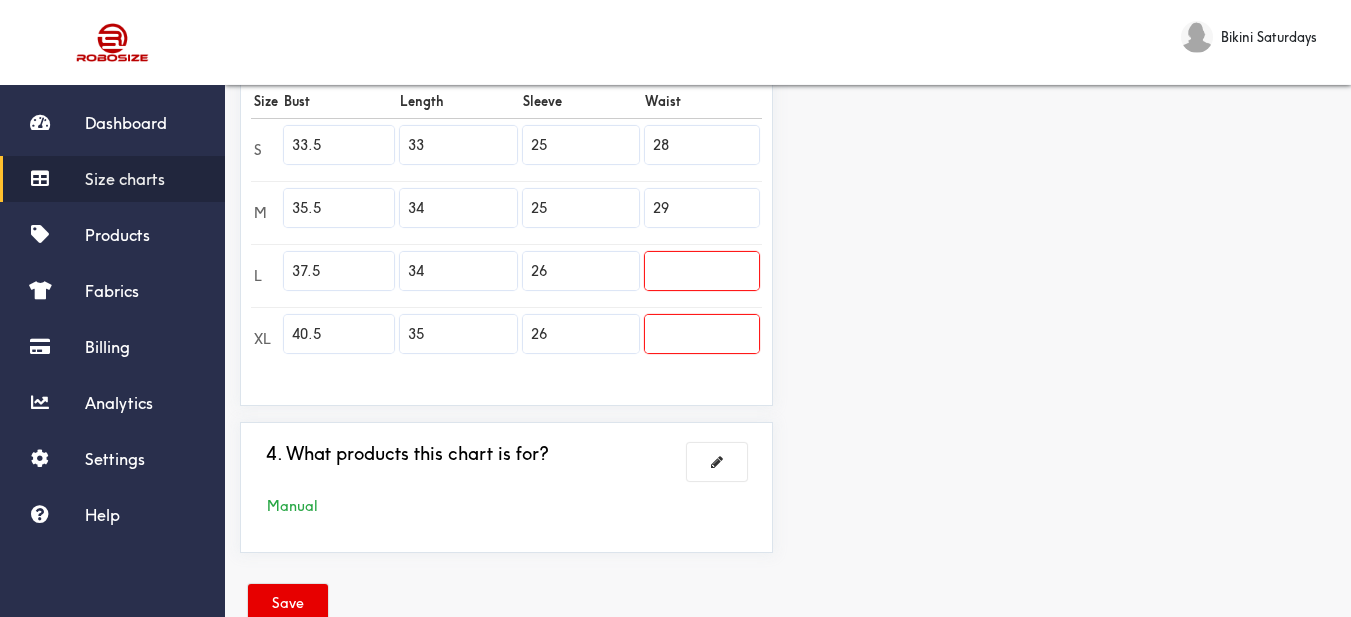 click at bounding box center [702, 271] 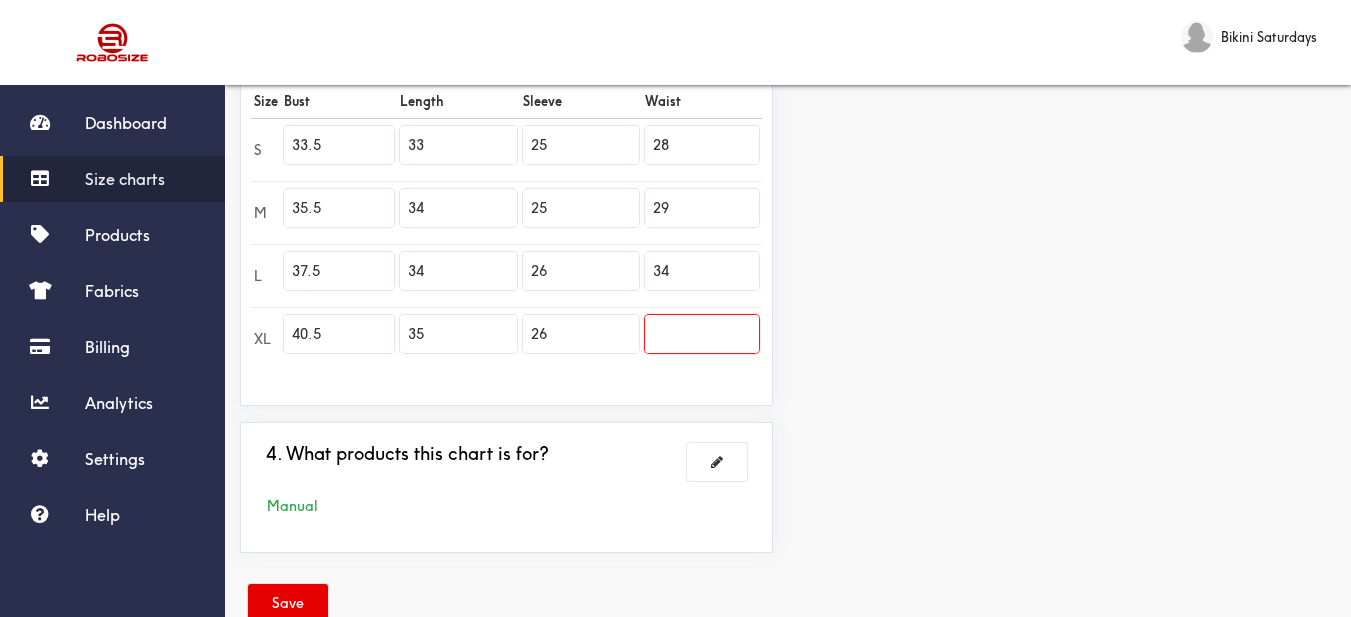 drag, startPoint x: 703, startPoint y: 265, endPoint x: 615, endPoint y: 263, distance: 88.02273 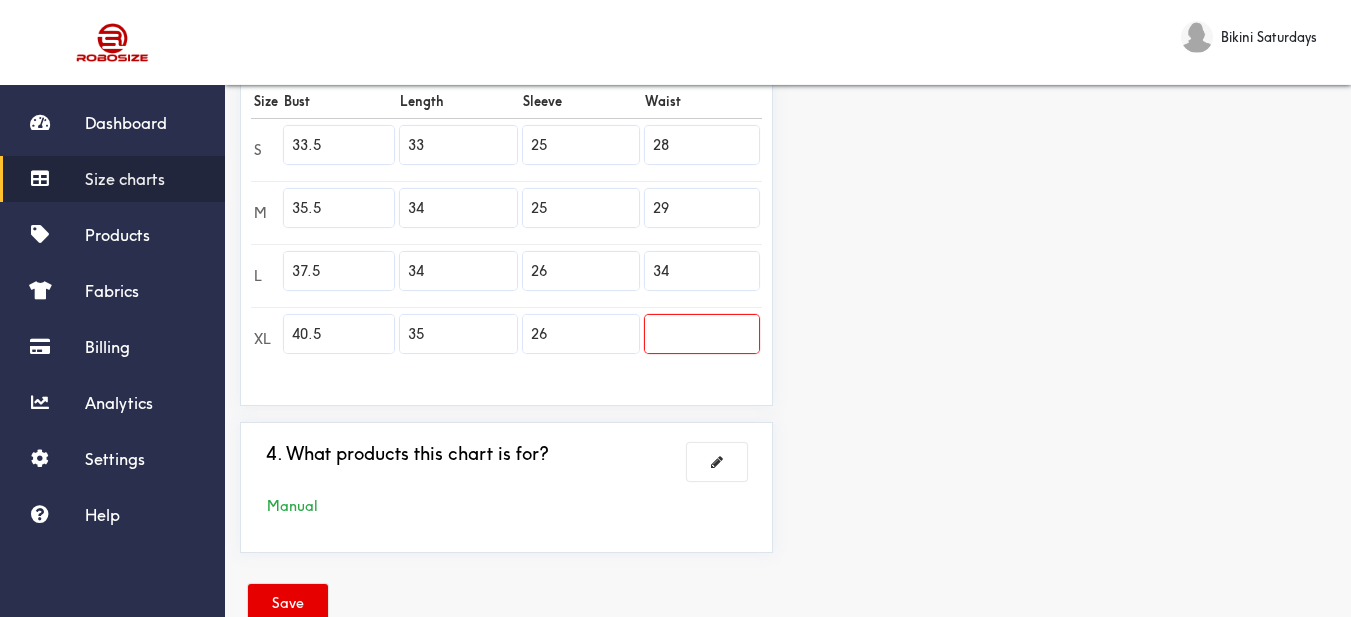 click on "L 37.5 34 26 34" at bounding box center (506, 275) 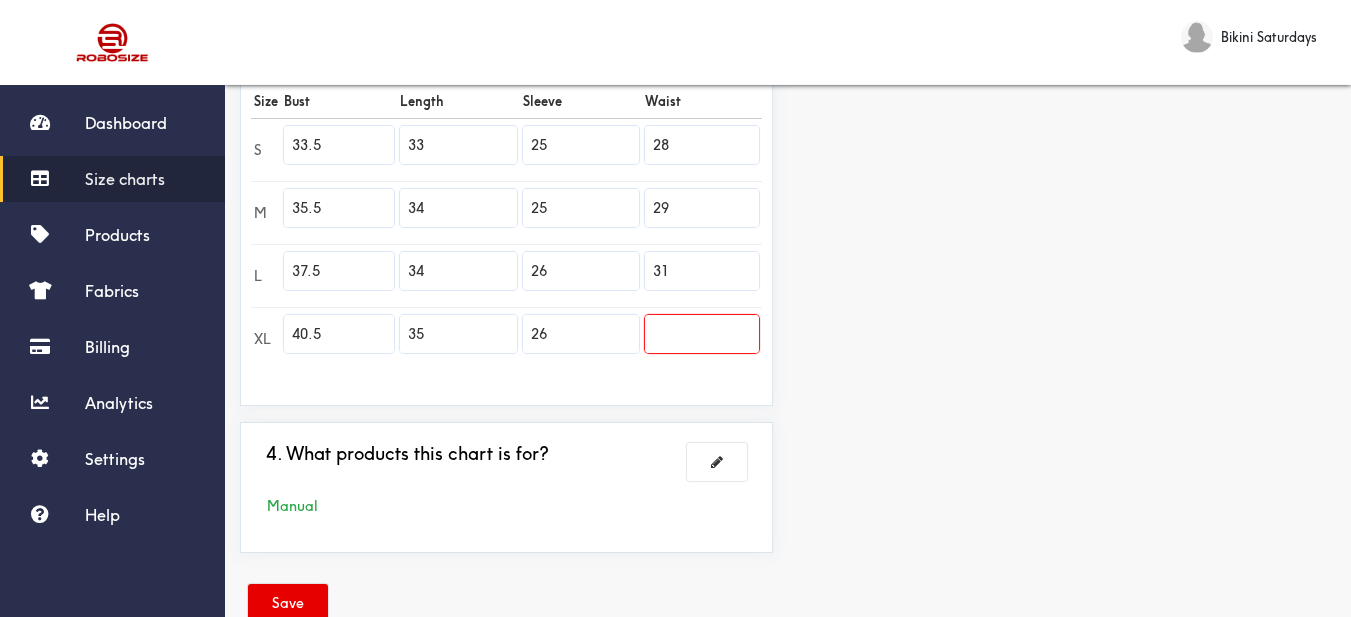click at bounding box center [702, 334] 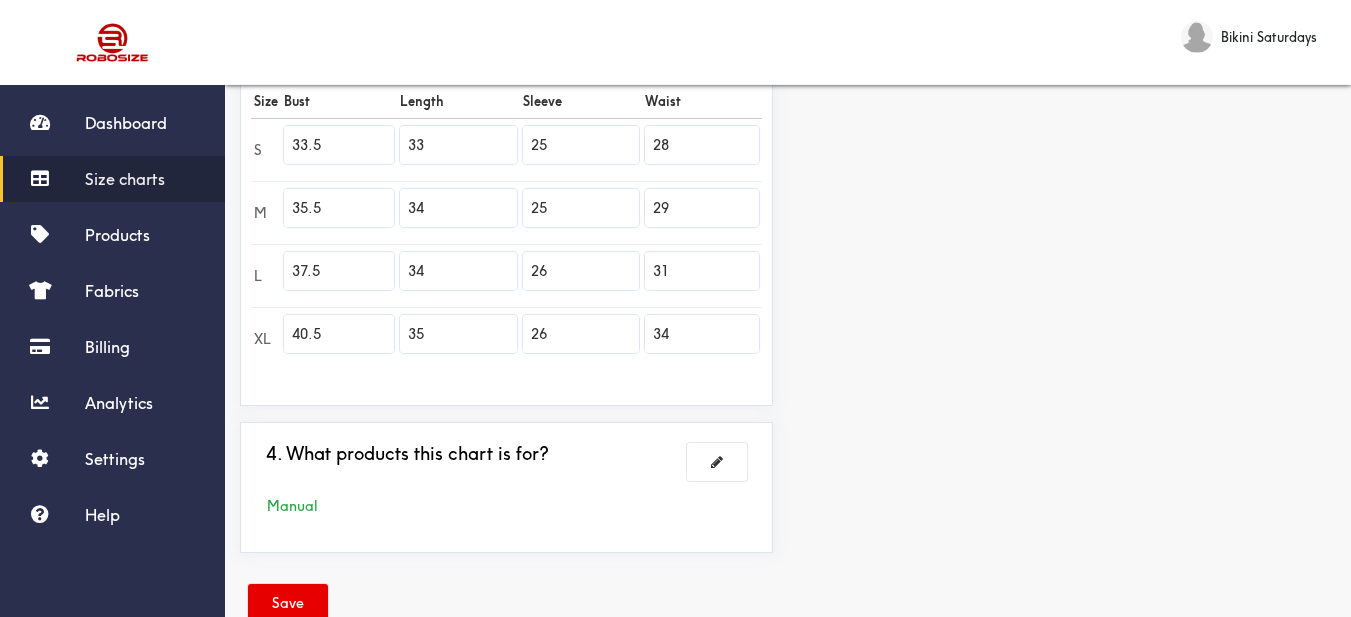 drag, startPoint x: 843, startPoint y: 344, endPoint x: 795, endPoint y: 333, distance: 49.24429 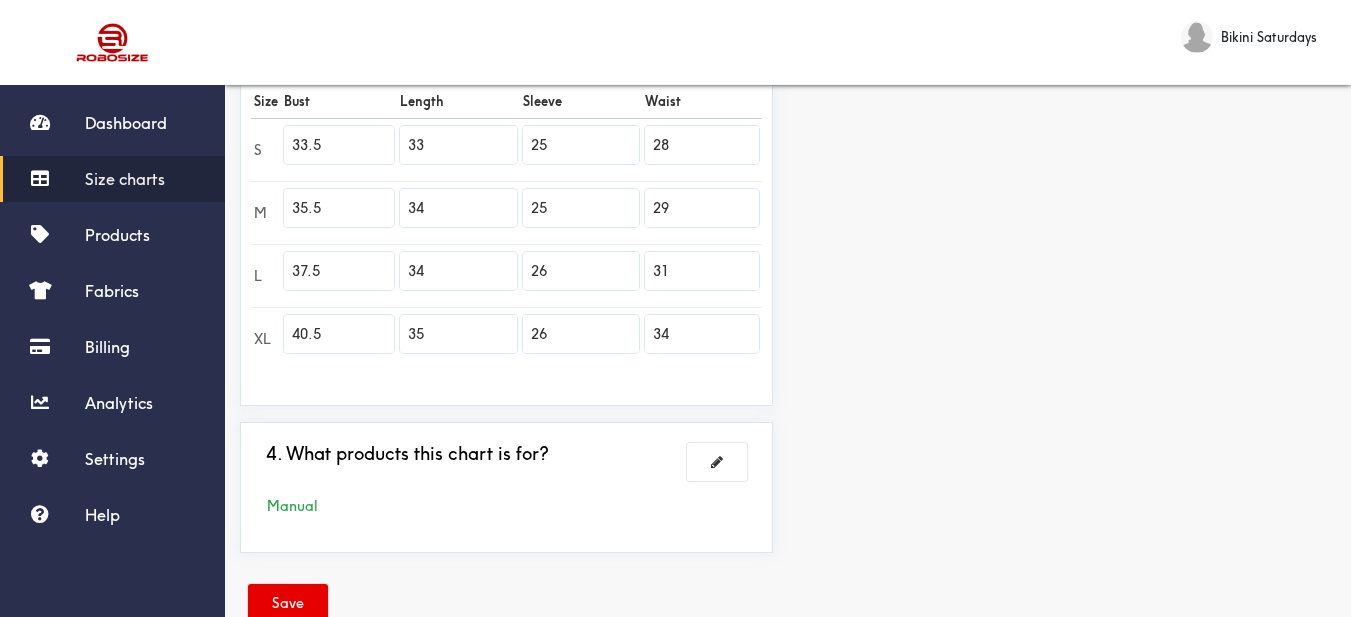 click on "Preview Edit style This chart is manually assigned to products. cm in Bust Length Sleeve Waist S 85 83.75 63.5 71 M 90.25 86.25 63.5 73.75 L 95.25 86.25 66 78.75 XL 102.75 89 66 86.25" at bounding box center [1069, 72] 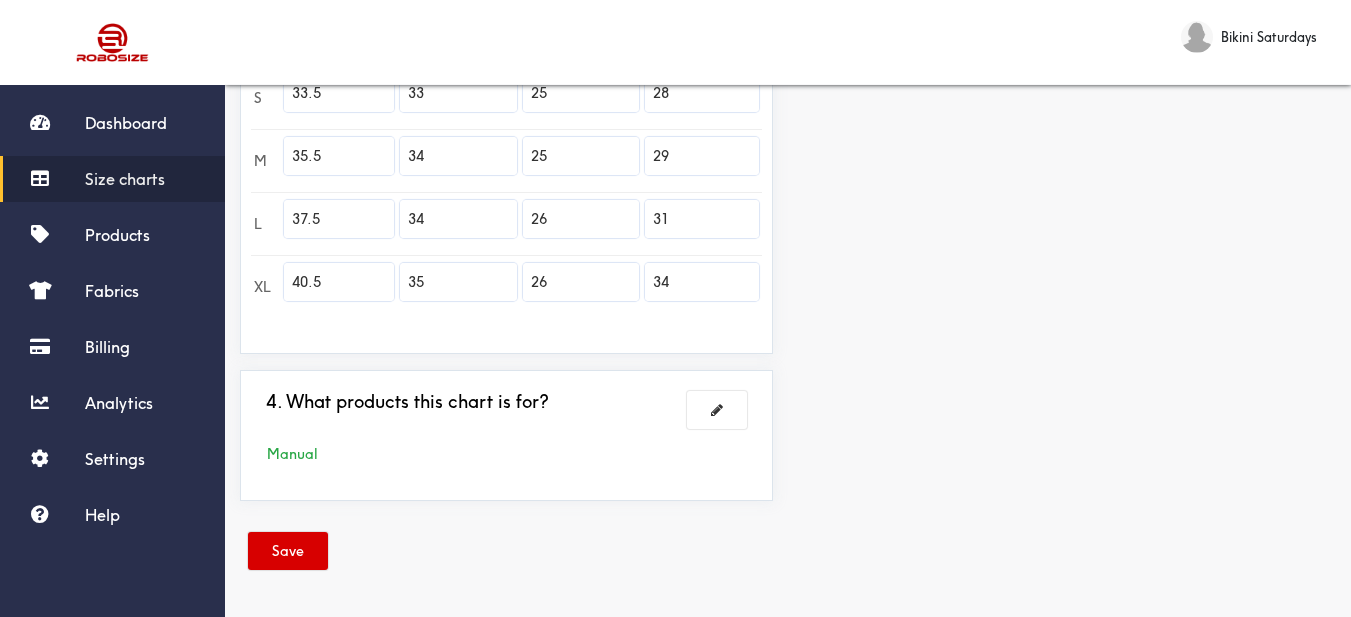 click on "Save" at bounding box center (288, 551) 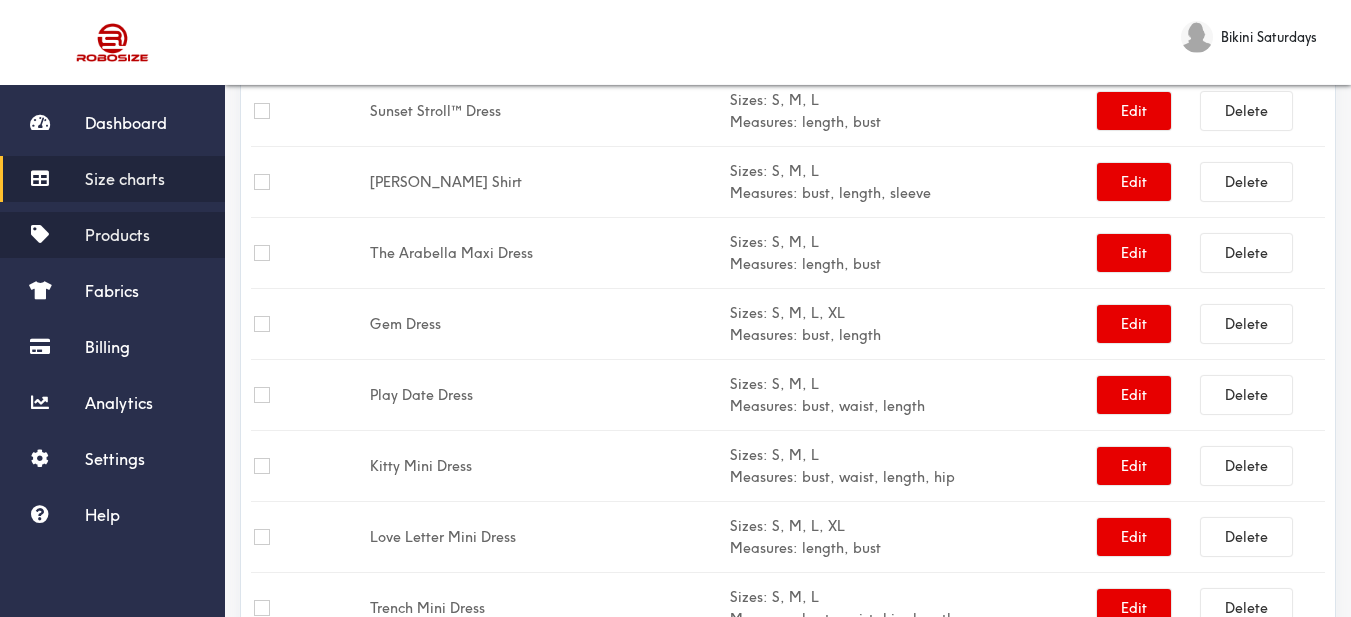 click on "Products" at bounding box center [117, 235] 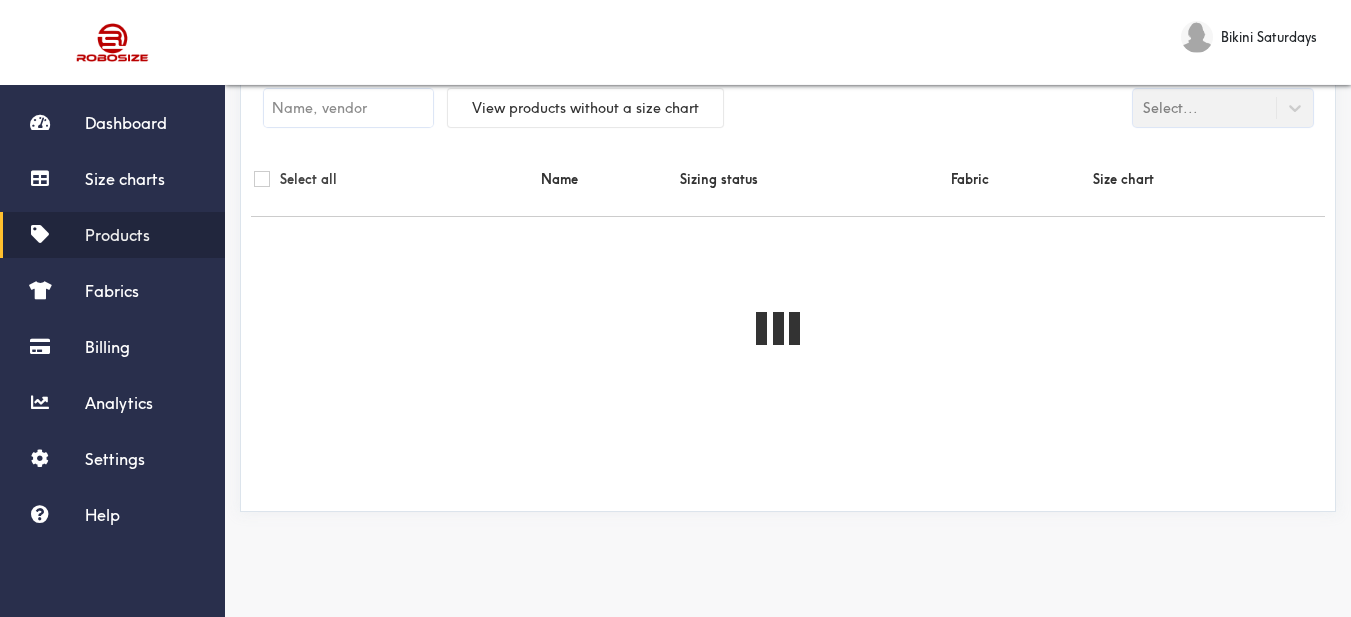 scroll, scrollTop: 0, scrollLeft: 0, axis: both 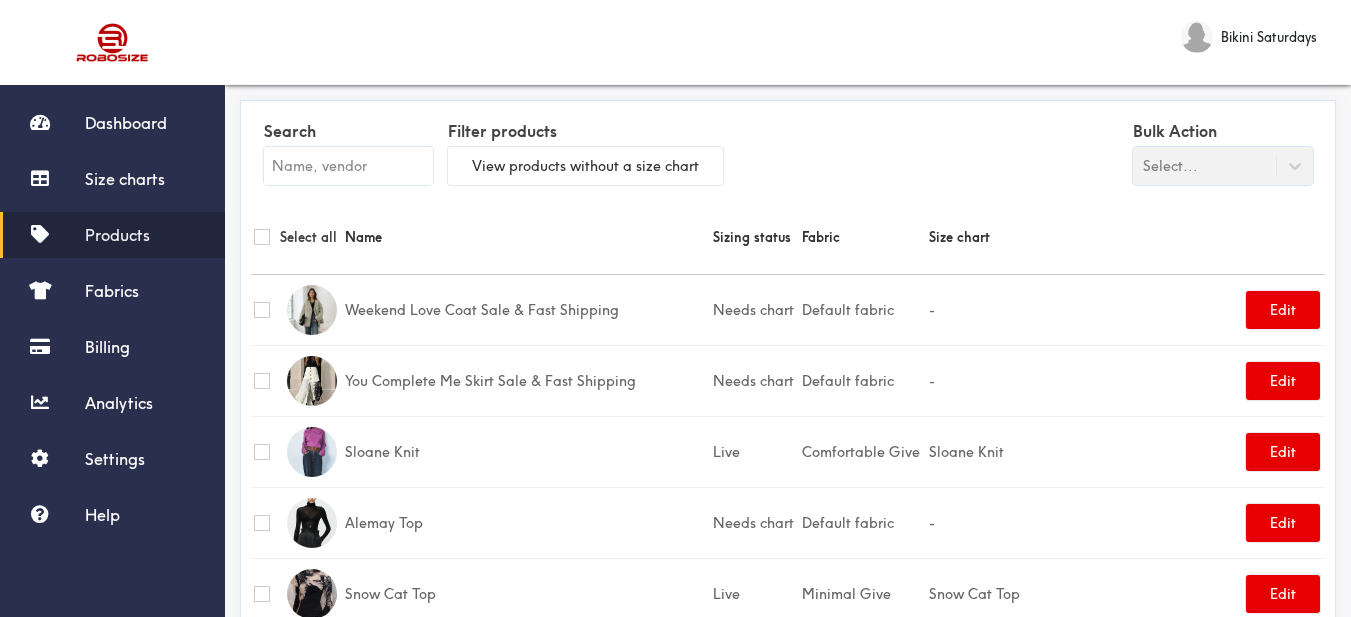 click at bounding box center [348, 166] 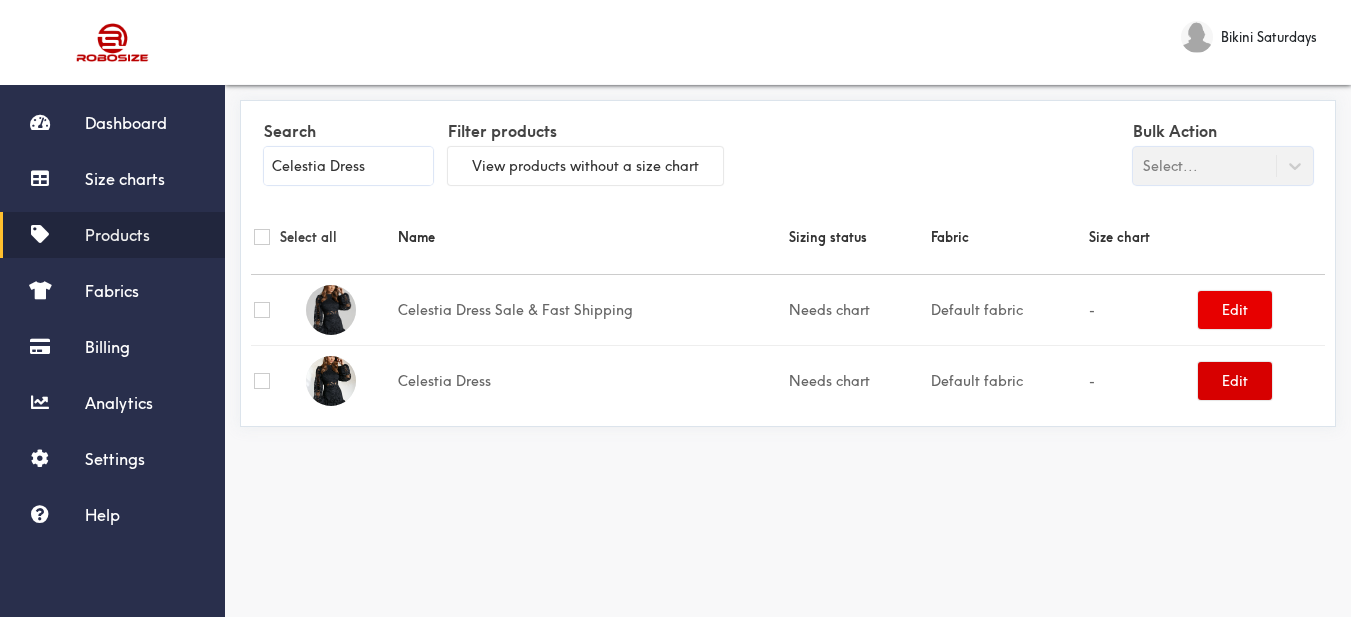 click on "Edit" at bounding box center [1235, 381] 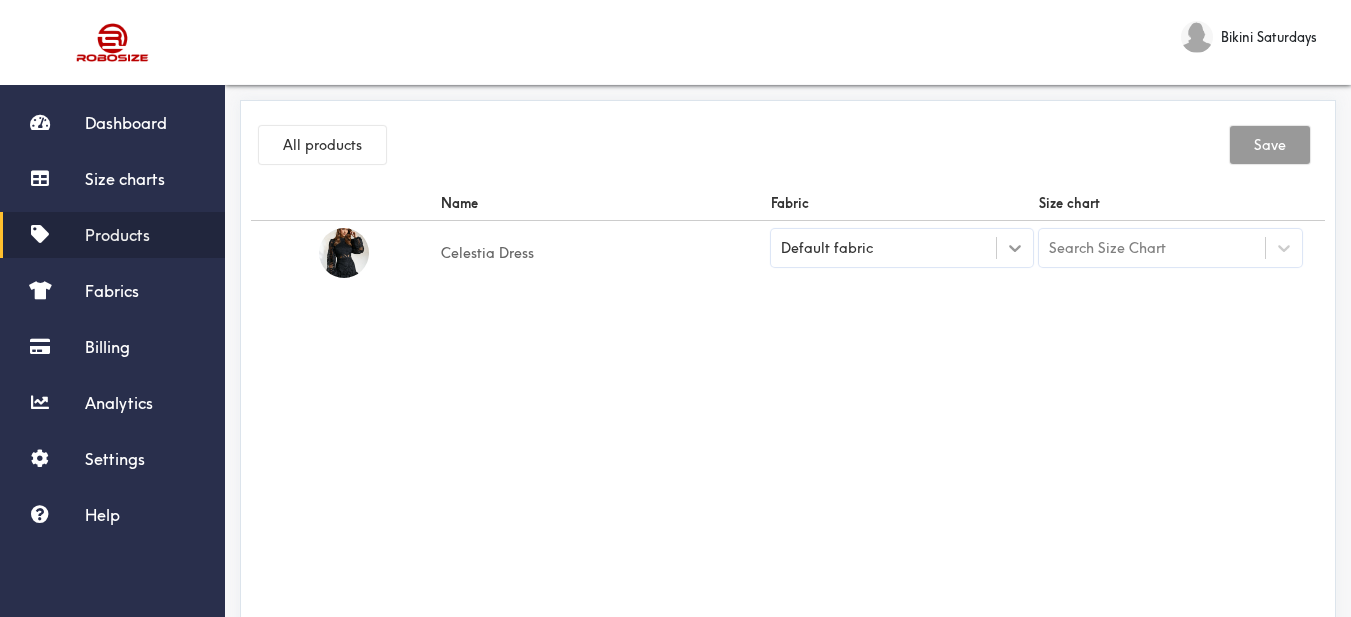 click at bounding box center [1015, 248] 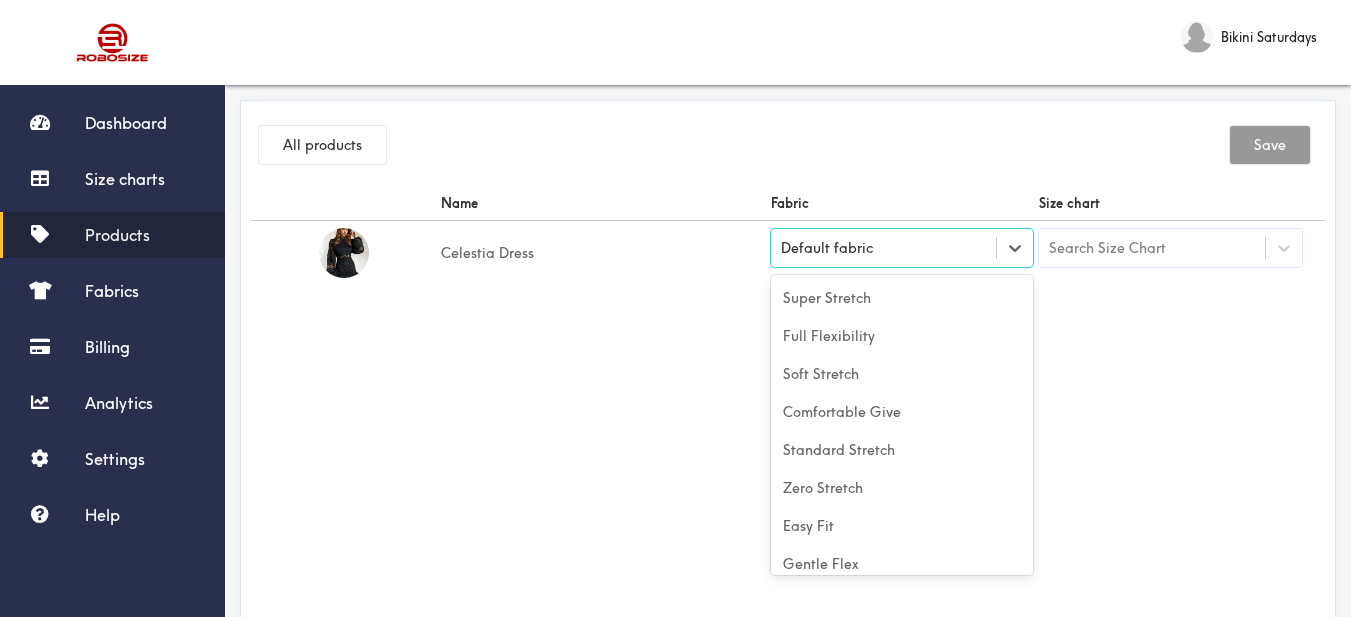 scroll, scrollTop: 88, scrollLeft: 0, axis: vertical 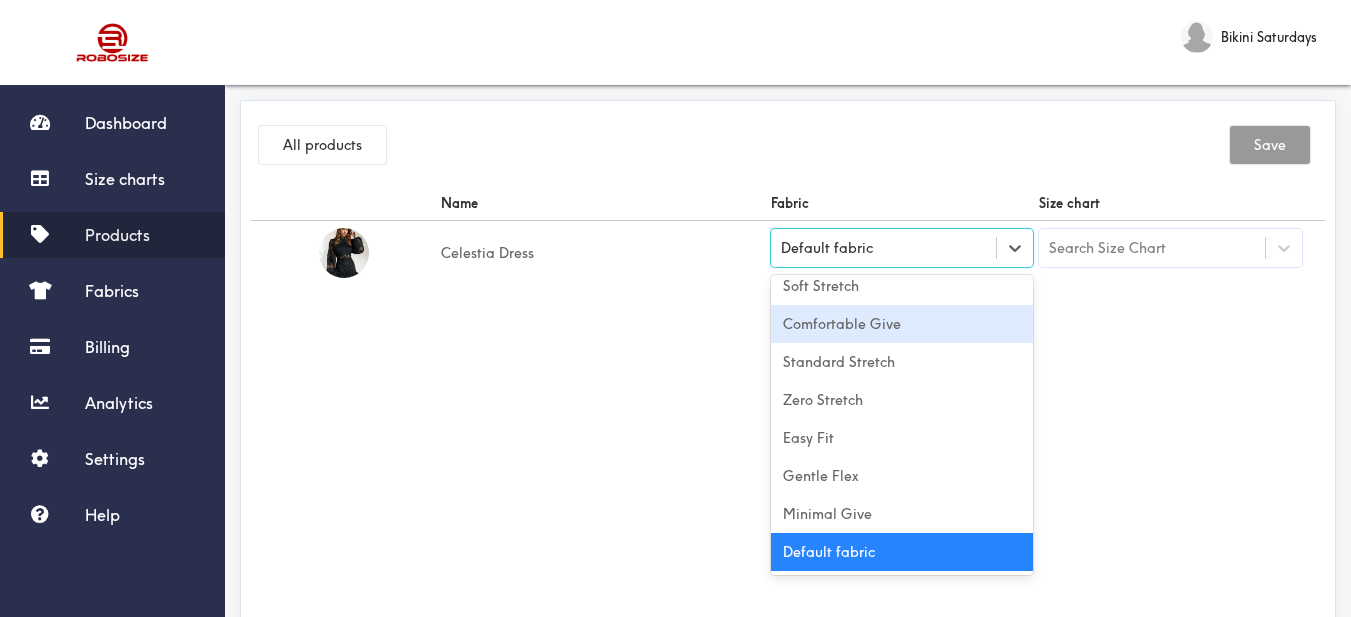 drag, startPoint x: 862, startPoint y: 330, endPoint x: 888, endPoint y: 330, distance: 26 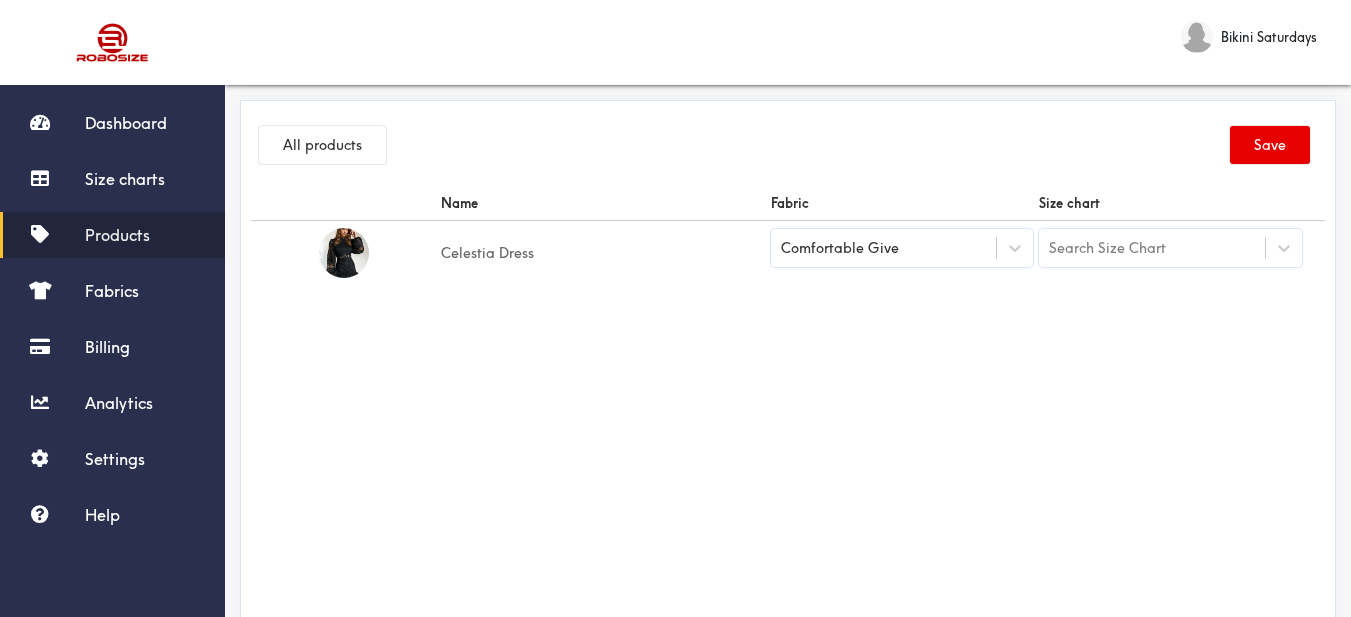 click on "Name Fabric Size chart Celestia Dress Comfortable Give Search Size Chart" at bounding box center (788, 411) 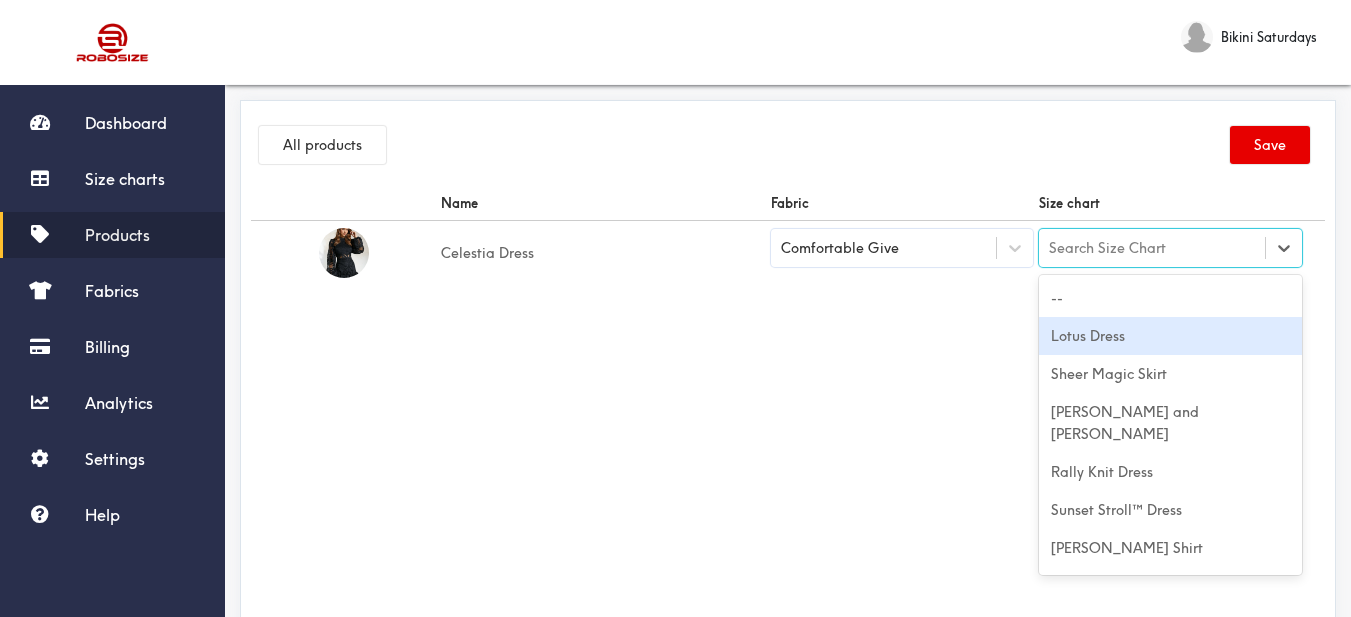click on "Lotus Dress" at bounding box center [1170, 336] 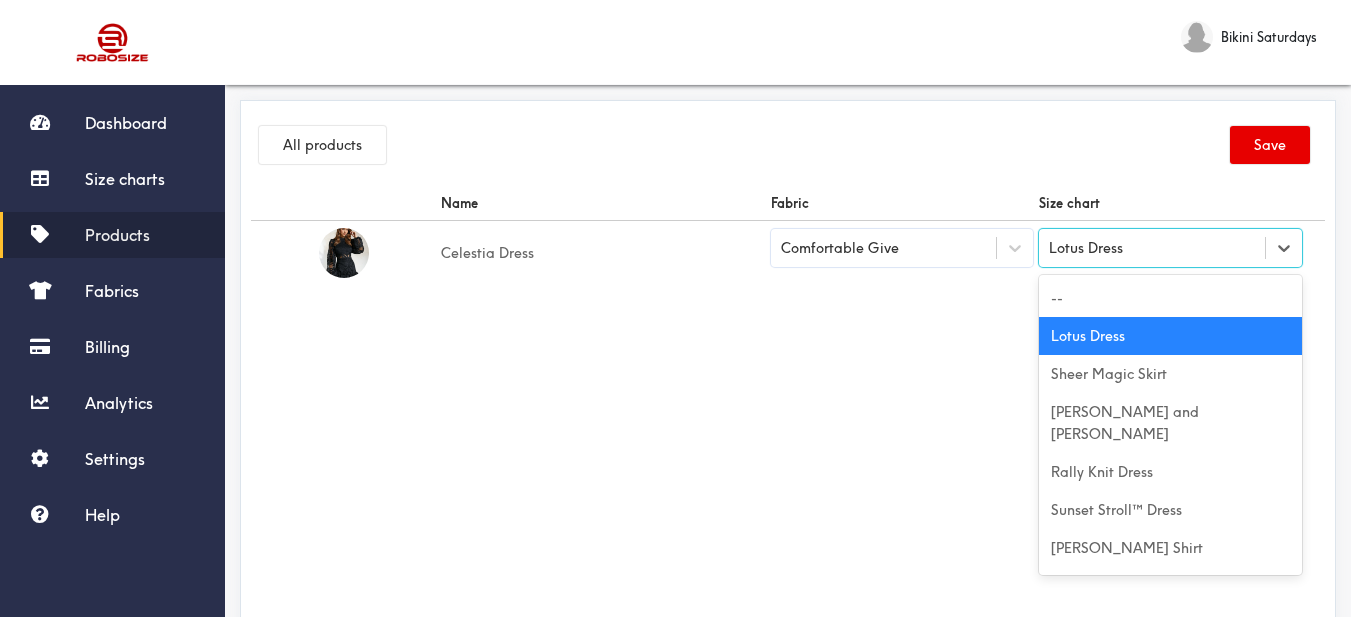click on "Lotus Dress" at bounding box center [1086, 248] 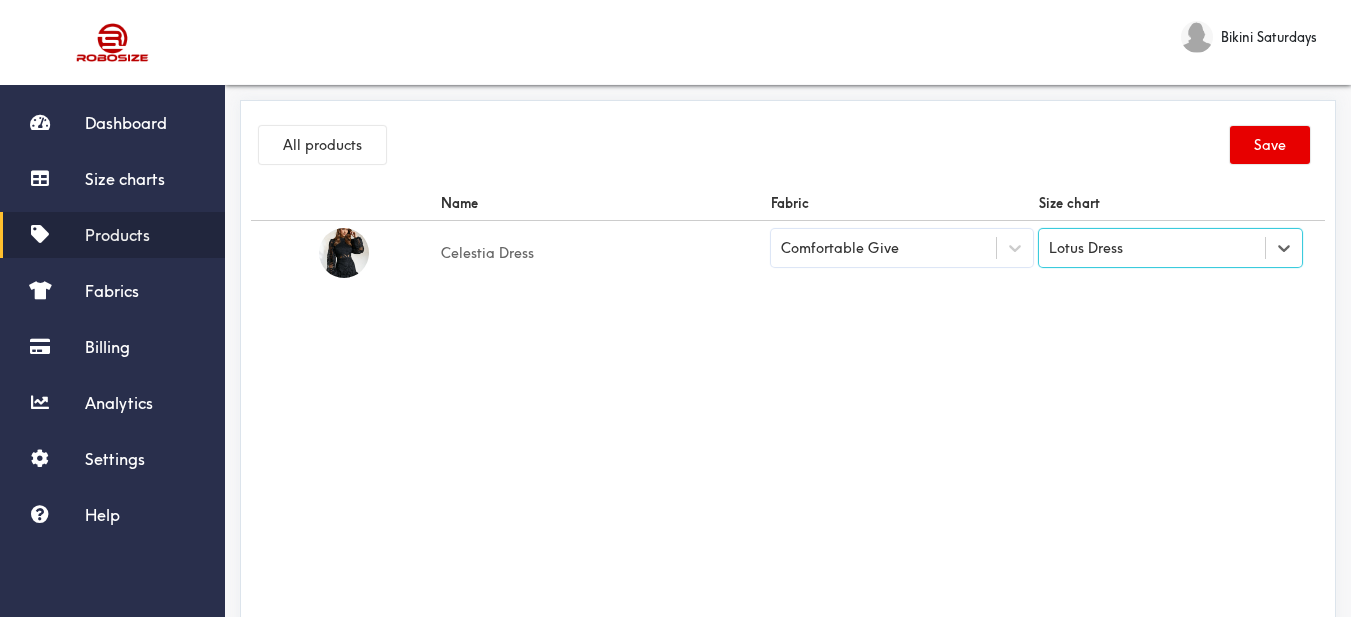 click on "Lotus Dress" at bounding box center [1086, 248] 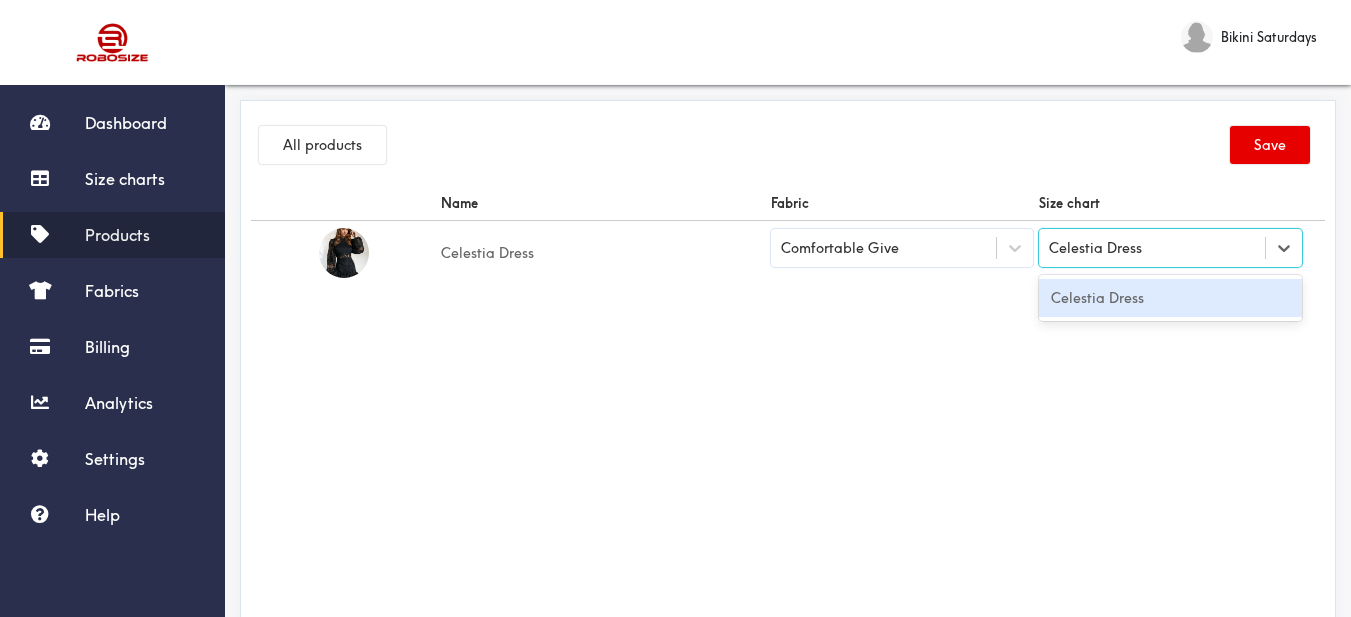 click on "Celestia Dress" at bounding box center [1170, 298] 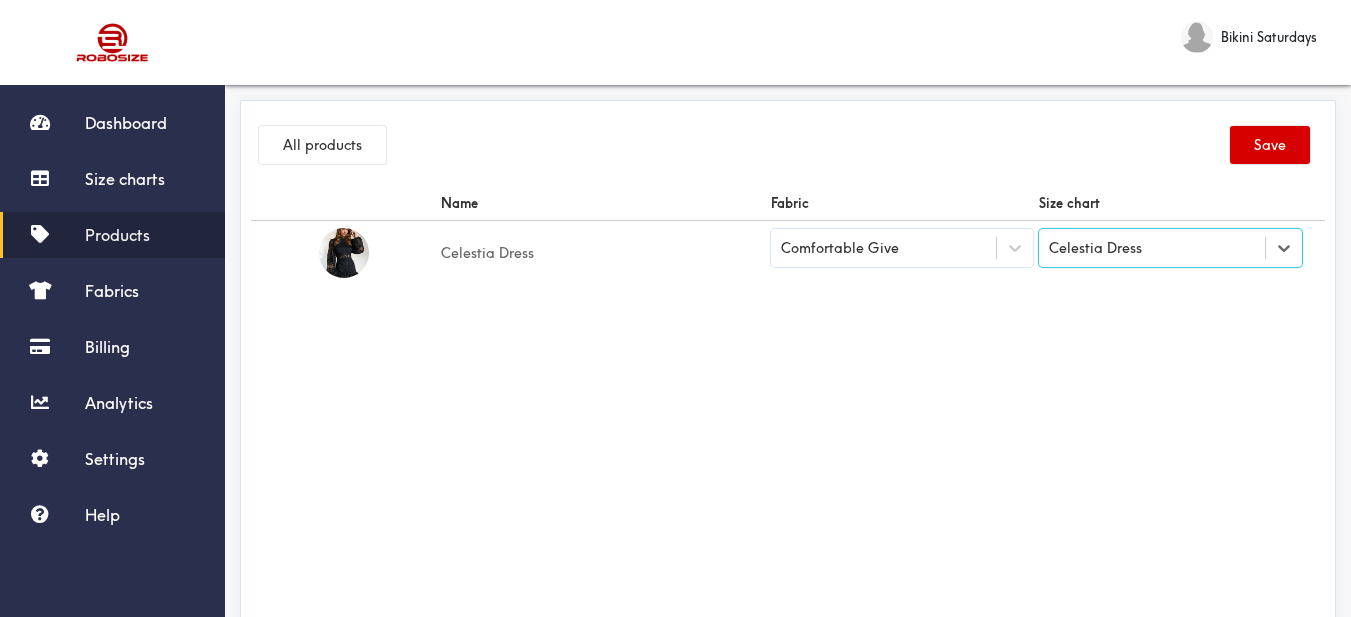 click on "Save" at bounding box center [1270, 145] 